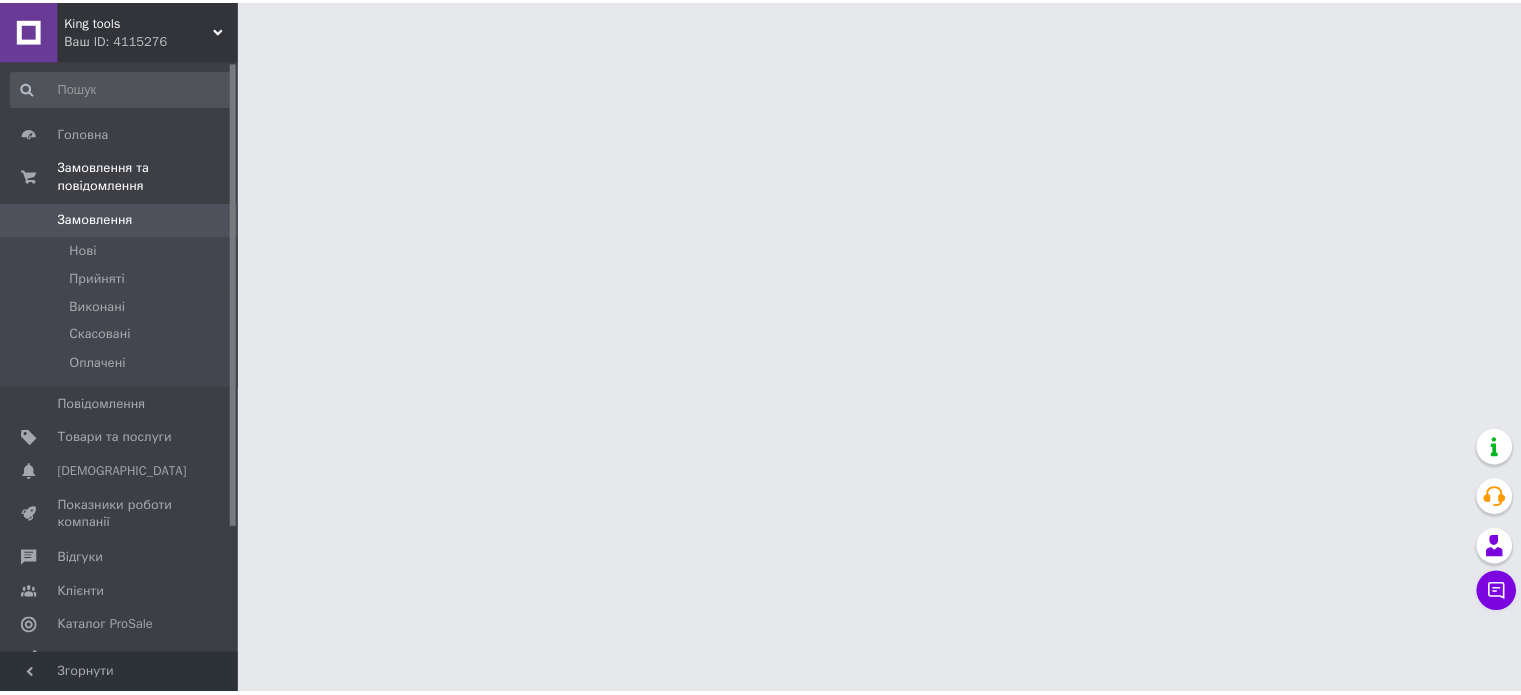 scroll, scrollTop: 0, scrollLeft: 0, axis: both 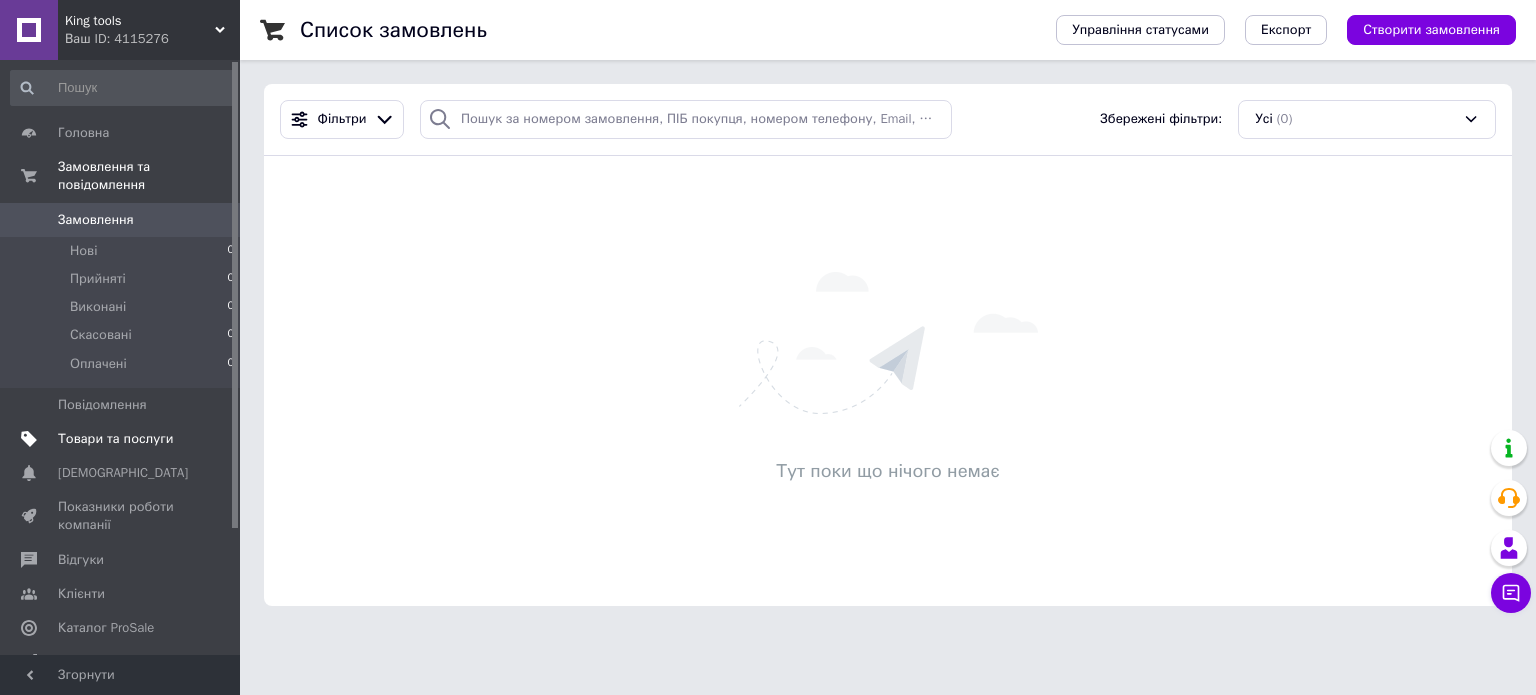 click on "Товари та послуги" at bounding box center [115, 439] 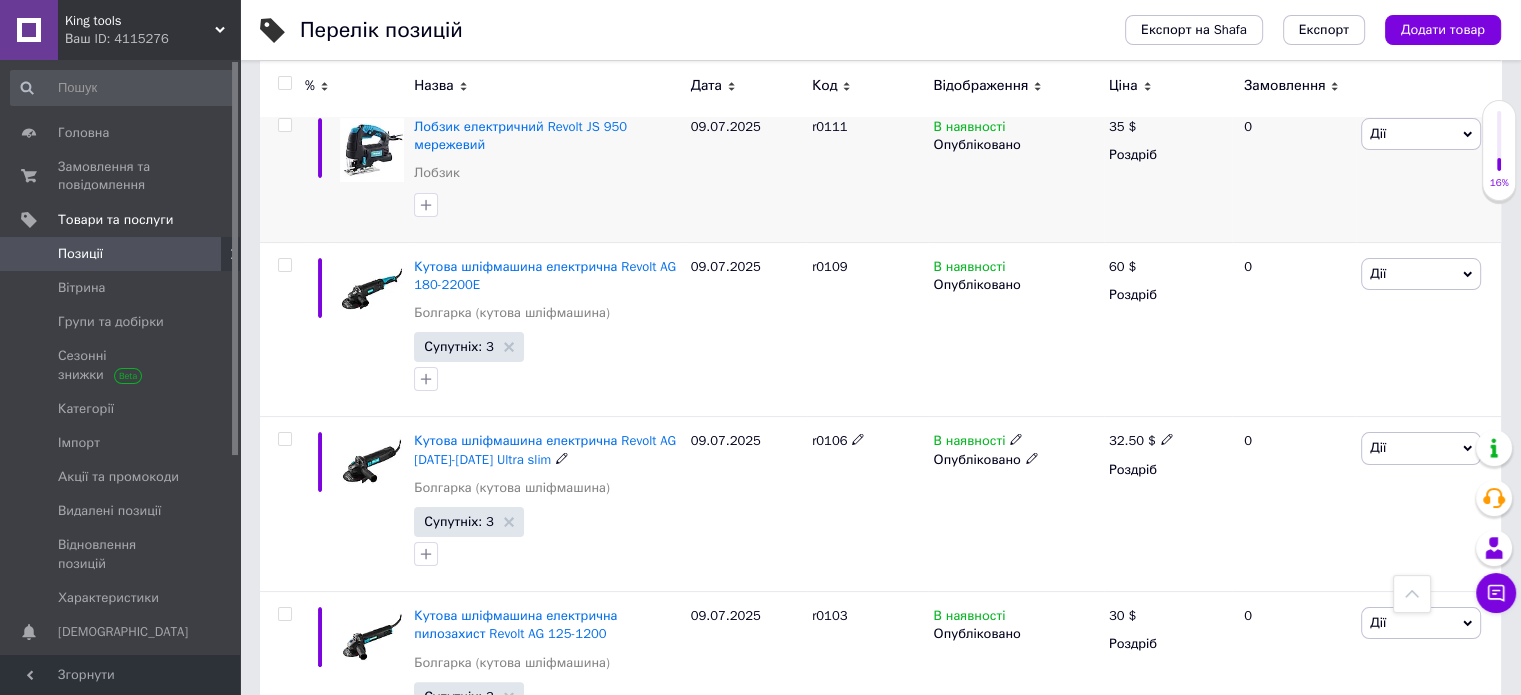 scroll, scrollTop: 0, scrollLeft: 0, axis: both 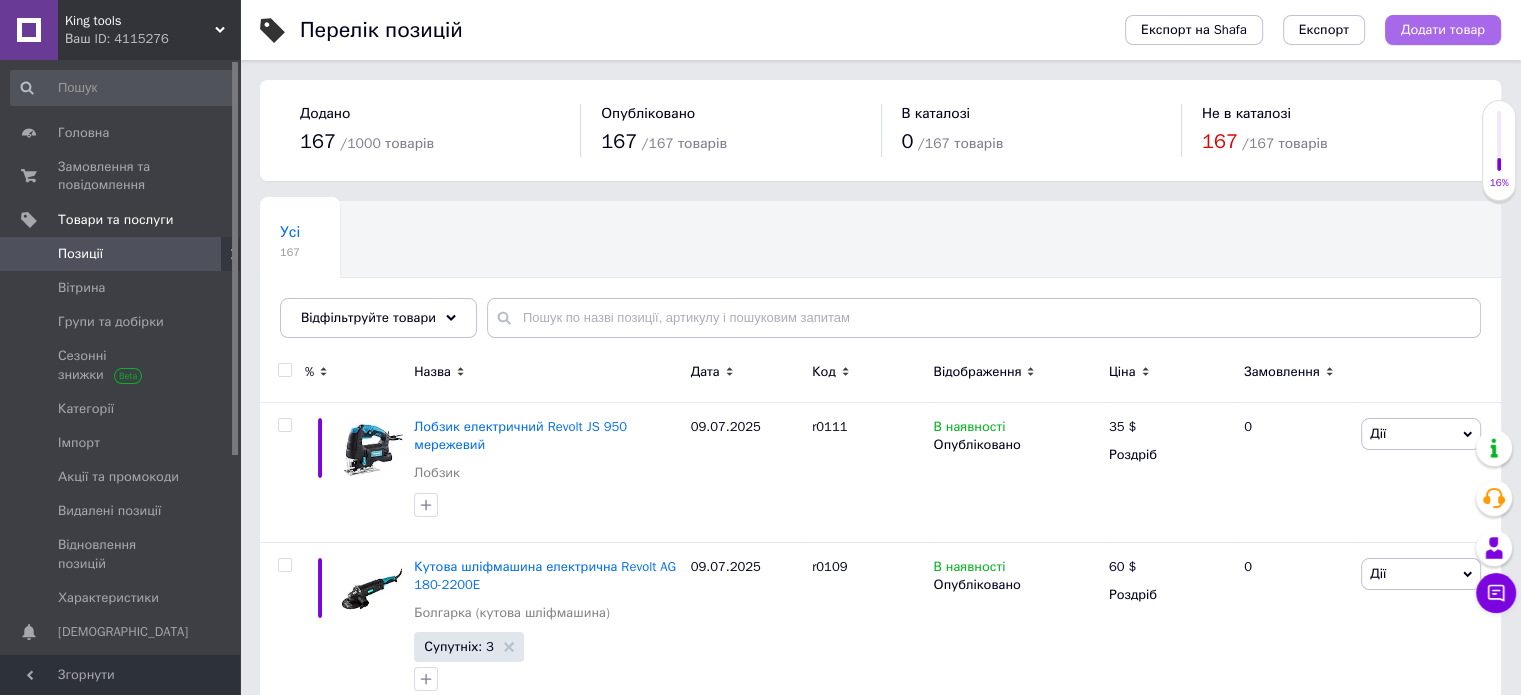 click on "Додати товар" at bounding box center (1443, 30) 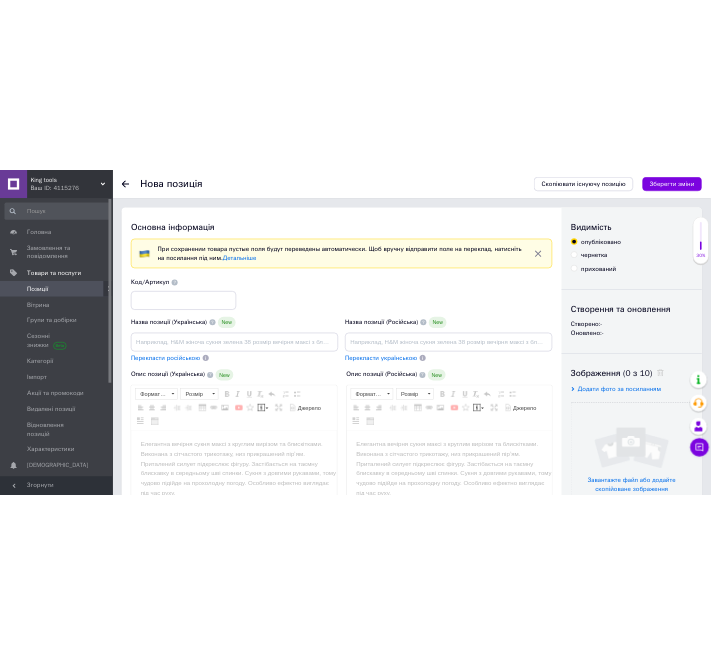 scroll, scrollTop: 0, scrollLeft: 0, axis: both 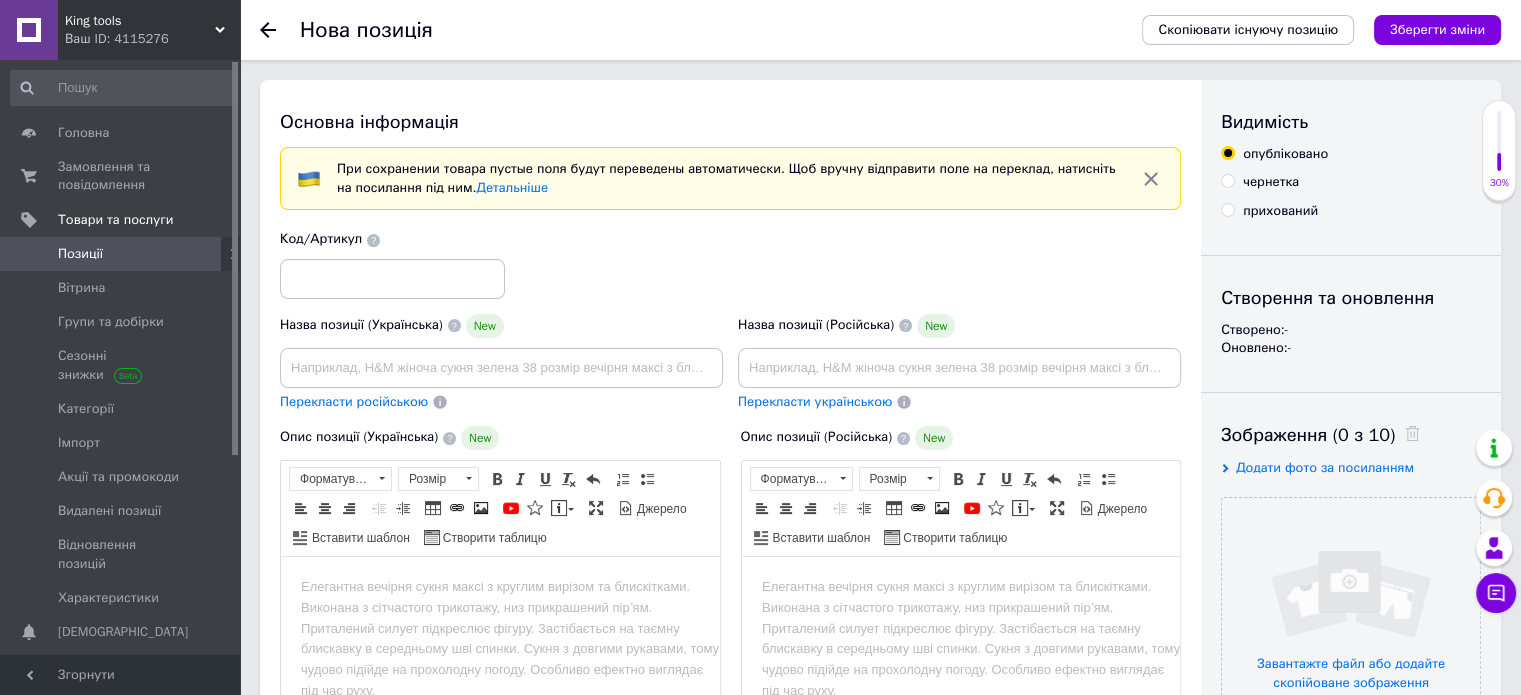 click 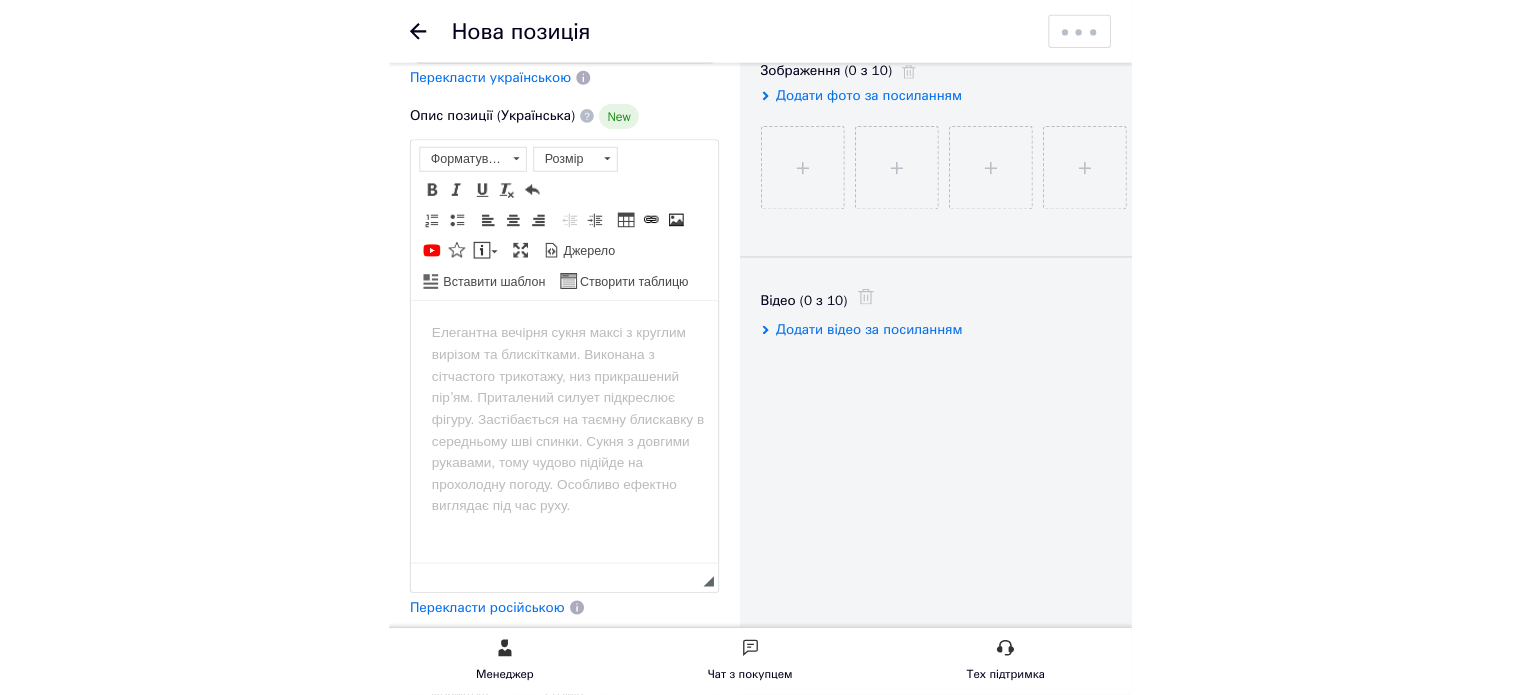 scroll, scrollTop: 0, scrollLeft: 0, axis: both 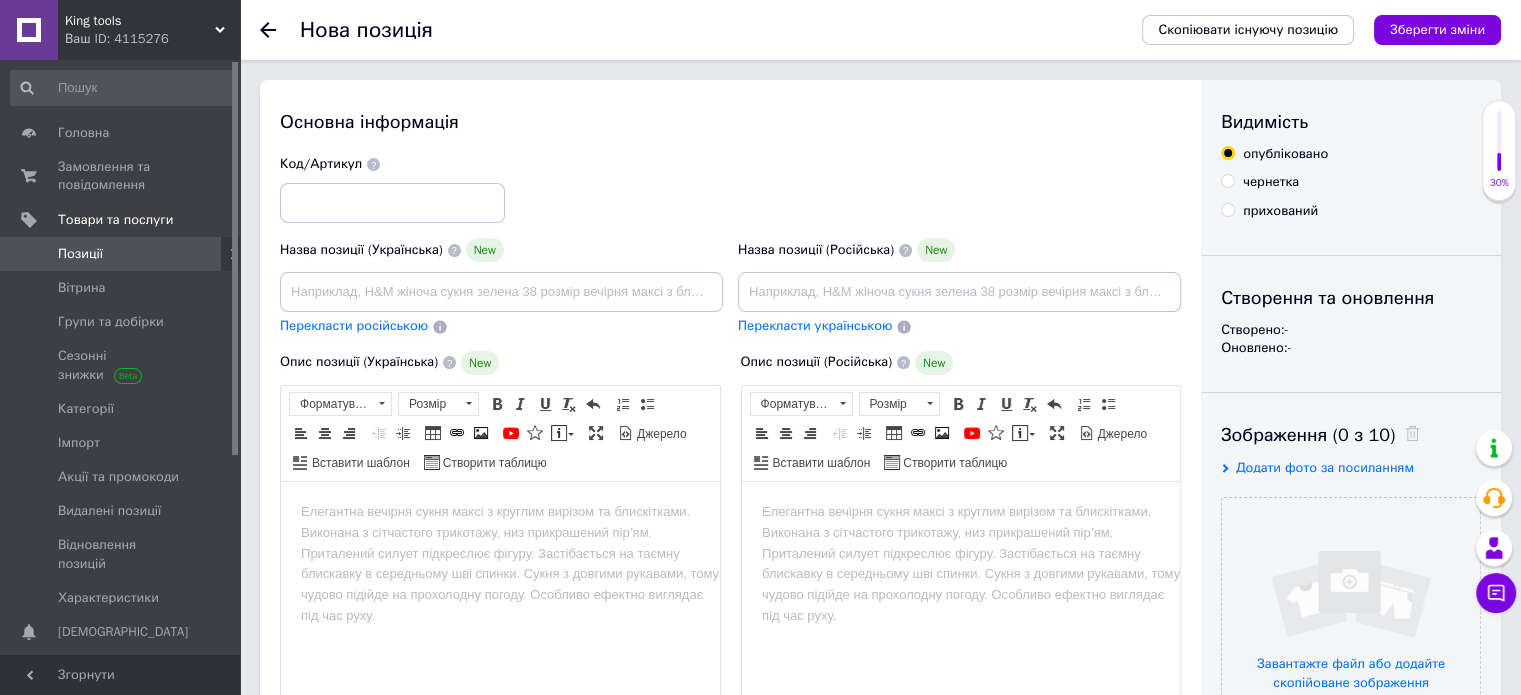click 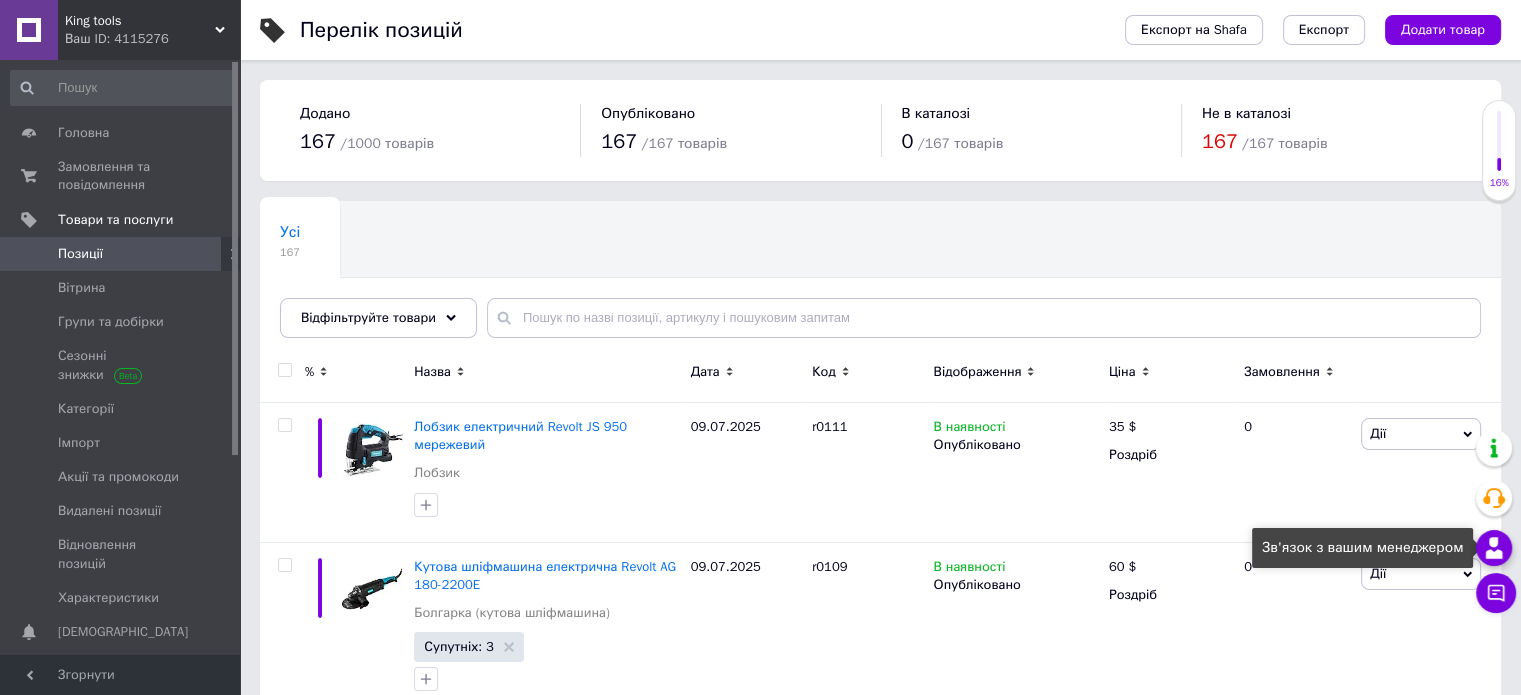 click 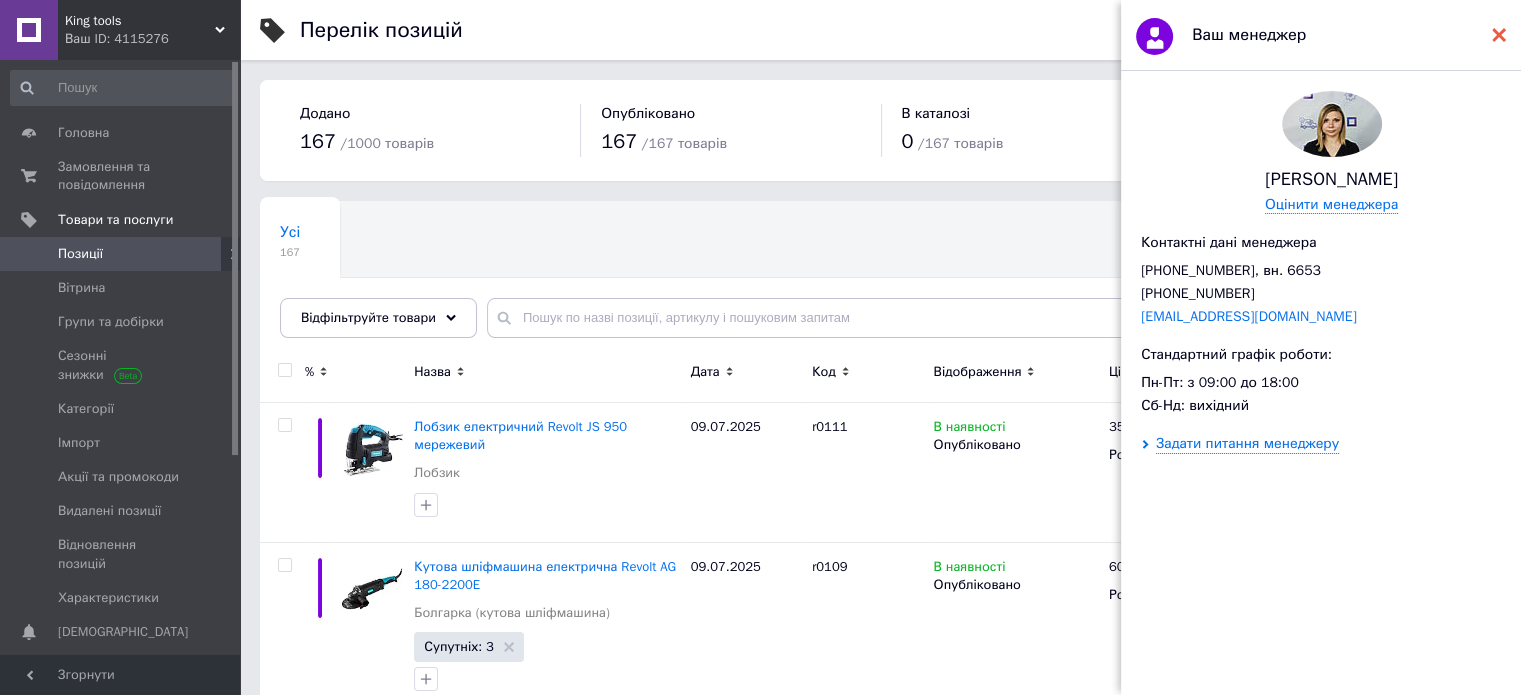 click 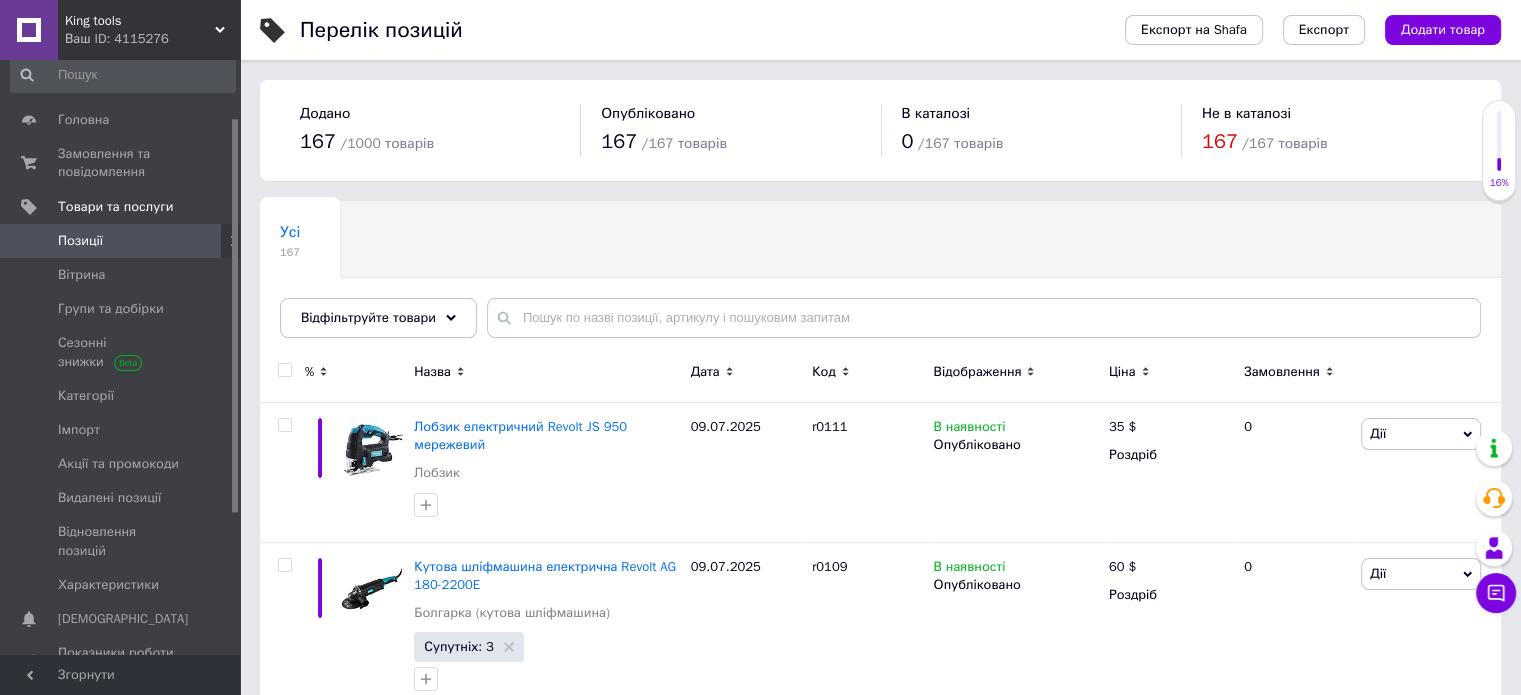 scroll, scrollTop: 0, scrollLeft: 0, axis: both 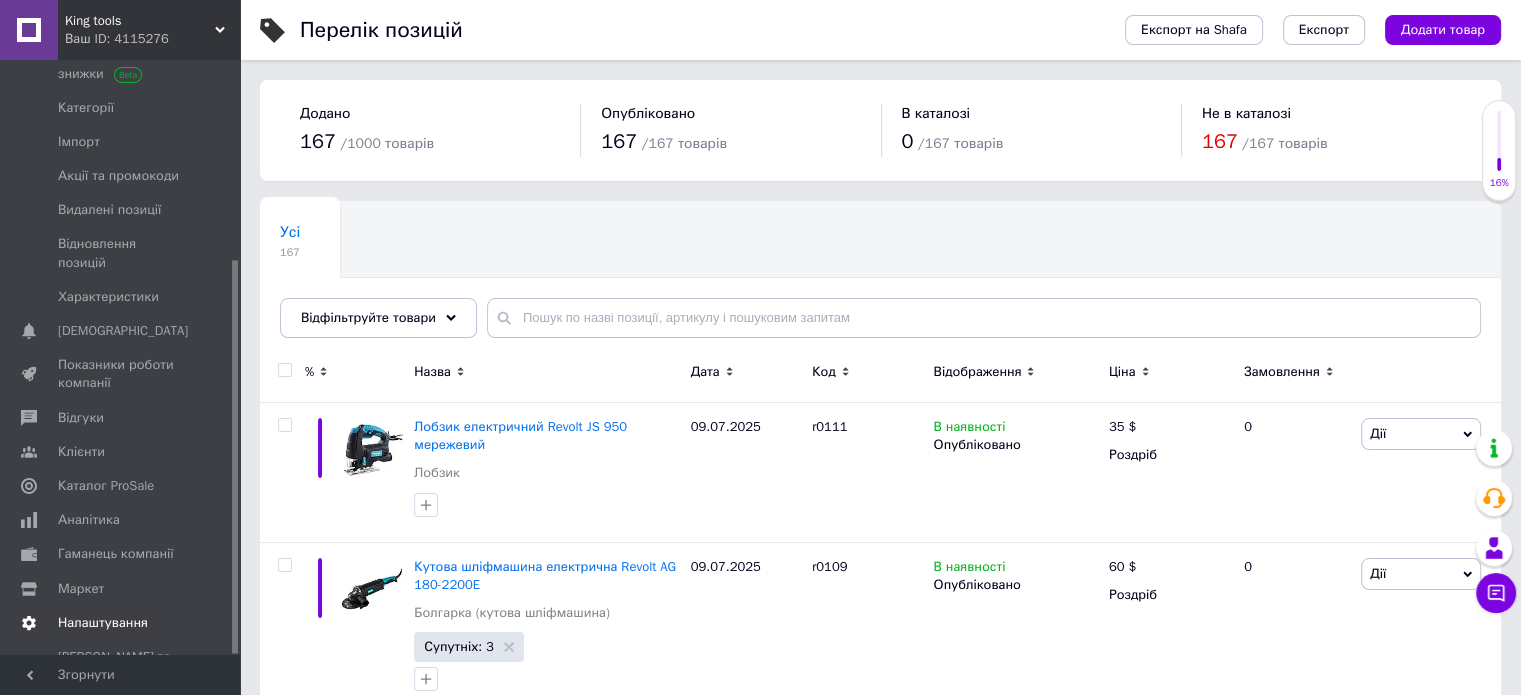 click on "Налаштування" at bounding box center [103, 623] 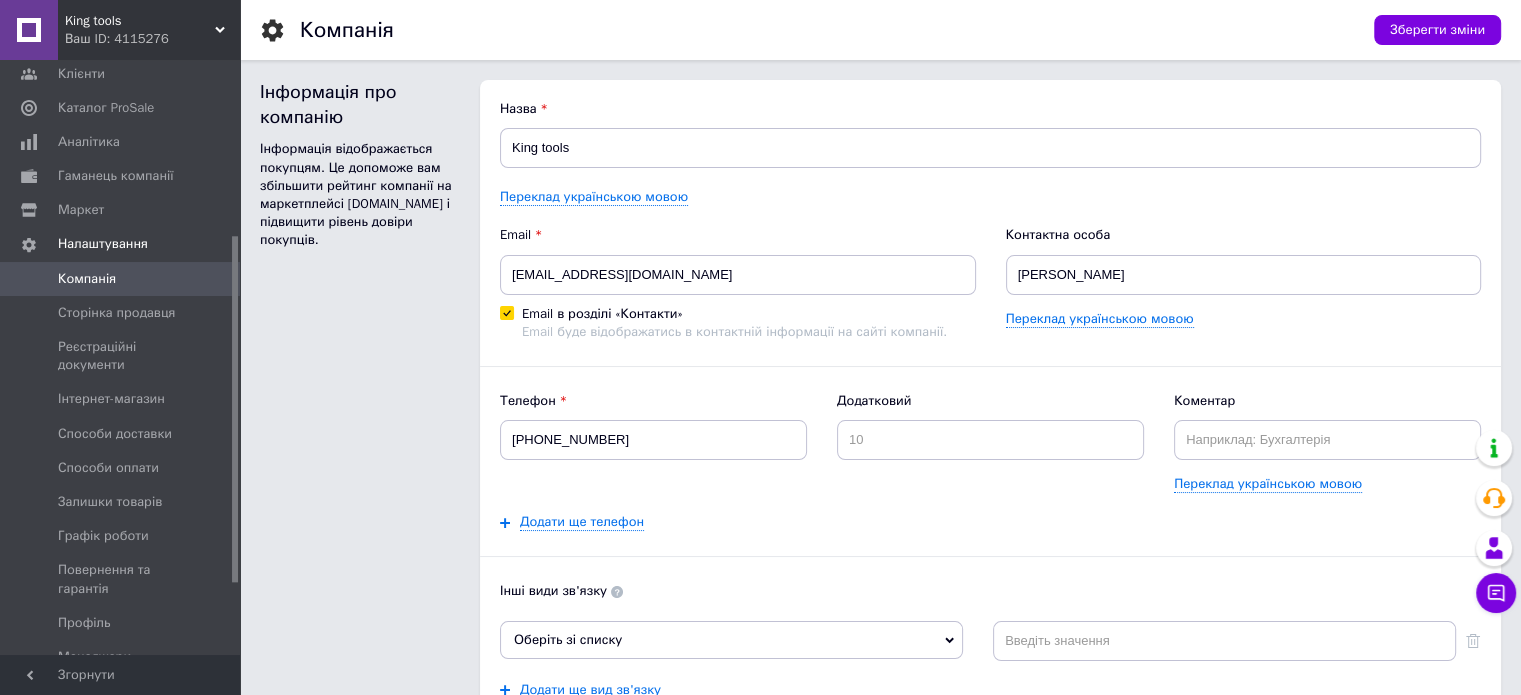 scroll, scrollTop: 0, scrollLeft: 0, axis: both 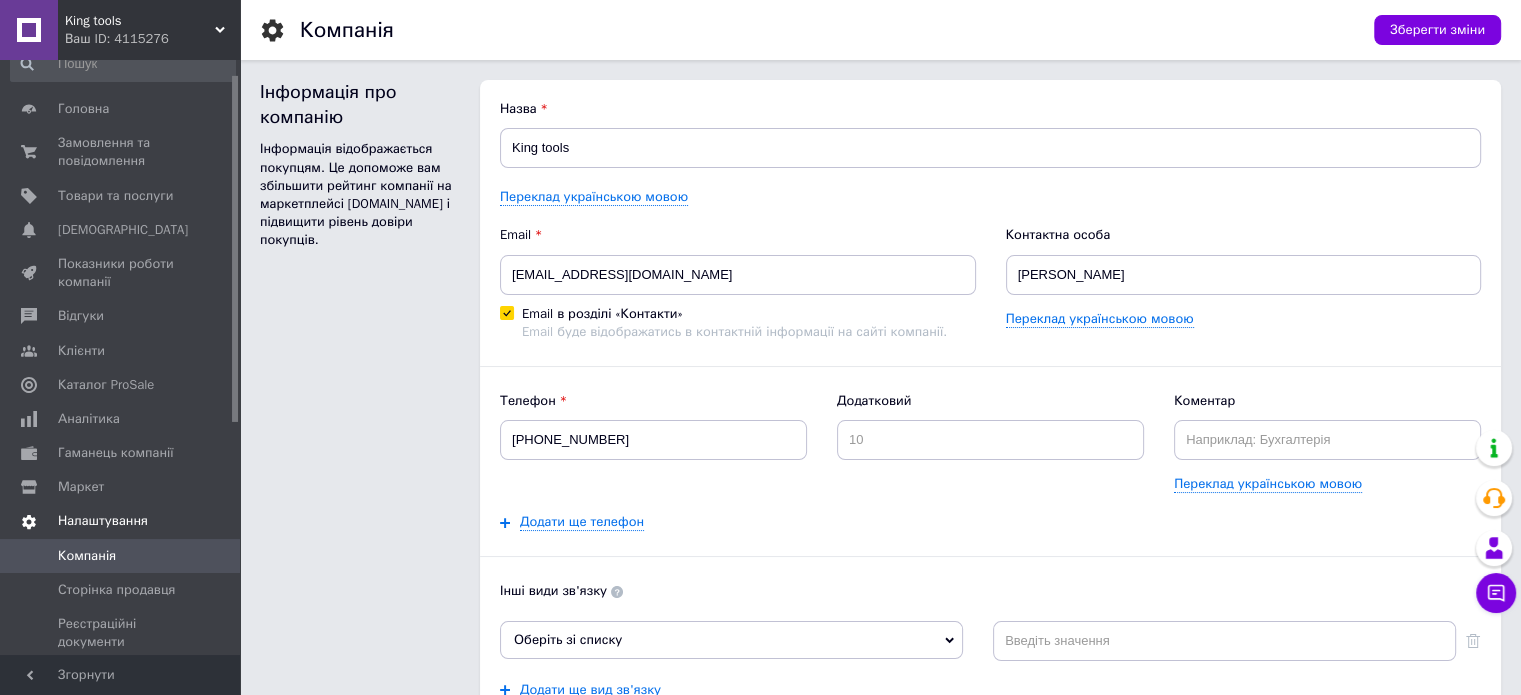 click on "Налаштування" at bounding box center [103, 521] 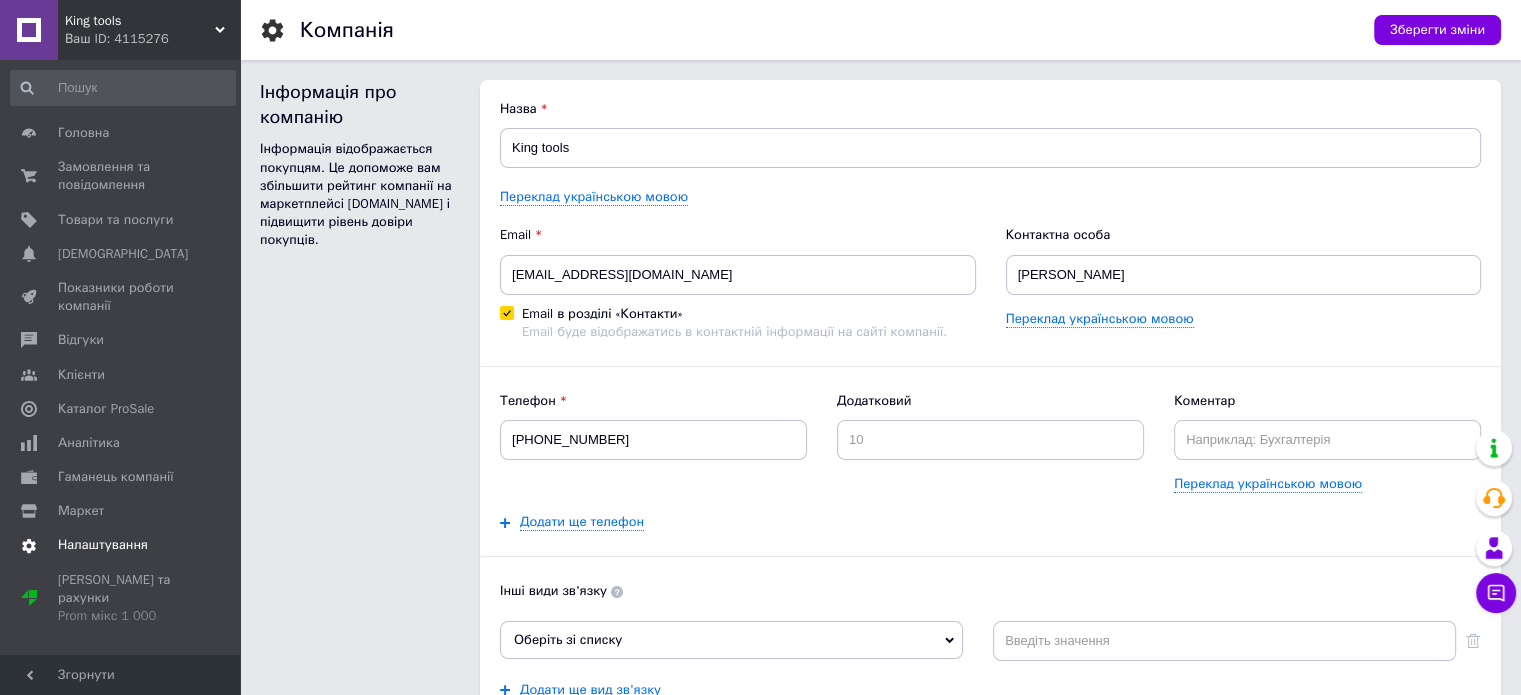 scroll, scrollTop: 0, scrollLeft: 0, axis: both 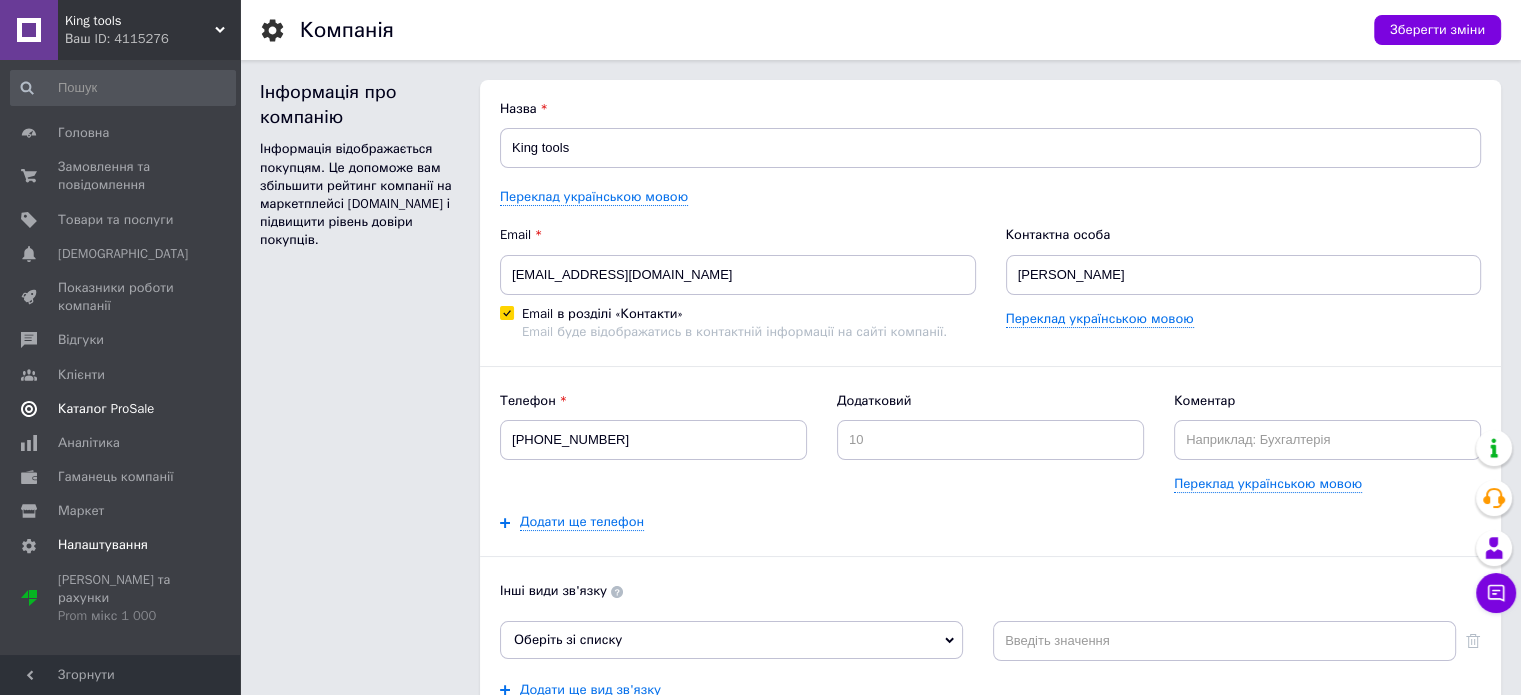 click on "Каталог ProSale" at bounding box center [106, 409] 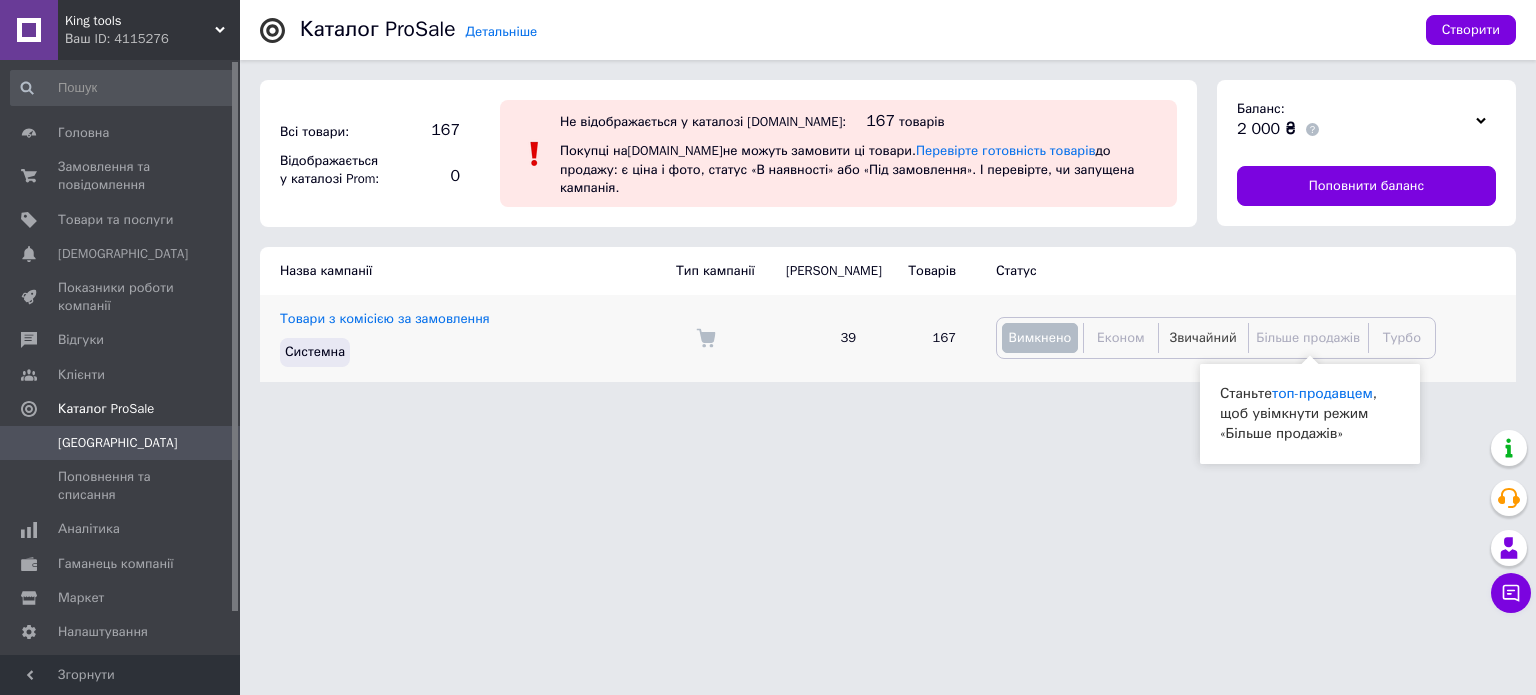 click on "Звичайний" at bounding box center [1203, 337] 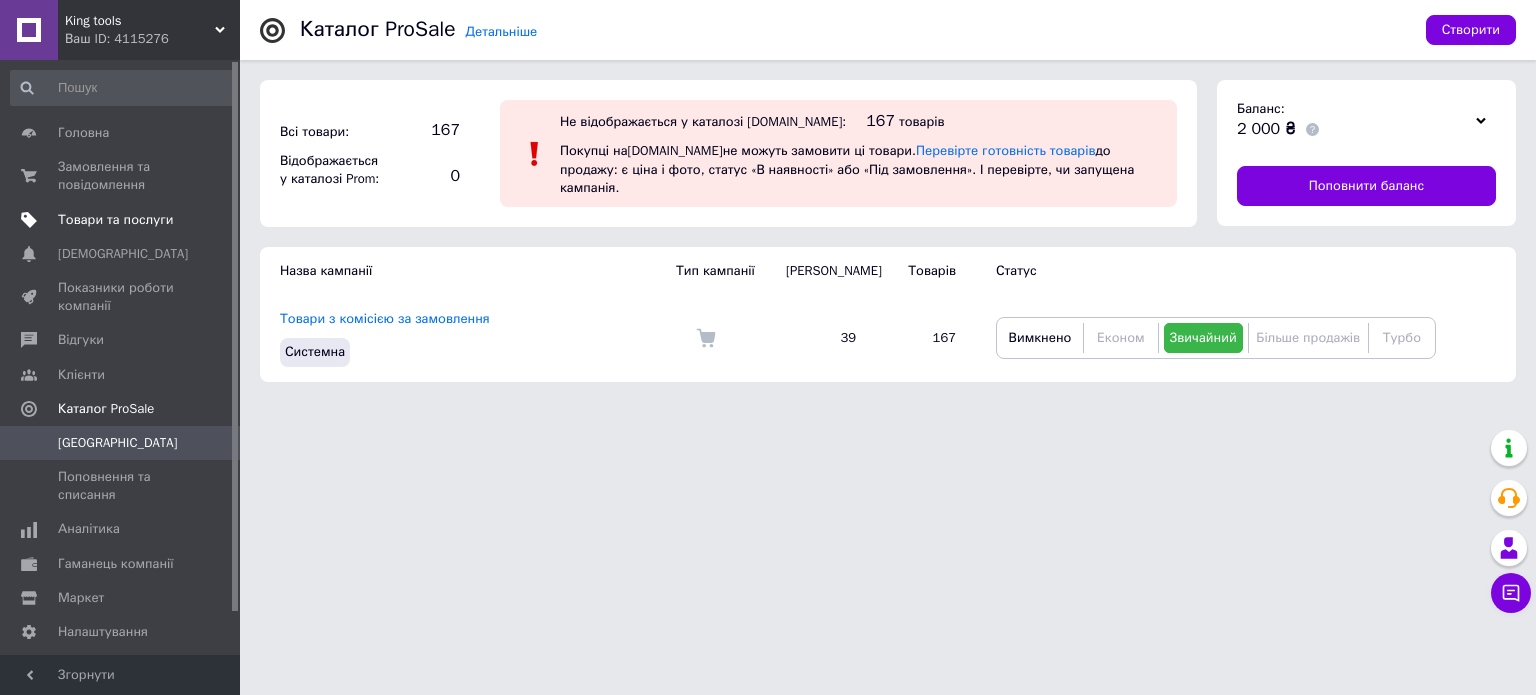 click on "Товари та послуги" at bounding box center (115, 220) 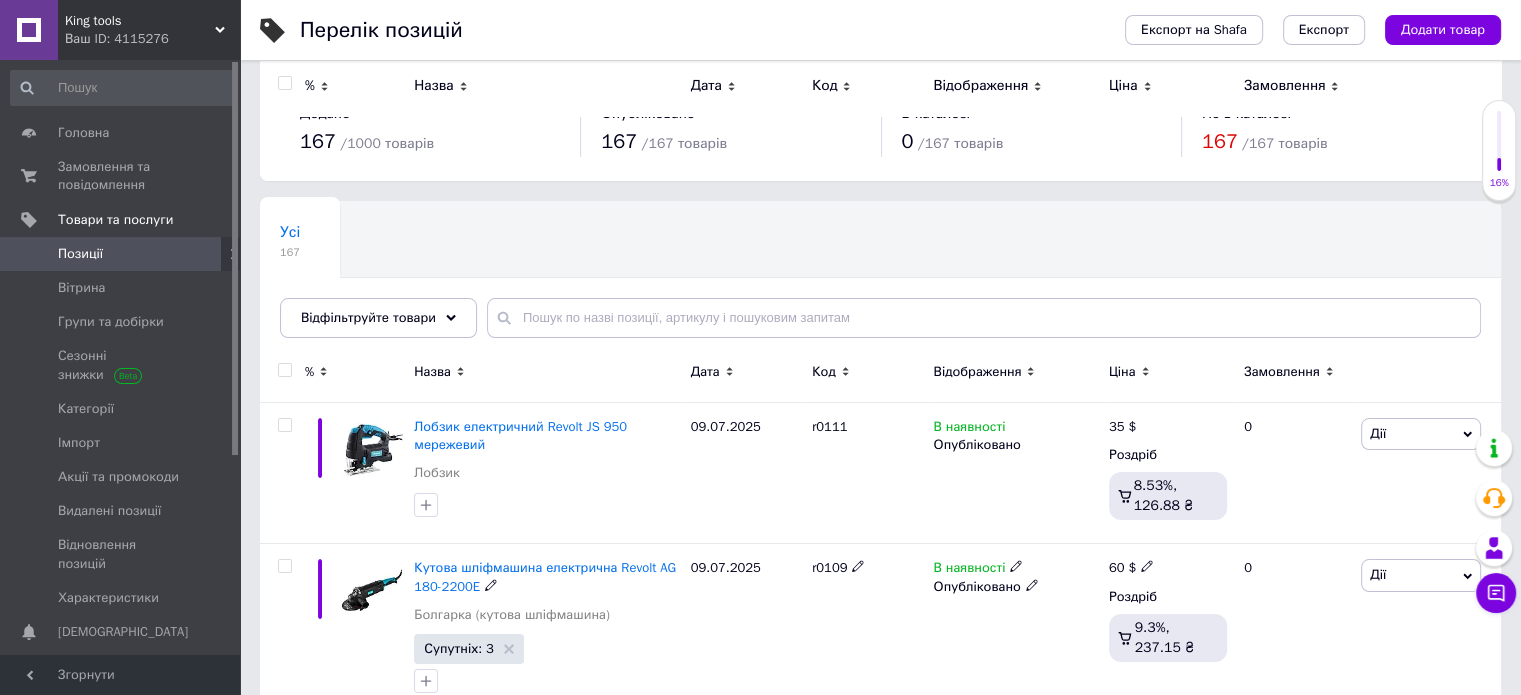 scroll, scrollTop: 0, scrollLeft: 0, axis: both 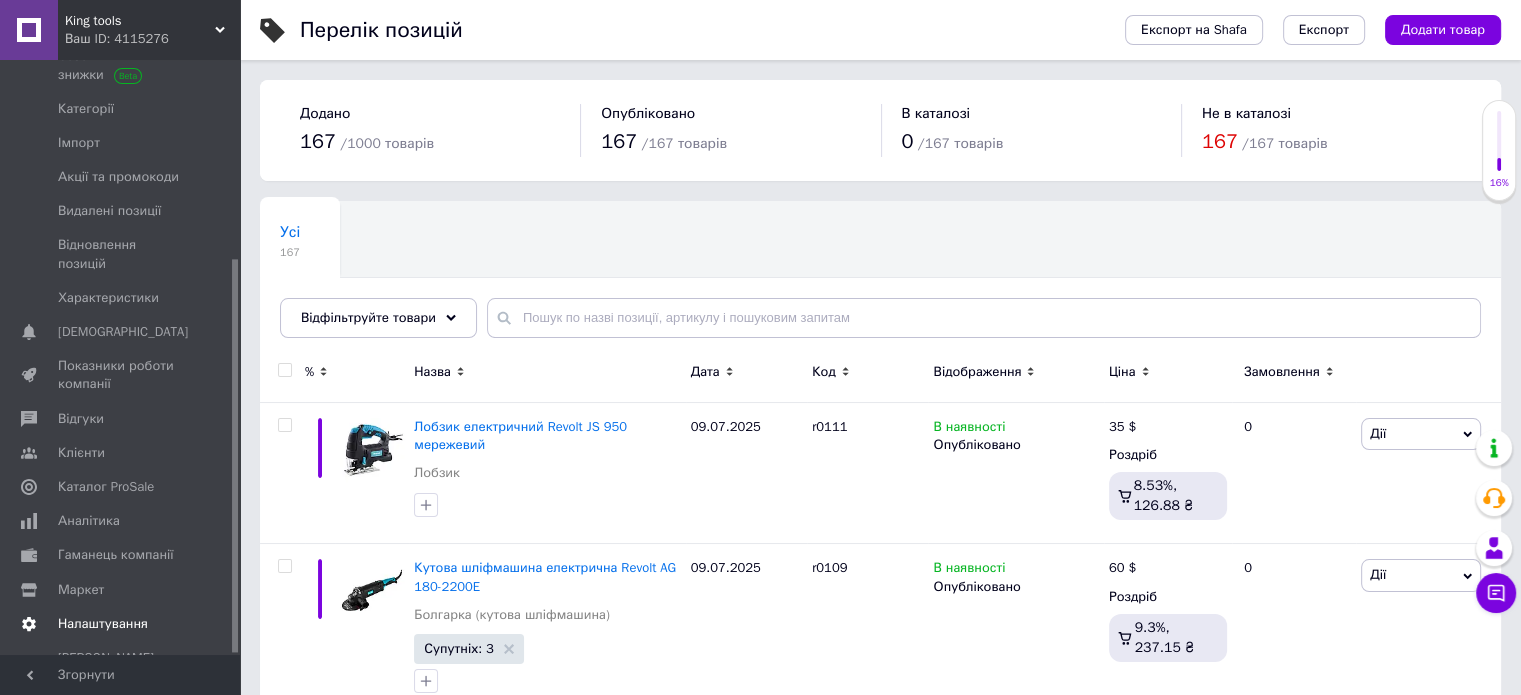 click on "Налаштування" at bounding box center (103, 624) 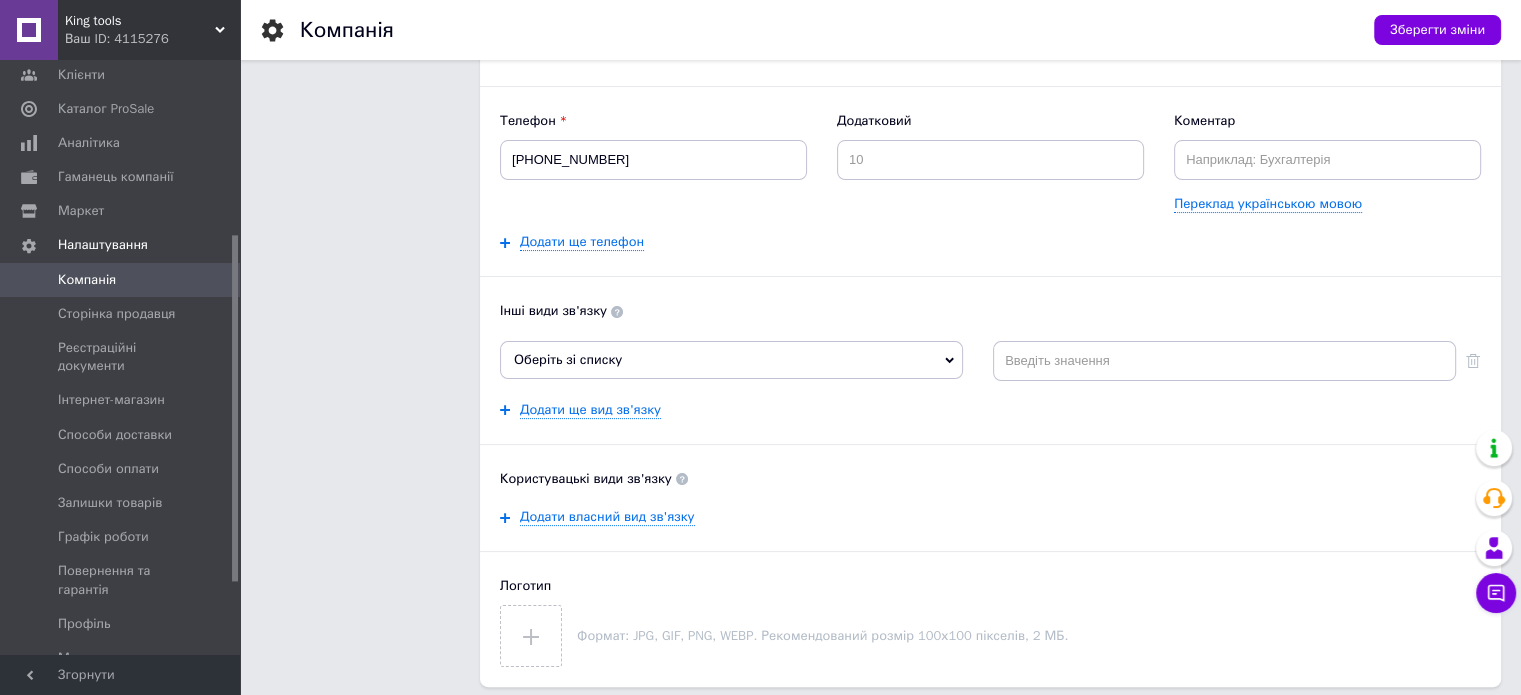 scroll, scrollTop: 0, scrollLeft: 0, axis: both 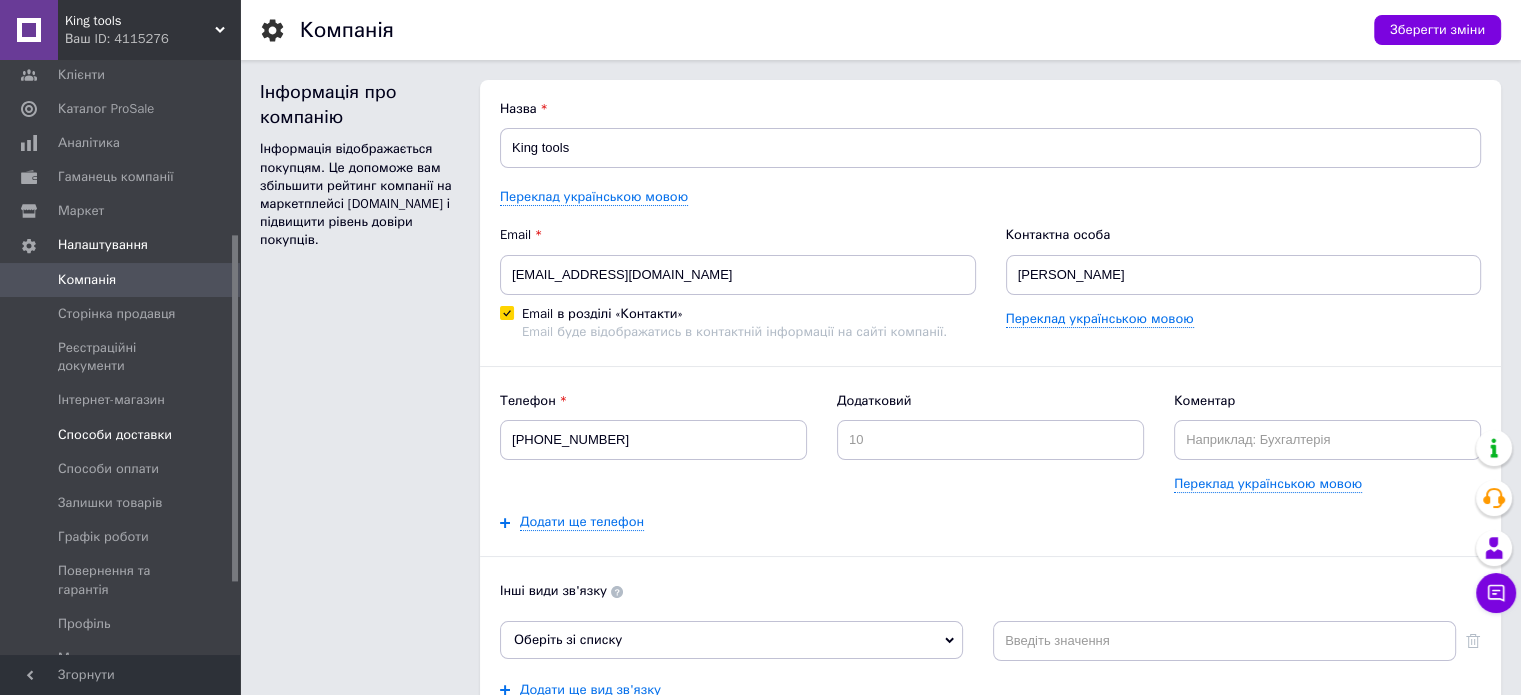 click on "Способи доставки" at bounding box center [115, 435] 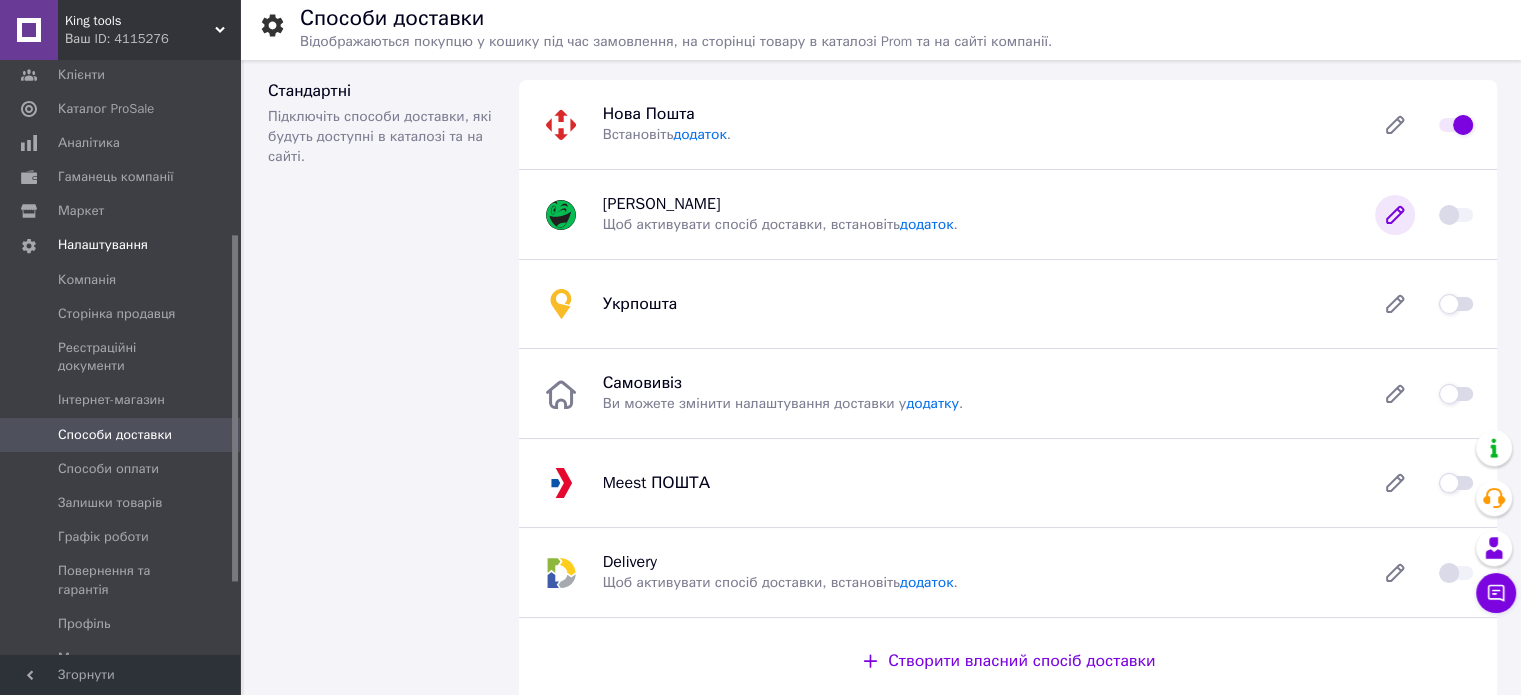 click 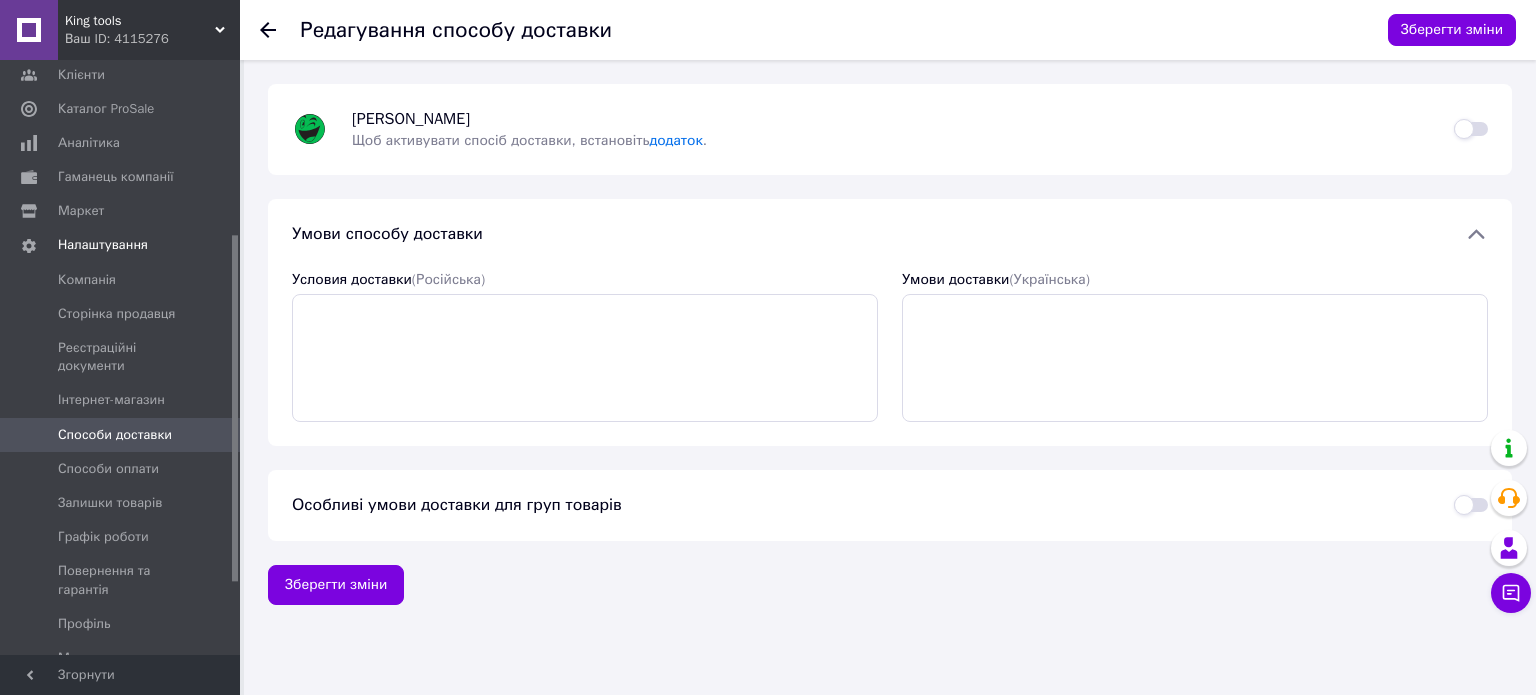 click 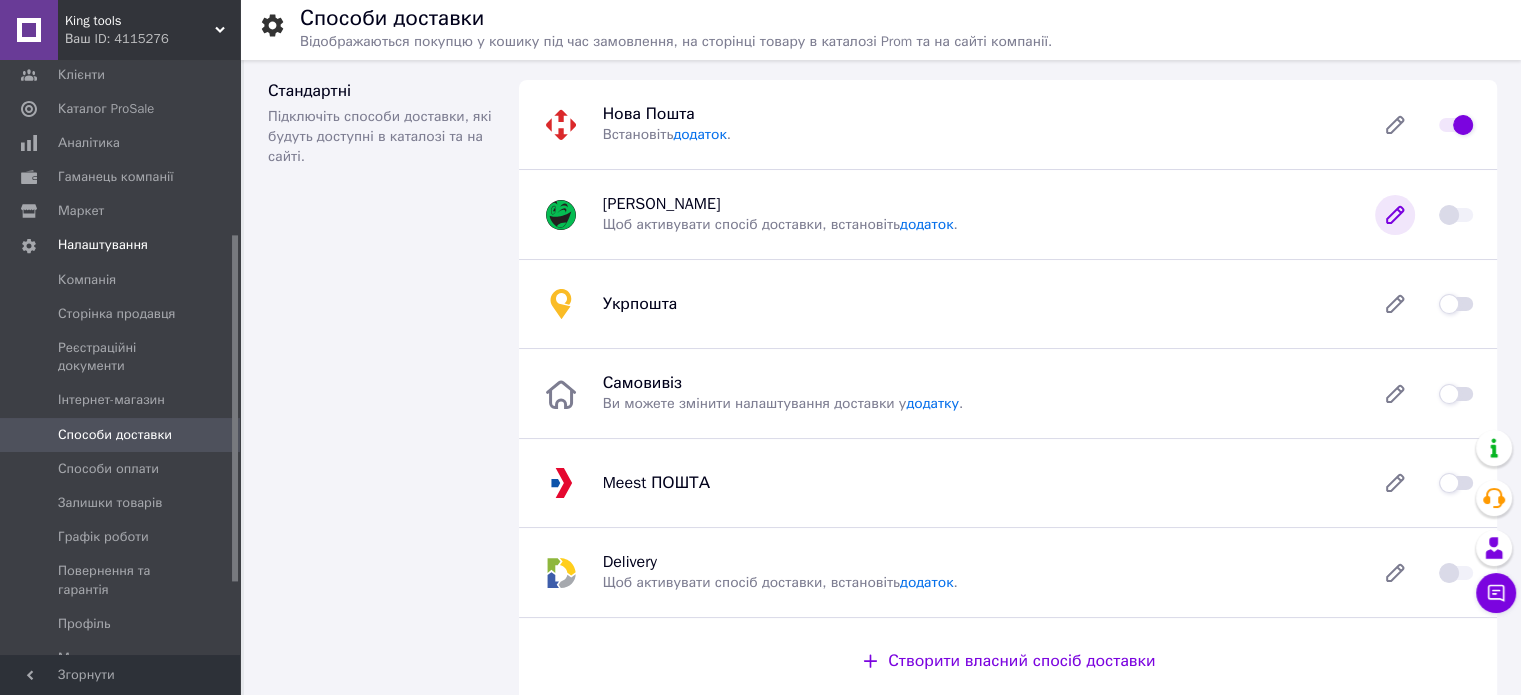 click 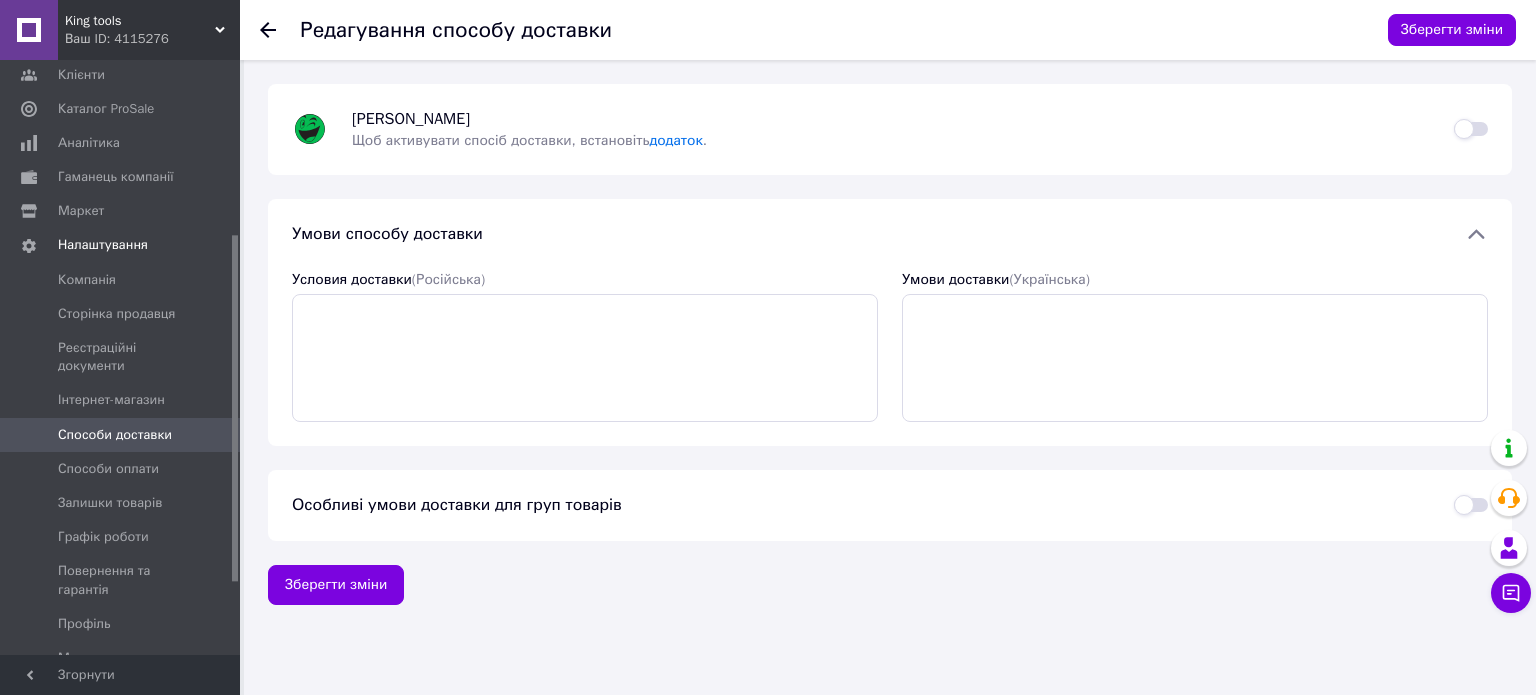 click 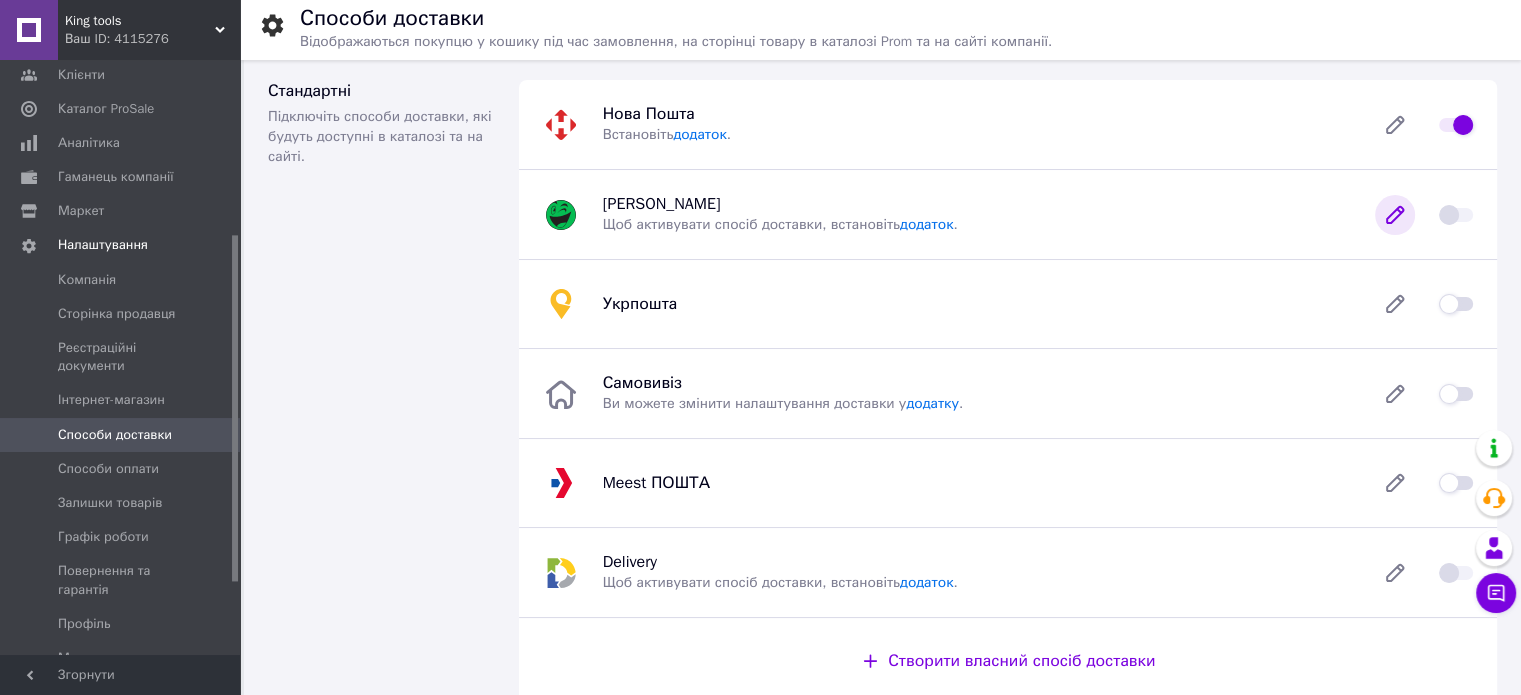 click 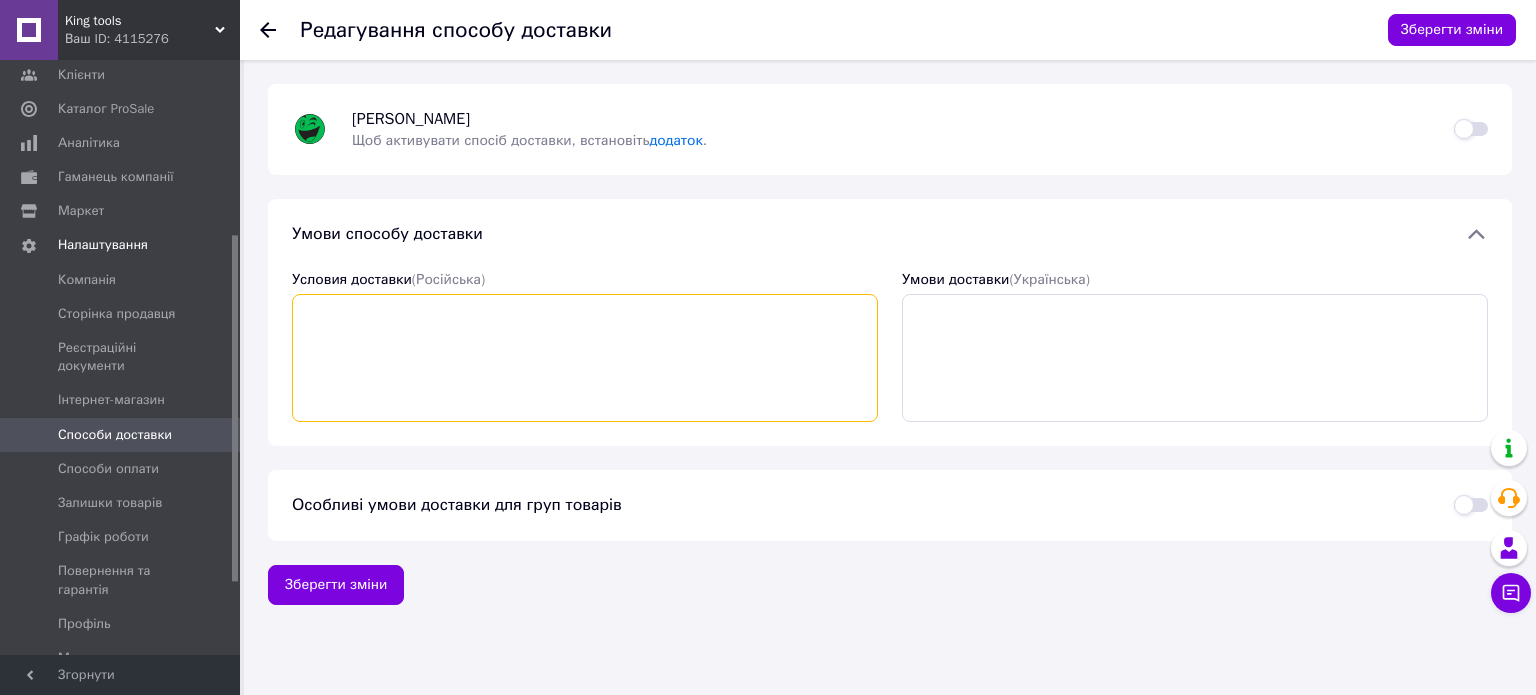 click on "Условия доставки  (Російська)" at bounding box center [585, 358] 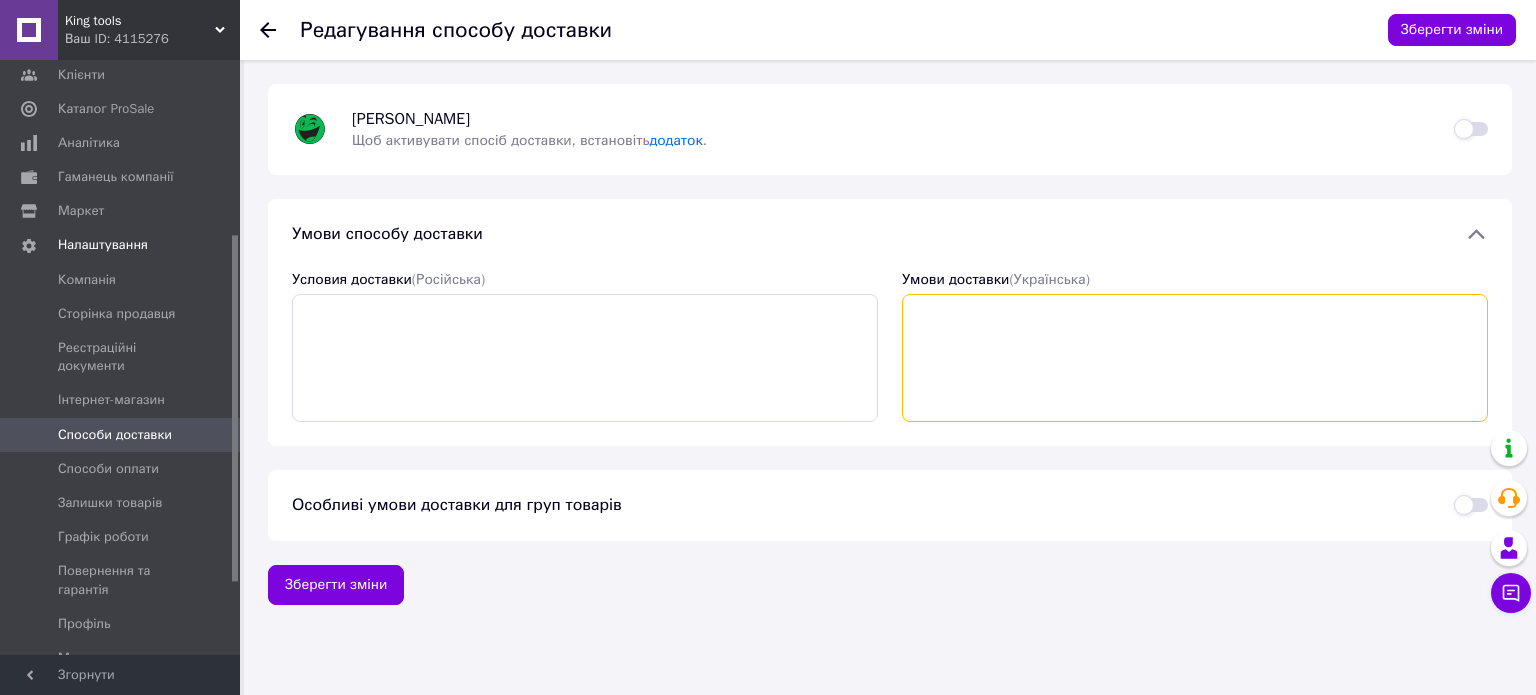 click on "Умови доставки  (Українська)" at bounding box center [1195, 358] 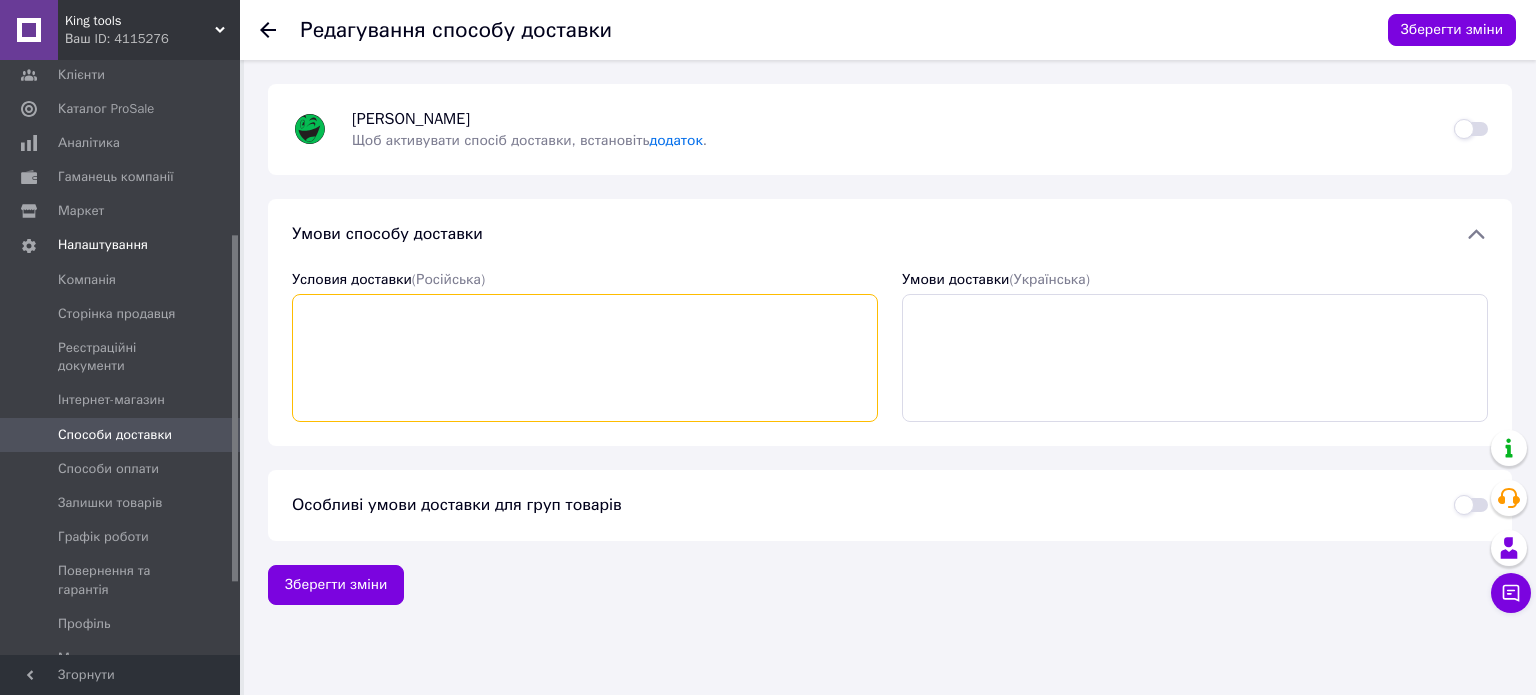 click on "Условия доставки  (Російська)" at bounding box center (585, 358) 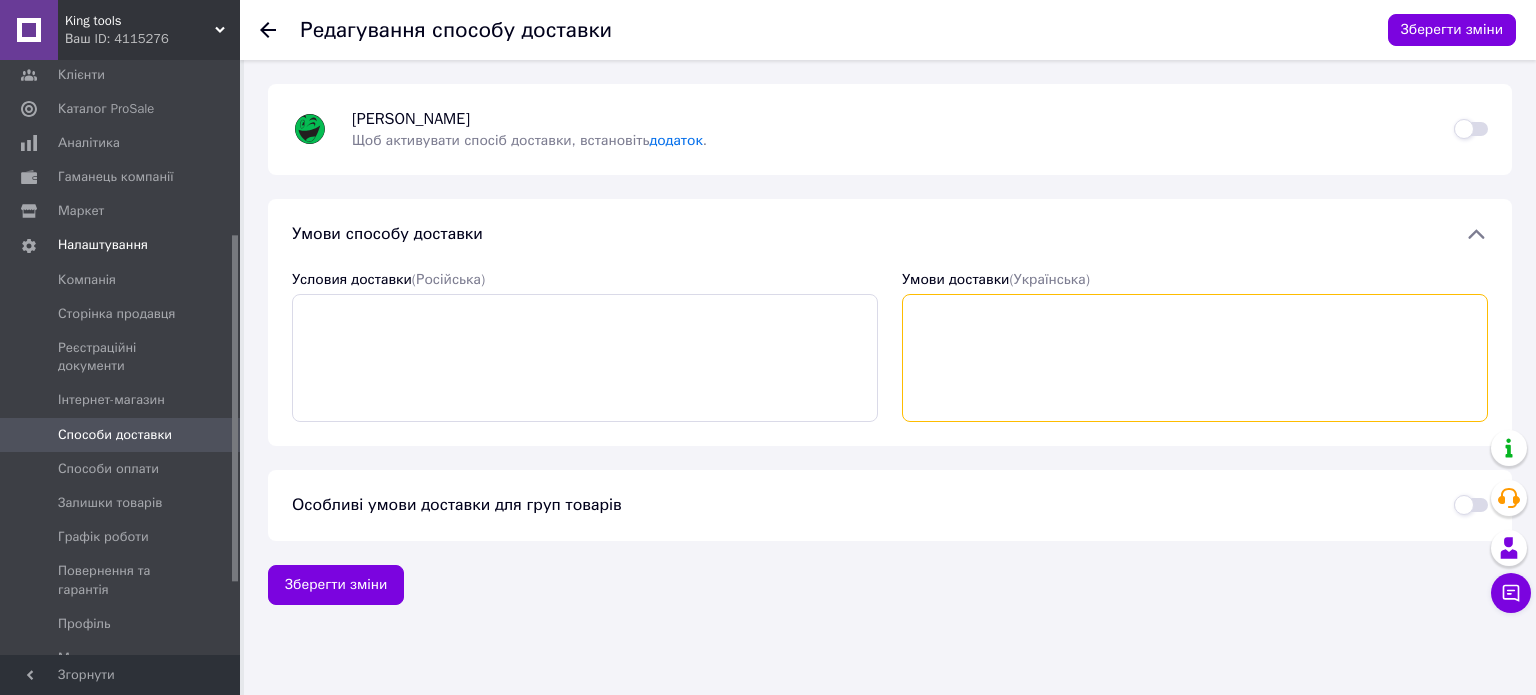 click on "Умови доставки  (Українська)" at bounding box center [1195, 358] 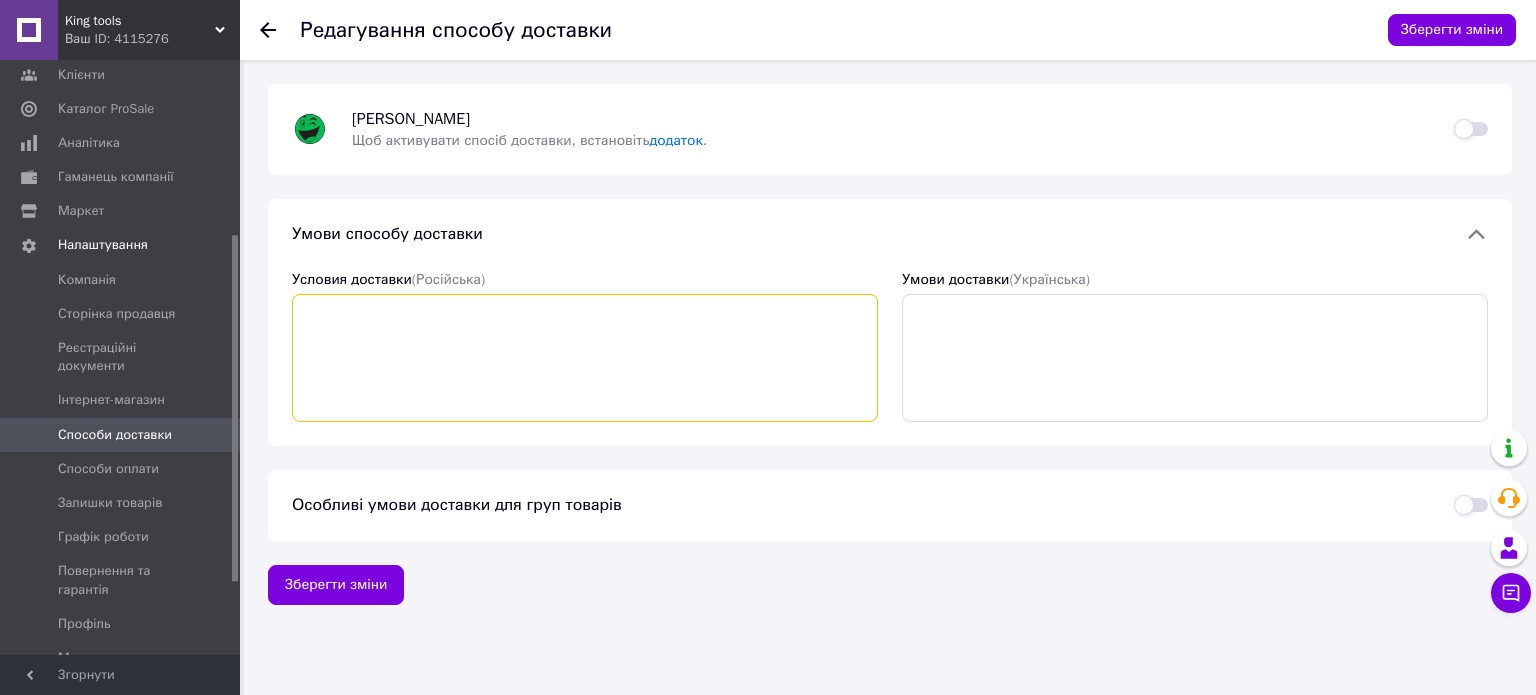 click on "Условия доставки  (Російська)" at bounding box center [585, 358] 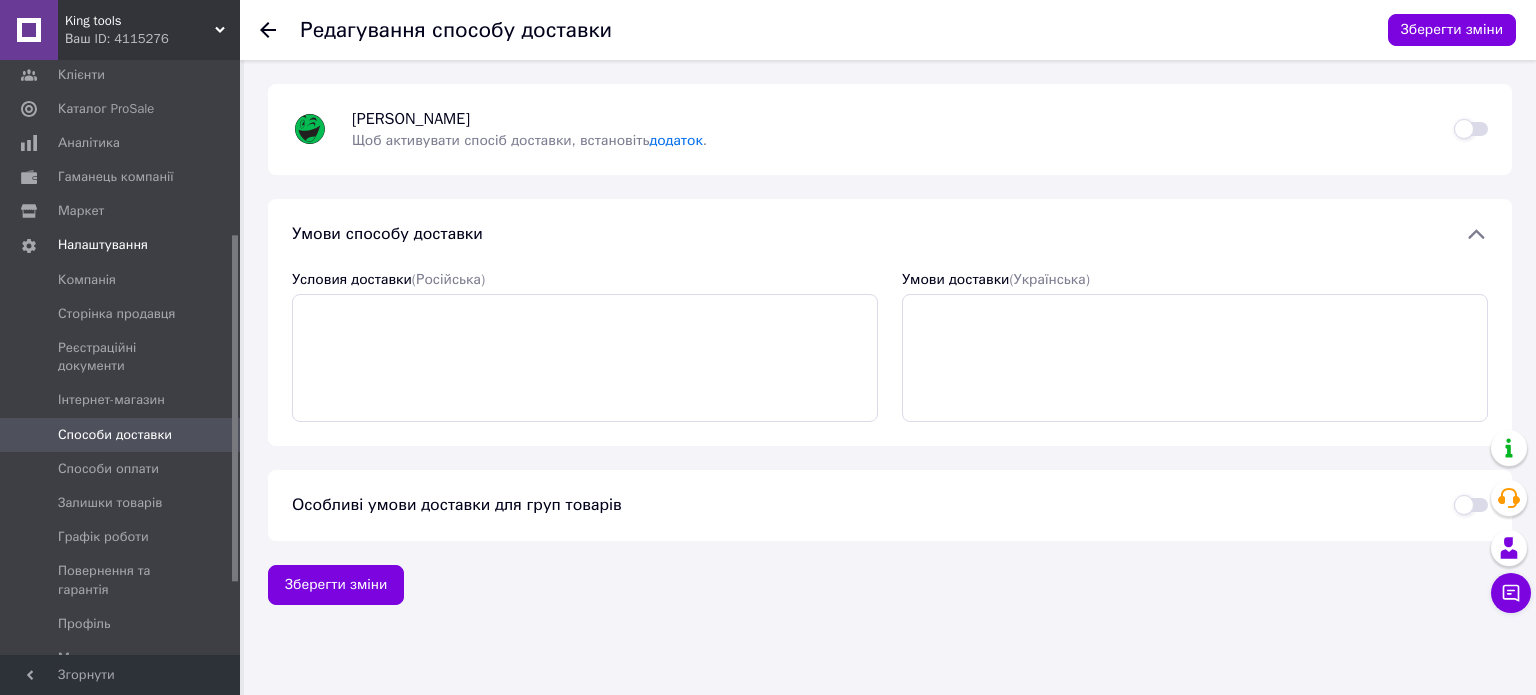 click 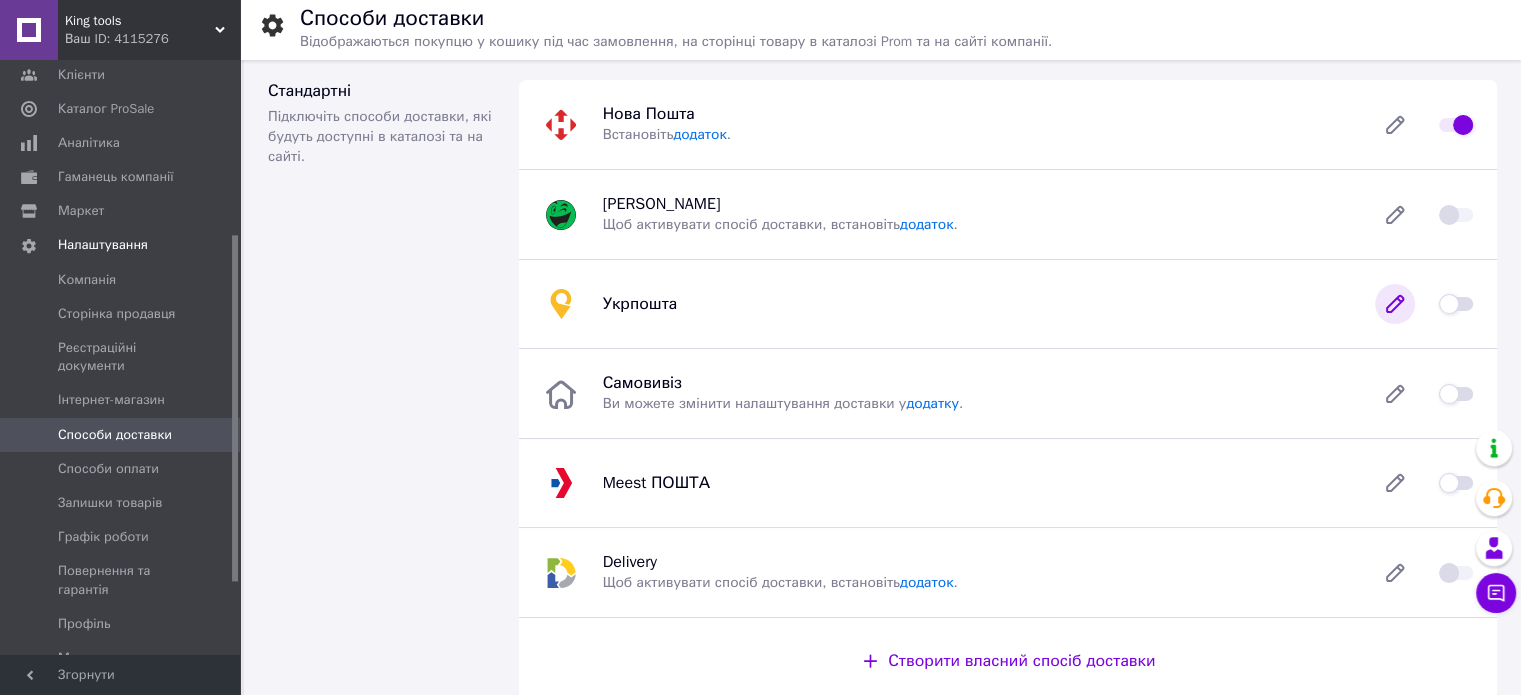 click 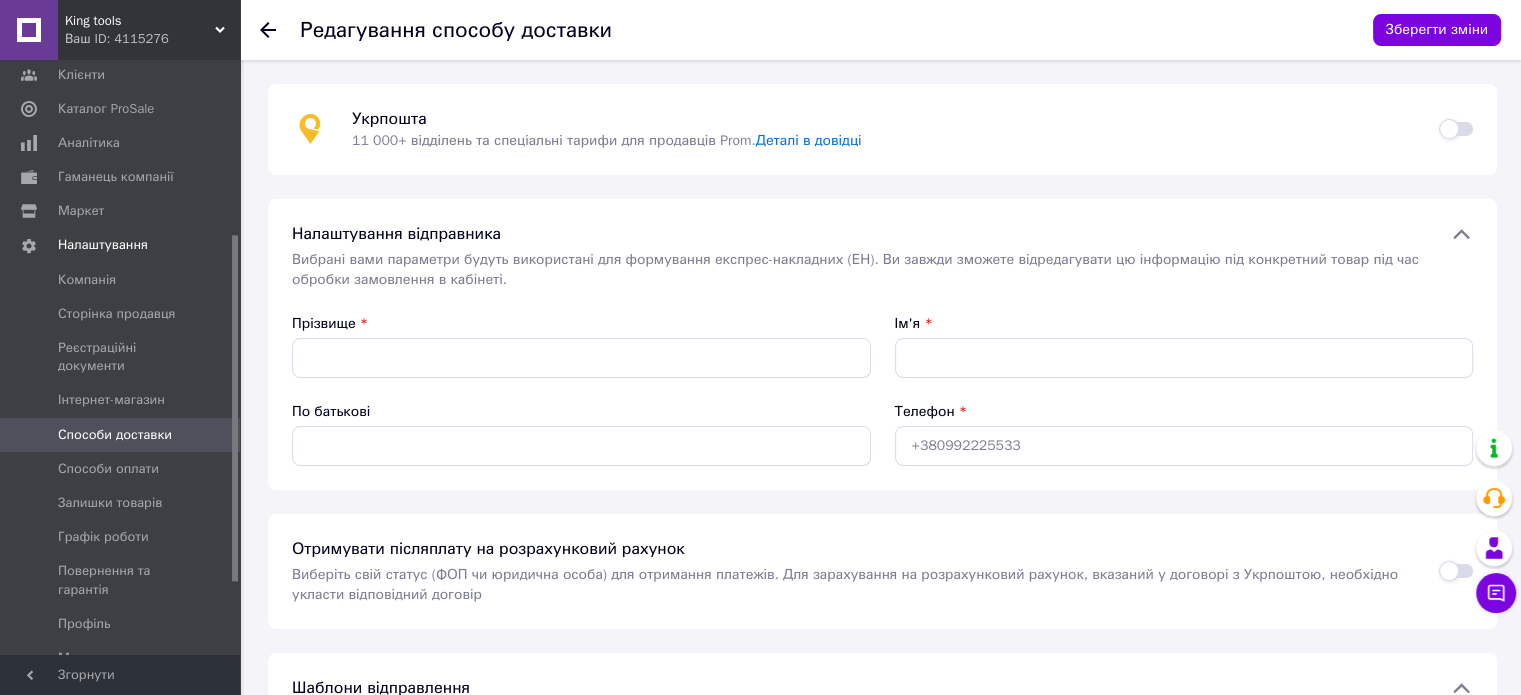 click 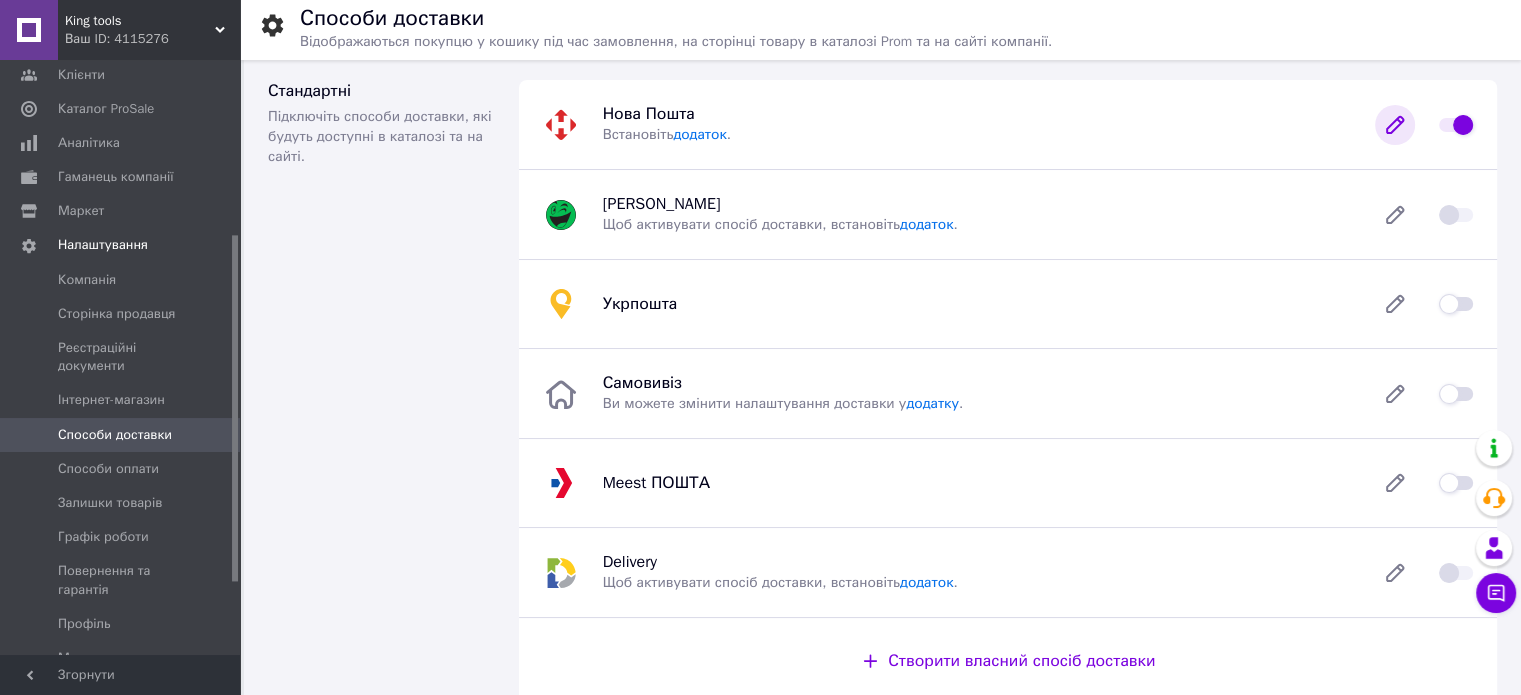 click 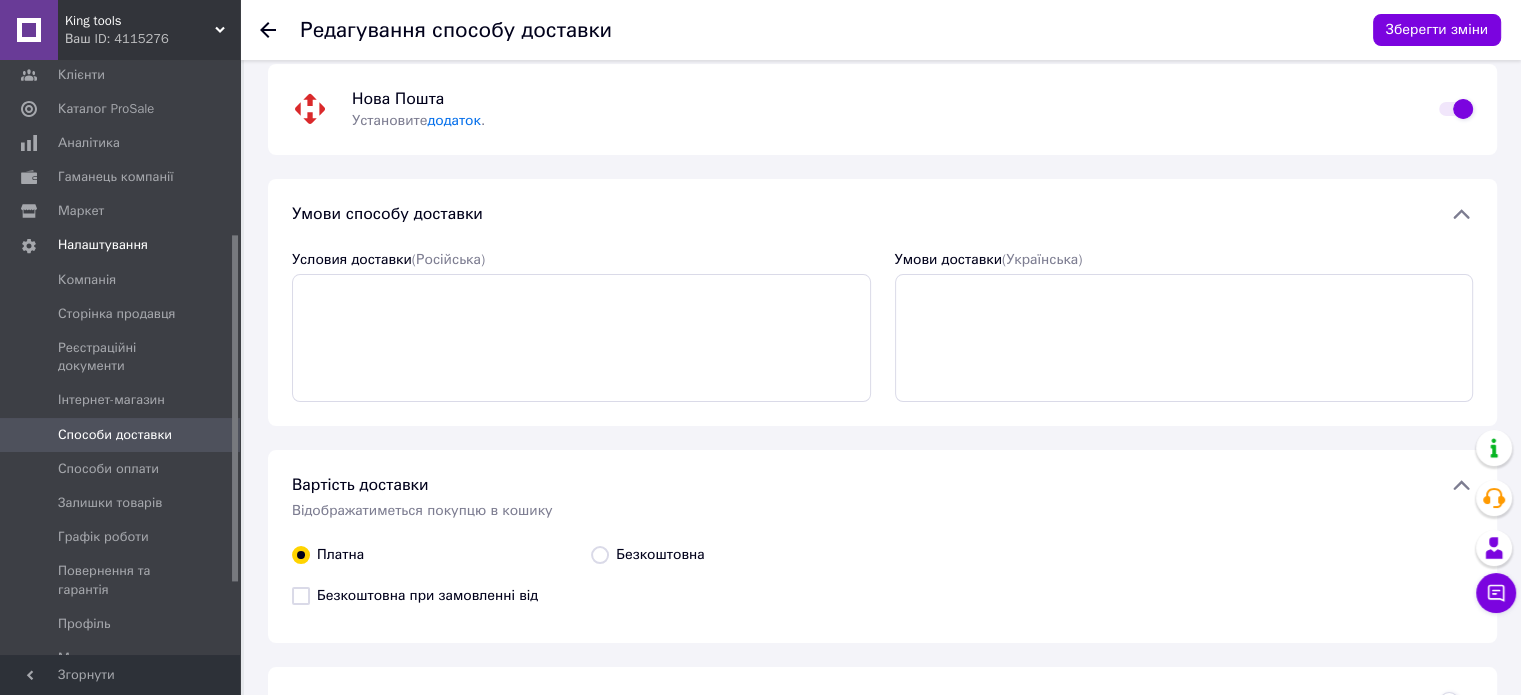 scroll, scrollTop: 0, scrollLeft: 0, axis: both 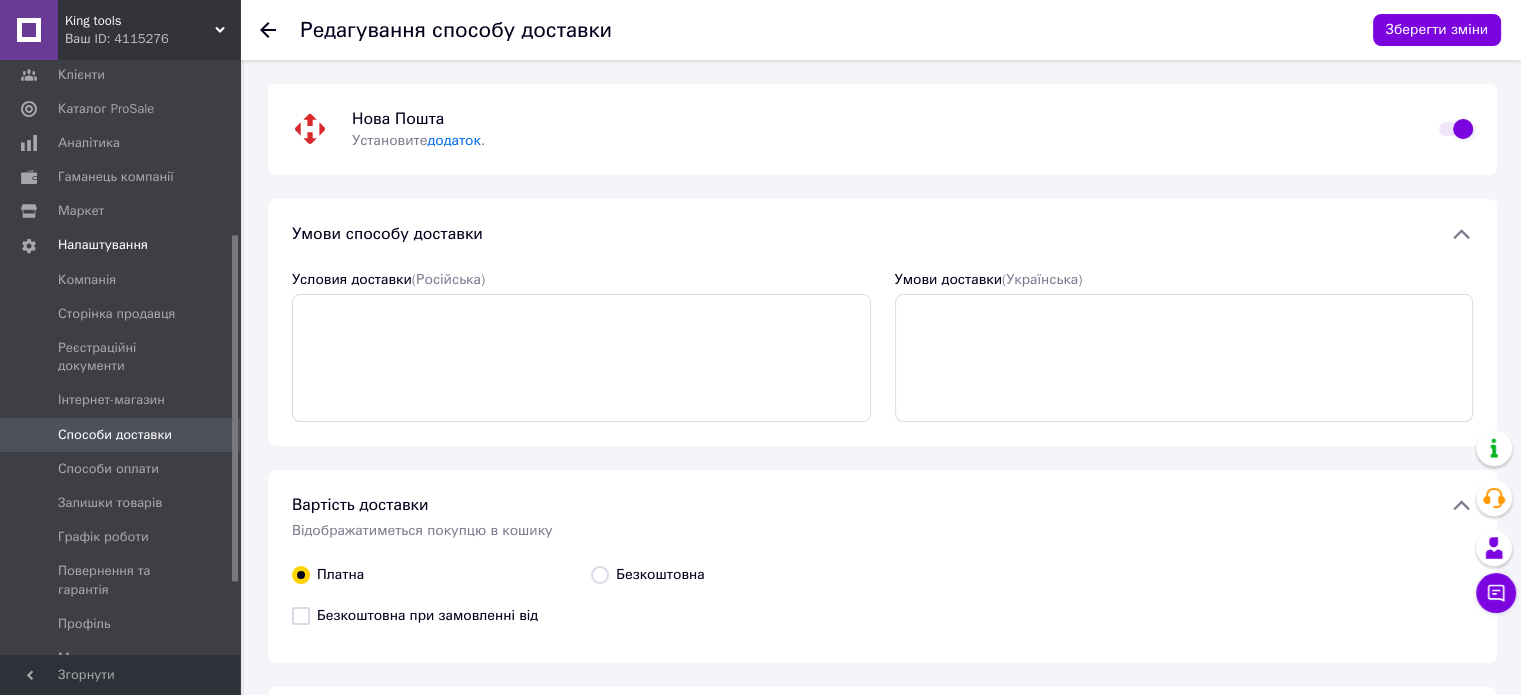 click on "Редагування способу доставки Зберегти зміни" at bounding box center [880, 30] 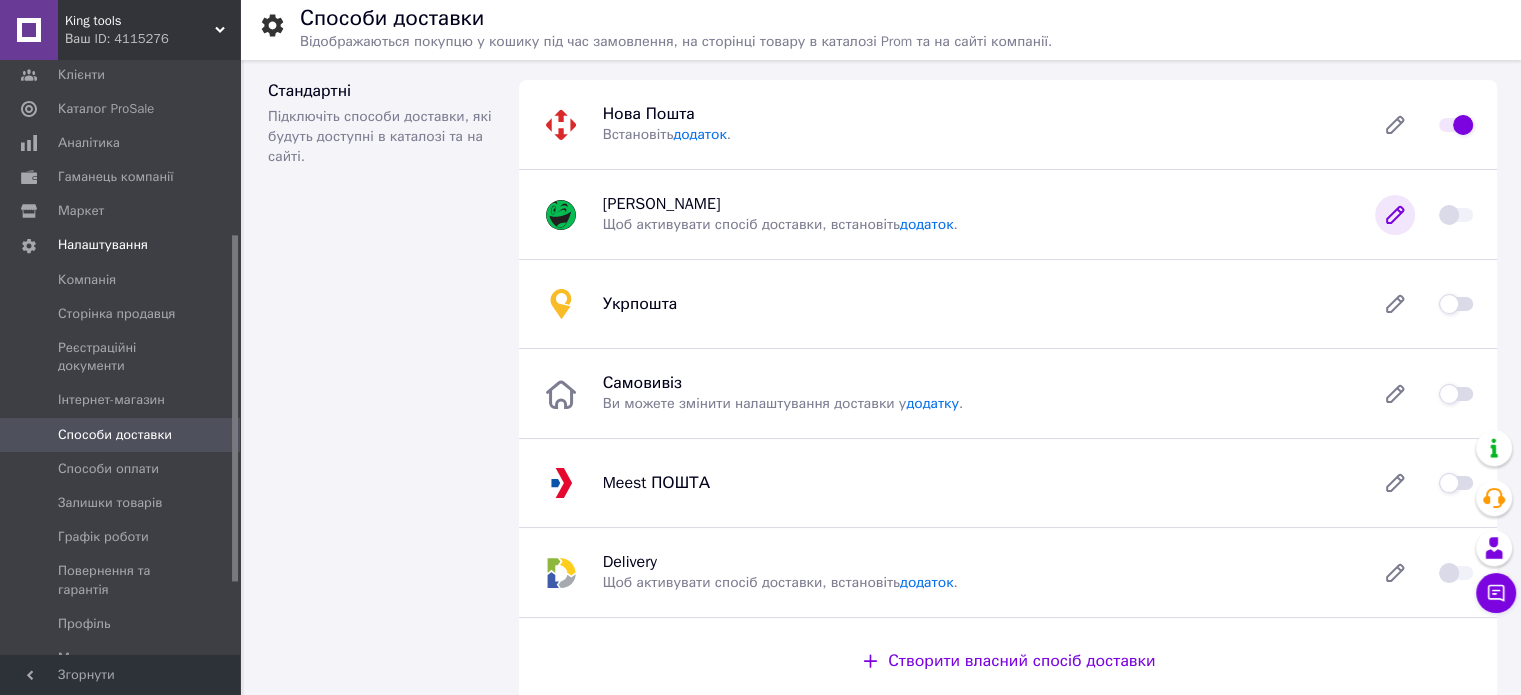 click 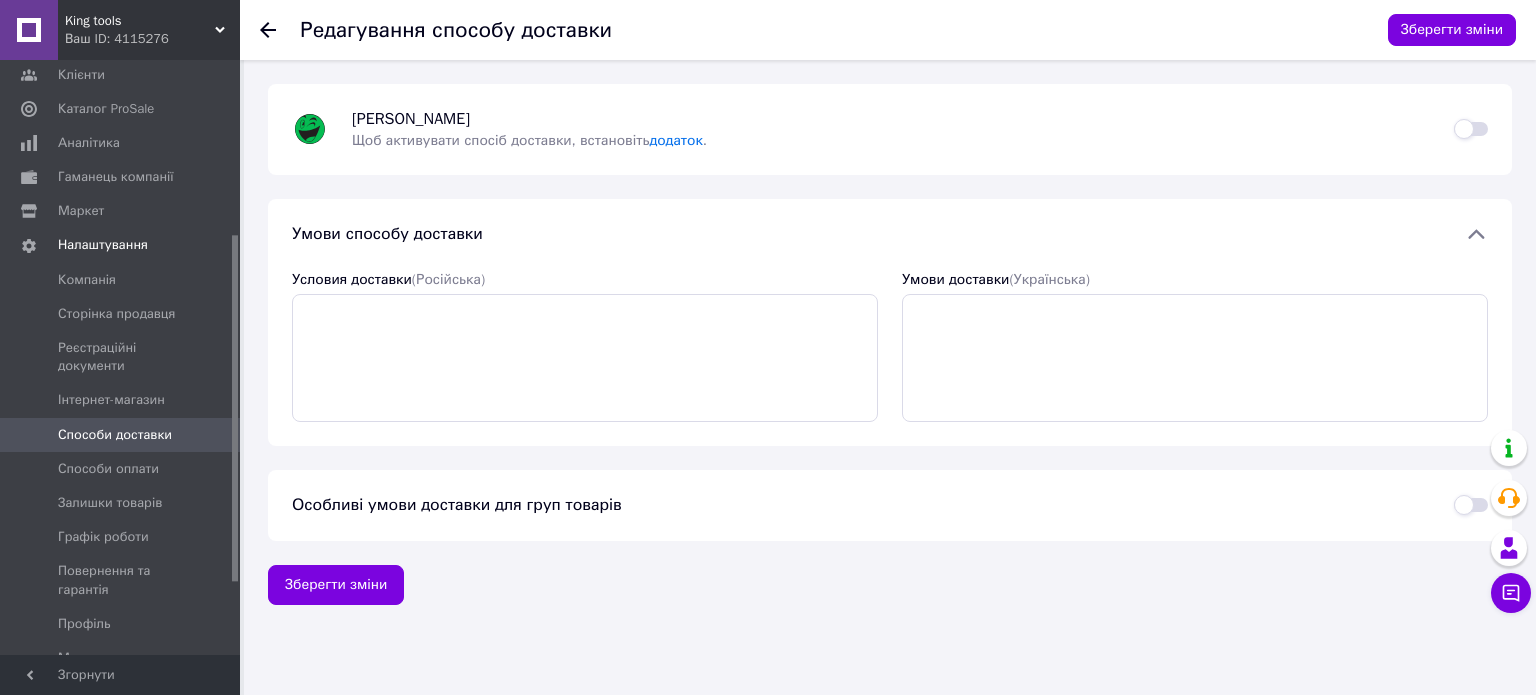 click on "Редагування способу доставки Зберегти зміни" at bounding box center (888, 30) 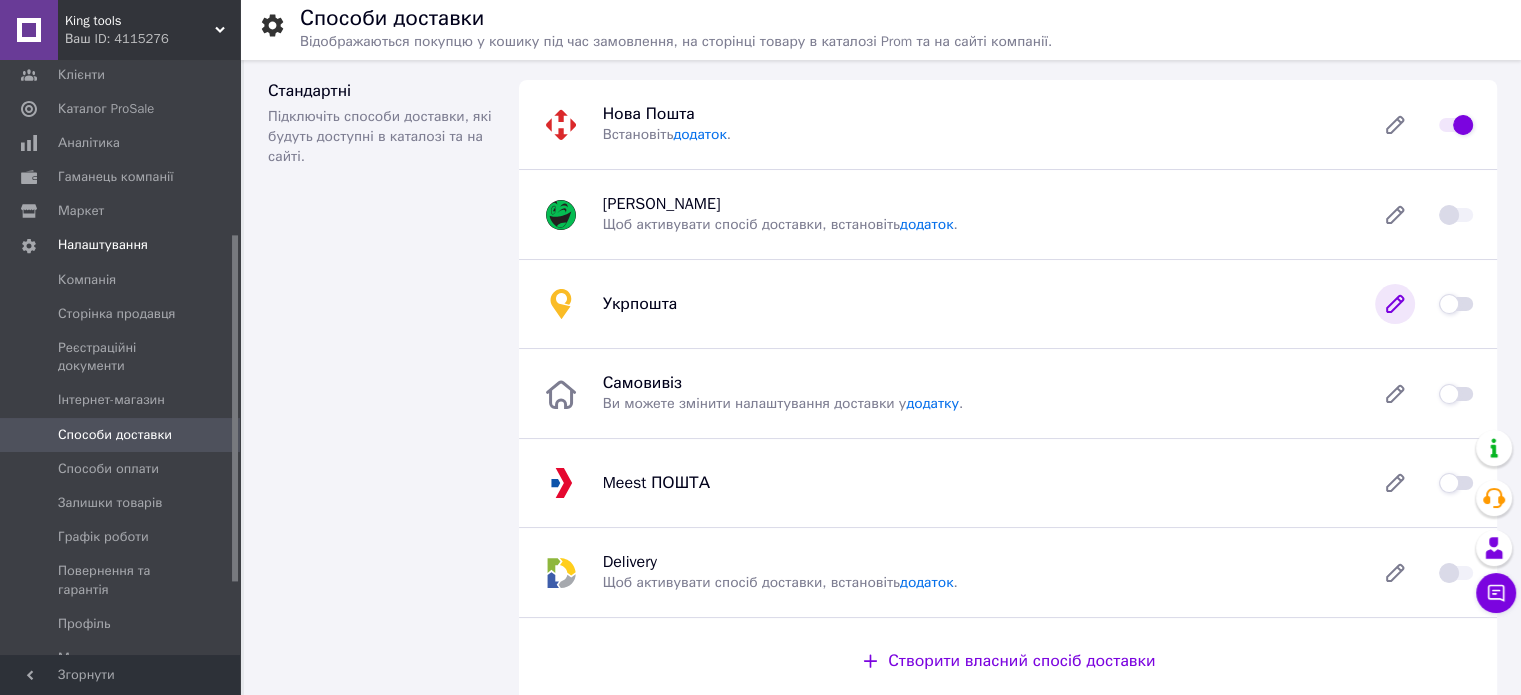 click 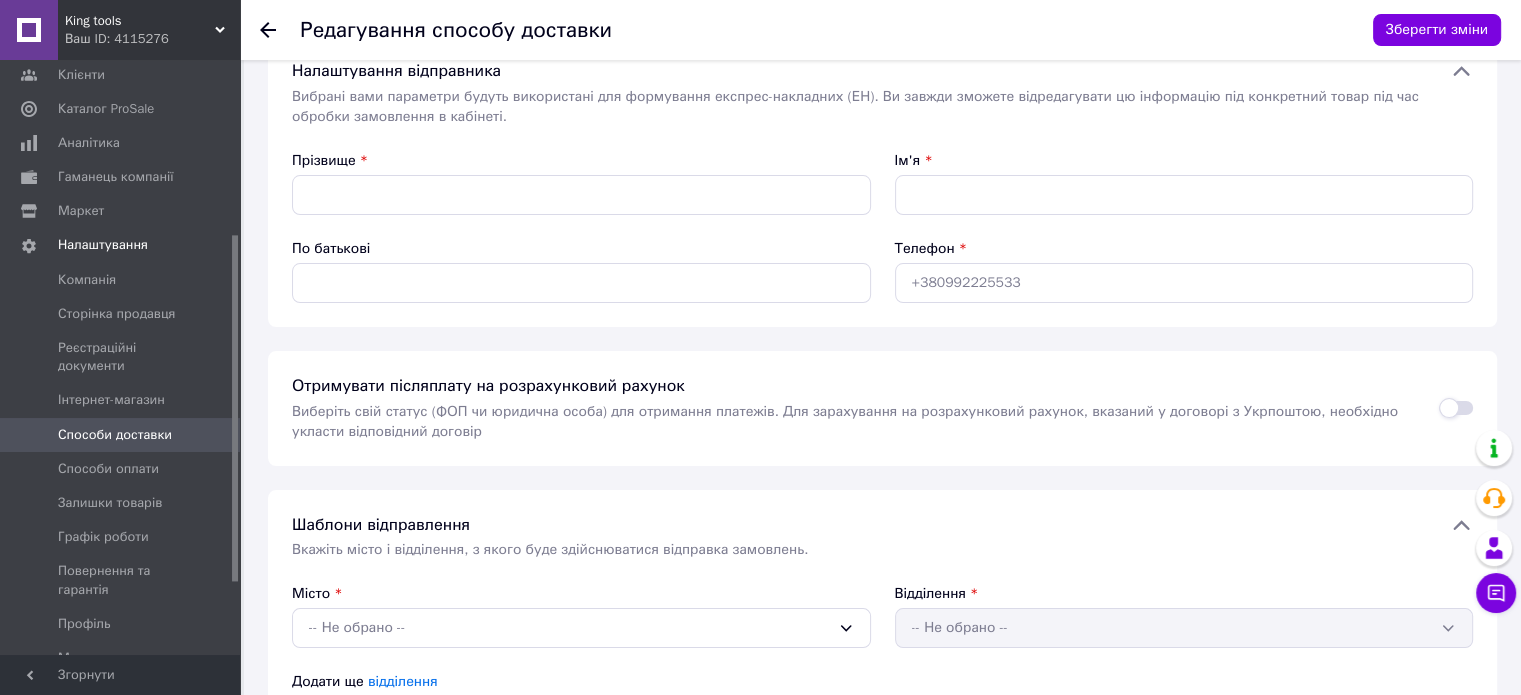 scroll, scrollTop: 0, scrollLeft: 0, axis: both 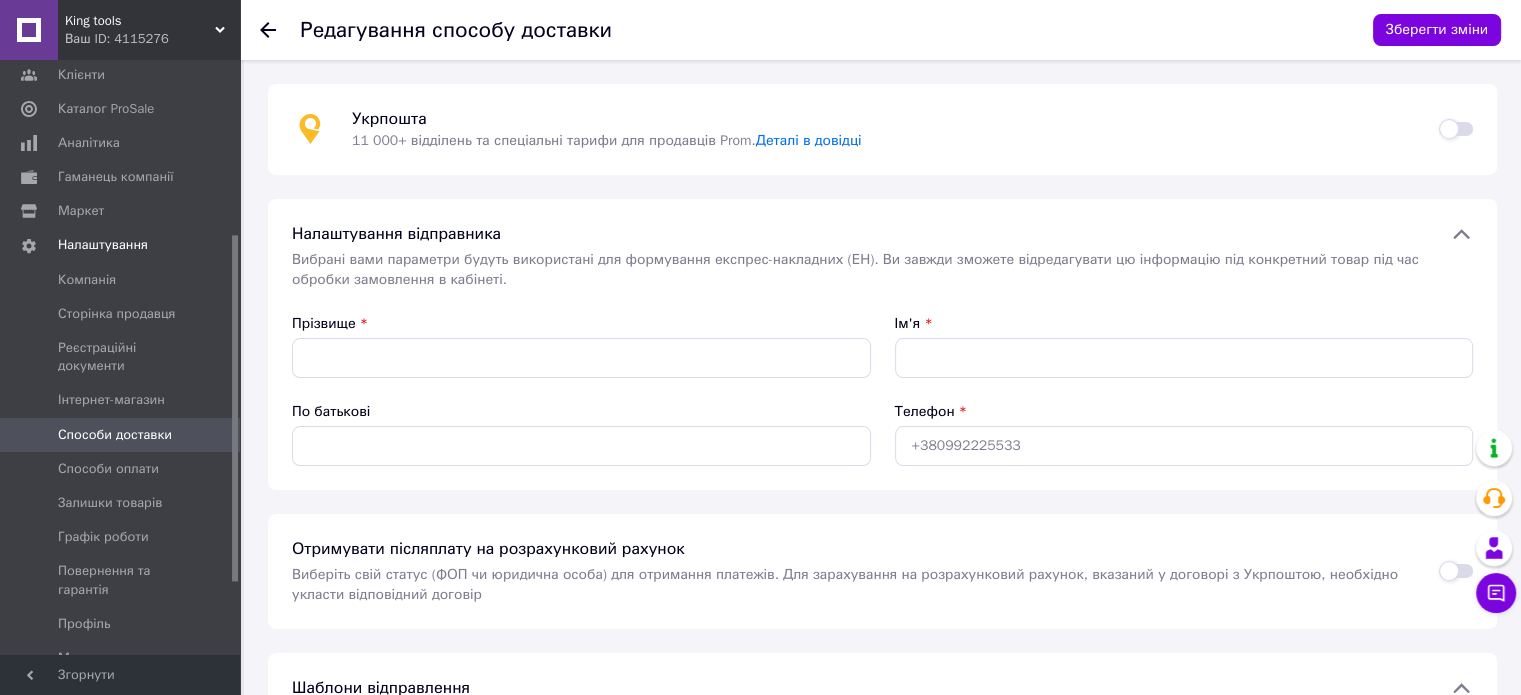 click 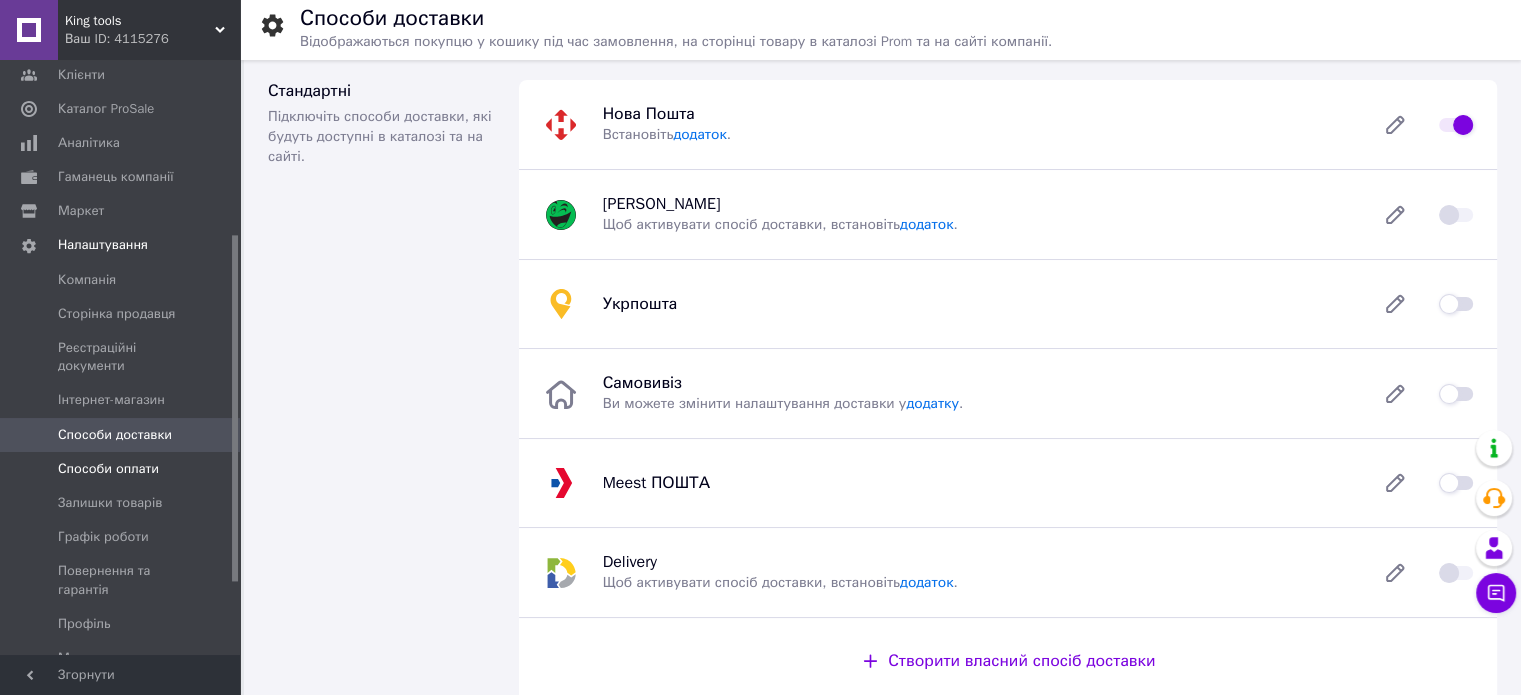 click on "Способи оплати" at bounding box center (108, 469) 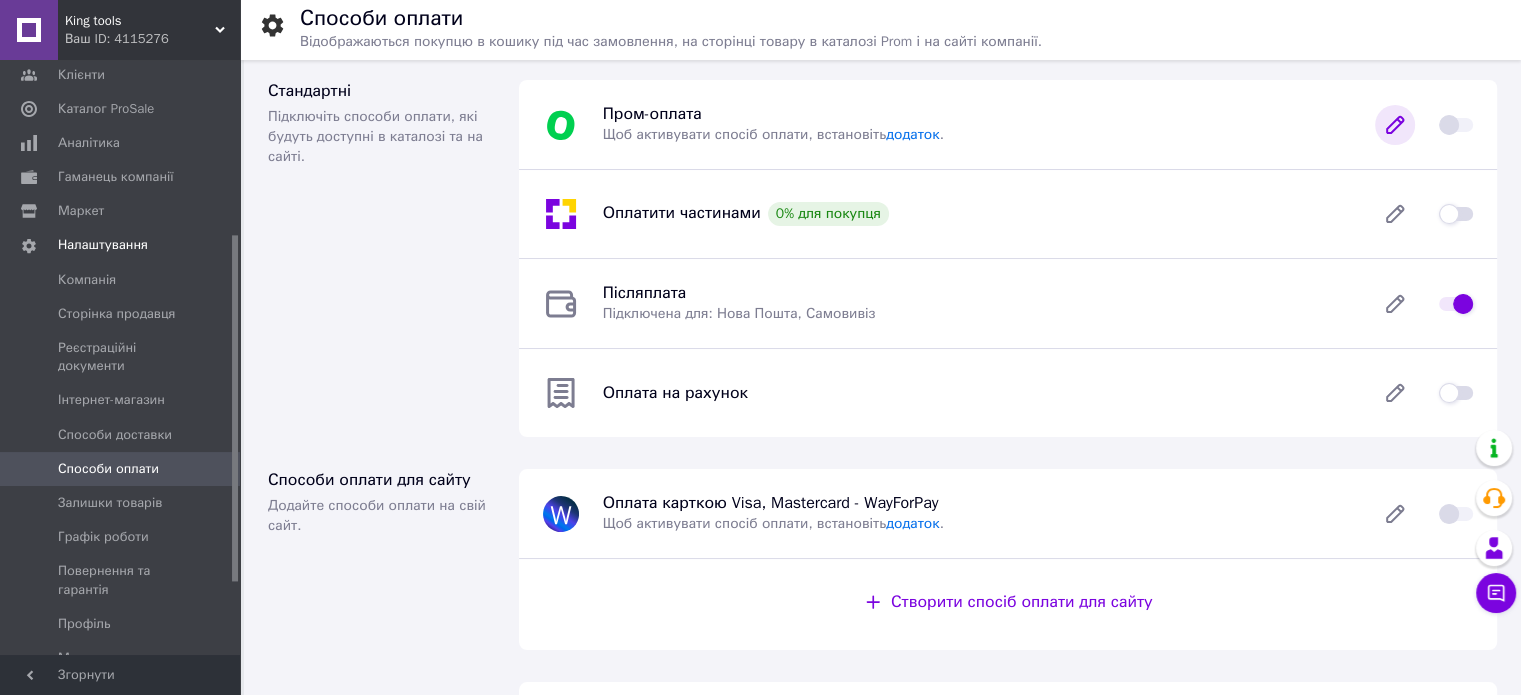 click 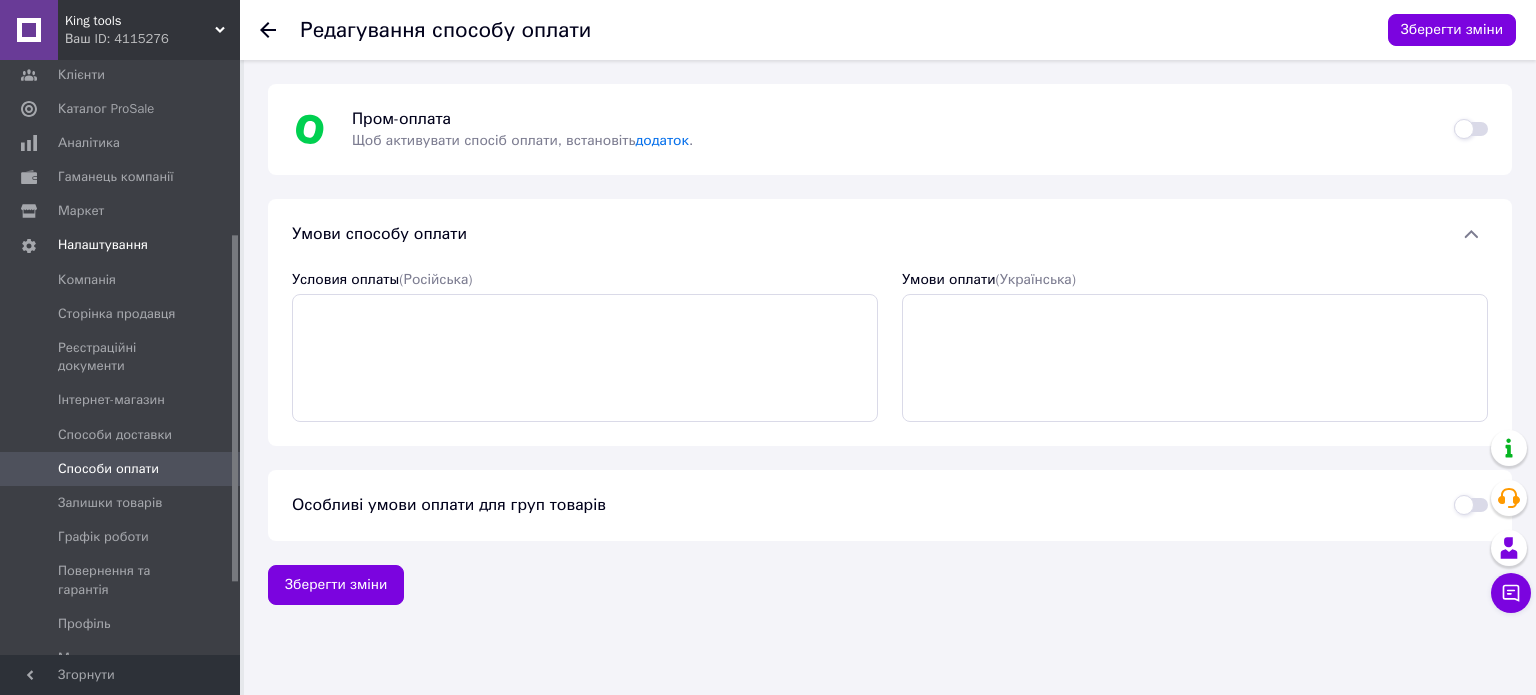 click 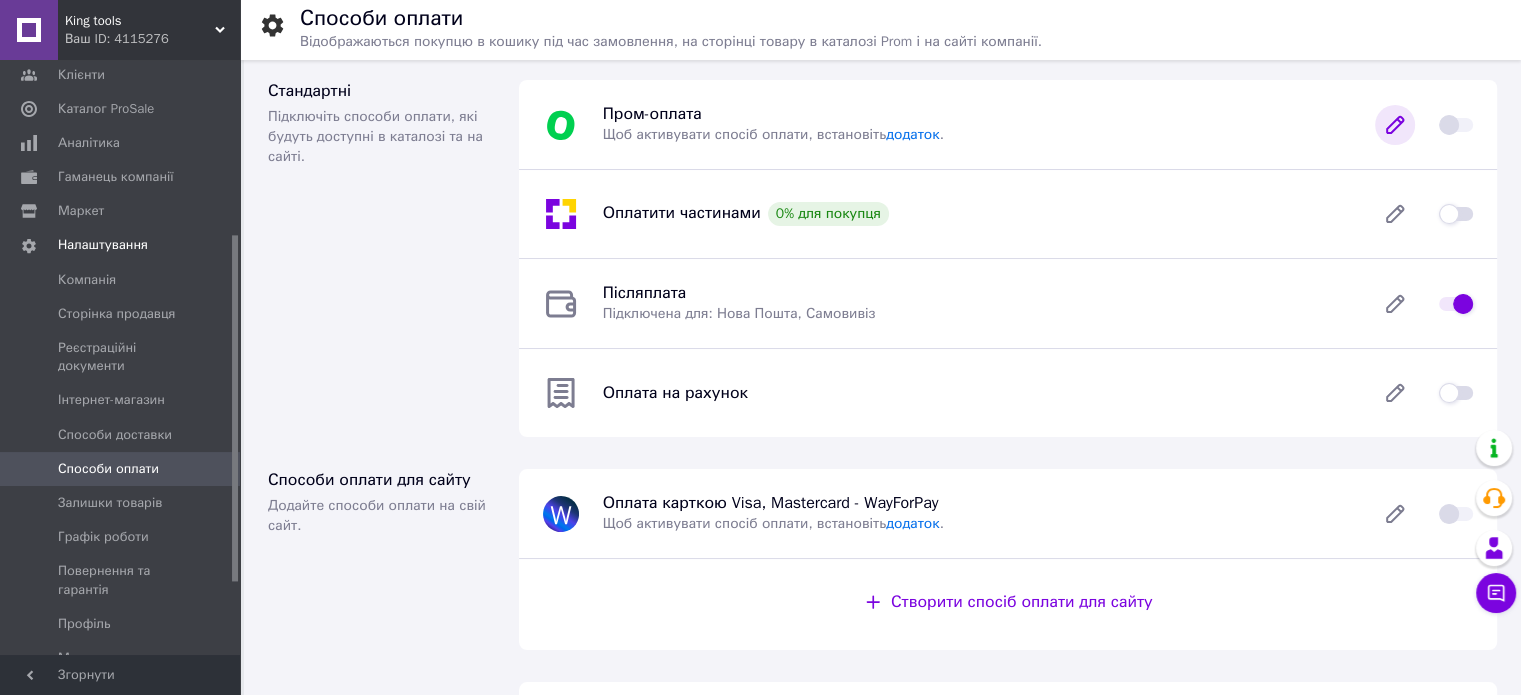 click 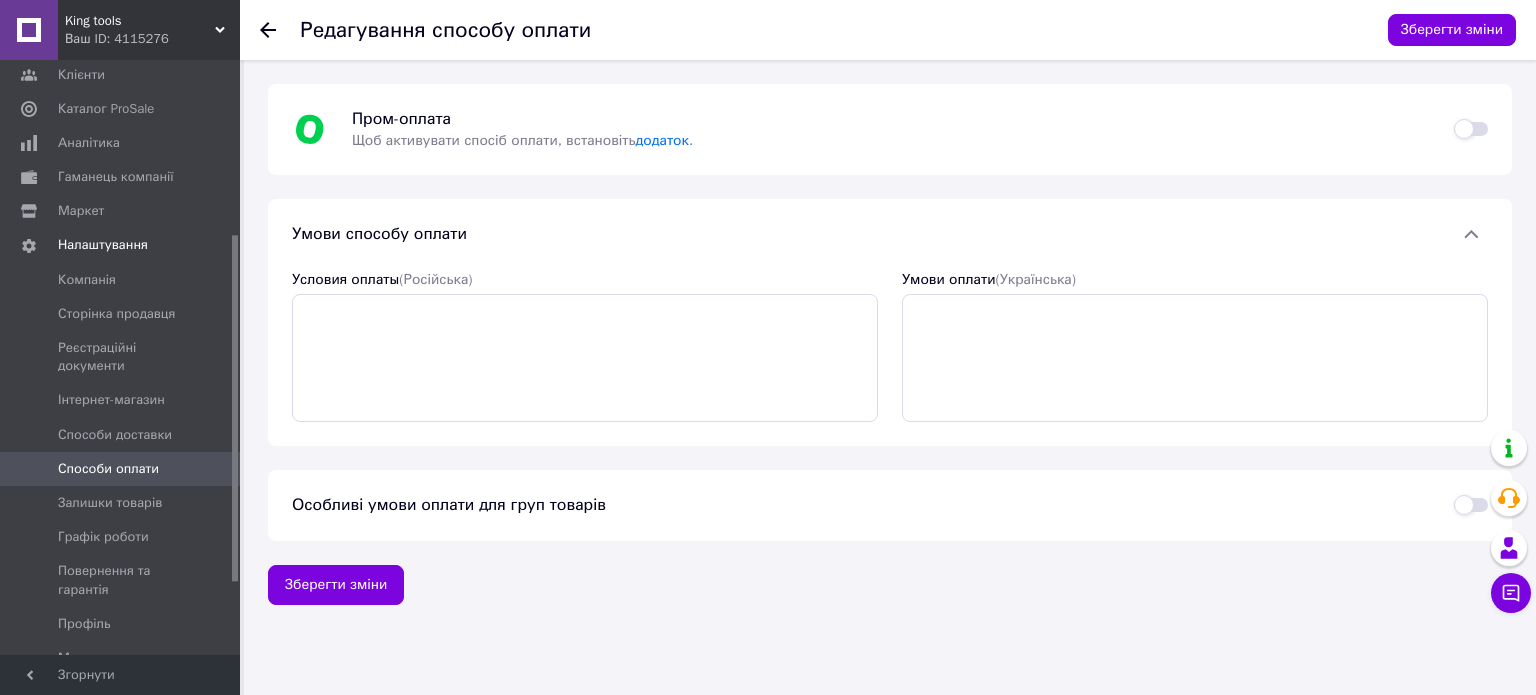 click 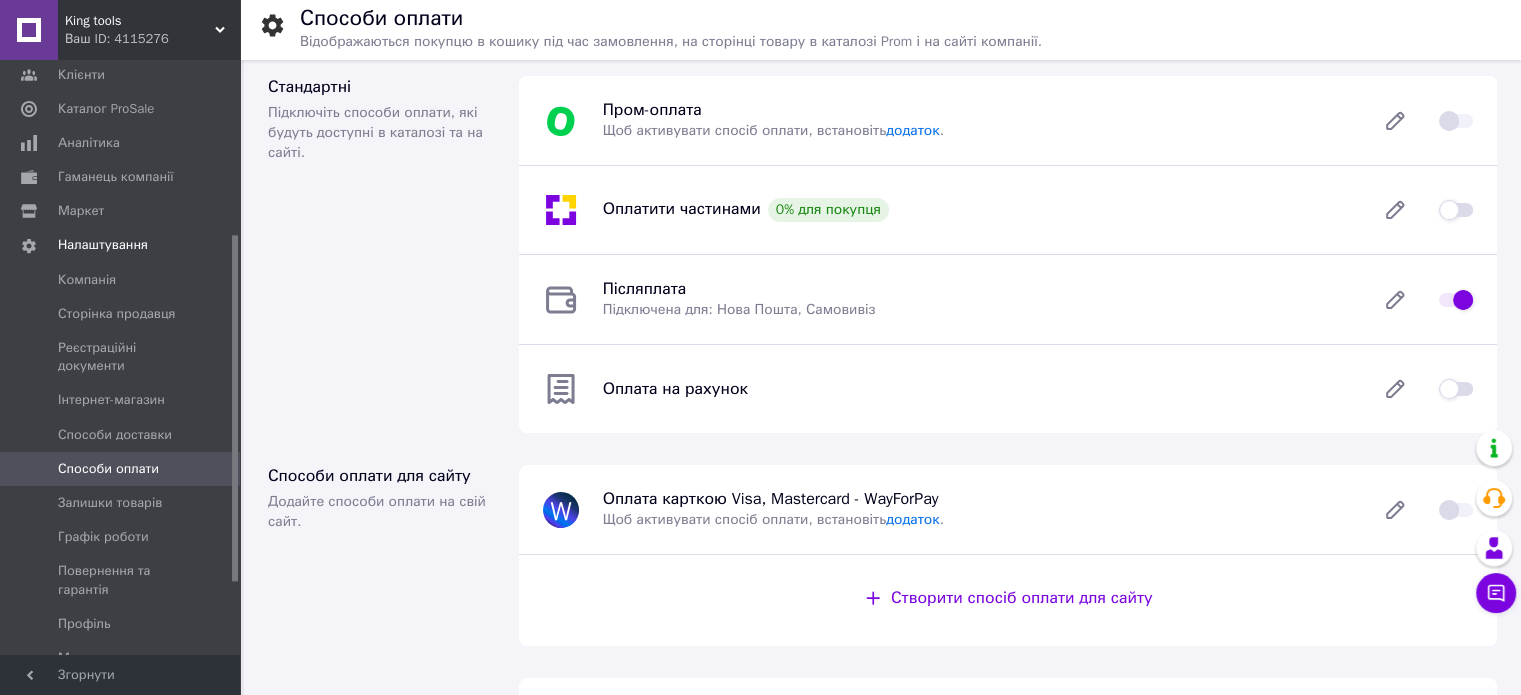 scroll, scrollTop: 0, scrollLeft: 0, axis: both 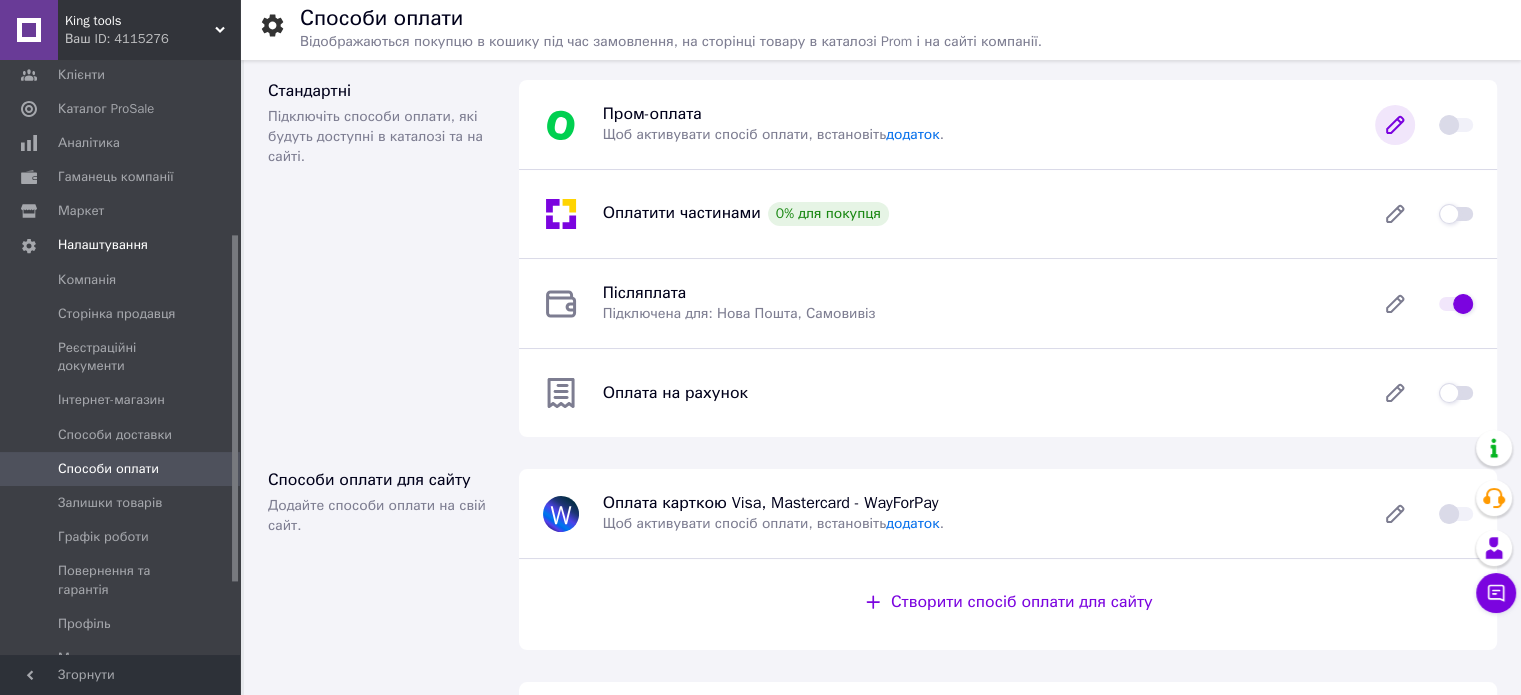 click 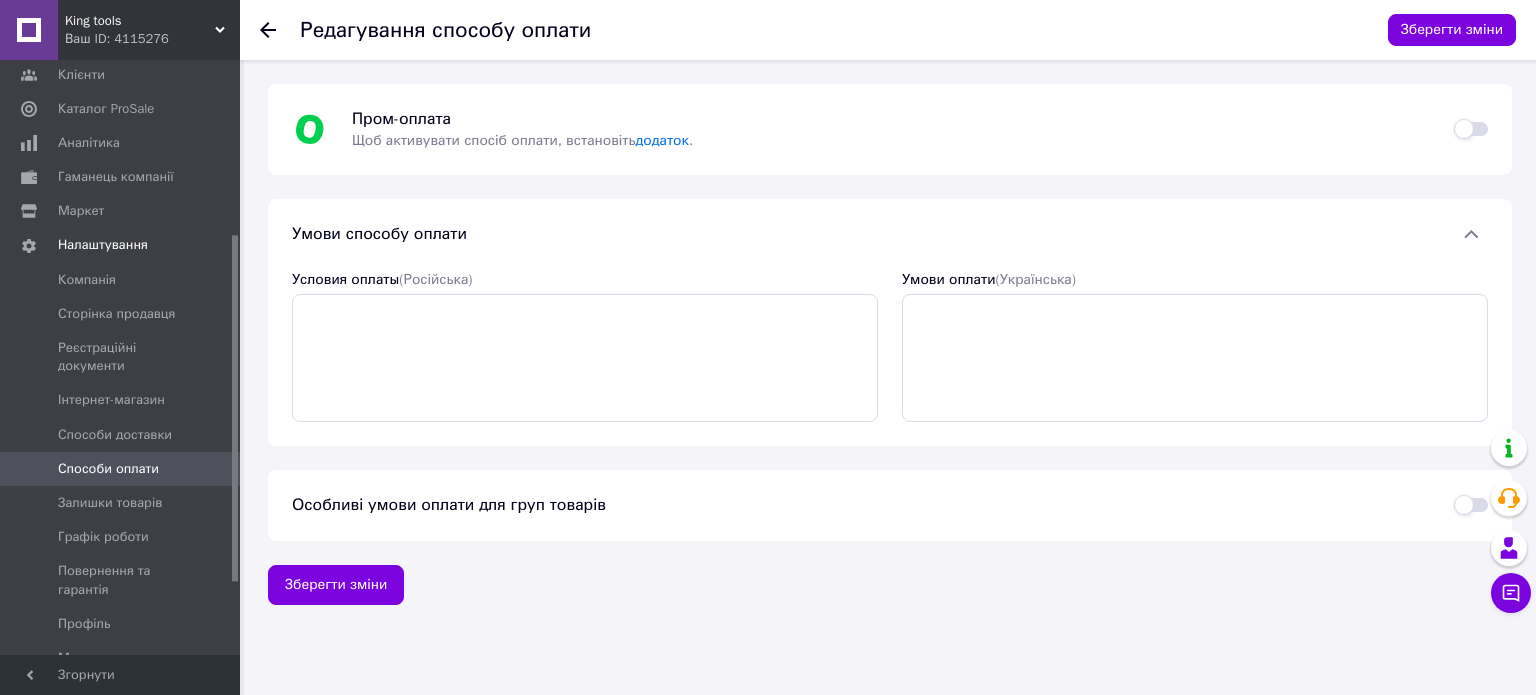 click 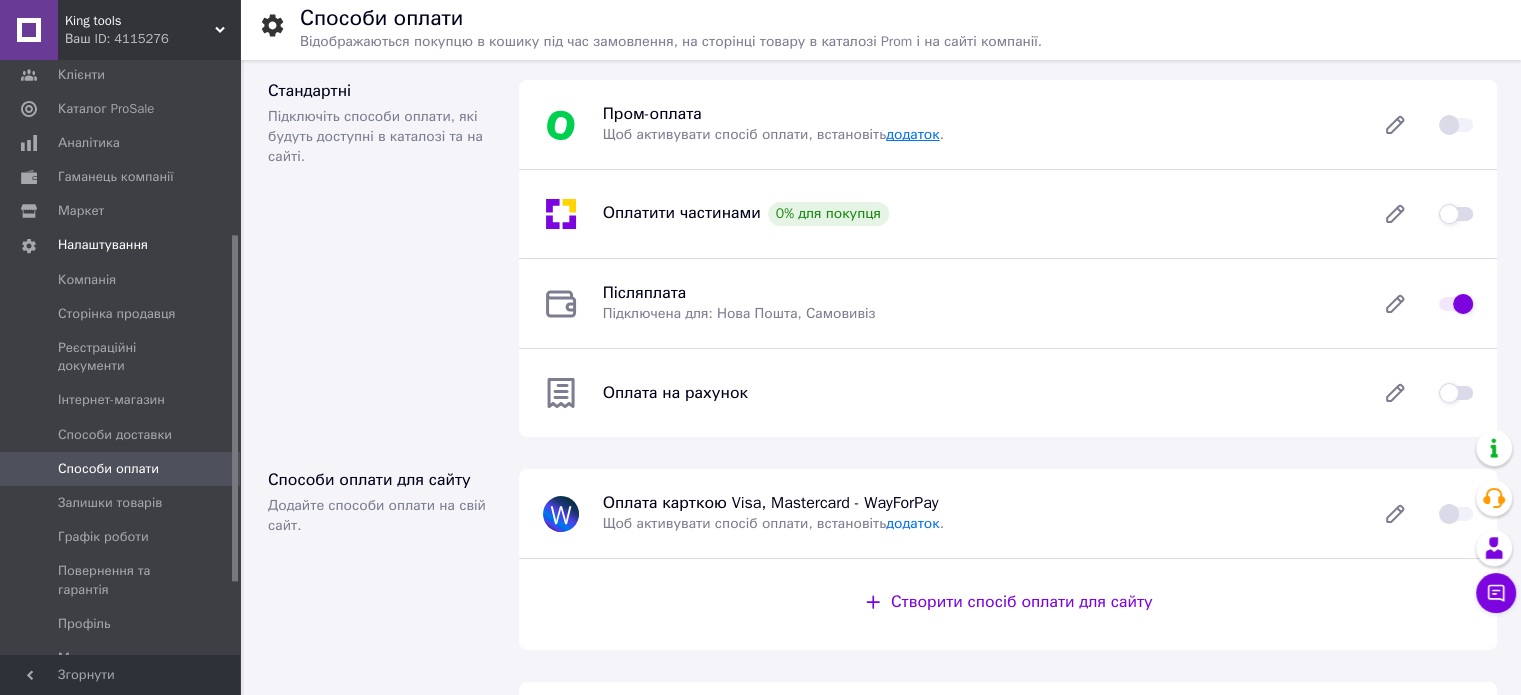click on "додаток" at bounding box center [912, 134] 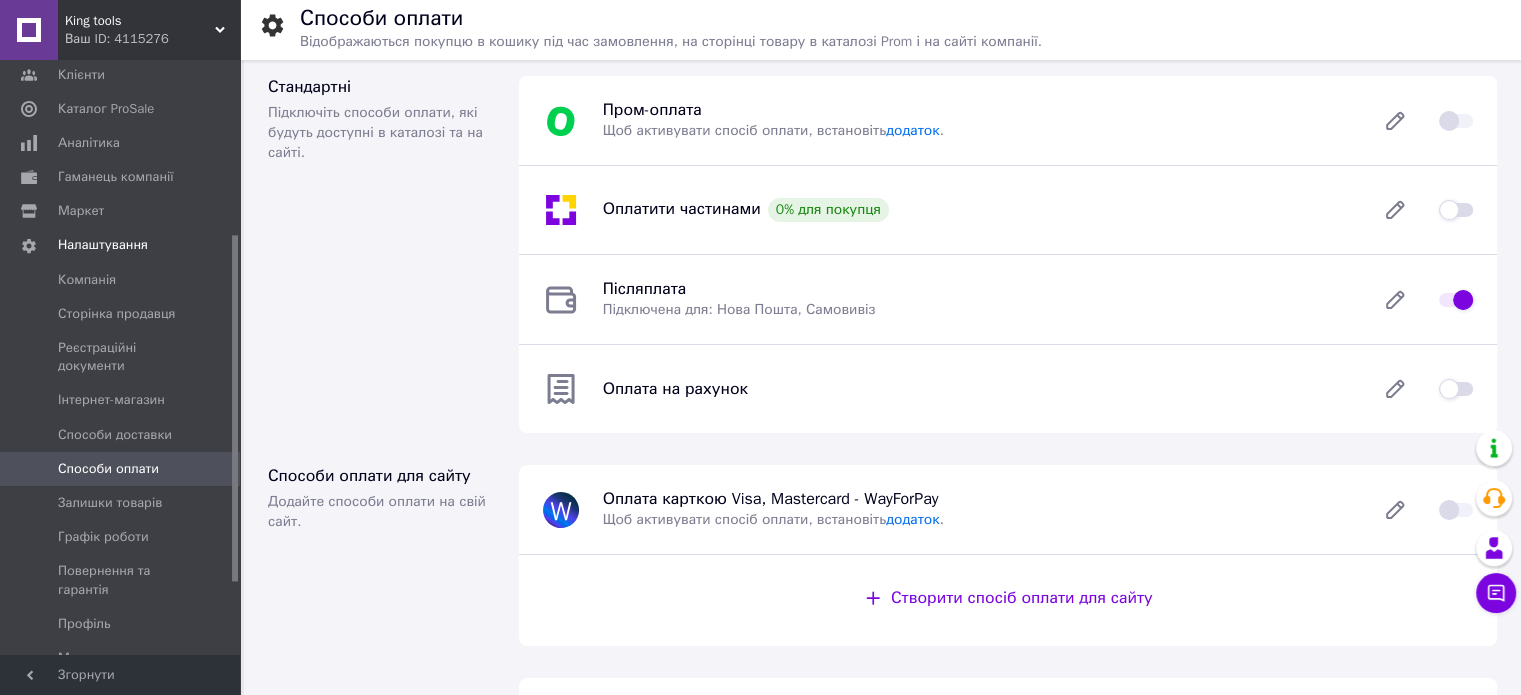 scroll, scrollTop: 0, scrollLeft: 0, axis: both 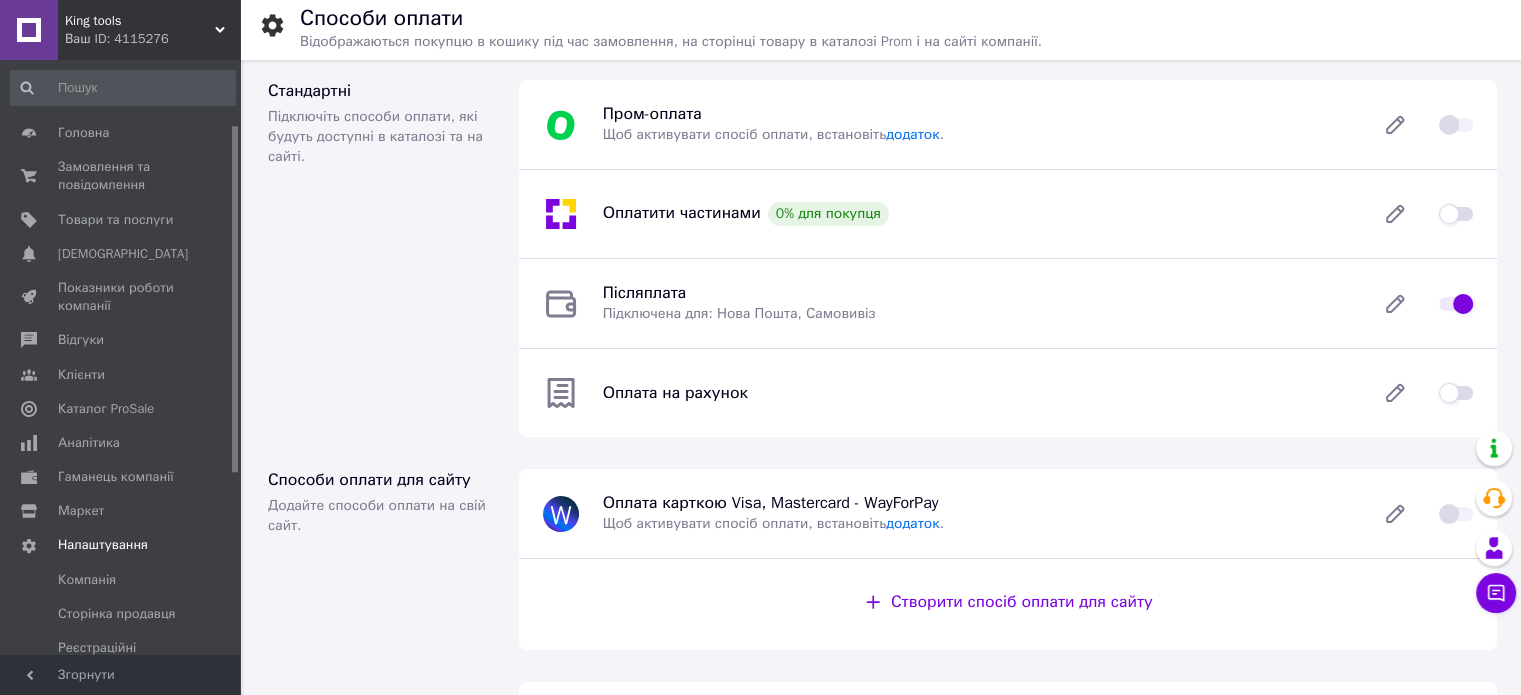 drag, startPoint x: 235, startPoint y: 316, endPoint x: 235, endPoint y: 88, distance: 228 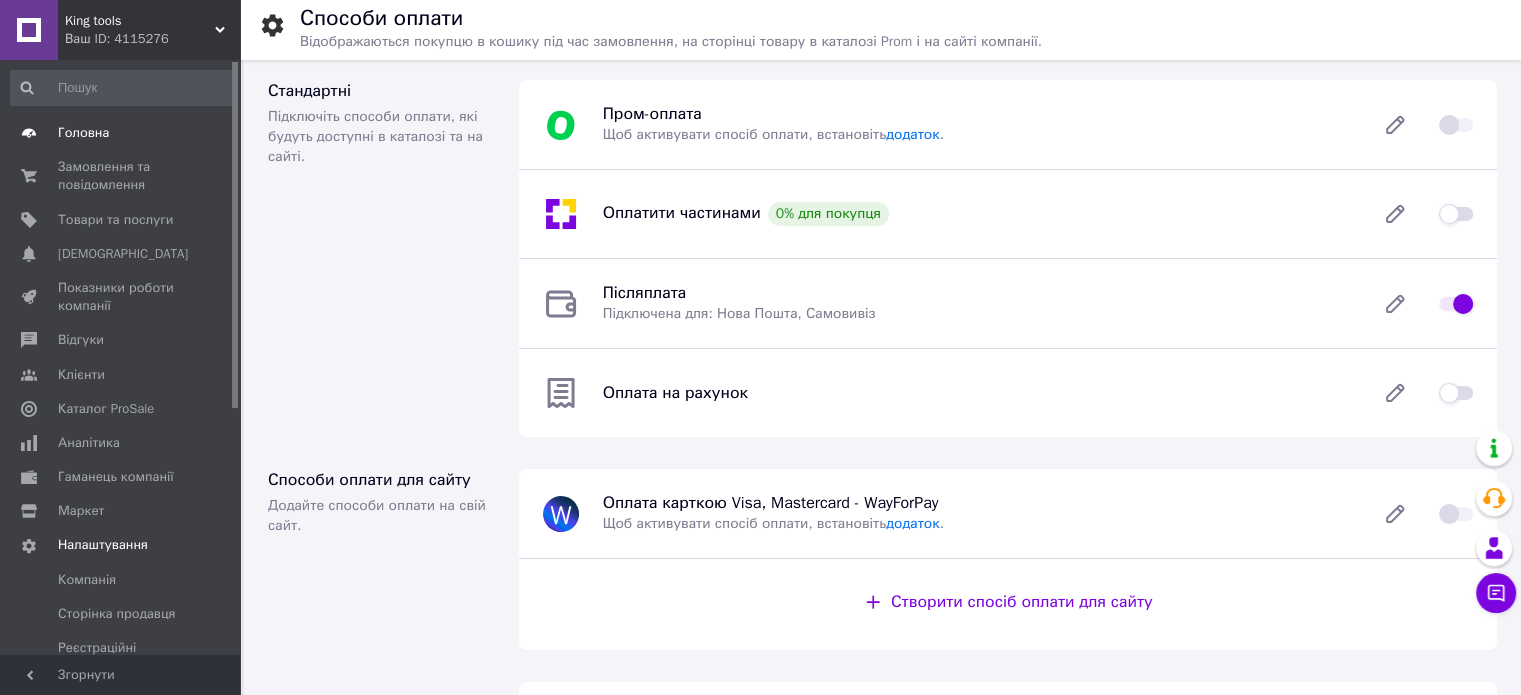 click on "Головна" at bounding box center [83, 133] 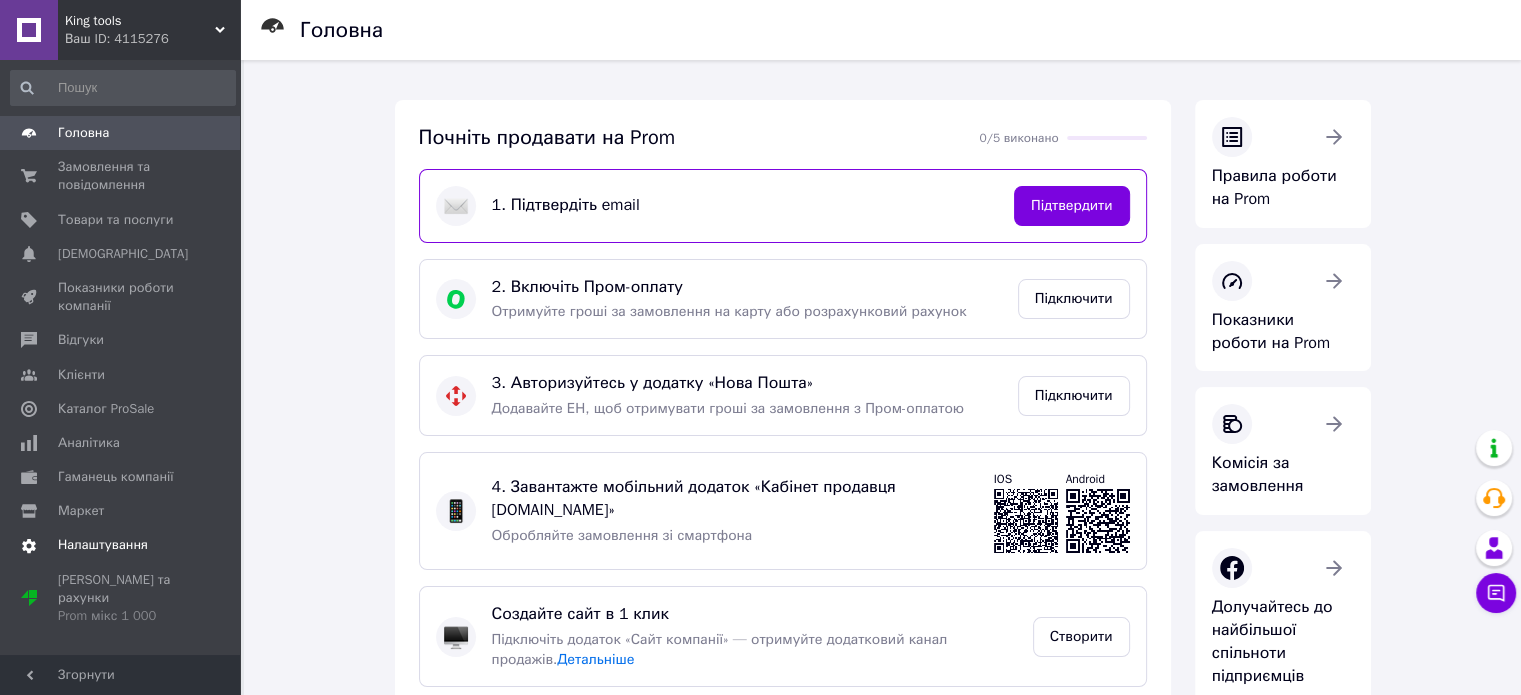 click on "Налаштування" at bounding box center (103, 545) 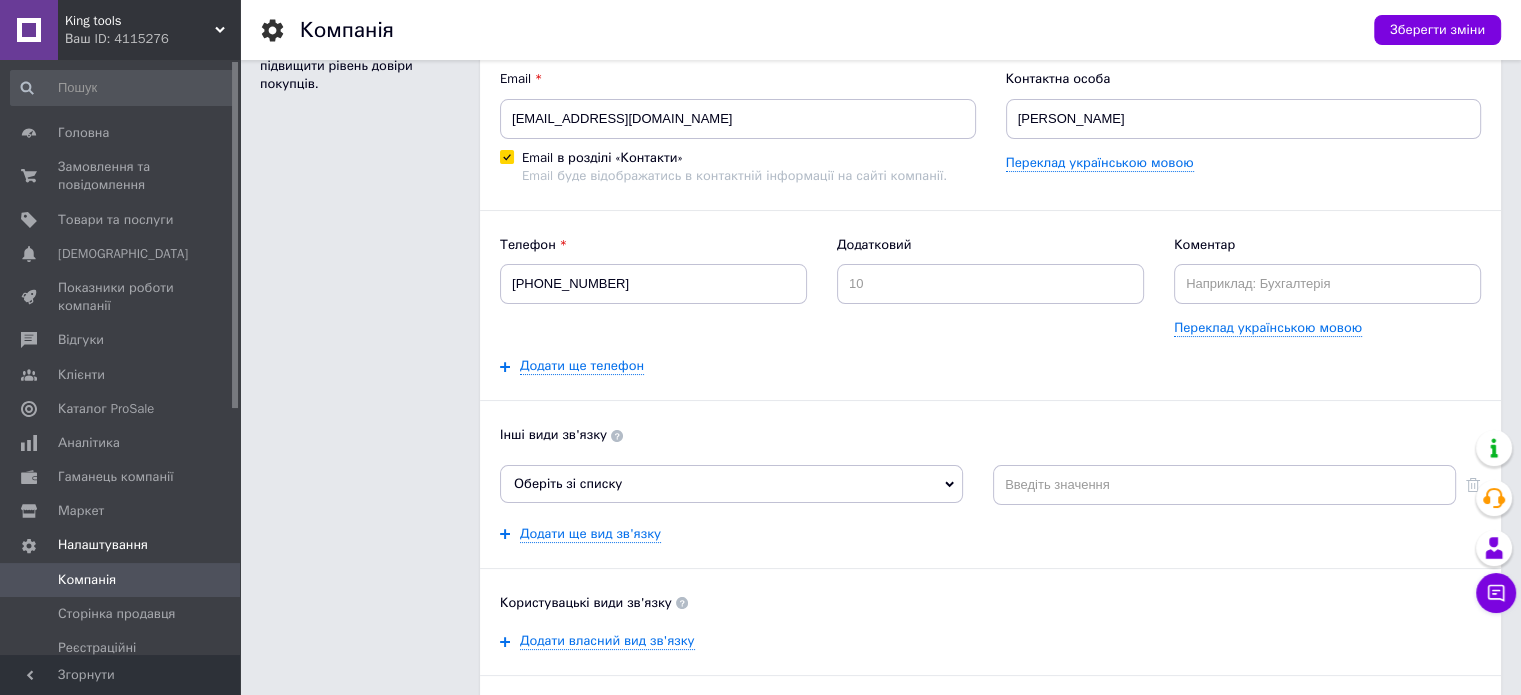 scroll, scrollTop: 200, scrollLeft: 0, axis: vertical 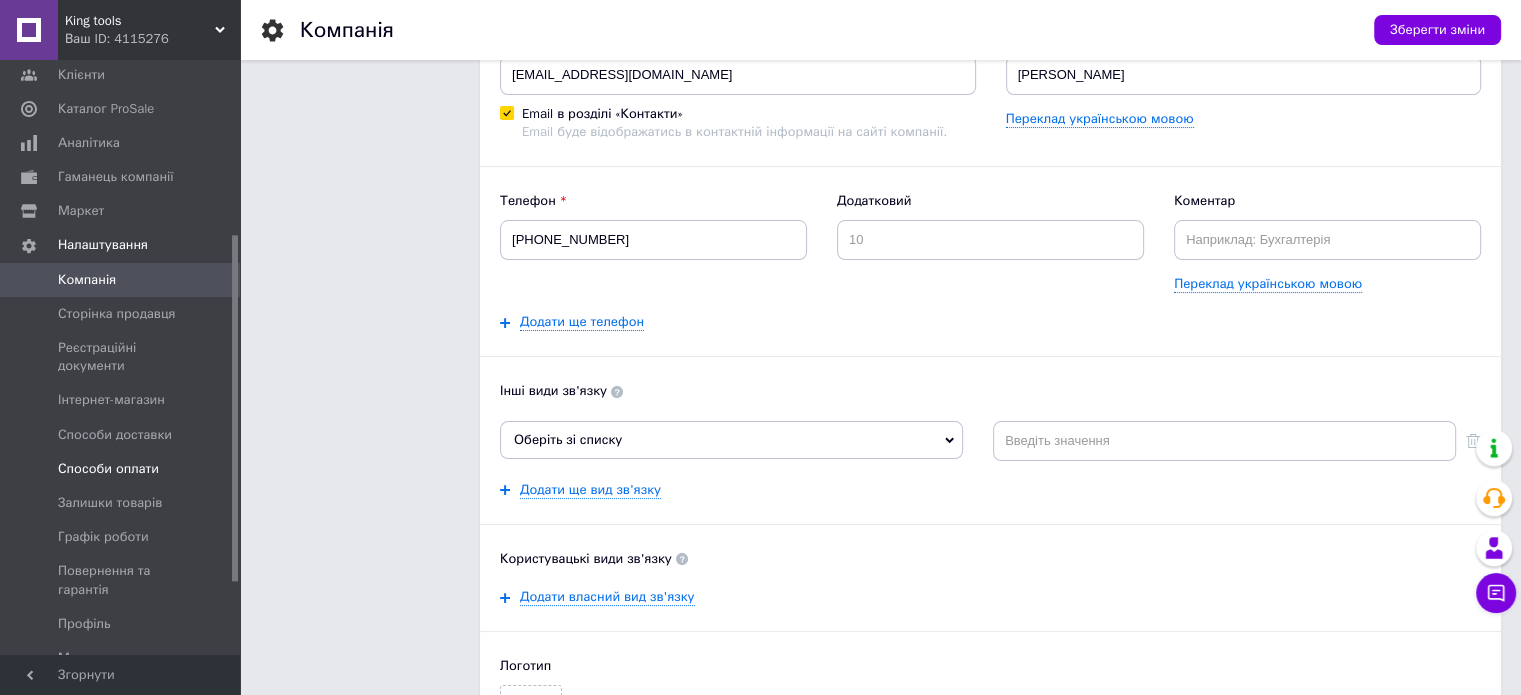 click on "Способи оплати" at bounding box center [108, 469] 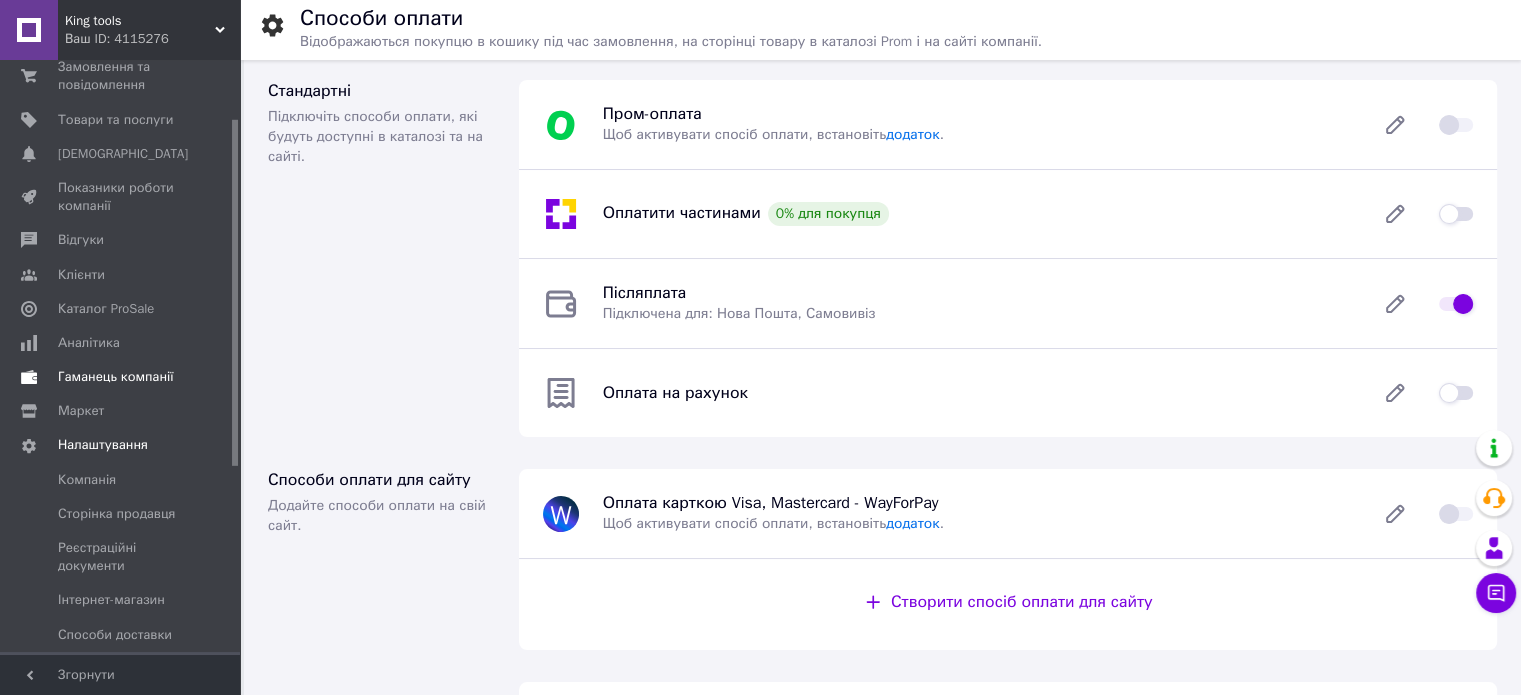 click on "Гаманець компанії" at bounding box center (116, 377) 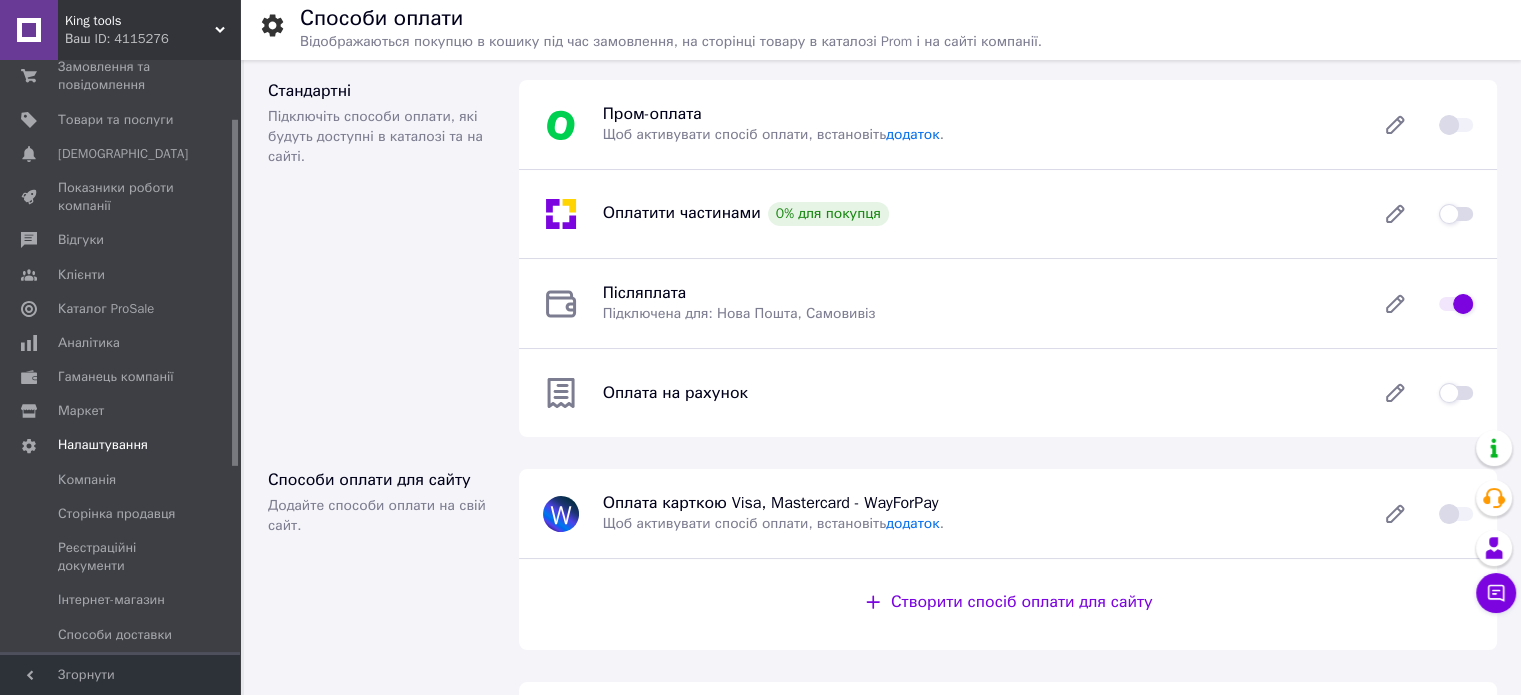 scroll, scrollTop: 12, scrollLeft: 0, axis: vertical 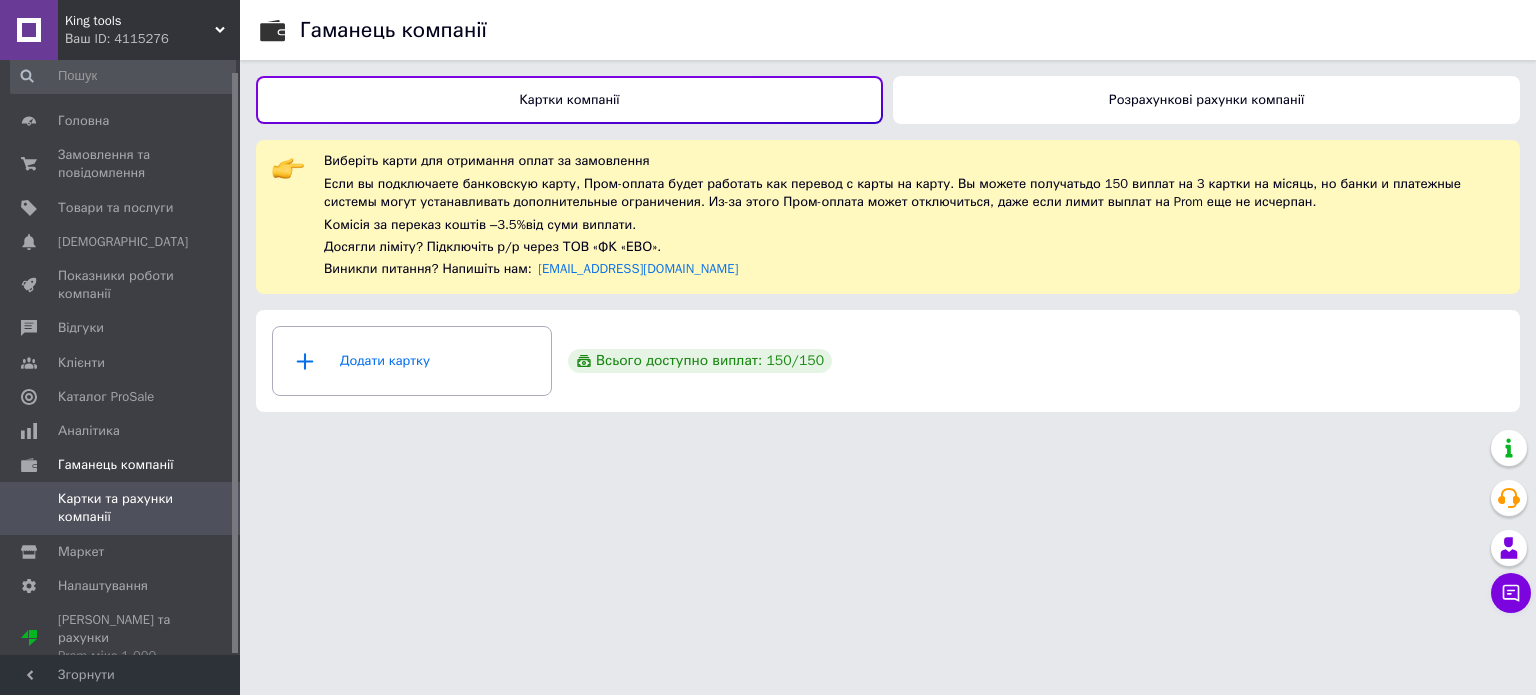 click on "Розрахункові рахунки компанії" at bounding box center [1206, 100] 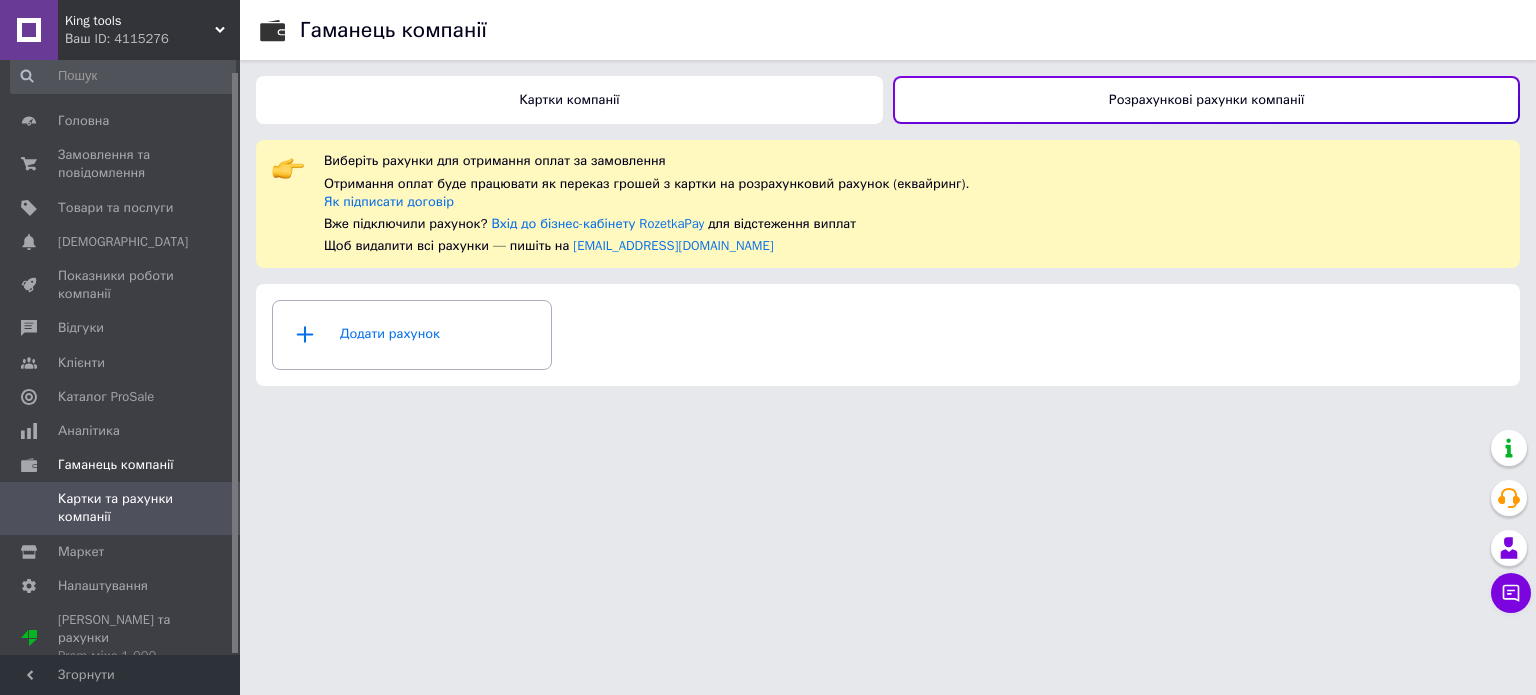 click on "Картки компанії" at bounding box center [569, 100] 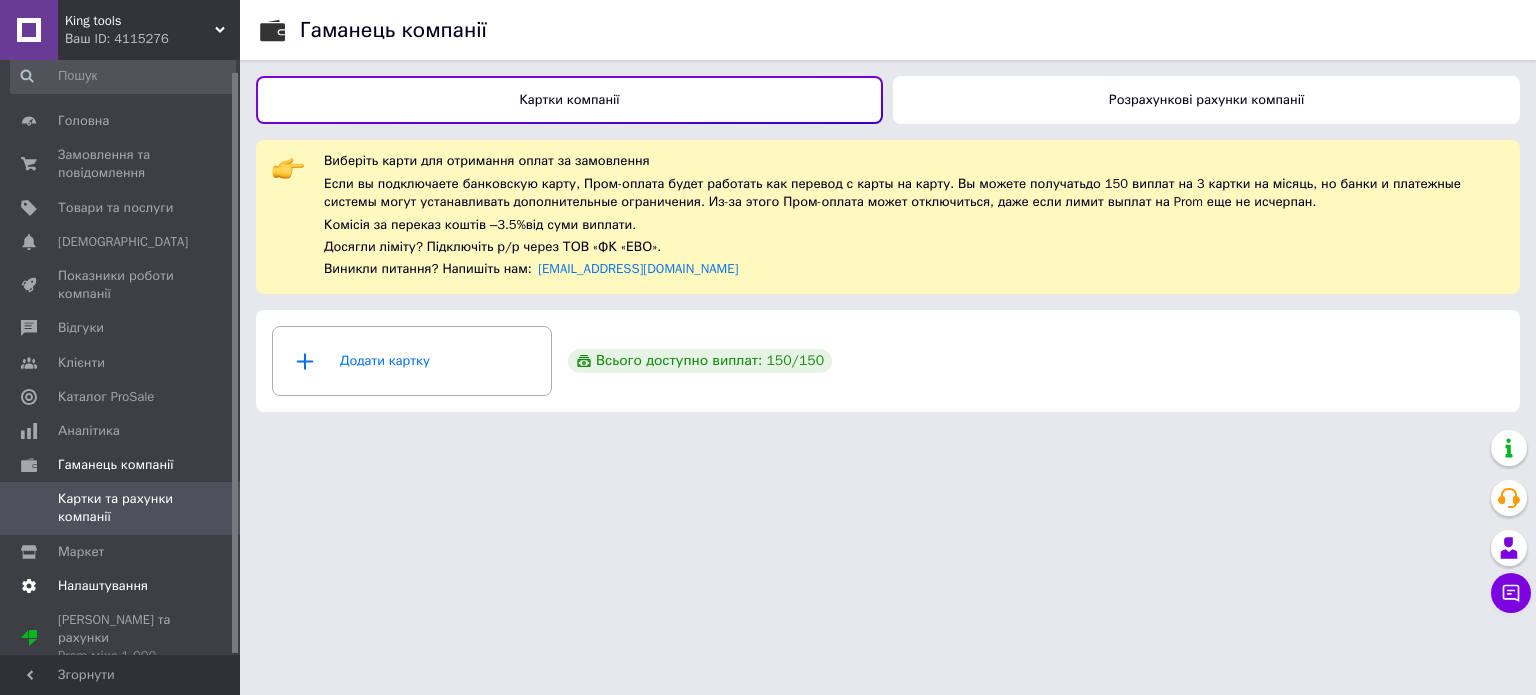 click on "Налаштування" at bounding box center [103, 586] 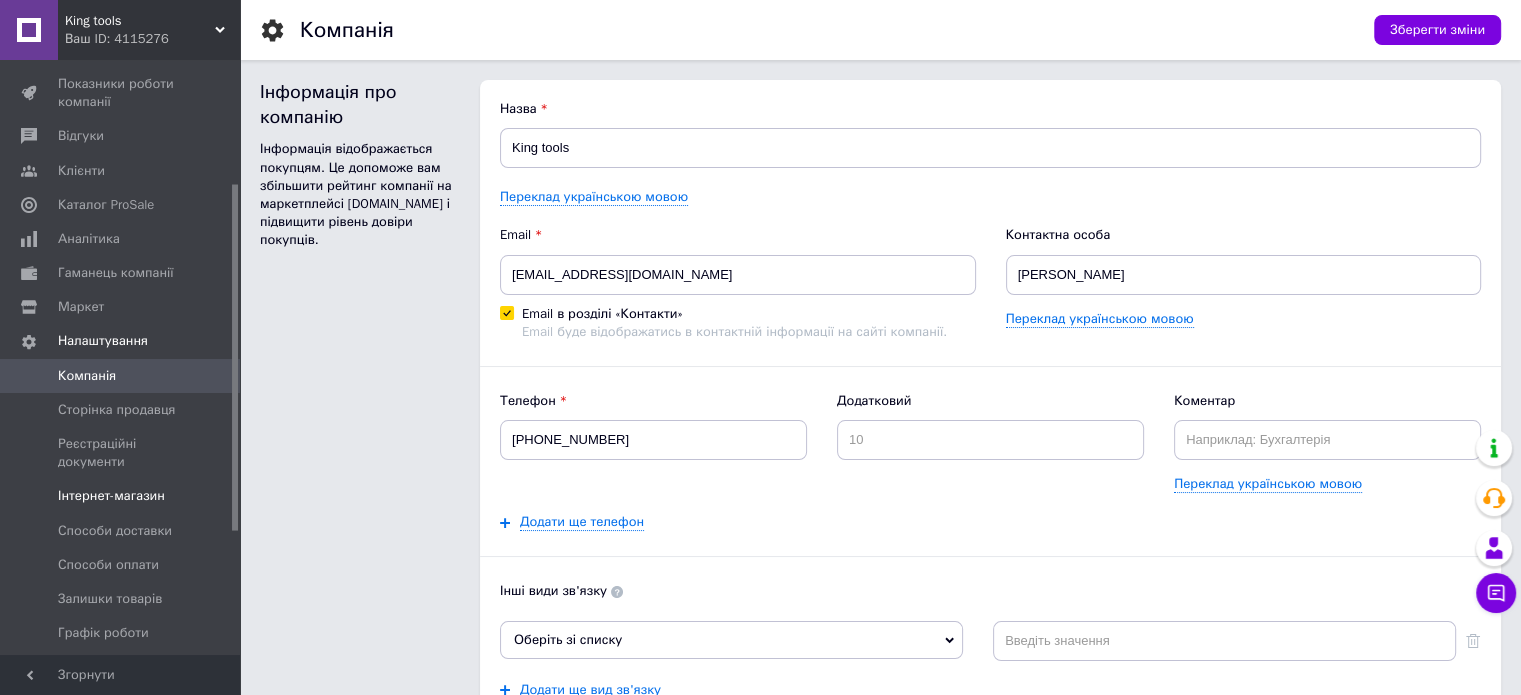 scroll, scrollTop: 212, scrollLeft: 0, axis: vertical 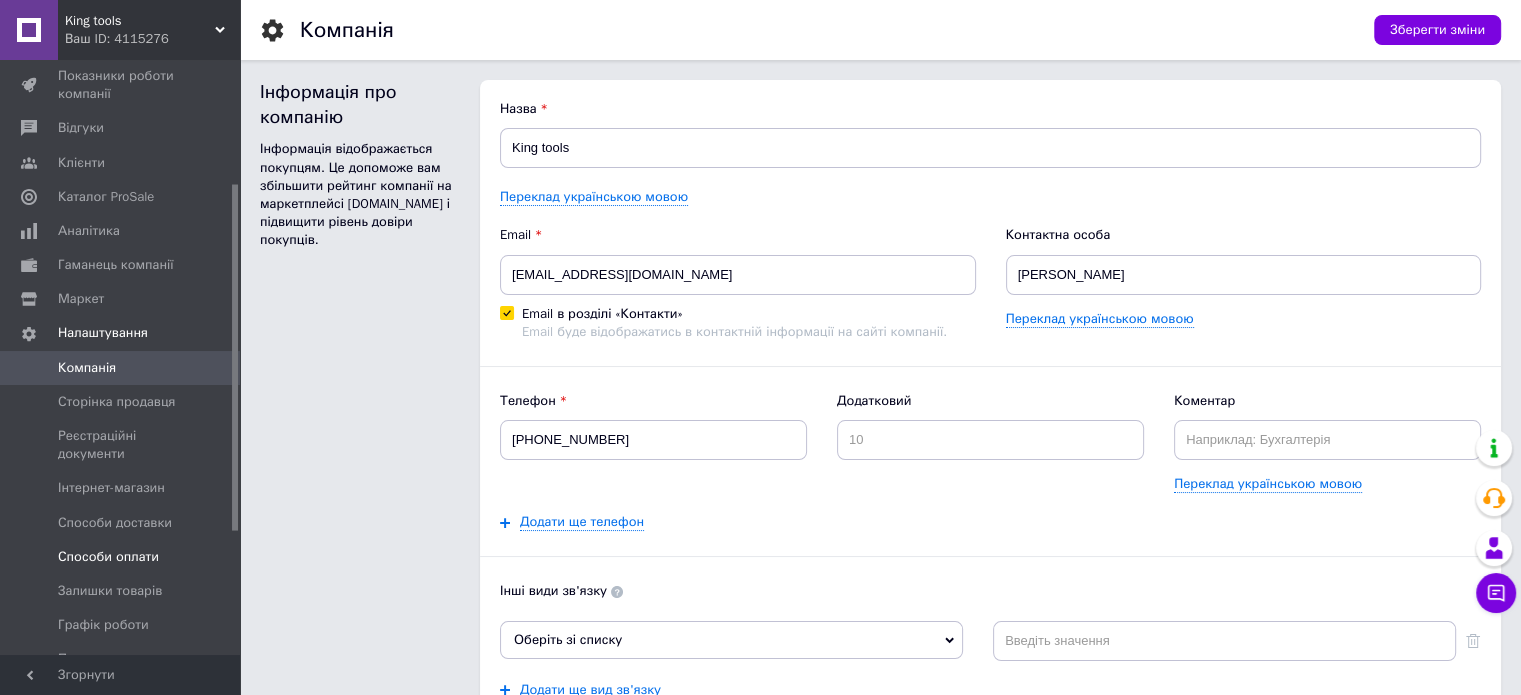 click on "Способи оплати" at bounding box center [108, 557] 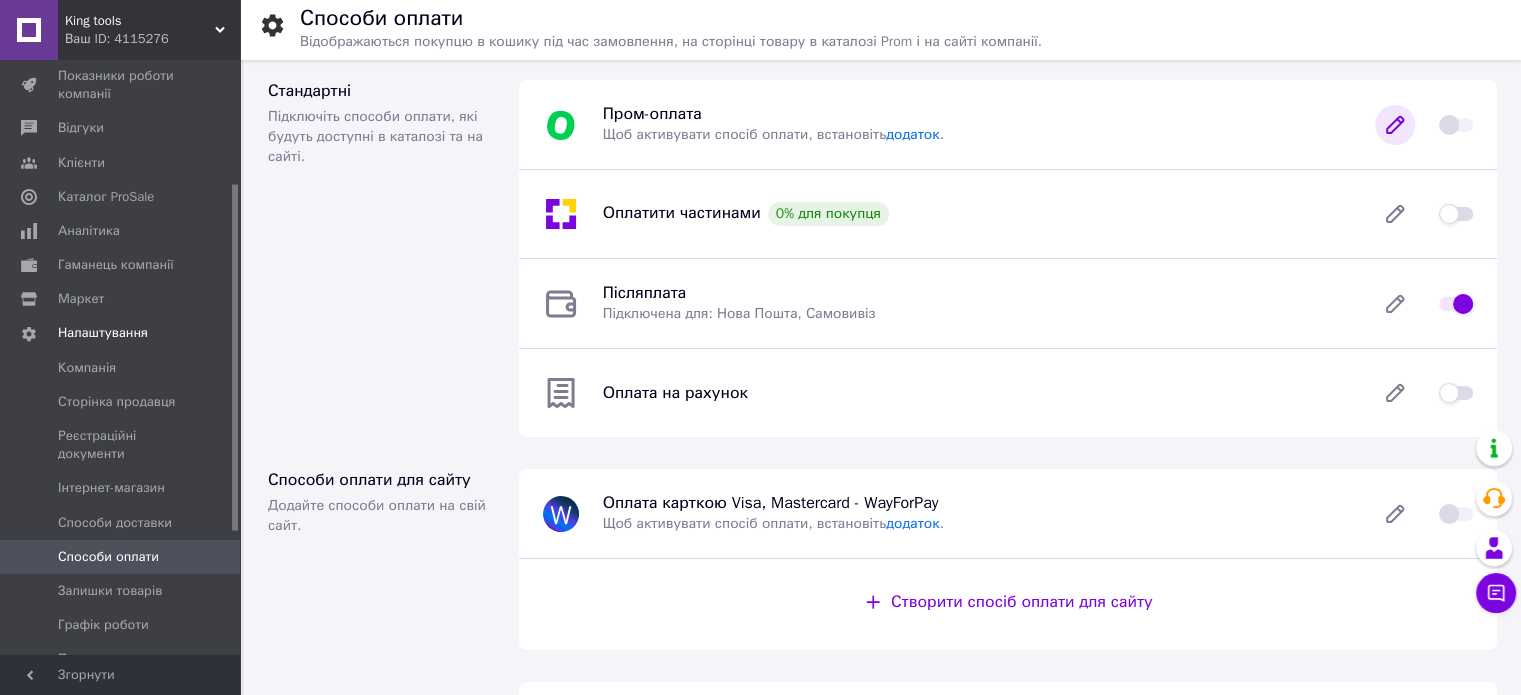 click 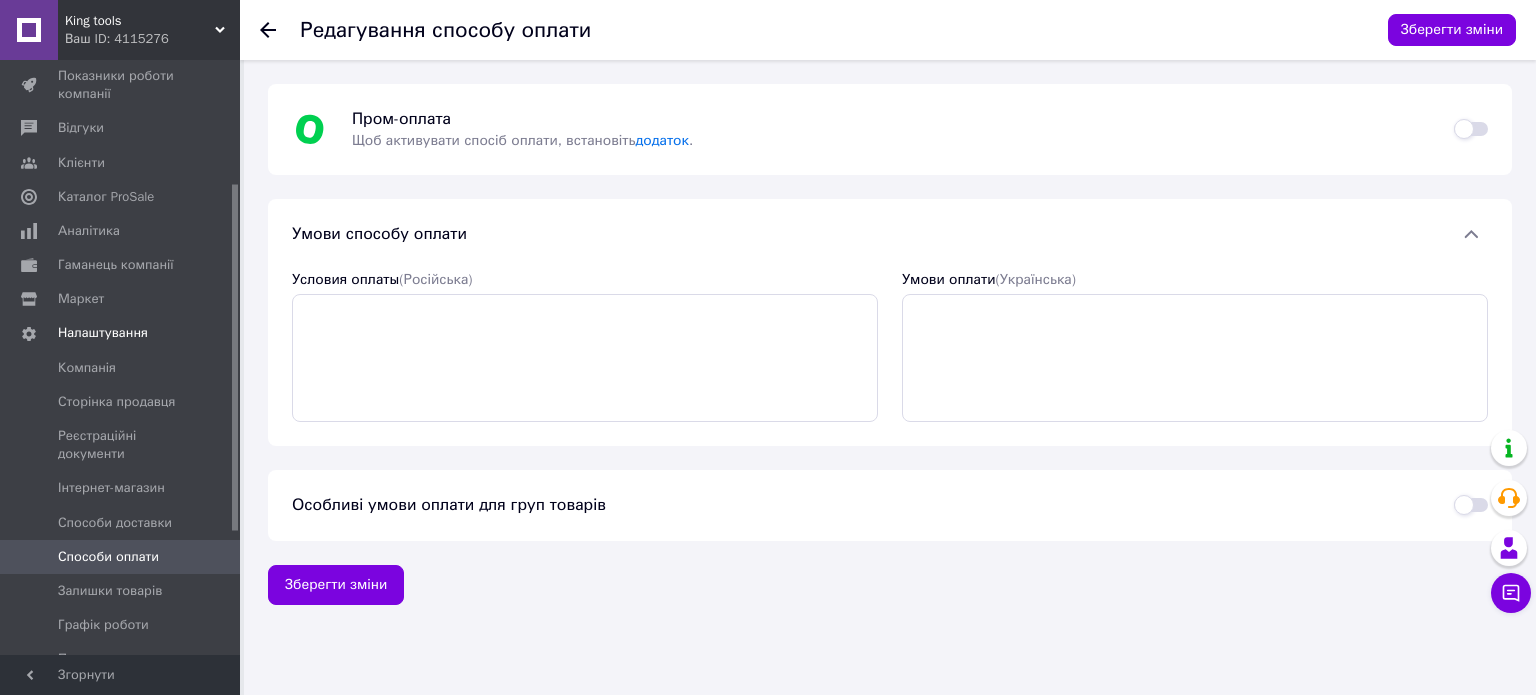 click 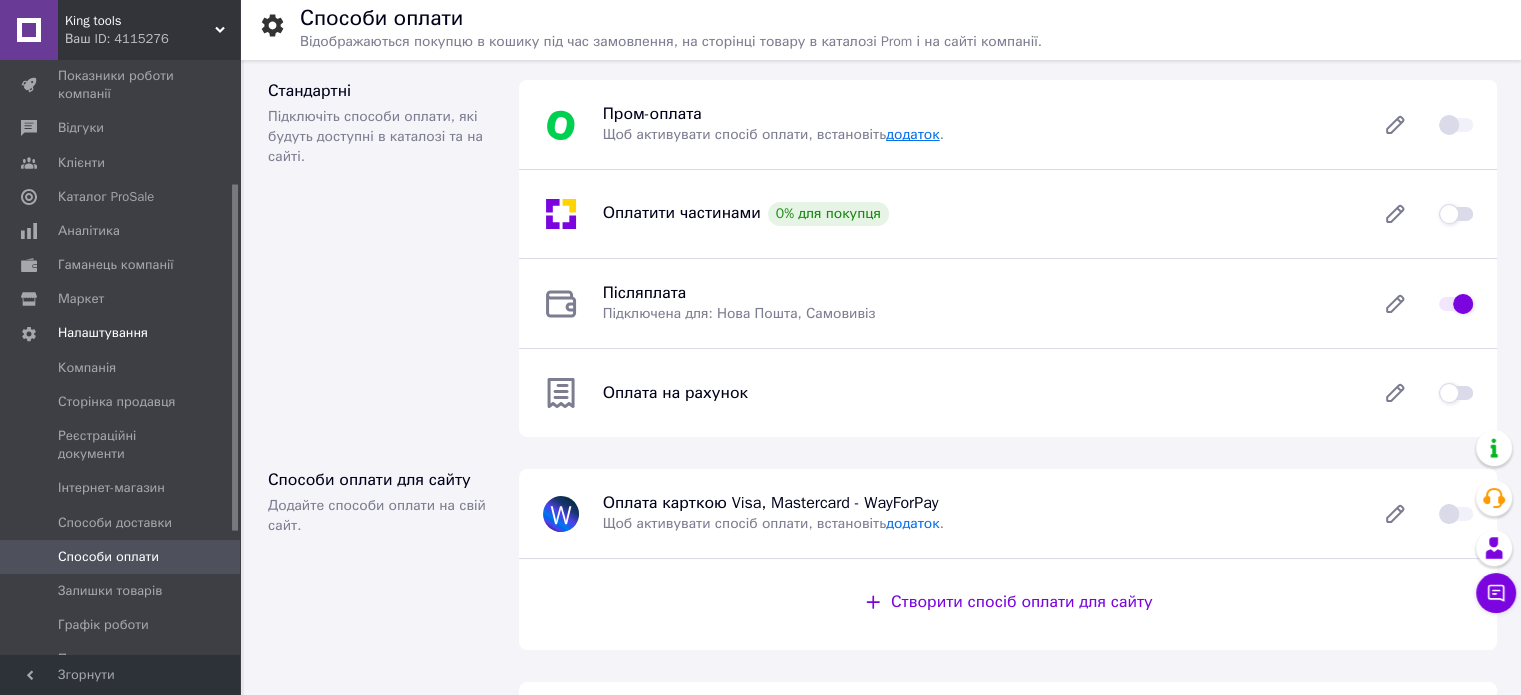click on "додаток" at bounding box center (912, 134) 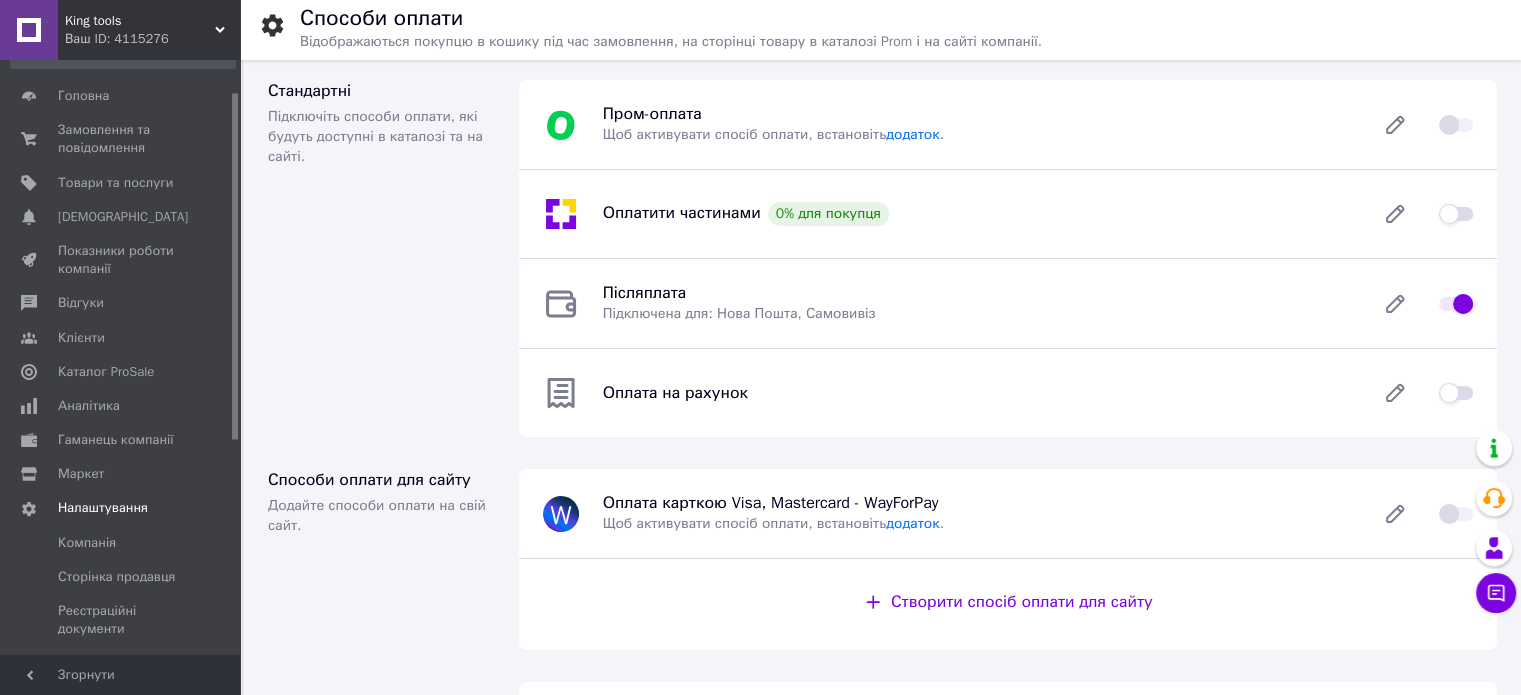 scroll, scrollTop: 0, scrollLeft: 0, axis: both 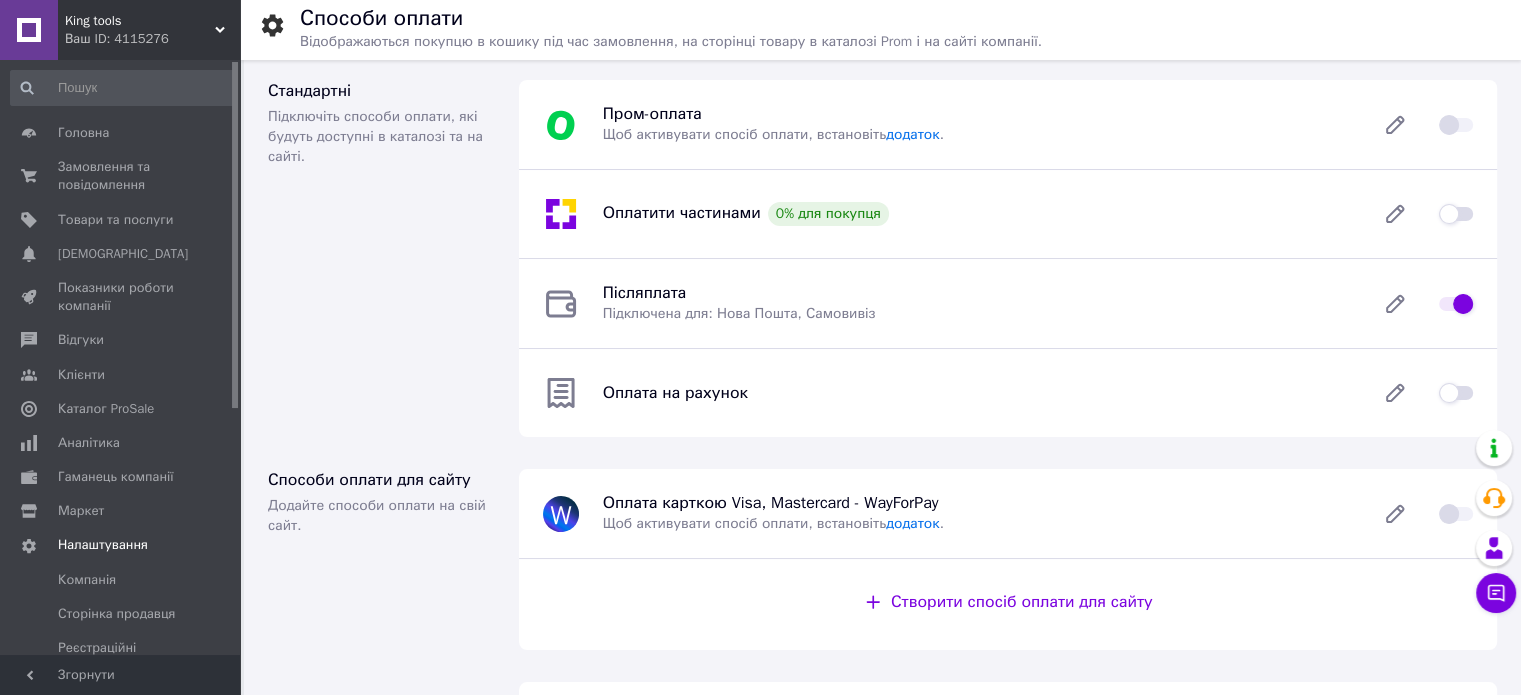 drag, startPoint x: 235, startPoint y: 294, endPoint x: 236, endPoint y: 158, distance: 136.00368 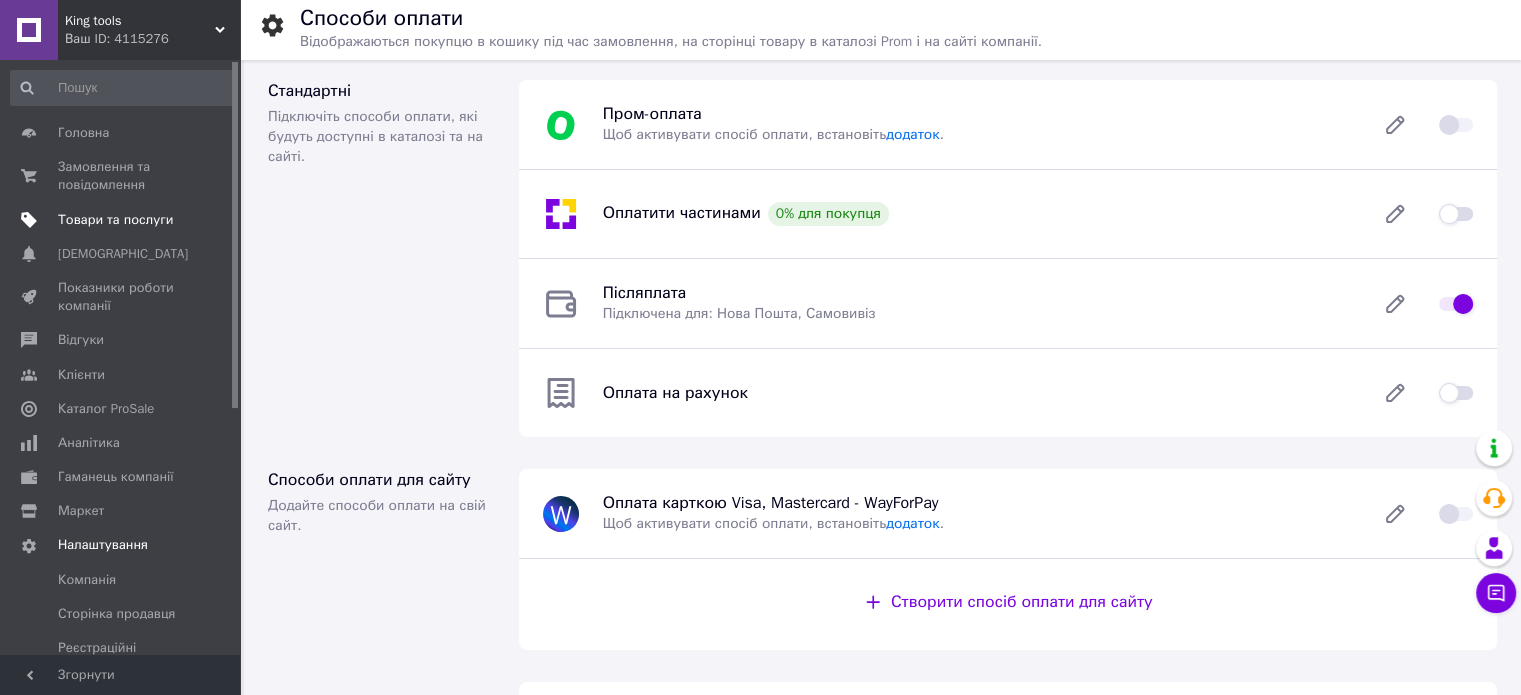 click on "Товари та послуги" at bounding box center [123, 220] 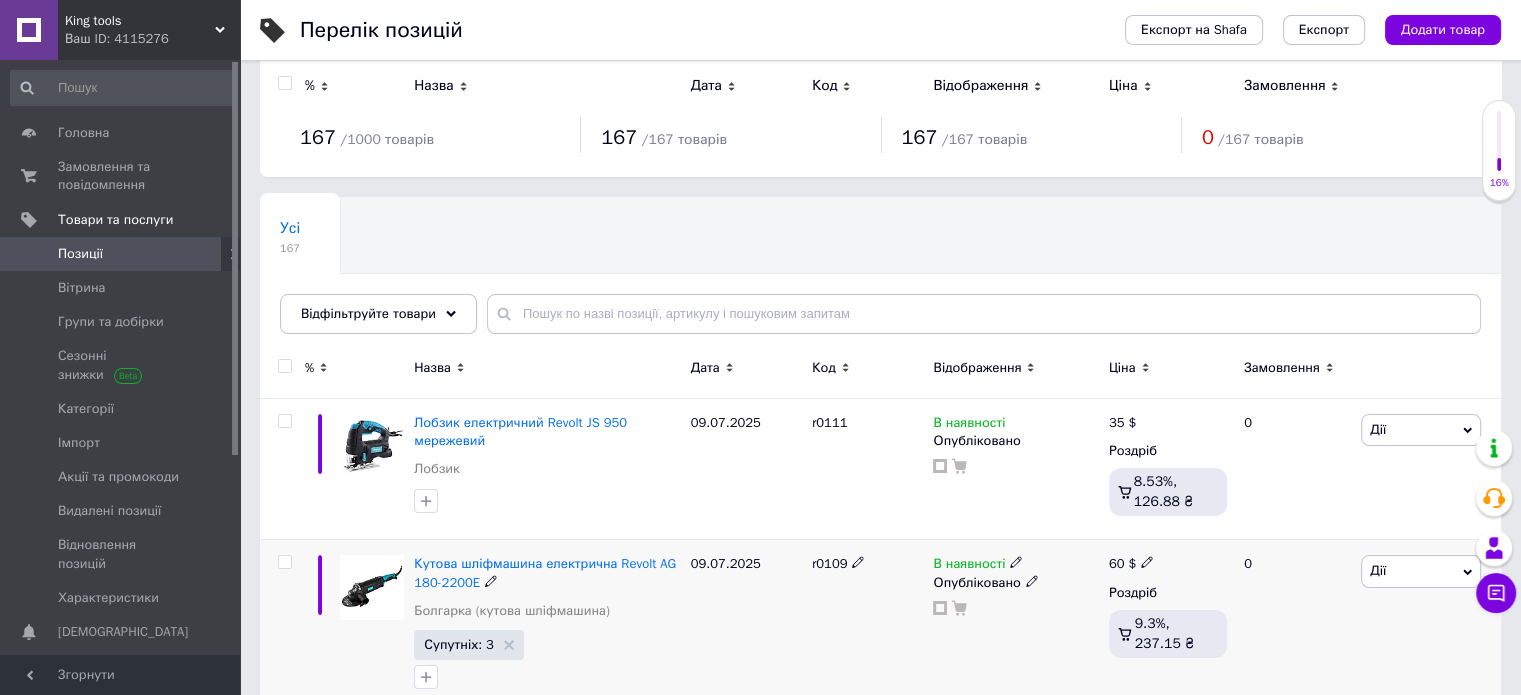 scroll, scrollTop: 0, scrollLeft: 0, axis: both 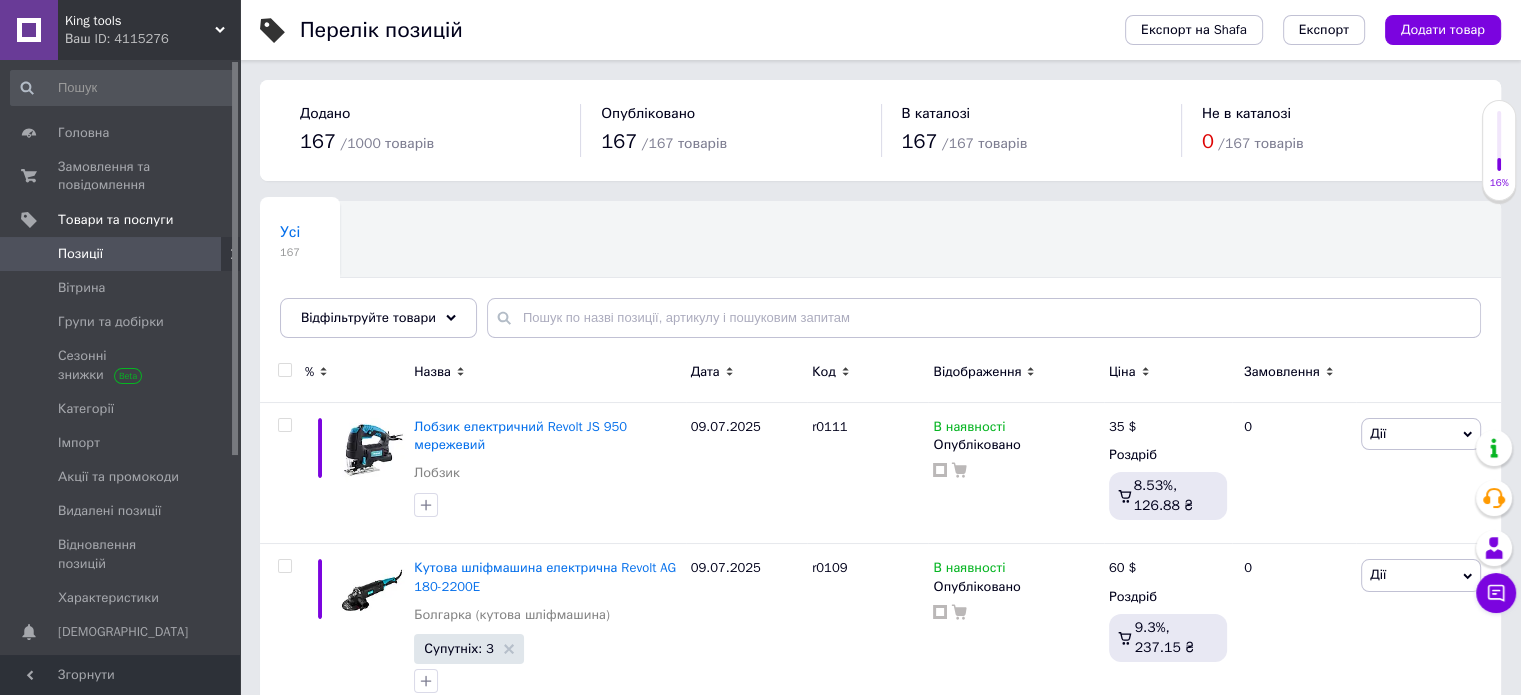 drag, startPoint x: 233, startPoint y: 183, endPoint x: 336, endPoint y: 124, distance: 118.70131 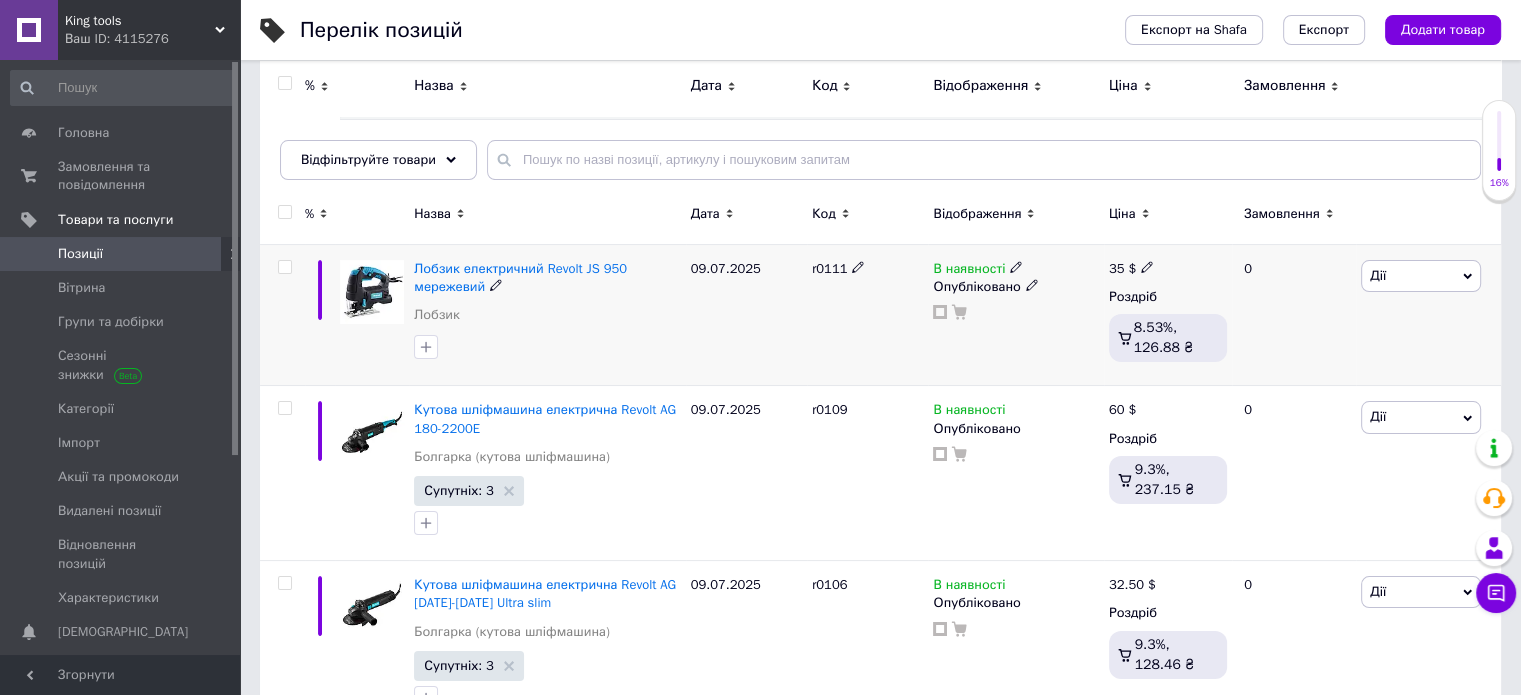 scroll, scrollTop: 0, scrollLeft: 0, axis: both 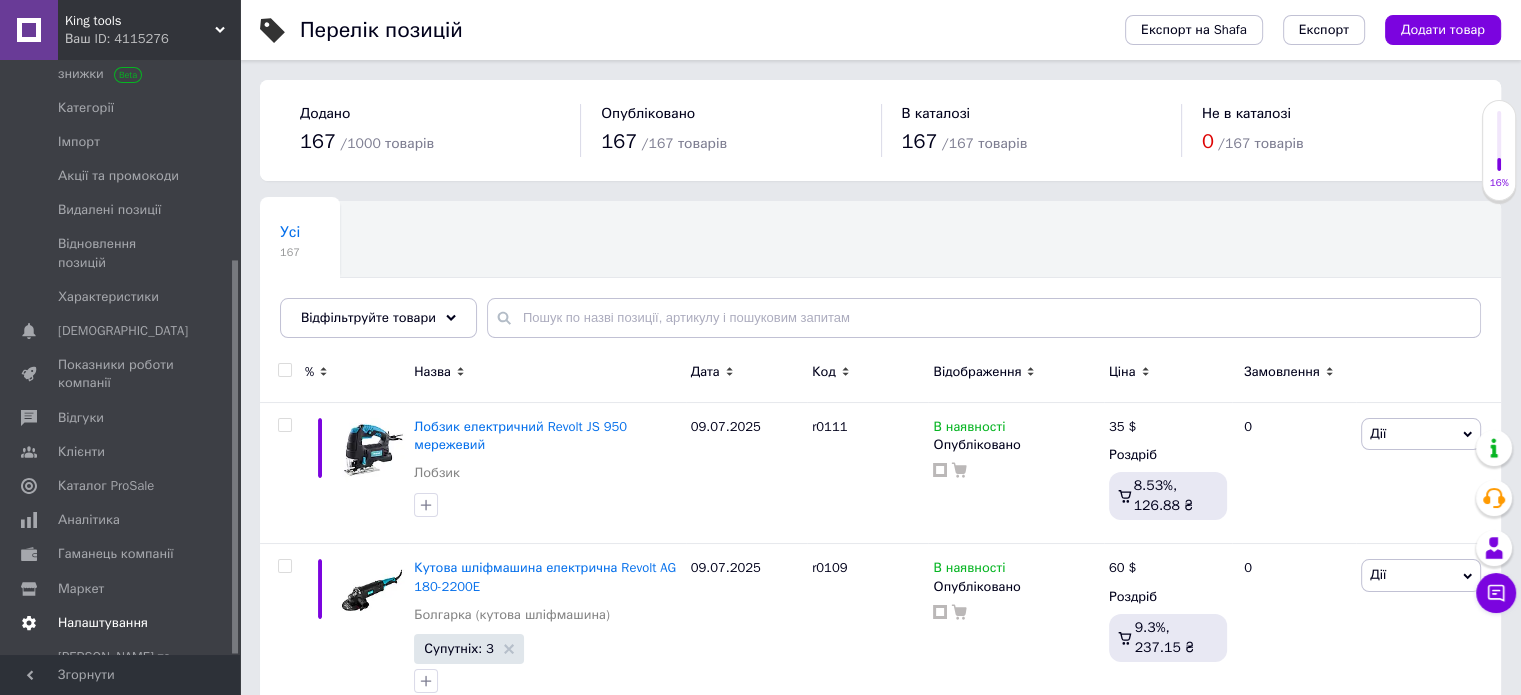 click on "Налаштування" at bounding box center (103, 623) 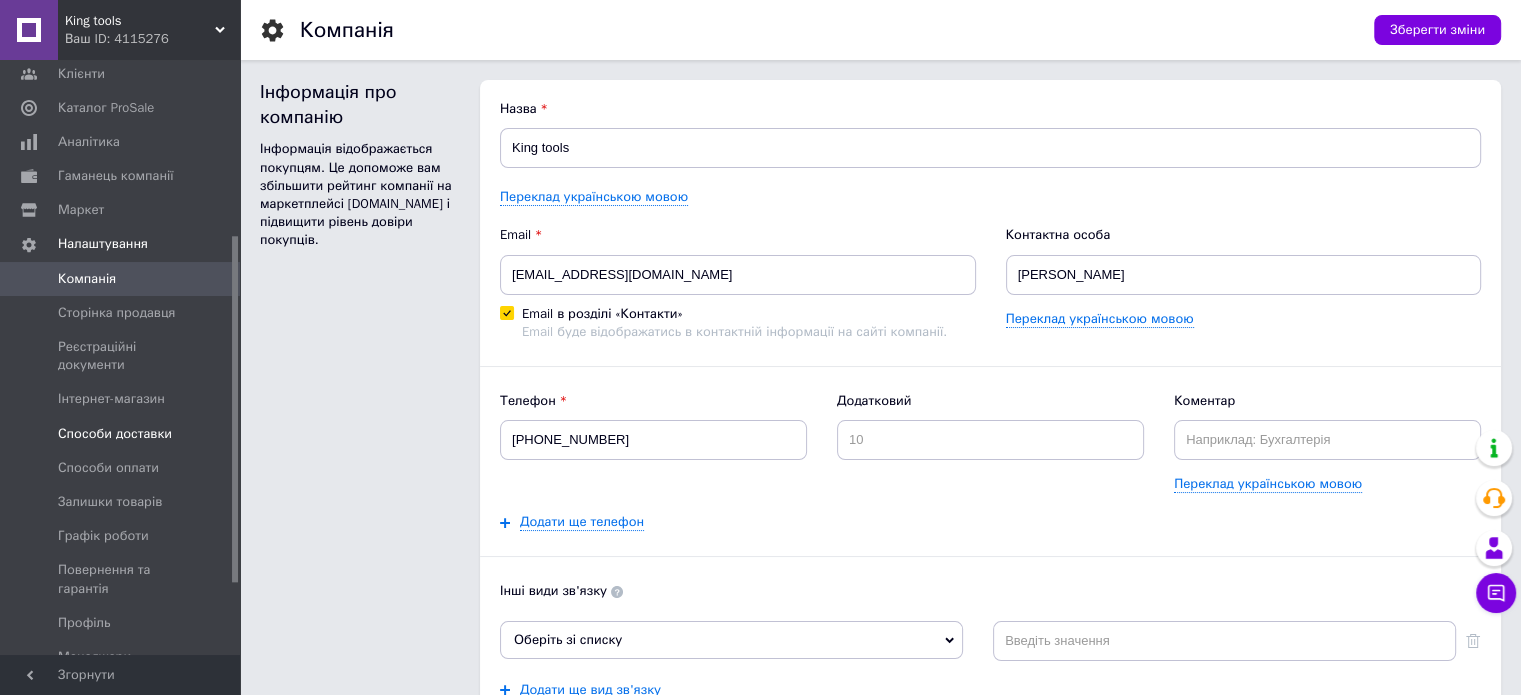 scroll, scrollTop: 0, scrollLeft: 0, axis: both 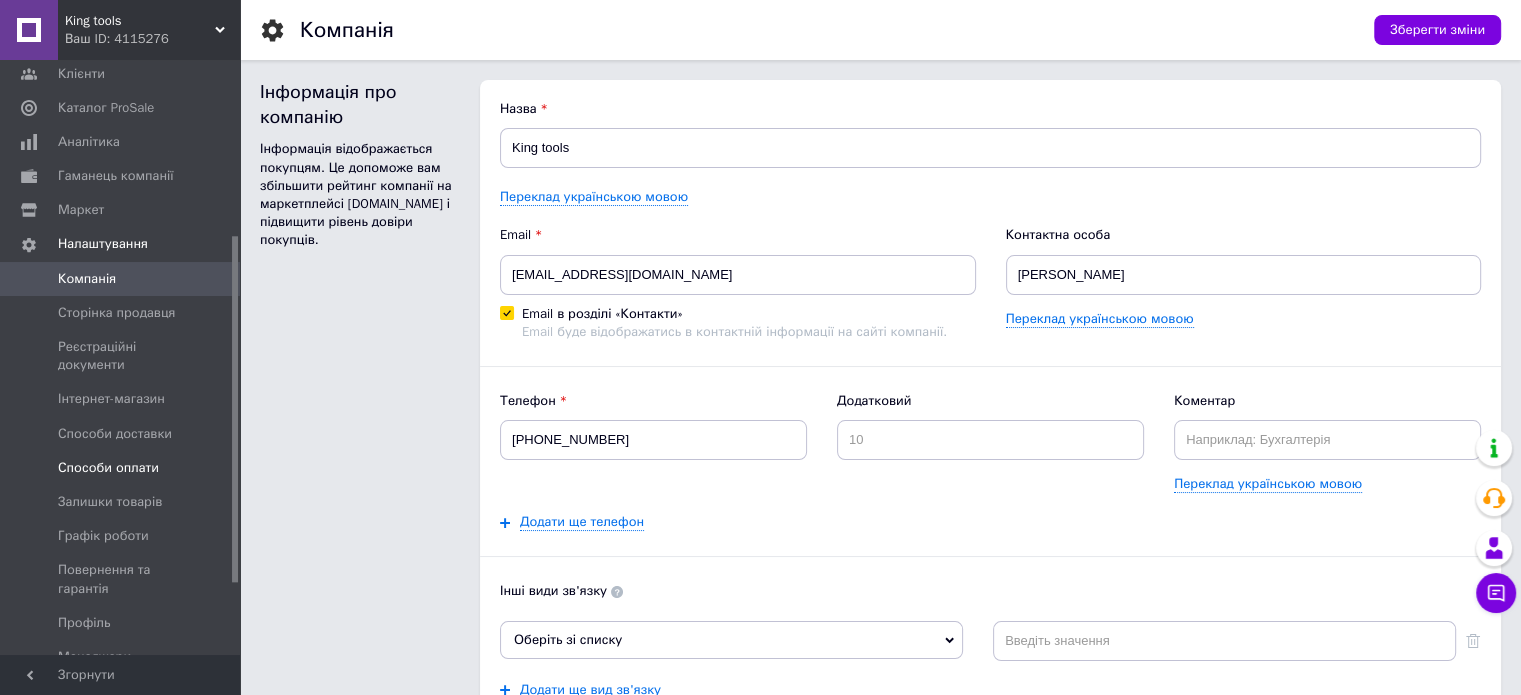 click on "Способи оплати" at bounding box center [108, 468] 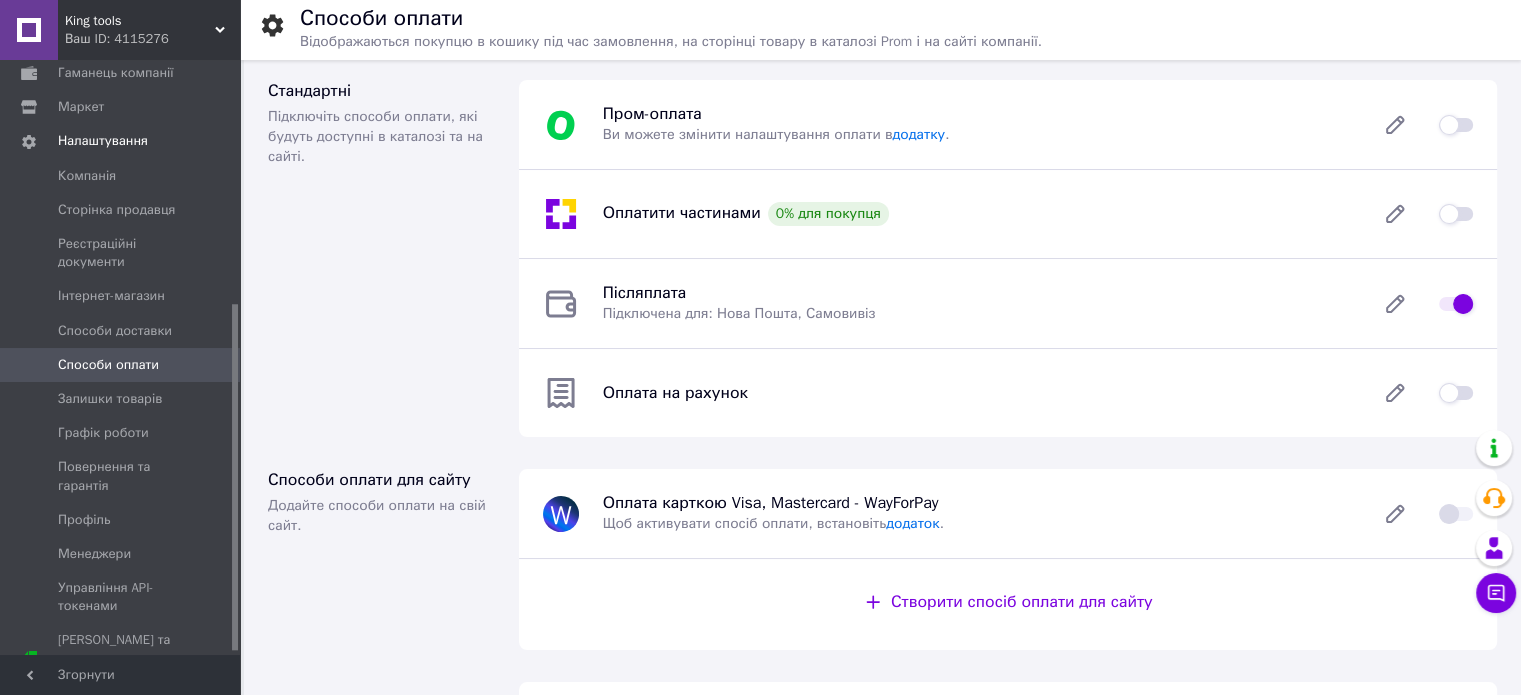 scroll, scrollTop: 424, scrollLeft: 0, axis: vertical 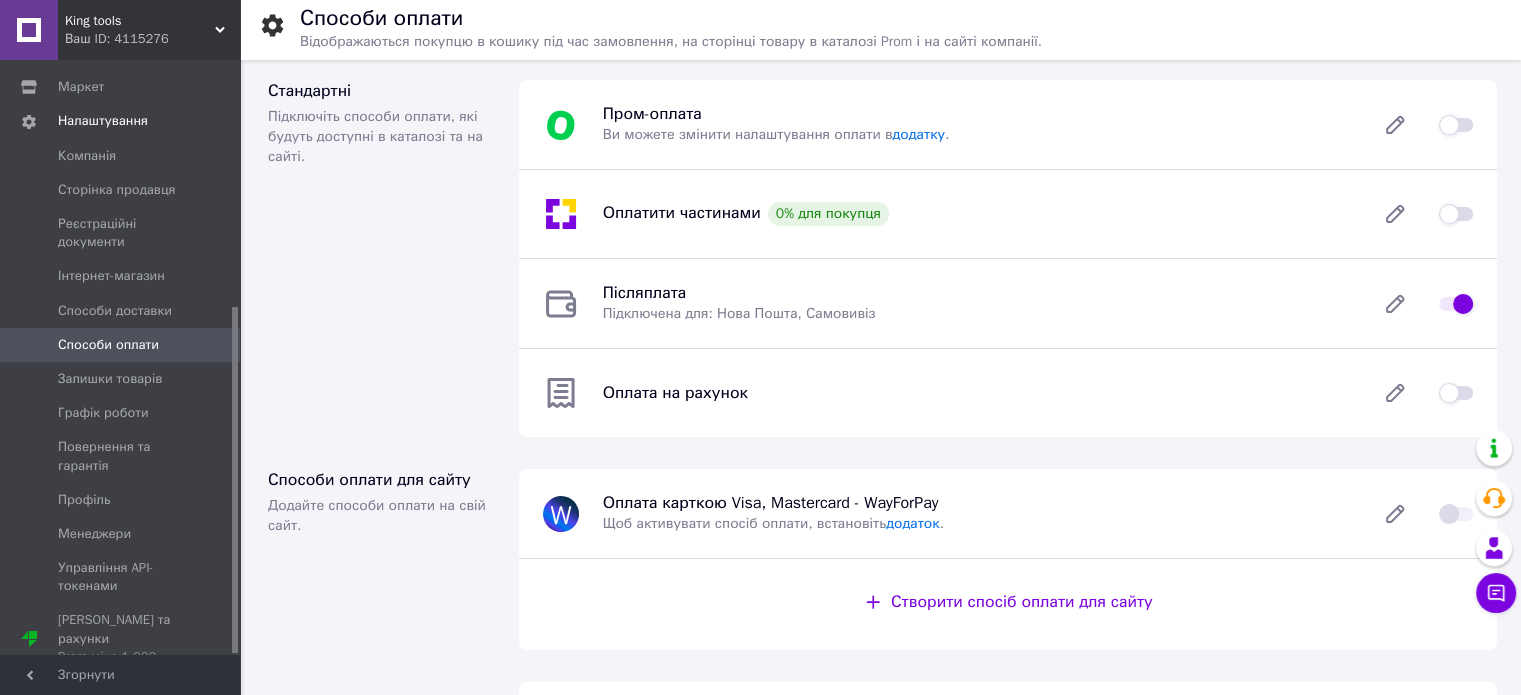 drag, startPoint x: 234, startPoint y: 395, endPoint x: 250, endPoint y: 516, distance: 122.05327 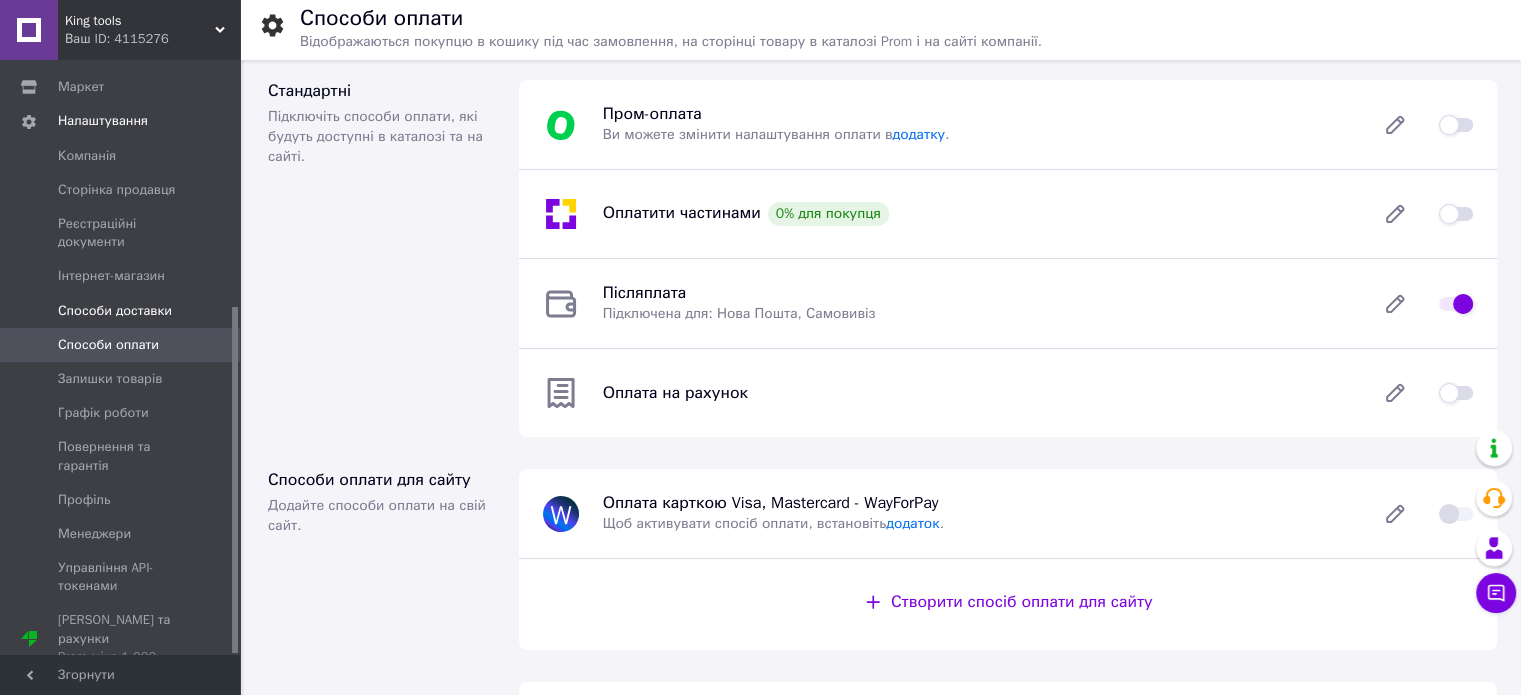 click on "Способи доставки" at bounding box center [115, 311] 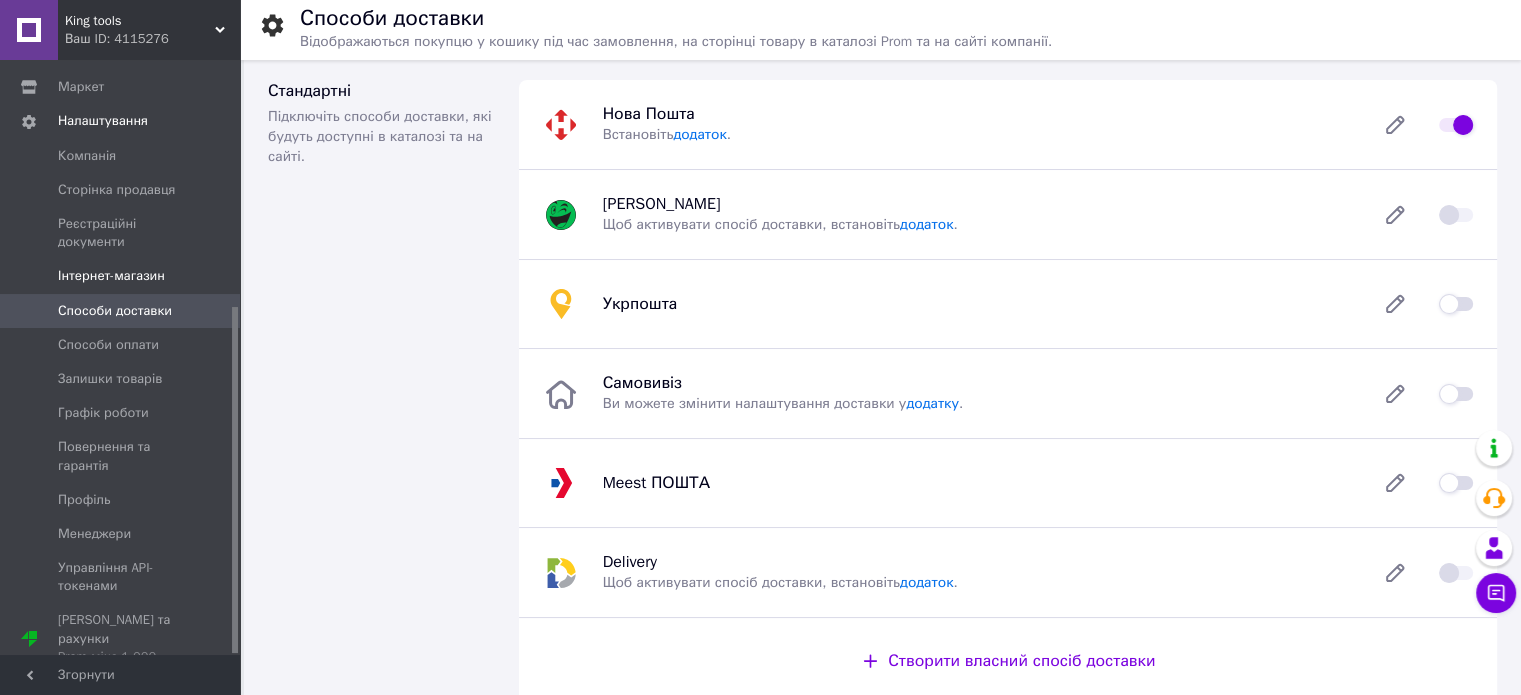 click on "Інтернет-магазин" at bounding box center (111, 276) 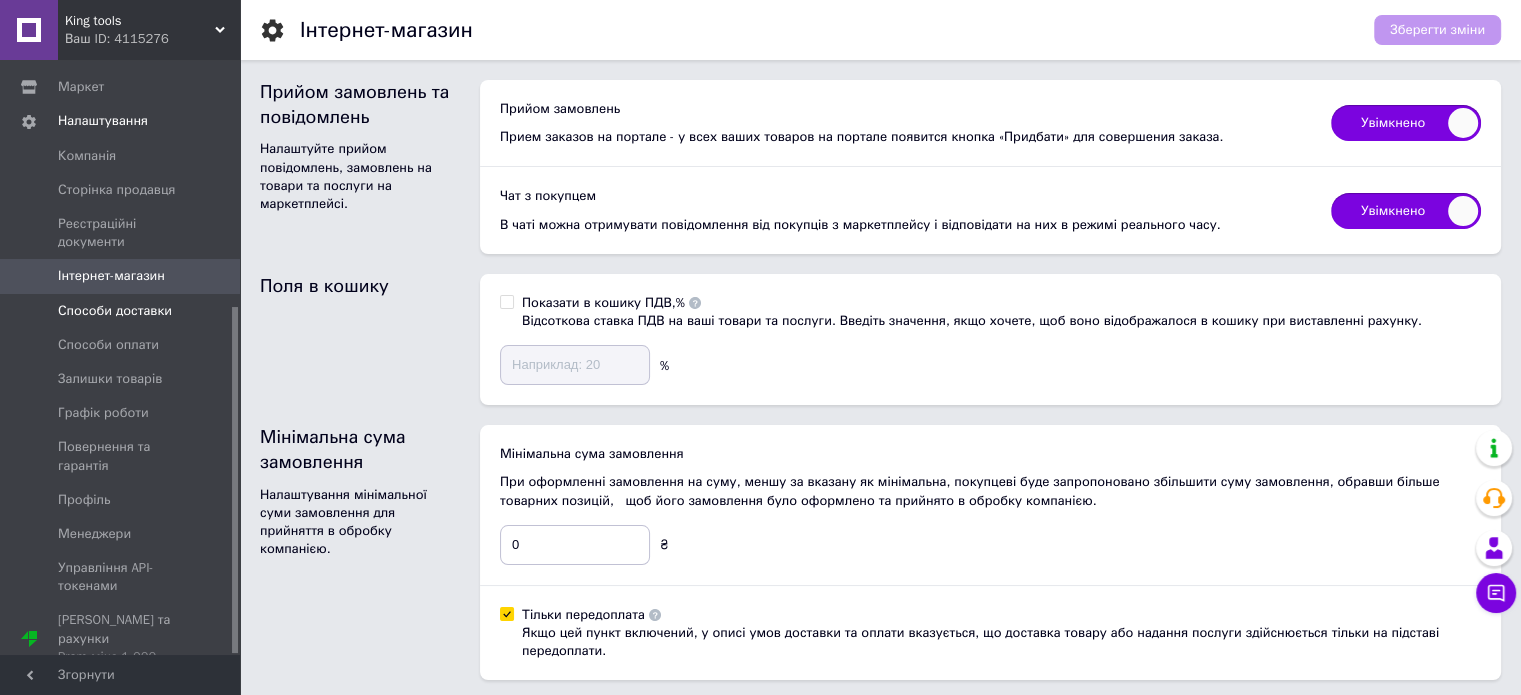 click on "Способи доставки" at bounding box center [115, 311] 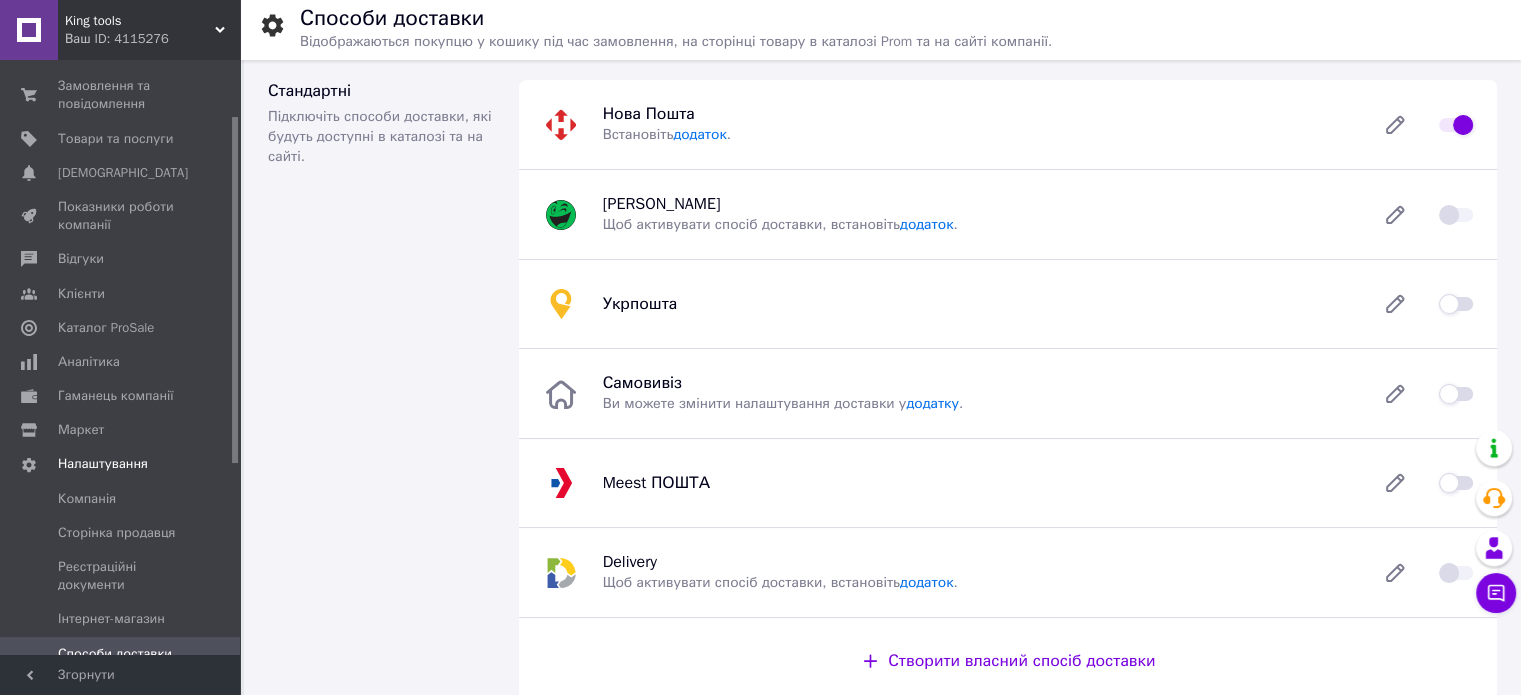 scroll, scrollTop: 0, scrollLeft: 0, axis: both 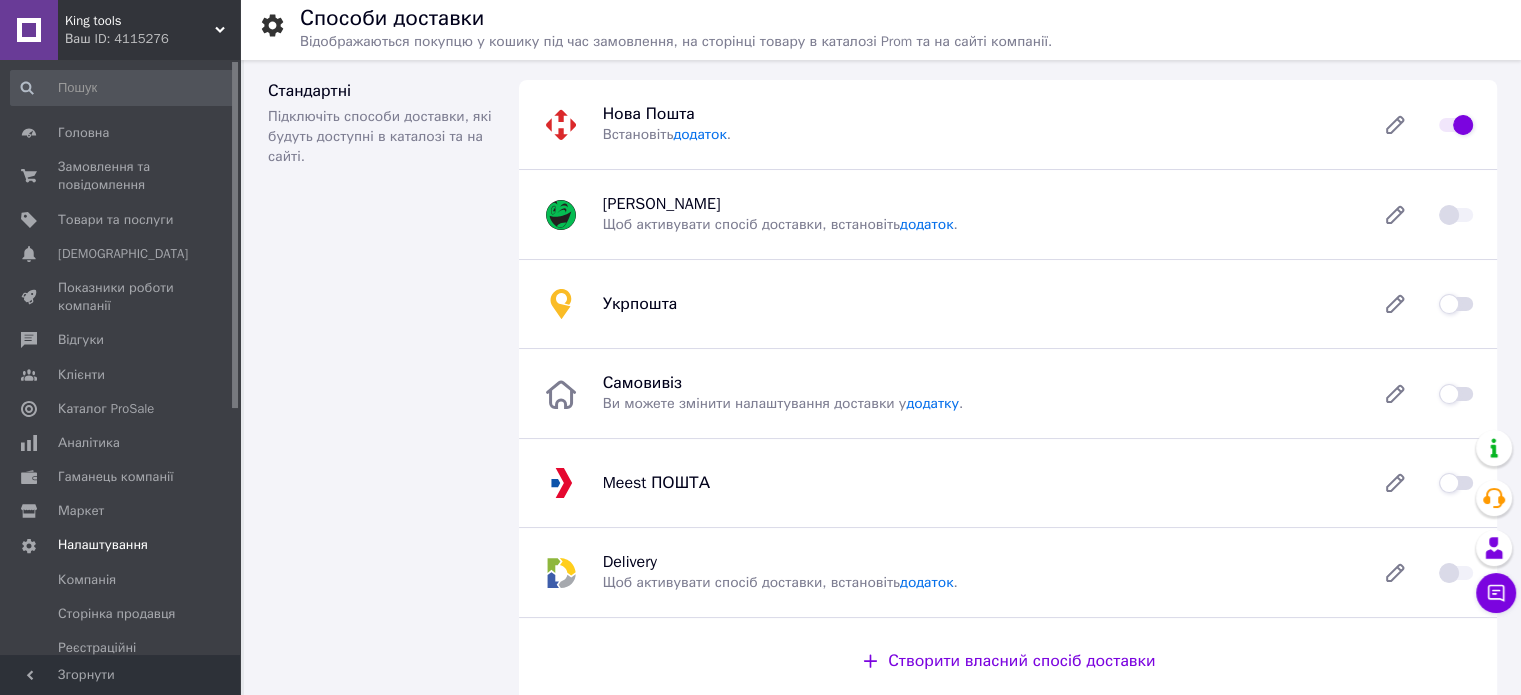 drag, startPoint x: 235, startPoint y: 339, endPoint x: 236, endPoint y: 75, distance: 264.0019 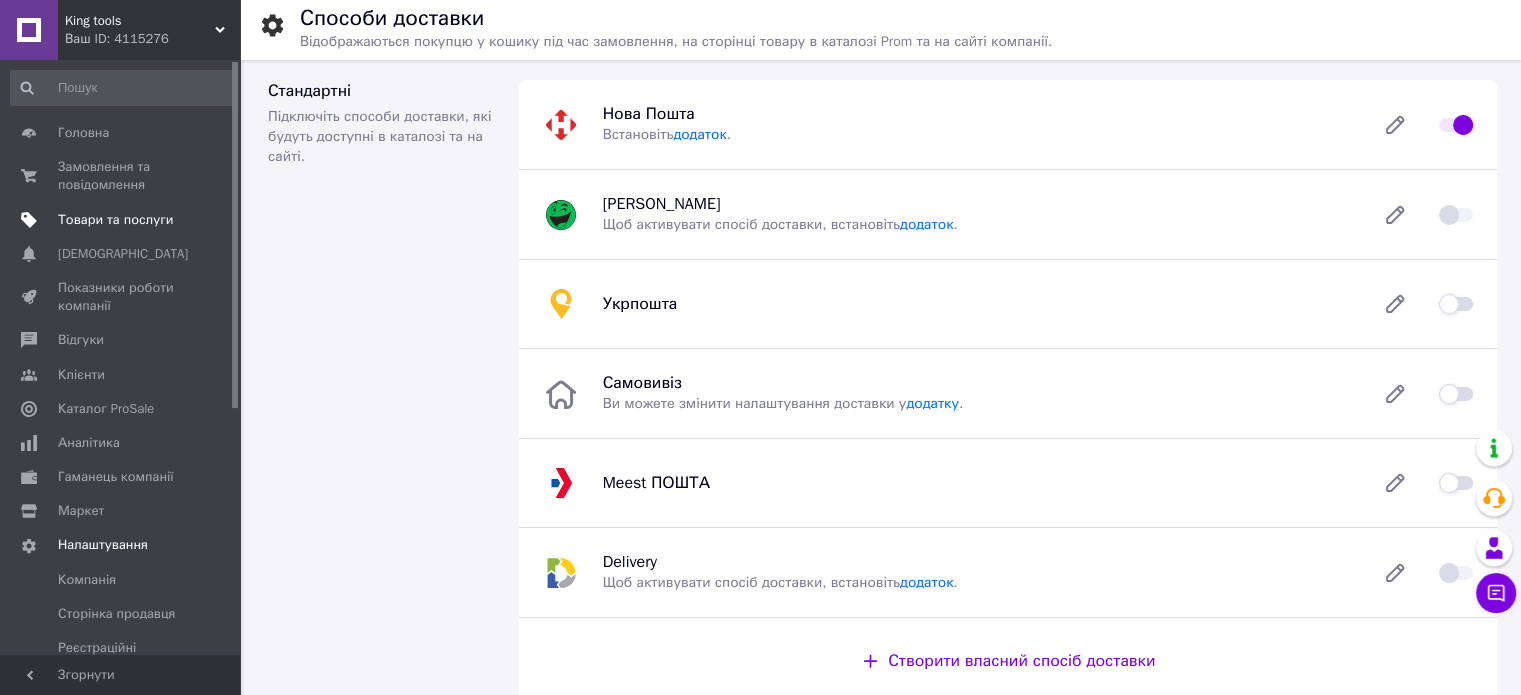click on "Товари та послуги" at bounding box center (115, 220) 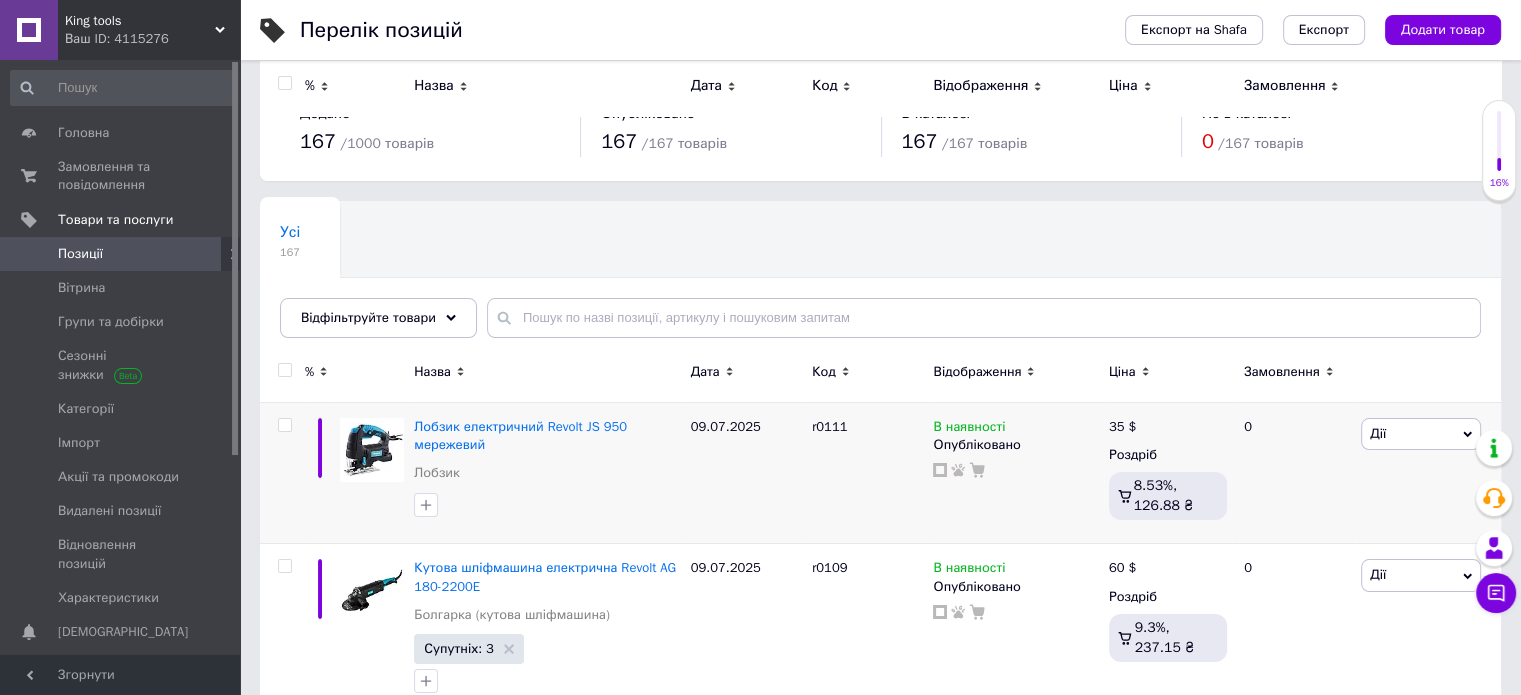 scroll, scrollTop: 0, scrollLeft: 0, axis: both 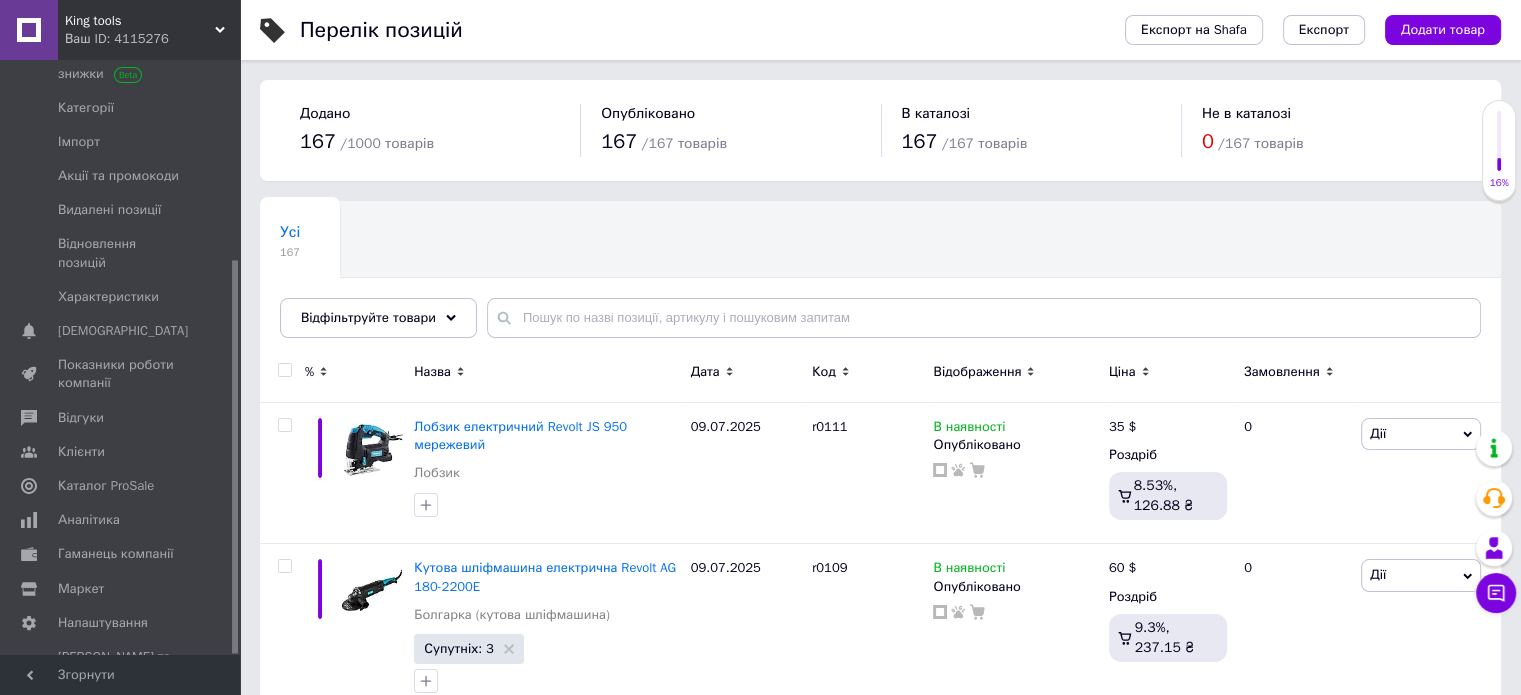 drag, startPoint x: 234, startPoint y: 359, endPoint x: 218, endPoint y: 674, distance: 315.4061 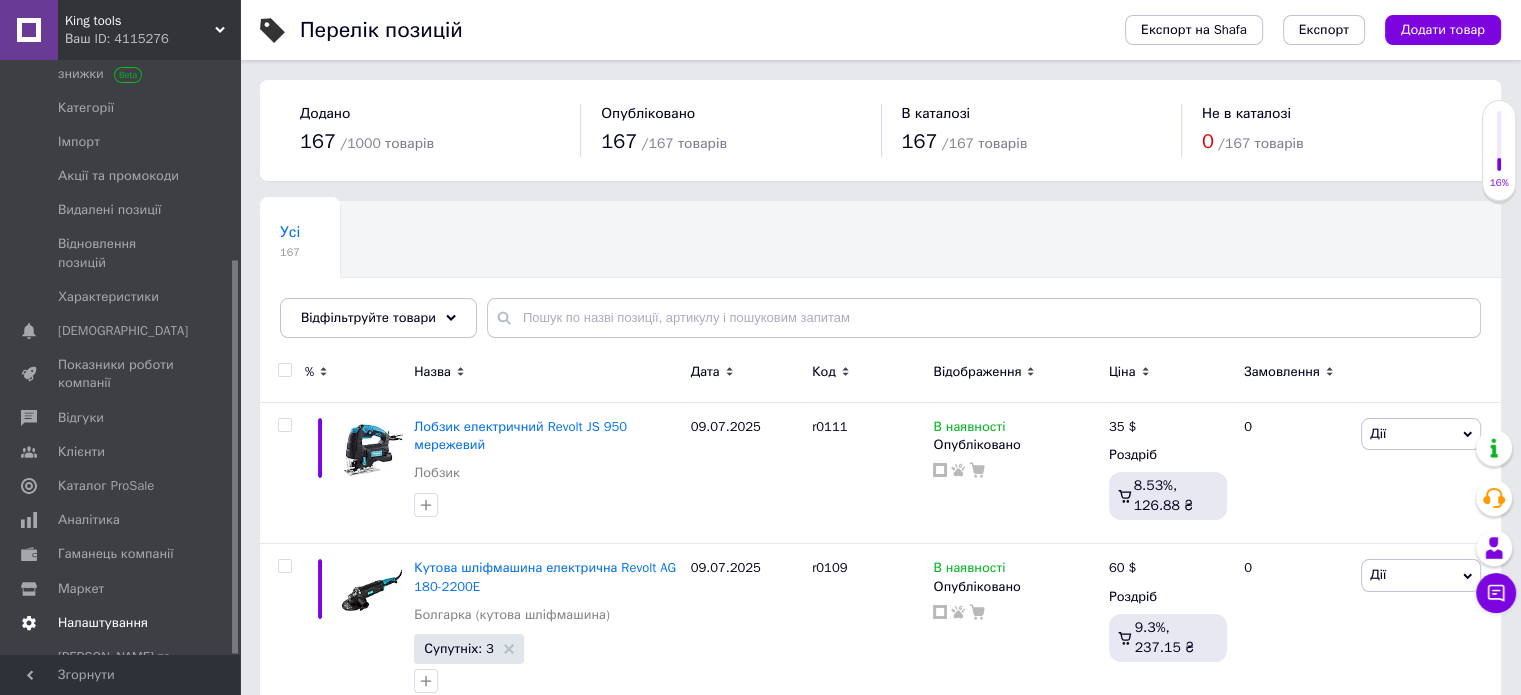 click on "Налаштування" at bounding box center (103, 623) 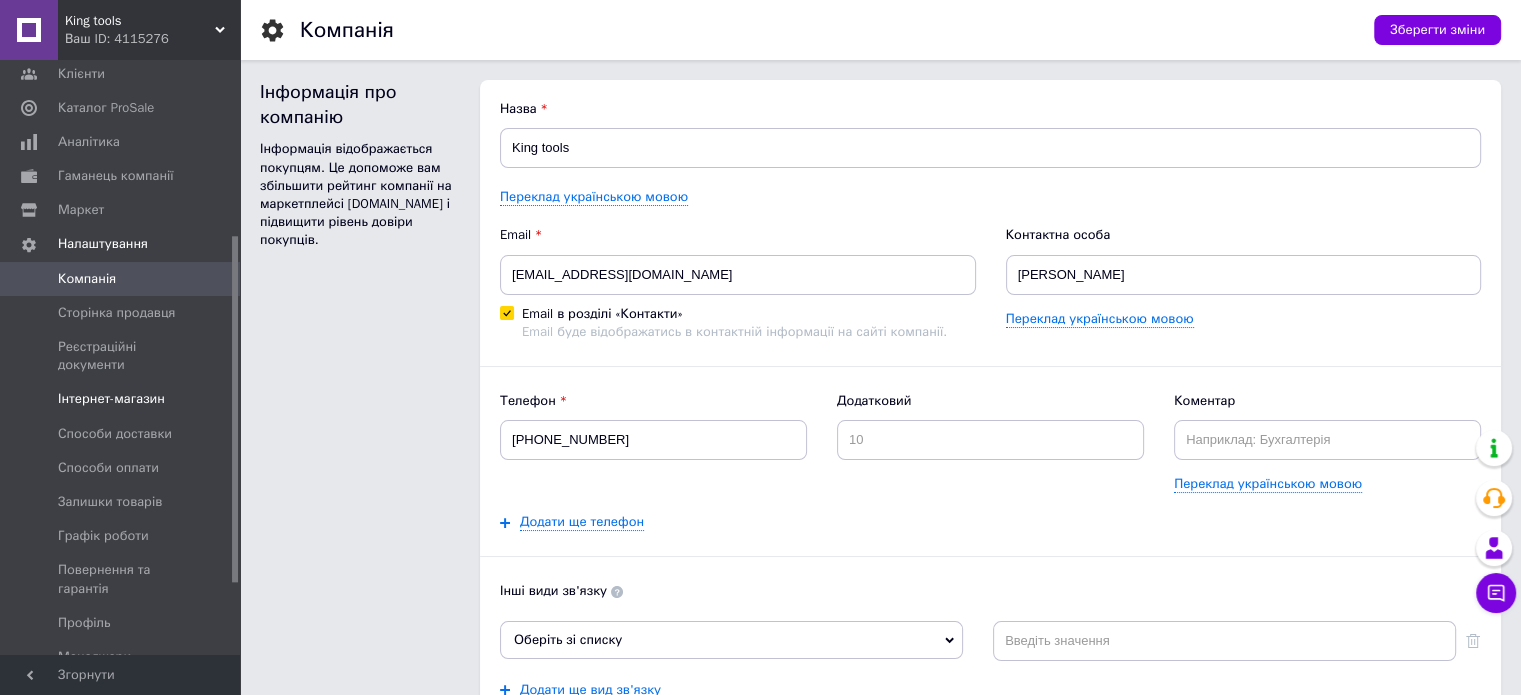 scroll, scrollTop: 0, scrollLeft: 0, axis: both 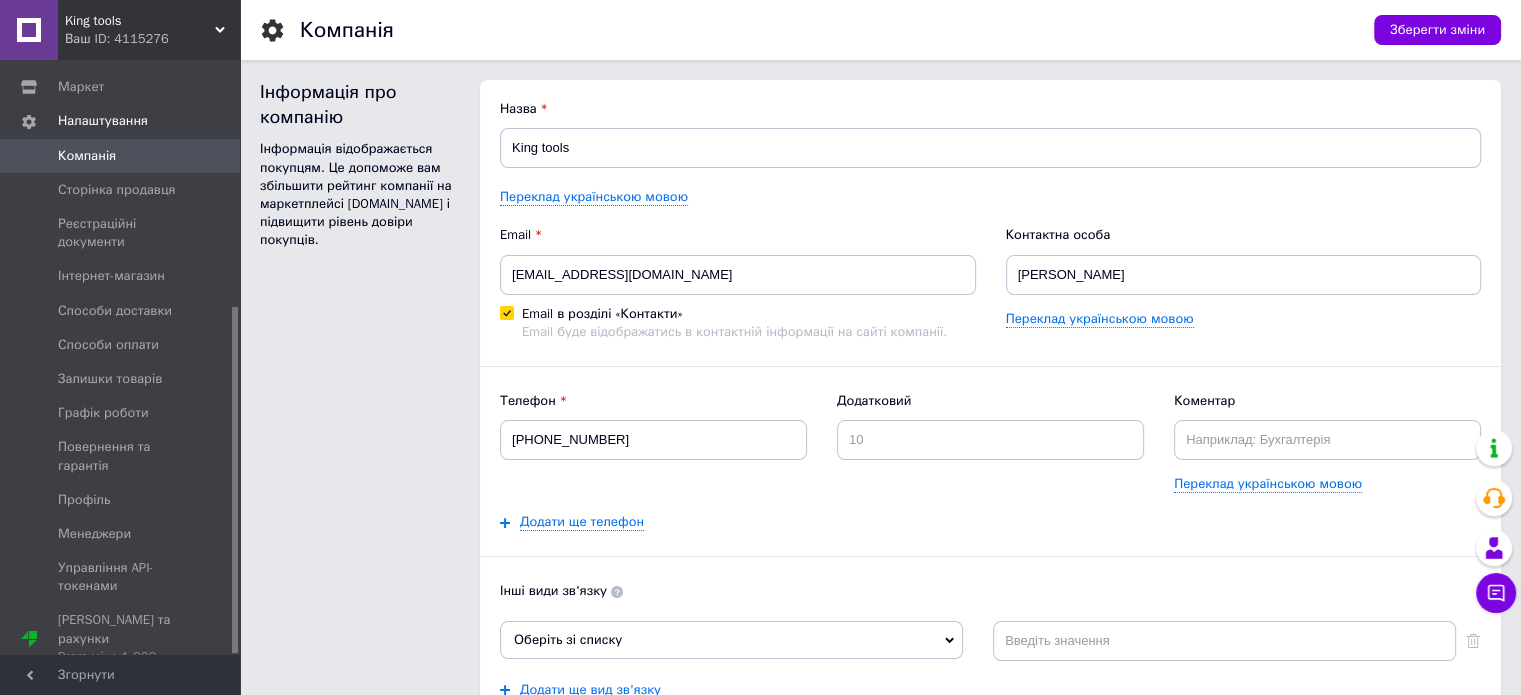 drag, startPoint x: 235, startPoint y: 329, endPoint x: 240, endPoint y: 475, distance: 146.08559 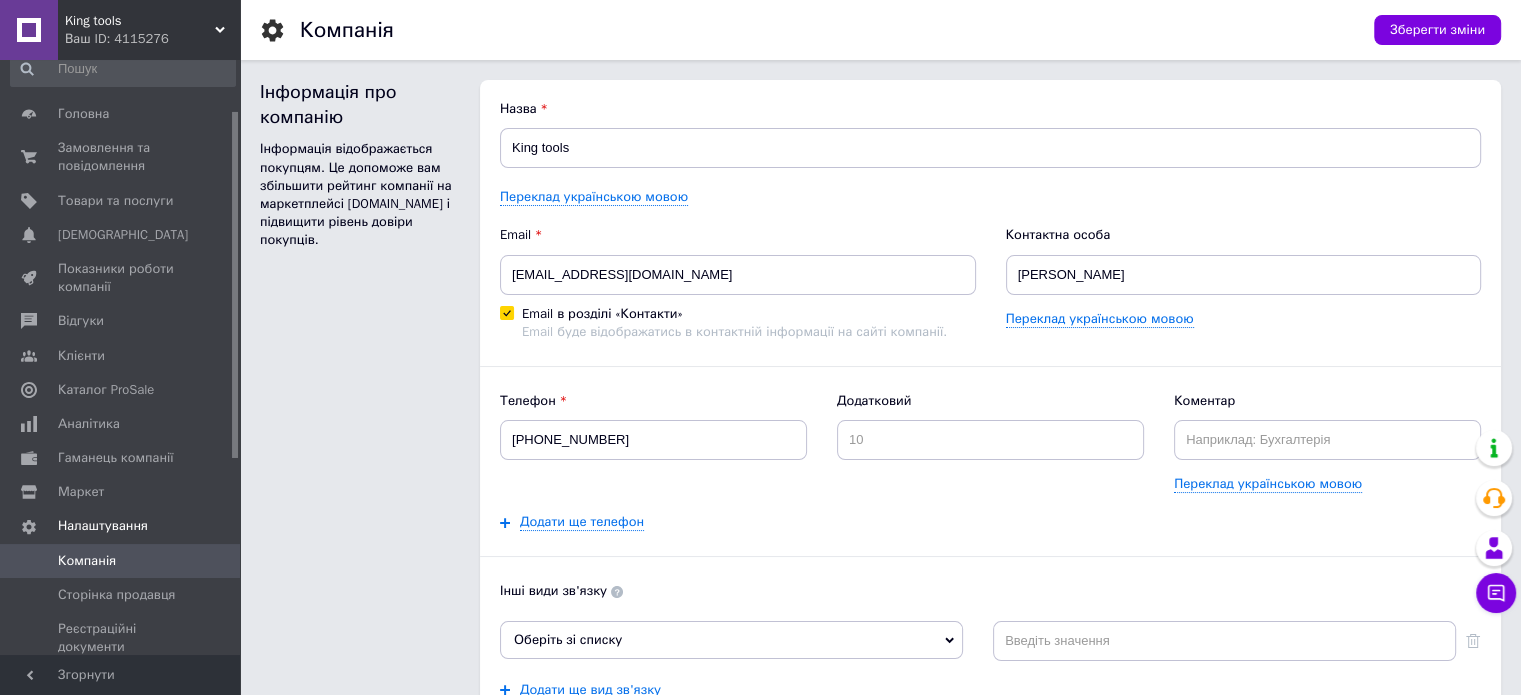 scroll, scrollTop: 0, scrollLeft: 0, axis: both 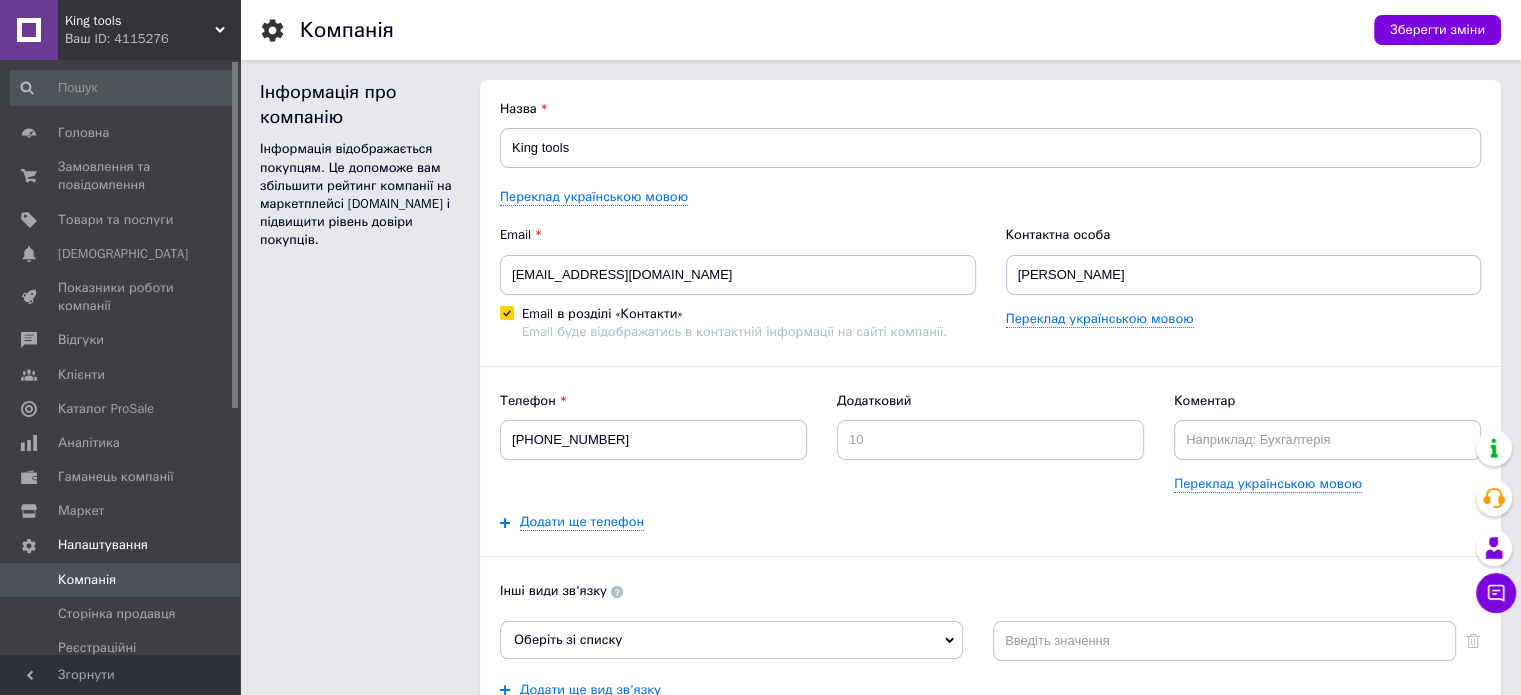 drag, startPoint x: 233, startPoint y: 386, endPoint x: 281, endPoint y: 130, distance: 260.46112 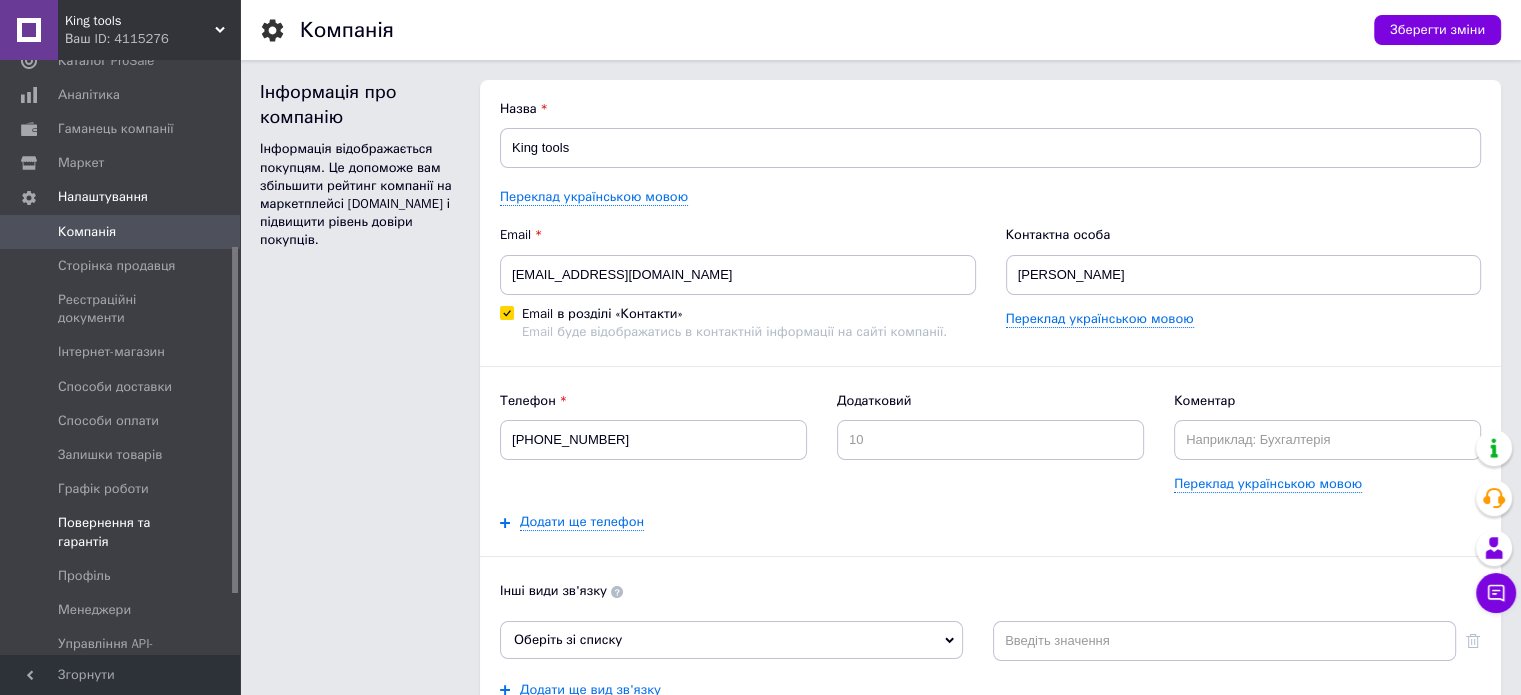 scroll, scrollTop: 351, scrollLeft: 0, axis: vertical 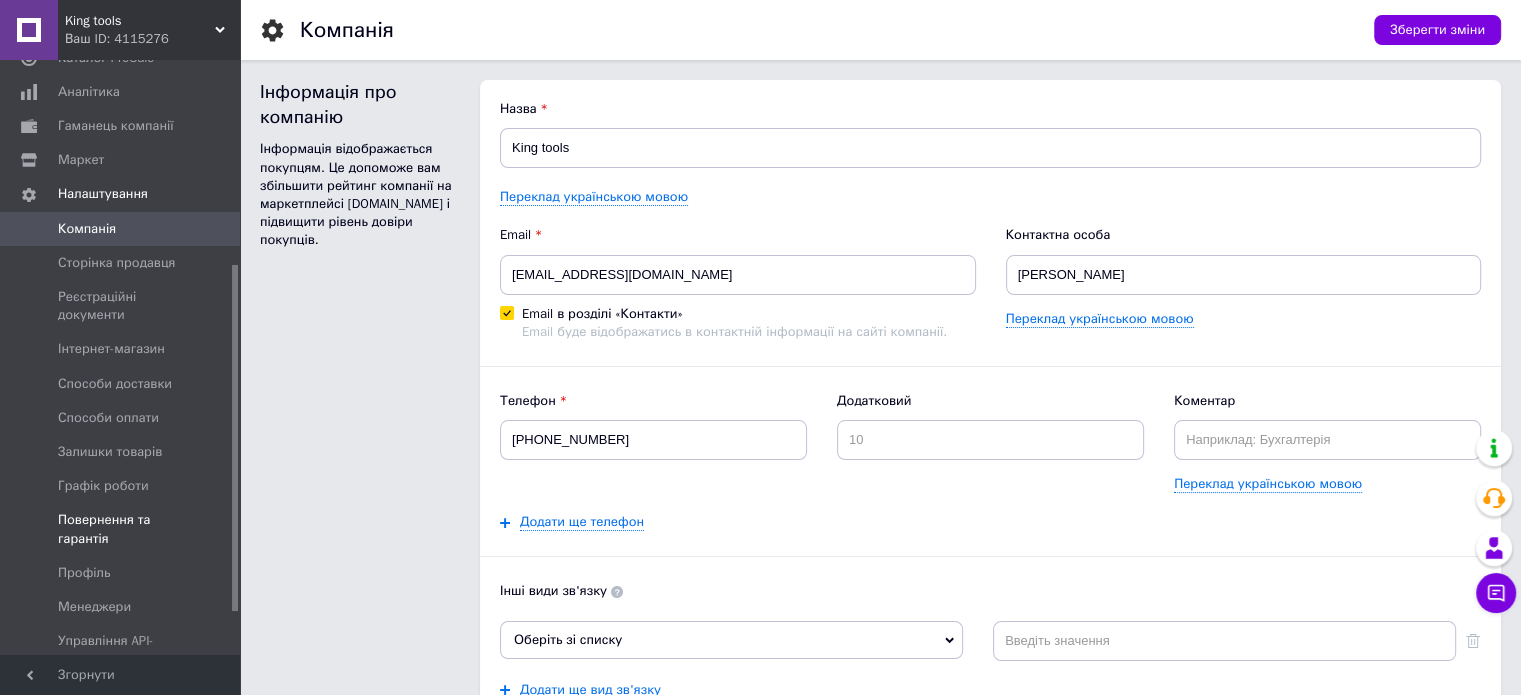 drag, startPoint x: 233, startPoint y: 332, endPoint x: 231, endPoint y: 535, distance: 203.00986 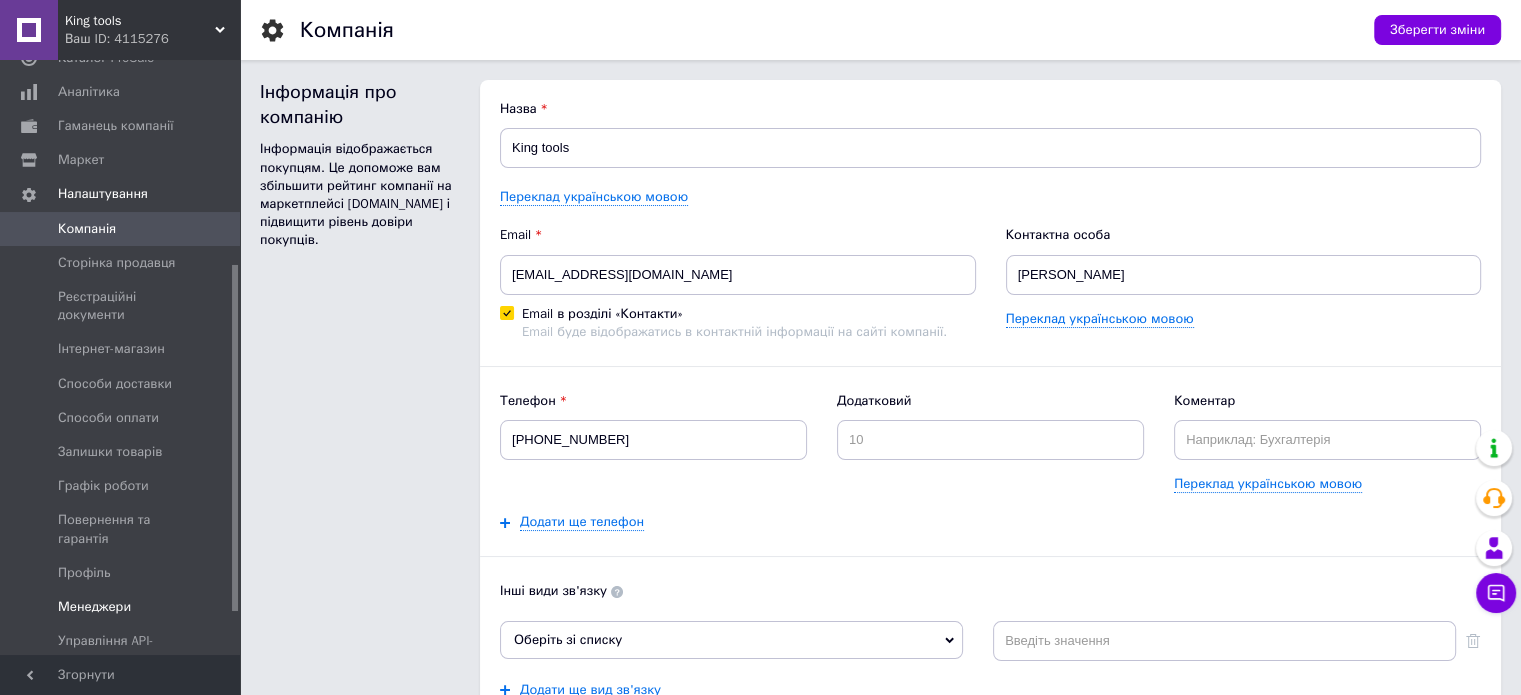 scroll, scrollTop: 424, scrollLeft: 0, axis: vertical 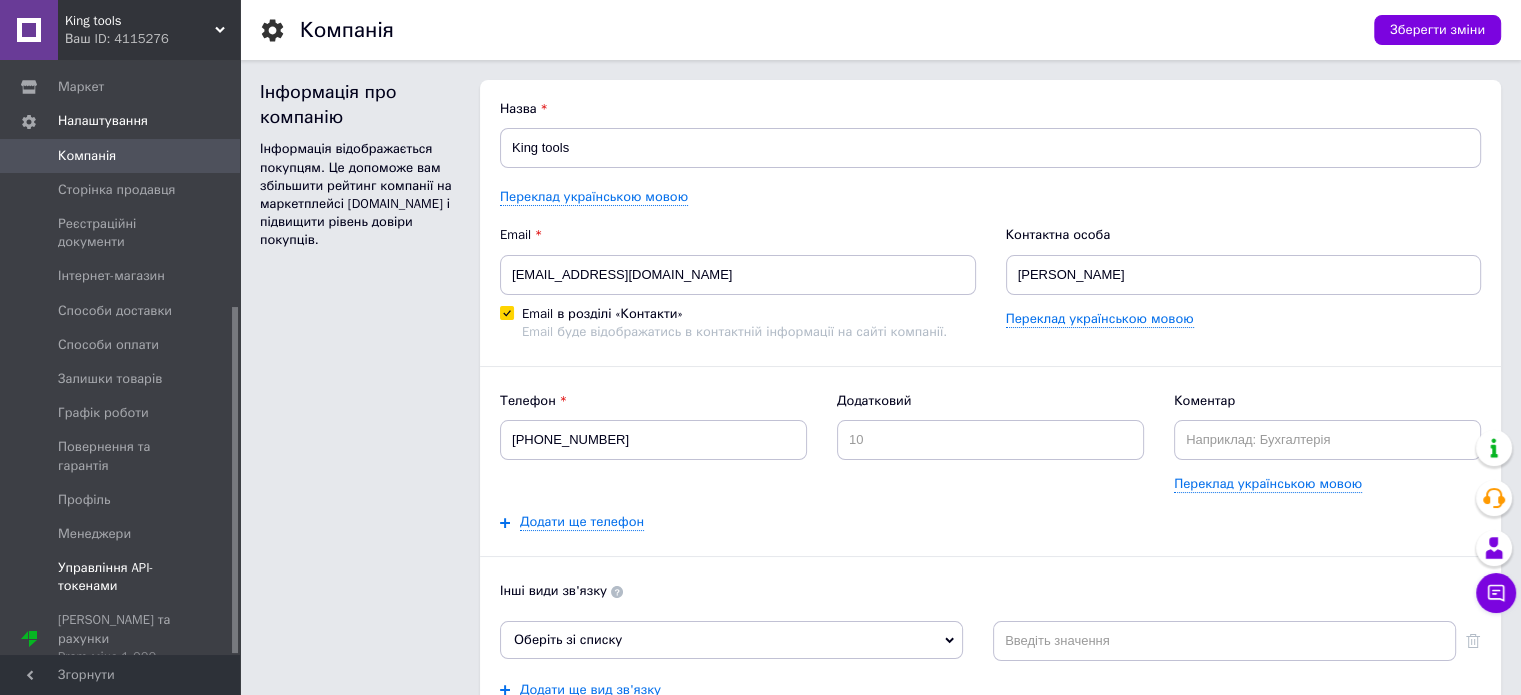 drag, startPoint x: 235, startPoint y: 475, endPoint x: 238, endPoint y: 551, distance: 76.05919 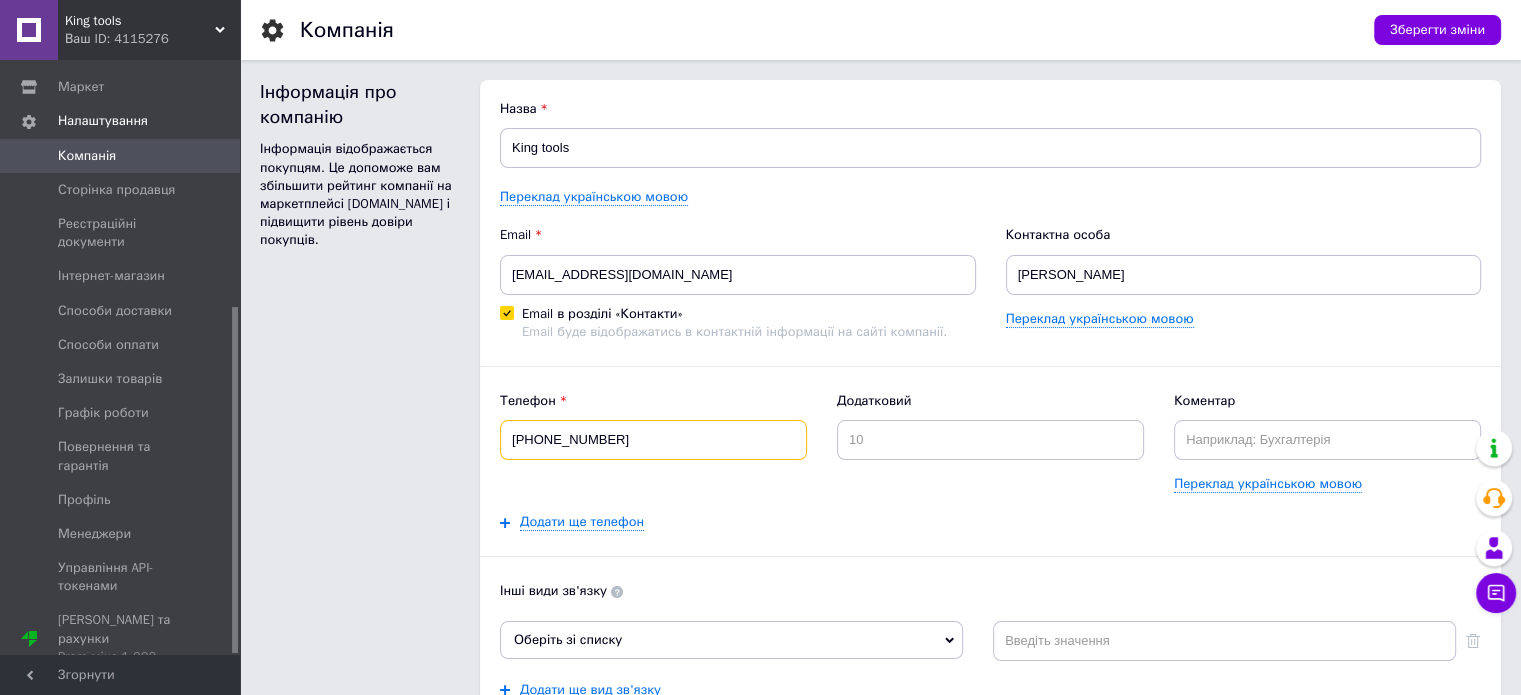 drag, startPoint x: 630, startPoint y: 438, endPoint x: 351, endPoint y: 464, distance: 280.20886 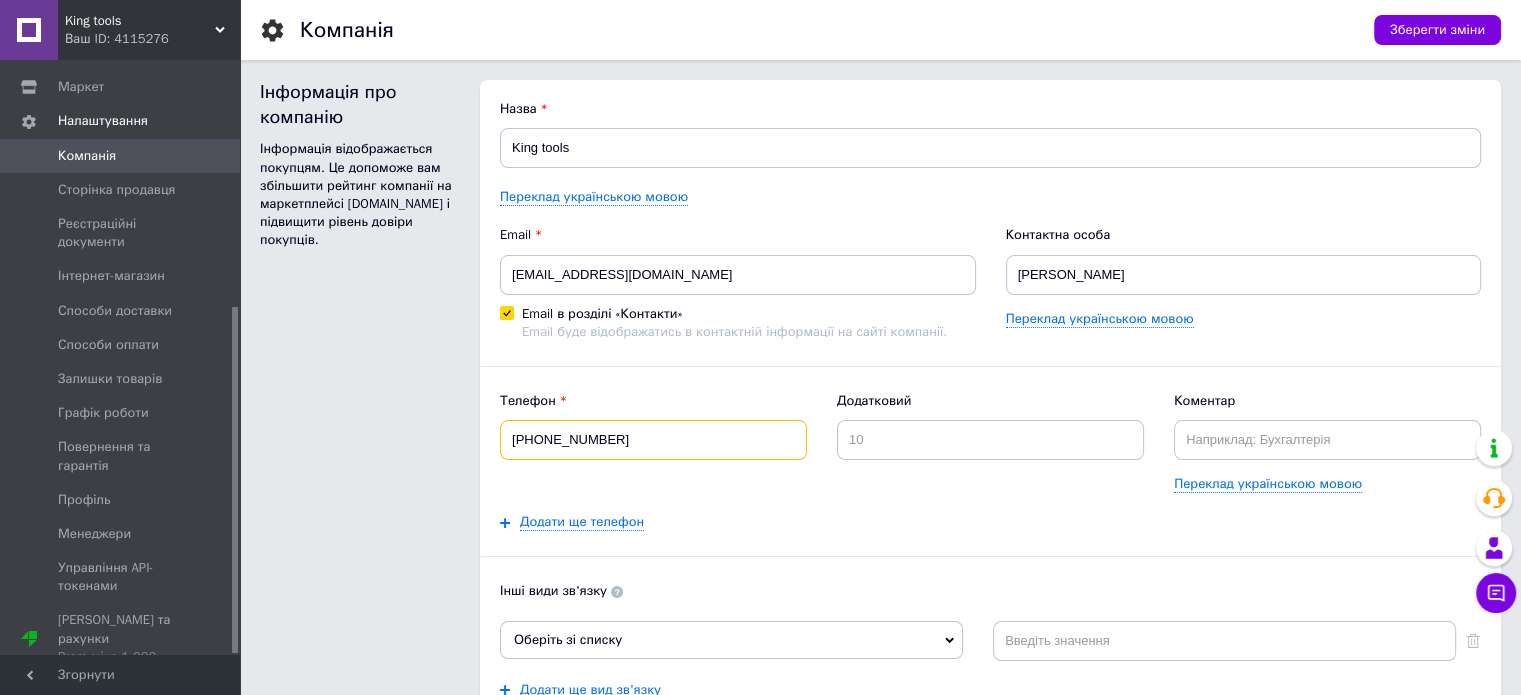 click on "Інформація про компанію Інформація відображається покупцям. Це допоможе вам збільшити
рейтинг компанії на маркетплейсі [DOMAIN_NAME] і підвищити рівень довіри покупців. Назва King tools Переклад українською мовою Email [EMAIL_ADDRESS][DOMAIN_NAME] Email в розділі «Контакти» Email буде відображатись в контактній інформації на сайті компанії. Контактна особа [PERSON_NAME] Переклад українською мовою Телефон [PHONE_NUMBER] Додатковий Коментар Переклад українською мовою Додати ще телефон Інші види зв'язку   Оберіть зі списку Skype Сайт компанії Viber WhatsApp Telegram Messenger ICQ Додати ще вид зв'язку" at bounding box center (880, 523) 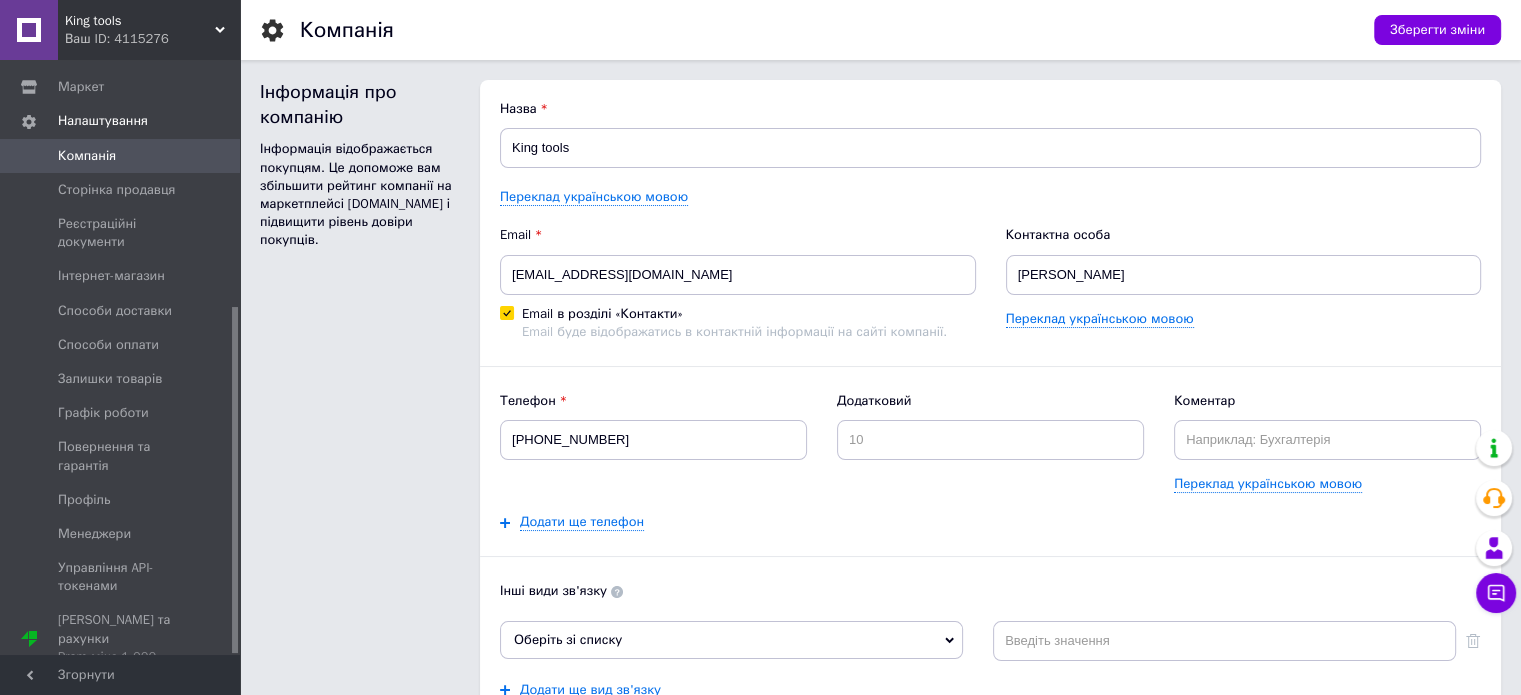 click on "Інформація про компанію Інформація відображається покупцям. Це допоможе вам збільшити
рейтинг компанії на маркетплейсі [DOMAIN_NAME] і підвищити рівень довіри покупців." at bounding box center (360, 523) 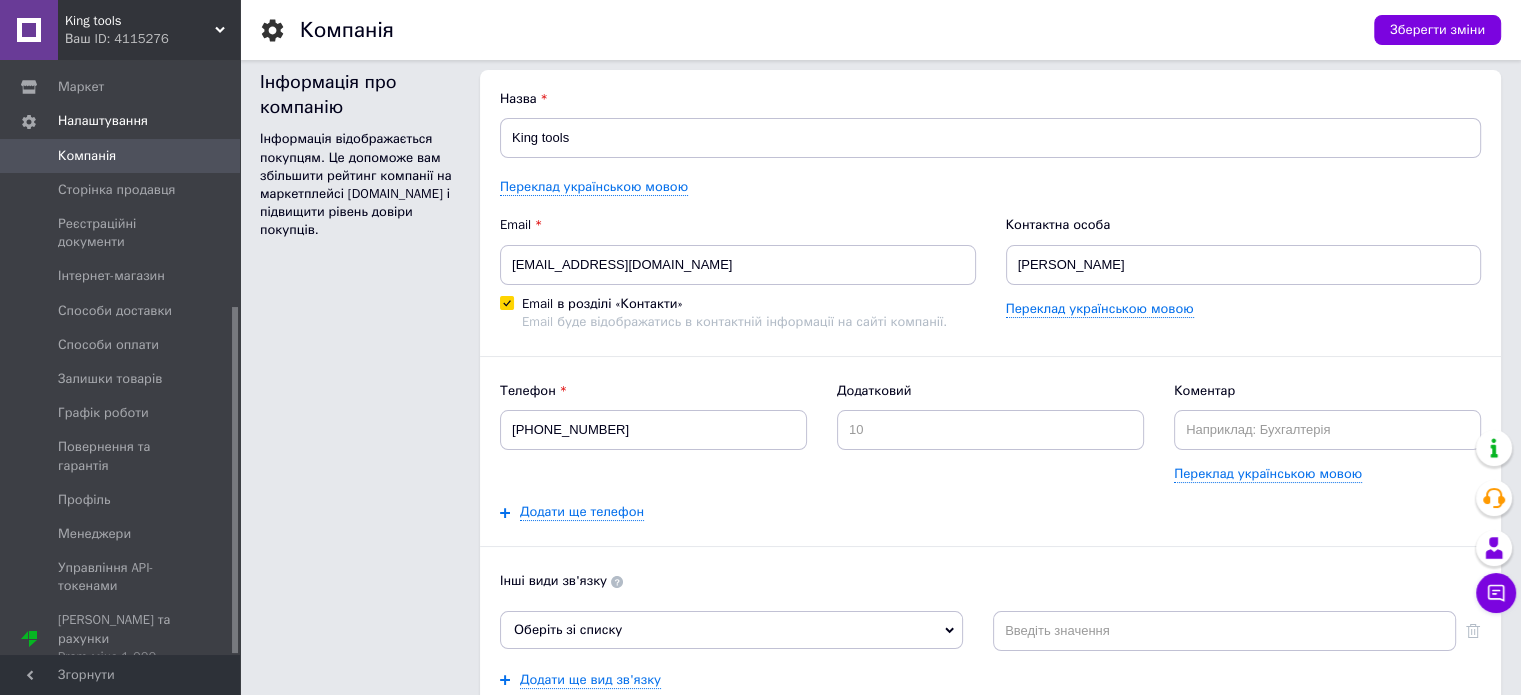 scroll, scrollTop: 0, scrollLeft: 0, axis: both 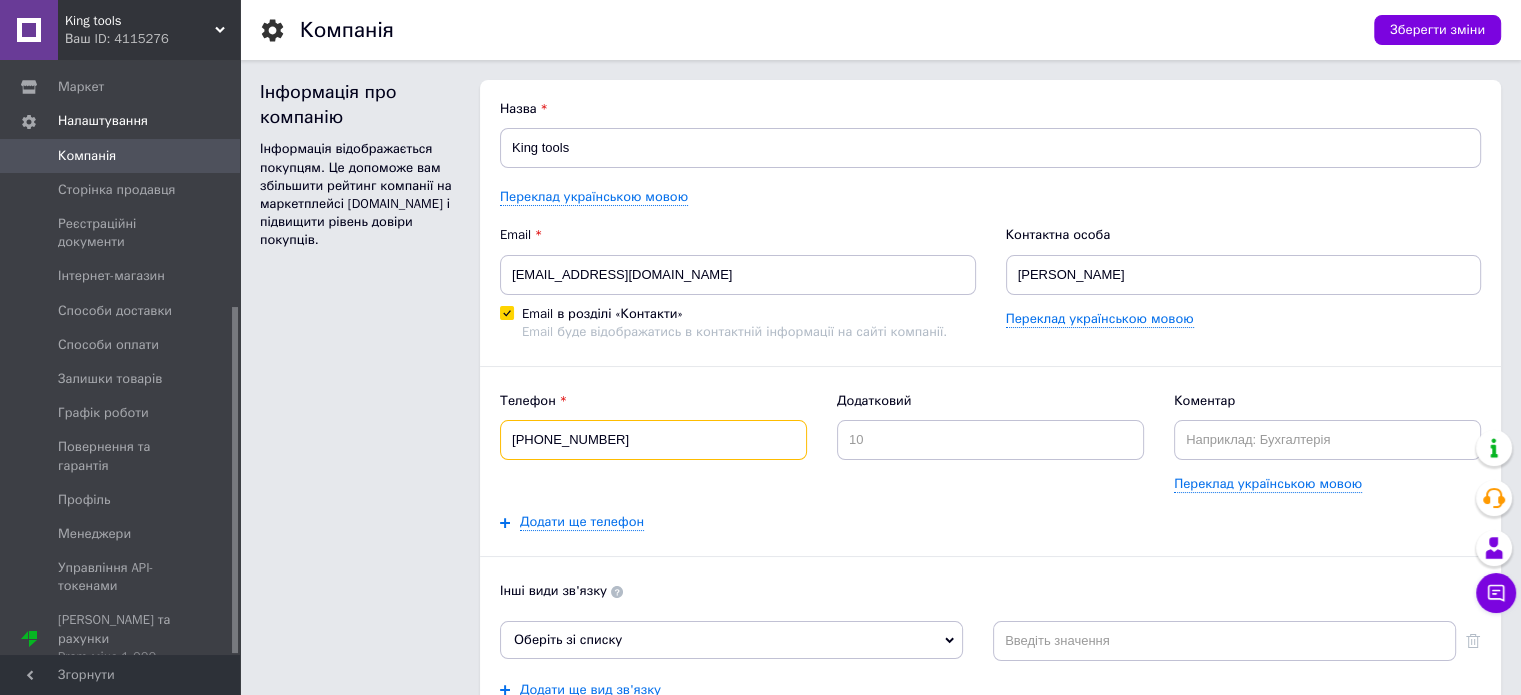 drag, startPoint x: 647, startPoint y: 437, endPoint x: 370, endPoint y: 430, distance: 277.08844 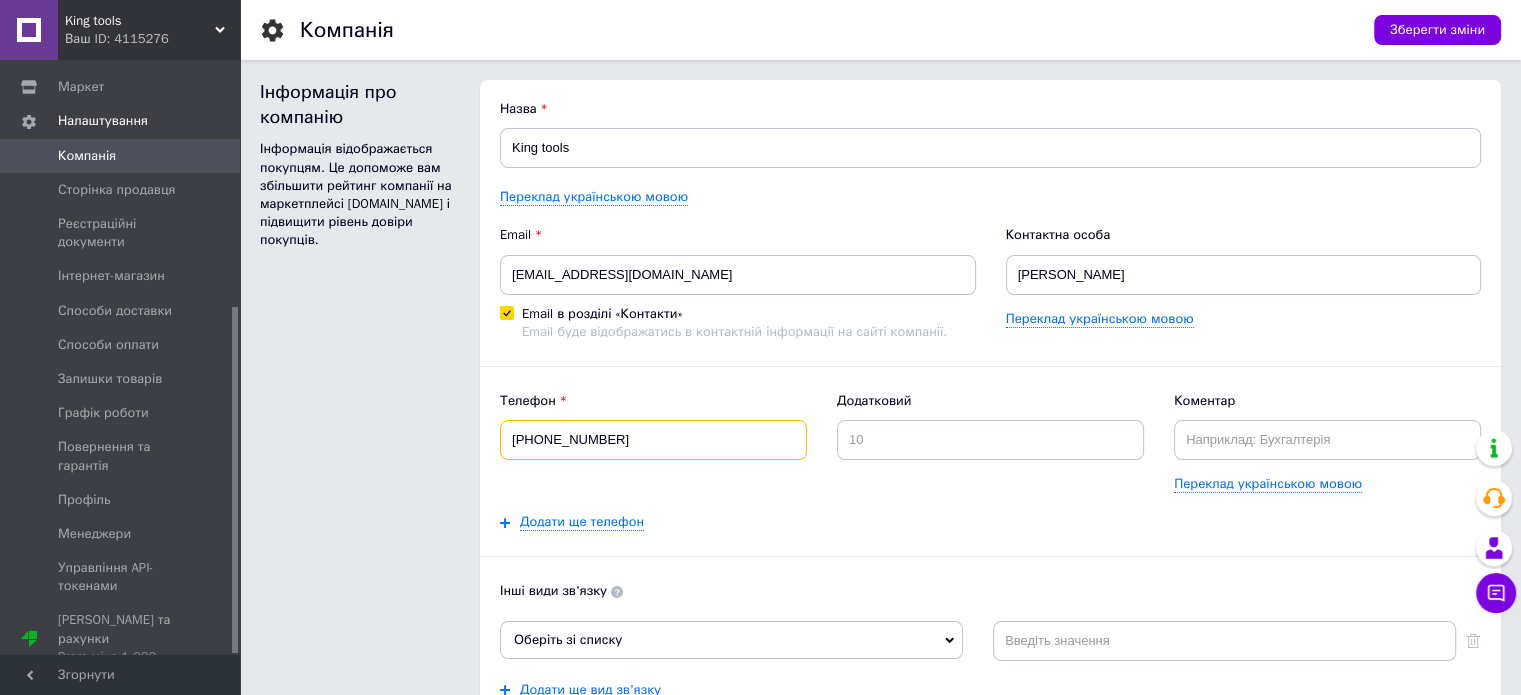 click on "Інформація про компанію Інформація відображається покупцям. Це допоможе вам збільшити
рейтинг компанії на маркетплейсі [DOMAIN_NAME] і підвищити рівень довіри покупців. Назва King tools Переклад українською мовою Email [EMAIL_ADDRESS][DOMAIN_NAME] Email в розділі «Контакти» Email буде відображатись в контактній інформації на сайті компанії. Контактна особа [PERSON_NAME] Переклад українською мовою Телефон [PHONE_NUMBER] Додатковий Коментар Переклад українською мовою Додати ще телефон Інші види зв'язку   Оберіть зі списку Skype Сайт компанії Viber WhatsApp Telegram Messenger ICQ Додати ще вид зв'язку" at bounding box center (880, 523) 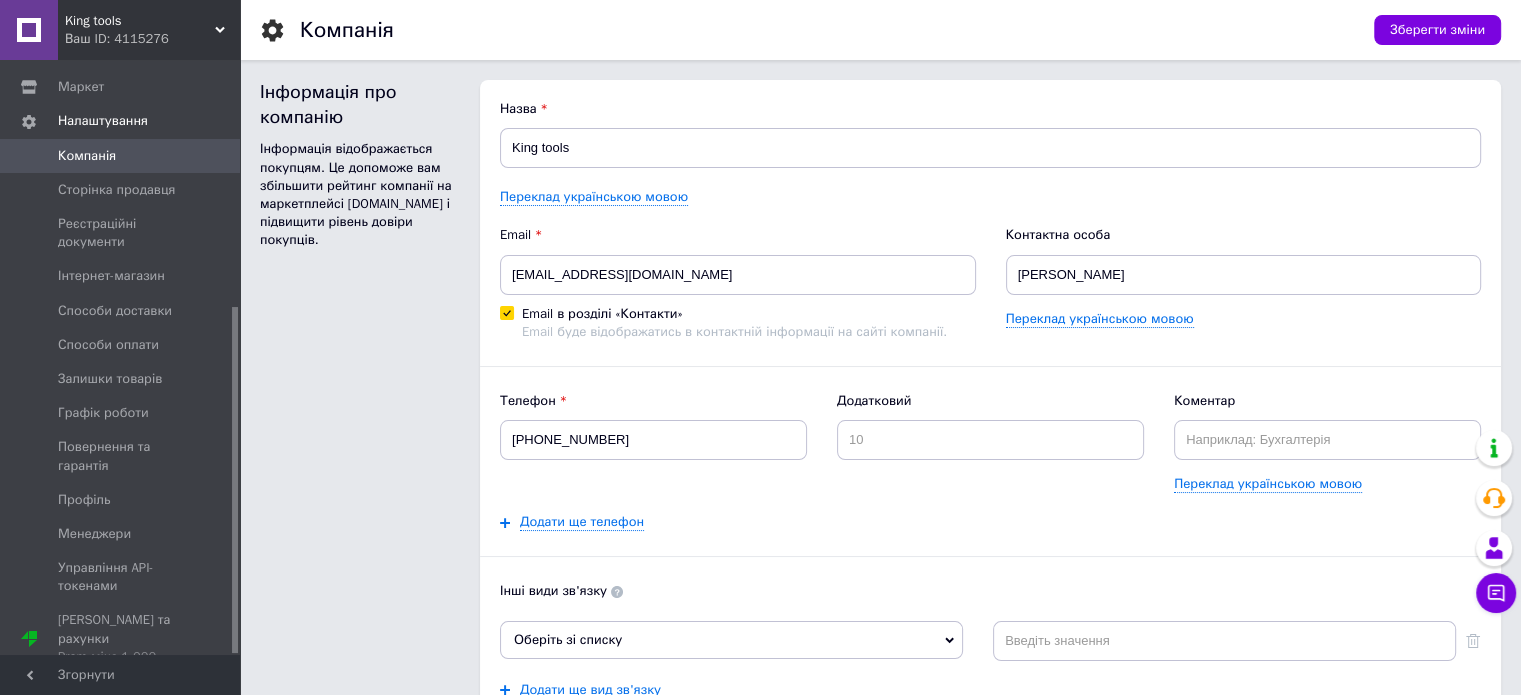 click on "Інформація про компанію Інформація відображається покупцям. Це допоможе вам збільшити
рейтинг компанії на маркетплейсі [DOMAIN_NAME] і підвищити рівень довіри покупців." at bounding box center [360, 523] 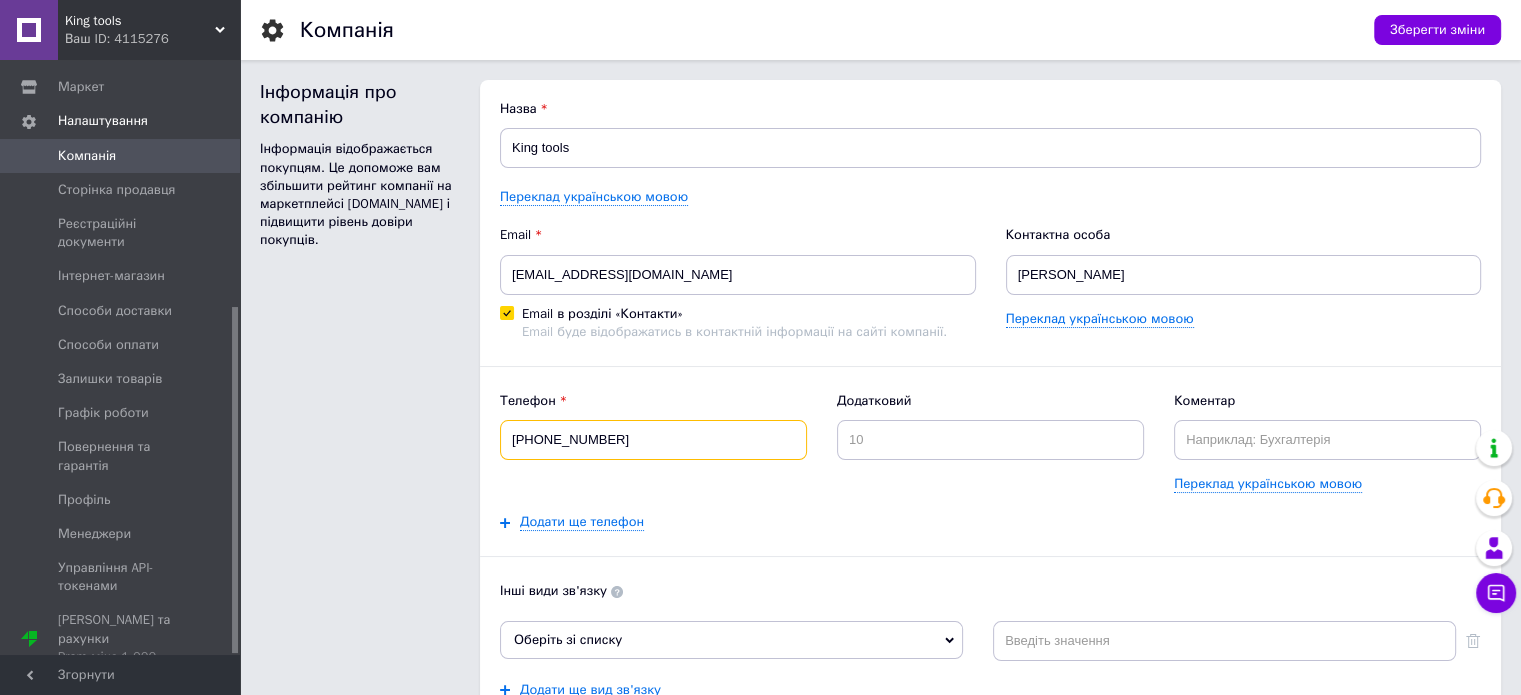 drag, startPoint x: 650, startPoint y: 443, endPoint x: 359, endPoint y: 465, distance: 291.83044 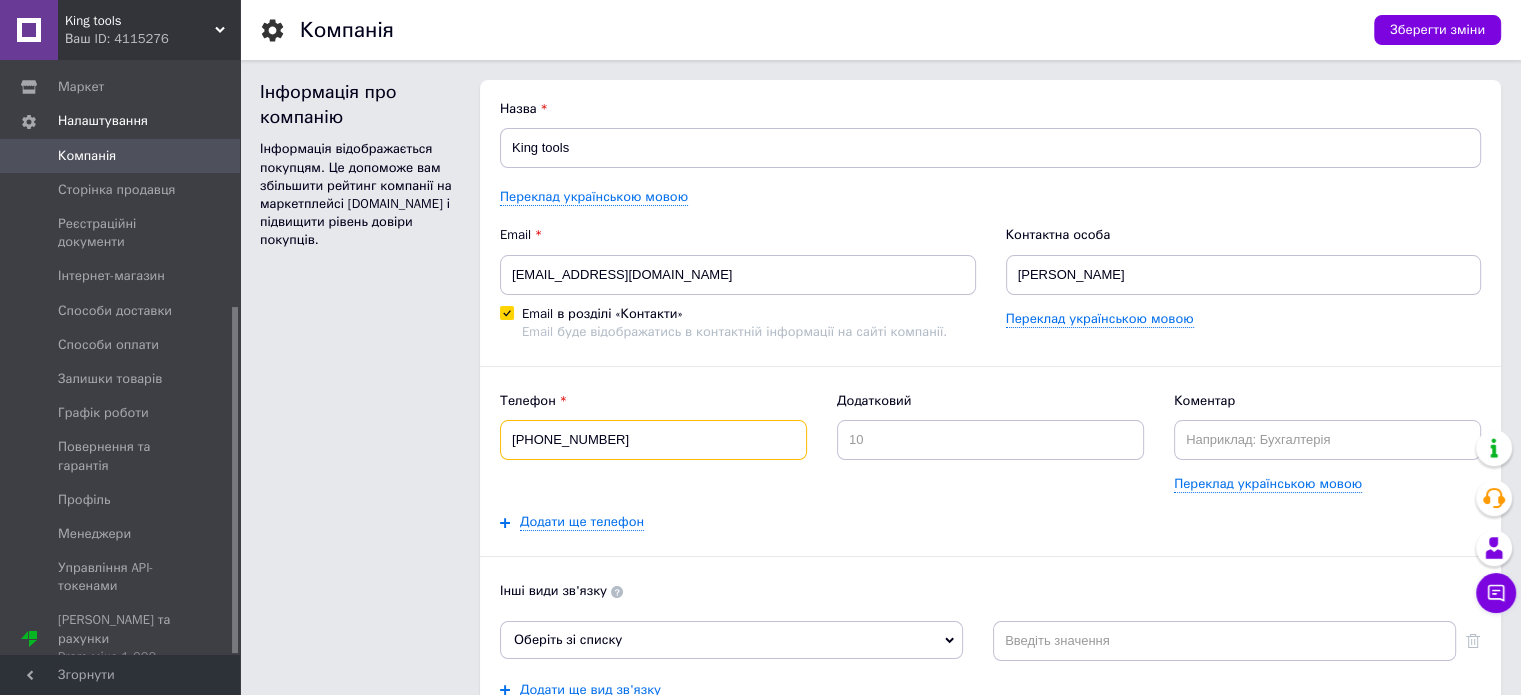 click on "Інформація про компанію Інформація відображається покупцям. Це допоможе вам збільшити
рейтинг компанії на маркетплейсі [DOMAIN_NAME] і підвищити рівень довіри покупців. Назва King tools Переклад українською мовою Email [EMAIL_ADDRESS][DOMAIN_NAME] Email в розділі «Контакти» Email буде відображатись в контактній інформації на сайті компанії. Контактна особа [PERSON_NAME] Переклад українською мовою Телефон [PHONE_NUMBER] Додатковий Коментар Переклад українською мовою Додати ще телефон Інші види зв'язку   Оберіть зі списку Skype Сайт компанії Viber WhatsApp Telegram Messenger ICQ Додати ще вид зв'язку" at bounding box center [880, 523] 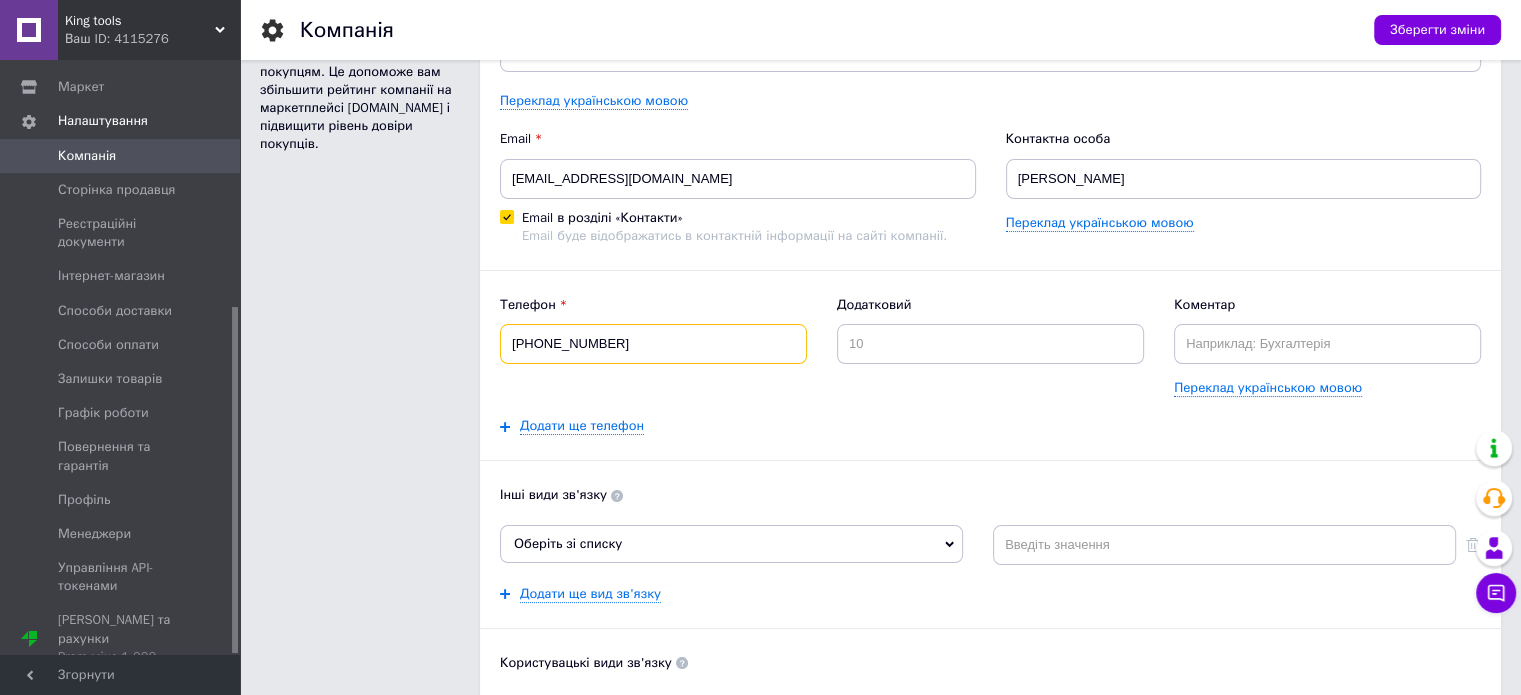 scroll, scrollTop: 100, scrollLeft: 0, axis: vertical 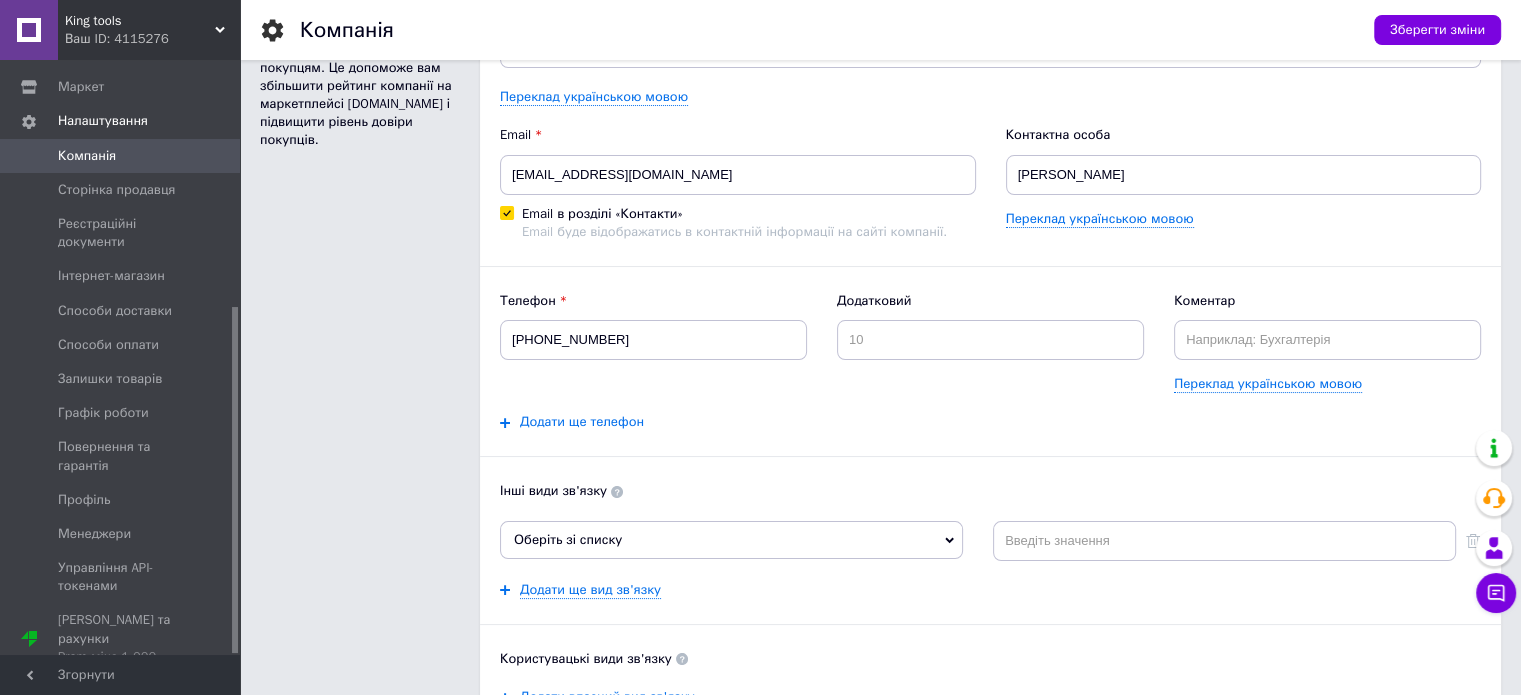 click on "Додати ще телефон" at bounding box center (582, 422) 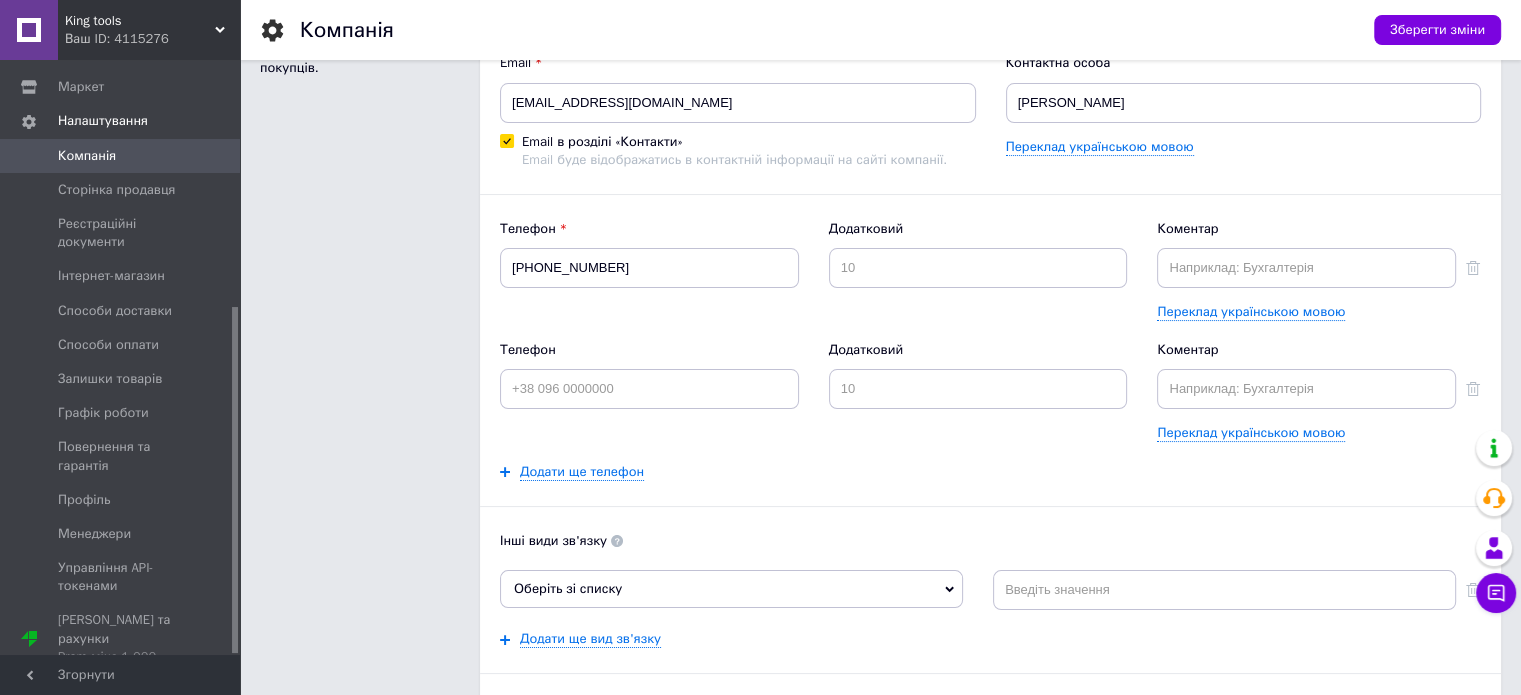 scroll, scrollTop: 300, scrollLeft: 0, axis: vertical 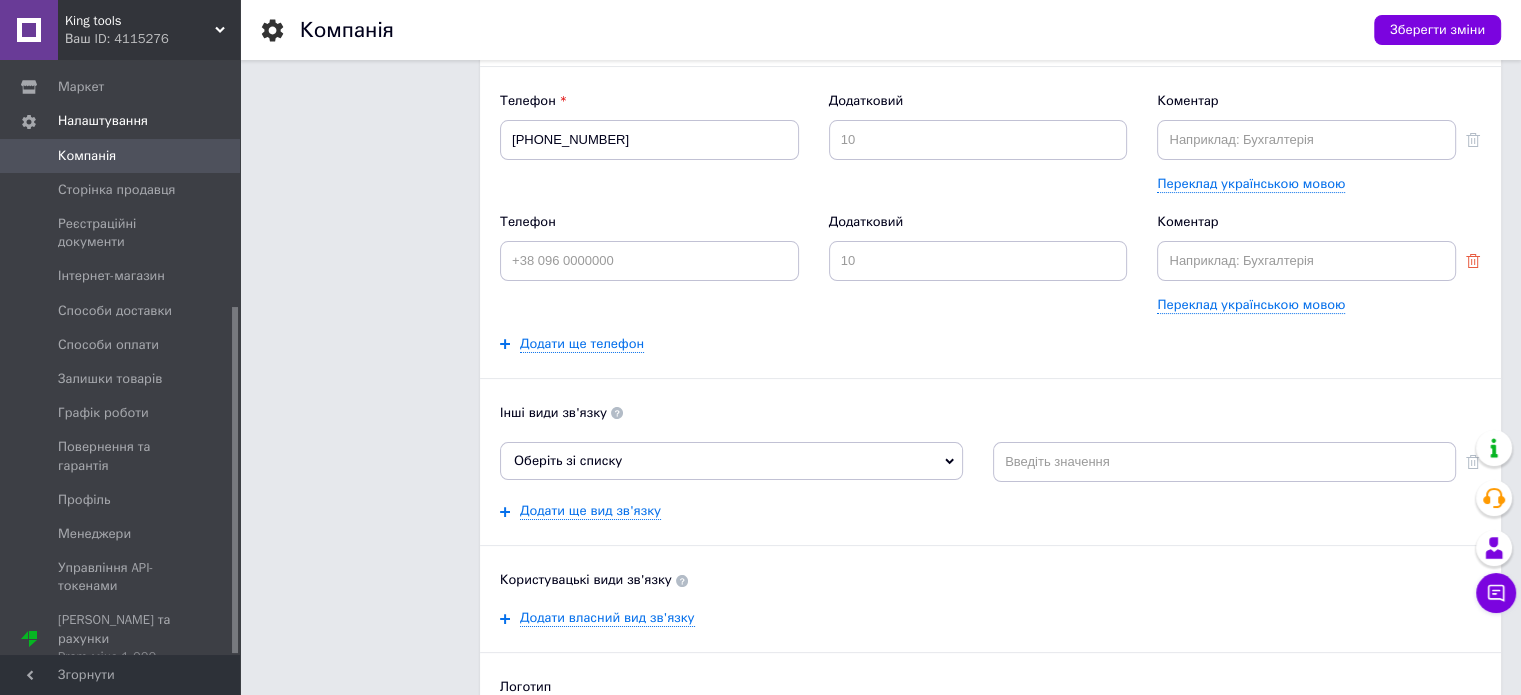click 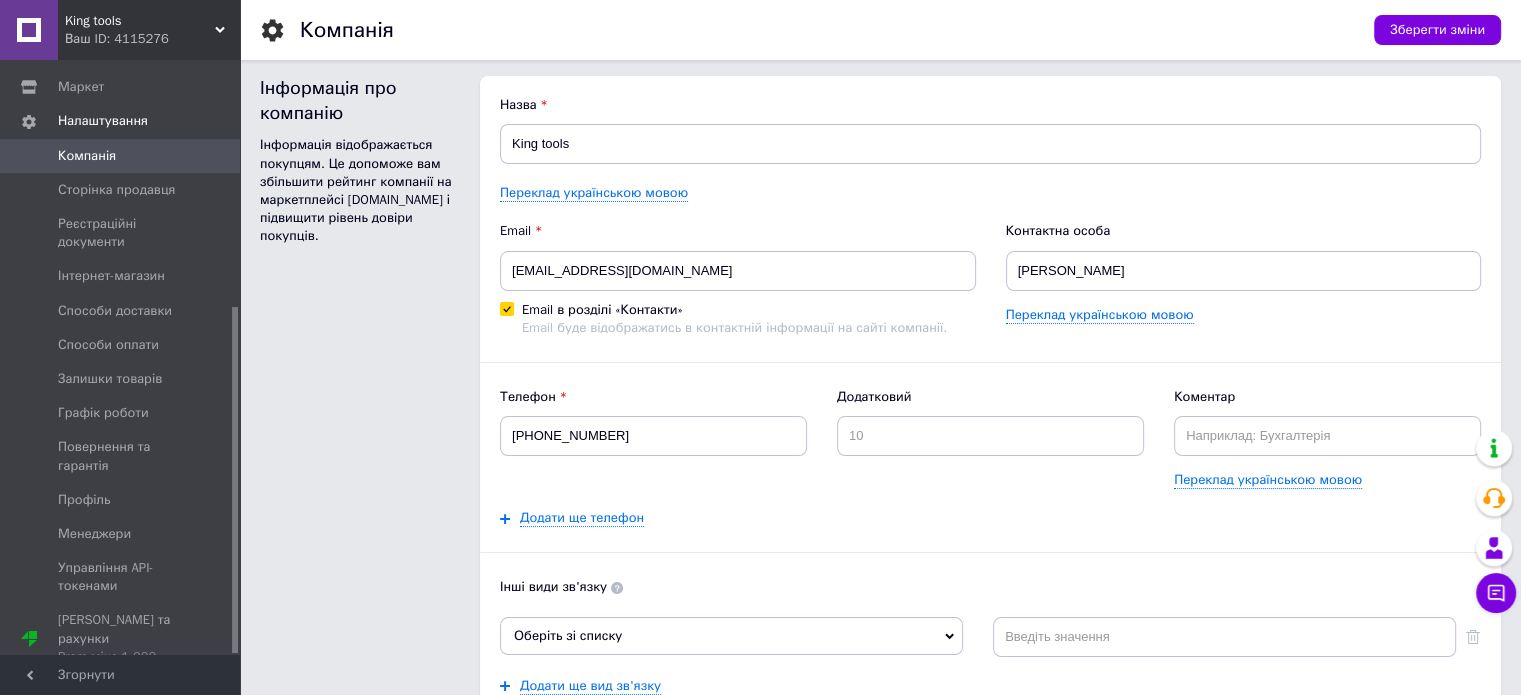 scroll, scrollTop: 0, scrollLeft: 0, axis: both 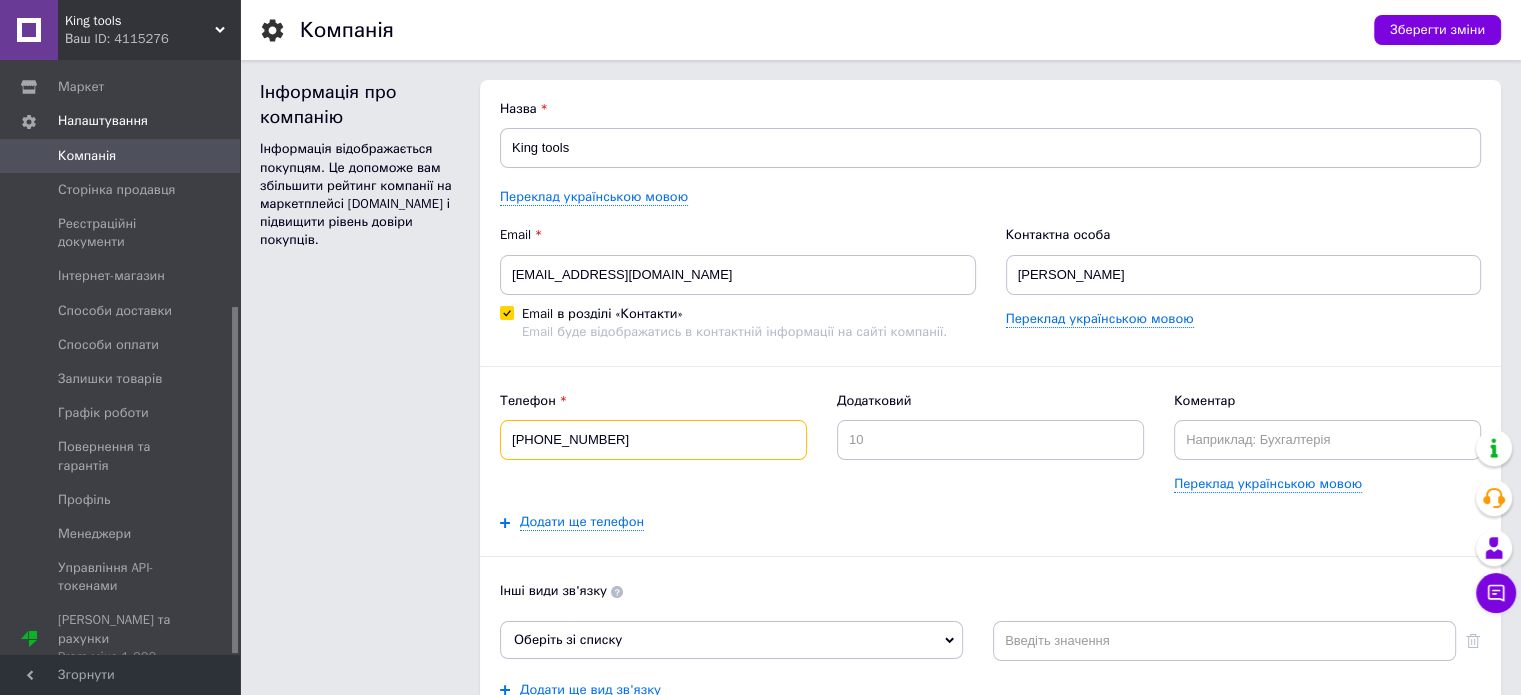 drag, startPoint x: 638, startPoint y: 433, endPoint x: 405, endPoint y: 461, distance: 234.67638 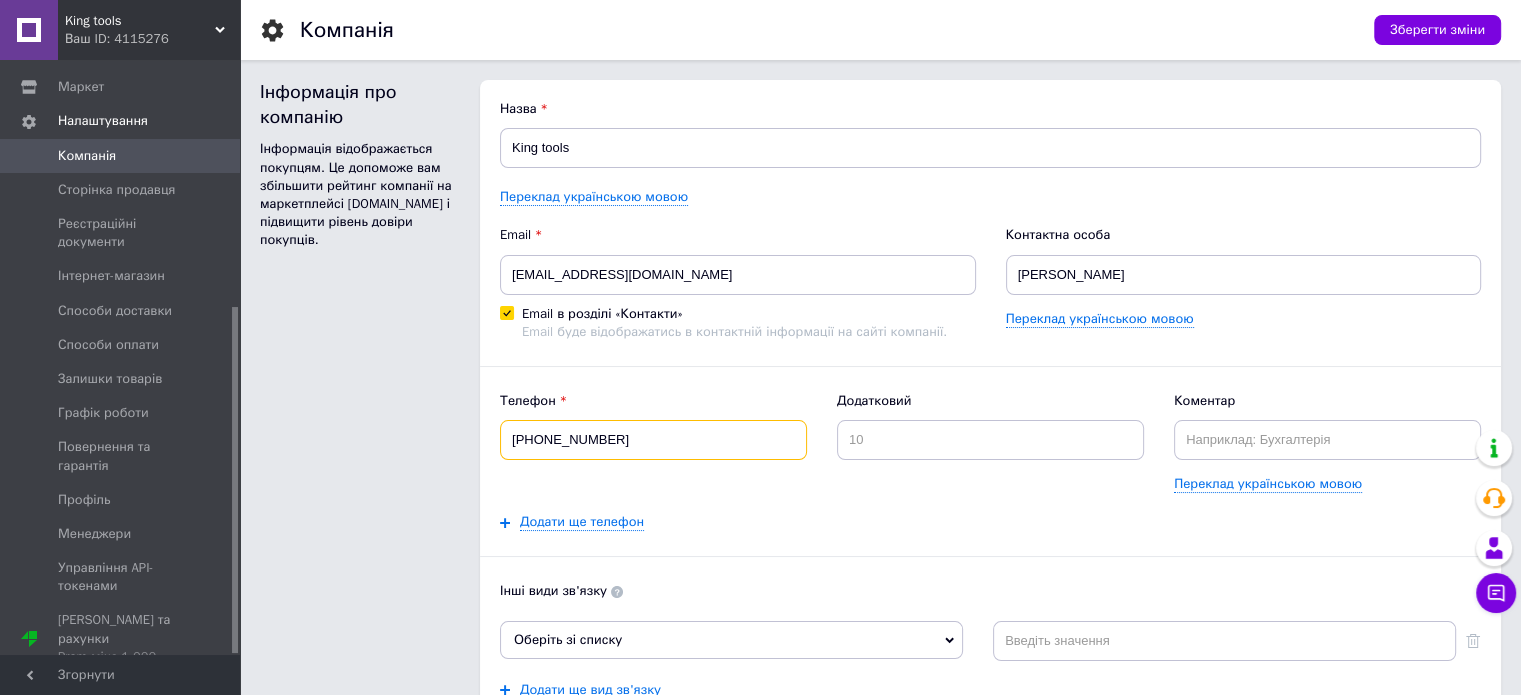 click on "Інформація про компанію Інформація відображається покупцям. Це допоможе вам збільшити
рейтинг компанії на маркетплейсі [DOMAIN_NAME] і підвищити рівень довіри покупців. Назва King tools Переклад українською мовою Email [EMAIL_ADDRESS][DOMAIN_NAME] Email в розділі «Контакти» Email буде відображатись в контактній інформації на сайті компанії. Контактна особа [PERSON_NAME] Переклад українською мовою Телефон [PHONE_NUMBER] Додатковий Коментар Переклад українською мовою Додати ще телефон Інші види зв'язку   Оберіть зі списку Skype Сайт компанії Viber WhatsApp Telegram Messenger ICQ Додати ще вид зв'язку" at bounding box center [880, 523] 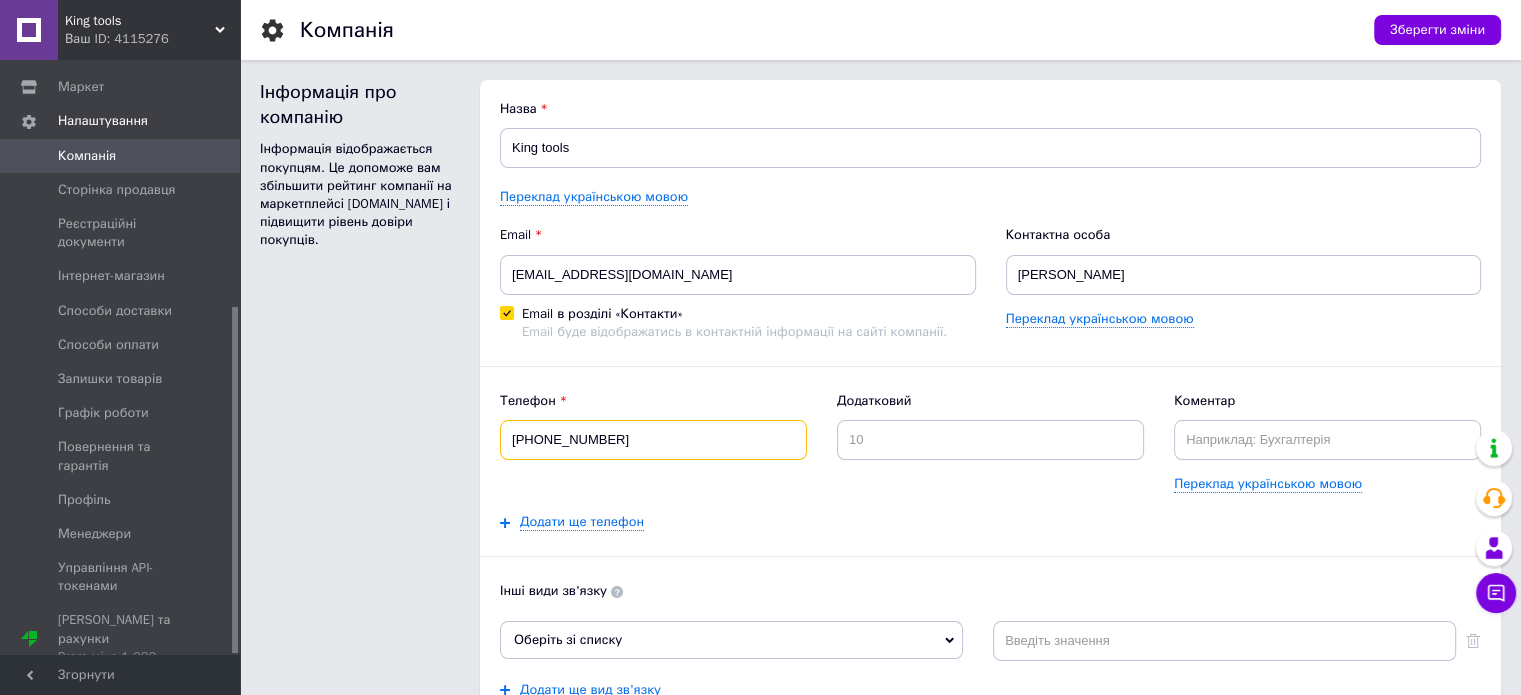 click on "[PHONE_NUMBER]" at bounding box center [653, 440] 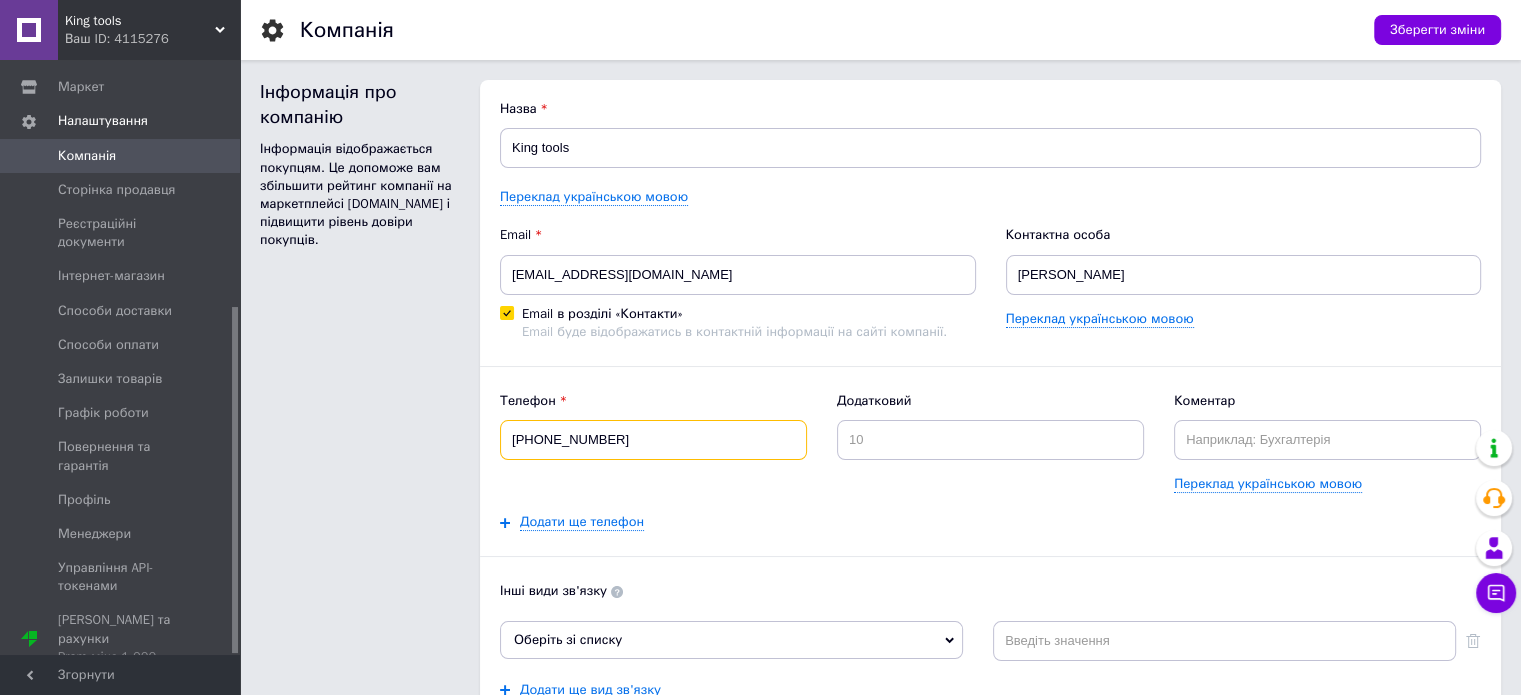 click on "Інформація про компанію Інформація відображається покупцям. Це допоможе вам збільшити
рейтинг компанії на маркетплейсі [DOMAIN_NAME] і підвищити рівень довіри покупців. Назва King tools Переклад українською мовою Email [EMAIL_ADDRESS][DOMAIN_NAME] Email в розділі «Контакти» Email буде відображатись в контактній інформації на сайті компанії. Контактна особа [PERSON_NAME] Переклад українською мовою Телефон [PHONE_NUMBER] Додатковий Коментар Переклад українською мовою Додати ще телефон Інші види зв'язку   Оберіть зі списку Skype Сайт компанії Viber WhatsApp Telegram Messenger ICQ Додати ще вид зв'язку" at bounding box center (880, 523) 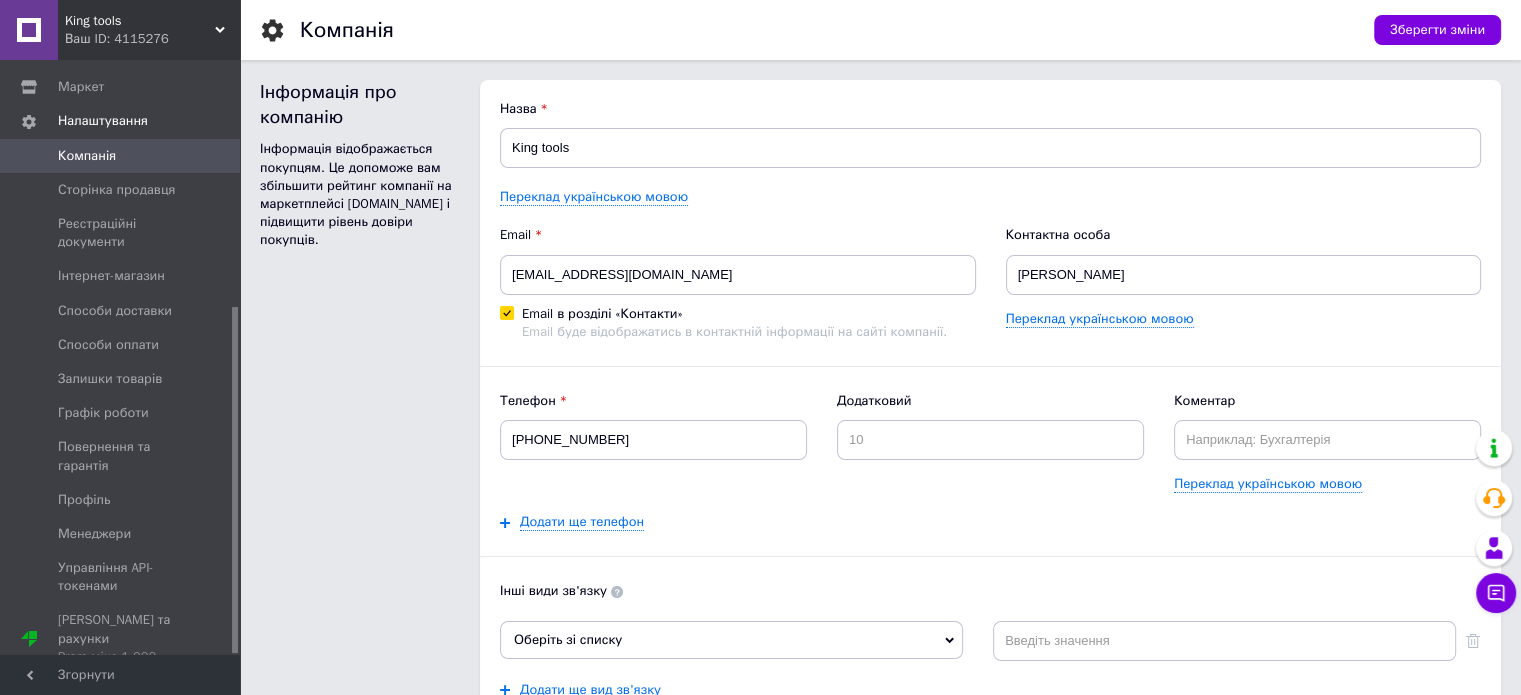 click on "Телефон [PHONE_NUMBER]" at bounding box center [653, 442] 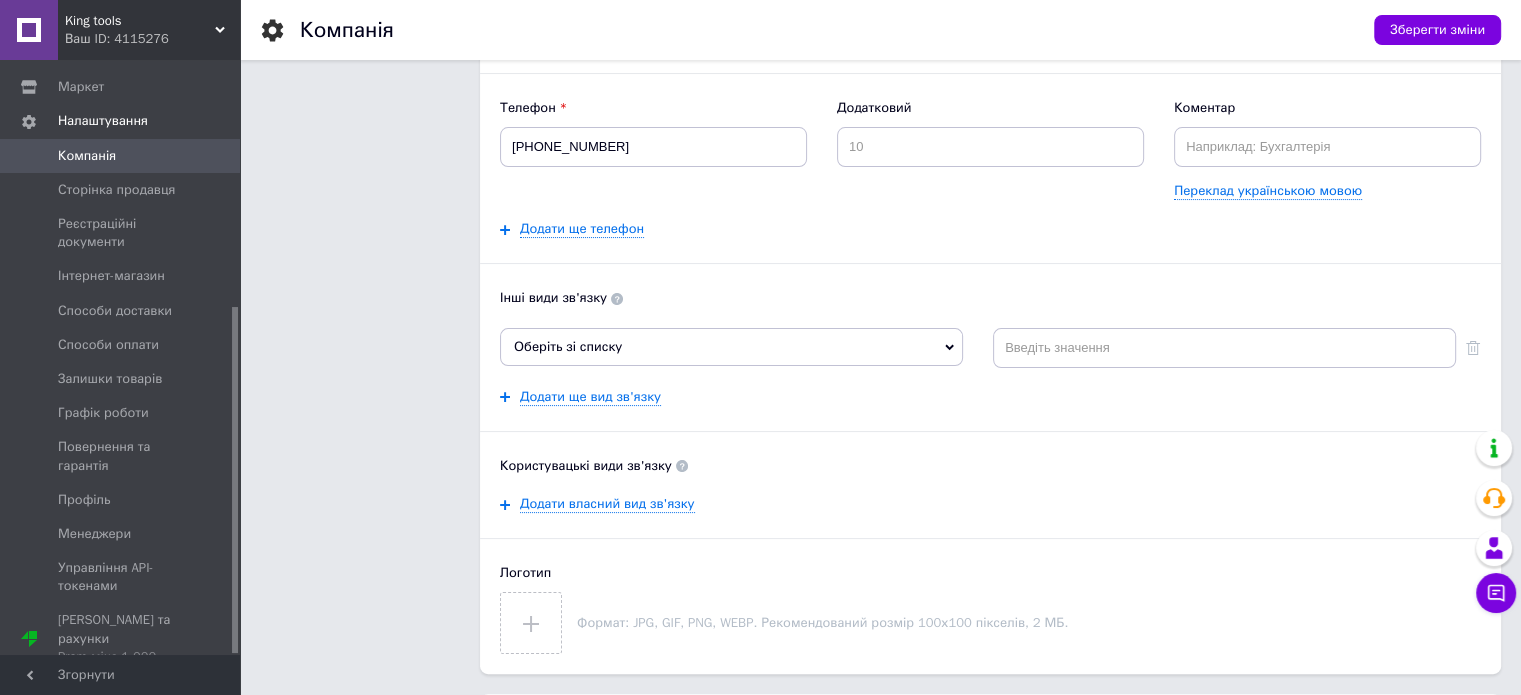 scroll, scrollTop: 300, scrollLeft: 0, axis: vertical 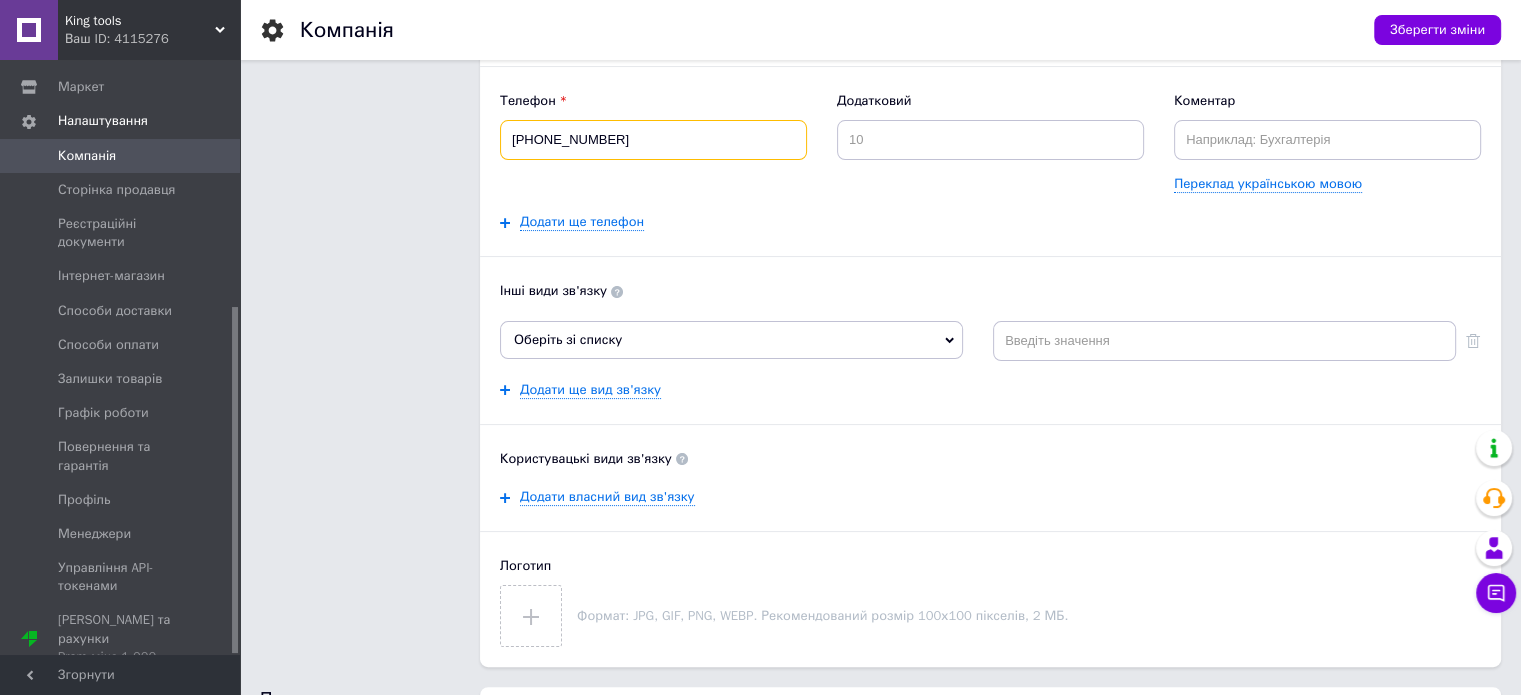 drag, startPoint x: 622, startPoint y: 135, endPoint x: 331, endPoint y: 148, distance: 291.29022 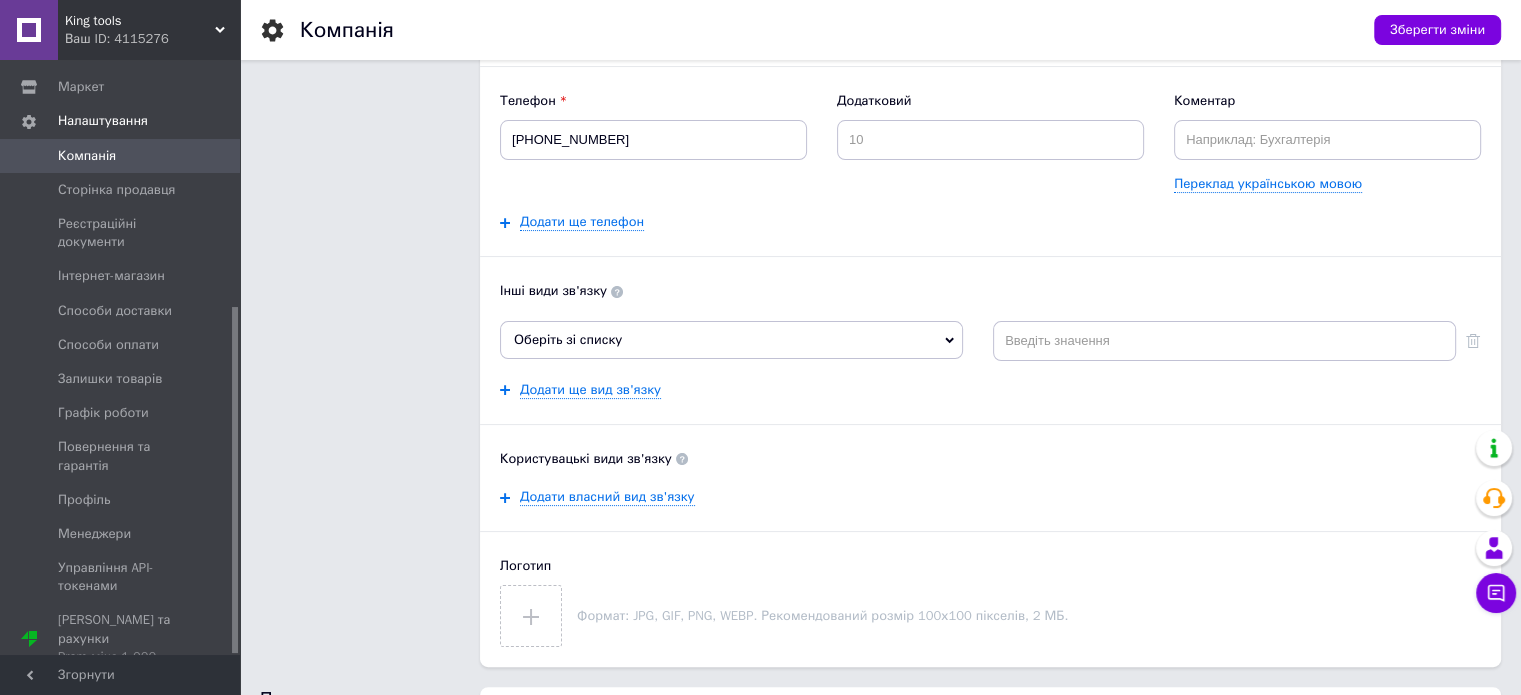 click on "Телефон [PHONE_NUMBER]" at bounding box center [653, 142] 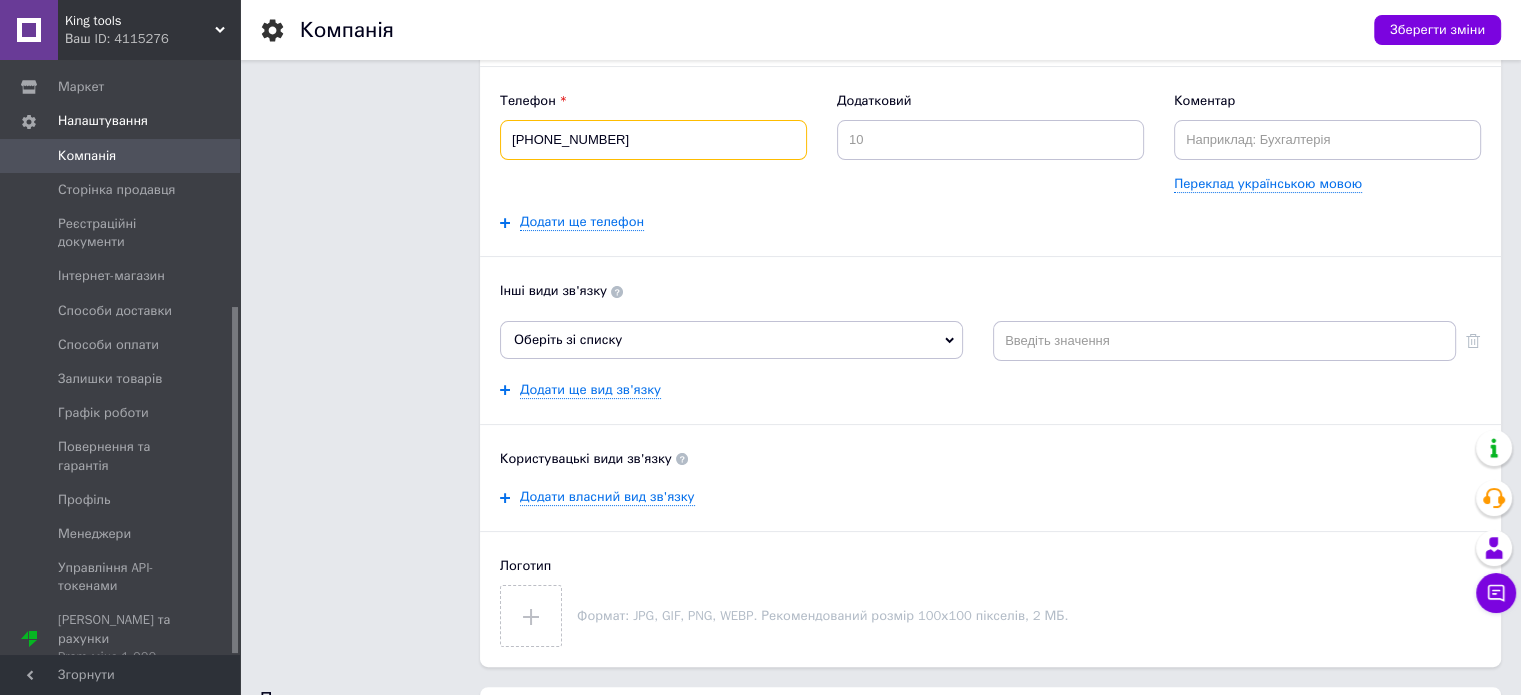 drag, startPoint x: 632, startPoint y: 139, endPoint x: 364, endPoint y: 146, distance: 268.0914 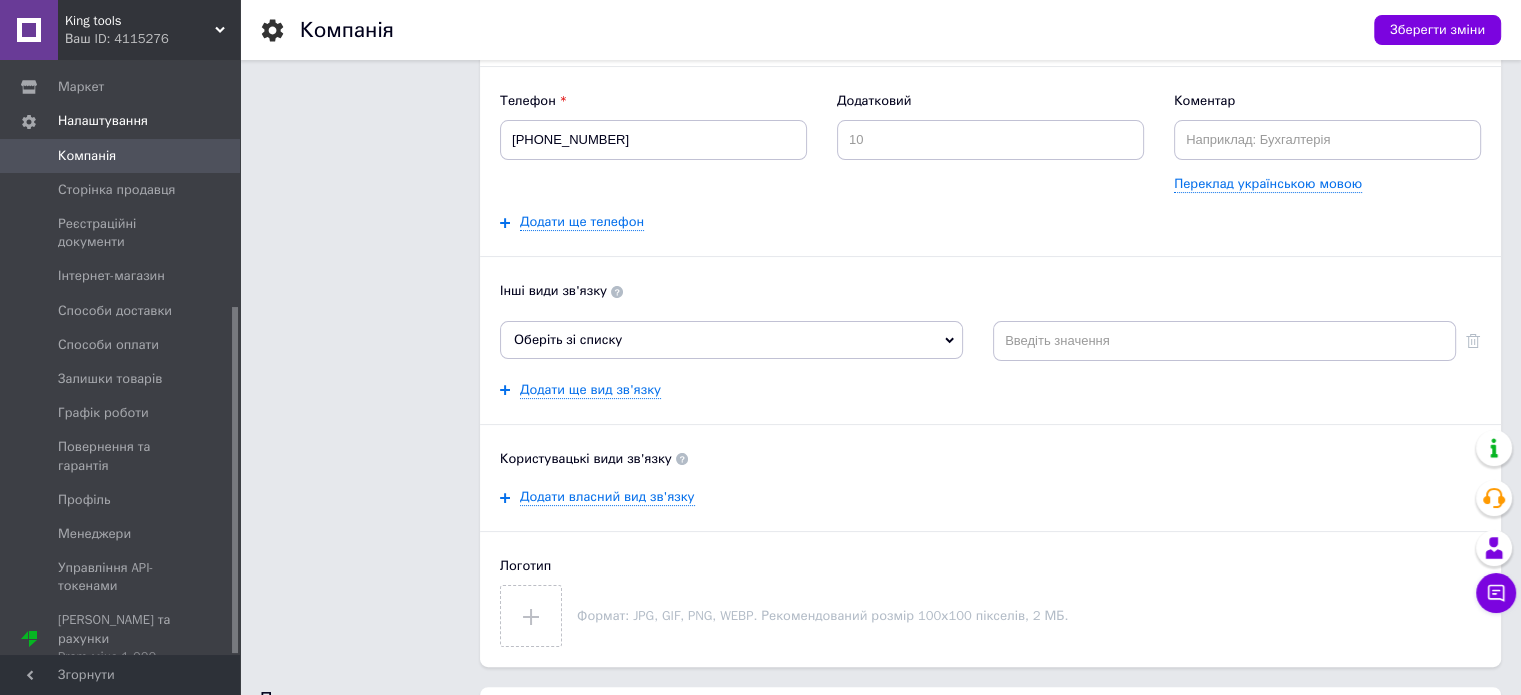 click on "Телефон [PHONE_NUMBER] Додатковий Коментар Переклад українською мовою Додати ще телефон" at bounding box center [990, 162] 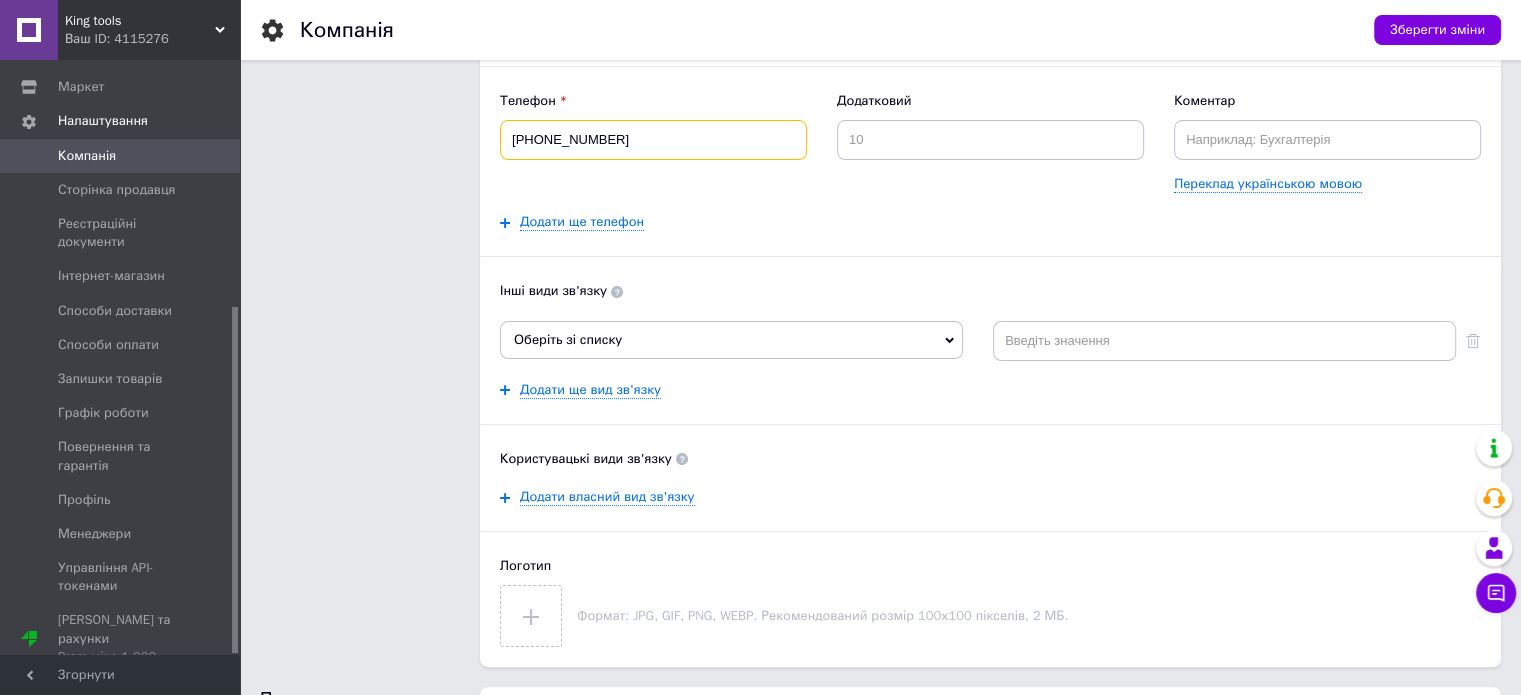 click on "Інформація про компанію Інформація відображається покупцям. Це допоможе вам збільшити
рейтинг компанії на маркетплейсі [DOMAIN_NAME] і підвищити рівень довіри покупців. Назва King tools Переклад українською мовою Email [EMAIL_ADDRESS][DOMAIN_NAME] Email в розділі «Контакти» Email буде відображатись в контактній інформації на сайті компанії. Контактна особа [PERSON_NAME] Переклад українською мовою Телефон [PHONE_NUMBER] Додатковий Коментар Переклад українською мовою Додати ще телефон Інші види зв'язку   Оберіть зі списку Skype Сайт компанії Viber WhatsApp Telegram Messenger ICQ Додати ще вид зв'язку" at bounding box center [880, 223] 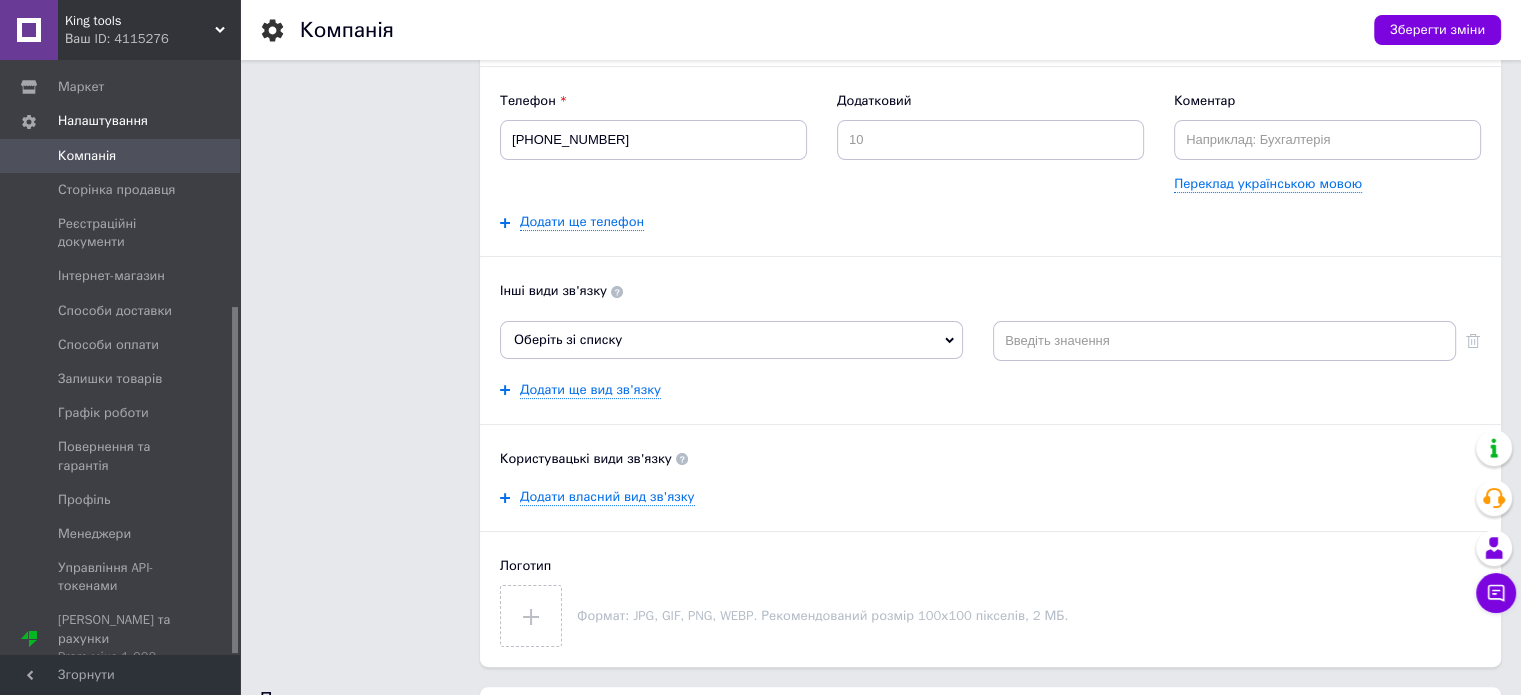 click on "Телефон [PHONE_NUMBER] Додатковий Коментар Переклад українською мовою Додати ще телефон" at bounding box center (990, 162) 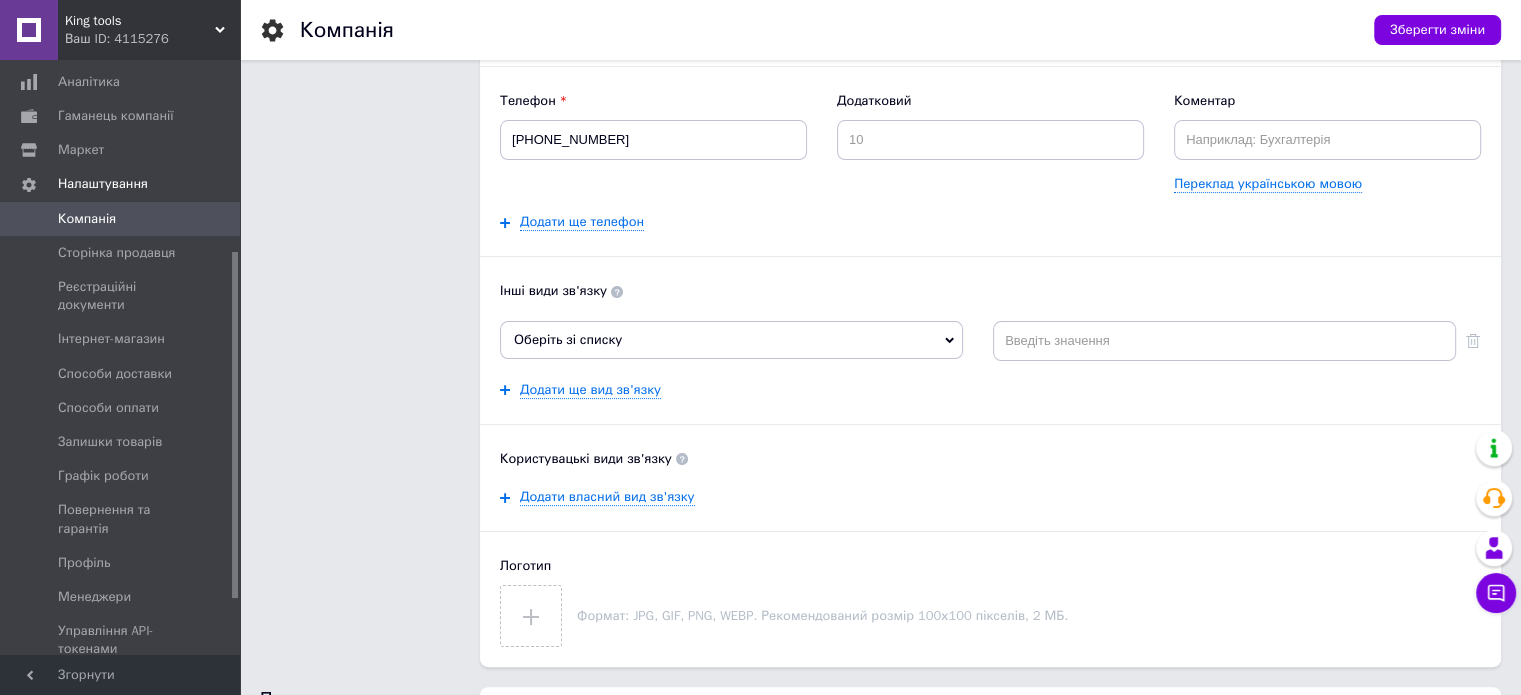 scroll, scrollTop: 424, scrollLeft: 0, axis: vertical 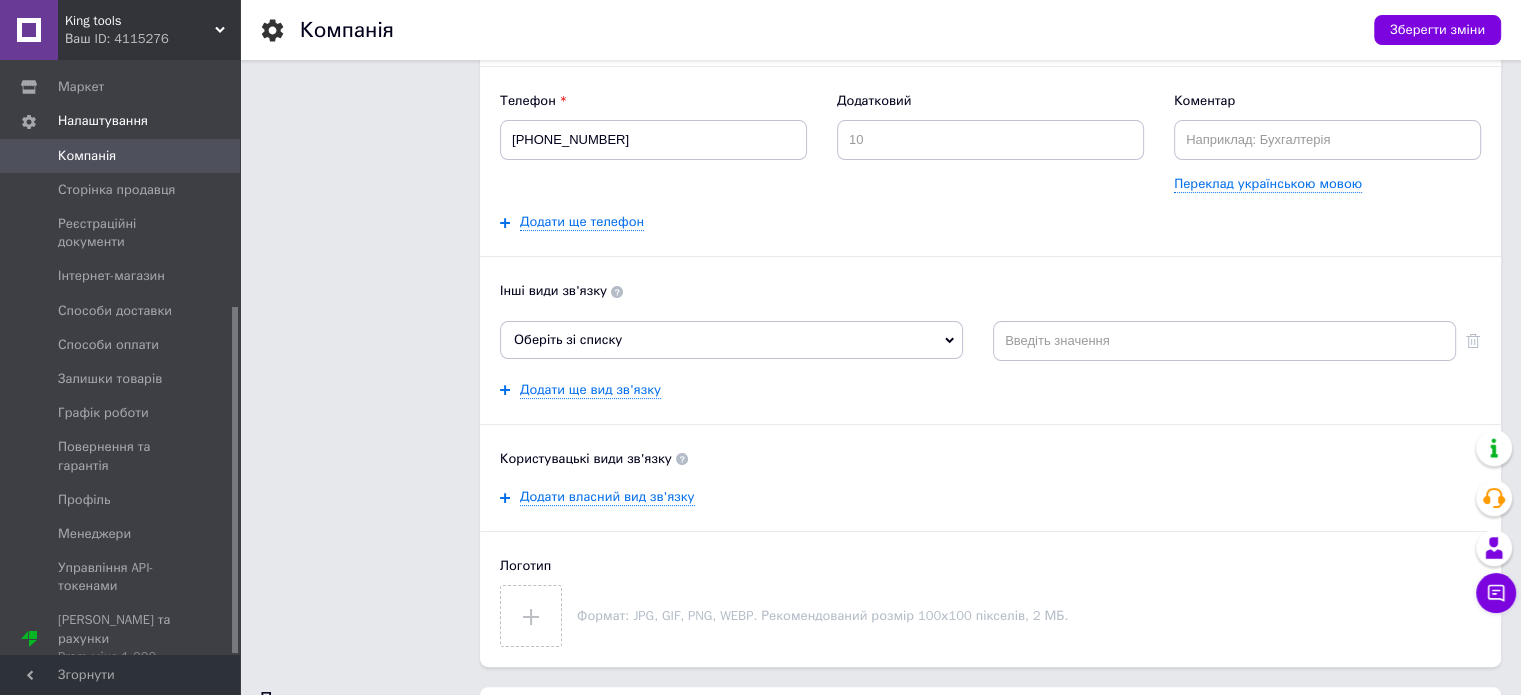 drag, startPoint x: 235, startPoint y: 348, endPoint x: 251, endPoint y: 408, distance: 62.0967 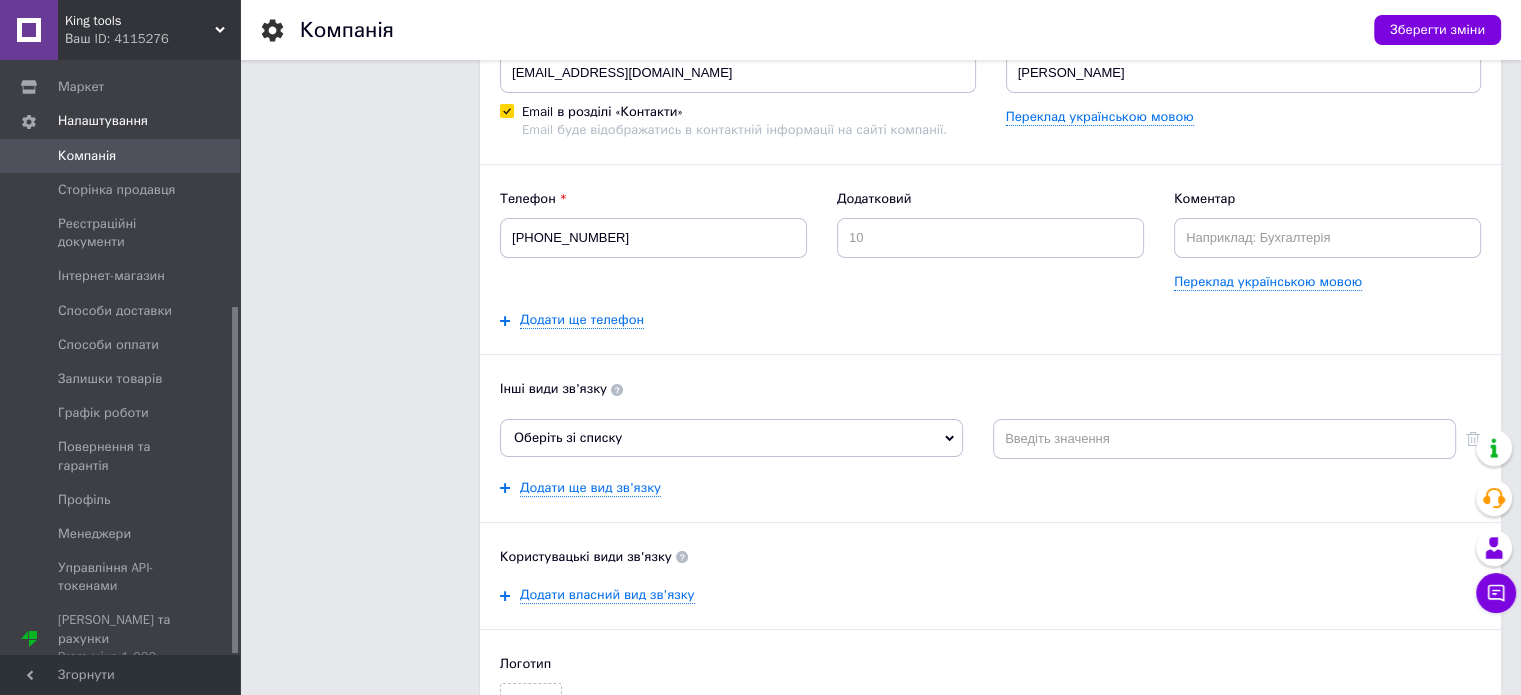 scroll, scrollTop: 200, scrollLeft: 0, axis: vertical 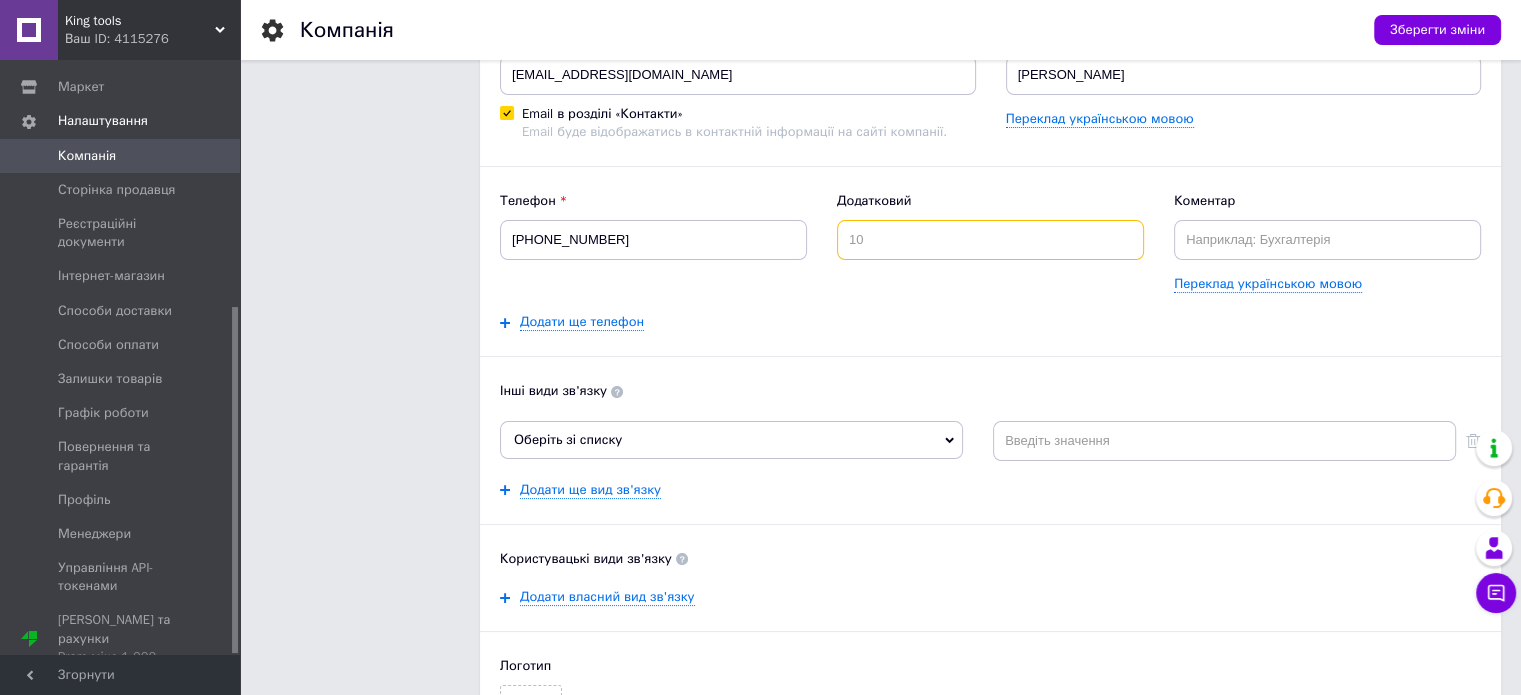 click at bounding box center (990, 240) 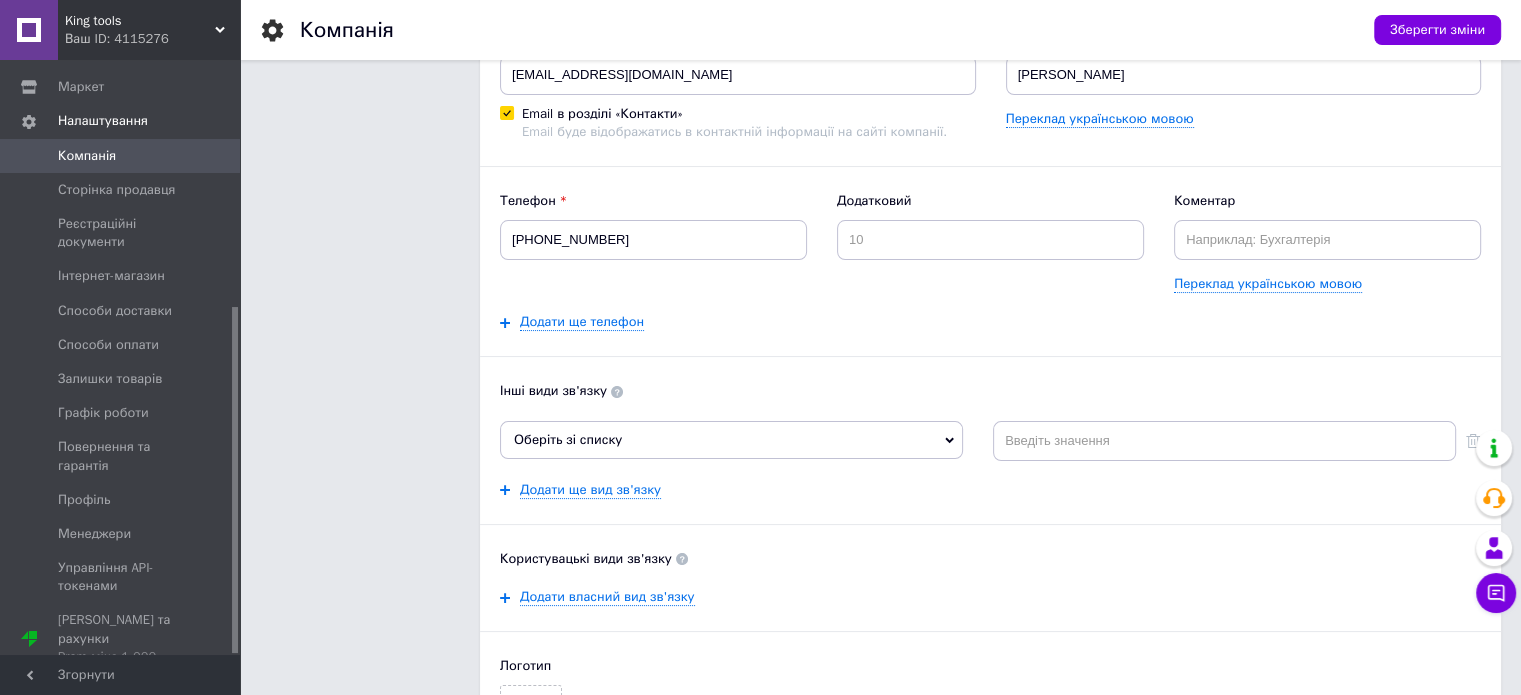 click on "Інформація про компанію Інформація відображається покупцям. Це допоможе вам збільшити
рейтинг компанії на маркетплейсі [DOMAIN_NAME] і підвищити рівень довіри покупців." at bounding box center [360, 323] 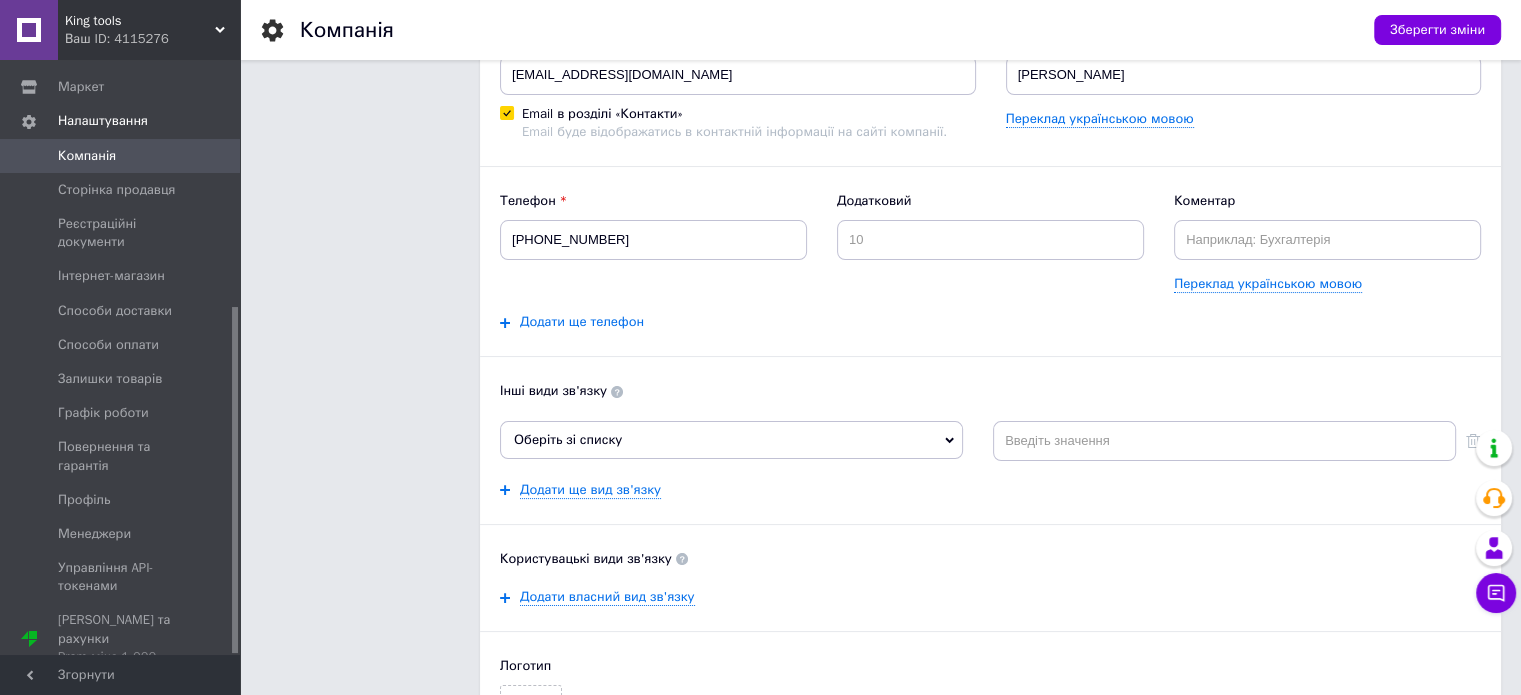 click on "Додати ще телефон" at bounding box center (582, 322) 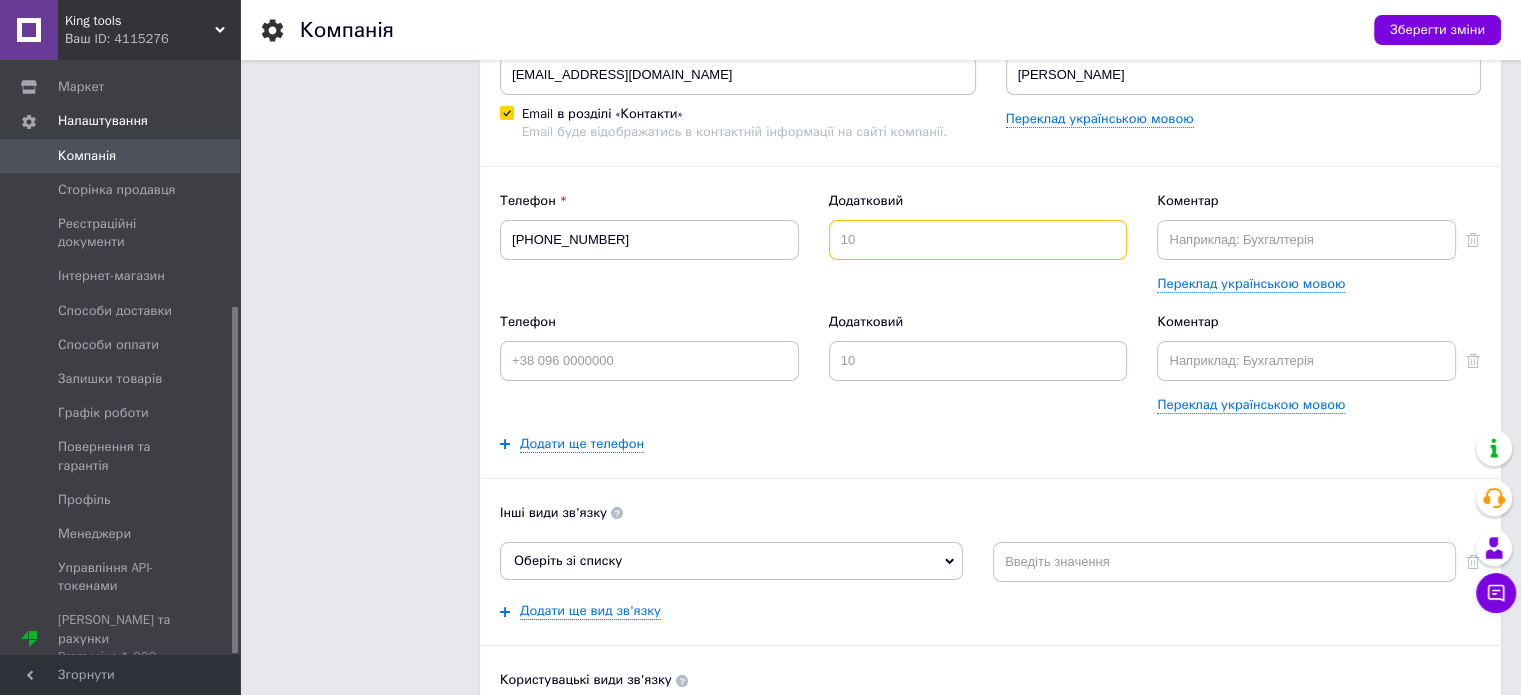 click at bounding box center (978, 240) 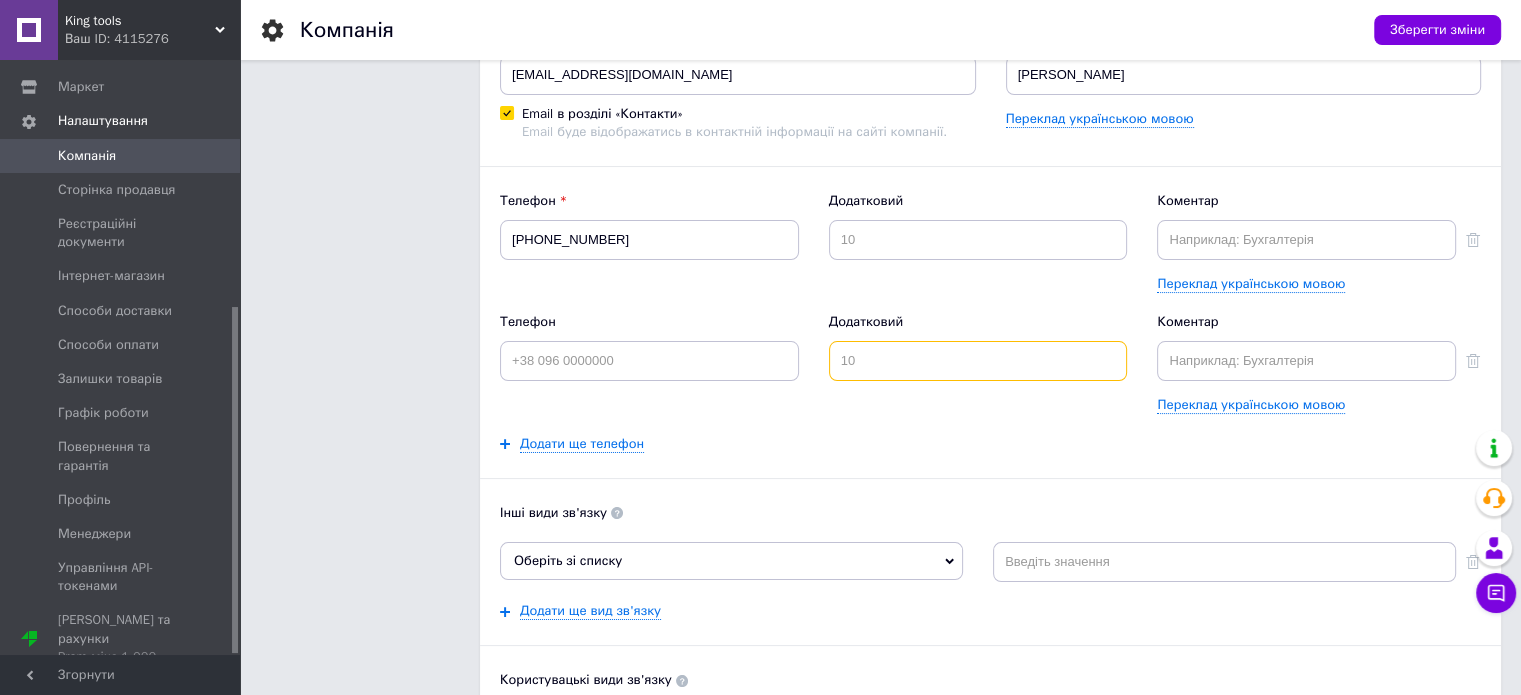 drag, startPoint x: 891, startPoint y: 358, endPoint x: 669, endPoint y: 376, distance: 222.72853 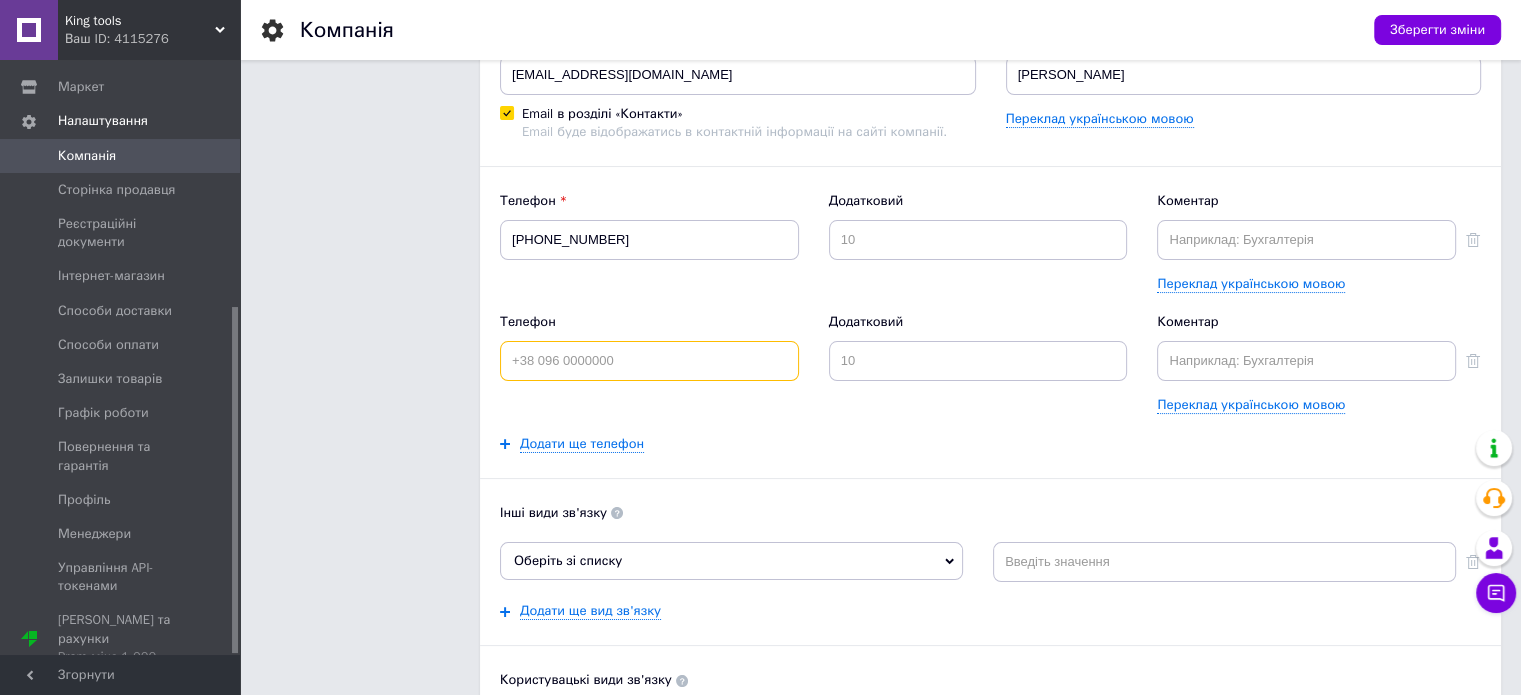 click at bounding box center [649, 361] 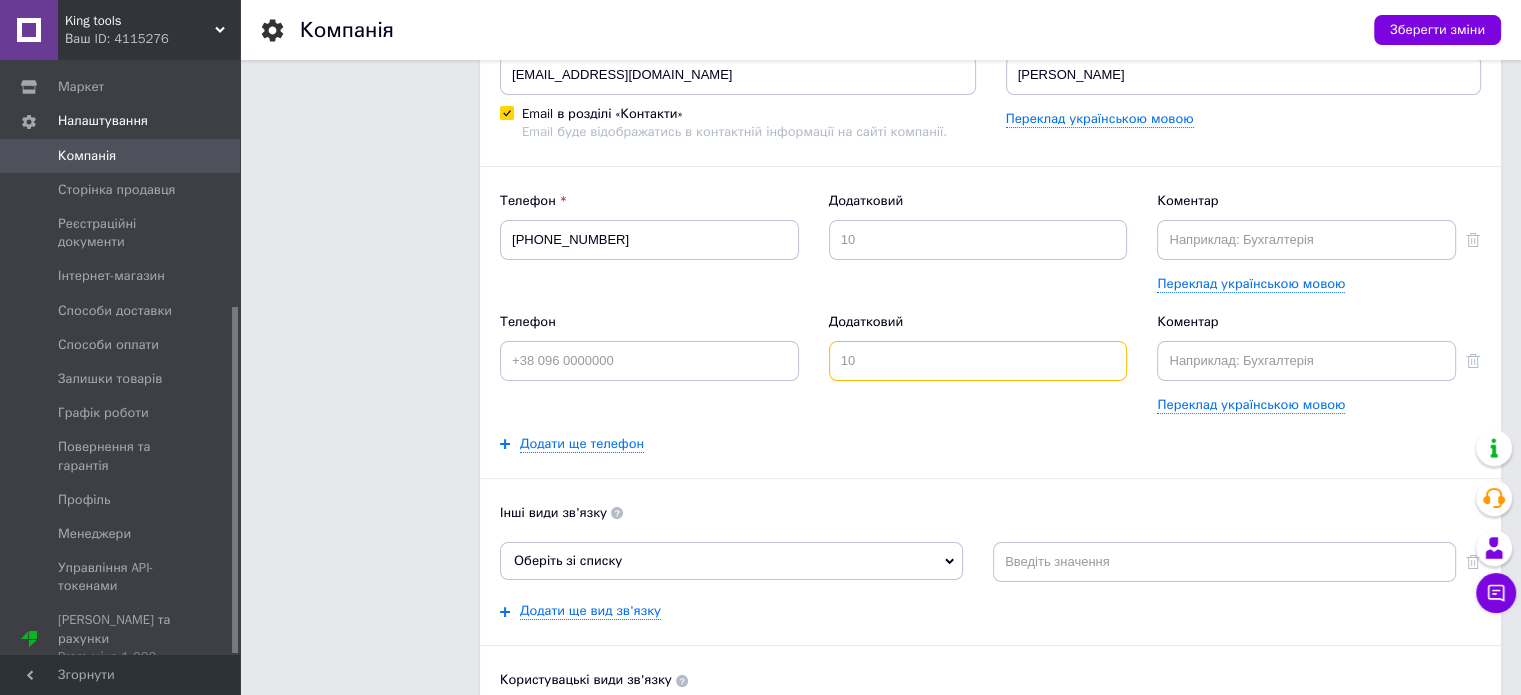 click at bounding box center (978, 361) 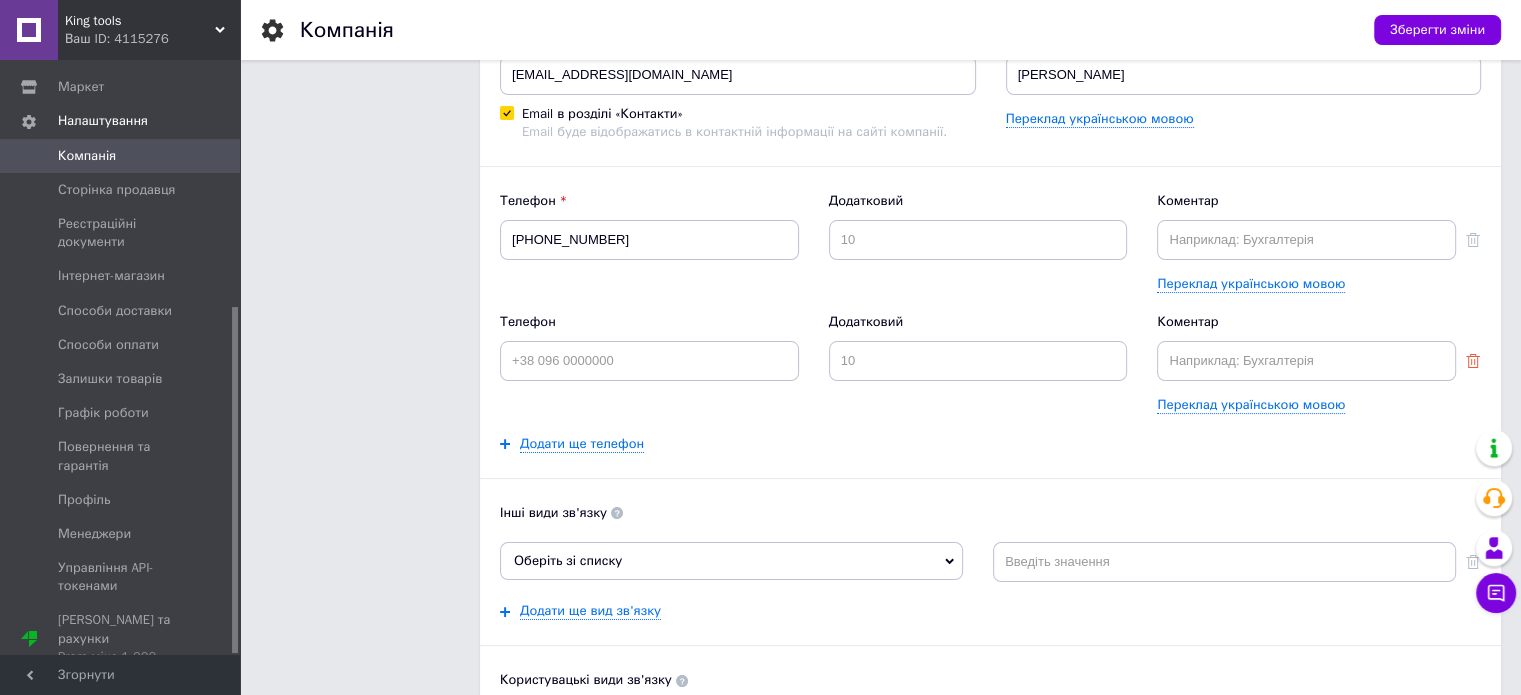 click 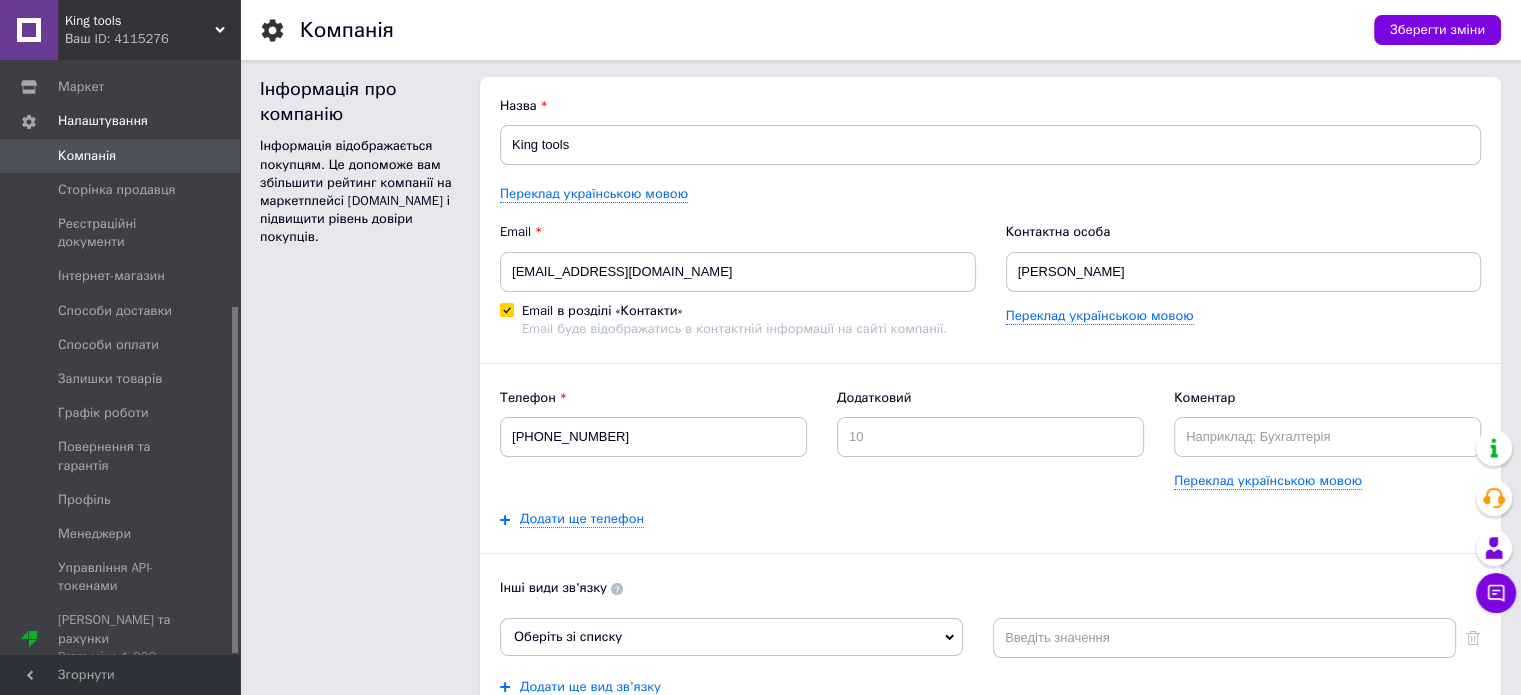 scroll, scrollTop: 0, scrollLeft: 0, axis: both 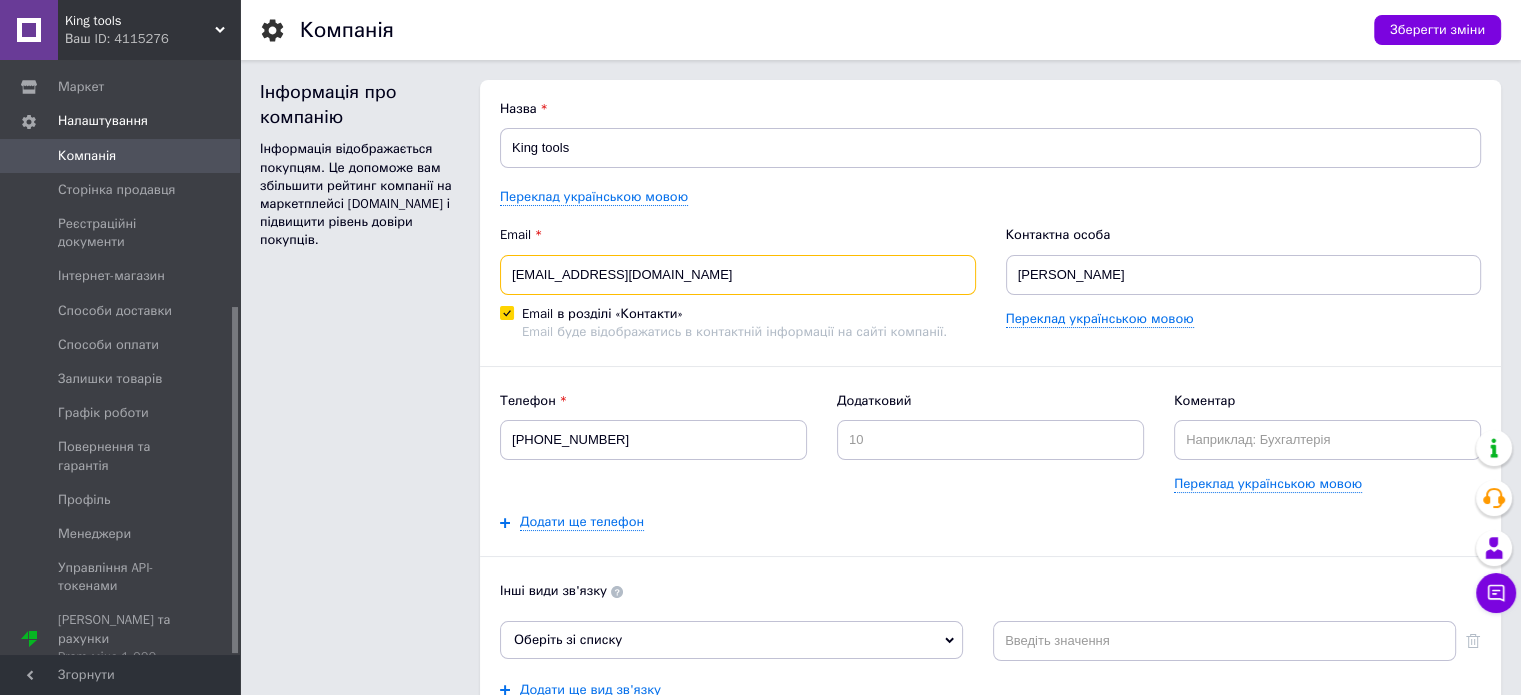 click on "[EMAIL_ADDRESS][DOMAIN_NAME]" at bounding box center [738, 275] 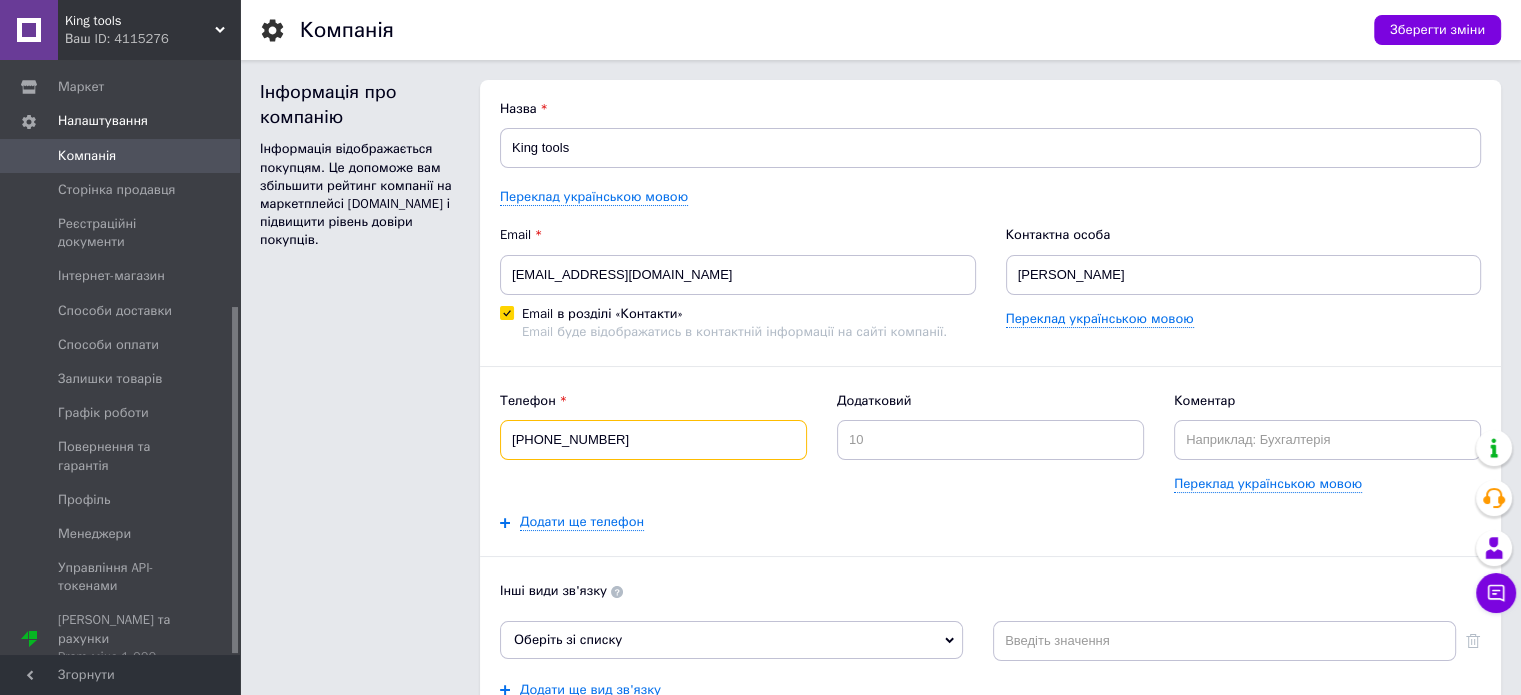 click on "[PHONE_NUMBER]" at bounding box center [653, 440] 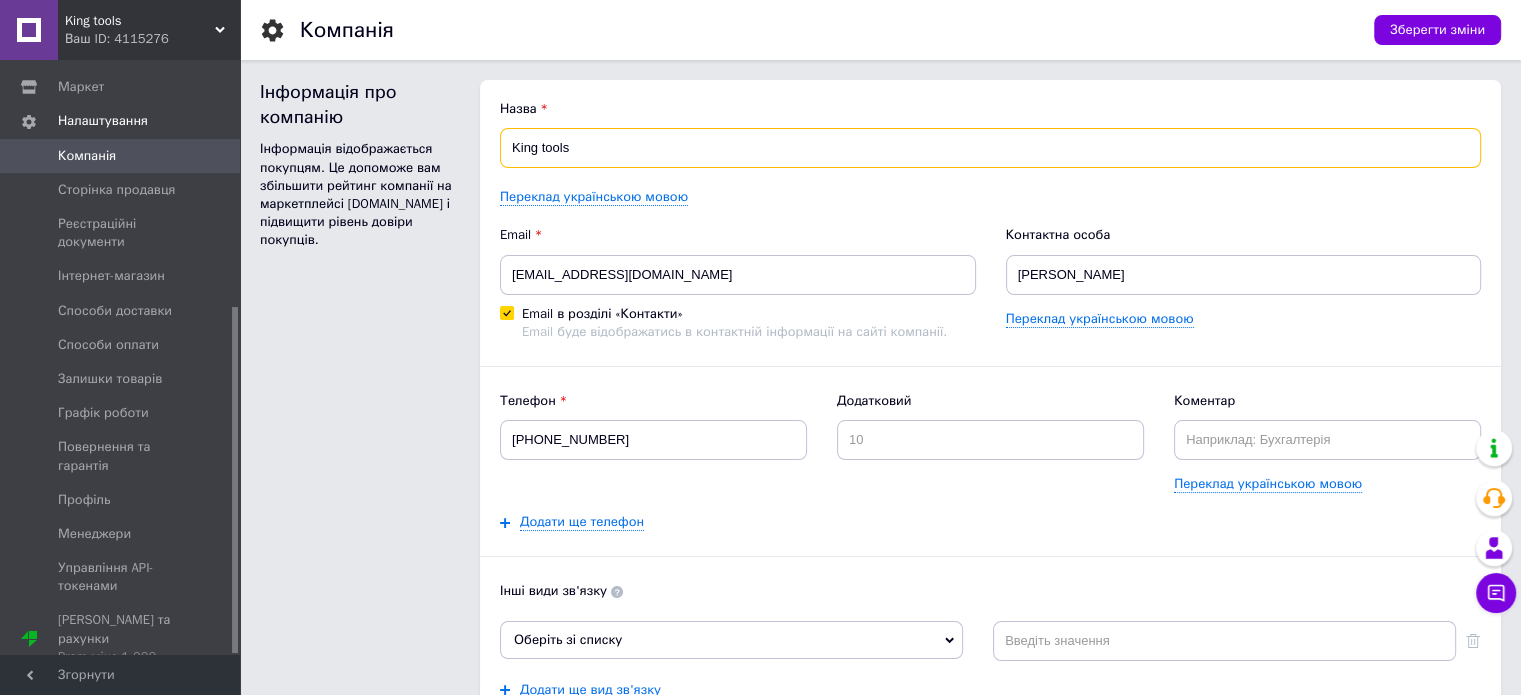 click on "King tools" at bounding box center [990, 148] 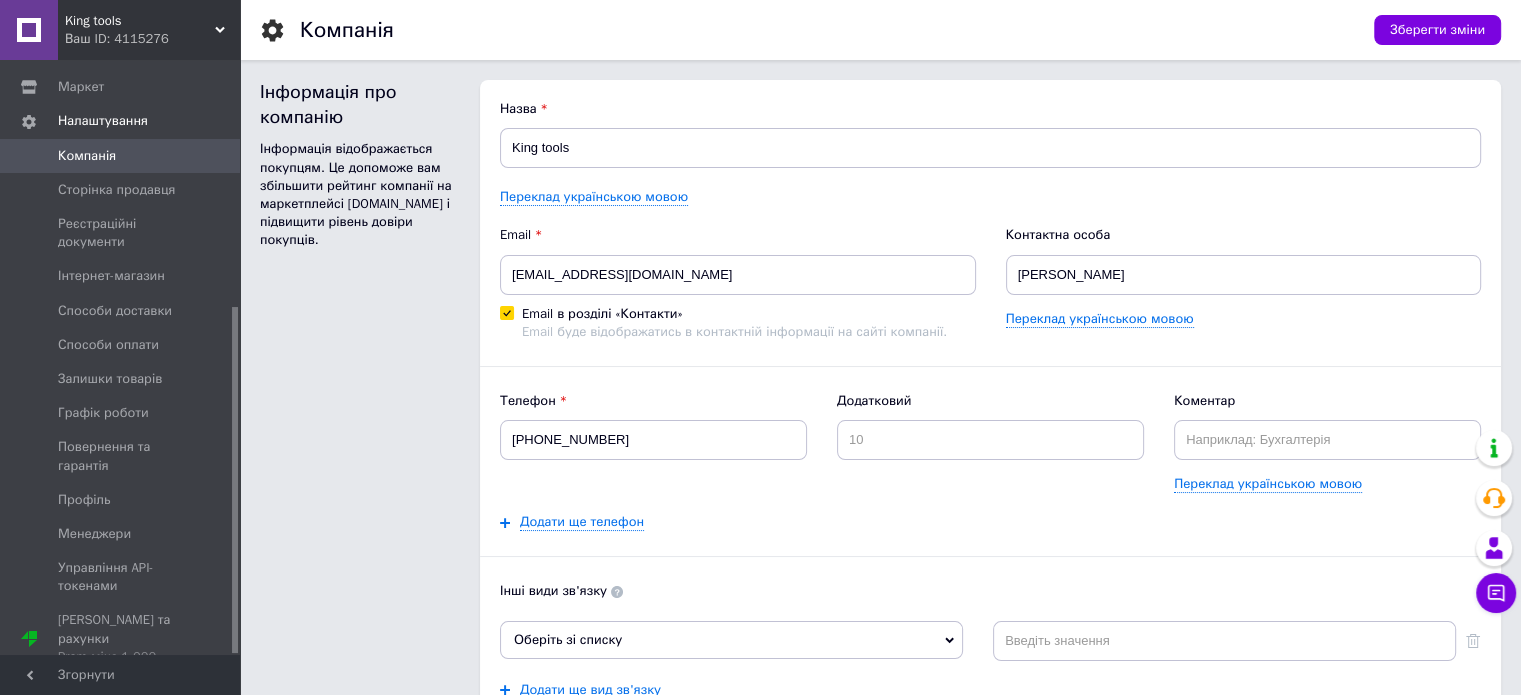 click on "Email [EMAIL_ADDRESS][DOMAIN_NAME] Email в розділі «Контакти» Email буде відображатись в контактній інформації на сайті компанії." at bounding box center [738, 283] 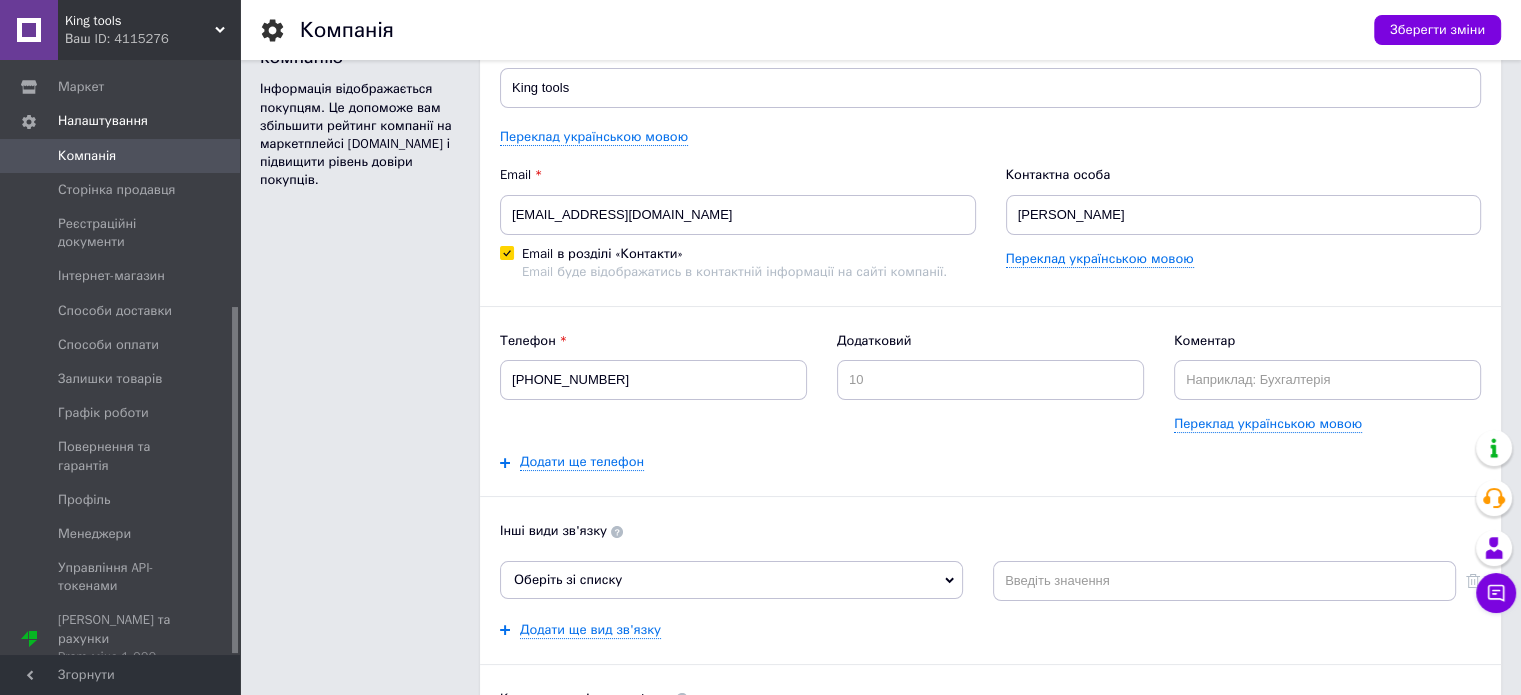 scroll, scrollTop: 200, scrollLeft: 0, axis: vertical 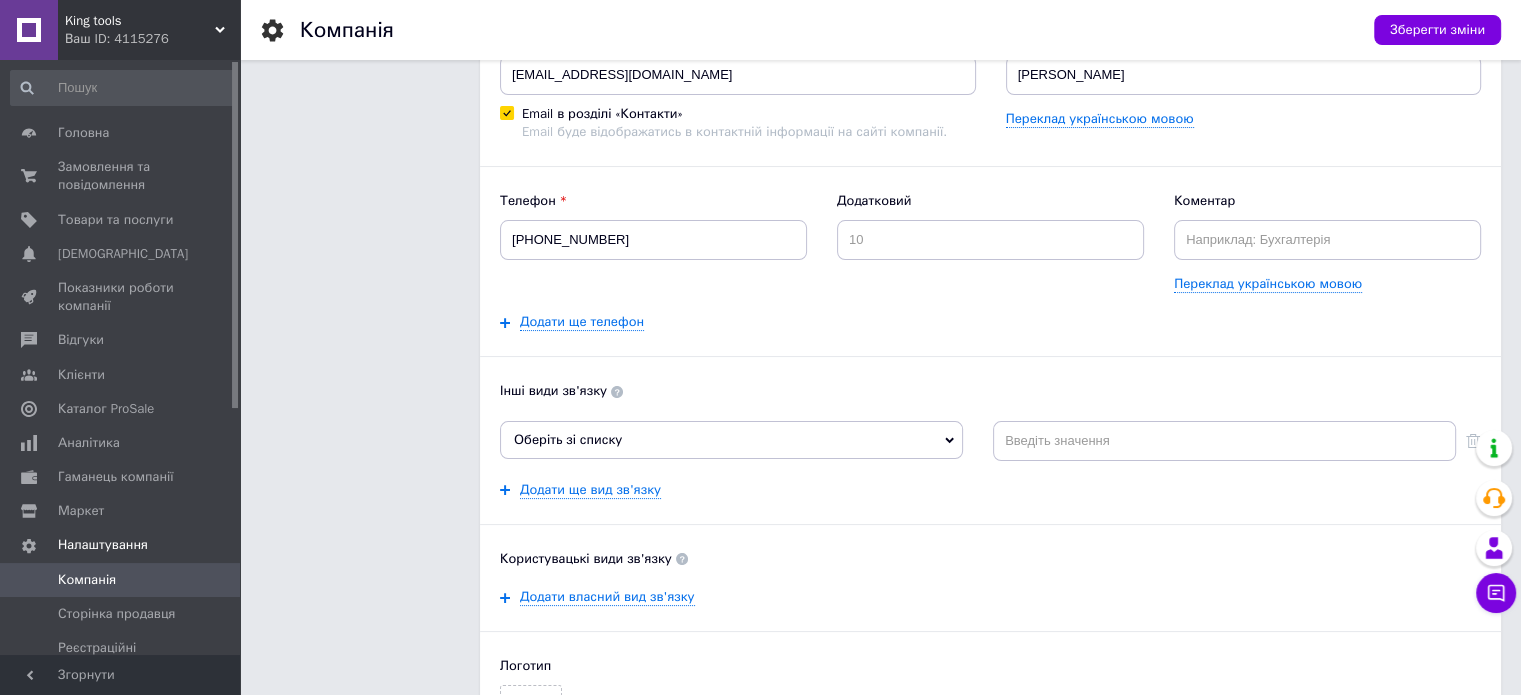 drag, startPoint x: 236, startPoint y: 476, endPoint x: 252, endPoint y: 196, distance: 280.45676 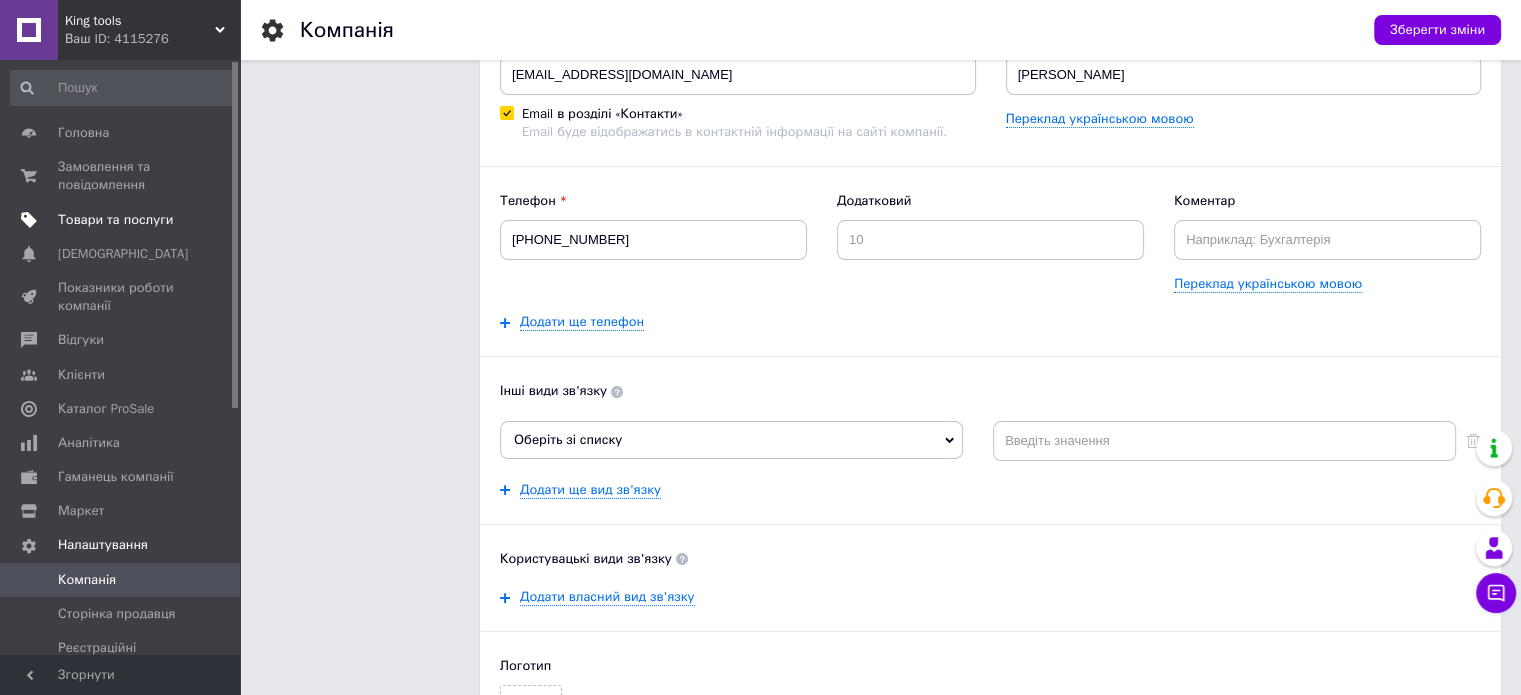click on "Товари та послуги" at bounding box center (115, 220) 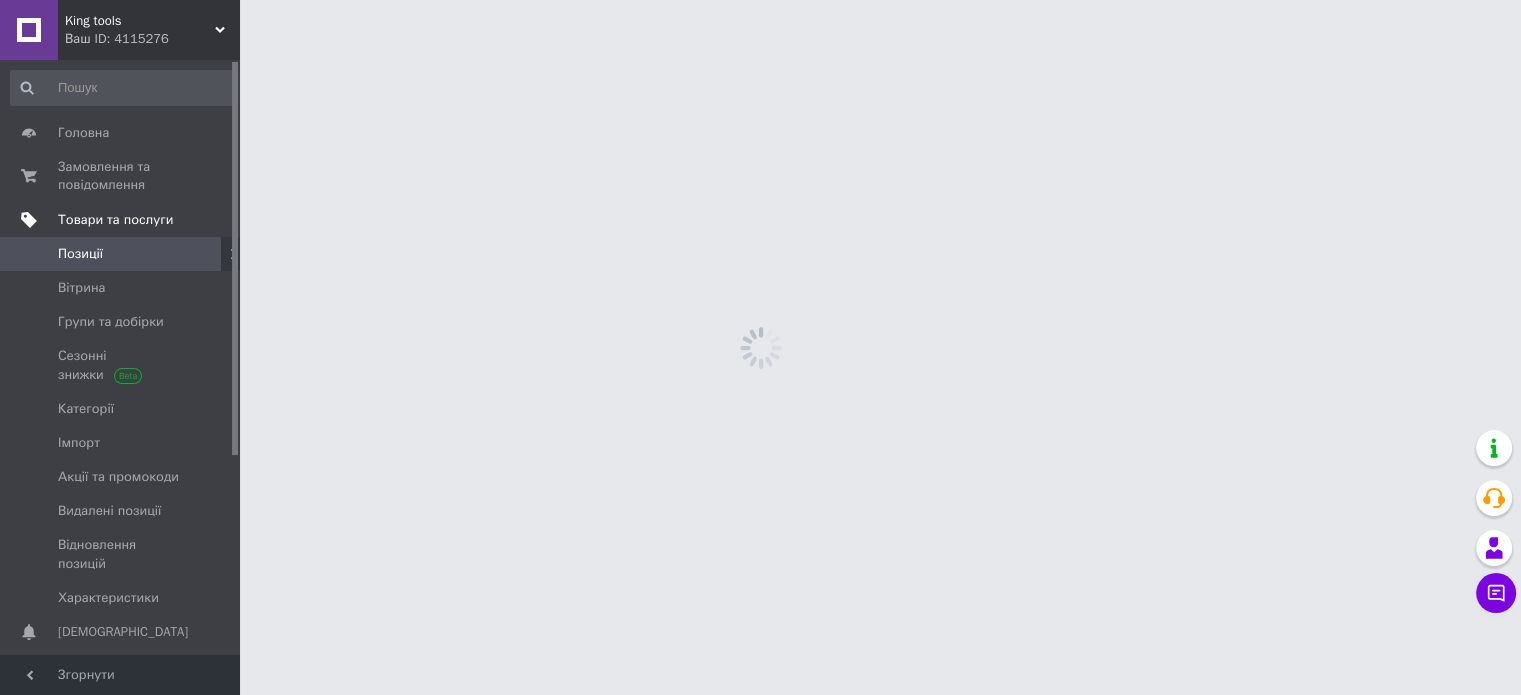 scroll, scrollTop: 0, scrollLeft: 0, axis: both 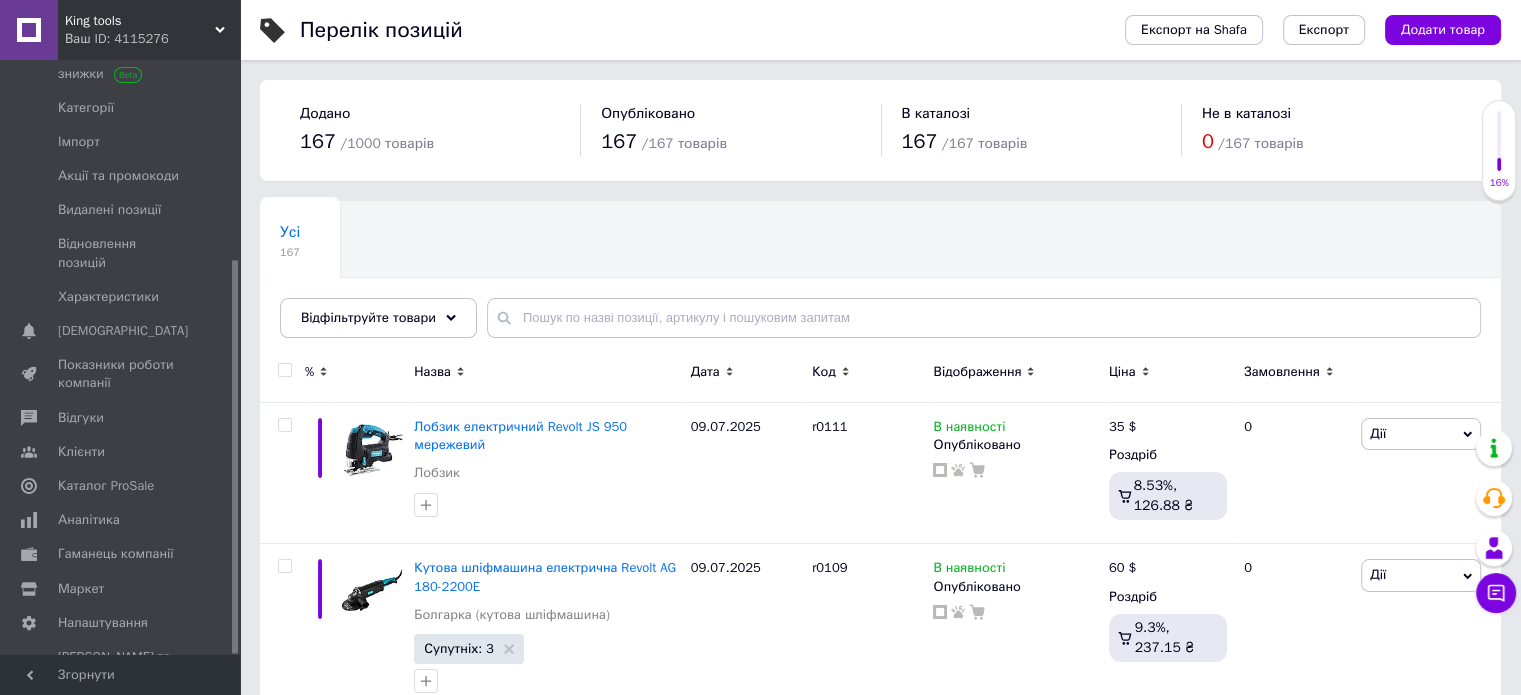 drag, startPoint x: 235, startPoint y: 328, endPoint x: 237, endPoint y: 603, distance: 275.00726 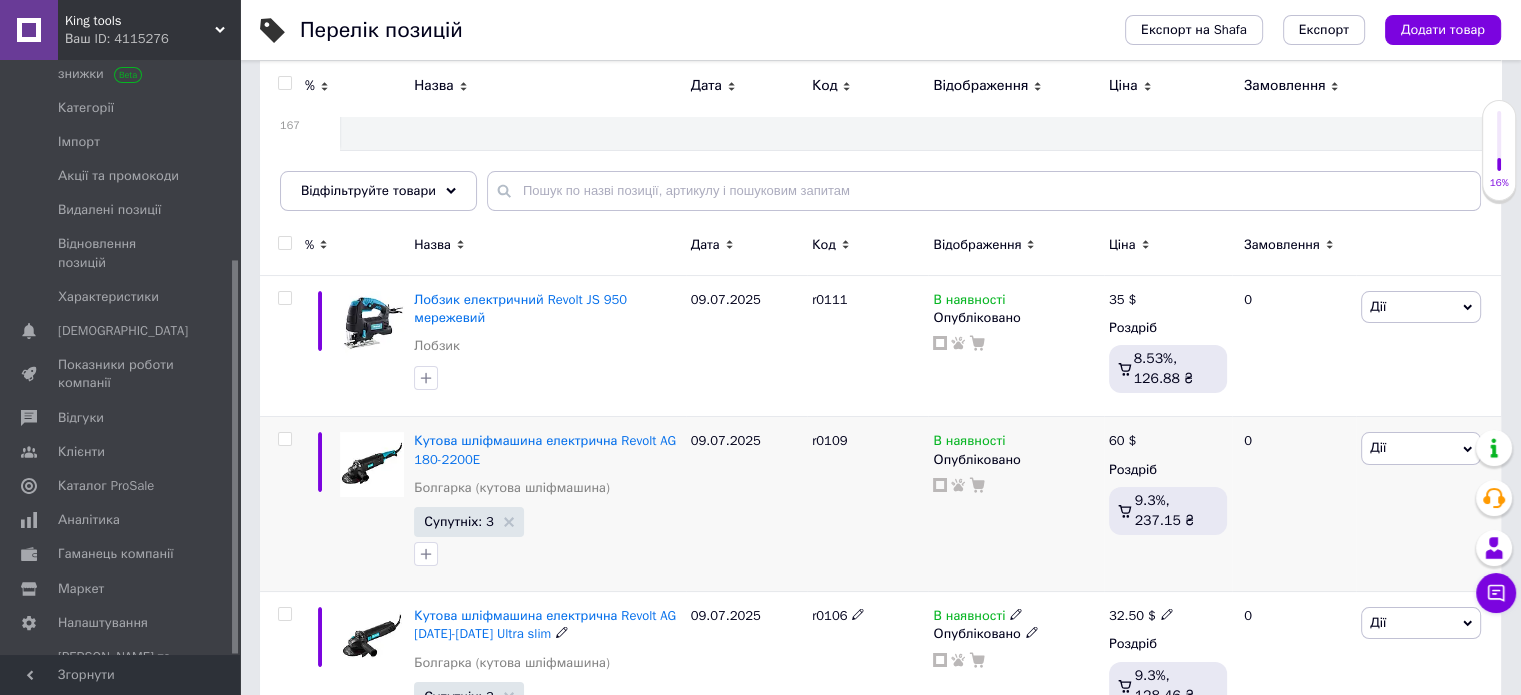 scroll, scrollTop: 0, scrollLeft: 0, axis: both 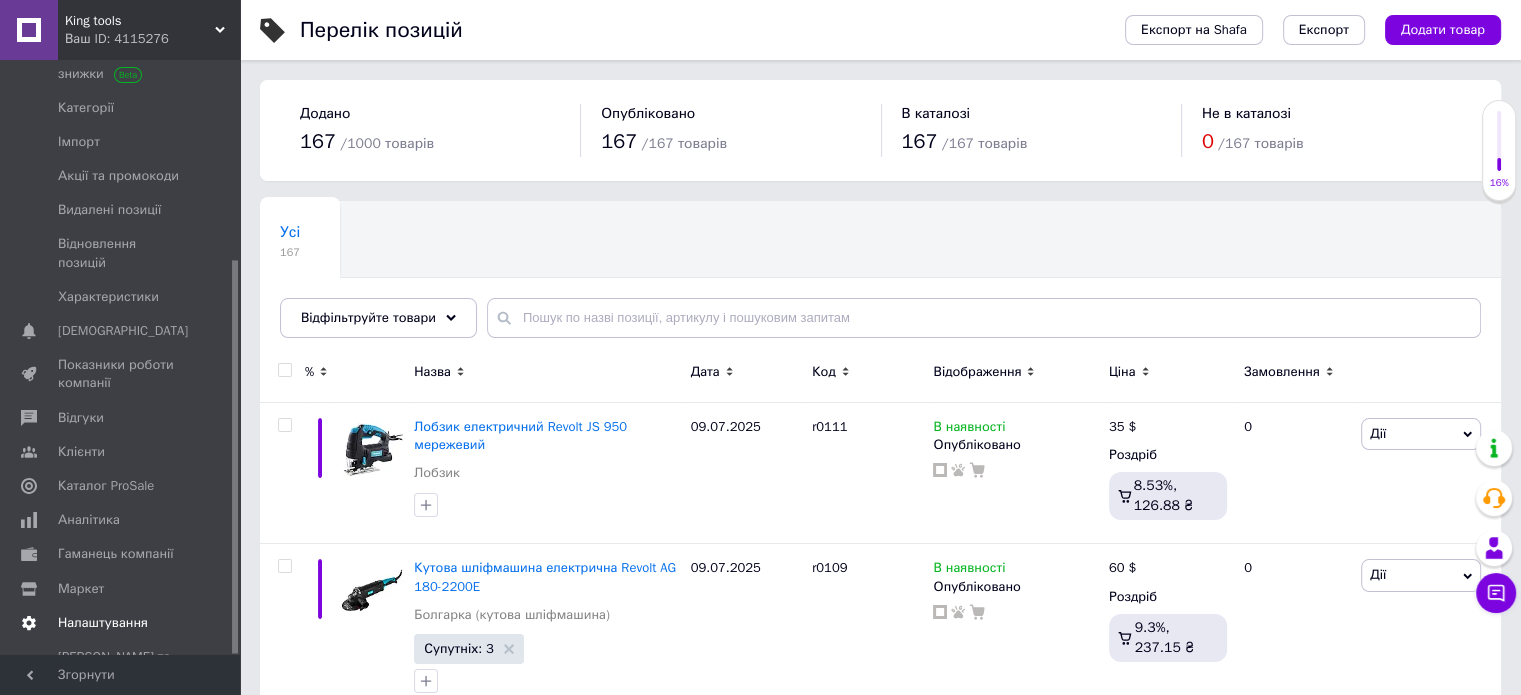click on "Налаштування" at bounding box center [103, 623] 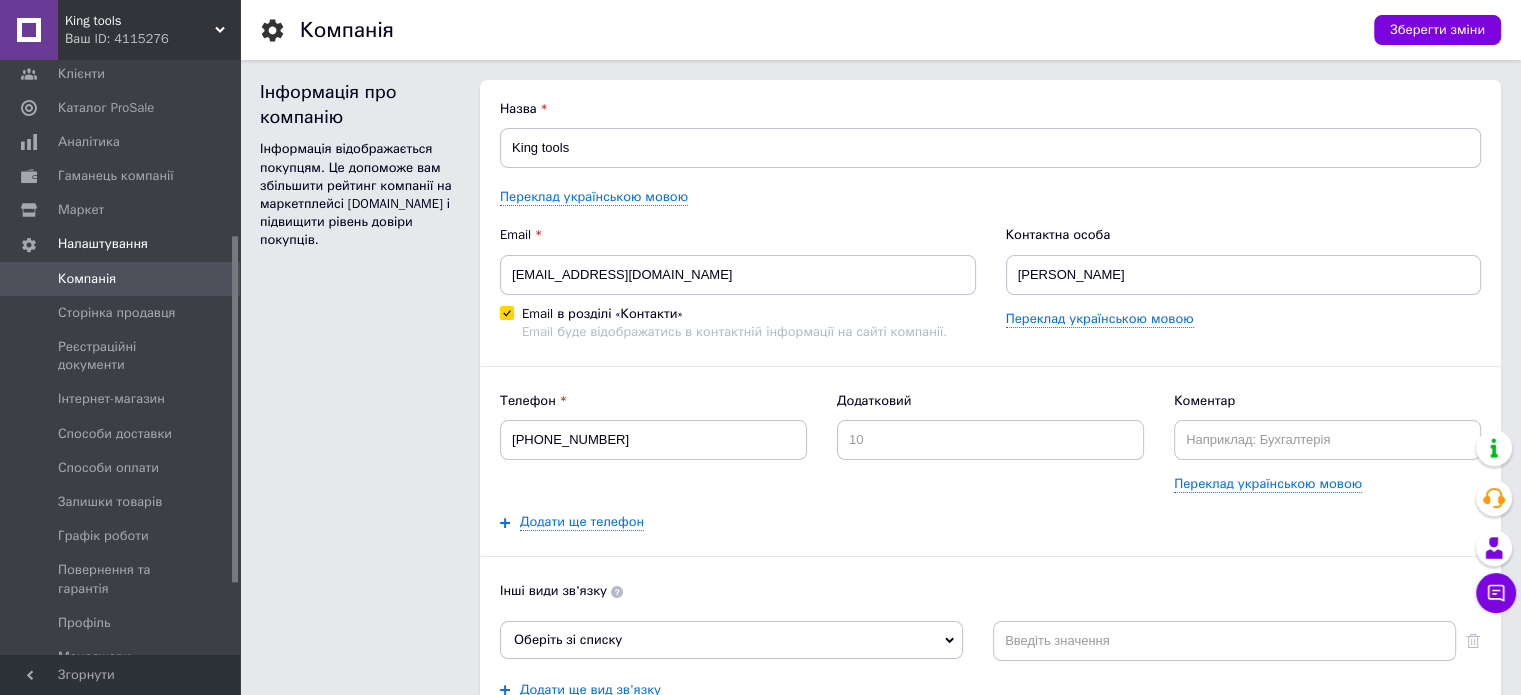 scroll, scrollTop: 0, scrollLeft: 0, axis: both 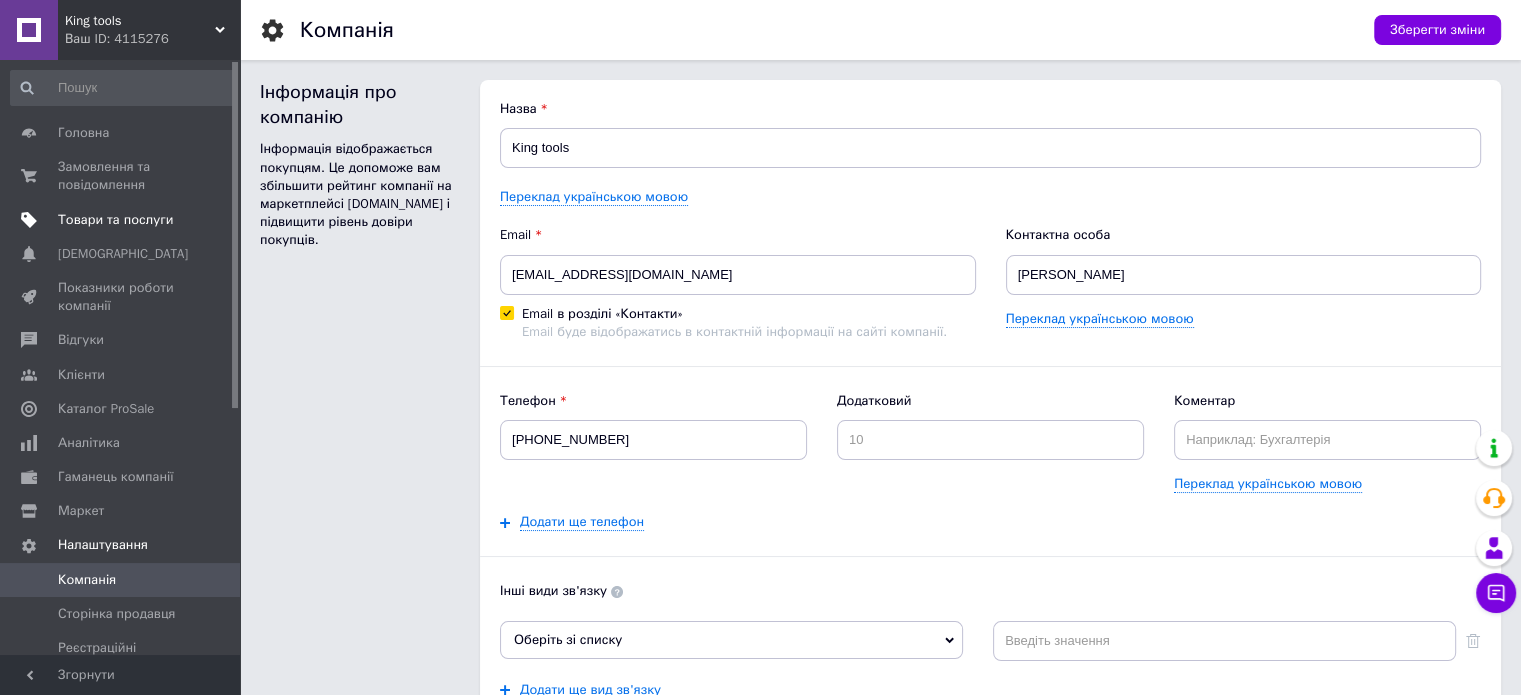 click on "Товари та послуги" at bounding box center [115, 220] 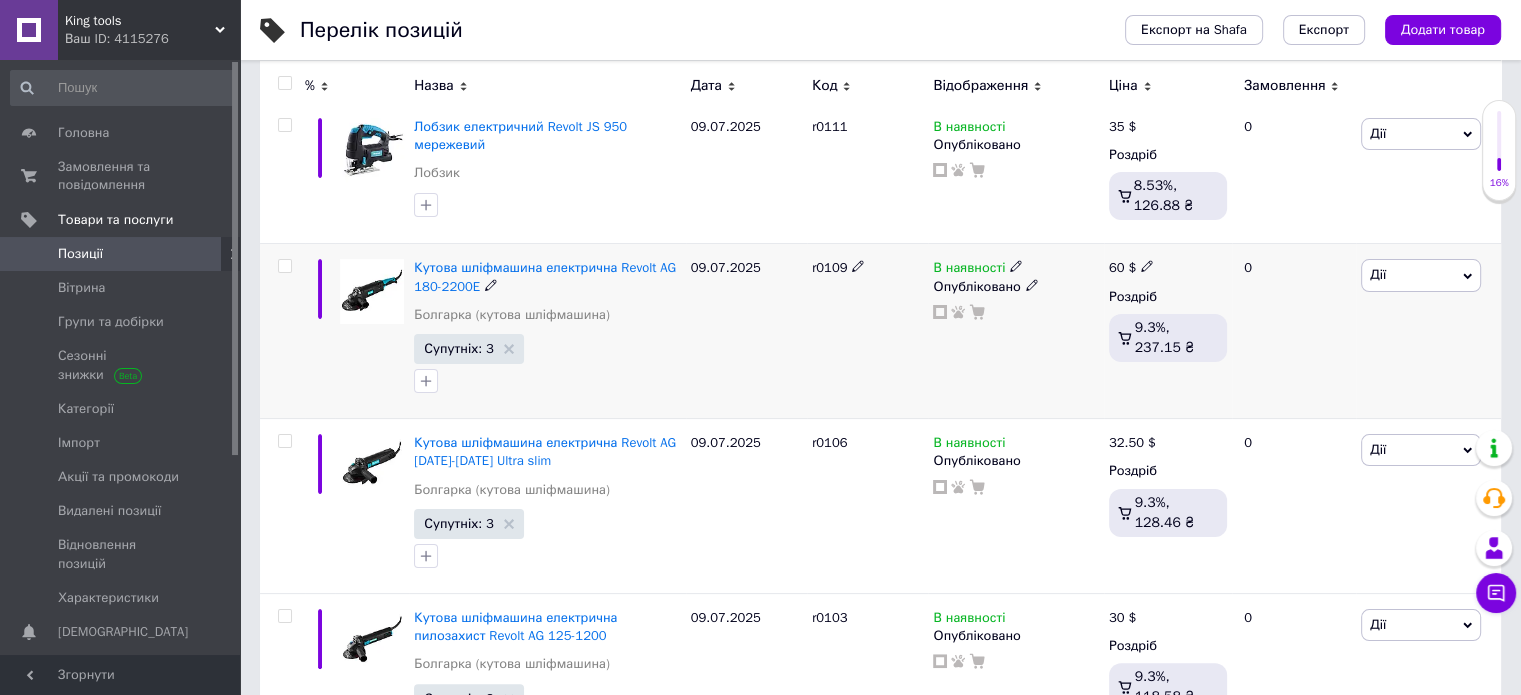 scroll, scrollTop: 0, scrollLeft: 0, axis: both 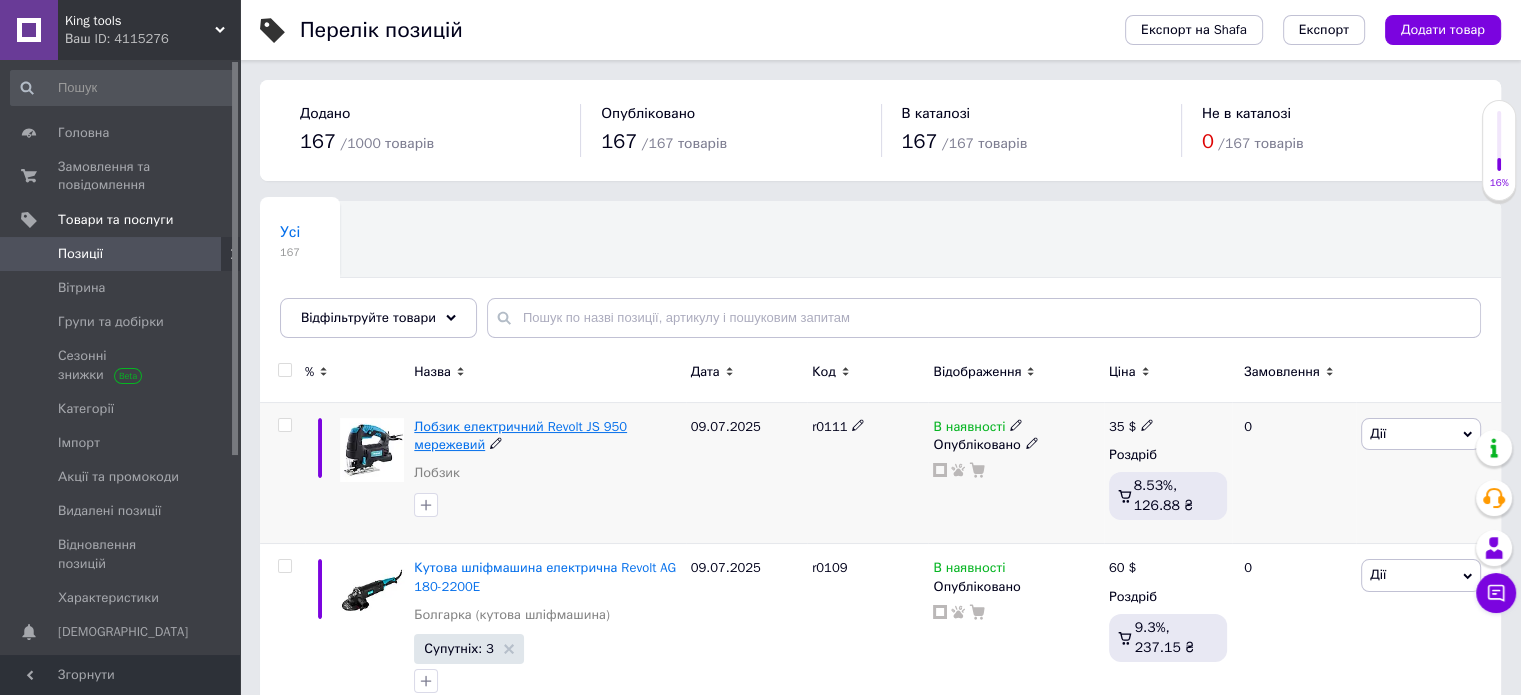 click on "Лобзик електричний Revolt JS 950 мережевий" at bounding box center [520, 435] 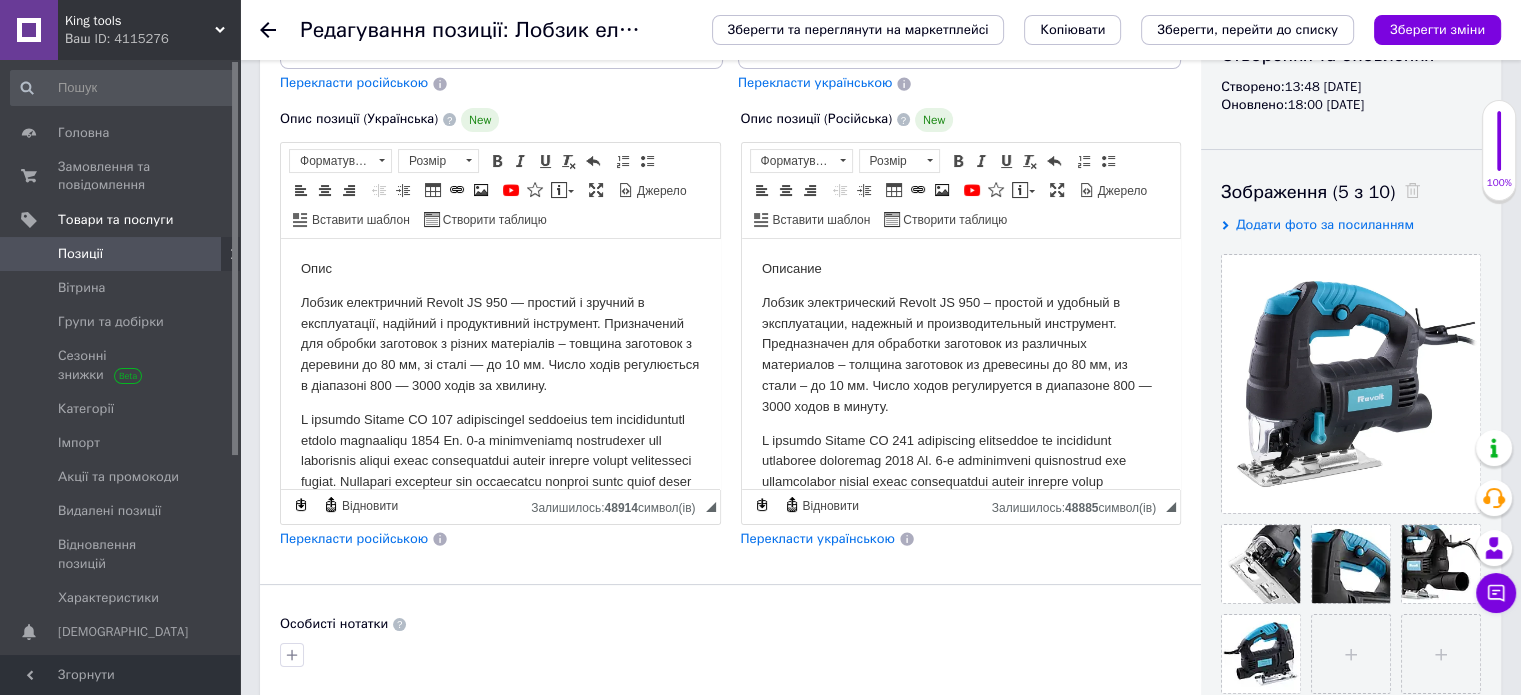 scroll, scrollTop: 0, scrollLeft: 0, axis: both 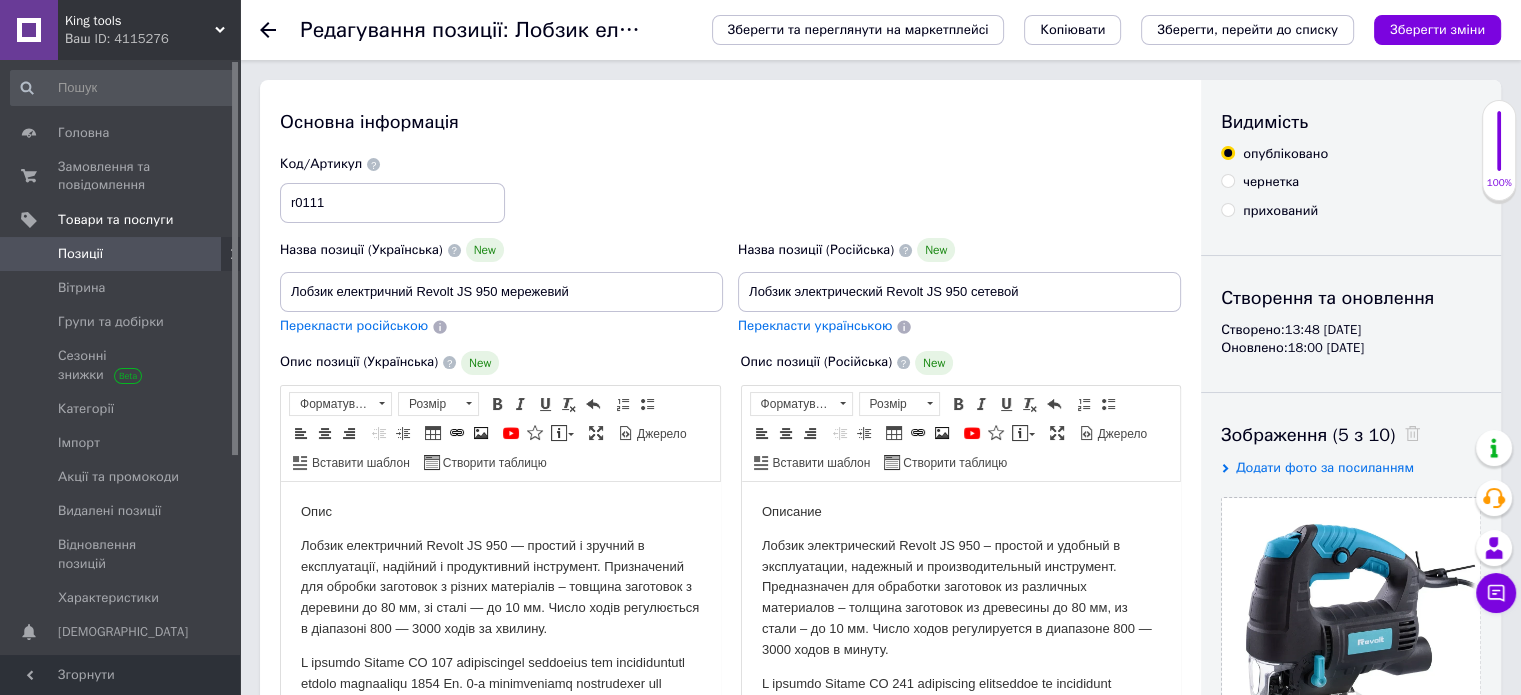 click 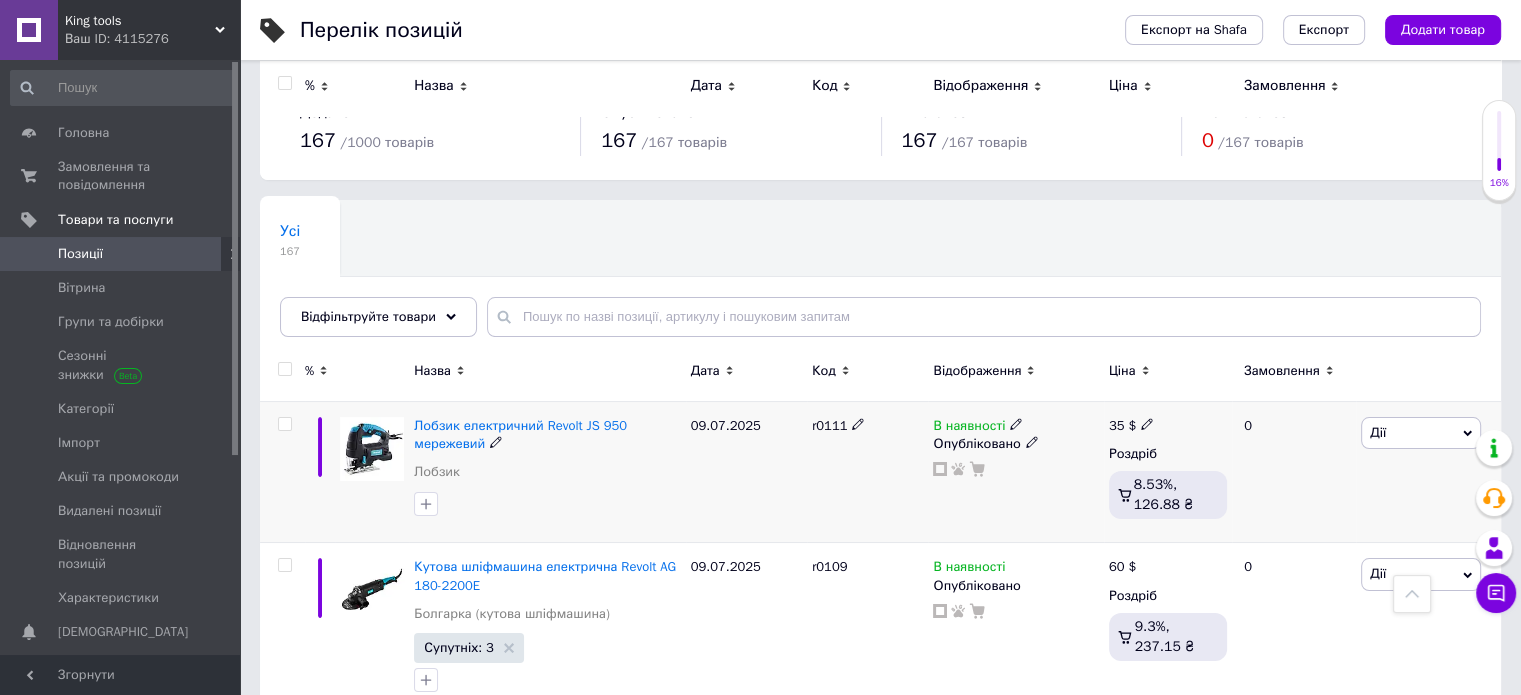 scroll, scrollTop: 0, scrollLeft: 0, axis: both 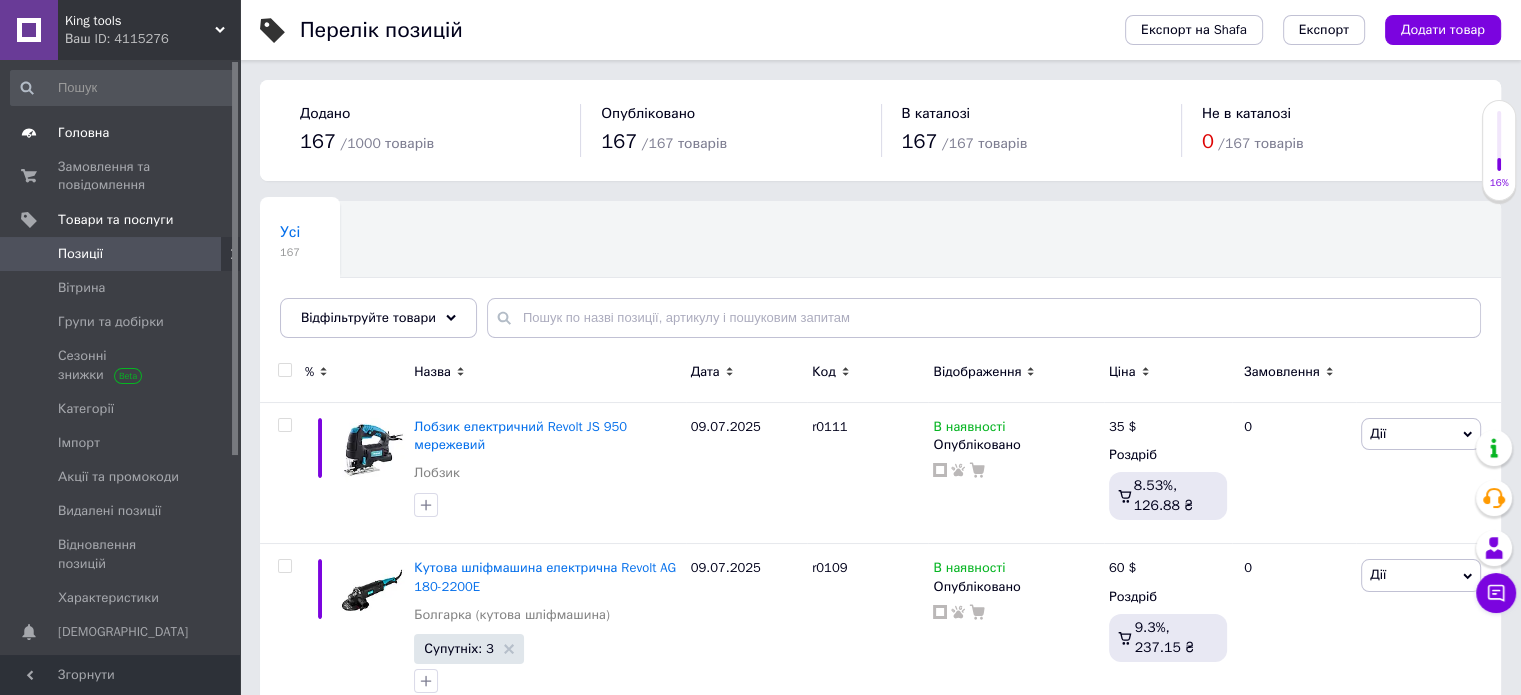 drag, startPoint x: 233, startPoint y: 310, endPoint x: 239, endPoint y: 136, distance: 174.10342 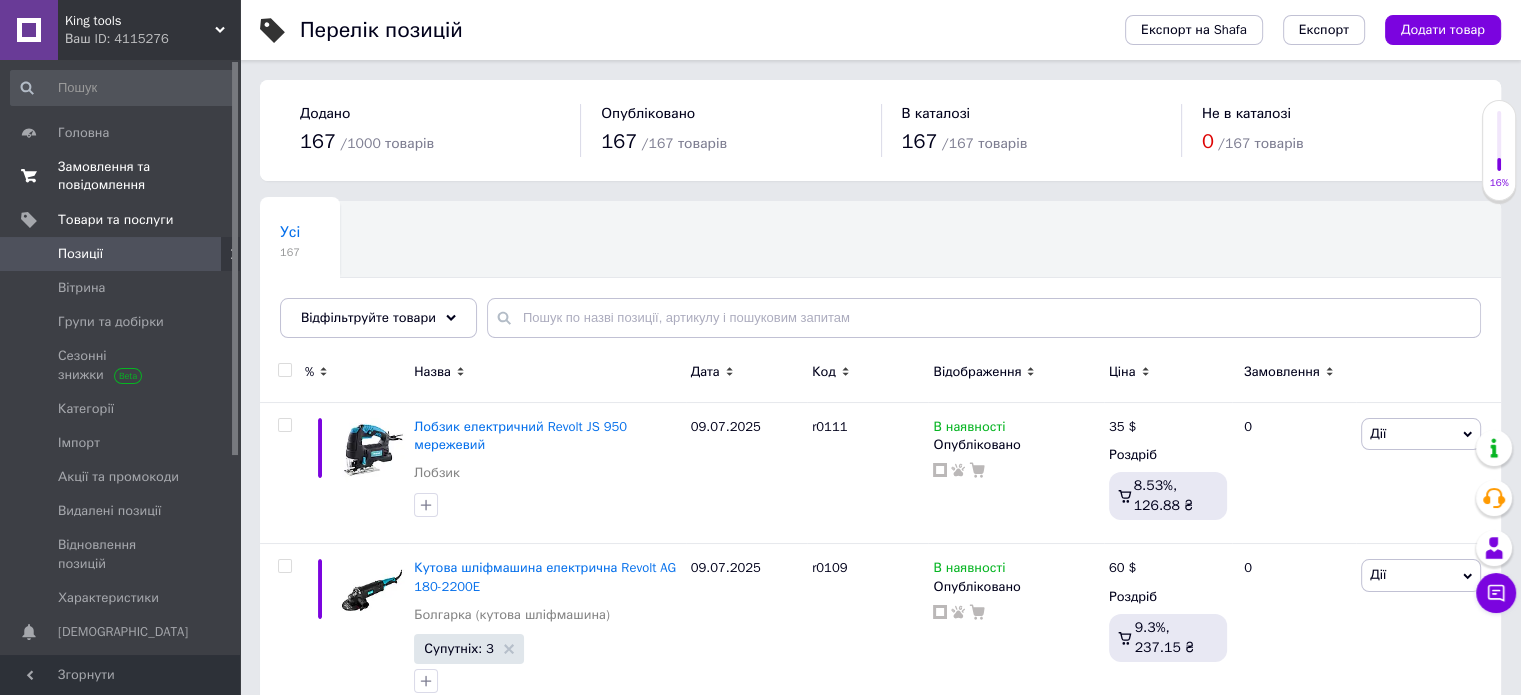 click on "Замовлення та повідомлення" at bounding box center (121, 176) 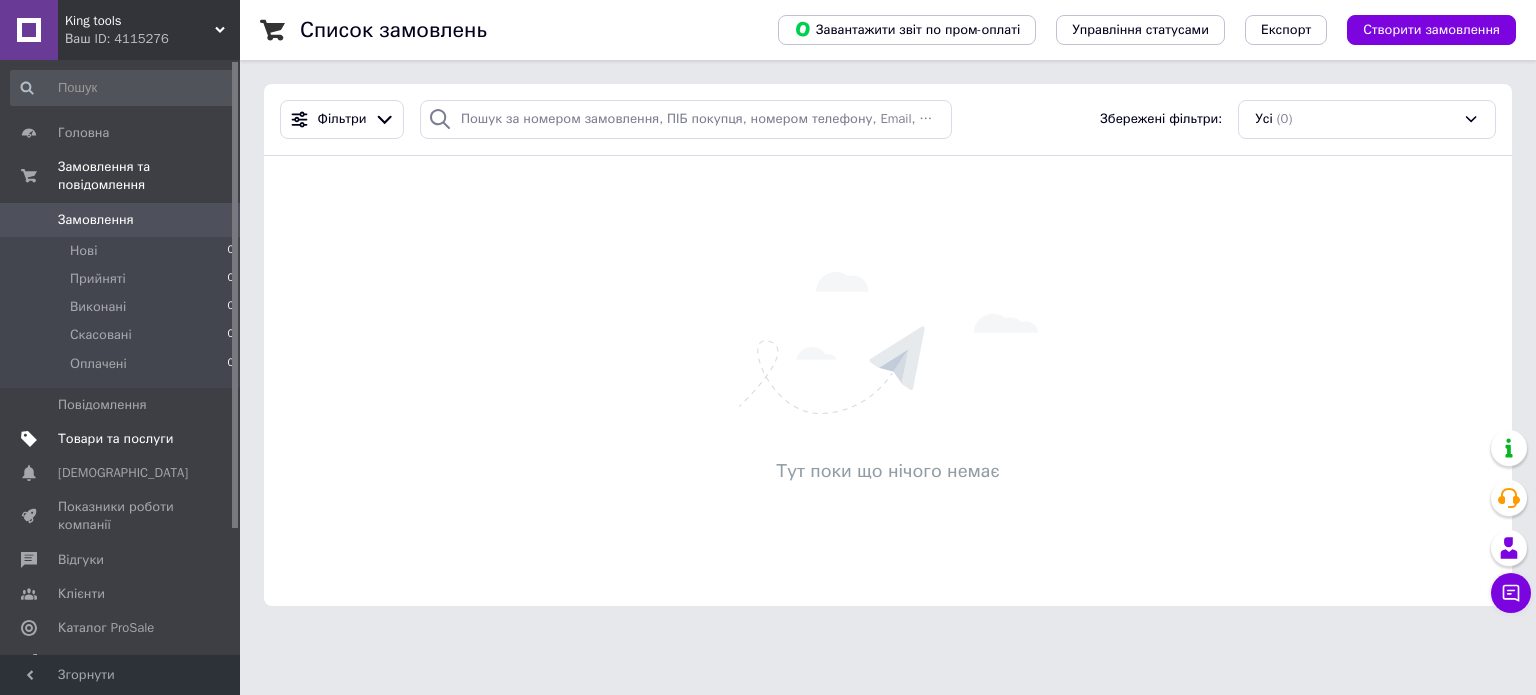 click on "Товари та послуги" at bounding box center (115, 439) 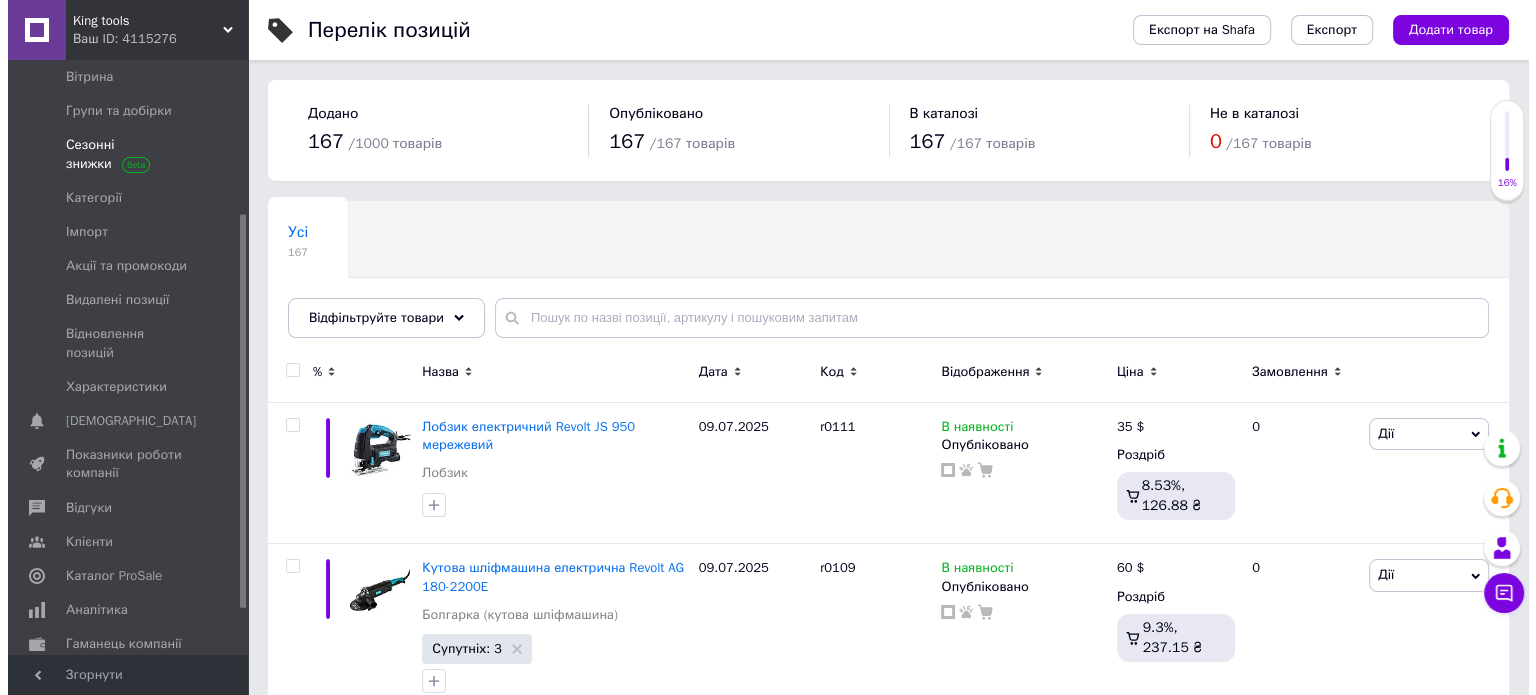 scroll, scrollTop: 1, scrollLeft: 0, axis: vertical 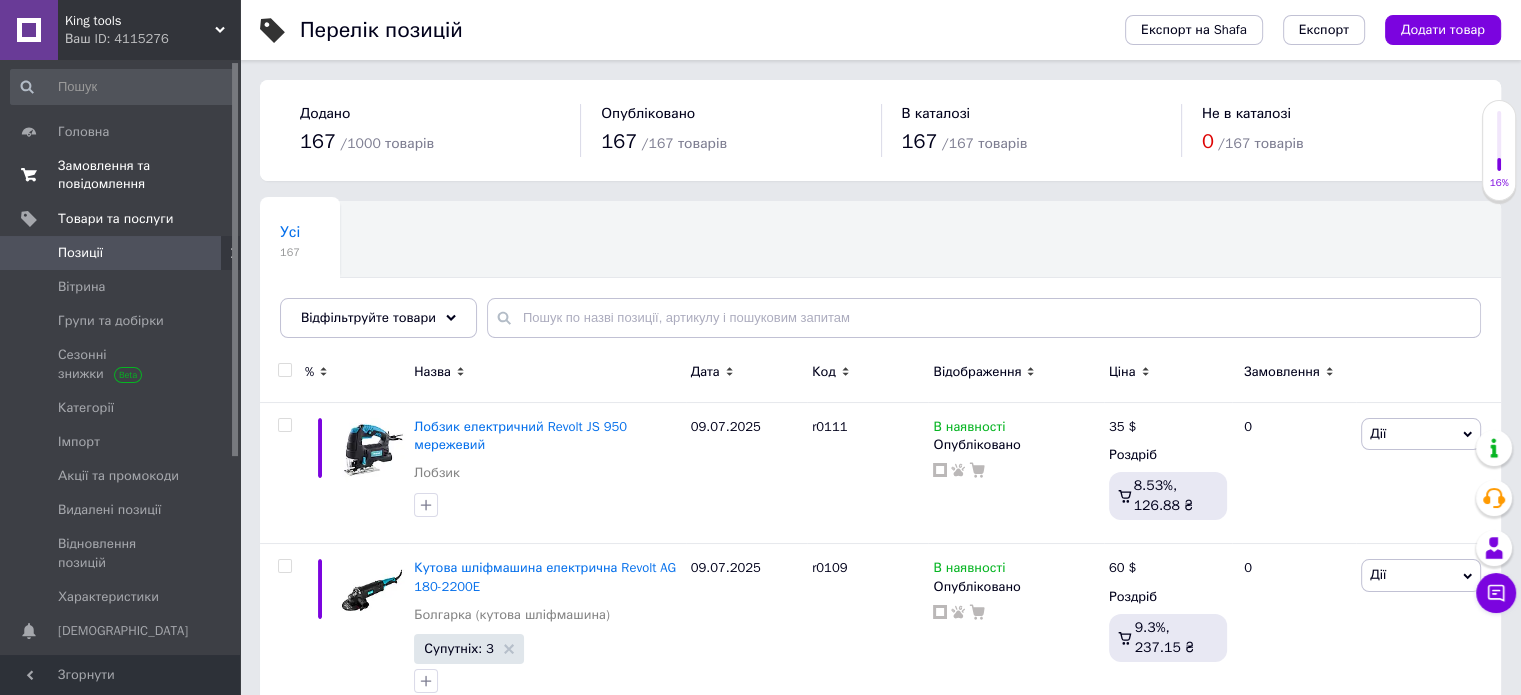 click on "Замовлення та повідомлення" at bounding box center [121, 175] 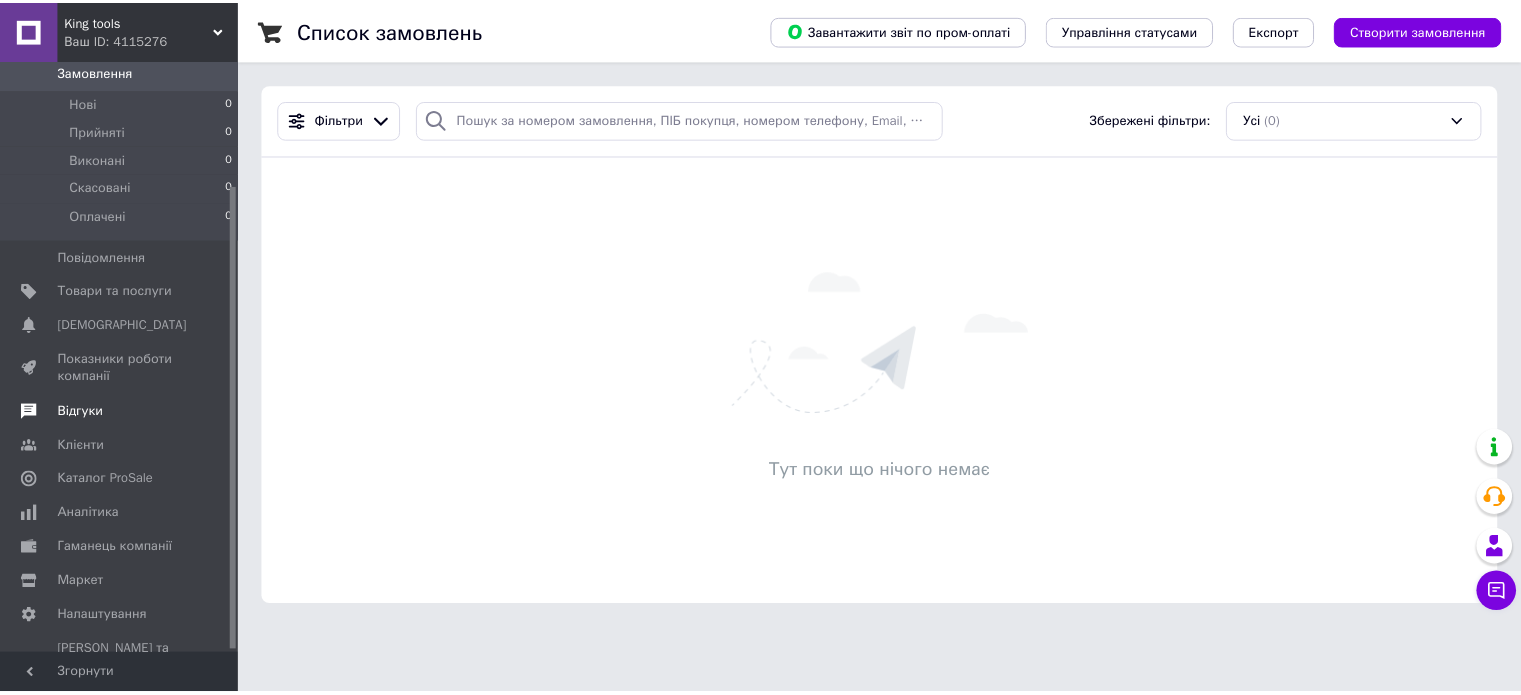 scroll, scrollTop: 160, scrollLeft: 0, axis: vertical 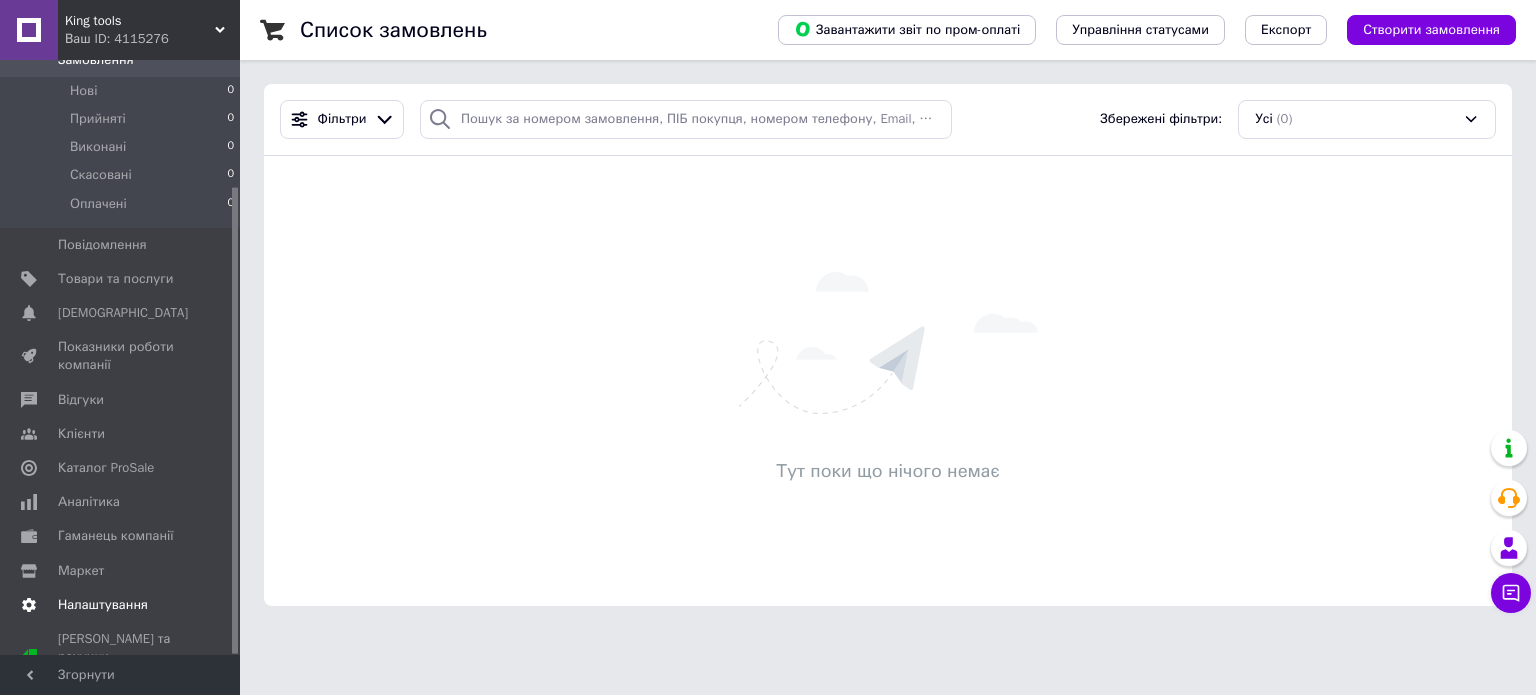 click on "Налаштування" at bounding box center (103, 605) 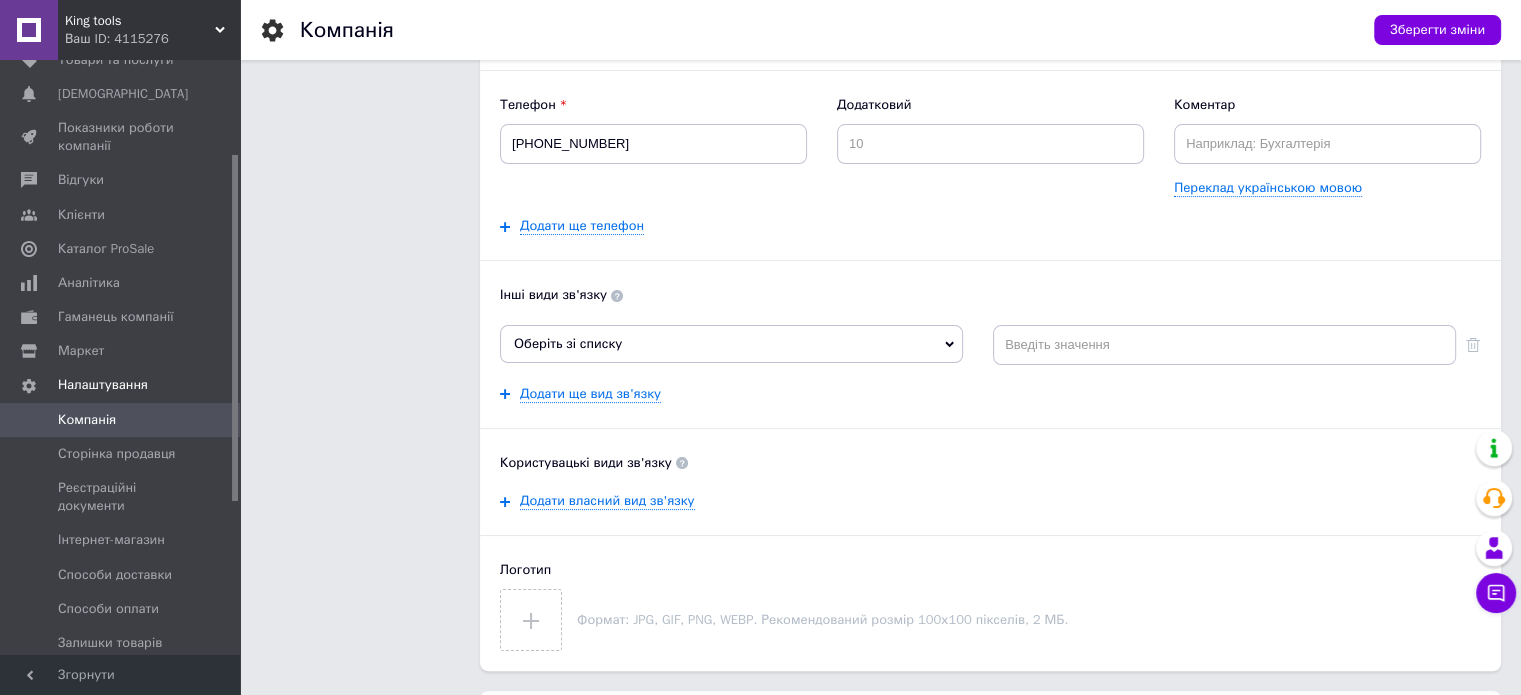scroll, scrollTop: 0, scrollLeft: 0, axis: both 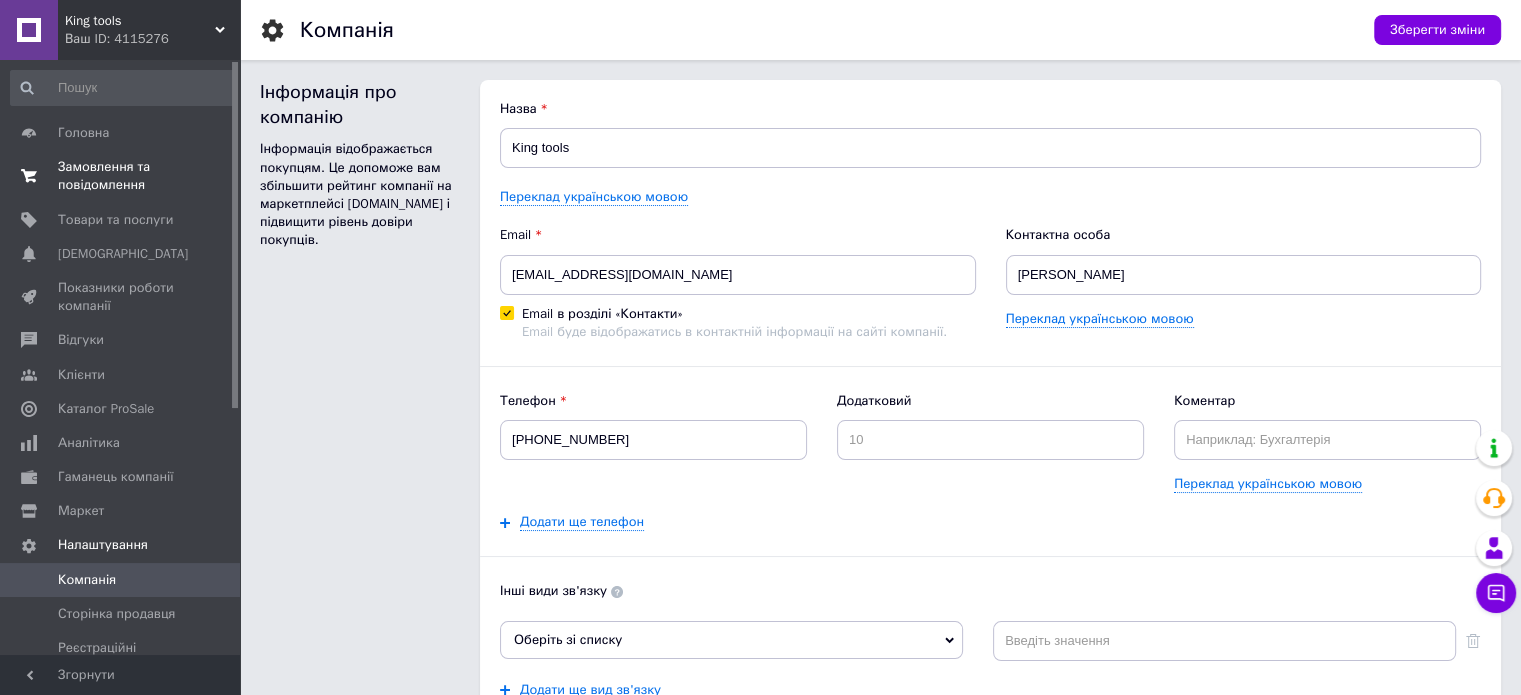 click on "Замовлення та повідомлення" at bounding box center (121, 176) 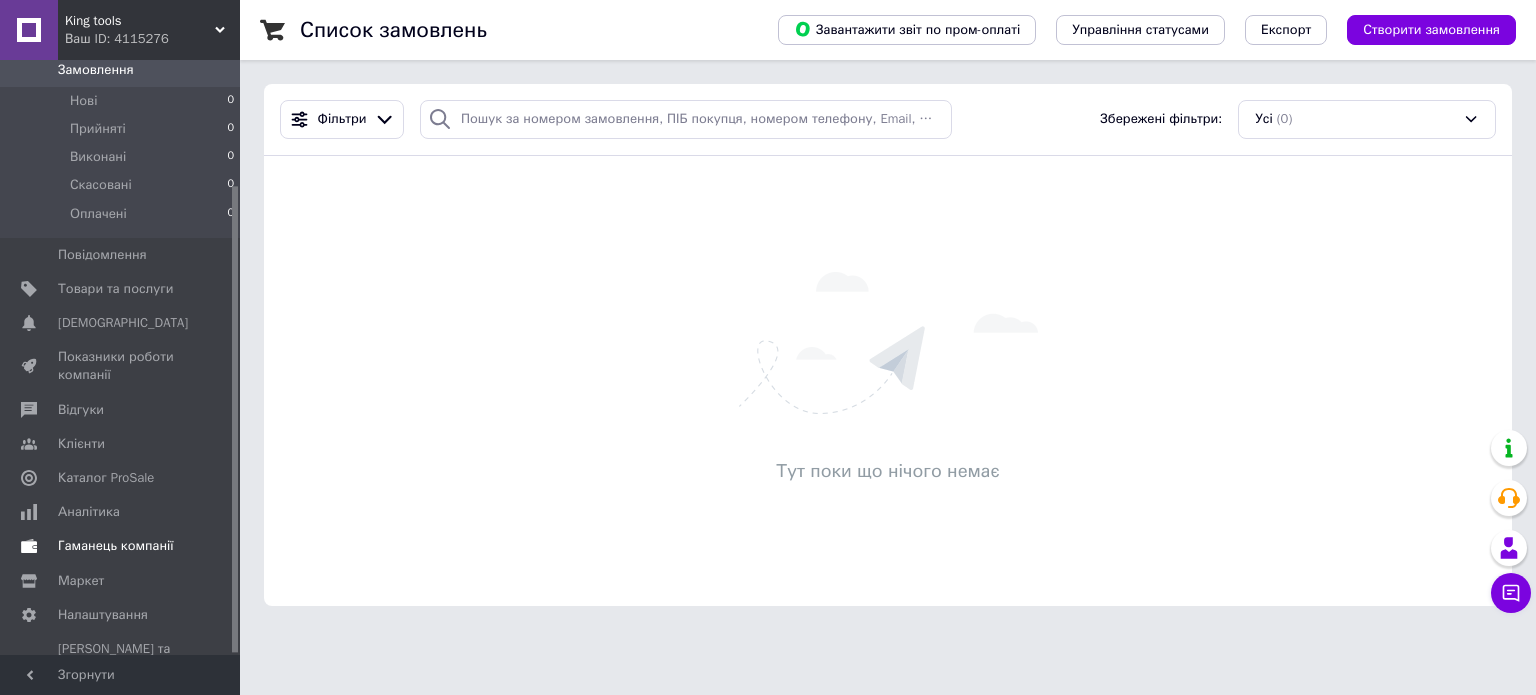 scroll, scrollTop: 160, scrollLeft: 0, axis: vertical 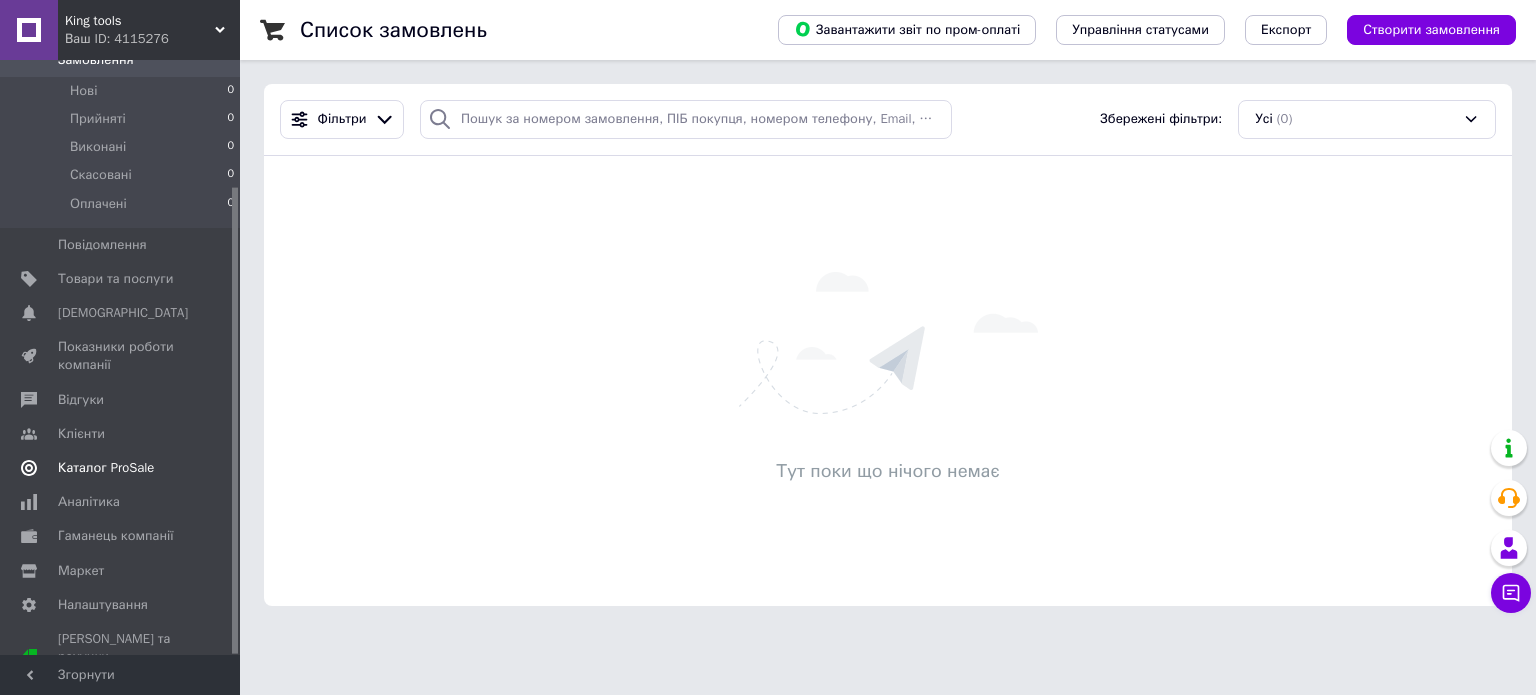 click on "Каталог ProSale" at bounding box center (123, 468) 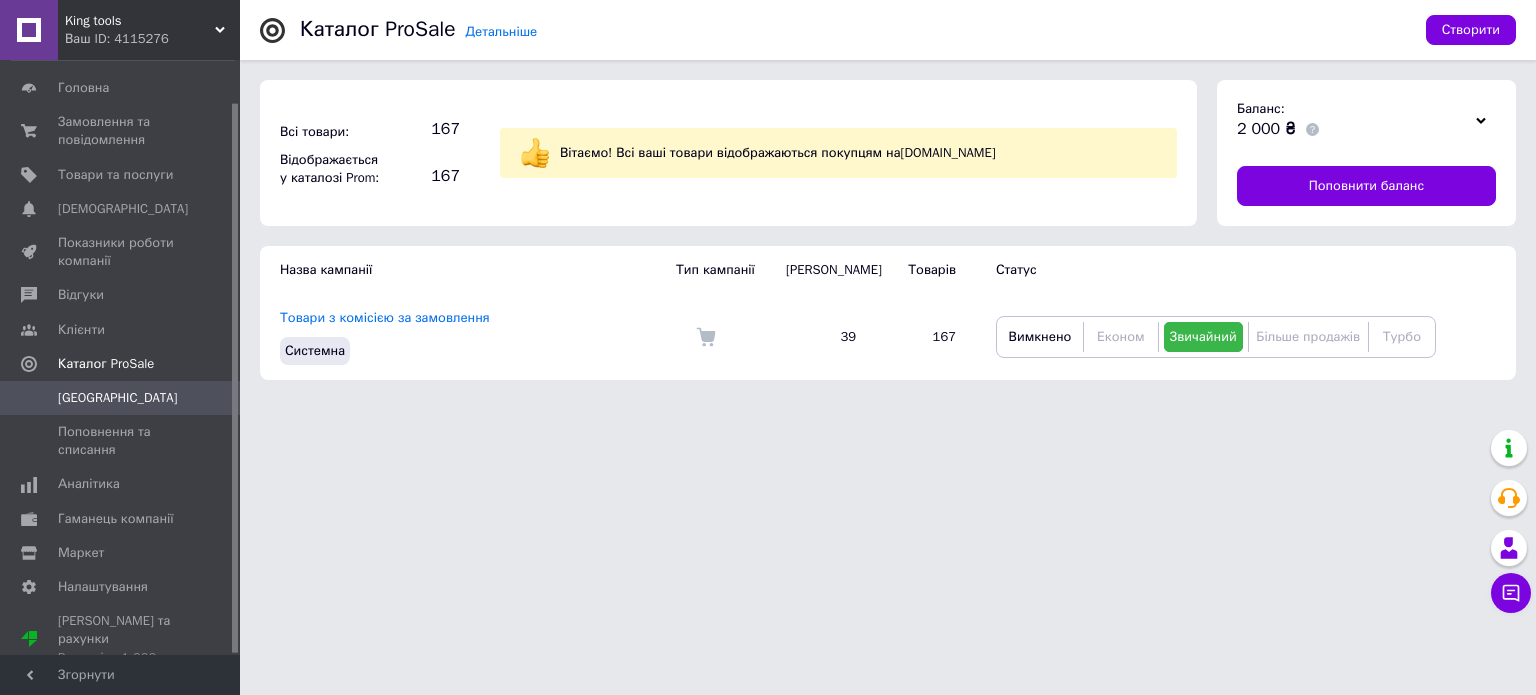 click on "King tools Ваш ID: 4115276 Кабінет покупця Перевірити стан системи Сторінка на порталі Довідка Вийти Головна Замовлення та повідомлення 0 0 Товари та послуги Сповіщення 0 0 Показники роботи компанії Відгуки Клієнти Каталог ProSale Кампанії Поповнення та списання Аналітика Гаманець компанії [PERSON_NAME] Тарифи та рахунки Prom мікс 1 000 Згорнути
Детальніше Каталог ProSale Створити Всі товари: 167 Відображається у каталозі Prom: 167 Вітаємо! Всі ваші товари відображаються покупцям на  [DOMAIN_NAME] Баланс: 2 000 ₴ Товарів" at bounding box center [768, 200] 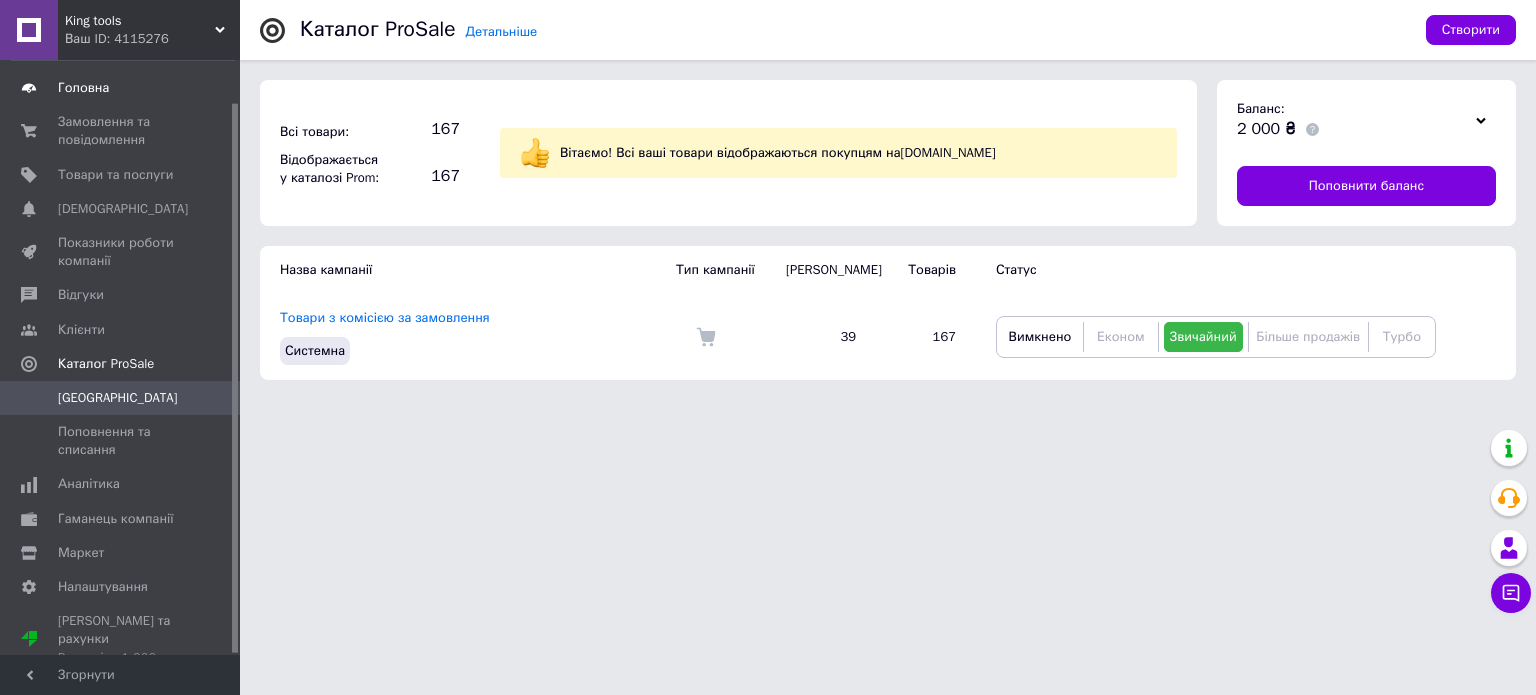 click on "Головна" at bounding box center (83, 88) 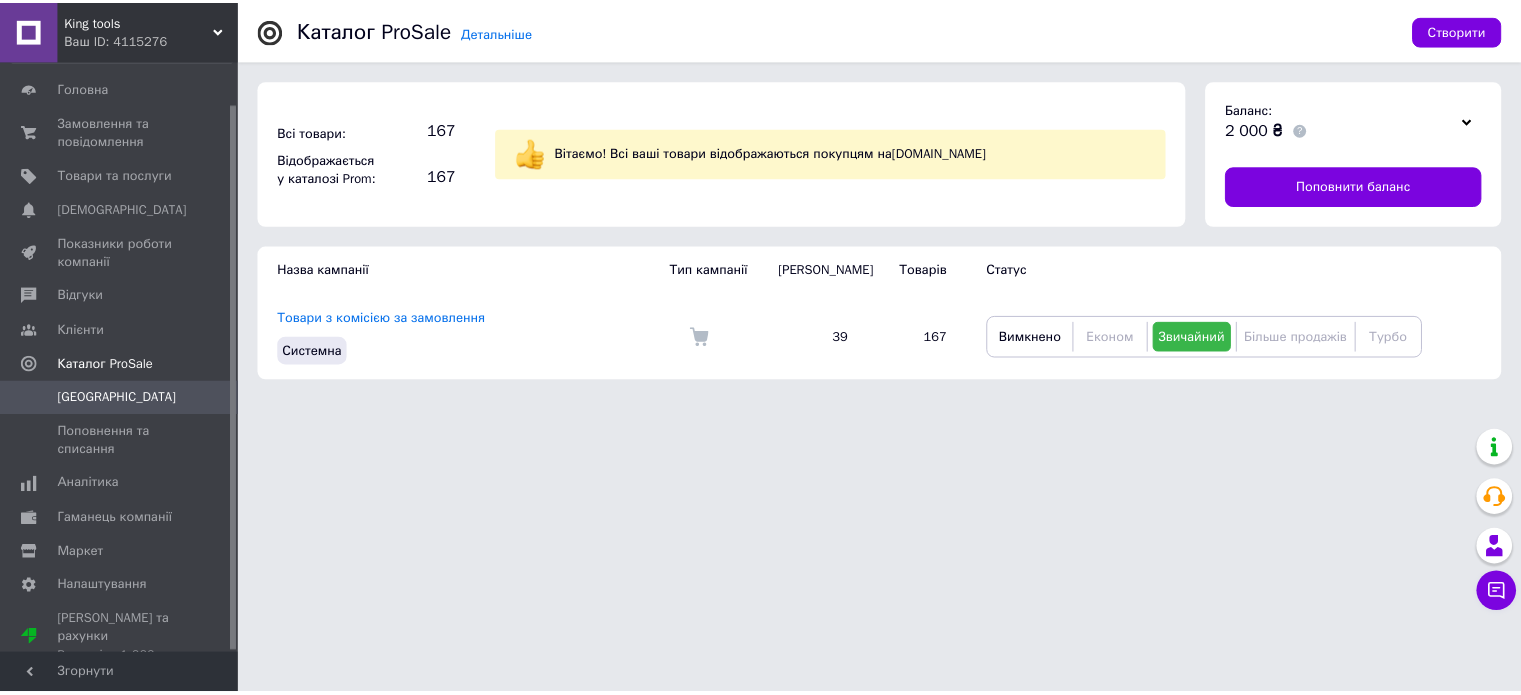 scroll, scrollTop: 0, scrollLeft: 0, axis: both 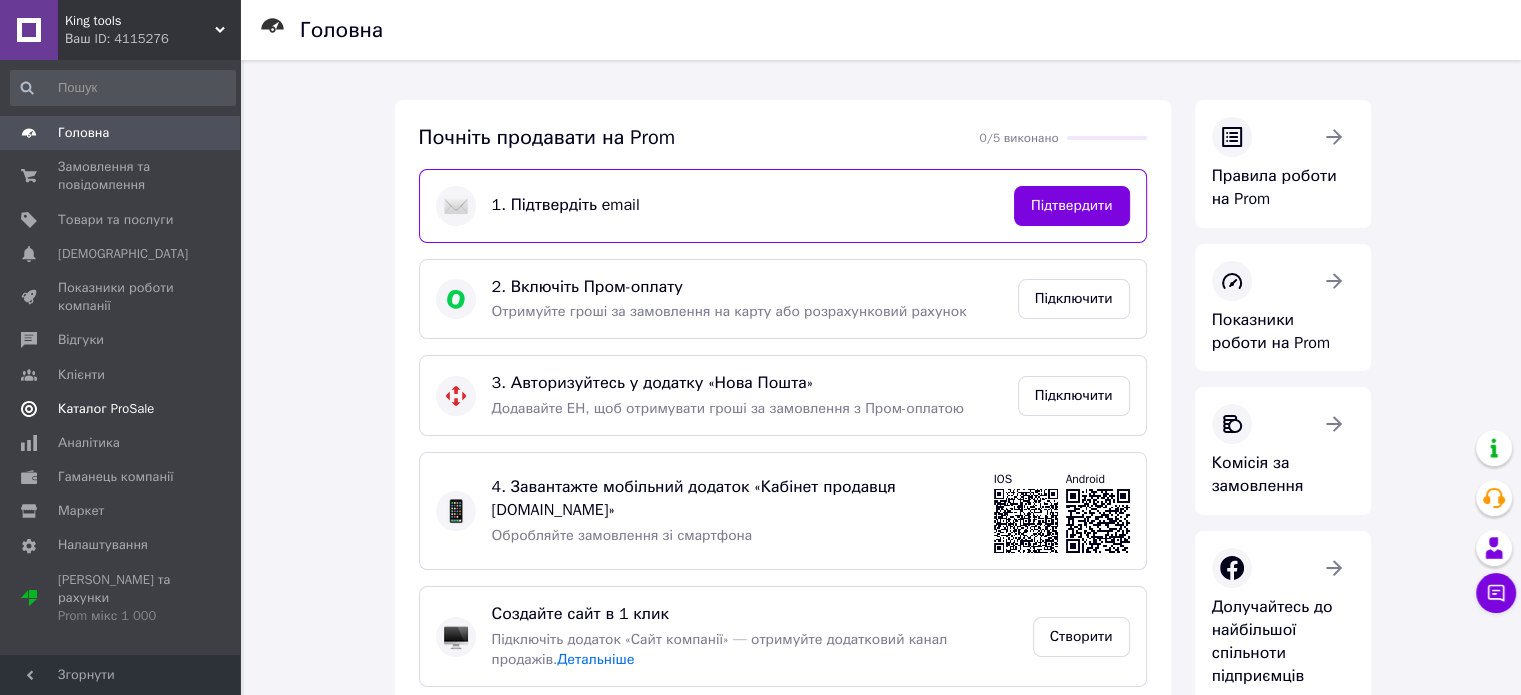 click on "Каталог ProSale" at bounding box center (106, 409) 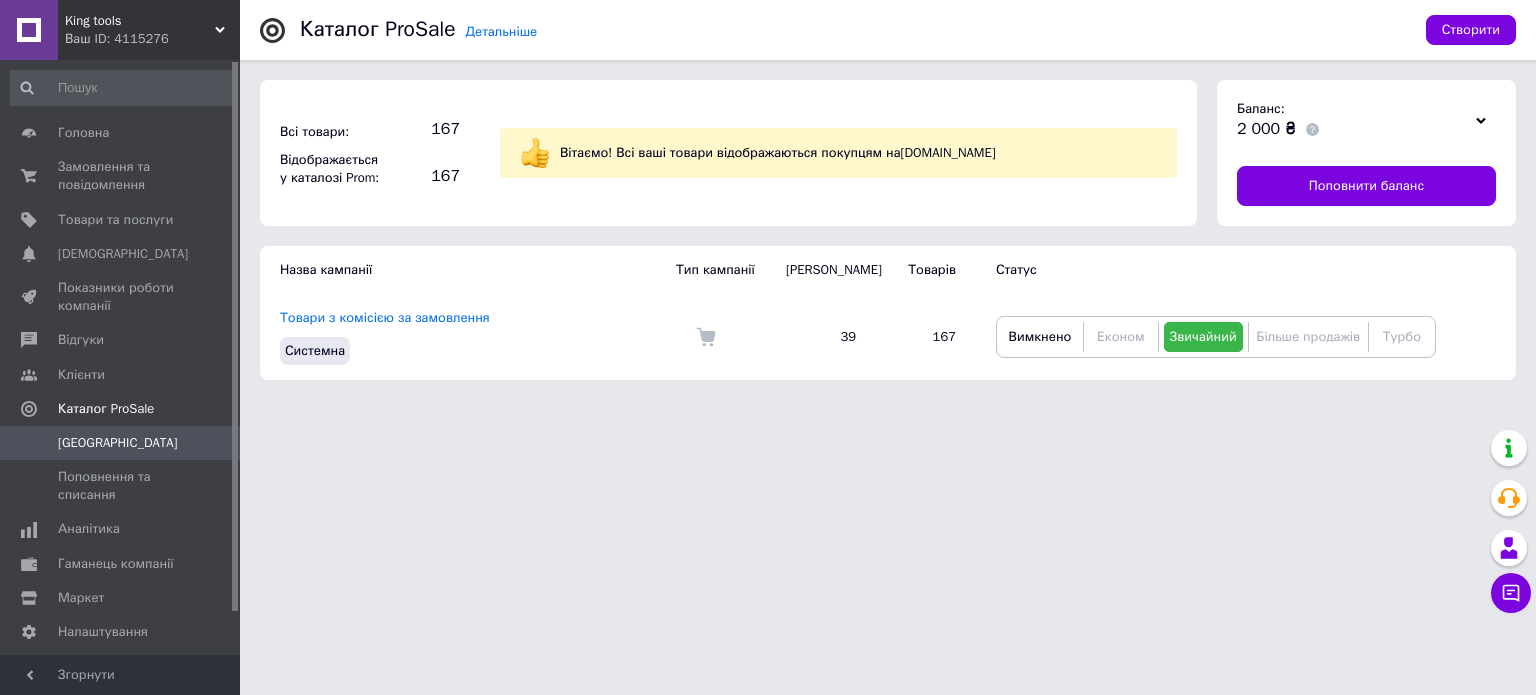click on "King tools Ваш ID: 4115276 Кабінет покупця Перевірити стан системи Сторінка на порталі Довідка Вийти Головна Замовлення та повідомлення 0 0 Товари та послуги Сповіщення 0 0 Показники роботи компанії Відгуки Клієнти Каталог ProSale Кампанії Поповнення та списання Аналітика Гаманець компанії [PERSON_NAME] Тарифи та рахунки Prom мікс 1 000 Згорнути
Детальніше Каталог ProSale Створити Всі товари: 167 Відображається у каталозі Prom: 167 Вітаємо! Всі ваші товари відображаються покупцям на  [DOMAIN_NAME] Баланс: 2 000 ₴ Товарів" at bounding box center [768, 200] 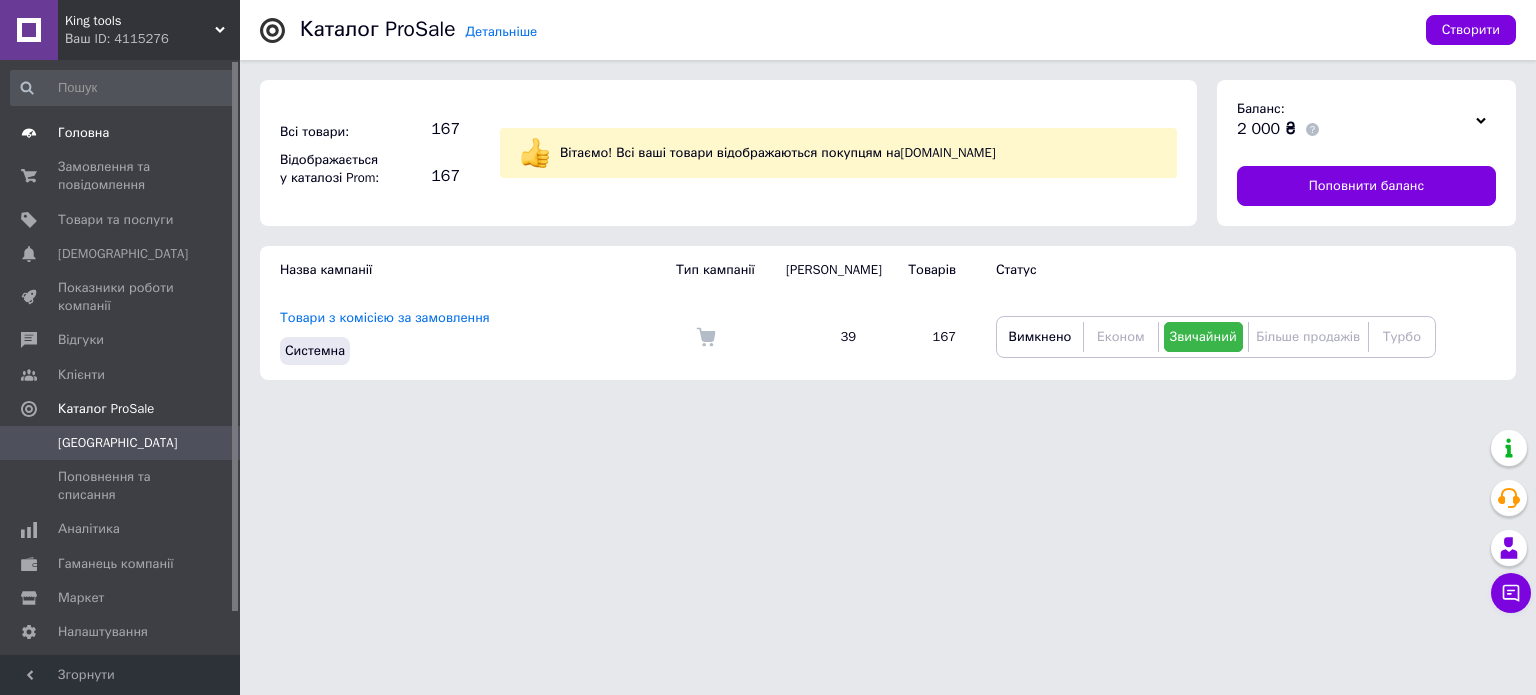 click on "Головна" at bounding box center (123, 133) 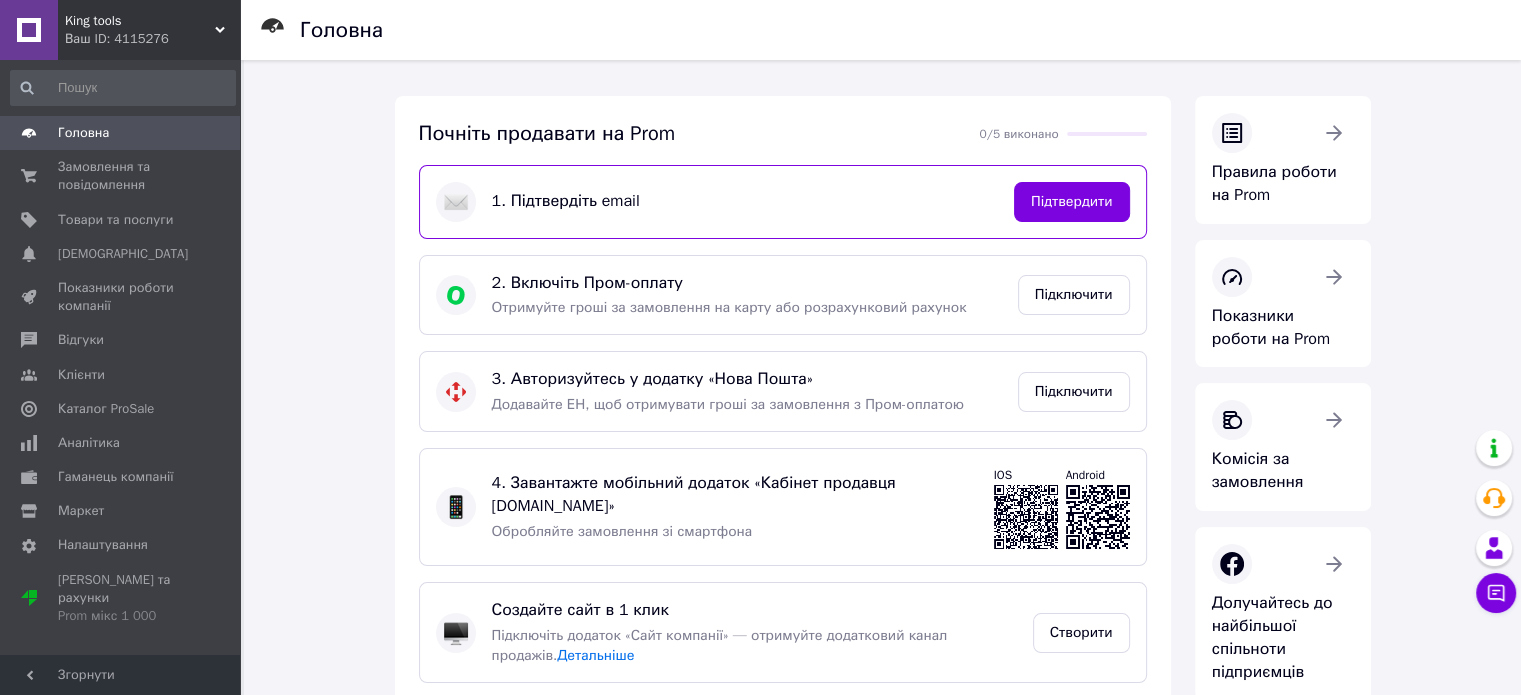 scroll, scrollTop: 0, scrollLeft: 0, axis: both 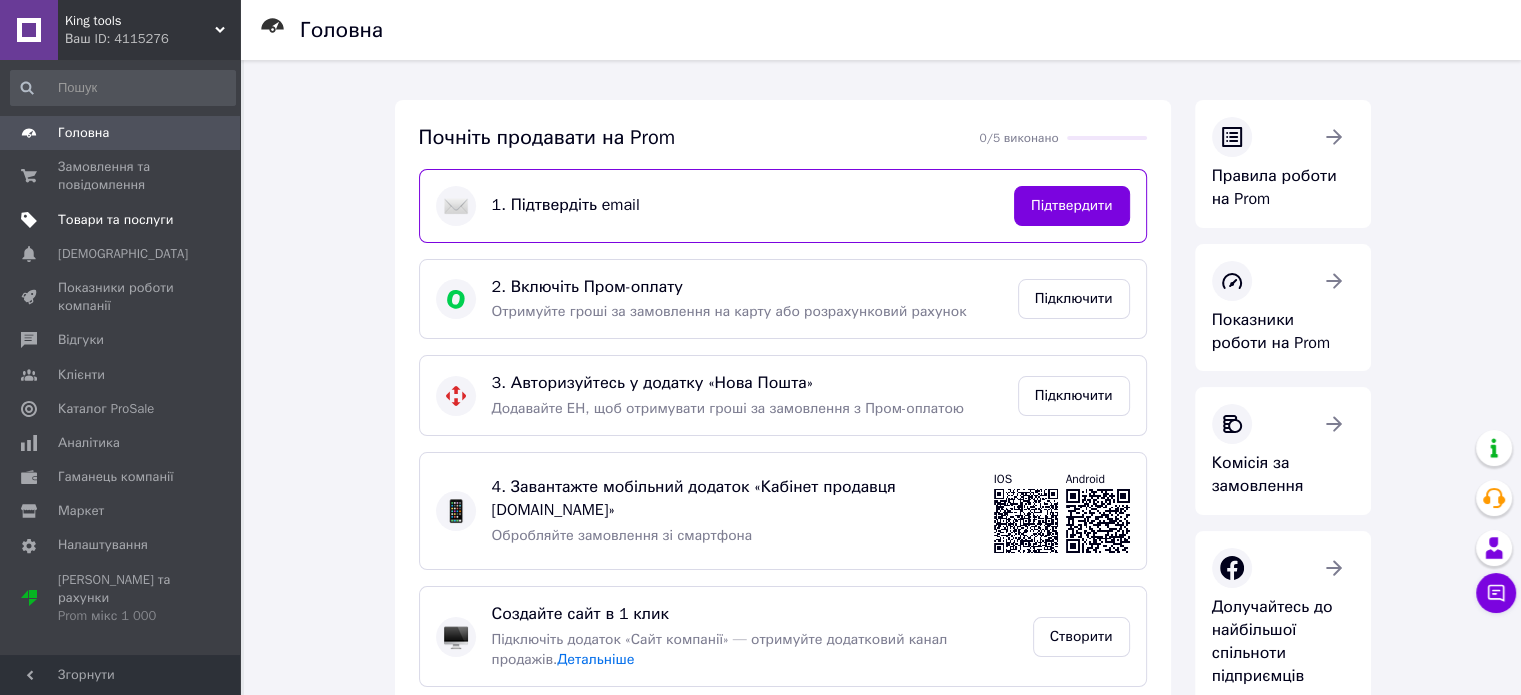 click on "Товари та послуги" at bounding box center (115, 220) 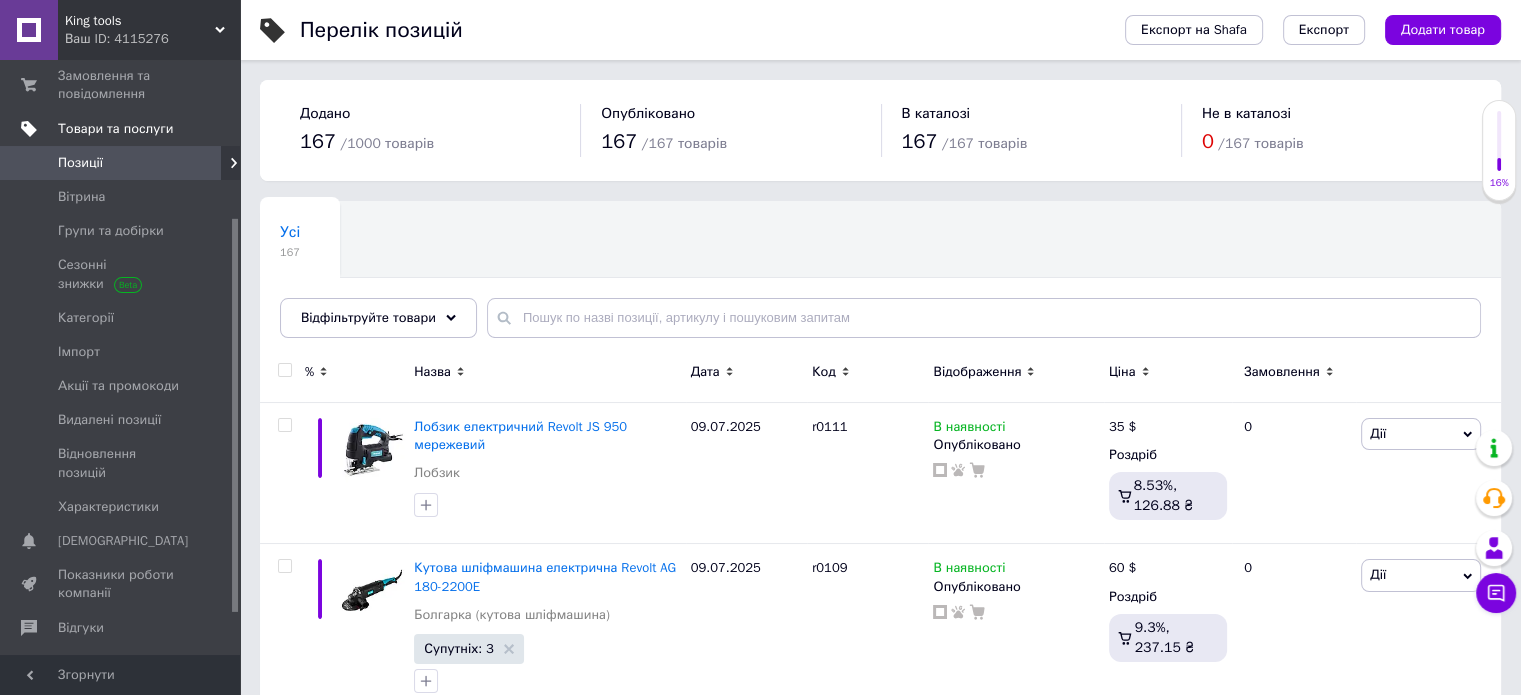 scroll, scrollTop: 0, scrollLeft: 0, axis: both 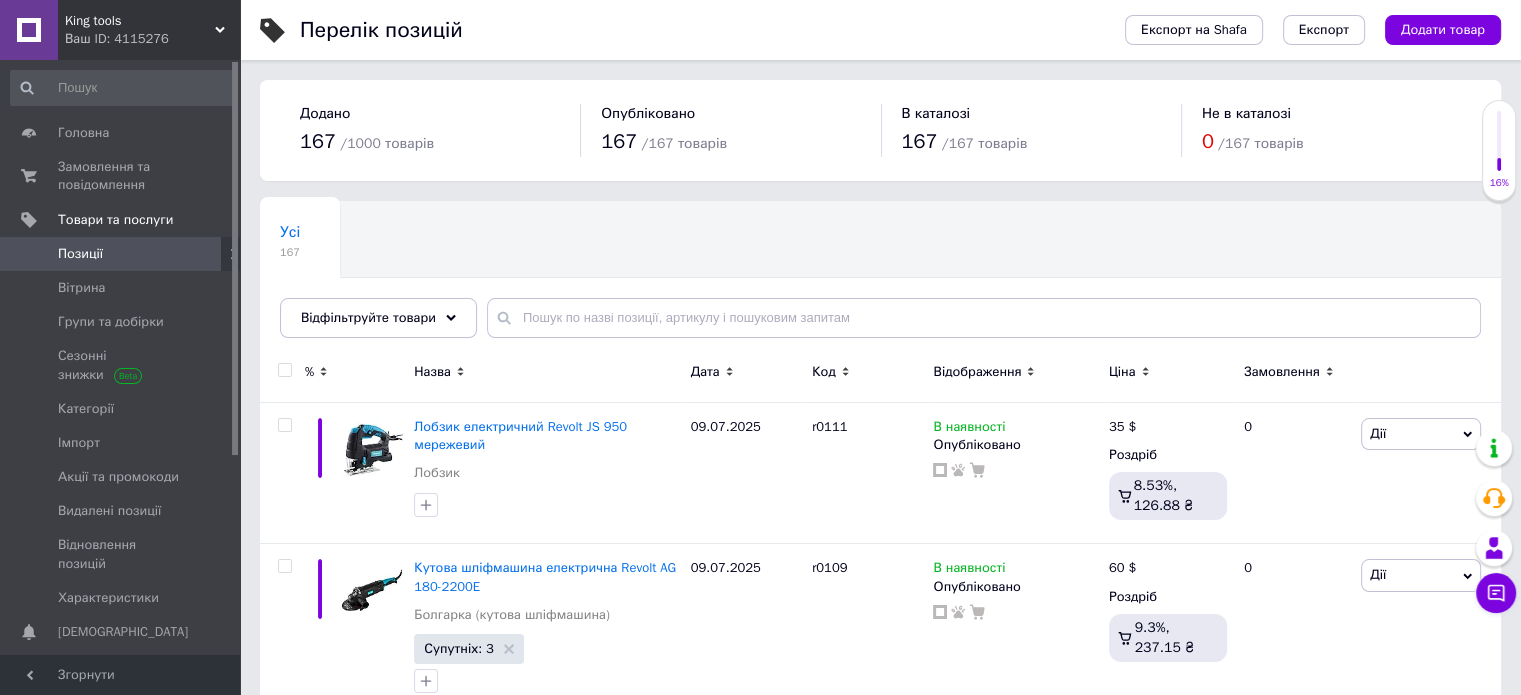 drag, startPoint x: 237, startPoint y: 374, endPoint x: 236, endPoint y: 190, distance: 184.00272 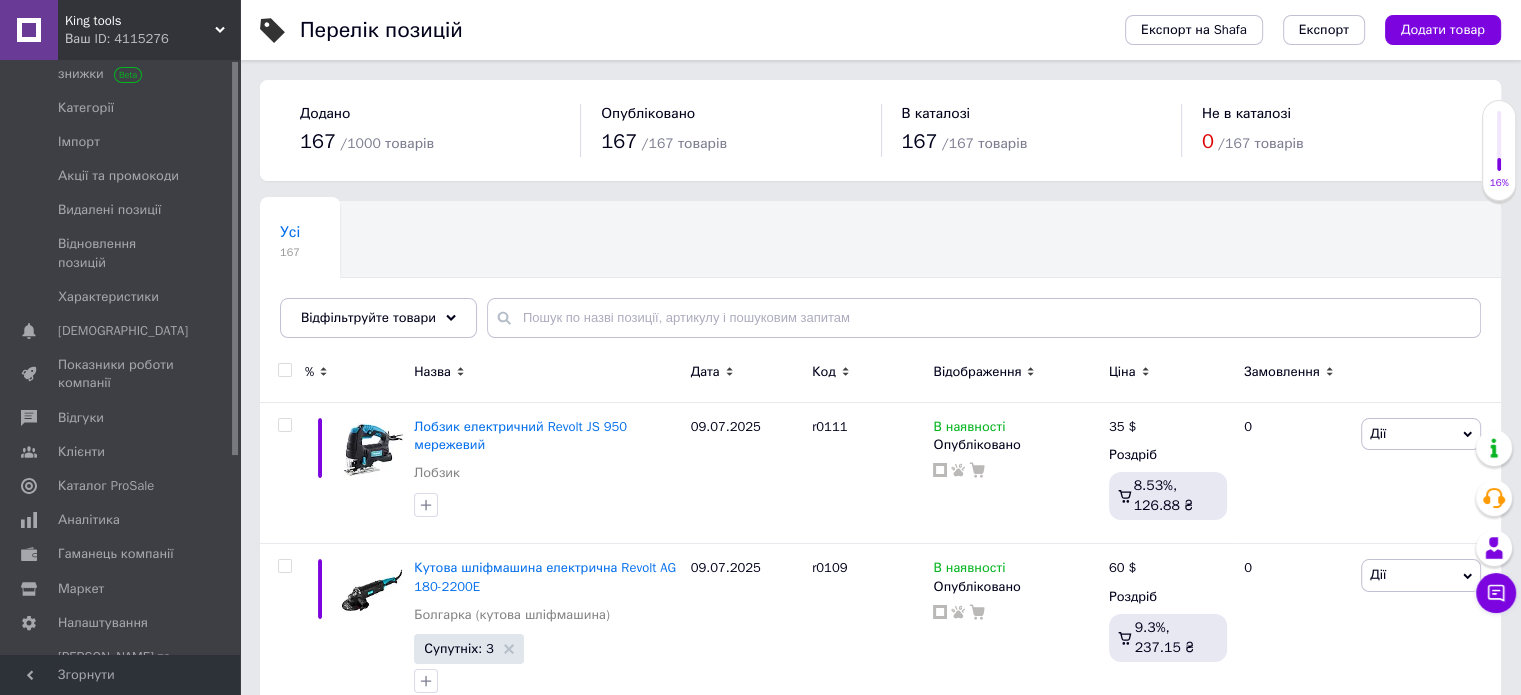 scroll, scrollTop: 0, scrollLeft: 0, axis: both 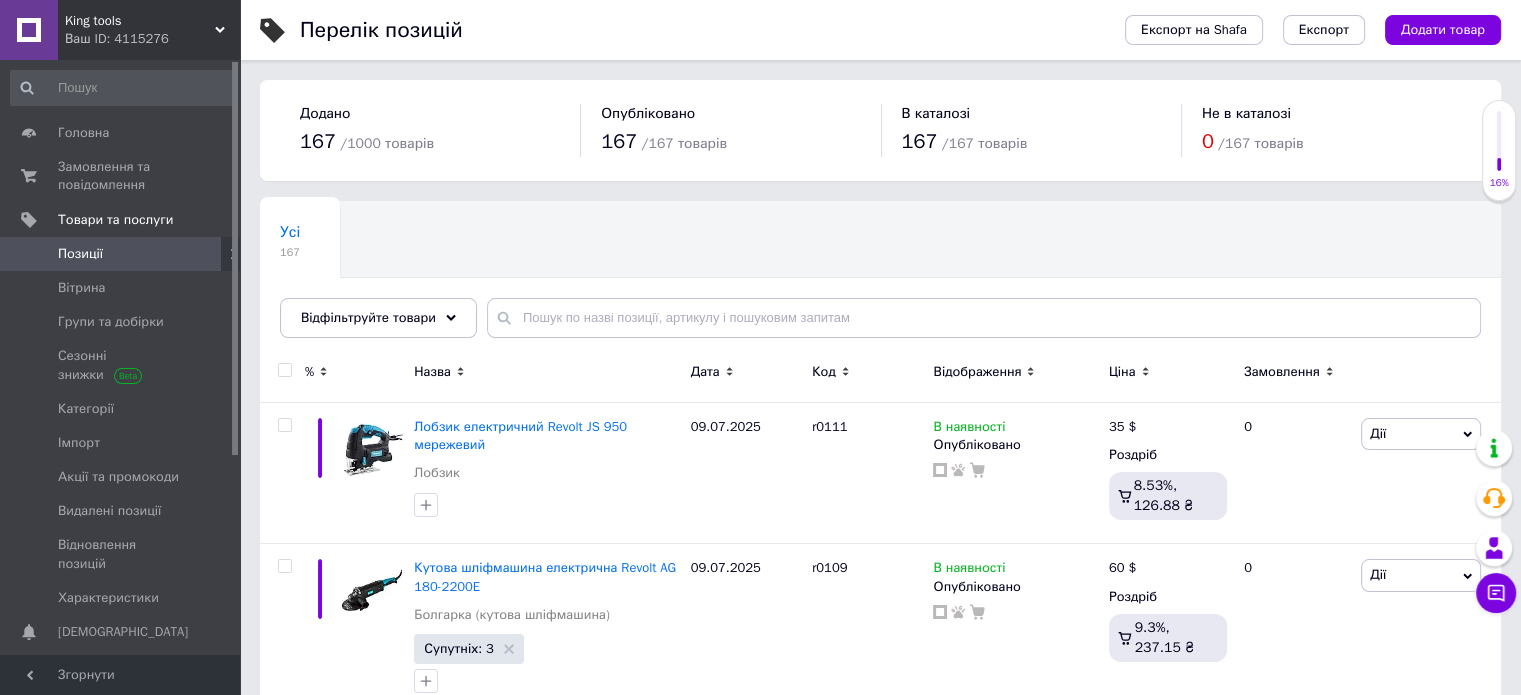 drag, startPoint x: 234, startPoint y: 312, endPoint x: 319, endPoint y: 178, distance: 158.68523 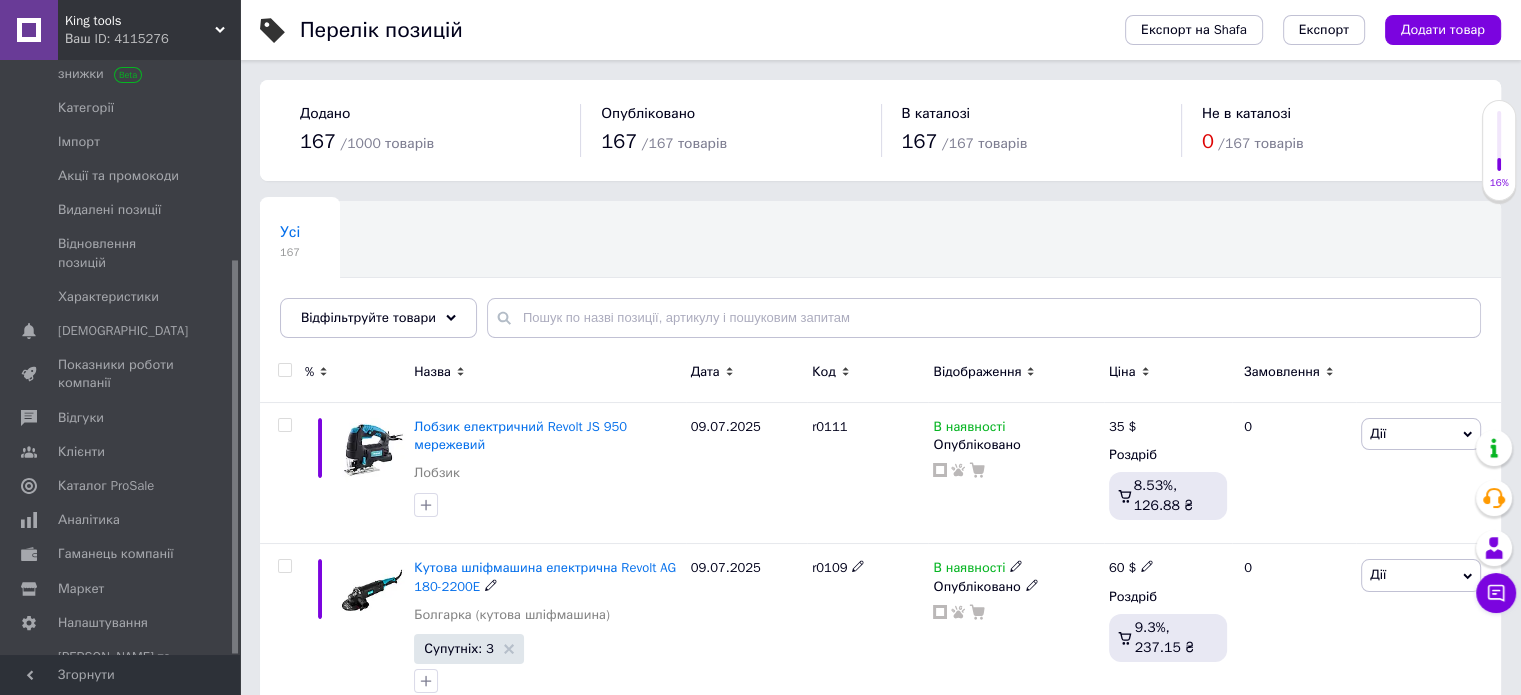 scroll, scrollTop: 0, scrollLeft: 0, axis: both 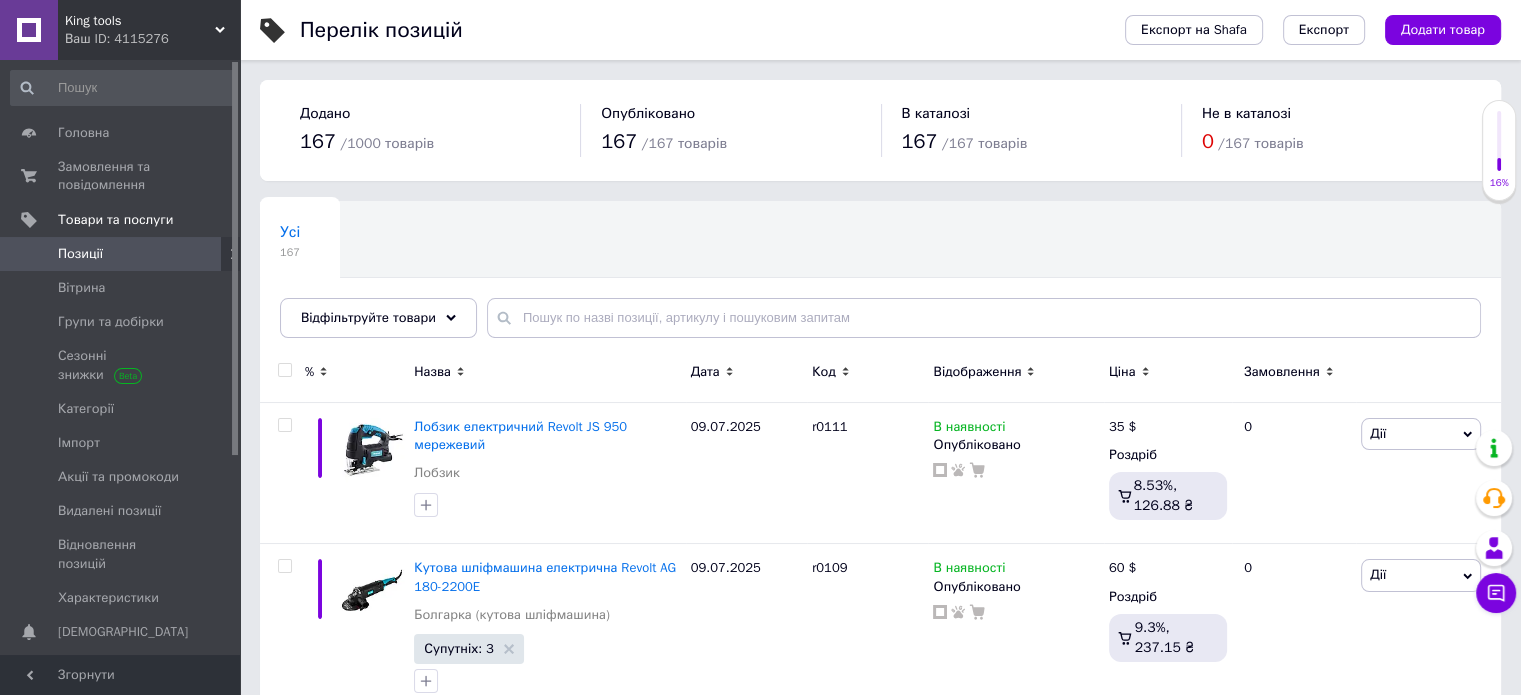 drag, startPoint x: 237, startPoint y: 334, endPoint x: 329, endPoint y: 219, distance: 147.27185 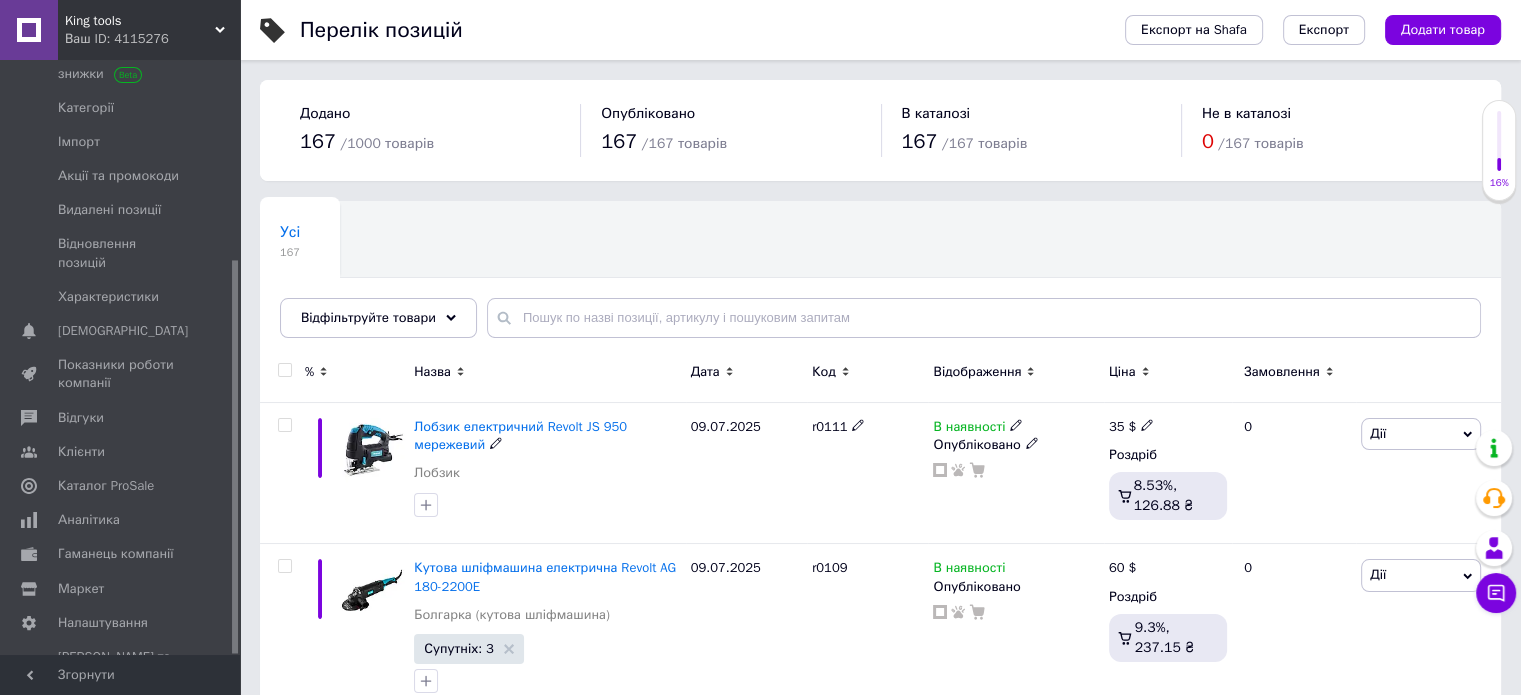 scroll, scrollTop: 0, scrollLeft: 0, axis: both 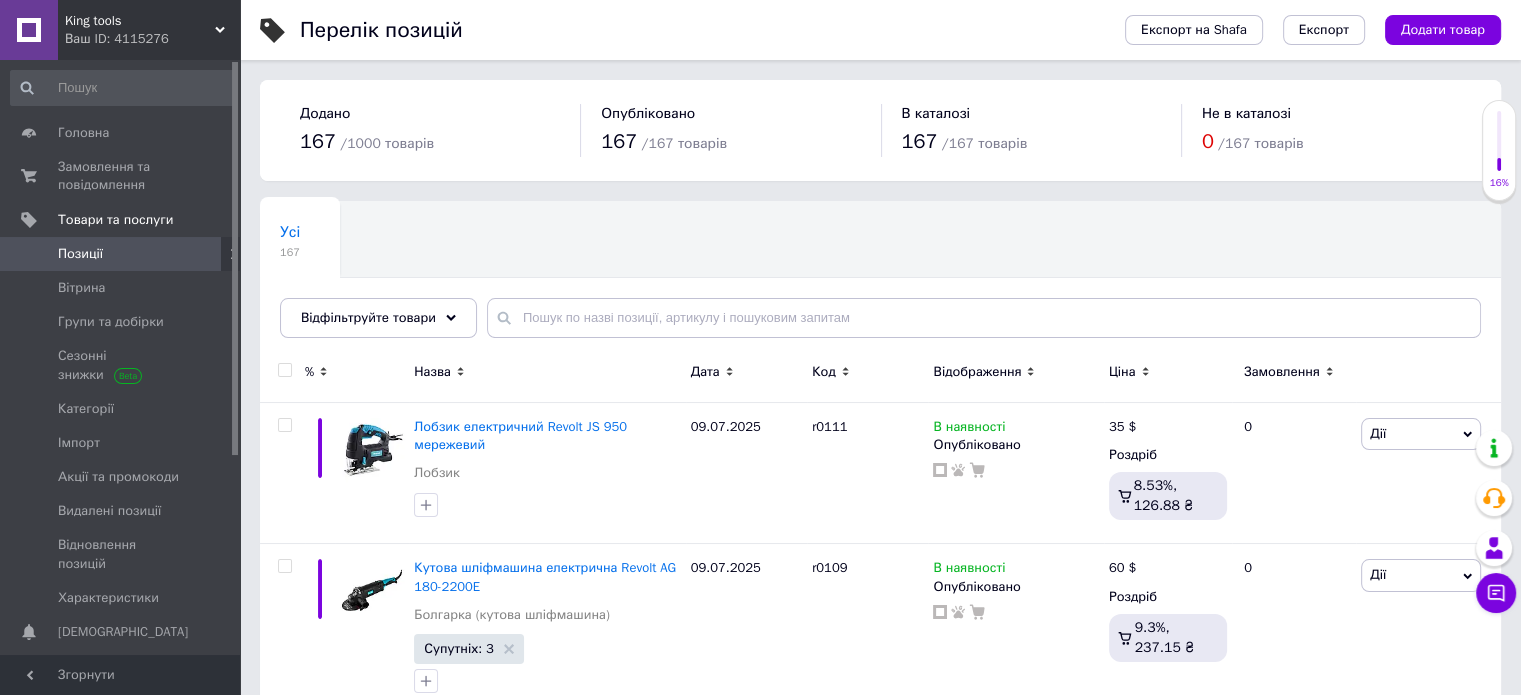 drag, startPoint x: 248, startPoint y: 356, endPoint x: 220, endPoint y: 99, distance: 258.52078 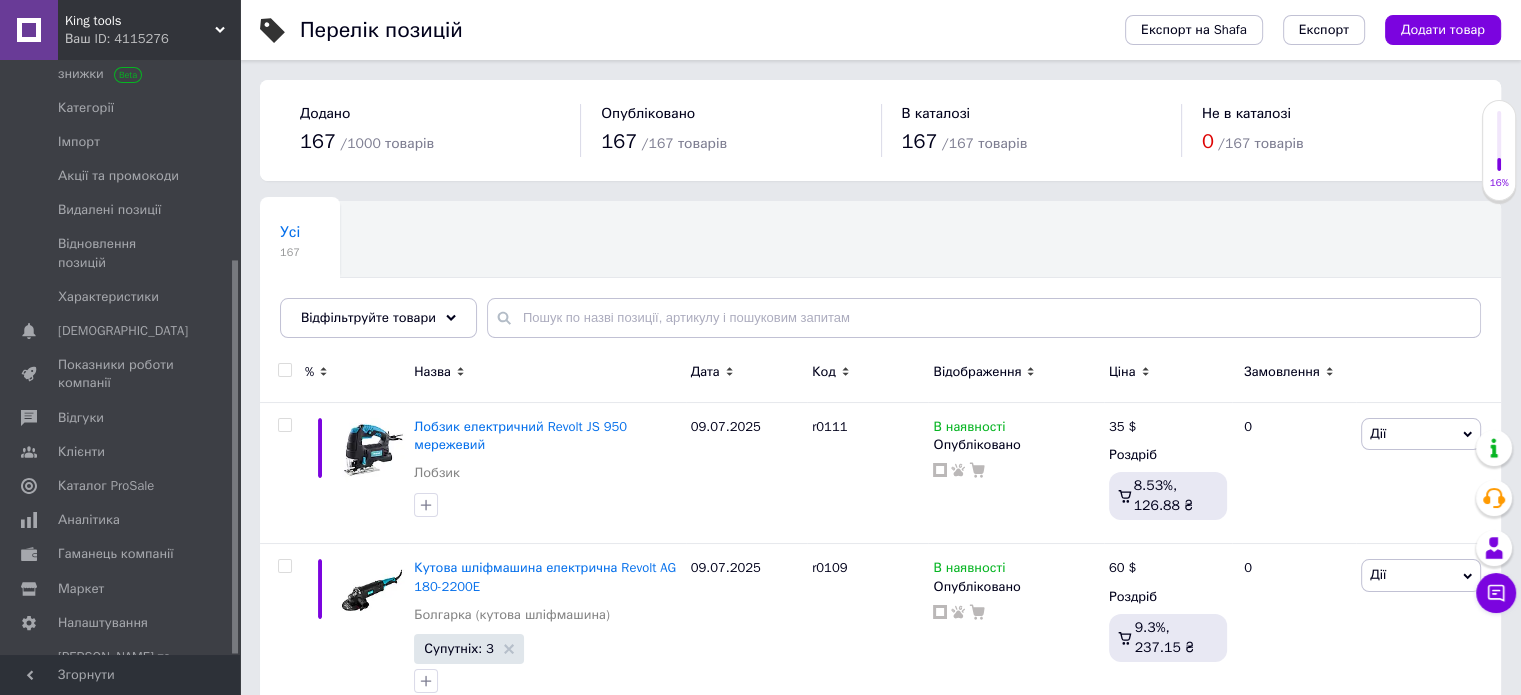 scroll, scrollTop: 0, scrollLeft: 0, axis: both 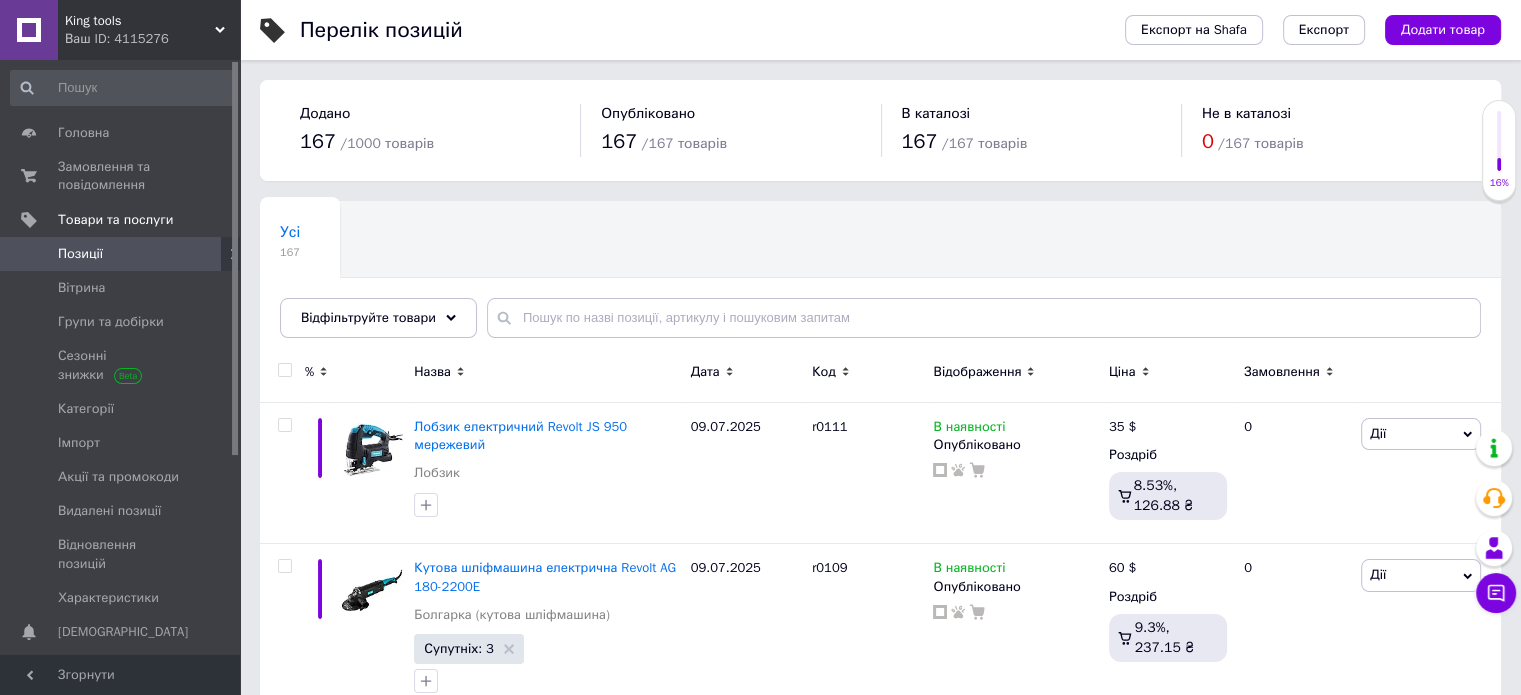 drag, startPoint x: 235, startPoint y: 185, endPoint x: 291, endPoint y: 130, distance: 78.492035 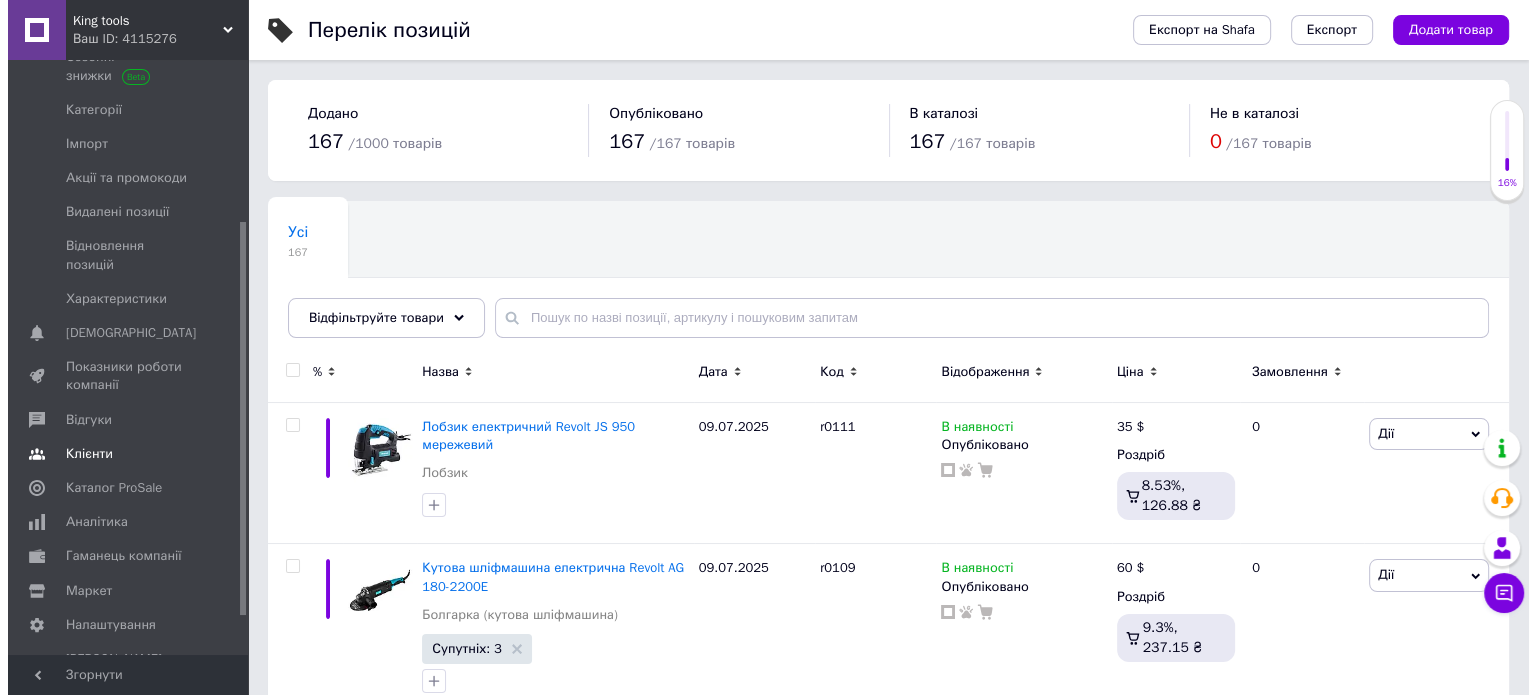 scroll, scrollTop: 301, scrollLeft: 0, axis: vertical 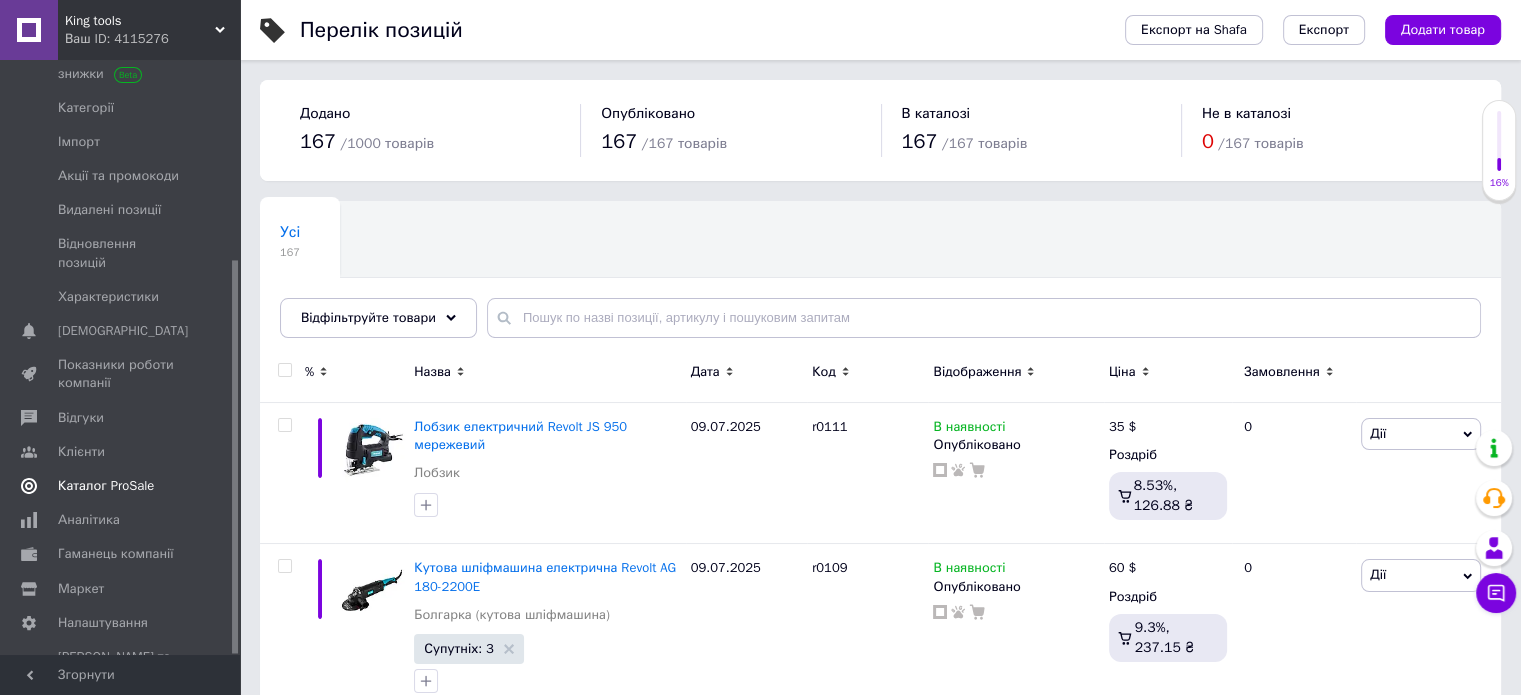 click on "Каталог ProSale" at bounding box center (106, 486) 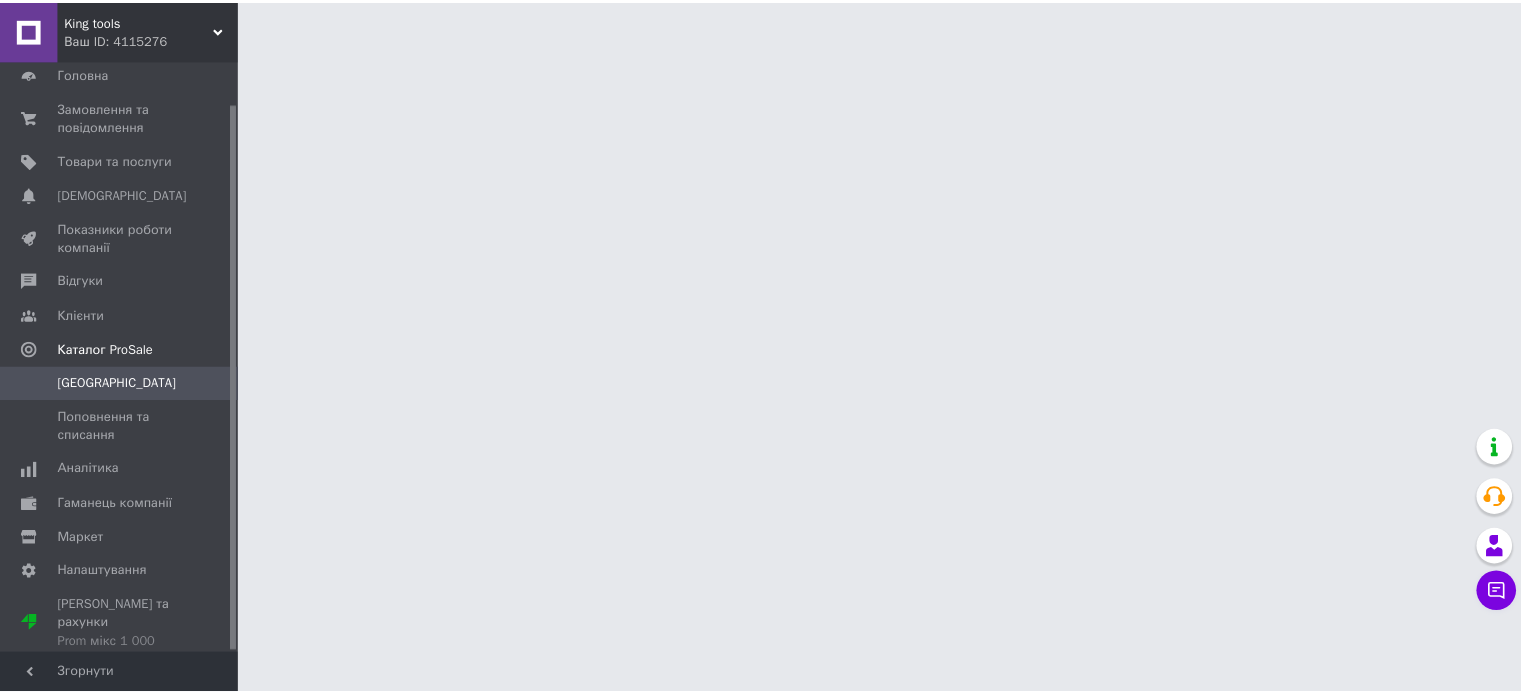 scroll, scrollTop: 45, scrollLeft: 0, axis: vertical 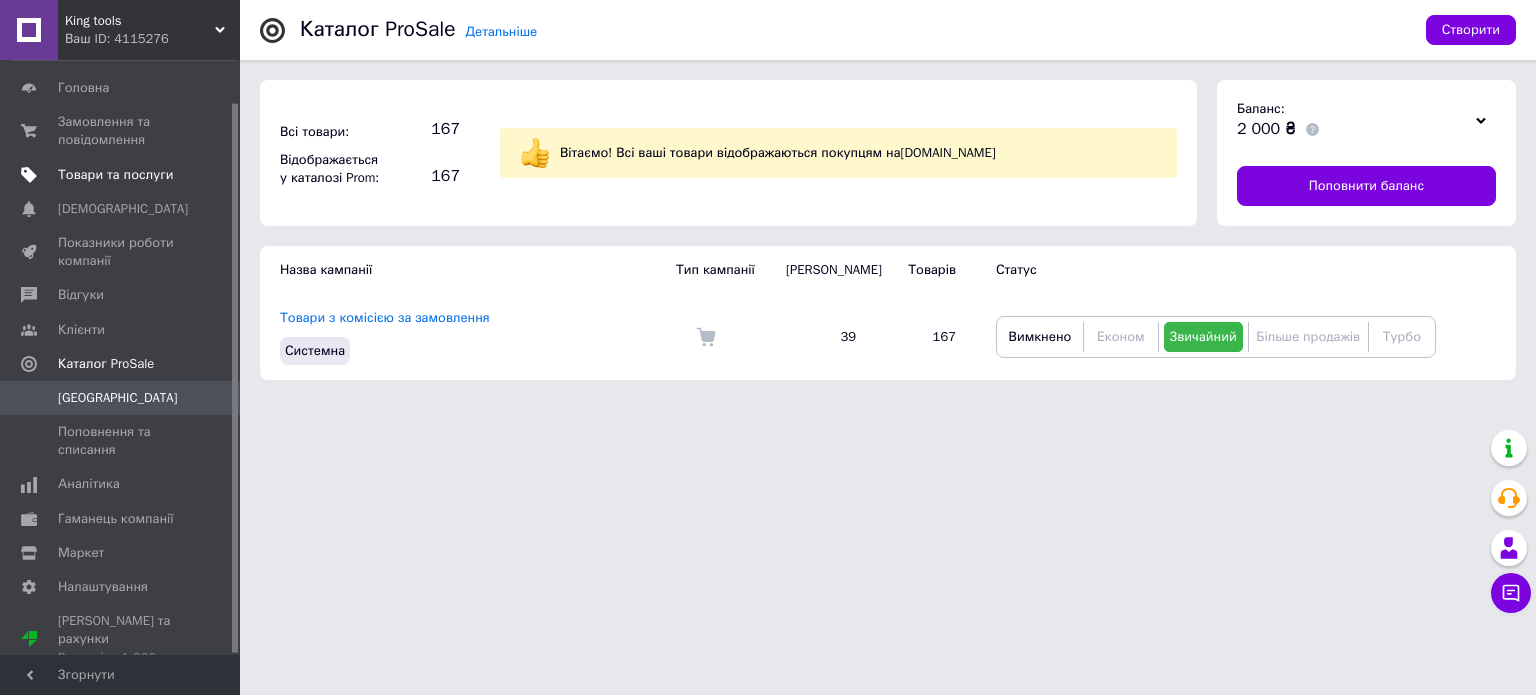 click on "Товари та послуги" at bounding box center [115, 175] 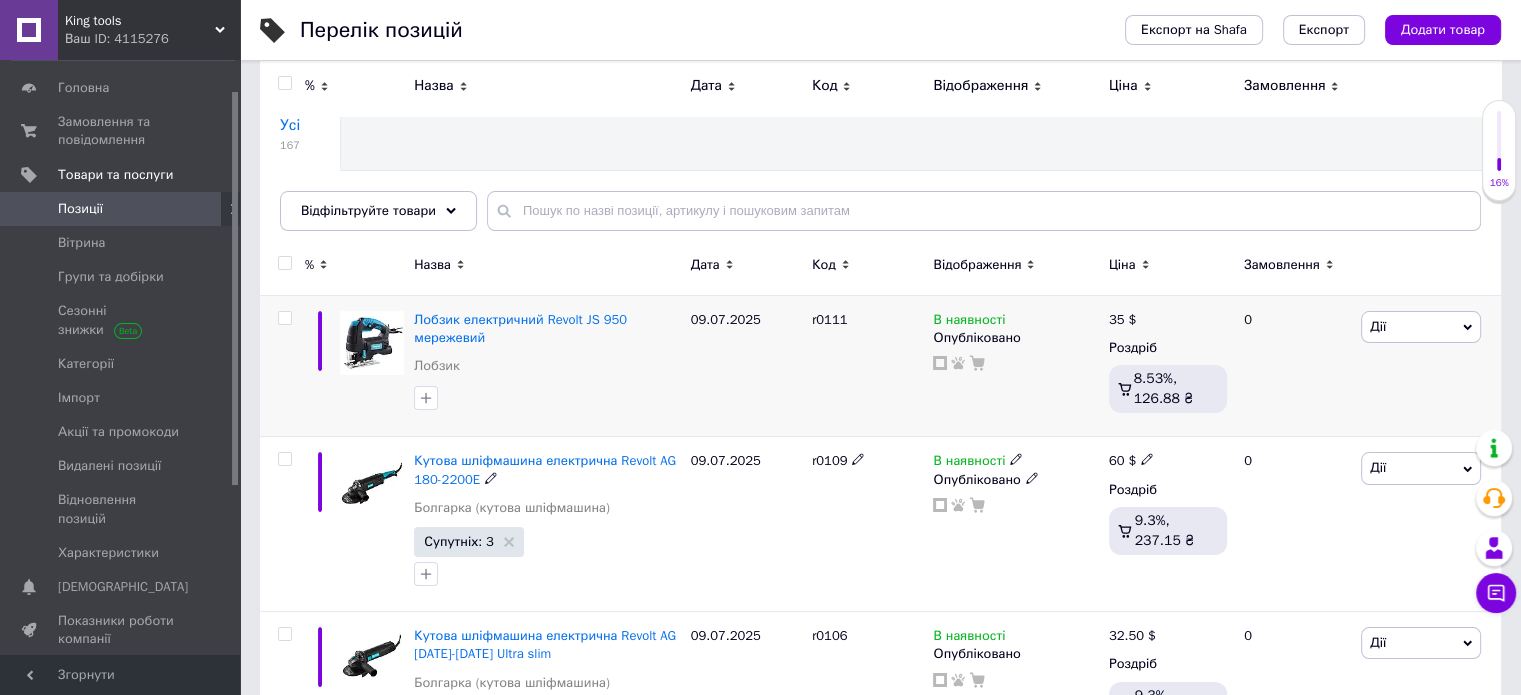 scroll, scrollTop: 0, scrollLeft: 0, axis: both 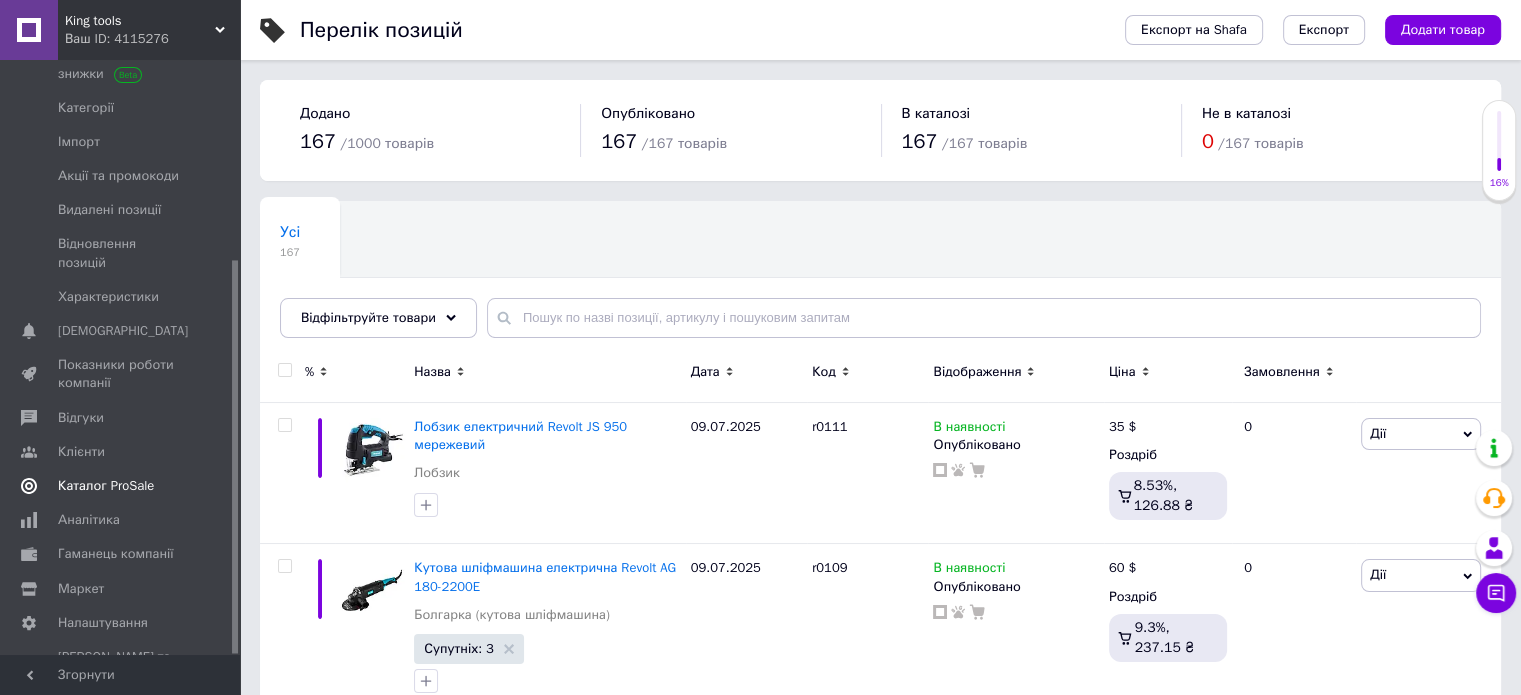 click on "Каталог ProSale" at bounding box center [106, 486] 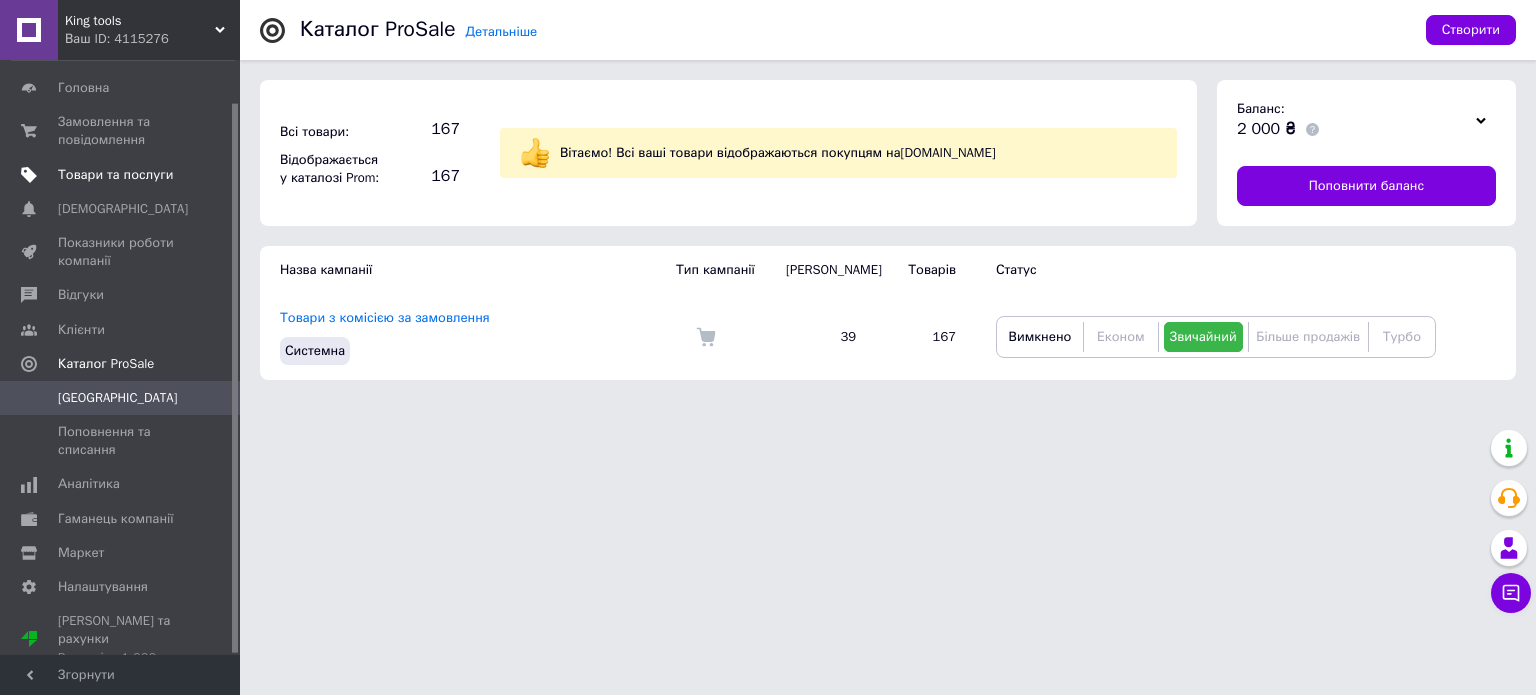 click on "Товари та послуги" at bounding box center (115, 175) 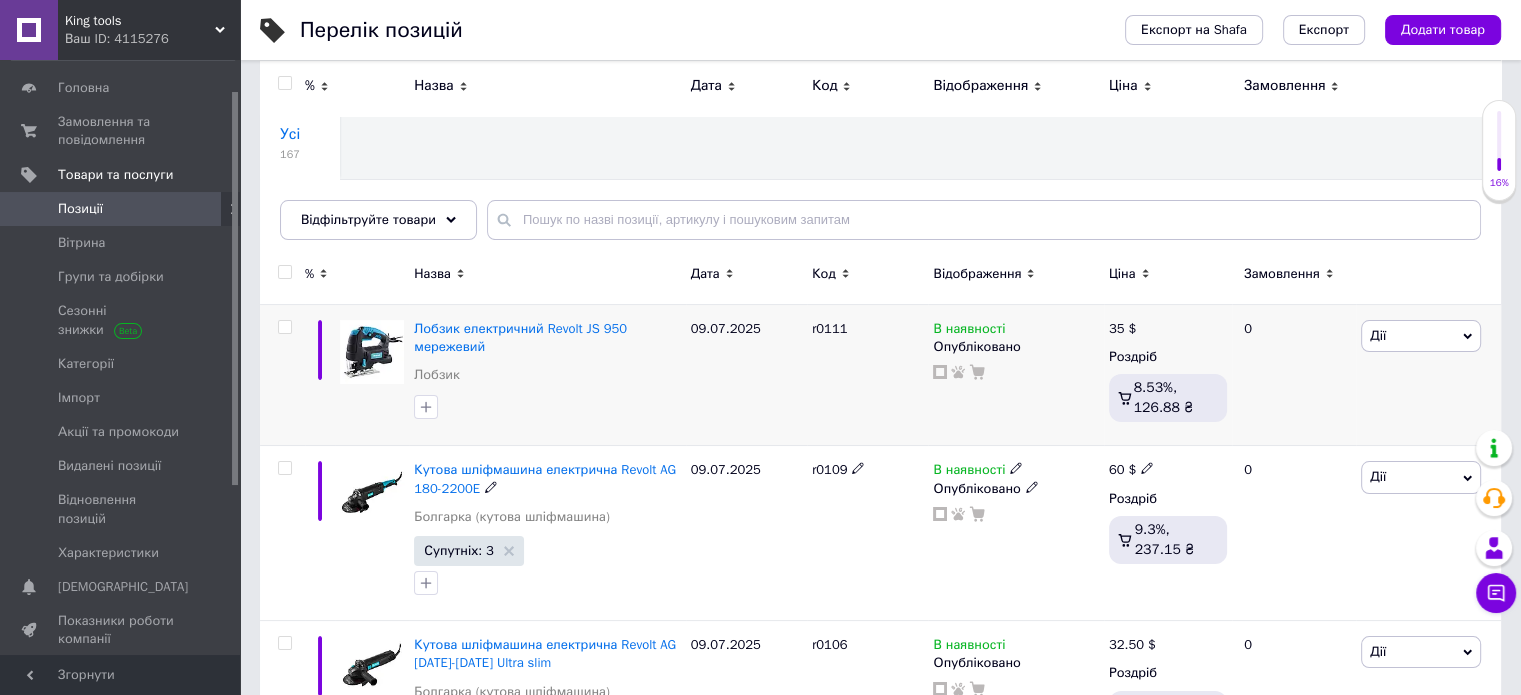 scroll, scrollTop: 0, scrollLeft: 0, axis: both 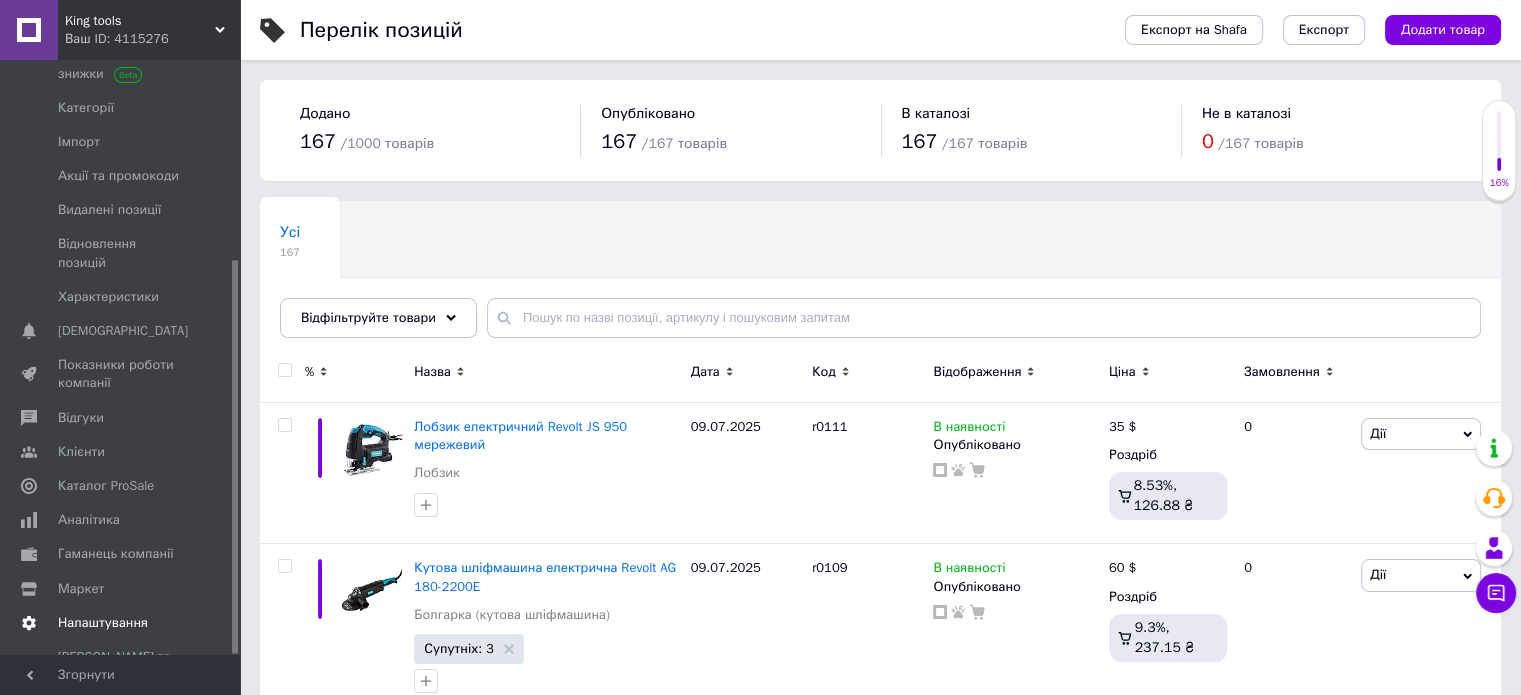 click on "Налаштування" at bounding box center (103, 623) 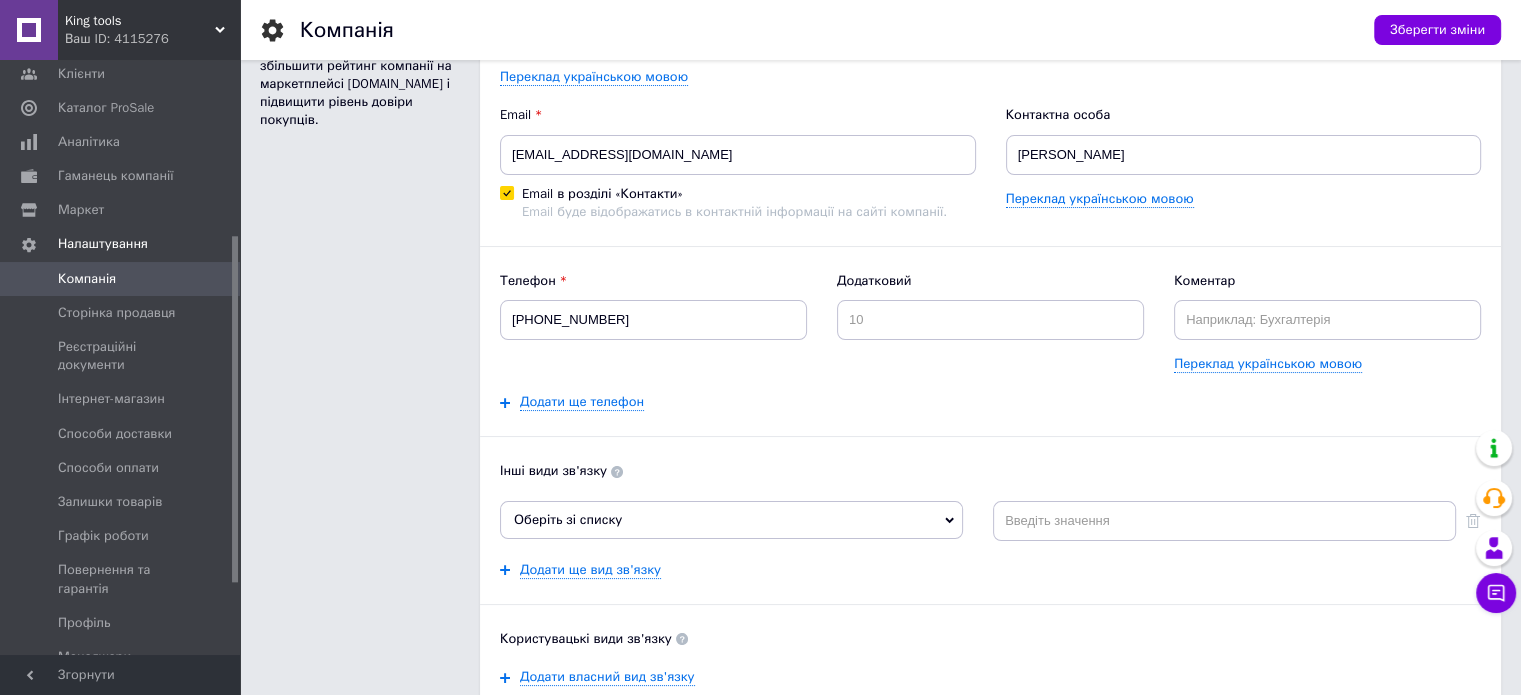 scroll, scrollTop: 0, scrollLeft: 0, axis: both 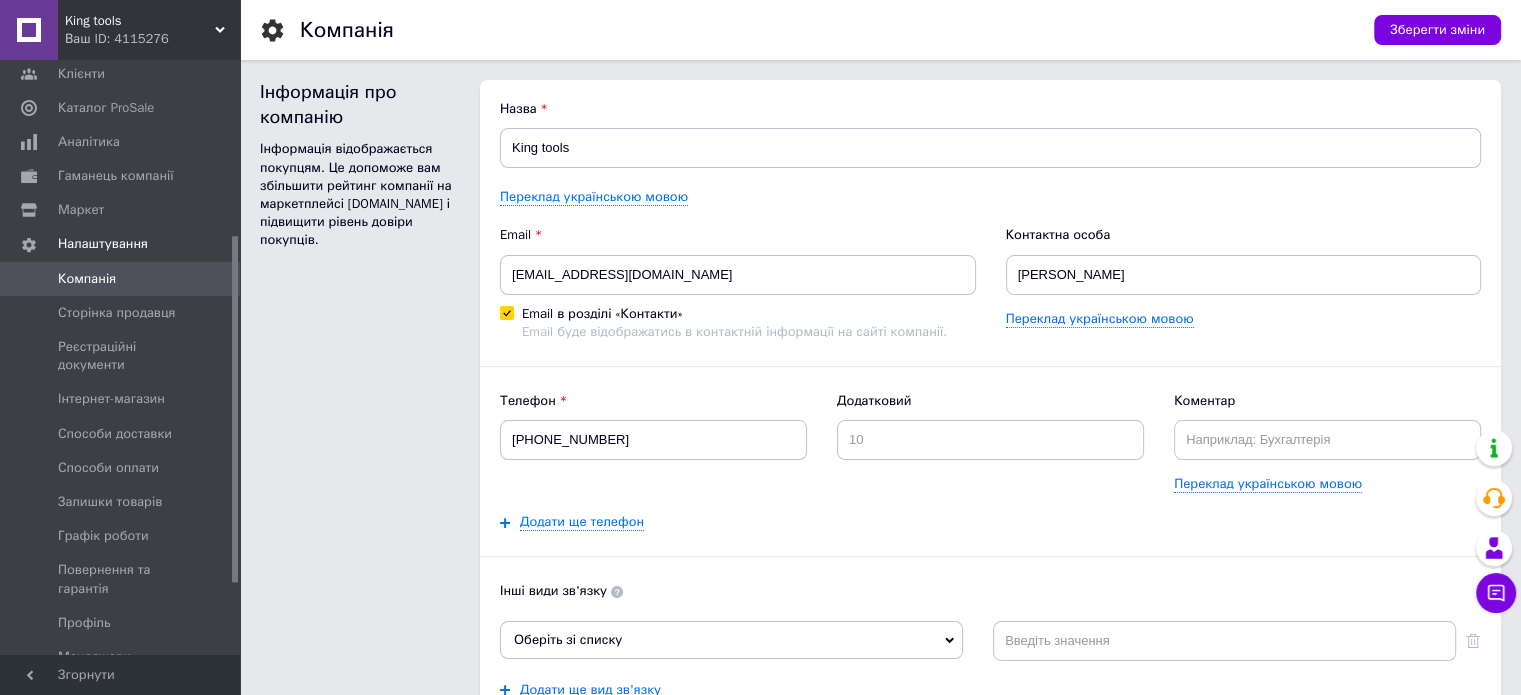 drag, startPoint x: 588, startPoint y: 526, endPoint x: 461, endPoint y: 529, distance: 127.03543 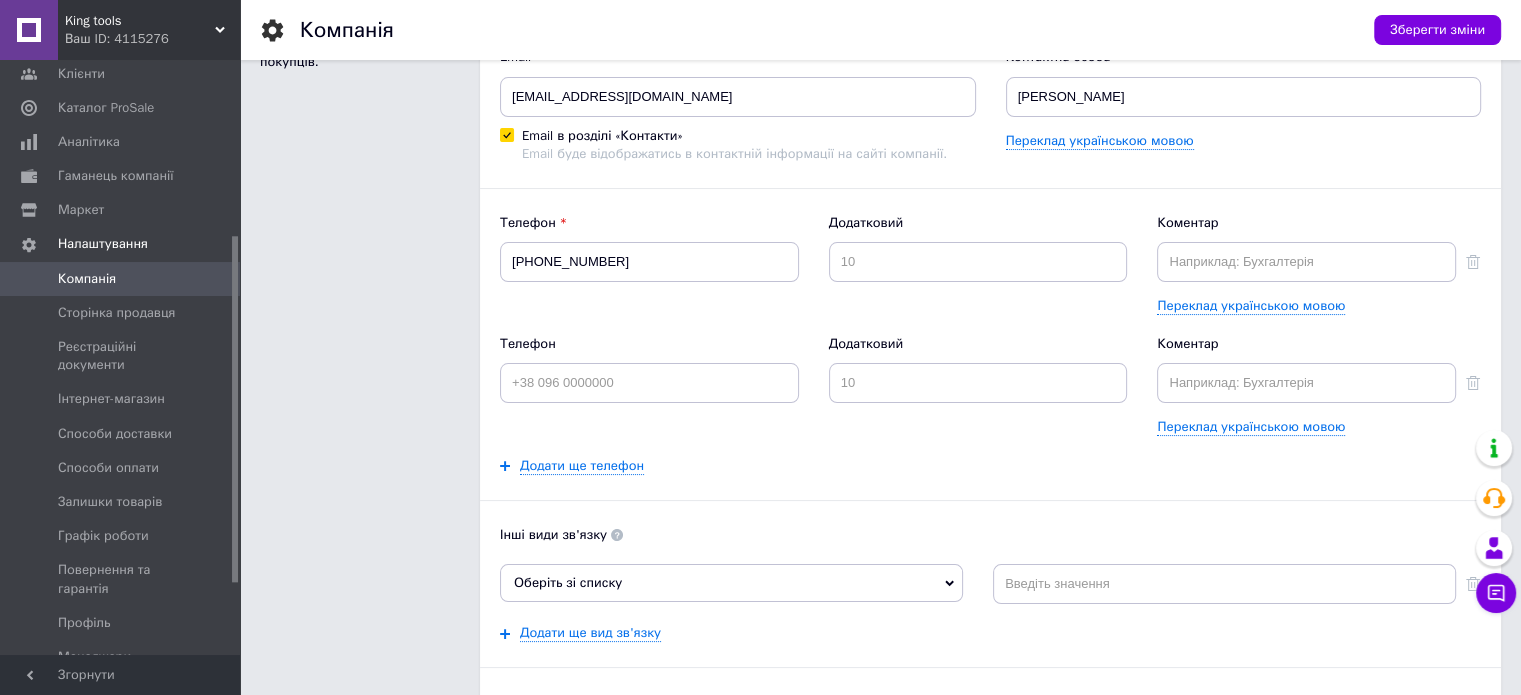 scroll, scrollTop: 200, scrollLeft: 0, axis: vertical 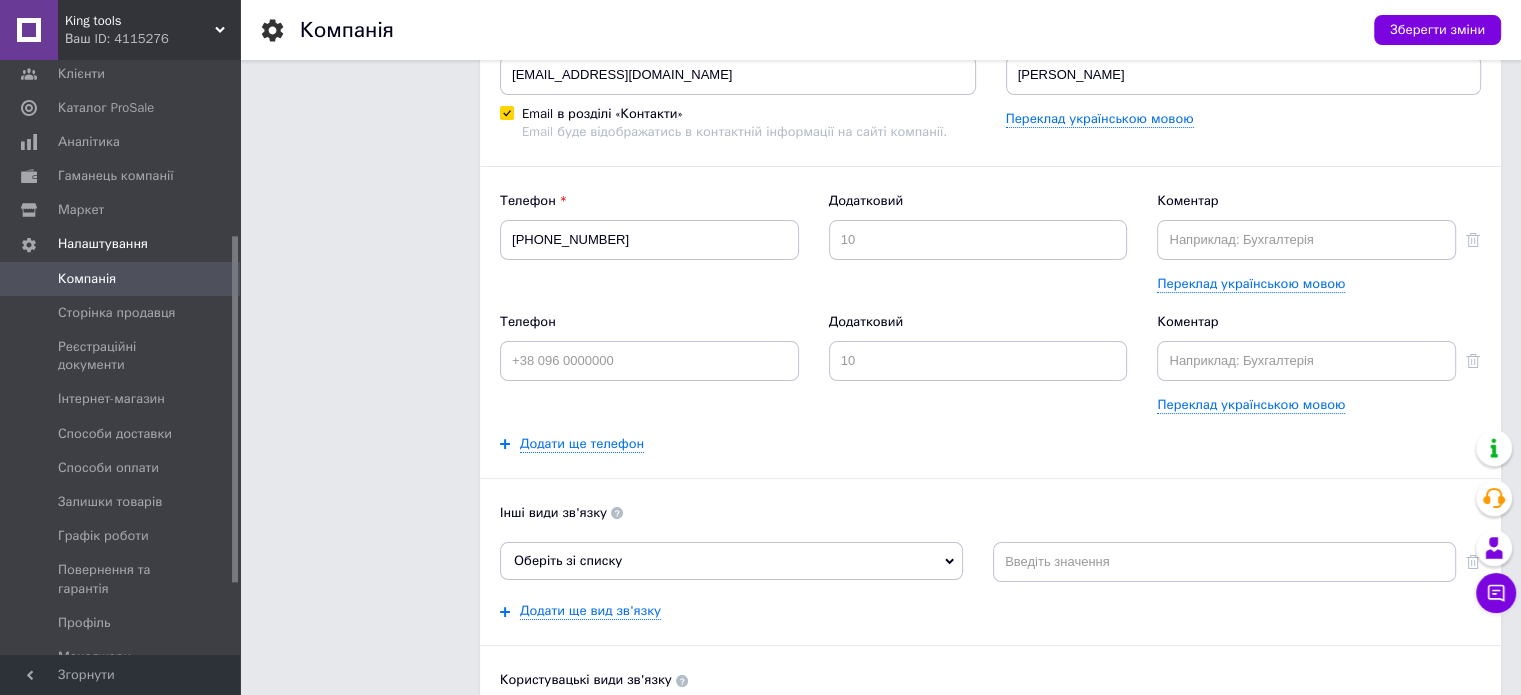 click at bounding box center (29, 30) 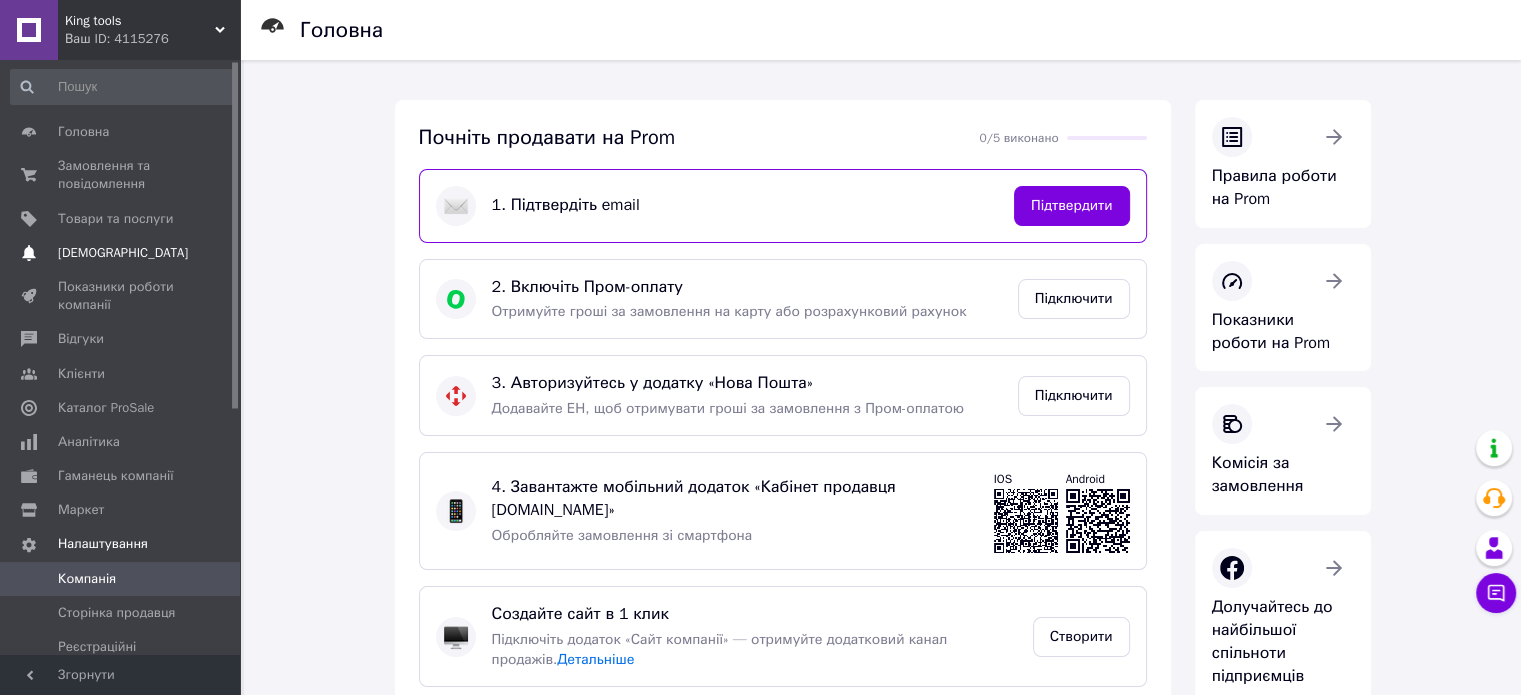 scroll, scrollTop: 0, scrollLeft: 0, axis: both 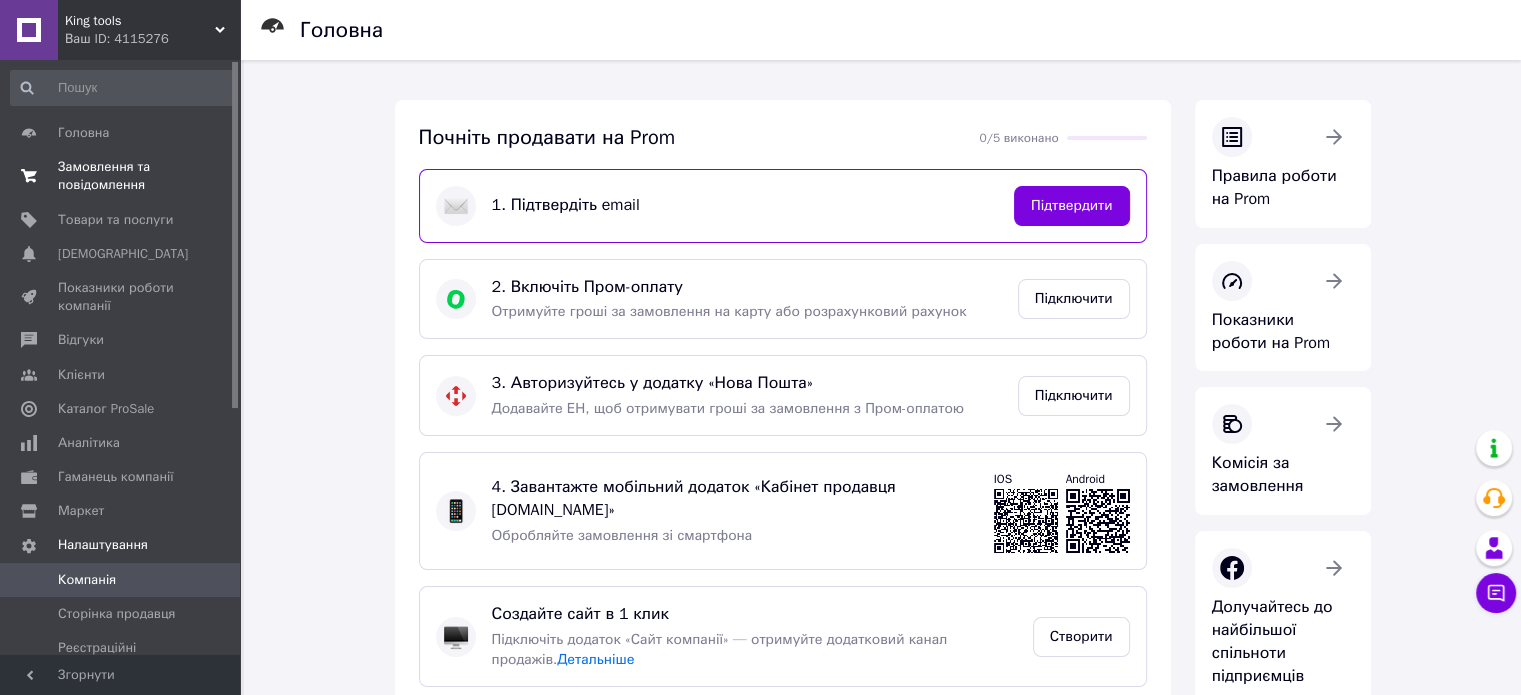 click on "Замовлення та повідомлення" at bounding box center (121, 176) 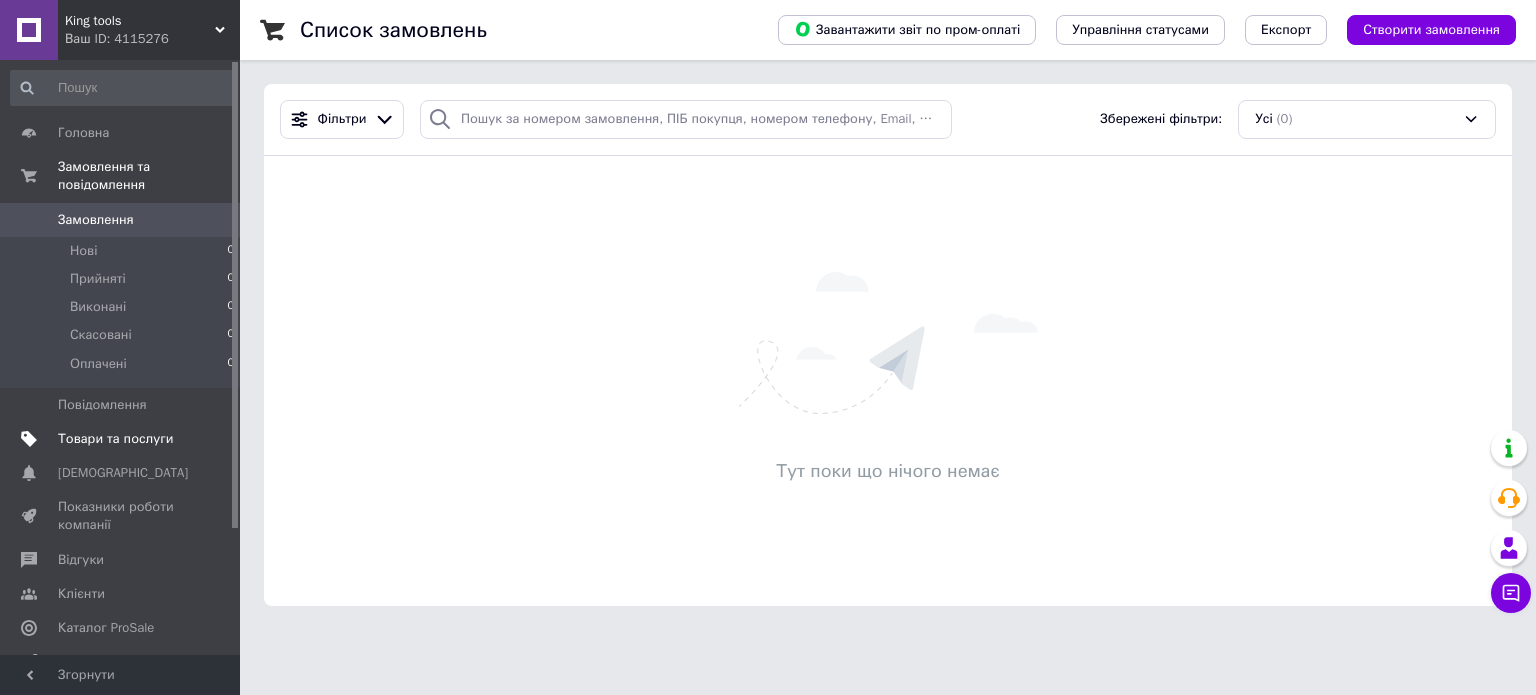 click on "Товари та послуги" at bounding box center (115, 439) 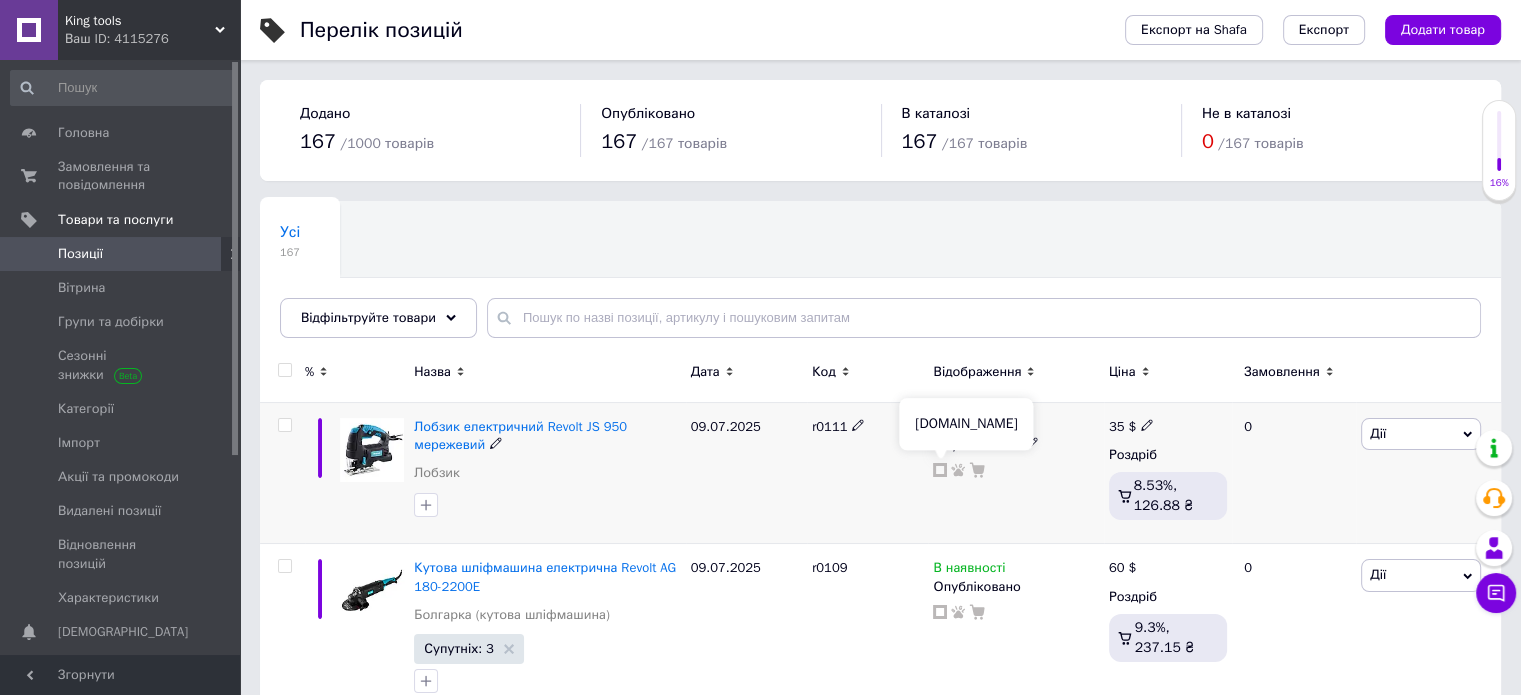 click 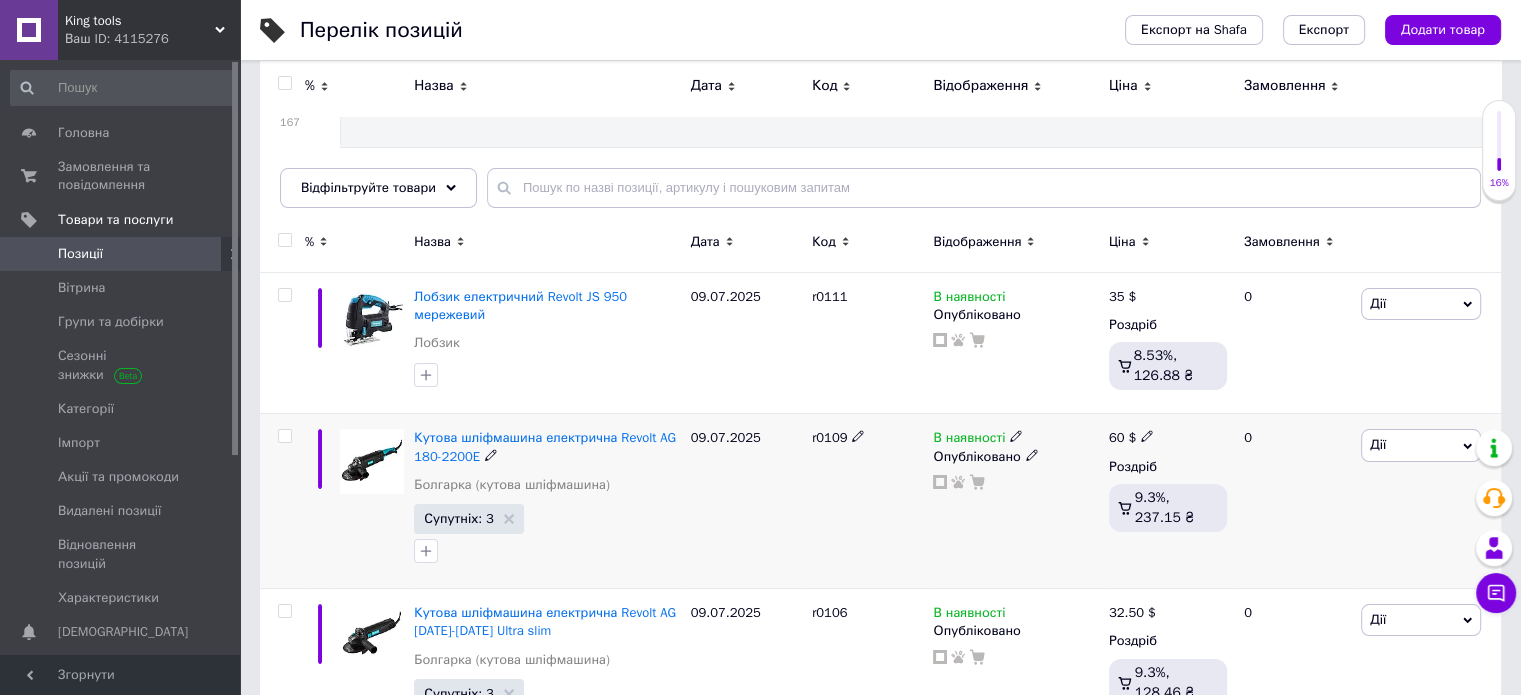 scroll, scrollTop: 100, scrollLeft: 0, axis: vertical 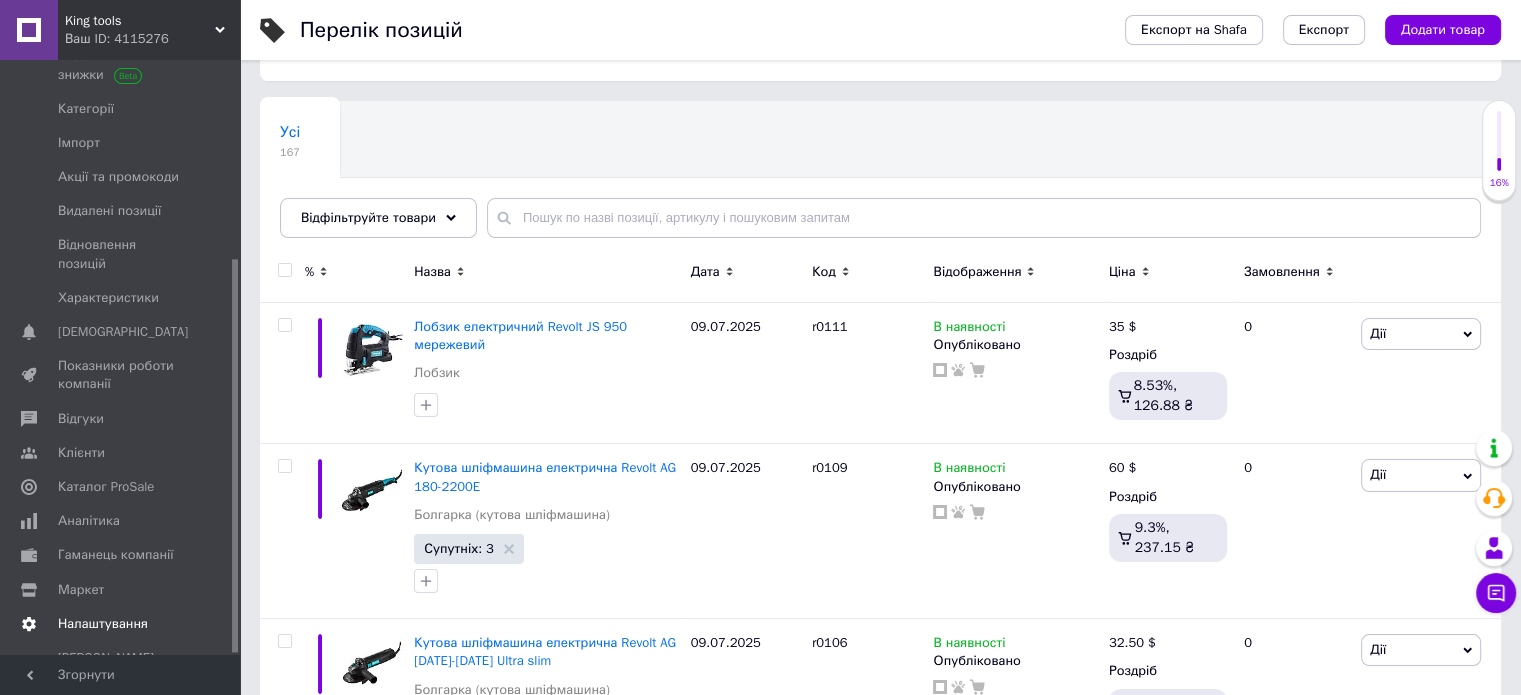click on "Налаштування" at bounding box center (103, 624) 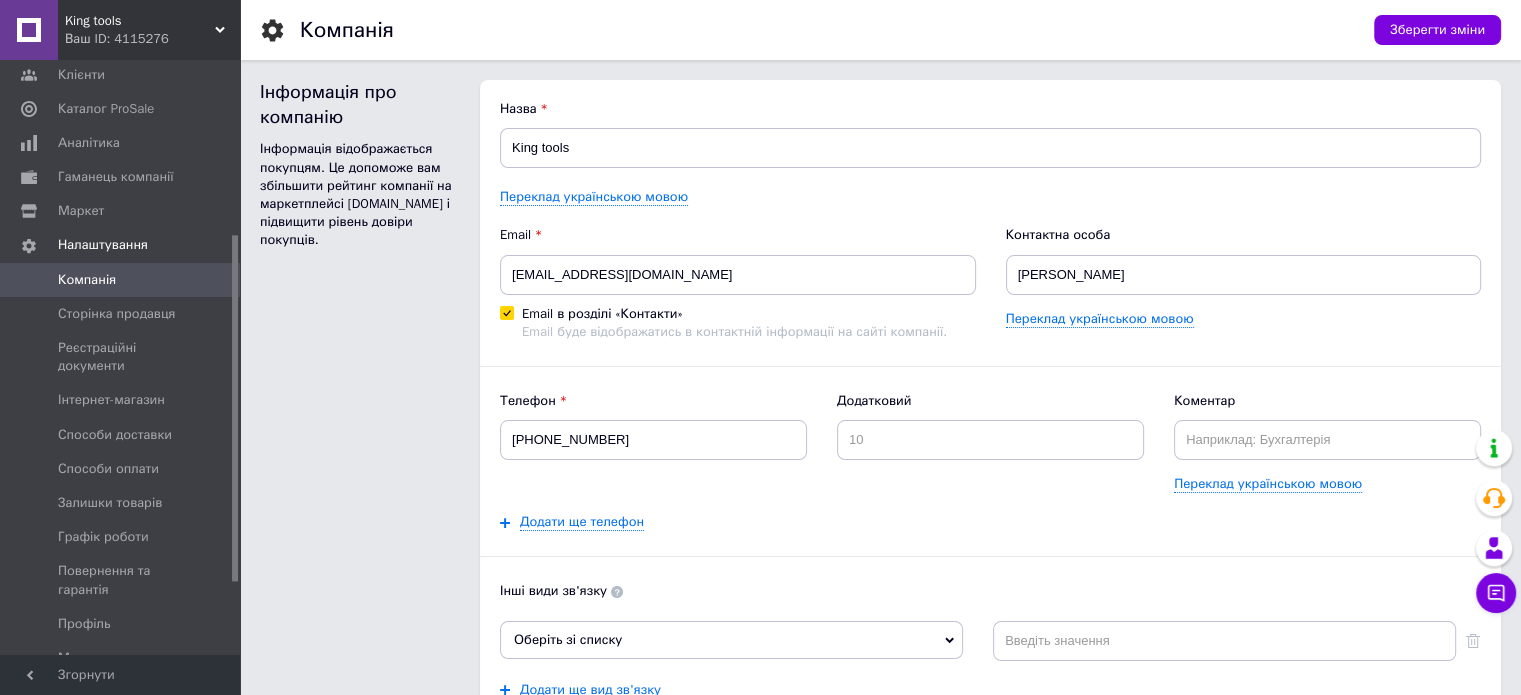scroll, scrollTop: 0, scrollLeft: 0, axis: both 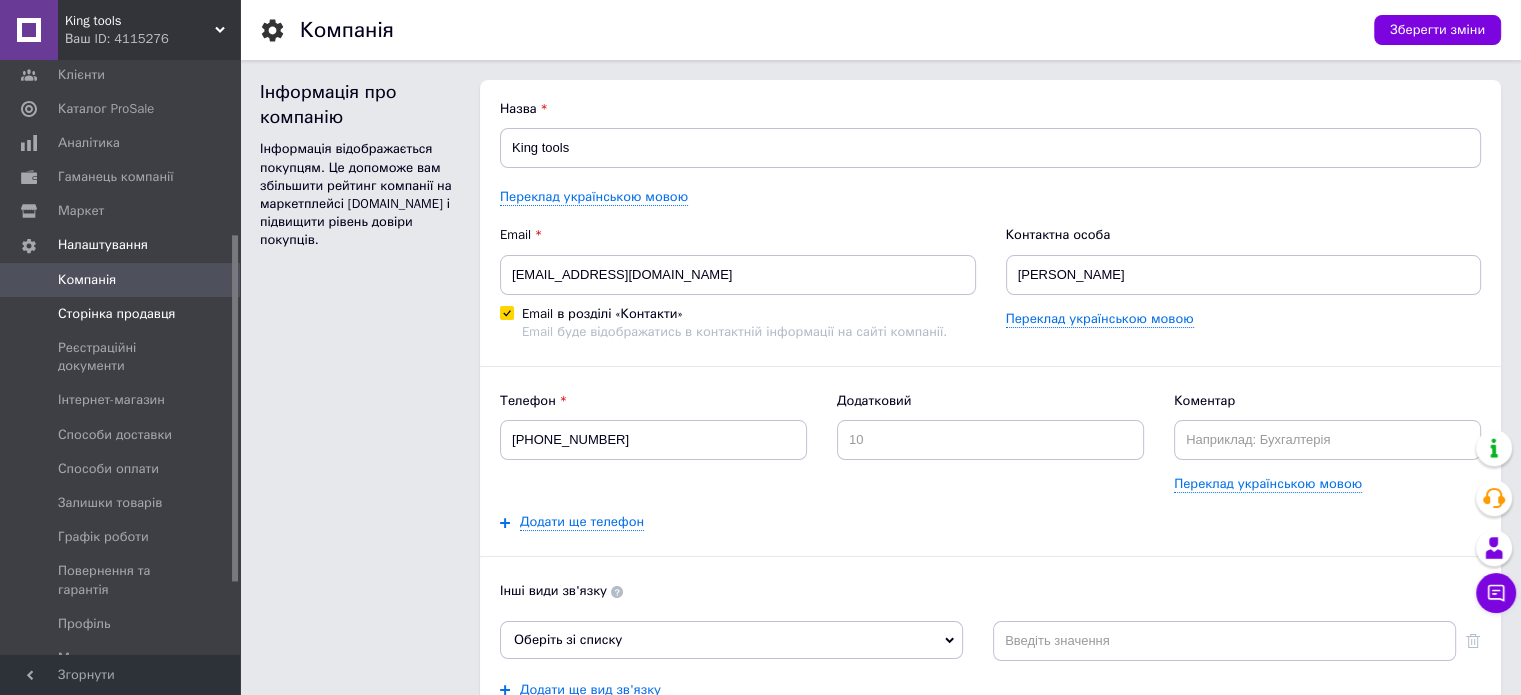 click on "Сторінка продавця" at bounding box center [116, 314] 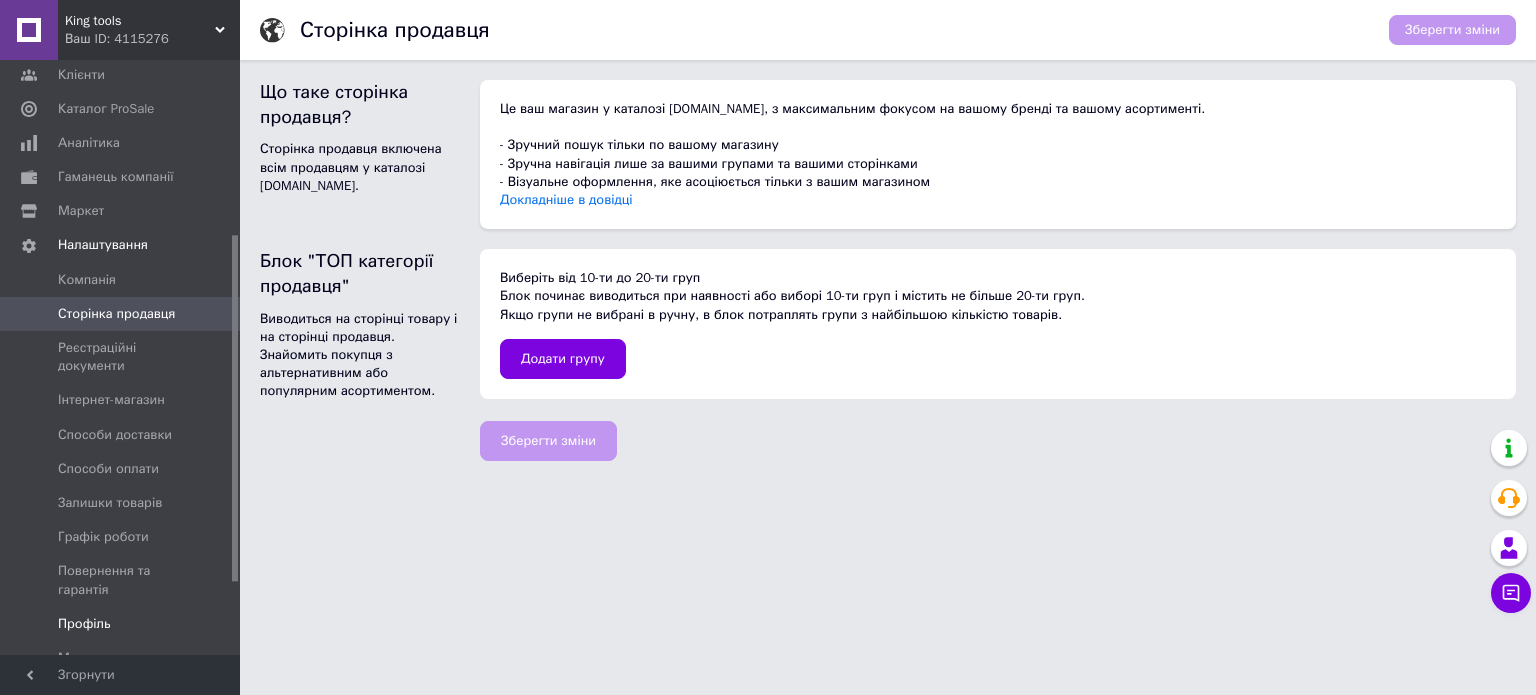 click on "Профіль" at bounding box center (84, 624) 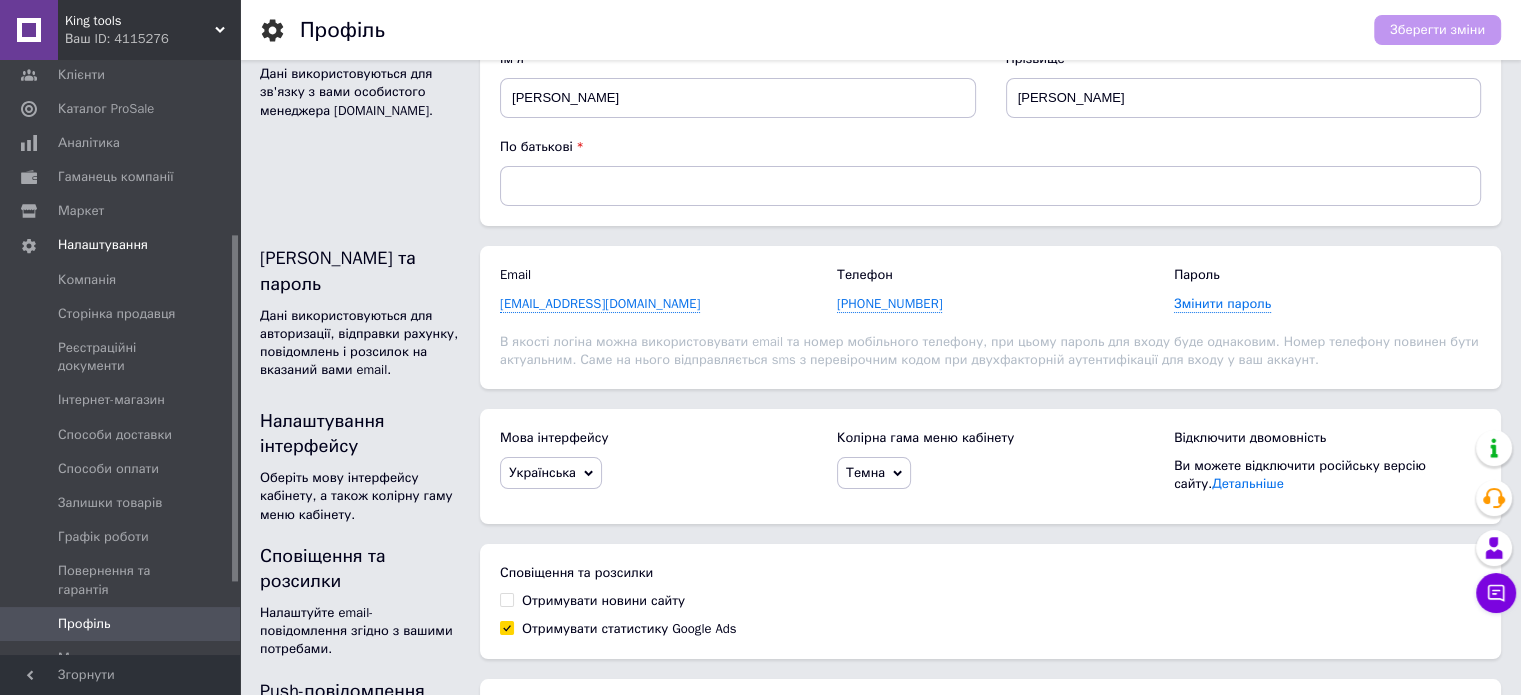 scroll, scrollTop: 200, scrollLeft: 0, axis: vertical 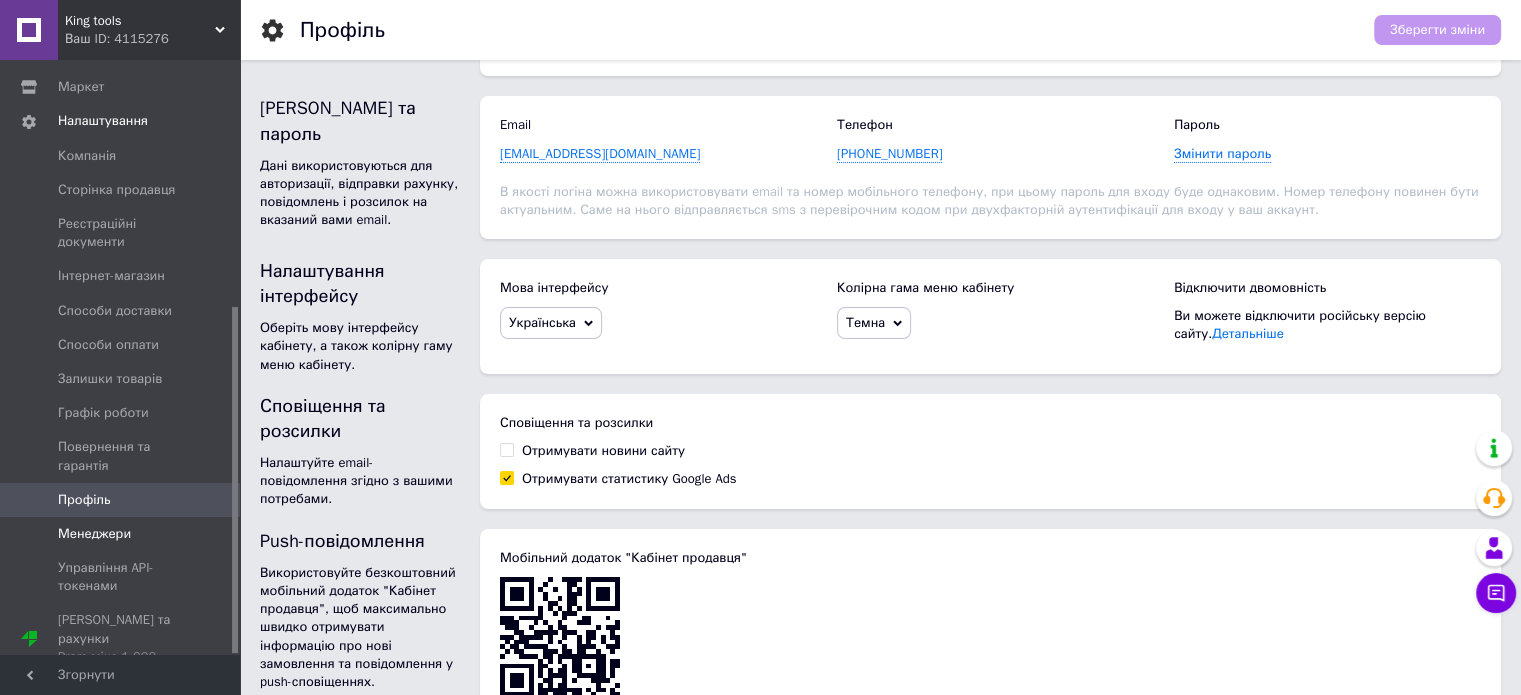 click on "Менеджери" at bounding box center [94, 534] 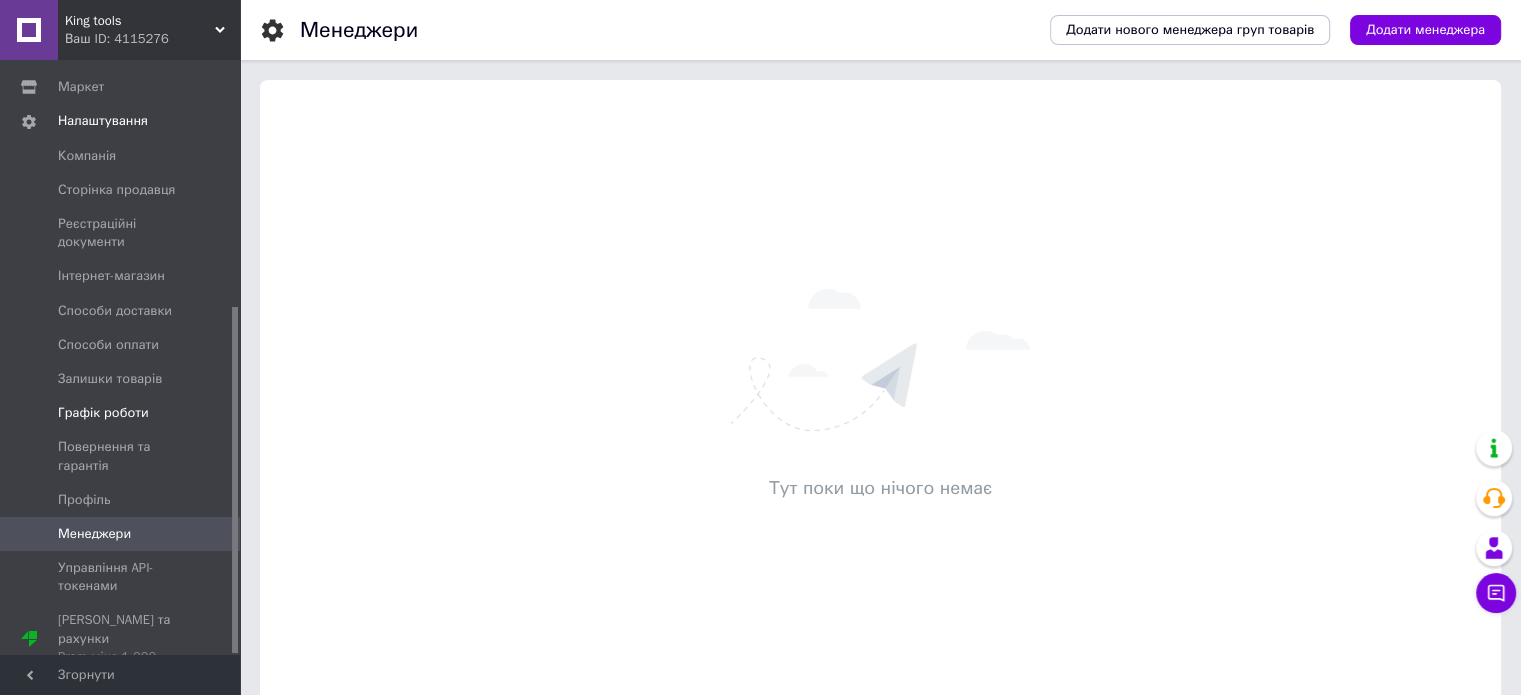 click on "Графік роботи" at bounding box center (103, 413) 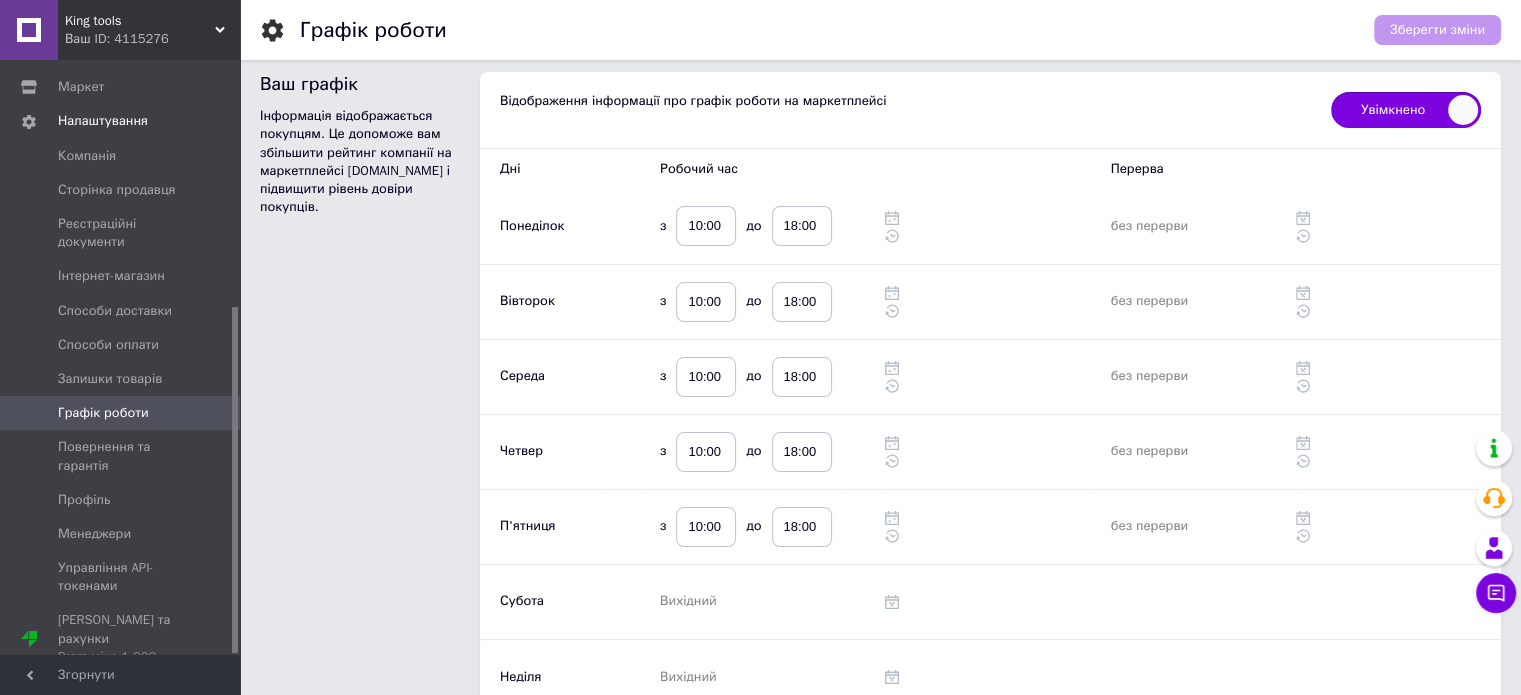 scroll, scrollTop: 0, scrollLeft: 0, axis: both 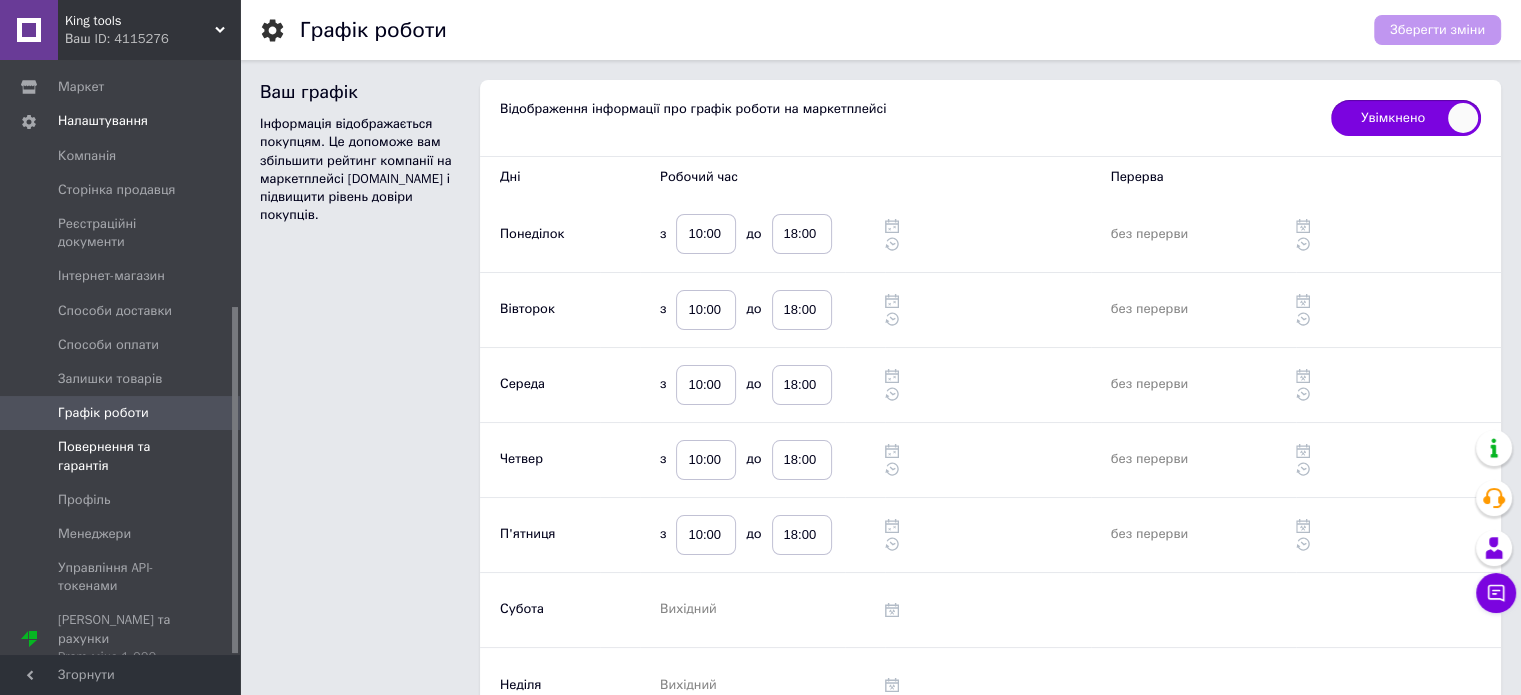 click on "Повернення та гарантія" at bounding box center [121, 456] 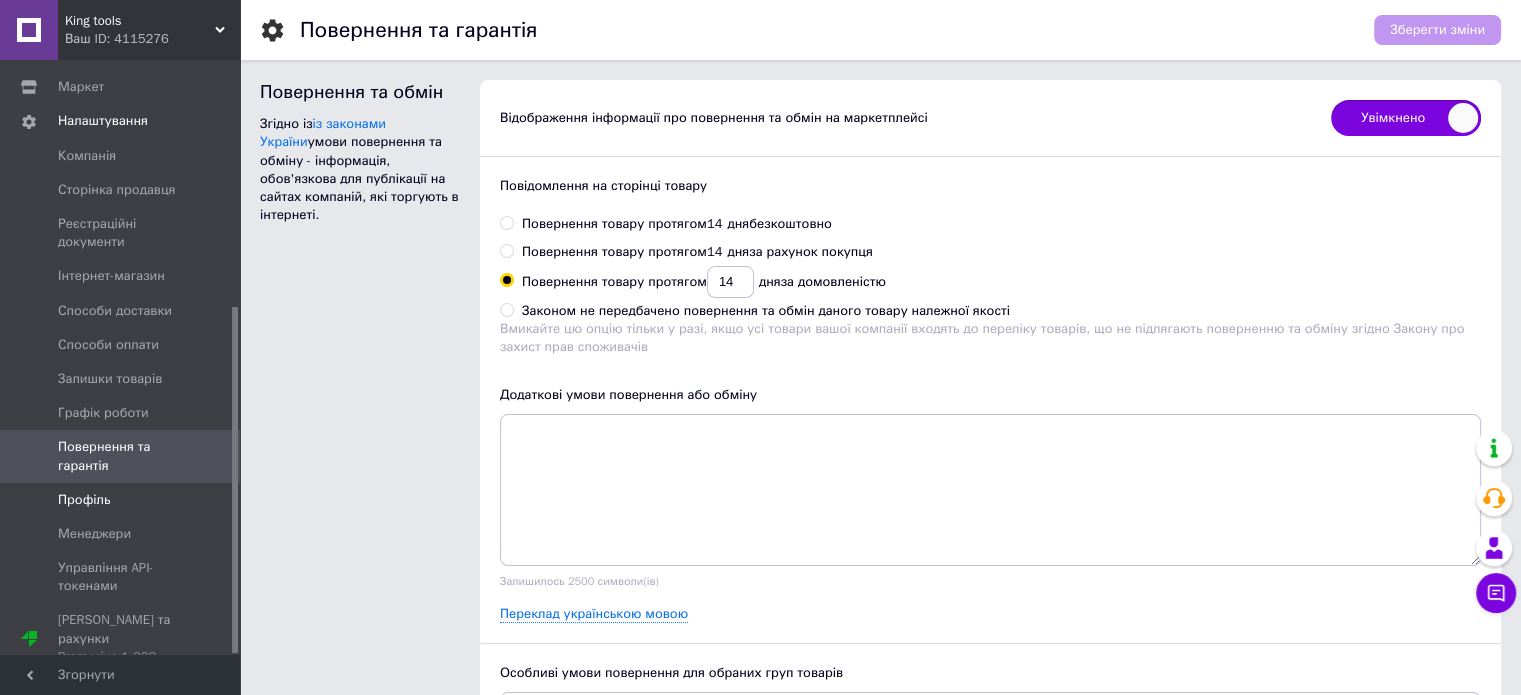 click on "Профіль" at bounding box center [123, 500] 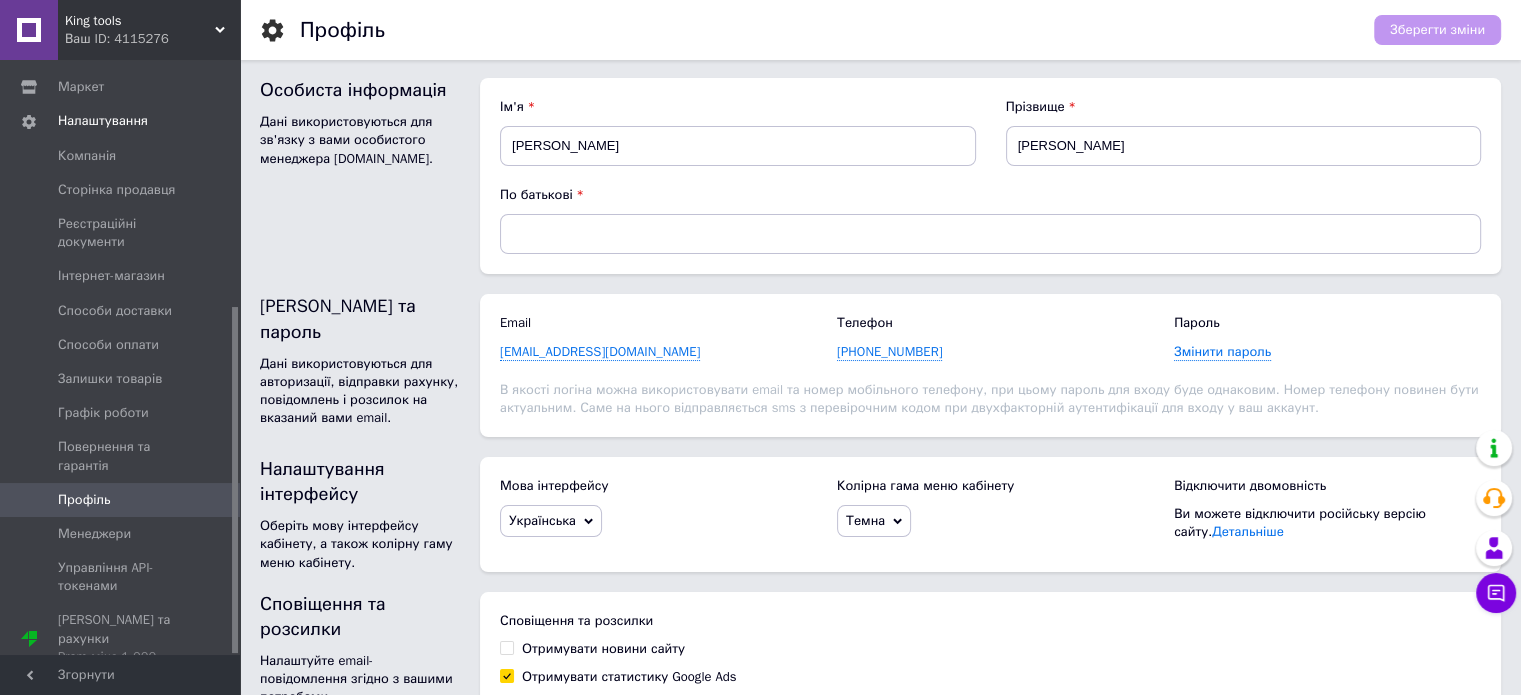 scroll, scrollTop: 0, scrollLeft: 0, axis: both 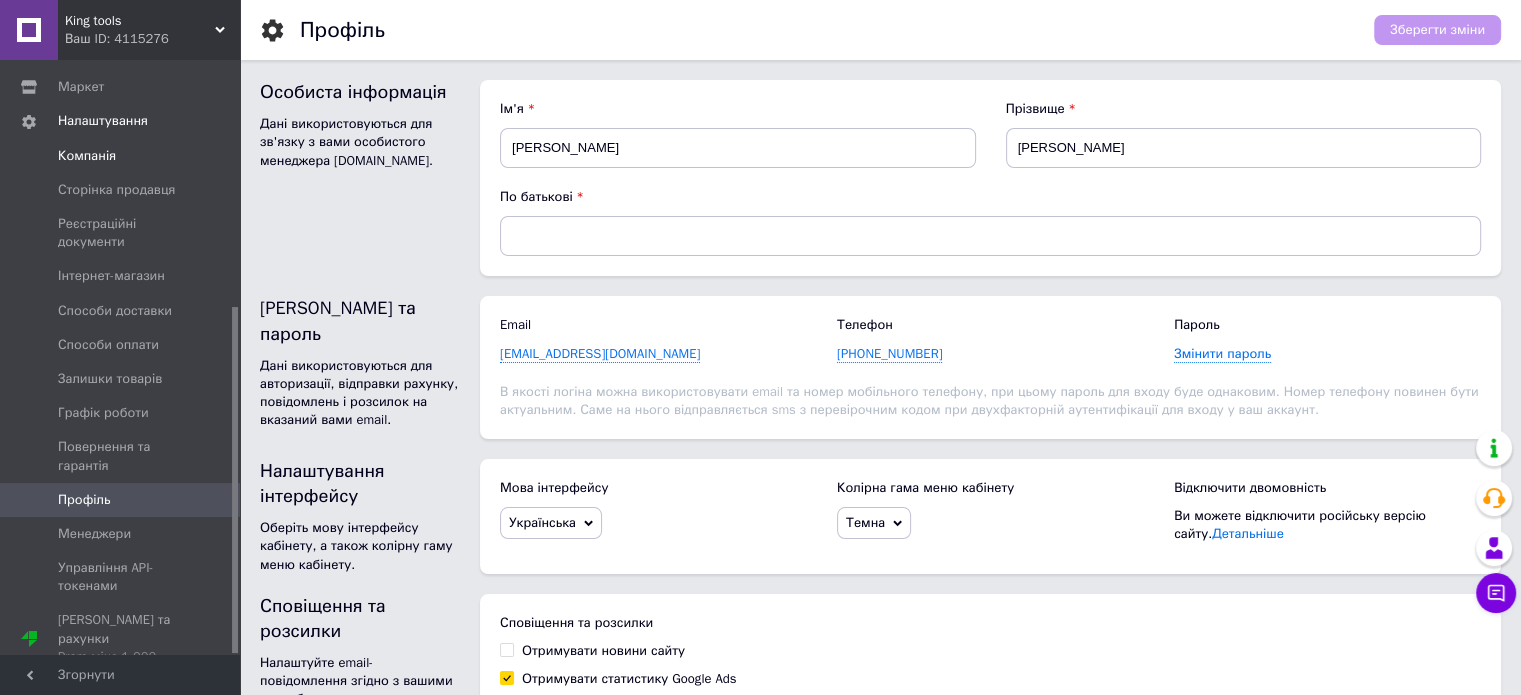 click on "Компанія" at bounding box center (87, 156) 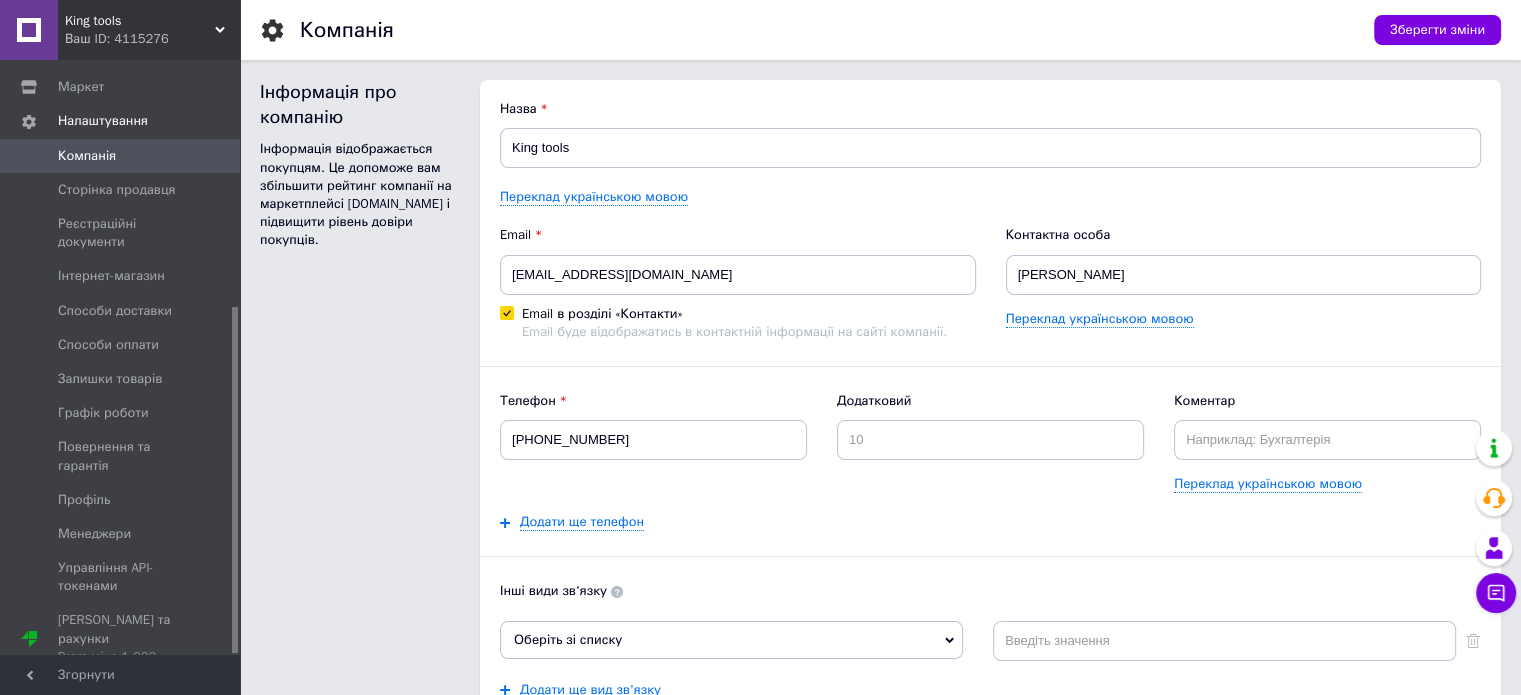 scroll, scrollTop: 0, scrollLeft: 0, axis: both 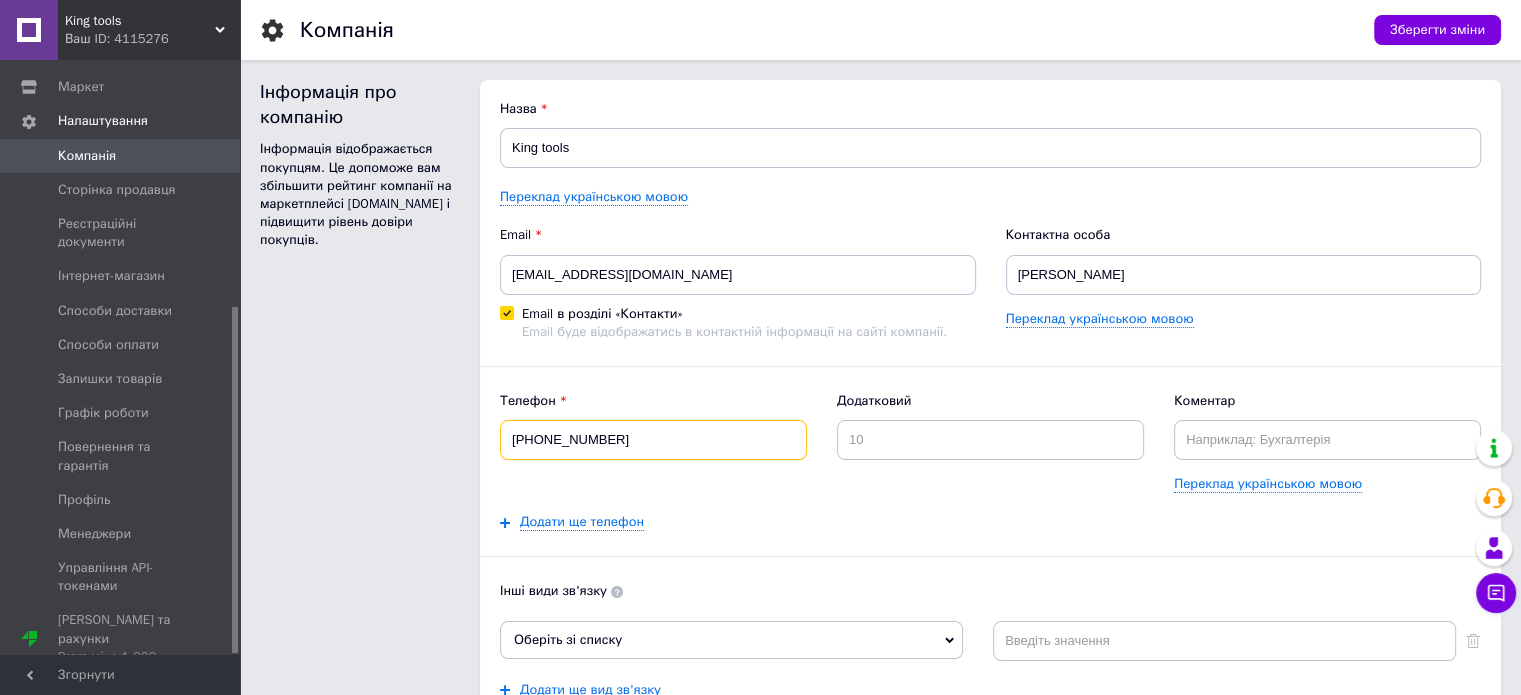 drag, startPoint x: 717, startPoint y: 440, endPoint x: 438, endPoint y: 410, distance: 280.60828 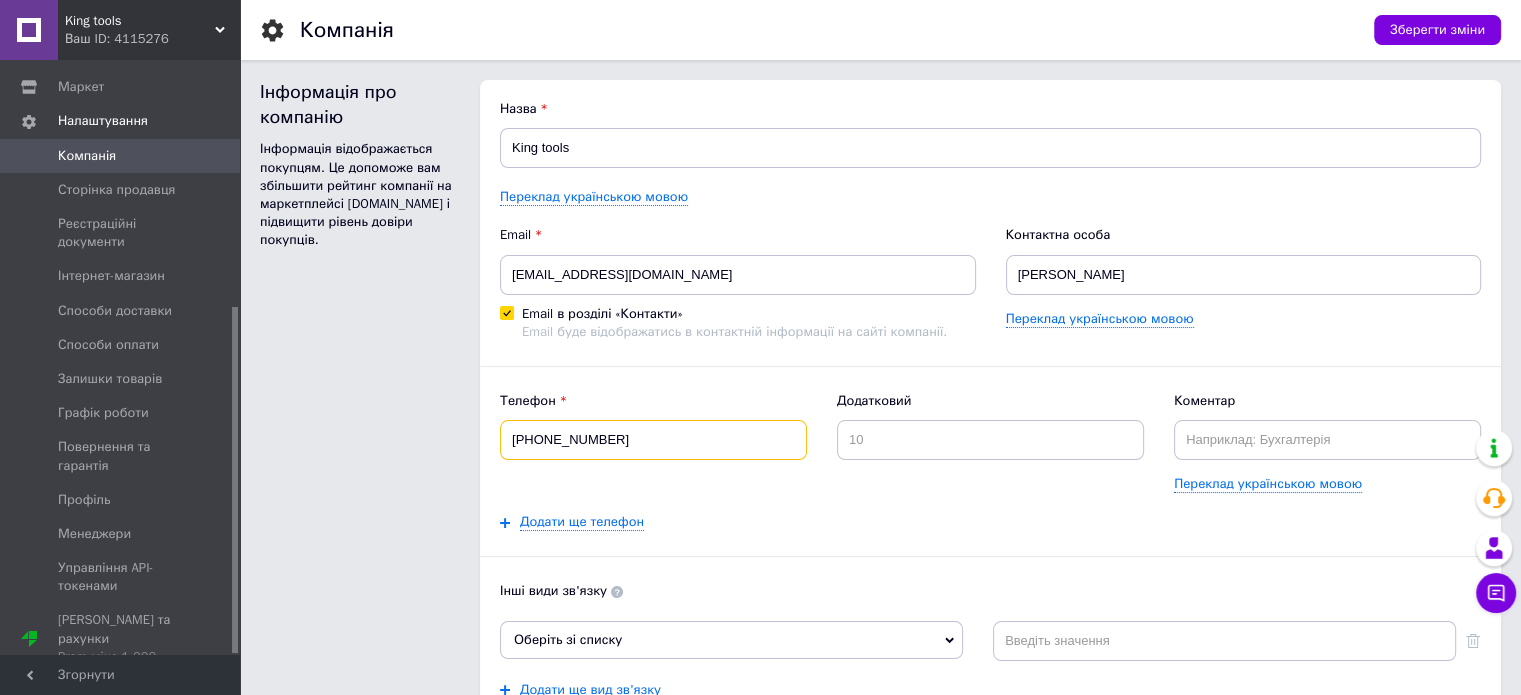 click on "Інформація про компанію Інформація відображається покупцям. Це допоможе вам збільшити
рейтинг компанії на маркетплейсі [DOMAIN_NAME] і підвищити рівень довіри покупців. Назва King tools Переклад українською мовою Email [EMAIL_ADDRESS][DOMAIN_NAME] Email в розділі «Контакти» Email буде відображатись в контактній інформації на сайті компанії. Контактна особа [PERSON_NAME] Переклад українською мовою Телефон [PHONE_NUMBER] Додатковий Коментар Переклад українською мовою Додати ще телефон Інші види зв'язку   Оберіть зі списку Skype Сайт компанії Viber WhatsApp Telegram Messenger ICQ Додати ще вид зв'язку" at bounding box center (880, 523) 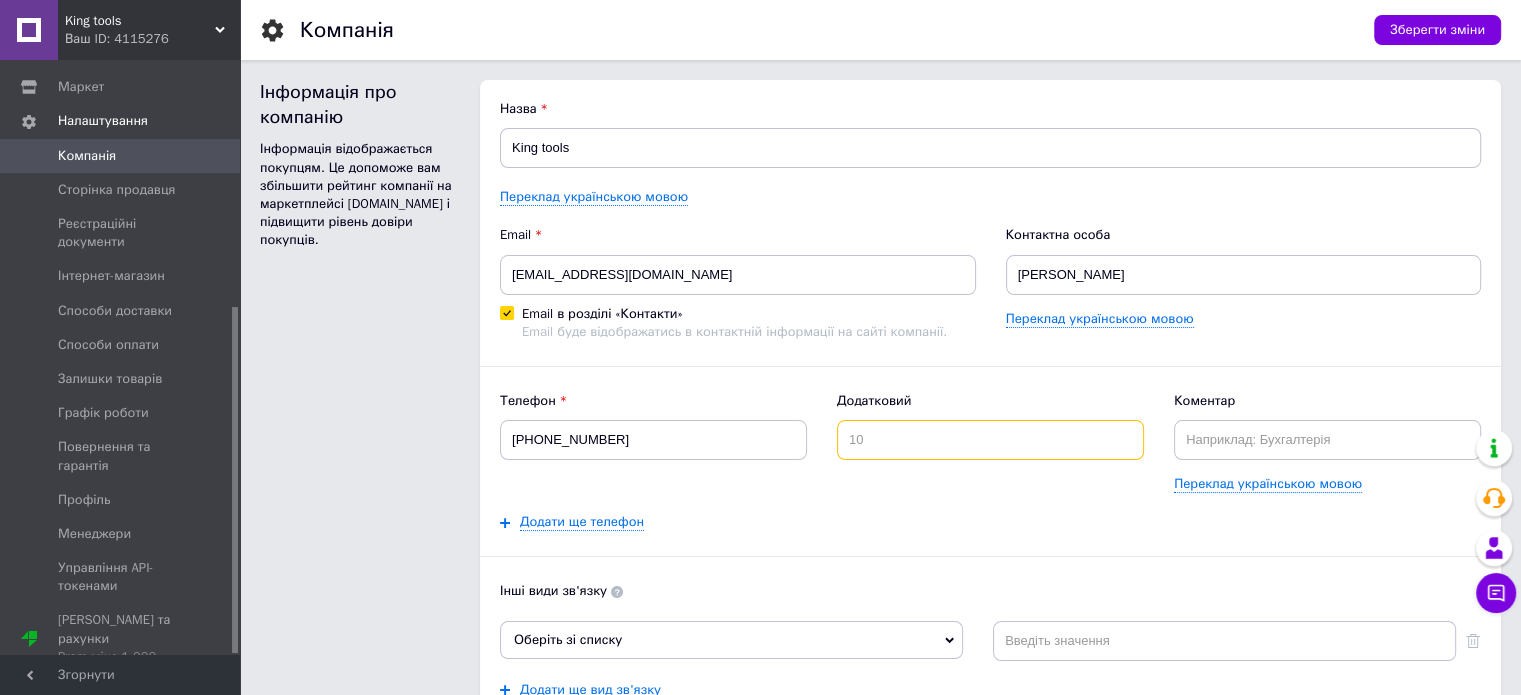click at bounding box center [990, 440] 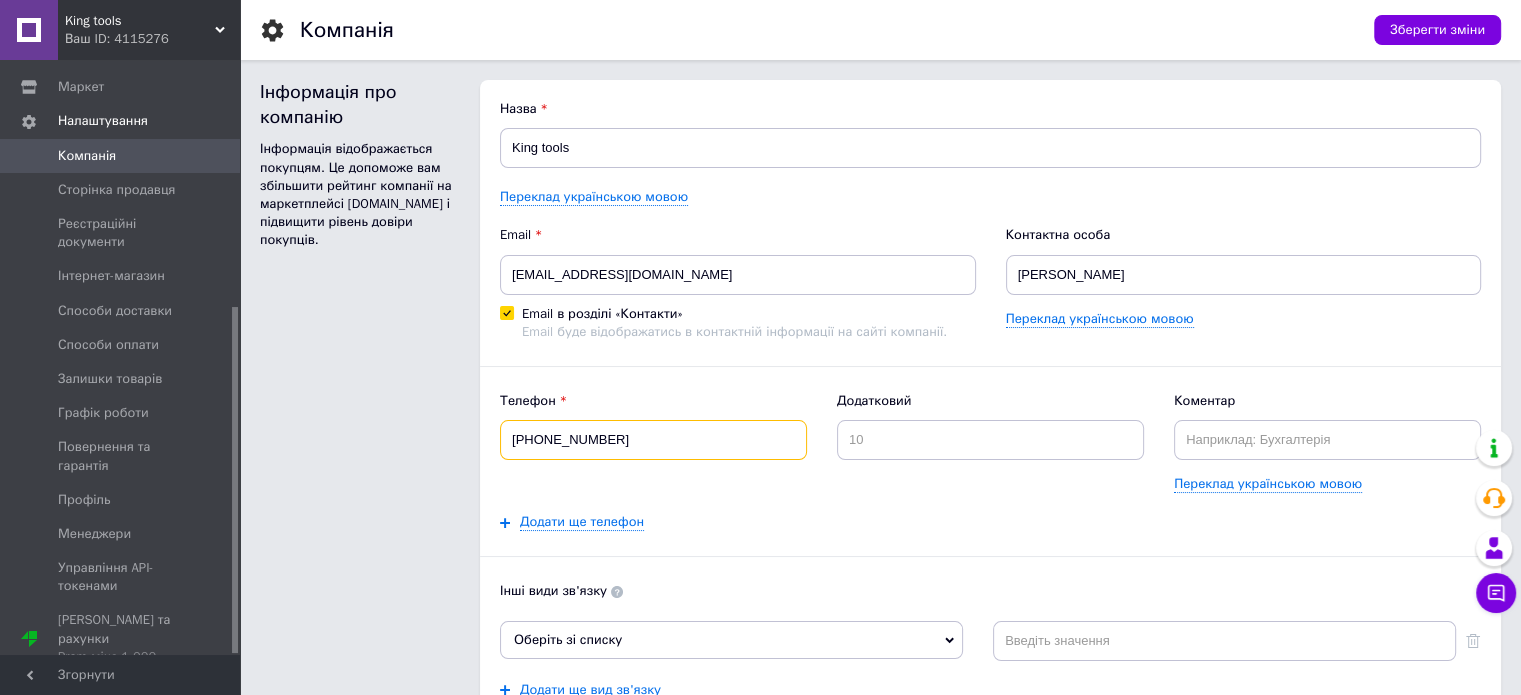 click on "[PHONE_NUMBER]" at bounding box center [653, 440] 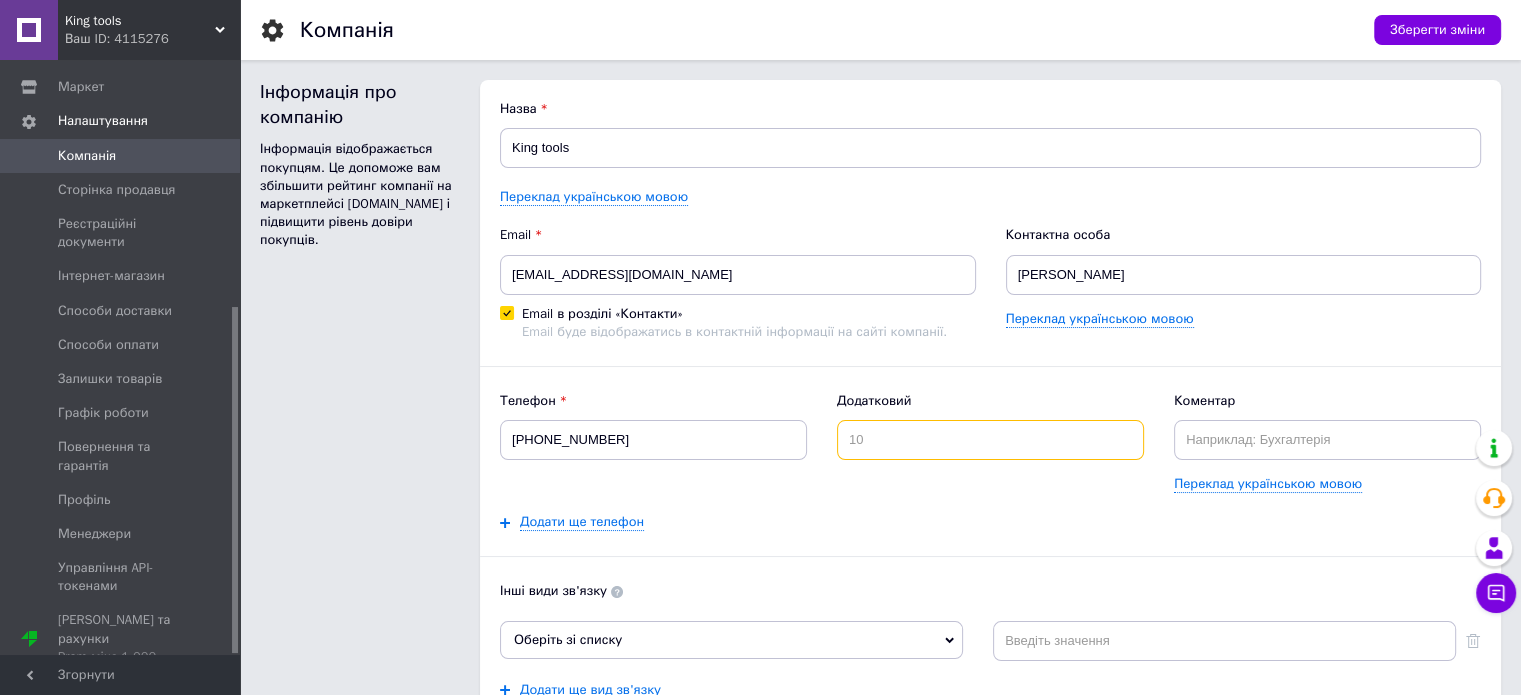 click at bounding box center (990, 440) 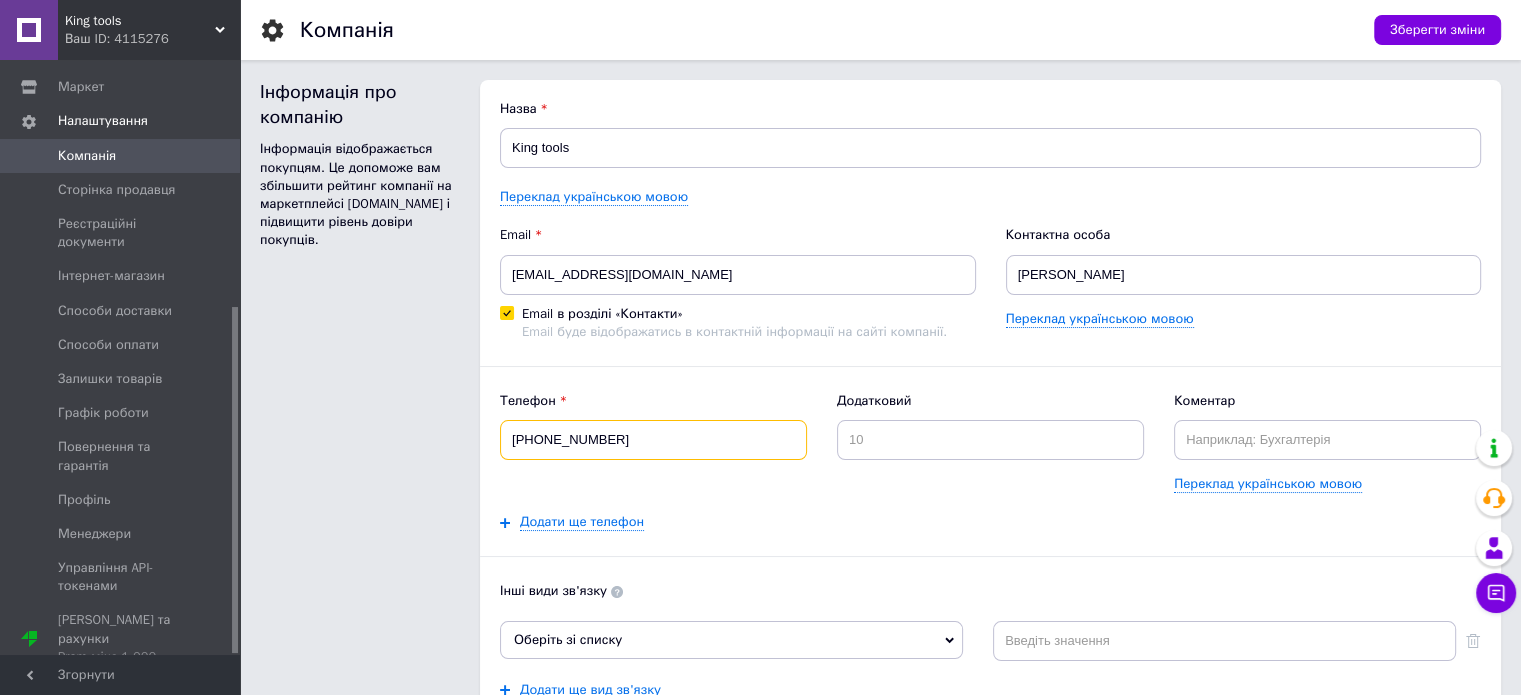 click on "[PHONE_NUMBER]" at bounding box center (653, 440) 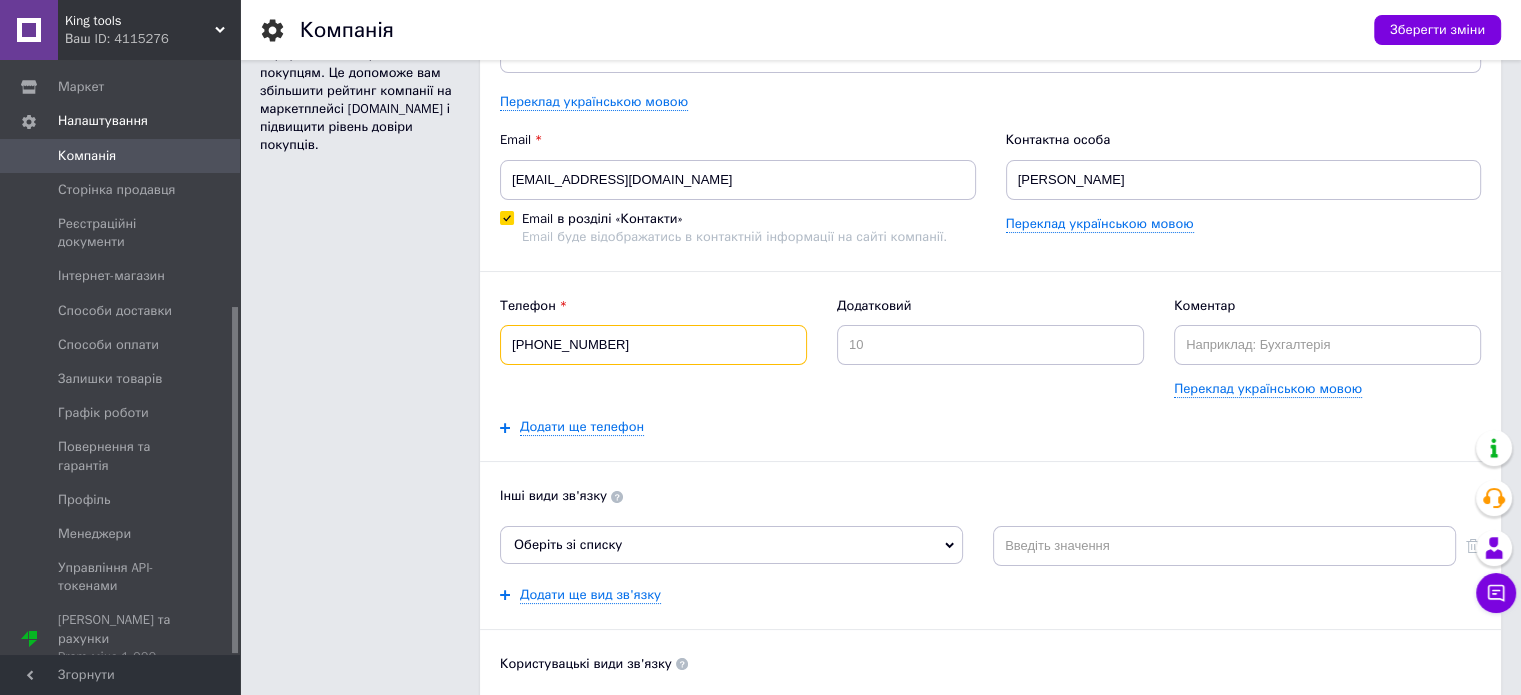 scroll, scrollTop: 100, scrollLeft: 0, axis: vertical 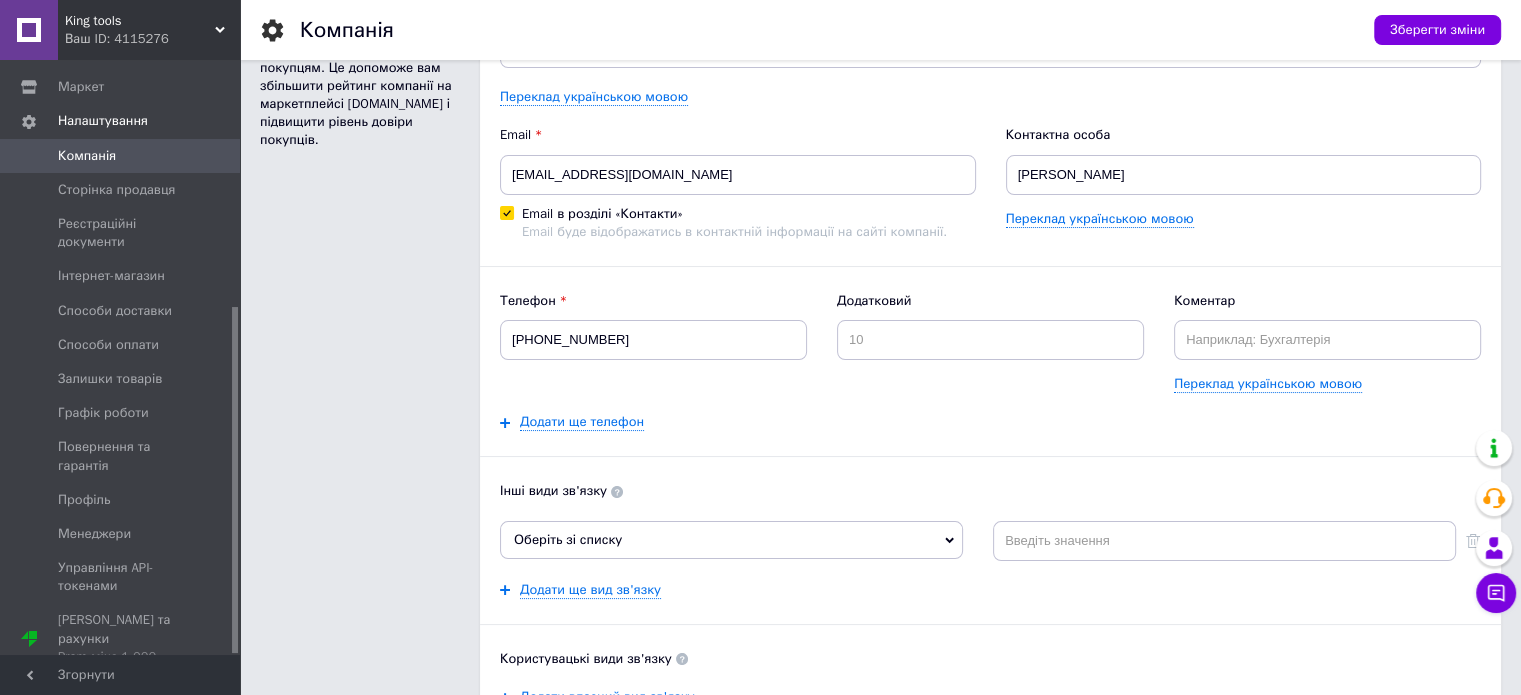 click on "Оберіть зі списку" at bounding box center [731, 540] 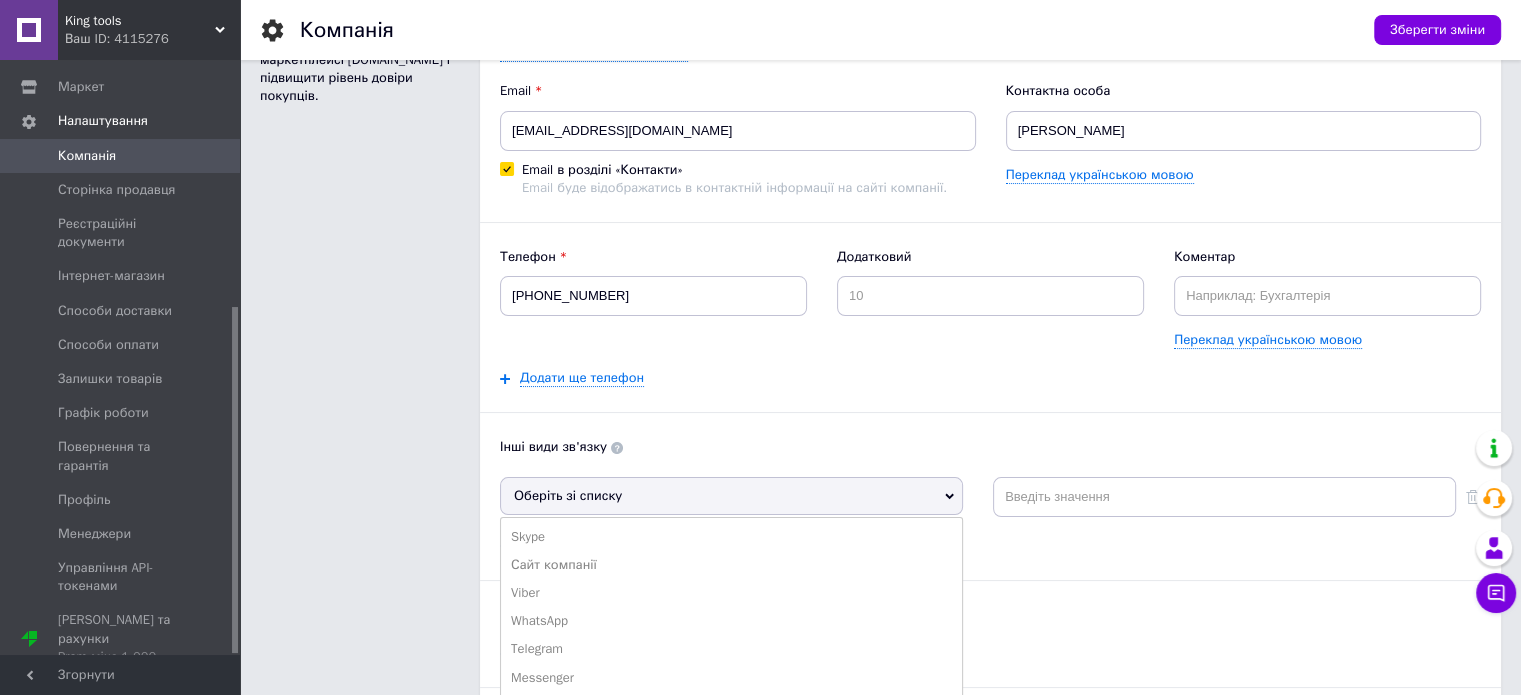 scroll, scrollTop: 200, scrollLeft: 0, axis: vertical 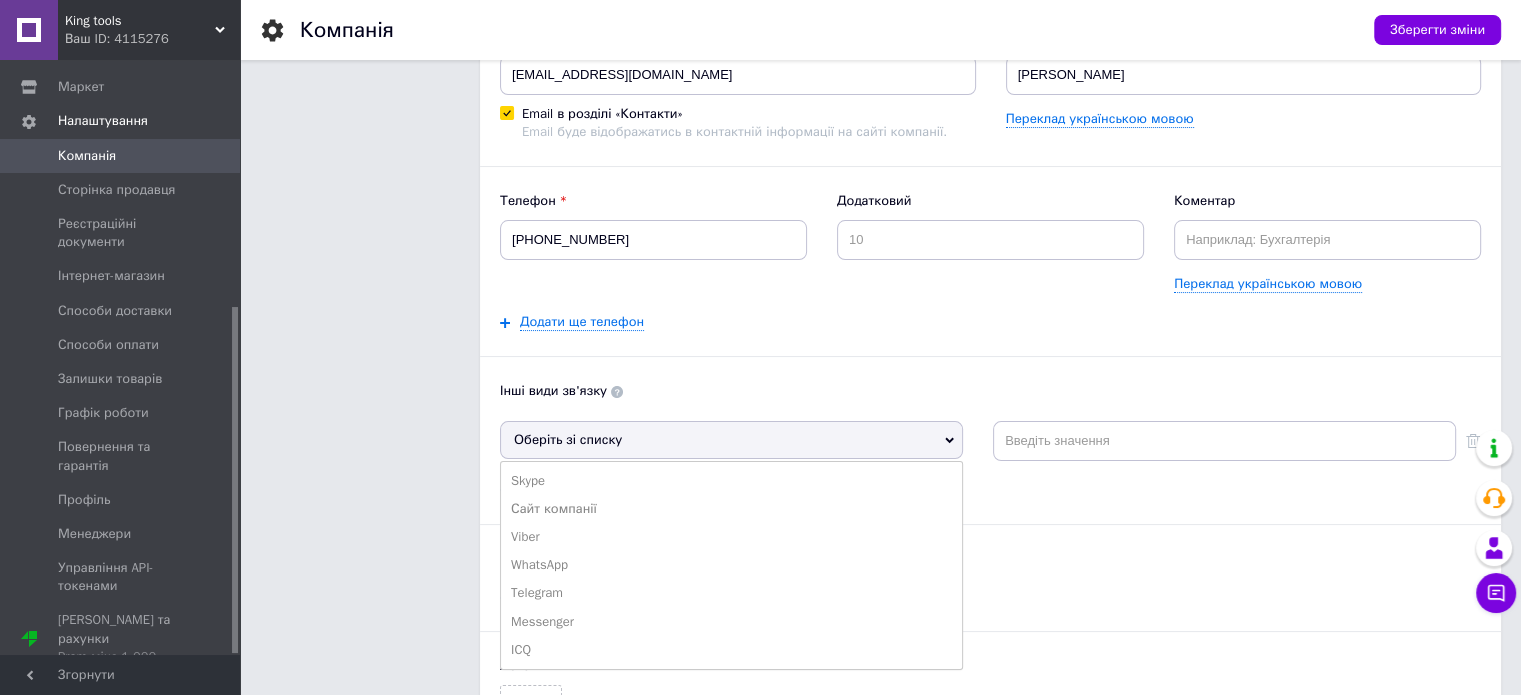 click on "Оберіть зі списку" at bounding box center (731, 440) 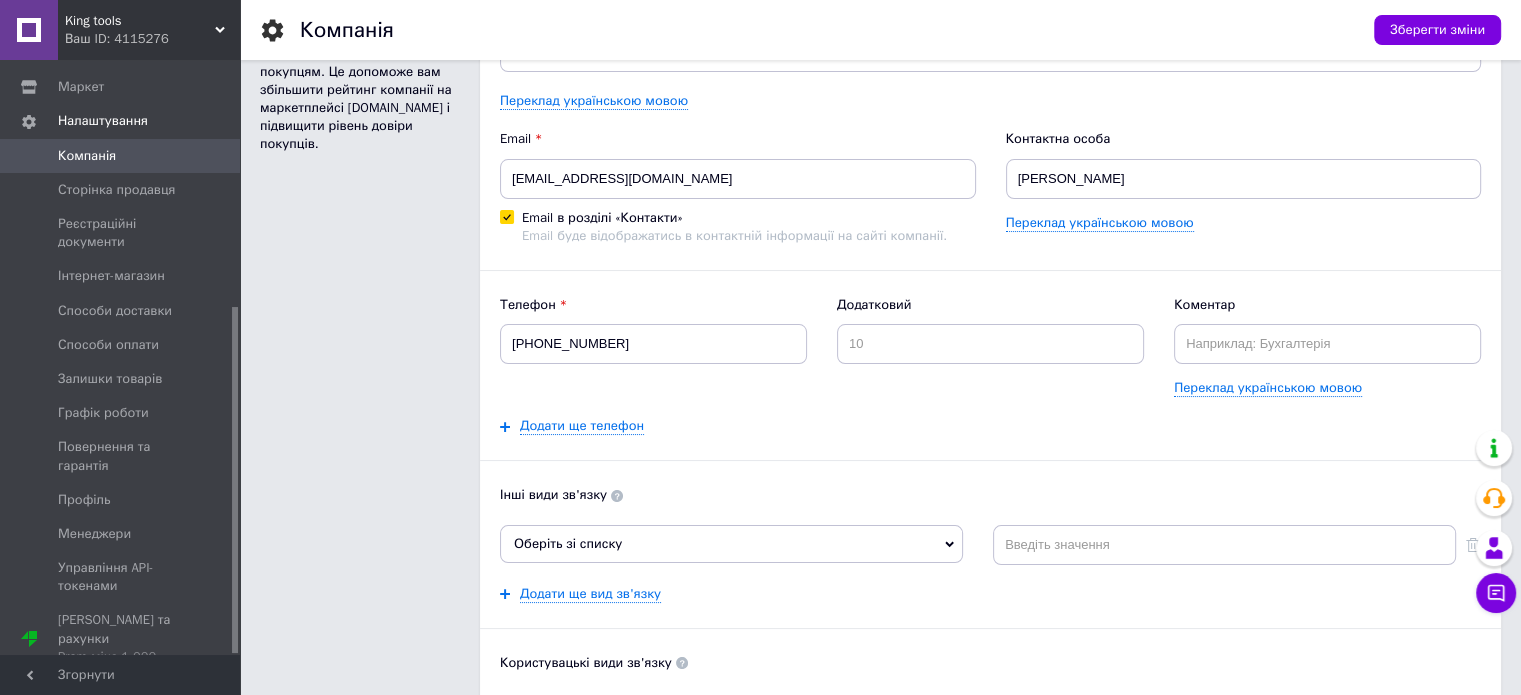scroll, scrollTop: 100, scrollLeft: 0, axis: vertical 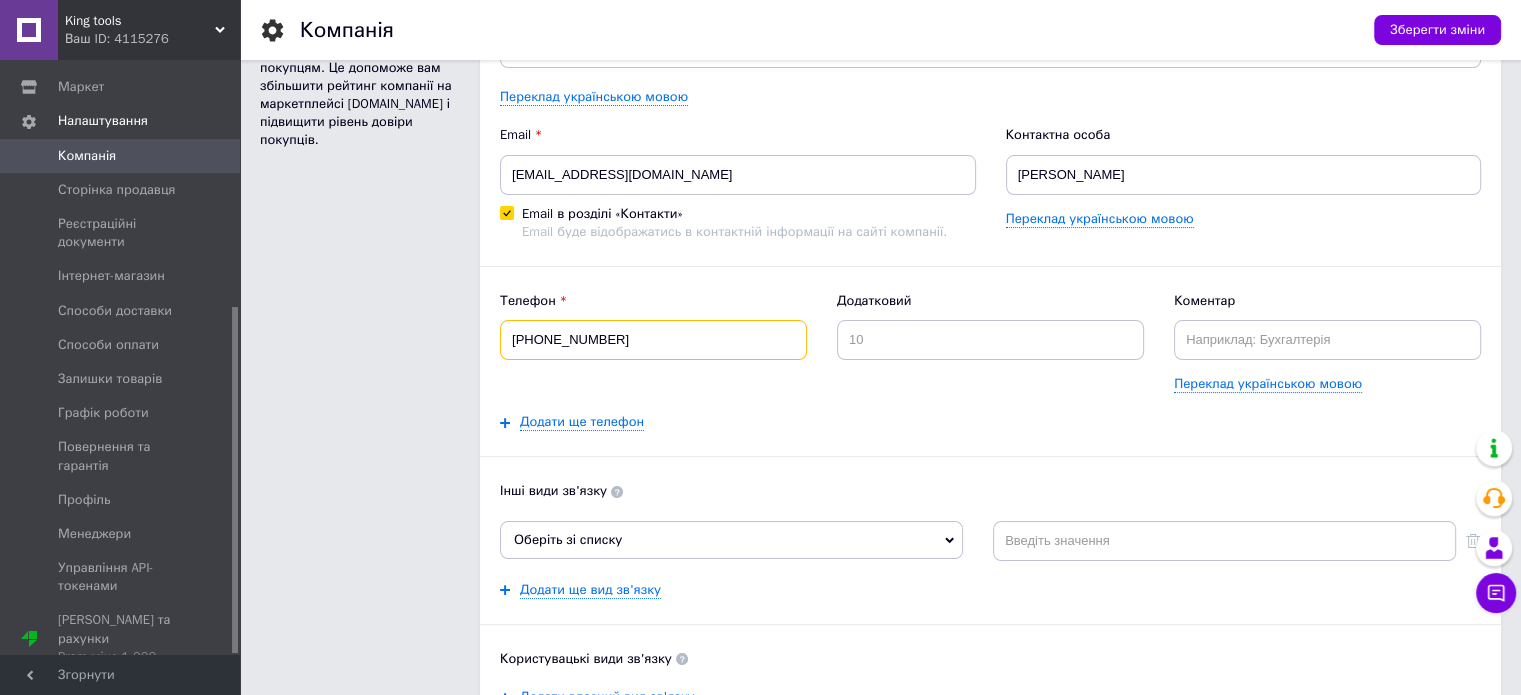 drag, startPoint x: 639, startPoint y: 328, endPoint x: 372, endPoint y: 323, distance: 267.0468 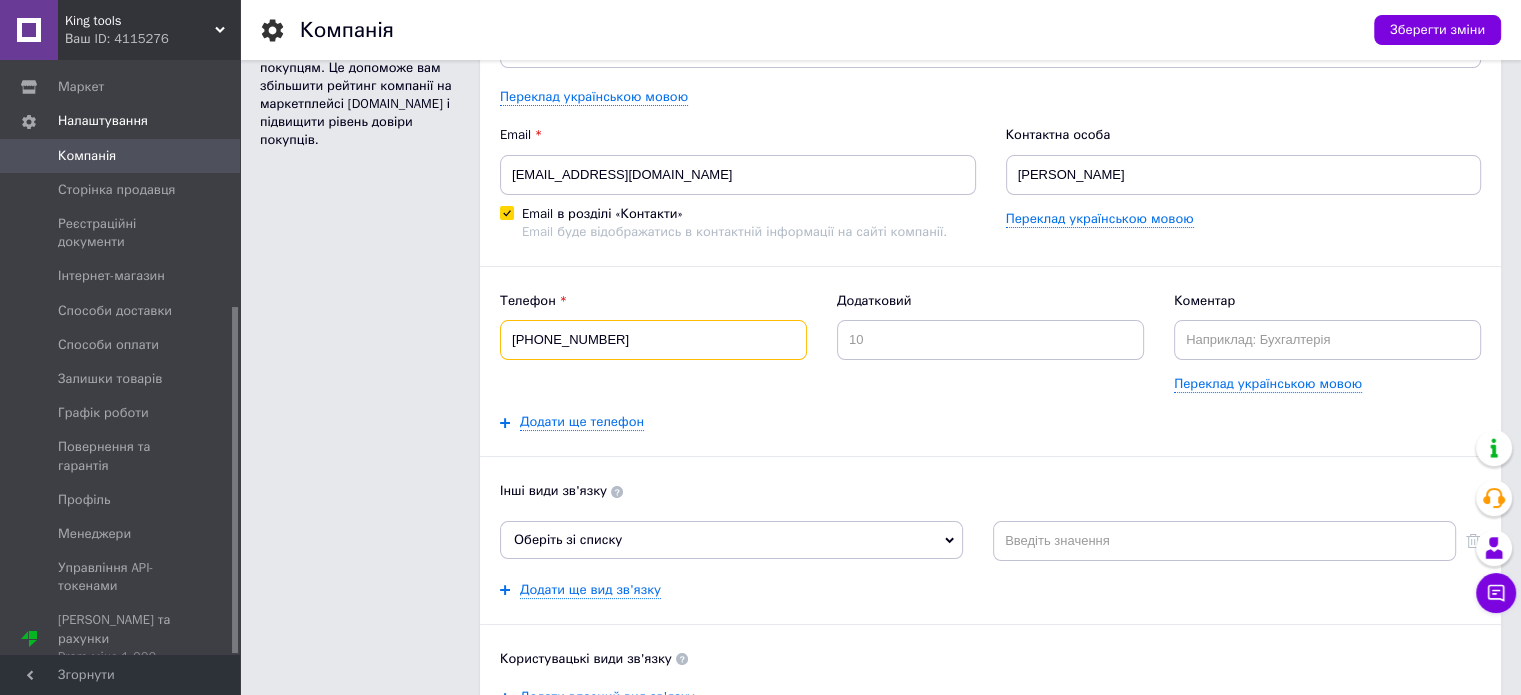 click on "Інформація про компанію Інформація відображається покупцям. Це допоможе вам збільшити
рейтинг компанії на маркетплейсі [DOMAIN_NAME] і підвищити рівень довіри покупців. Назва King tools Переклад українською мовою Email [EMAIL_ADDRESS][DOMAIN_NAME] Email в розділі «Контакти» Email буде відображатись в контактній інформації на сайті компанії. Контактна особа [PERSON_NAME] Переклад українською мовою Телефон [PHONE_NUMBER] Додатковий Коментар Переклад українською мовою Додати ще телефон Інші види зв'язку   Оберіть зі списку Skype Сайт компанії Viber WhatsApp Telegram Messenger ICQ Додати ще вид зв'язку" at bounding box center (880, 423) 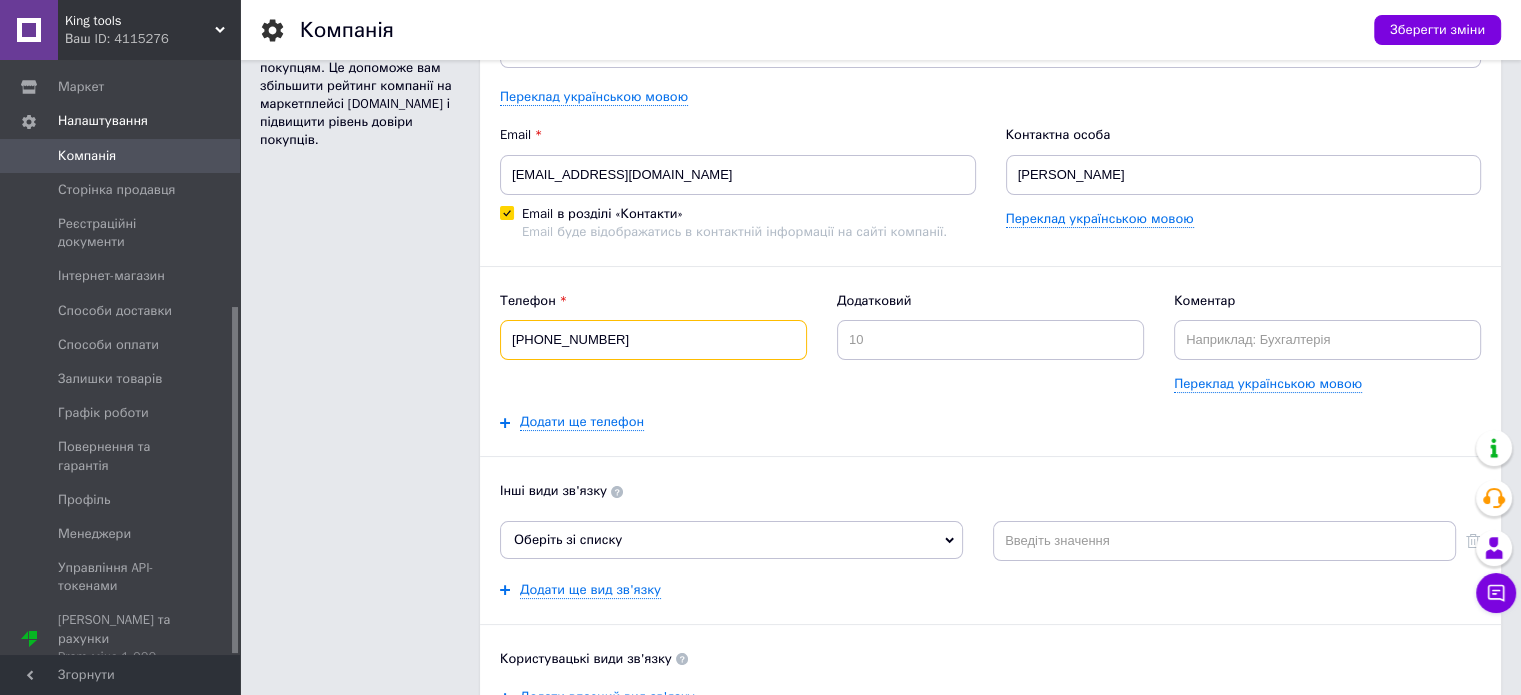 click on "[PHONE_NUMBER]" at bounding box center (653, 340) 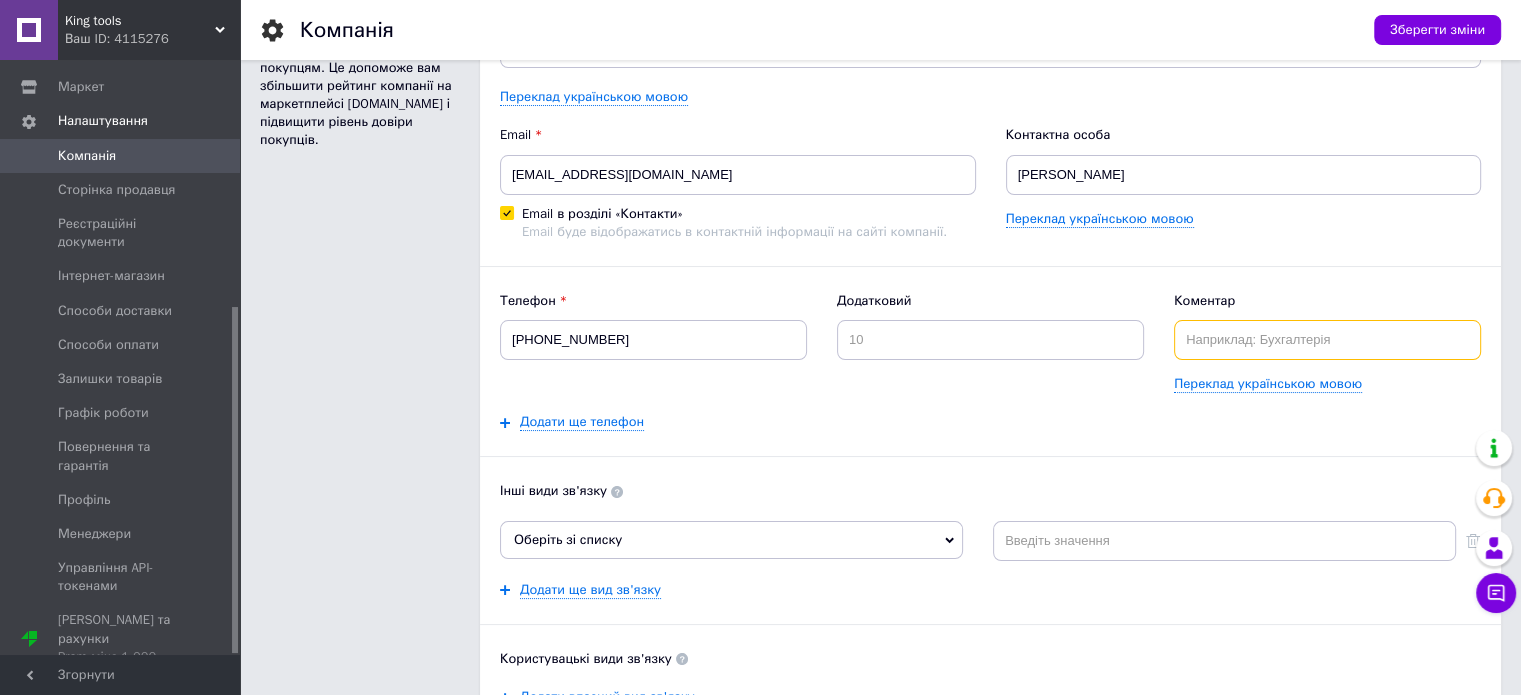 click at bounding box center [1327, 340] 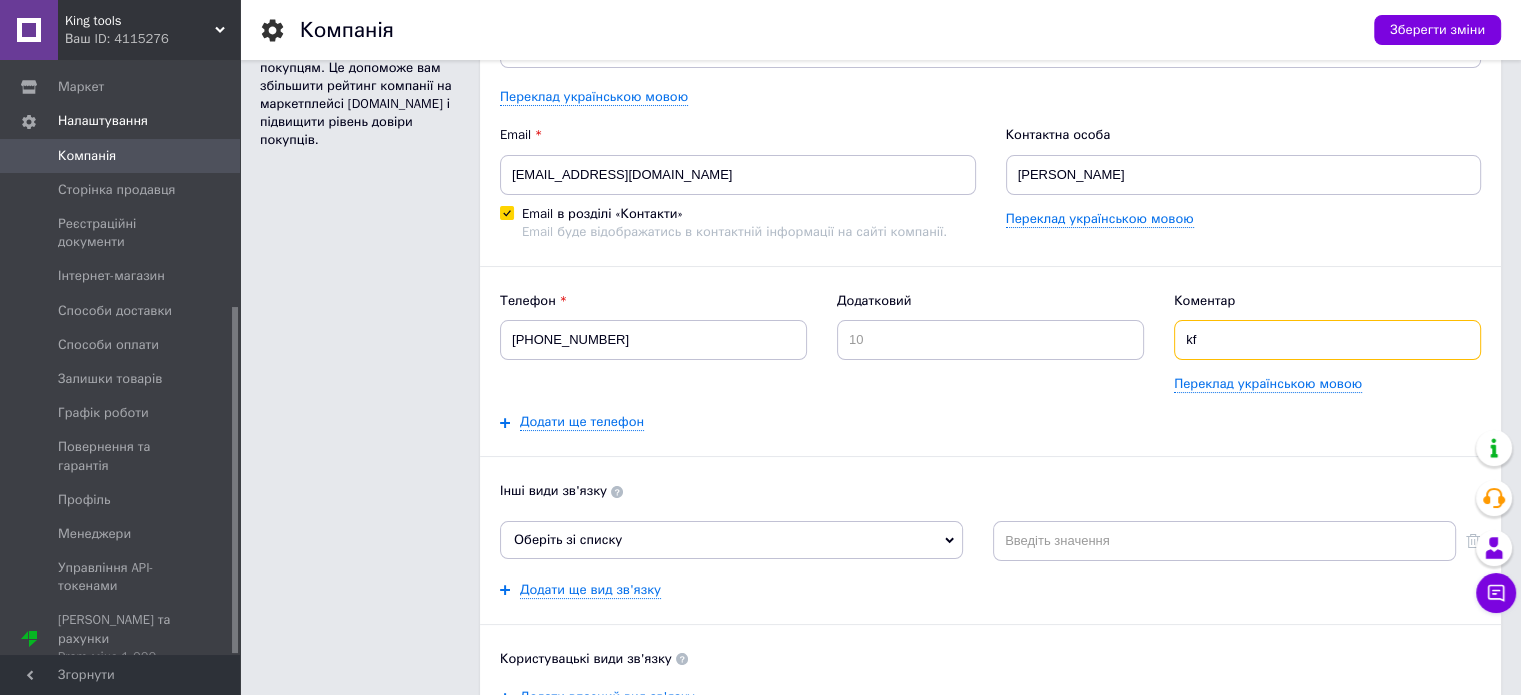 type on "k" 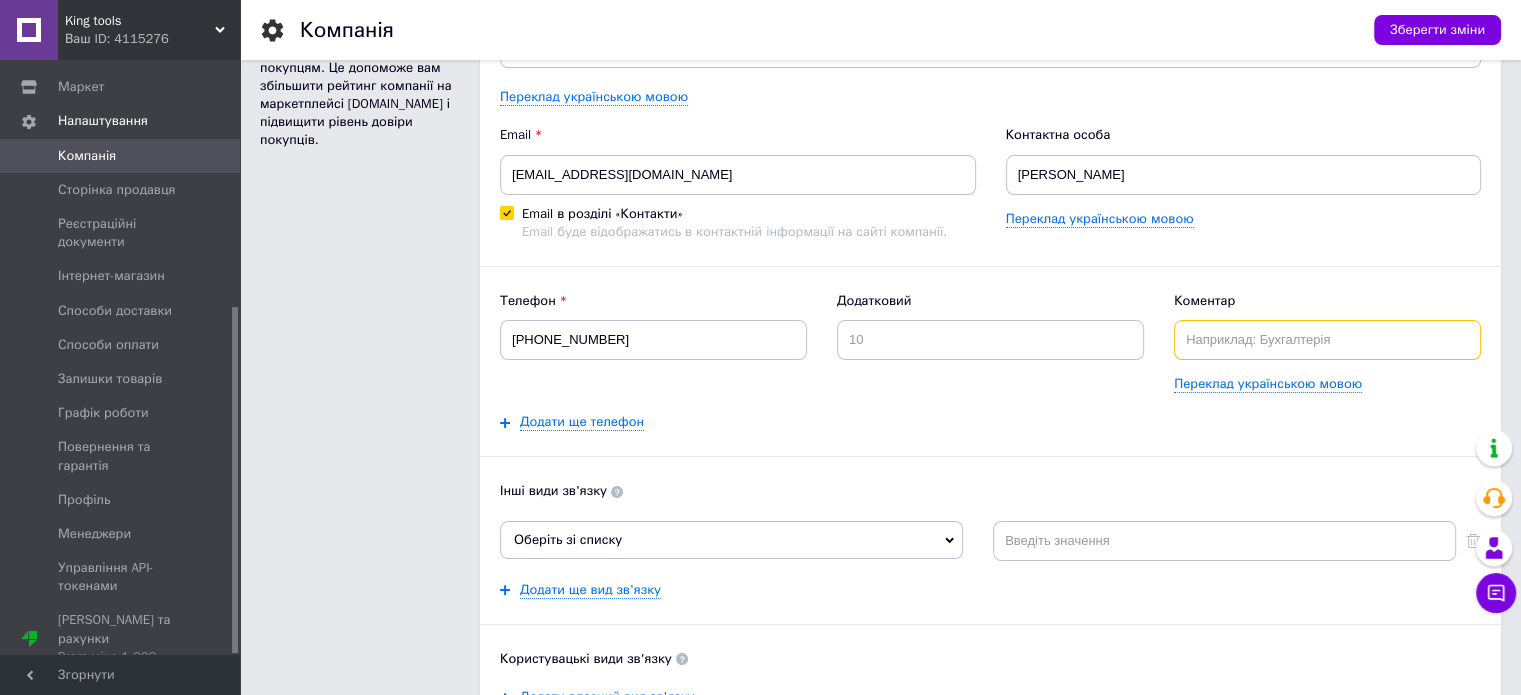 paste on "lifecell" 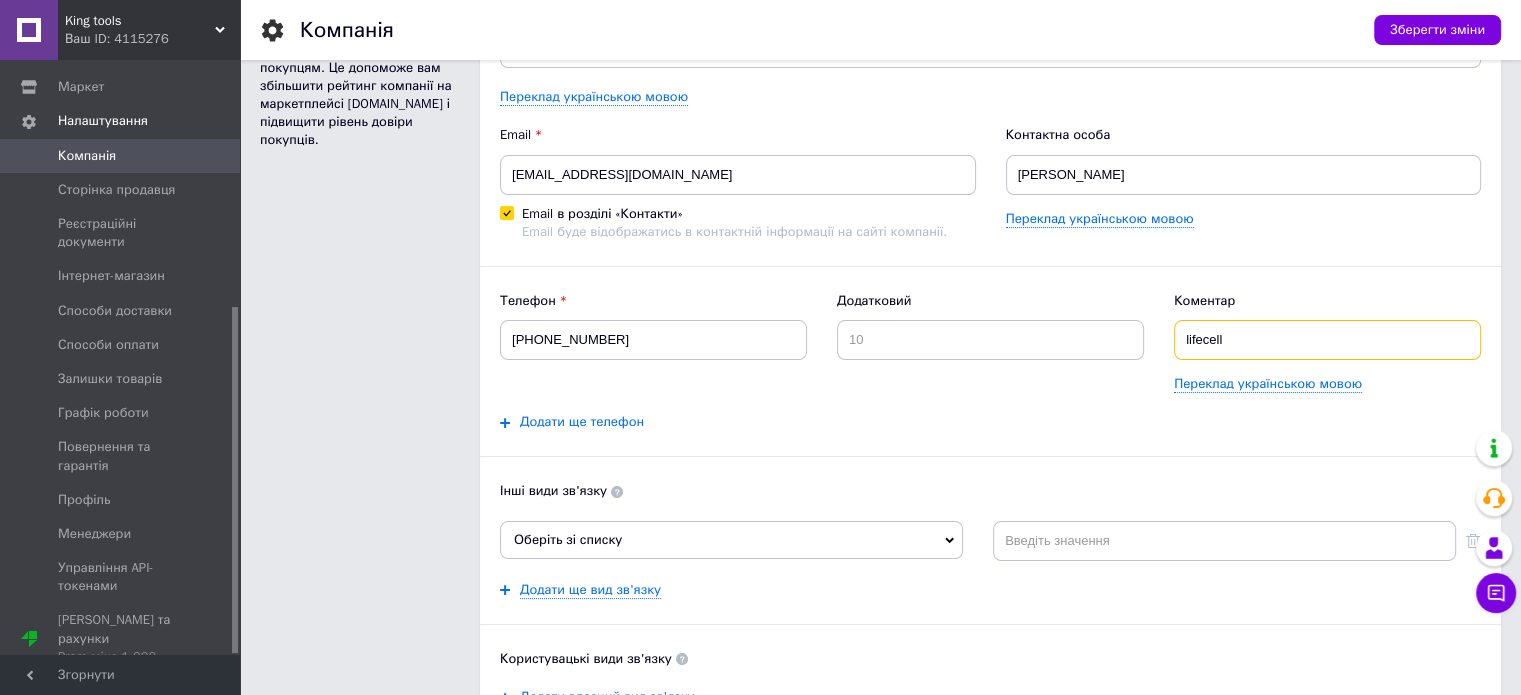 type on "lifecell" 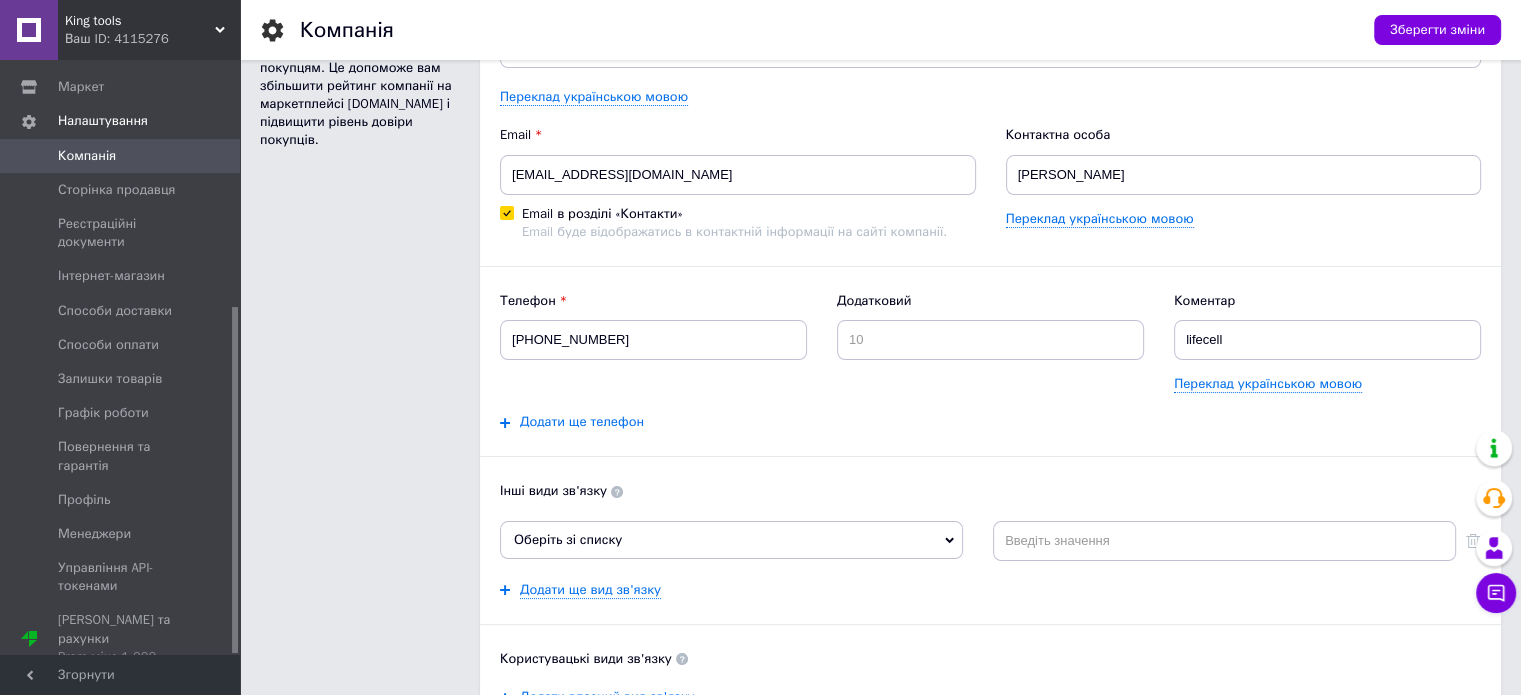 click on "Додати ще телефон" at bounding box center [582, 422] 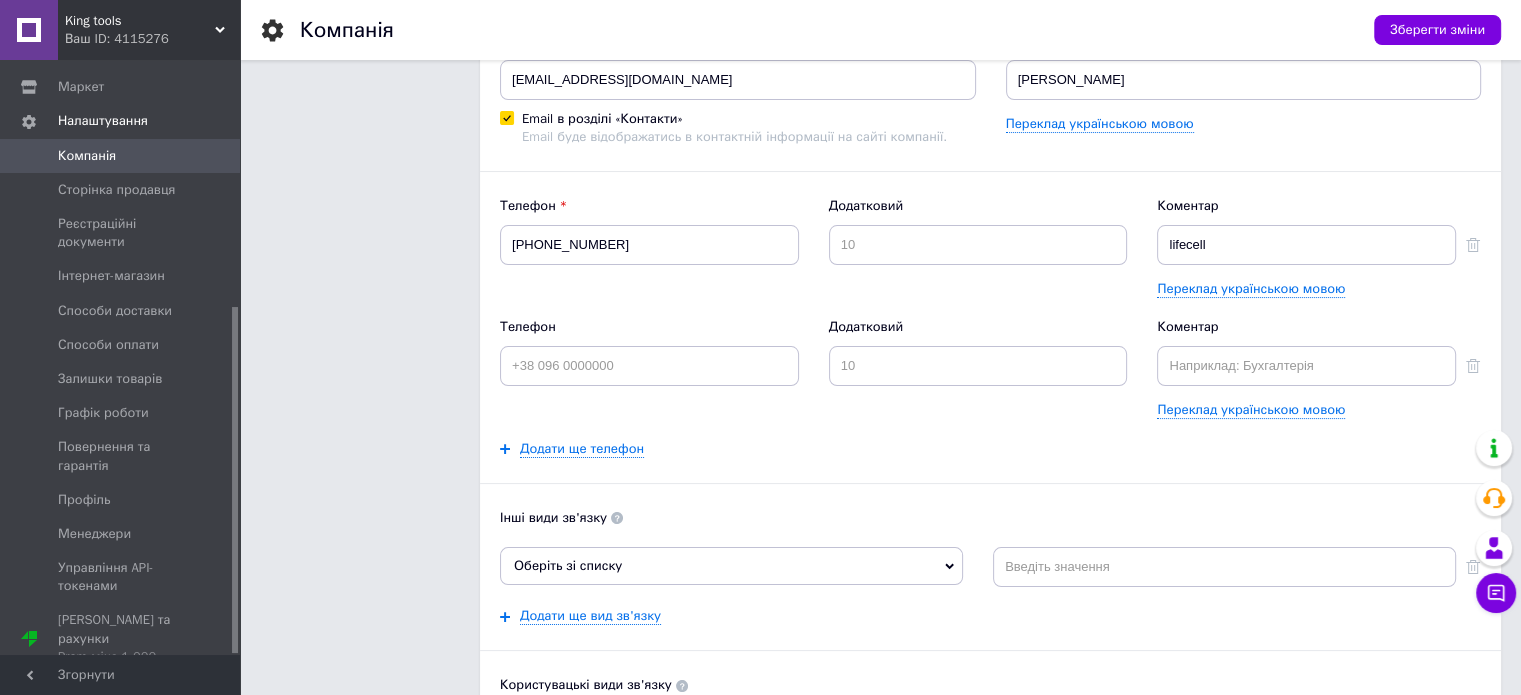 scroll, scrollTop: 200, scrollLeft: 0, axis: vertical 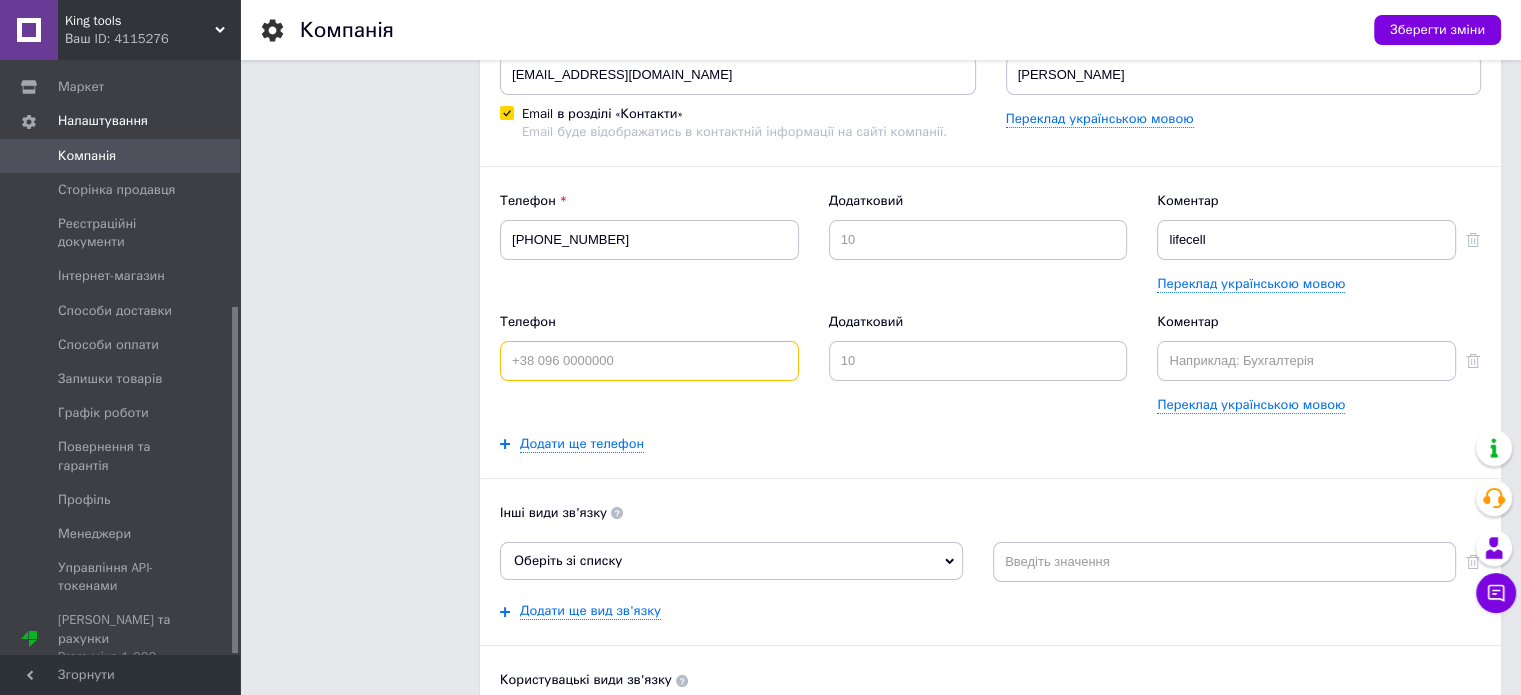 click at bounding box center (649, 361) 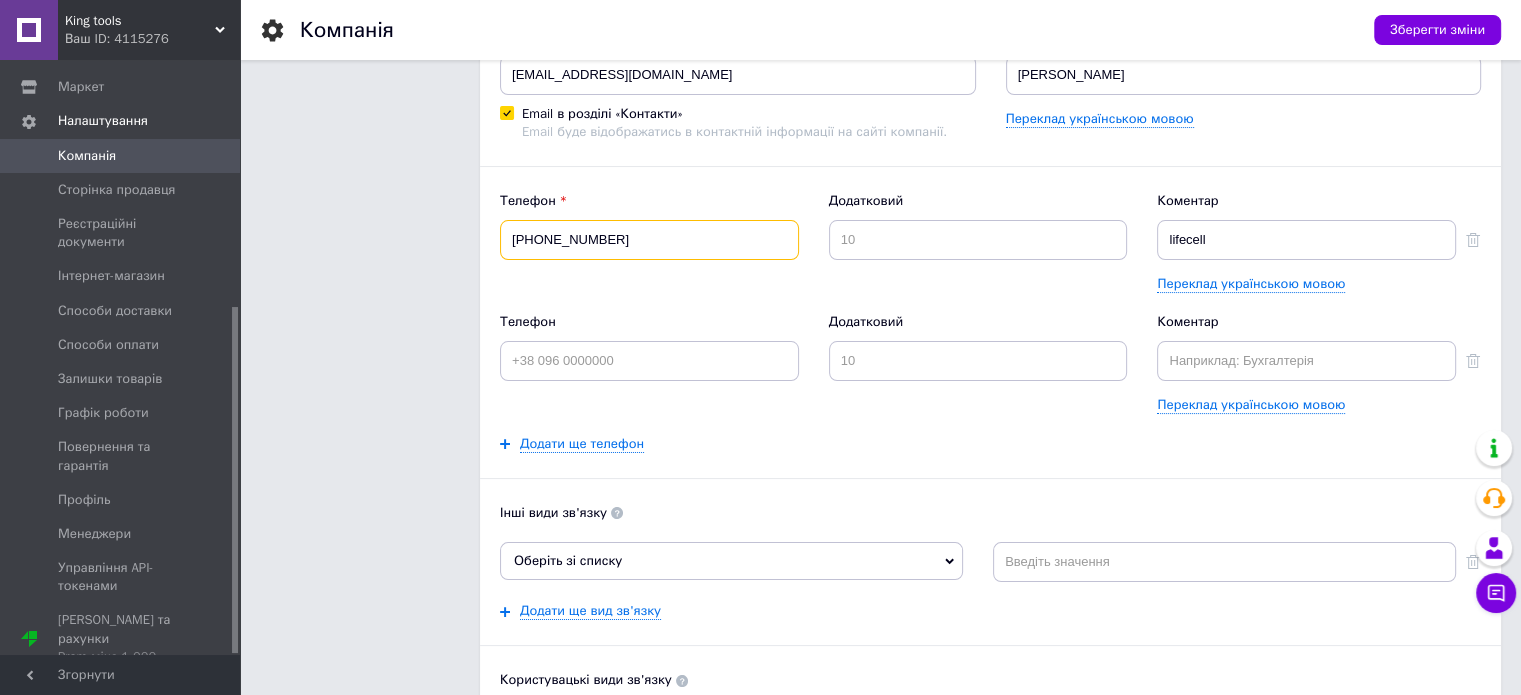 drag, startPoint x: 621, startPoint y: 240, endPoint x: 543, endPoint y: 264, distance: 81.608826 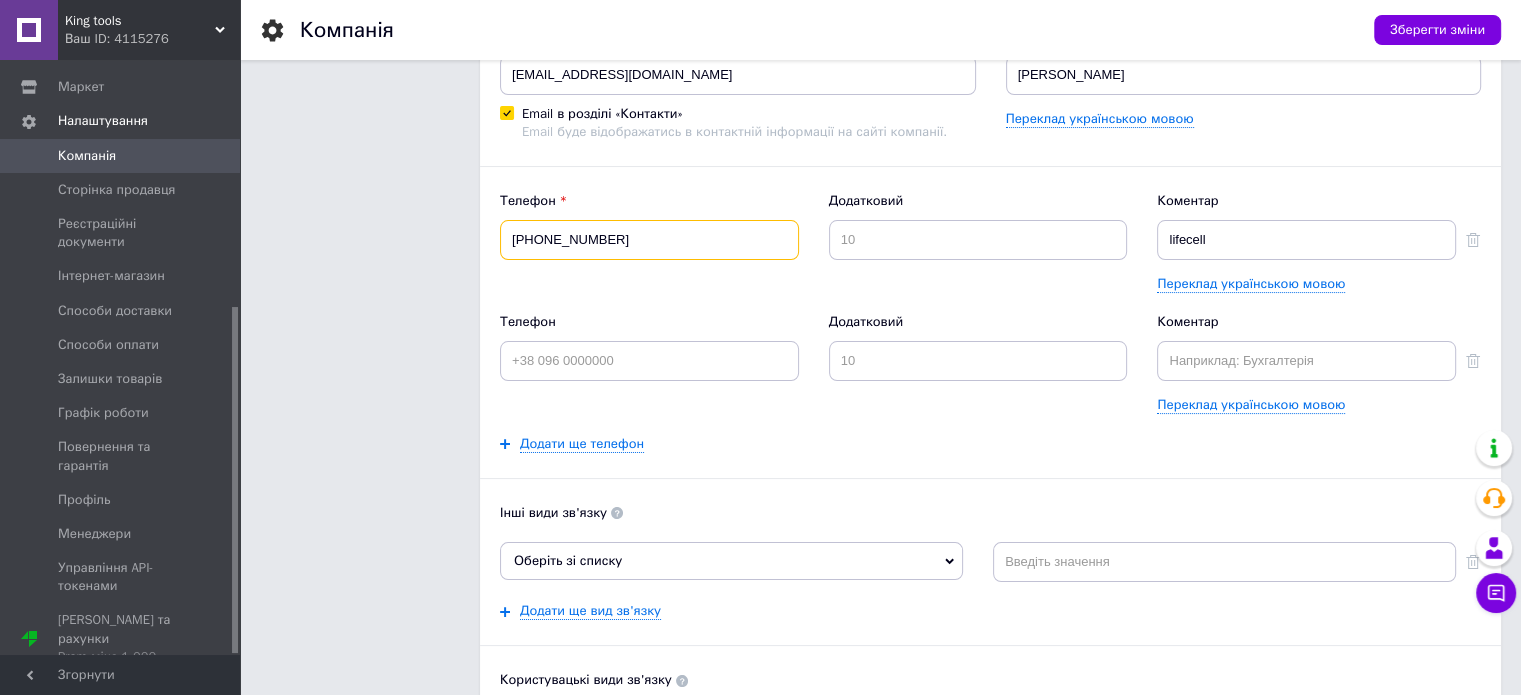 click on "Телефон [PHONE_NUMBER]" at bounding box center [649, 242] 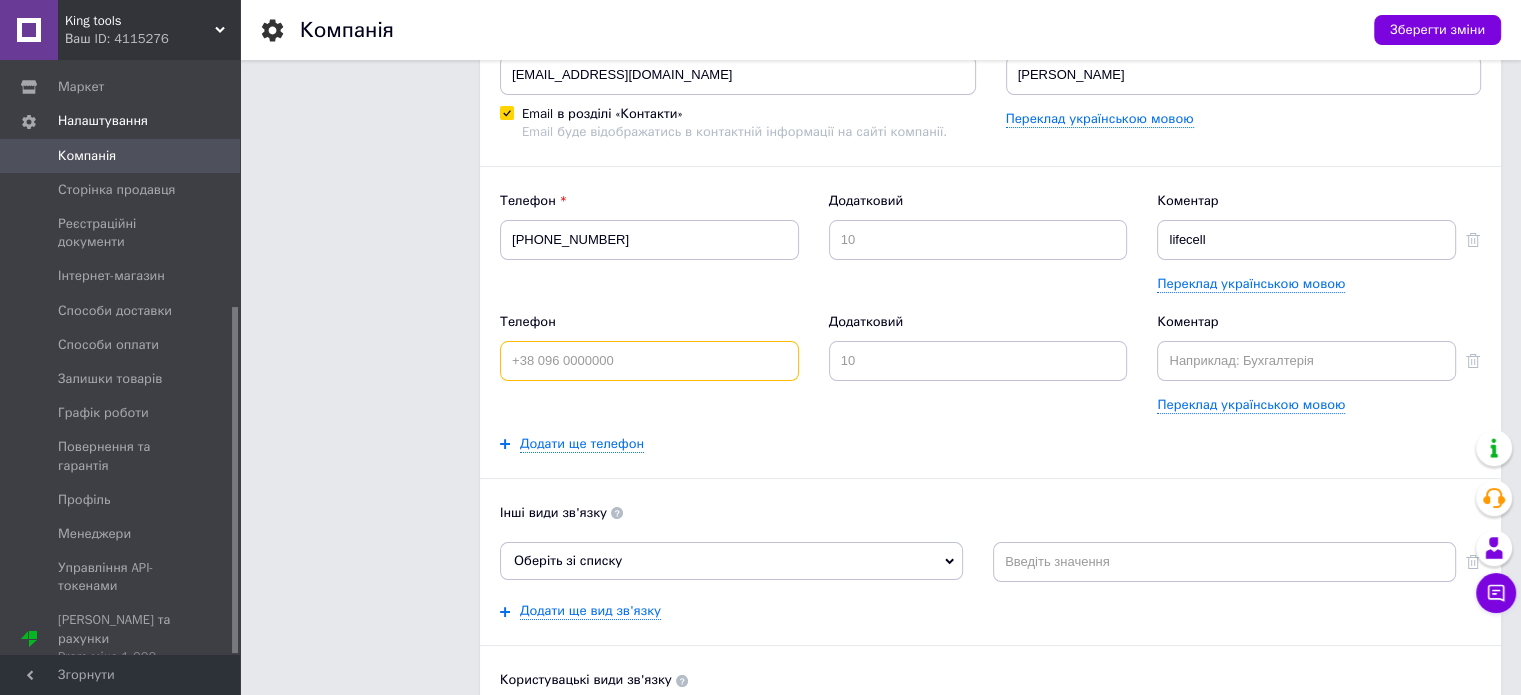 click at bounding box center (649, 361) 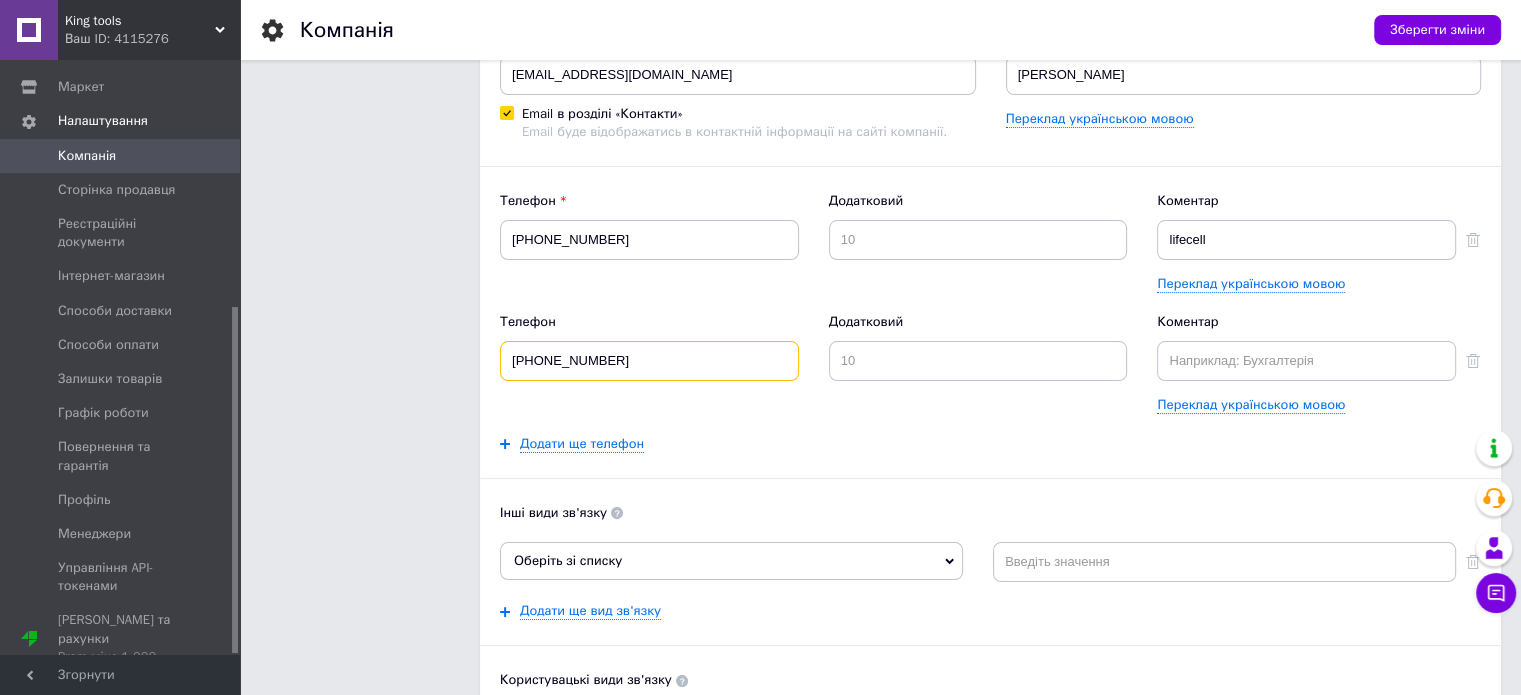 drag, startPoint x: 532, startPoint y: 356, endPoint x: 554, endPoint y: 360, distance: 22.36068 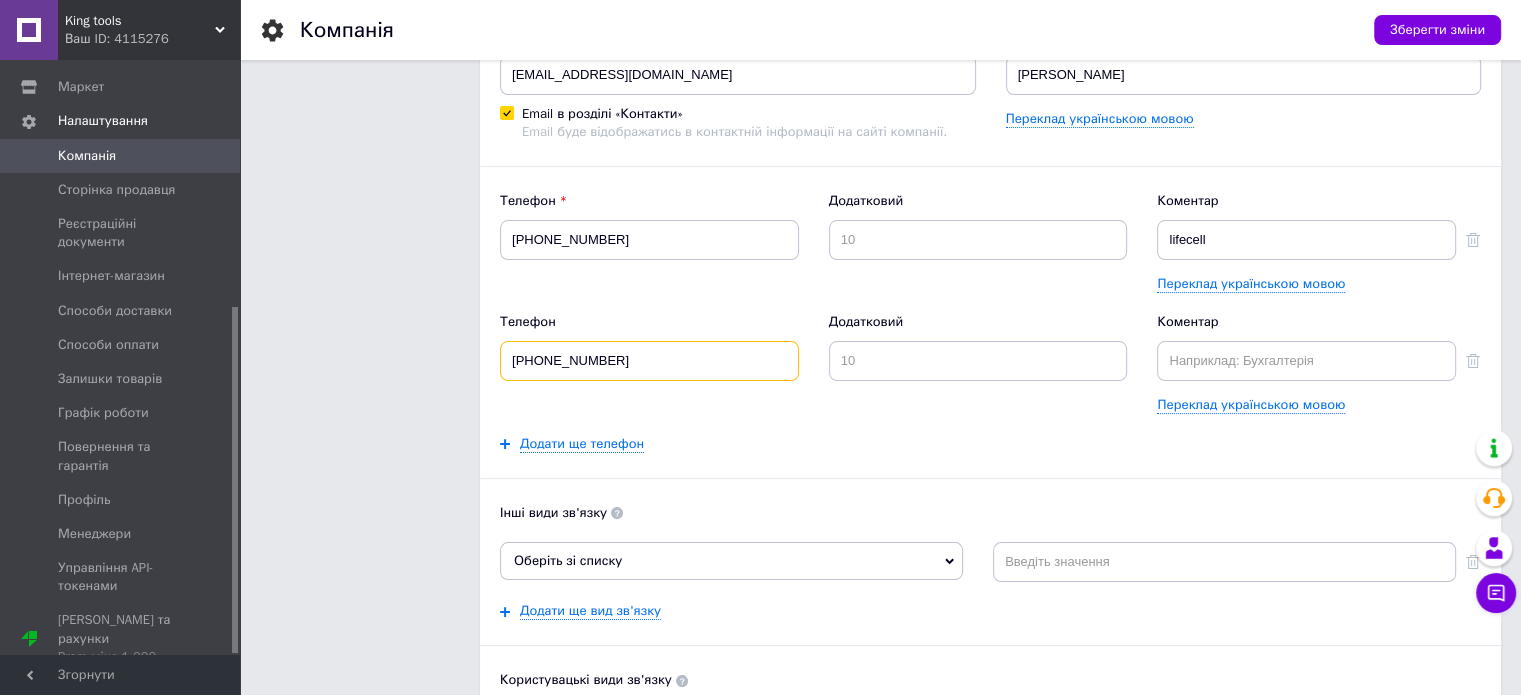 type on "[PHONE_NUMBER]" 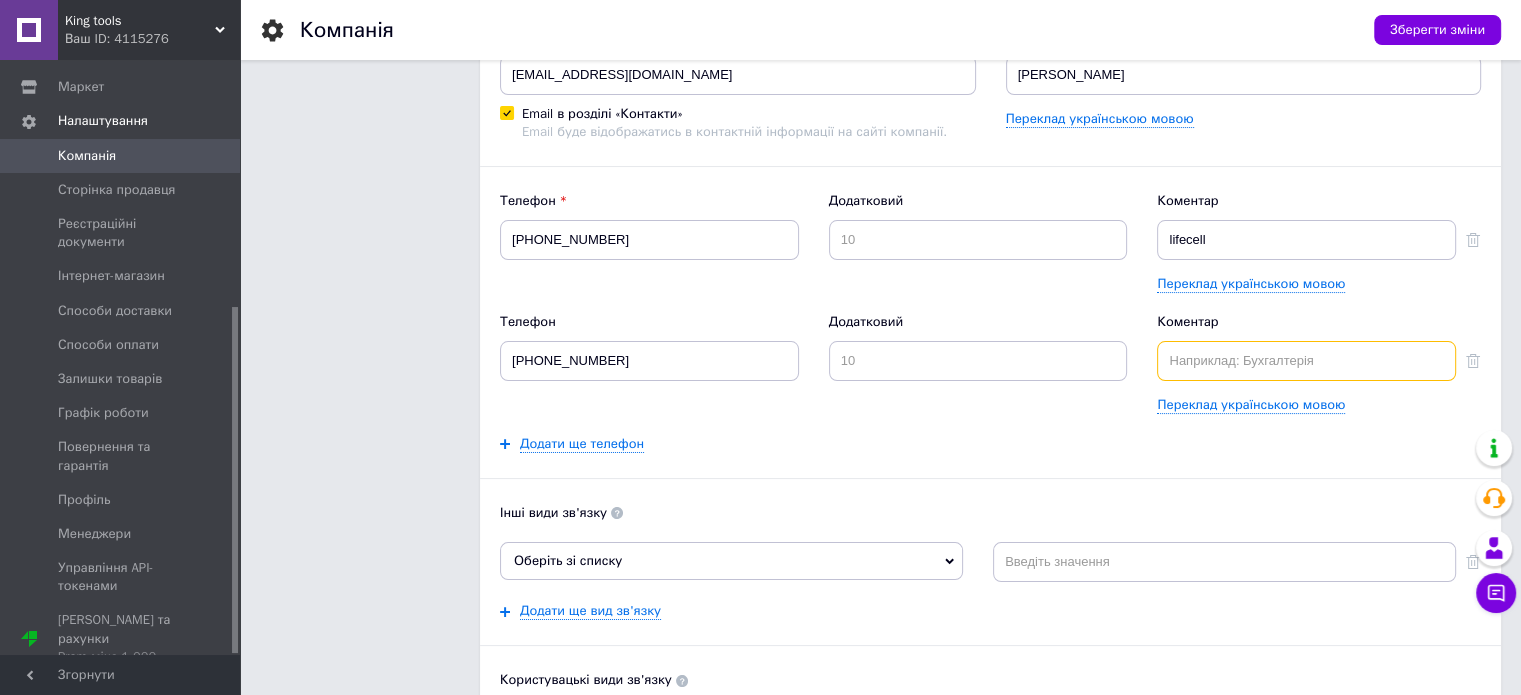 click at bounding box center [1306, 361] 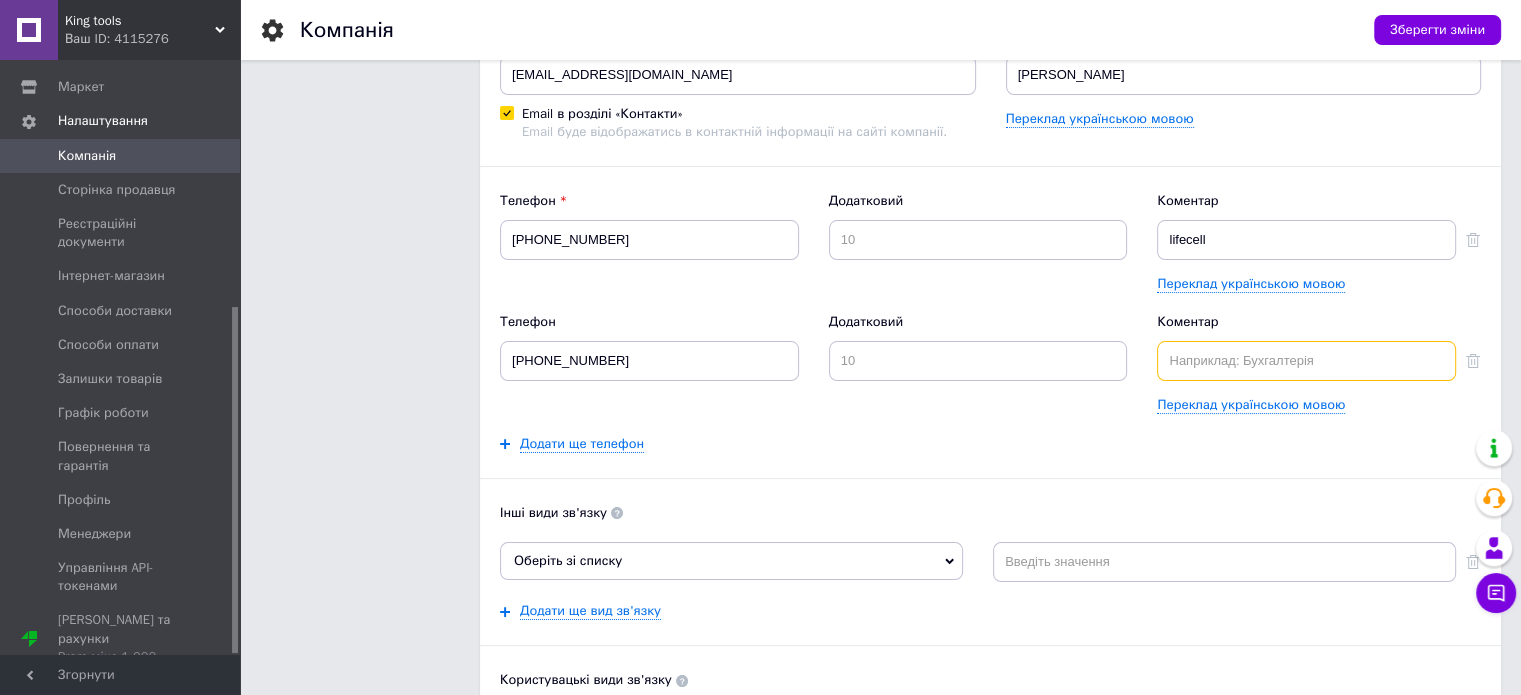 paste on "vodafone" 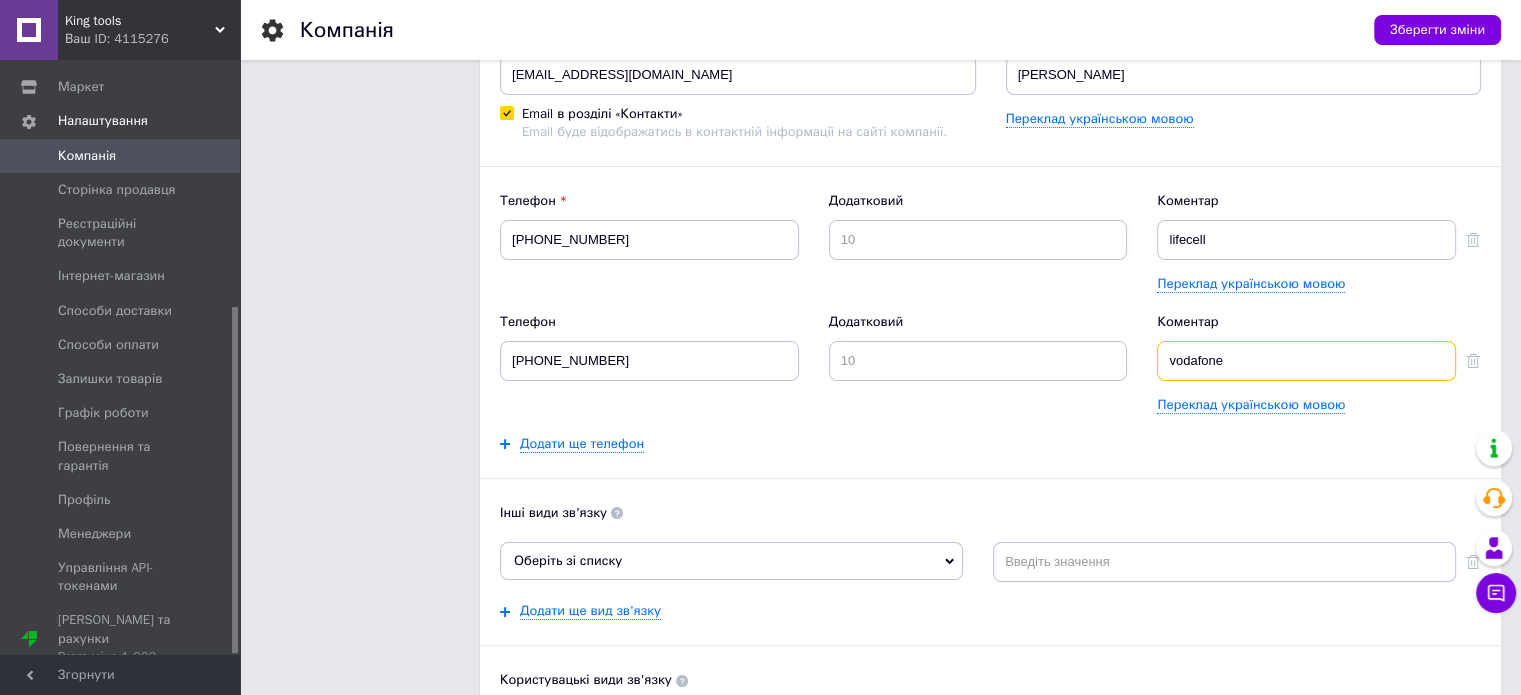 type on "vodafone" 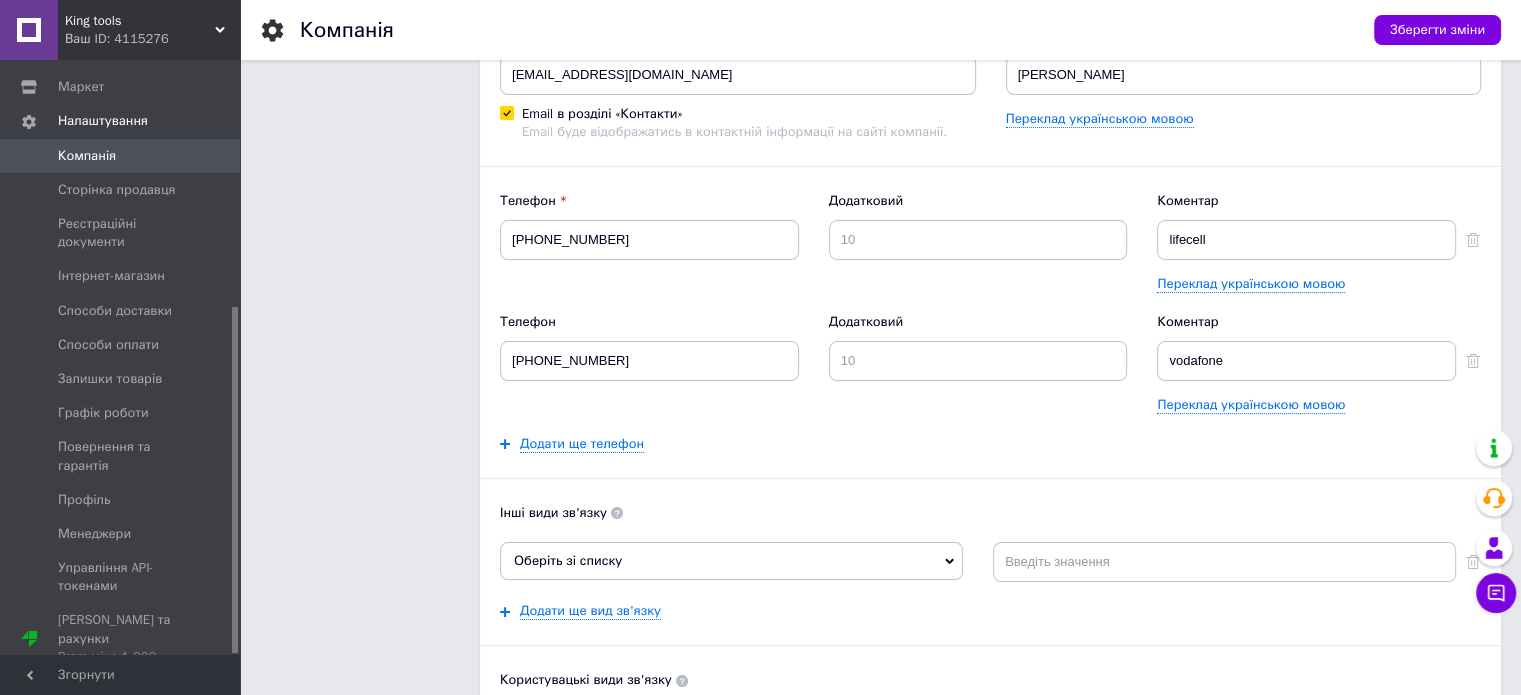 click on "Інформація про компанію Інформація відображається покупцям. Це допоможе вам збільшити
рейтинг компанії на маркетплейсі [DOMAIN_NAME] і підвищити рівень довіри покупців." at bounding box center [360, 384] 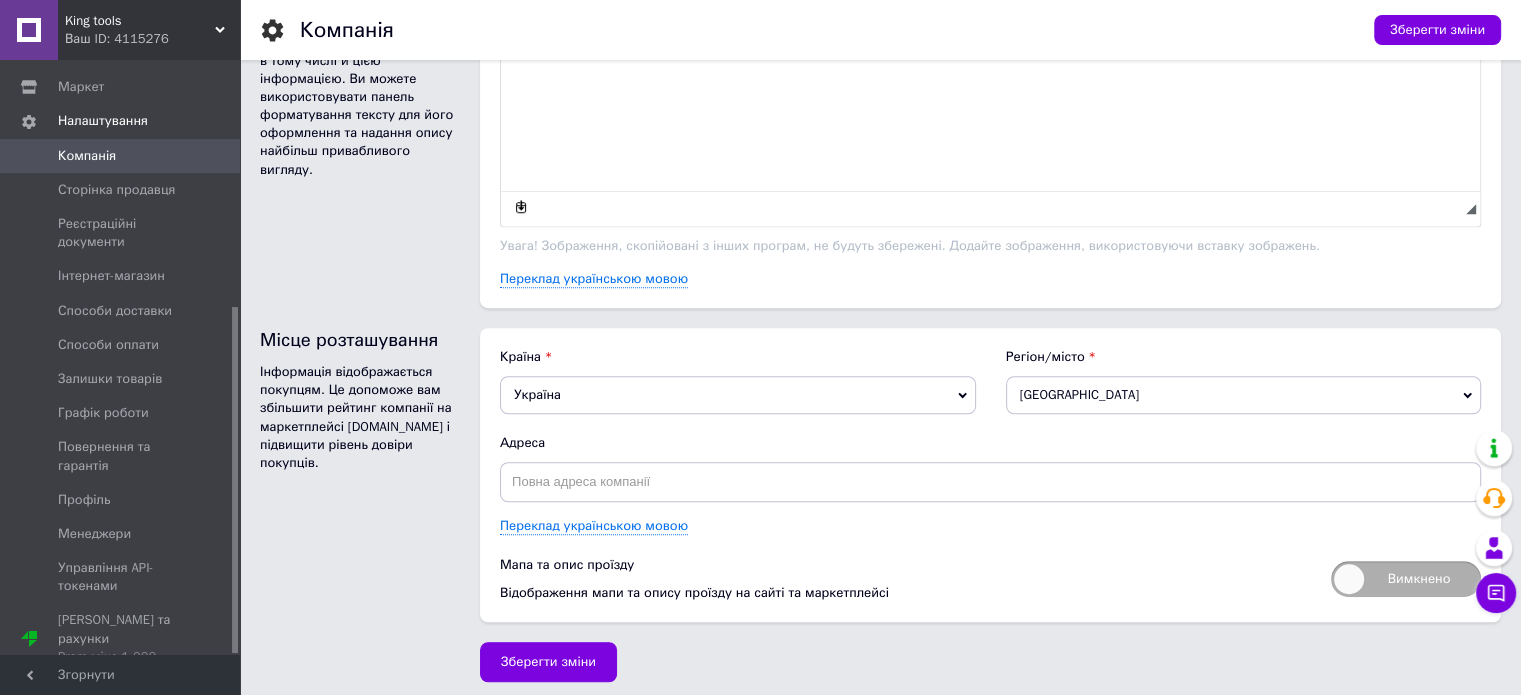 scroll, scrollTop: 1256, scrollLeft: 0, axis: vertical 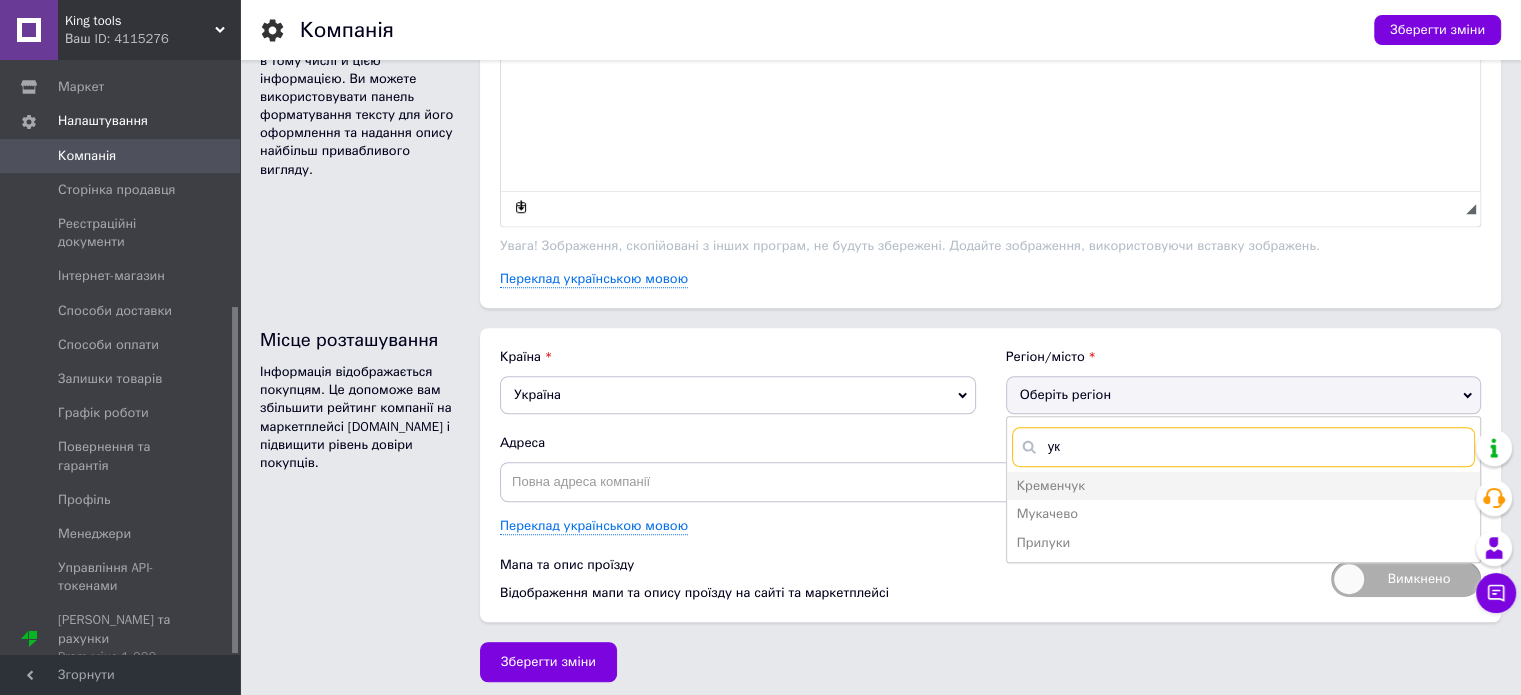 type on "у" 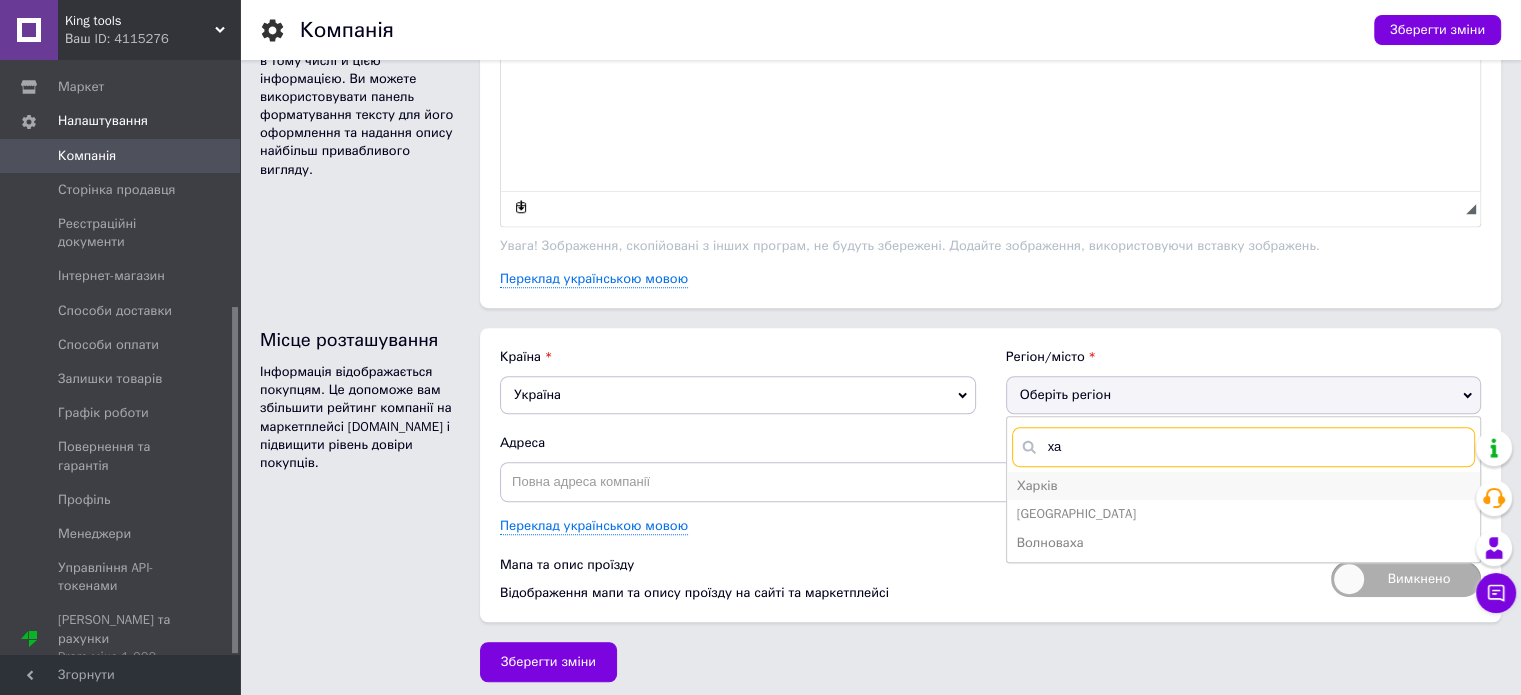 type on "ха" 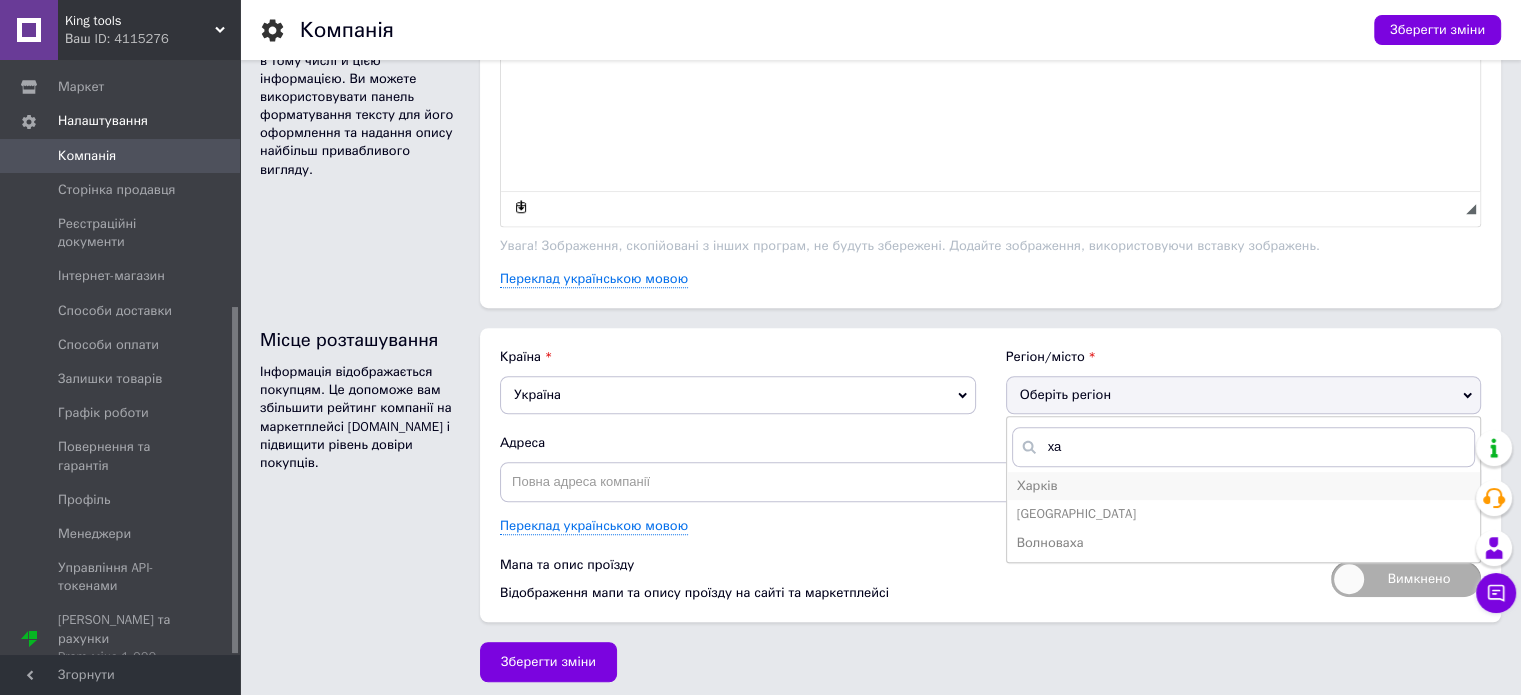 click on "Харків" at bounding box center (1244, 486) 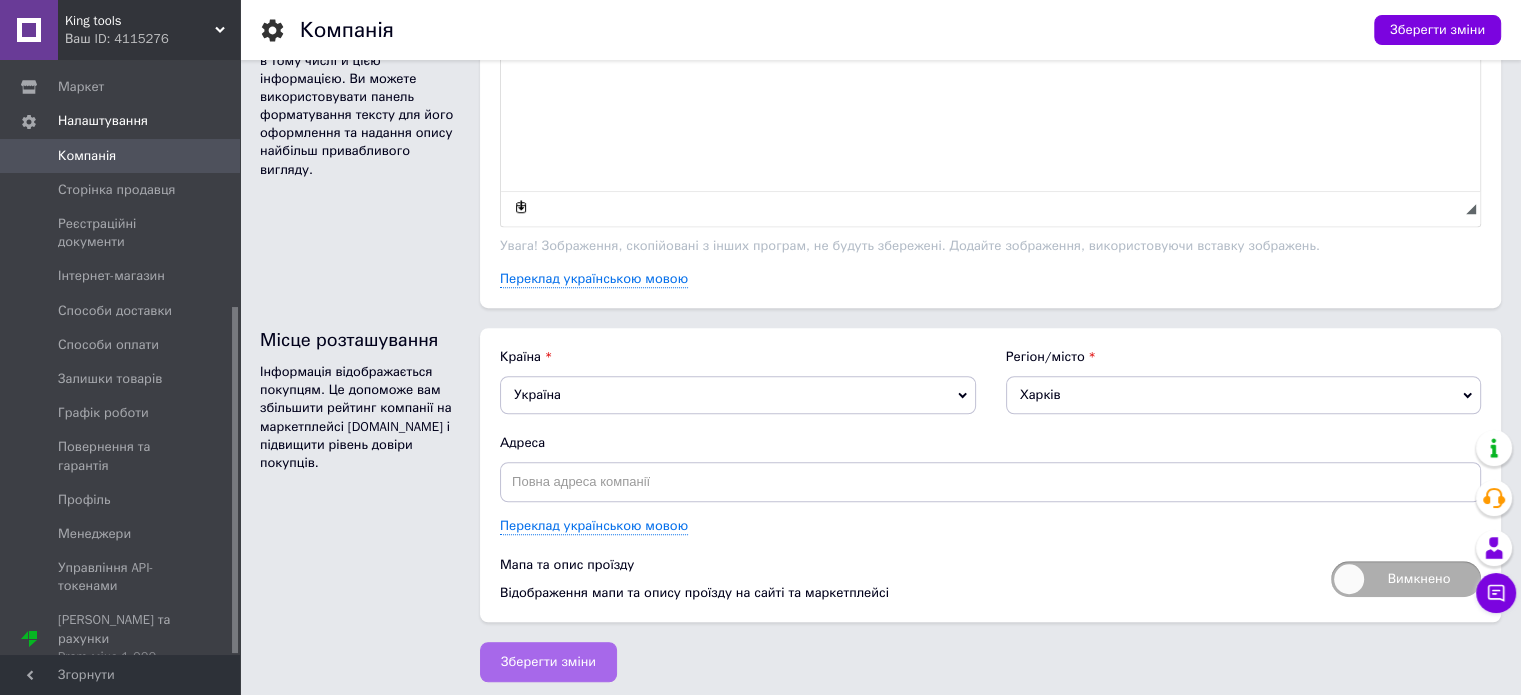 click on "Зберегти зміни" at bounding box center (548, 662) 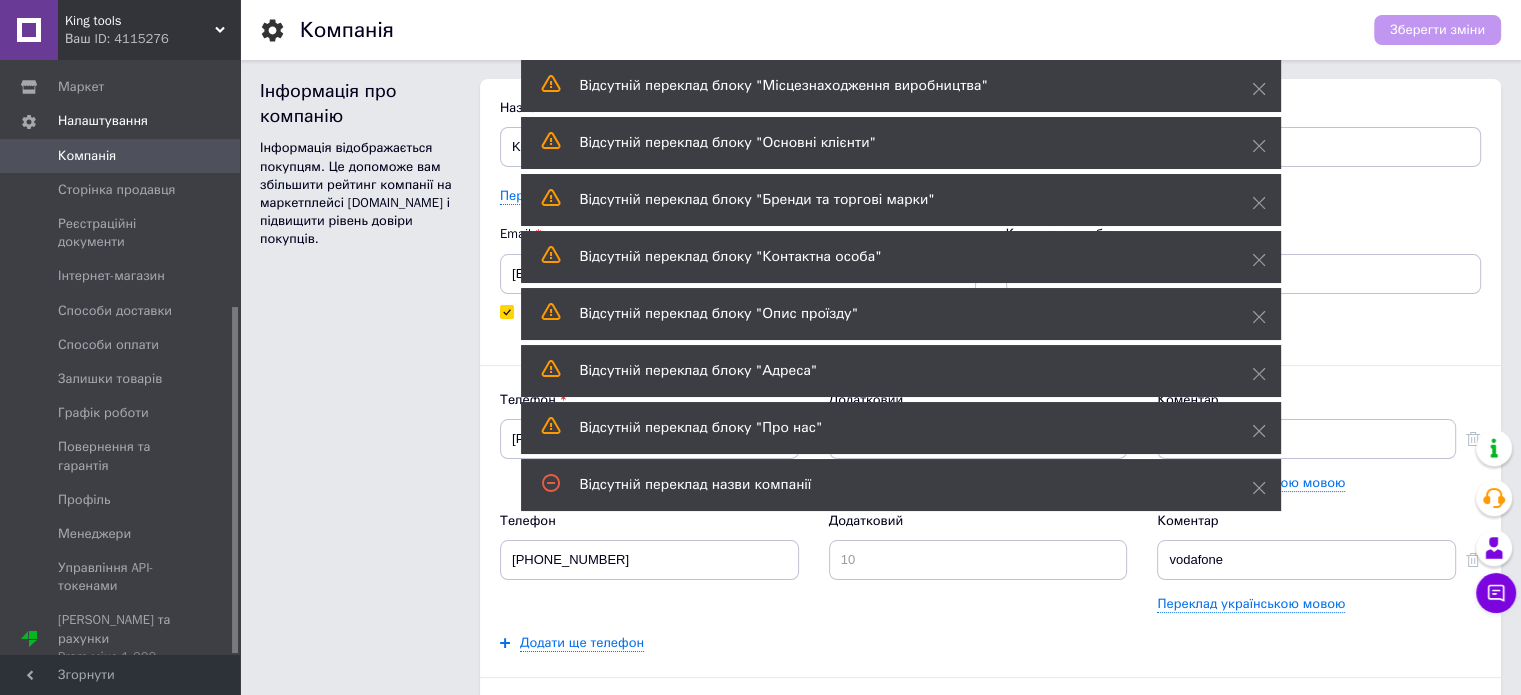 scroll, scrollTop: 0, scrollLeft: 0, axis: both 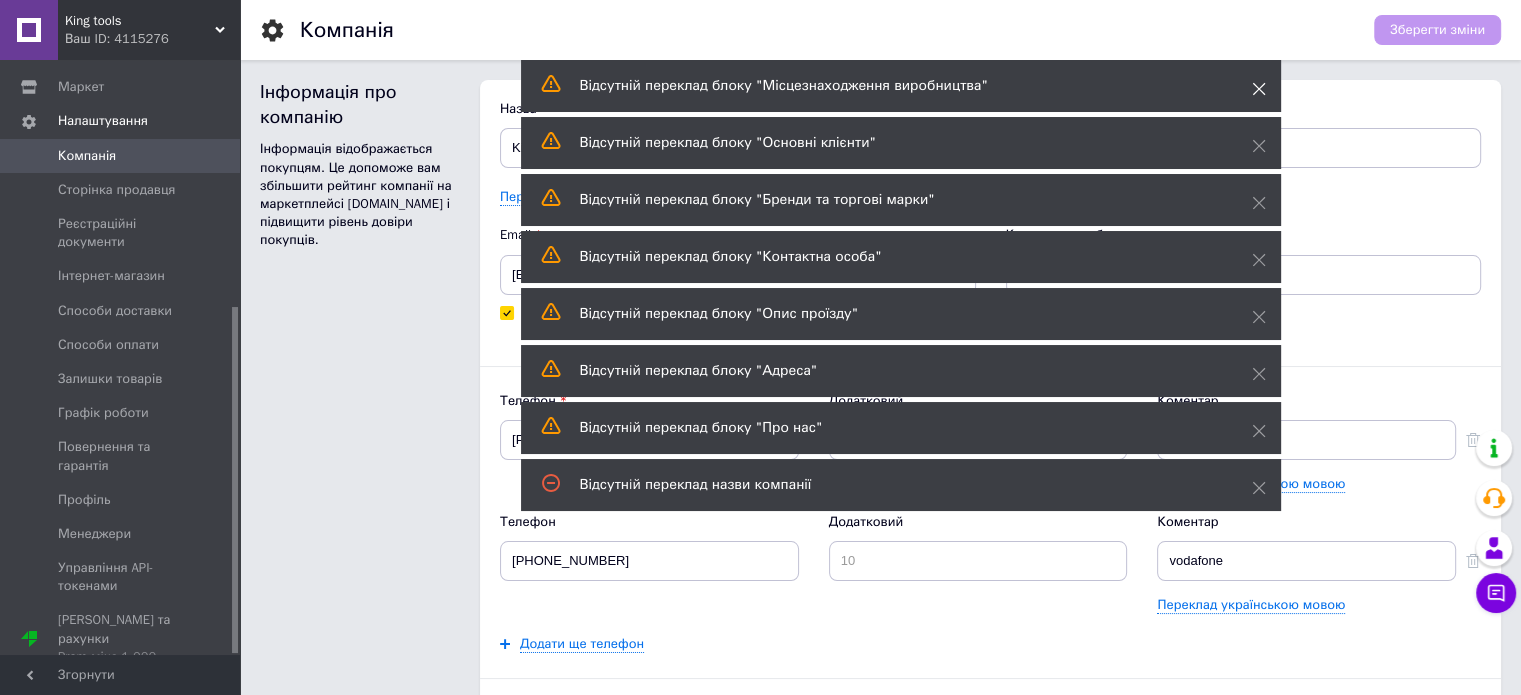 click 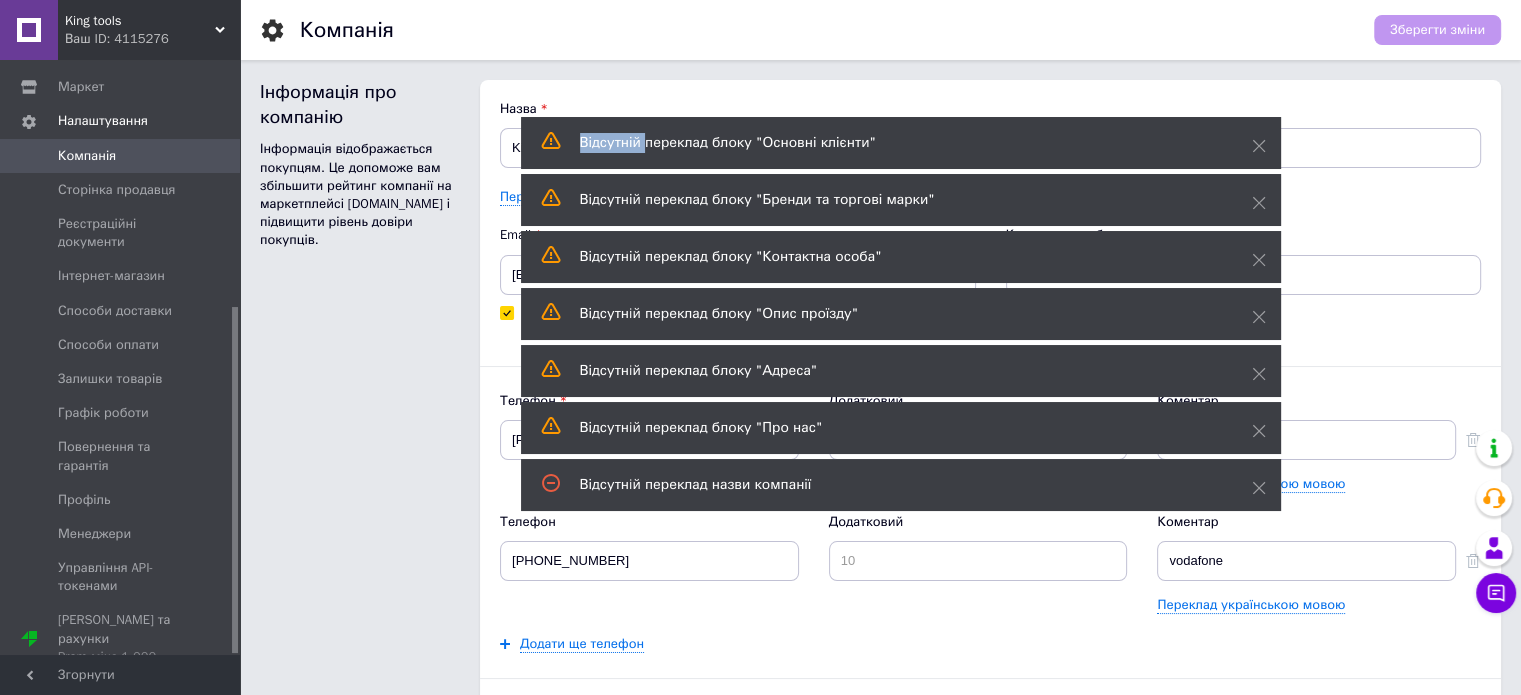 click 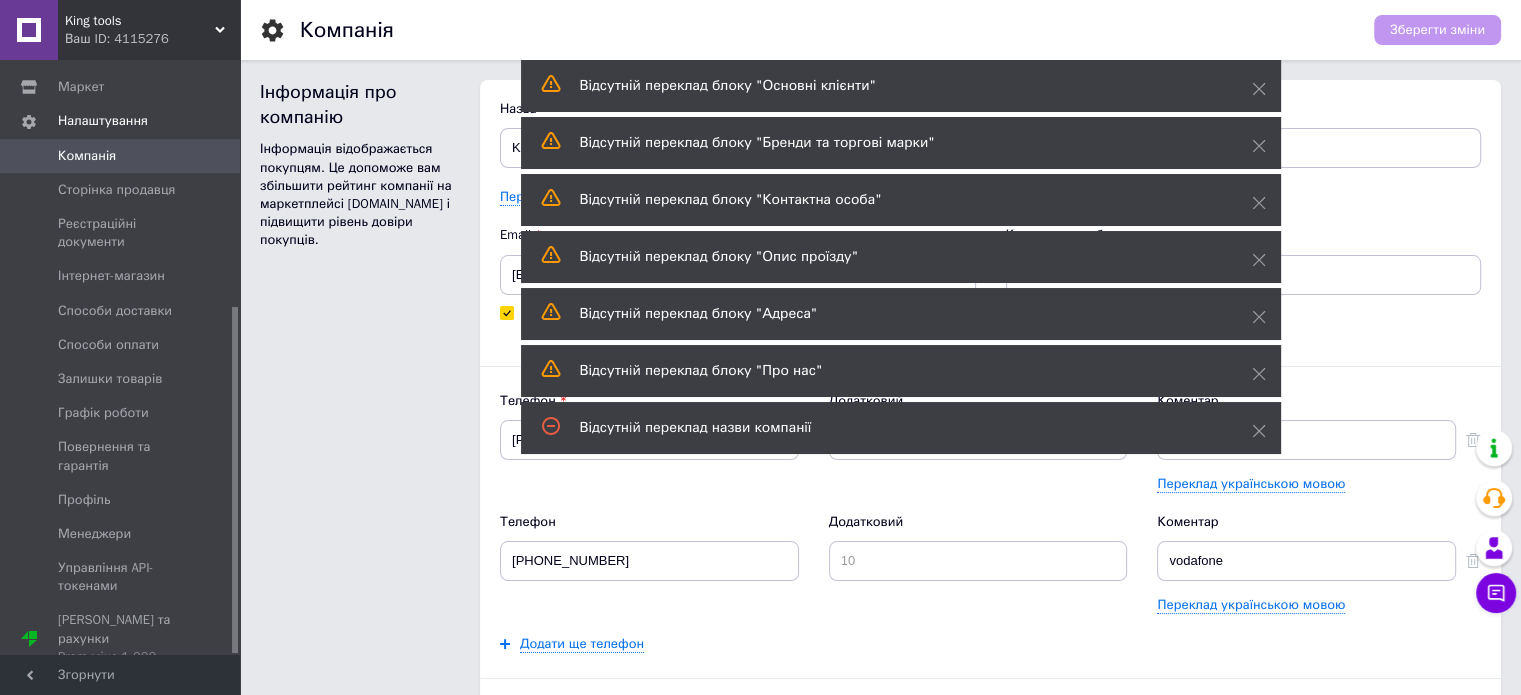 click on "Відсутній переклад блоку "Основні клієнти"" at bounding box center (901, 86) 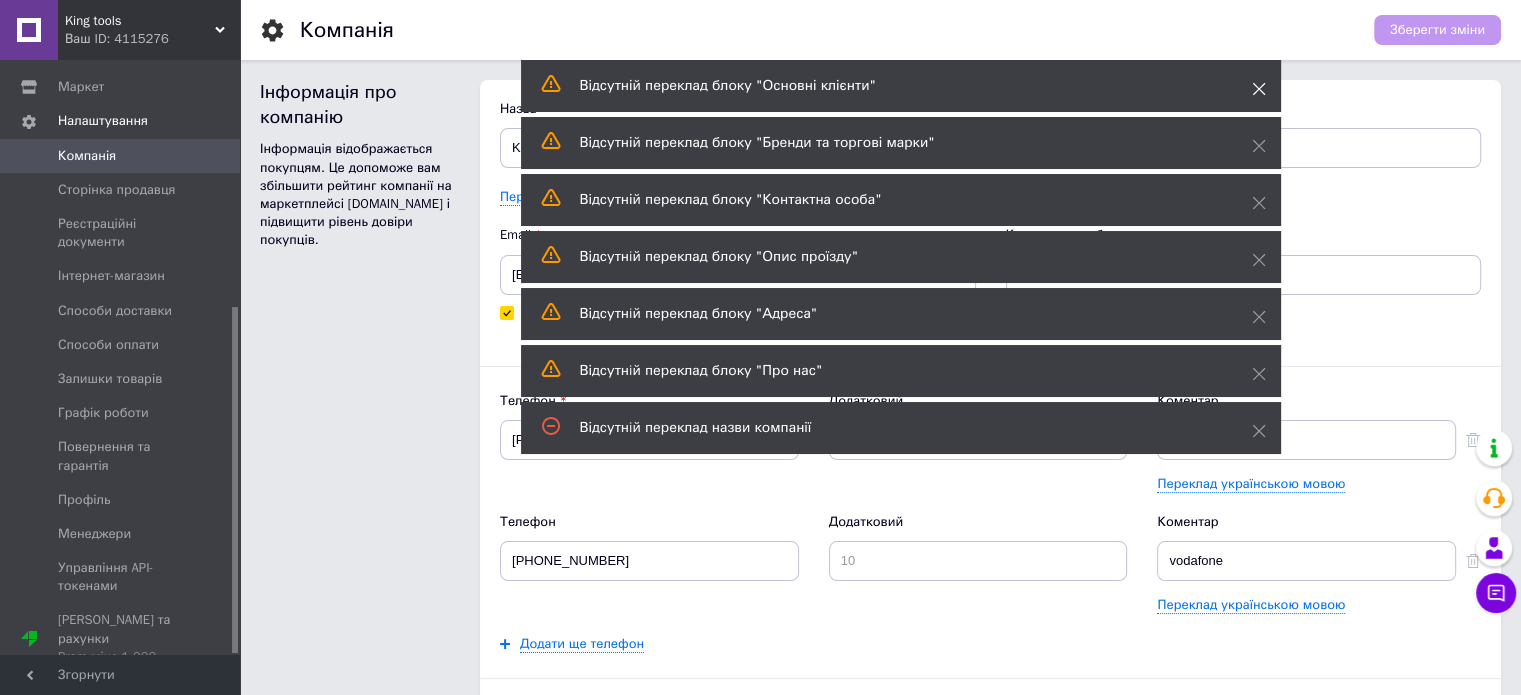 click 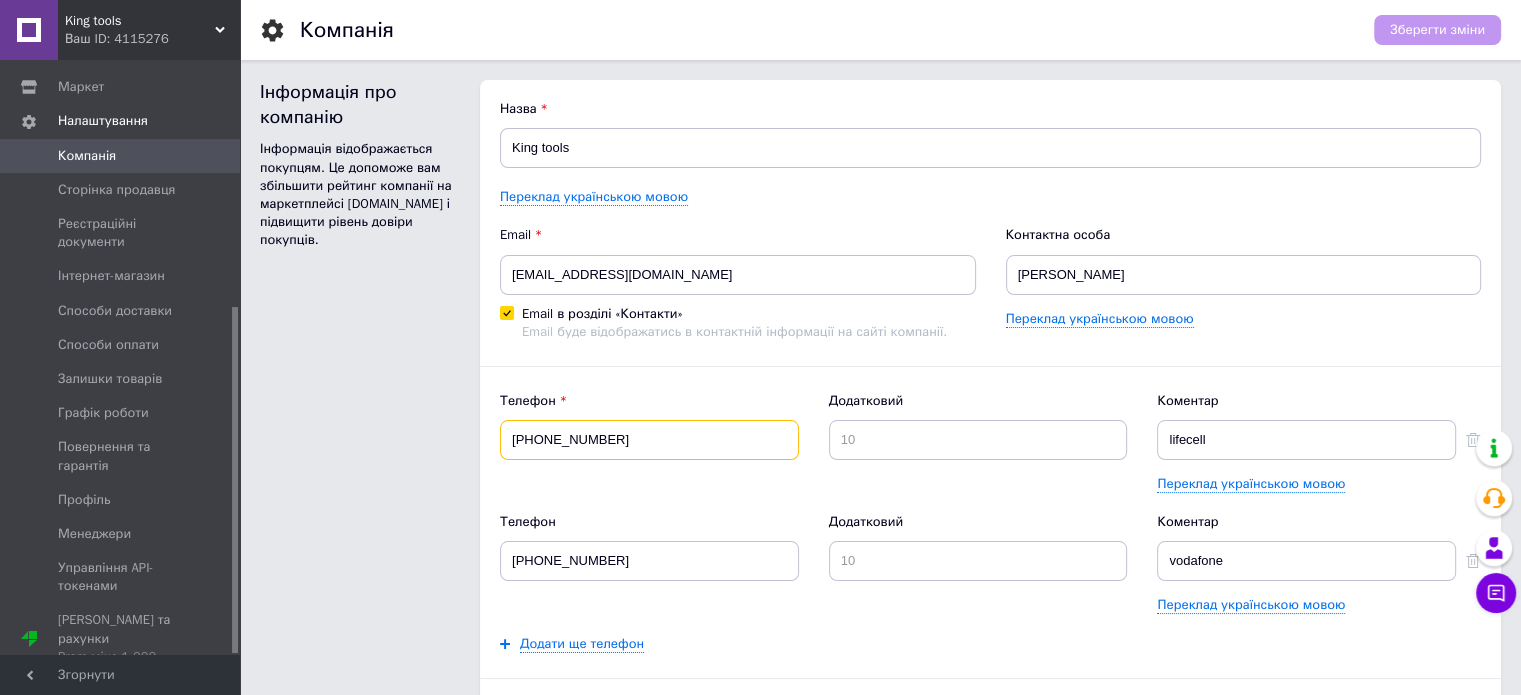 drag, startPoint x: 680, startPoint y: 425, endPoint x: 270, endPoint y: 434, distance: 410.09875 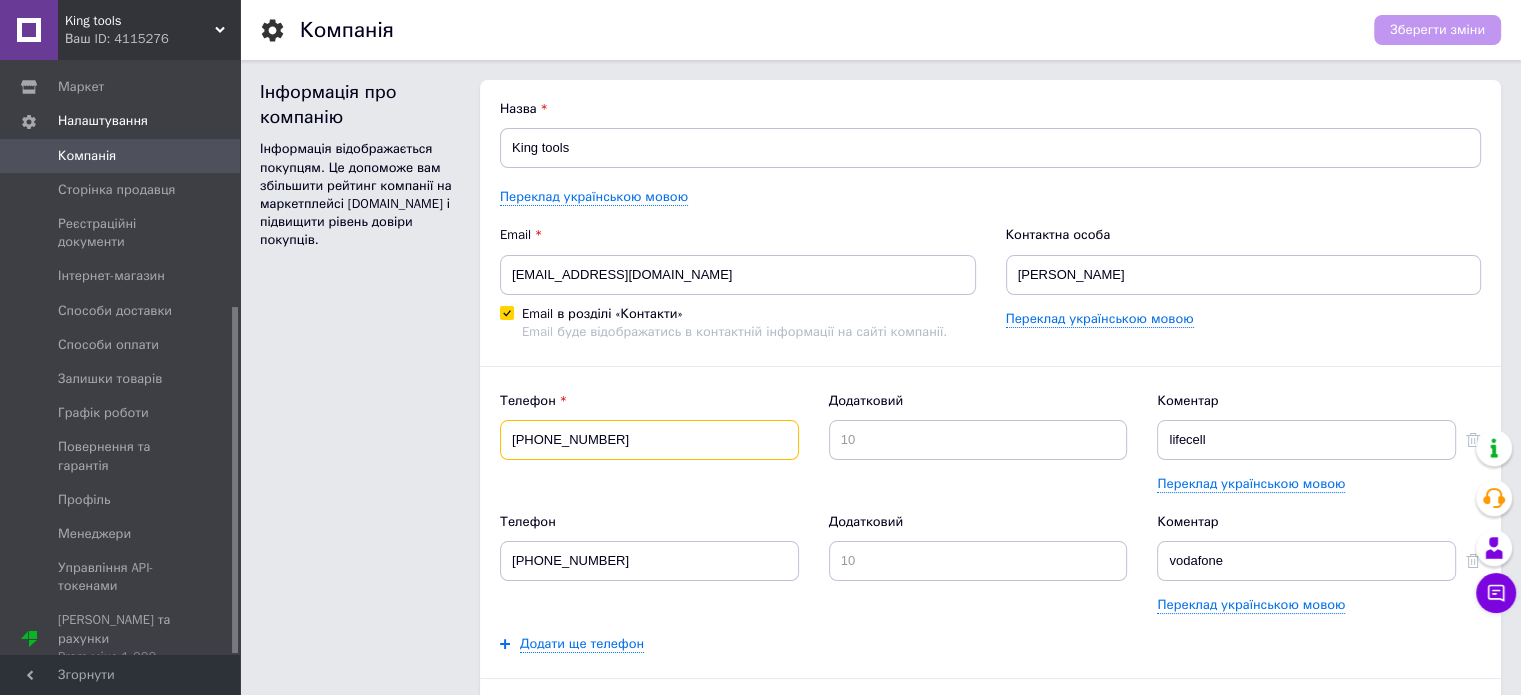 click on "Інформація про компанію Інформація відображається покупцям. Це допоможе вам збільшити
рейтинг компанії на маркетплейсі [DOMAIN_NAME] і підвищити рівень довіри покупців. Назва King tools Переклад українською мовою Email [EMAIL_ADDRESS][DOMAIN_NAME] Email в розділі «Контакти» Email буде відображатись в контактній інформації на сайті компанії. Контактна особа [PERSON_NAME] Переклад українською мовою Телефон [PHONE_NUMBER] Додатковий Коментар lifecell Переклад українською мовою Телефон [PHONE_NUMBER] Додатковий Коментар vodafone Переклад українською мовою Додати ще телефон Інші види зв'язку   Skype Viber ICQ" at bounding box center (880, 584) 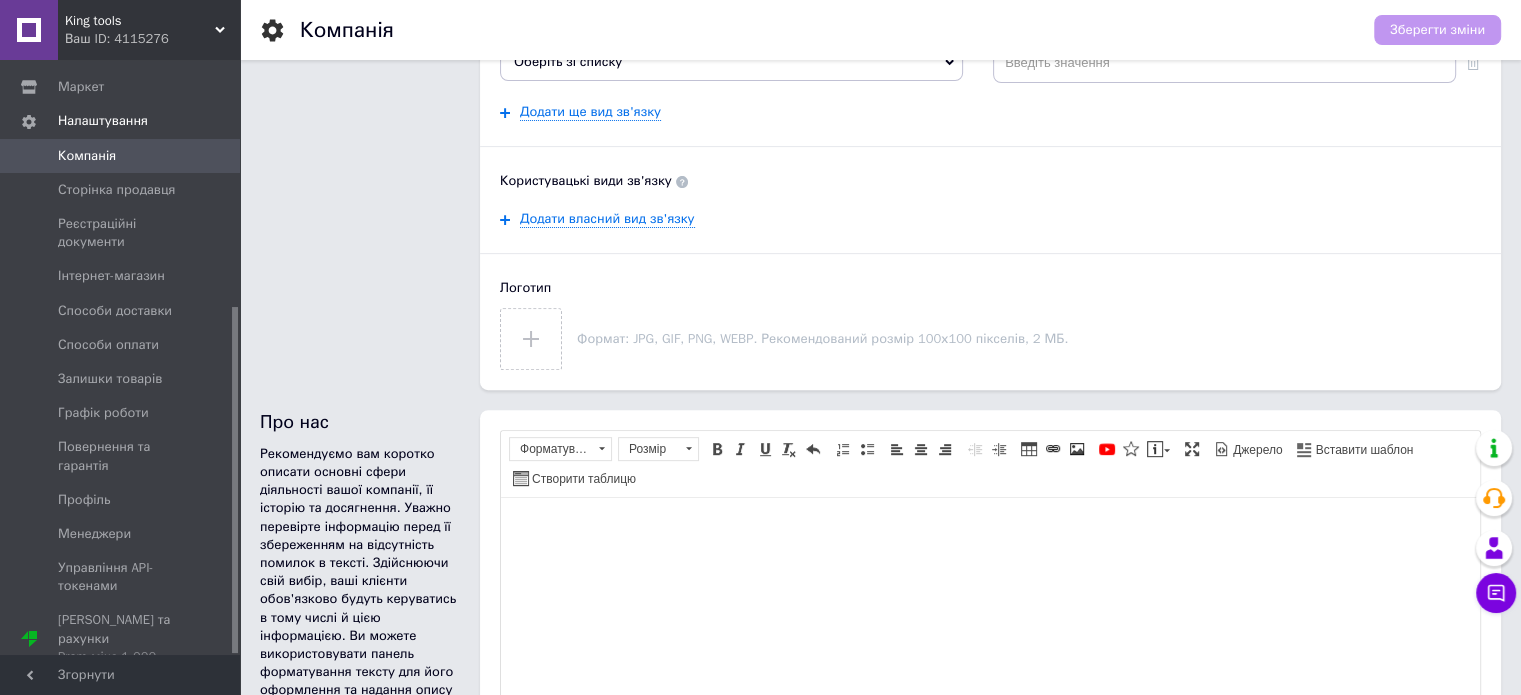 scroll, scrollTop: 700, scrollLeft: 0, axis: vertical 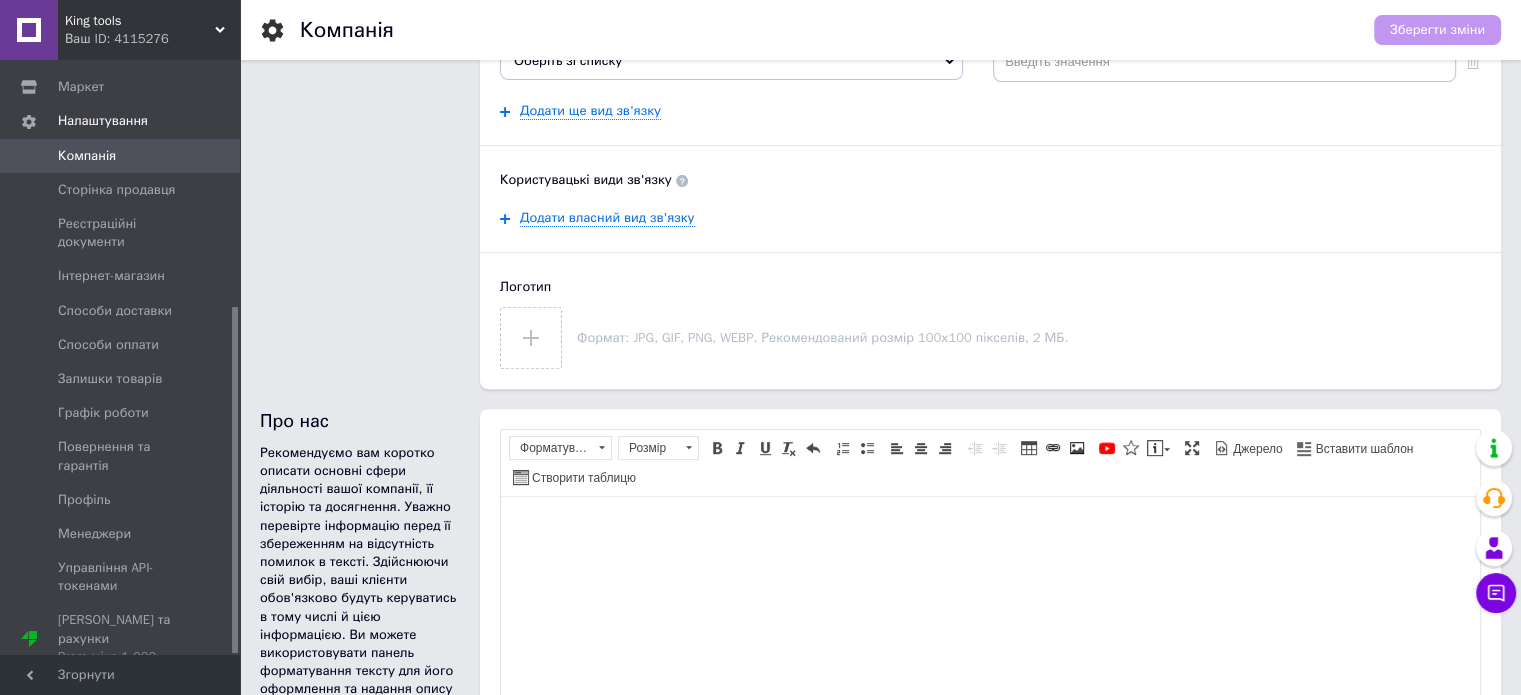 click at bounding box center [990, 526] 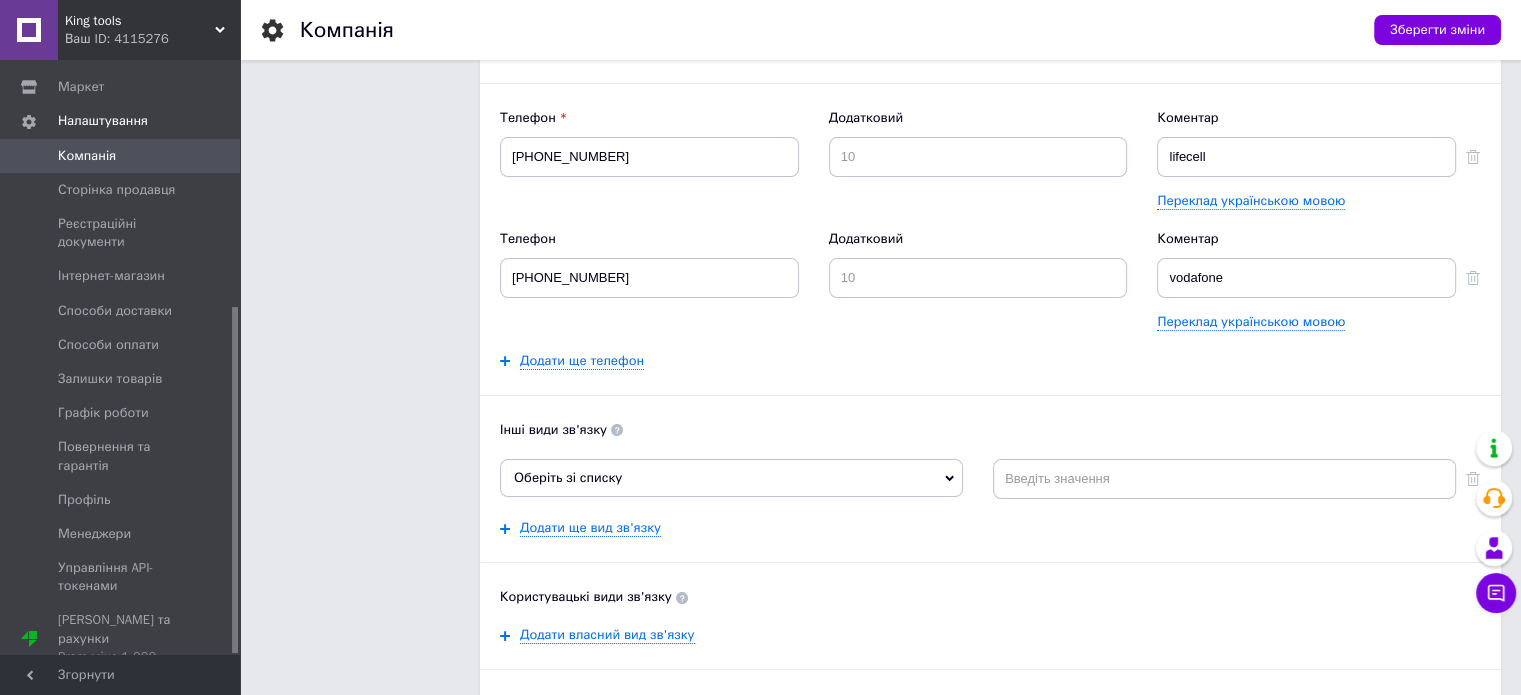 scroll, scrollTop: 0, scrollLeft: 0, axis: both 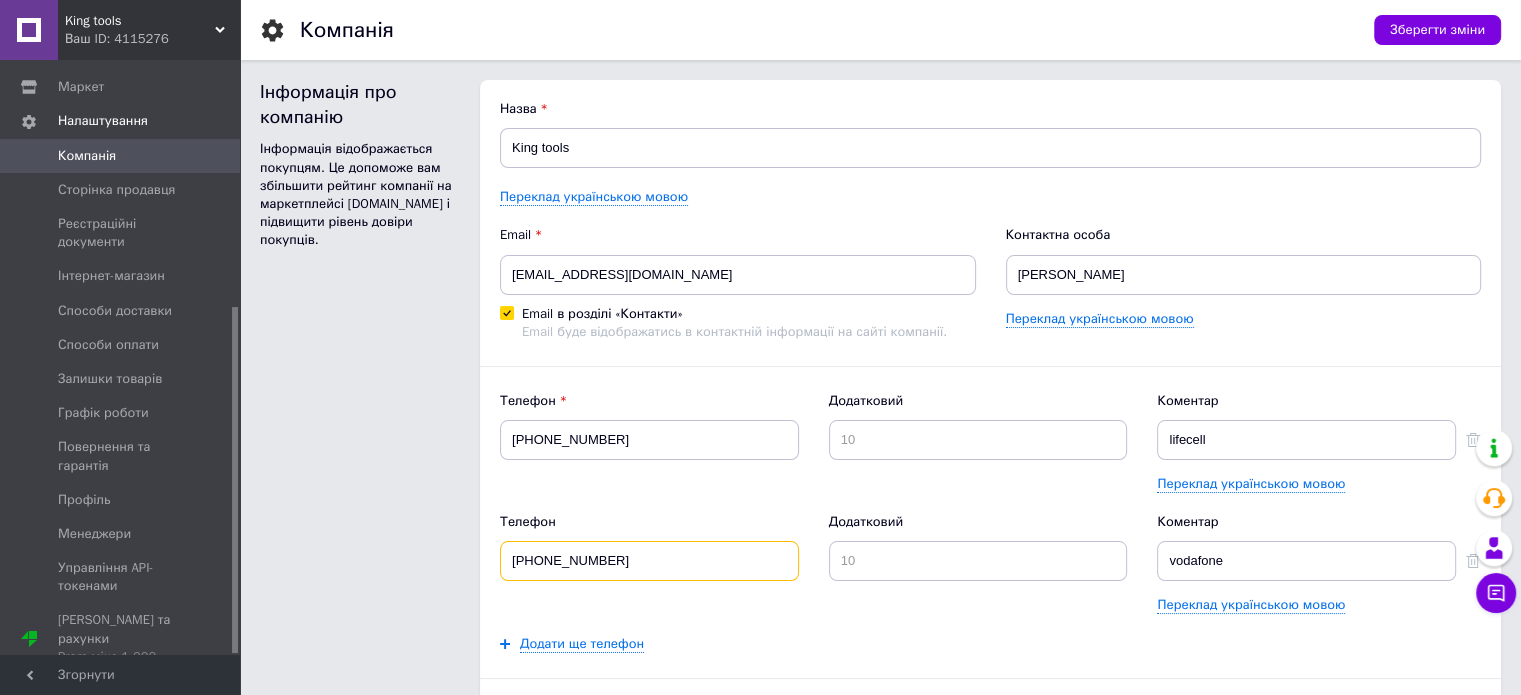 drag, startPoint x: 375, startPoint y: 551, endPoint x: 401, endPoint y: 536, distance: 30.016663 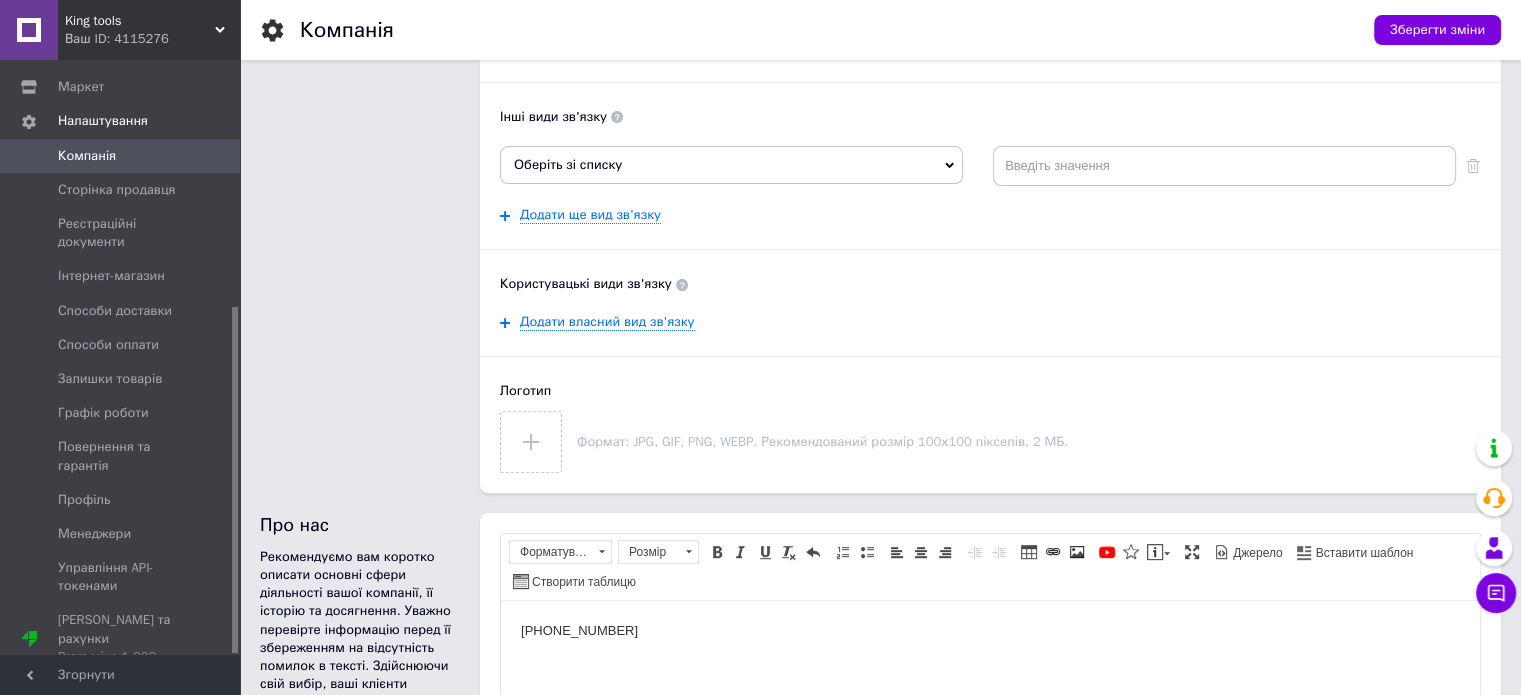 scroll, scrollTop: 600, scrollLeft: 0, axis: vertical 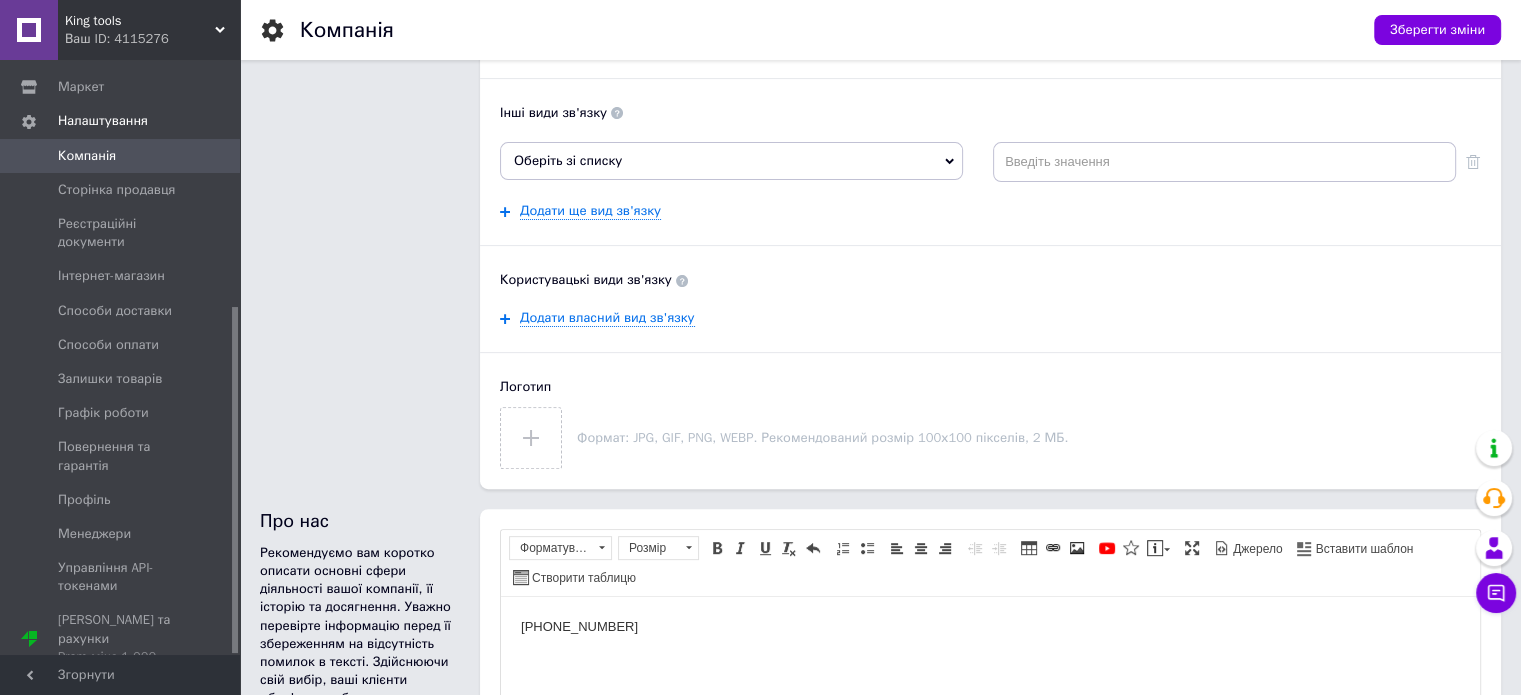 click on "[PHONE_NUMBER]" at bounding box center (990, 626) 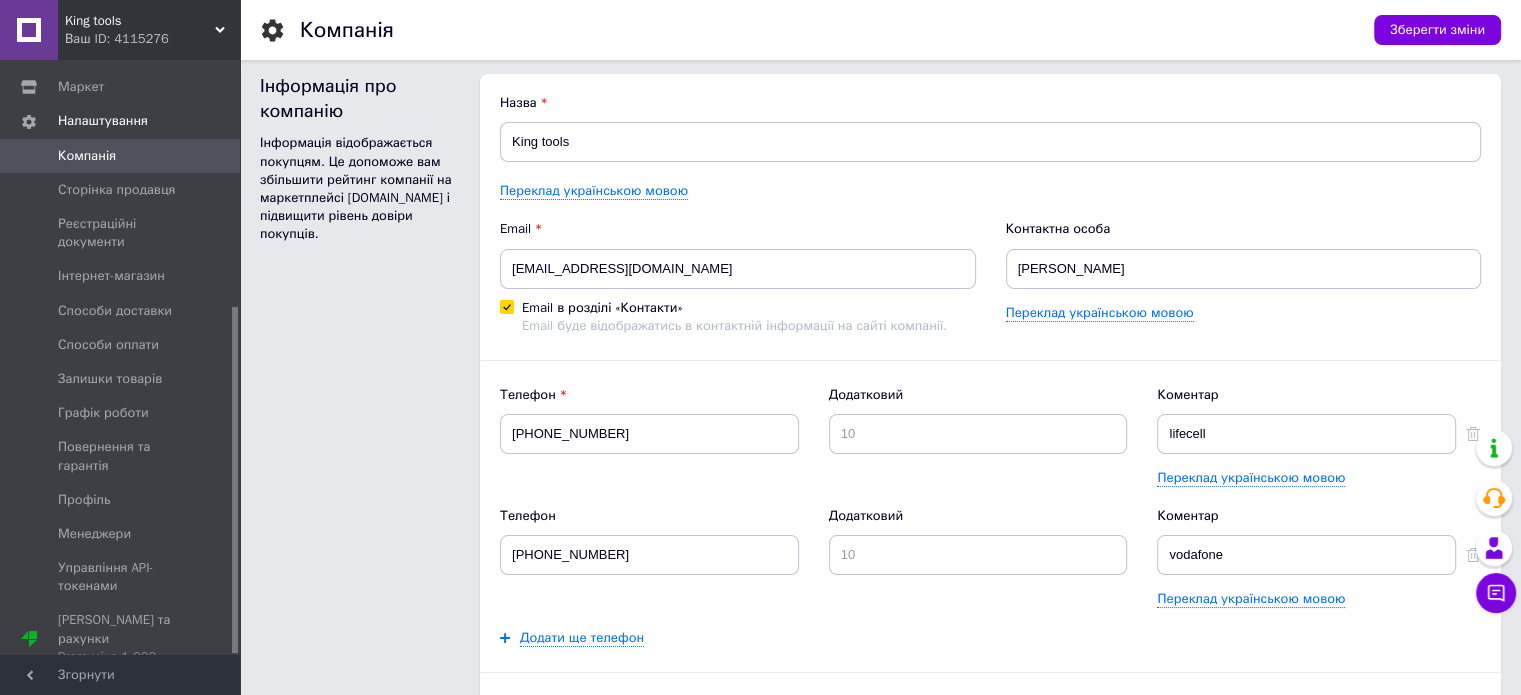 scroll, scrollTop: 0, scrollLeft: 0, axis: both 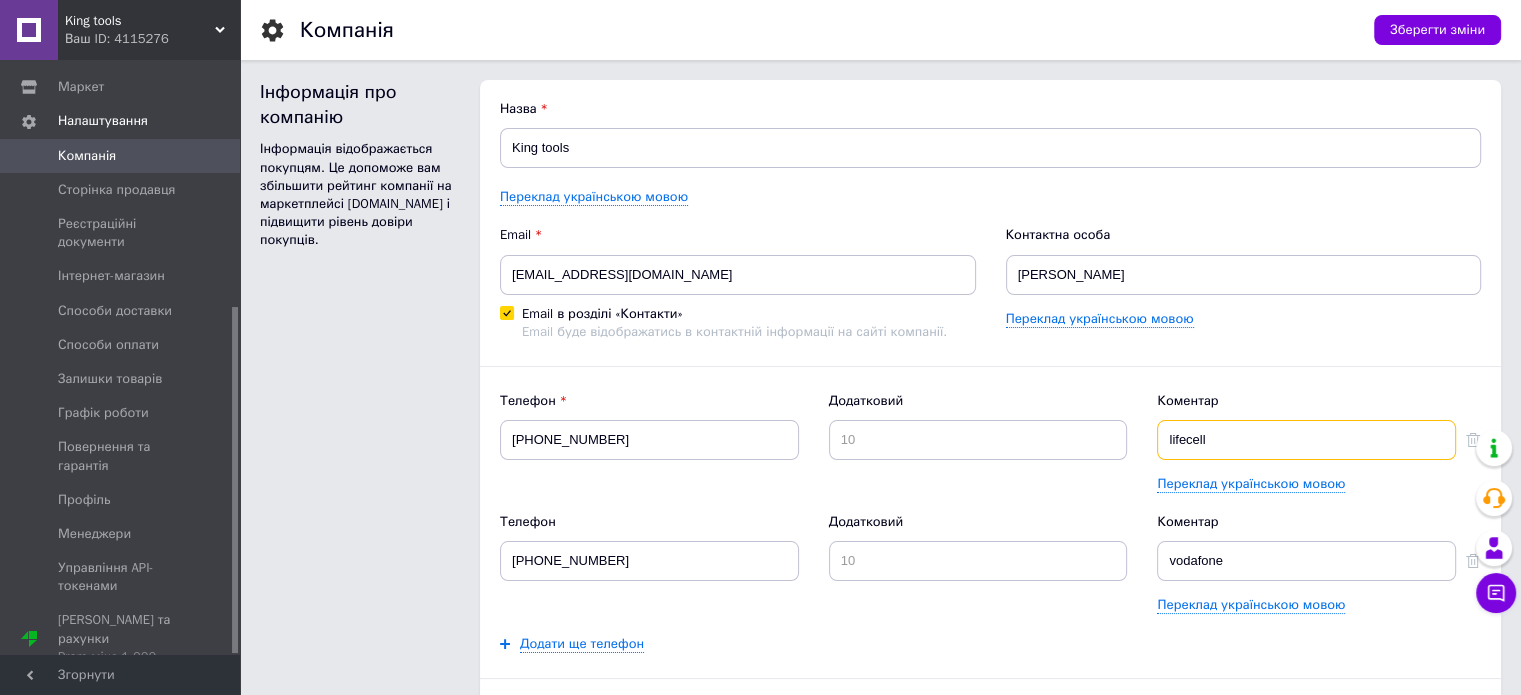 drag, startPoint x: 1153, startPoint y: 435, endPoint x: 1082, endPoint y: 442, distance: 71.34424 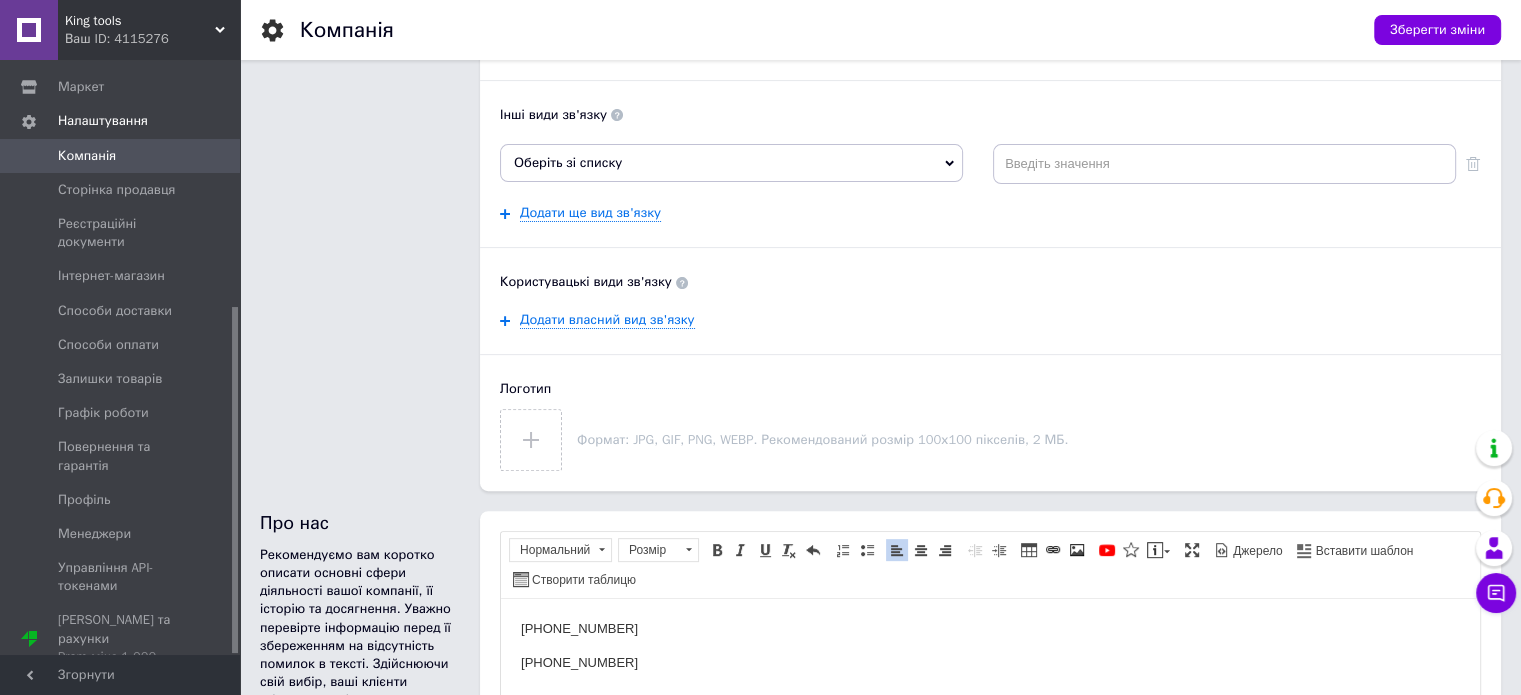 scroll, scrollTop: 700, scrollLeft: 0, axis: vertical 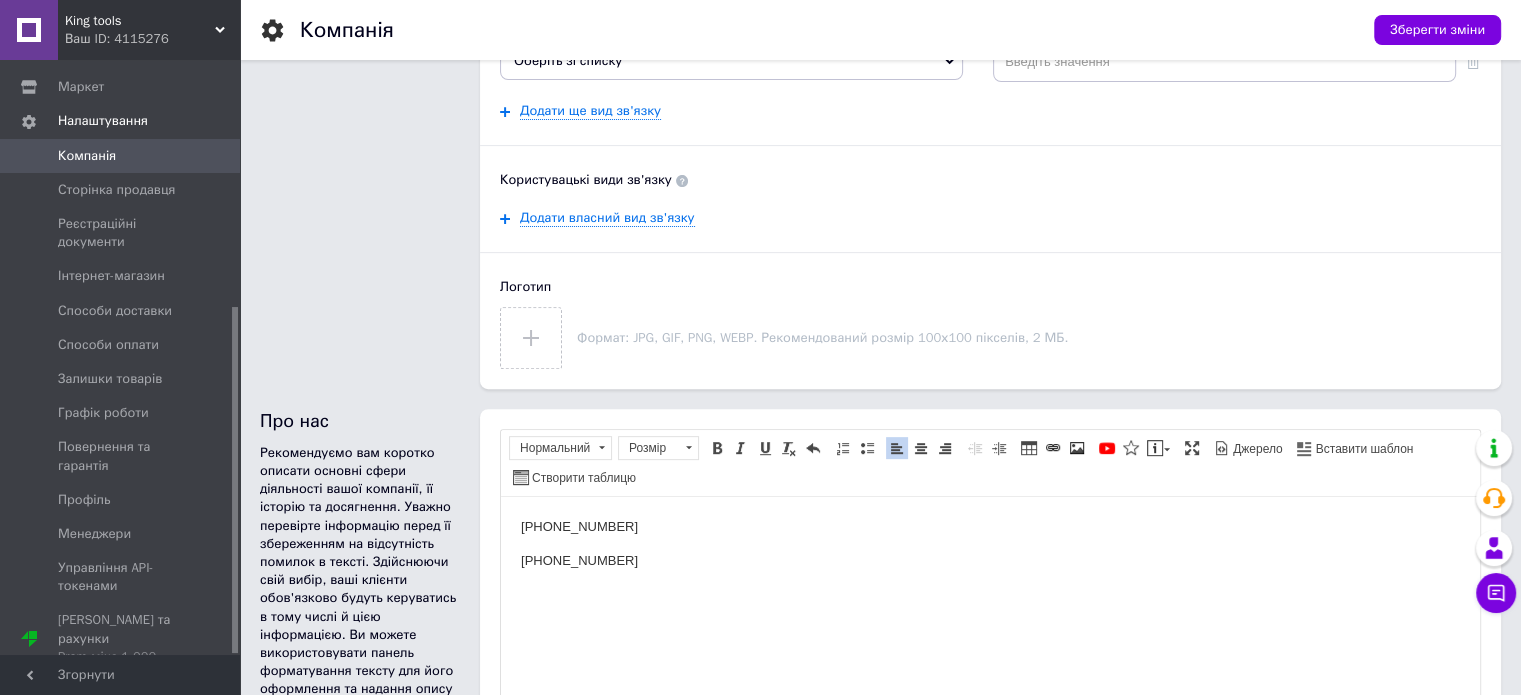 click on "[PHONE_NUMBER] [PHONE_NUMBER]" at bounding box center (990, 543) 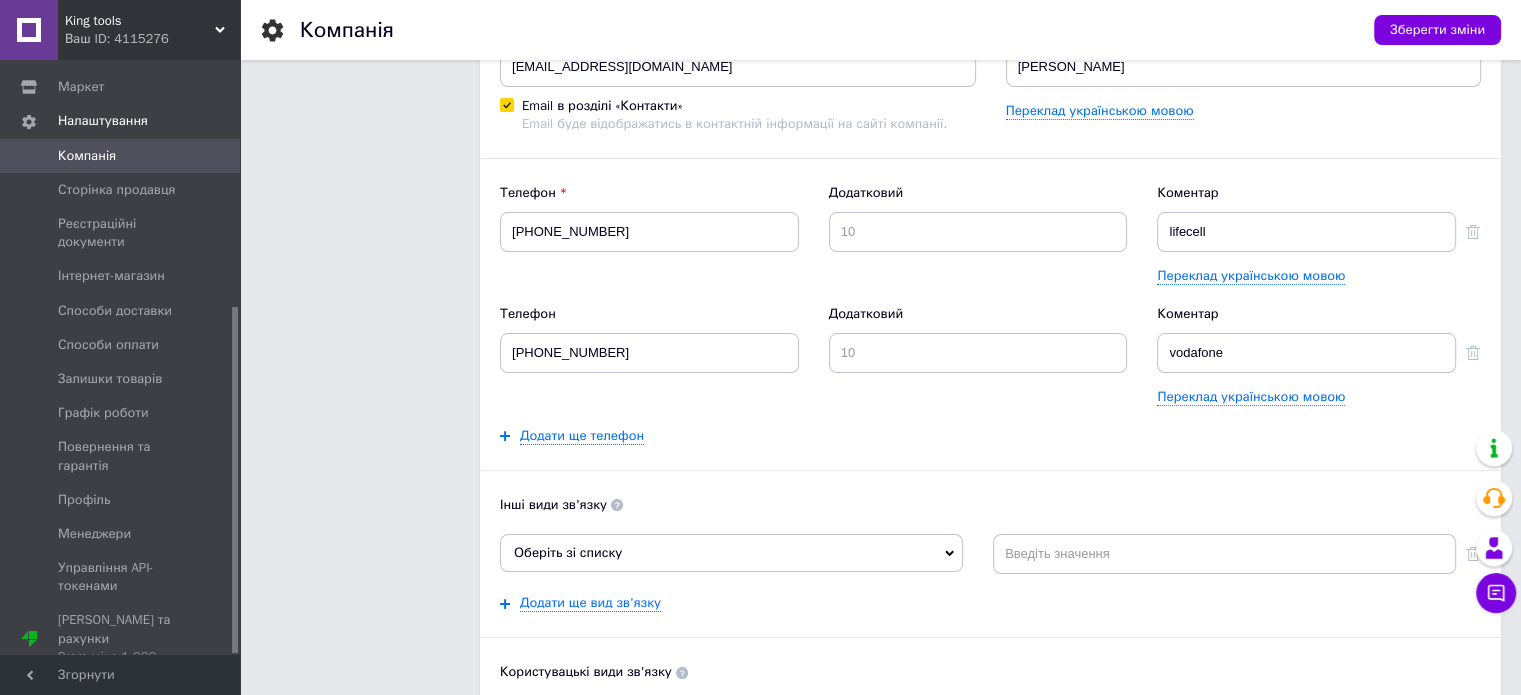 scroll, scrollTop: 200, scrollLeft: 0, axis: vertical 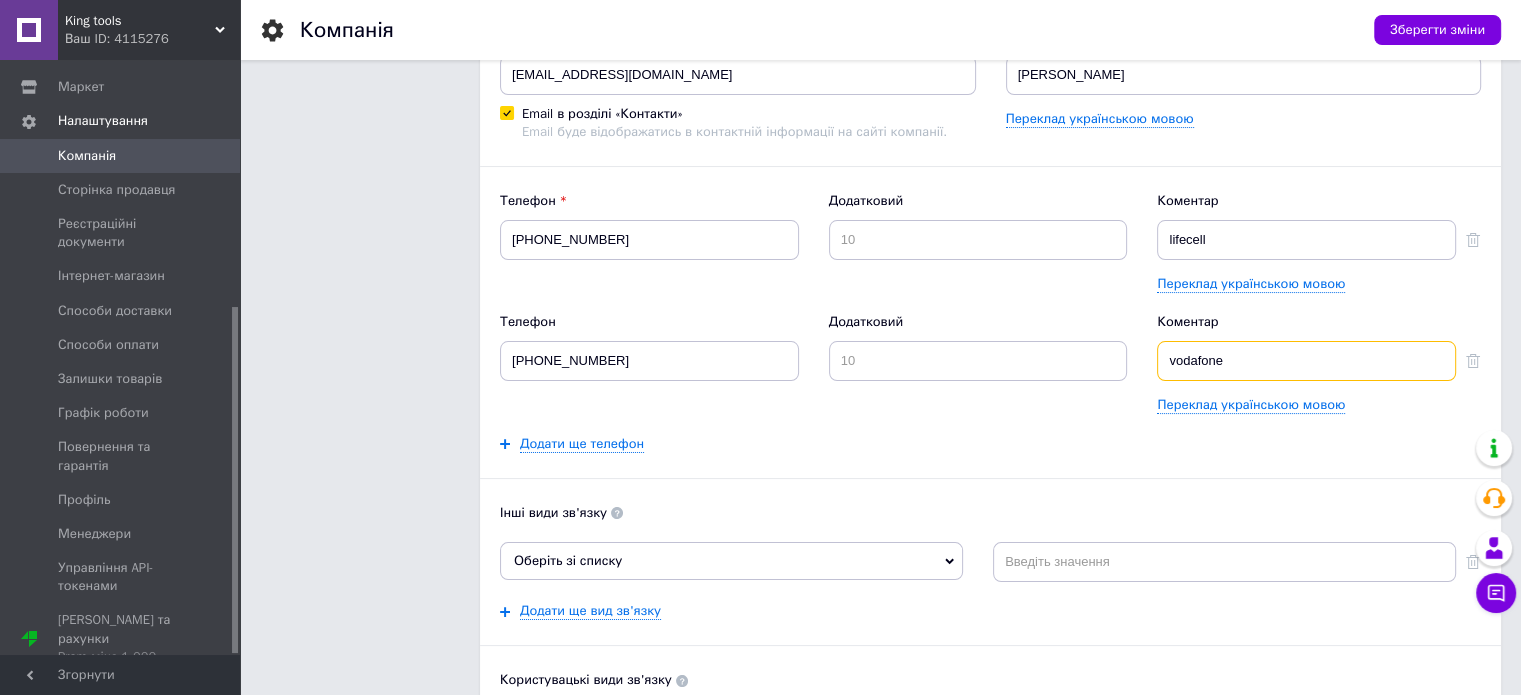 drag, startPoint x: 1248, startPoint y: 359, endPoint x: 1052, endPoint y: 360, distance: 196.00255 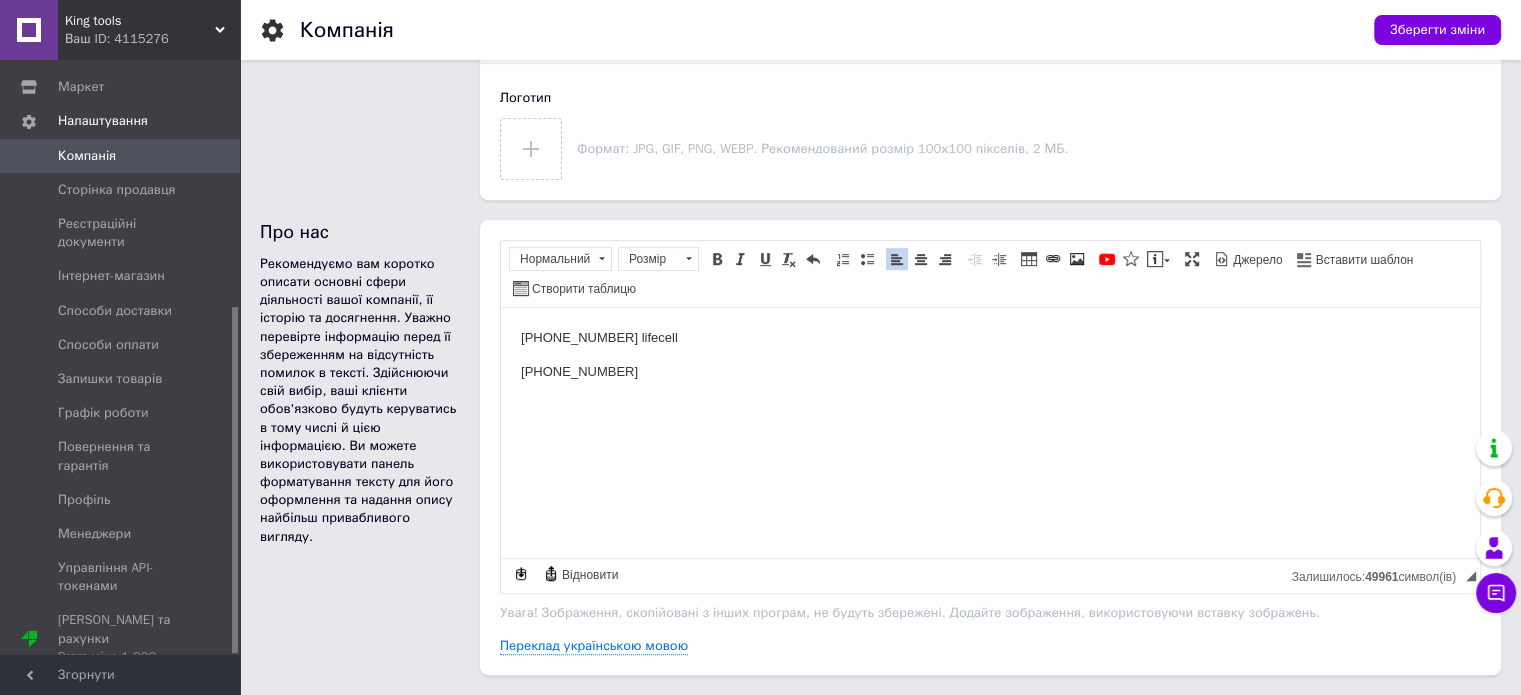 scroll, scrollTop: 900, scrollLeft: 0, axis: vertical 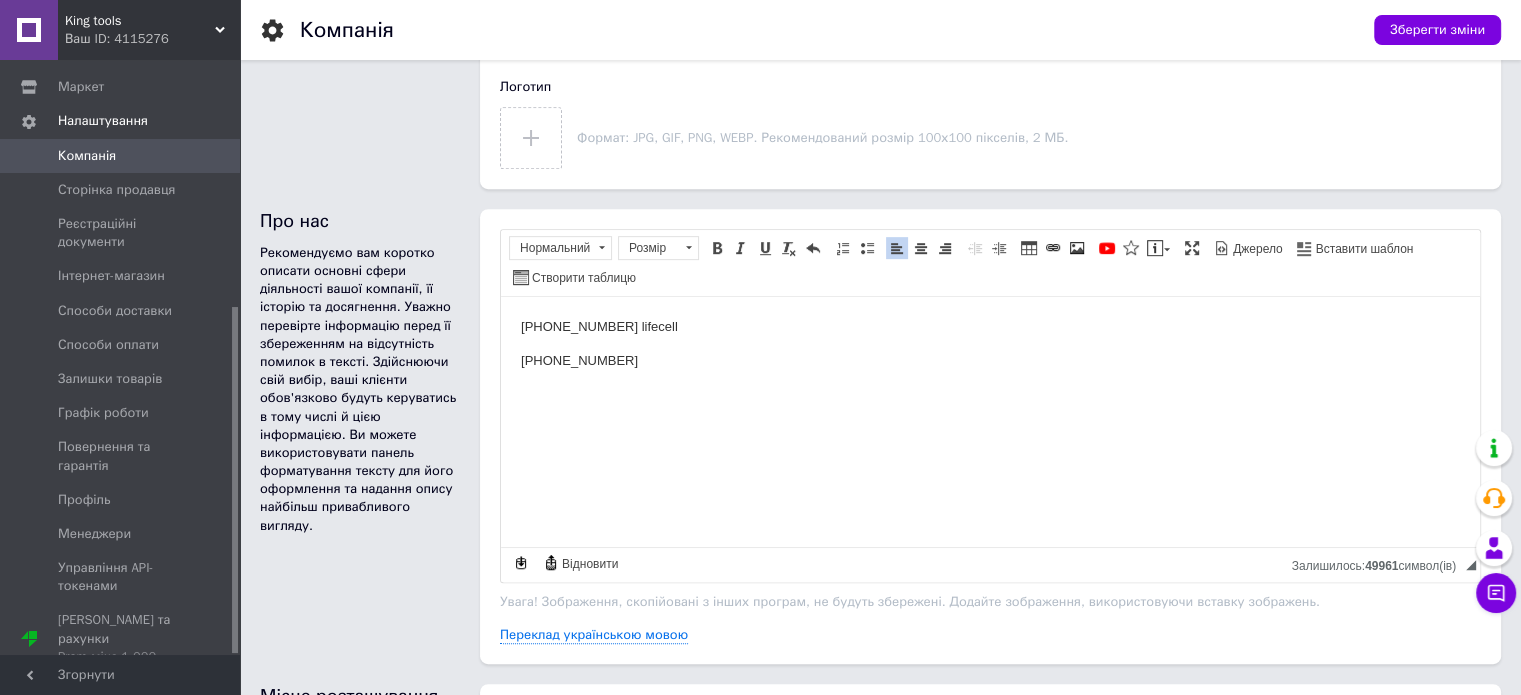 click on "[PHONE_NUMBER]" at bounding box center [990, 360] 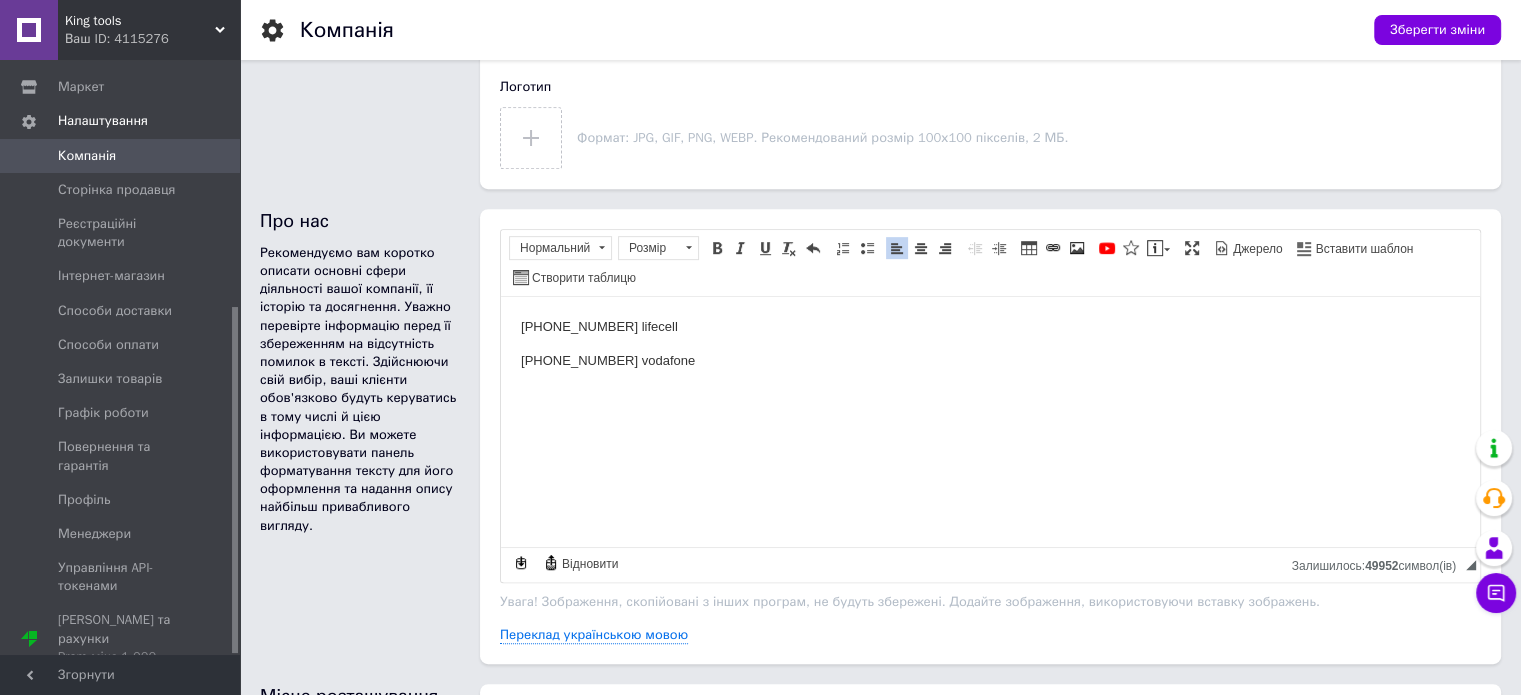 click on "[PHONE_NUMBER] vodafone" at bounding box center [990, 360] 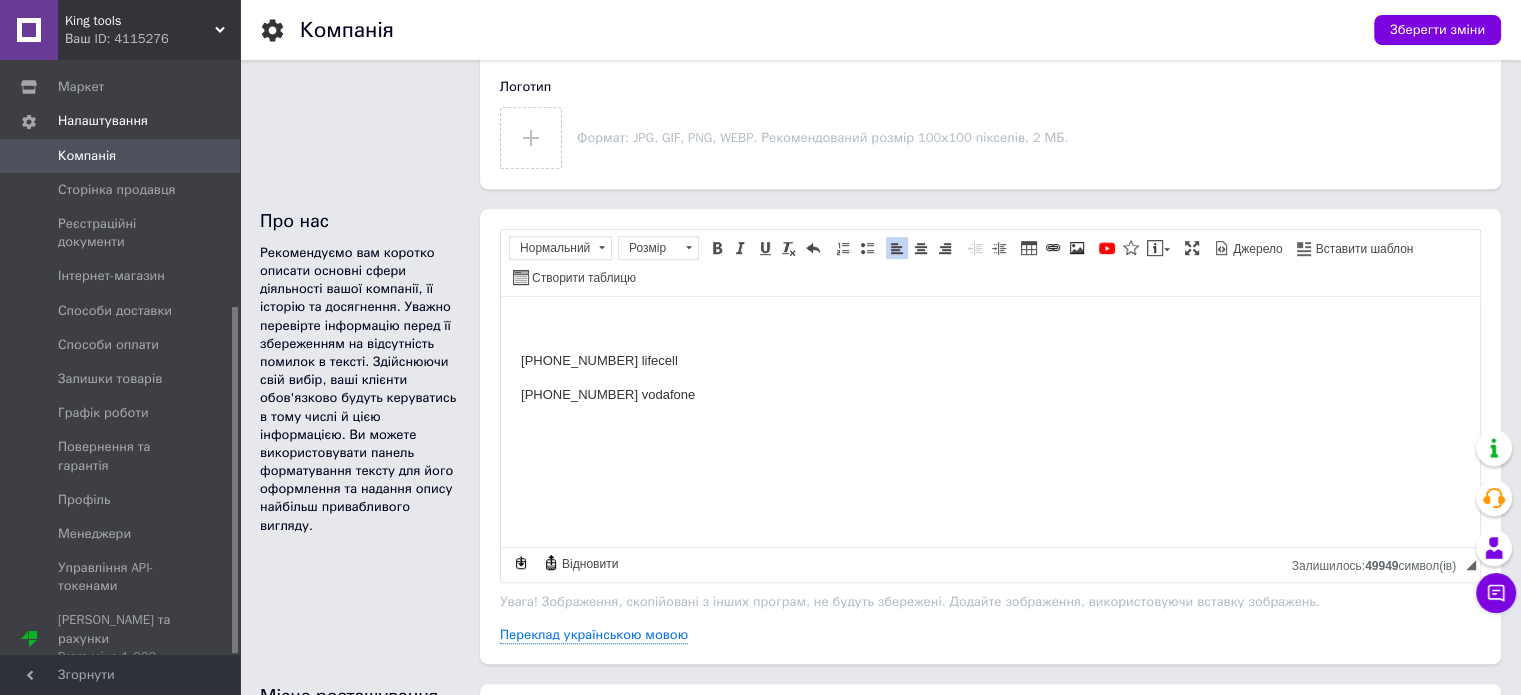 click on "[PHONE_NUMBER] lifecell [PHONE_NUMBER] vodafone" at bounding box center (990, 360) 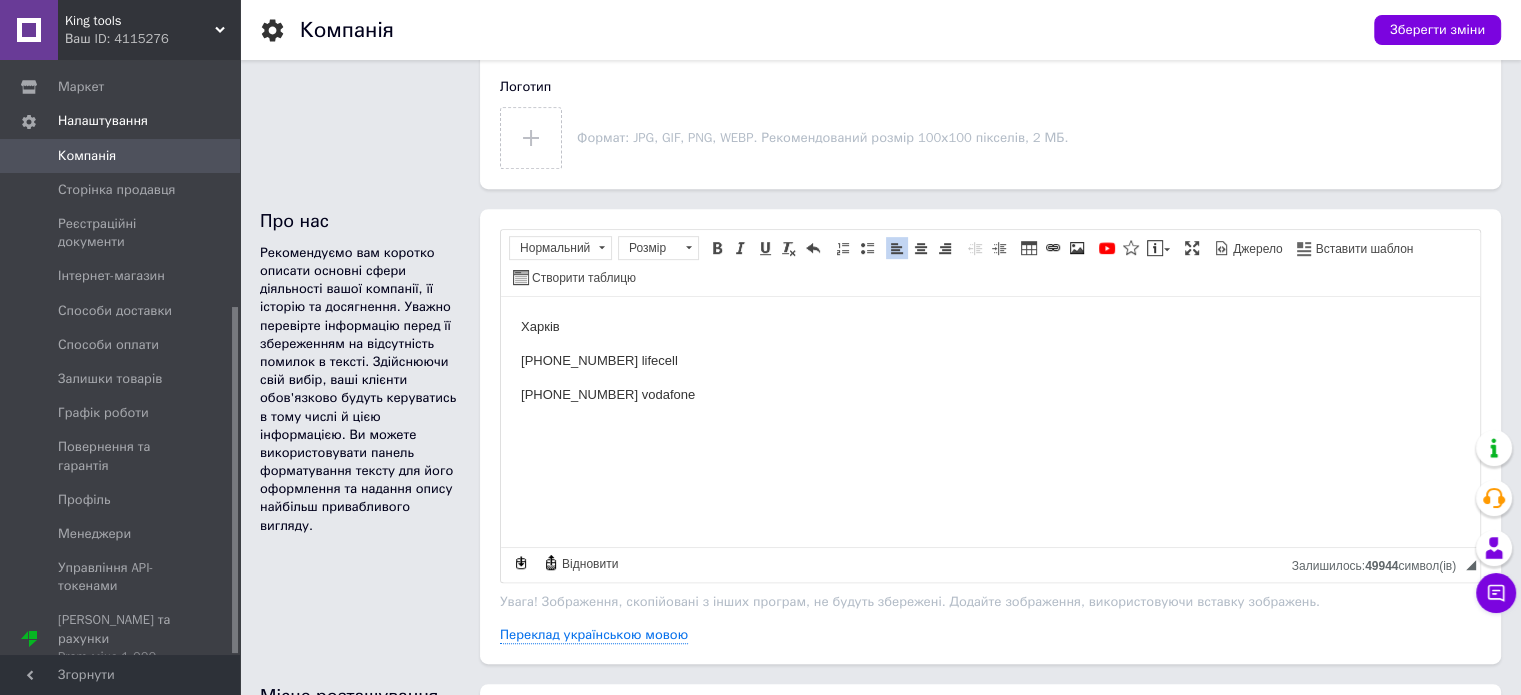 click on "Харків" at bounding box center [990, 326] 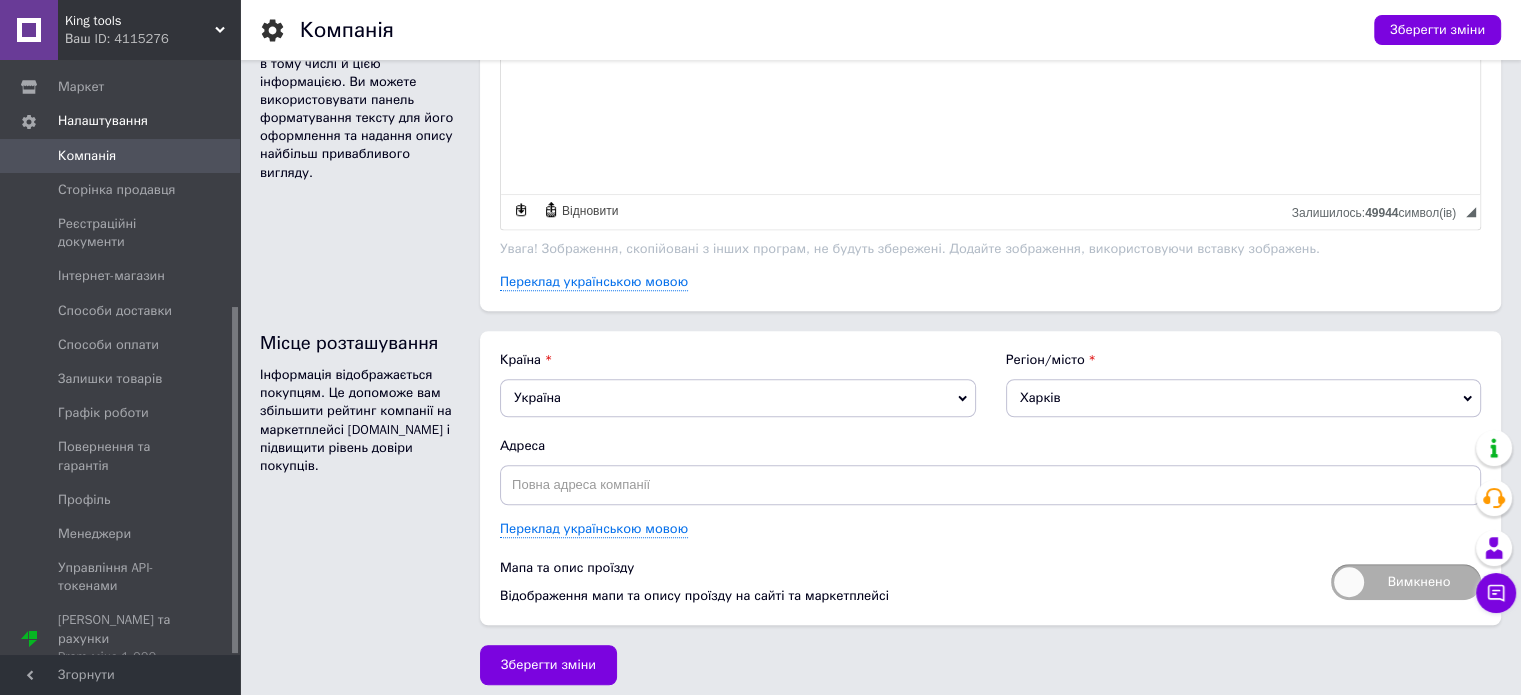 scroll, scrollTop: 1256, scrollLeft: 0, axis: vertical 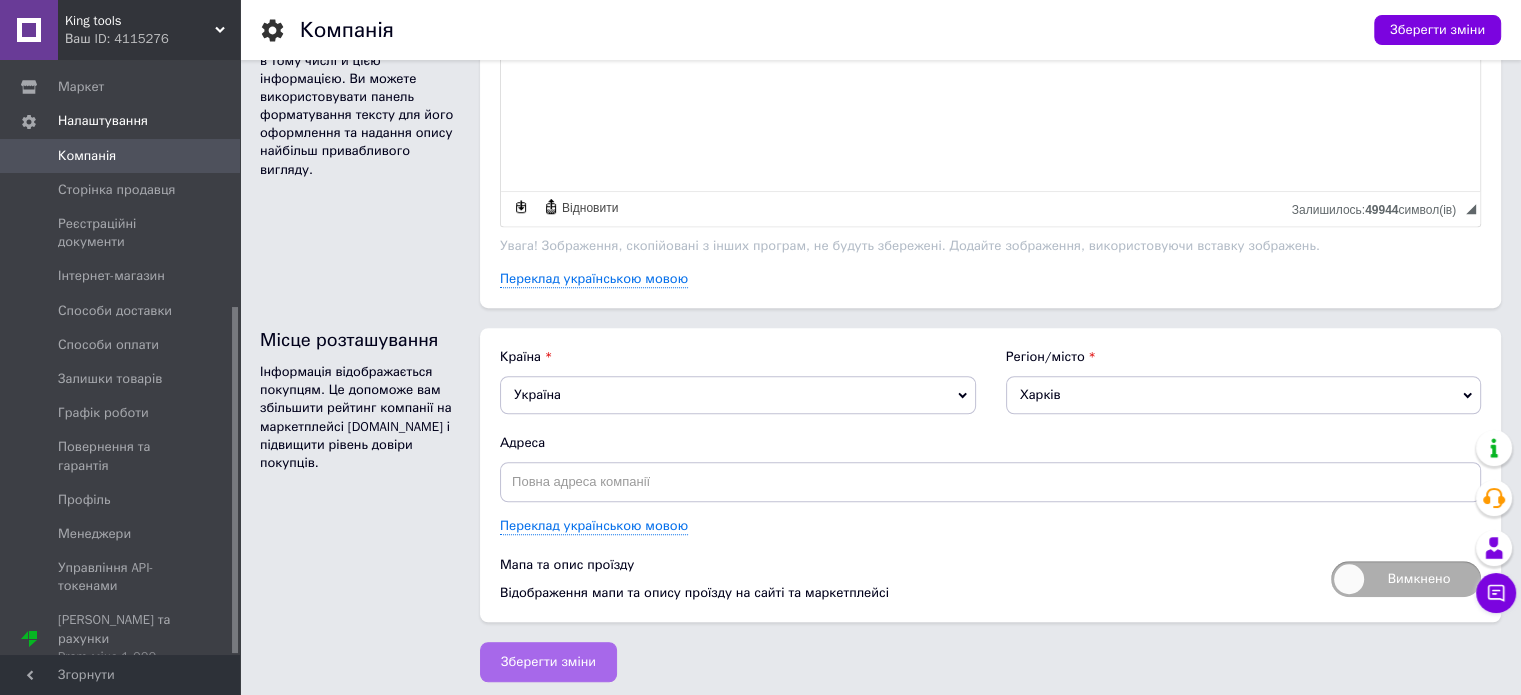 click on "Зберегти зміни" at bounding box center [548, 662] 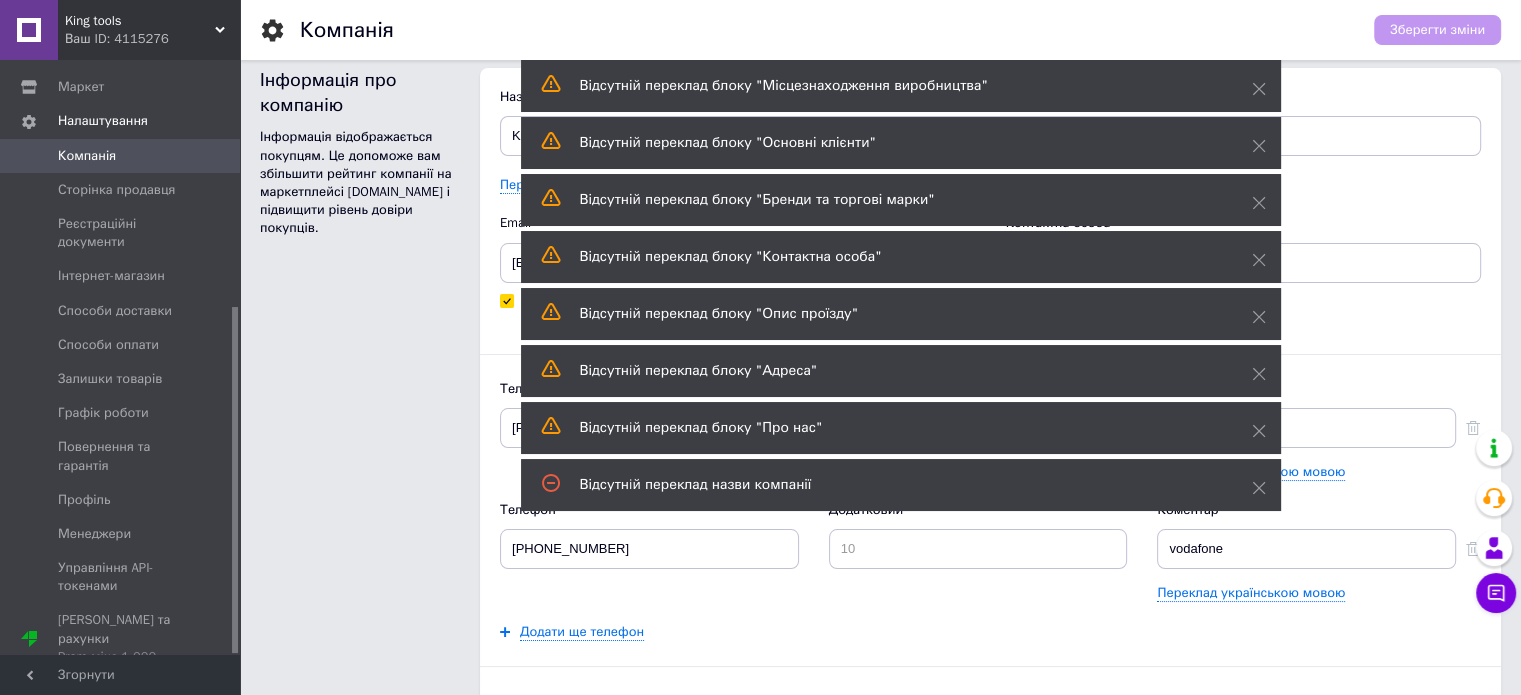 scroll, scrollTop: 0, scrollLeft: 0, axis: both 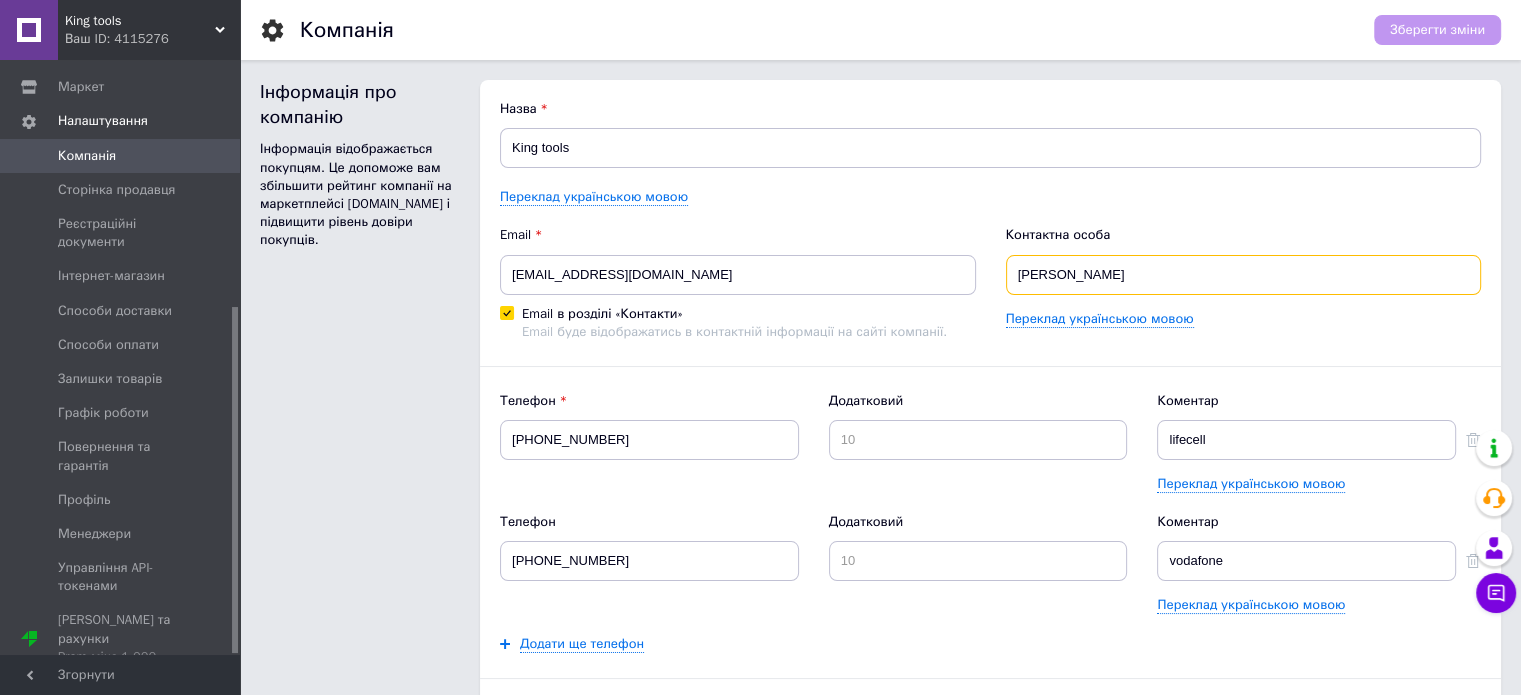 drag, startPoint x: 1084, startPoint y: 272, endPoint x: 928, endPoint y: 262, distance: 156.32019 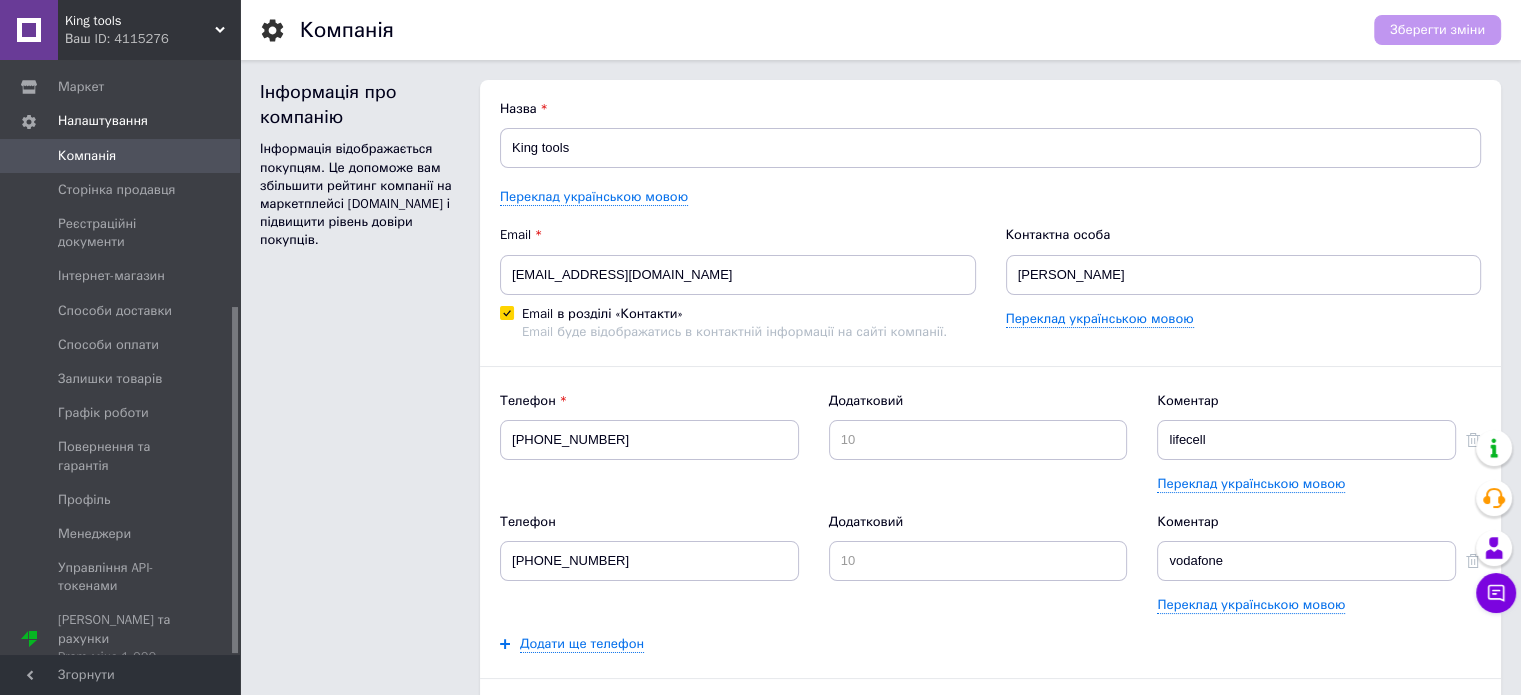 drag, startPoint x: 1078, startPoint y: 199, endPoint x: 886, endPoint y: 18, distance: 263.8655 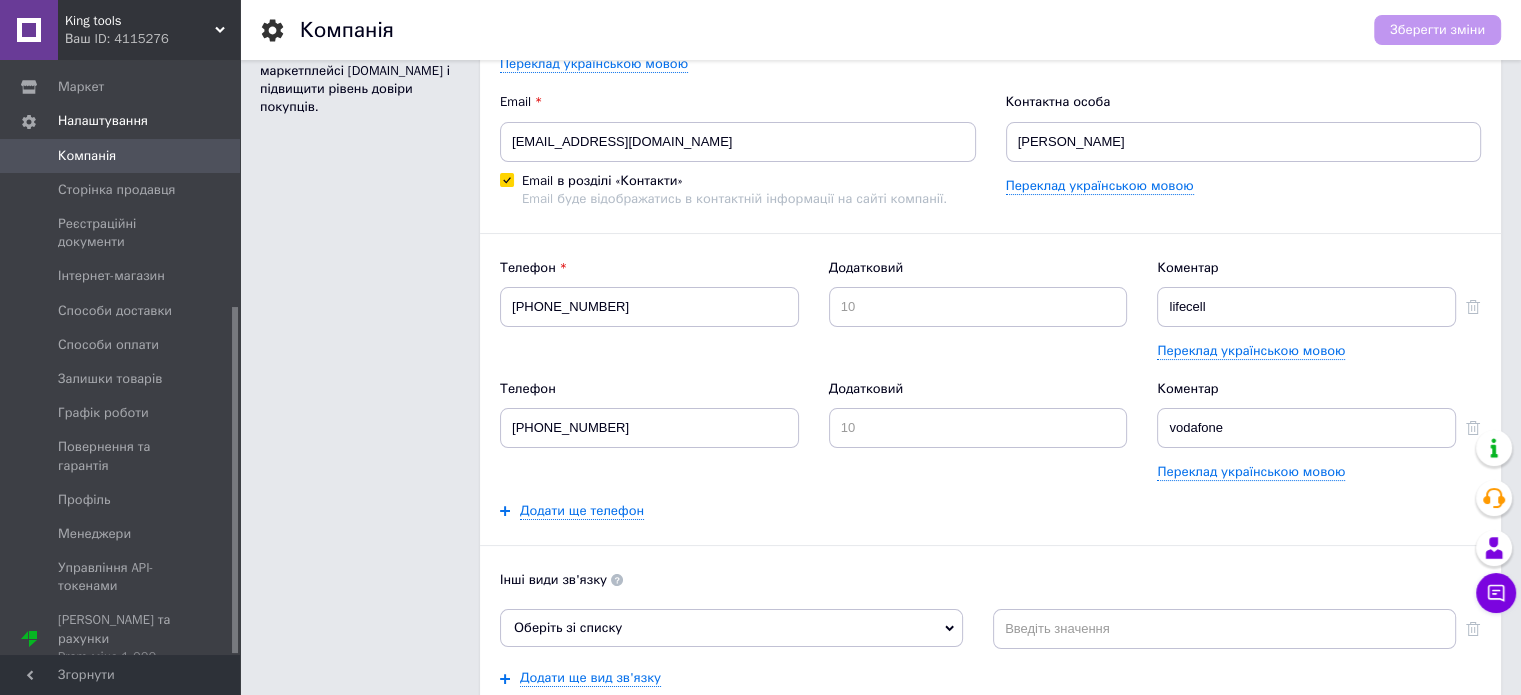 scroll, scrollTop: 100, scrollLeft: 0, axis: vertical 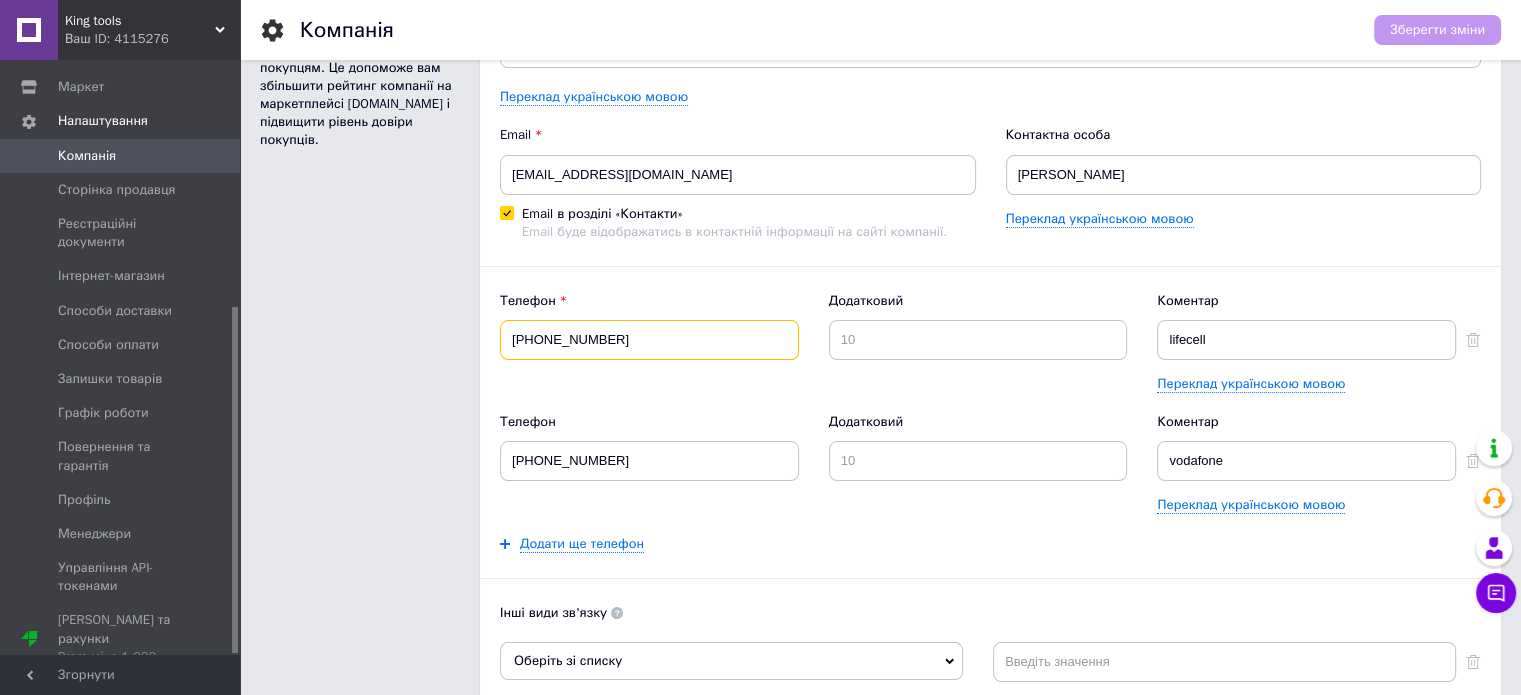 drag, startPoint x: 652, startPoint y: 339, endPoint x: 340, endPoint y: 331, distance: 312.10254 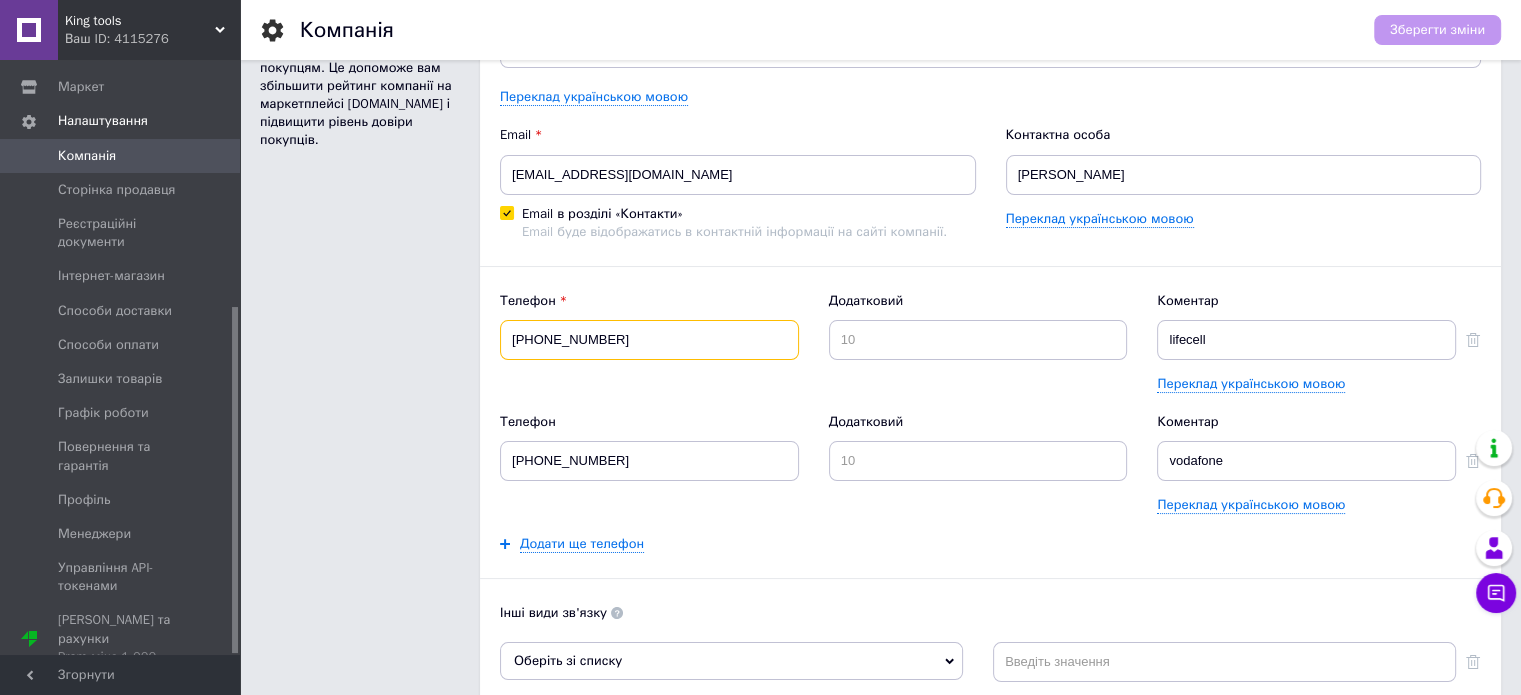 click on "Інформація про компанію Інформація відображається покупцям. Це допоможе вам збільшити
рейтинг компанії на маркетплейсі [DOMAIN_NAME] і підвищити рівень довіри покупців. Назва King tools Переклад українською мовою Email [EMAIL_ADDRESS][DOMAIN_NAME] Email в розділі «Контакти» Email буде відображатись в контактній інформації на сайті компанії. Контактна особа [PERSON_NAME] Переклад українською мовою Телефон [PHONE_NUMBER] Додатковий Коментар lifecell Переклад українською мовою Телефон [PHONE_NUMBER] Додатковий Коментар vodafone Переклад українською мовою Додати ще телефон Інші види зв'язку   Skype Viber ICQ" at bounding box center (880, 484) 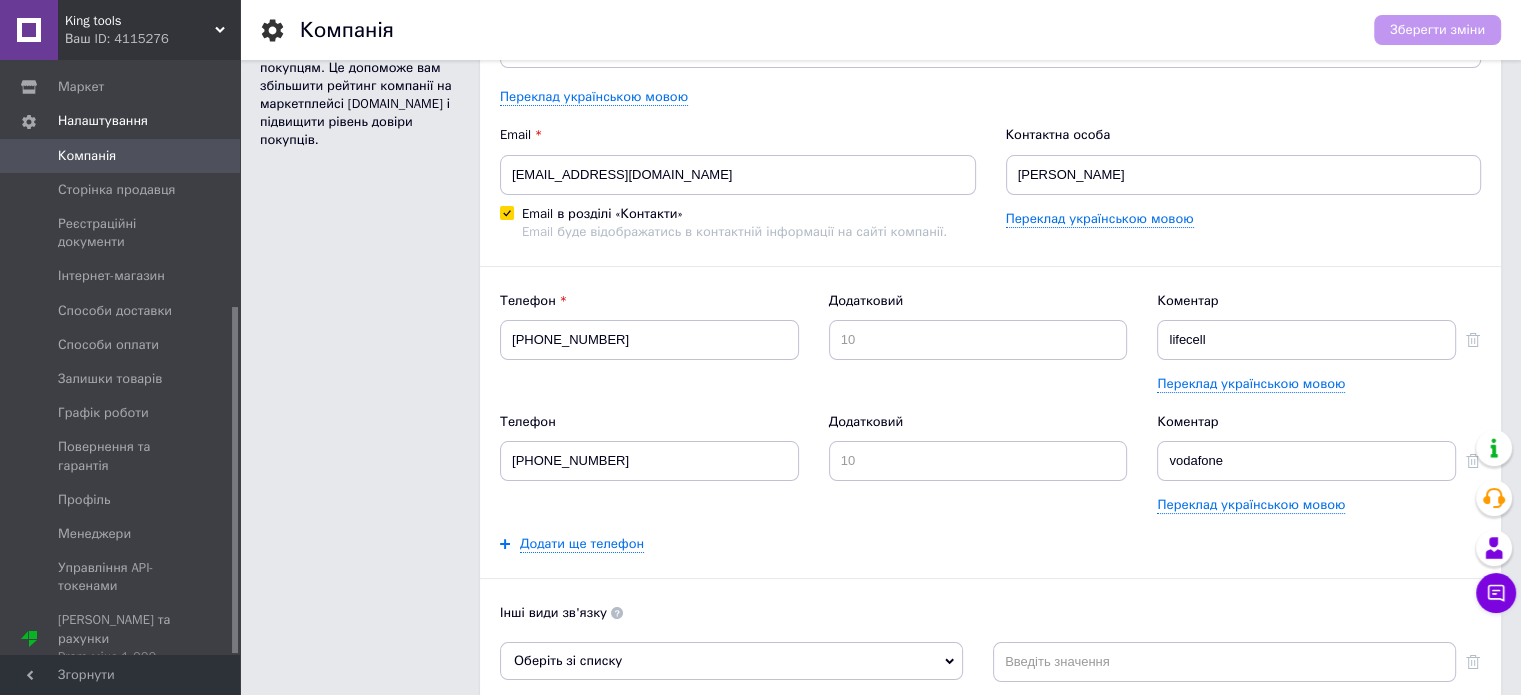 click on "Інформація про компанію Інформація відображається покупцям. Це допоможе вам збільшити
рейтинг компанії на маркетплейсі [DOMAIN_NAME] і підвищити рівень довіри покупців." at bounding box center [360, 484] 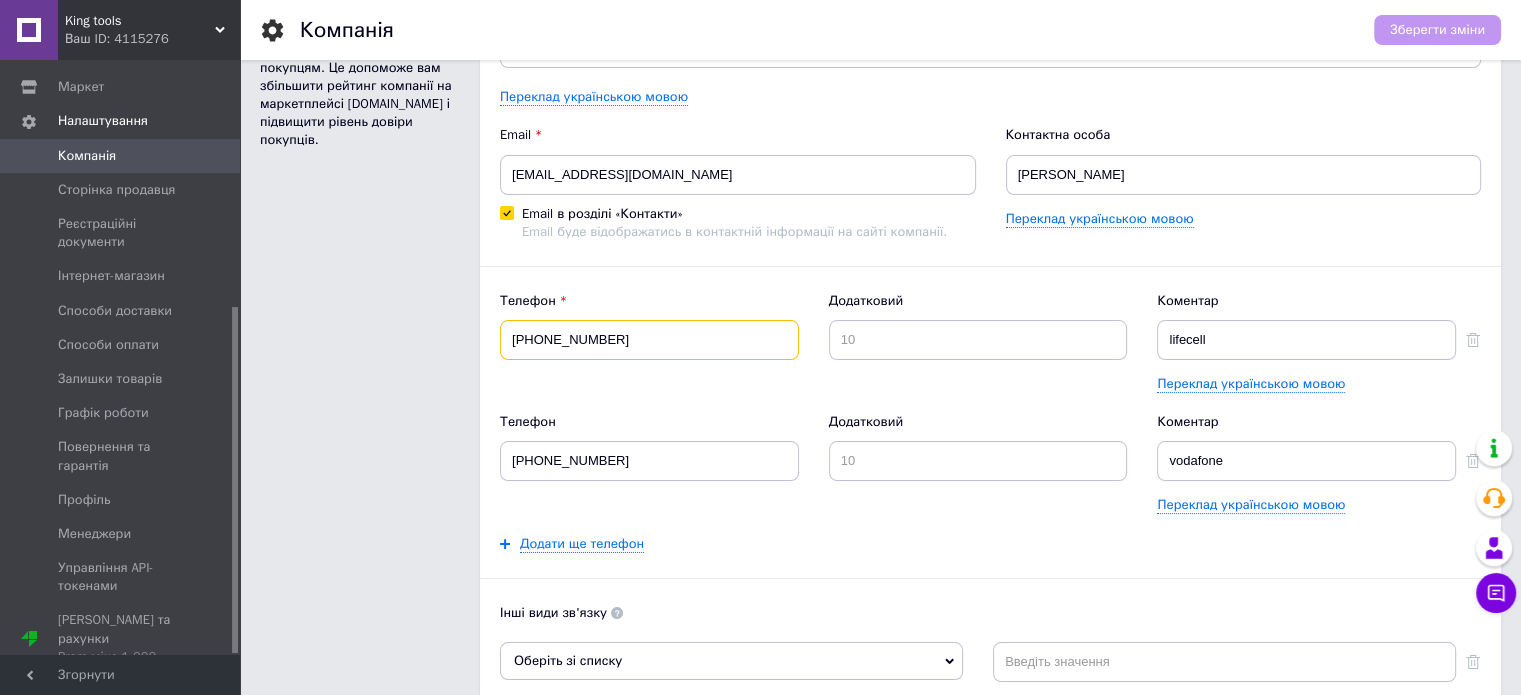 drag, startPoint x: 642, startPoint y: 339, endPoint x: 302, endPoint y: 352, distance: 340.24844 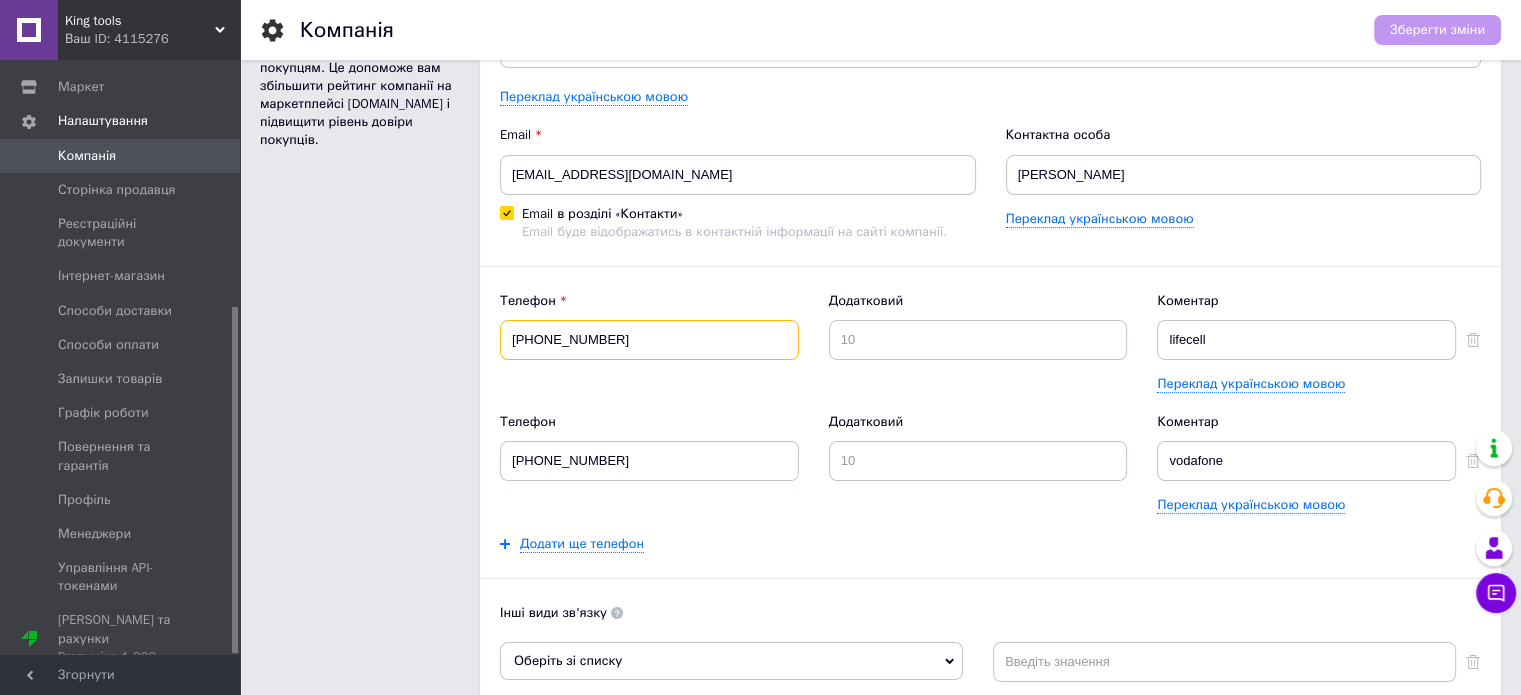 click on "Інформація про компанію Інформація відображається покупцям. Це допоможе вам збільшити
рейтинг компанії на маркетплейсі [DOMAIN_NAME] і підвищити рівень довіри покупців. Назва King tools Переклад українською мовою Email [EMAIL_ADDRESS][DOMAIN_NAME] Email в розділі «Контакти» Email буде відображатись в контактній інформації на сайті компанії. Контактна особа [PERSON_NAME] Переклад українською мовою Телефон [PHONE_NUMBER] Додатковий Коментар lifecell Переклад українською мовою Телефон [PHONE_NUMBER] Додатковий Коментар vodafone Переклад українською мовою Додати ще телефон Інші види зв'язку   Skype Viber ICQ" at bounding box center [880, 484] 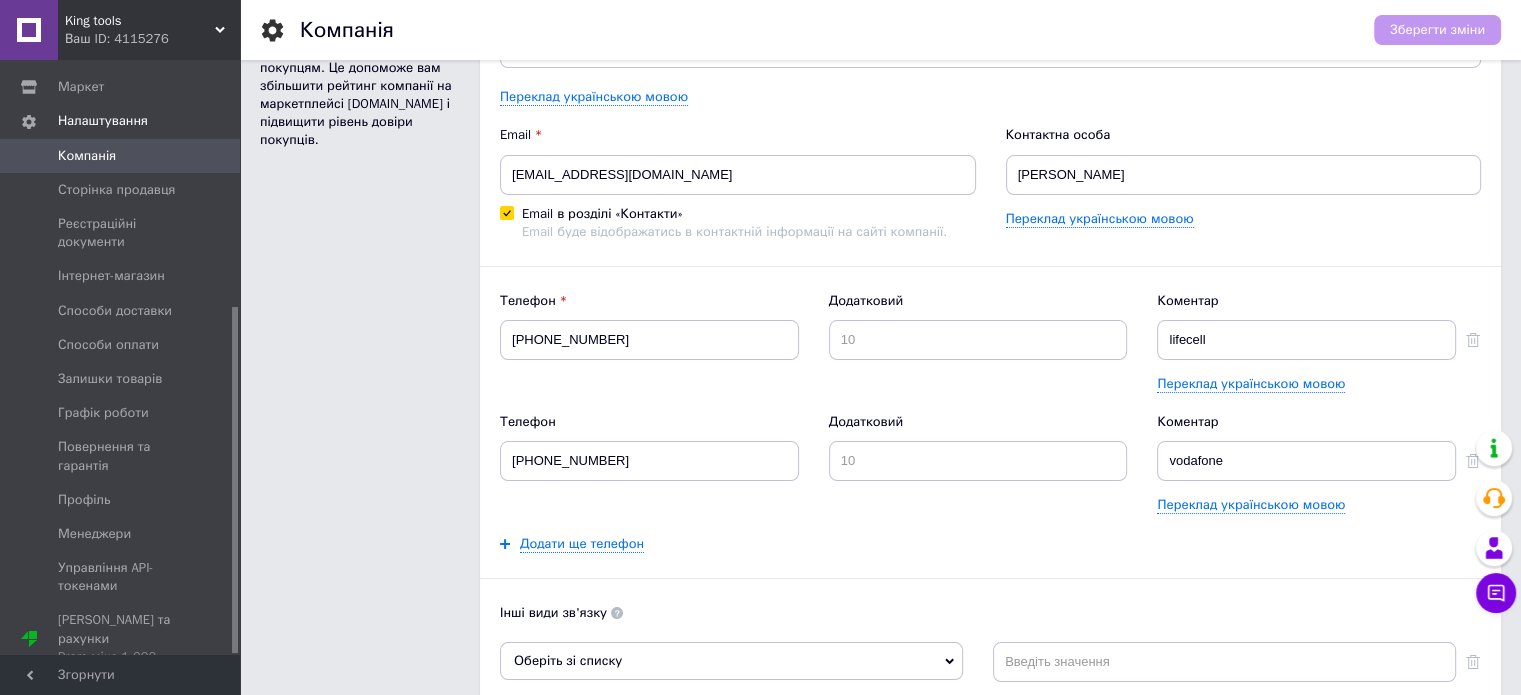 click on "Інформація про компанію Інформація відображається покупцям. Це допоможе вам збільшити
рейтинг компанії на маркетплейсі [DOMAIN_NAME] і підвищити рівень довіри покупців." at bounding box center [360, 484] 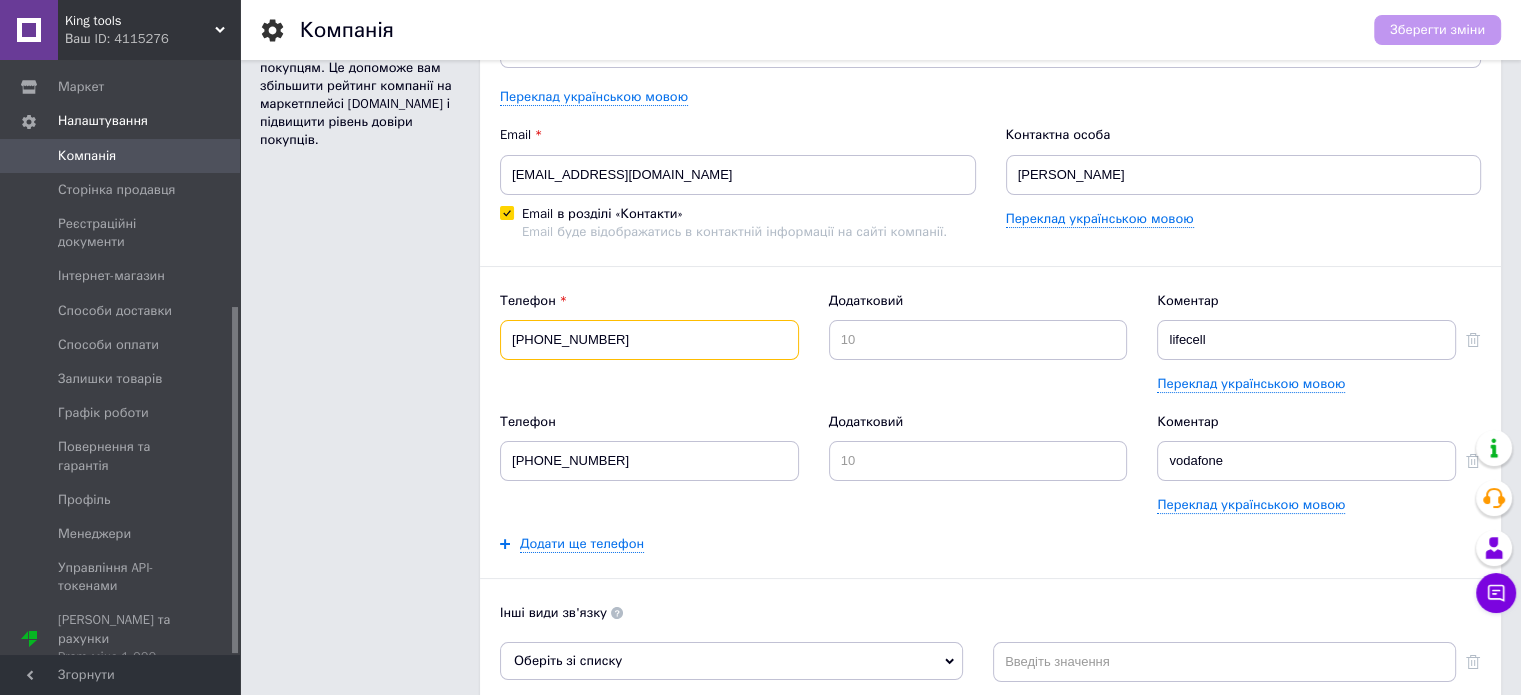 drag, startPoint x: 666, startPoint y: 339, endPoint x: 367, endPoint y: 346, distance: 299.08194 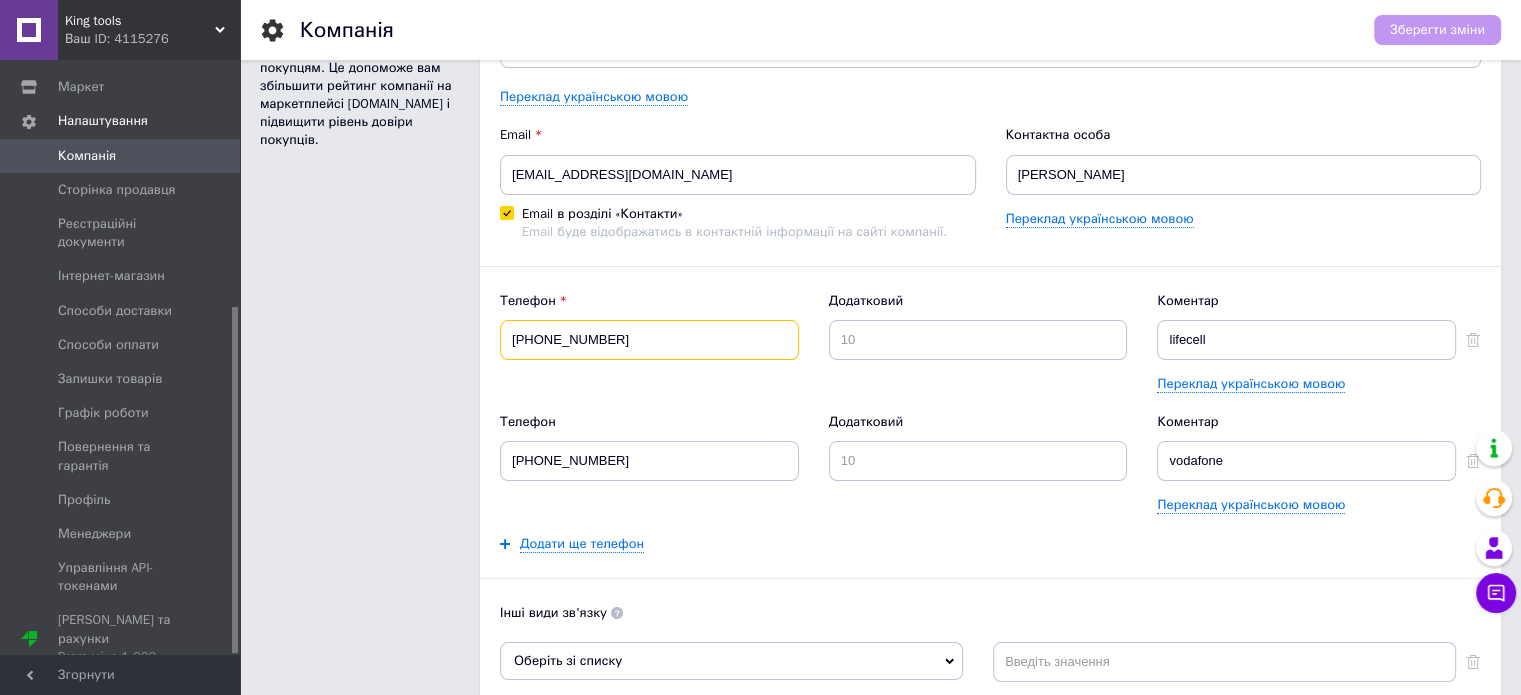 click on "Інформація про компанію Інформація відображається покупцям. Це допоможе вам збільшити
рейтинг компанії на маркетплейсі [DOMAIN_NAME] і підвищити рівень довіри покупців. Назва King tools Переклад українською мовою Email [EMAIL_ADDRESS][DOMAIN_NAME] Email в розділі «Контакти» Email буде відображатись в контактній інформації на сайті компанії. Контактна особа [PERSON_NAME] Переклад українською мовою Телефон [PHONE_NUMBER] Додатковий Коментар lifecell Переклад українською мовою Телефон [PHONE_NUMBER] Додатковий Коментар vodafone Переклад українською мовою Додати ще телефон Інші види зв'язку   Skype Viber ICQ" at bounding box center [880, 484] 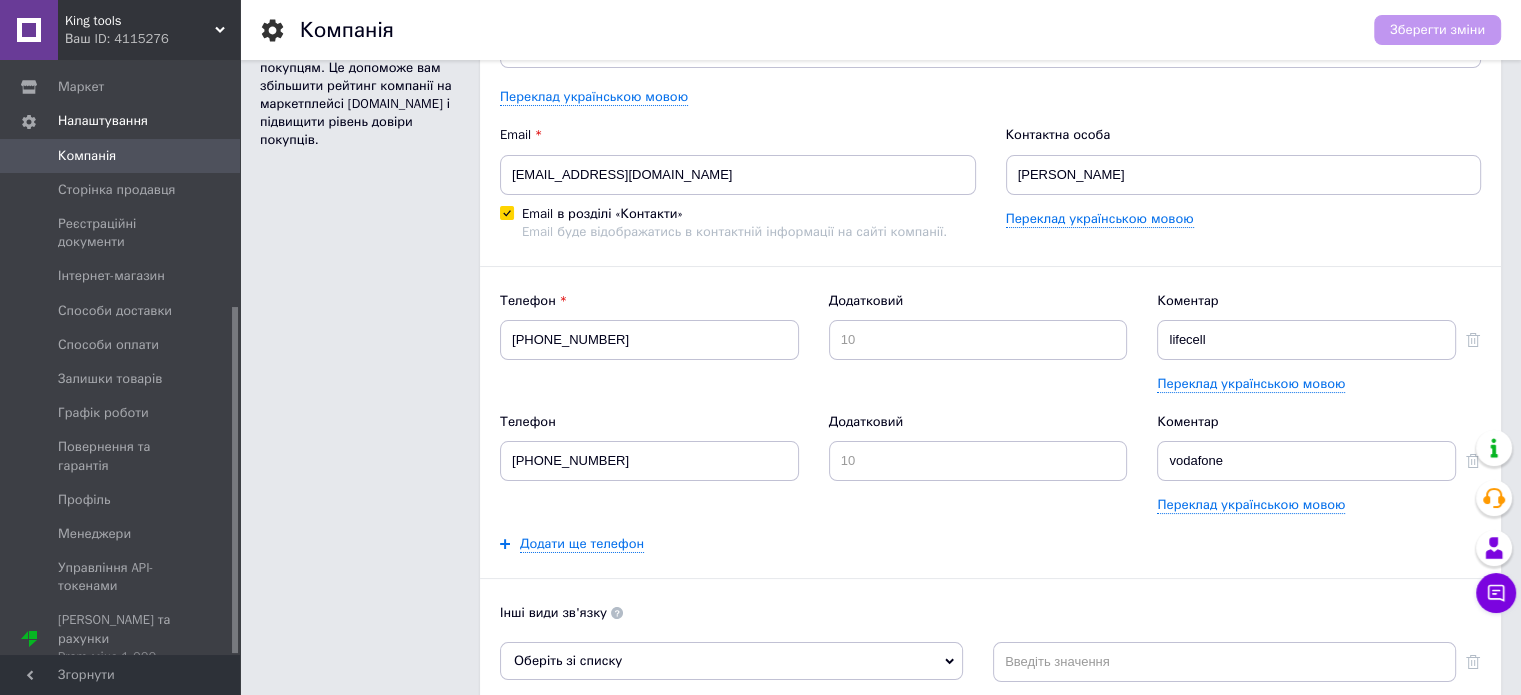 click on "Інформація про компанію Інформація відображається покупцям. Це допоможе вам збільшити
рейтинг компанії на маркетплейсі [DOMAIN_NAME] і підвищити рівень довіри покупців." at bounding box center [360, 484] 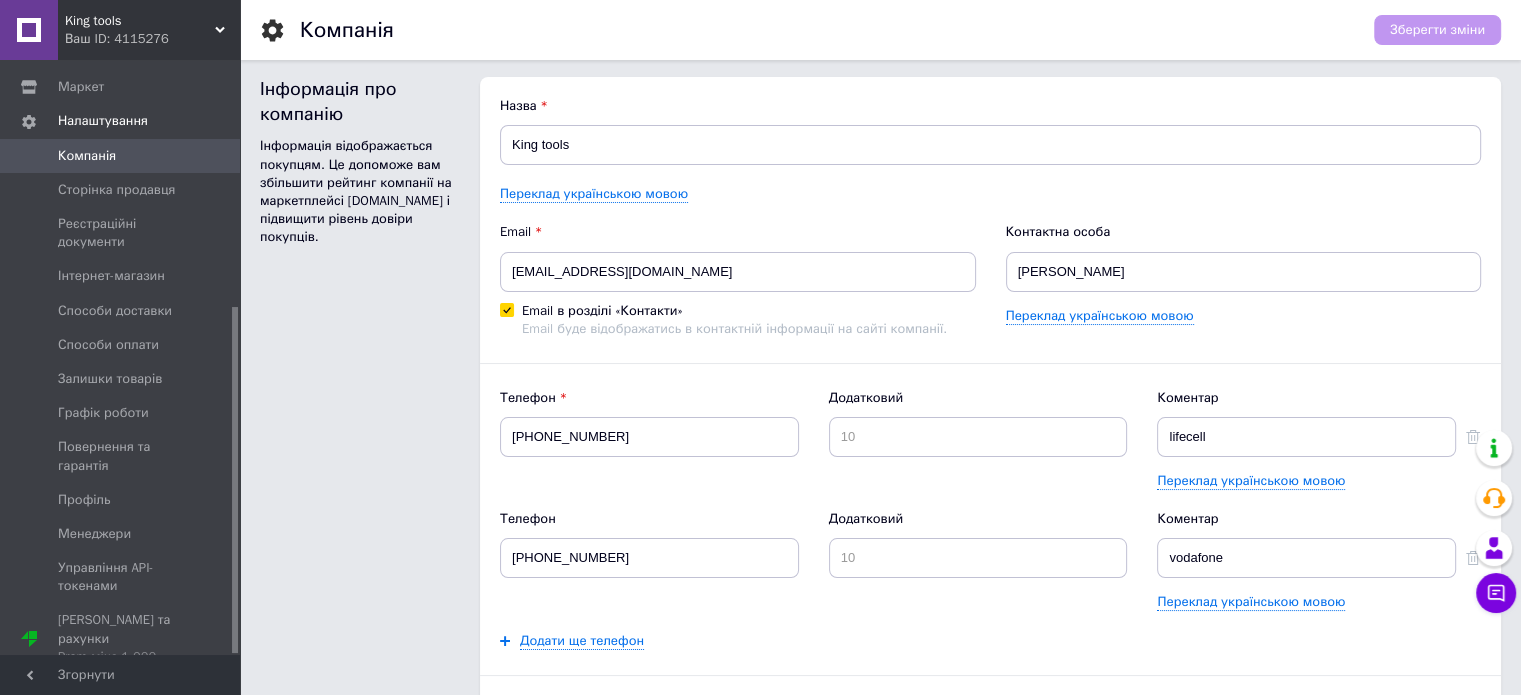 scroll, scrollTop: 0, scrollLeft: 0, axis: both 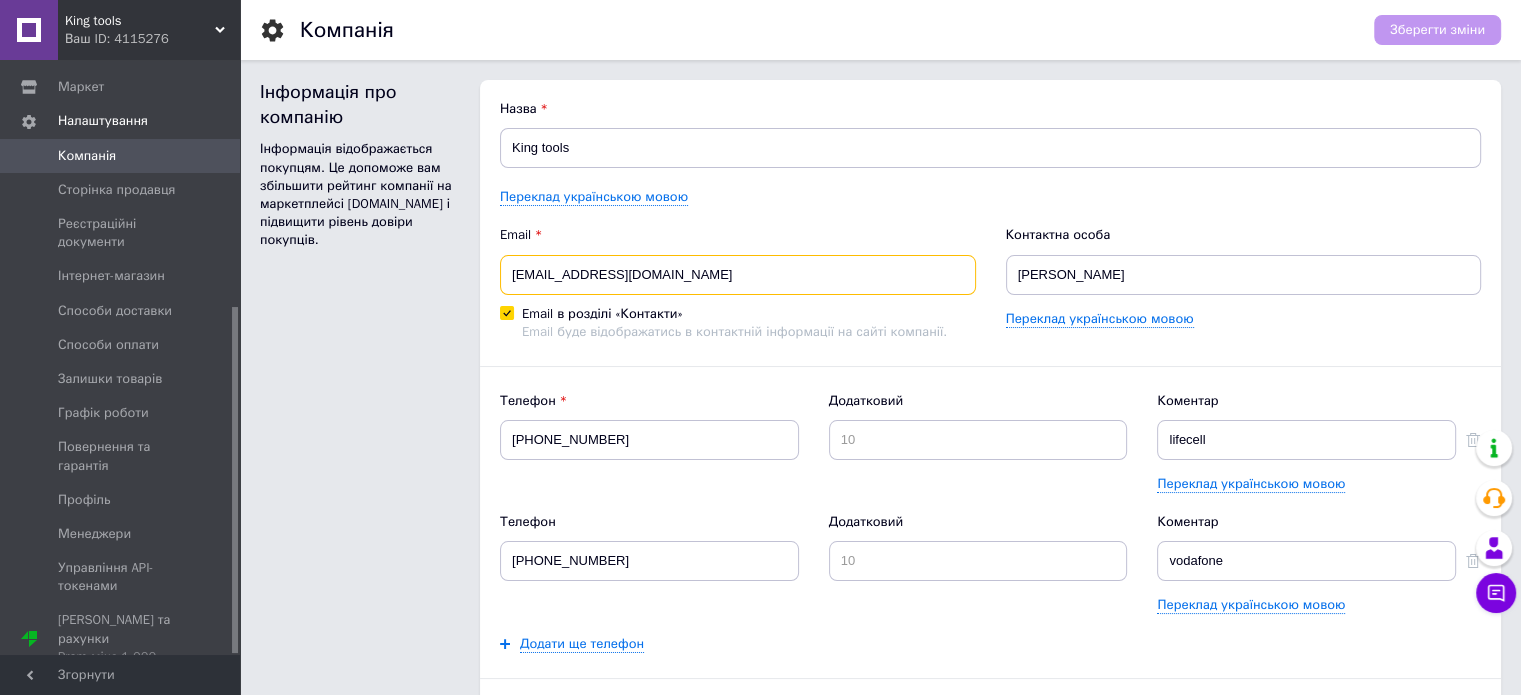 drag, startPoint x: 587, startPoint y: 274, endPoint x: 443, endPoint y: 264, distance: 144.3468 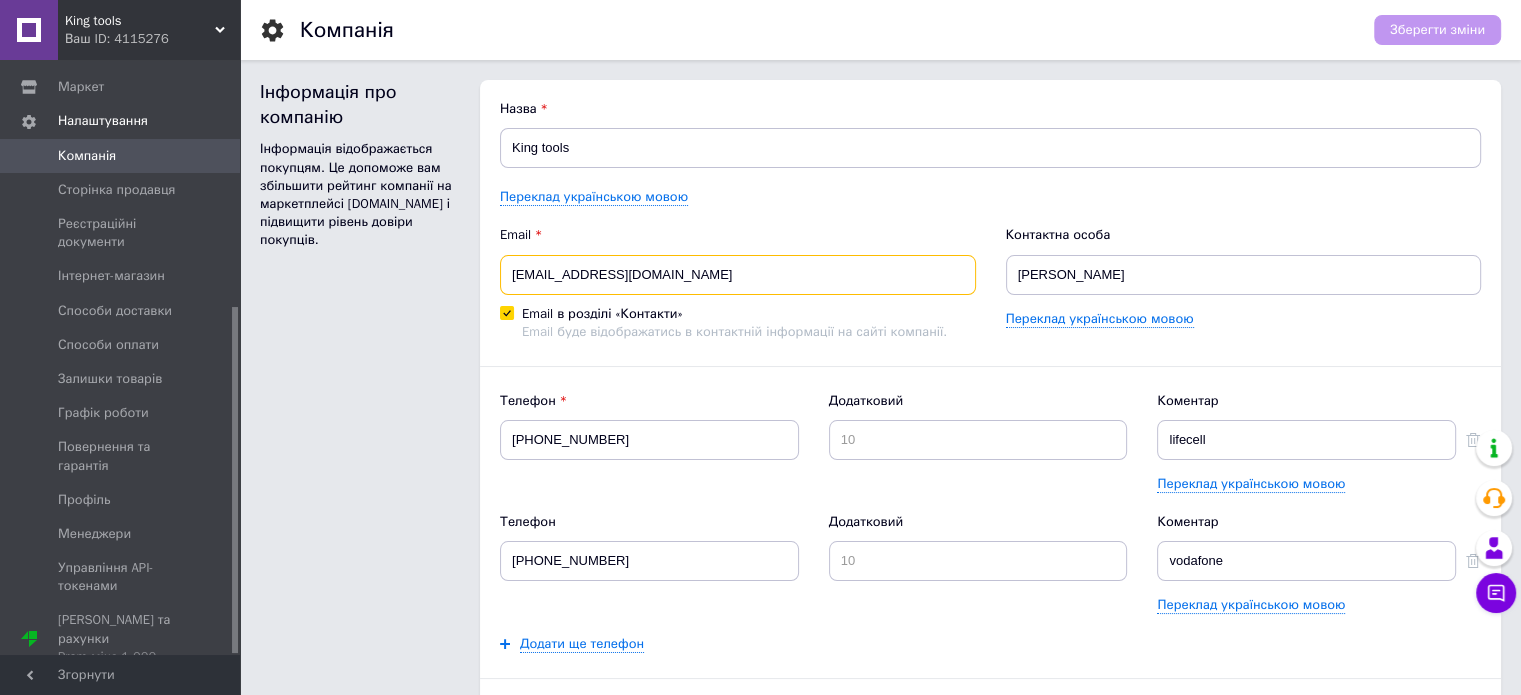 click on "Інформація про компанію Інформація відображається покупцям. Це допоможе вам збільшити
рейтинг компанії на маркетплейсі [DOMAIN_NAME] і підвищити рівень довіри покупців. Назва King tools Переклад українською мовою Email [EMAIL_ADDRESS][DOMAIN_NAME] Email в розділі «Контакти» Email буде відображатись в контактній інформації на сайті компанії. Контактна особа [PERSON_NAME] Переклад українською мовою Телефон [PHONE_NUMBER] Додатковий Коментар lifecell Переклад українською мовою Телефон [PHONE_NUMBER] Додатковий Коментар vodafone Переклад українською мовою Додати ще телефон Інші види зв'язку   Skype Viber ICQ" at bounding box center [880, 584] 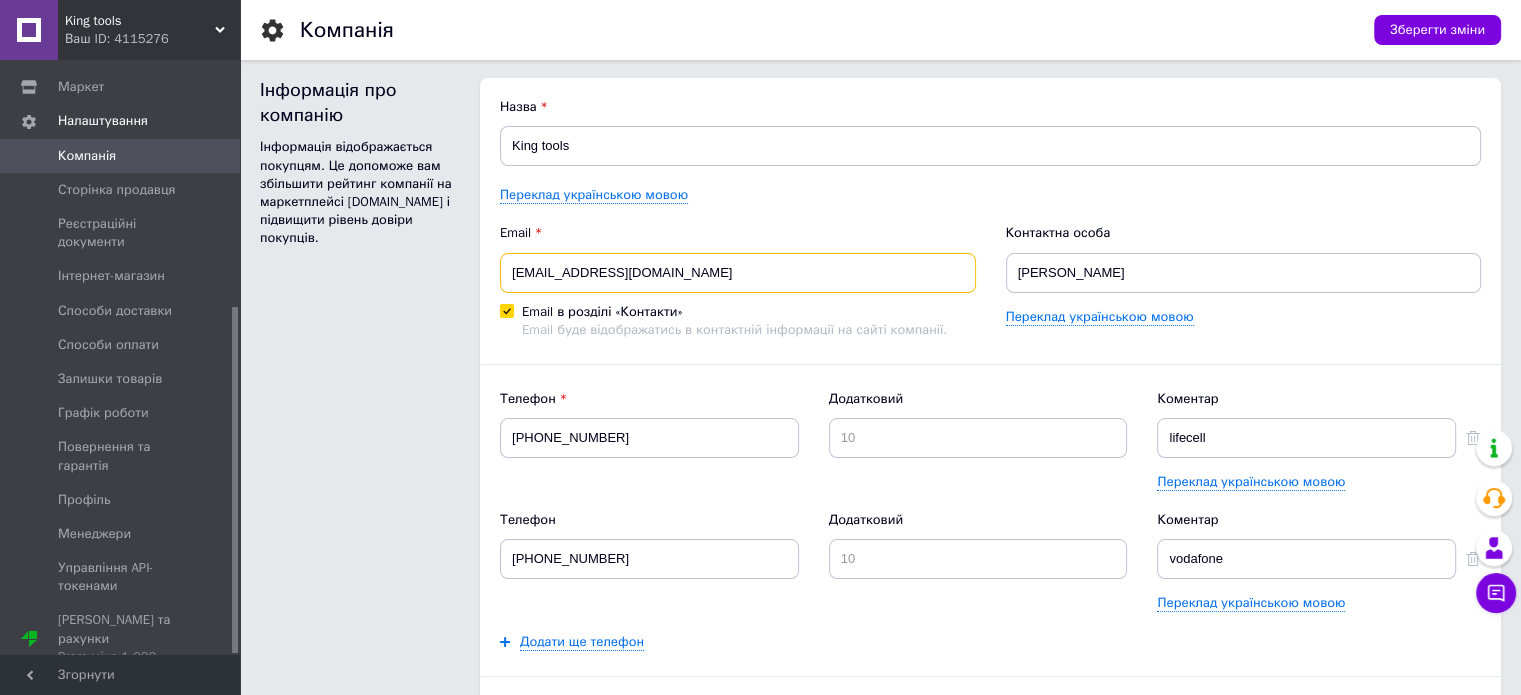 scroll, scrollTop: 0, scrollLeft: 0, axis: both 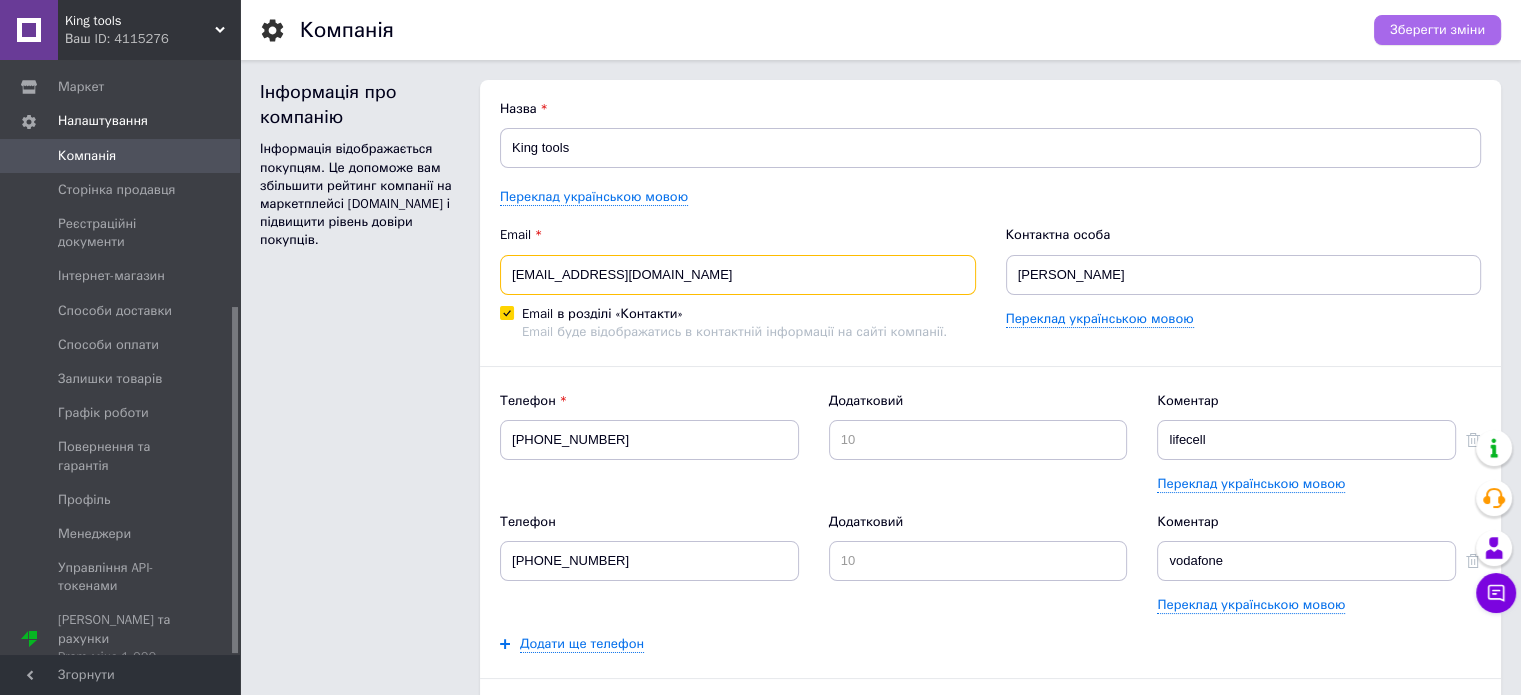 type on "[EMAIL_ADDRESS][DOMAIN_NAME]" 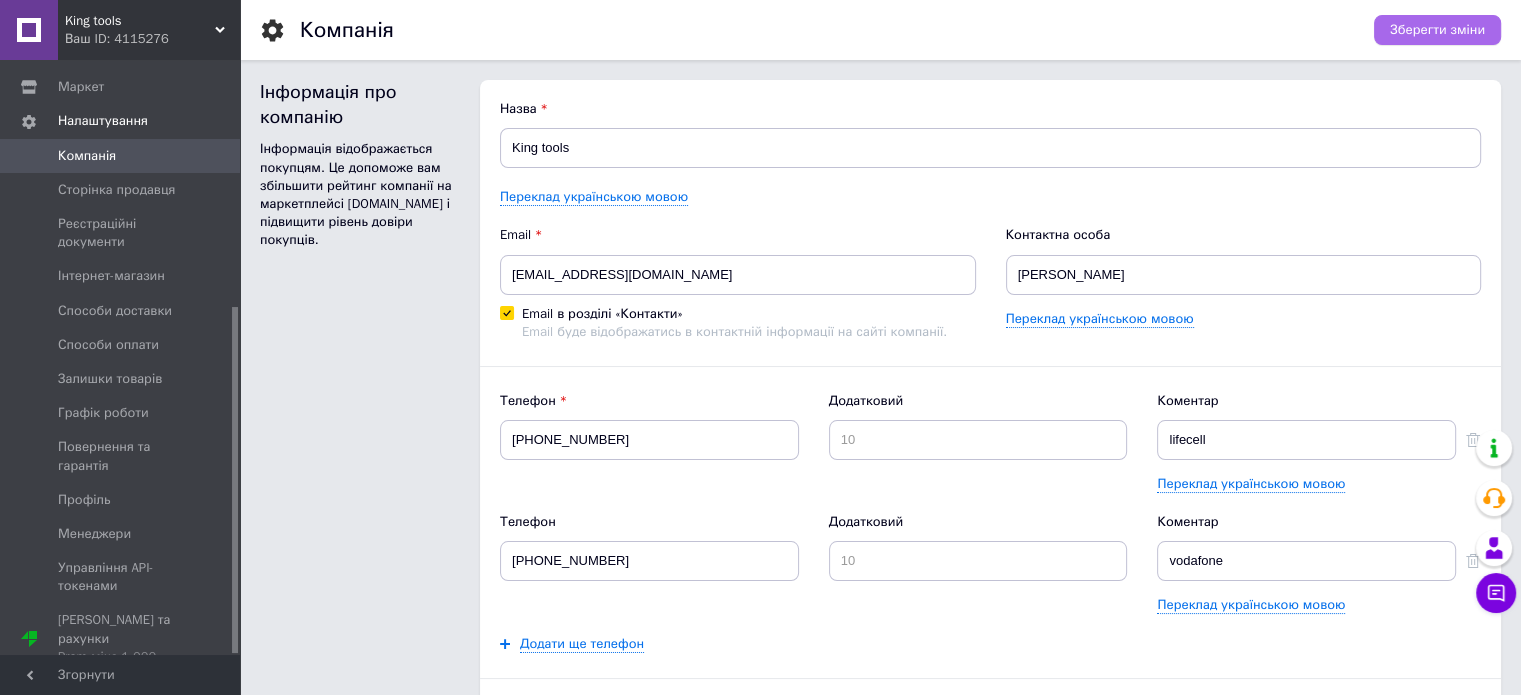 click on "Зберегти зміни" at bounding box center (1437, 30) 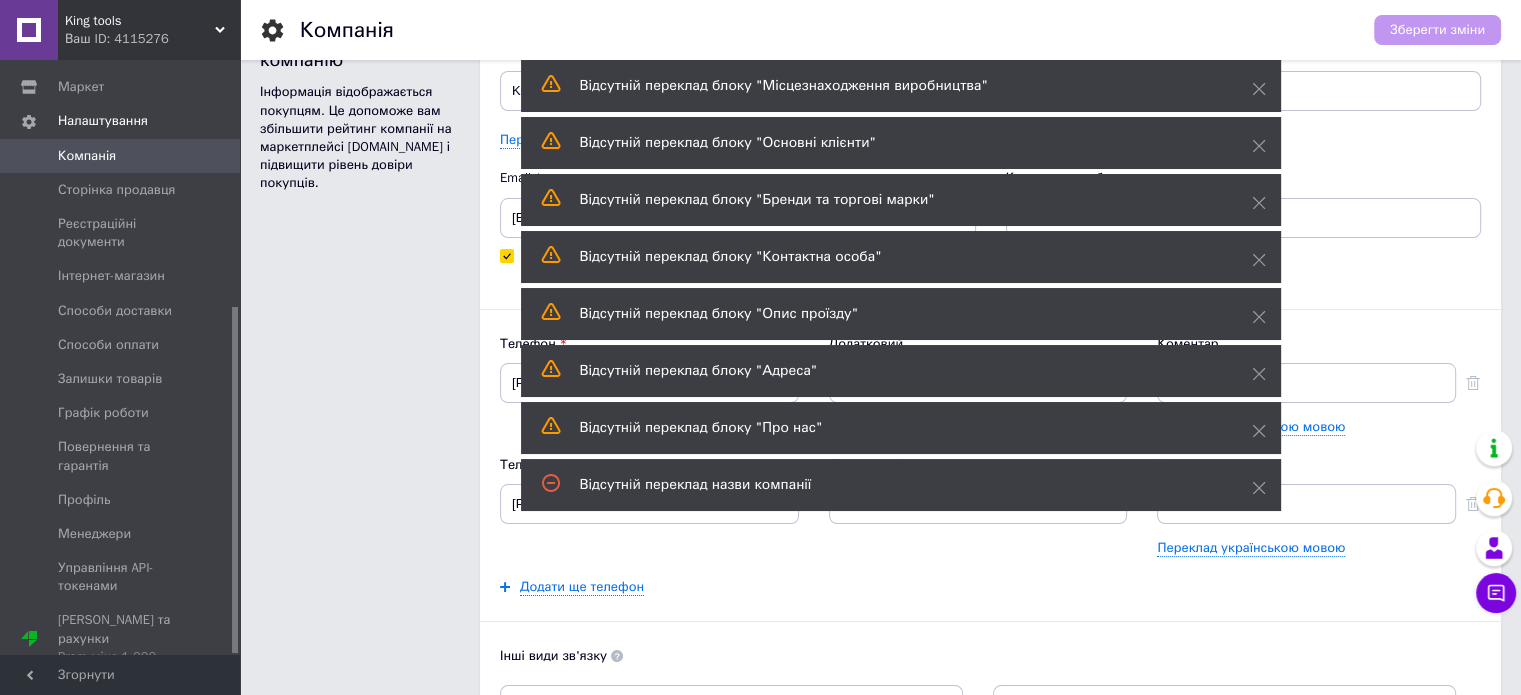 scroll, scrollTop: 0, scrollLeft: 0, axis: both 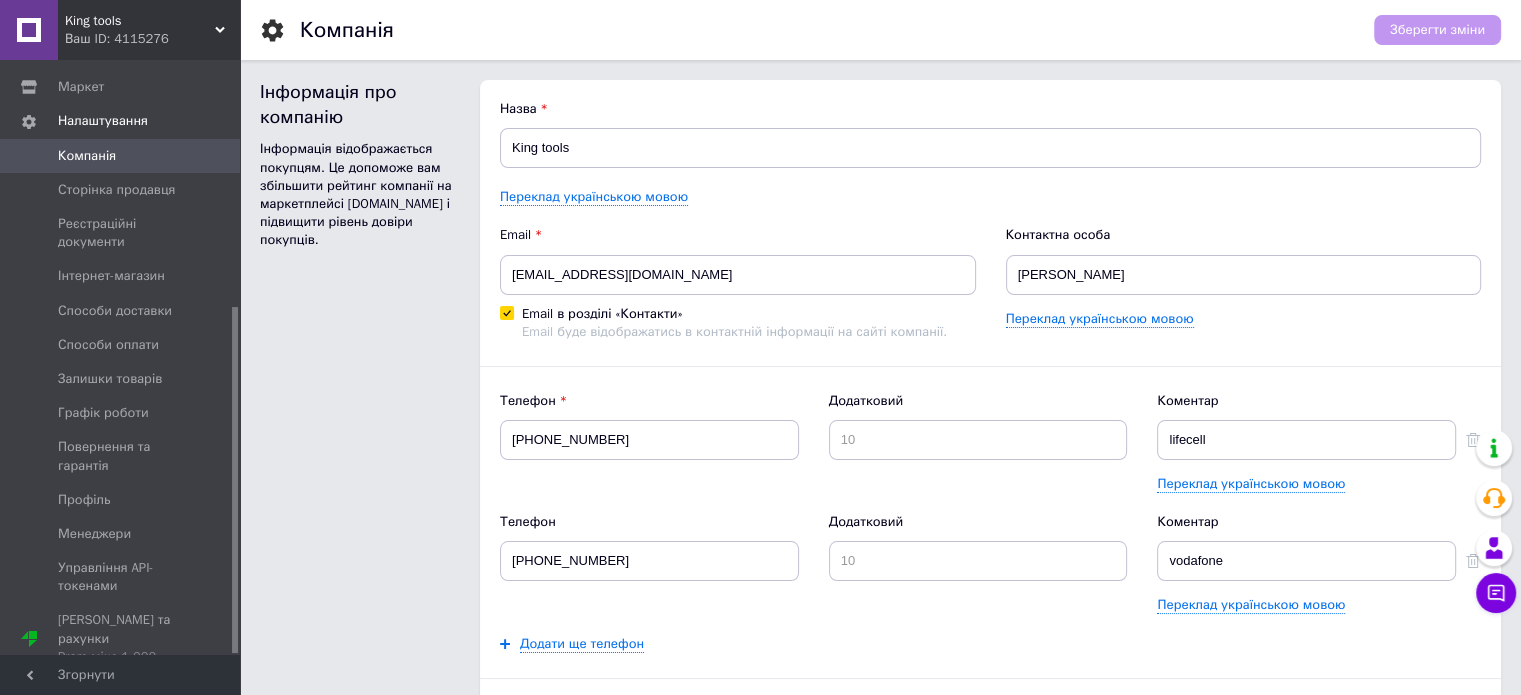 click on "Email в розділі «Контакти» Email буде відображатись в контактній інформації на сайті компанії." at bounding box center (506, 312) 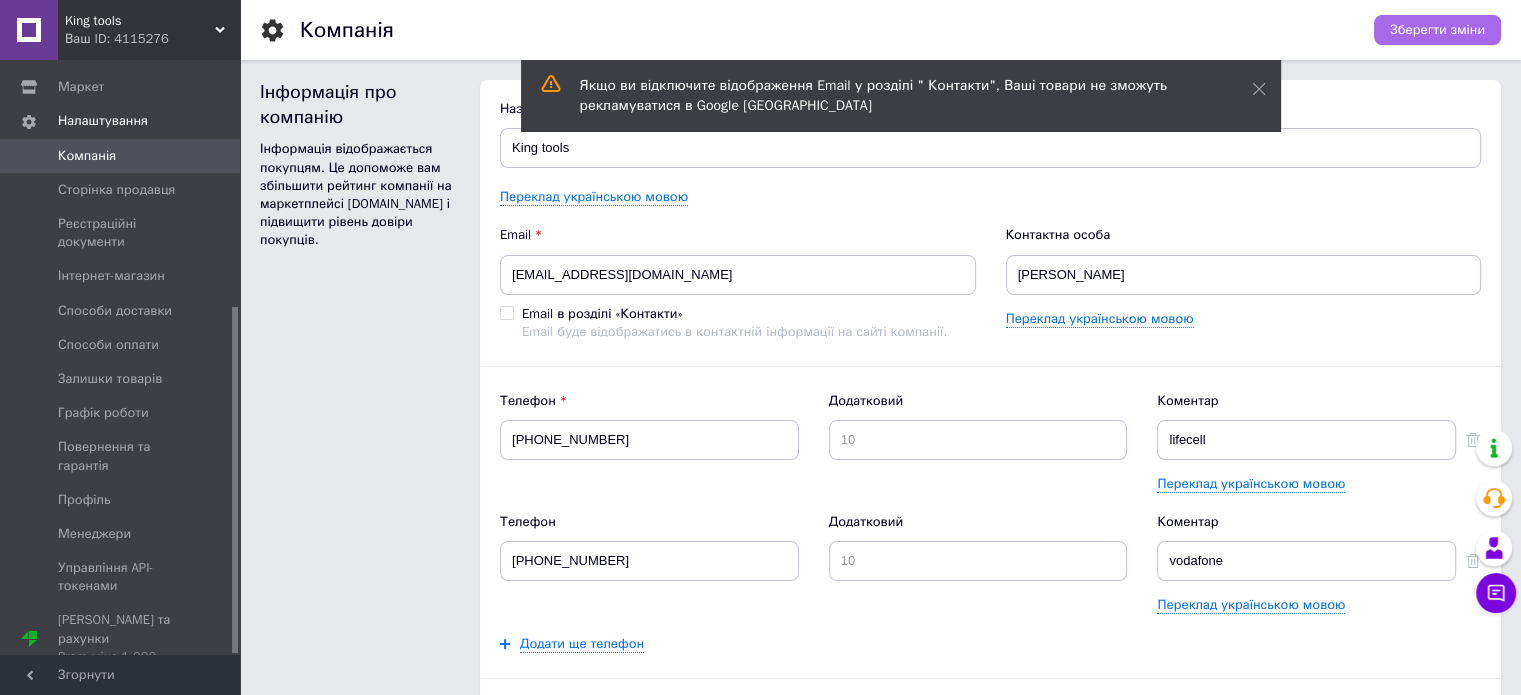 click on "Зберегти зміни" at bounding box center (1437, 30) 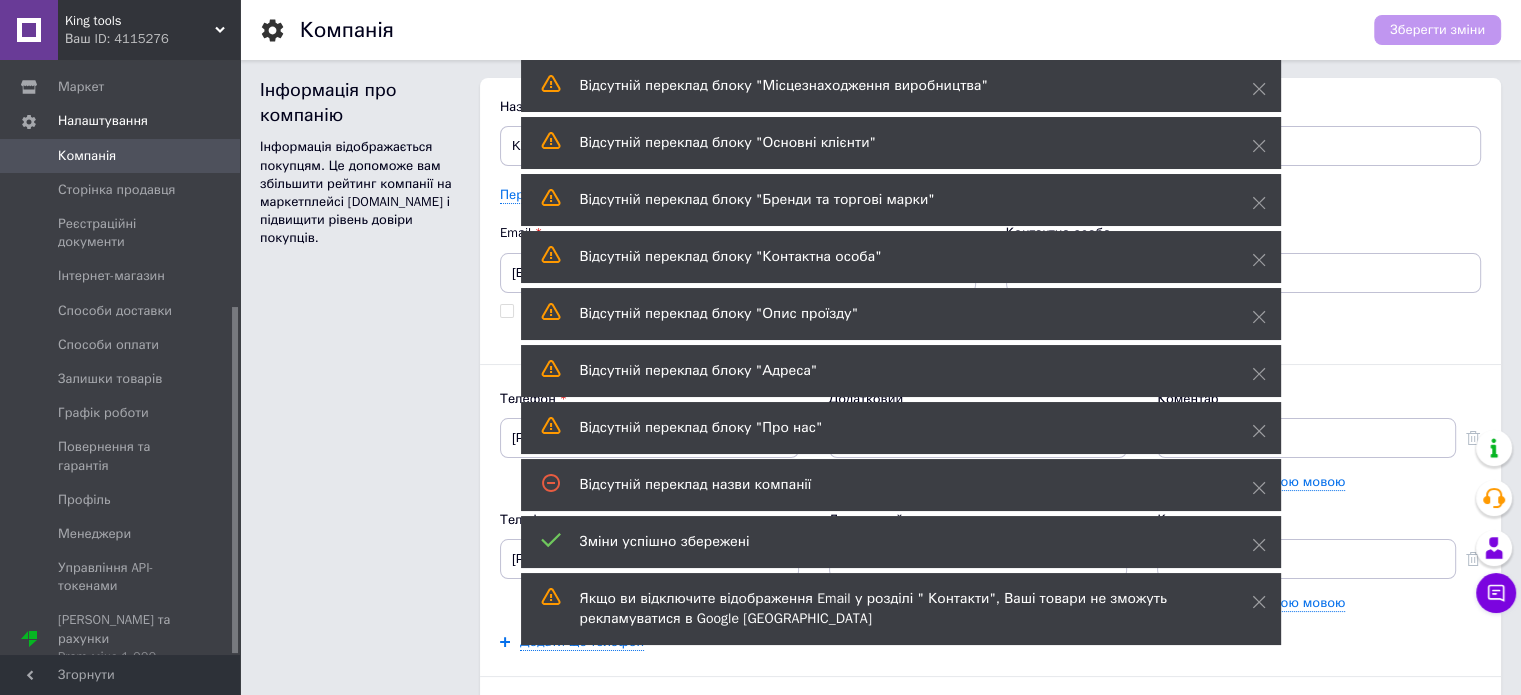 scroll, scrollTop: 0, scrollLeft: 0, axis: both 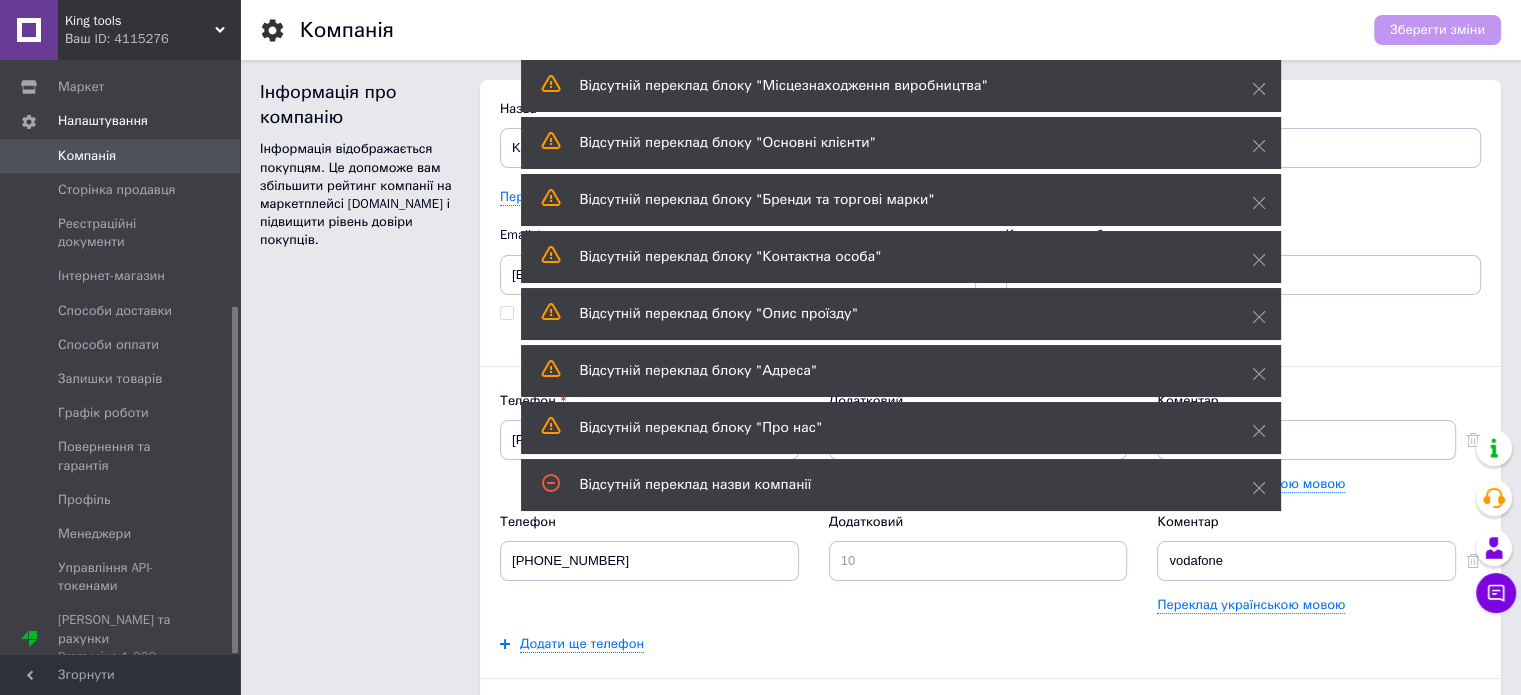 click on "Email в розділі «Контакти» Email буде відображатись в контактній інформації на сайті компанії." at bounding box center (506, 312) 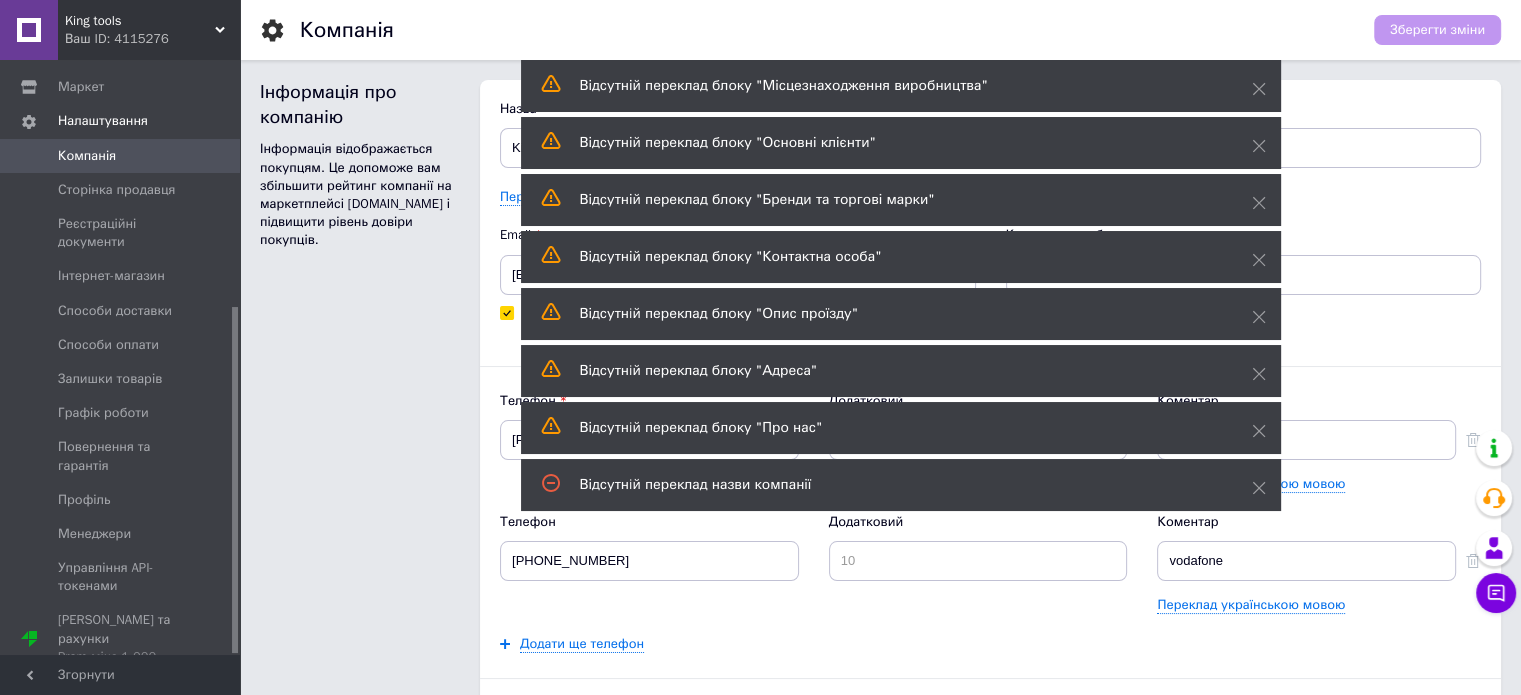 checkbox on "true" 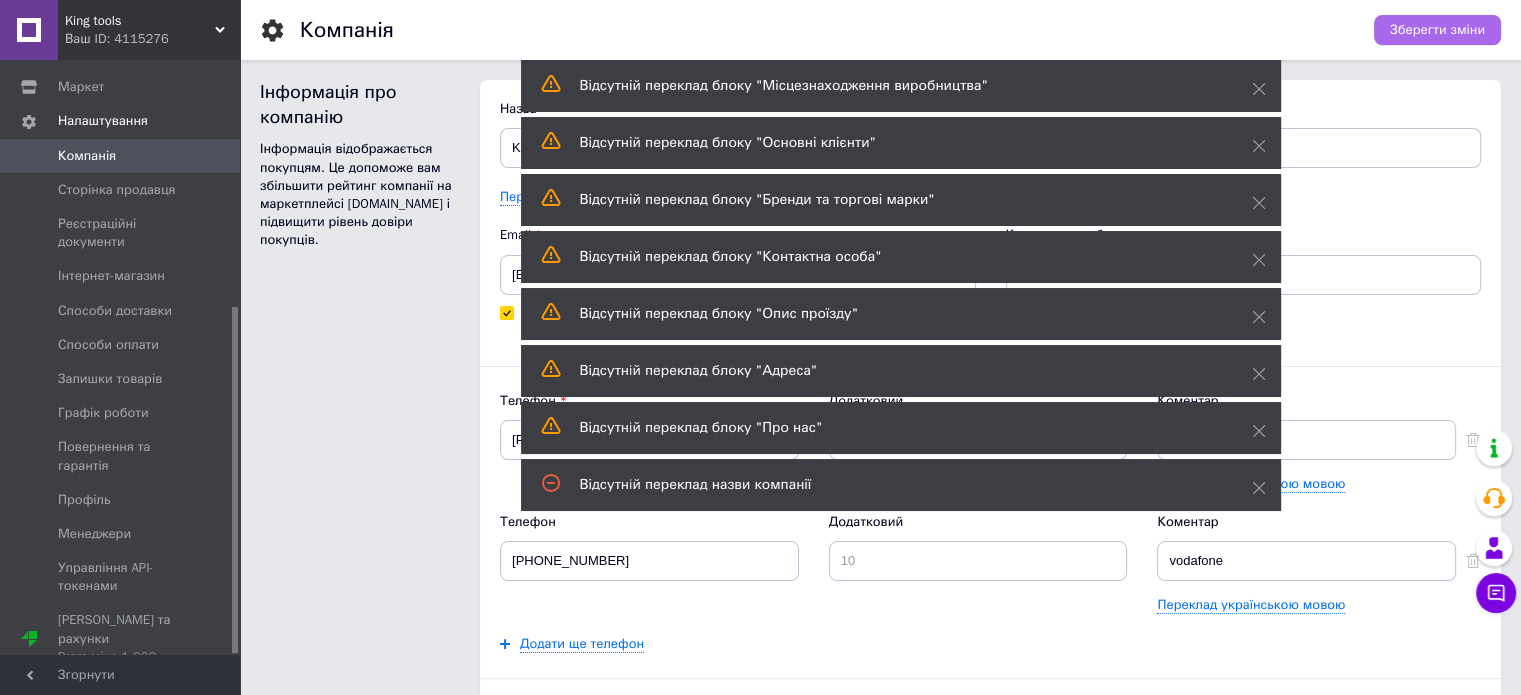 click on "Зберегти зміни" at bounding box center (1437, 30) 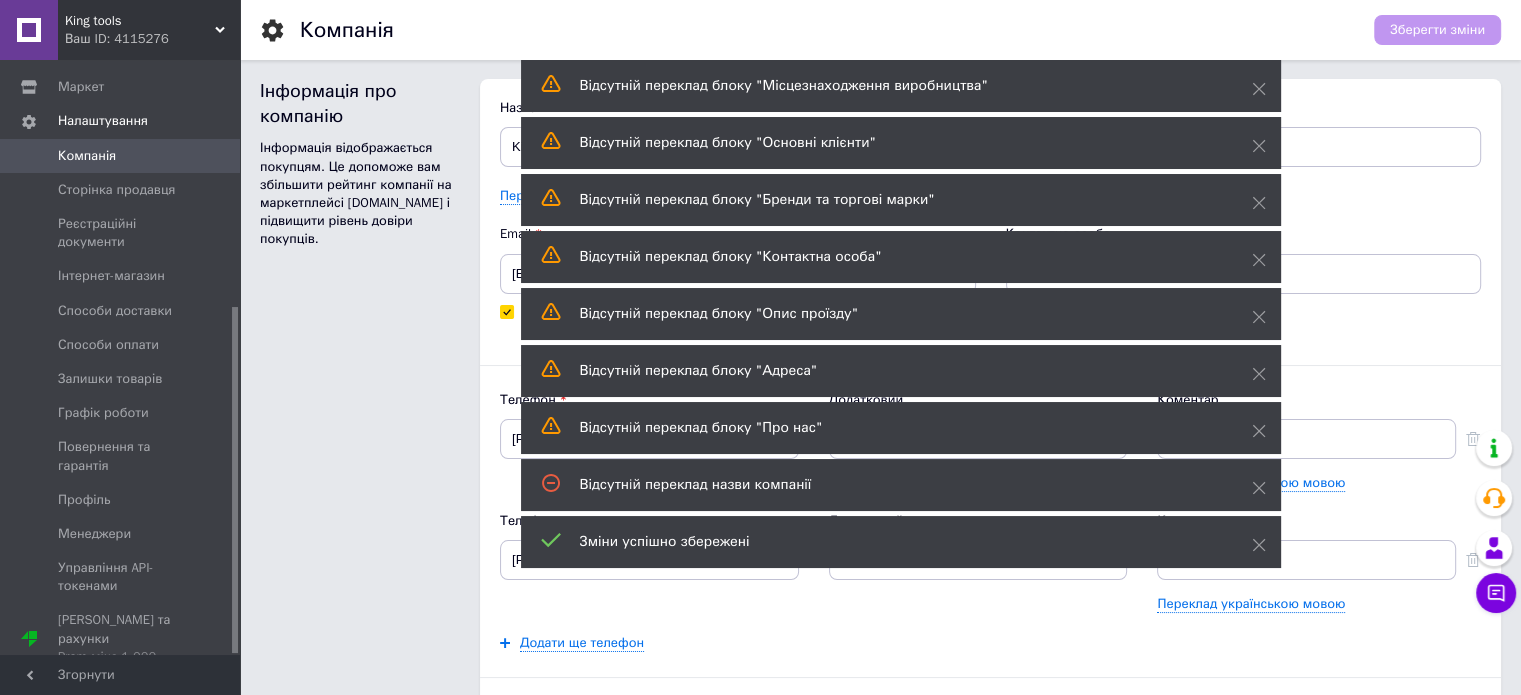 scroll, scrollTop: 0, scrollLeft: 0, axis: both 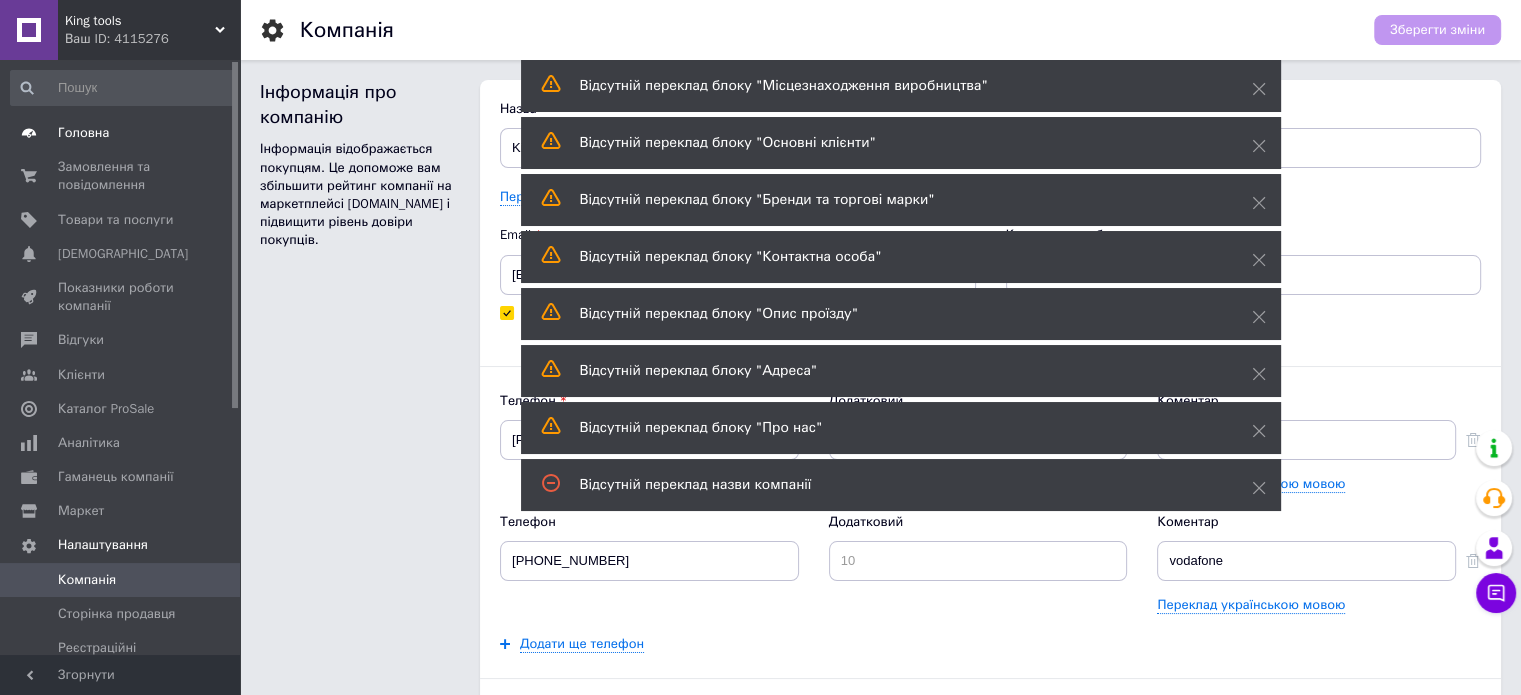 click on "Головна" at bounding box center [83, 133] 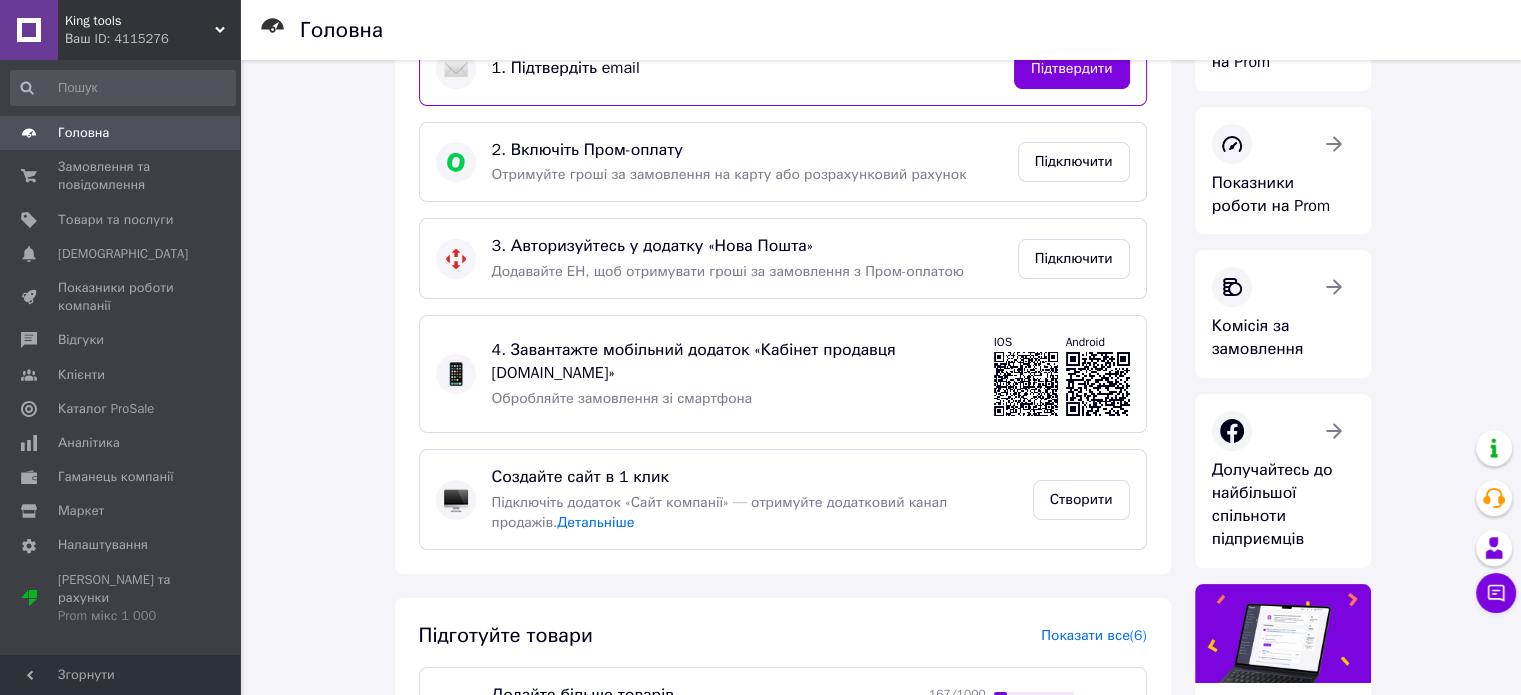 scroll, scrollTop: 0, scrollLeft: 0, axis: both 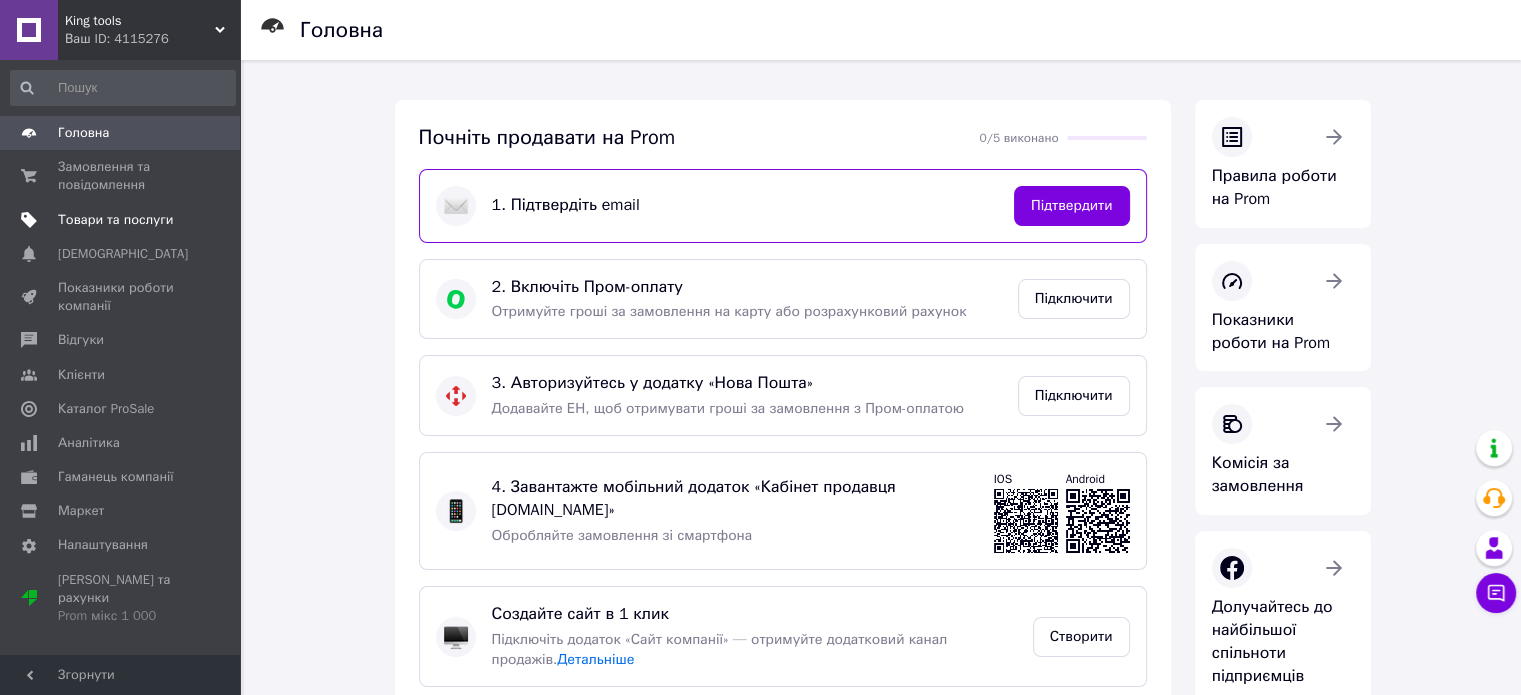 click on "Товари та послуги" at bounding box center [115, 220] 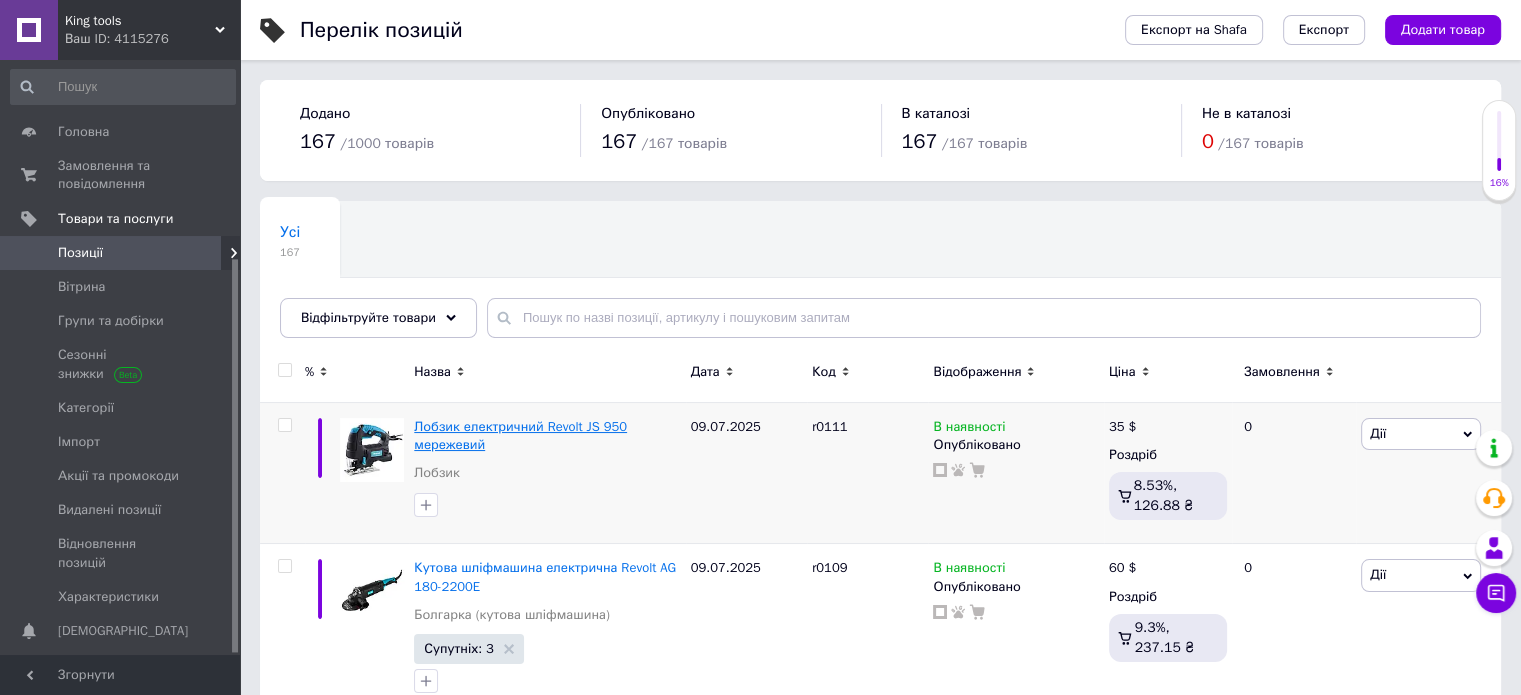 scroll, scrollTop: 0, scrollLeft: 0, axis: both 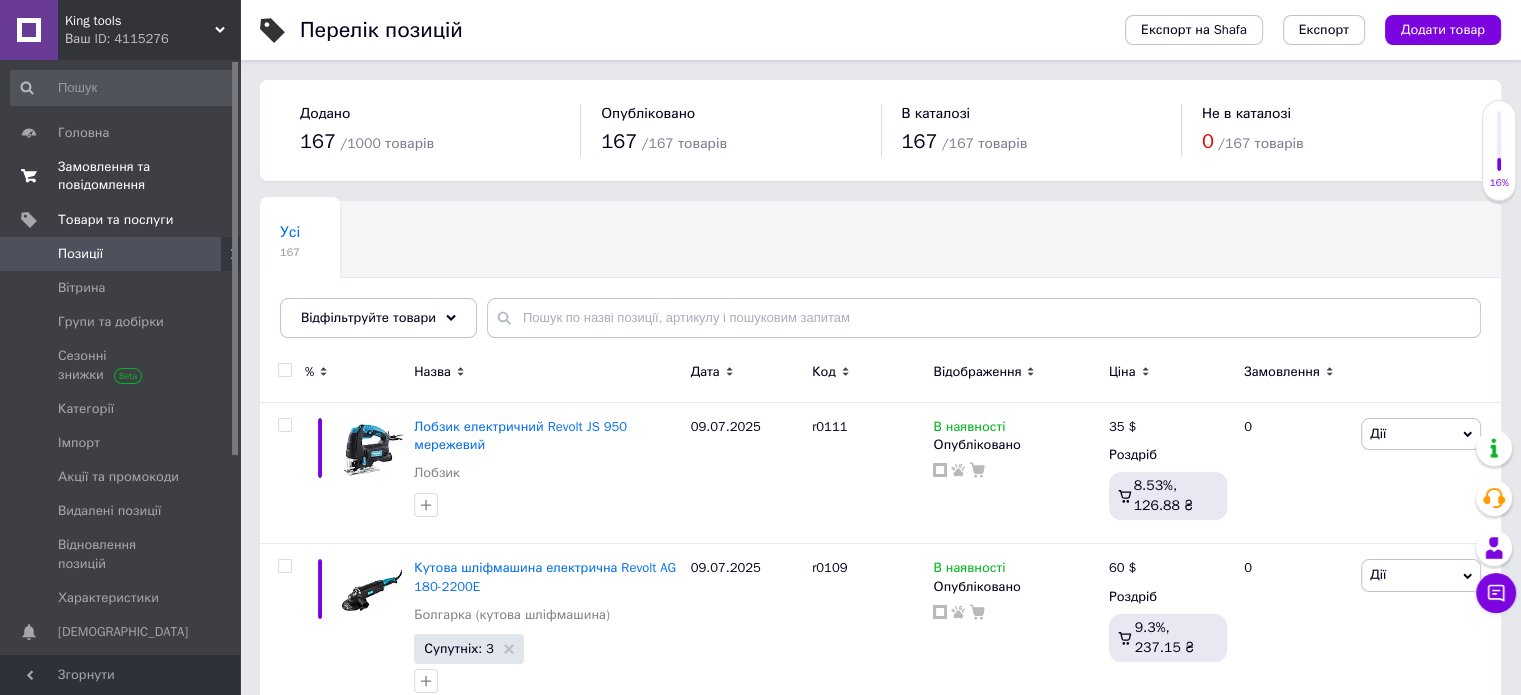 click on "Замовлення та повідомлення" at bounding box center [121, 176] 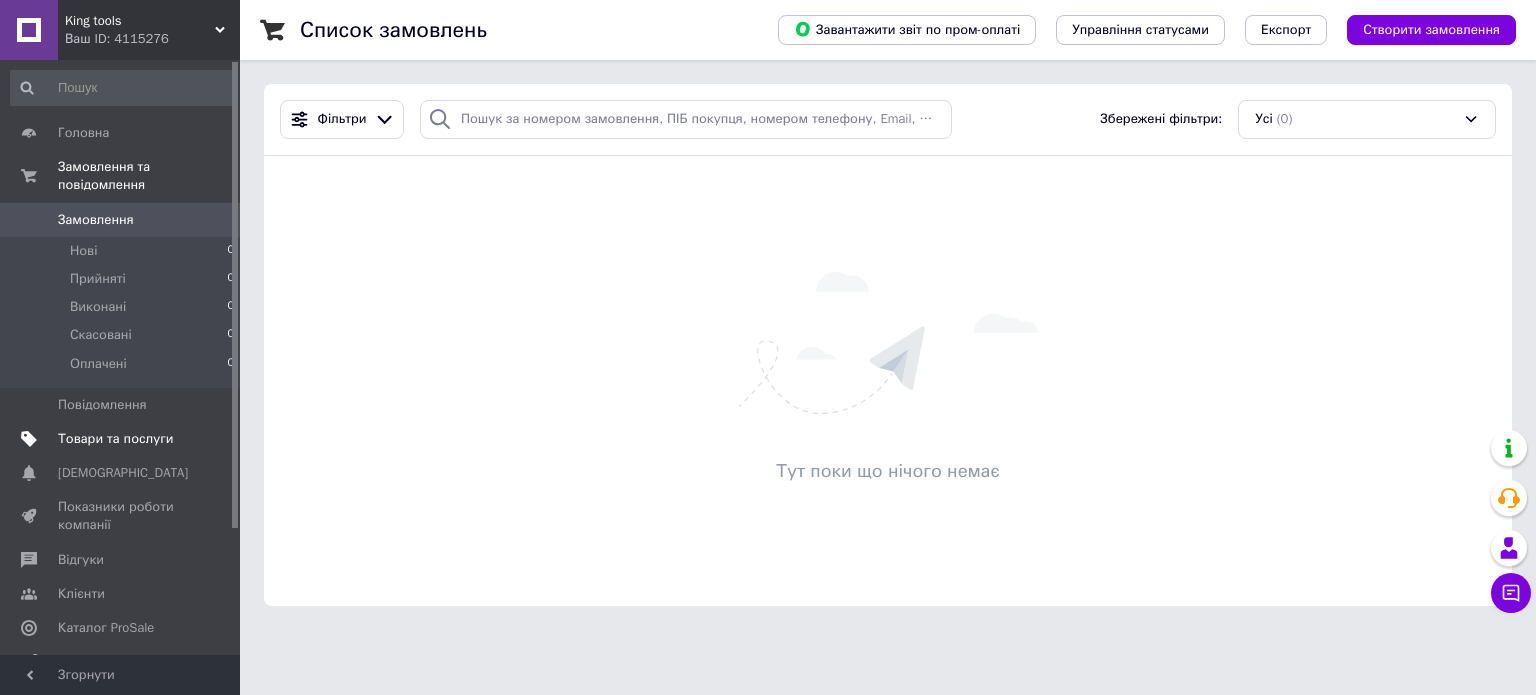 click on "Товари та послуги" at bounding box center [115, 439] 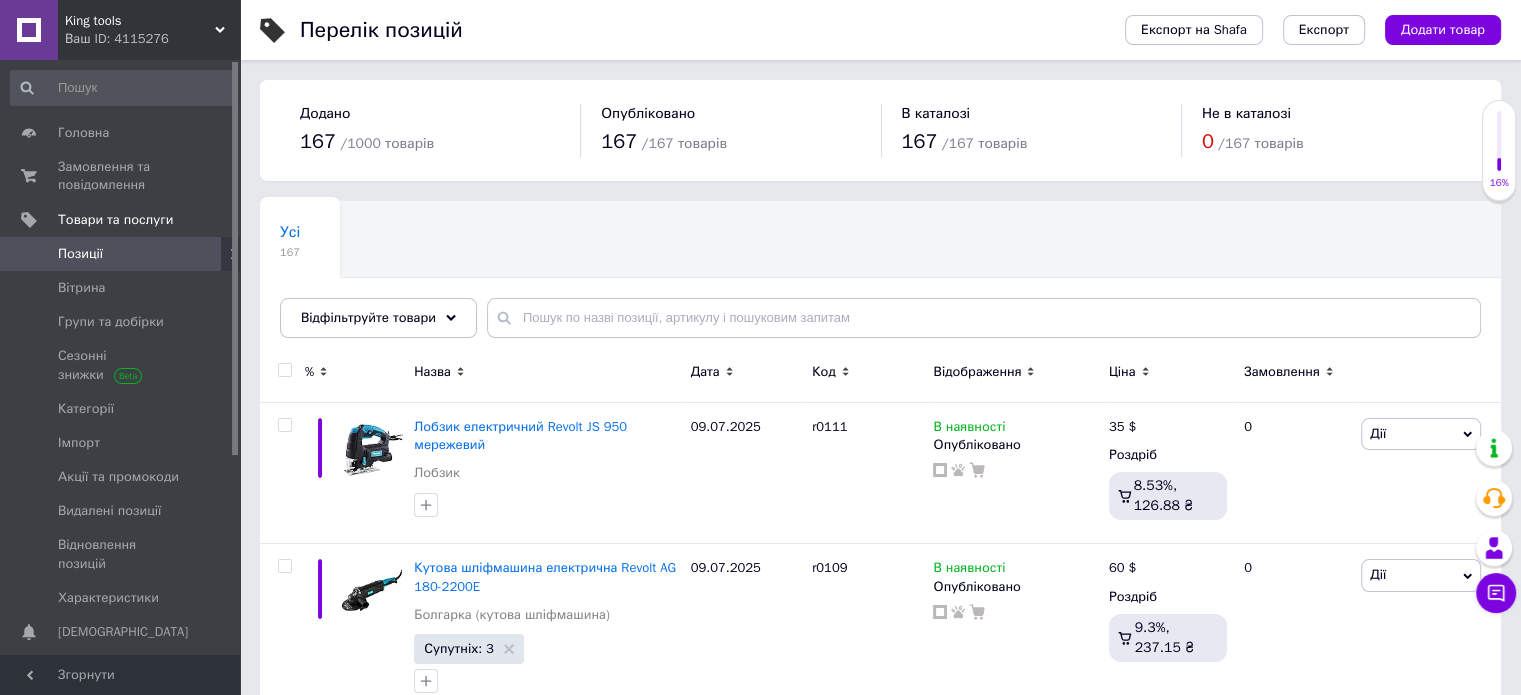 scroll, scrollTop: 300, scrollLeft: 0, axis: vertical 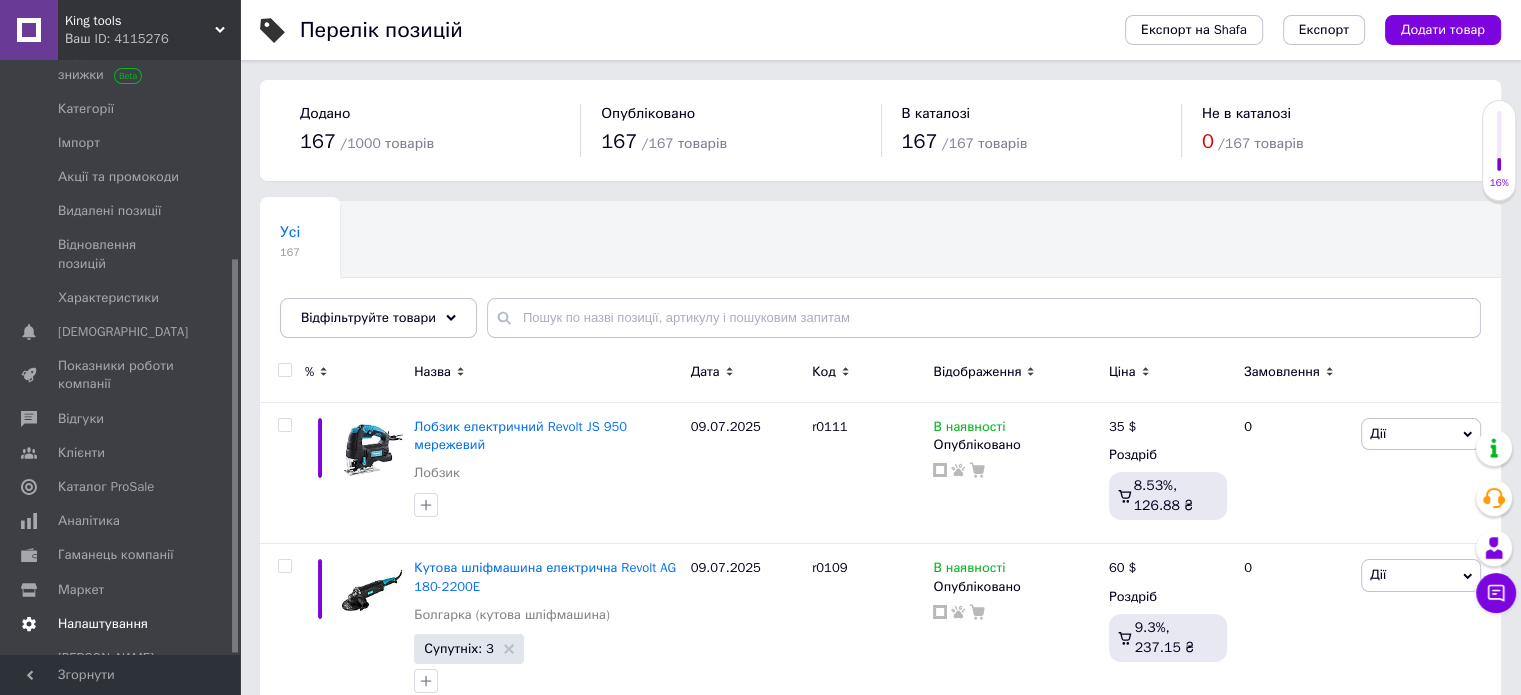 click on "Налаштування" at bounding box center (103, 624) 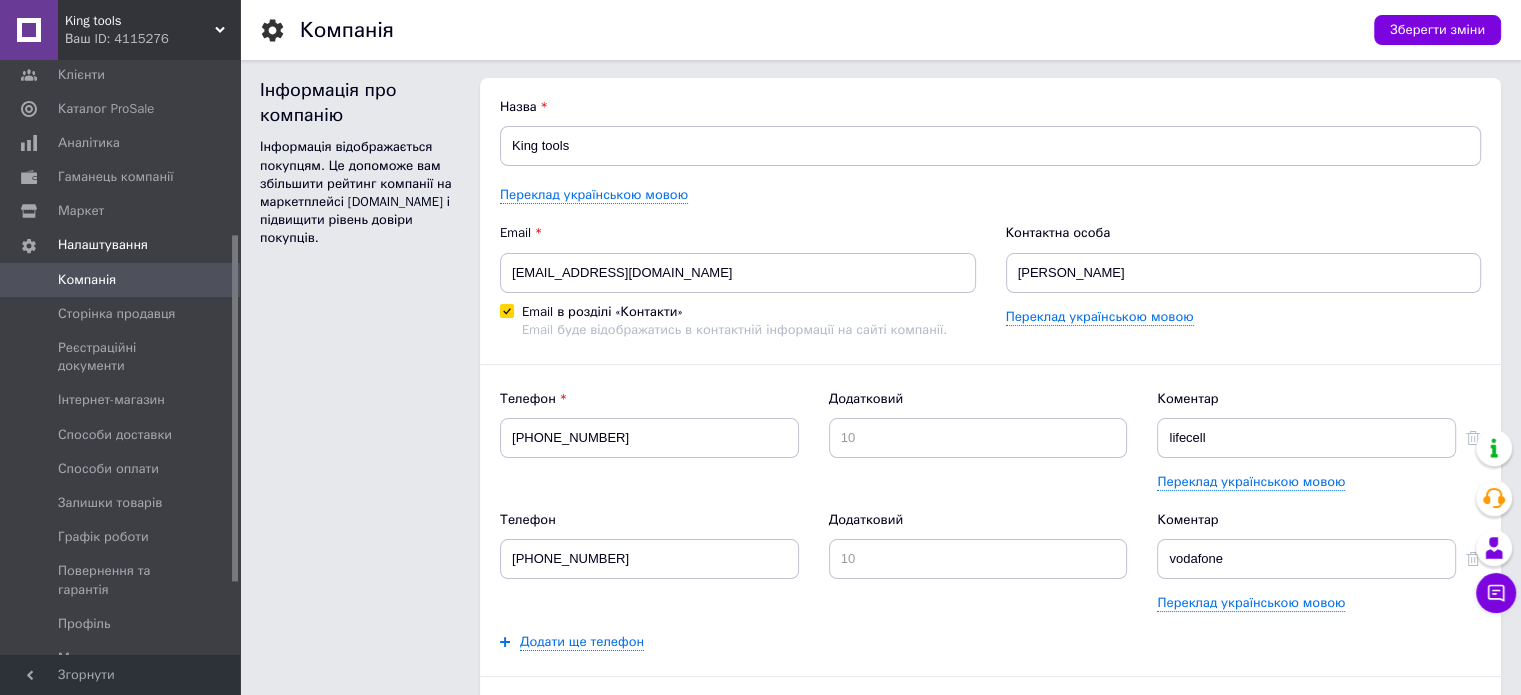 scroll, scrollTop: 0, scrollLeft: 0, axis: both 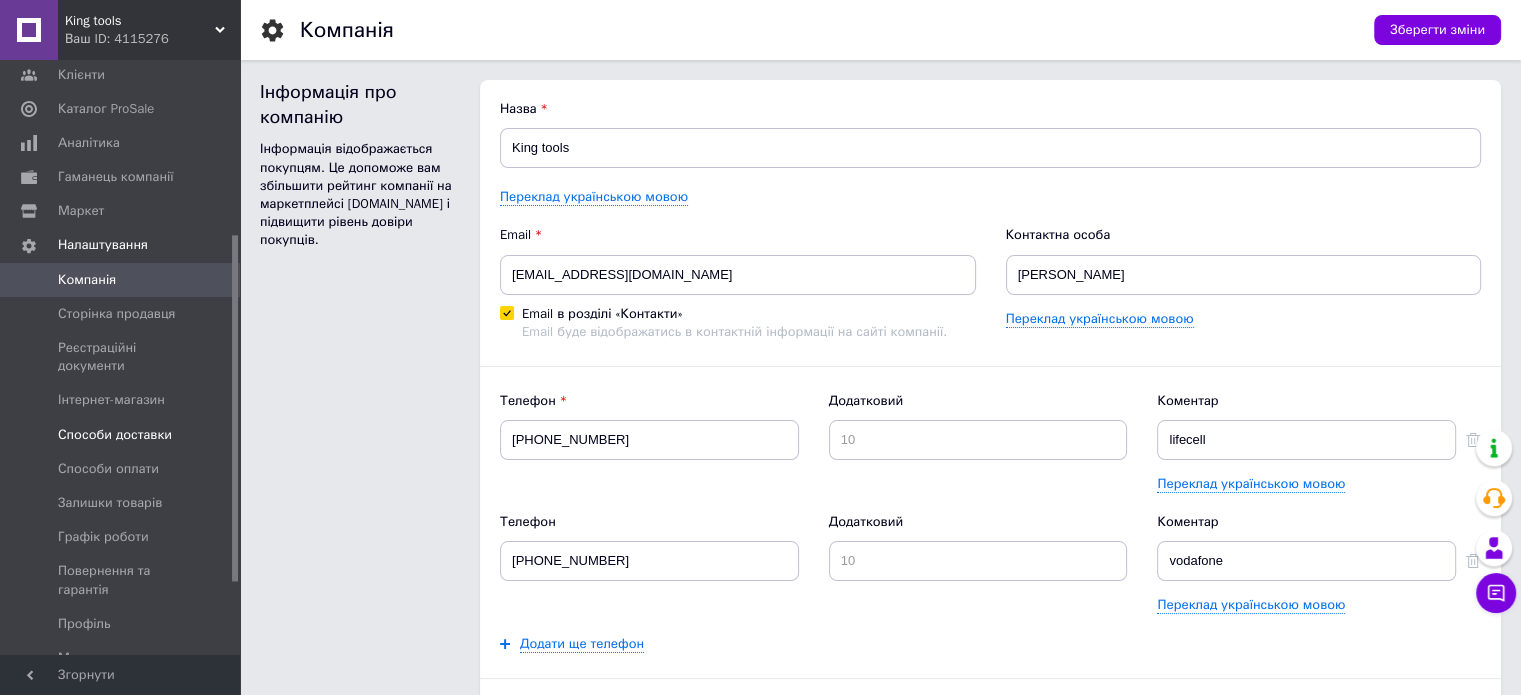 click on "Способи доставки" at bounding box center [115, 435] 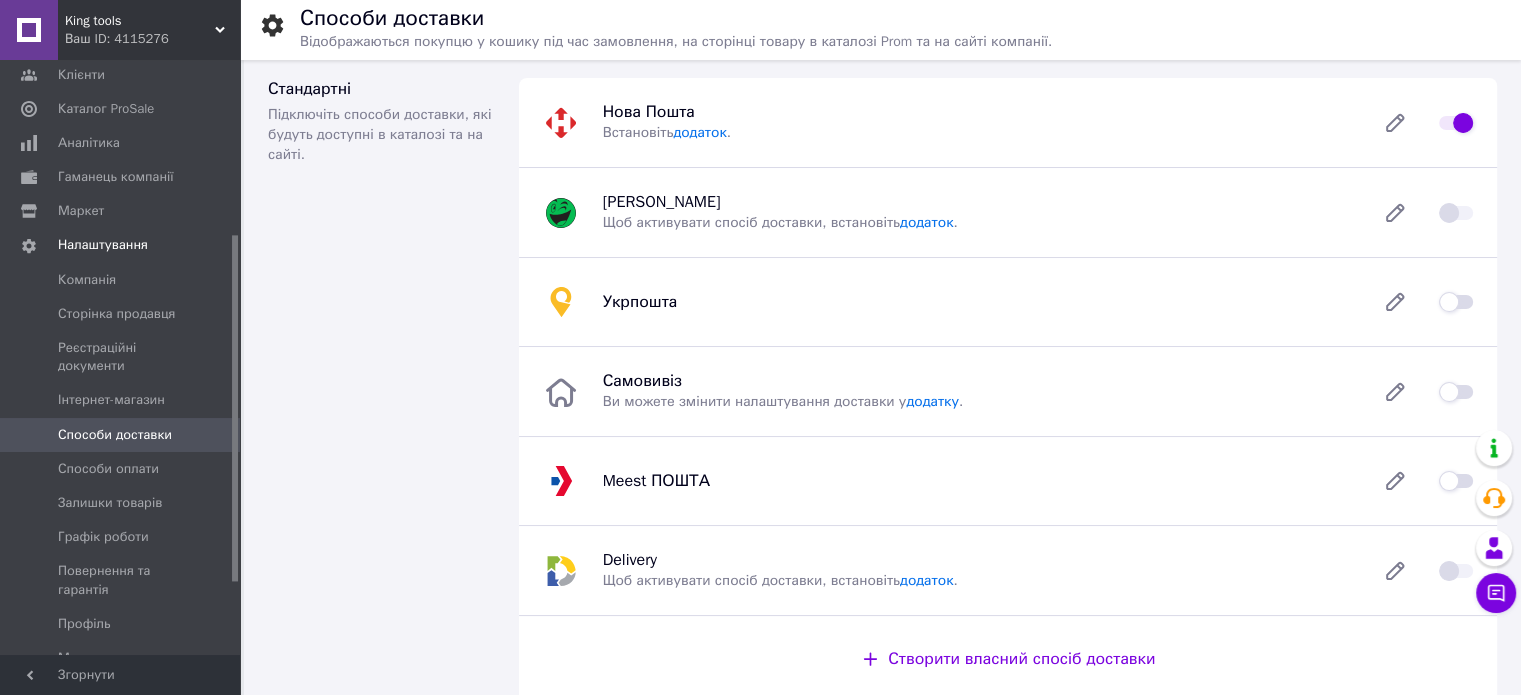 scroll, scrollTop: 0, scrollLeft: 0, axis: both 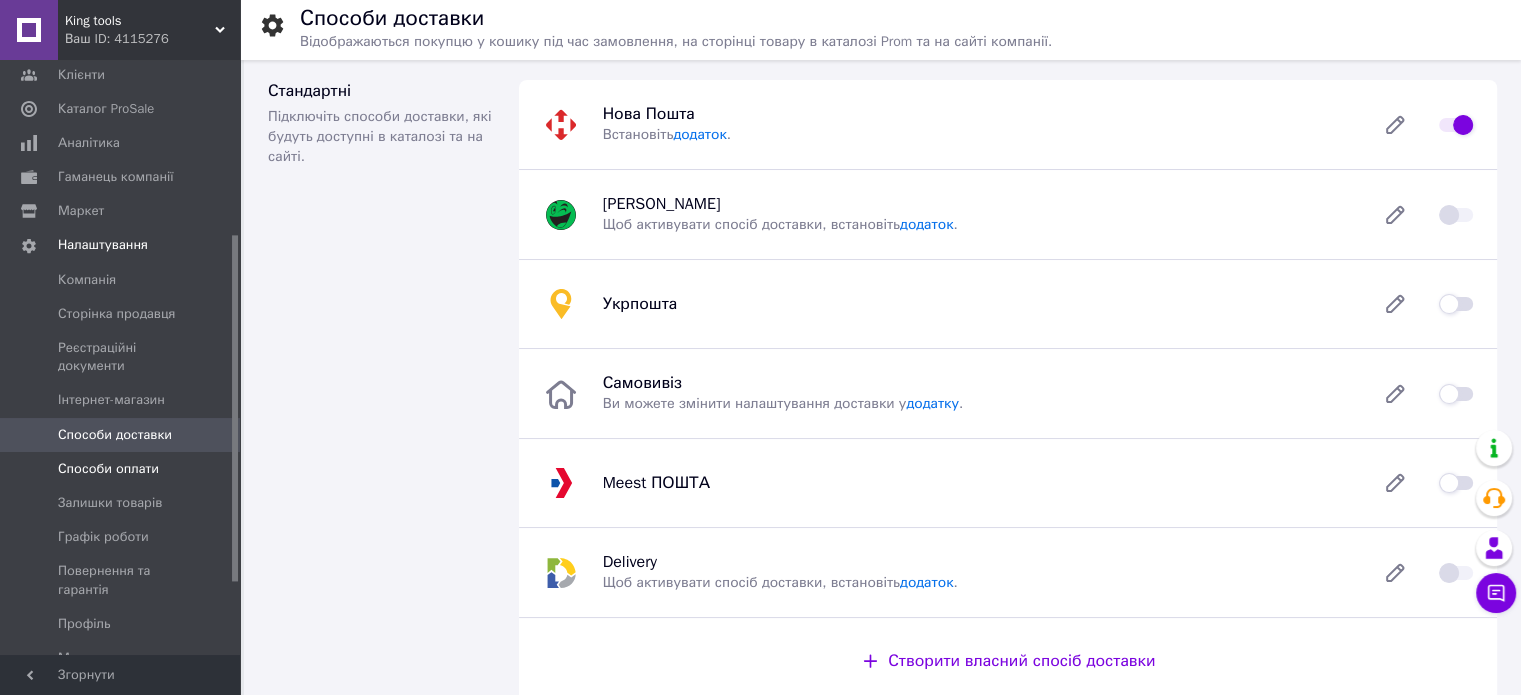 click on "Способи оплати" at bounding box center (108, 469) 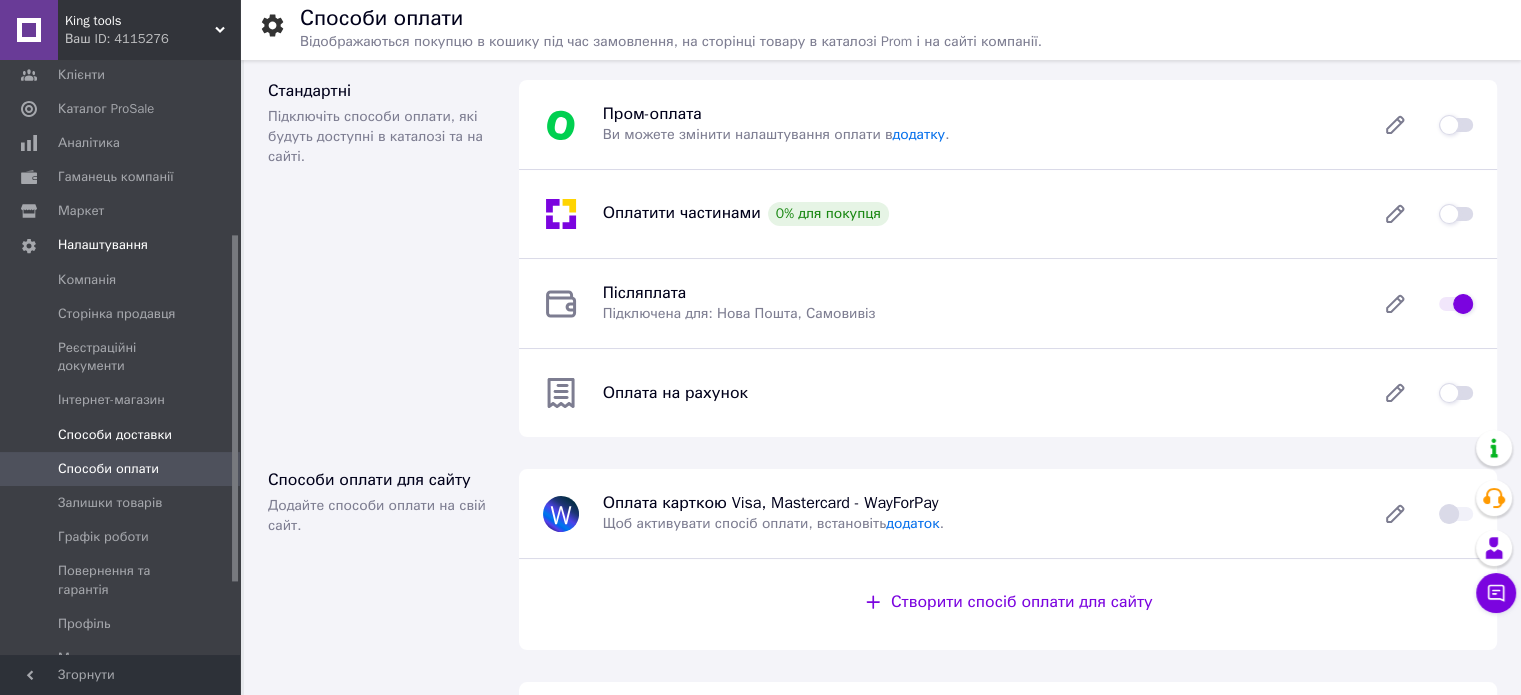 click on "Способи доставки" at bounding box center (115, 435) 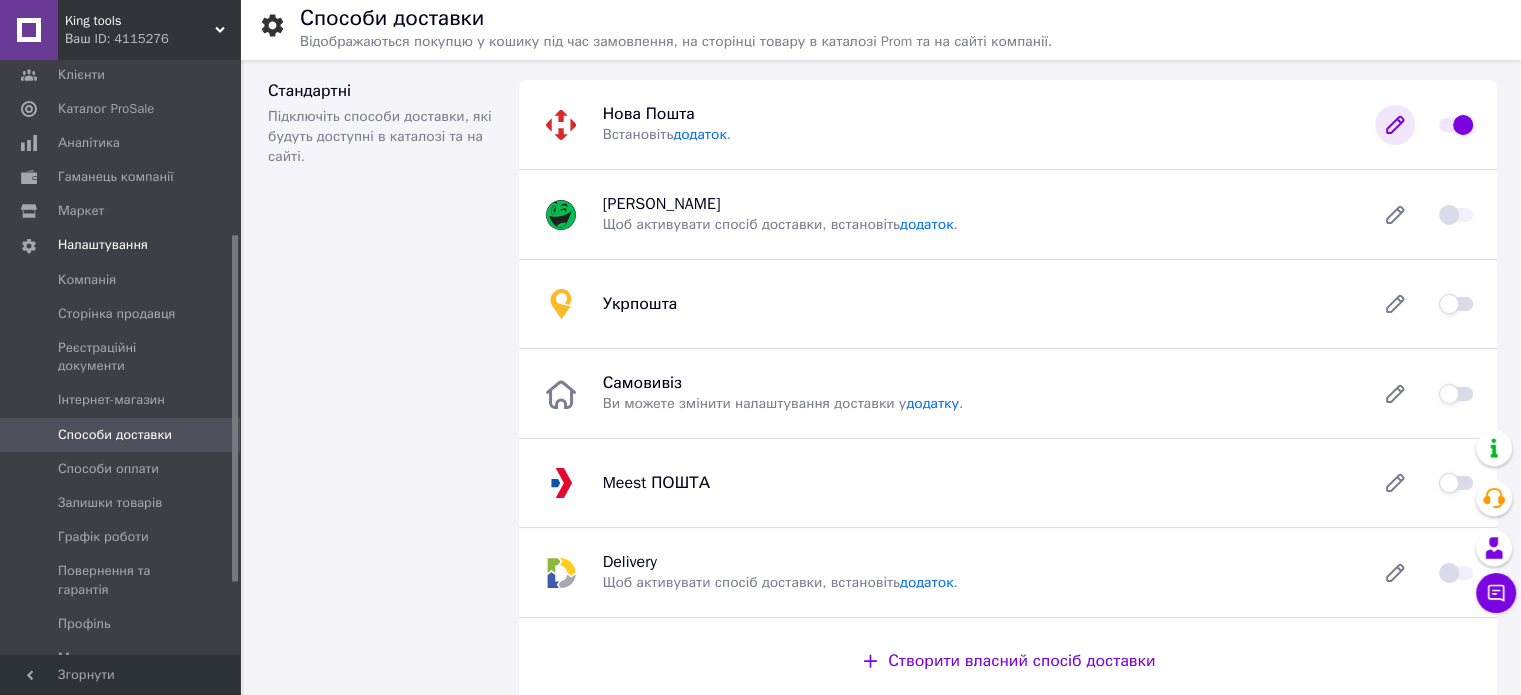 click 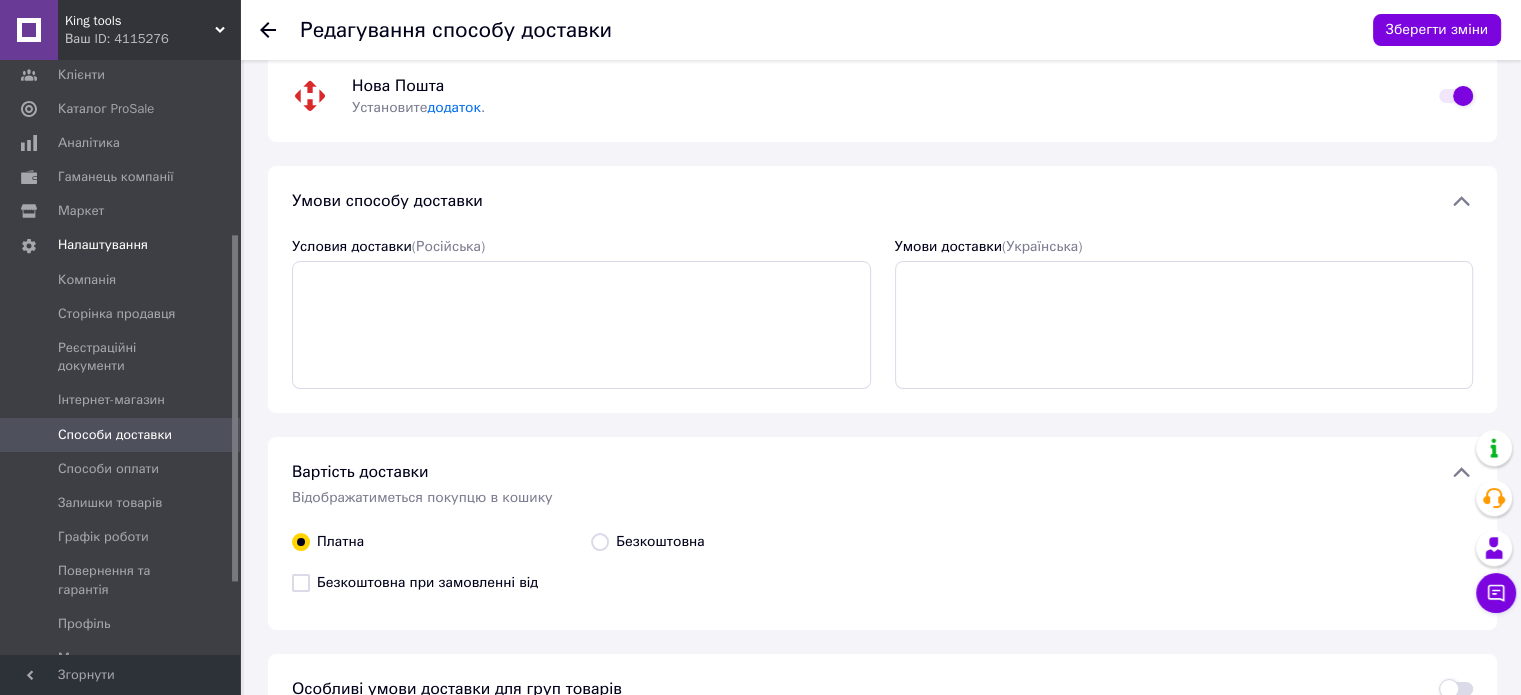 scroll, scrollTop: 0, scrollLeft: 0, axis: both 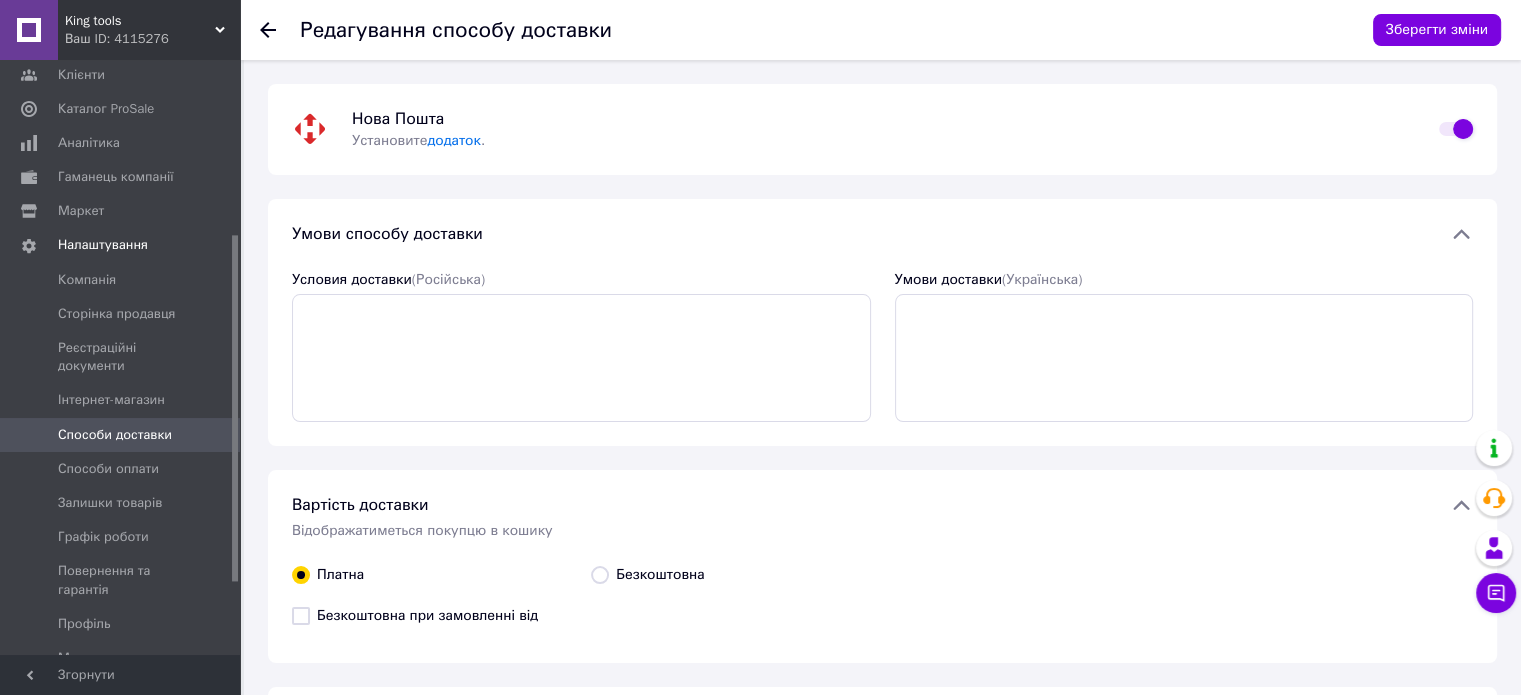 click 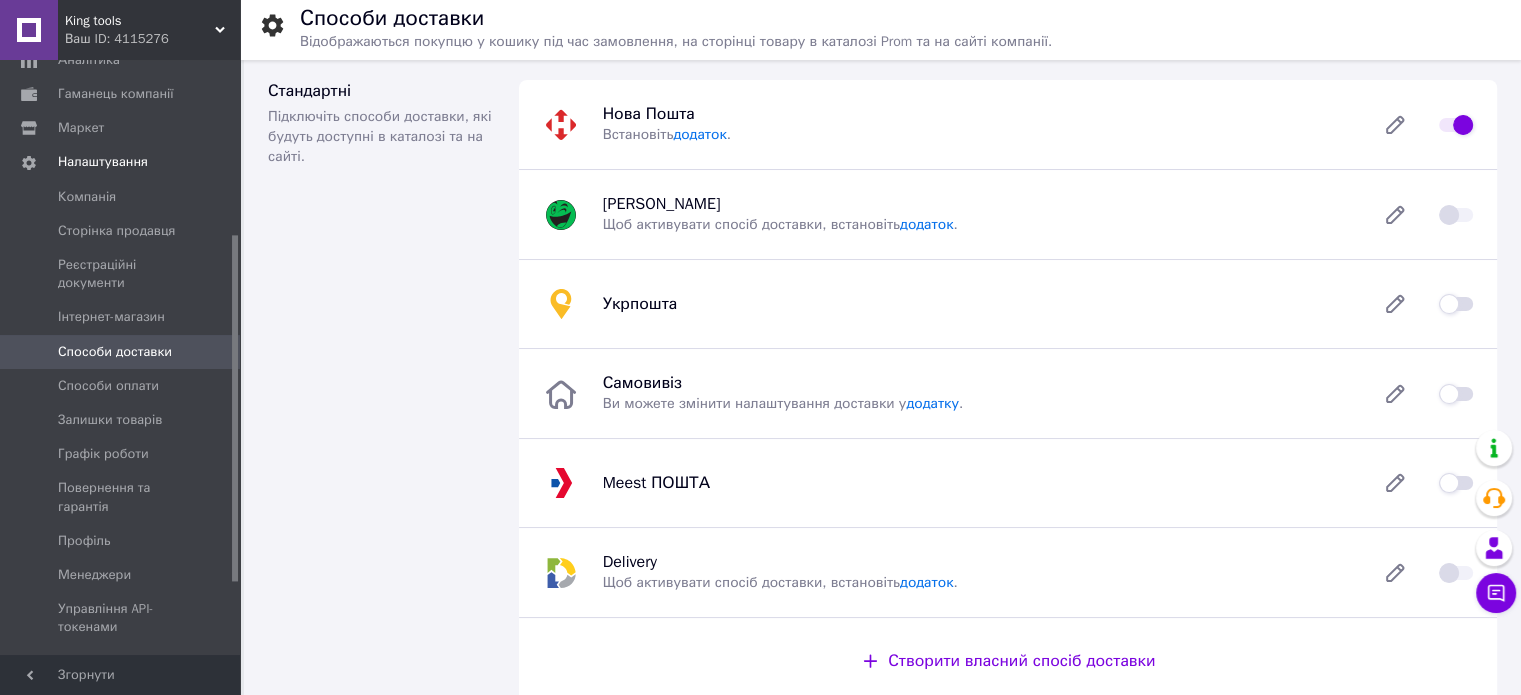 scroll, scrollTop: 424, scrollLeft: 0, axis: vertical 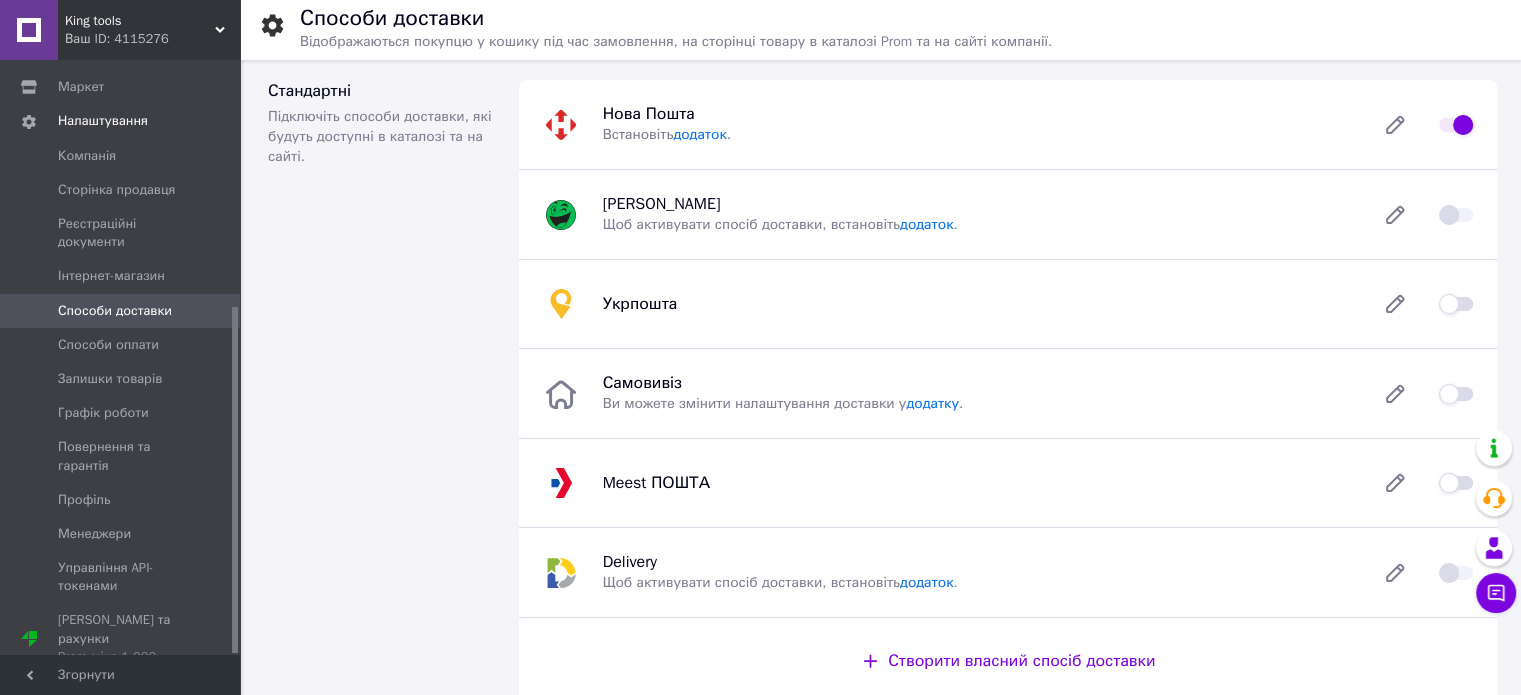 drag, startPoint x: 236, startPoint y: 363, endPoint x: 266, endPoint y: 478, distance: 118.84864 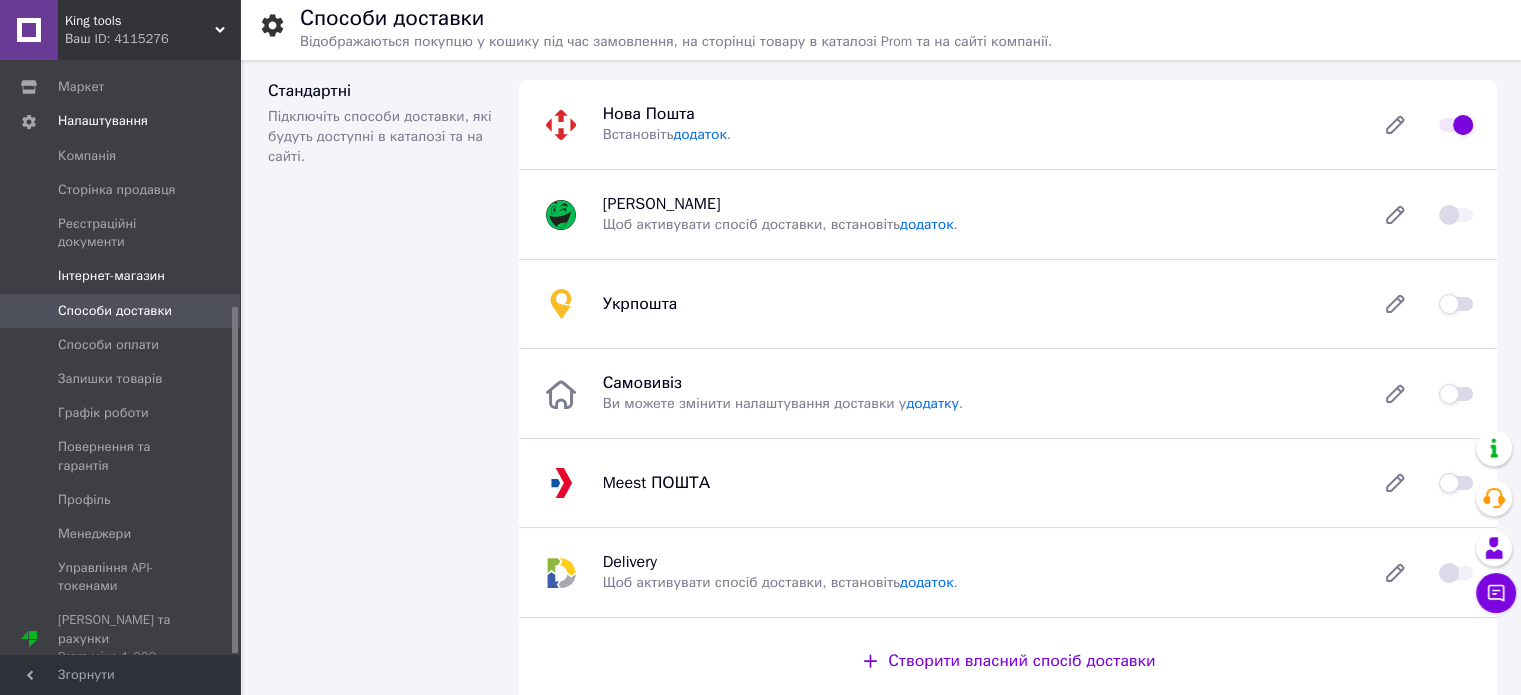 click on "Інтернет-магазин" at bounding box center [111, 276] 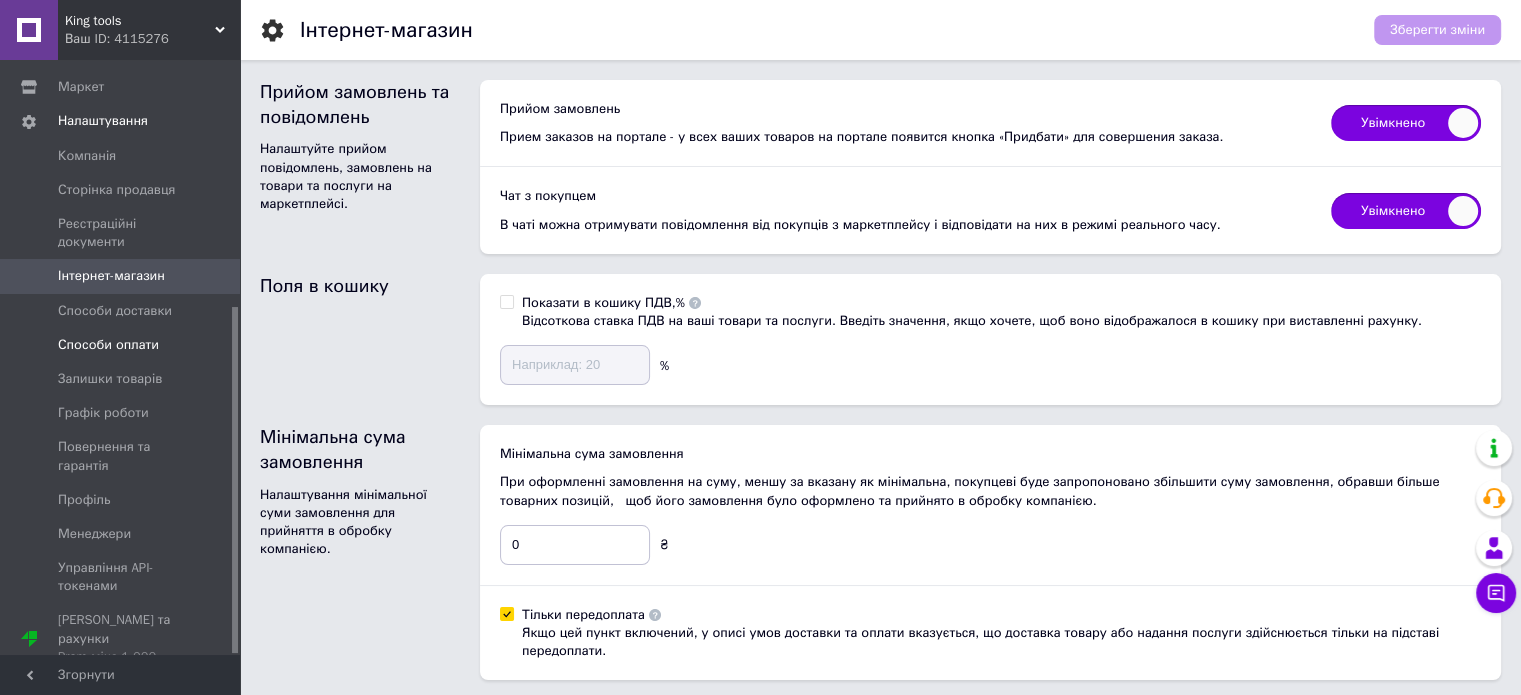 click on "Способи оплати" at bounding box center (123, 345) 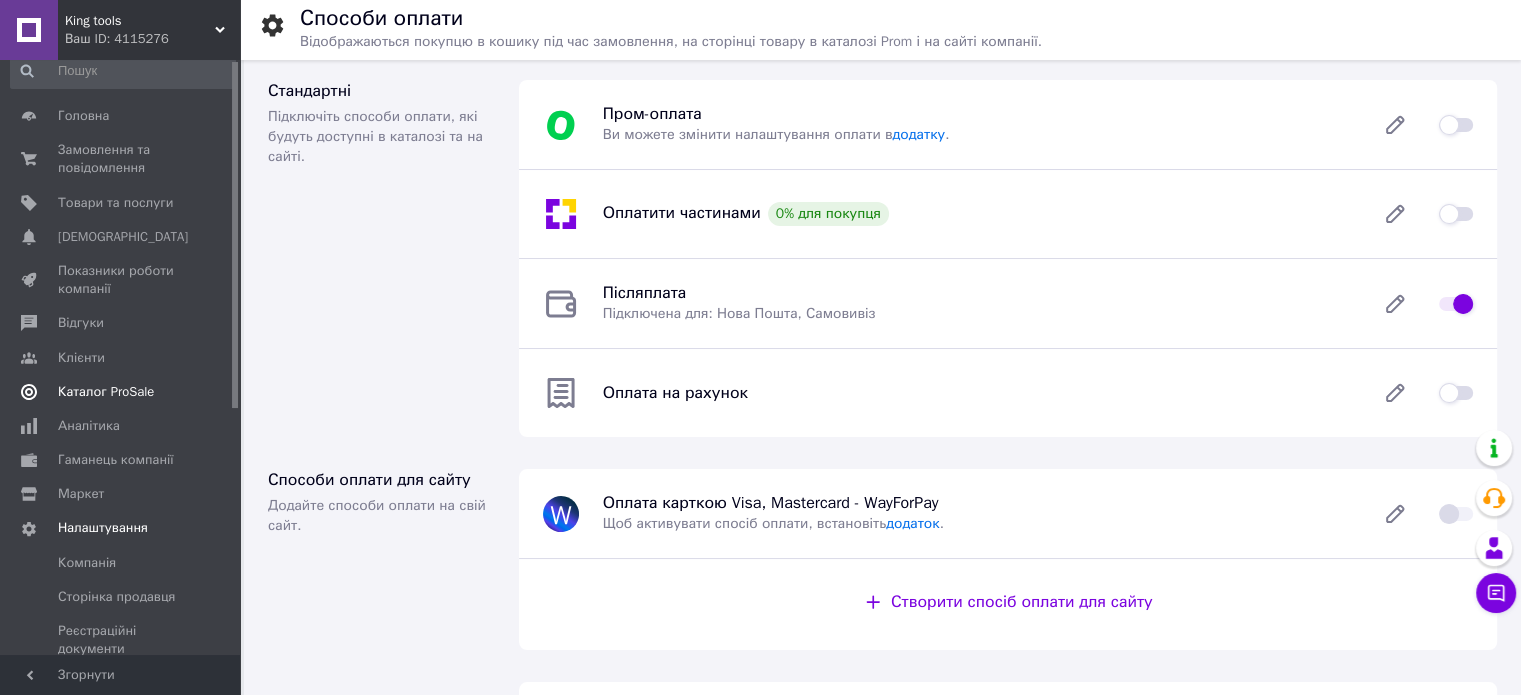 scroll, scrollTop: 0, scrollLeft: 0, axis: both 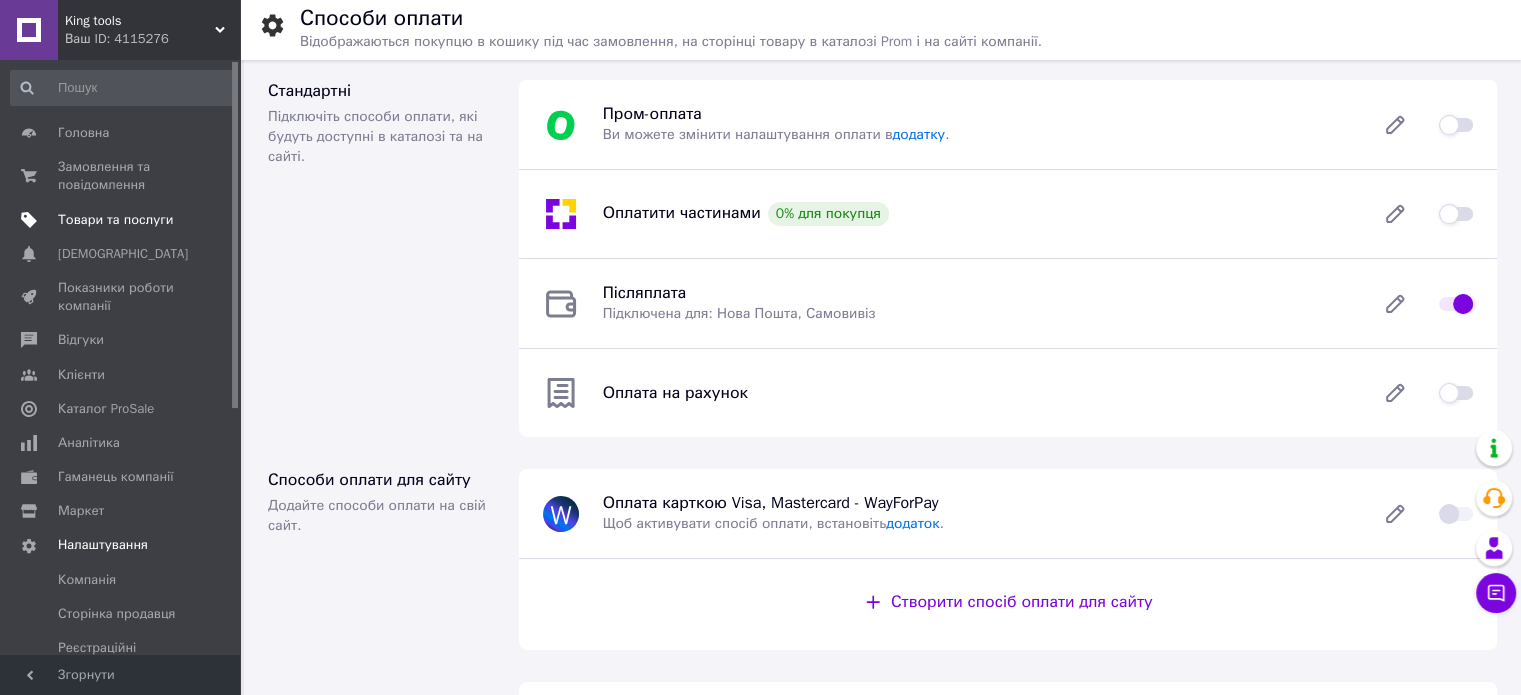 click on "Товари та послуги" at bounding box center [115, 220] 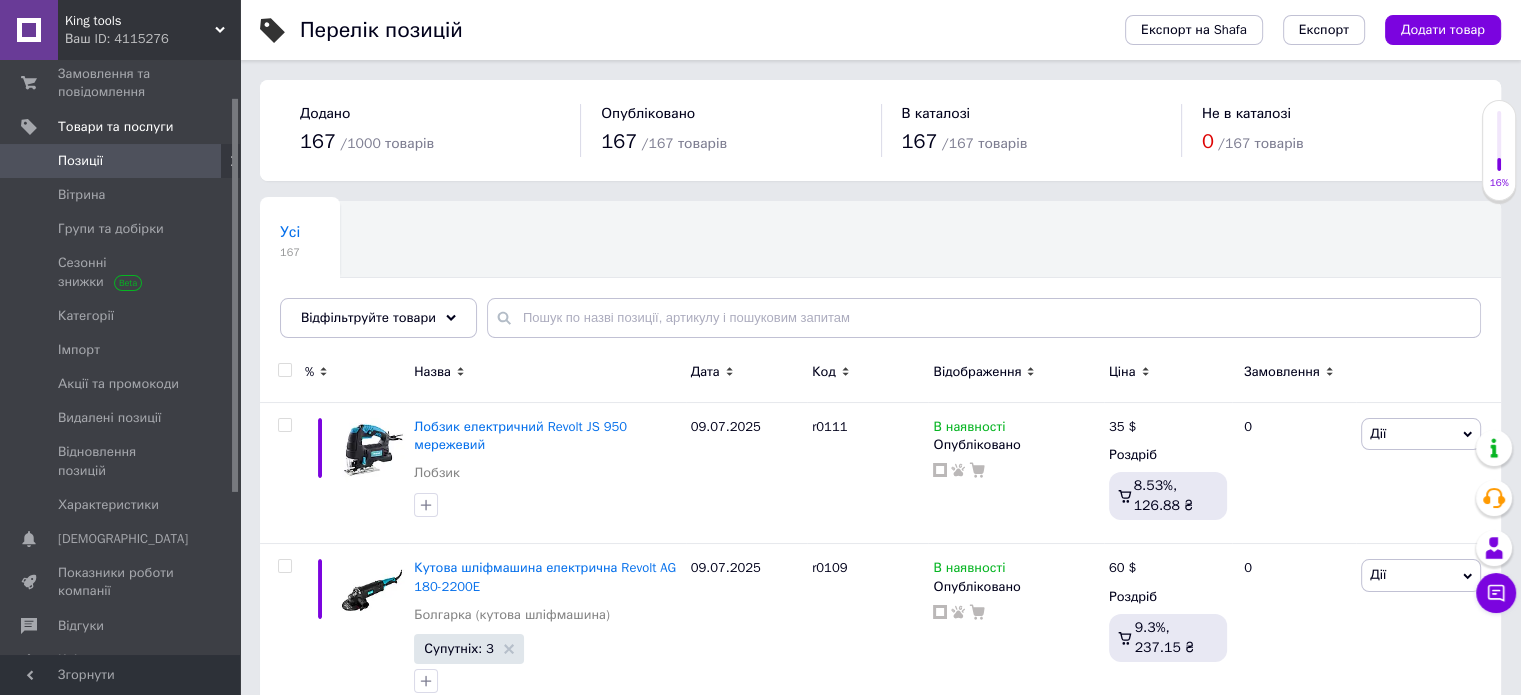 scroll, scrollTop: 300, scrollLeft: 0, axis: vertical 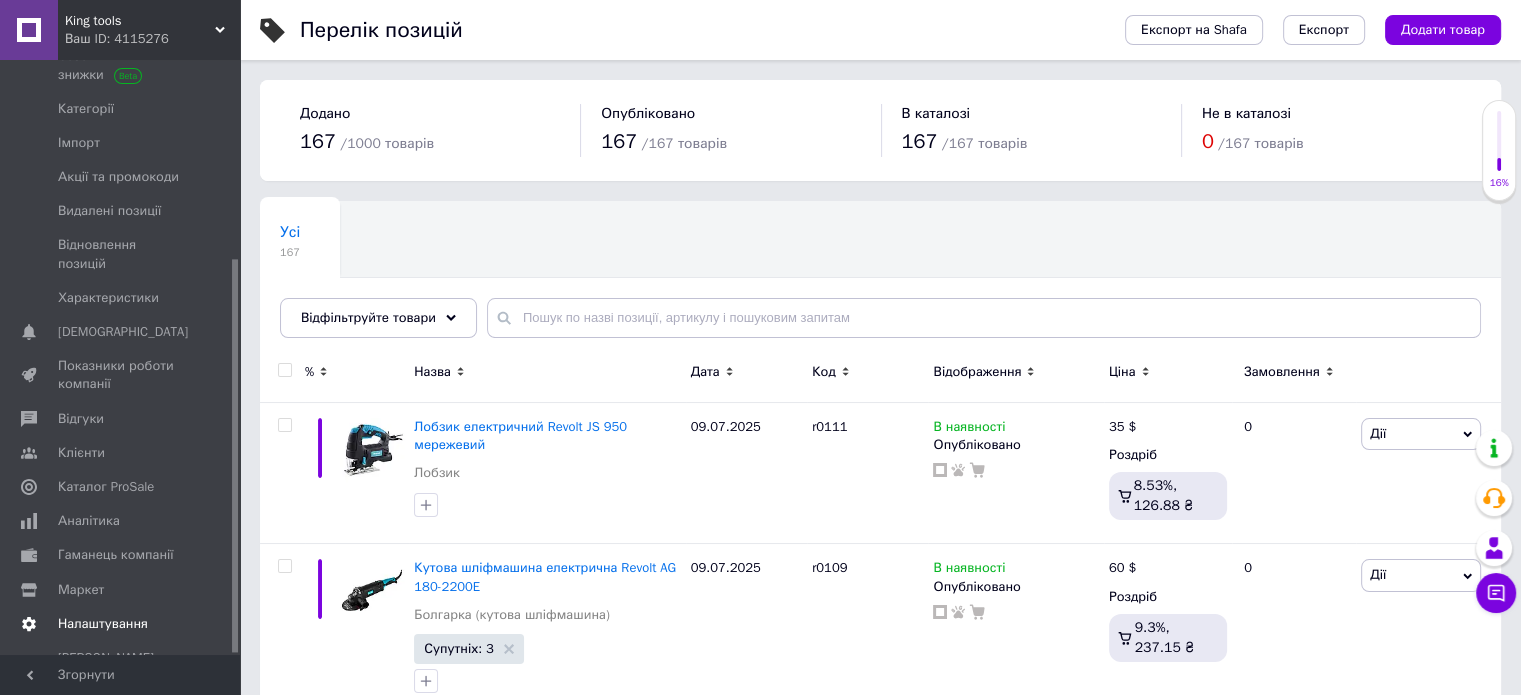 click on "Налаштування" at bounding box center (103, 624) 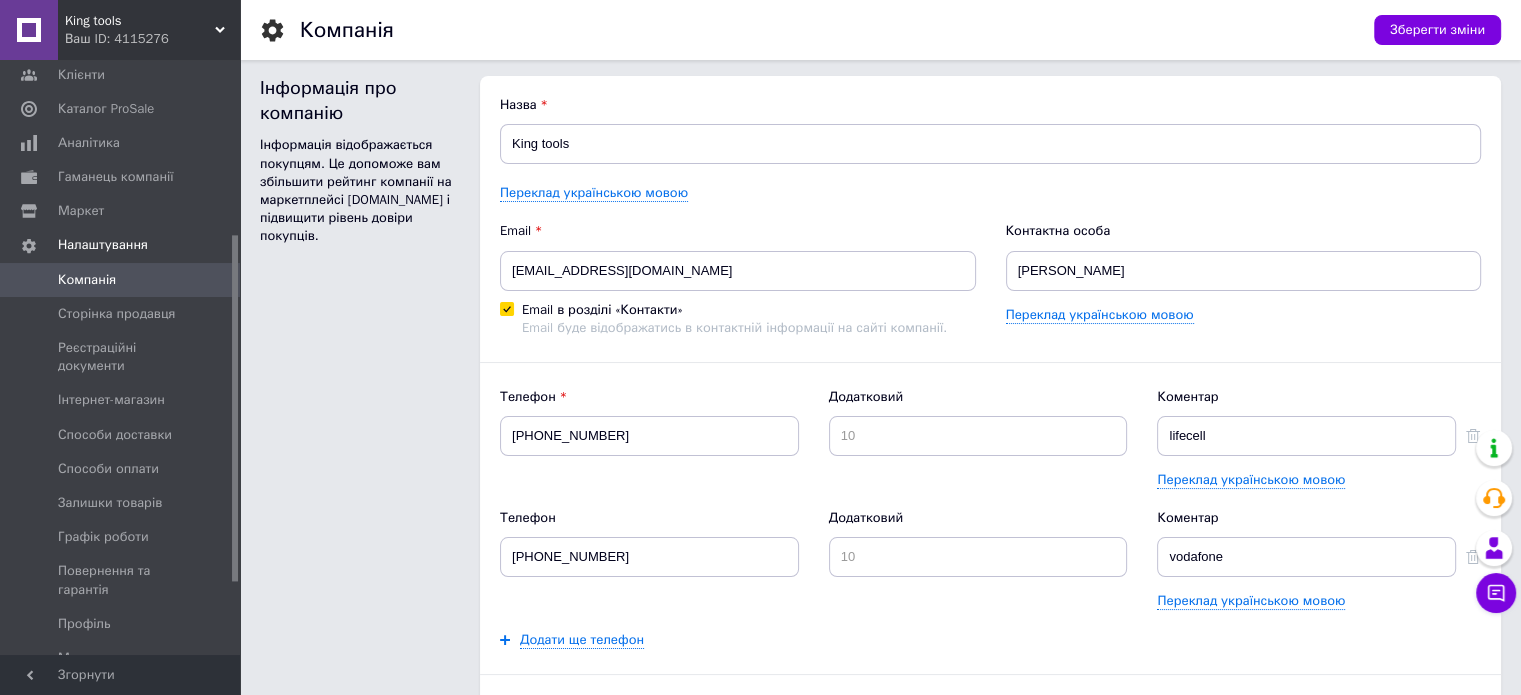 scroll, scrollTop: 0, scrollLeft: 0, axis: both 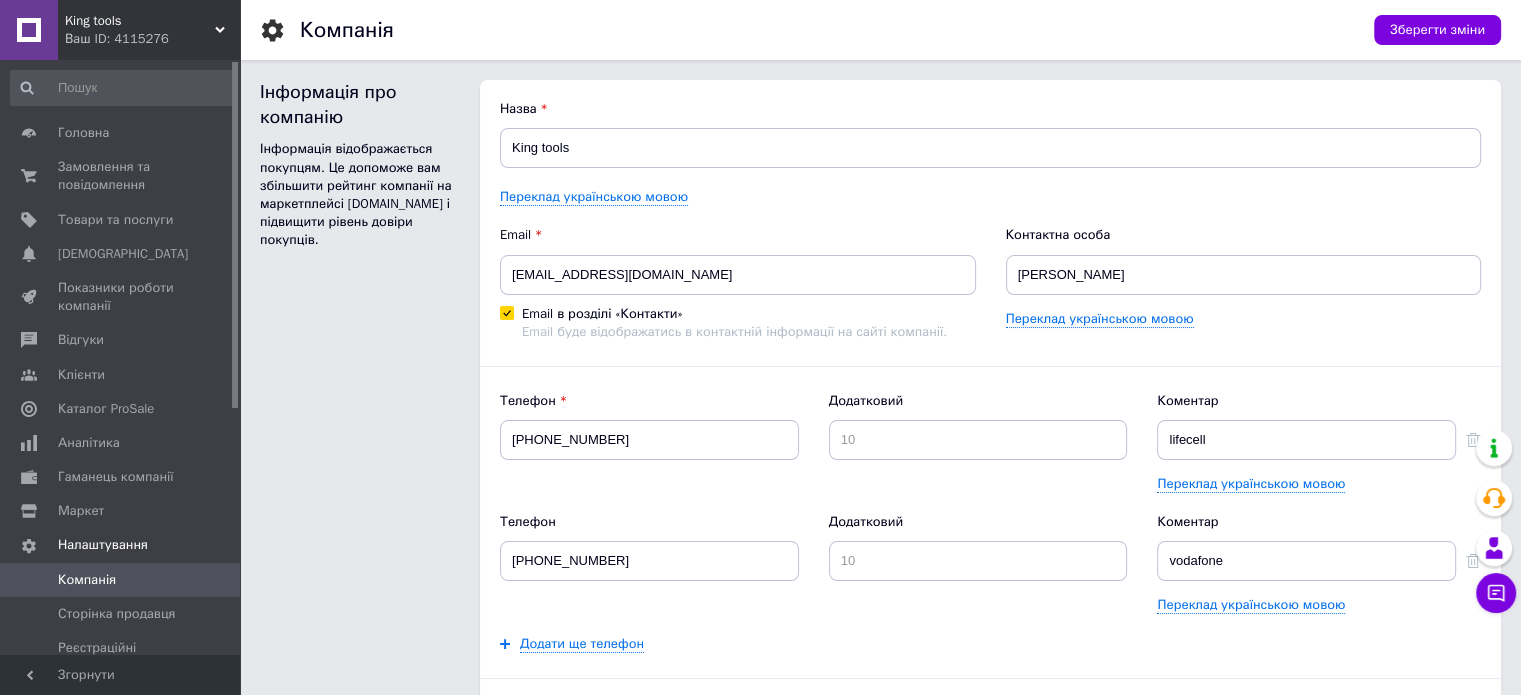 drag, startPoint x: 233, startPoint y: 275, endPoint x: 279, endPoint y: 71, distance: 209.12198 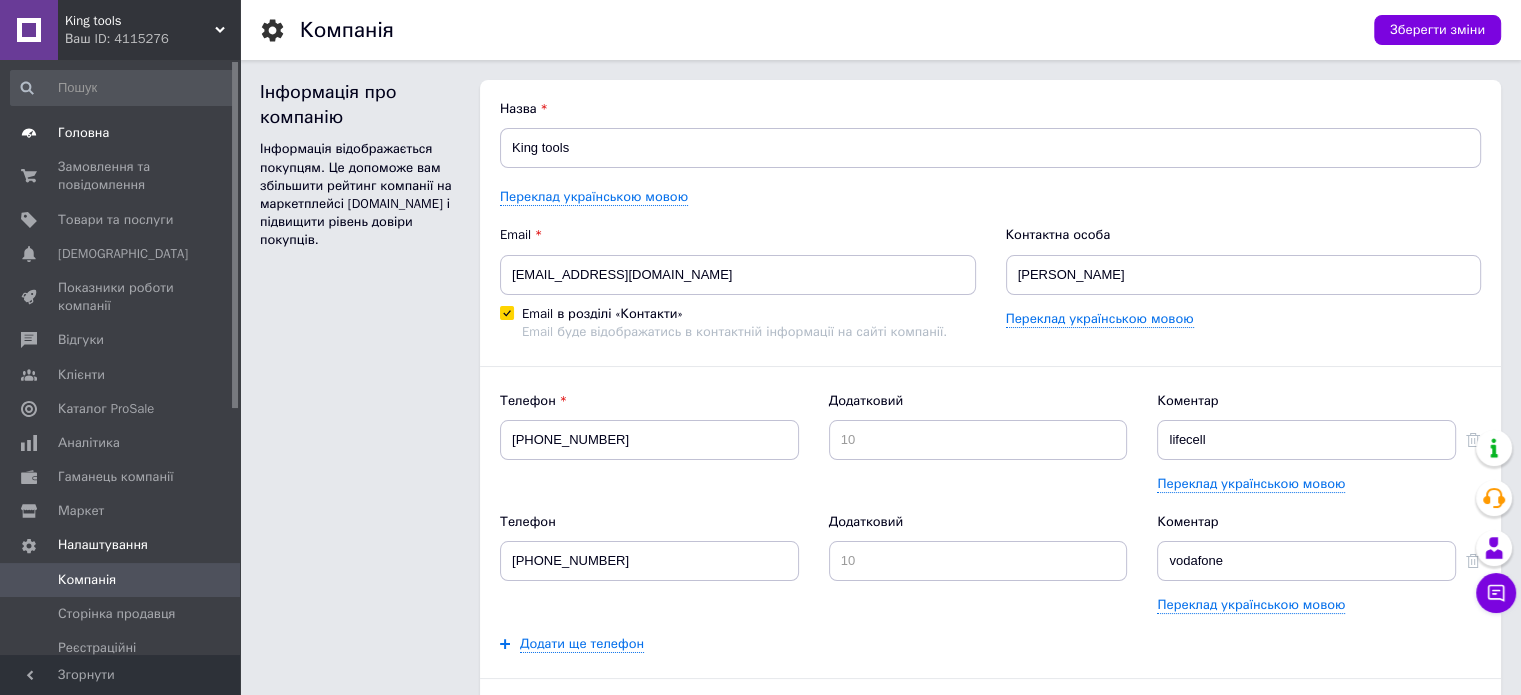 click on "Головна" at bounding box center (83, 133) 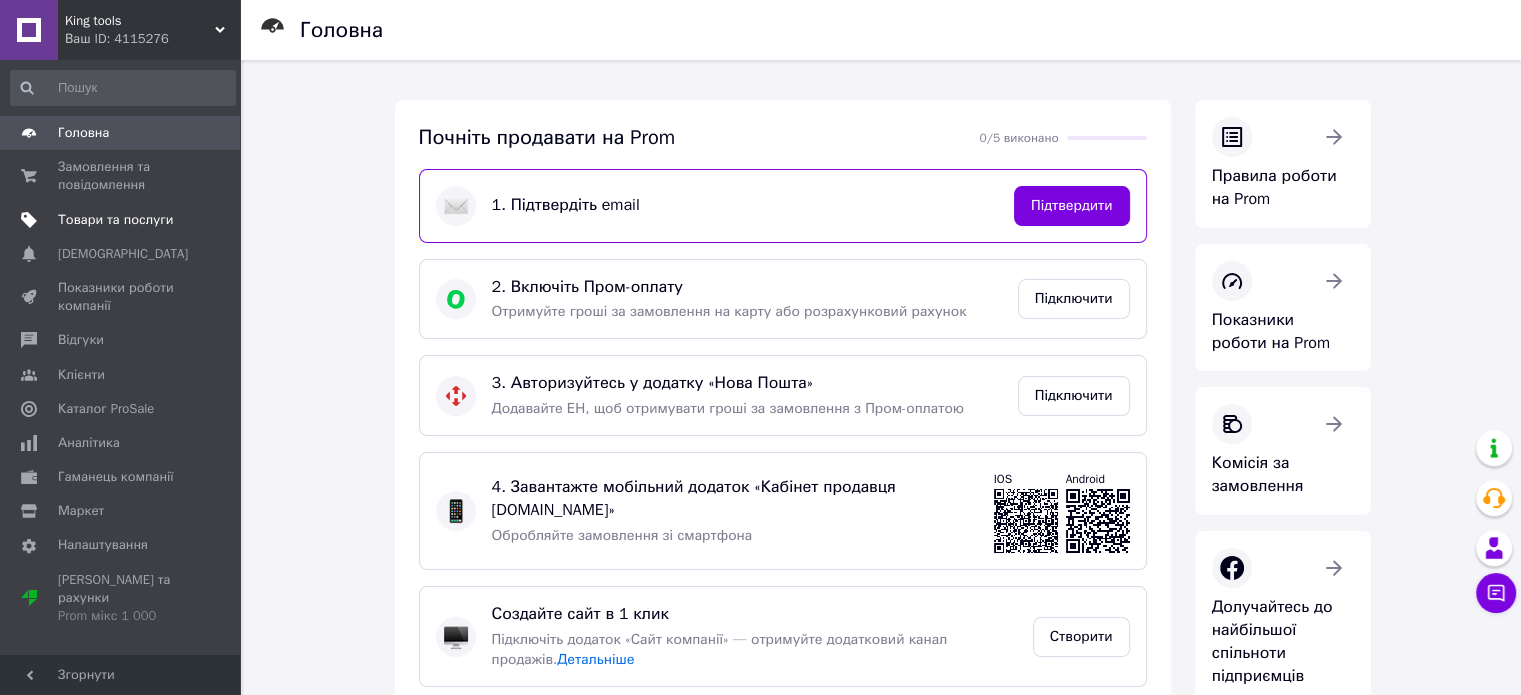 click on "Товари та послуги" at bounding box center [123, 220] 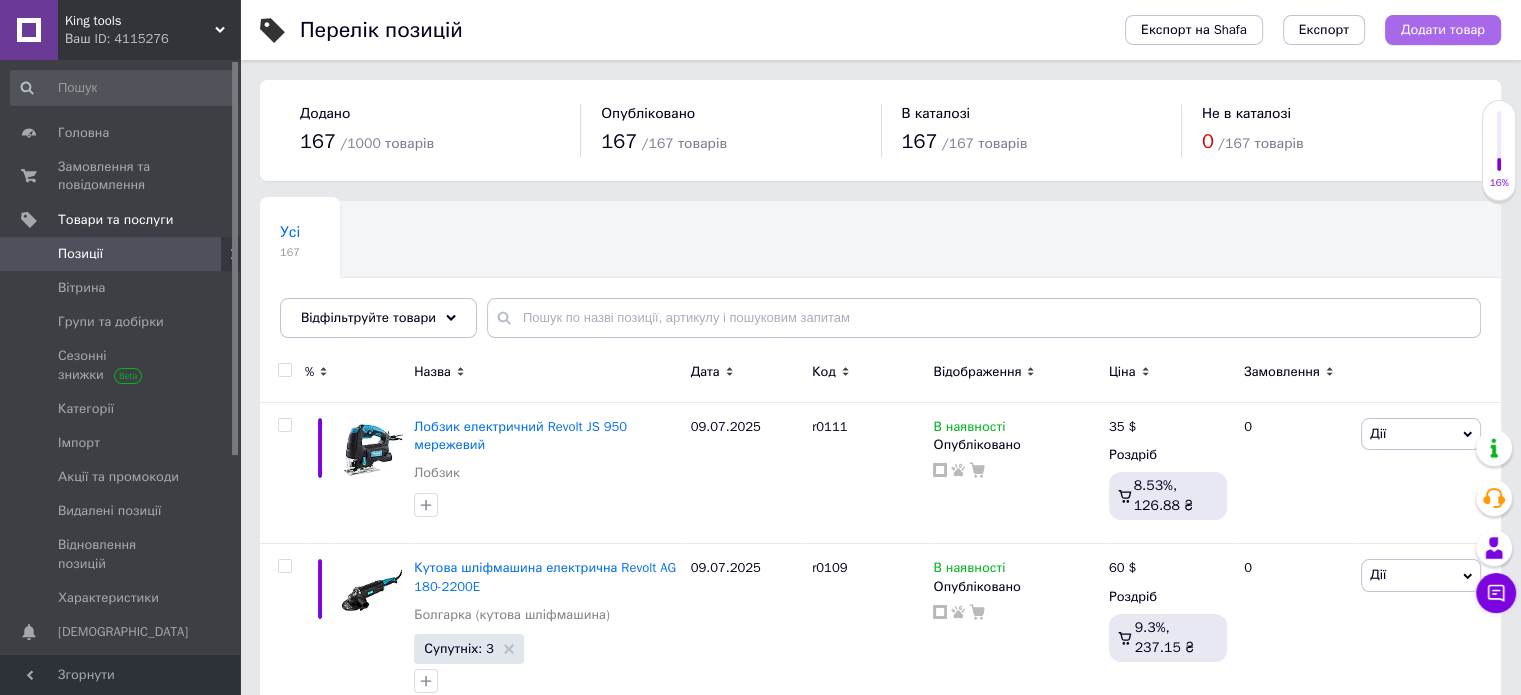click on "Додати товар" at bounding box center [1443, 30] 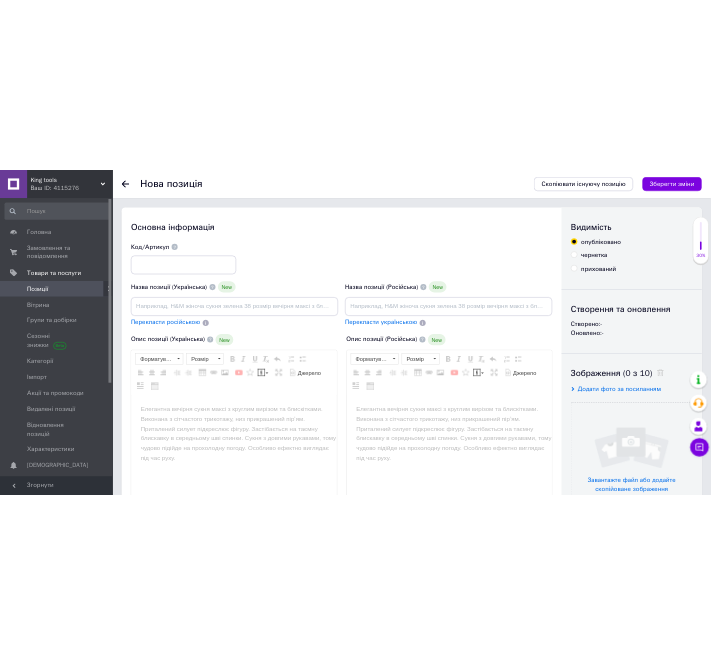 scroll, scrollTop: 0, scrollLeft: 0, axis: both 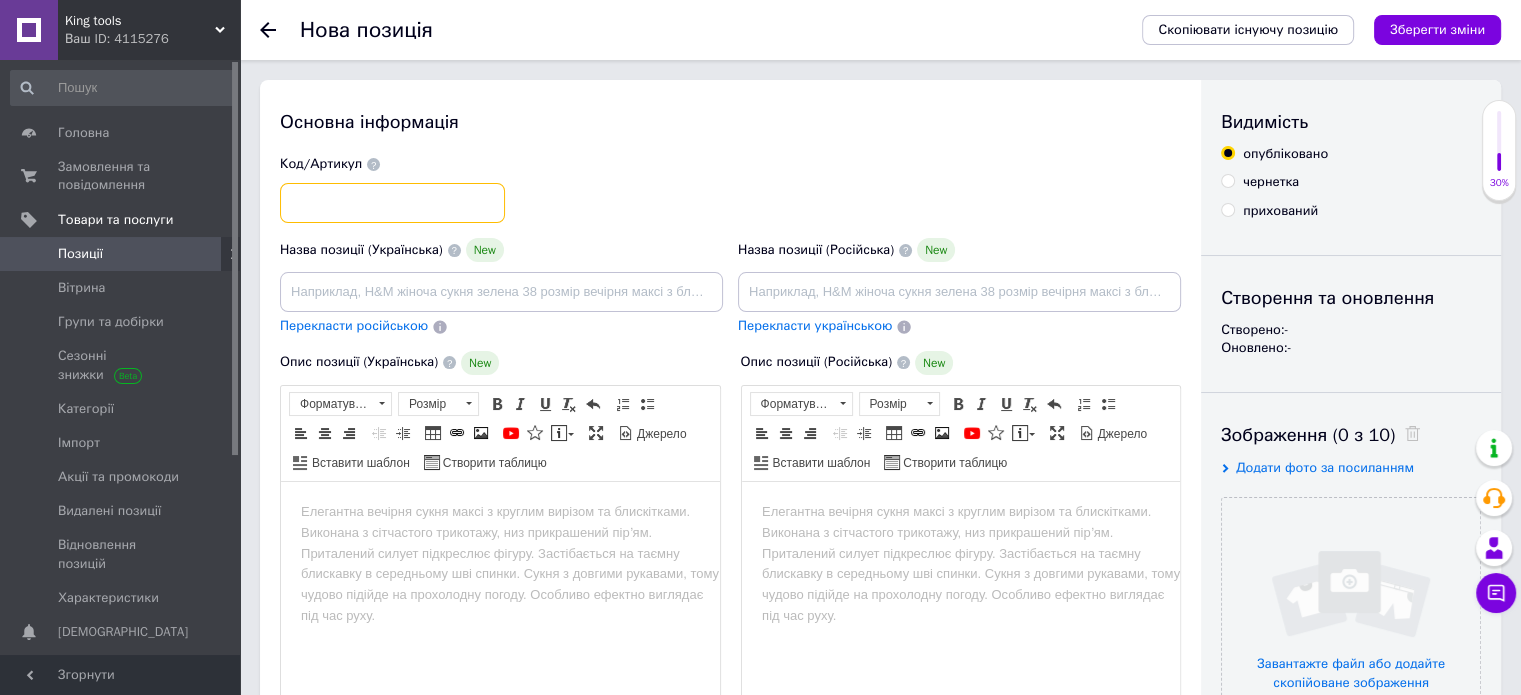 click at bounding box center (392, 203) 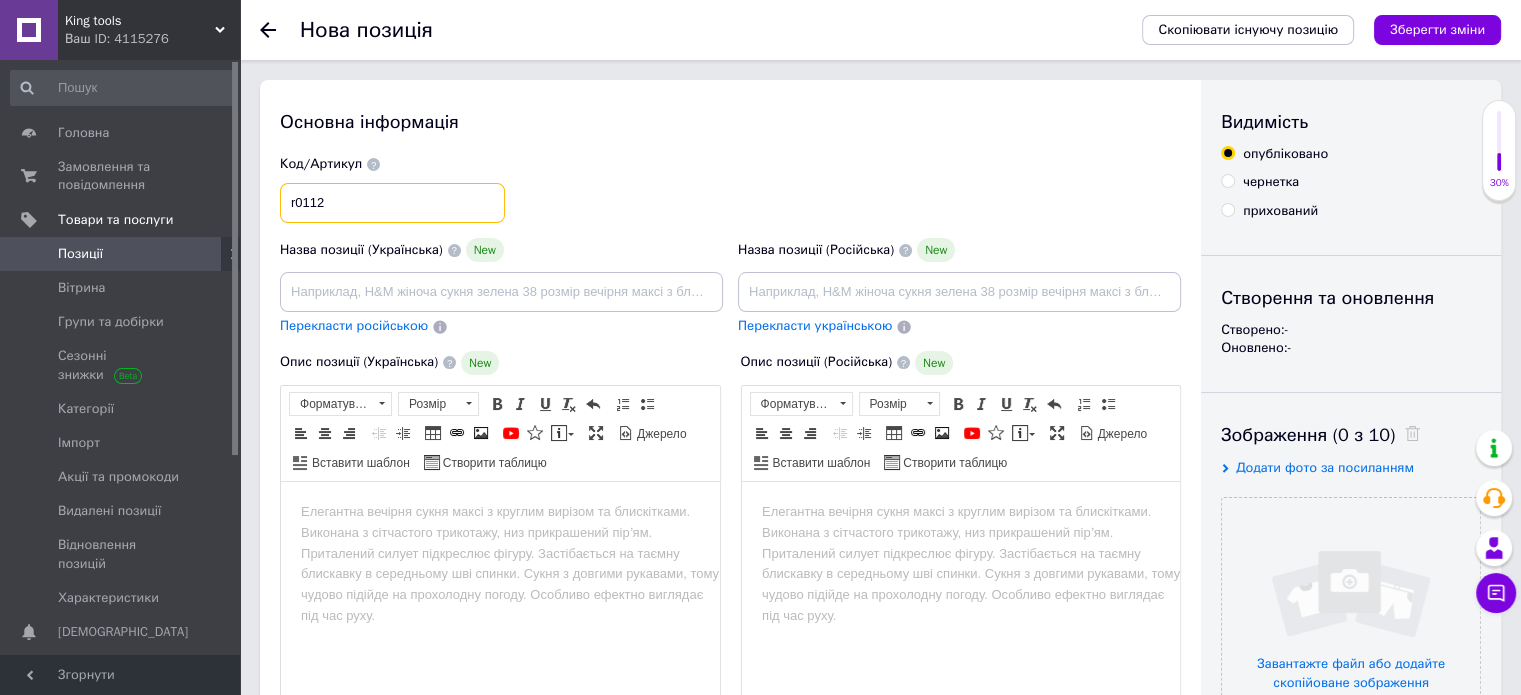 type on "r0112" 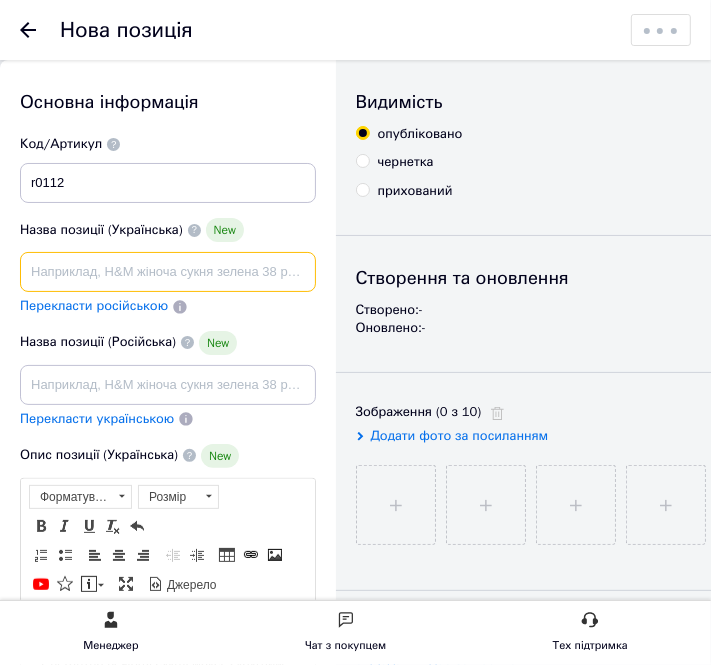 click at bounding box center [168, 272] 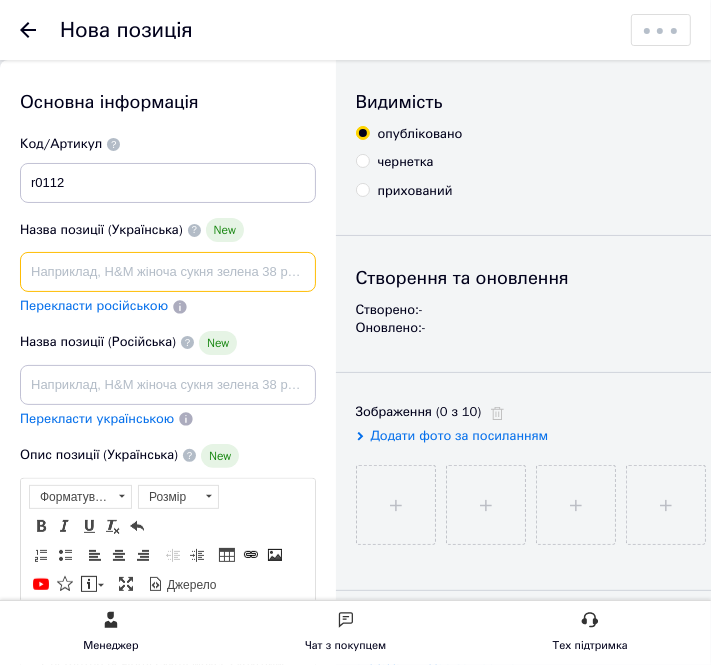 paste on "Лобзик електричний JS 1270 М" 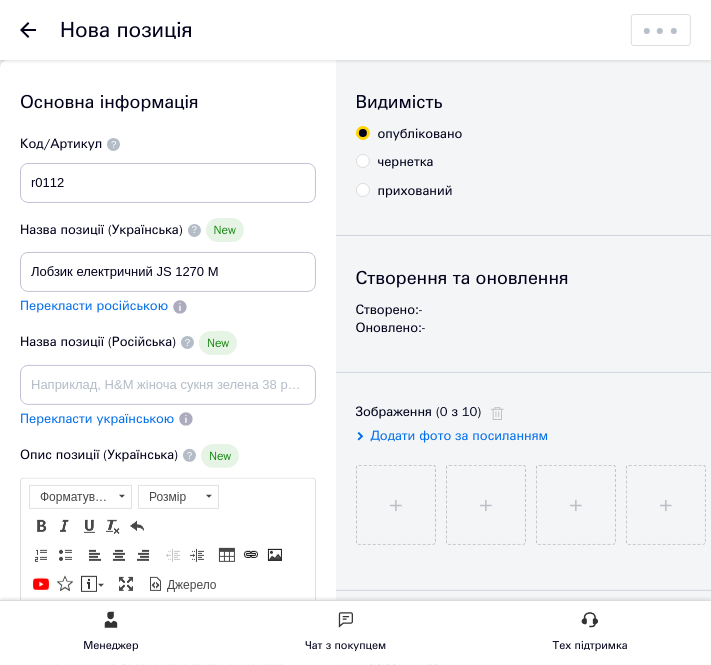 click on "Назва позиції (Українська) New" at bounding box center (168, 230) 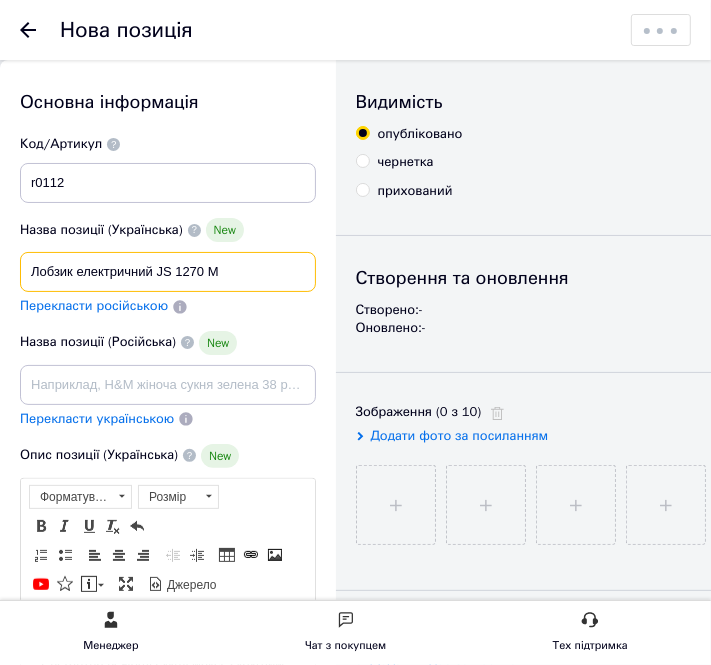 drag, startPoint x: 35, startPoint y: 269, endPoint x: 4, endPoint y: 274, distance: 31.400637 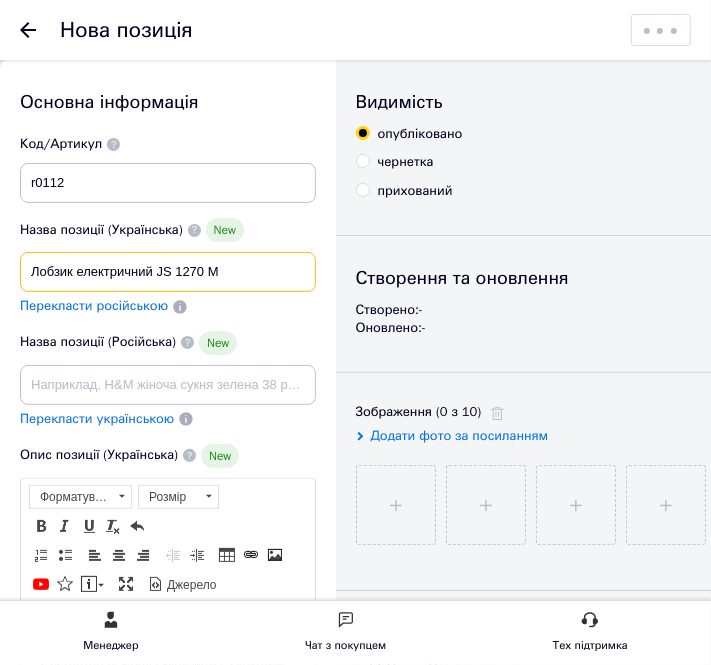type on "Лобзик електричний JS 1270 М" 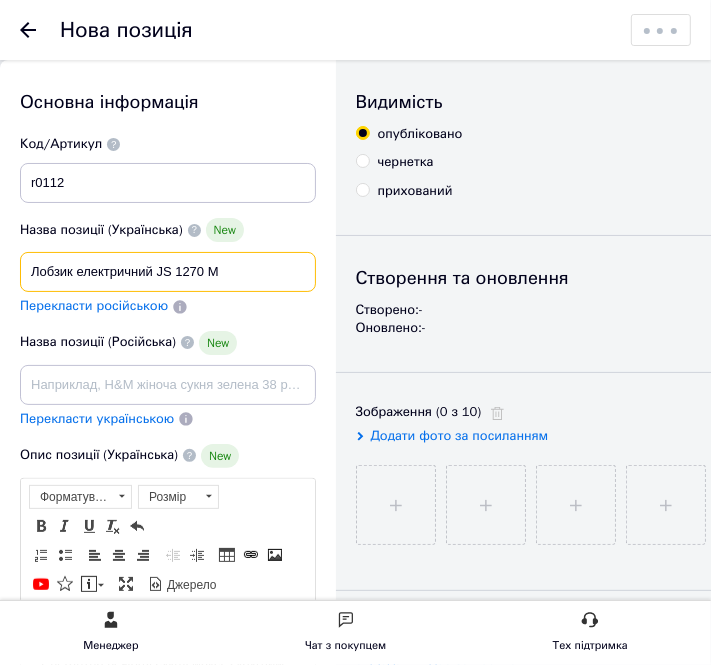 drag, startPoint x: 32, startPoint y: 275, endPoint x: 55, endPoint y: 275, distance: 23 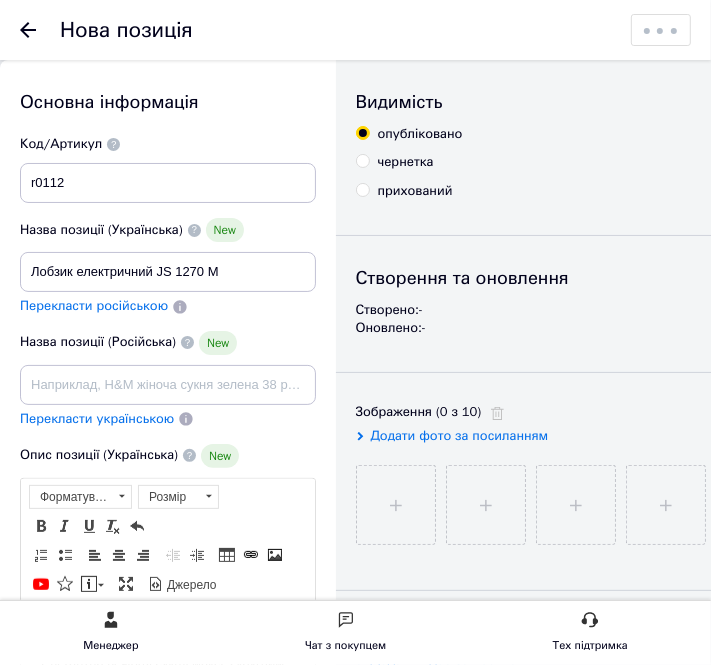 click on "Назва позиції (Українська) New Лобзик електричний JS 1270 М" at bounding box center [168, 255] 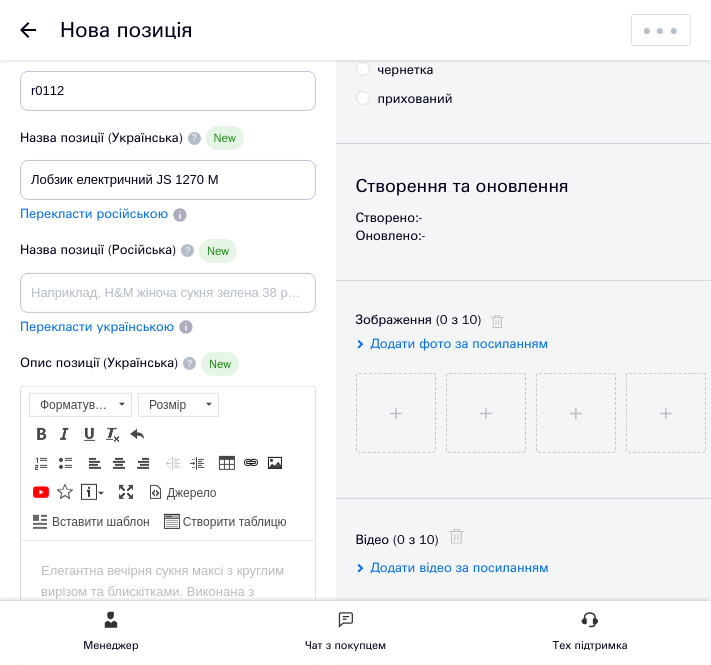 scroll, scrollTop: 100, scrollLeft: 0, axis: vertical 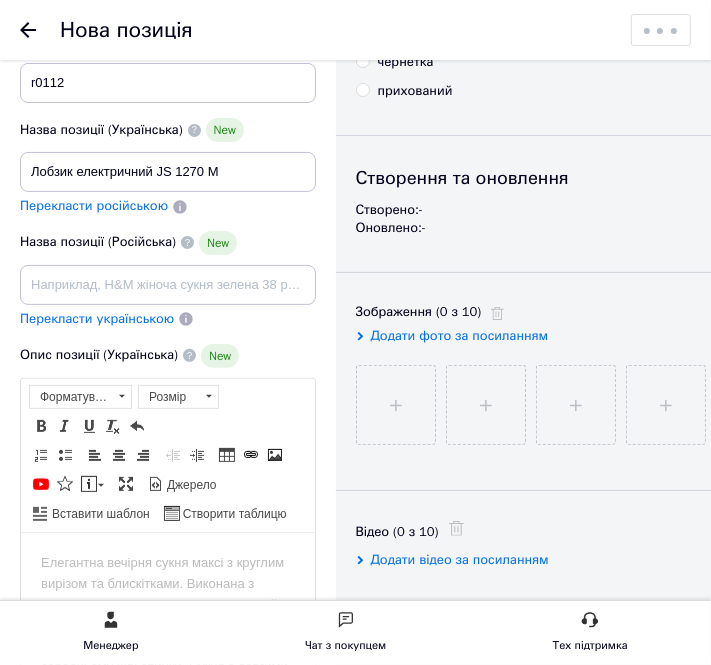 click on "Перекласти російською" at bounding box center [94, 205] 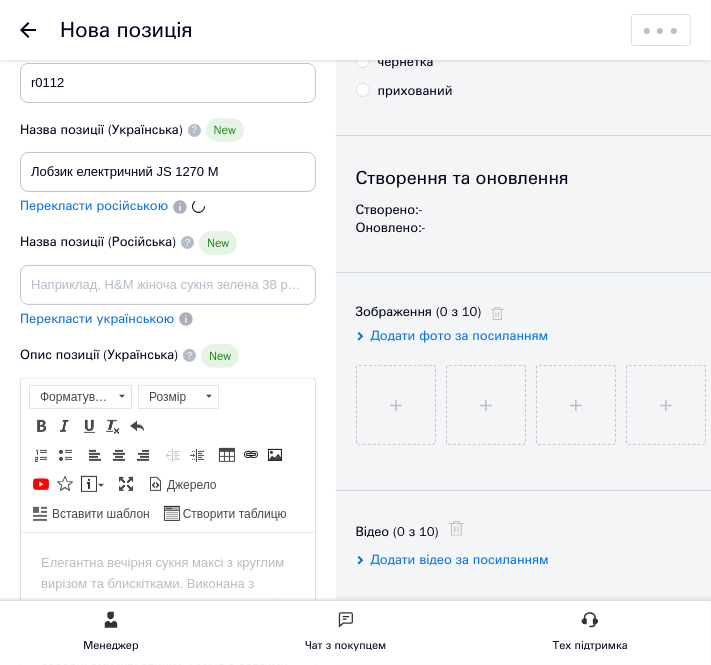 type on "Лобзик электрический JS 1270 М" 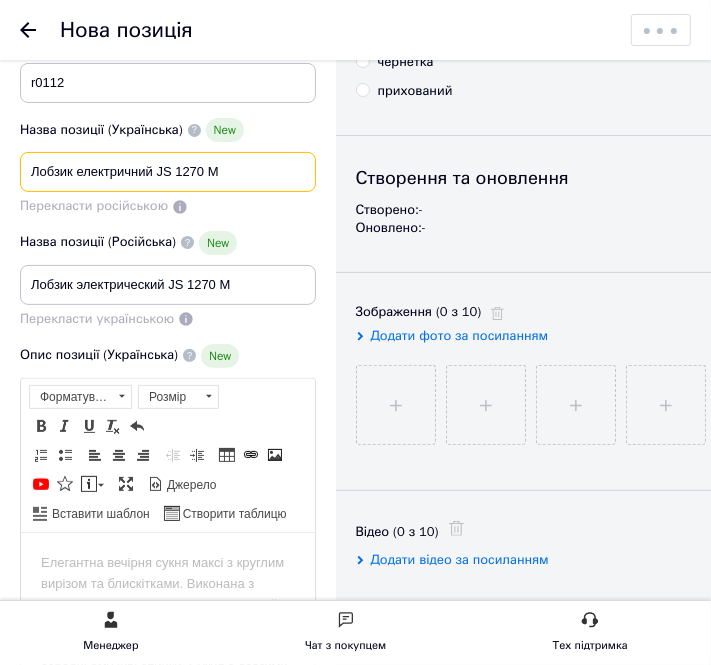 click on "Лобзик електричний JS 1270 М" at bounding box center (168, 172) 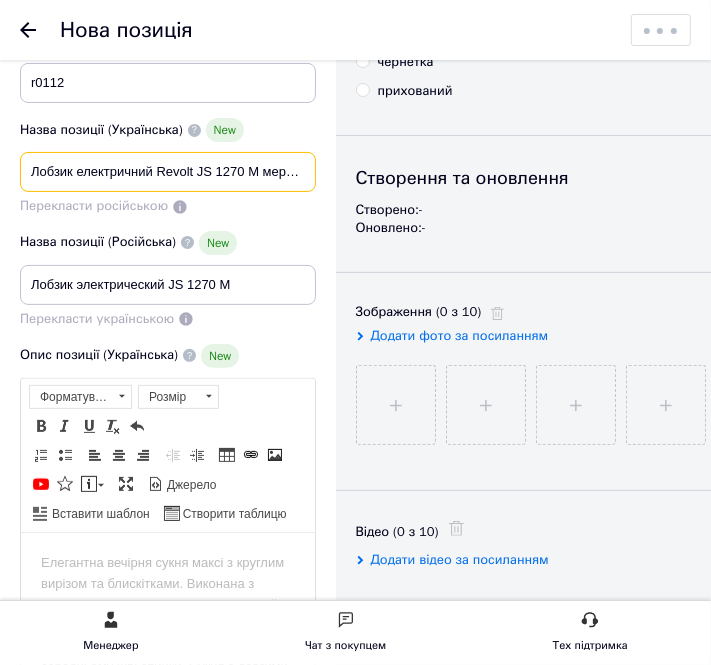 scroll, scrollTop: 0, scrollLeft: 35, axis: horizontal 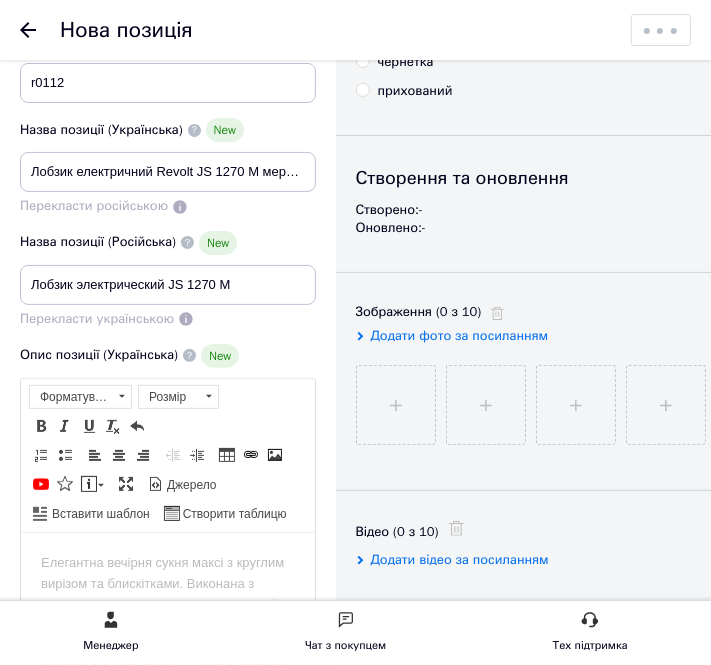 click on "Перекласти російською" at bounding box center (168, 206) 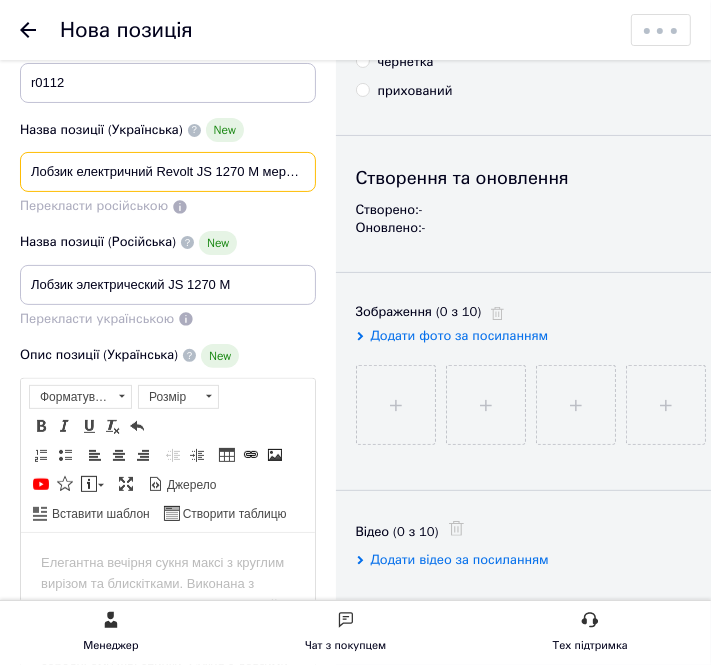 scroll, scrollTop: 0, scrollLeft: 35, axis: horizontal 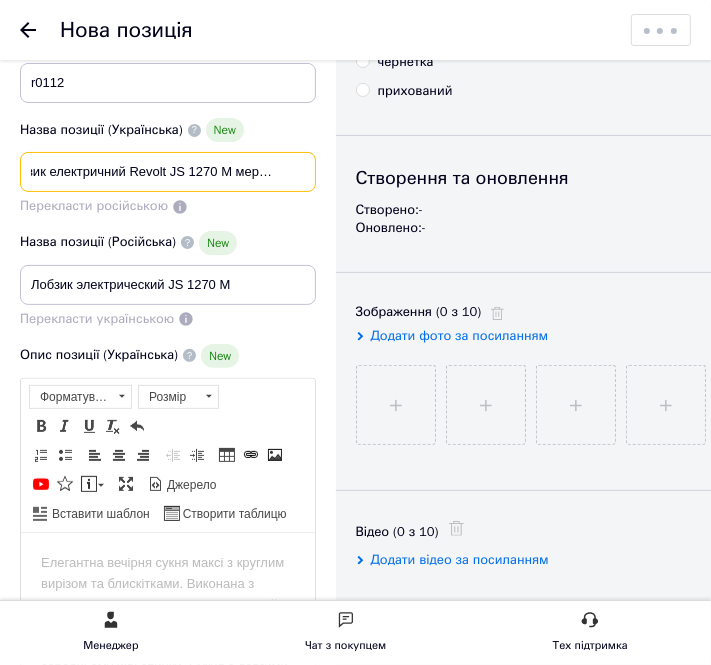 drag, startPoint x: 195, startPoint y: 167, endPoint x: 326, endPoint y: 183, distance: 131.97348 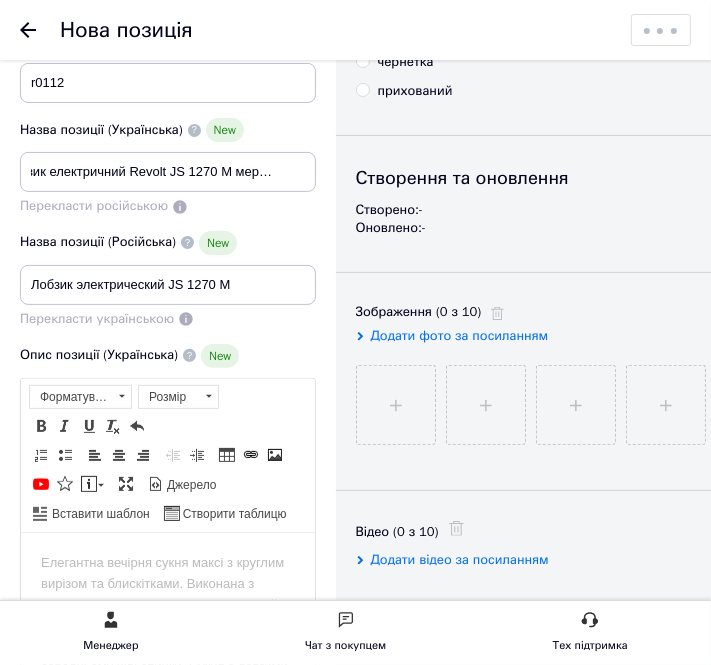 scroll, scrollTop: 0, scrollLeft: 0, axis: both 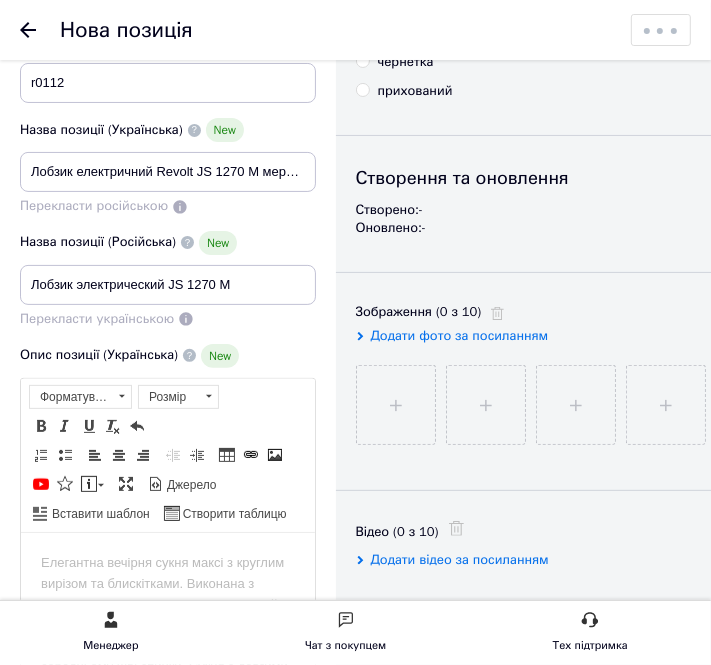 click on "Перекласти російською" at bounding box center (168, 206) 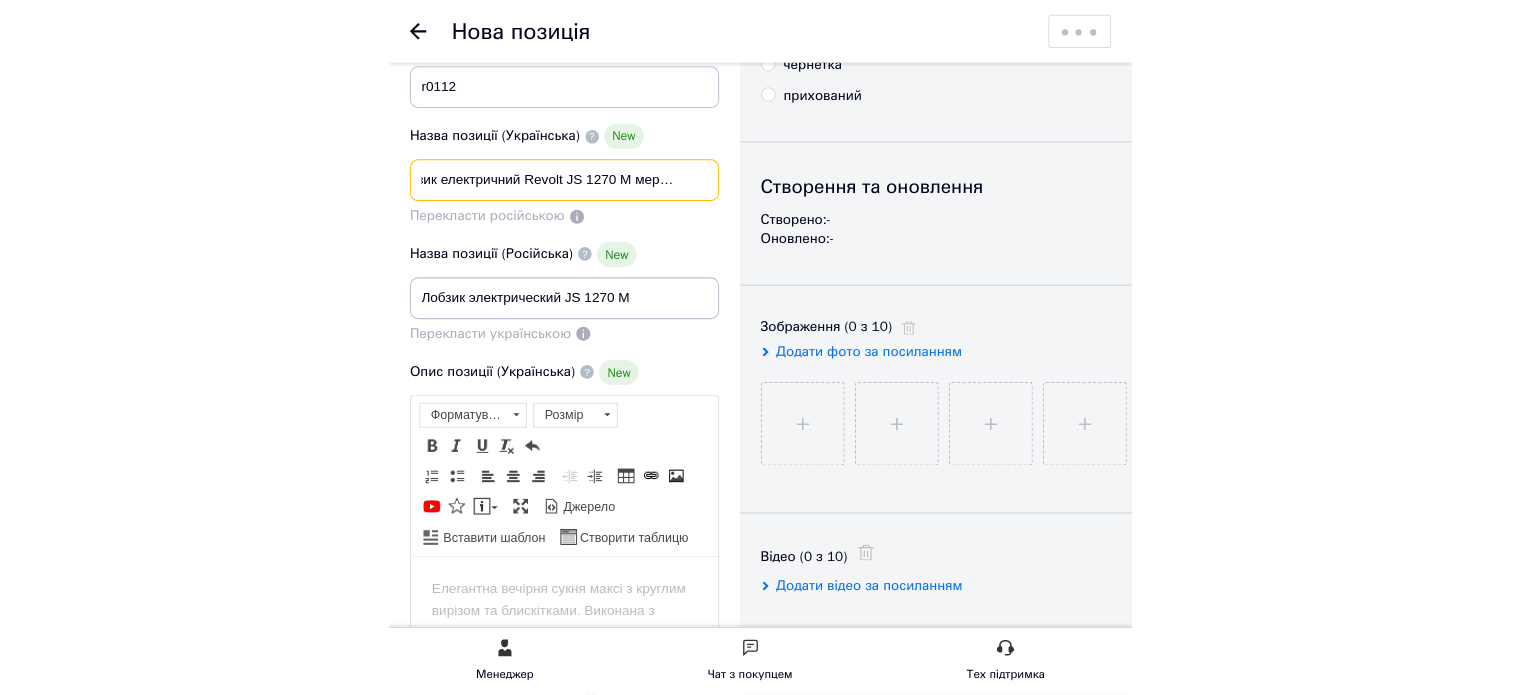 scroll, scrollTop: 0, scrollLeft: 0, axis: both 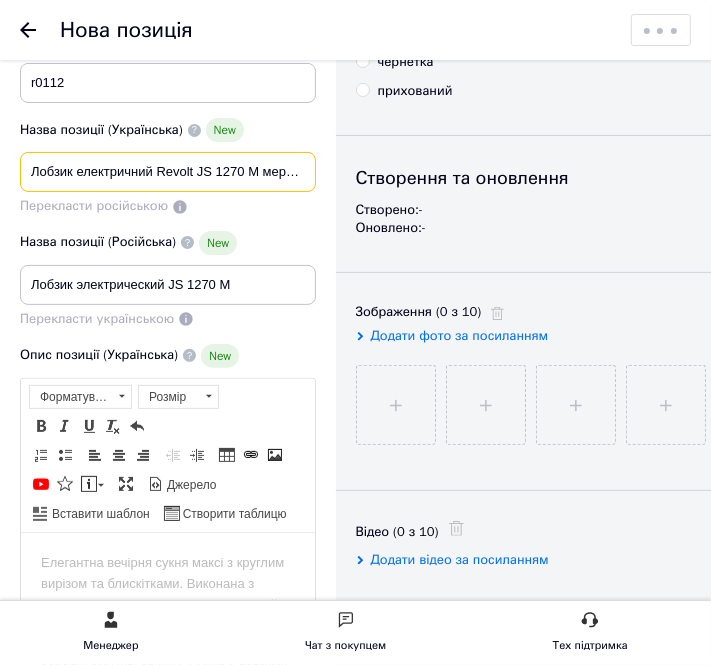 drag, startPoint x: 75, startPoint y: 183, endPoint x: 20, endPoint y: 187, distance: 55.145264 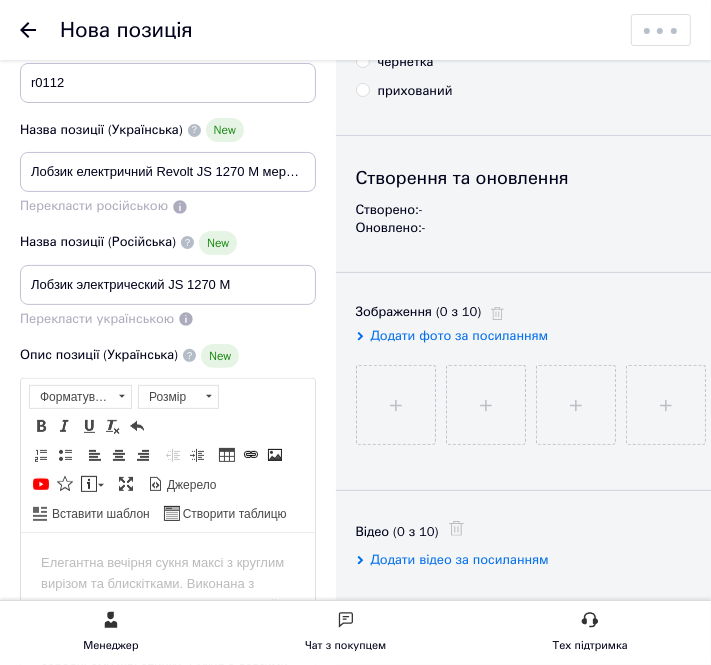 click on "Перекласти російською" at bounding box center [168, 206] 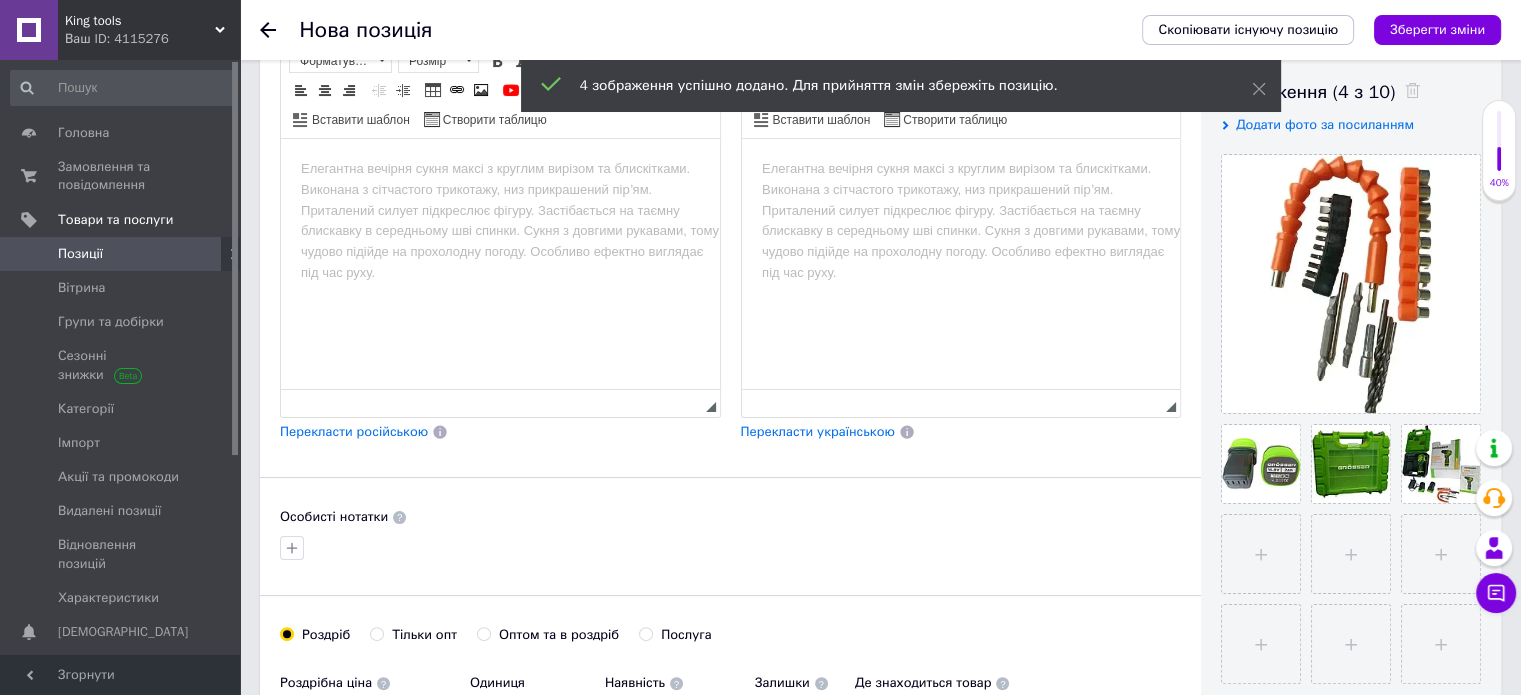 scroll, scrollTop: 400, scrollLeft: 0, axis: vertical 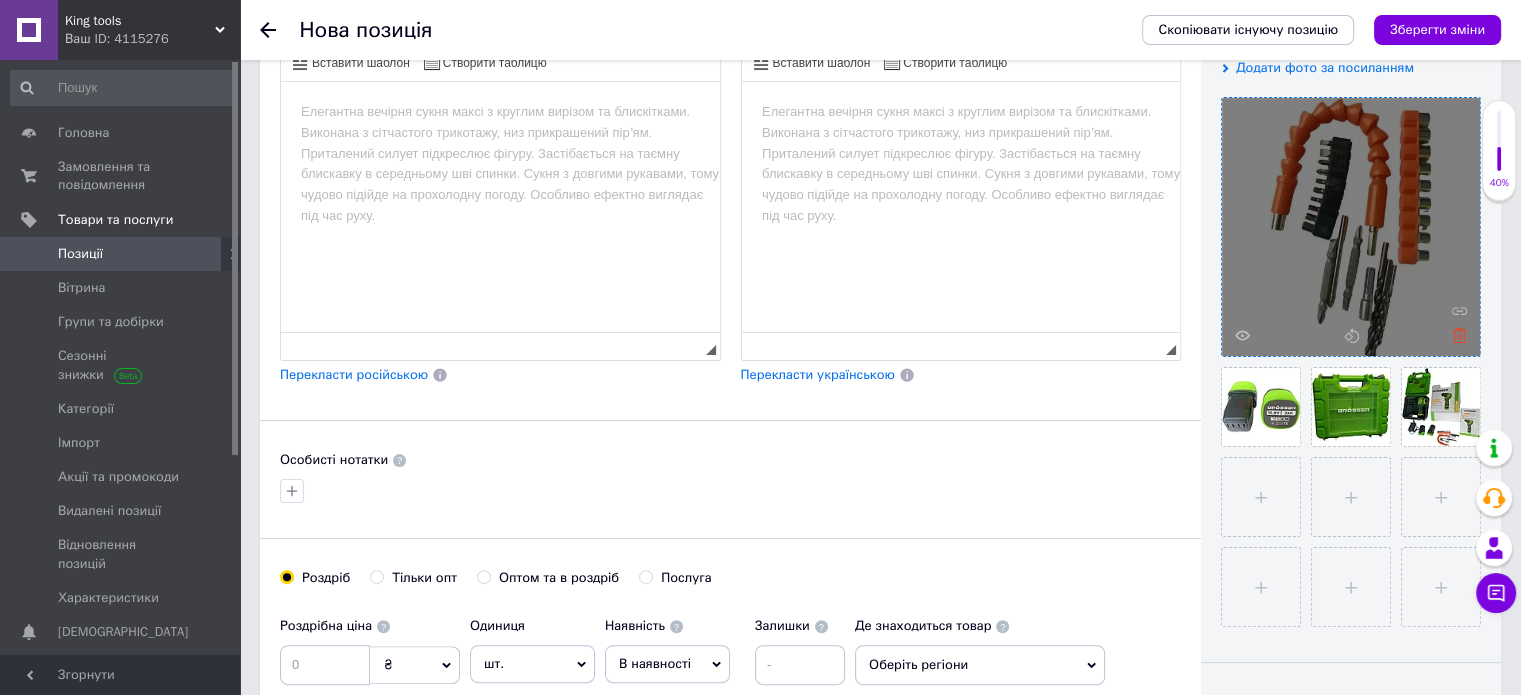 click 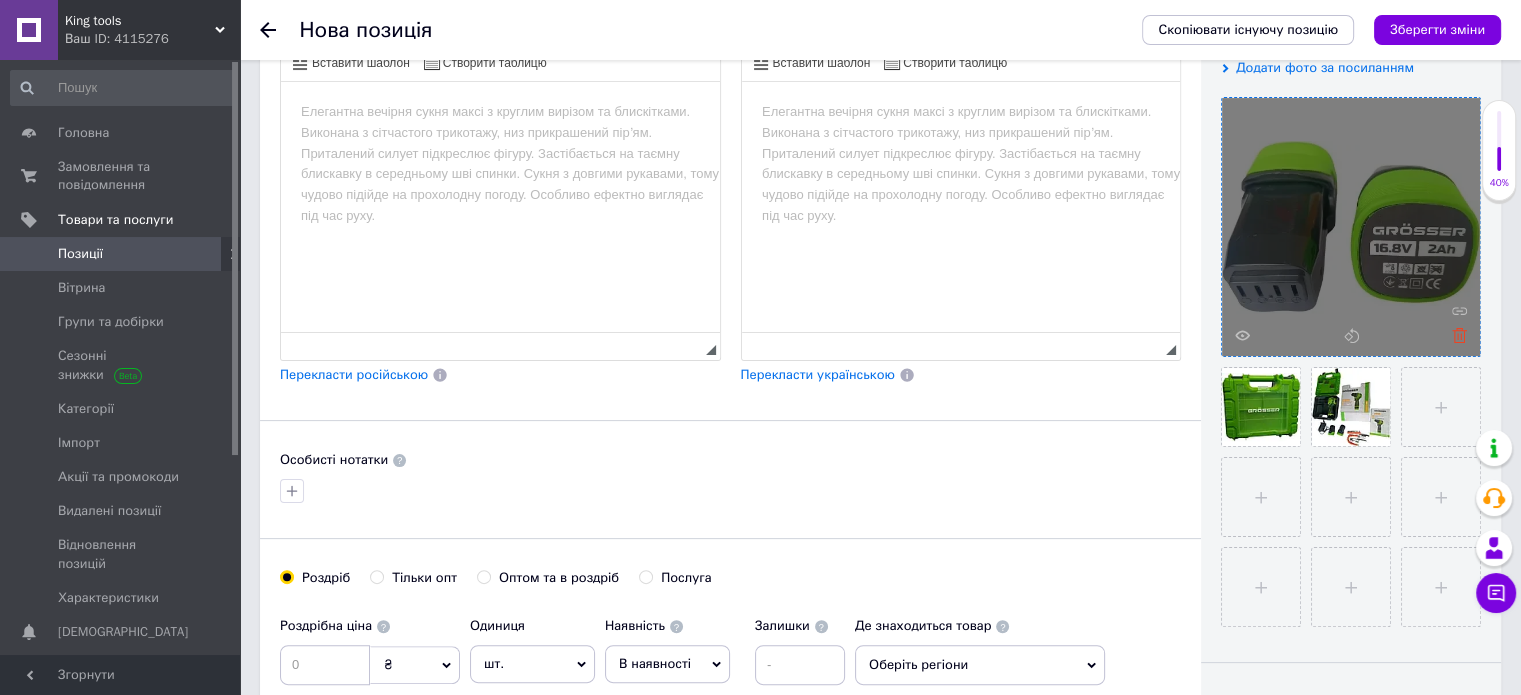 click 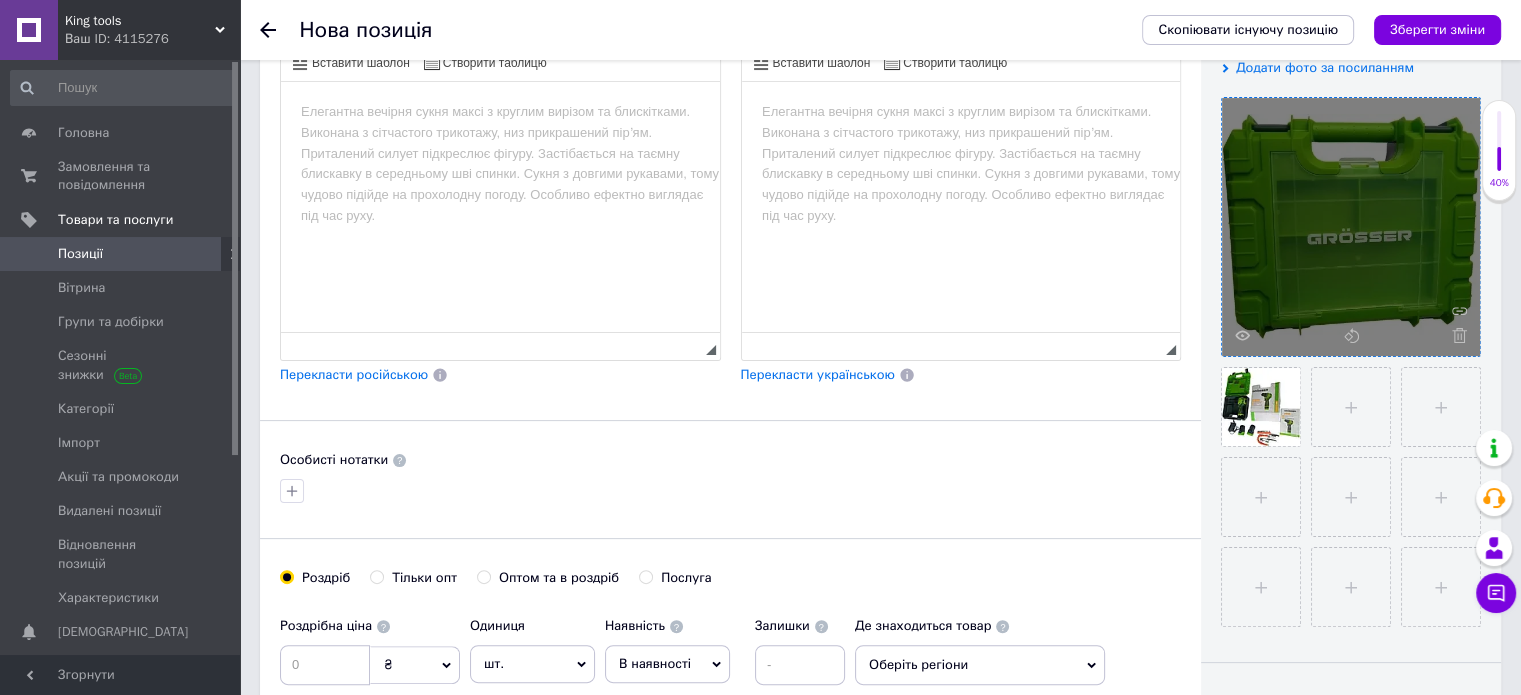 click 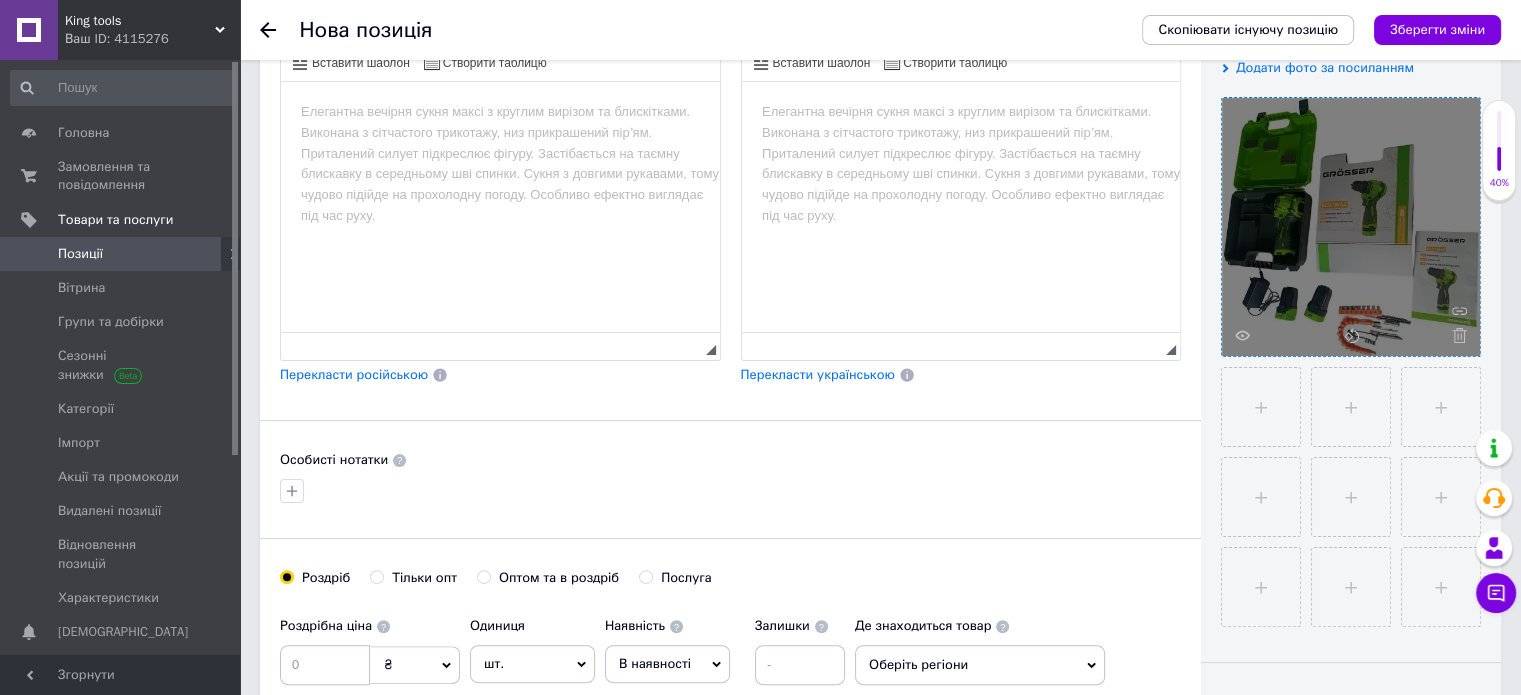click 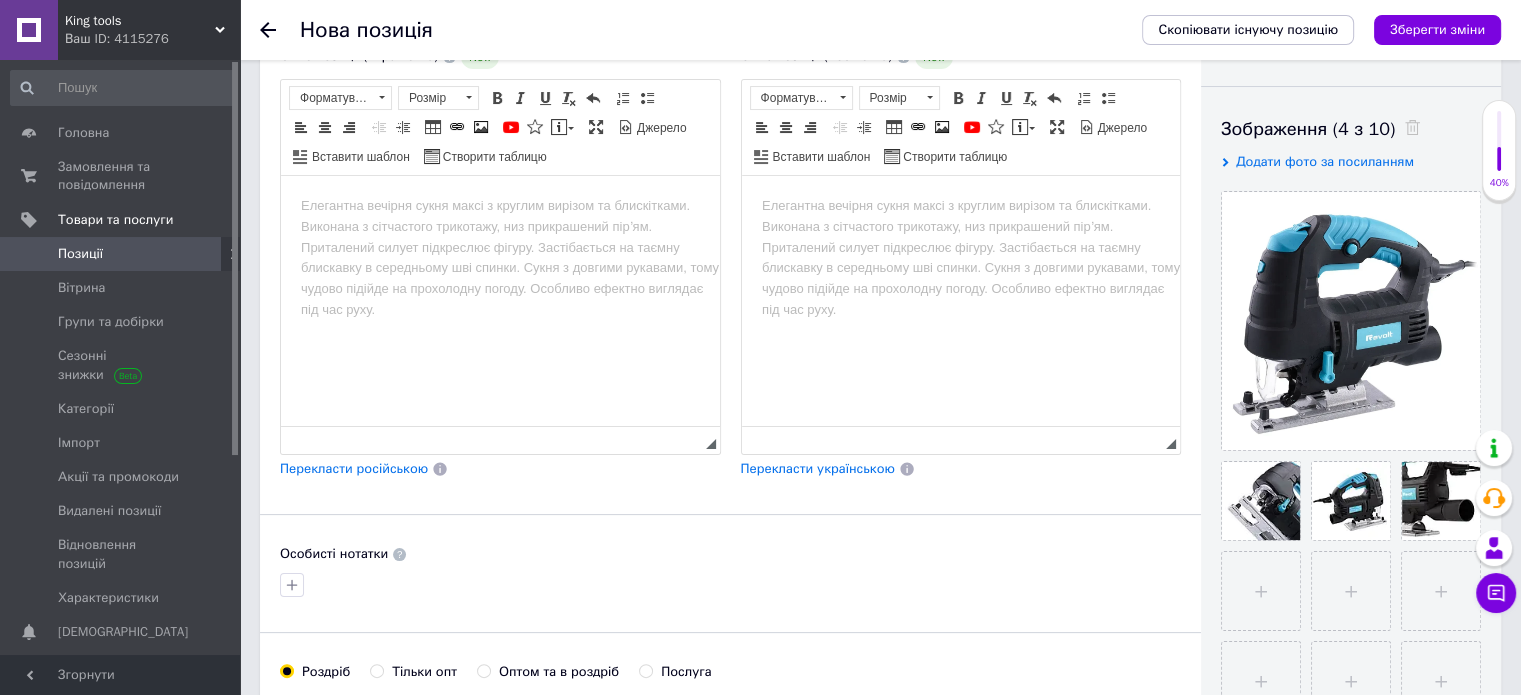 scroll, scrollTop: 300, scrollLeft: 0, axis: vertical 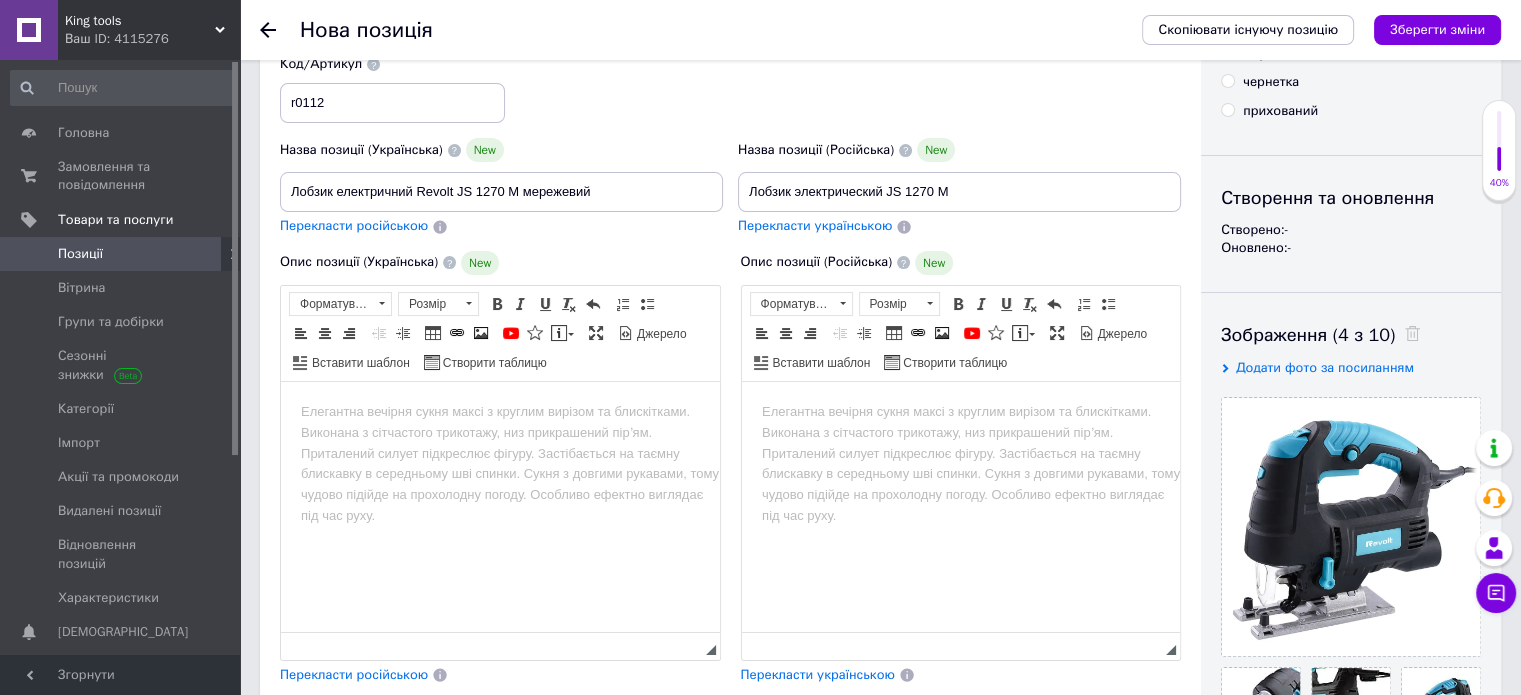 click on "Перекласти російською" at bounding box center [354, 225] 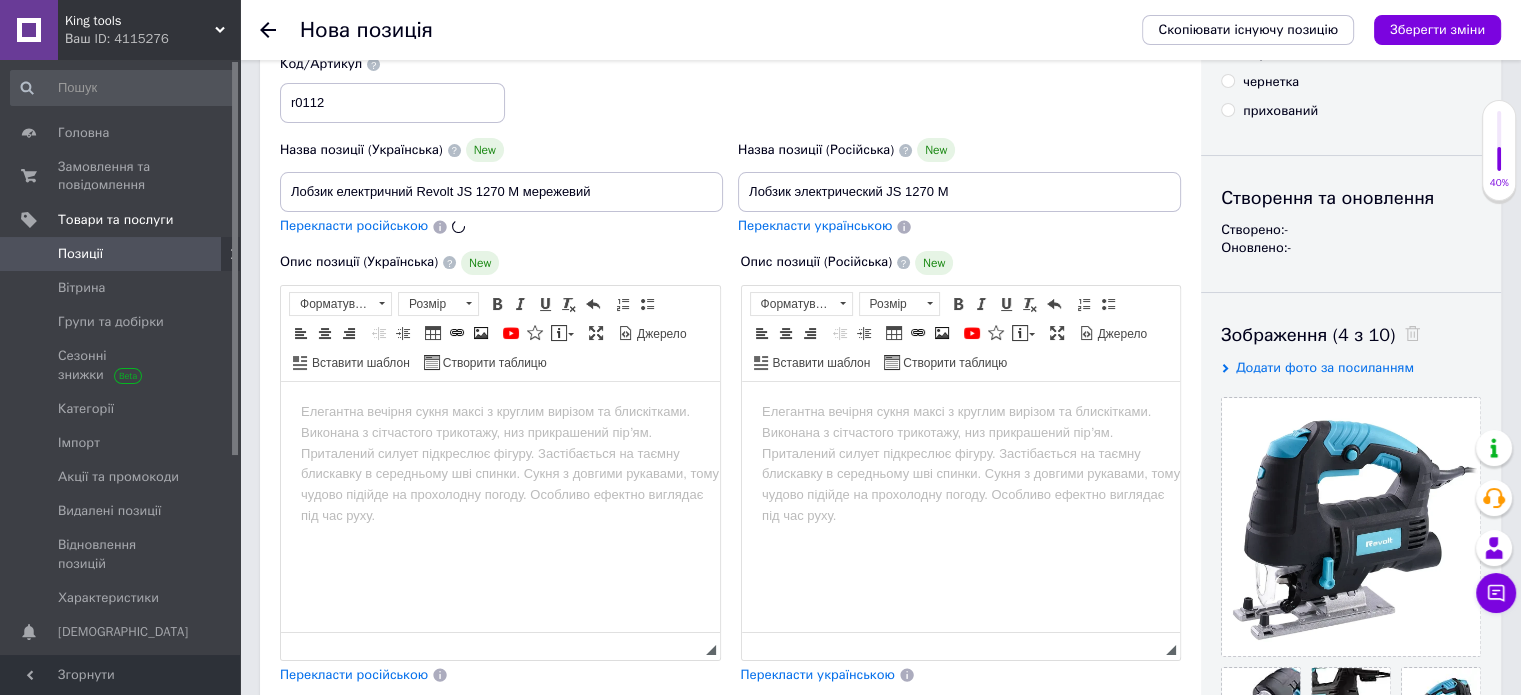 type on "Лобзик электрический Revolt JS 1270 М сетевой" 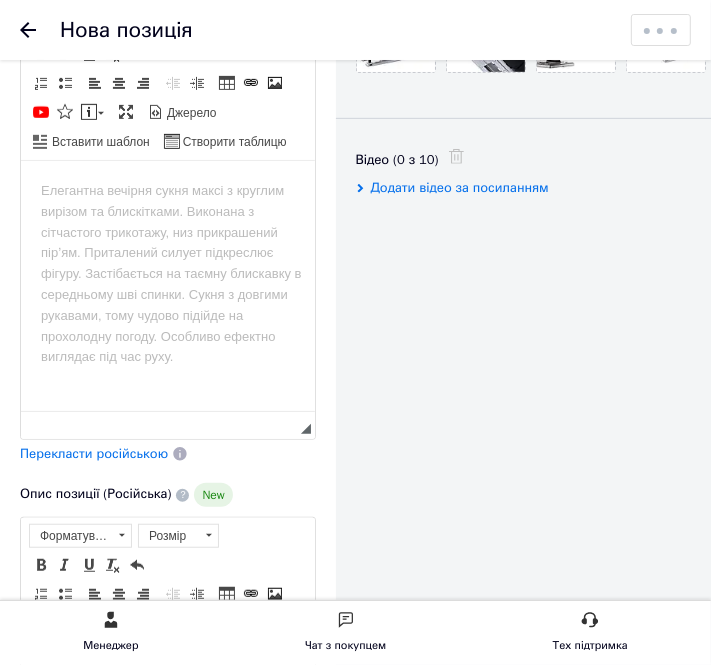 scroll, scrollTop: 500, scrollLeft: 0, axis: vertical 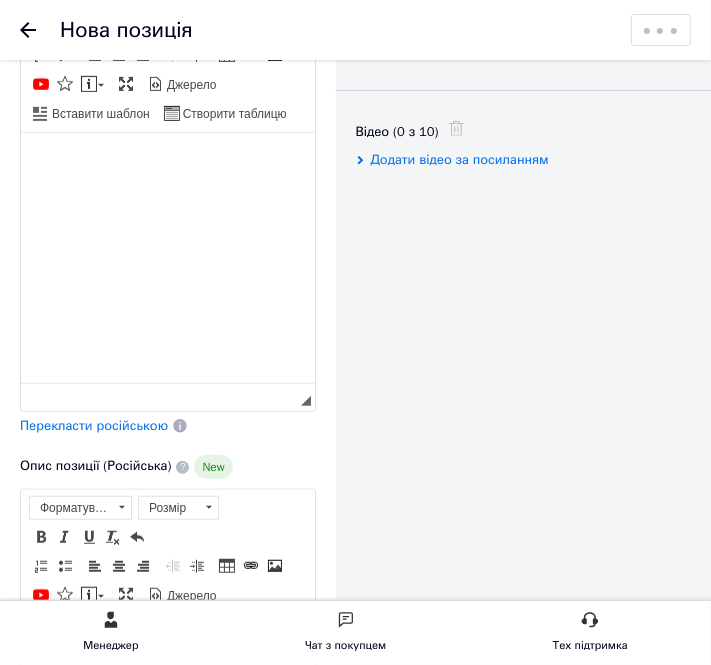 click at bounding box center (168, 162) 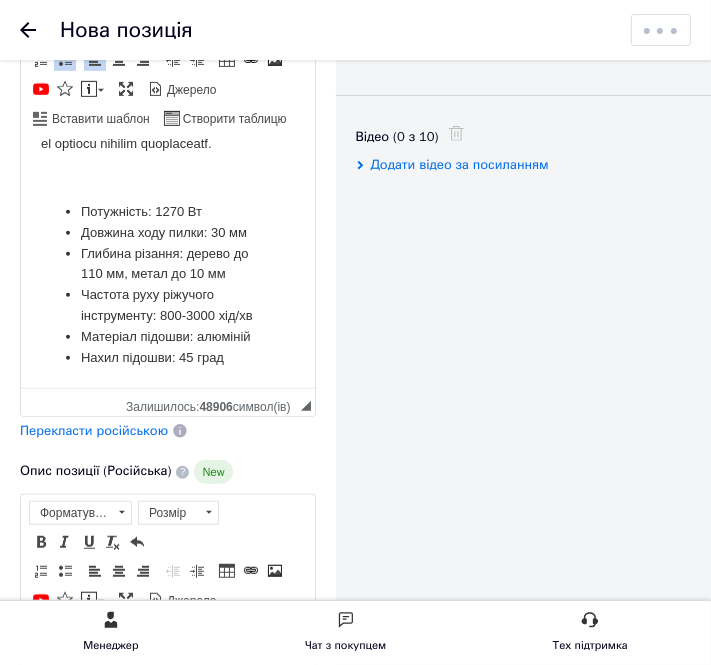 scroll, scrollTop: 500, scrollLeft: 0, axis: vertical 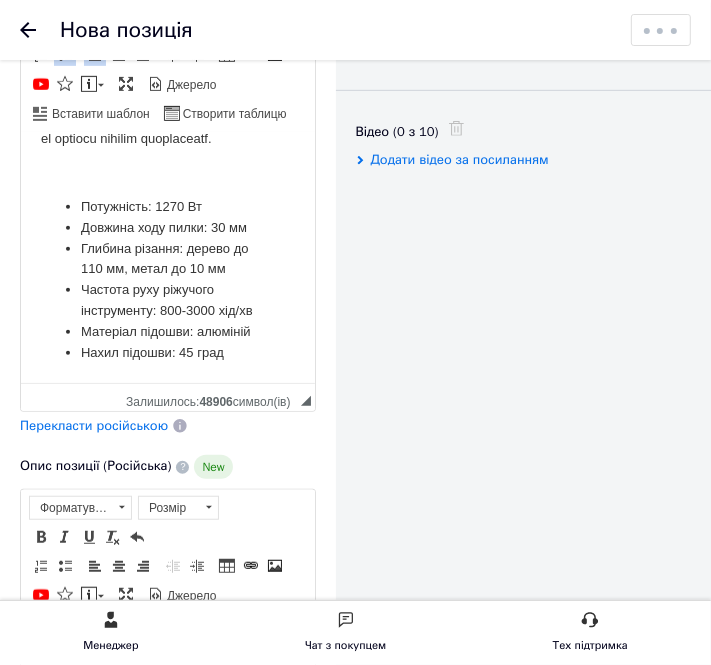 click on "Перекласти російською" at bounding box center [94, 426] 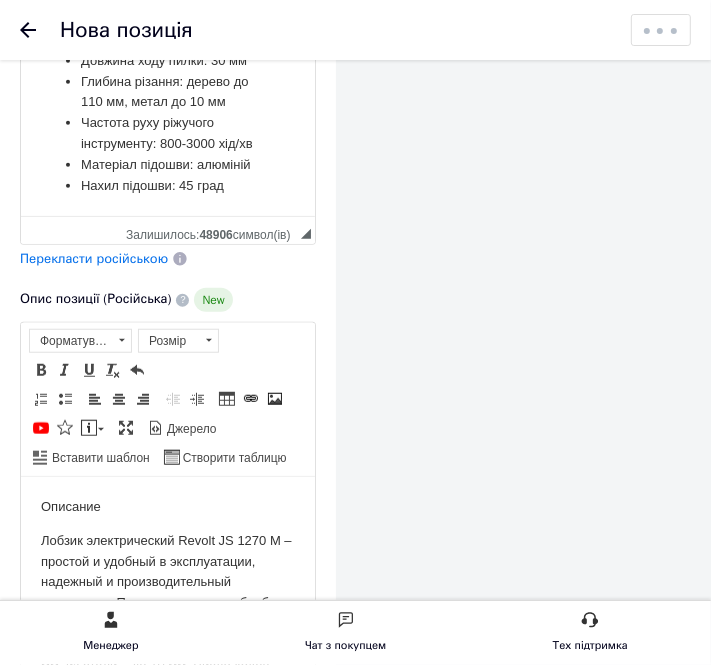 scroll, scrollTop: 700, scrollLeft: 0, axis: vertical 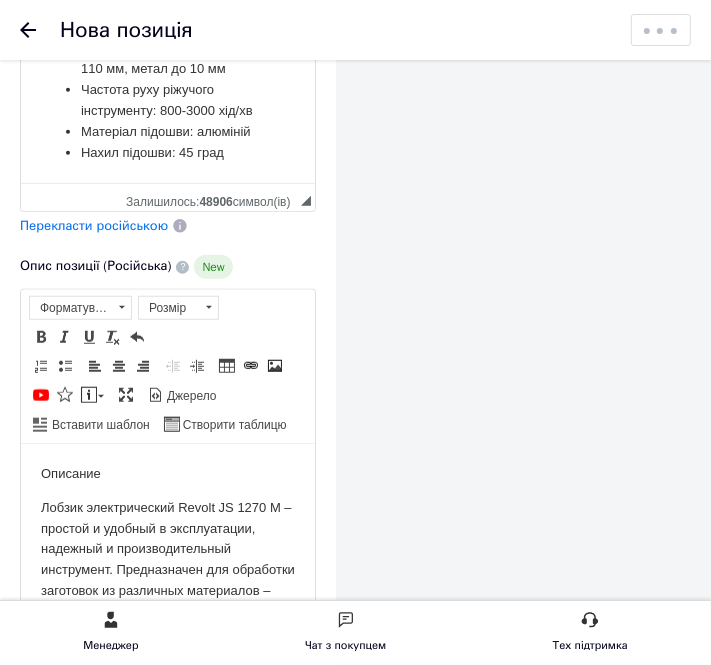 click on "Перекласти російською" at bounding box center [94, 225] 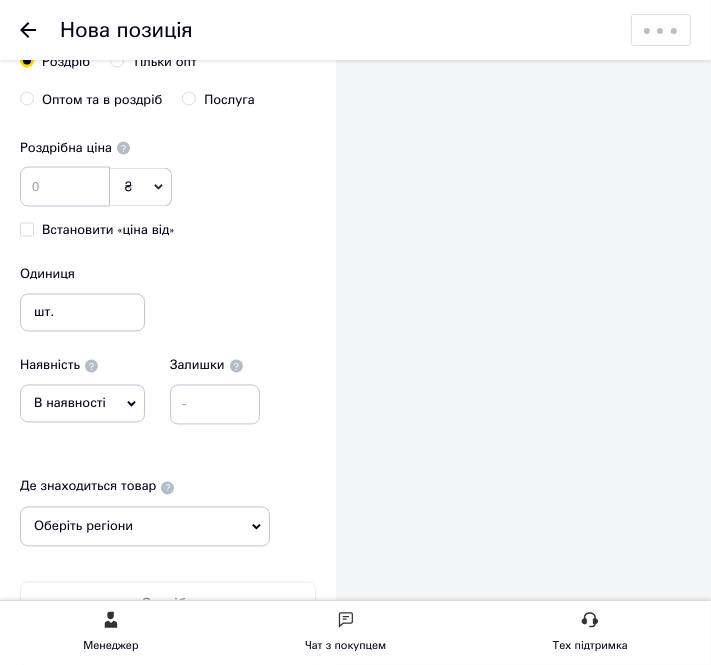 scroll, scrollTop: 1600, scrollLeft: 0, axis: vertical 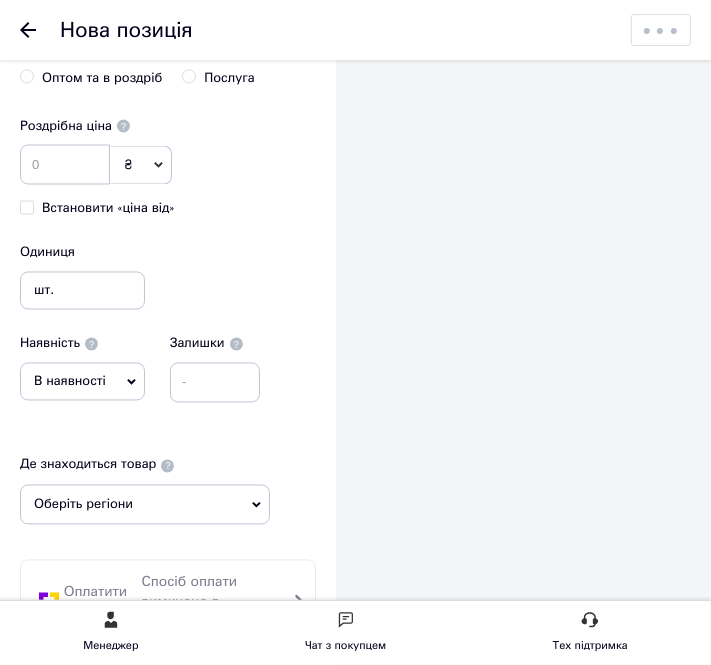 click on "₴" at bounding box center (141, 165) 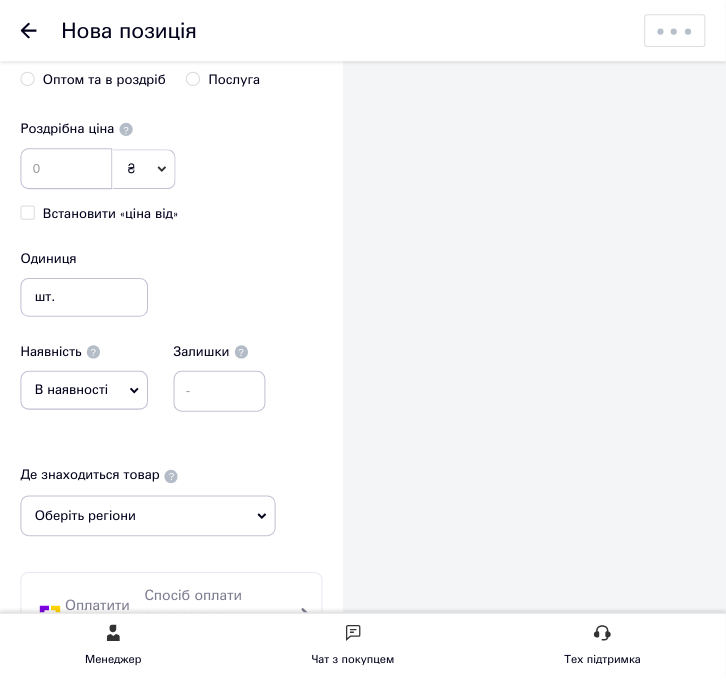 scroll, scrollTop: 0, scrollLeft: 0, axis: both 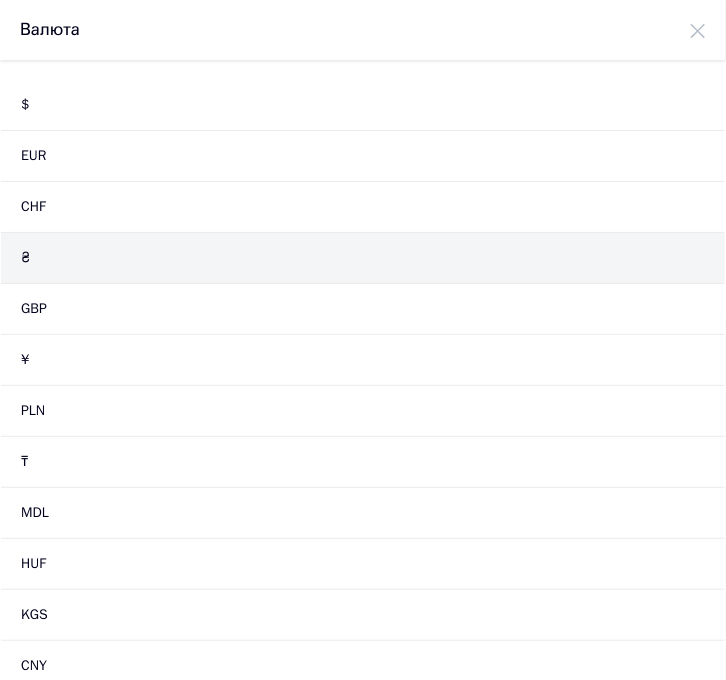 click on "$" at bounding box center [363, 105] 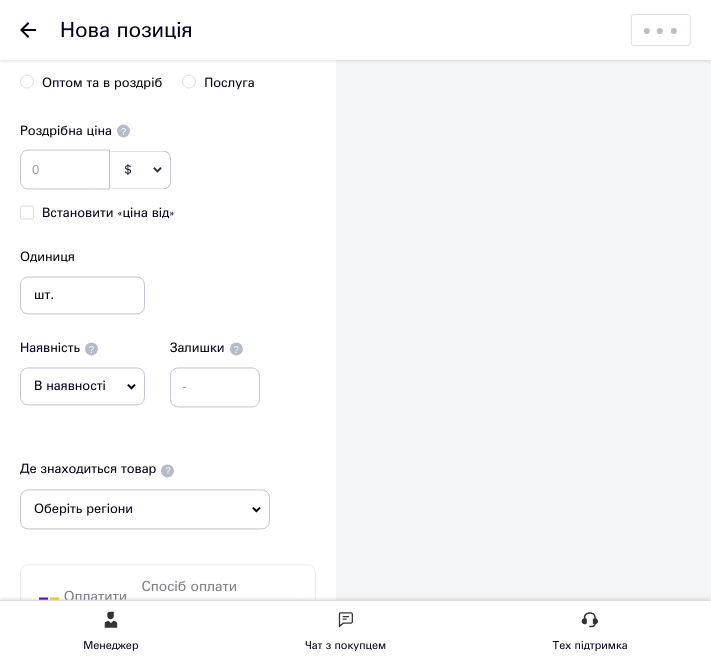 scroll, scrollTop: 1600, scrollLeft: 0, axis: vertical 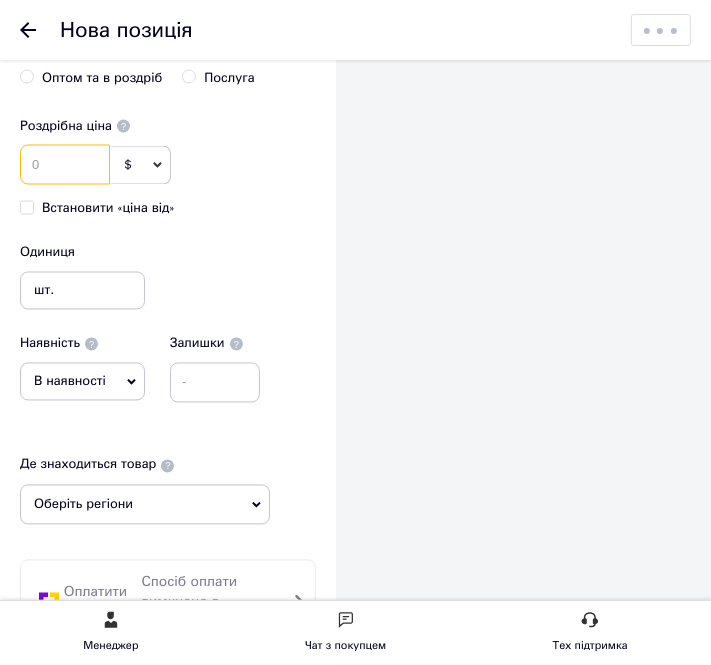 click at bounding box center (65, 165) 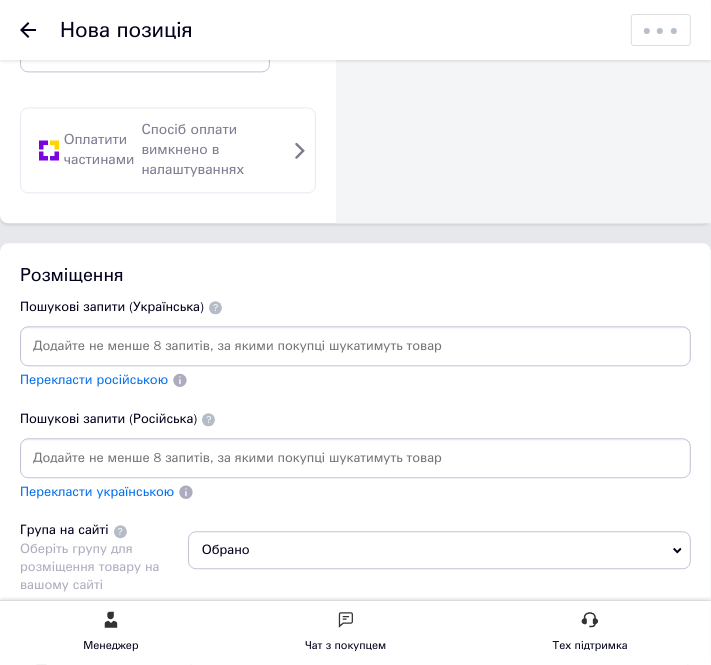 scroll, scrollTop: 2100, scrollLeft: 0, axis: vertical 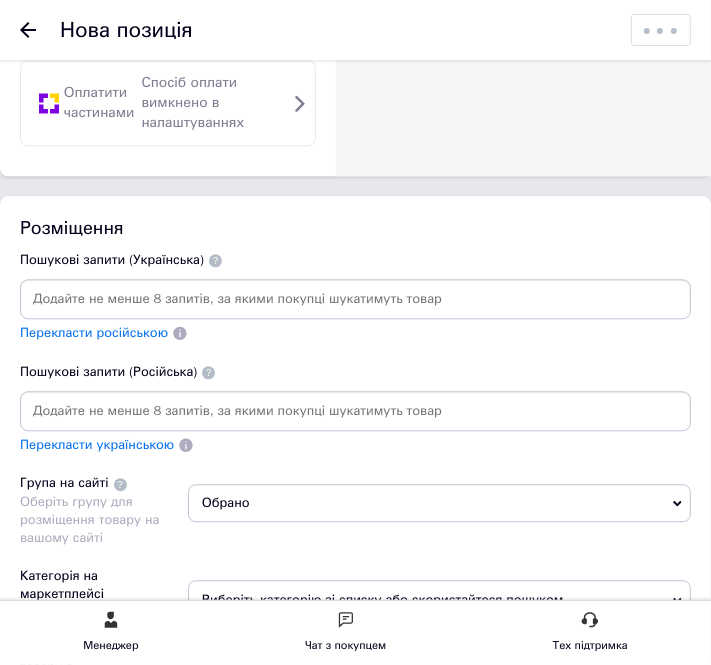 type on "42.5" 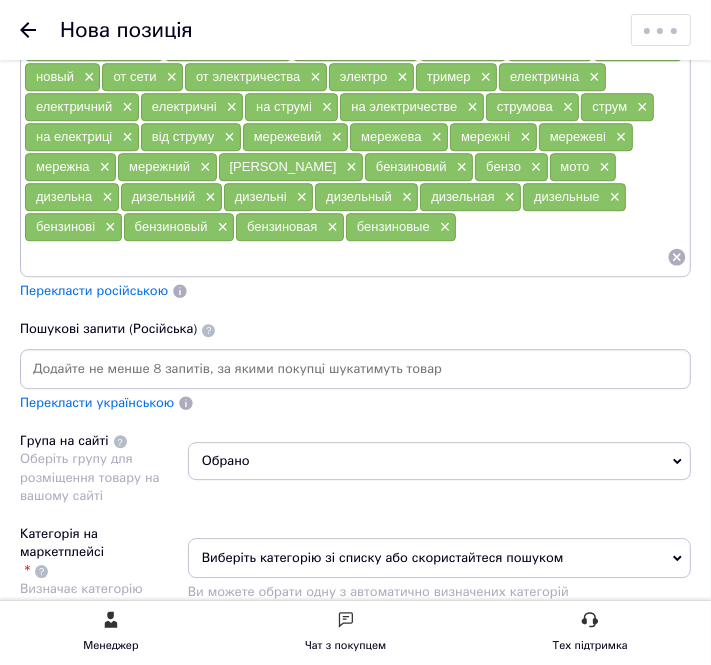 scroll, scrollTop: 2600, scrollLeft: 0, axis: vertical 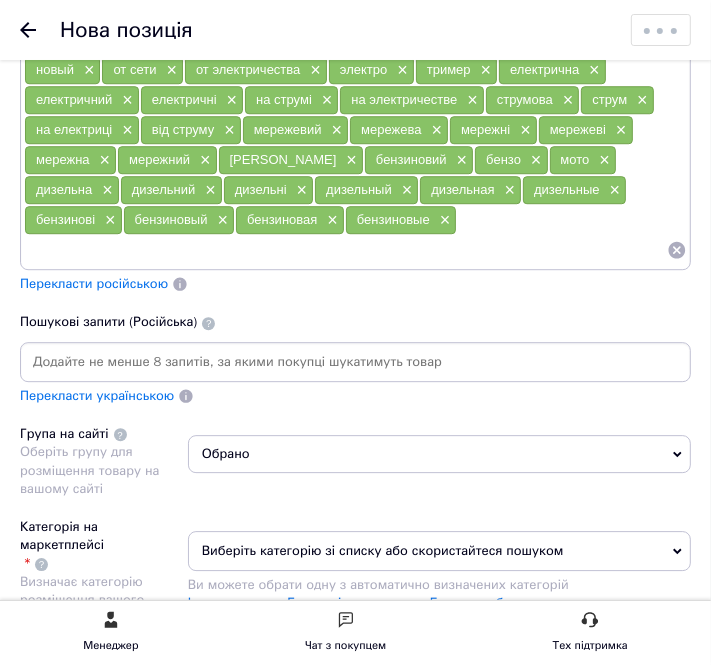click on "Перекласти російською" at bounding box center [94, 283] 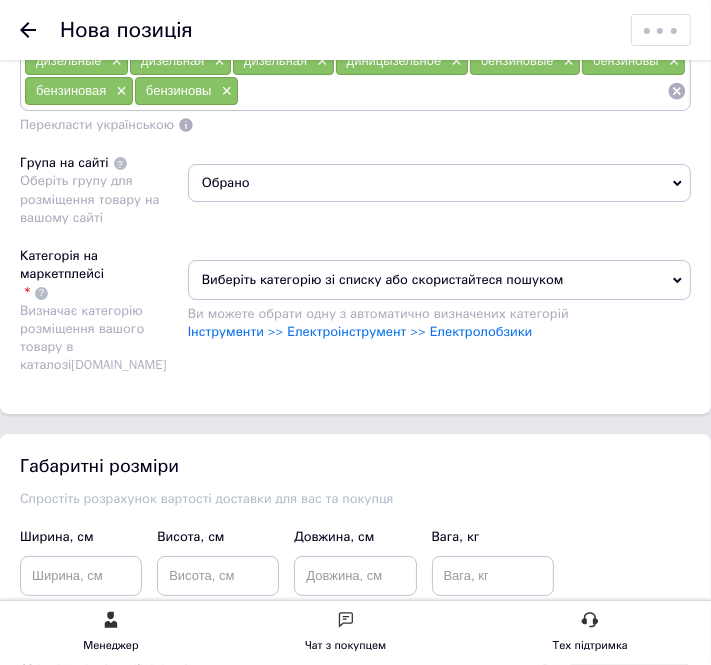 scroll, scrollTop: 3300, scrollLeft: 0, axis: vertical 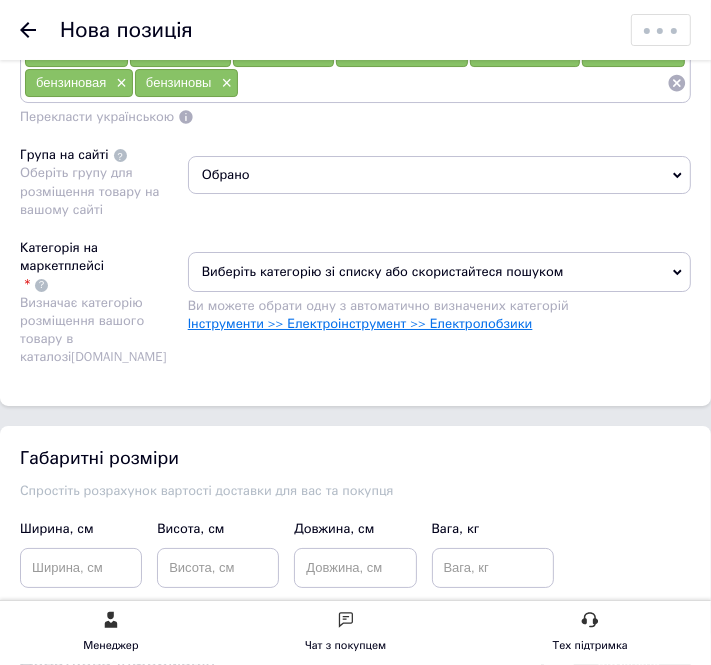 click on "Інструменти >> Електроінструмент >> Електролобзики" at bounding box center [360, 323] 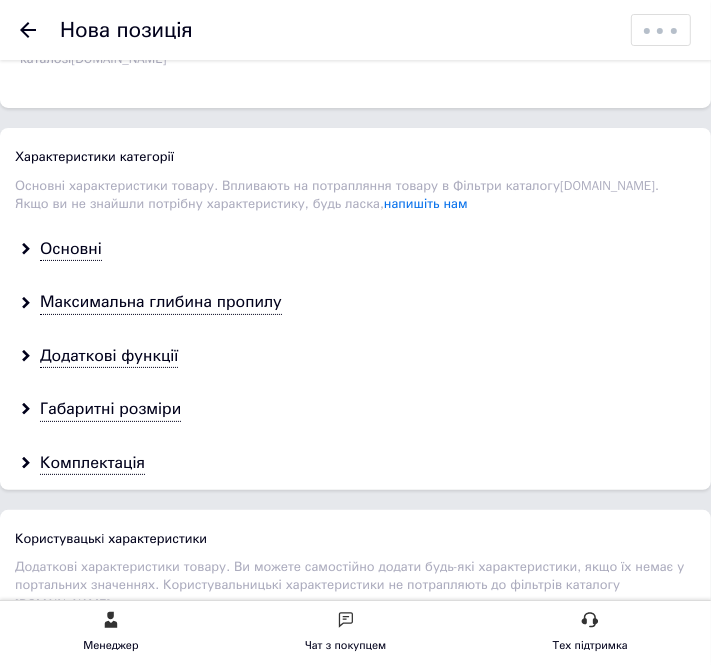 scroll, scrollTop: 3600, scrollLeft: 0, axis: vertical 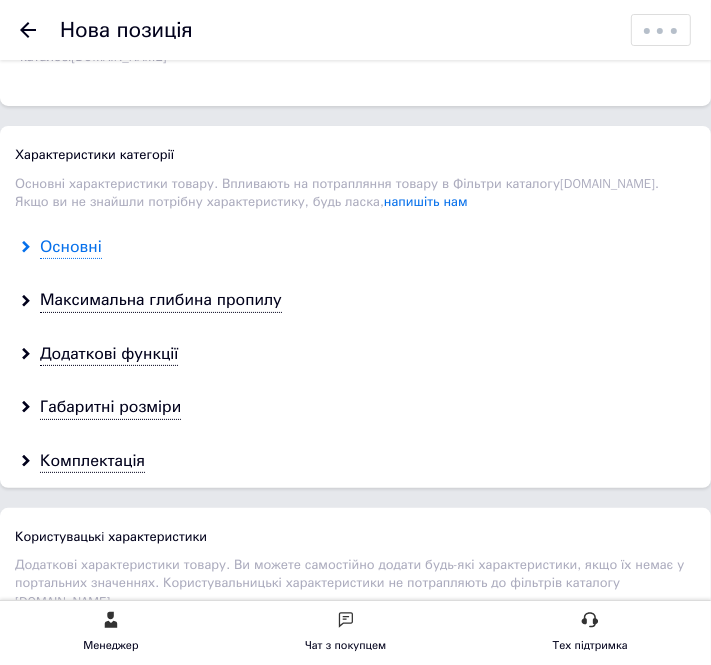 click on "Основні" at bounding box center (71, 247) 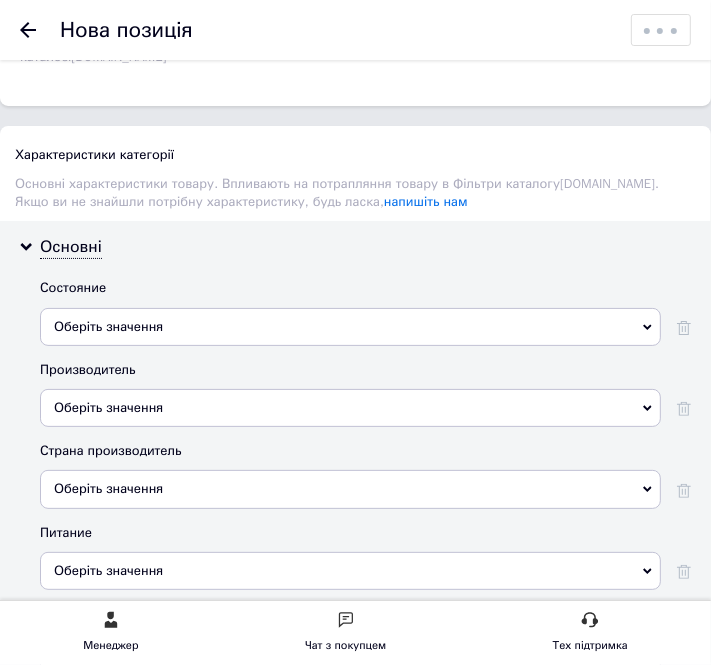 click on "Оберіть значення" at bounding box center (350, 327) 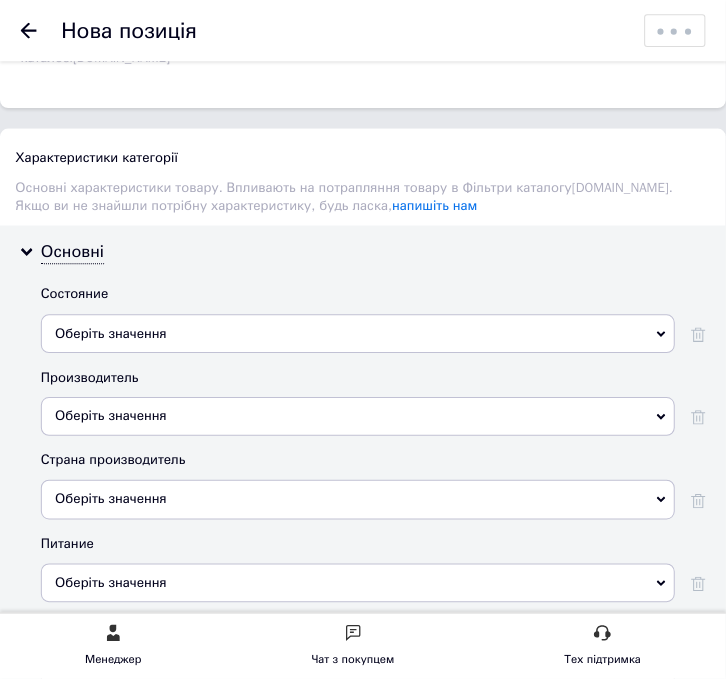 scroll, scrollTop: 0, scrollLeft: 0, axis: both 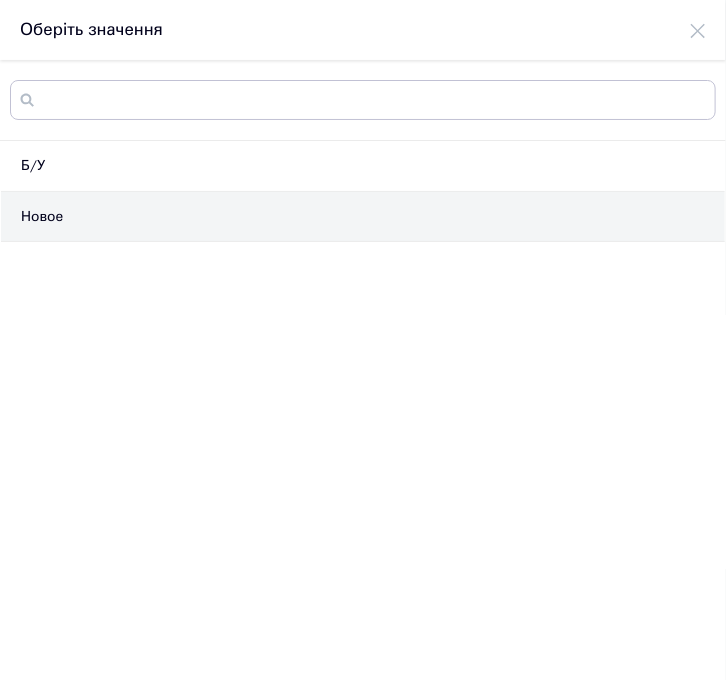 click on "Новое" at bounding box center (363, 217) 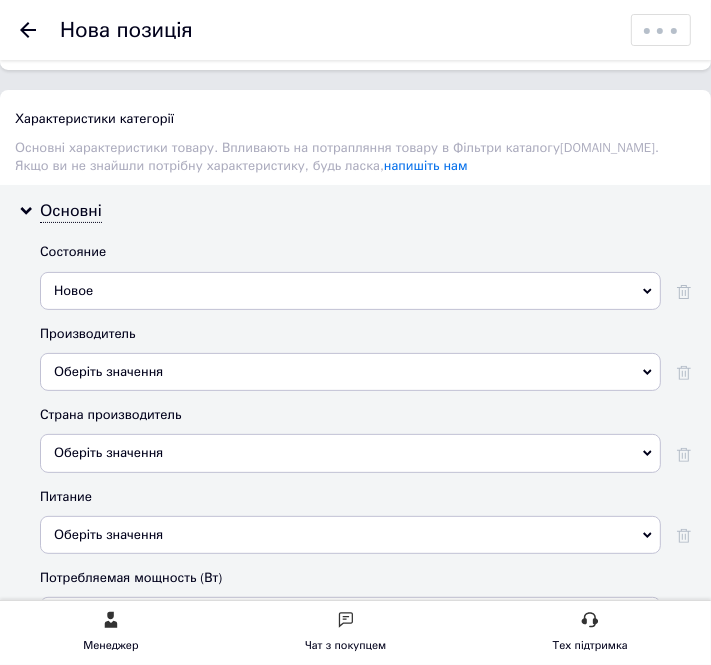scroll, scrollTop: 3700, scrollLeft: 0, axis: vertical 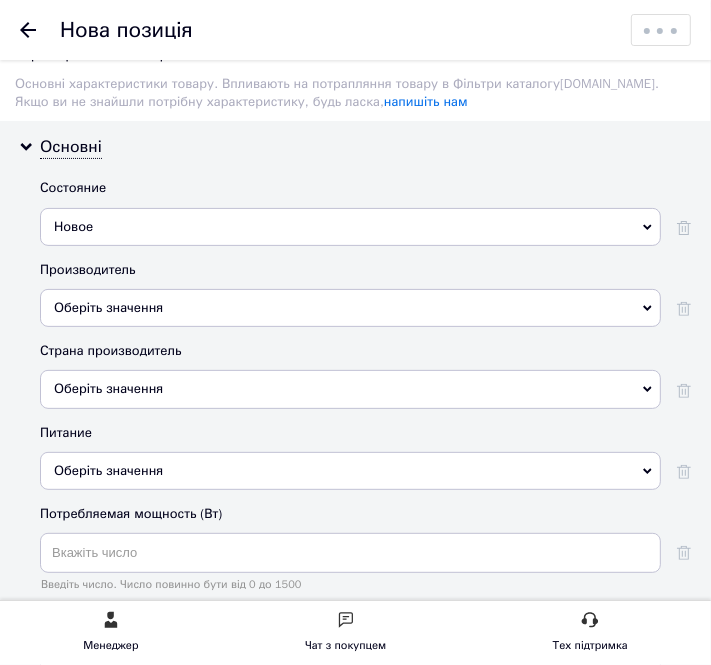 click on "Оберіть значення" at bounding box center (350, 308) 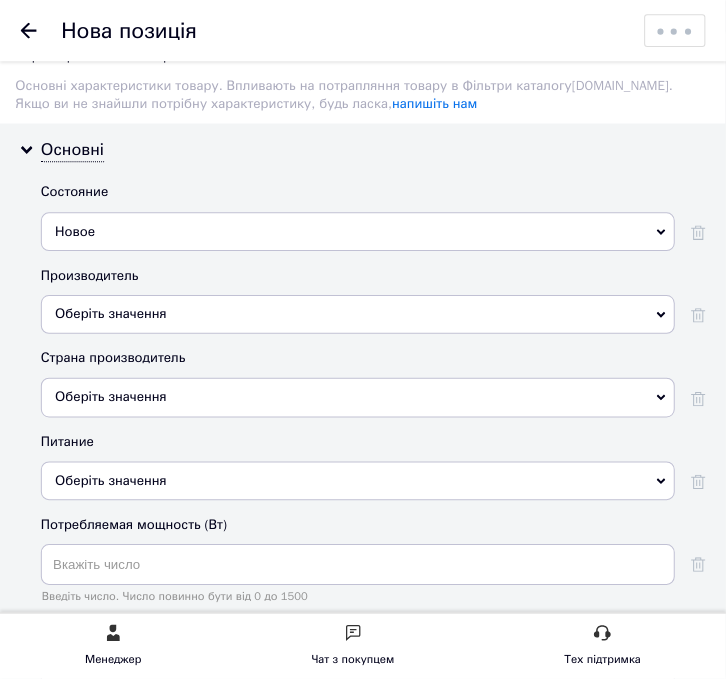 scroll, scrollTop: 0, scrollLeft: 0, axis: both 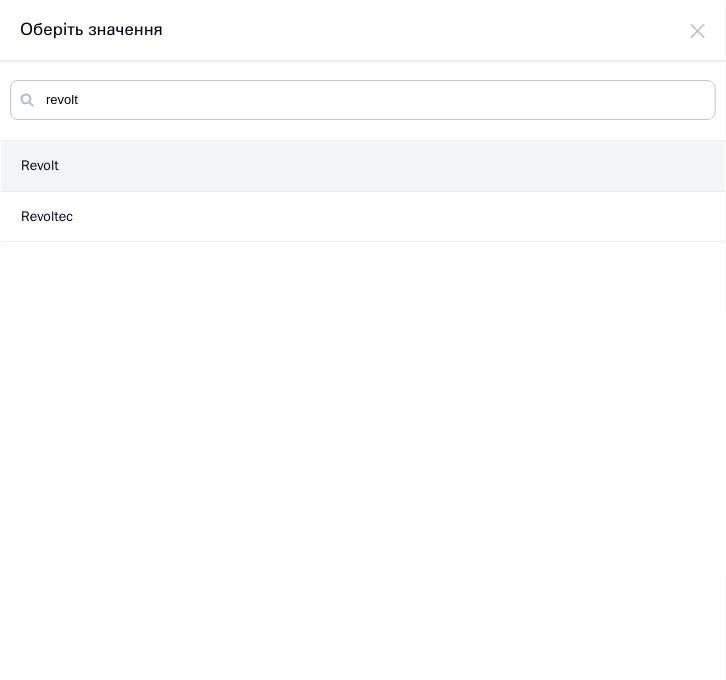 type on "revolt" 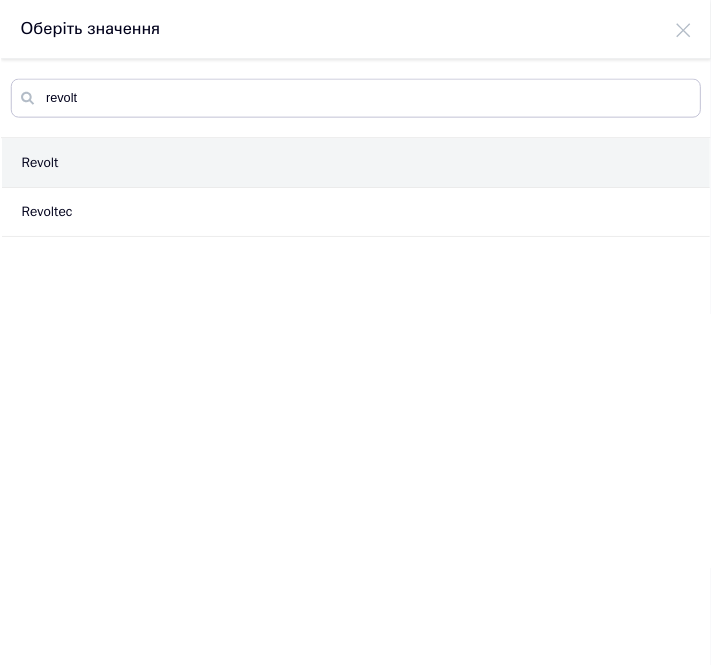 scroll, scrollTop: 3700, scrollLeft: 0, axis: vertical 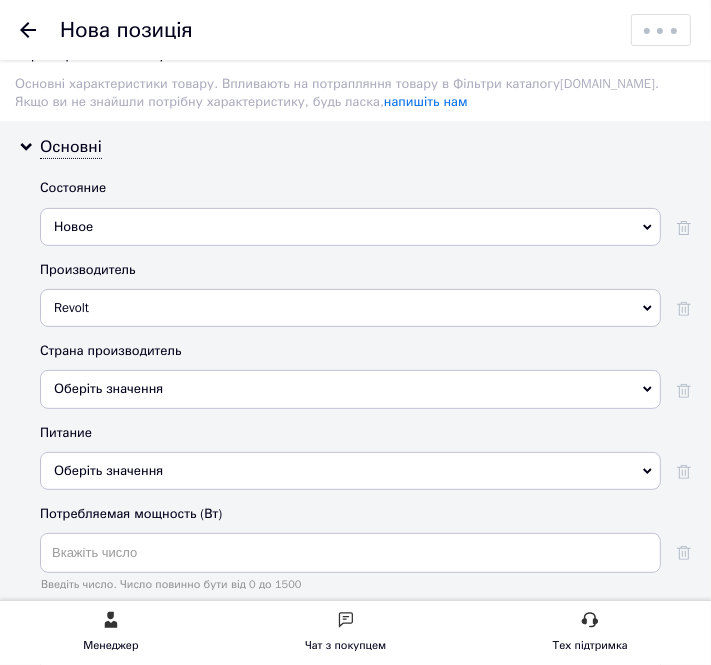 click on "Оберіть значення" at bounding box center (350, 389) 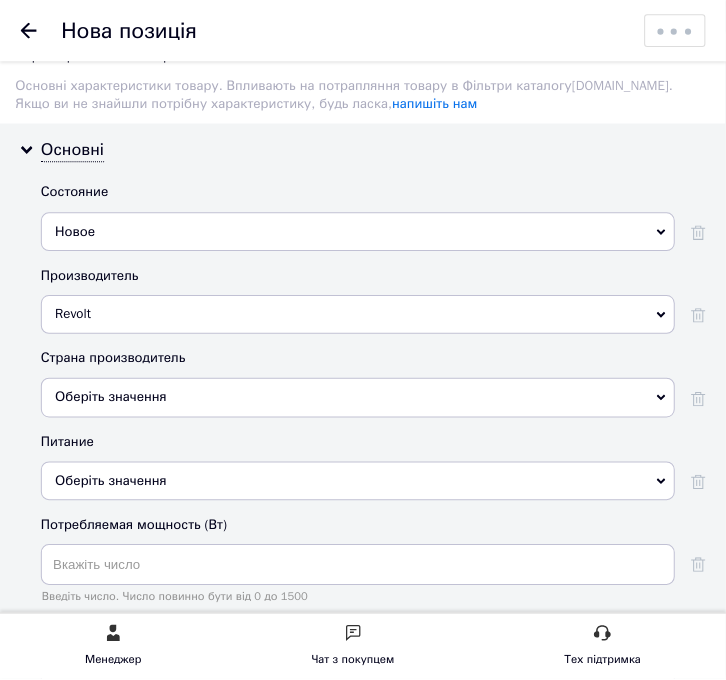 scroll, scrollTop: 0, scrollLeft: 0, axis: both 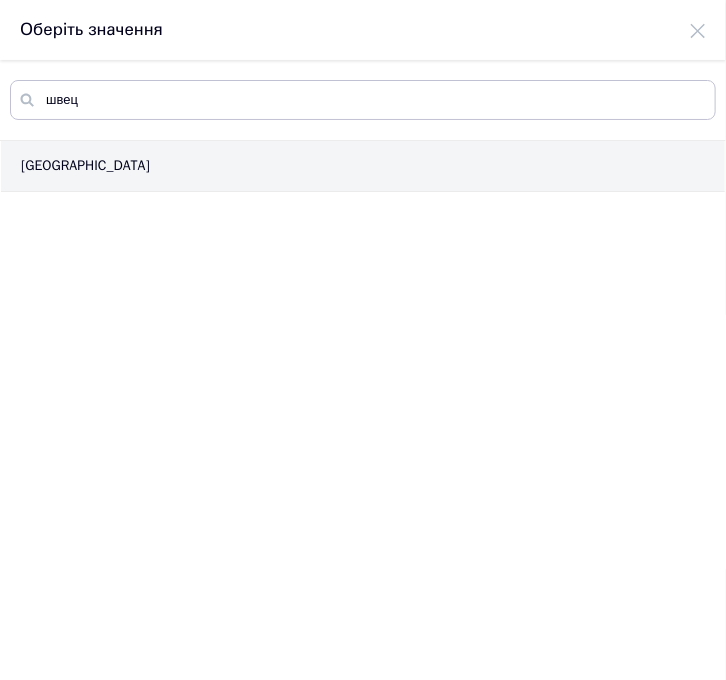 type on "швец" 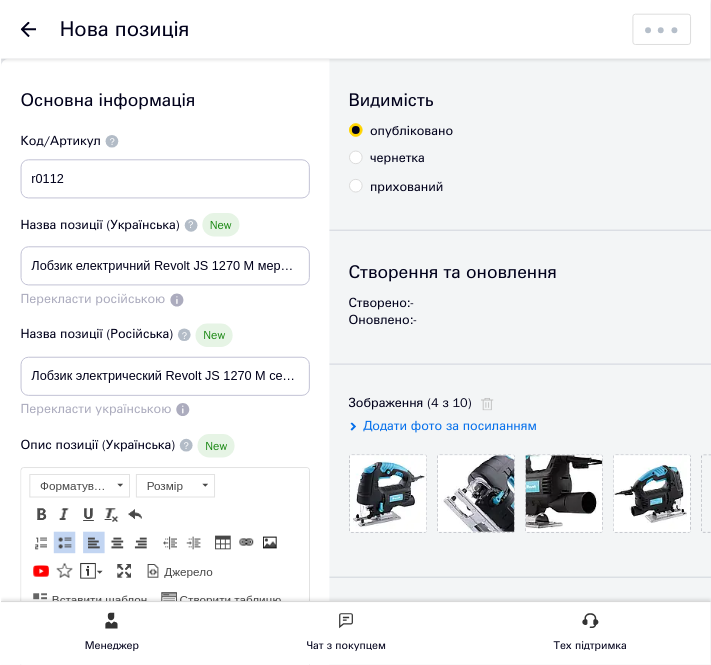 scroll, scrollTop: 3700, scrollLeft: 0, axis: vertical 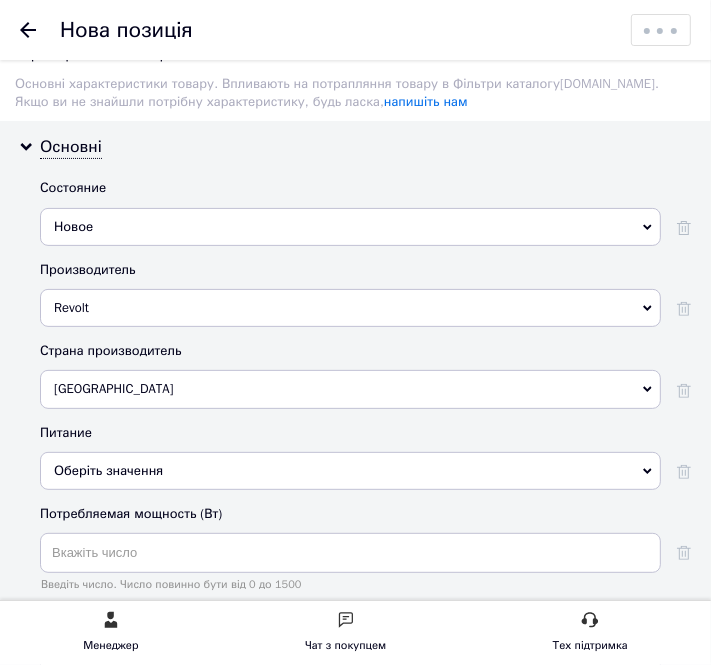 click on "Оберіть значення" at bounding box center (350, 471) 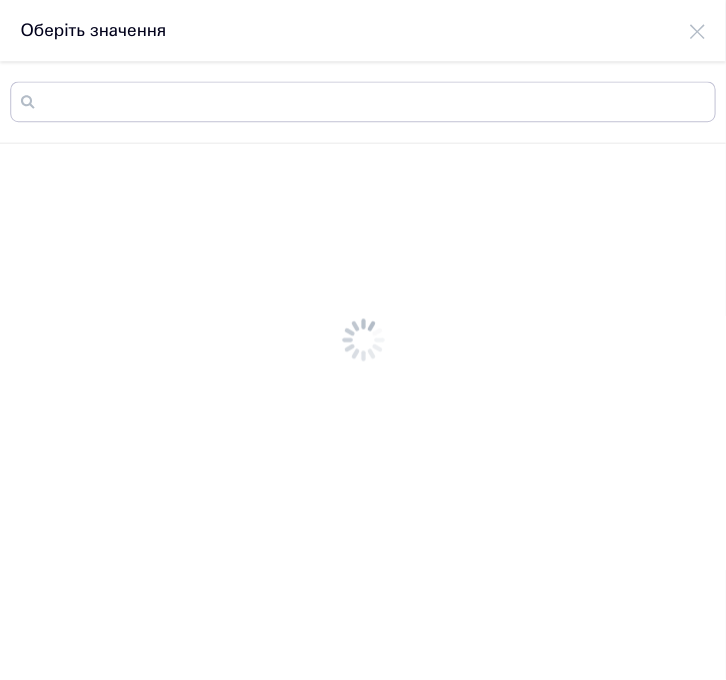 scroll, scrollTop: 0, scrollLeft: 0, axis: both 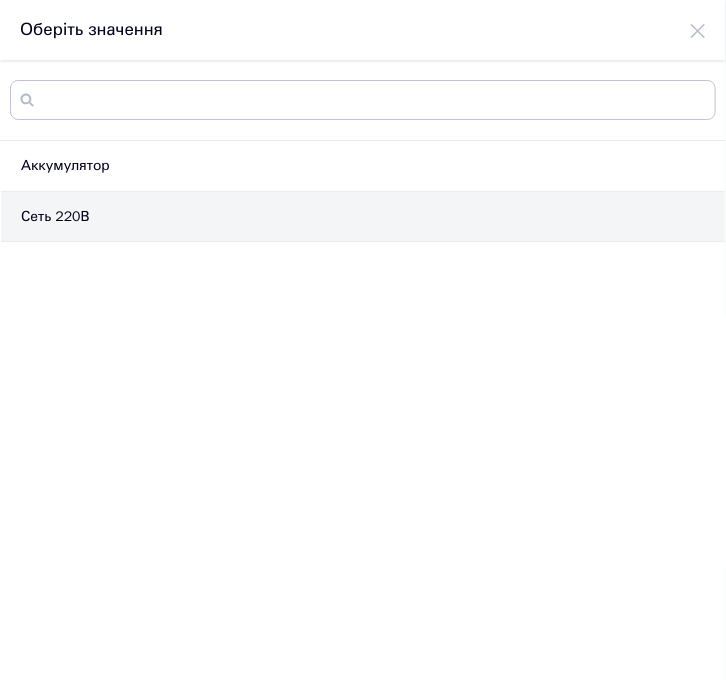 click on "Сеть 220В" at bounding box center [363, 217] 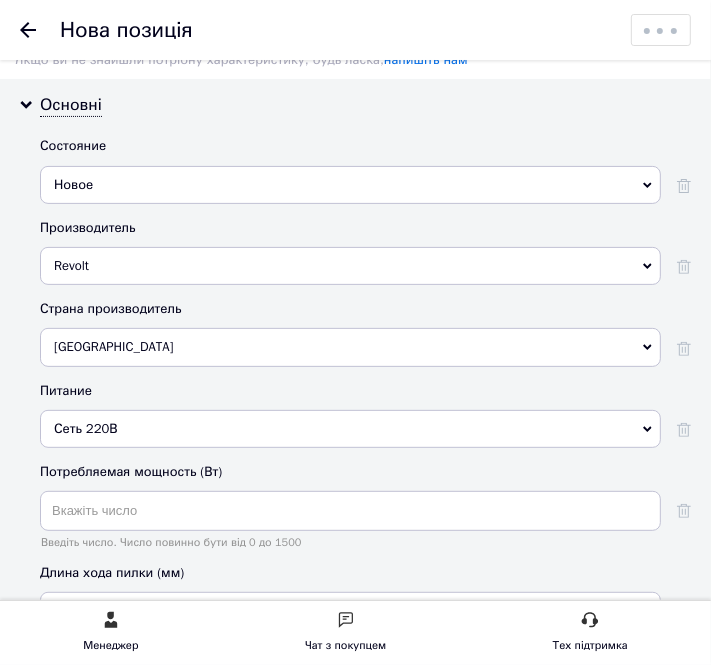 scroll, scrollTop: 3800, scrollLeft: 0, axis: vertical 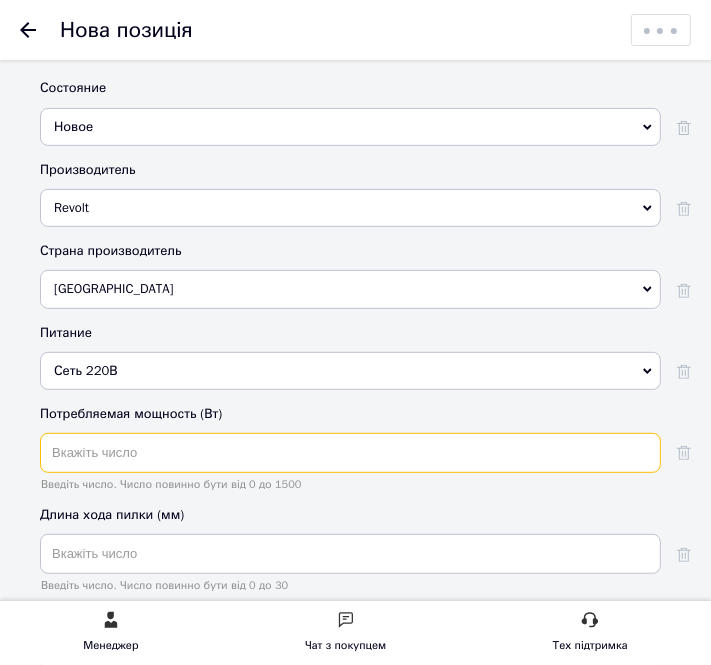 click at bounding box center (350, 453) 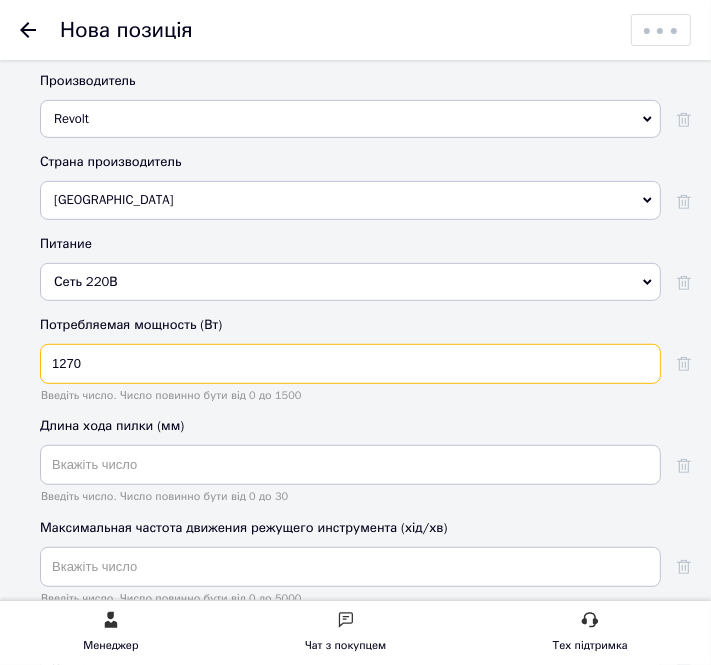 scroll, scrollTop: 3900, scrollLeft: 0, axis: vertical 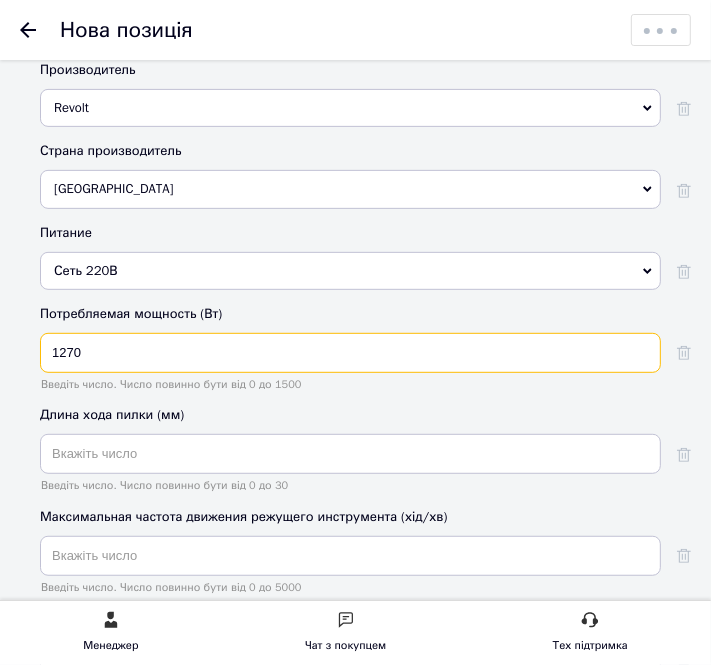 type on "1270" 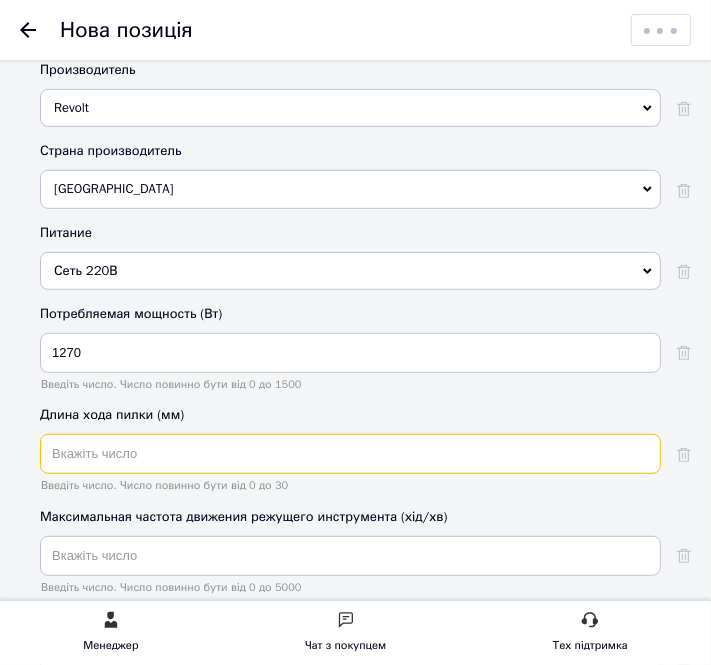 click at bounding box center (350, 454) 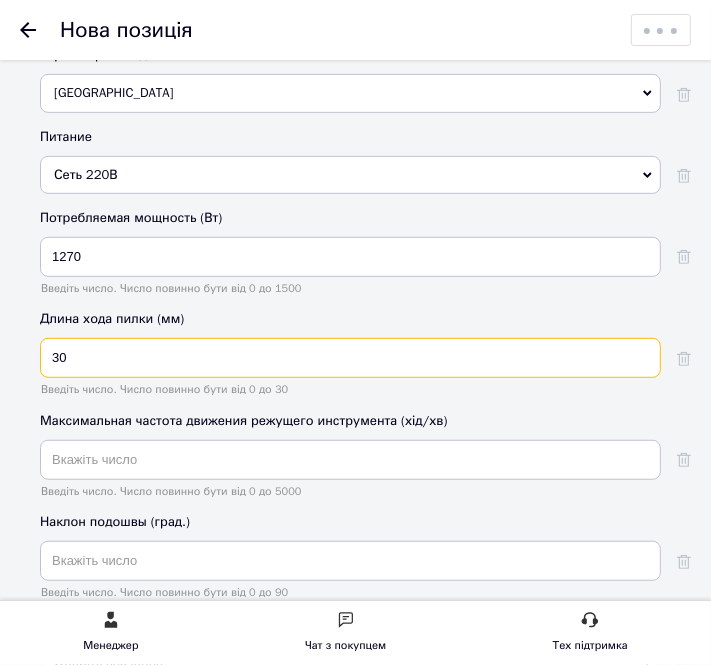 scroll, scrollTop: 4000, scrollLeft: 0, axis: vertical 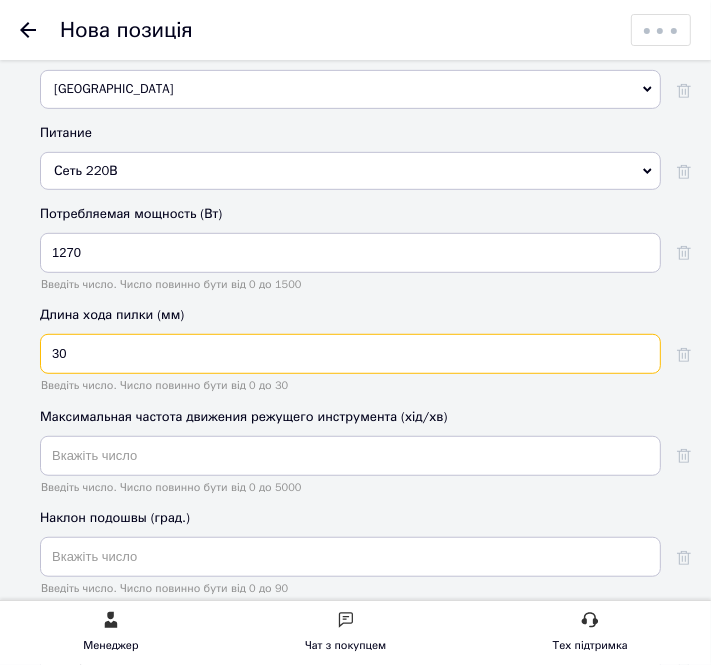 type on "30" 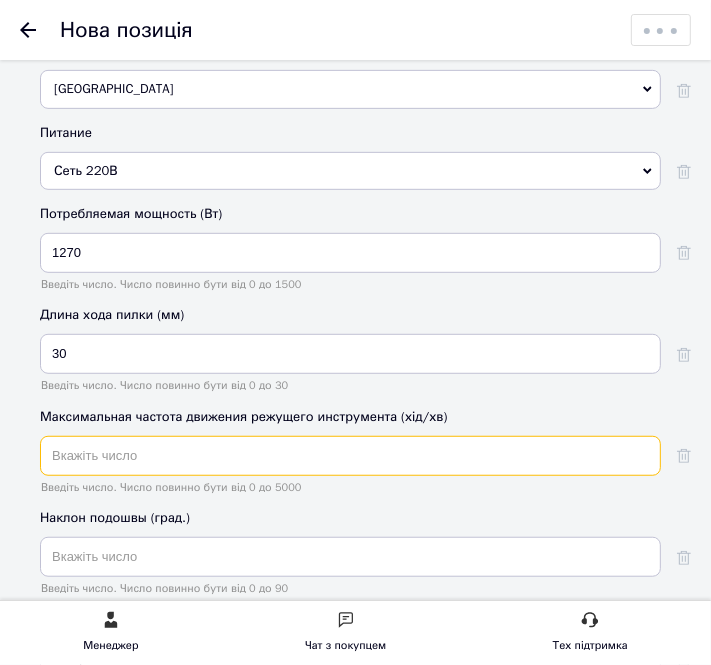 click at bounding box center [350, 456] 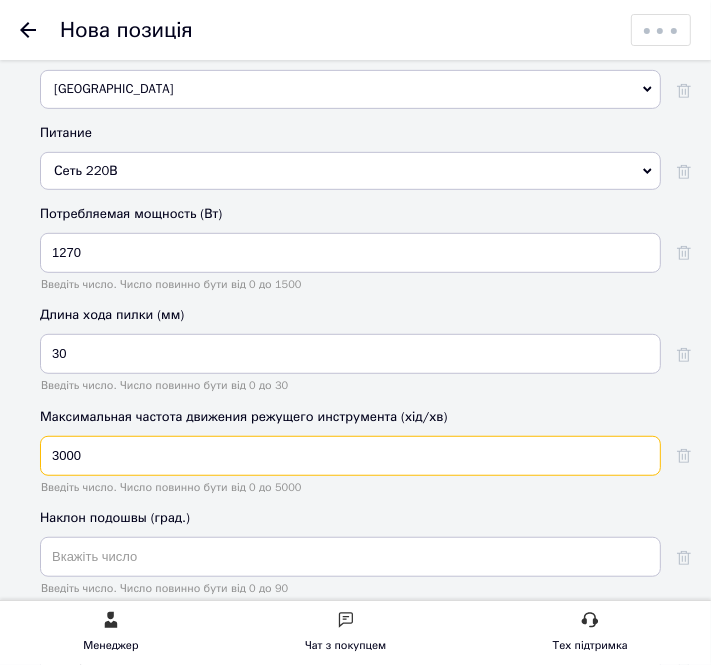 type on "3000" 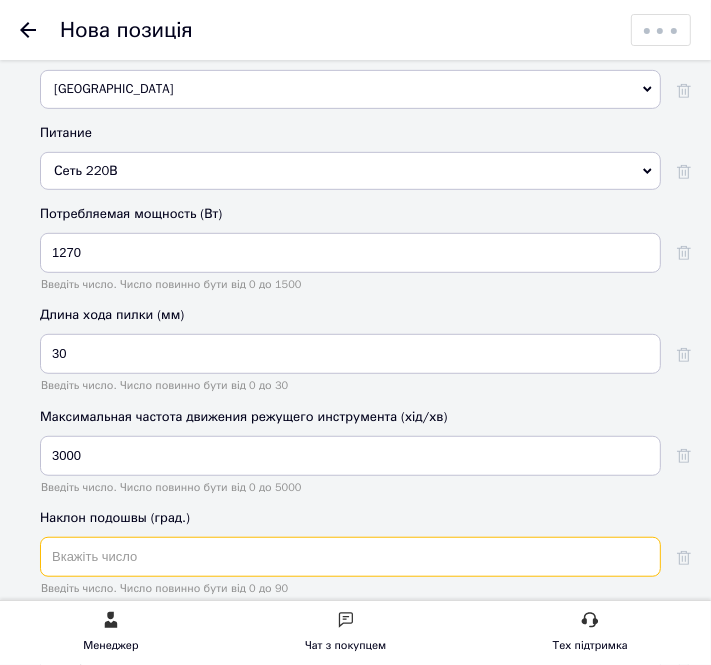 click at bounding box center (350, 557) 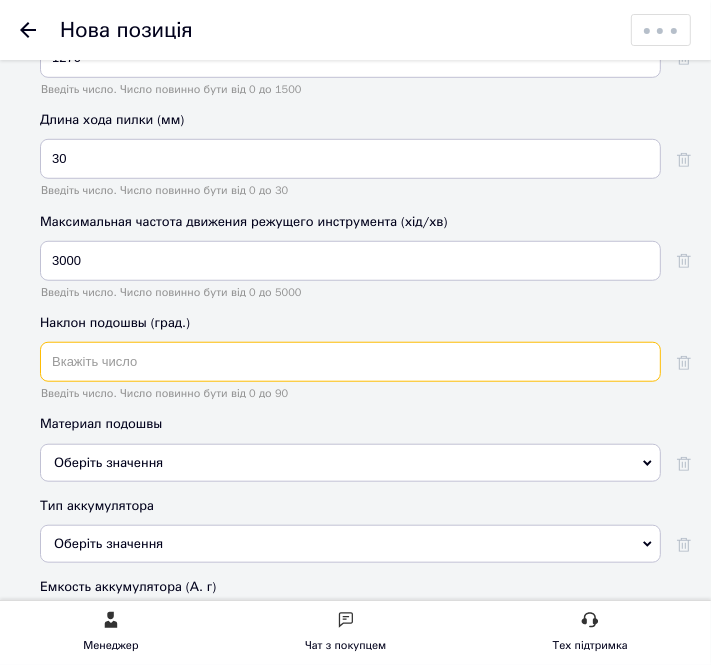 scroll, scrollTop: 4200, scrollLeft: 0, axis: vertical 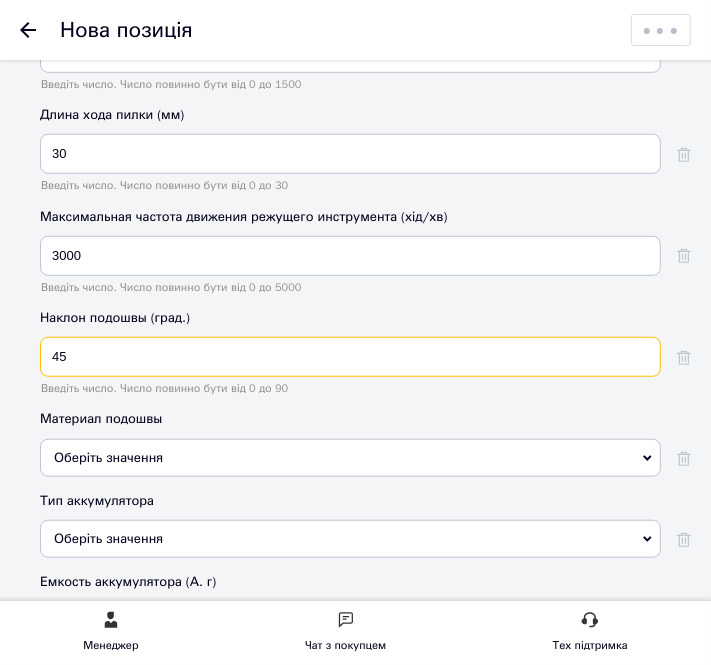 type on "45" 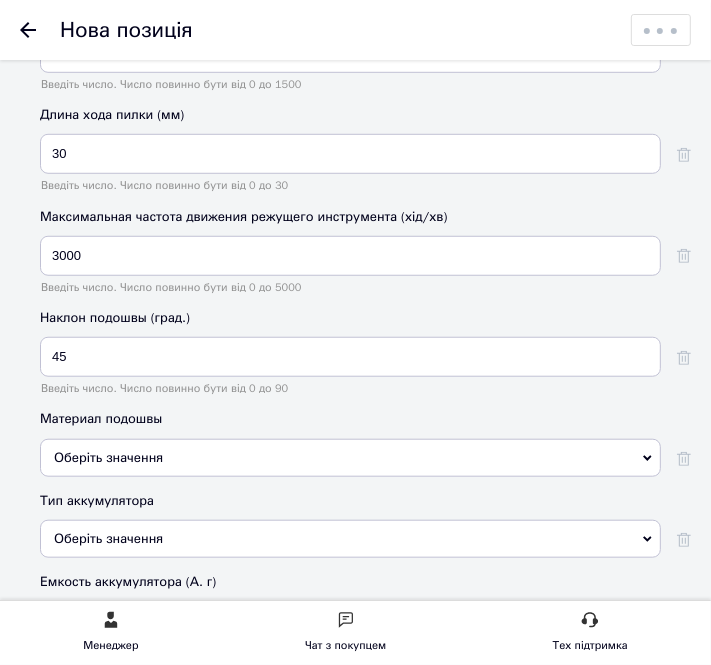 click on "Оберіть значення" at bounding box center [350, 458] 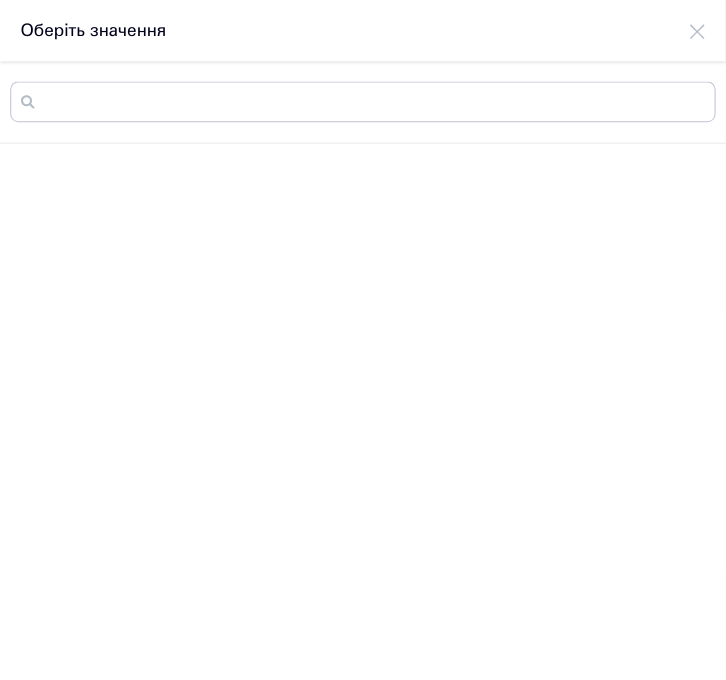 scroll, scrollTop: 0, scrollLeft: 0, axis: both 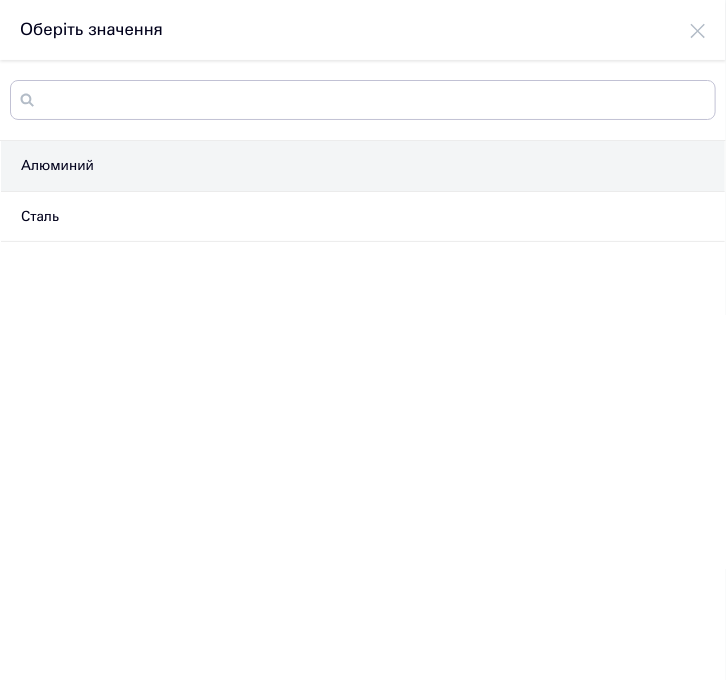 click on "Алюминий" at bounding box center (363, 166) 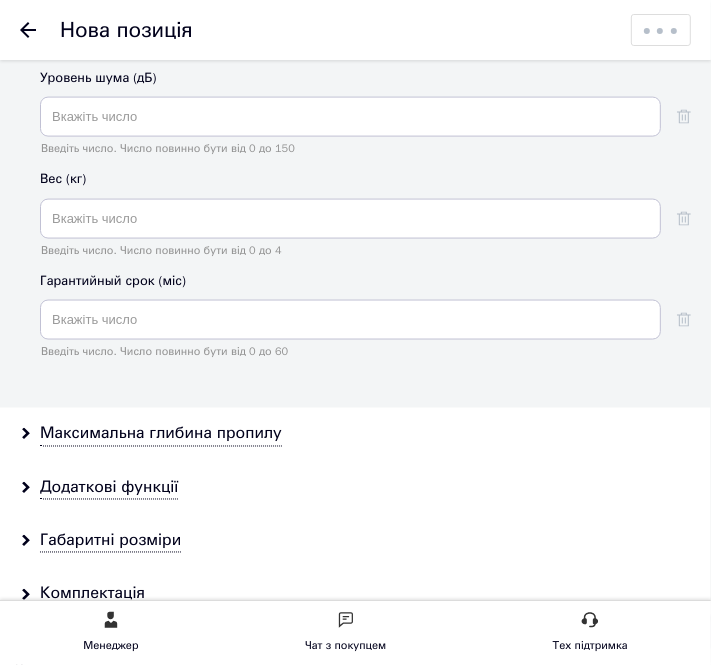 scroll, scrollTop: 4900, scrollLeft: 0, axis: vertical 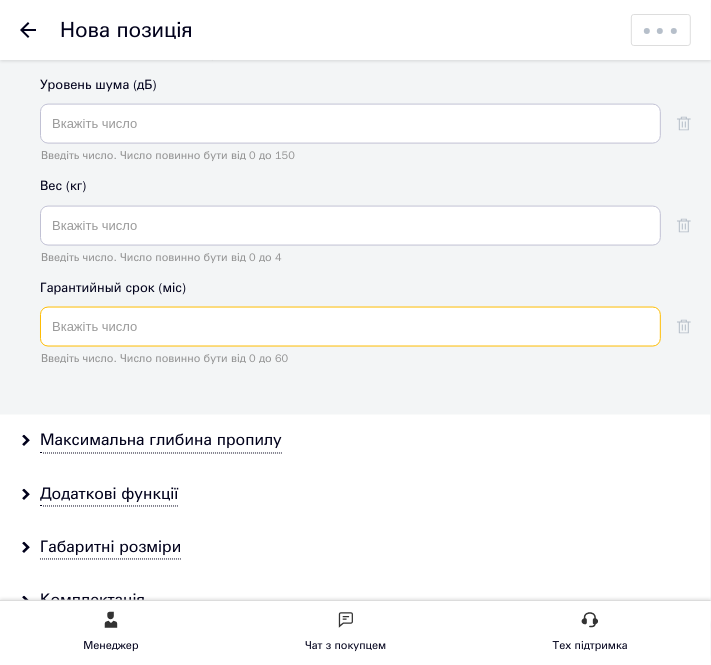 click at bounding box center [350, 327] 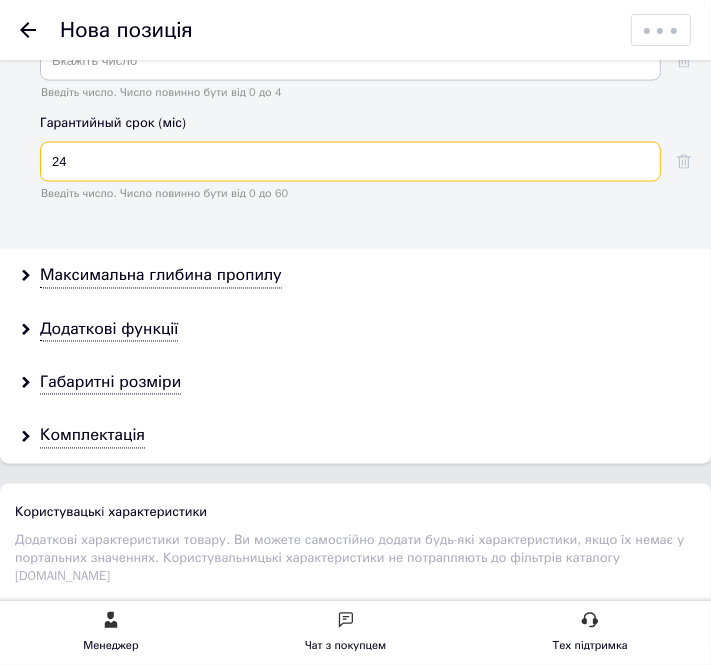 scroll, scrollTop: 5100, scrollLeft: 0, axis: vertical 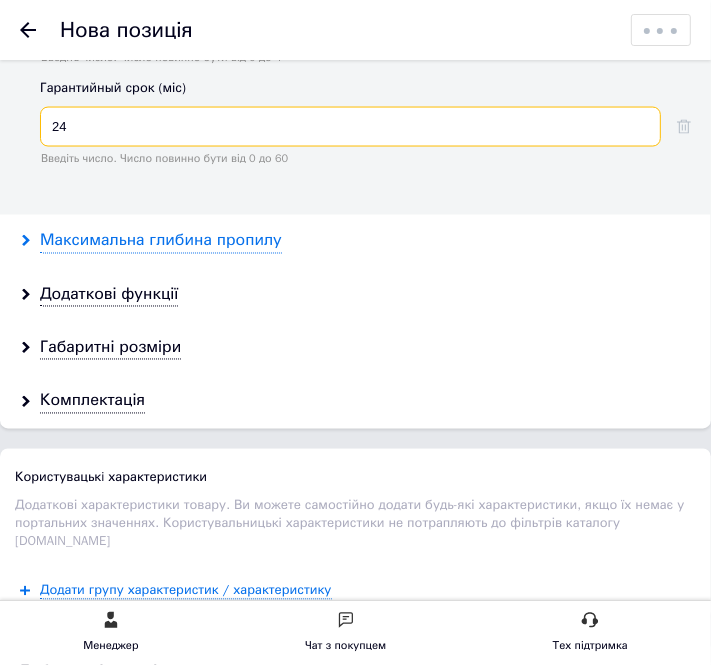 type on "24" 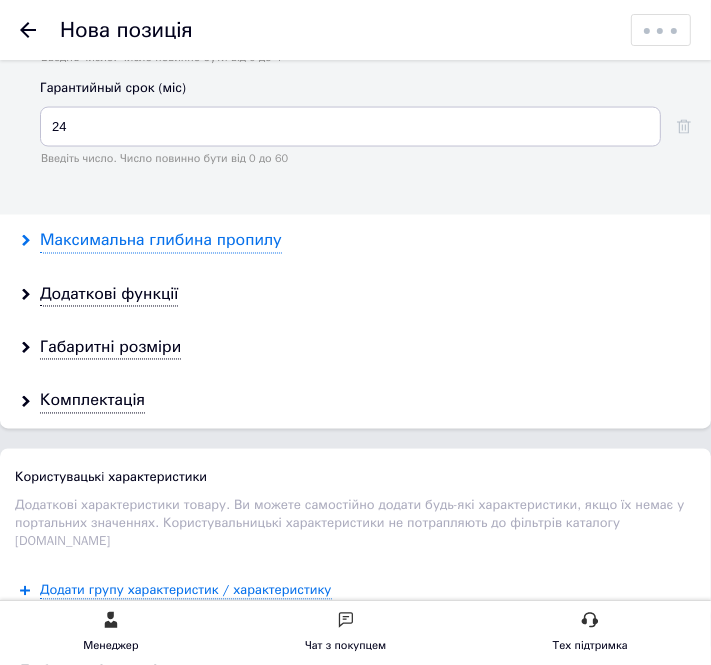 click on "Максимальна глибина пропилу" at bounding box center (161, 241) 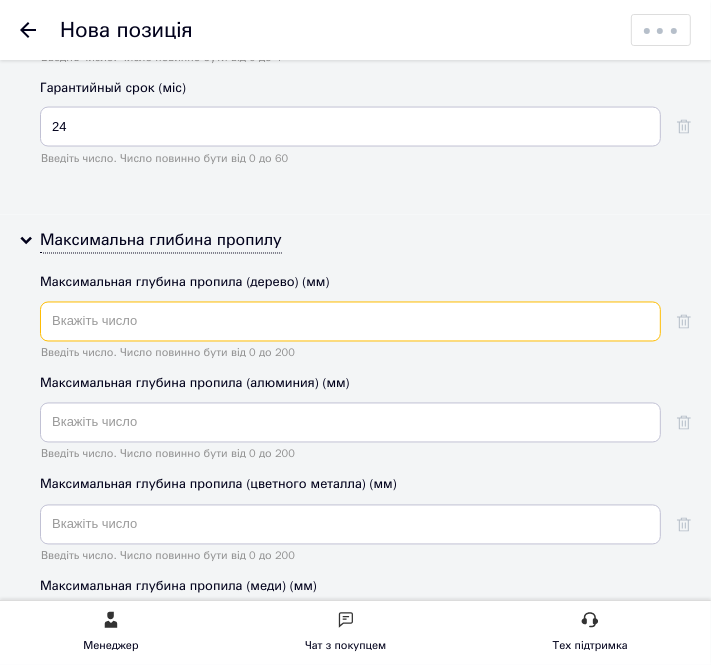 click at bounding box center [350, 322] 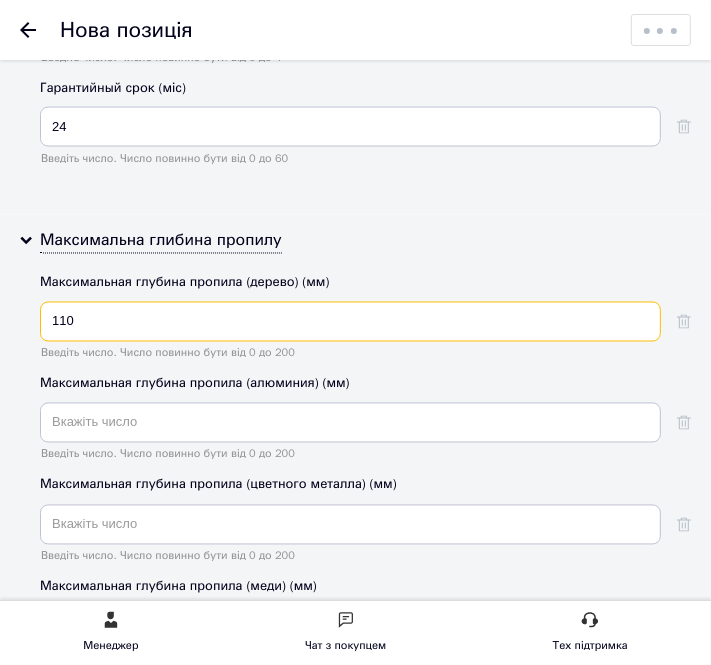 type on "110" 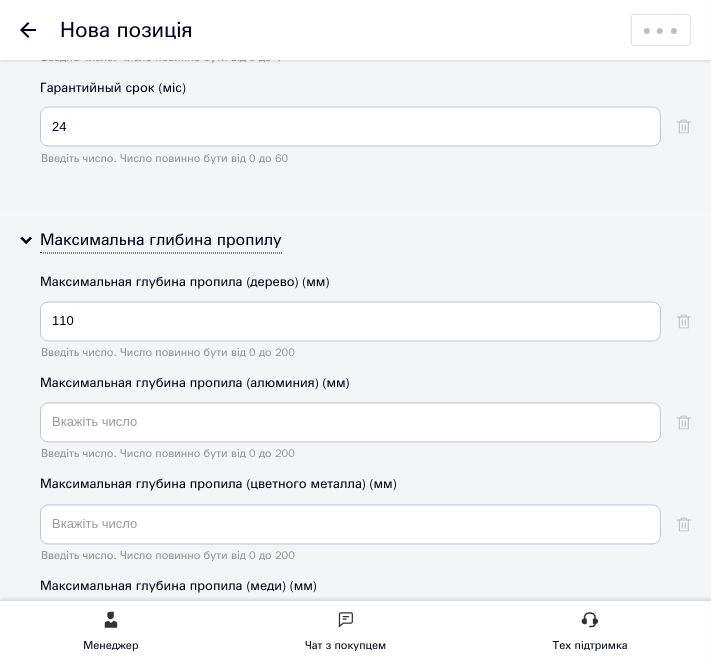 click on "Максимальная глубина пропила (дерево) (мм)" at bounding box center [350, 283] 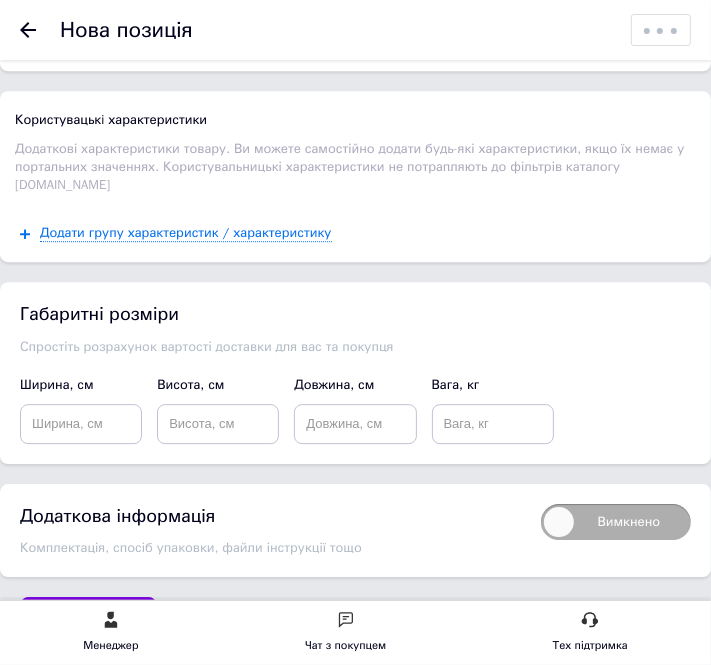 scroll, scrollTop: 6214, scrollLeft: 0, axis: vertical 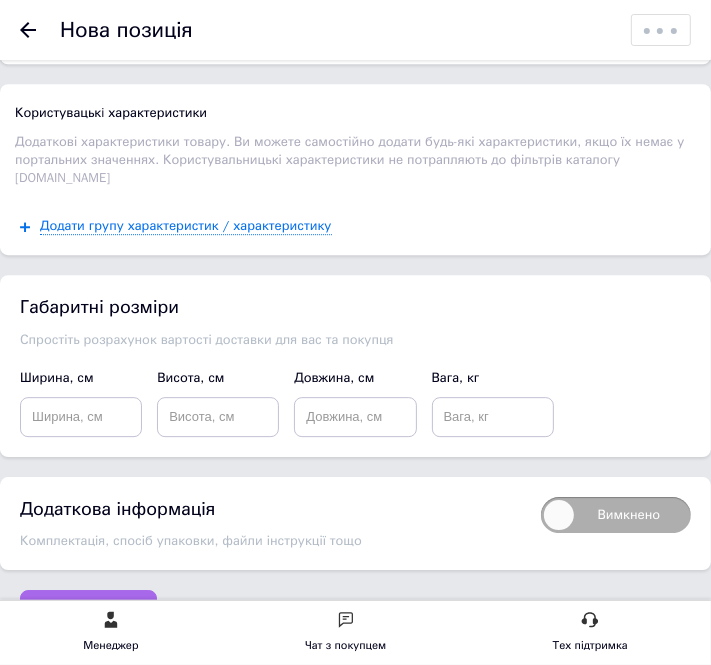 click on "Зберегти зміни" at bounding box center (88, 610) 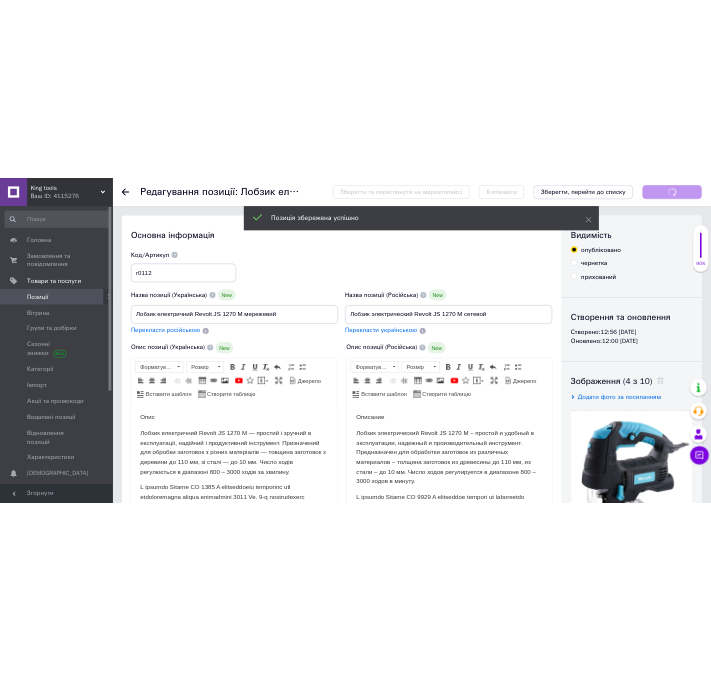 scroll, scrollTop: 0, scrollLeft: 0, axis: both 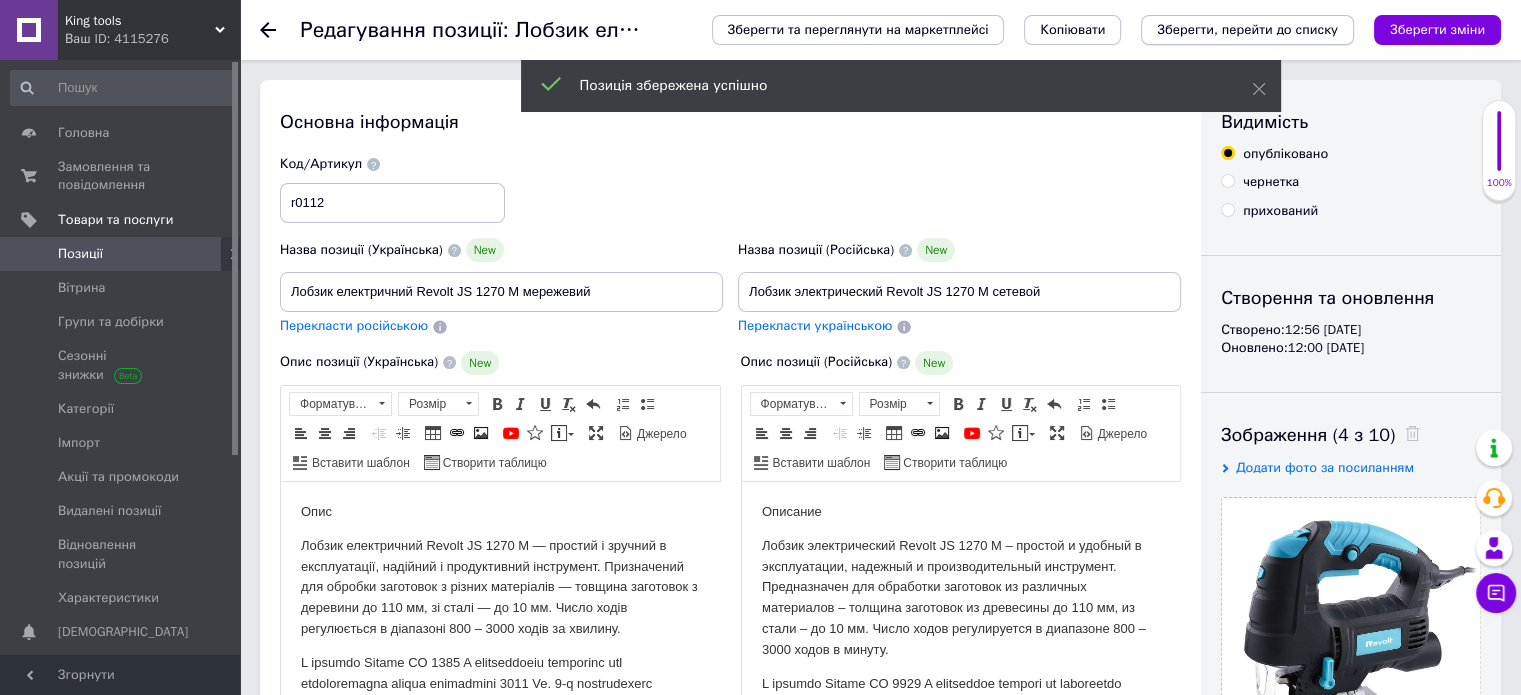 click on "Зберегти, перейти до списку" at bounding box center [1247, 30] 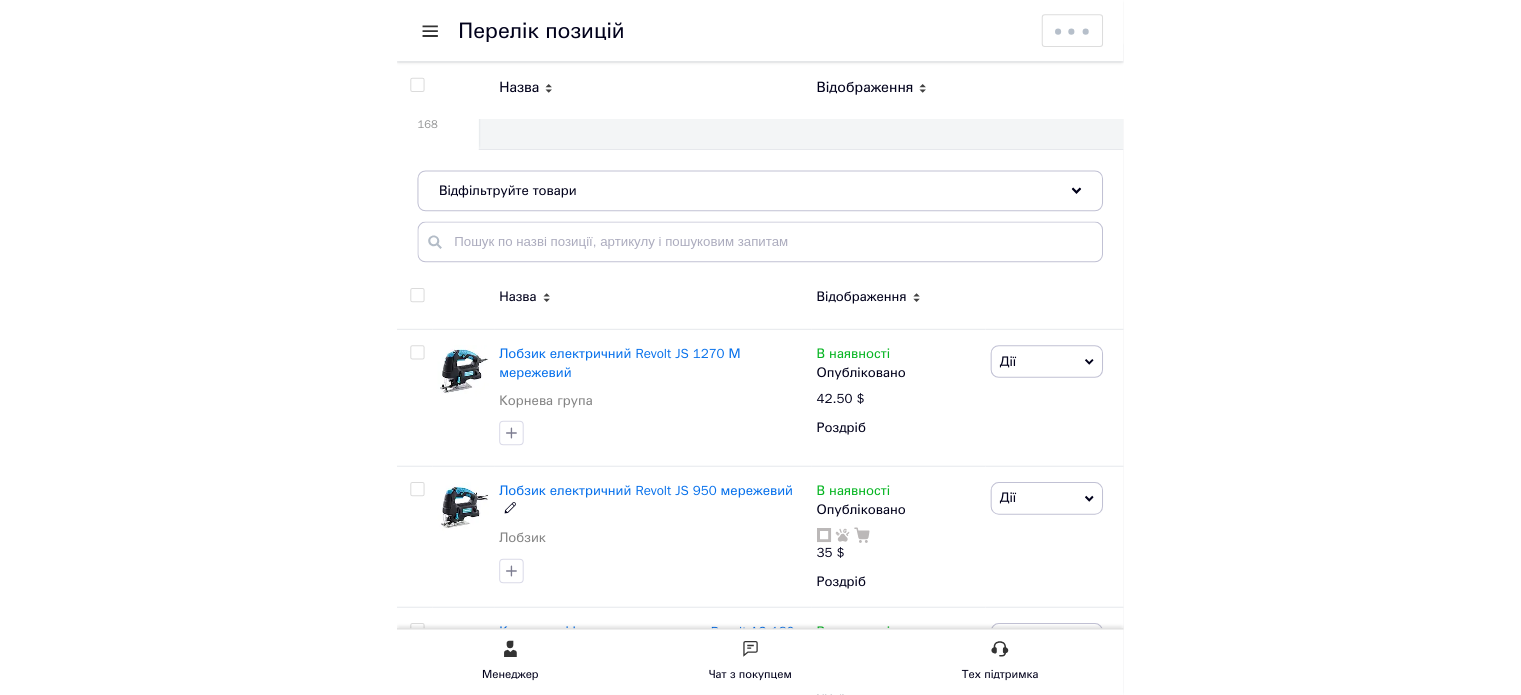 scroll, scrollTop: 0, scrollLeft: 0, axis: both 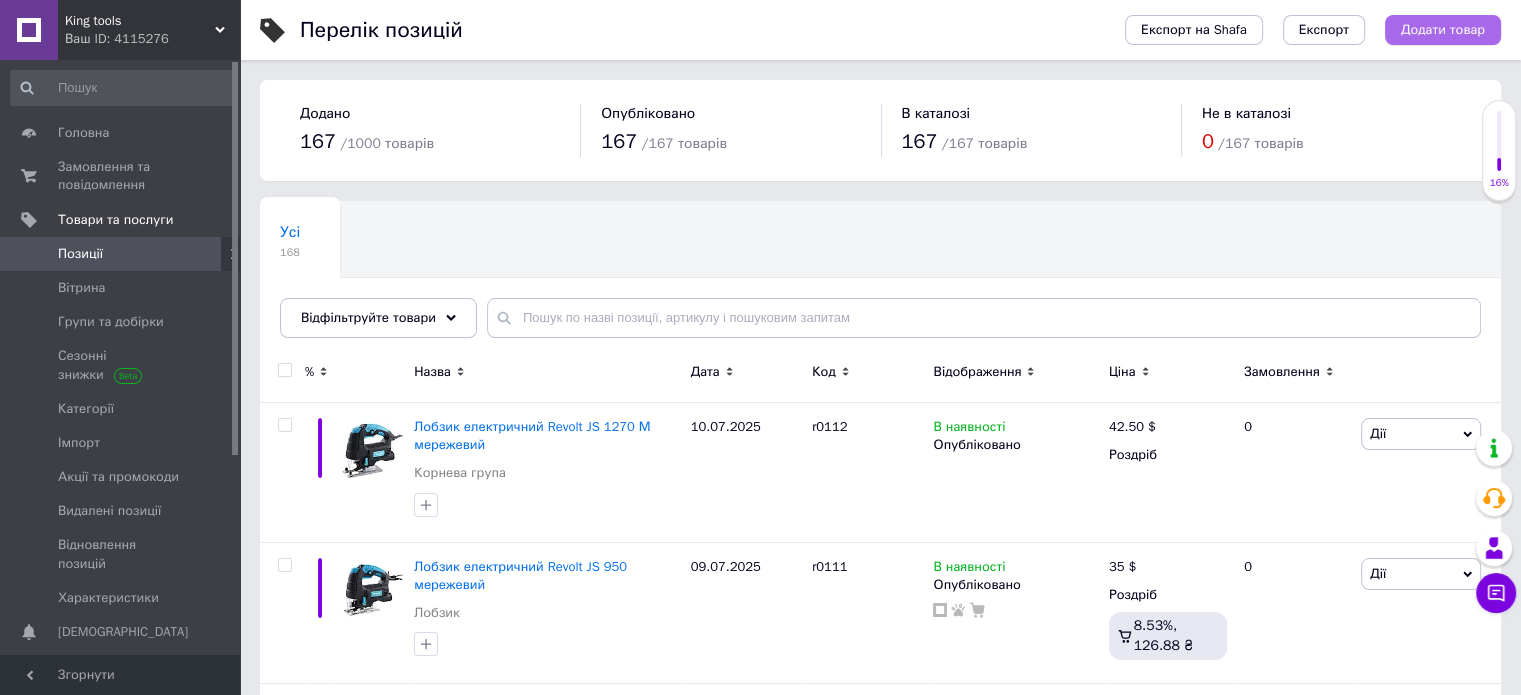 click on "Додати товар" at bounding box center [1443, 30] 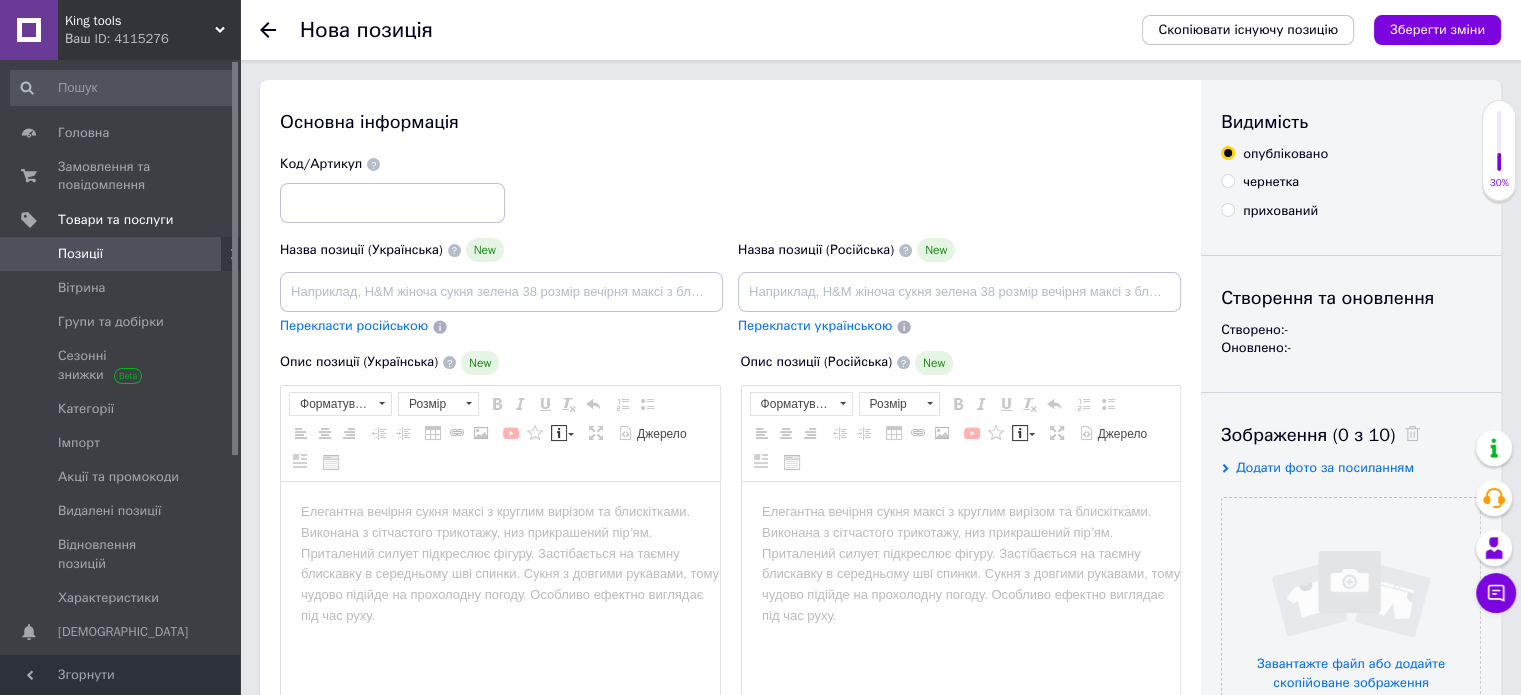scroll, scrollTop: 0, scrollLeft: 0, axis: both 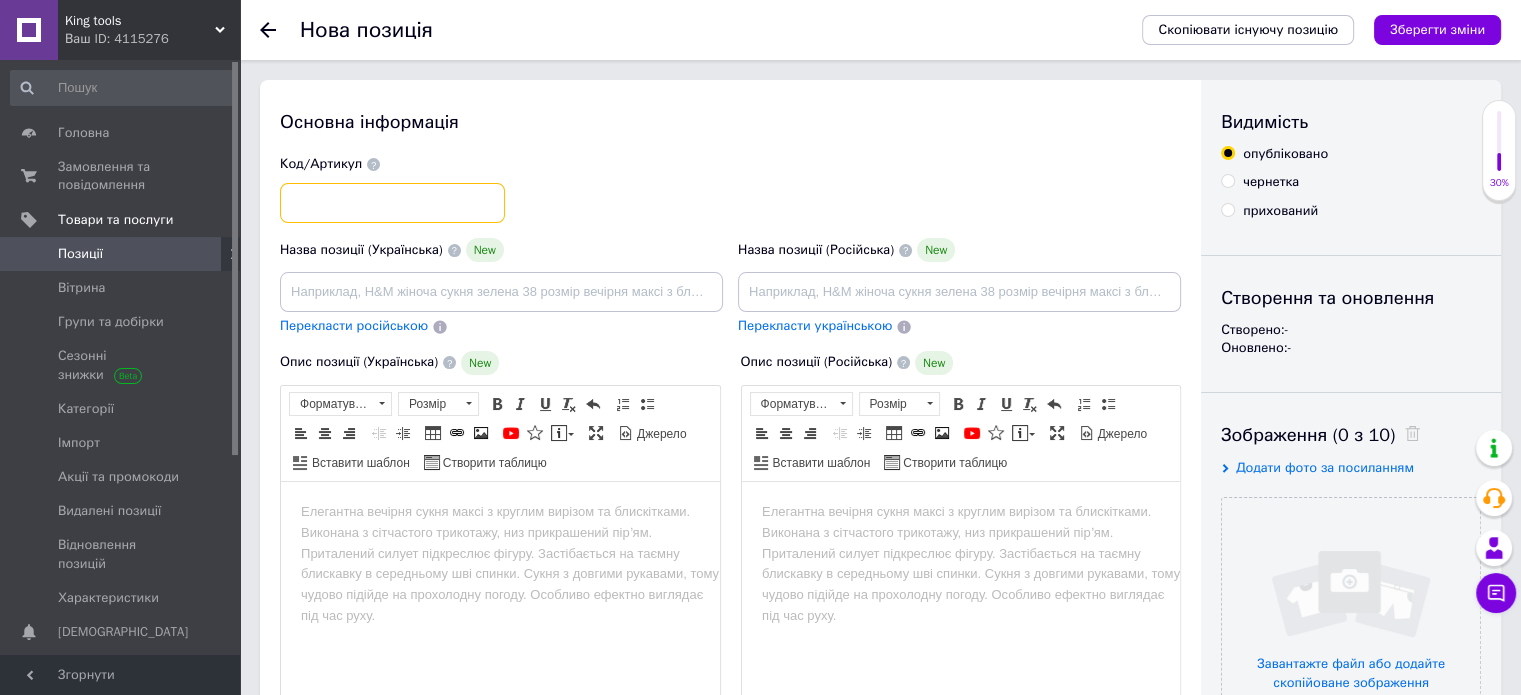 click at bounding box center [392, 203] 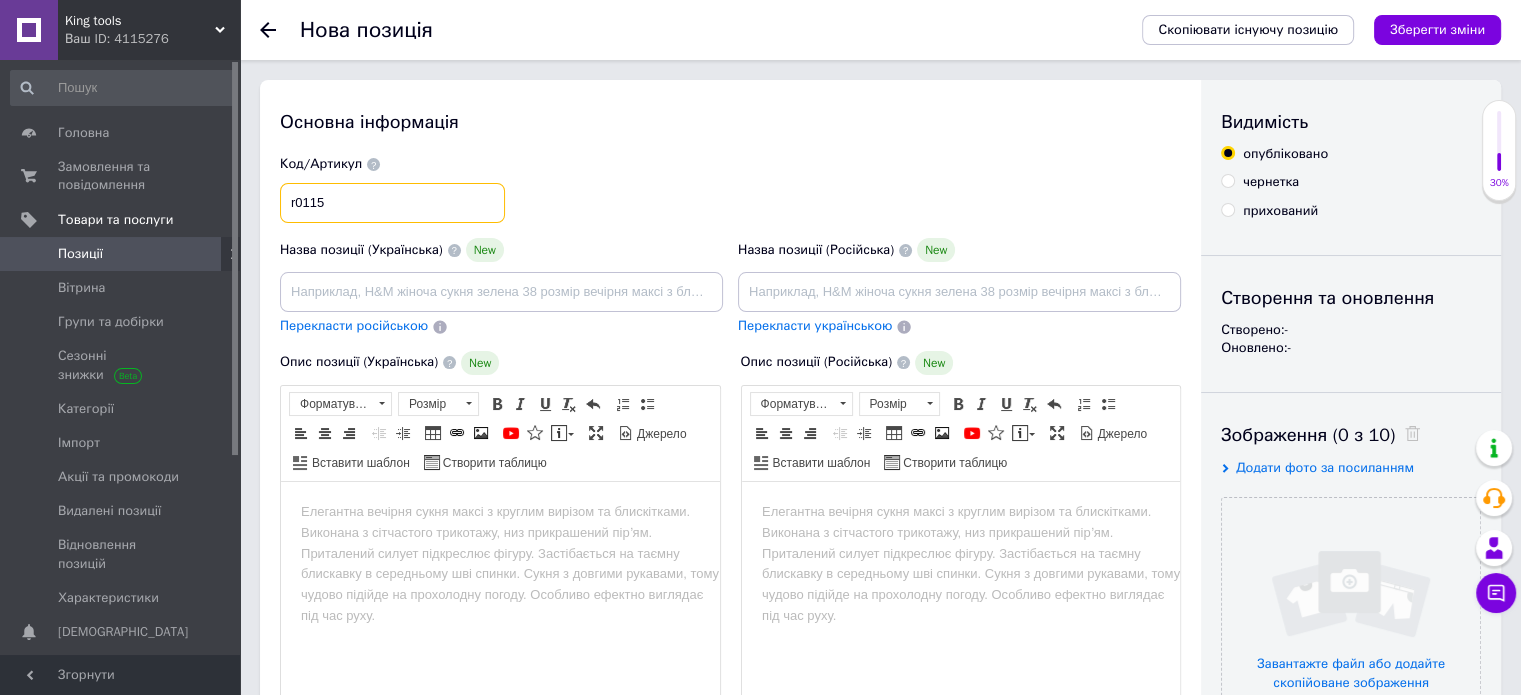 type on "r0115" 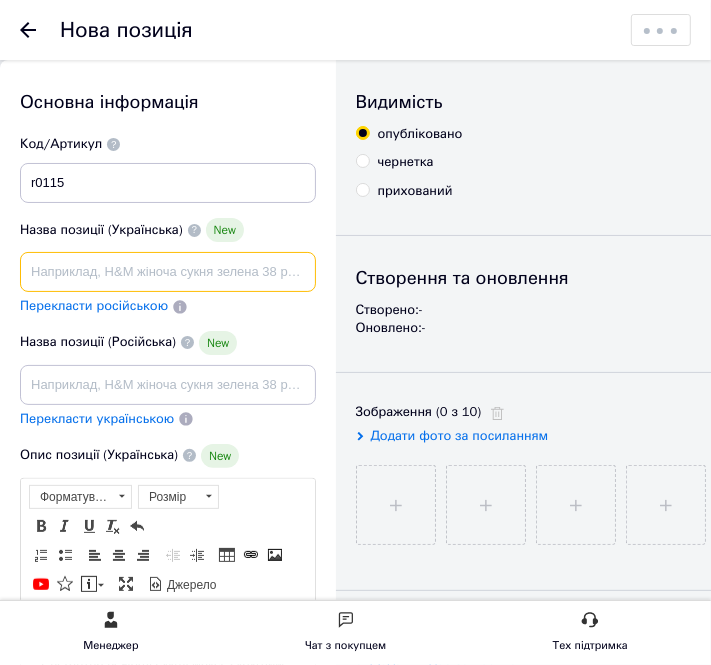 click at bounding box center [168, 272] 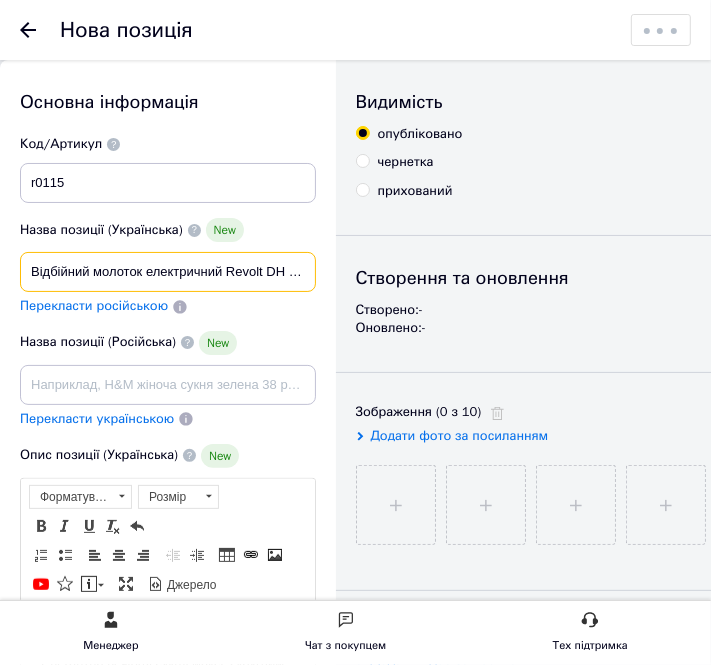 scroll, scrollTop: 0, scrollLeft: 22, axis: horizontal 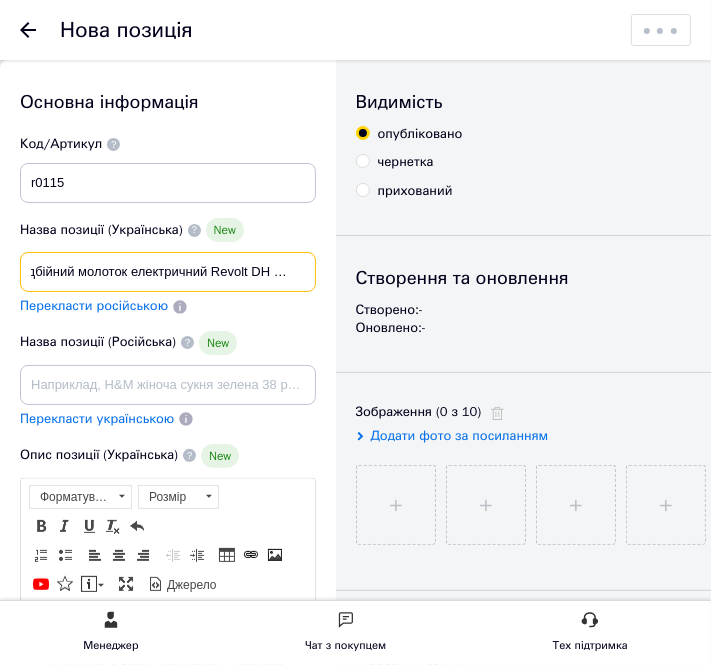 click on "Основна інформація Назва позиції (Українська) New Відбійний молоток електричний Revolt DH 2850 Перекласти російською Код/Артикул r0115 Назва позиції (Російська) New Перекласти українською Опис позиції (Українська) New Розширений текстовий редактор, 7115F5C9-847B-45B4-8882-05D753408AB8 Панель інструментів редактора Форматування Форматування Розмір Розмір   Жирний  Сполучення клавіш Ctrl+B   Курсив  Сполучення клавіш Ctrl+I   Підкреслений  Сполучення клавіш Ctrl+U   Видалити форматування   Повернути  Сполучення клавіш Ctrl+Z   Вставити/видалити нумерований список     По лівому краю" at bounding box center [633, 1168] 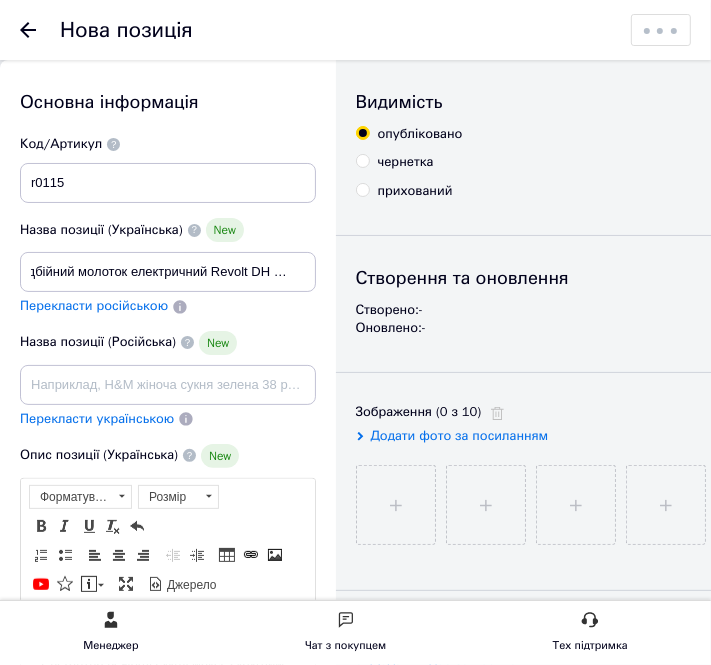click on "Перекласти російською" at bounding box center (168, 306) 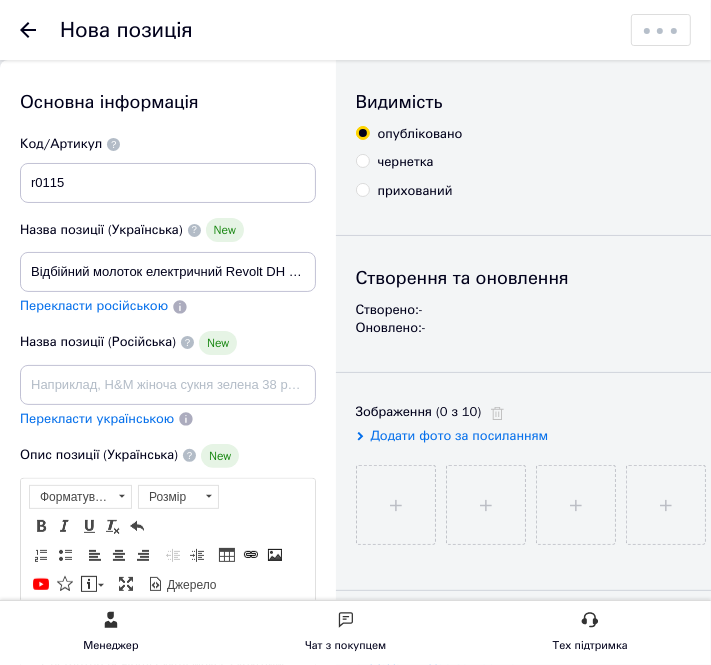 click on "Перекласти російською" at bounding box center [94, 305] 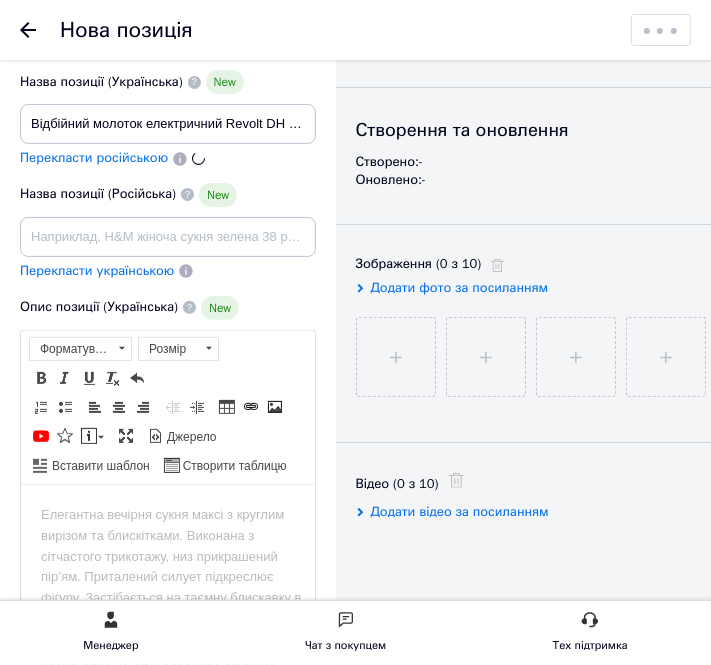 scroll, scrollTop: 200, scrollLeft: 0, axis: vertical 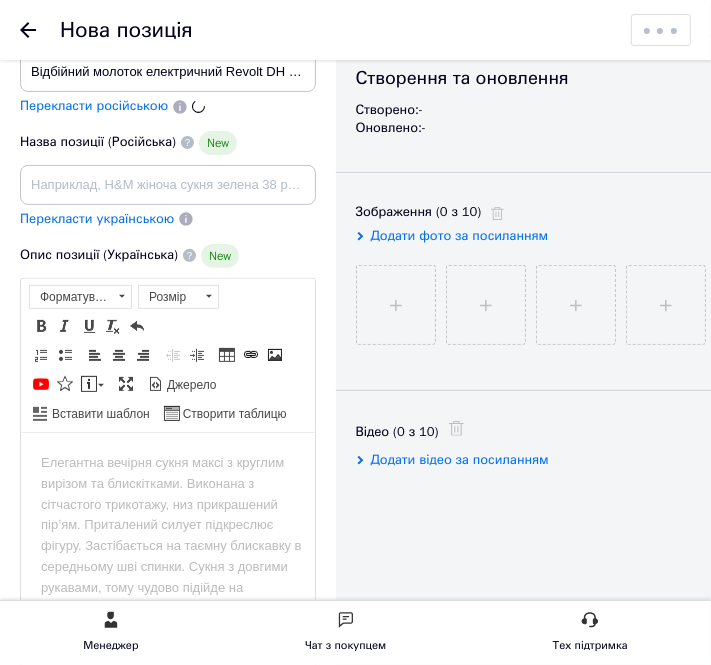 type on "Отбойный молоток электрический Revolt DH 2850" 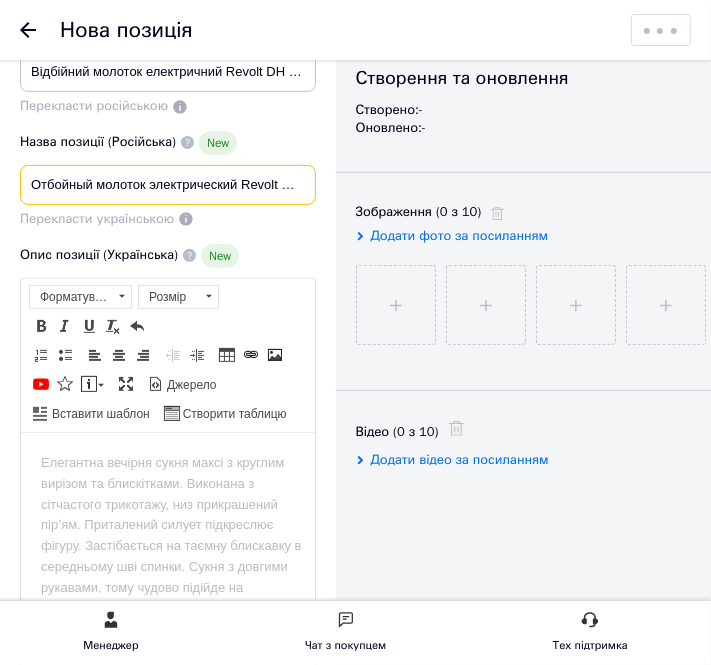 scroll, scrollTop: 0, scrollLeft: 37, axis: horizontal 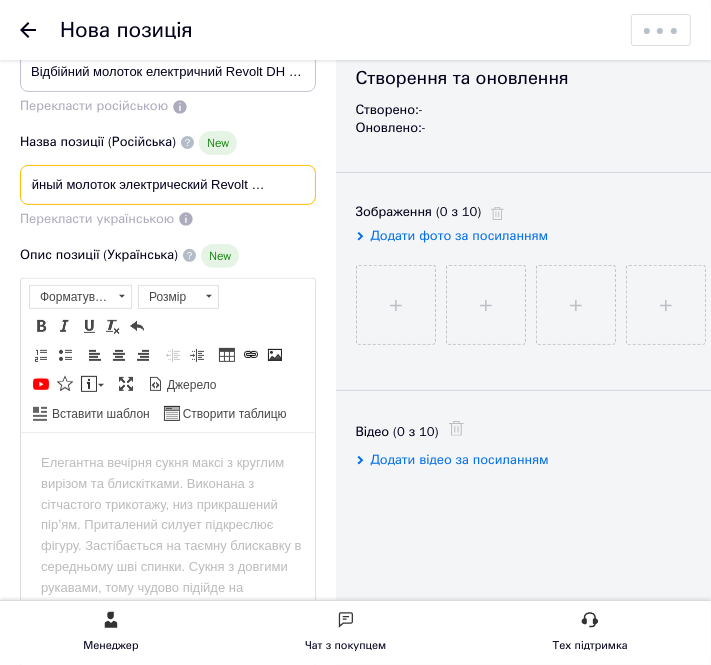 drag, startPoint x: 128, startPoint y: 185, endPoint x: 348, endPoint y: 189, distance: 220.03636 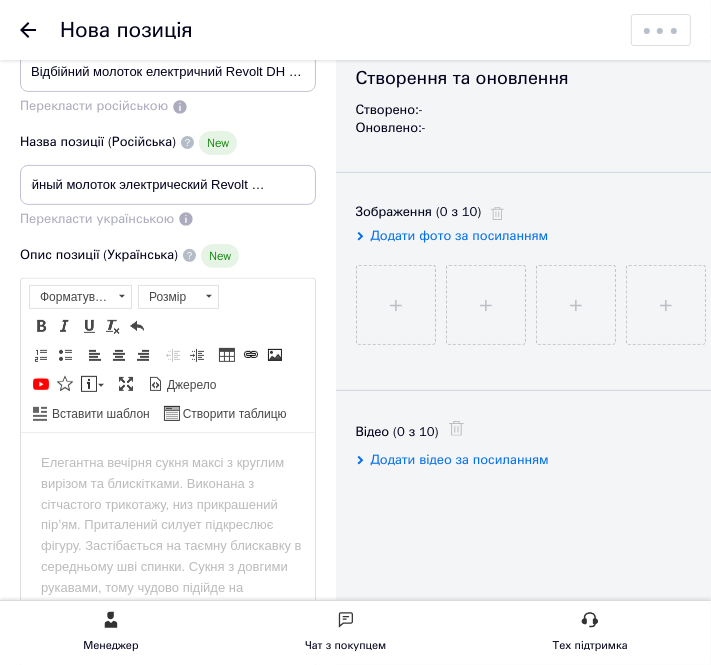 click on "Перекласти українською" at bounding box center (168, 219) 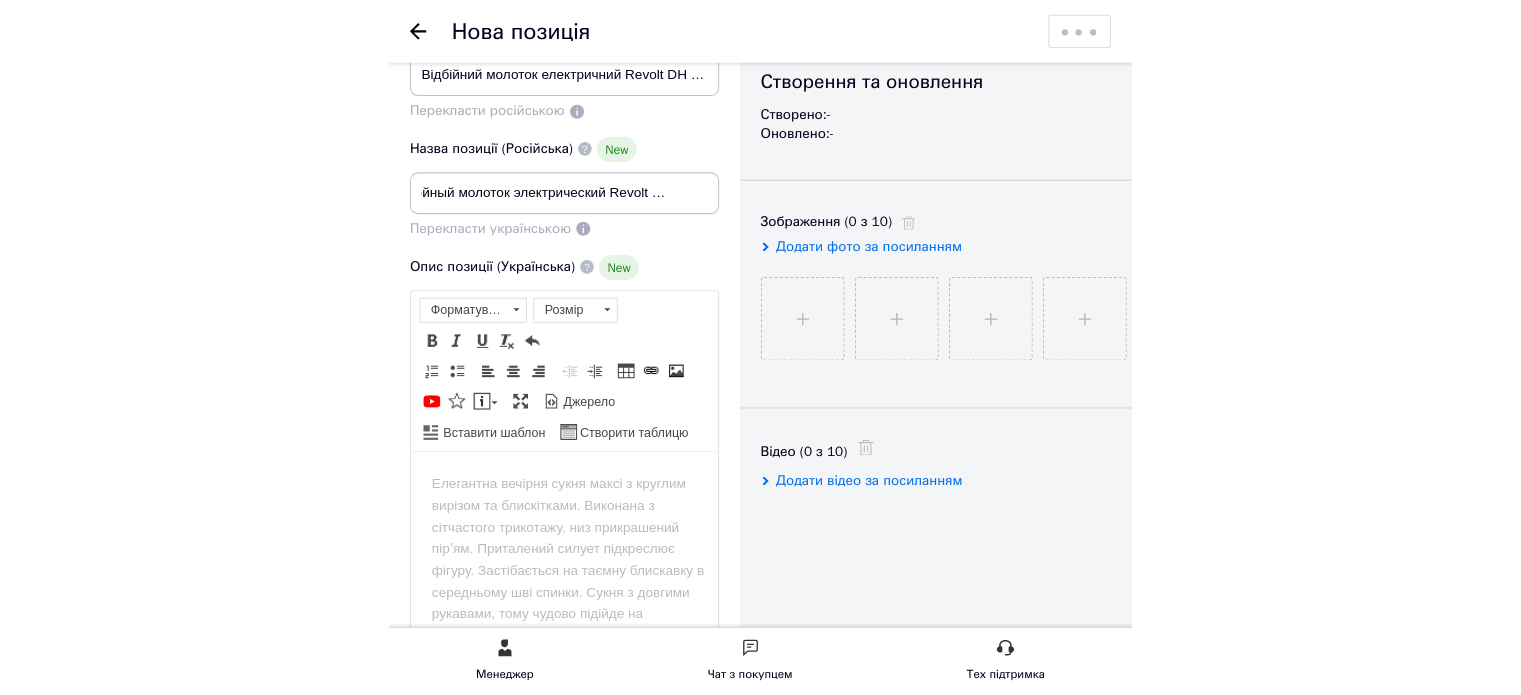 scroll, scrollTop: 0, scrollLeft: 0, axis: both 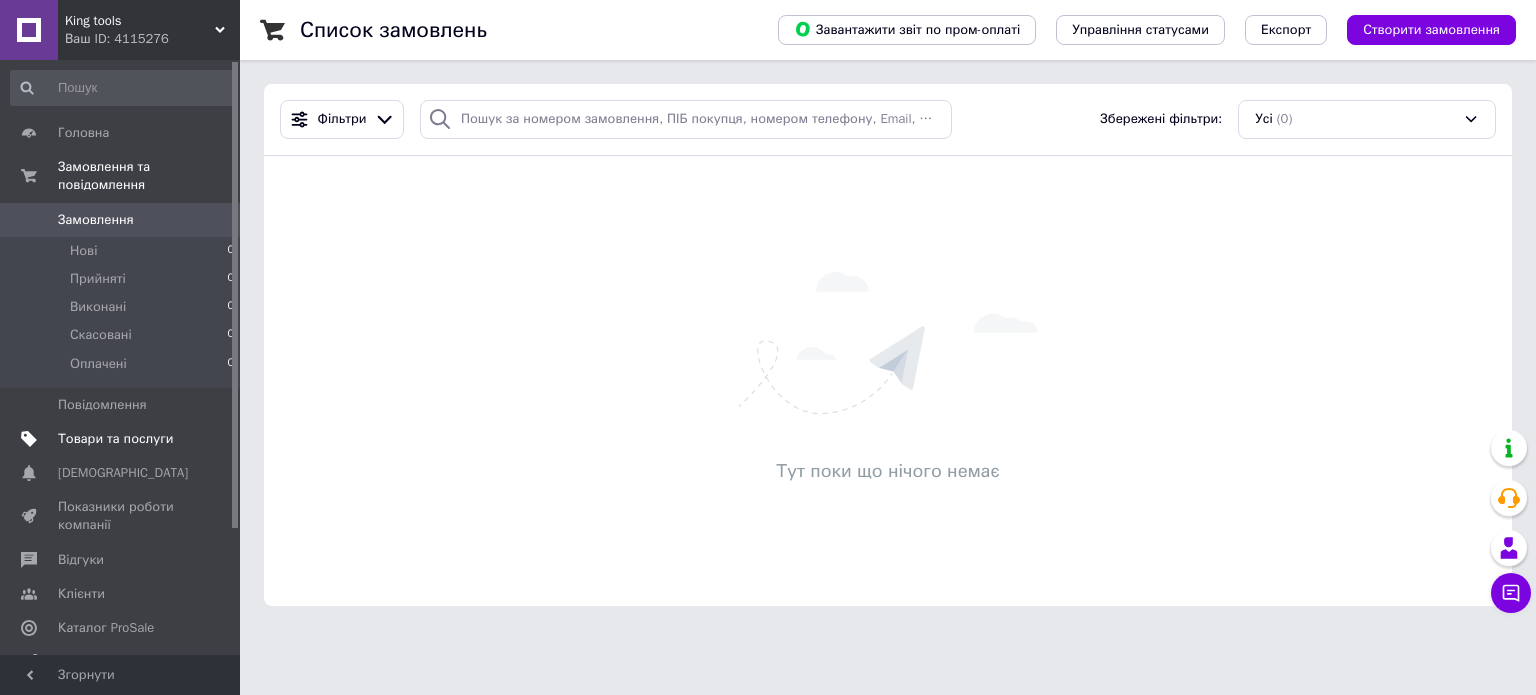 click on "Товари та послуги" at bounding box center (115, 439) 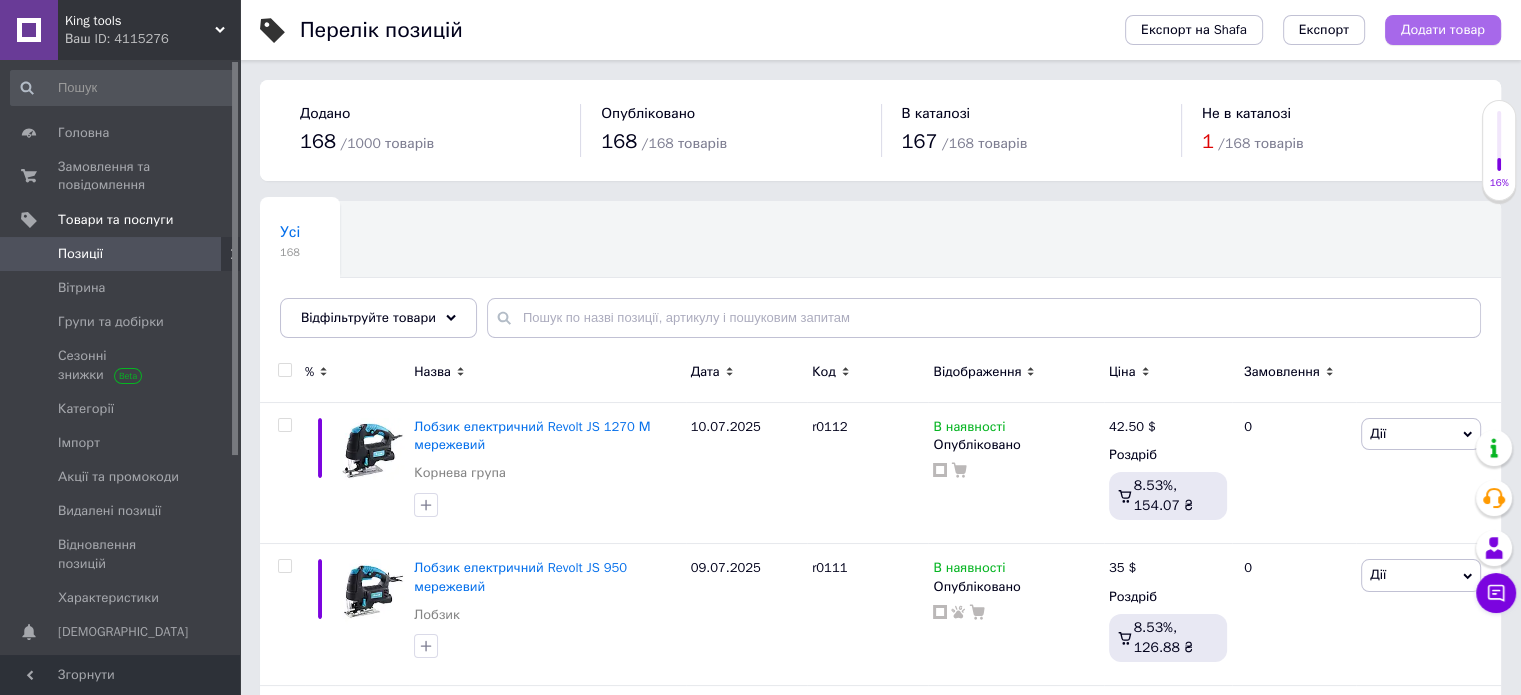 click on "Додати товар" at bounding box center (1443, 30) 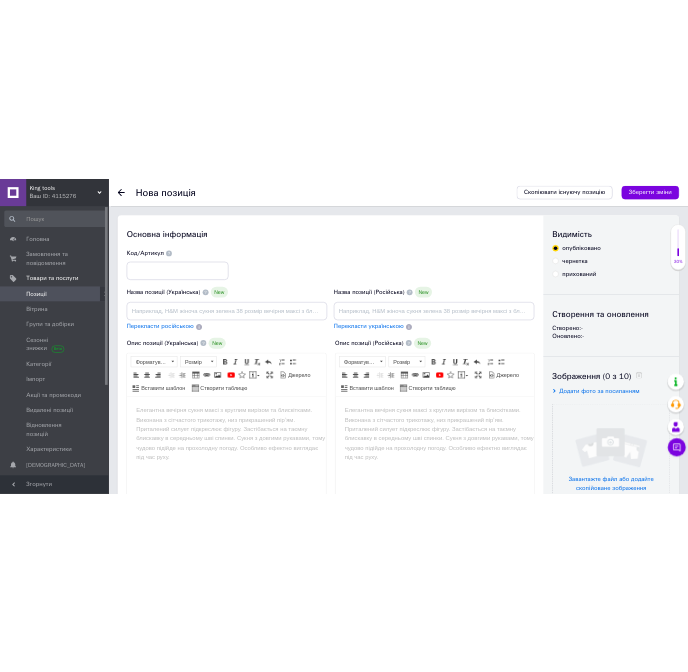 scroll, scrollTop: 0, scrollLeft: 0, axis: both 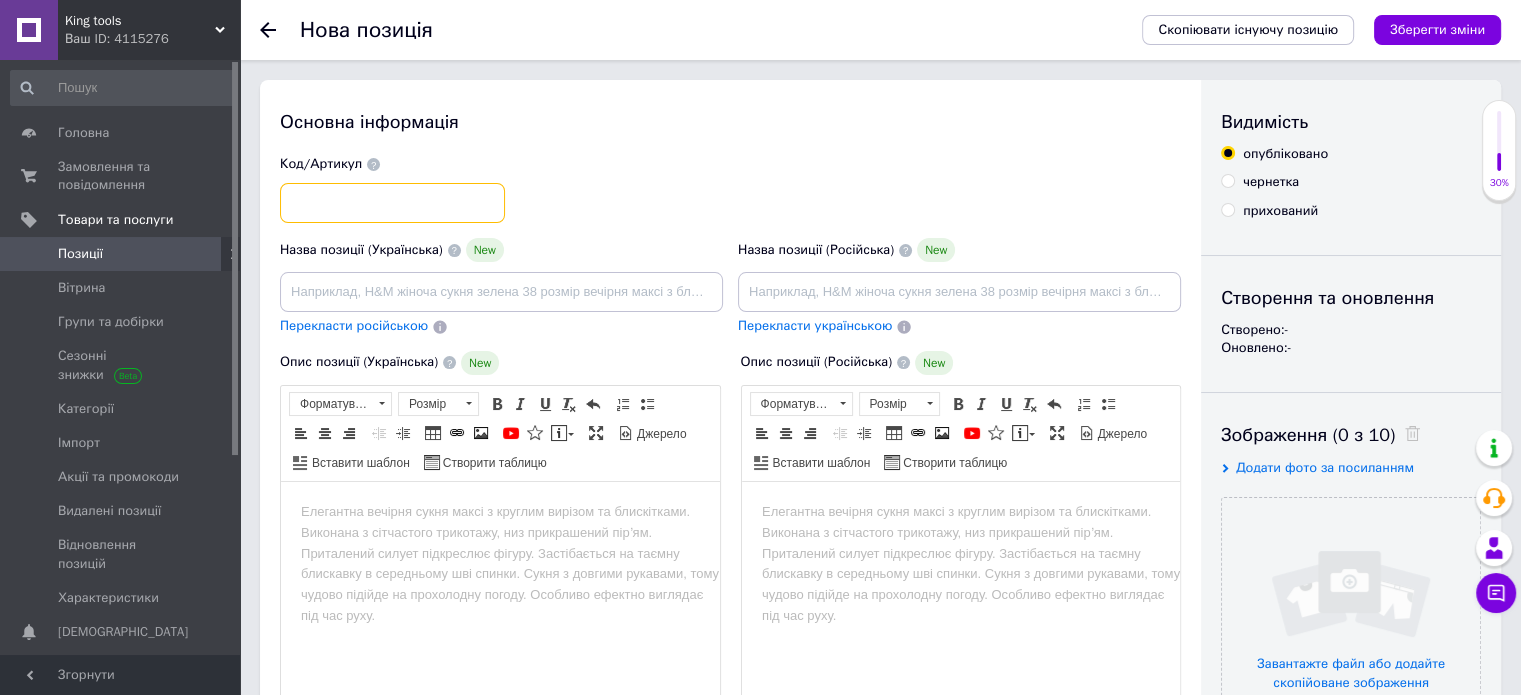 click at bounding box center [392, 203] 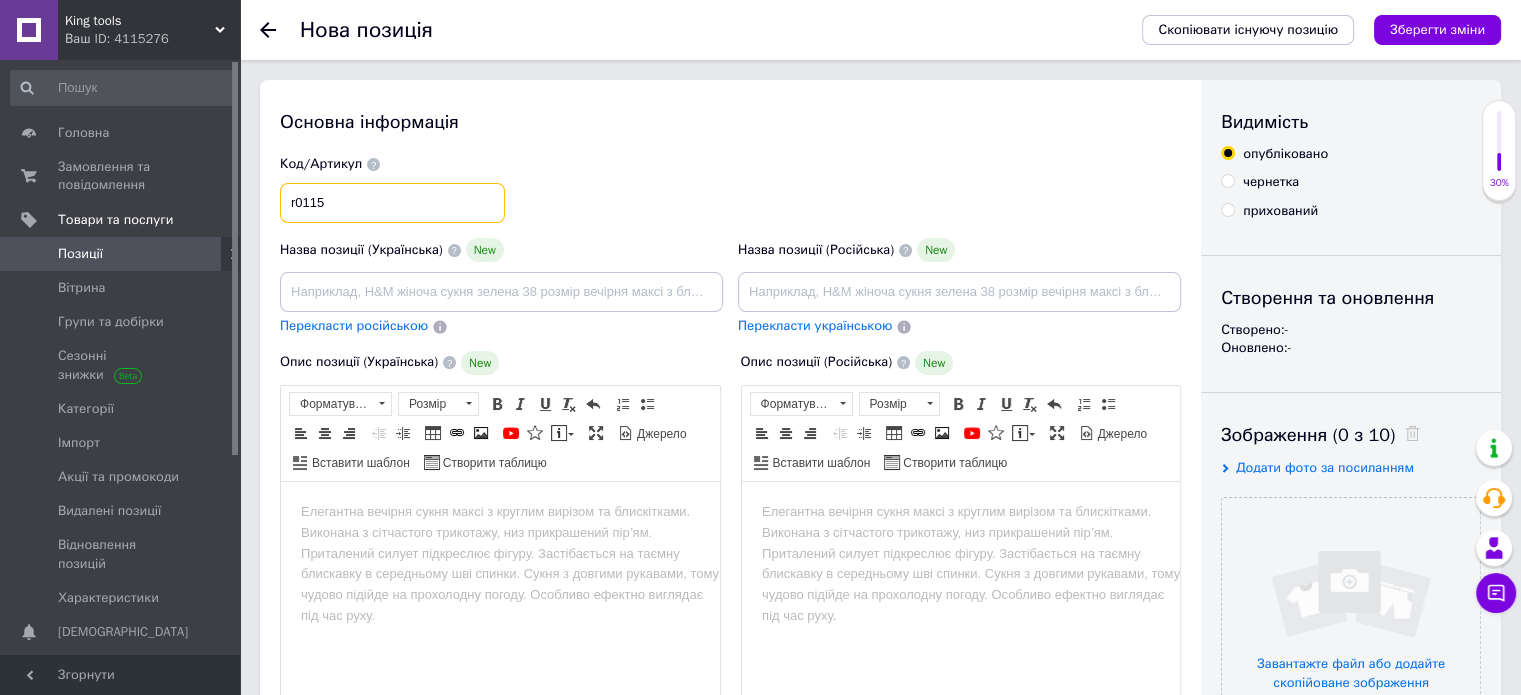 type on "r0115" 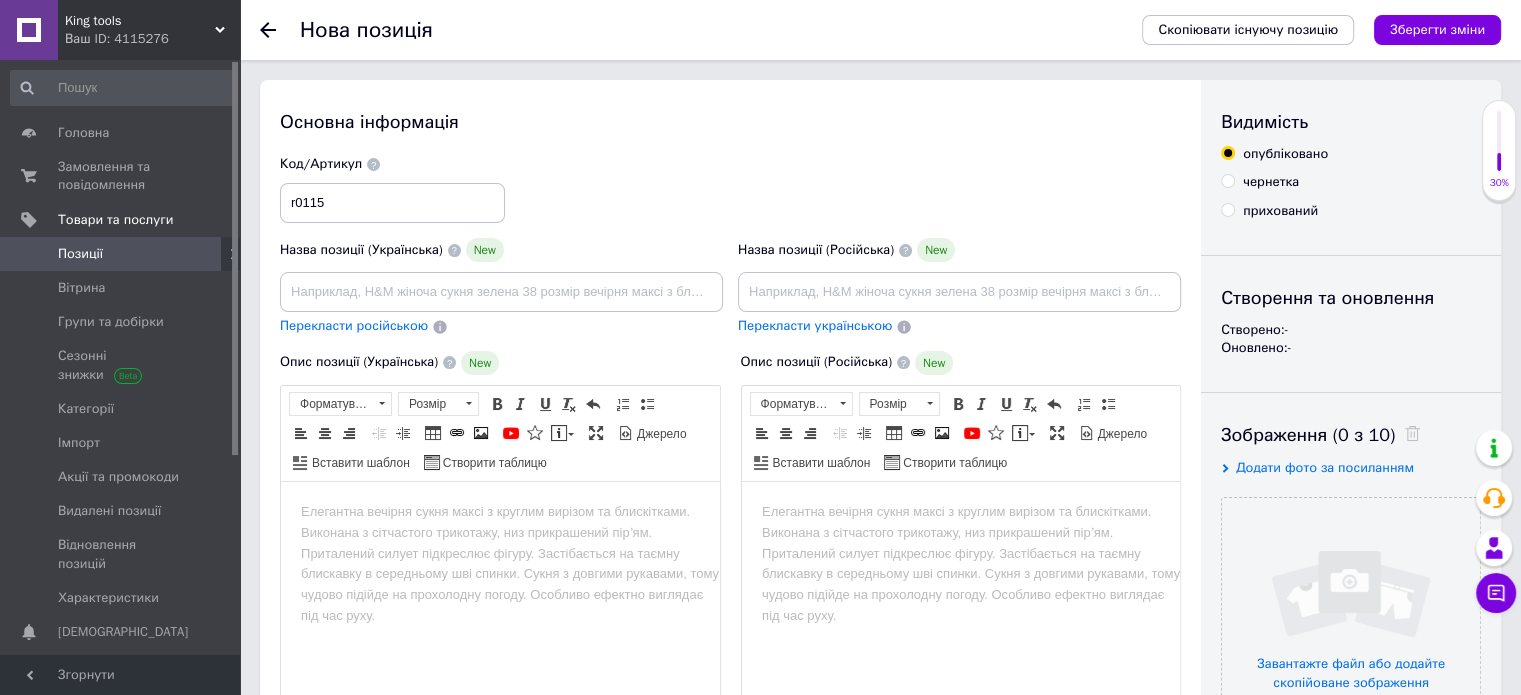 click on "Код/Артикул r0115" at bounding box center (731, 189) 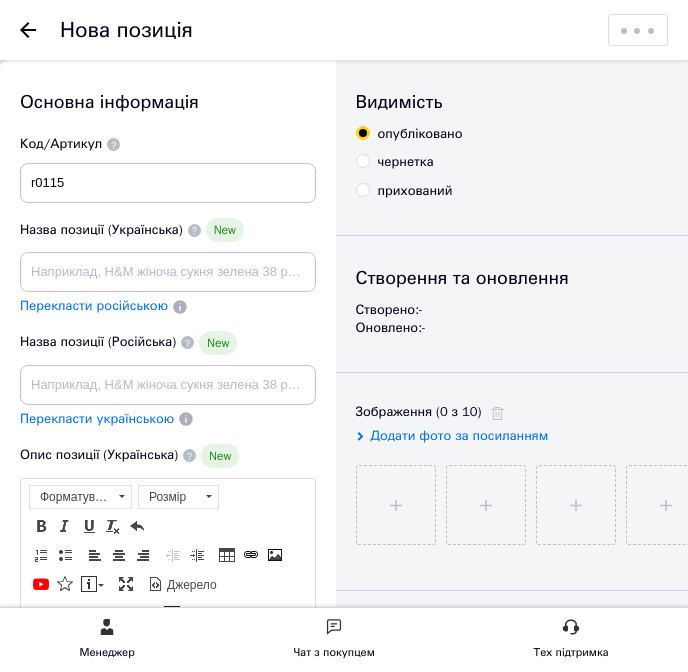 scroll, scrollTop: 588, scrollLeft: 0, axis: vertical 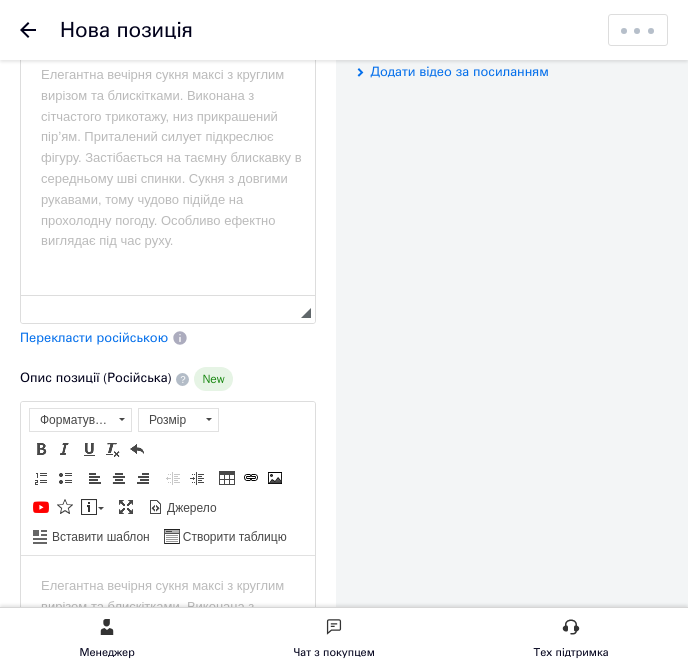 click on "Видимість опубліковано чернетка прихований Створення та оновлення Створено:  - Оновлено:  - Зображення (0 з 10) Додати фото за посиланням Відео (0 з 10) Додати відео за посиланням" at bounding box center [801, 580] 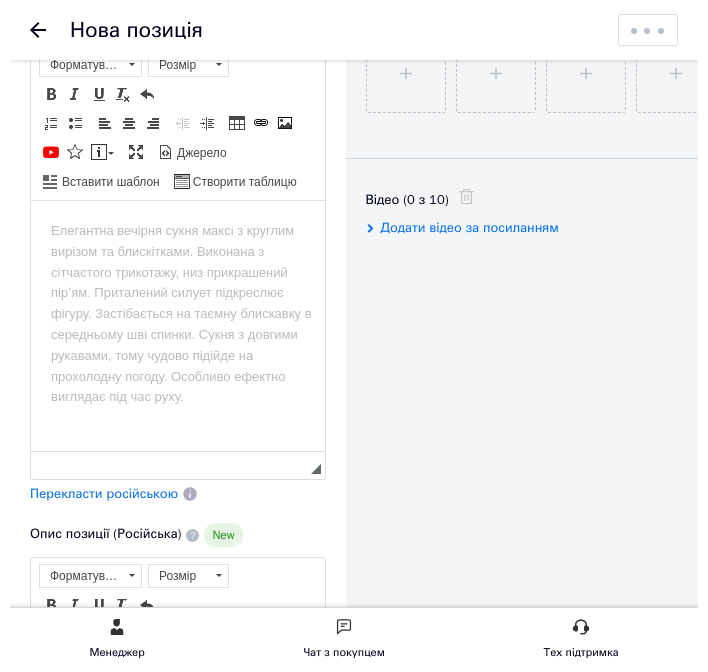 scroll, scrollTop: 0, scrollLeft: 0, axis: both 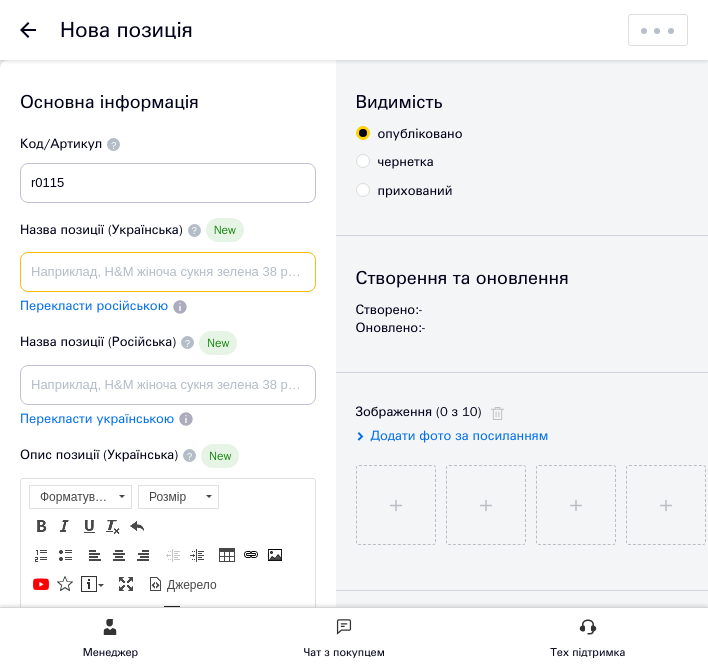 click at bounding box center (168, 272) 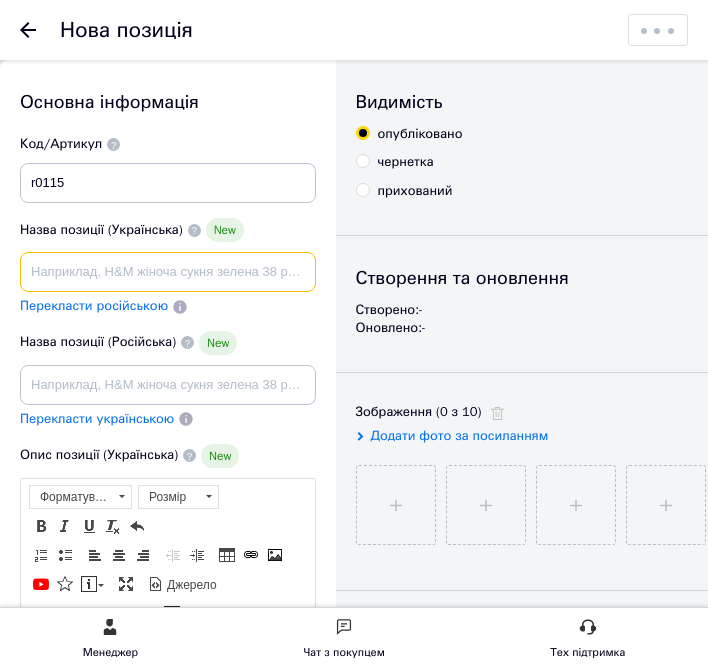 click at bounding box center (168, 272) 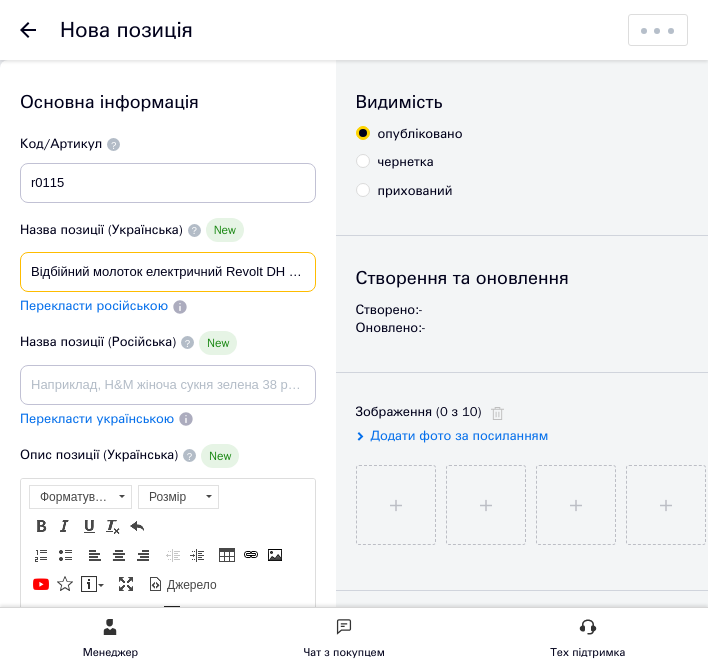scroll, scrollTop: 0, scrollLeft: 22, axis: horizontal 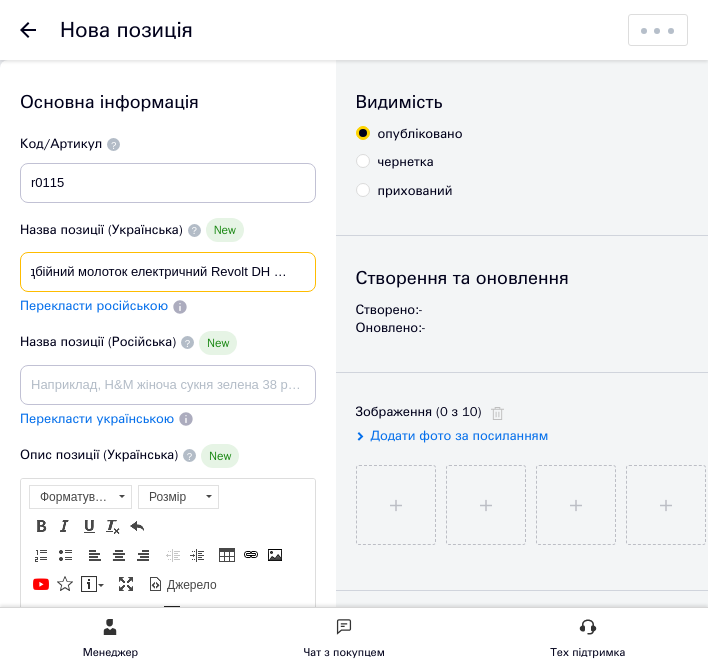 type on "Відбійний молоток електричний Revolt DH 2850" 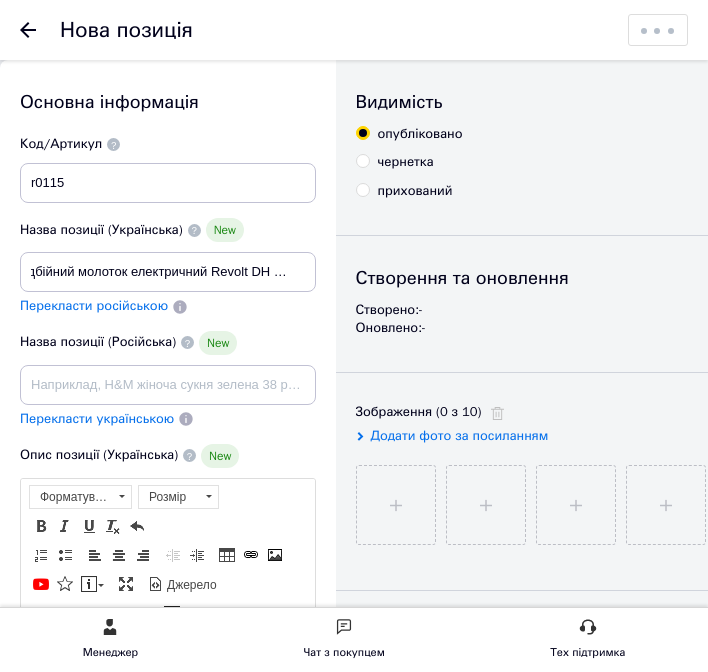 click on "Перекласти російською" at bounding box center (94, 305) 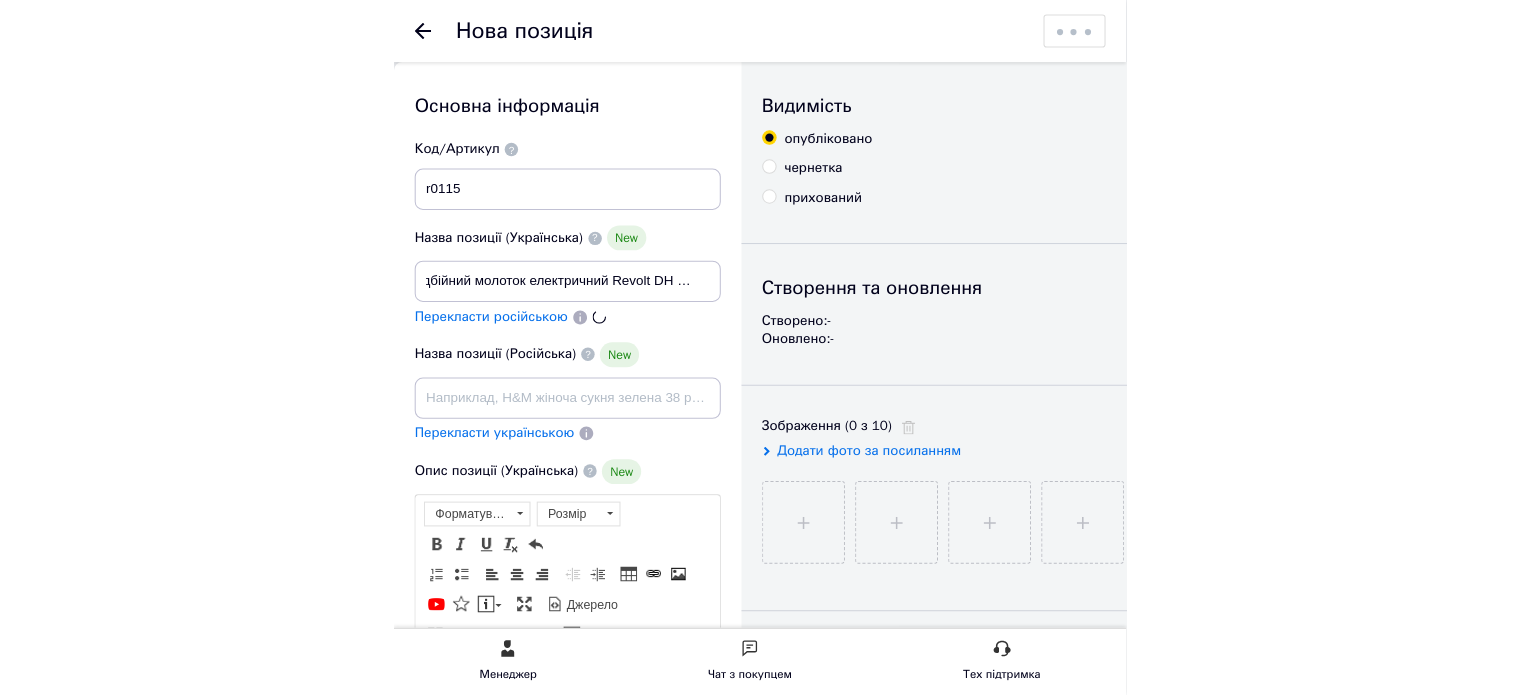 scroll, scrollTop: 0, scrollLeft: 0, axis: both 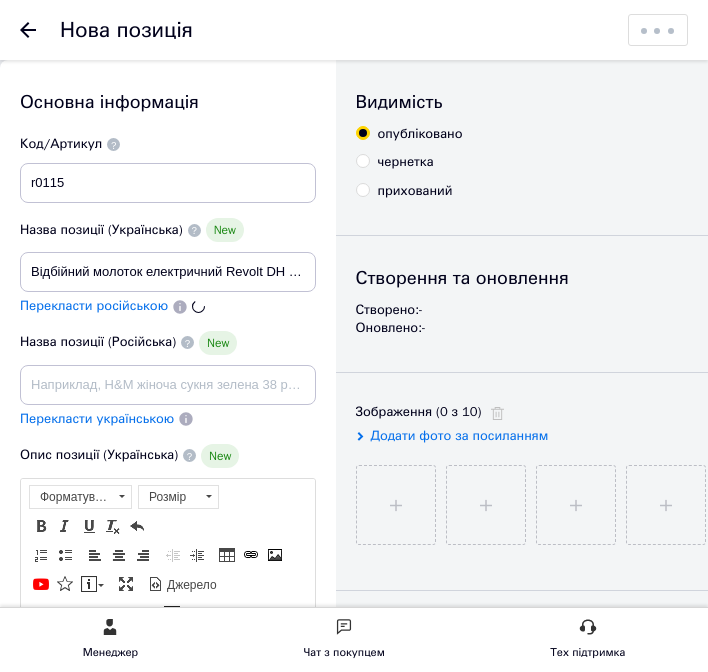 type on "Отбойный молоток электрический Revolt DH 2850" 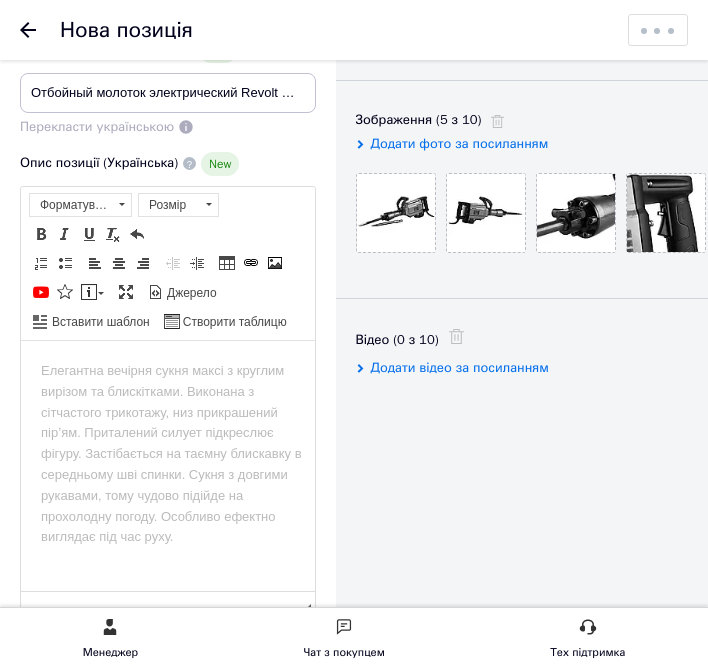 scroll, scrollTop: 300, scrollLeft: 0, axis: vertical 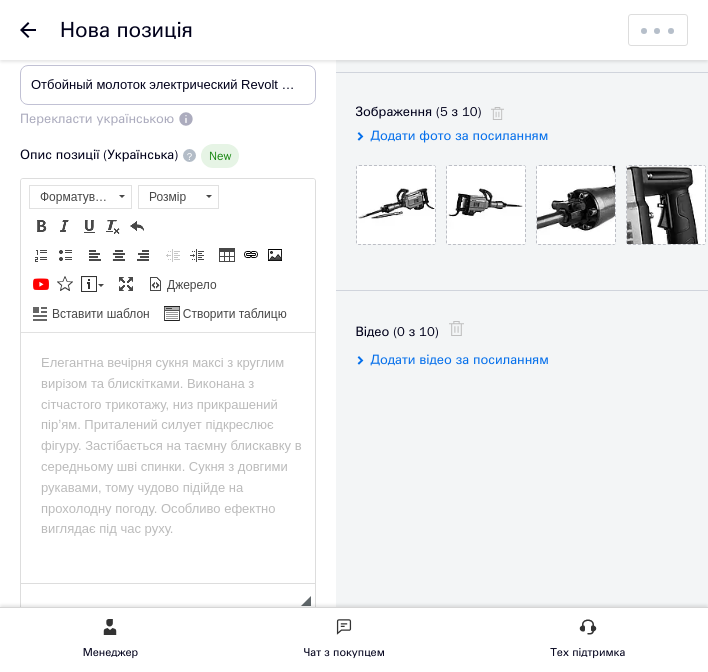 click at bounding box center (168, 362) 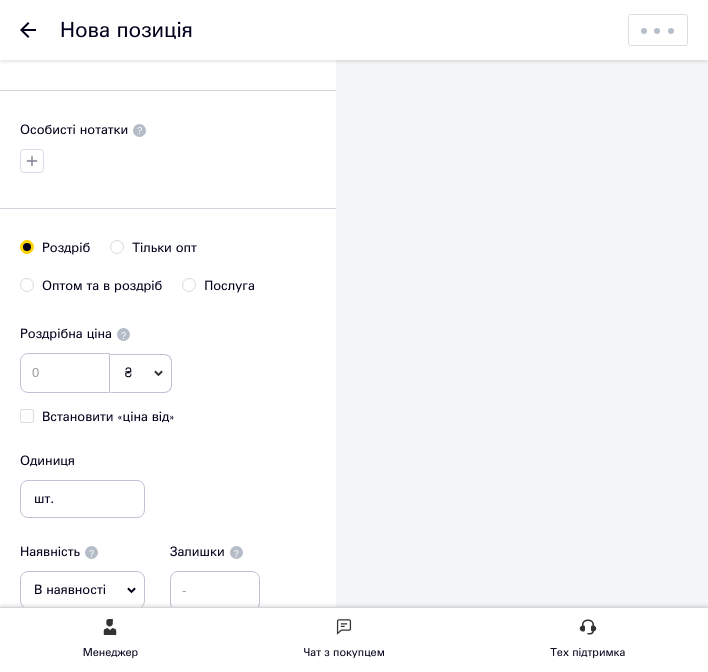 scroll, scrollTop: 1400, scrollLeft: 0, axis: vertical 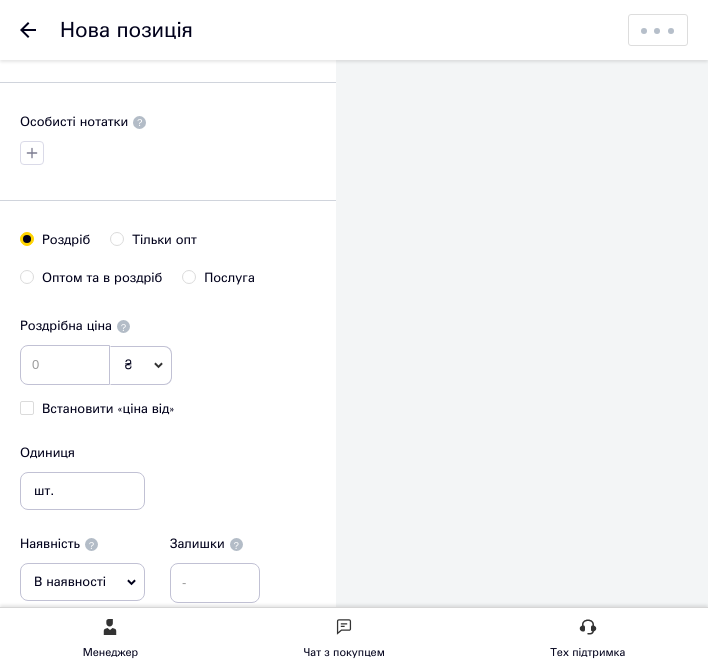 click on "₴" at bounding box center (141, 365) 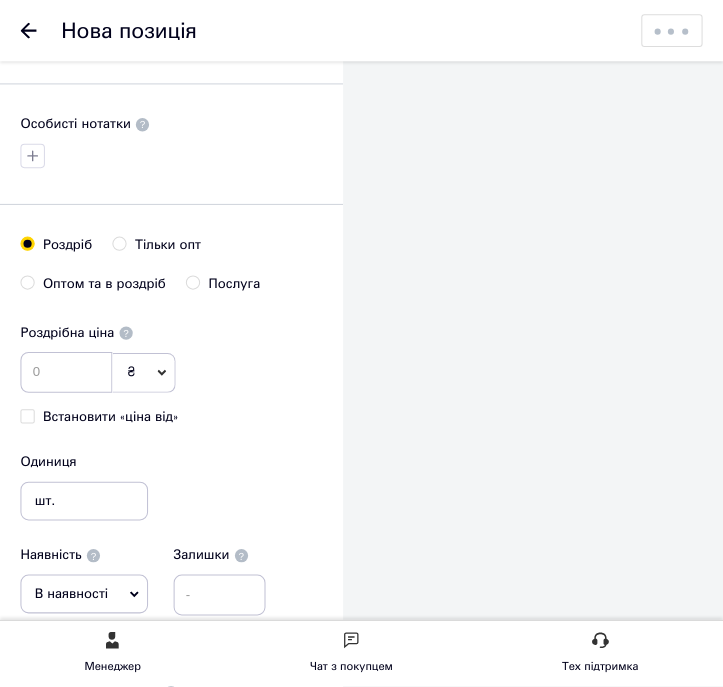 scroll, scrollTop: 0, scrollLeft: 0, axis: both 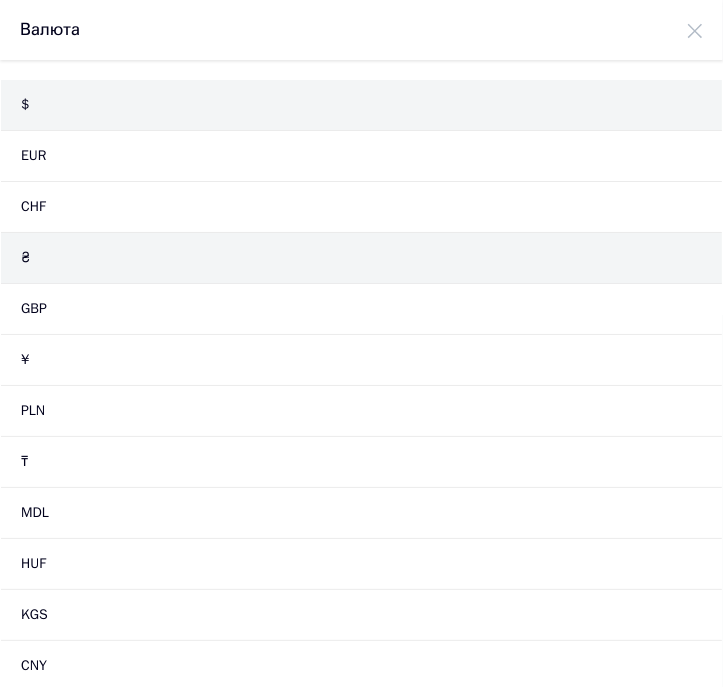 click on "$ EUR CHF ₴ GBP ¥ PLN ₸ MDL HUF KGS CNY TRY KRW lei" at bounding box center (361, 462) 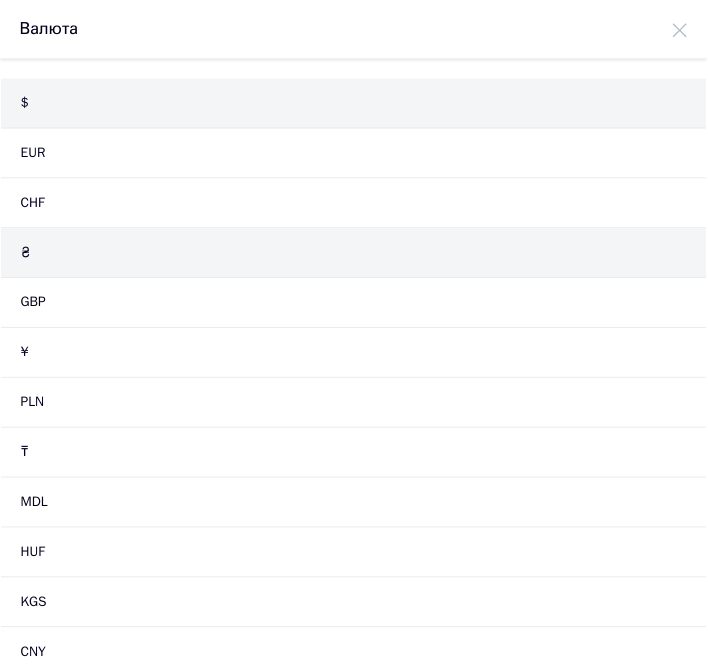 scroll, scrollTop: 1400, scrollLeft: 0, axis: vertical 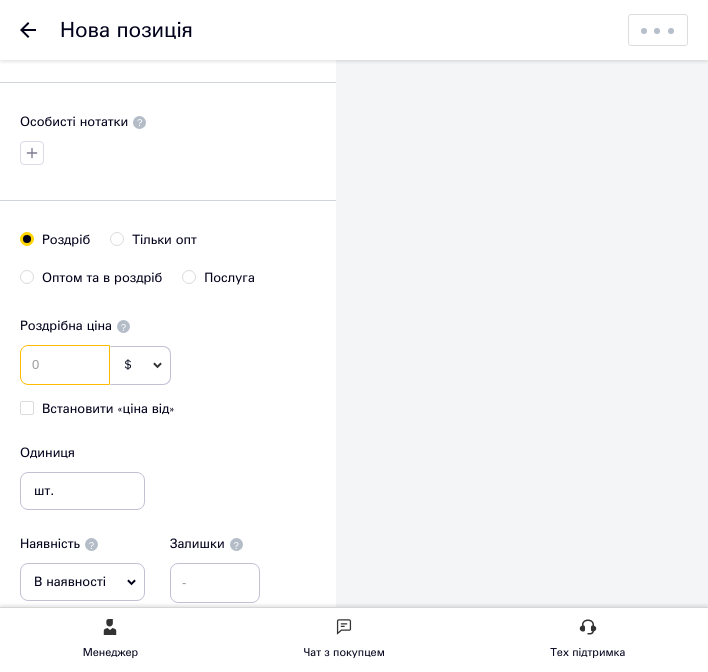 click at bounding box center [65, 365] 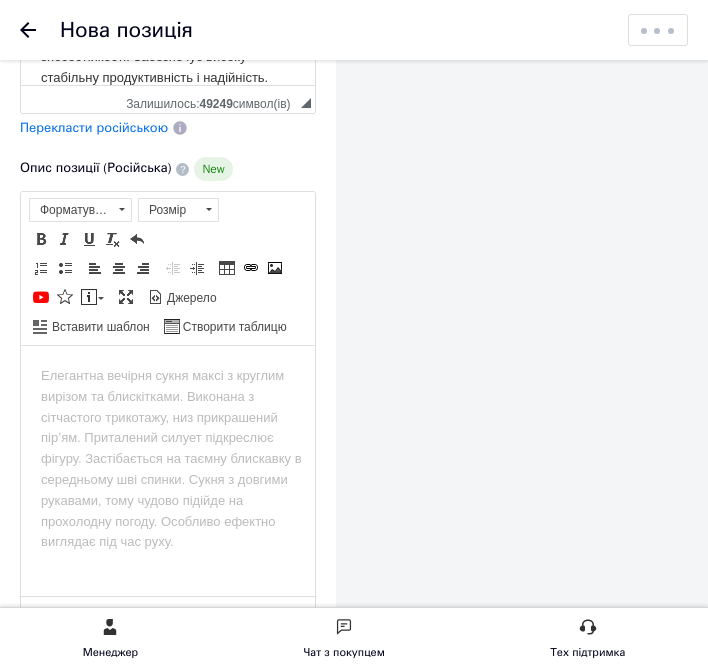 scroll, scrollTop: 800, scrollLeft: 0, axis: vertical 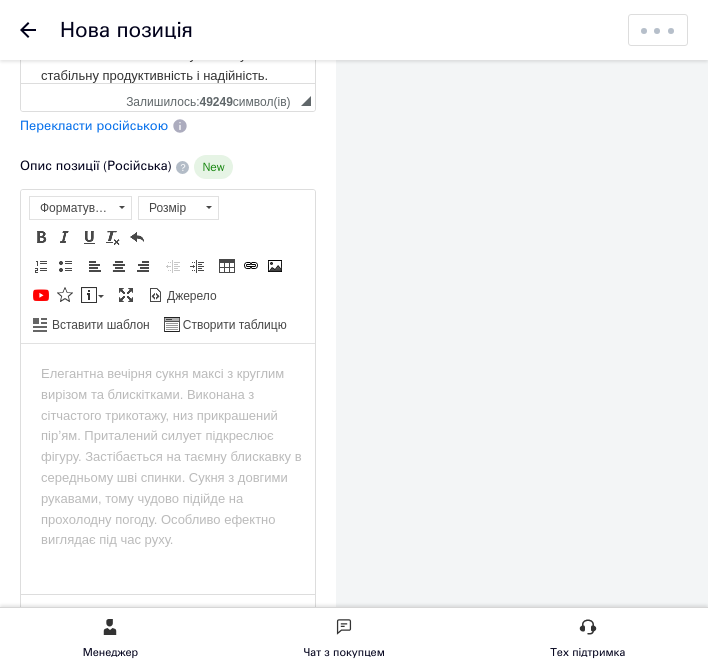 type on "180" 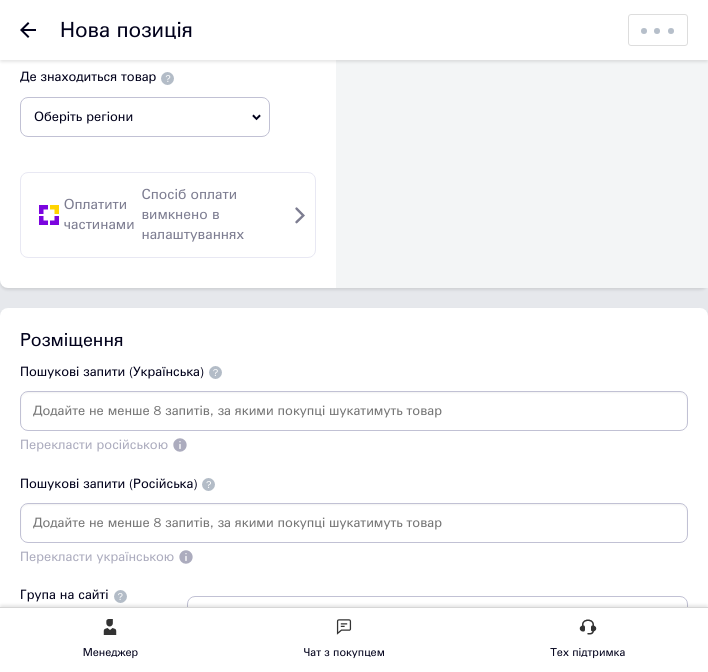 scroll, scrollTop: 2000, scrollLeft: 0, axis: vertical 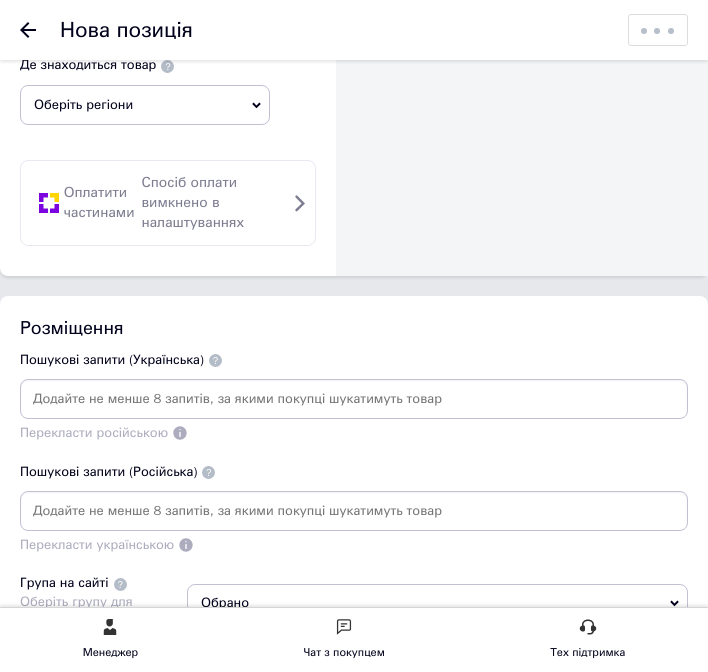 click at bounding box center (354, 399) 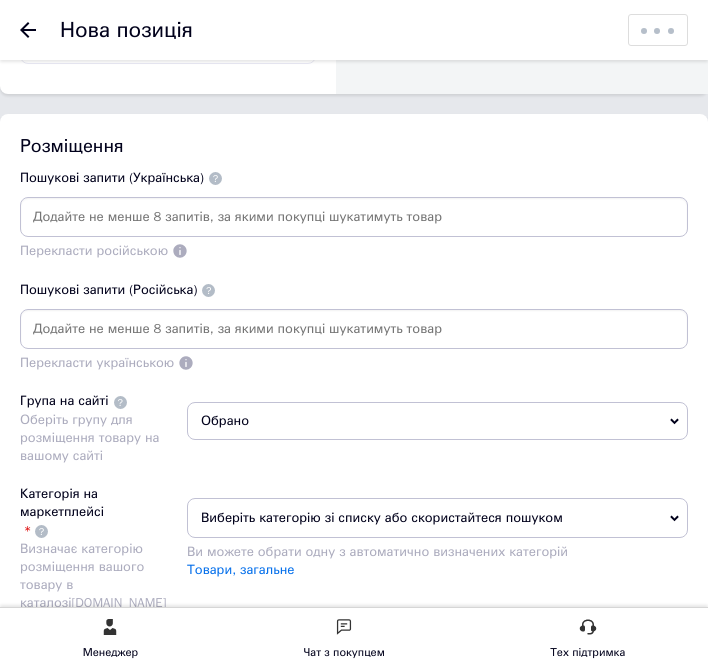 scroll, scrollTop: 2200, scrollLeft: 0, axis: vertical 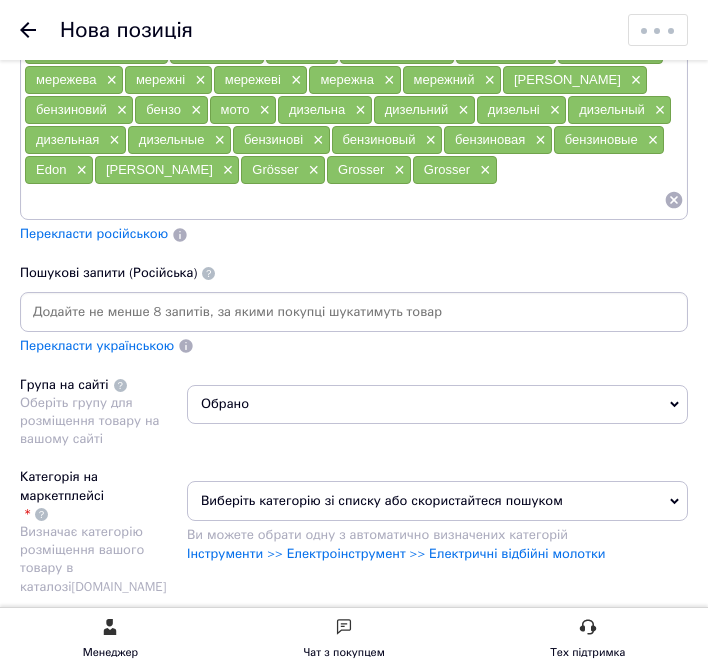 click on "Перекласти російською" at bounding box center [94, 234] 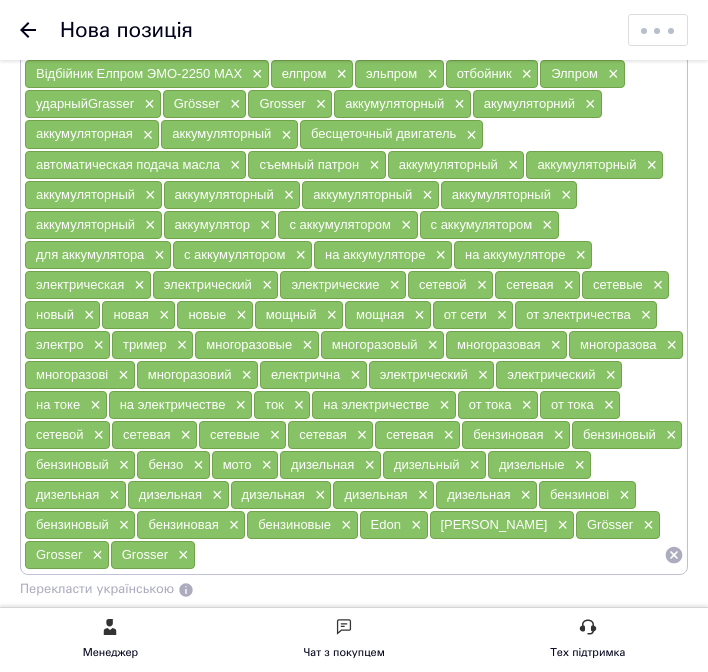 scroll, scrollTop: 3500, scrollLeft: 0, axis: vertical 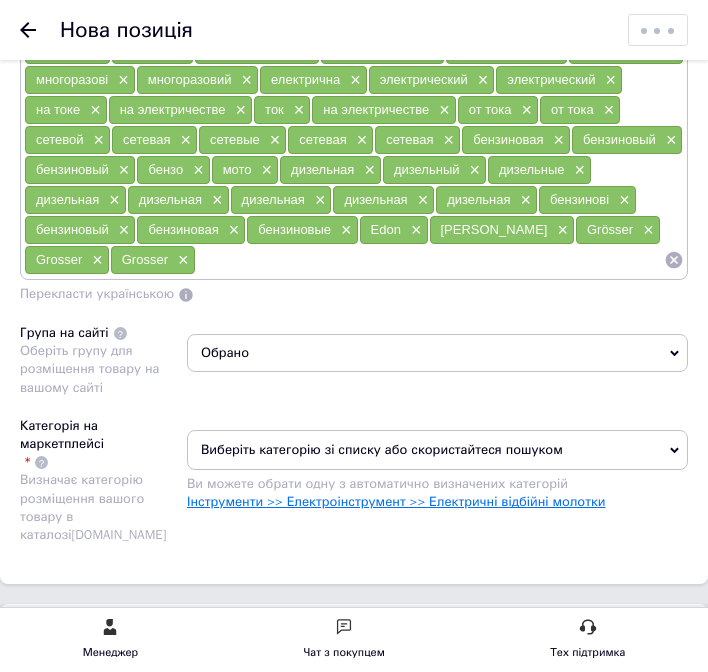 click on "Інструменти >> Електроінструмент >> Електричні відбійні молотки" at bounding box center (396, 501) 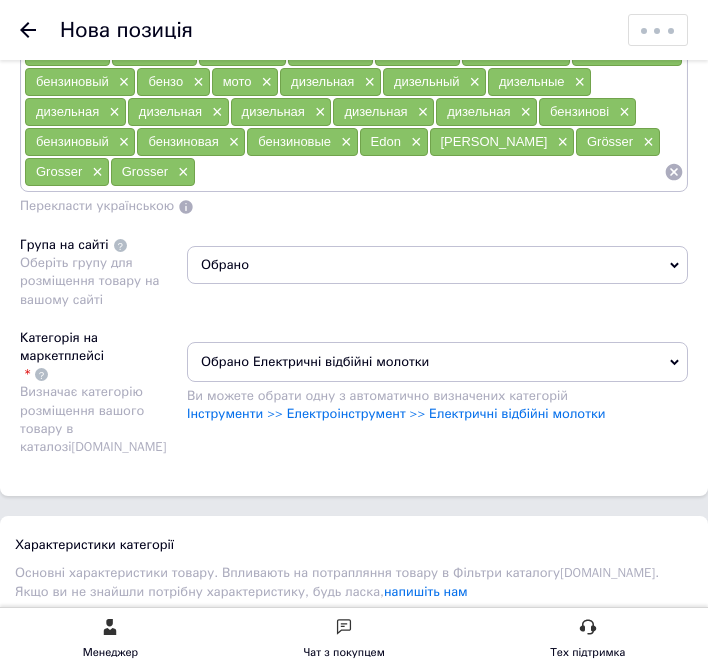 scroll, scrollTop: 3800, scrollLeft: 0, axis: vertical 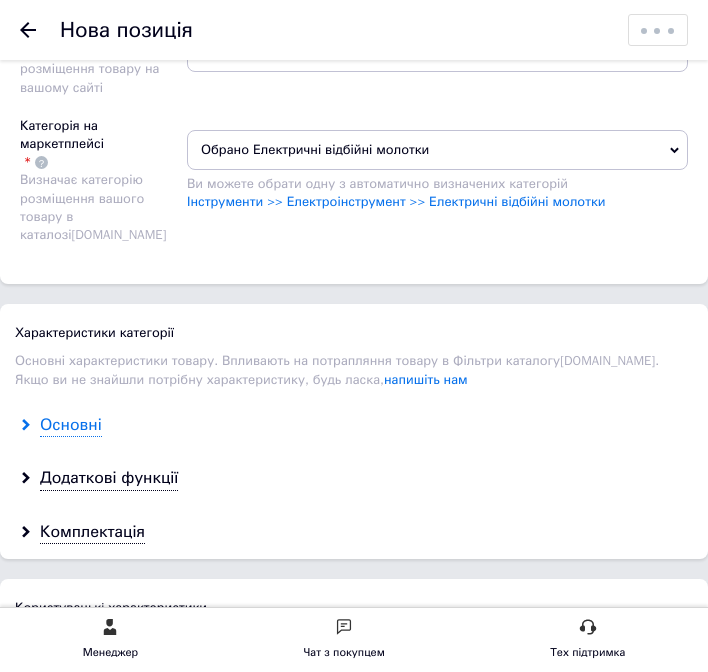 click on "Основні" at bounding box center [71, 425] 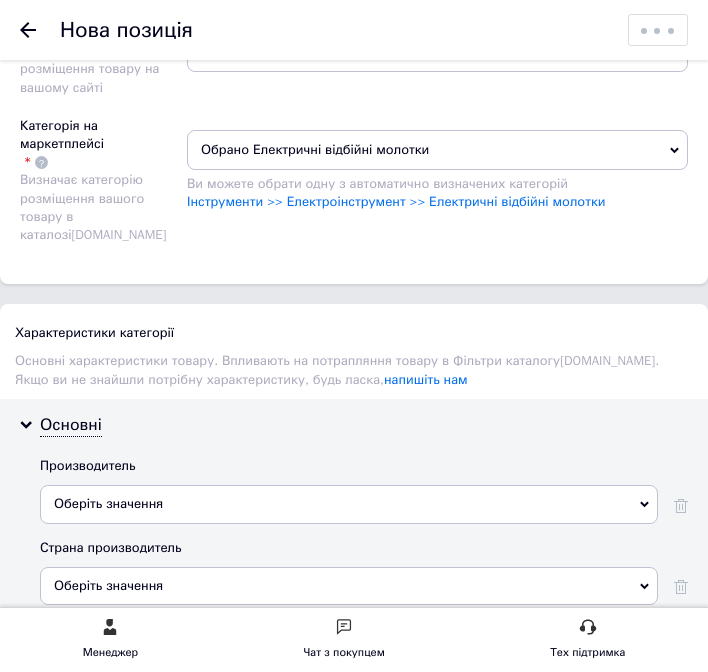 click on "Оберіть значення" at bounding box center (349, 504) 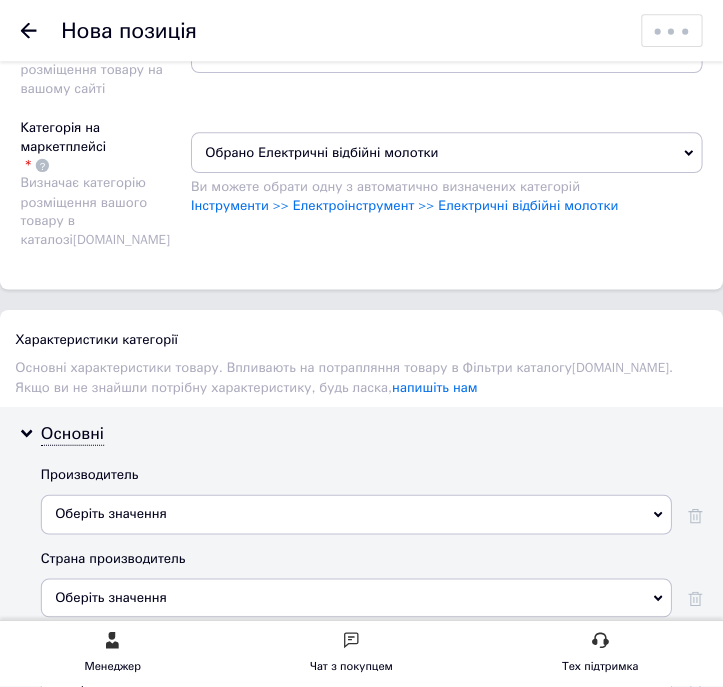 scroll, scrollTop: 0, scrollLeft: 0, axis: both 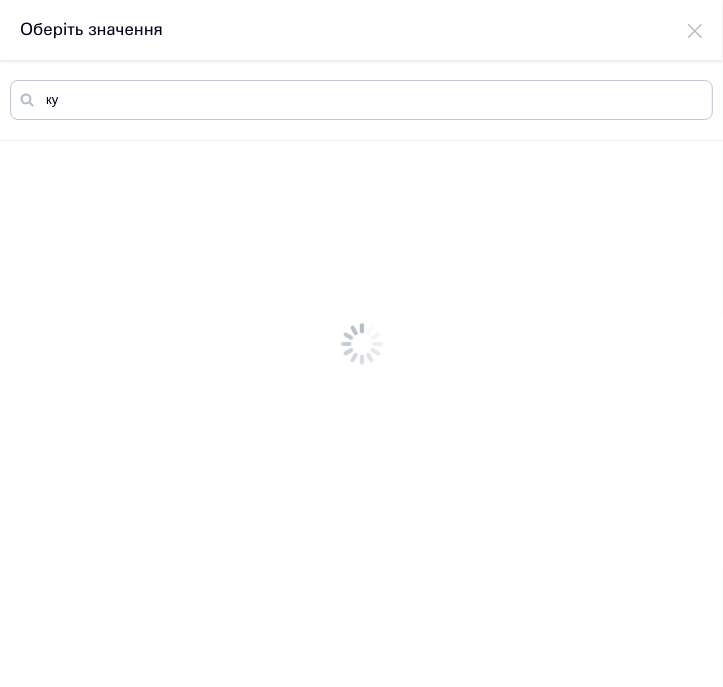 type on "к" 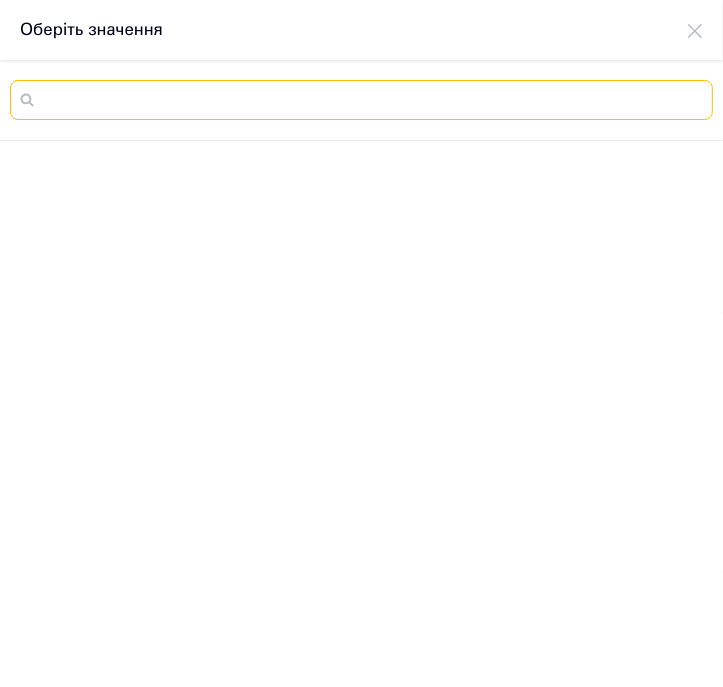 click at bounding box center [361, 100] 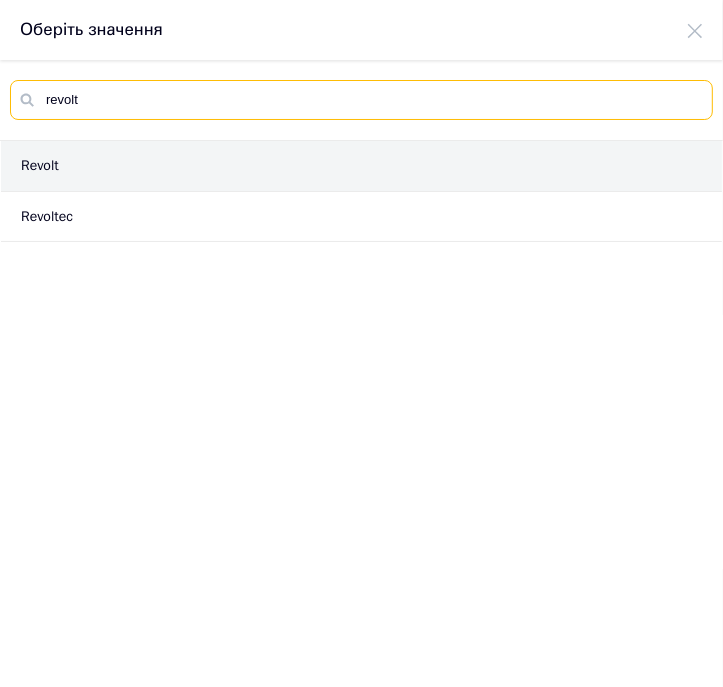 type on "revolt" 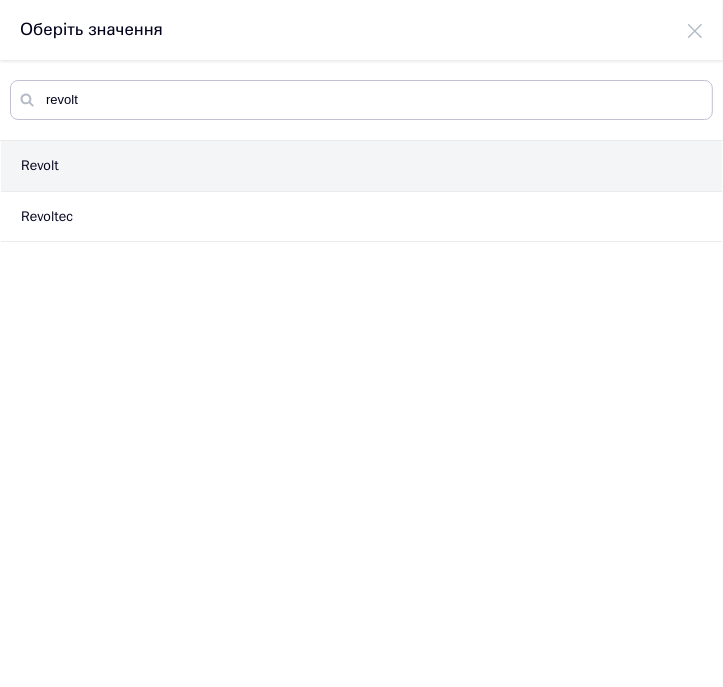 click on "Revolt" at bounding box center [361, 166] 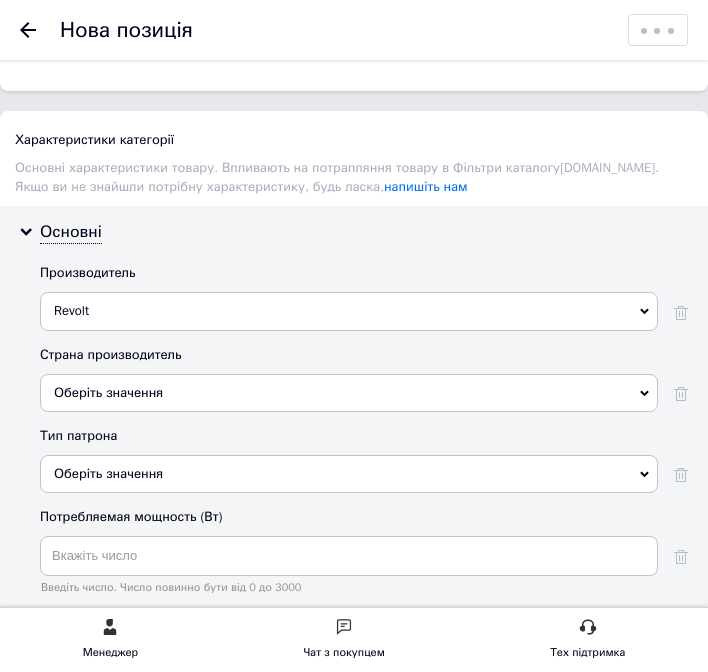 scroll, scrollTop: 4000, scrollLeft: 0, axis: vertical 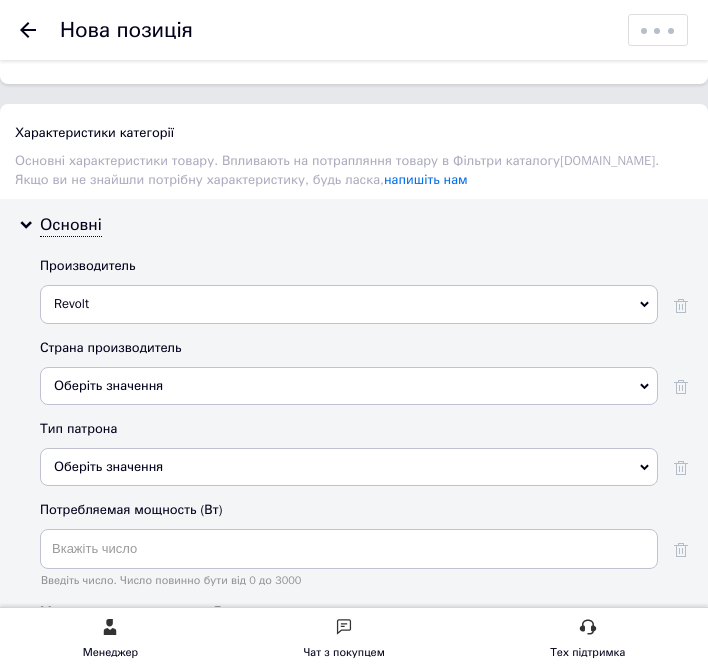 click on "Оберіть значення" at bounding box center (349, 386) 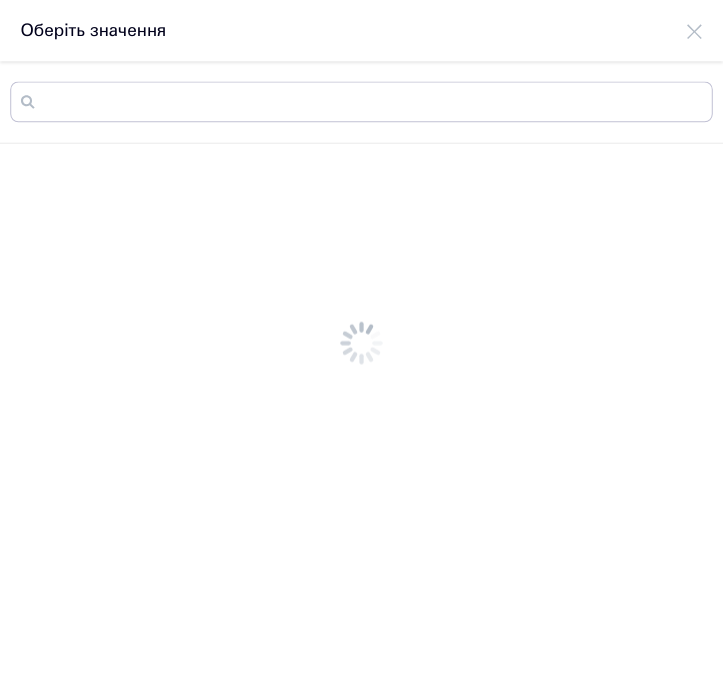 scroll, scrollTop: 0, scrollLeft: 0, axis: both 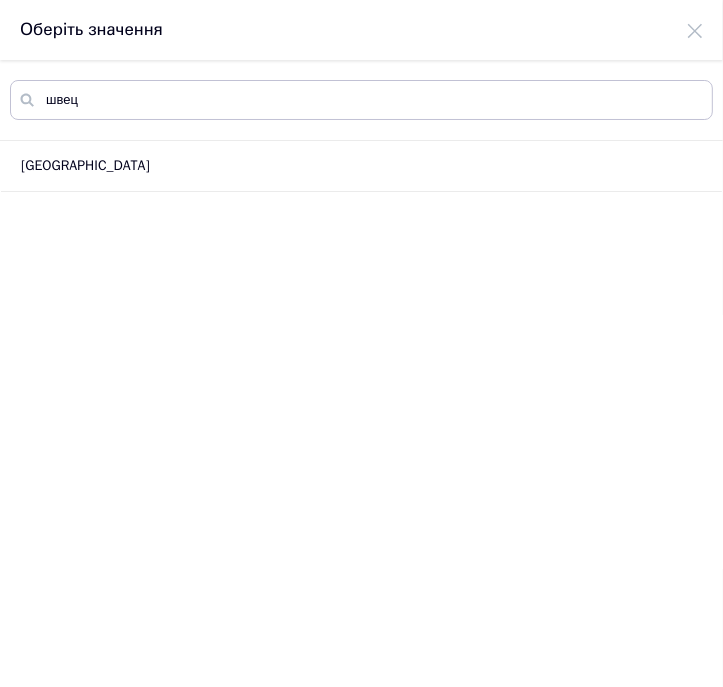 type on "швец" 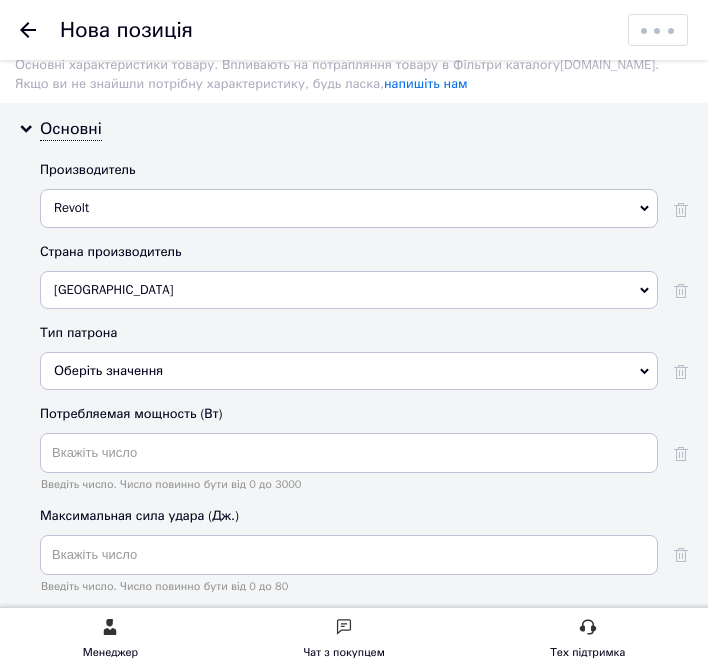 scroll, scrollTop: 4100, scrollLeft: 0, axis: vertical 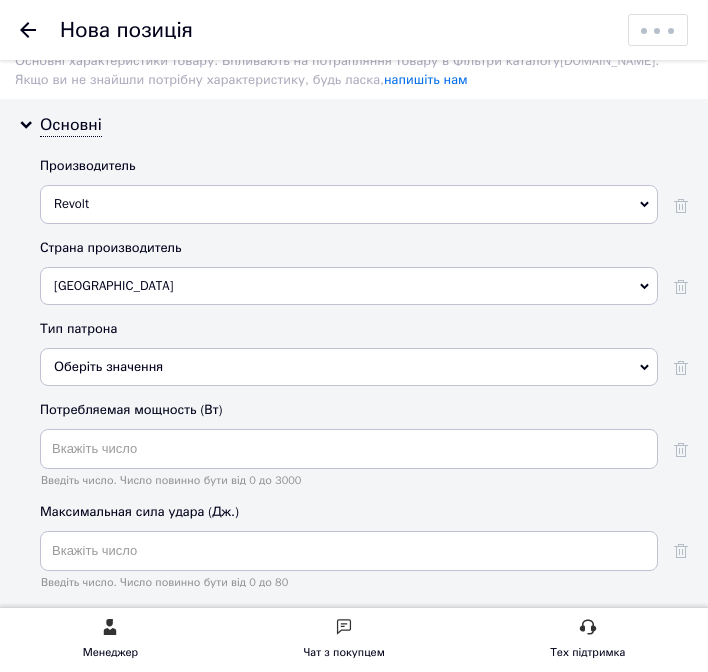 click on "Оберіть значення" at bounding box center [349, 367] 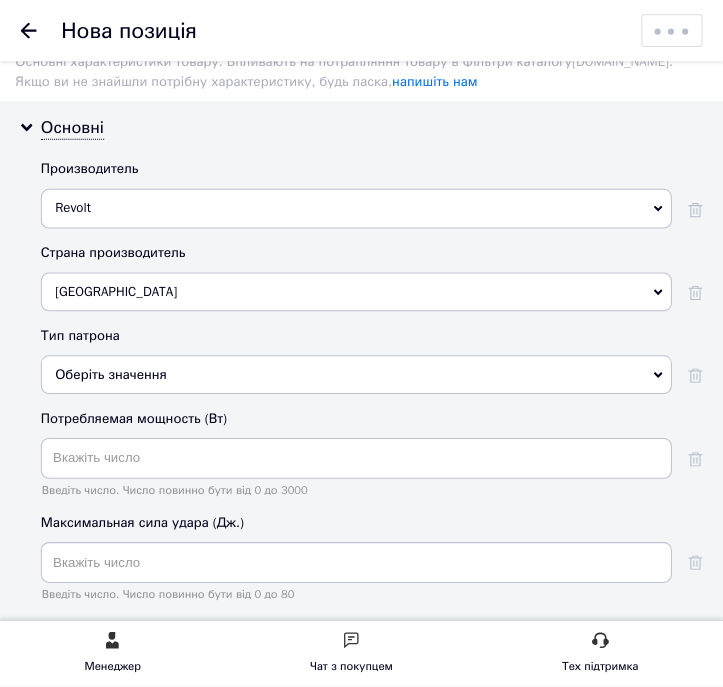 scroll, scrollTop: 0, scrollLeft: 0, axis: both 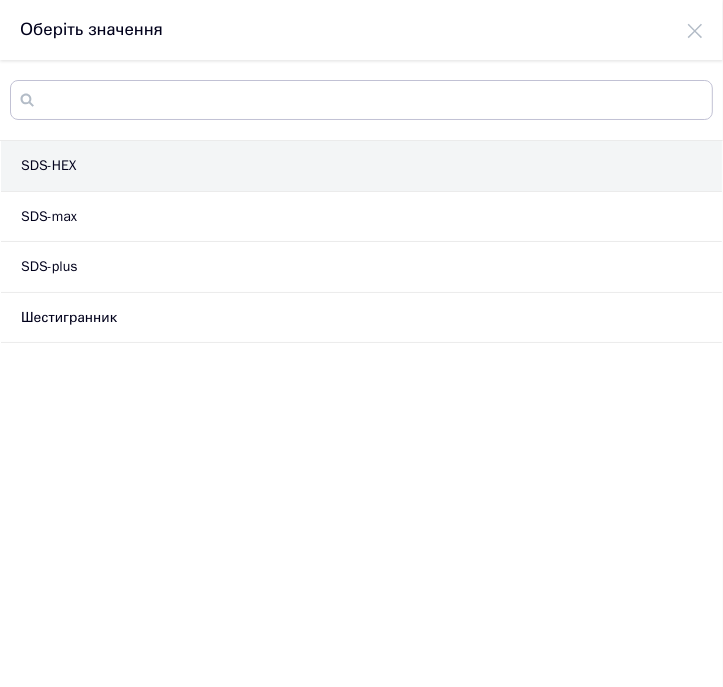 click on "SDS-HEX" at bounding box center (361, 166) 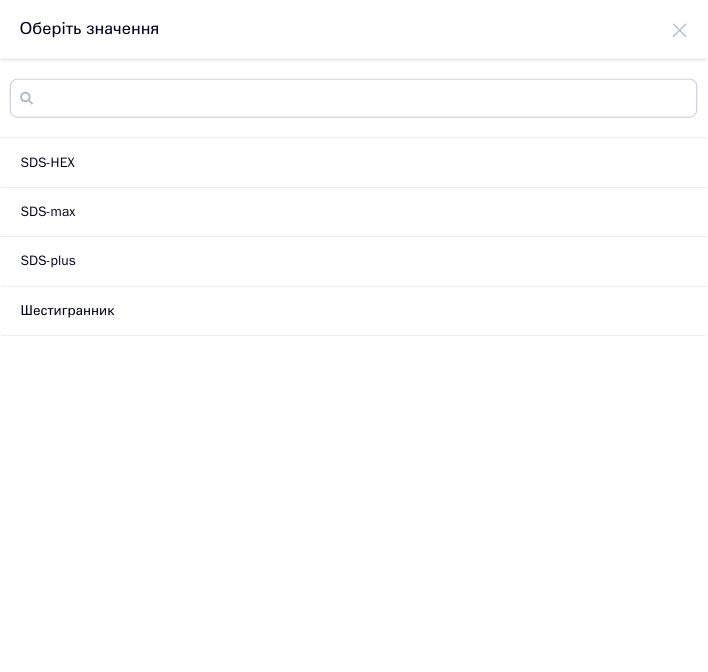 scroll, scrollTop: 4100, scrollLeft: 0, axis: vertical 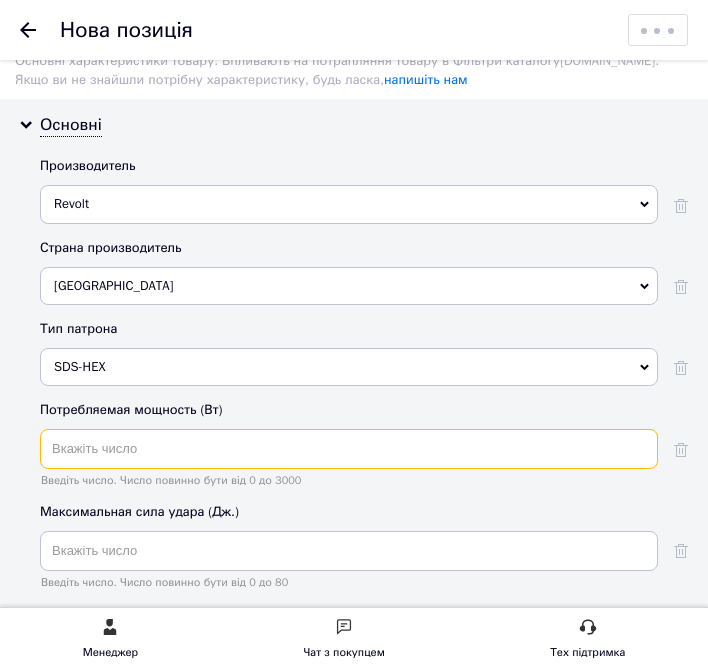 click at bounding box center (349, 449) 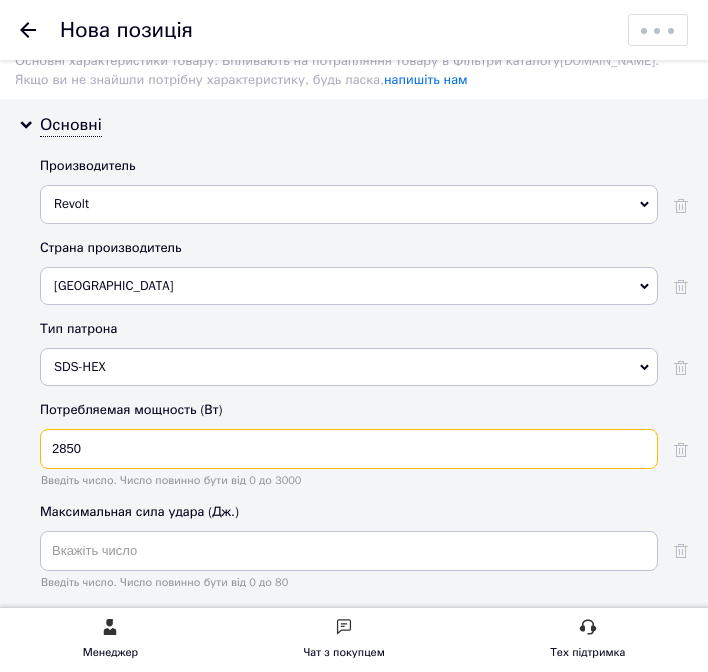 type on "2850" 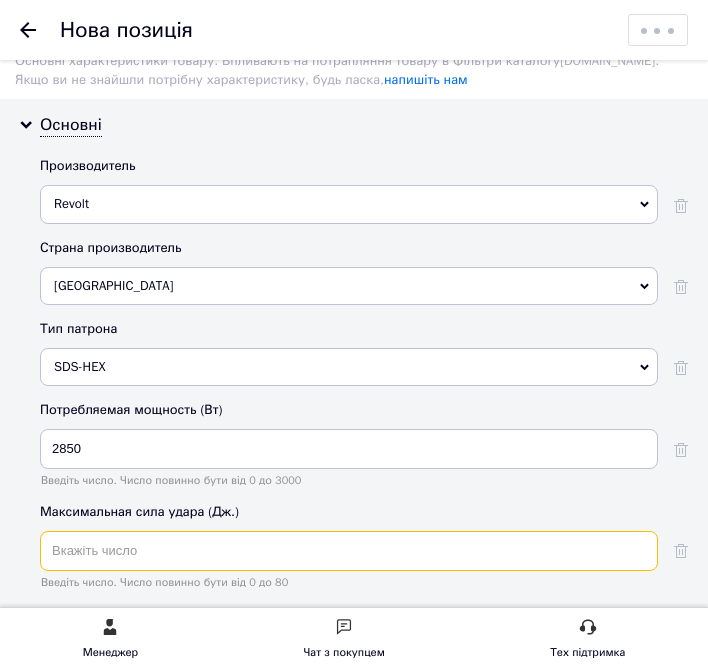 click at bounding box center (349, 551) 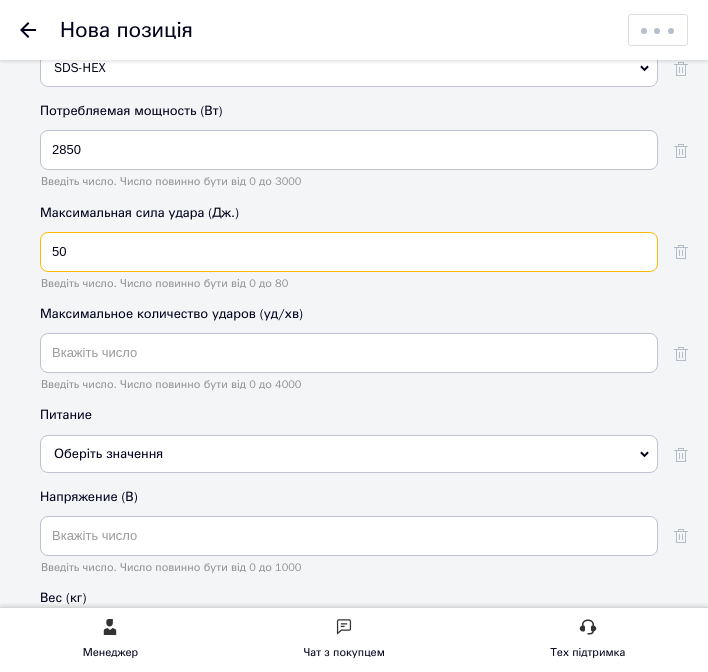 scroll, scrollTop: 4400, scrollLeft: 0, axis: vertical 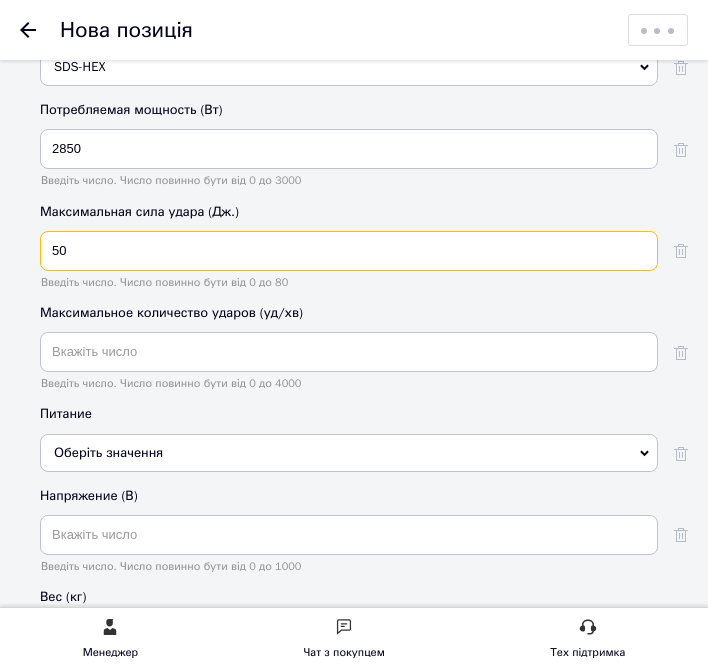 type on "50" 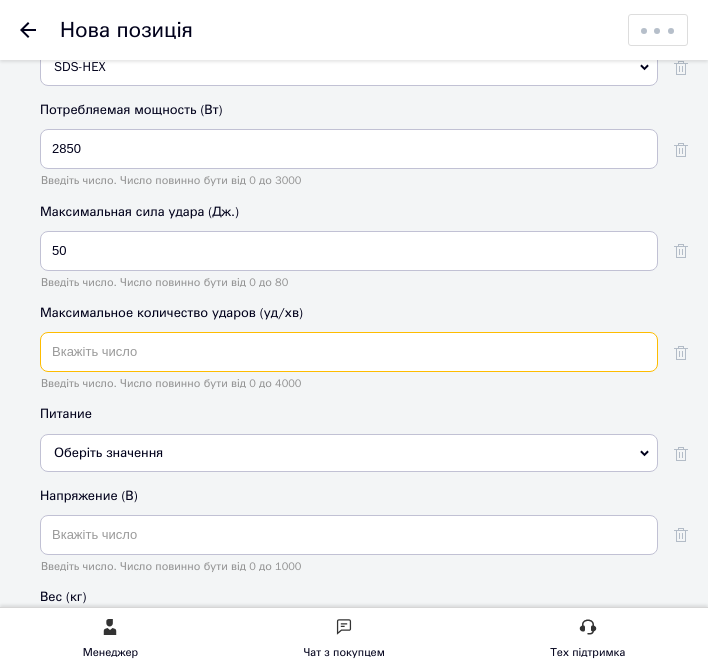 click at bounding box center [349, 352] 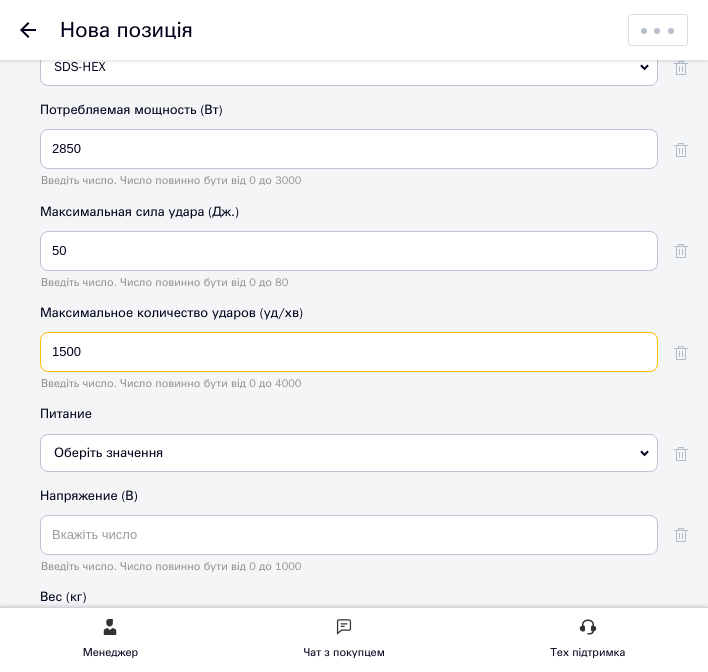 type on "1500" 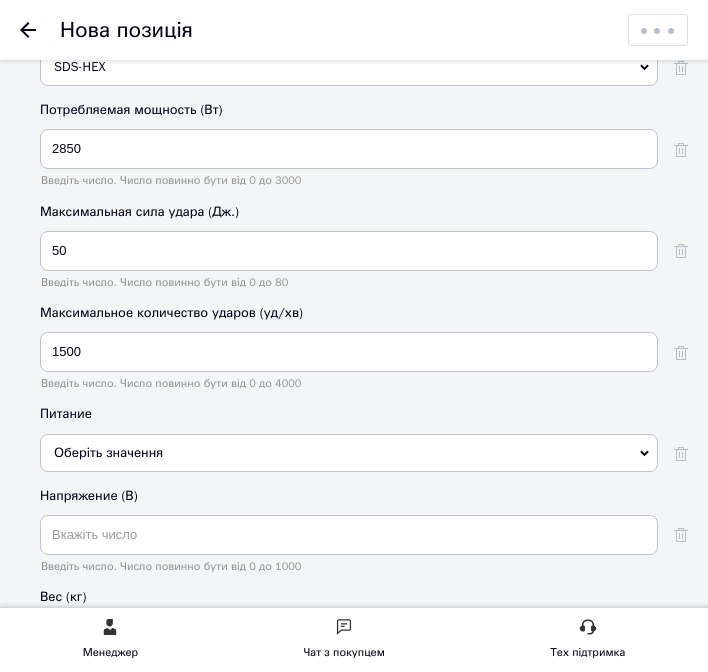click on "Оберіть значення" at bounding box center [349, 453] 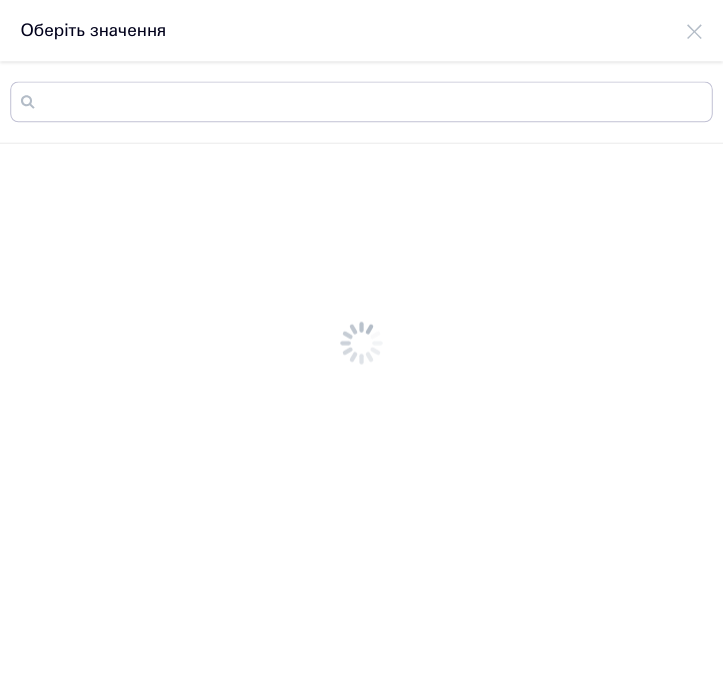 scroll, scrollTop: 0, scrollLeft: 0, axis: both 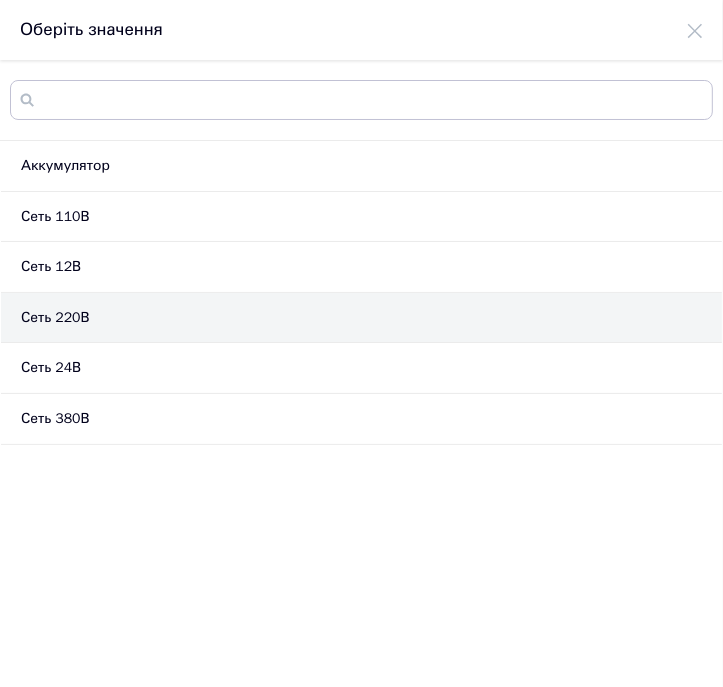 click on "Сеть 220В" at bounding box center [361, 318] 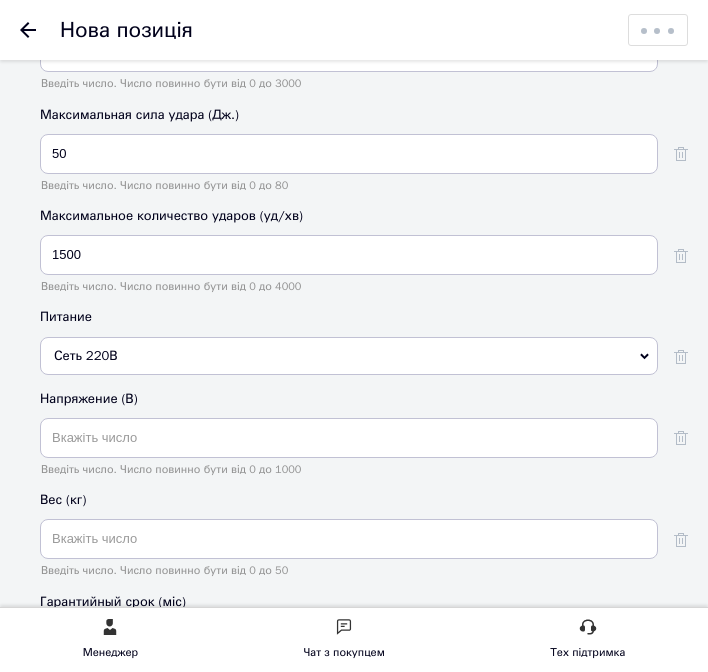 scroll, scrollTop: 4500, scrollLeft: 0, axis: vertical 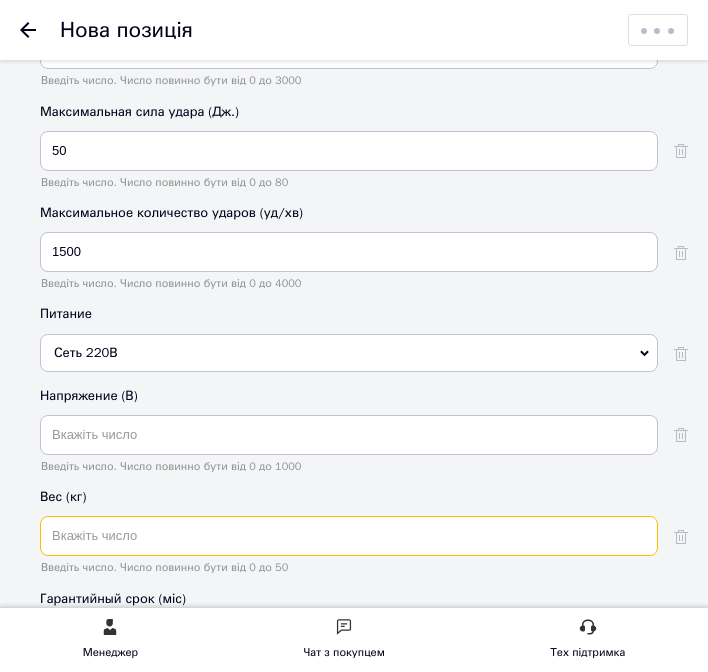 click at bounding box center [349, 536] 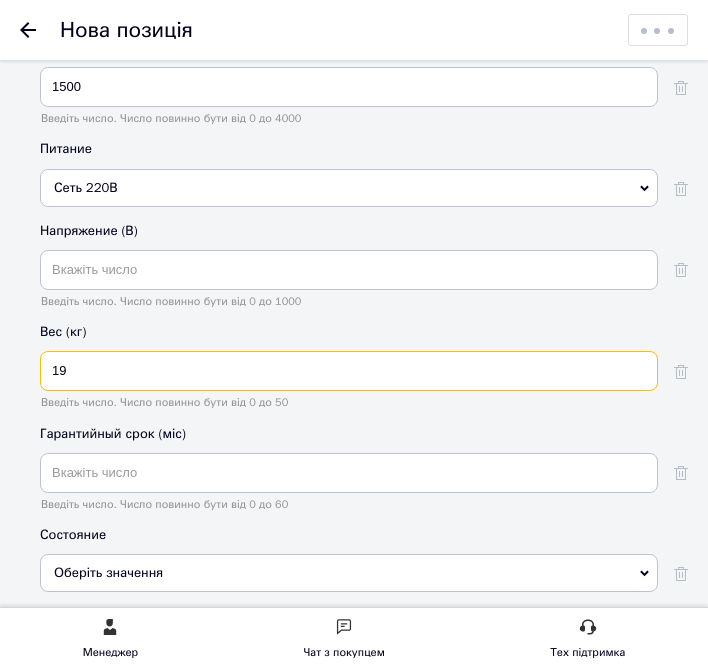 scroll, scrollTop: 4700, scrollLeft: 0, axis: vertical 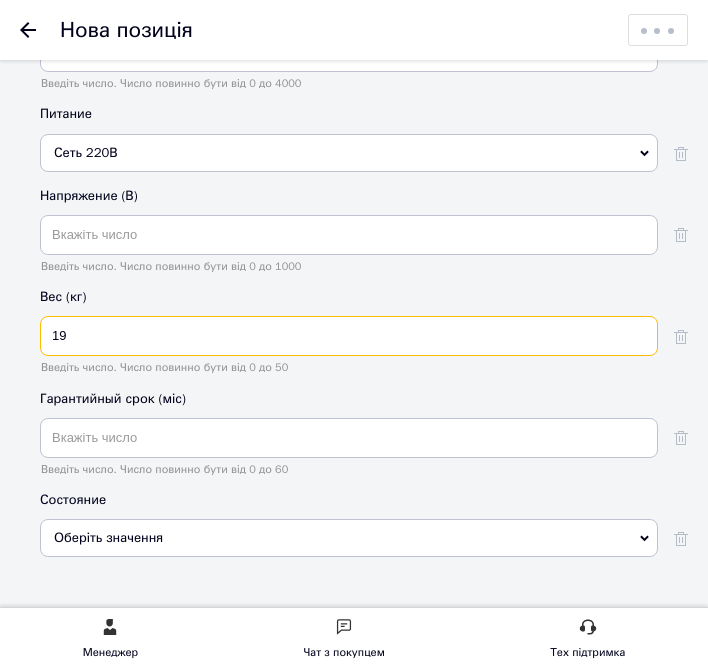 type on "19" 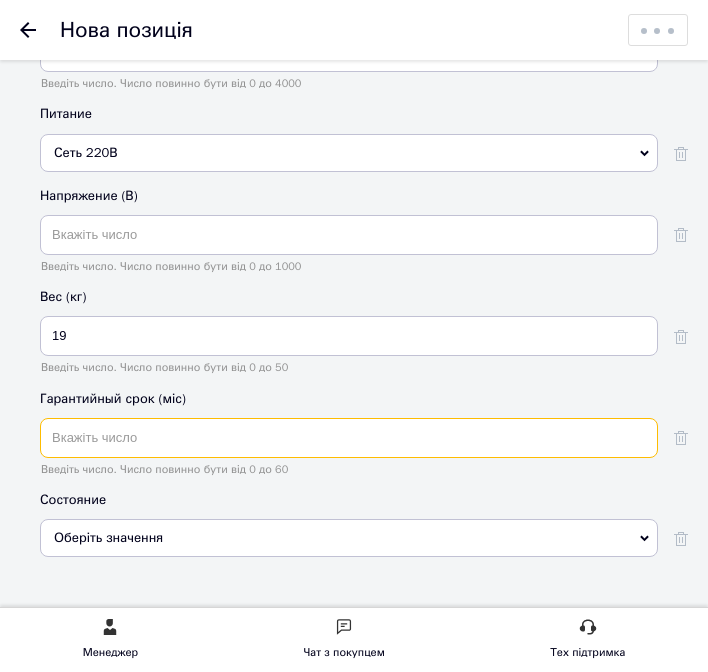 click at bounding box center [349, 438] 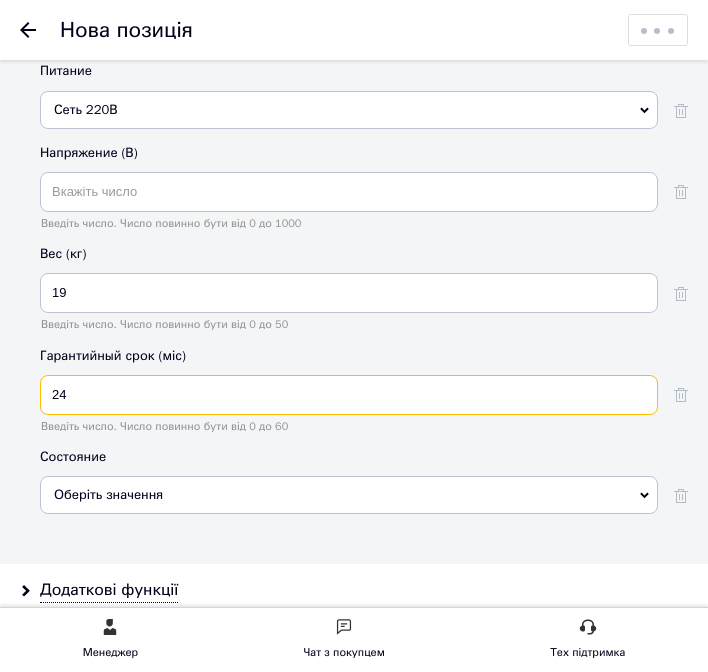 scroll, scrollTop: 4800, scrollLeft: 0, axis: vertical 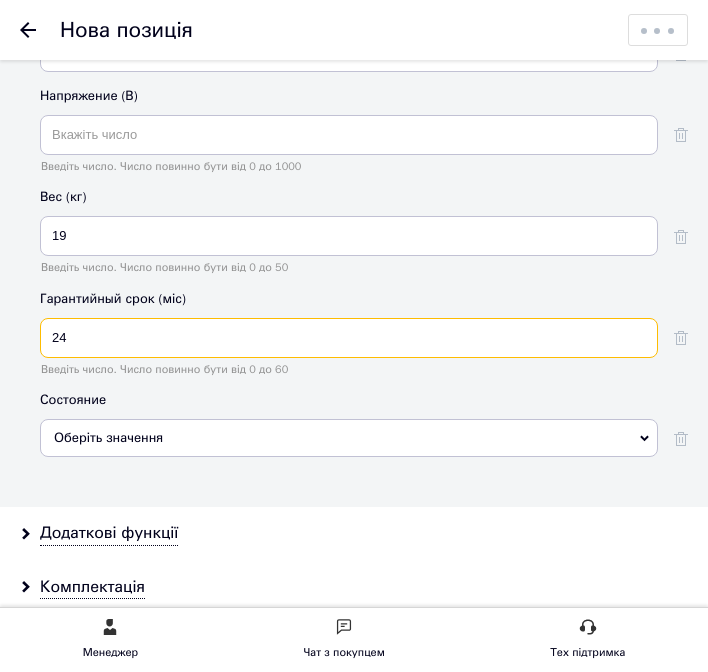 type on "24" 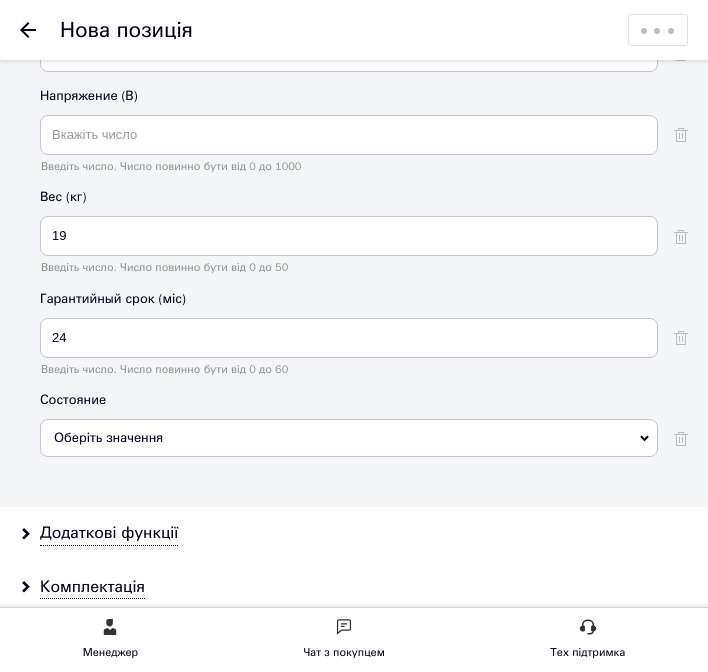 click on "Оберіть значення" at bounding box center (349, 438) 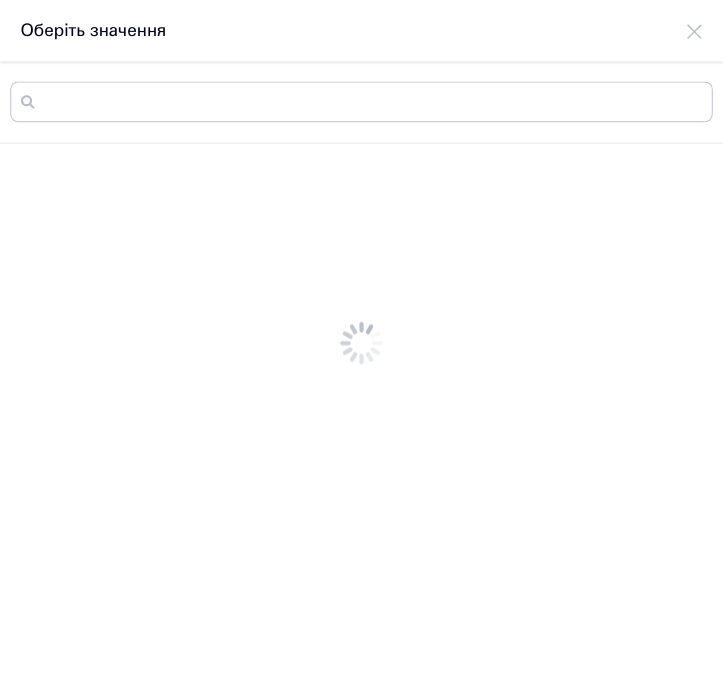 scroll, scrollTop: 0, scrollLeft: 0, axis: both 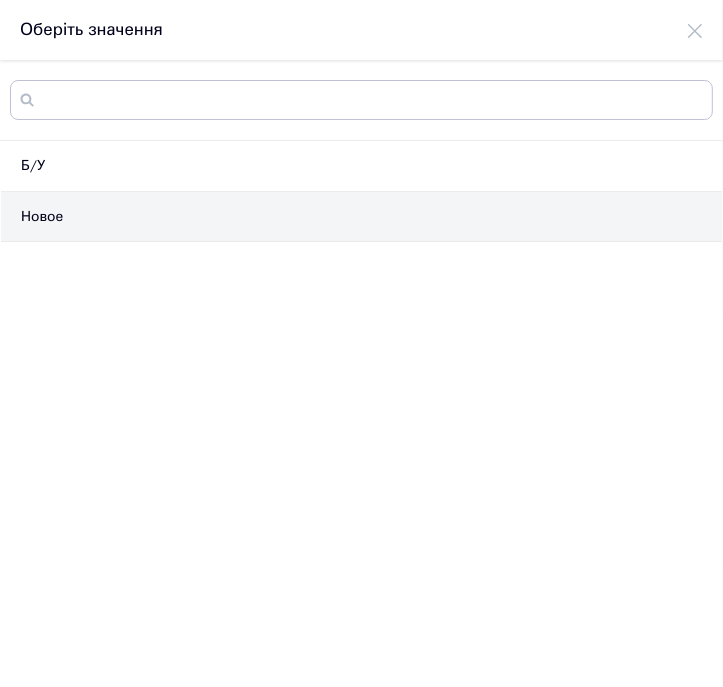 click on "Новое" at bounding box center (361, 217) 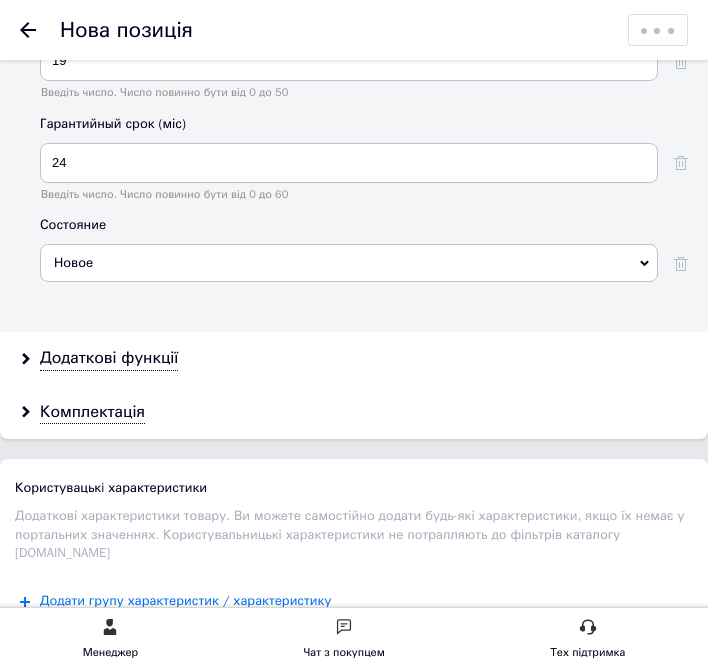 scroll, scrollTop: 5000, scrollLeft: 0, axis: vertical 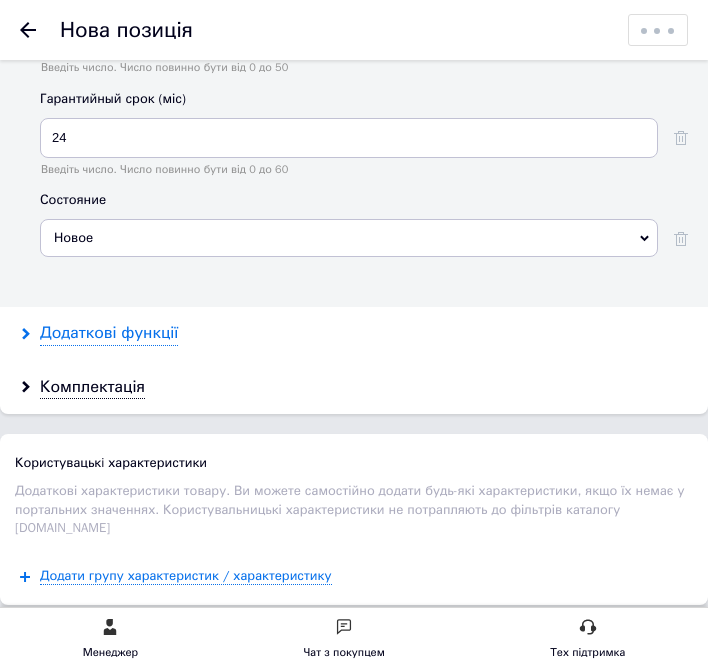 click on "Додаткові функції" at bounding box center (109, 333) 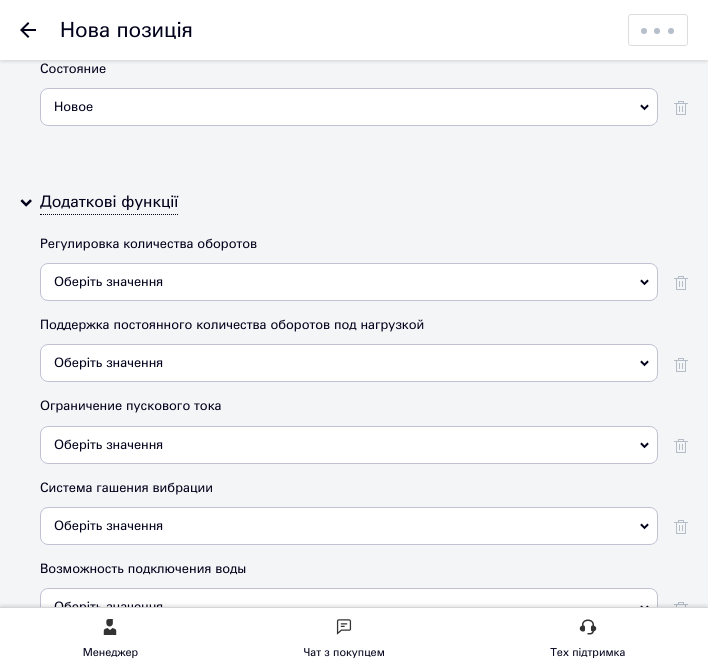 scroll, scrollTop: 5200, scrollLeft: 0, axis: vertical 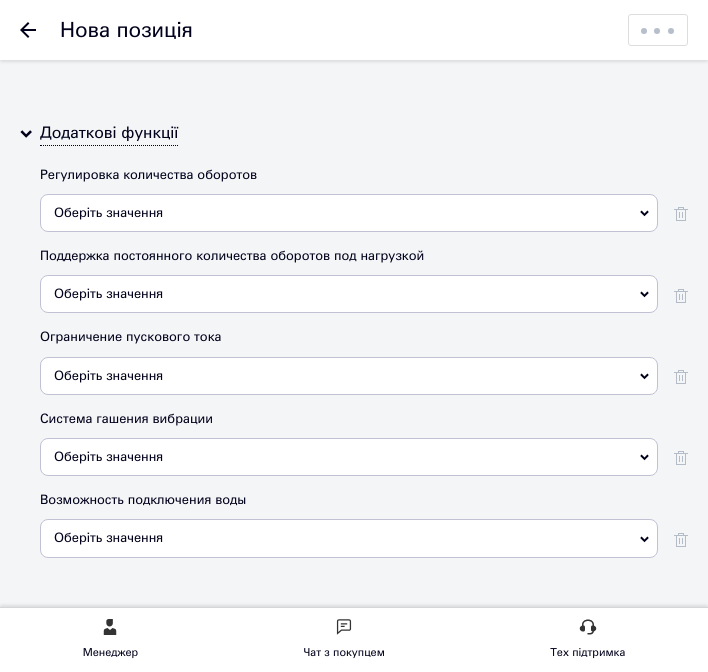 click on "Оберіть значення" at bounding box center [349, 457] 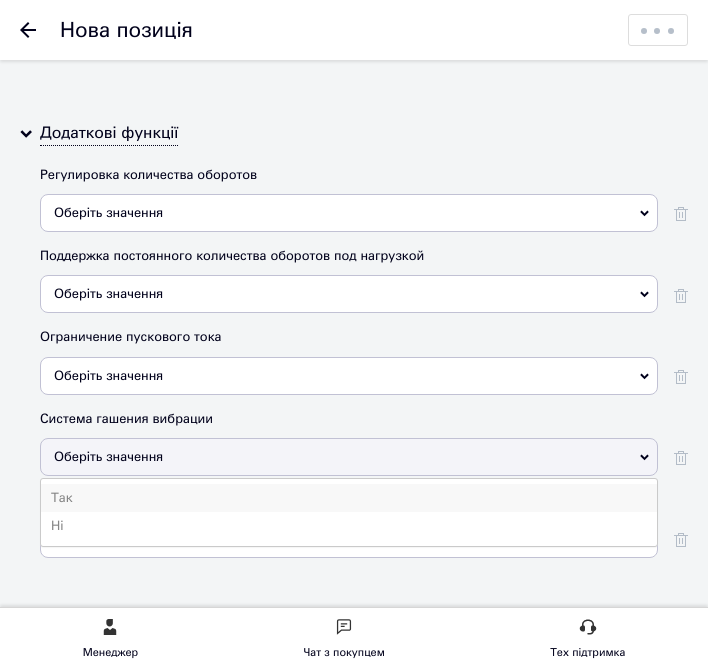 click on "Так" at bounding box center (349, 498) 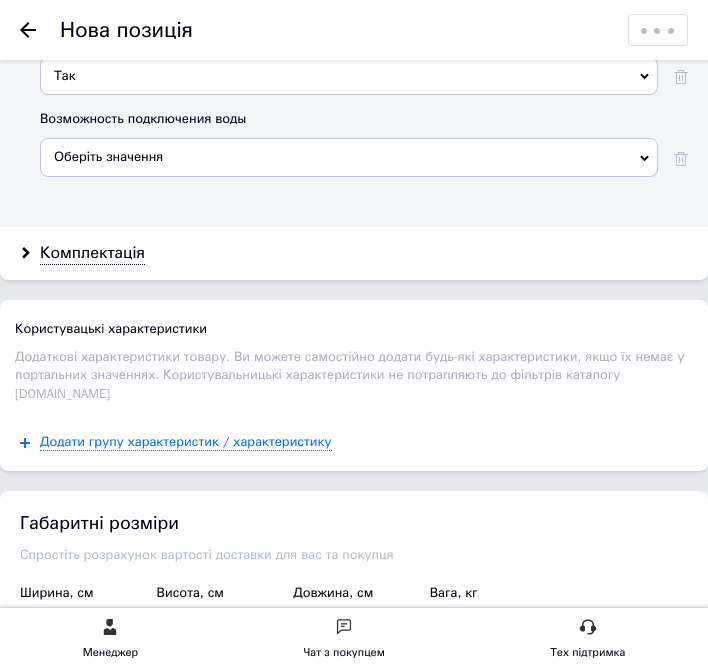 scroll, scrollTop: 5600, scrollLeft: 0, axis: vertical 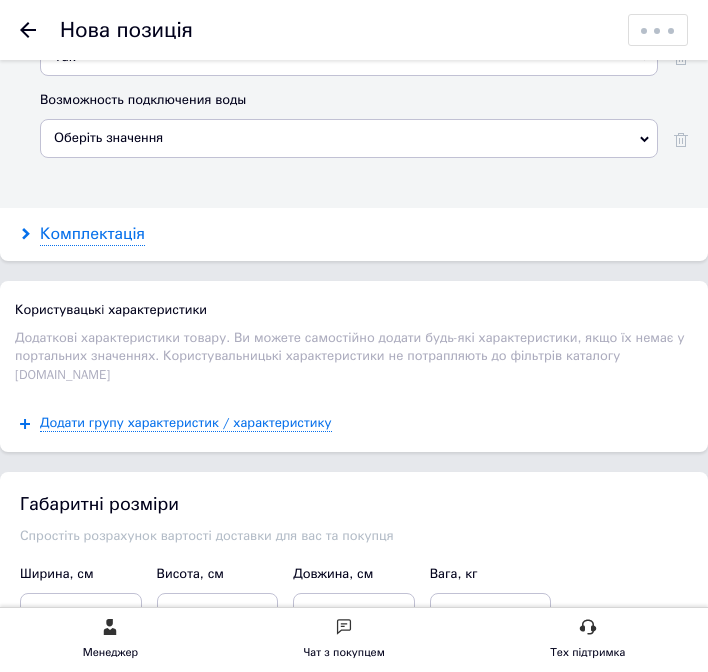 click on "Комплектація" at bounding box center [92, 234] 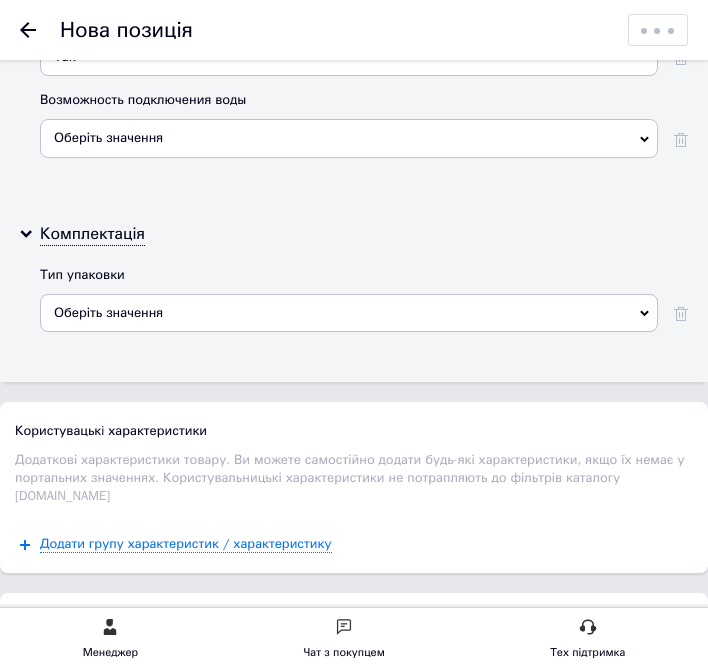 click on "Оберіть значення" at bounding box center (349, 313) 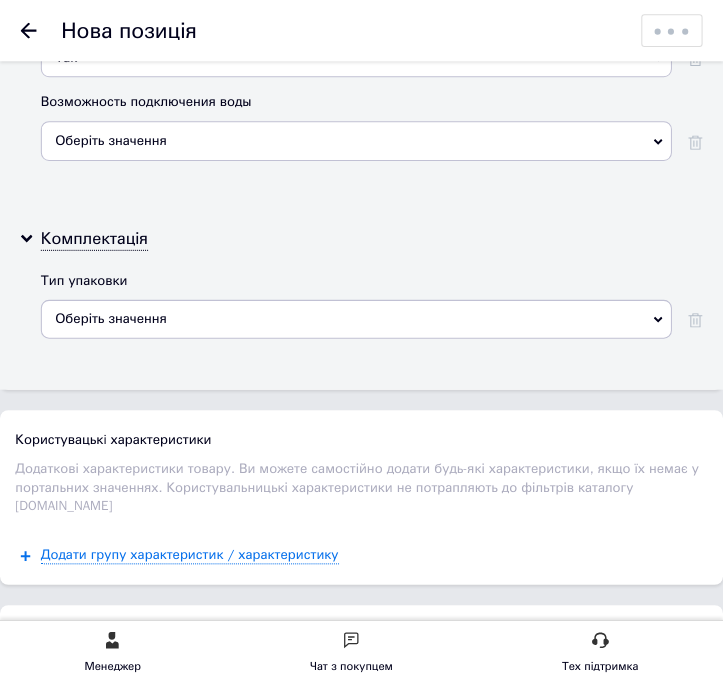 scroll, scrollTop: 0, scrollLeft: 0, axis: both 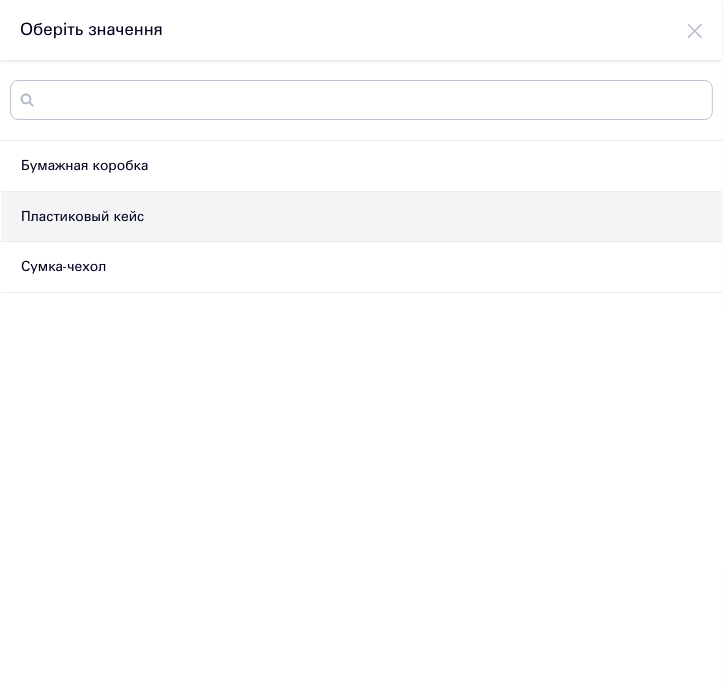 click on "Пластиковый кейс" at bounding box center (361, 217) 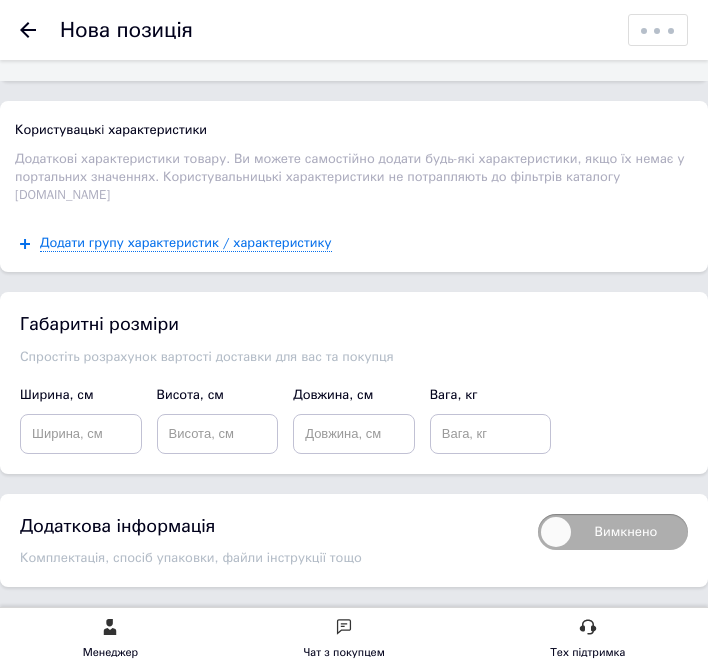 scroll, scrollTop: 5927, scrollLeft: 0, axis: vertical 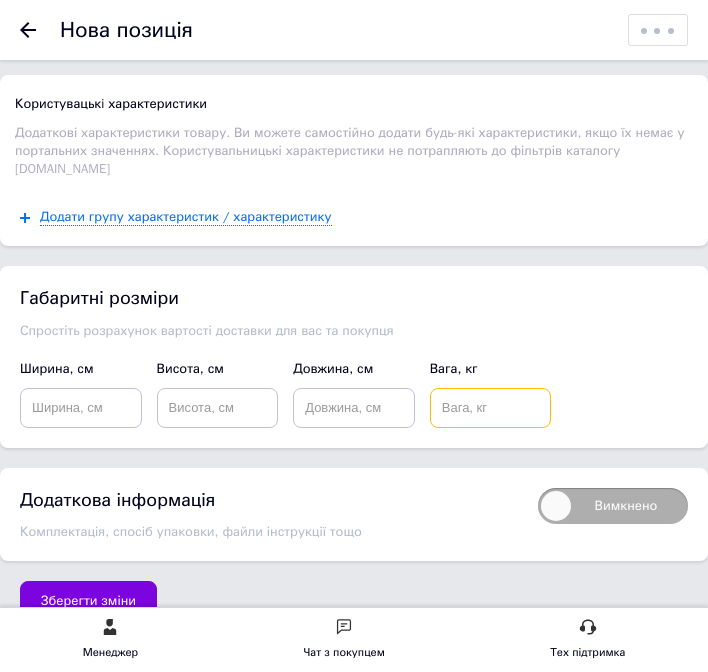 click at bounding box center [491, 408] 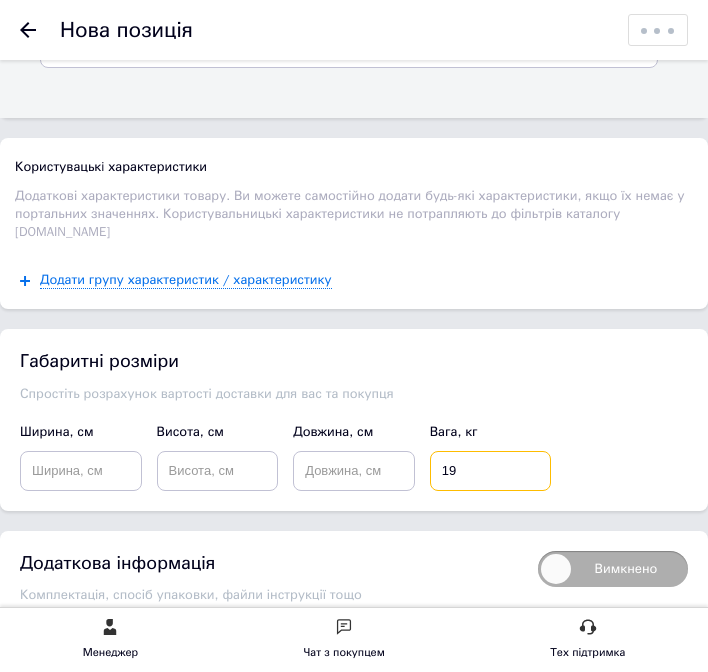 scroll, scrollTop: 5927, scrollLeft: 0, axis: vertical 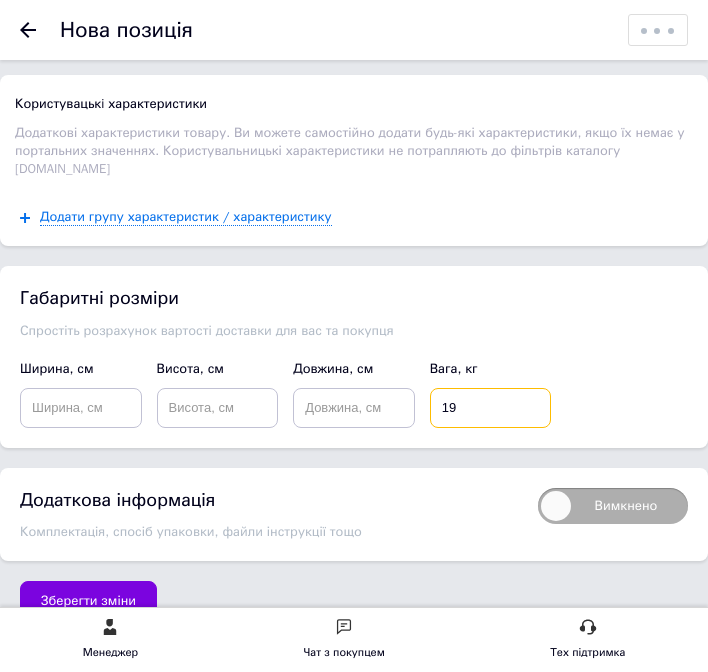 type on "19" 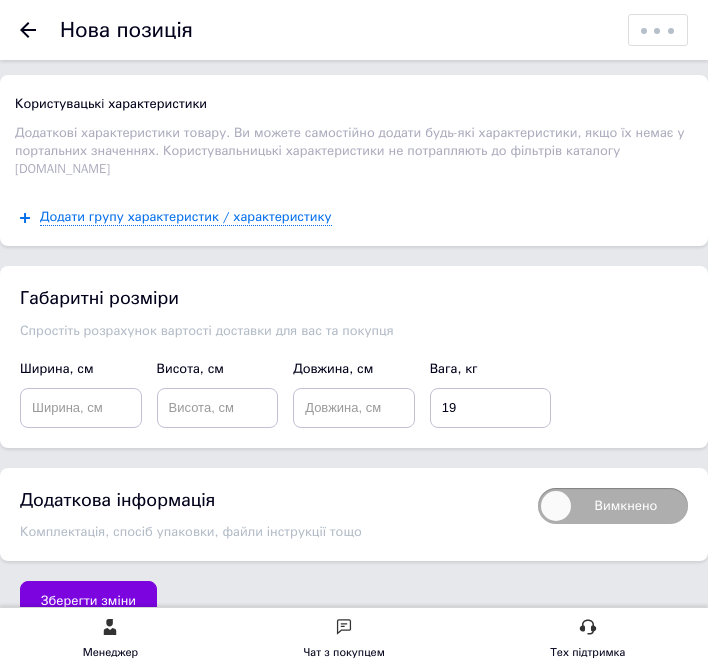 click on "Зберегти зміни" at bounding box center (88, 601) 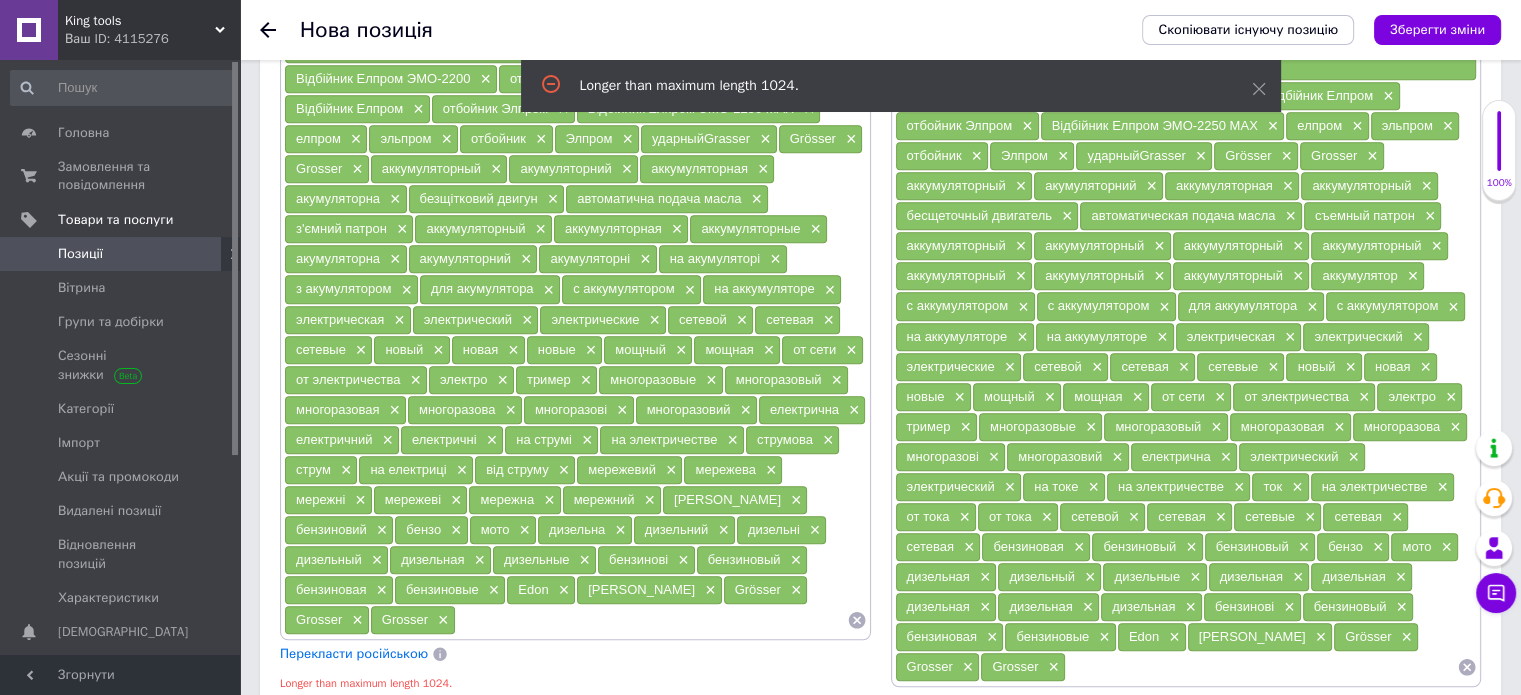 scroll, scrollTop: 1406, scrollLeft: 0, axis: vertical 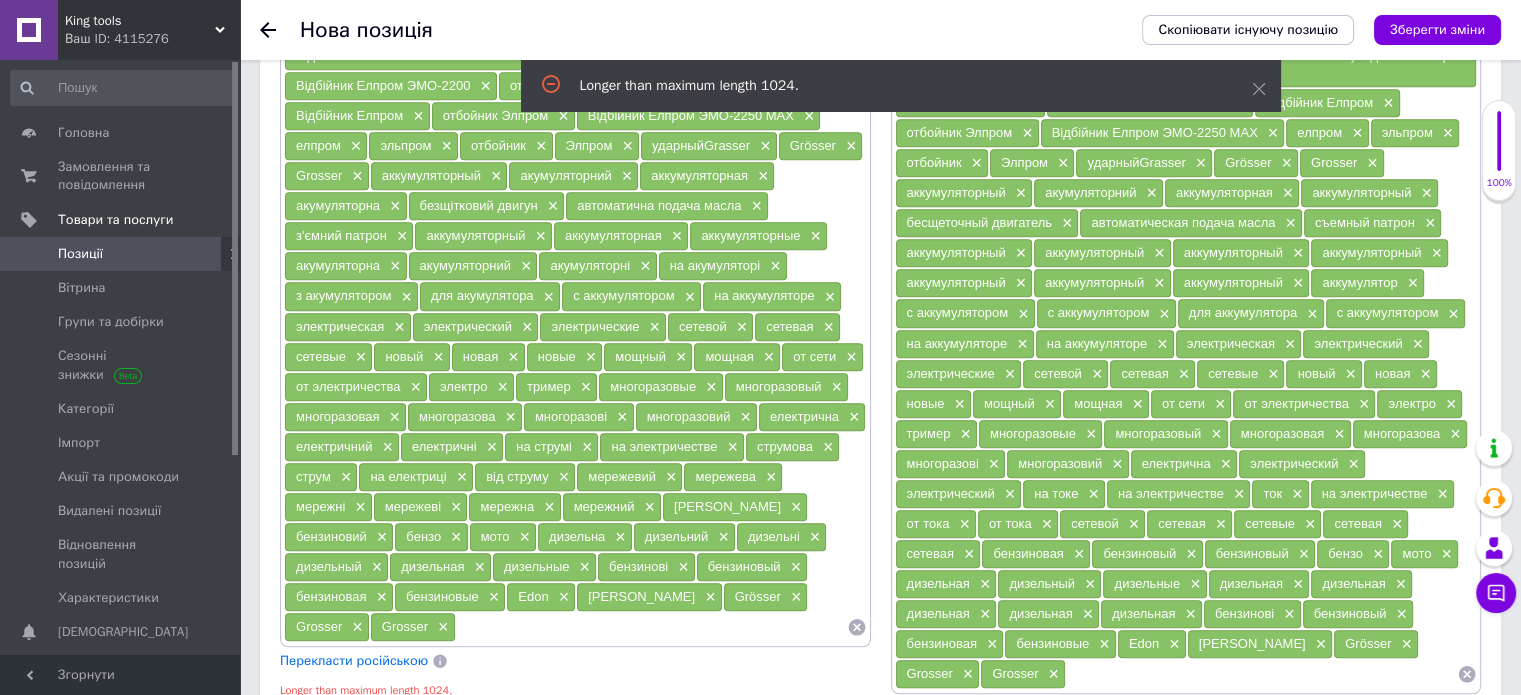 click on "с аккумулятором ×" at bounding box center (631, 296) 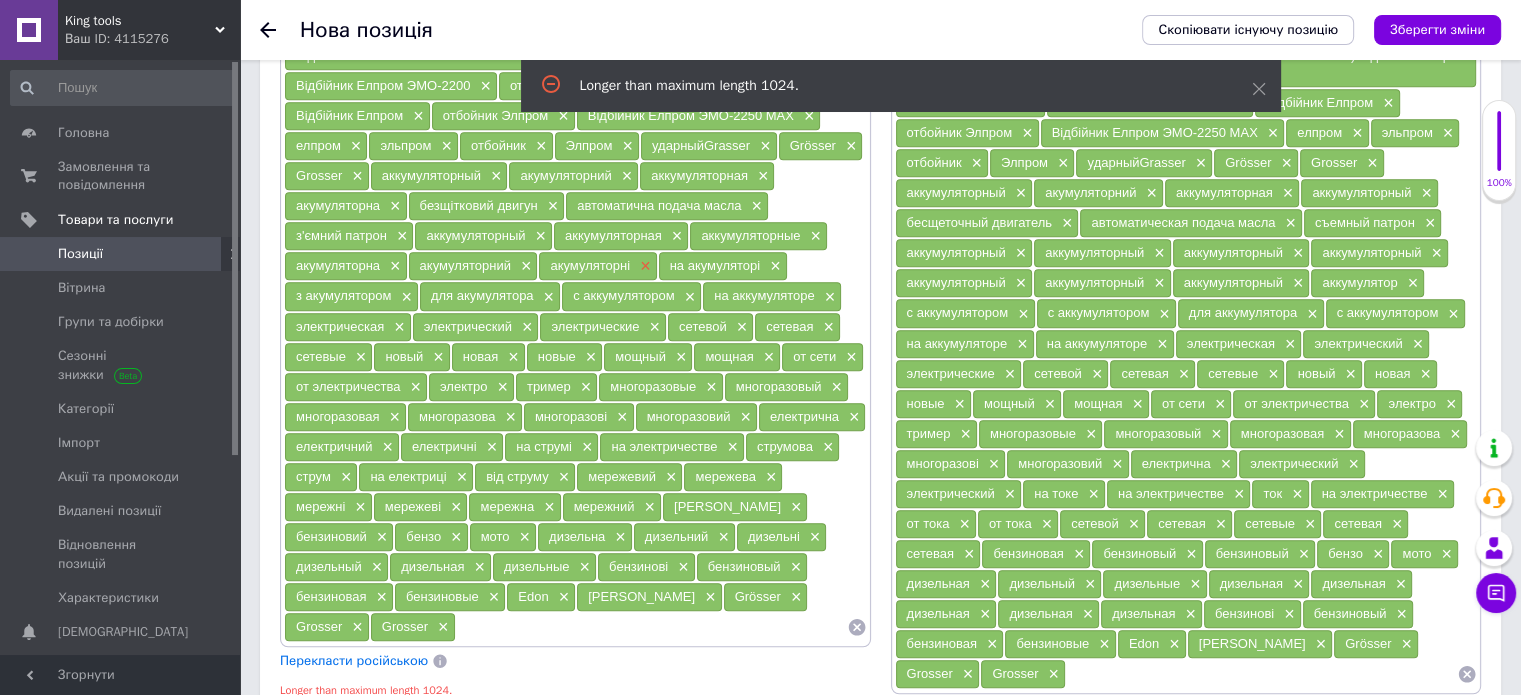 click on "×" at bounding box center (643, 266) 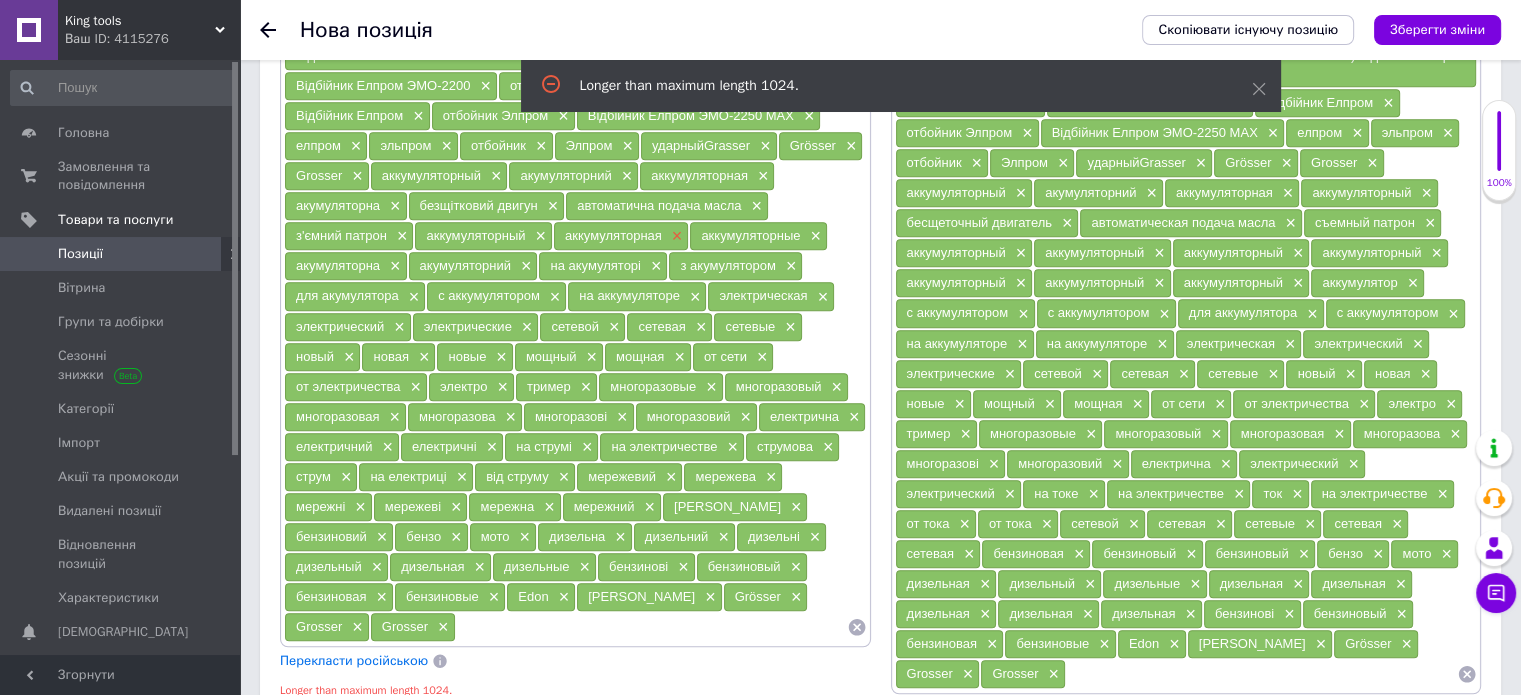 click on "×" at bounding box center [675, 236] 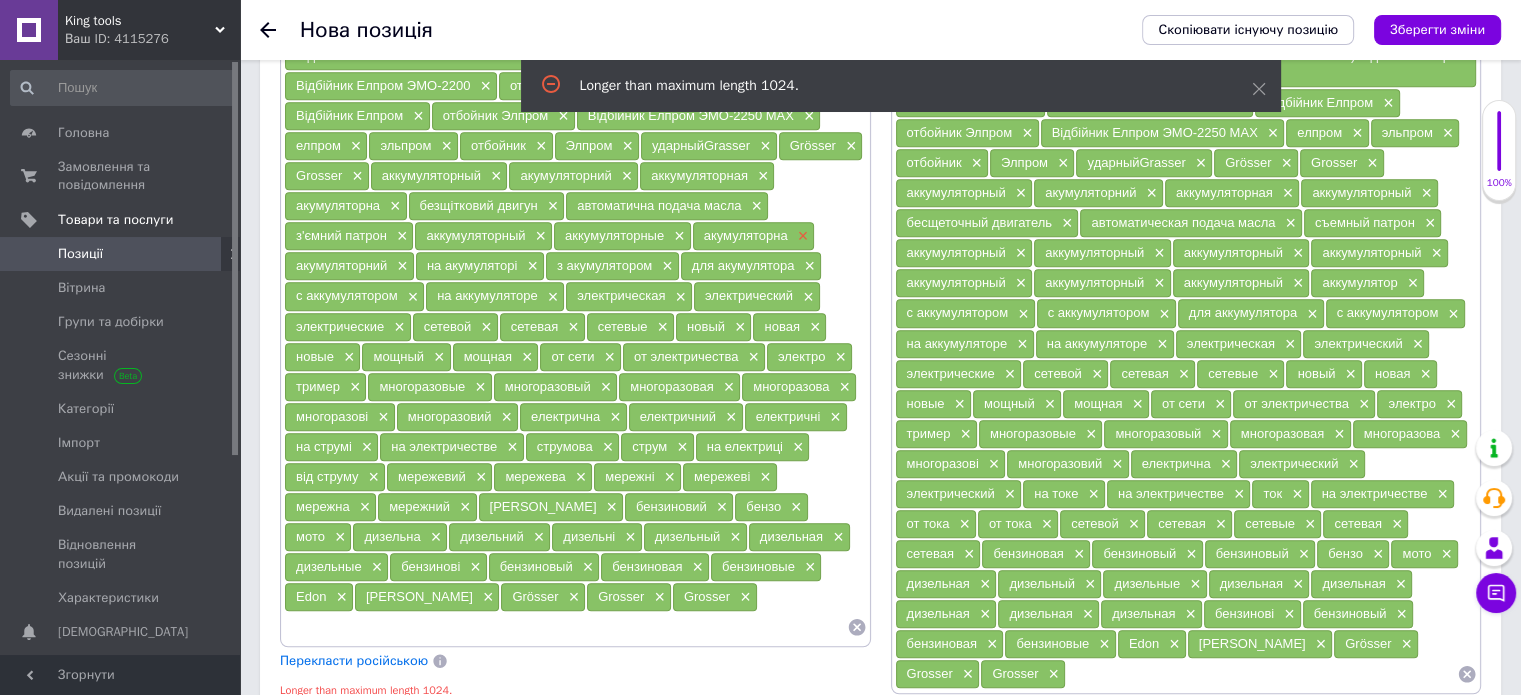 click on "×" at bounding box center (801, 236) 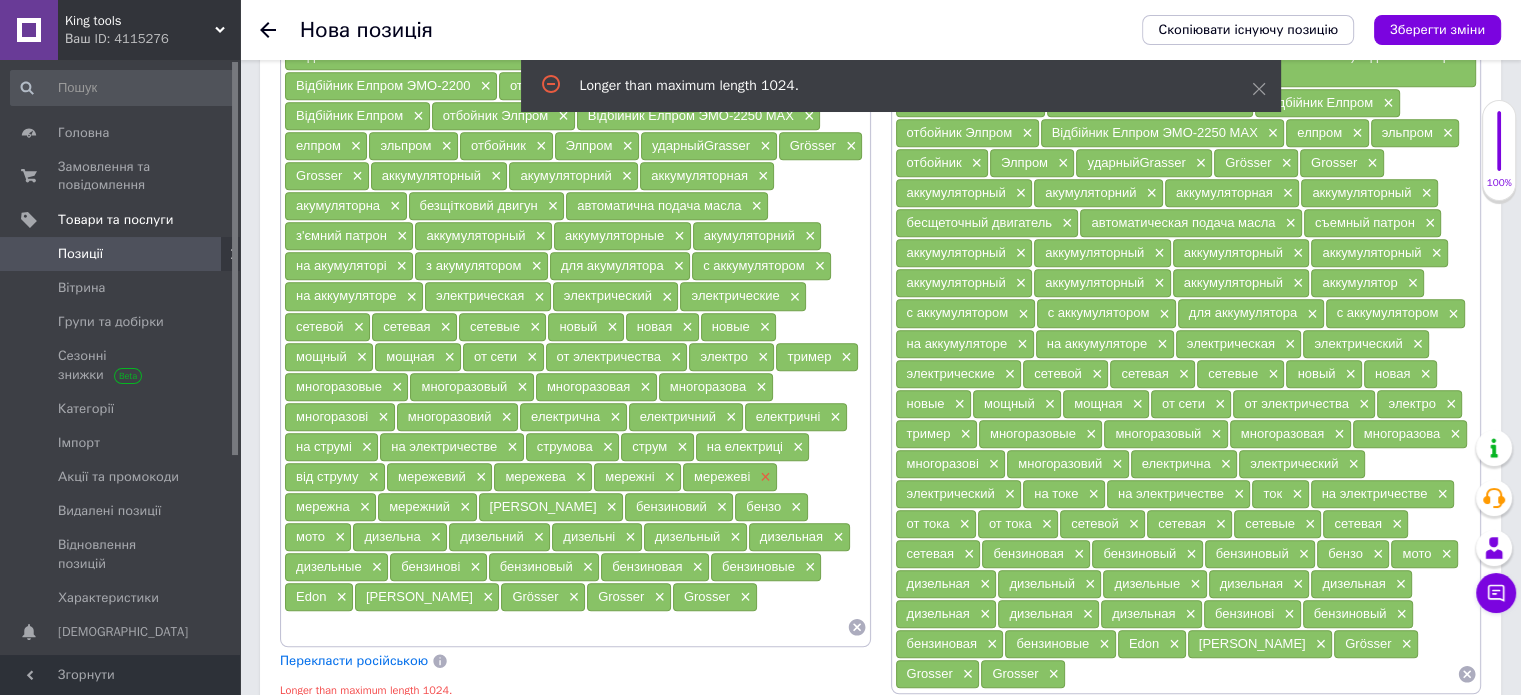 click on "×" at bounding box center [763, 477] 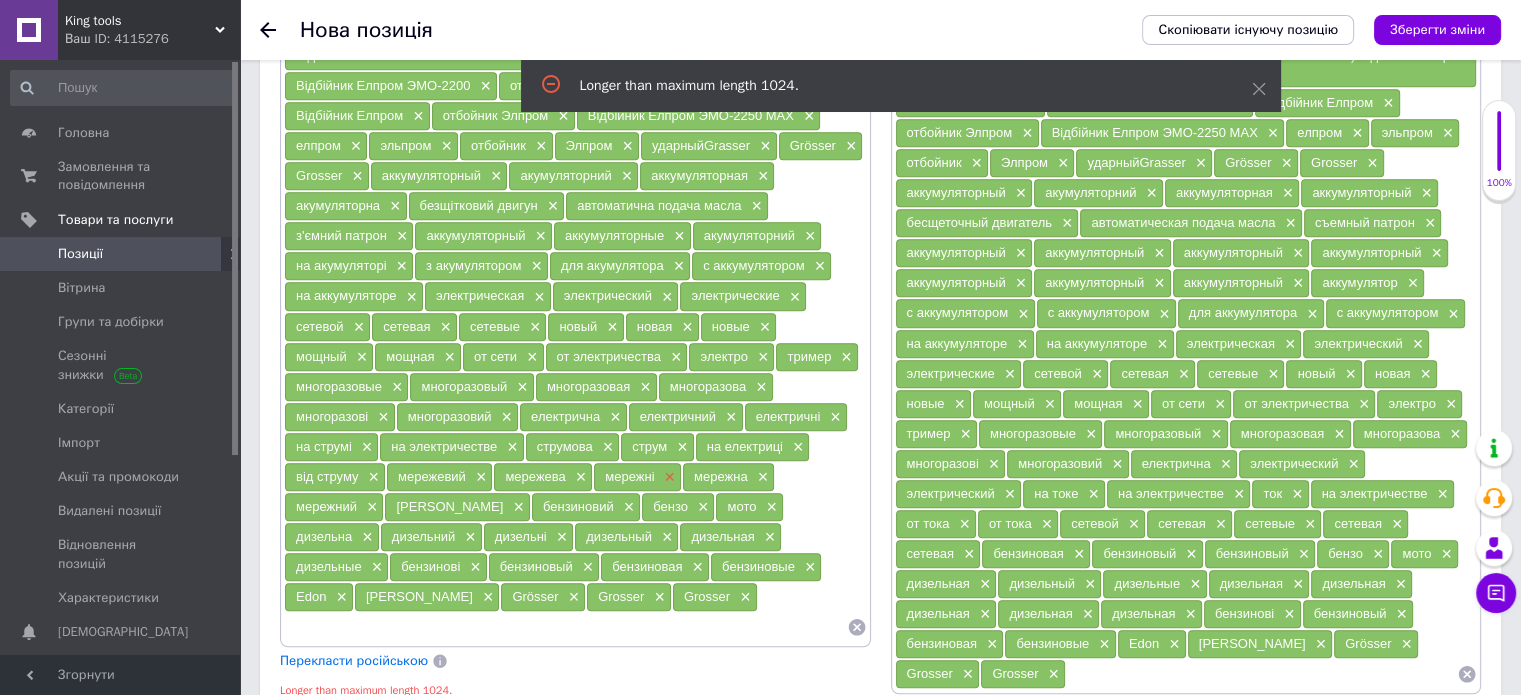 click on "×" at bounding box center (668, 477) 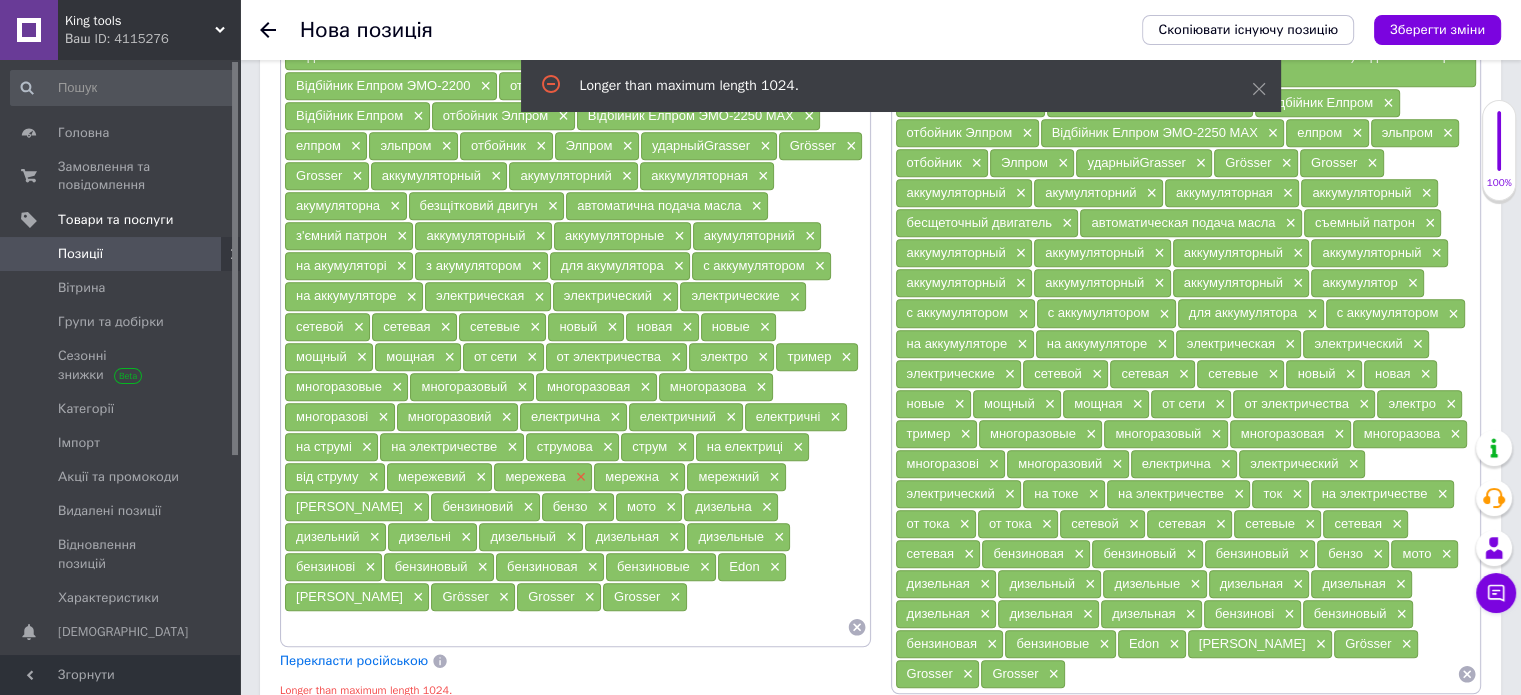 click on "×" at bounding box center (579, 477) 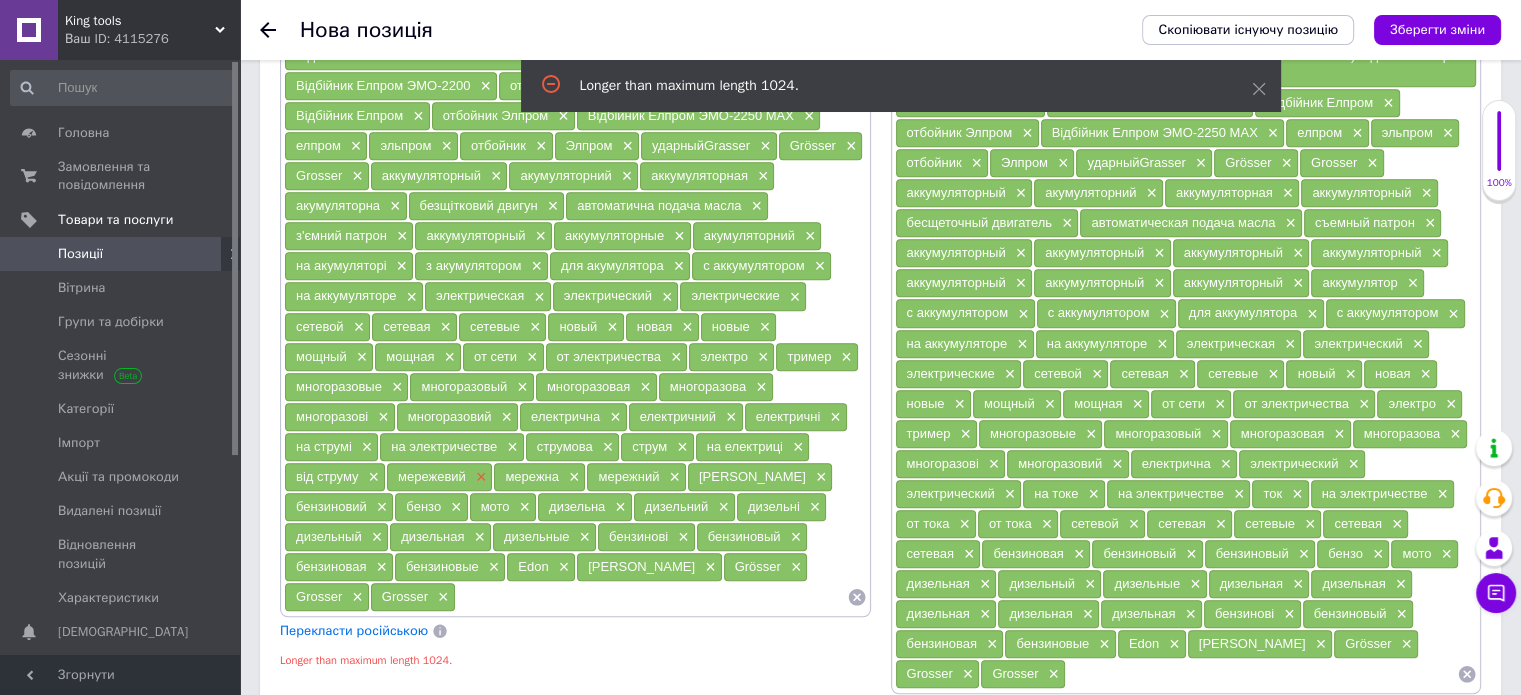 click on "×" at bounding box center [479, 477] 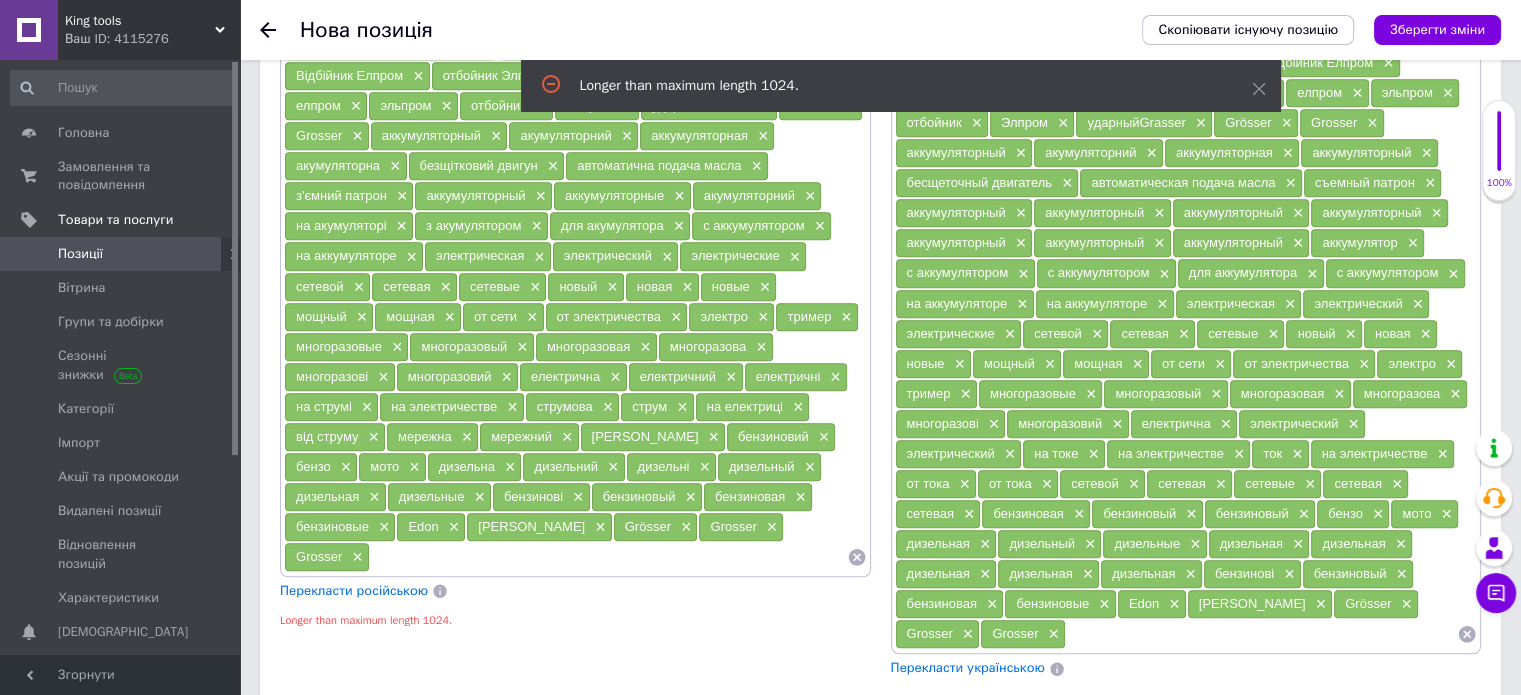 scroll, scrollTop: 1606, scrollLeft: 0, axis: vertical 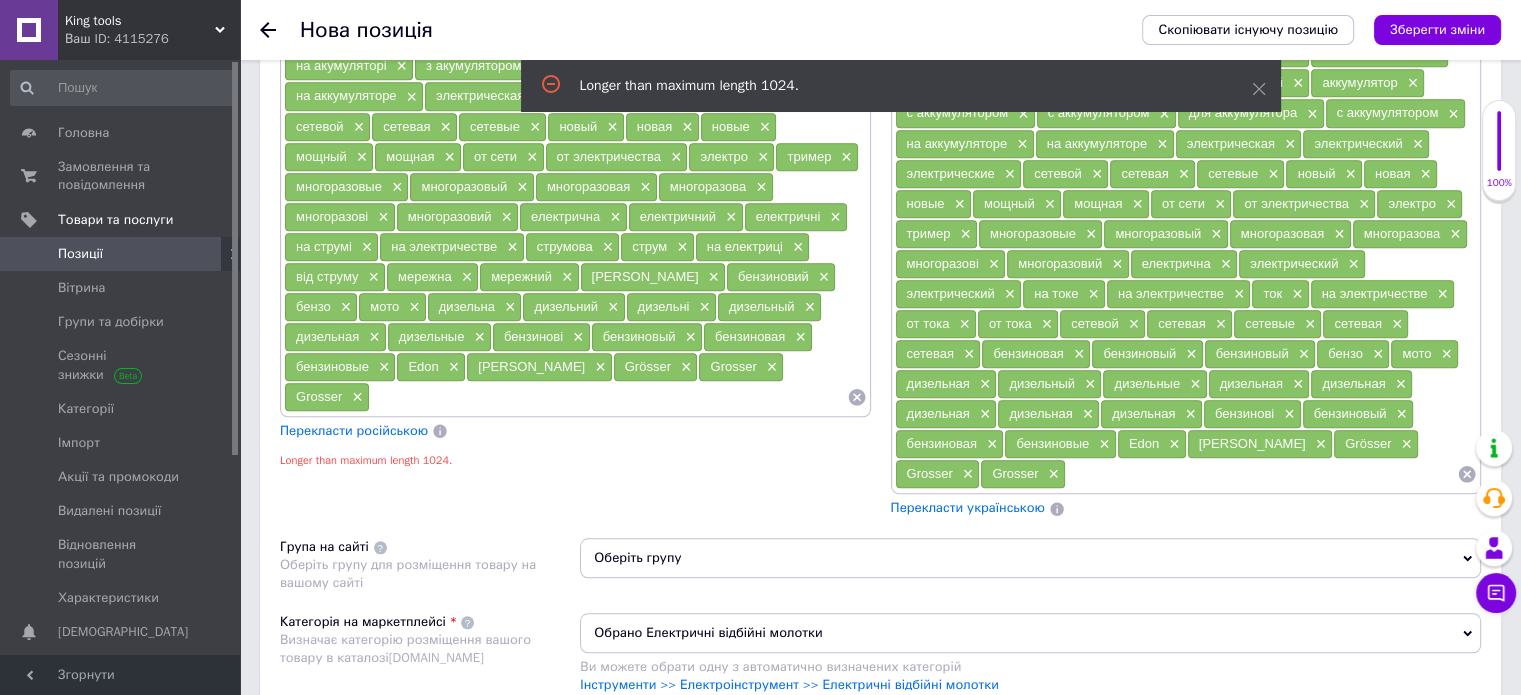 click on "Перекласти російською" at bounding box center [354, 430] 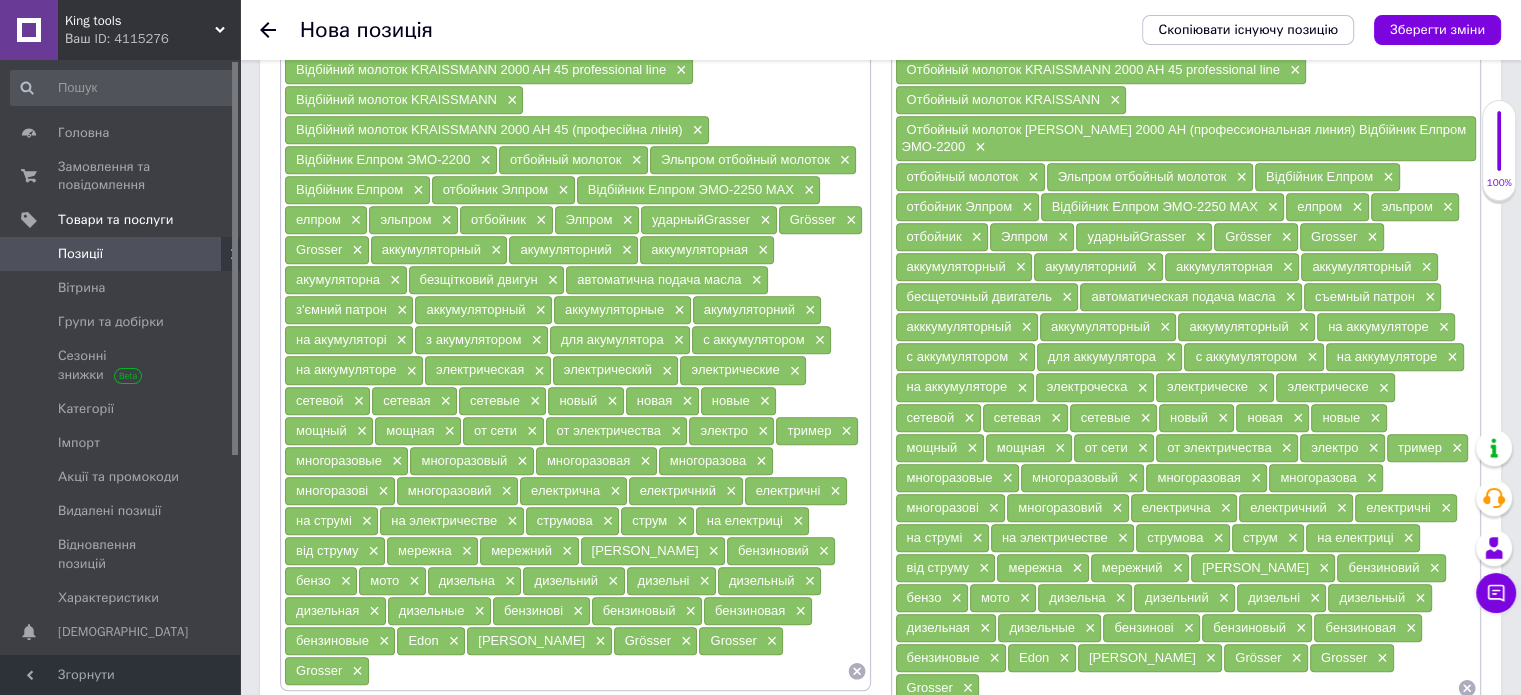 scroll, scrollTop: 1306, scrollLeft: 0, axis: vertical 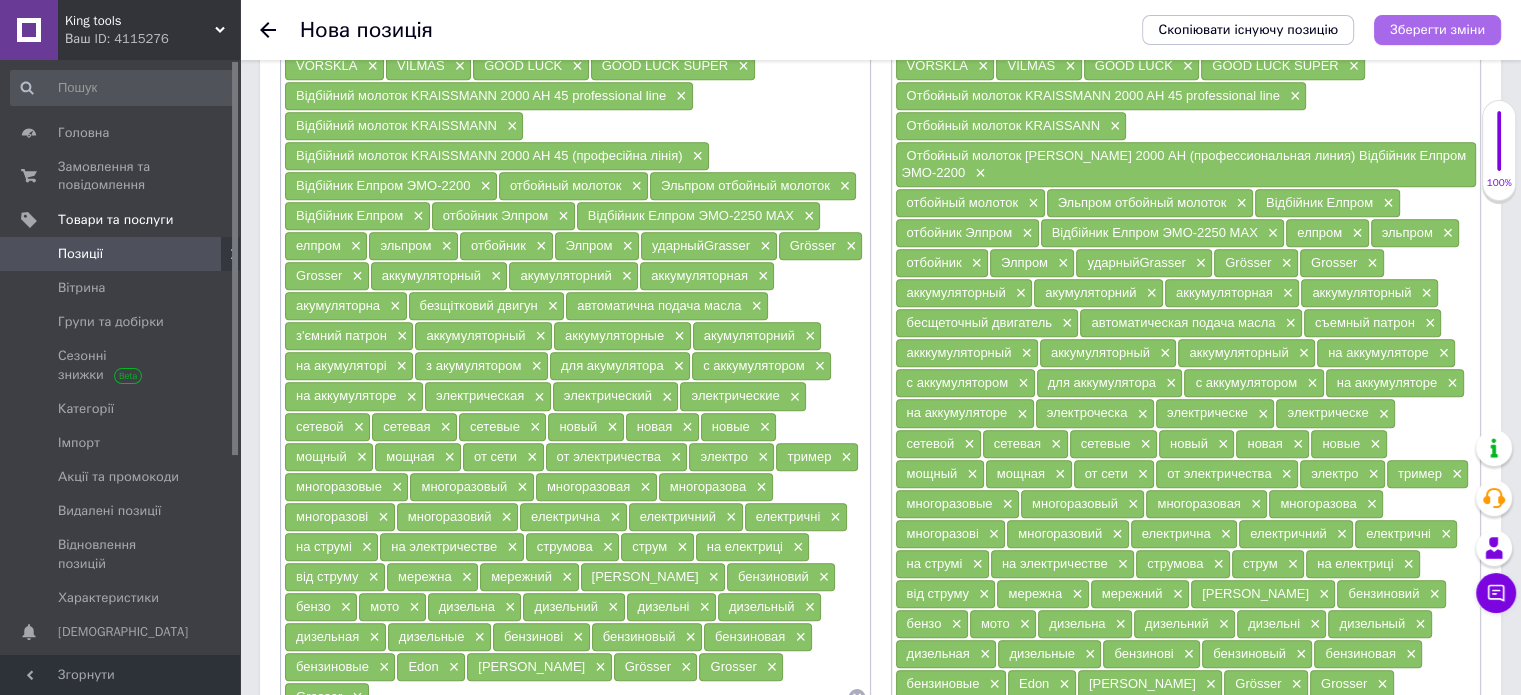 click on "Зберегти зміни" at bounding box center [1437, 29] 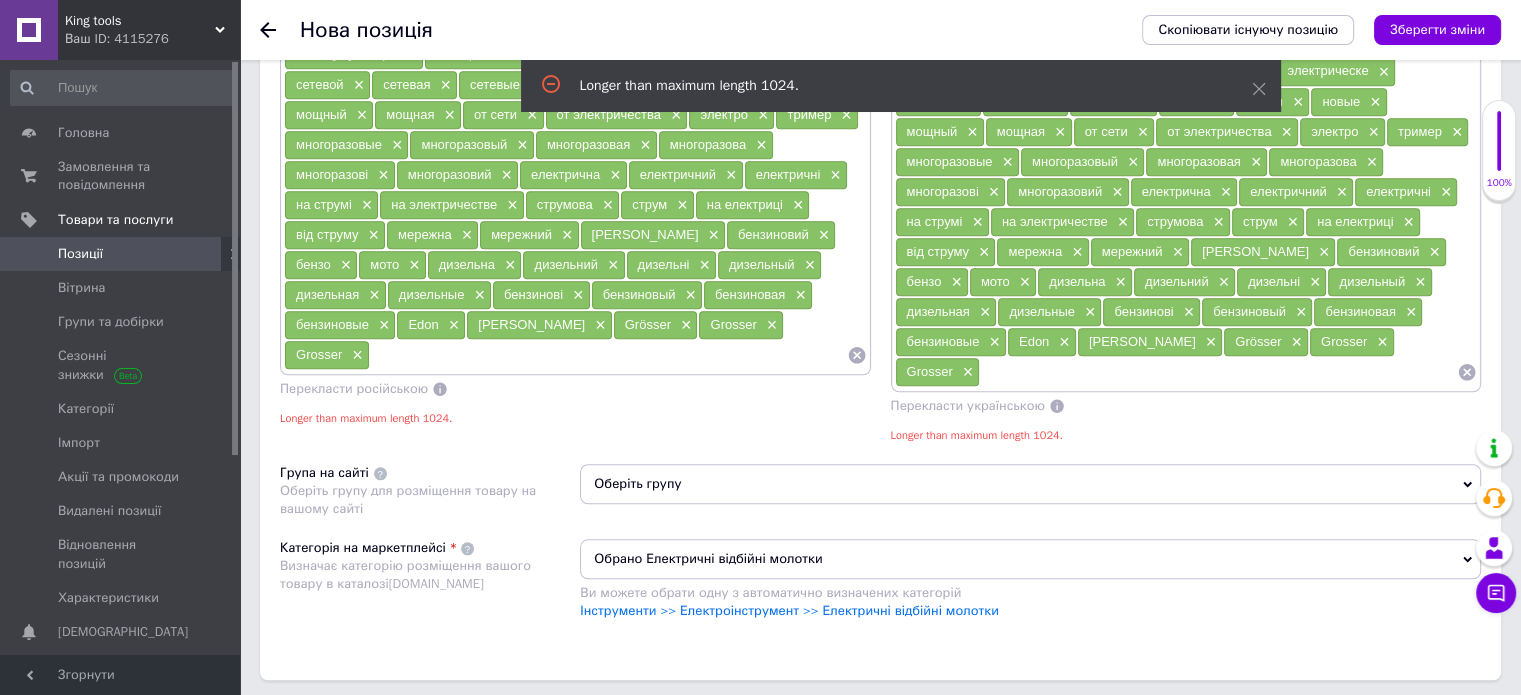 scroll, scrollTop: 1402, scrollLeft: 0, axis: vertical 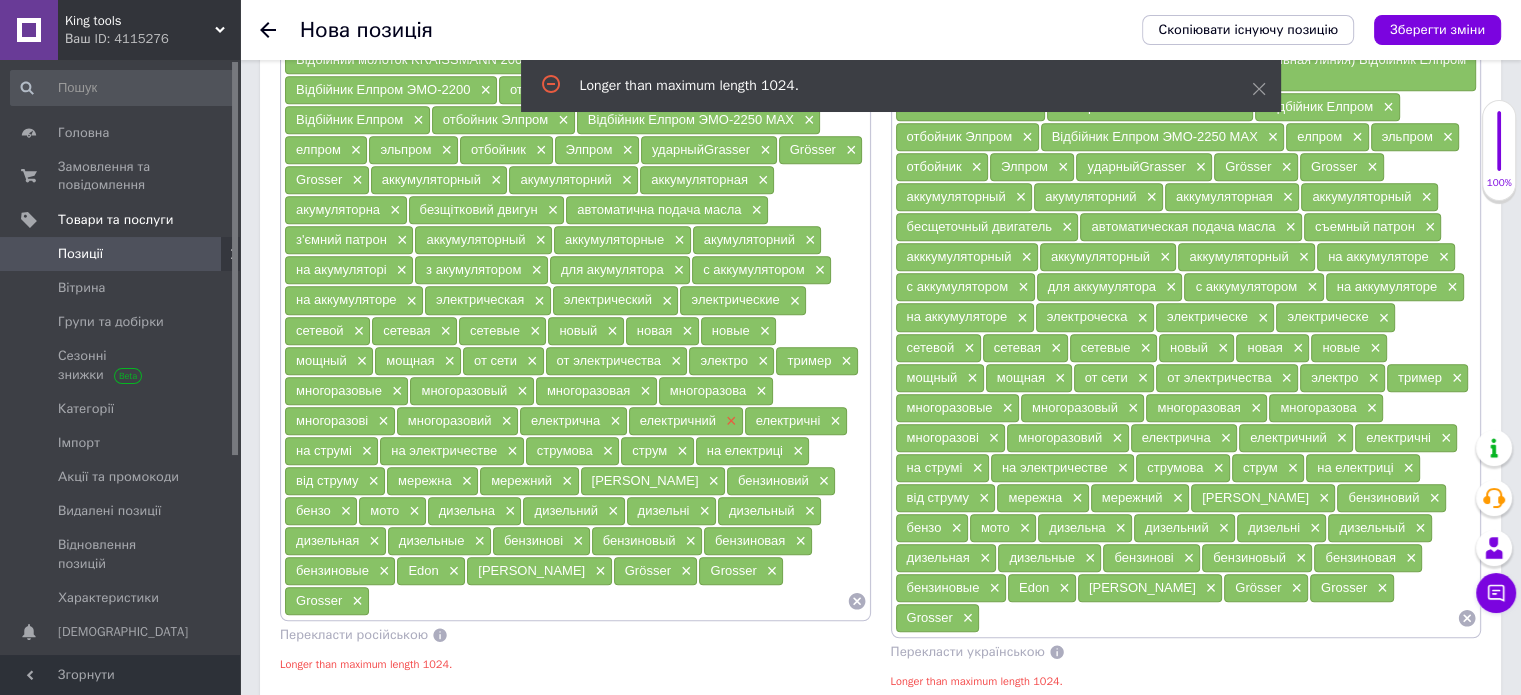 click on "×" at bounding box center (729, 421) 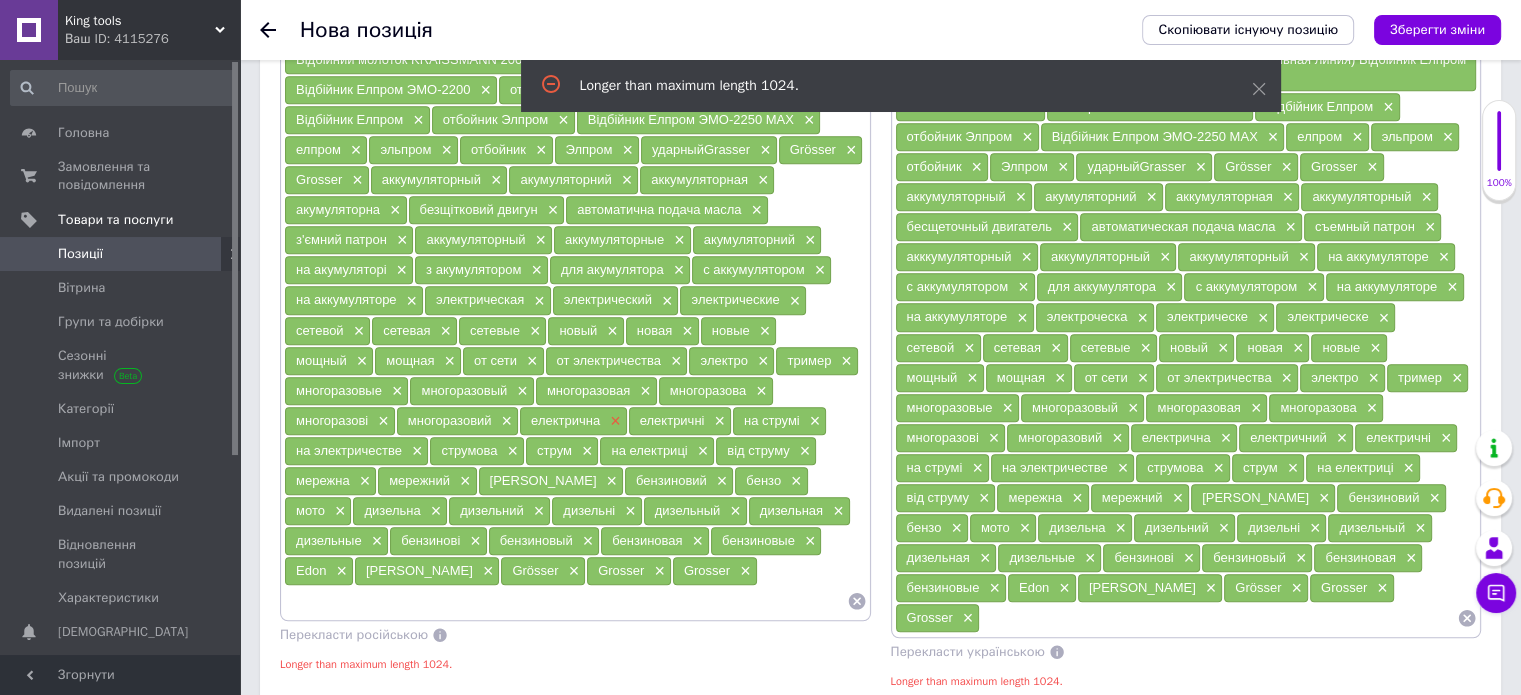 click on "×" at bounding box center (613, 421) 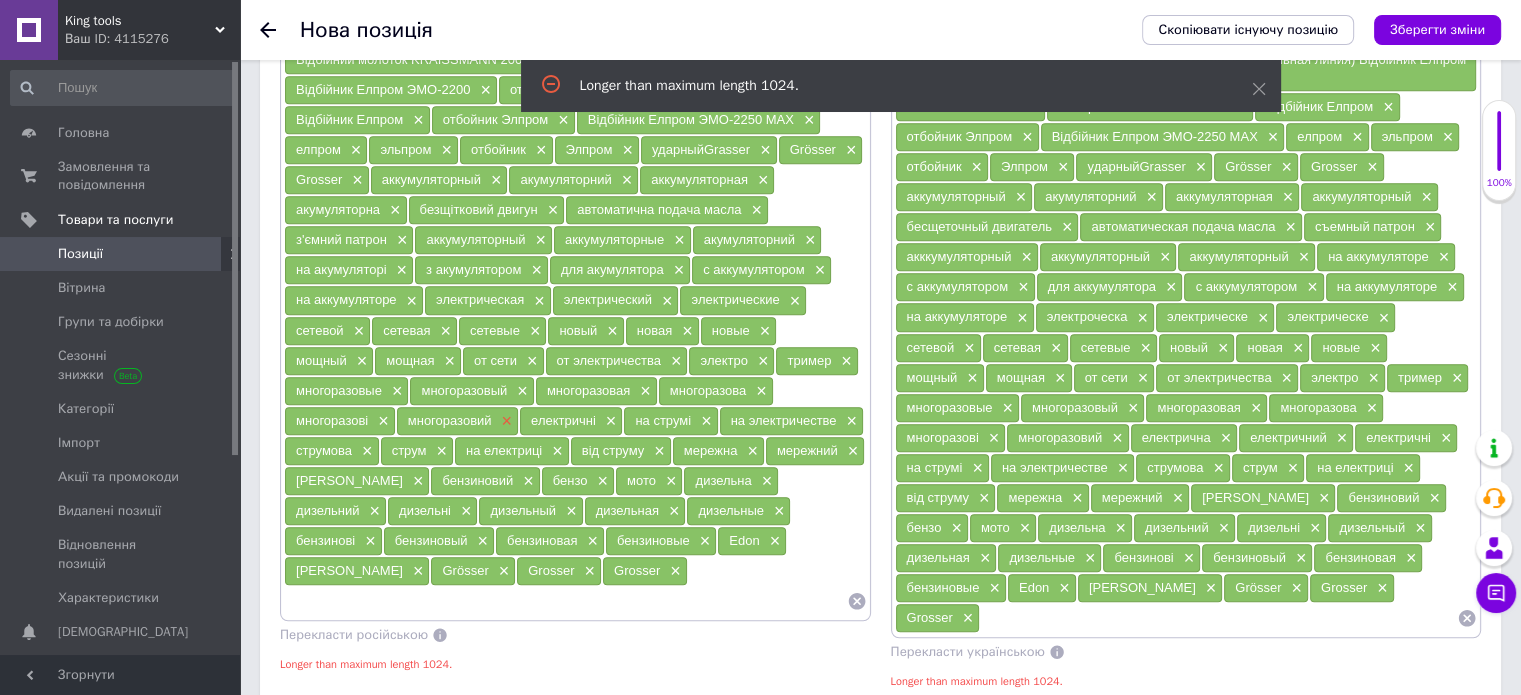 click on "×" at bounding box center (505, 421) 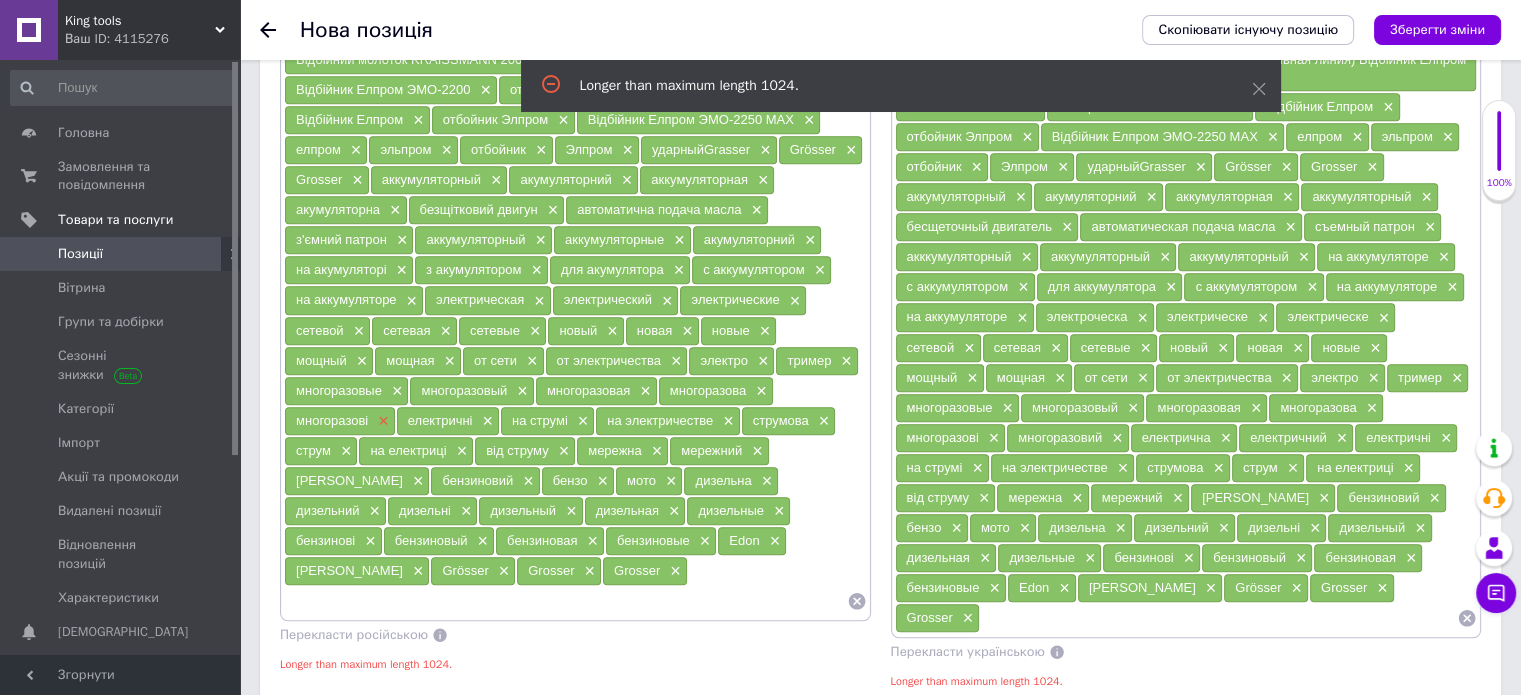 click on "×" at bounding box center (381, 421) 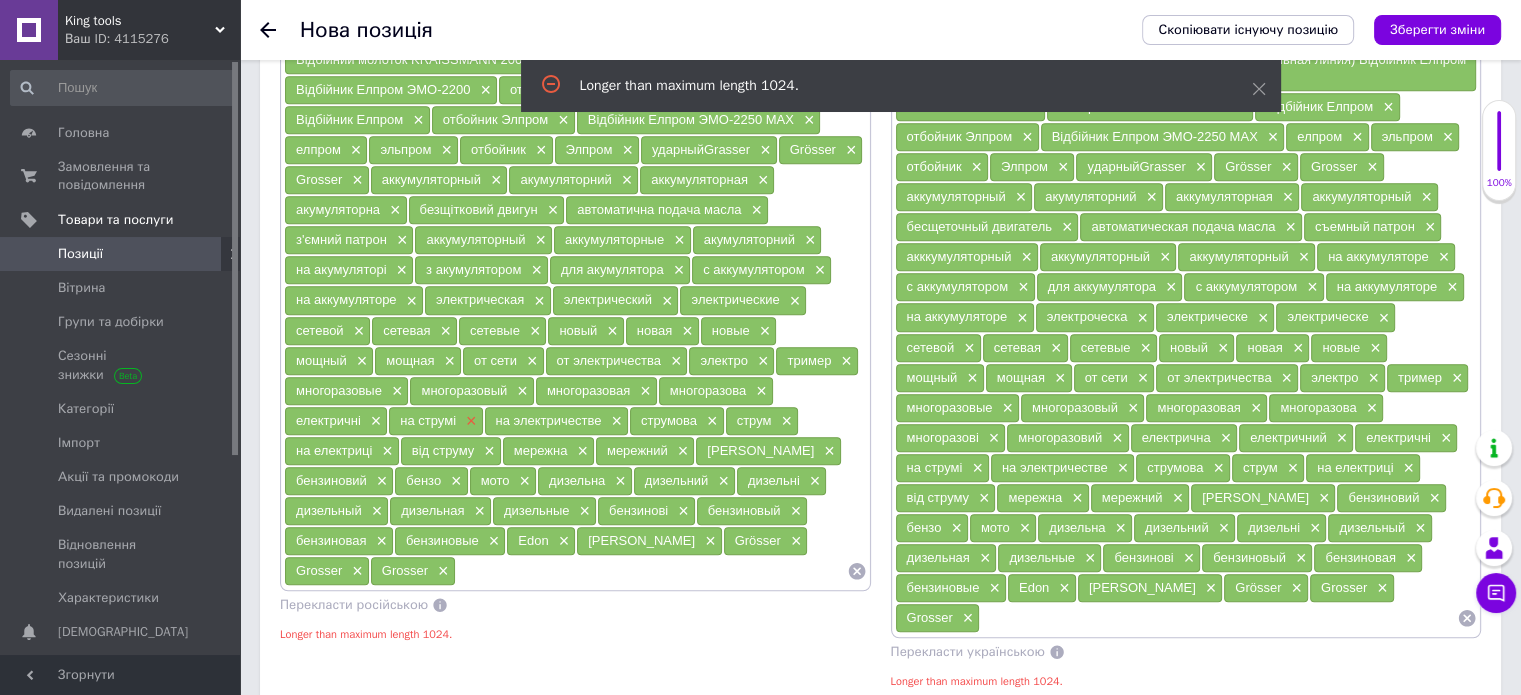 click on "×" at bounding box center [469, 421] 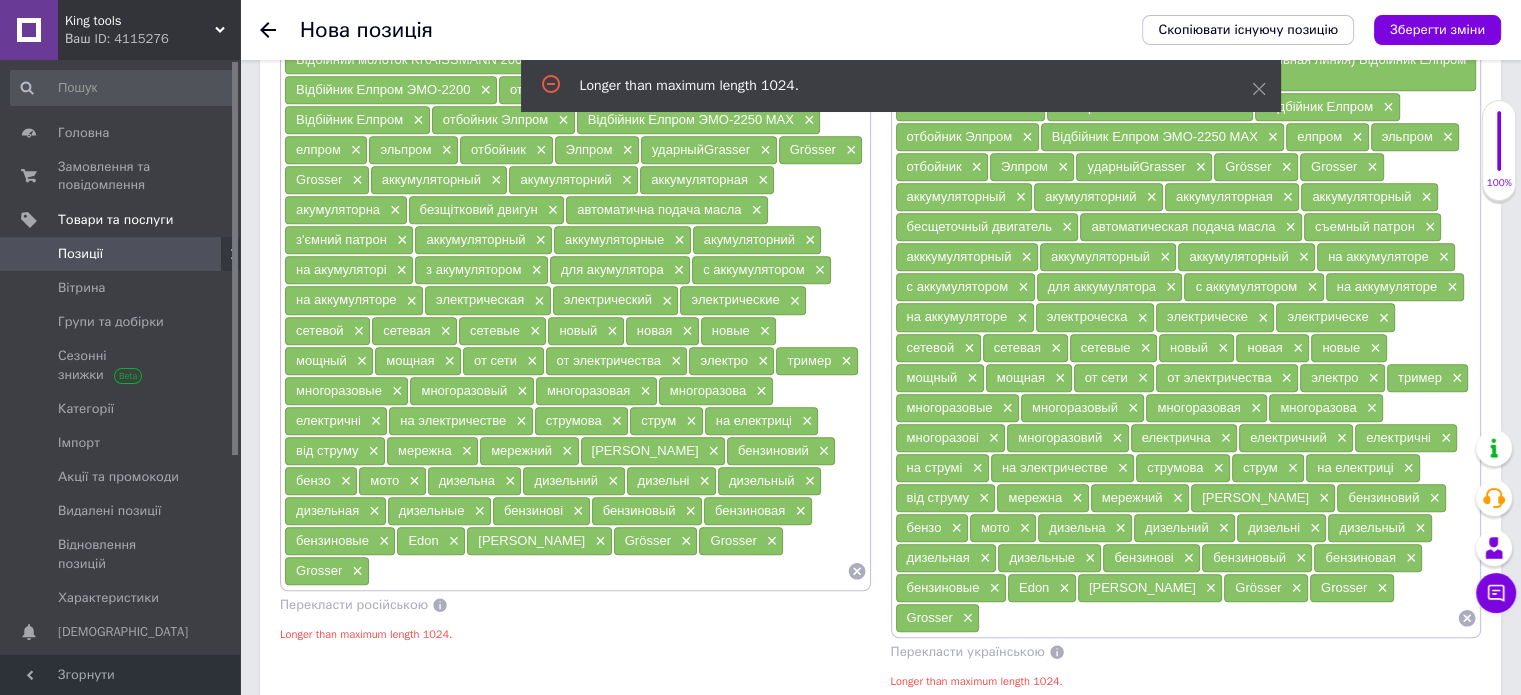 drag, startPoint x: 1446, startPoint y: 31, endPoint x: 1407, endPoint y: 50, distance: 43.382023 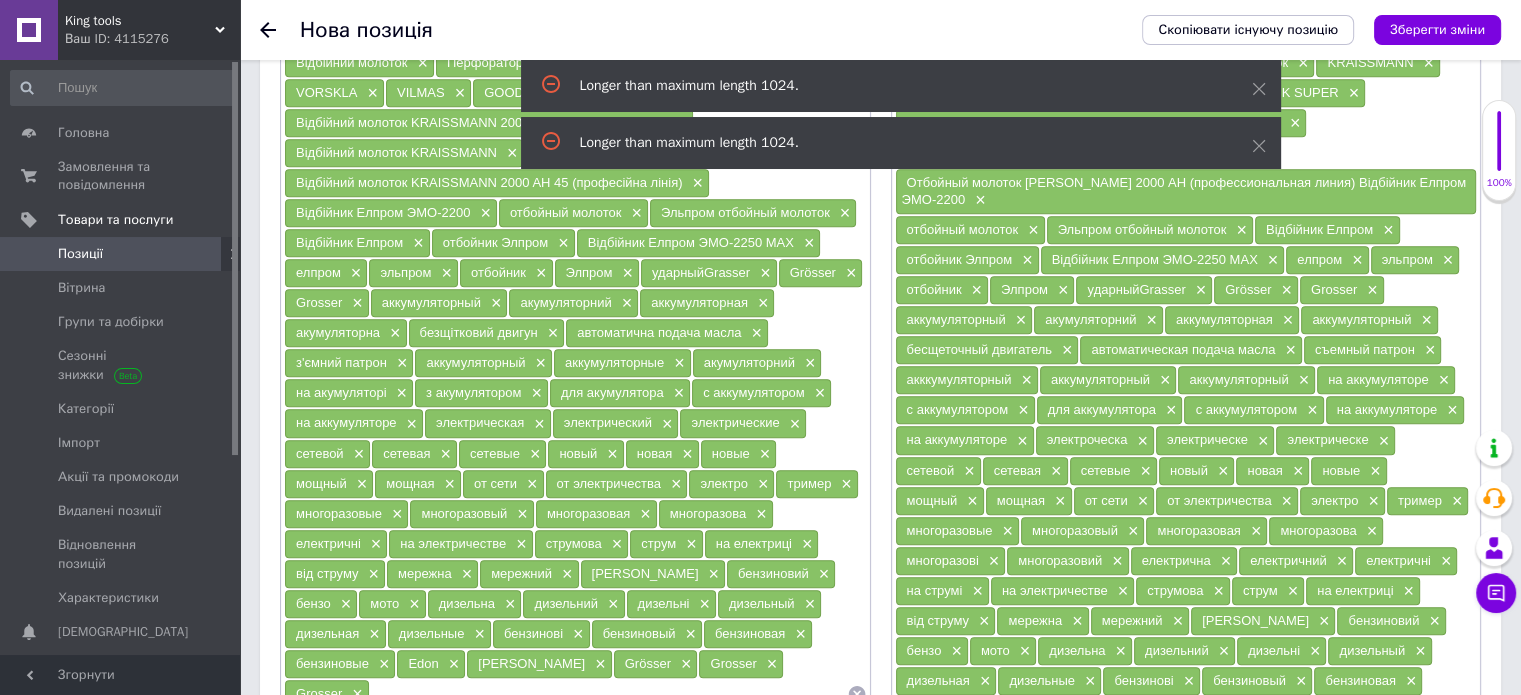 scroll, scrollTop: 1272, scrollLeft: 0, axis: vertical 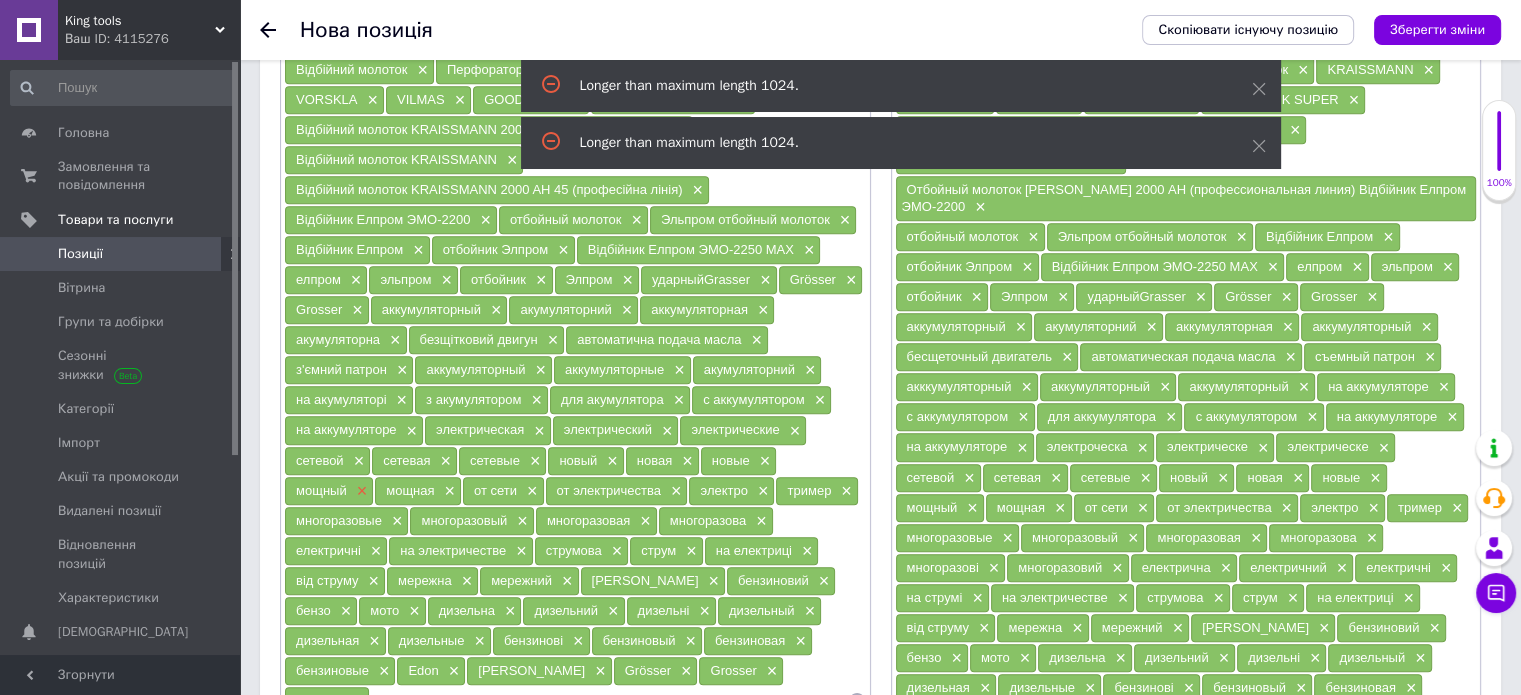 click on "×" at bounding box center [360, 491] 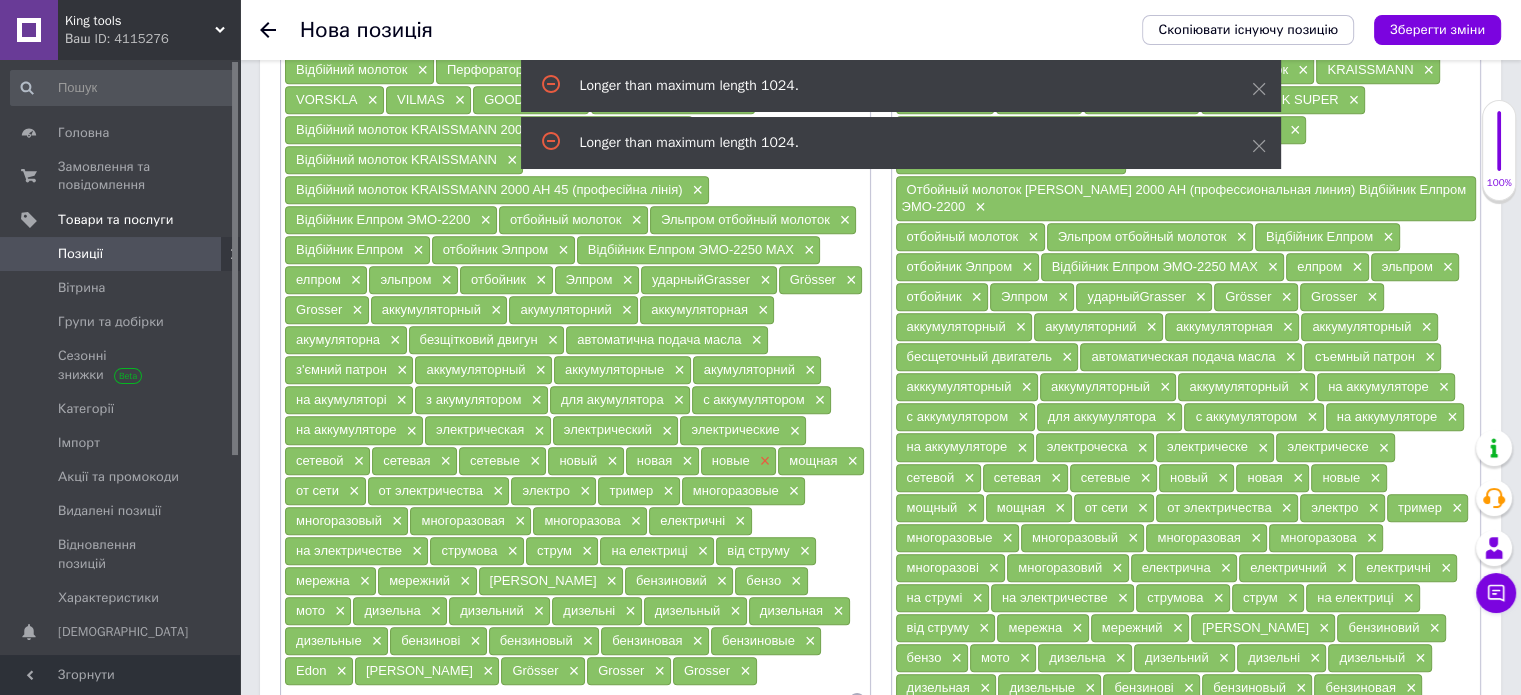 click on "×" at bounding box center (763, 461) 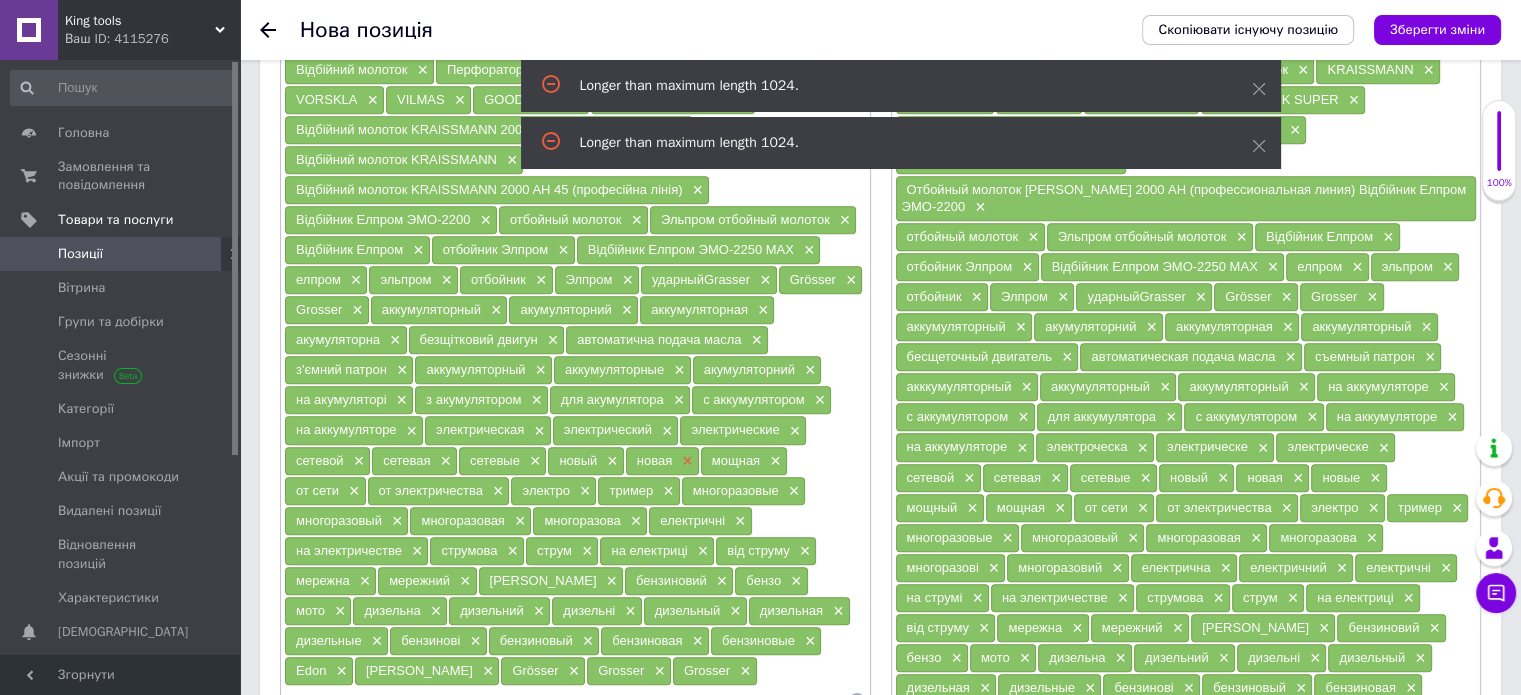 click on "×" at bounding box center (685, 461) 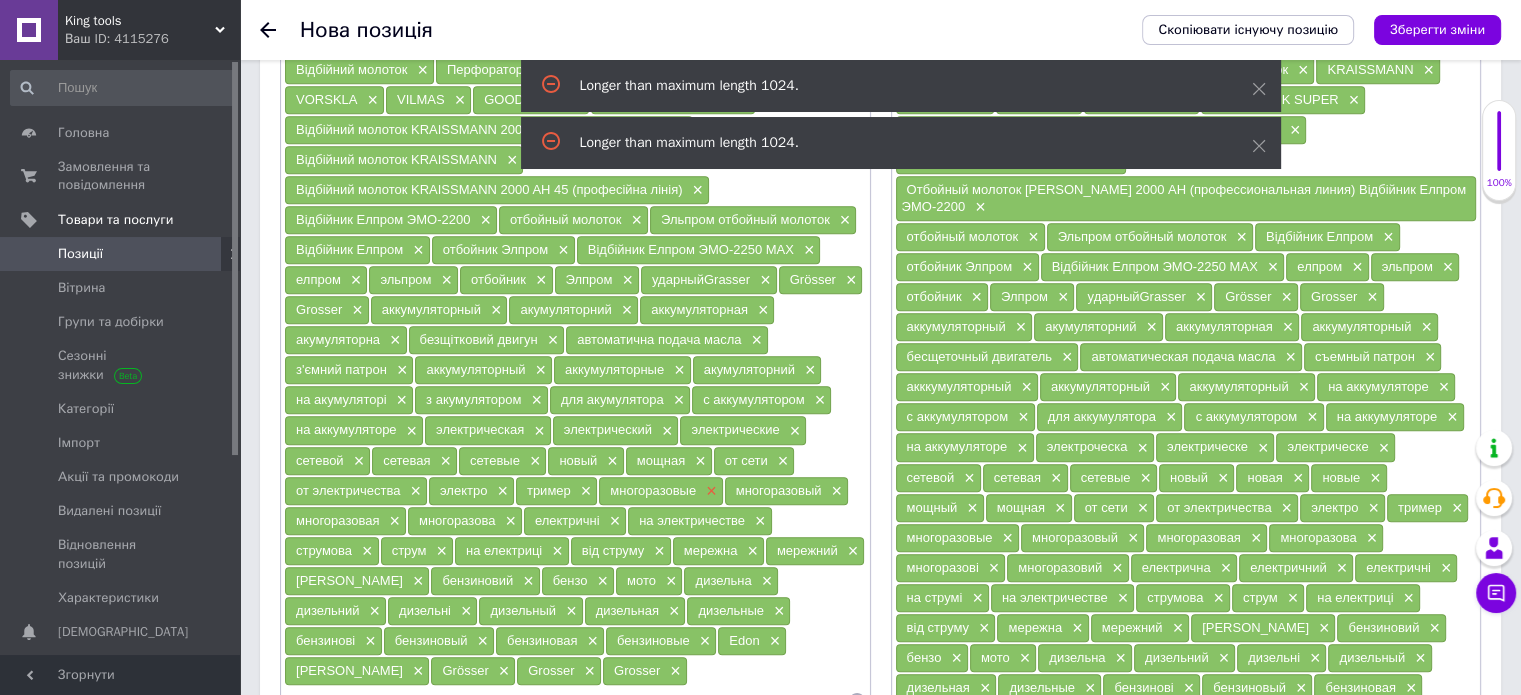 click on "×" at bounding box center [709, 491] 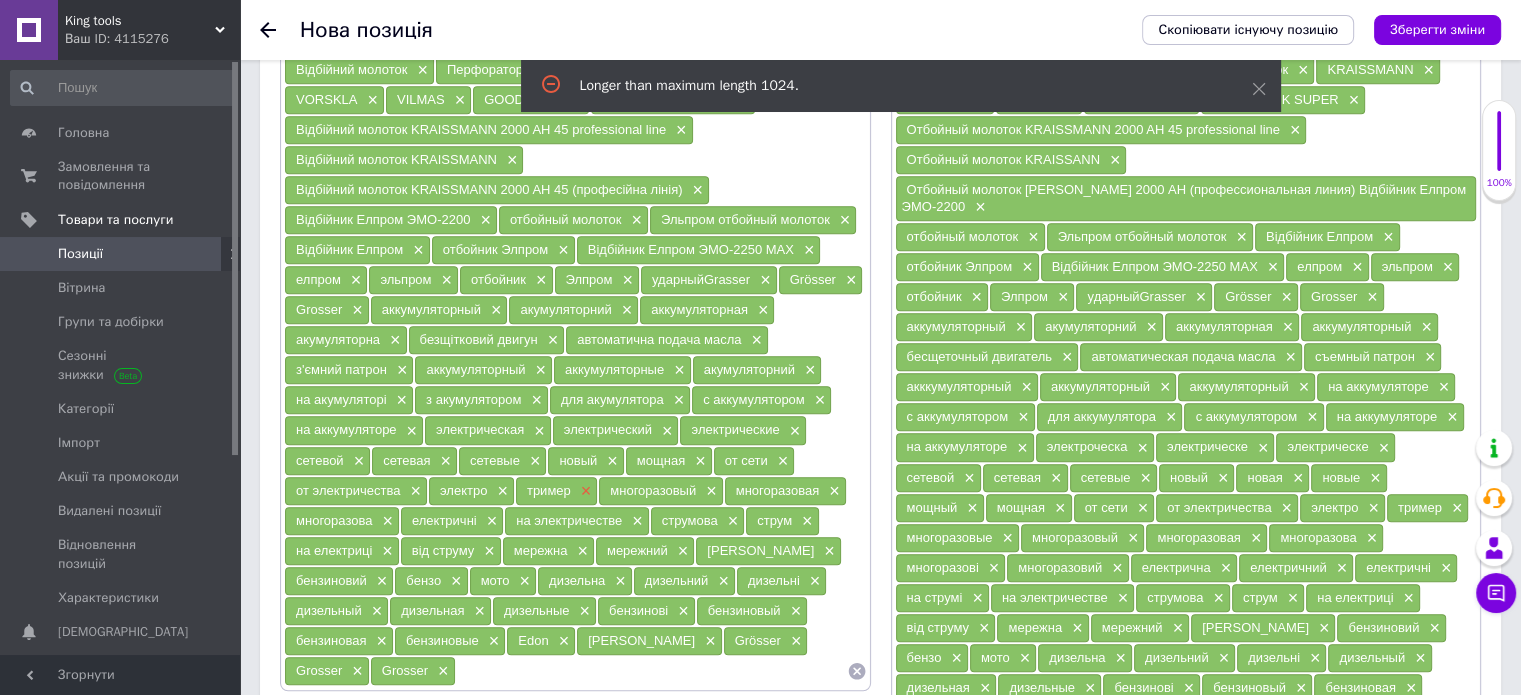 click on "×" at bounding box center (584, 491) 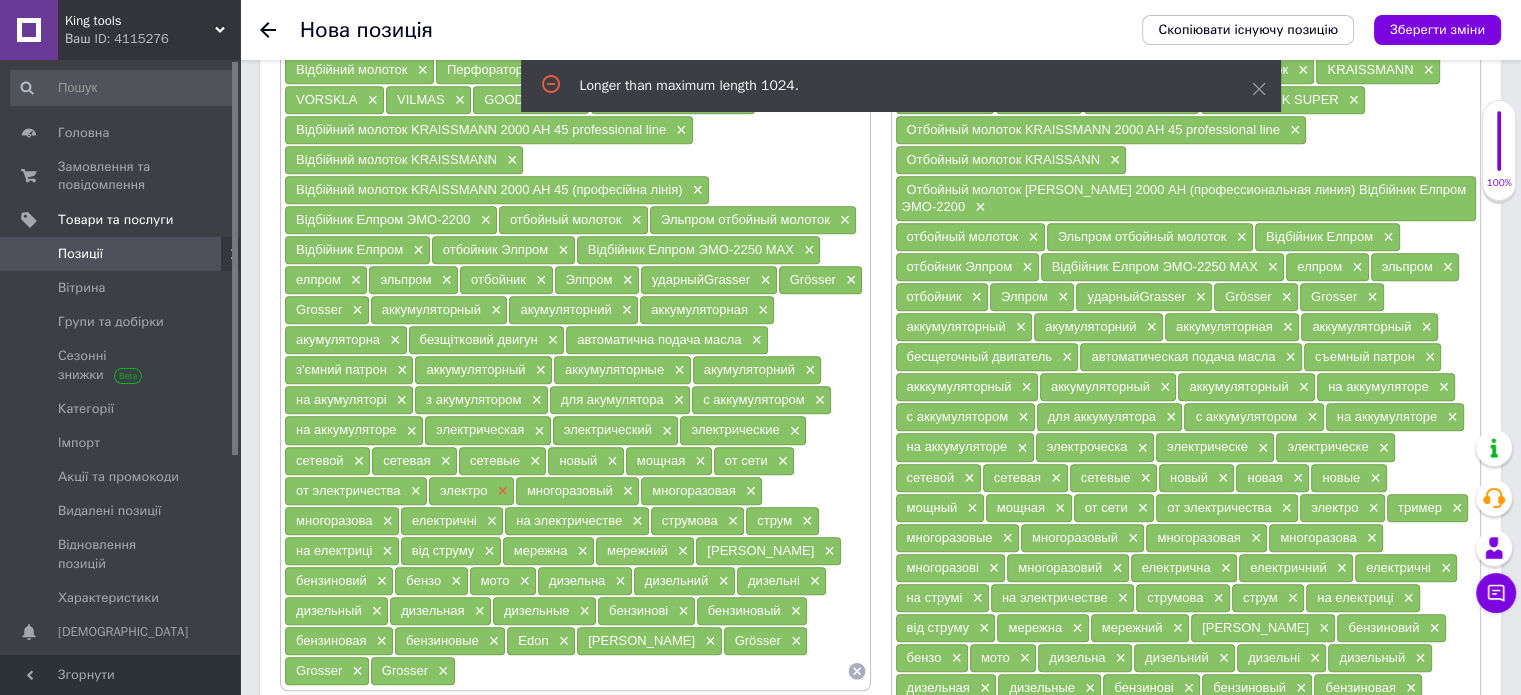 click on "×" at bounding box center [500, 491] 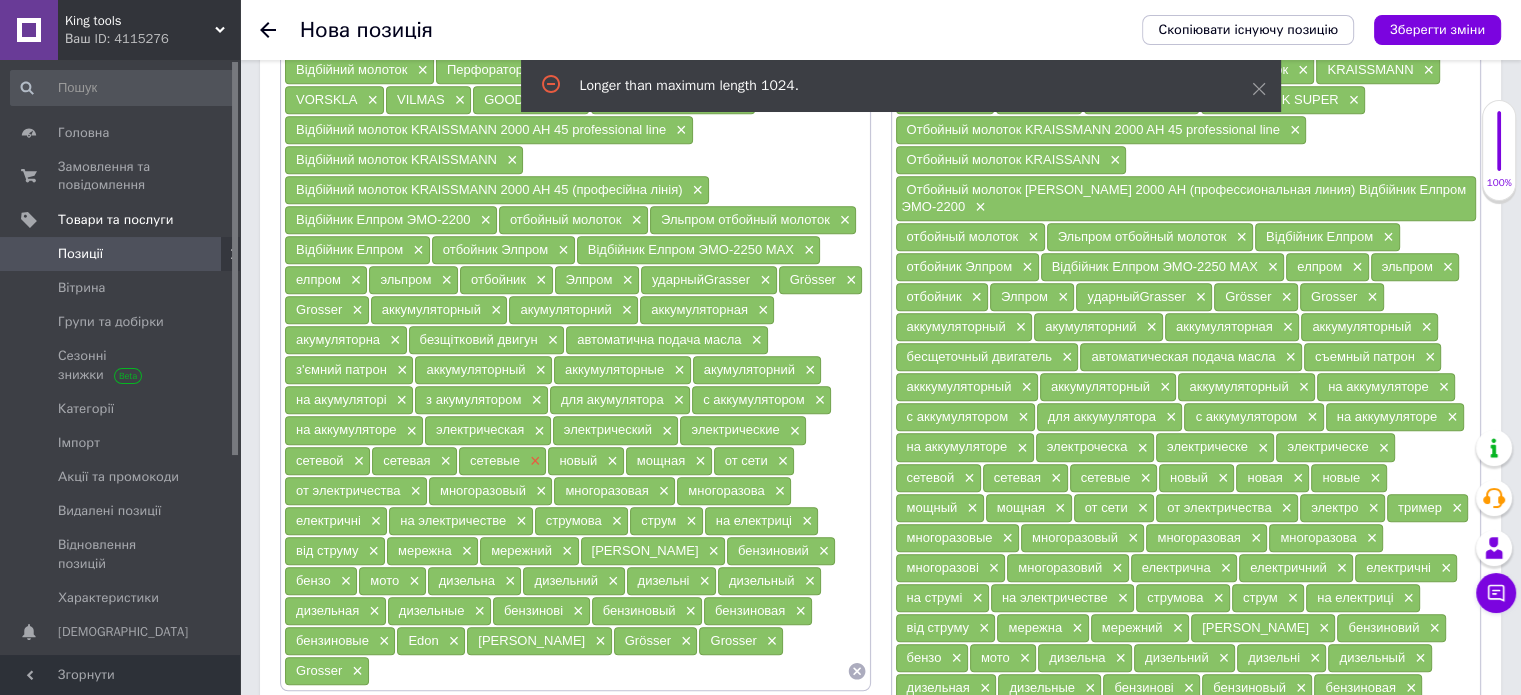 click on "×" at bounding box center (533, 461) 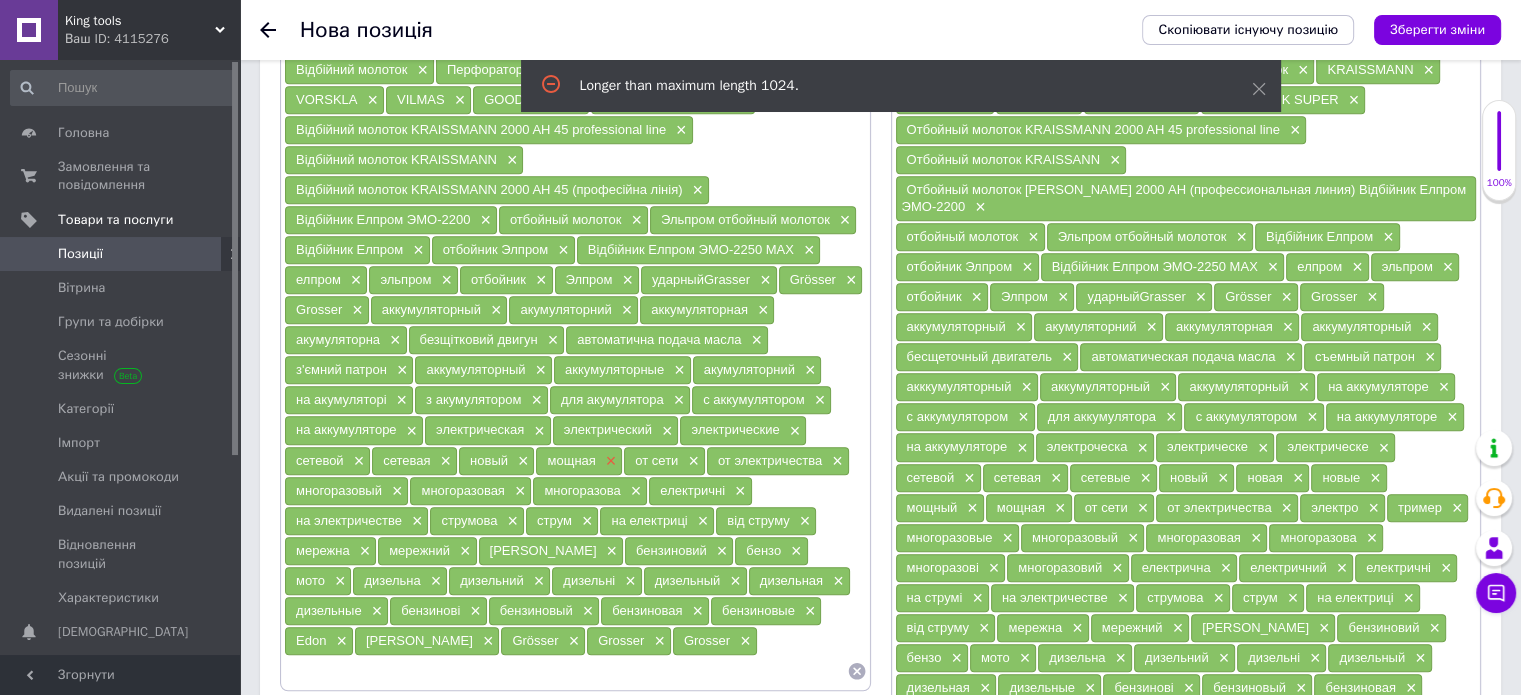 click on "×" at bounding box center (609, 461) 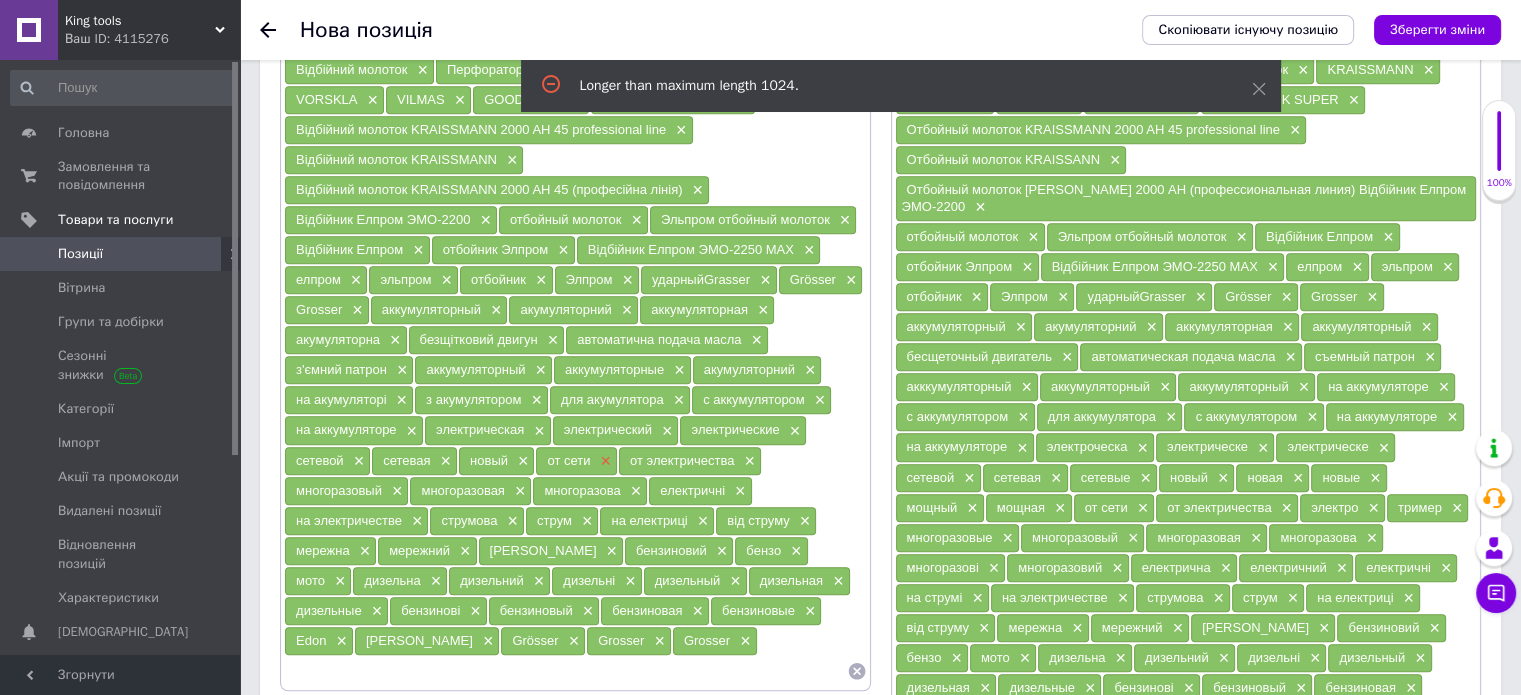 click on "×" at bounding box center (603, 461) 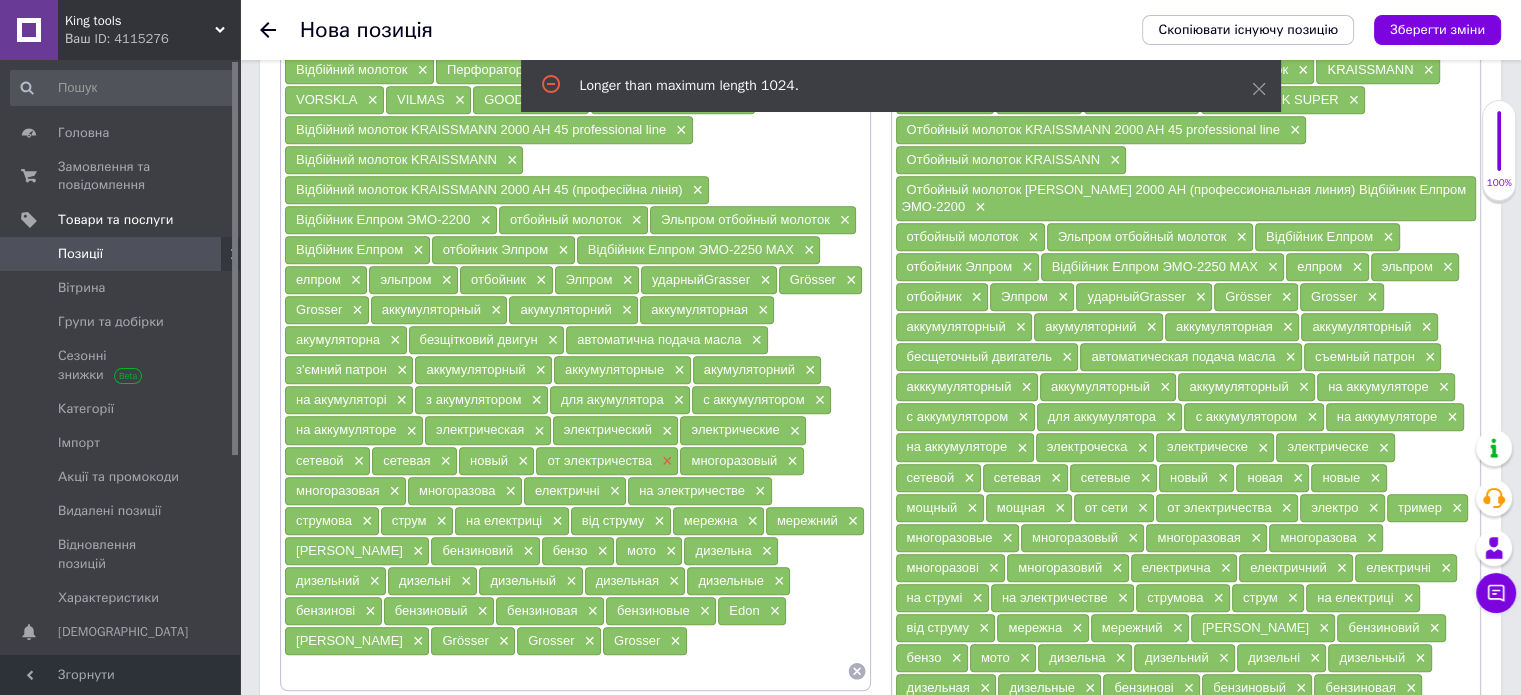 click on "×" at bounding box center (665, 461) 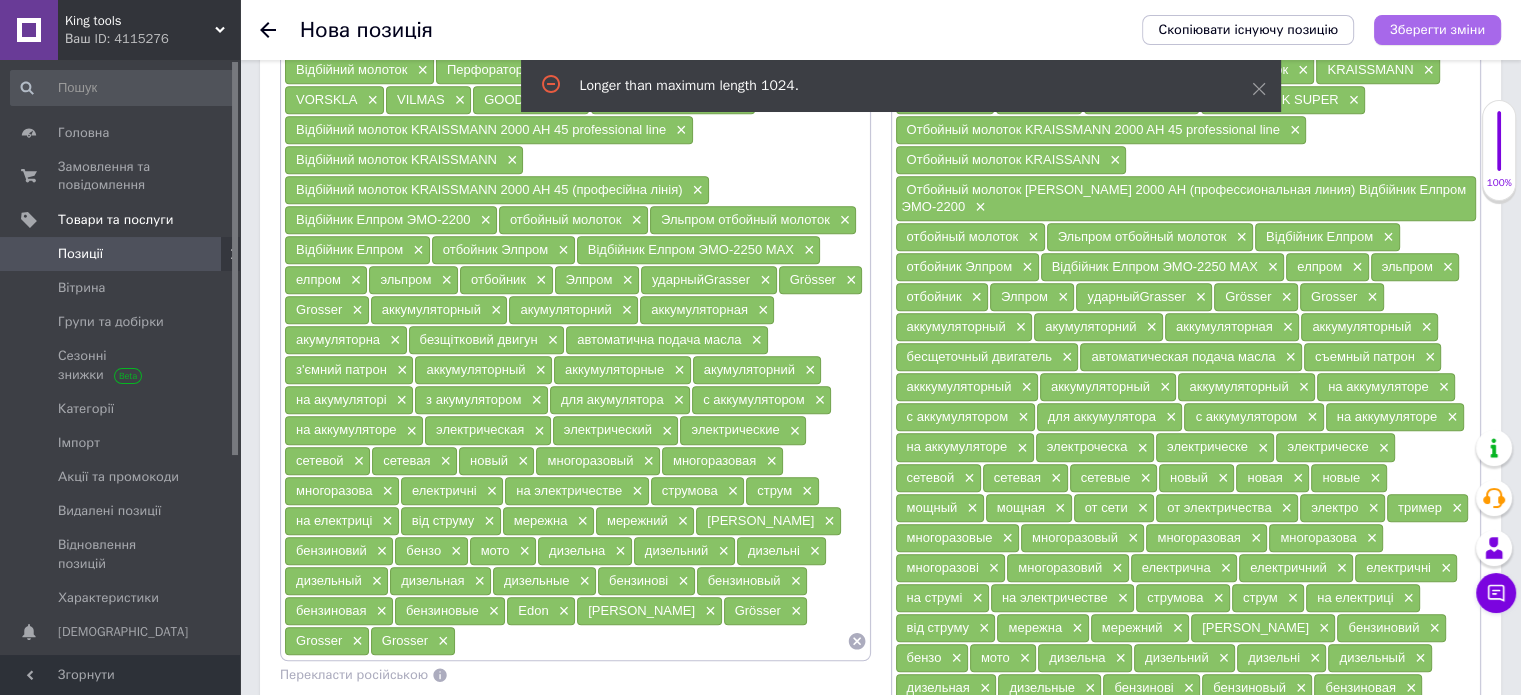 click on "Зберегти зміни" at bounding box center [1437, 29] 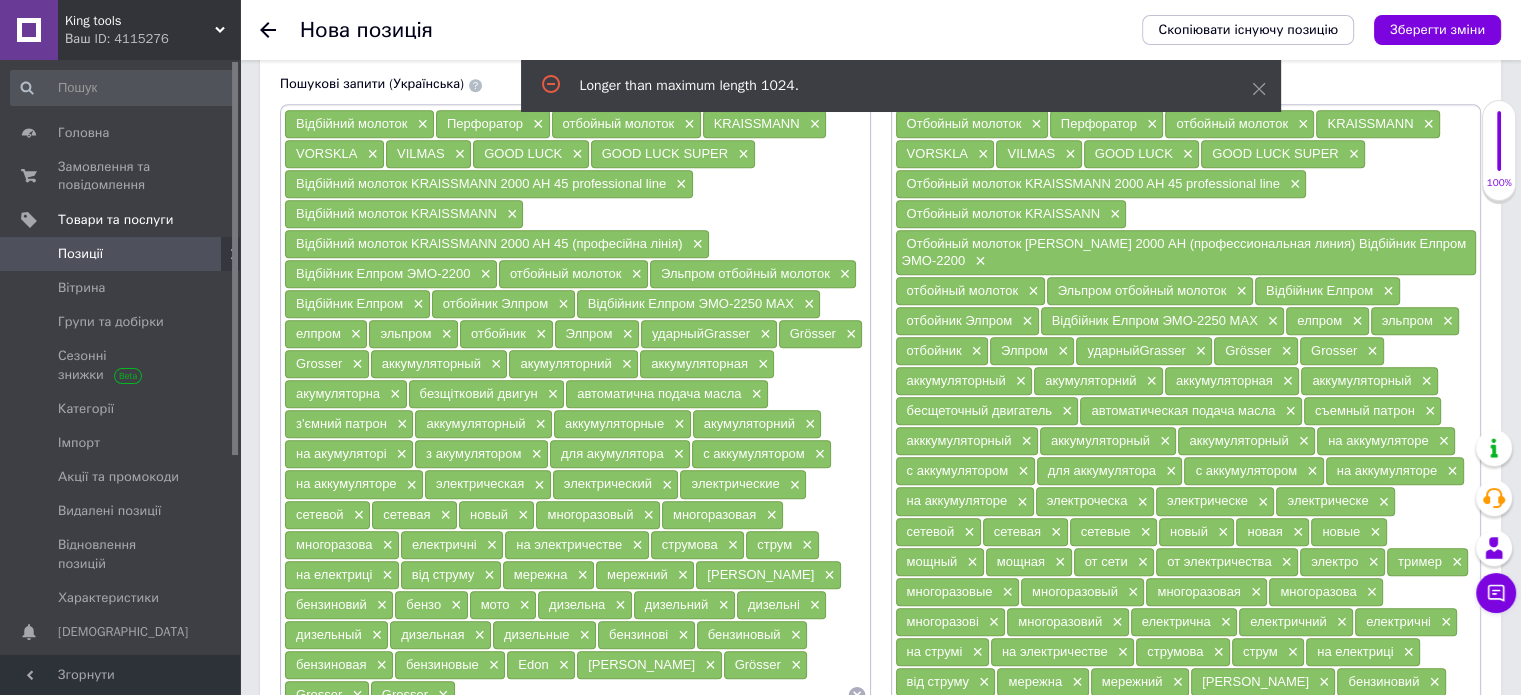 scroll, scrollTop: 1213, scrollLeft: 0, axis: vertical 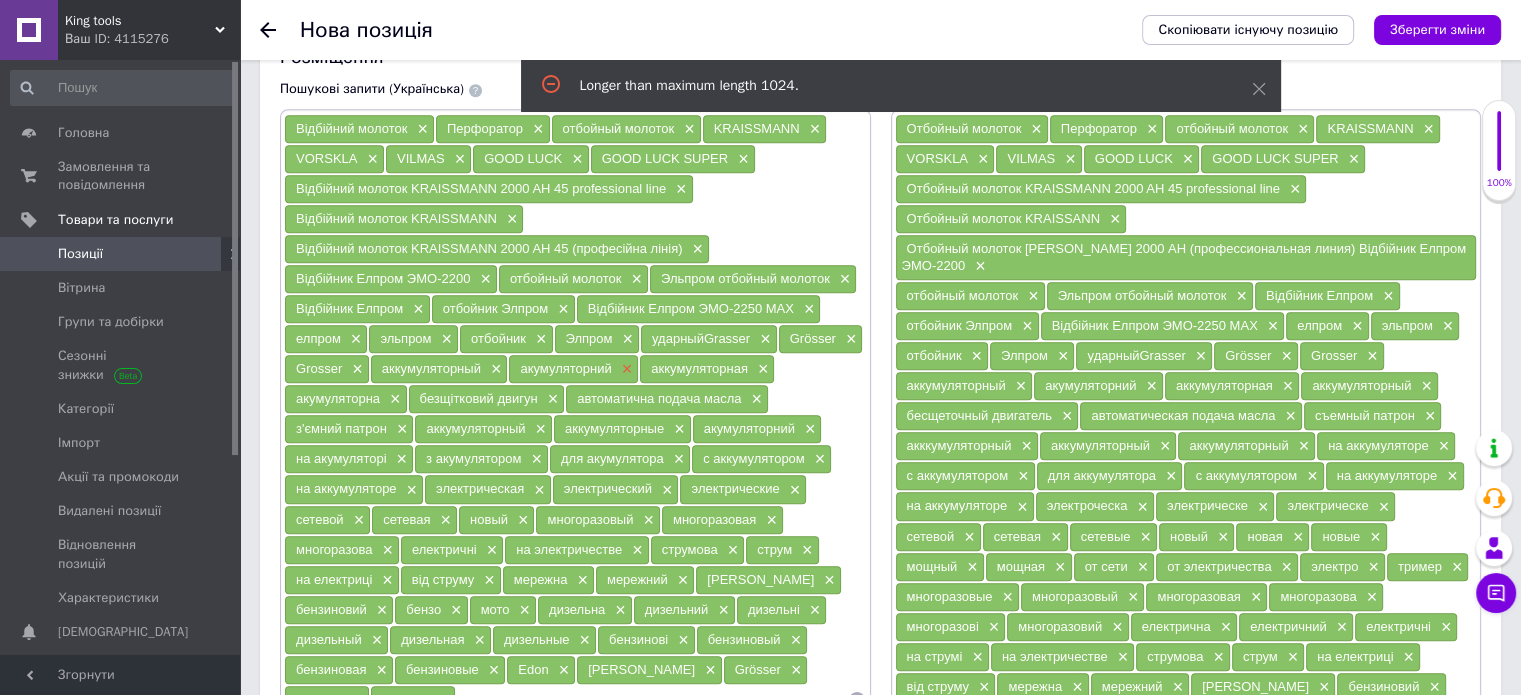 click on "×" at bounding box center (625, 369) 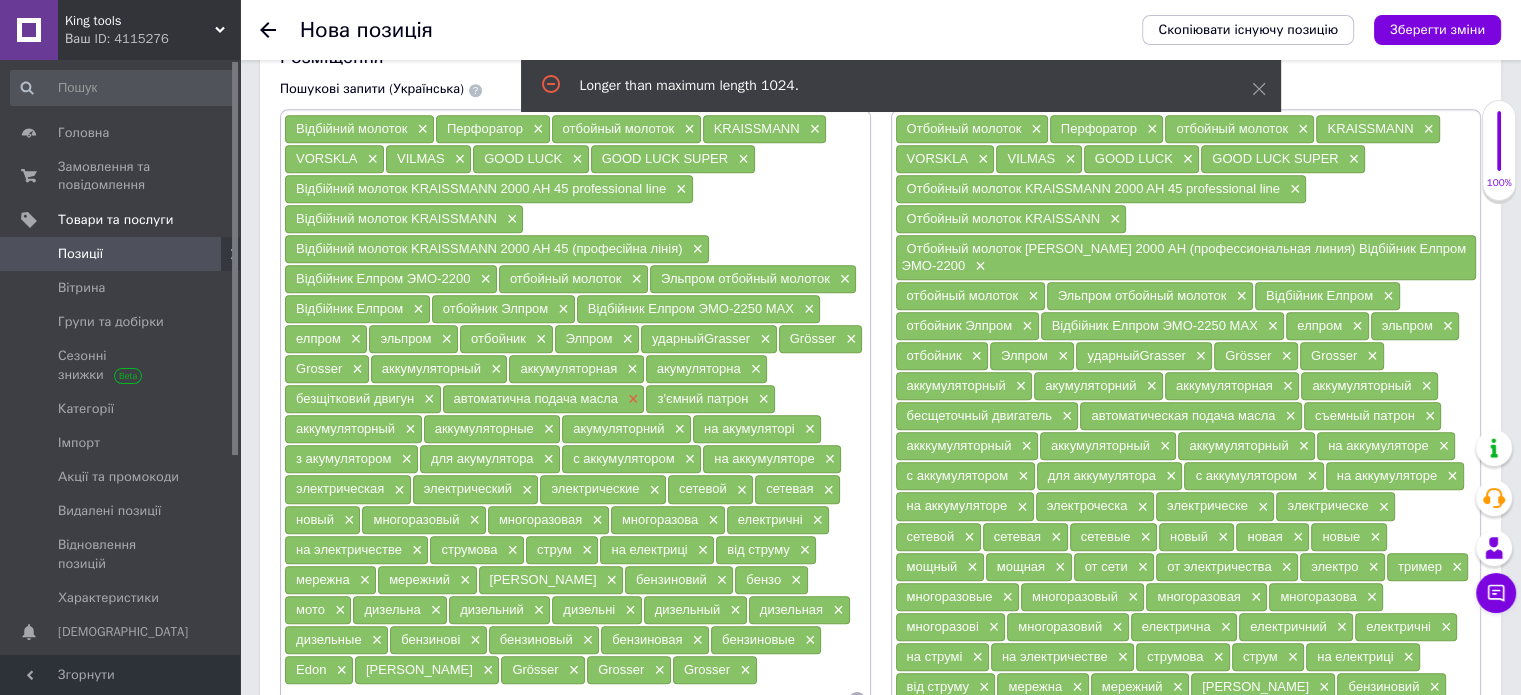 click on "×" at bounding box center (631, 399) 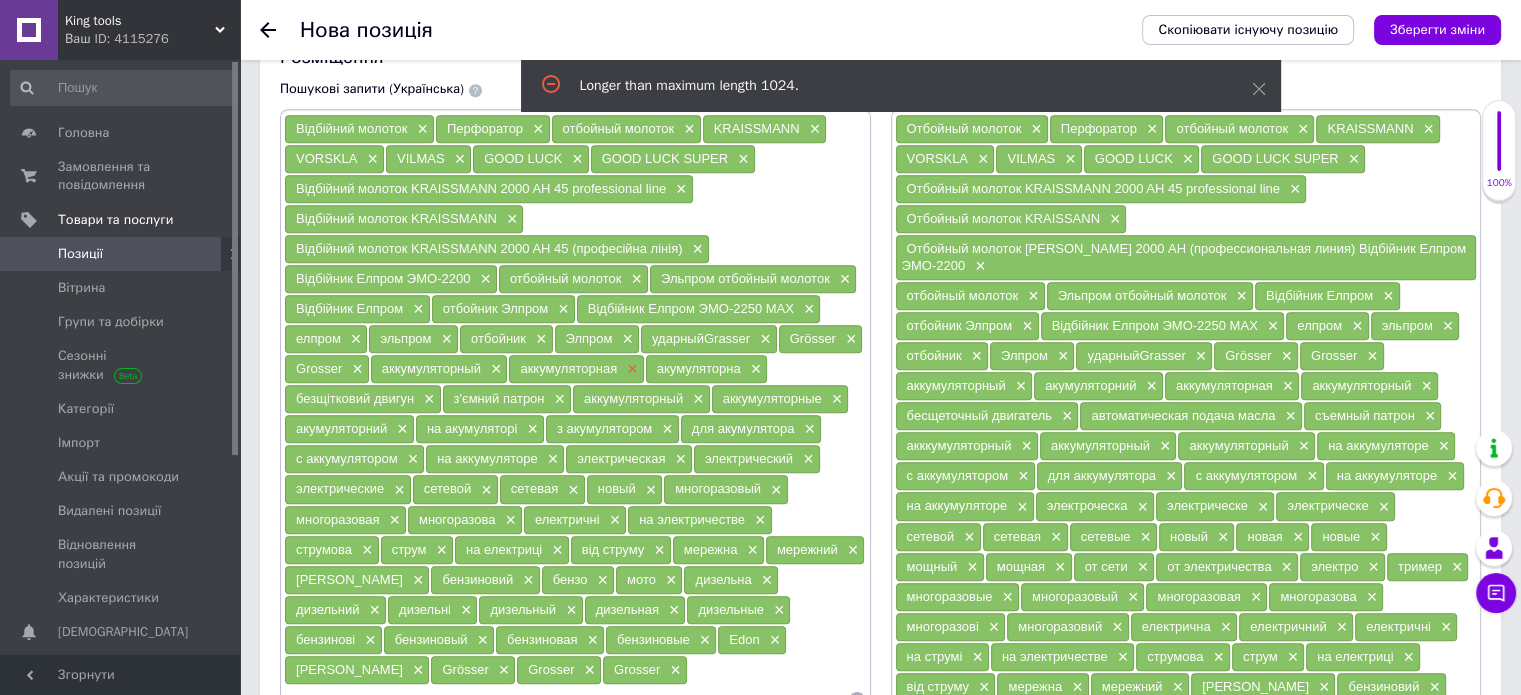 click on "×" at bounding box center [630, 369] 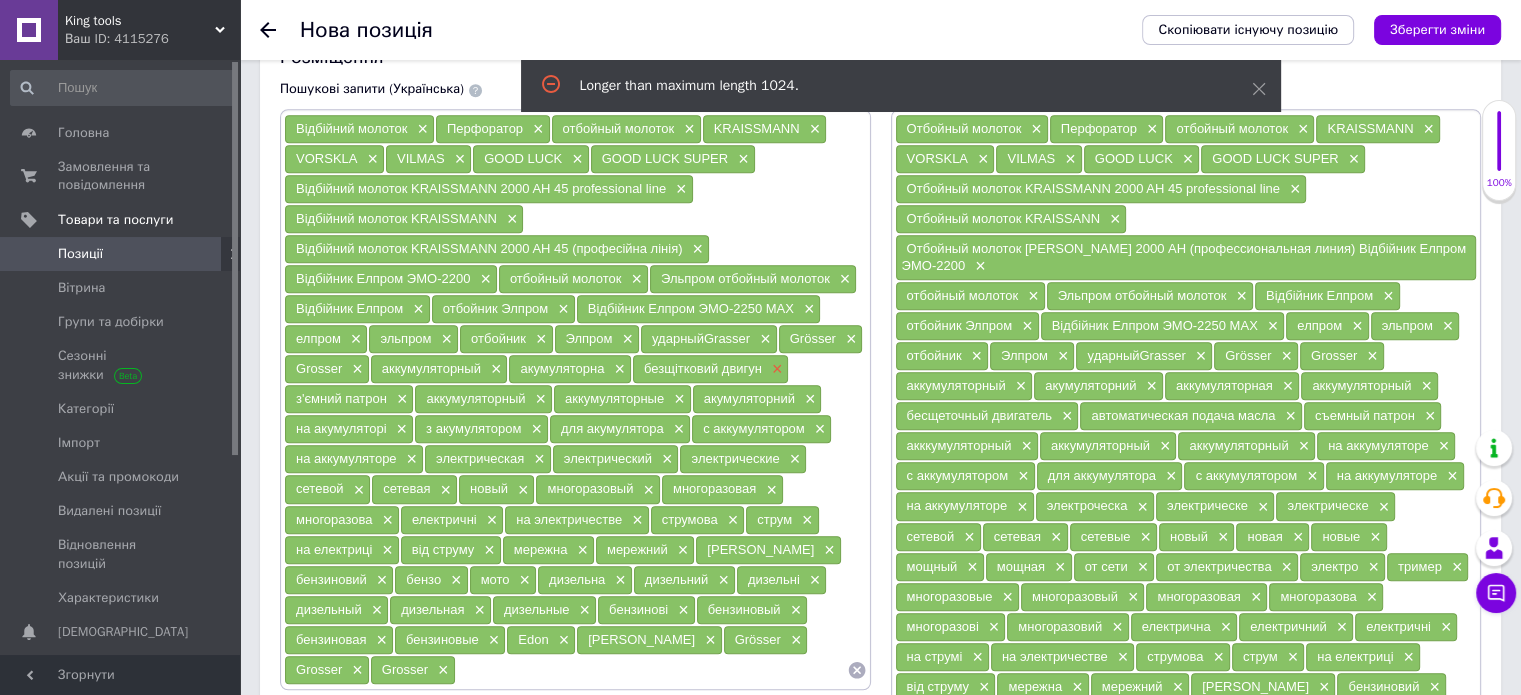 click on "×" at bounding box center [775, 369] 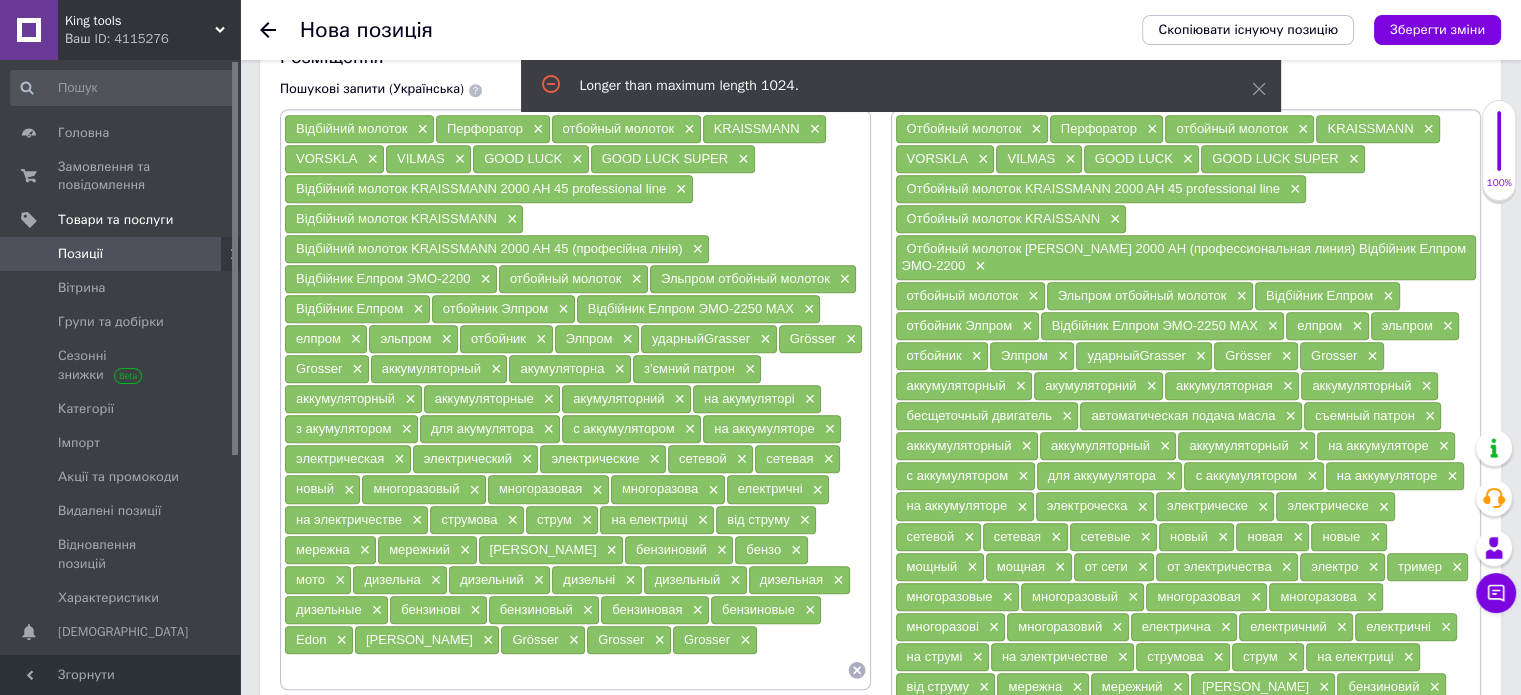 click on "акумуляторний" at bounding box center (618, 398) 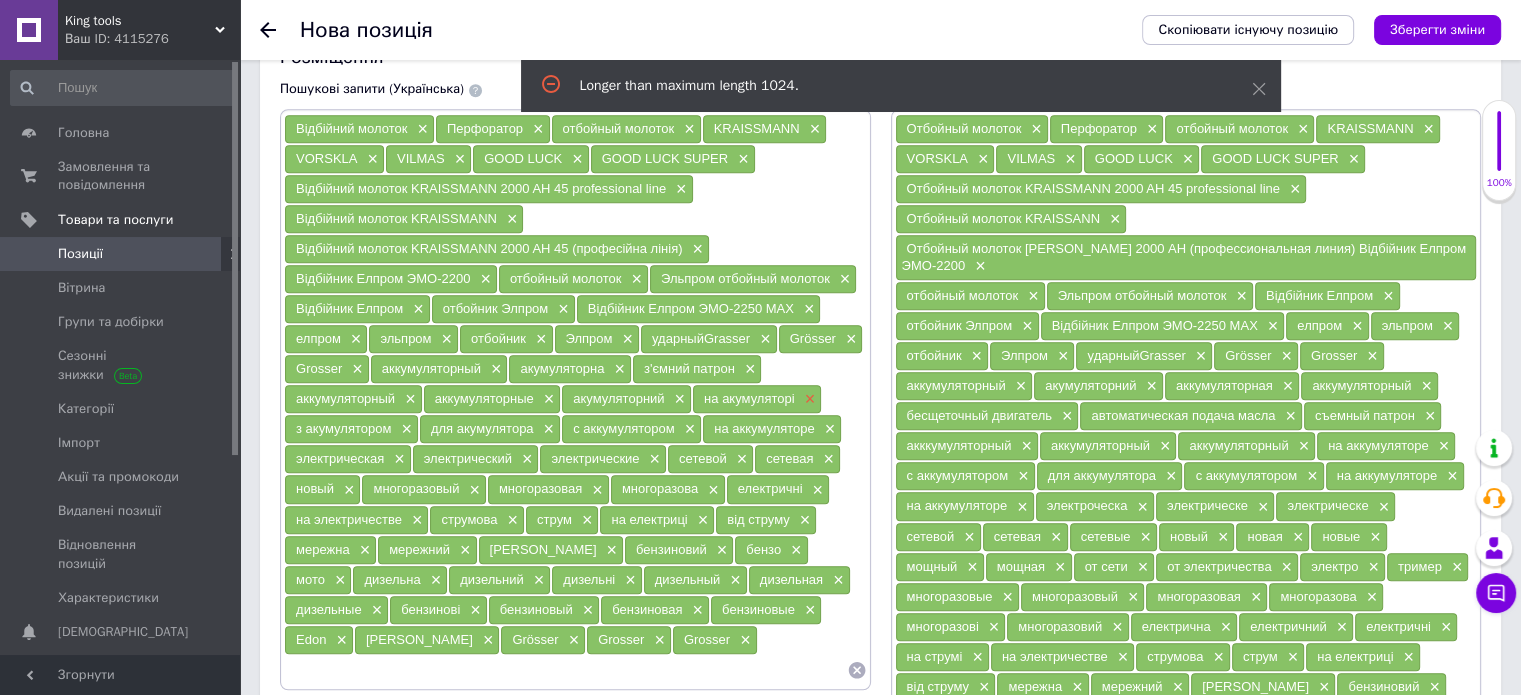 click on "×" at bounding box center [808, 399] 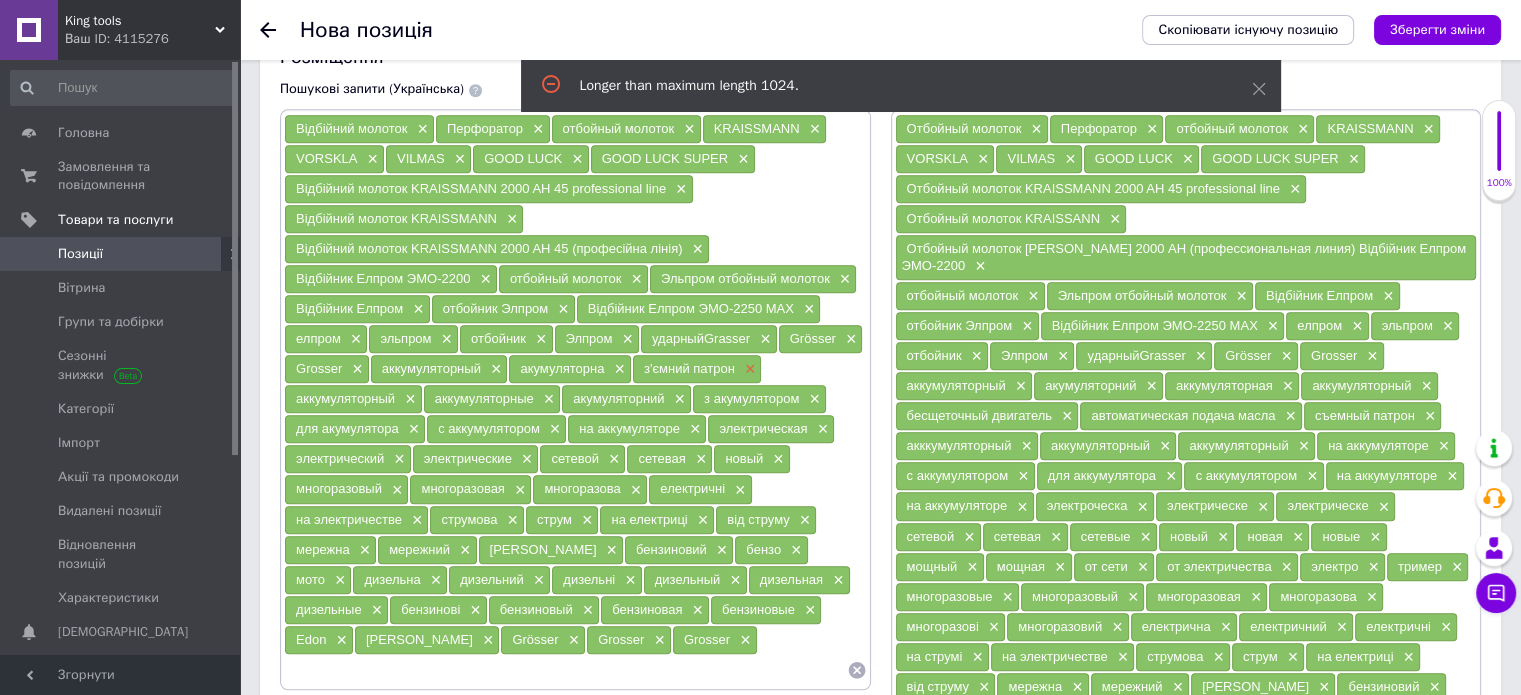 click on "×" at bounding box center (748, 369) 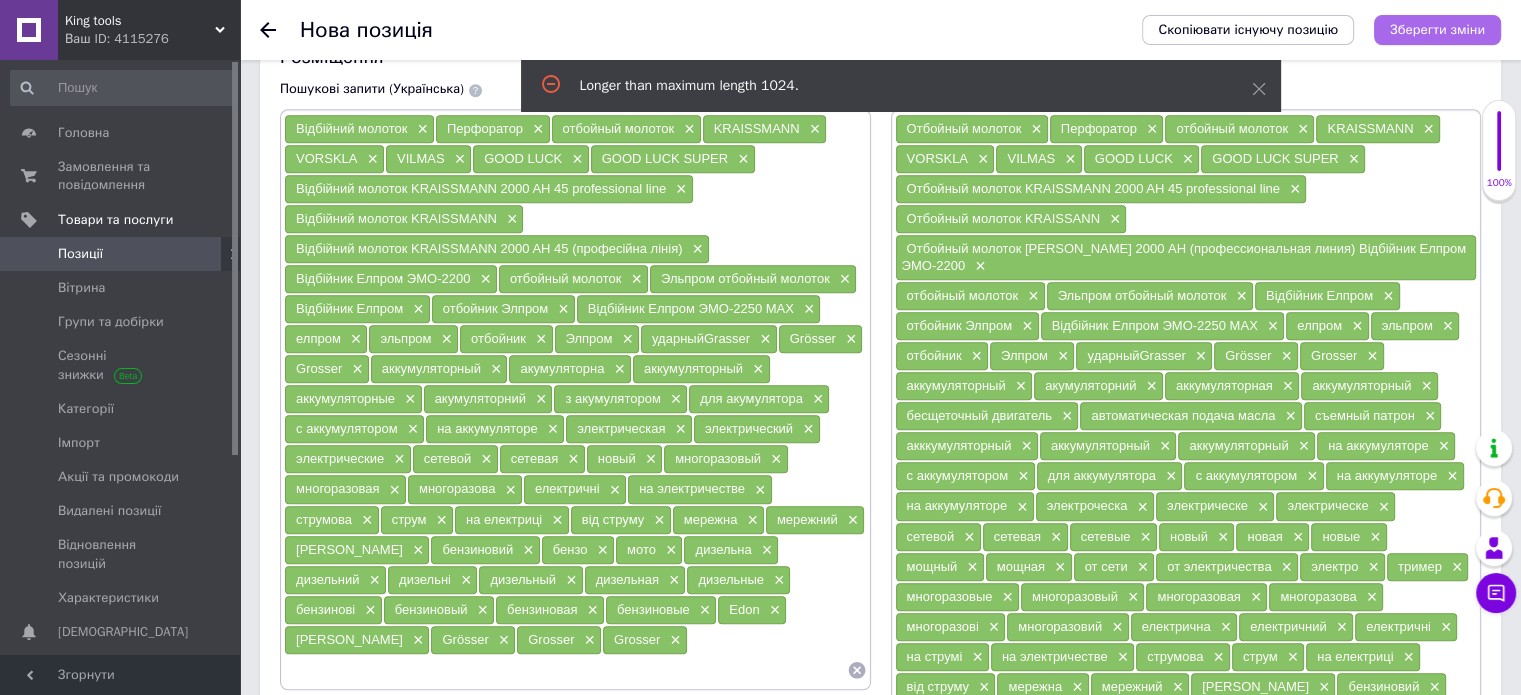 click on "Зберегти зміни" at bounding box center (1437, 29) 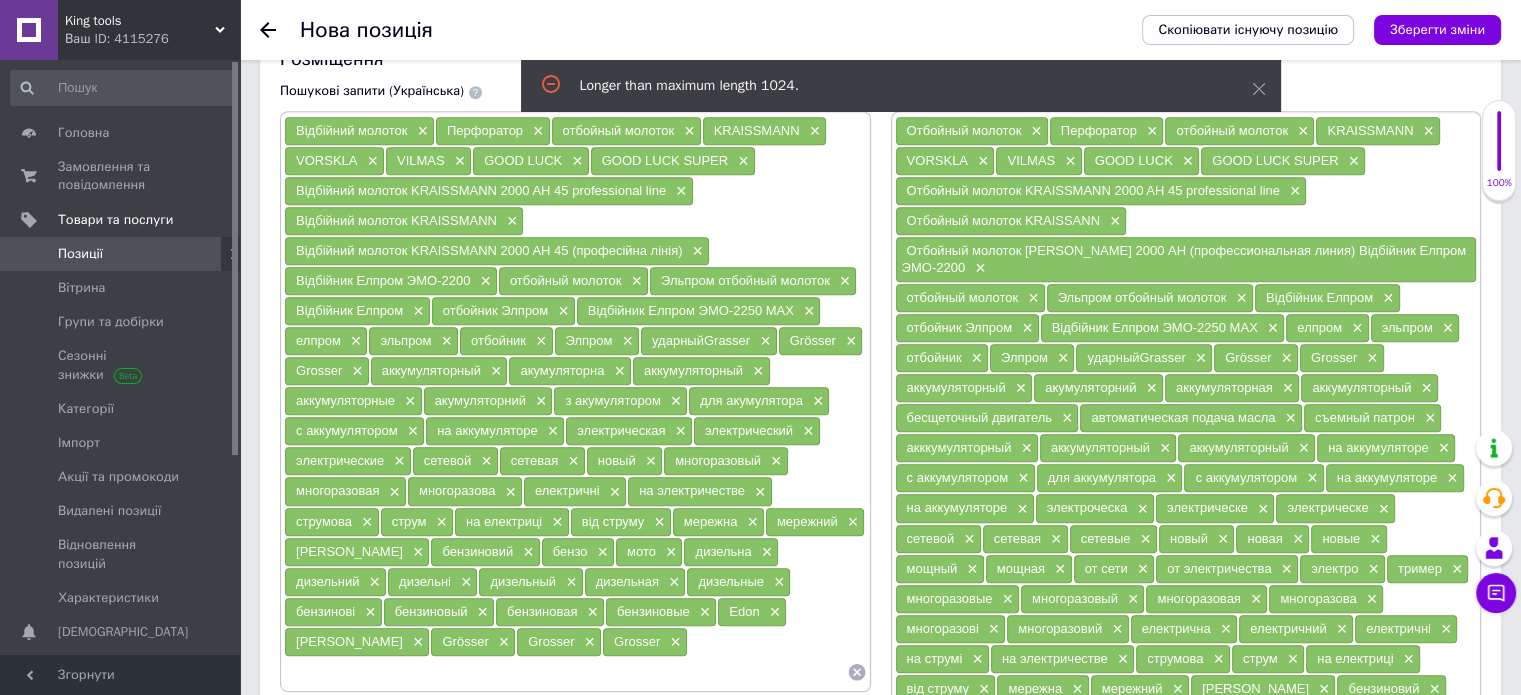 scroll, scrollTop: 1219, scrollLeft: 0, axis: vertical 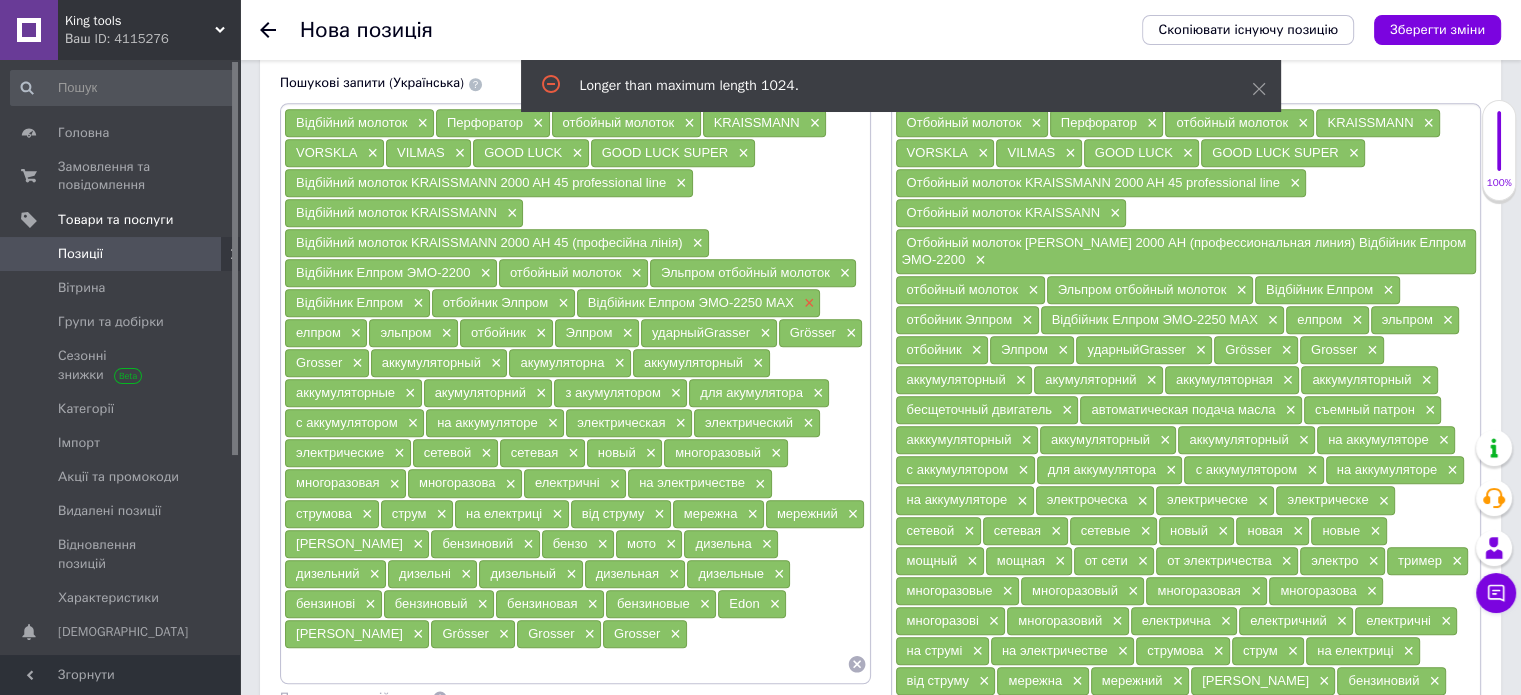 click on "×" at bounding box center [807, 303] 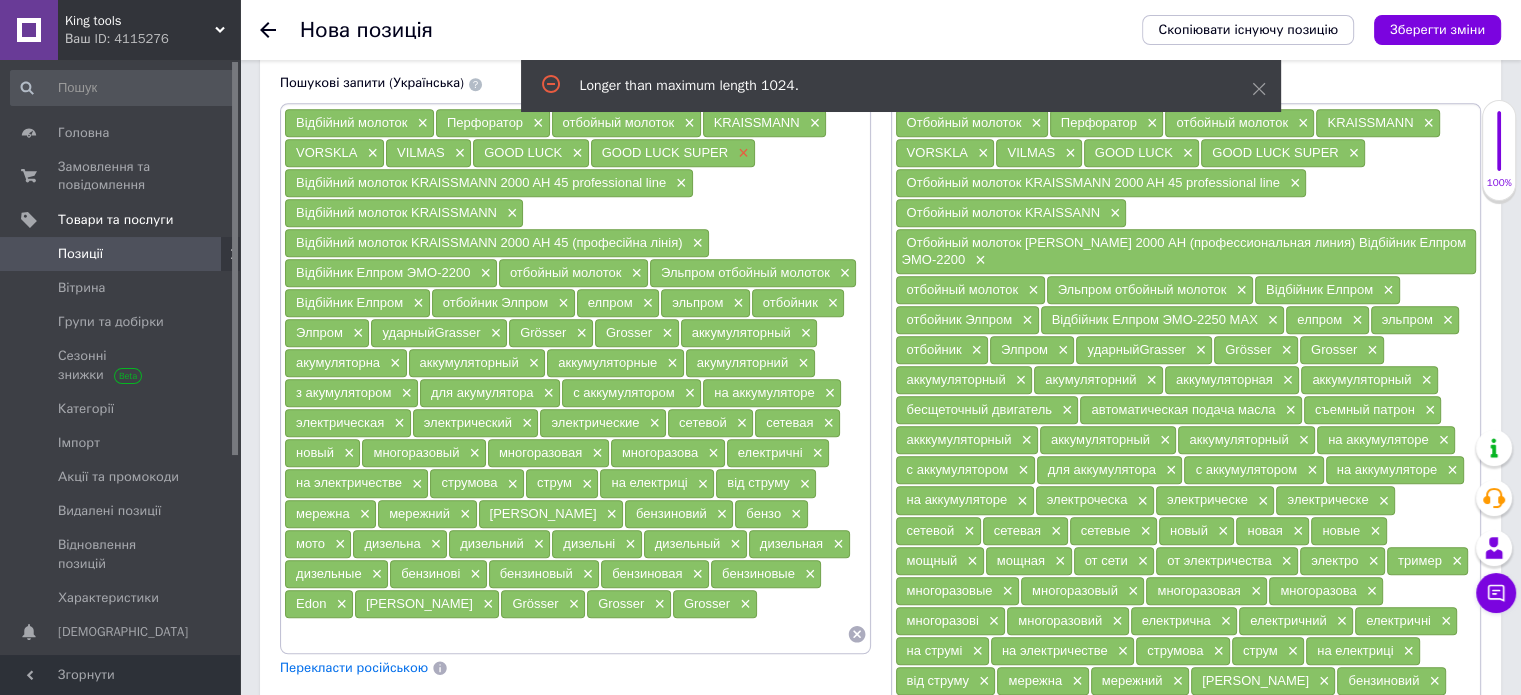 click on "×" at bounding box center [741, 153] 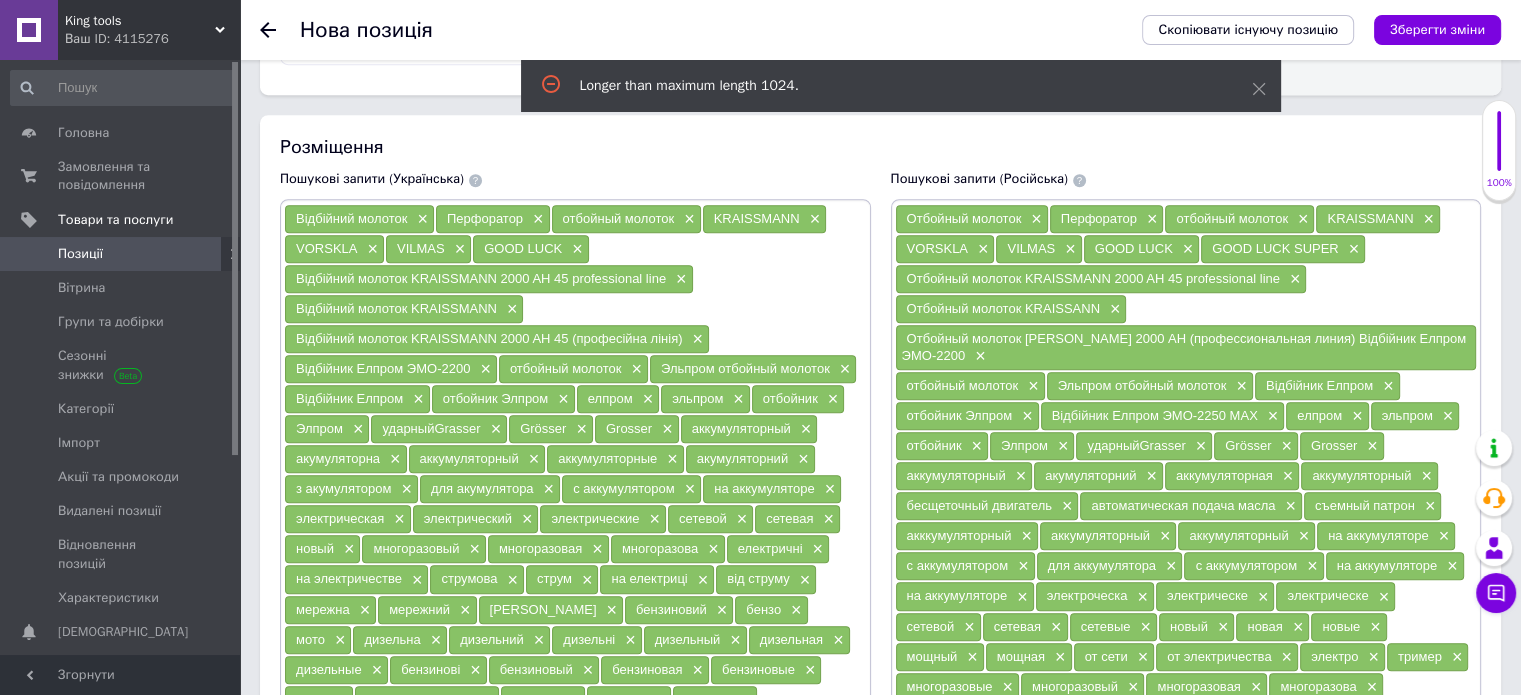 scroll, scrollTop: 1119, scrollLeft: 0, axis: vertical 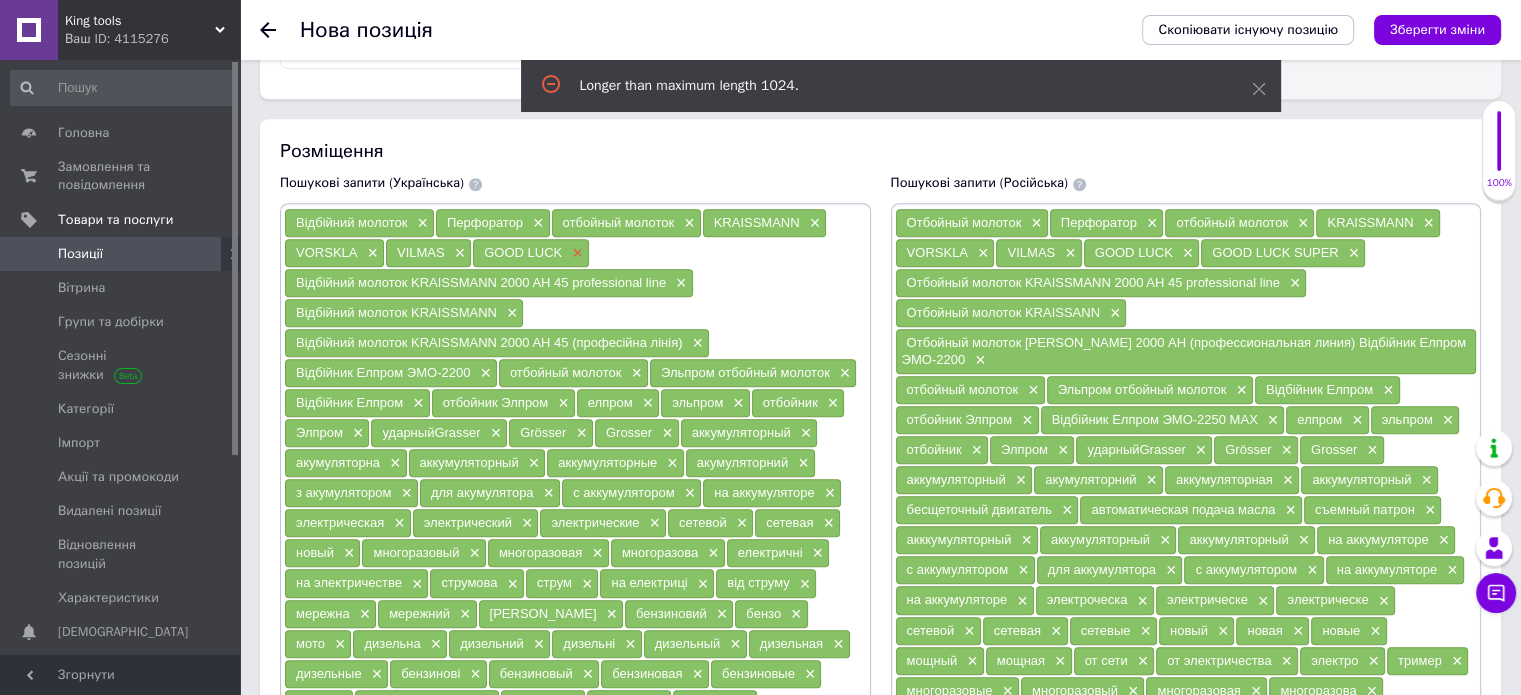 click on "×" at bounding box center [575, 253] 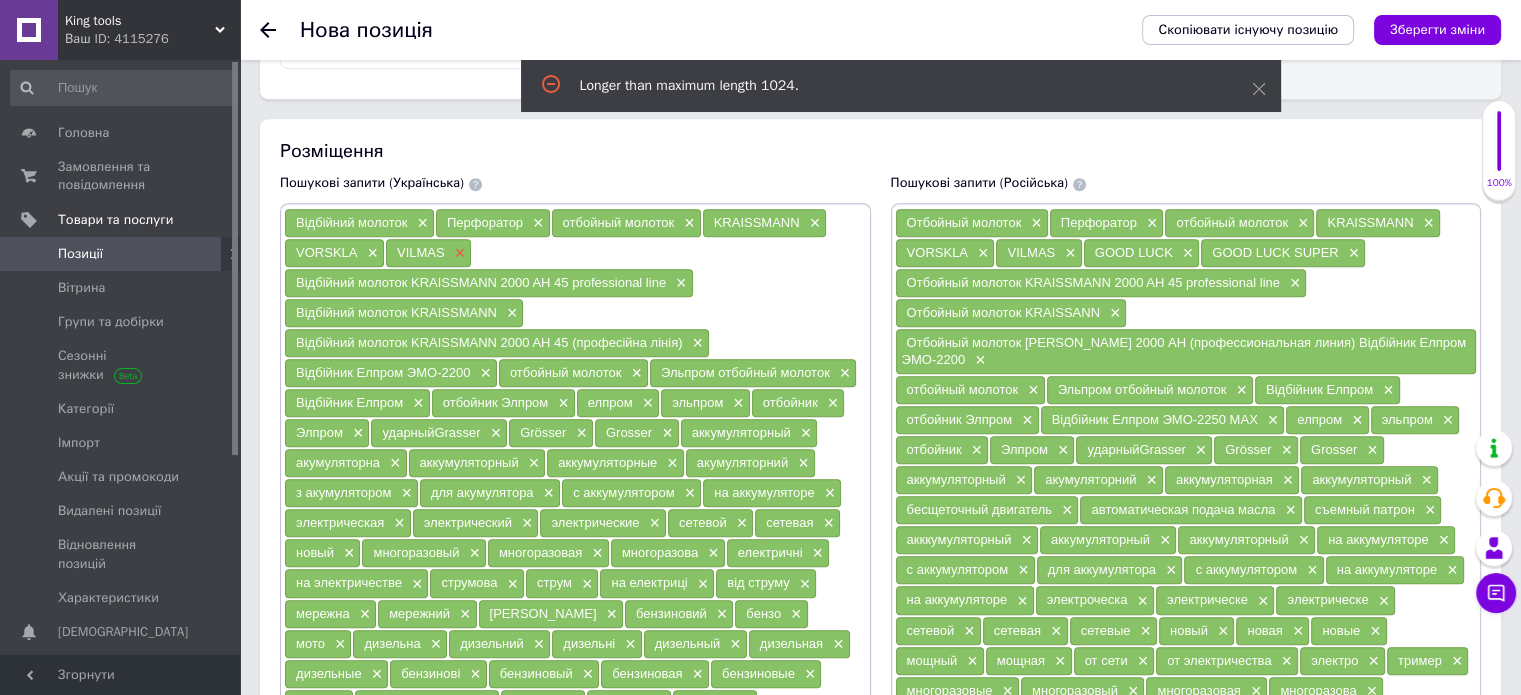 click on "×" at bounding box center (458, 253) 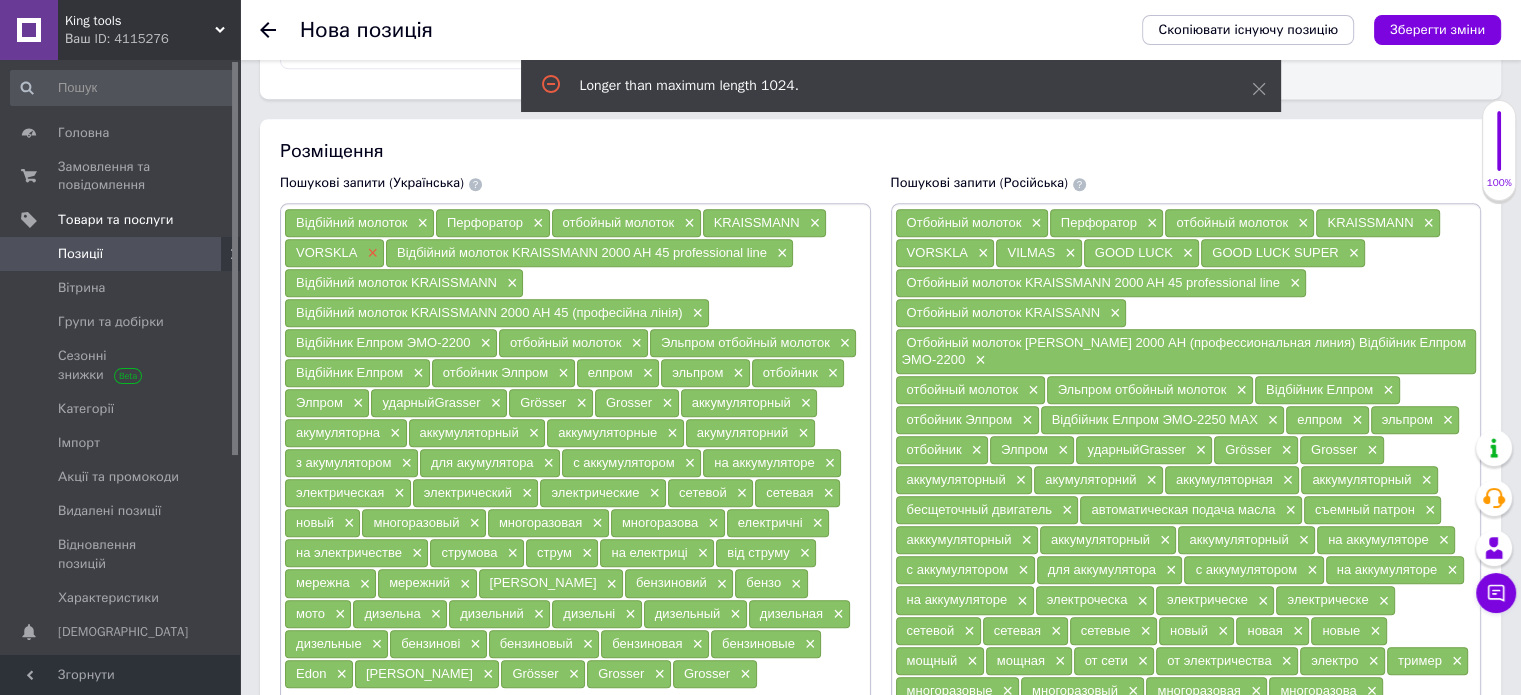 click on "×" at bounding box center [370, 253] 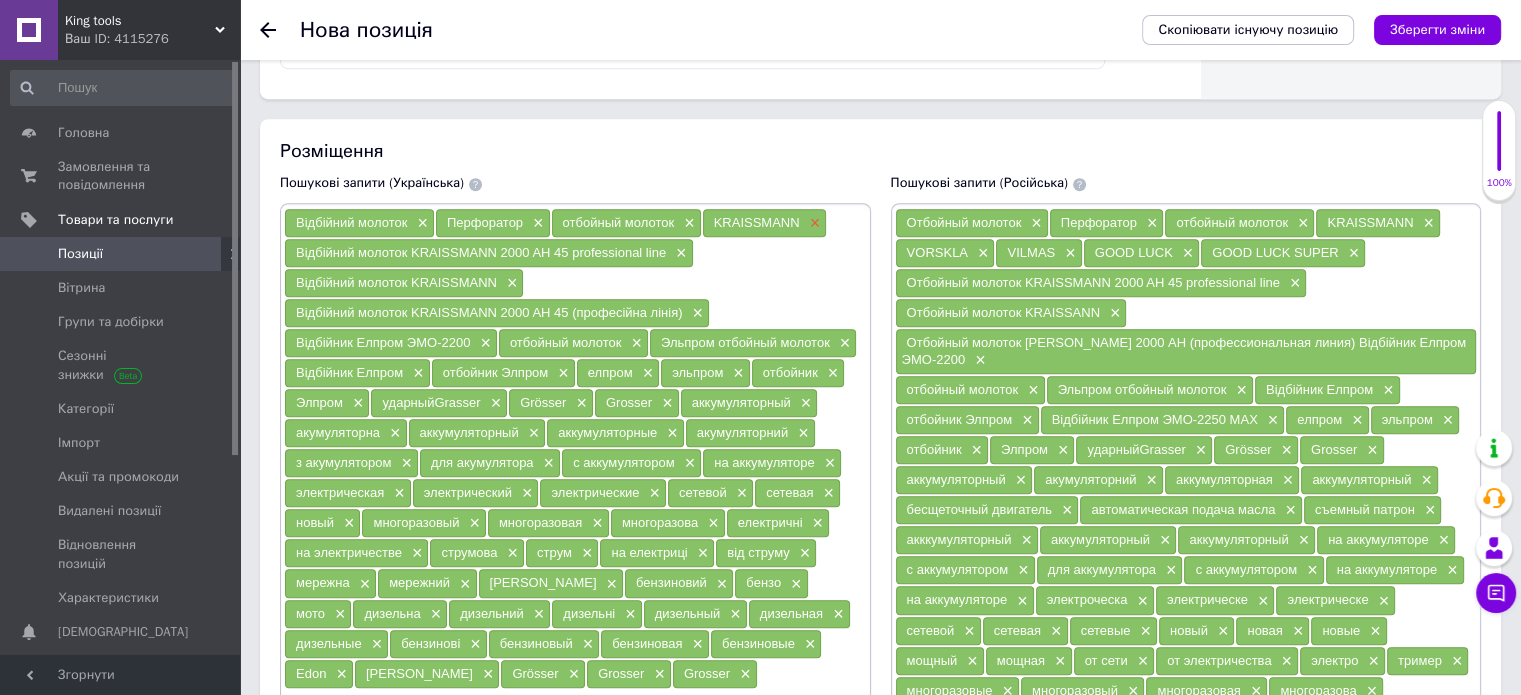 click on "×" at bounding box center (813, 223) 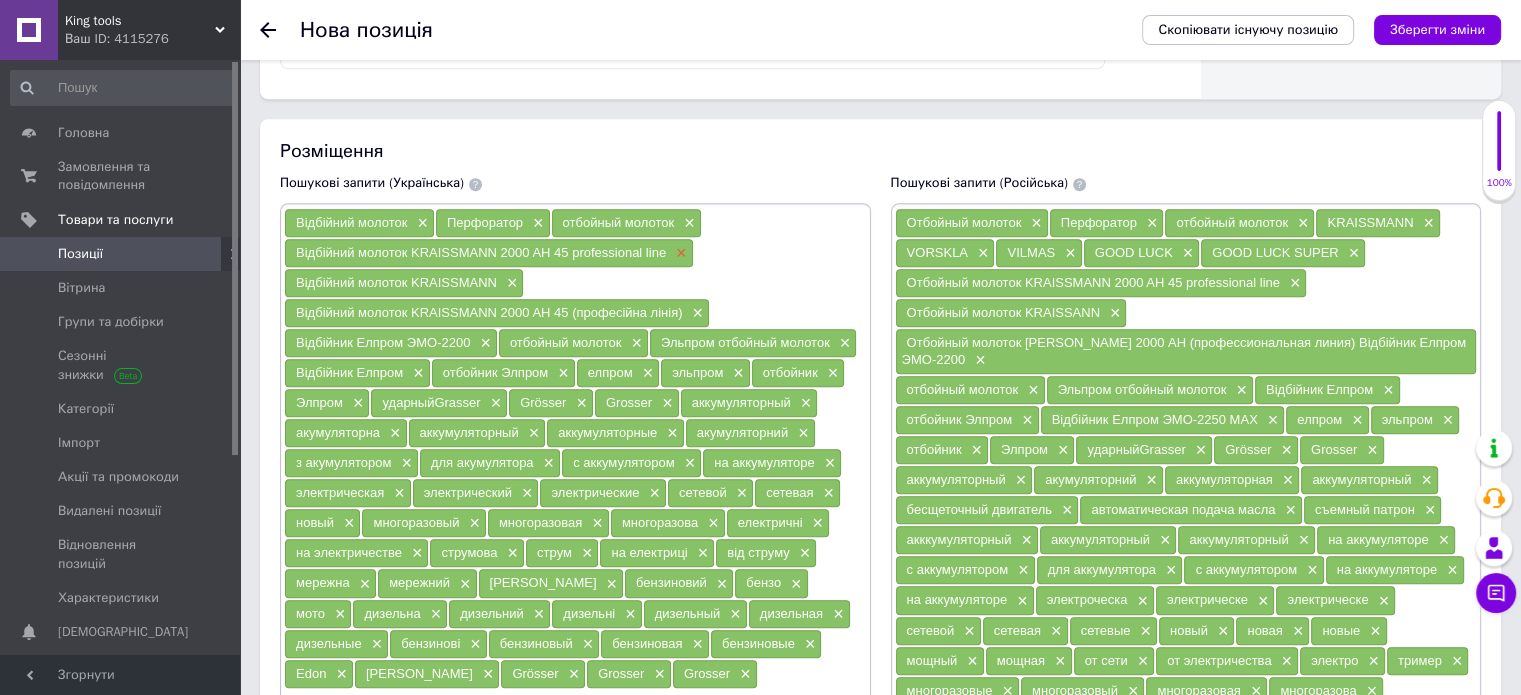 click on "×" at bounding box center (679, 253) 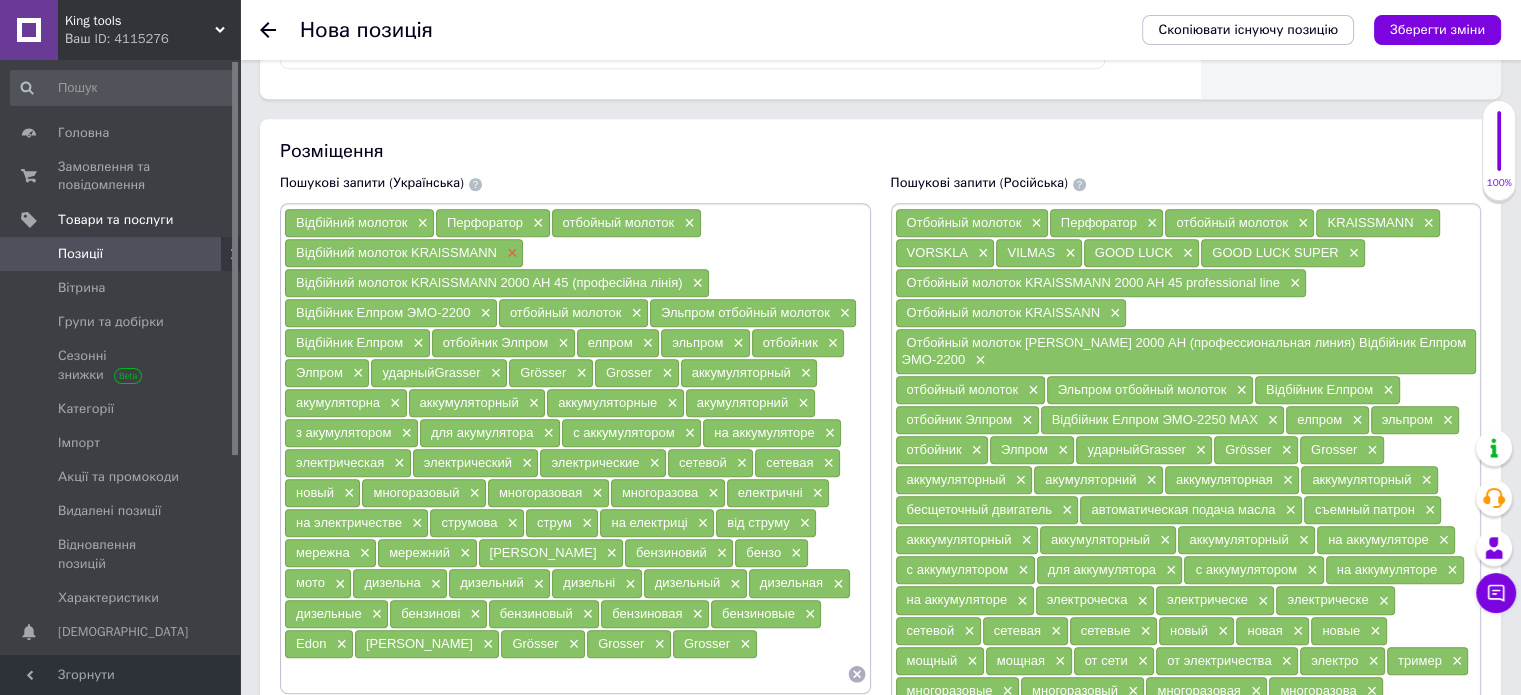 click on "×" at bounding box center [510, 253] 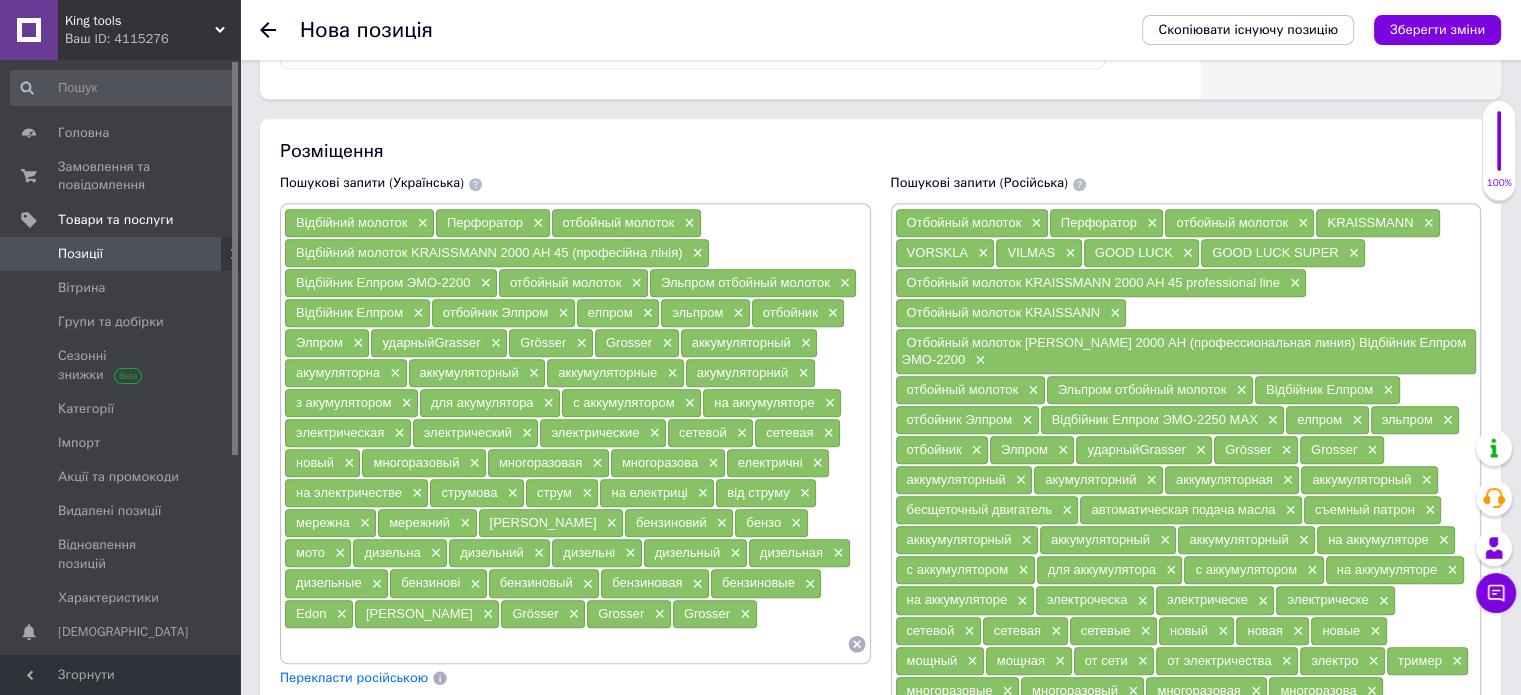 click on "Відбійний молоток KRAISSMANN 2000 AH 45 (професійна лінія) ×" at bounding box center (497, 253) 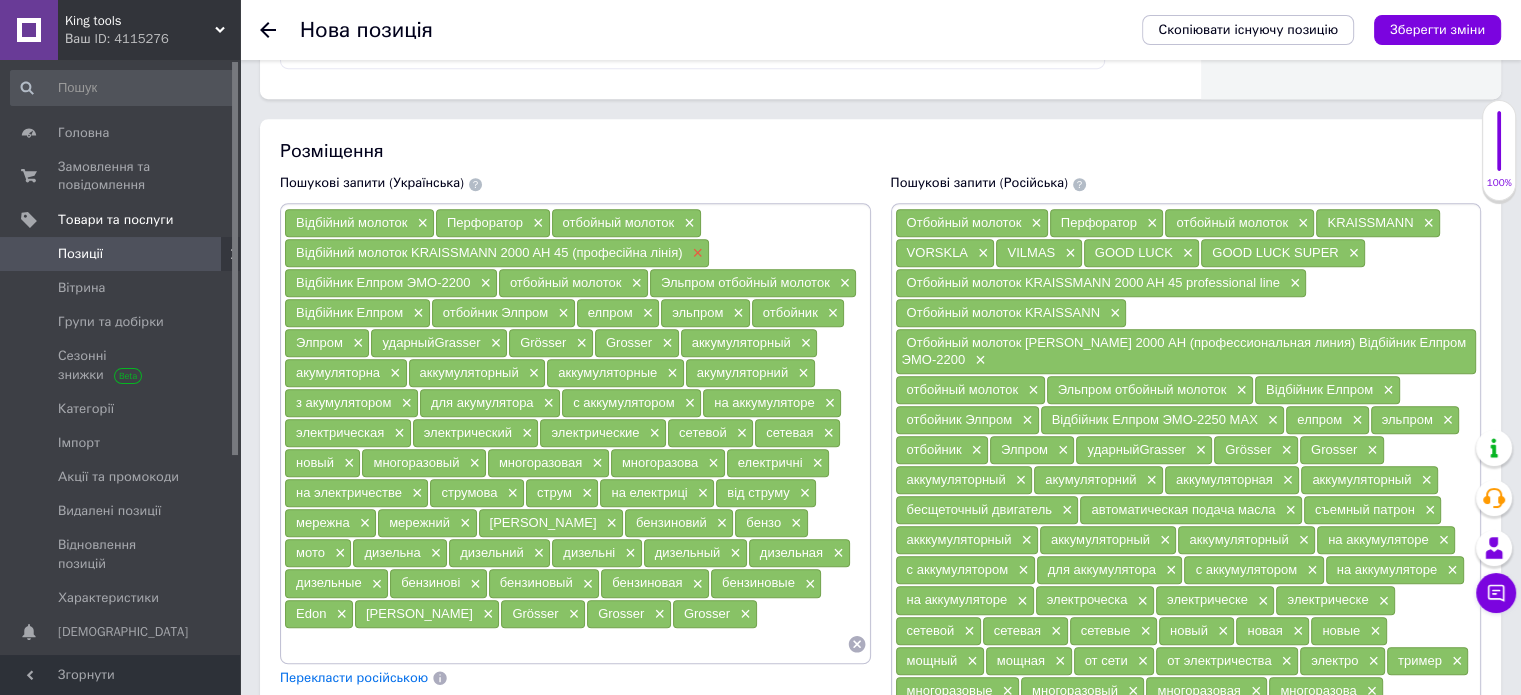 click on "×" at bounding box center [695, 253] 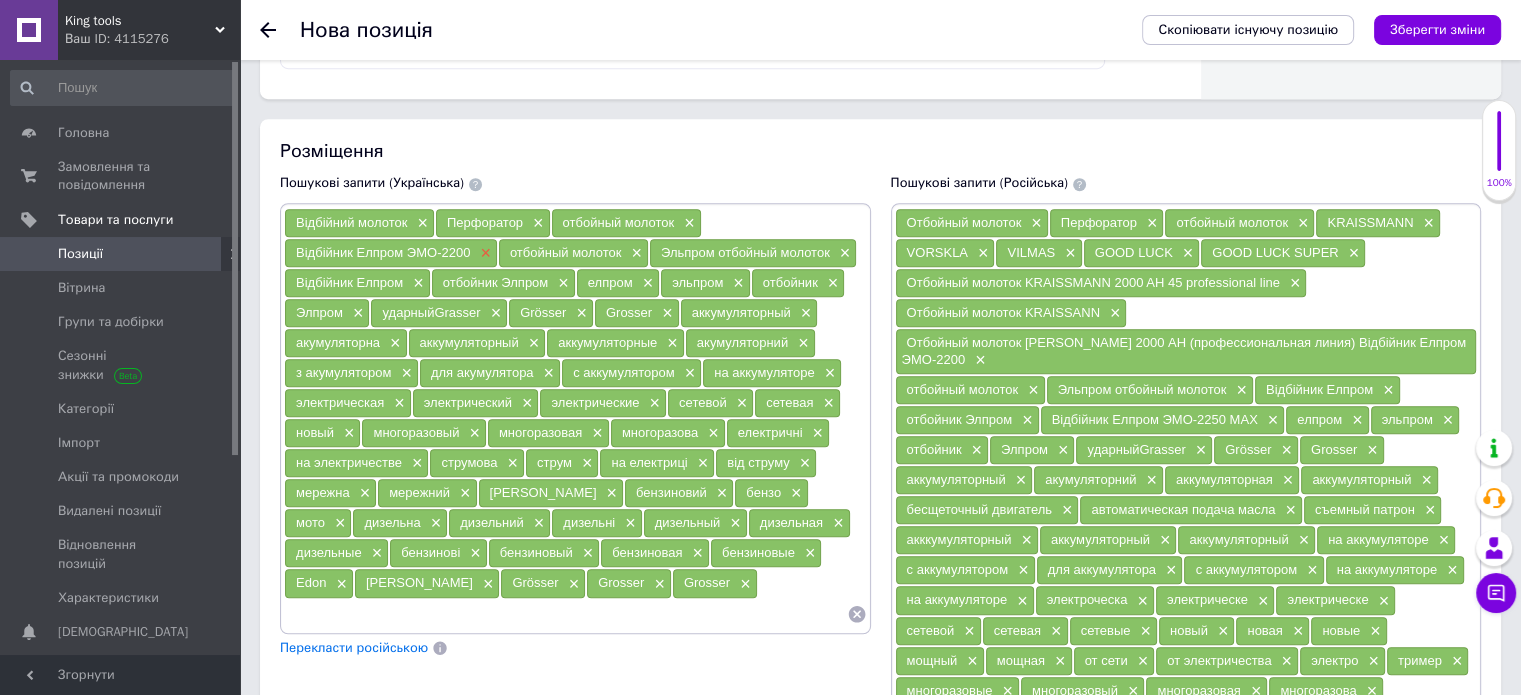 click on "×" at bounding box center (483, 253) 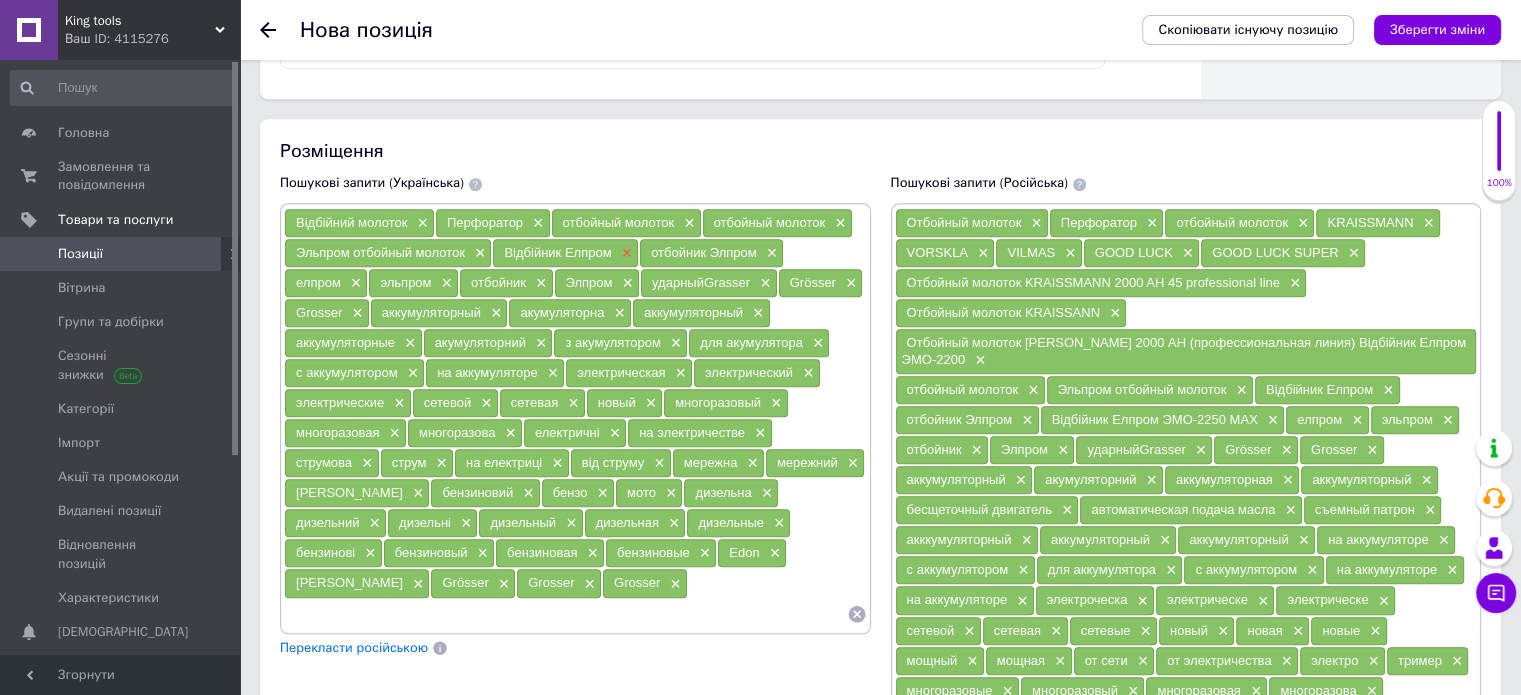 click on "×" at bounding box center [625, 253] 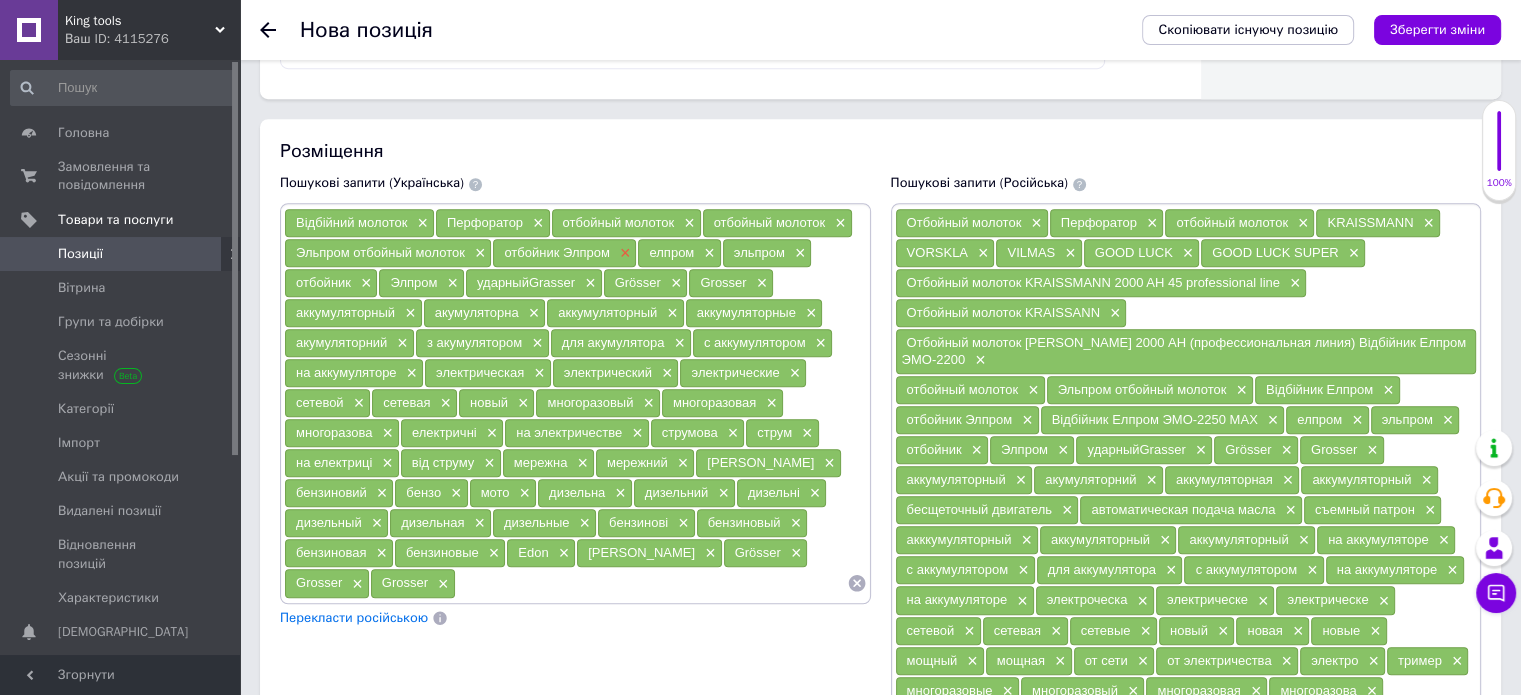 click on "×" at bounding box center (623, 253) 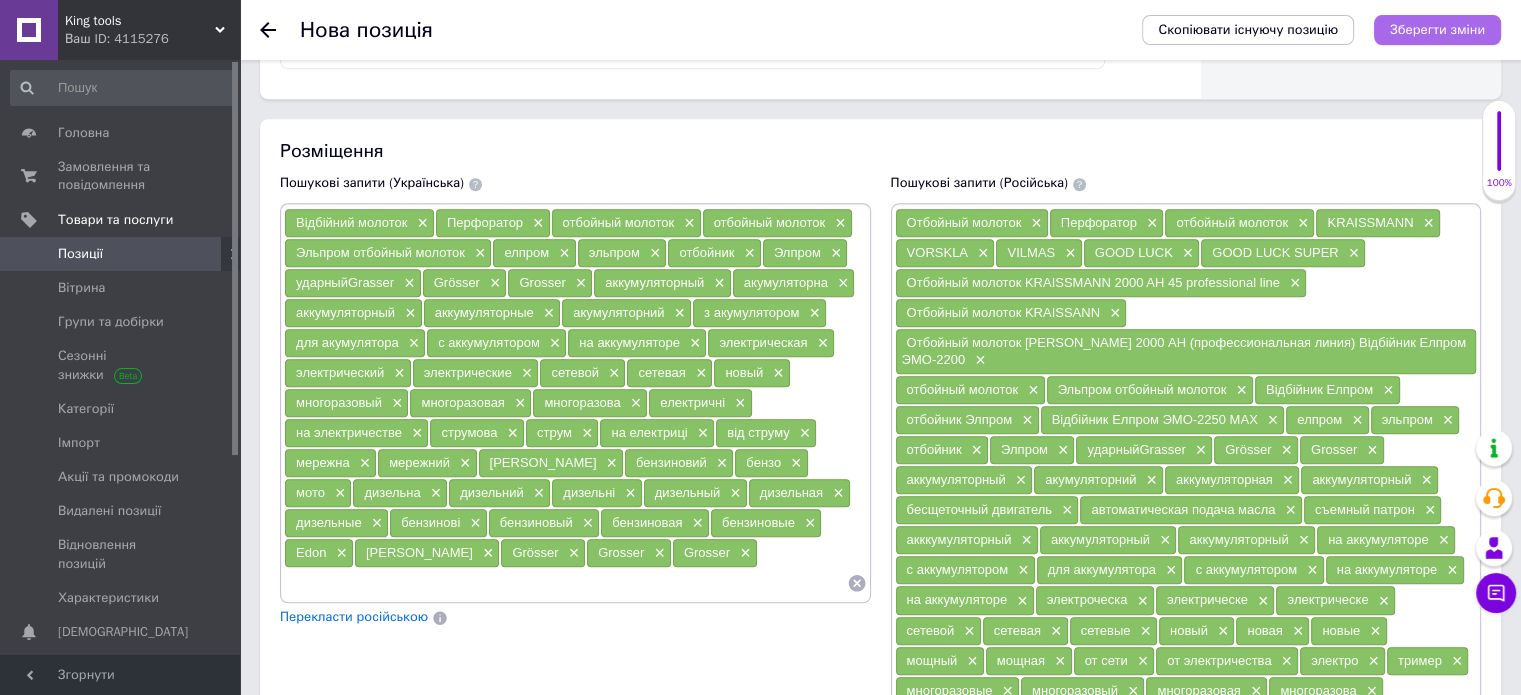 click on "Зберегти зміни" at bounding box center [1437, 29] 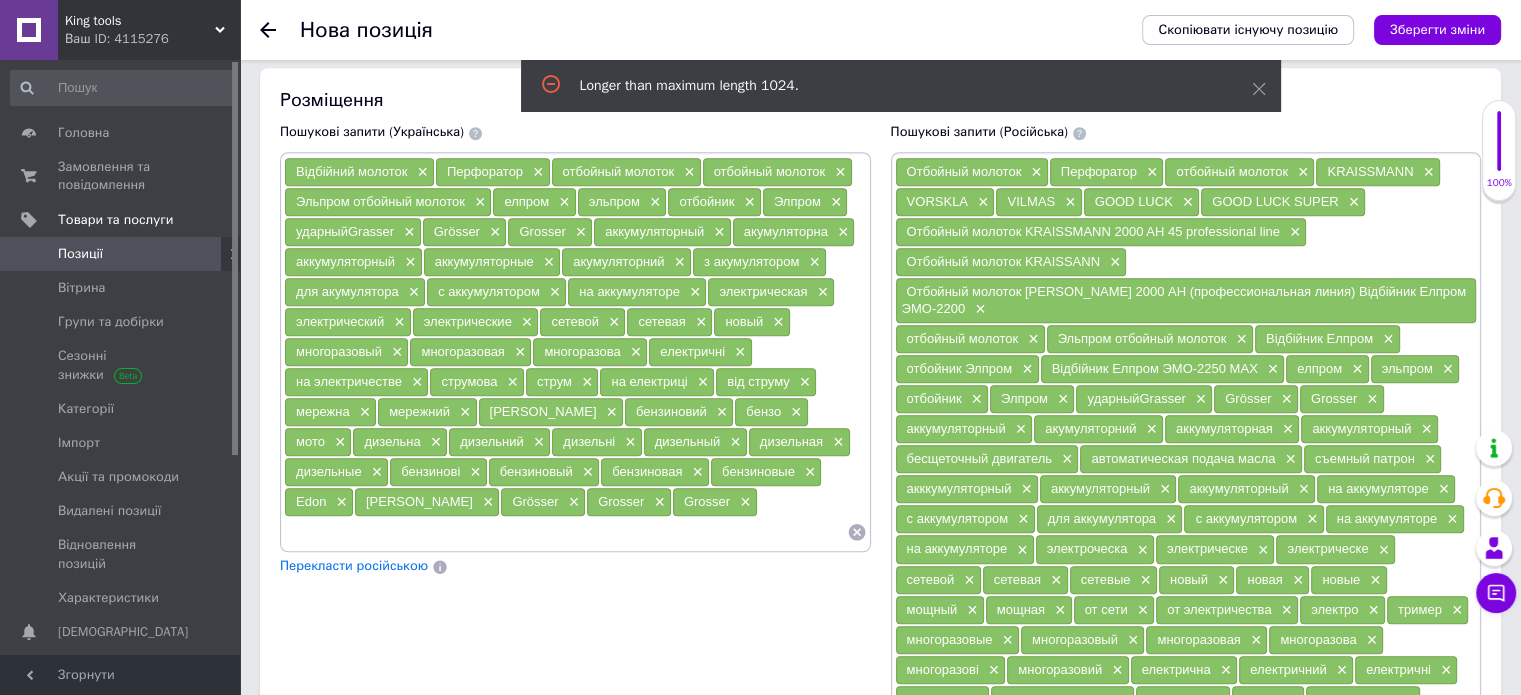 scroll, scrollTop: 1119, scrollLeft: 0, axis: vertical 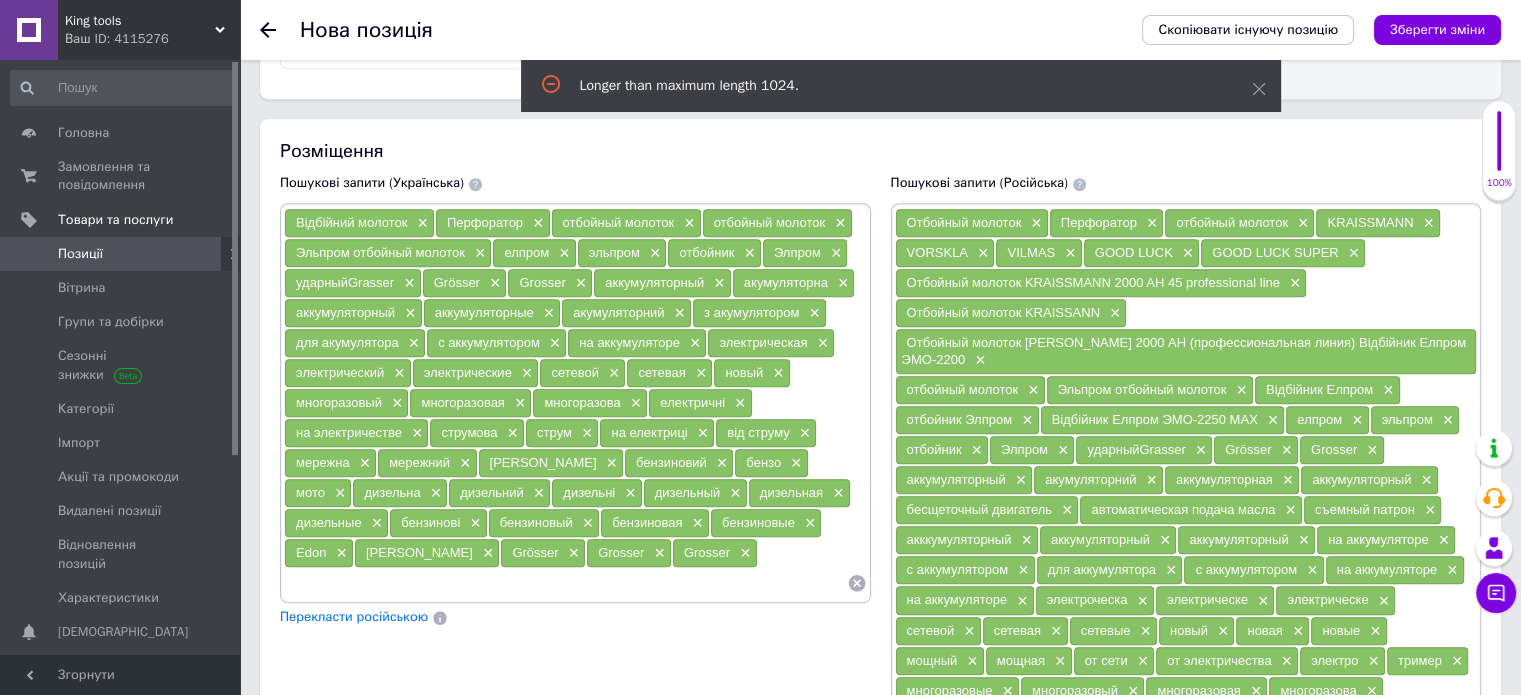 click on "Перекласти російською" at bounding box center [354, 616] 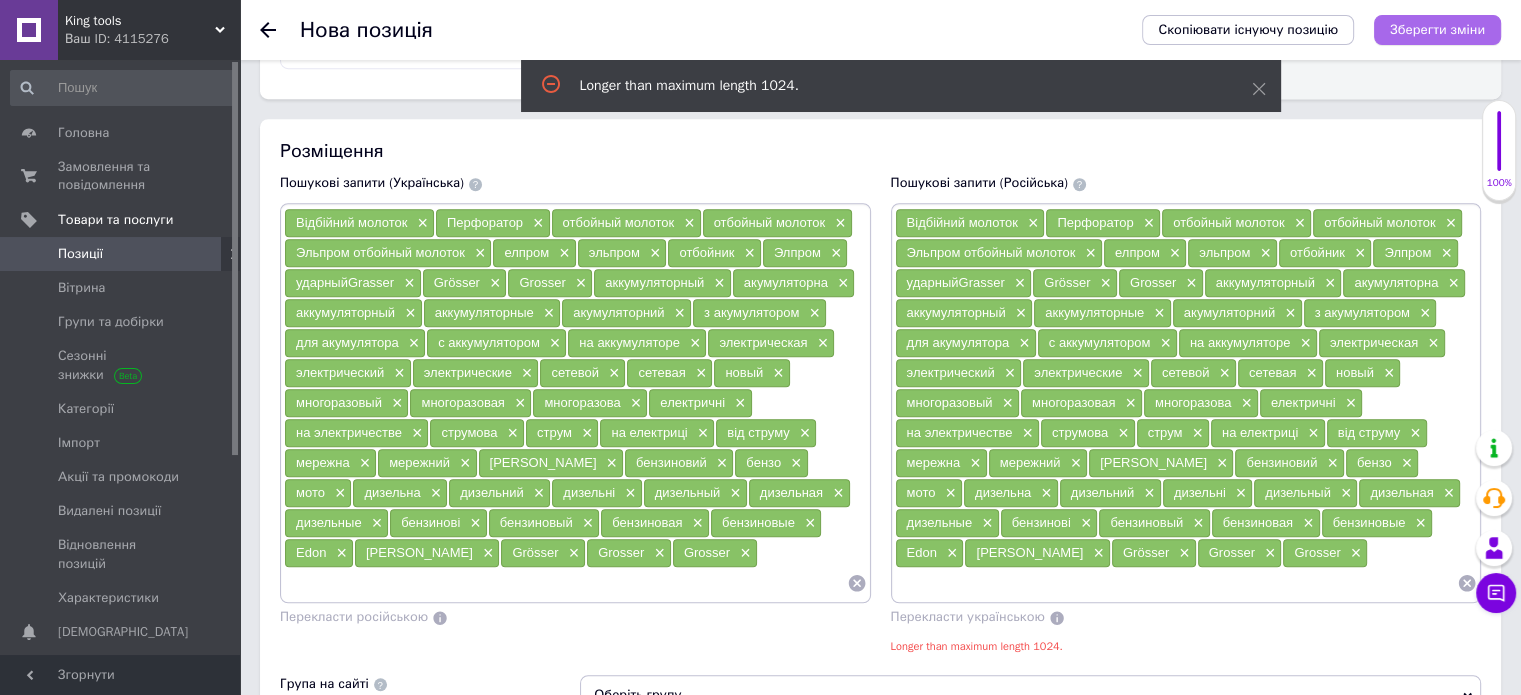 click on "Зберегти зміни" at bounding box center [1437, 30] 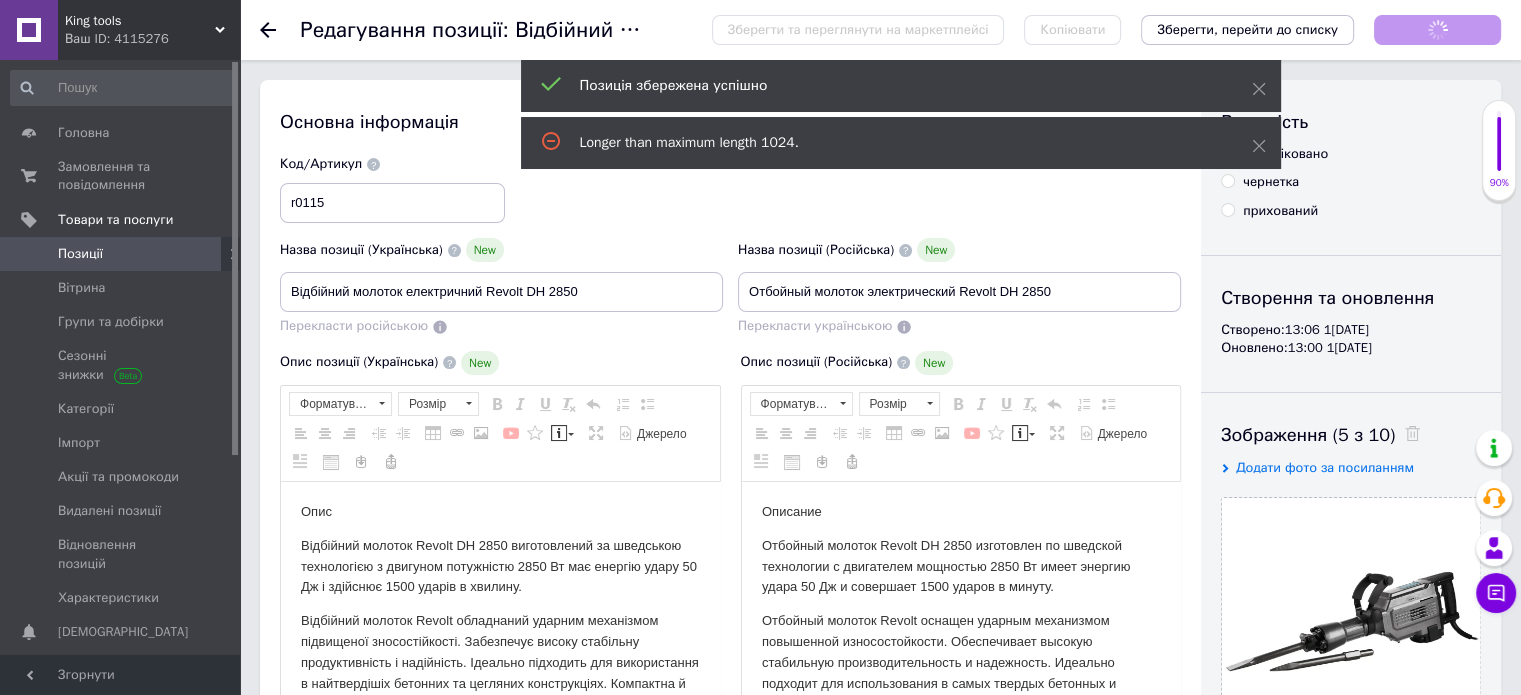 scroll, scrollTop: 0, scrollLeft: 0, axis: both 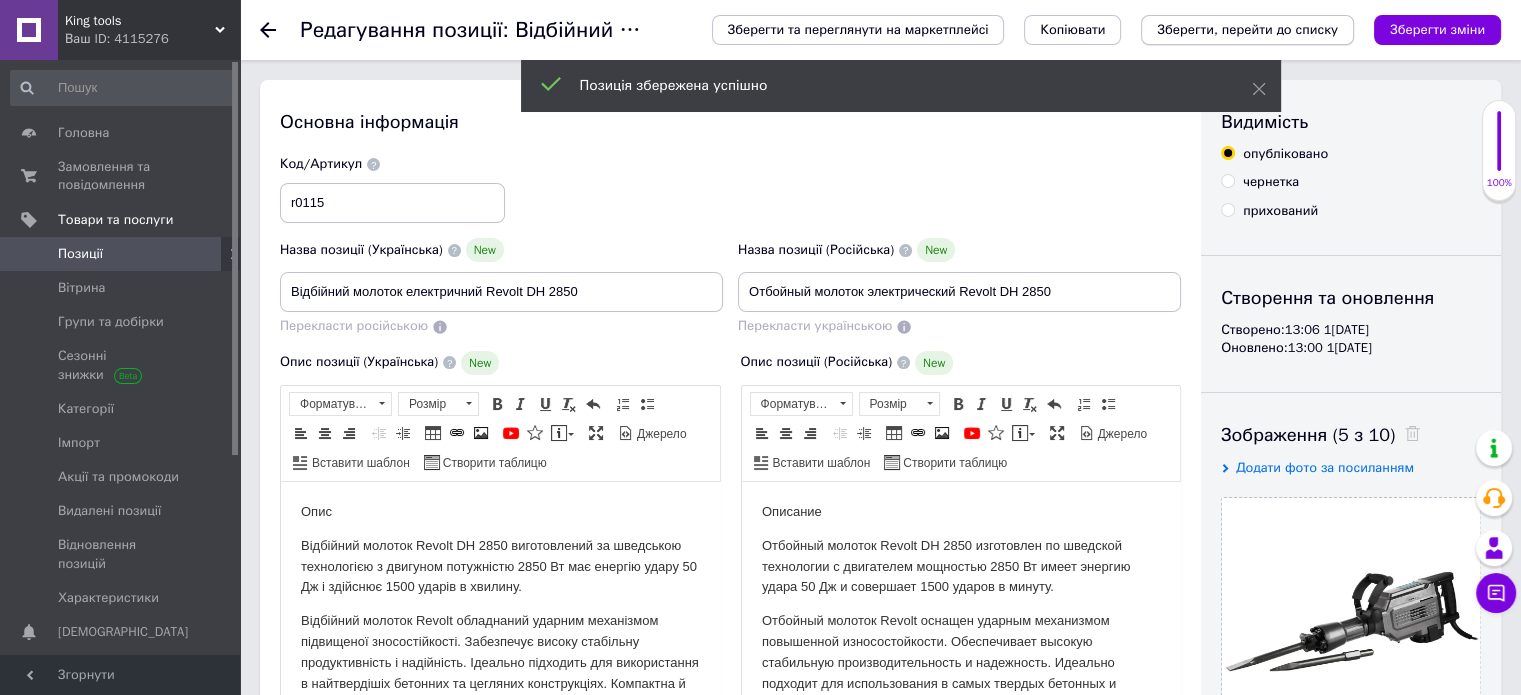 click on "Зберегти, перейти до списку" at bounding box center [1247, 29] 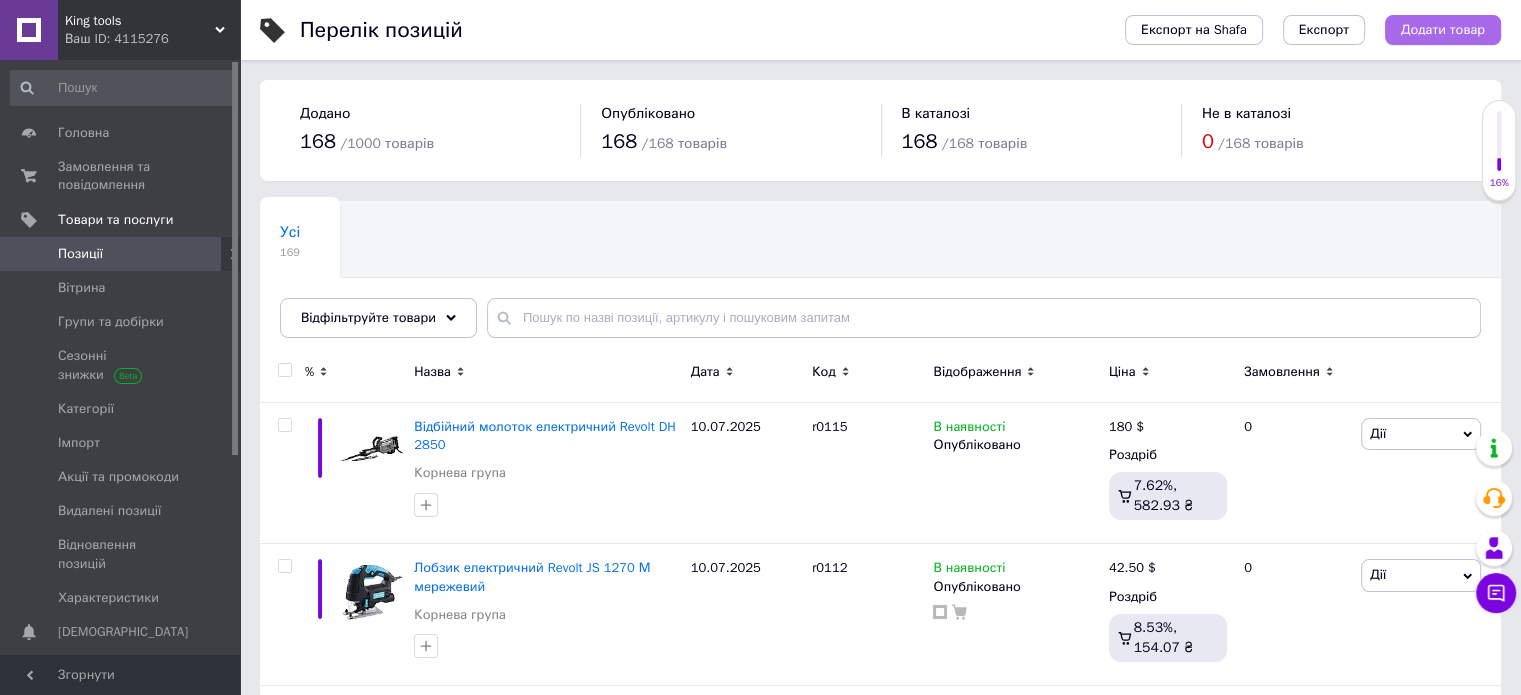 click on "Додати товар" at bounding box center [1443, 30] 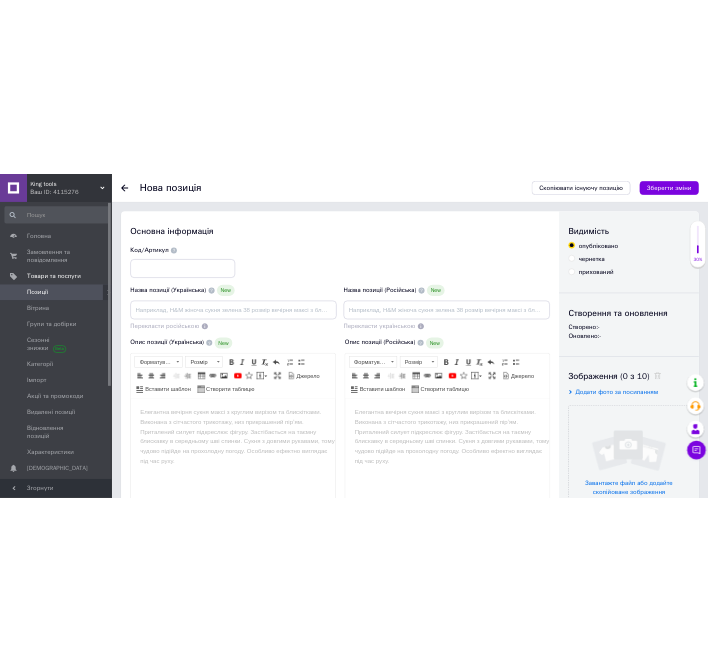 scroll, scrollTop: 0, scrollLeft: 0, axis: both 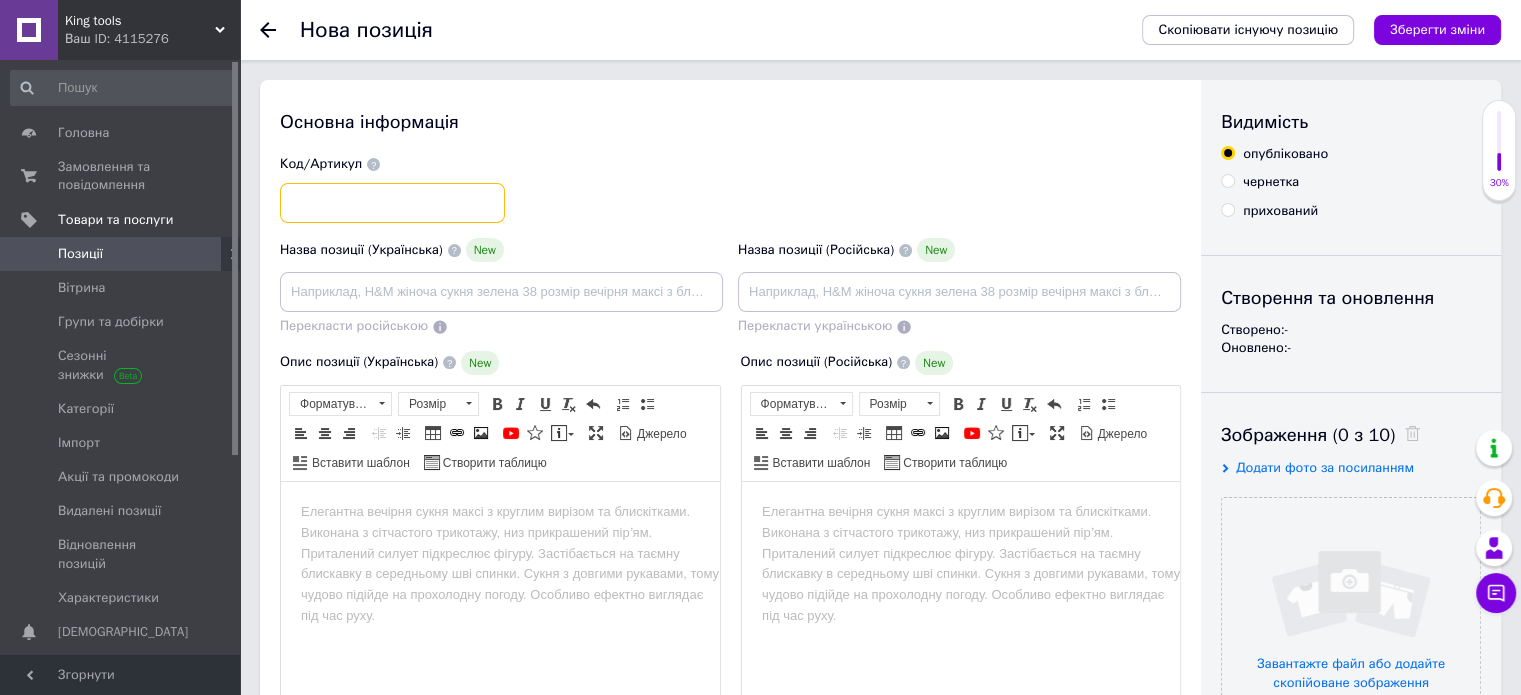 click at bounding box center [392, 203] 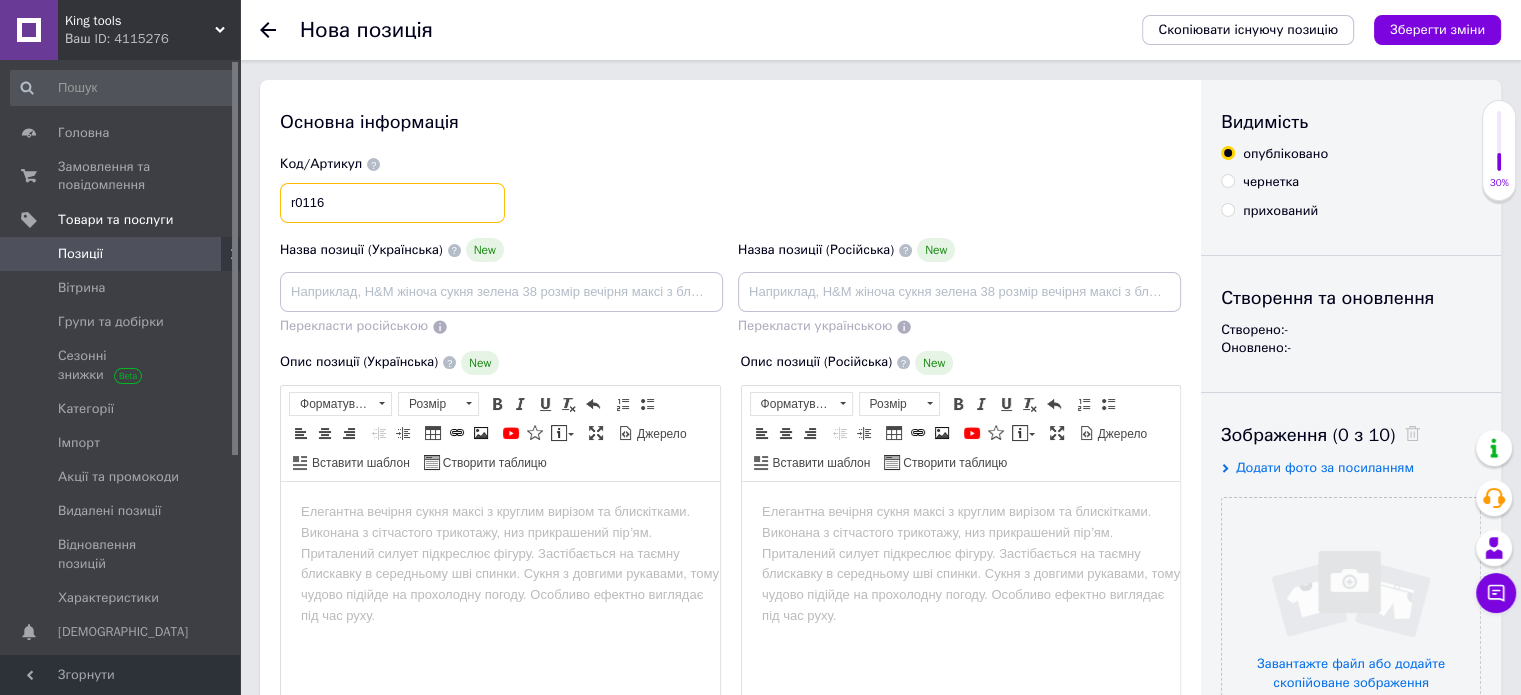 type on "r0116" 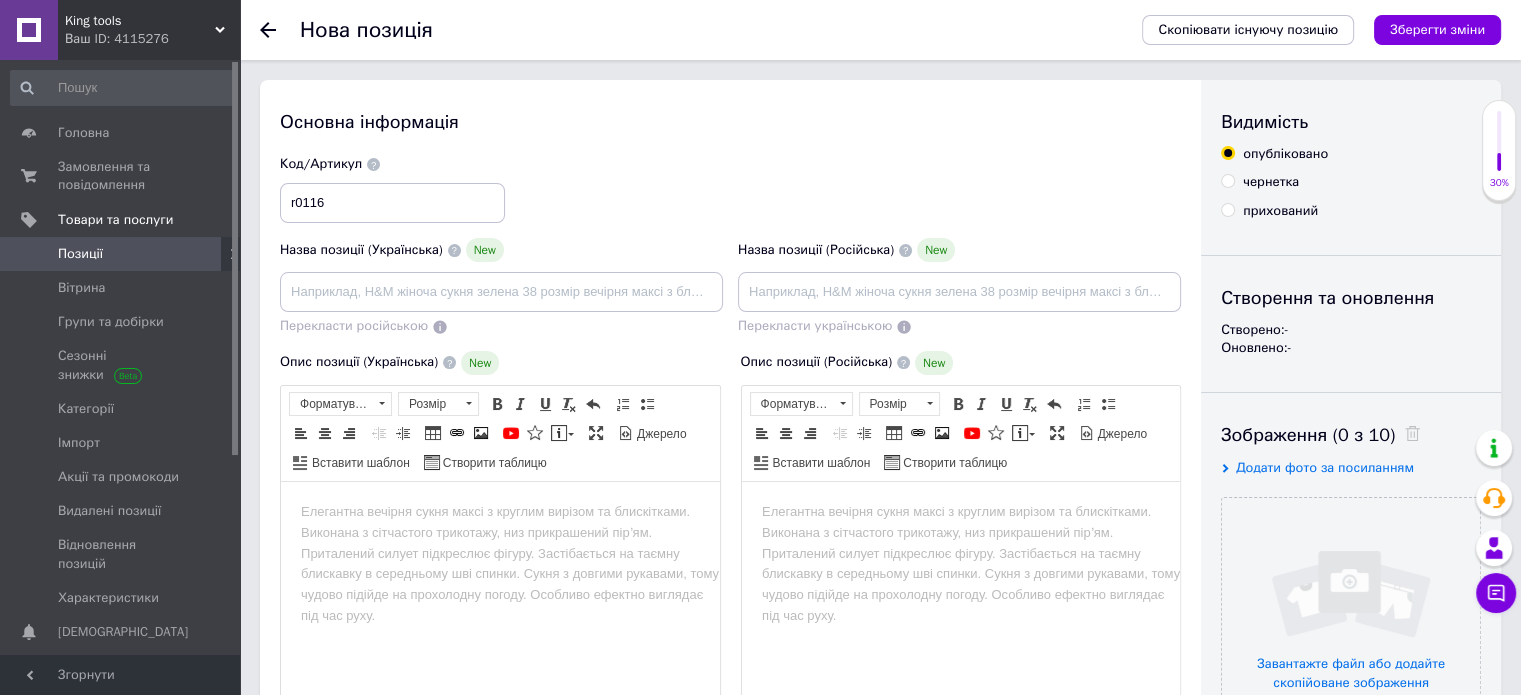 click on "Код/Артикул r0116" at bounding box center [731, 189] 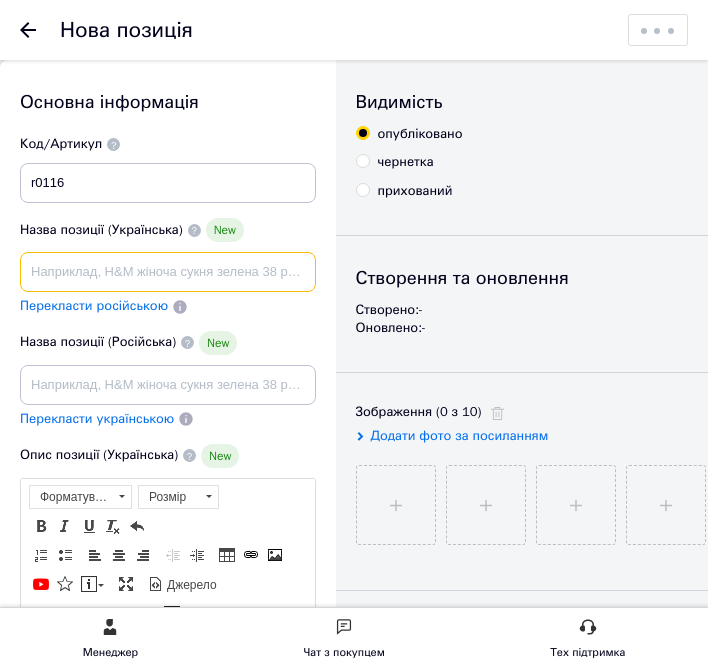 click at bounding box center [168, 272] 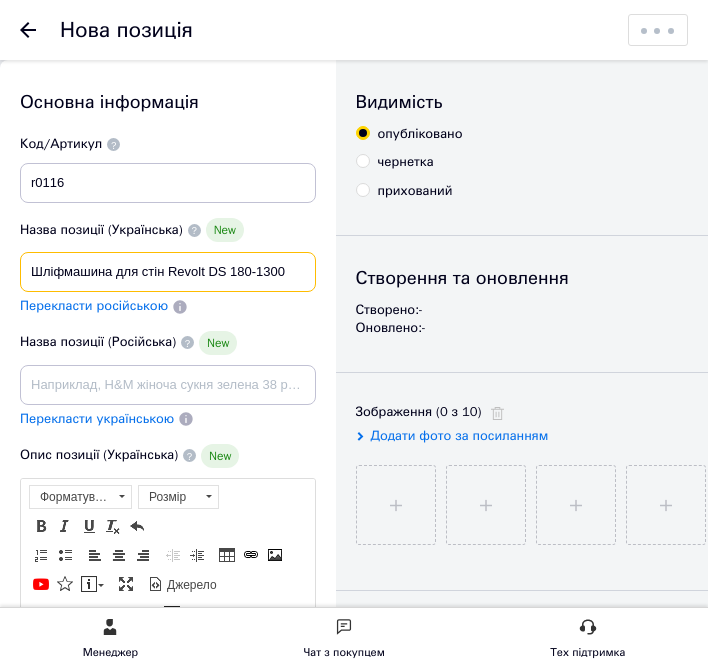 type on "Шліфмашина для стін Revolt DS 180-1300" 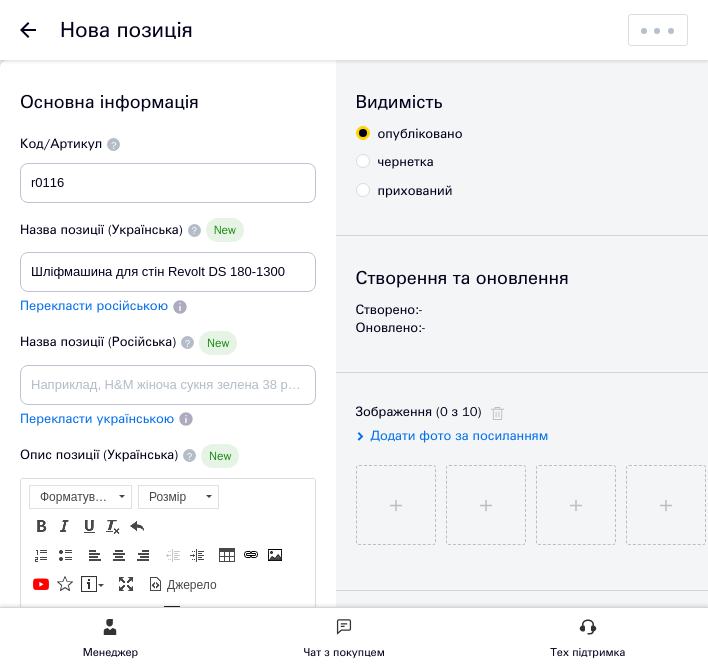 click on "Перекласти російською" at bounding box center (94, 305) 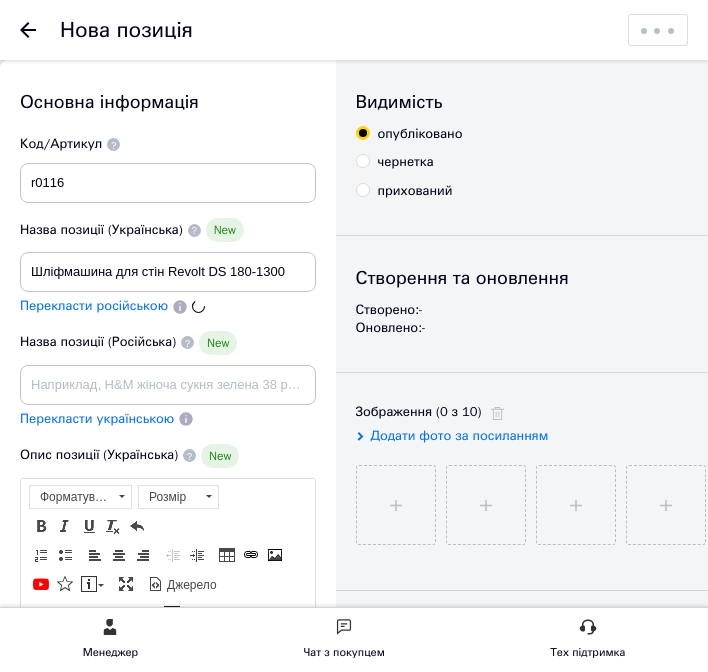 type on "Шлифмашина для стен Revolt DS 180-1300" 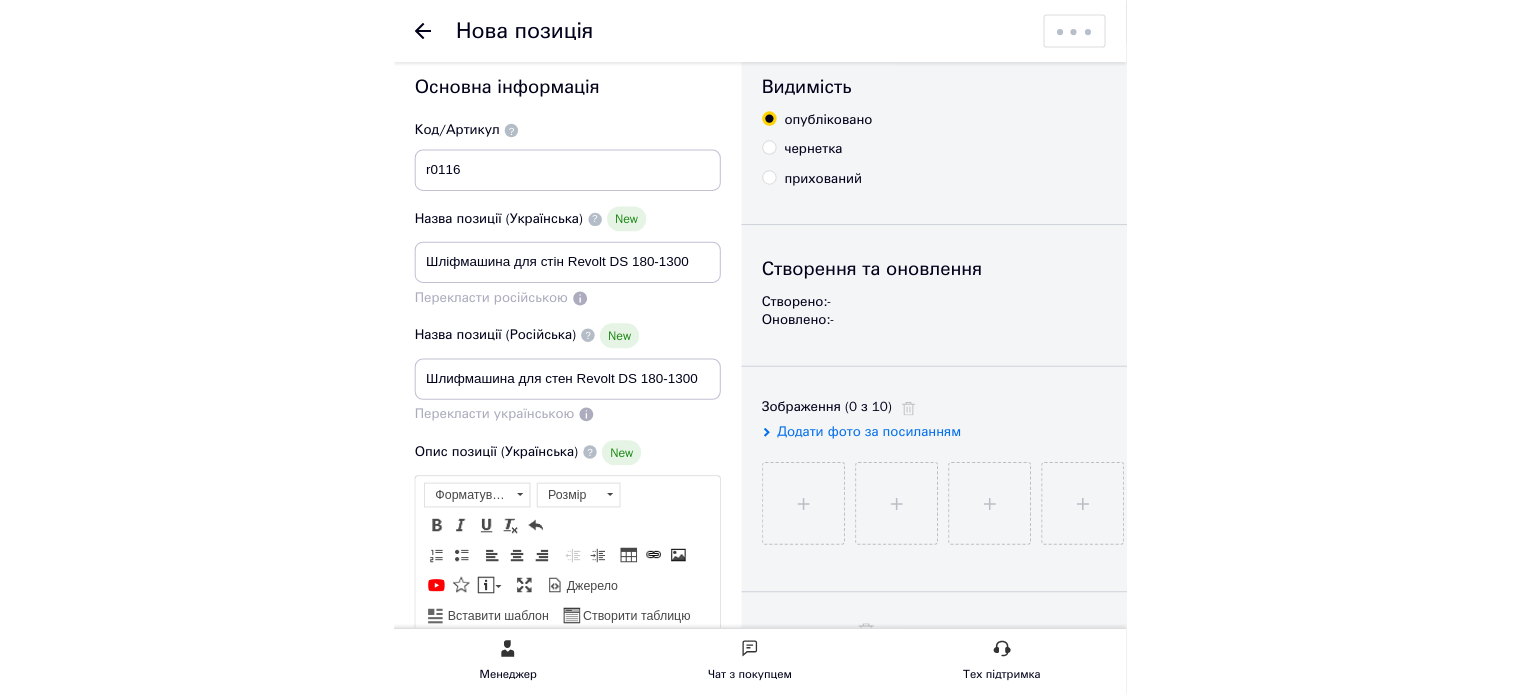 scroll, scrollTop: 0, scrollLeft: 0, axis: both 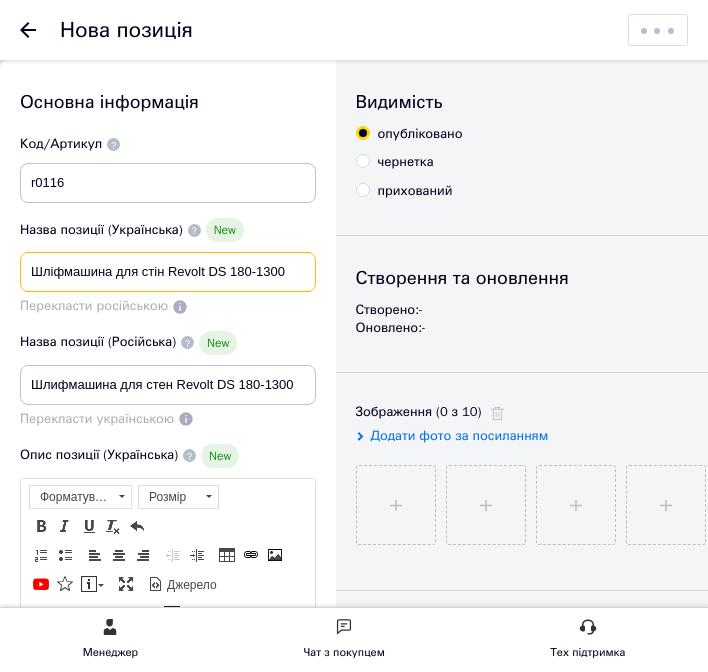 drag, startPoint x: 126, startPoint y: 263, endPoint x: 312, endPoint y: 272, distance: 186.21762 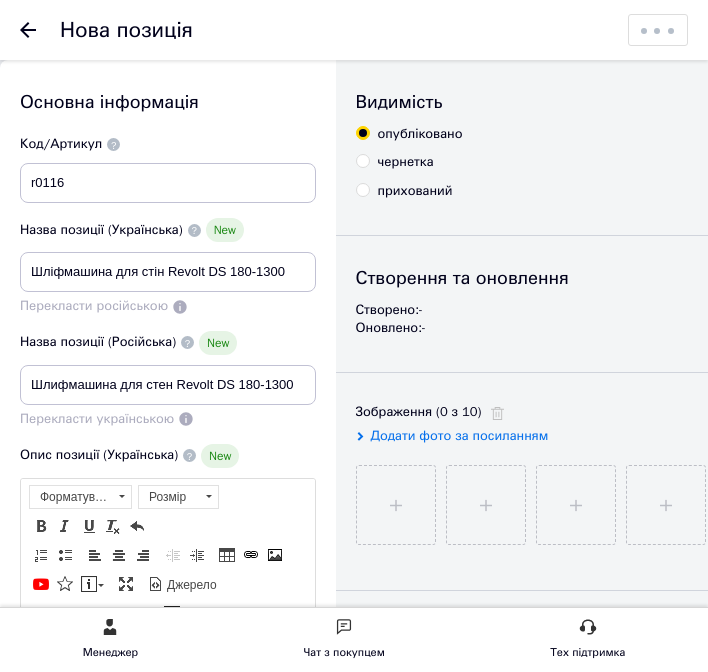click on "Назва позиції (Російська) New" at bounding box center (168, 343) 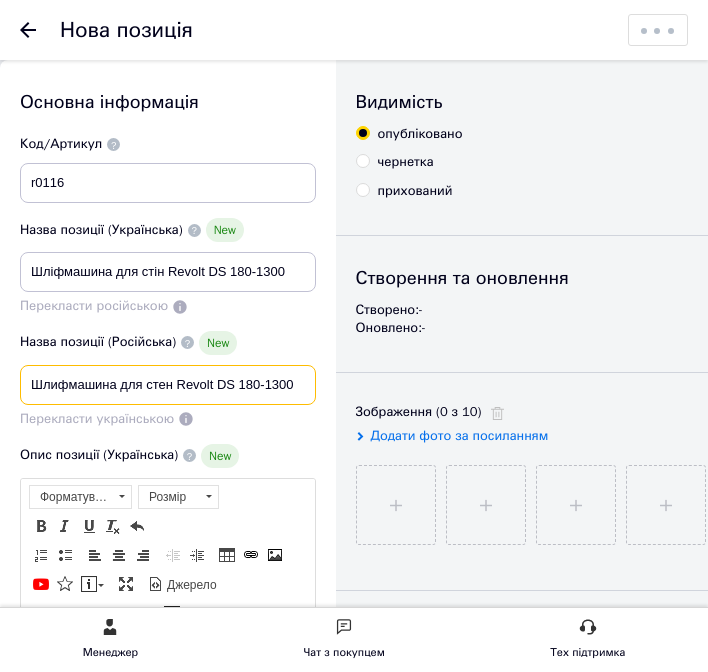 drag, startPoint x: 123, startPoint y: 387, endPoint x: 276, endPoint y: 383, distance: 153.05228 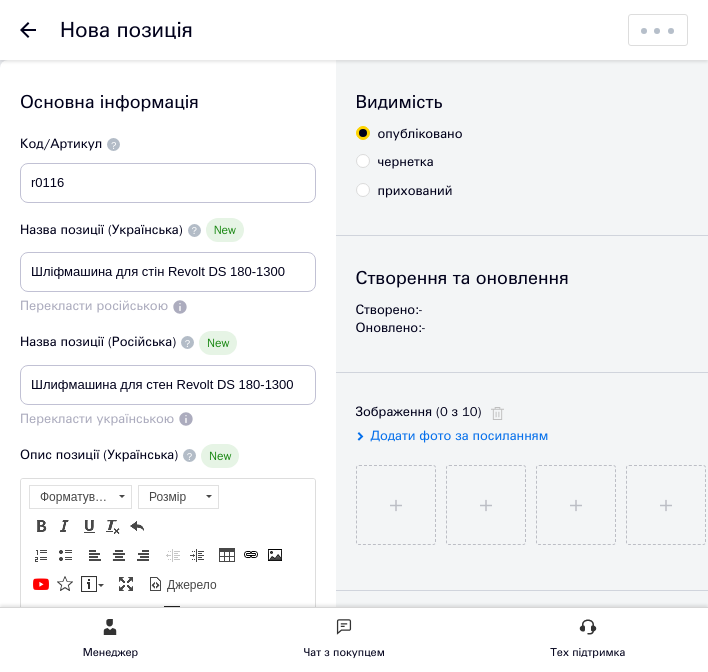 click on "Назва позиції (Російська) New" at bounding box center (168, 343) 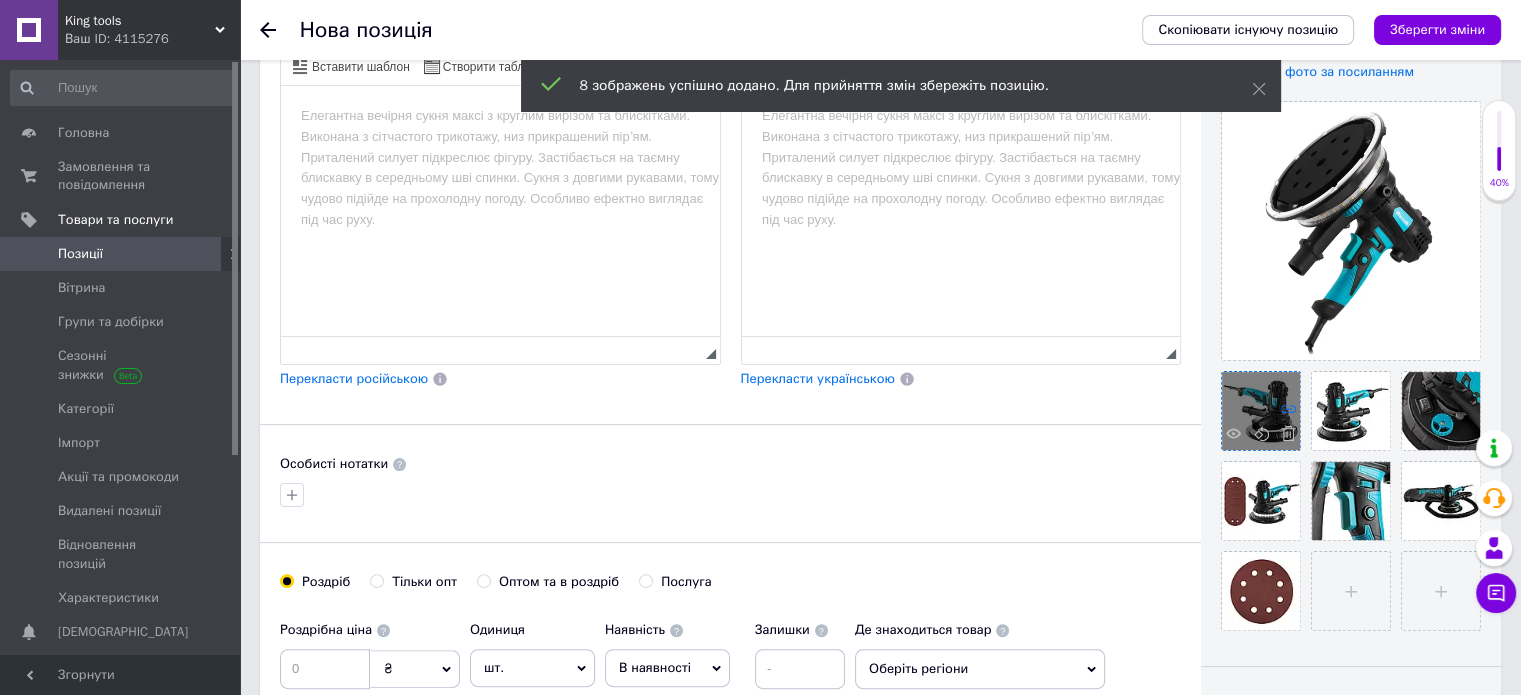 scroll, scrollTop: 400, scrollLeft: 0, axis: vertical 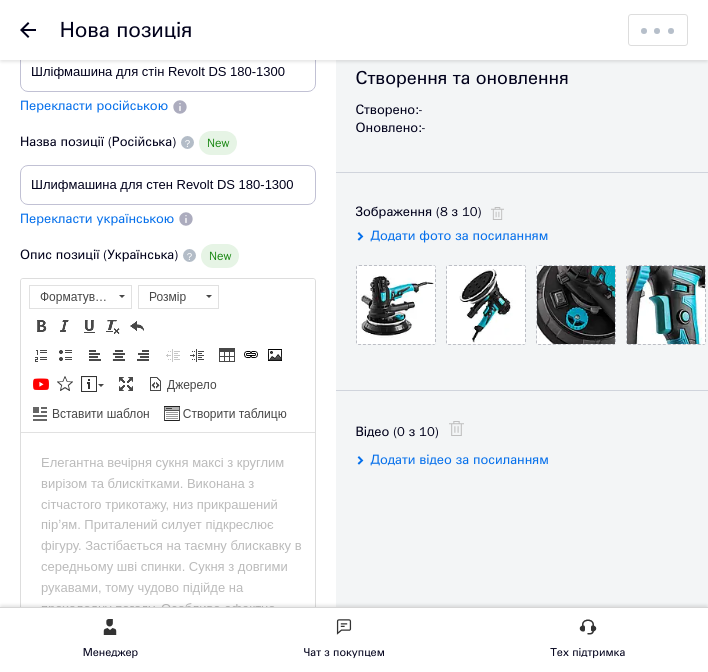 click at bounding box center (168, 462) 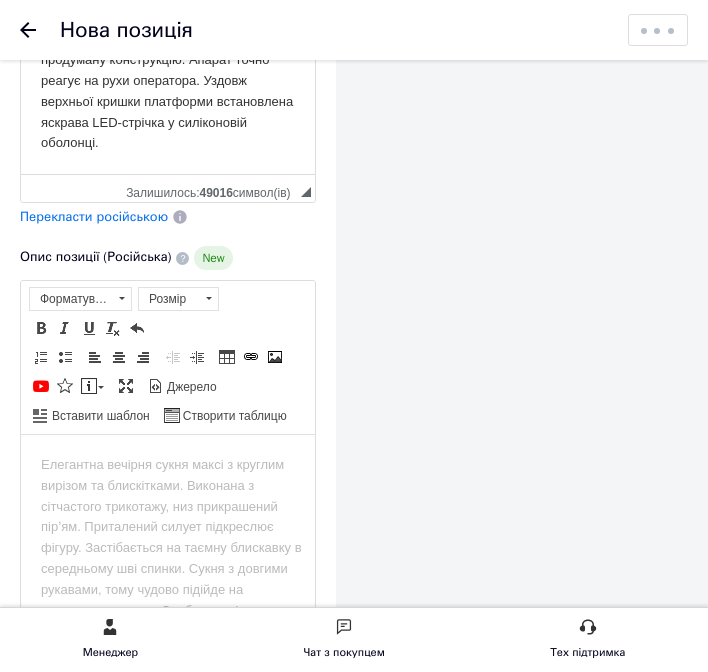scroll, scrollTop: 706, scrollLeft: 0, axis: vertical 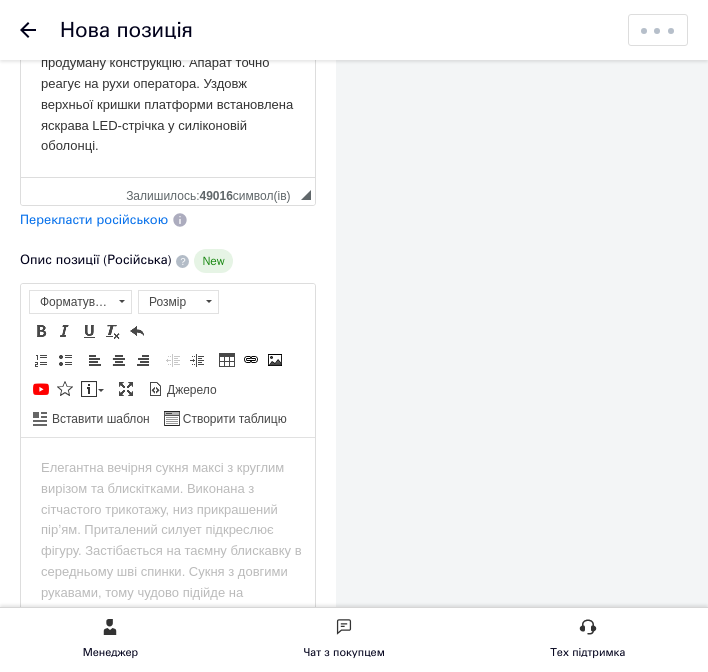 click on "Перекласти російською" at bounding box center [94, 220] 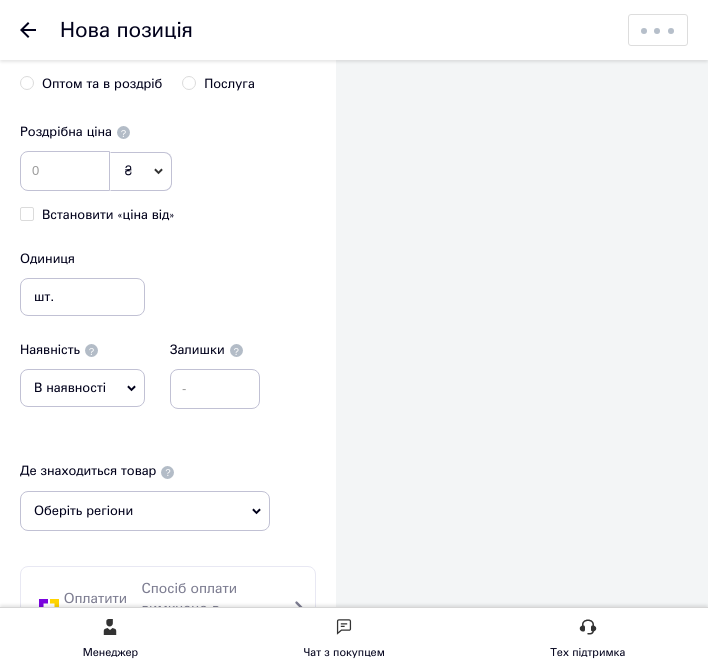 scroll, scrollTop: 1606, scrollLeft: 0, axis: vertical 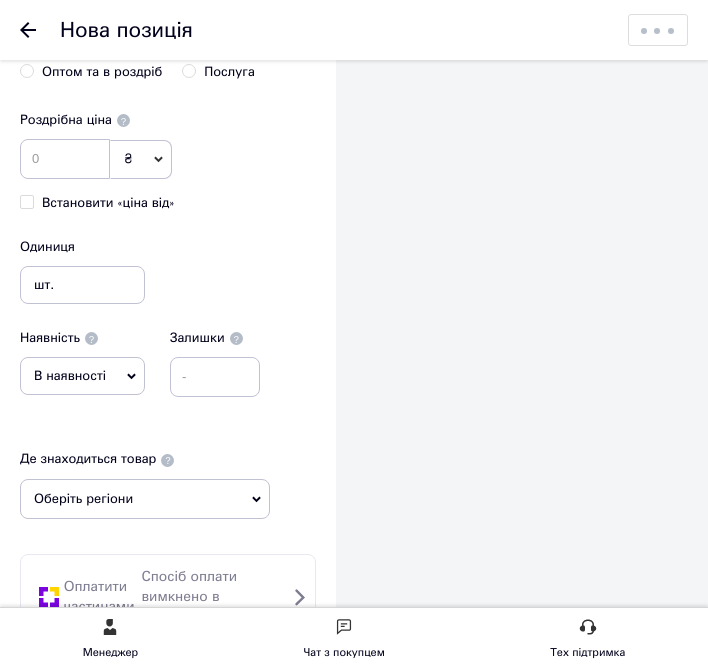 click on "₴" at bounding box center [141, 159] 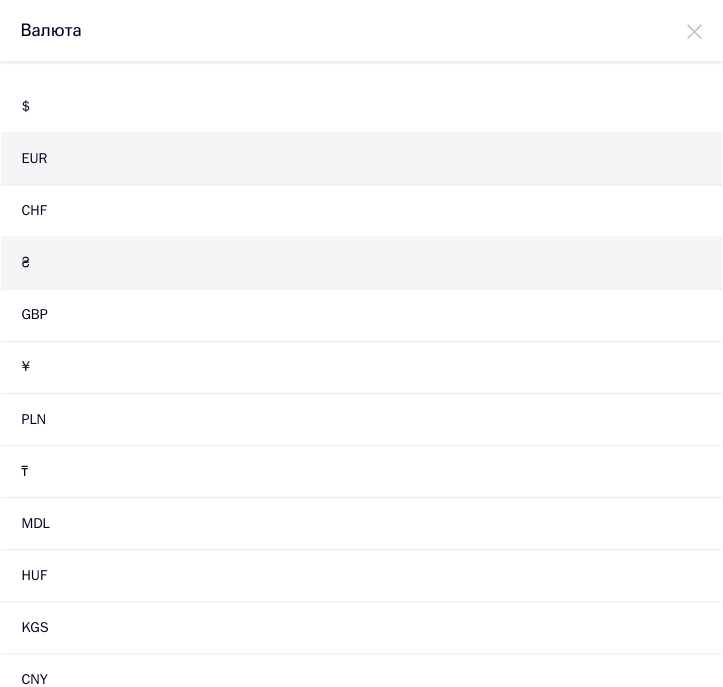 scroll, scrollTop: 0, scrollLeft: 0, axis: both 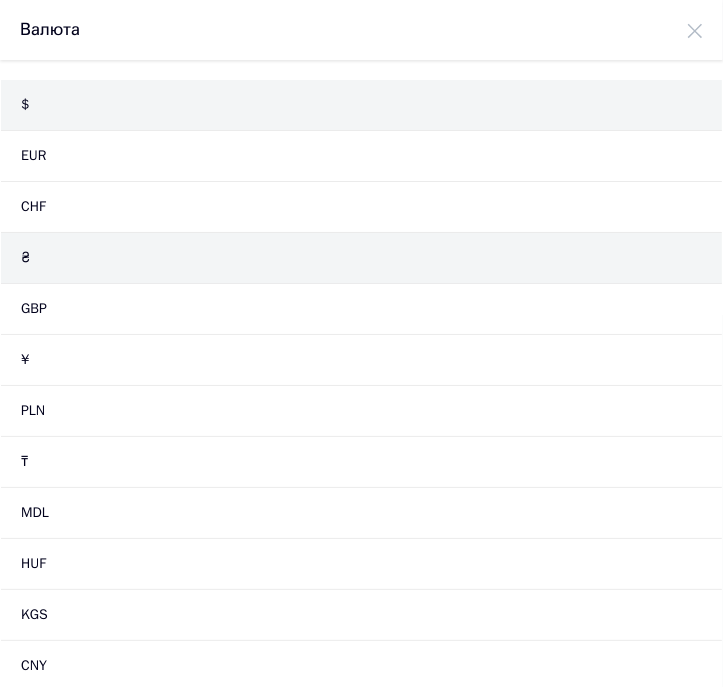 click on "$" at bounding box center (361, 105) 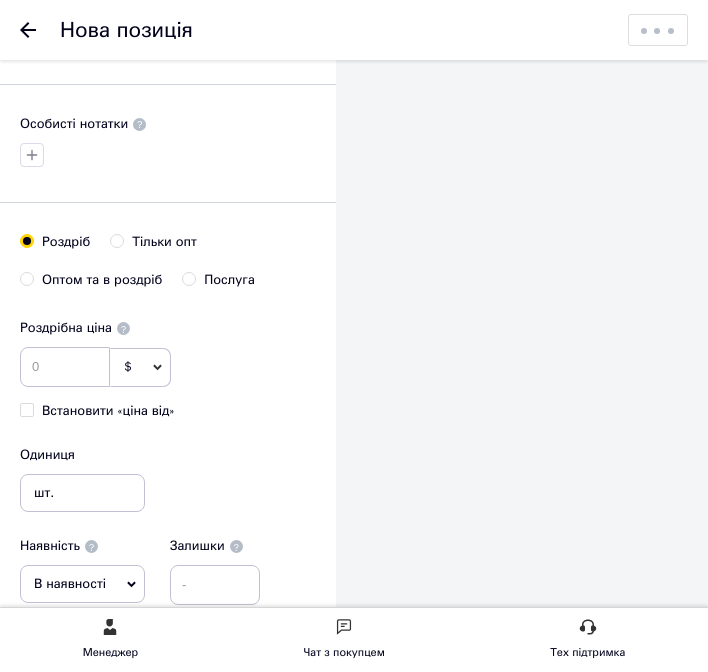 scroll, scrollTop: 1406, scrollLeft: 0, axis: vertical 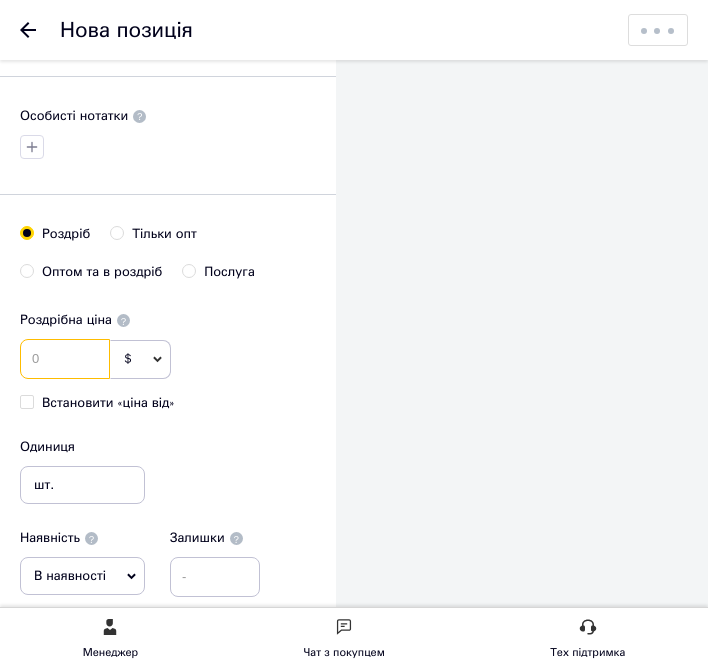 click at bounding box center (65, 359) 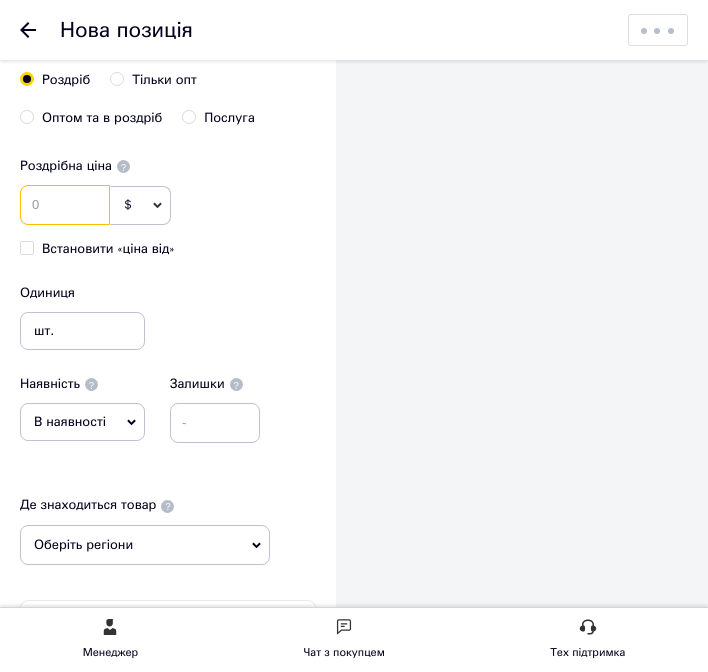 scroll, scrollTop: 1606, scrollLeft: 0, axis: vertical 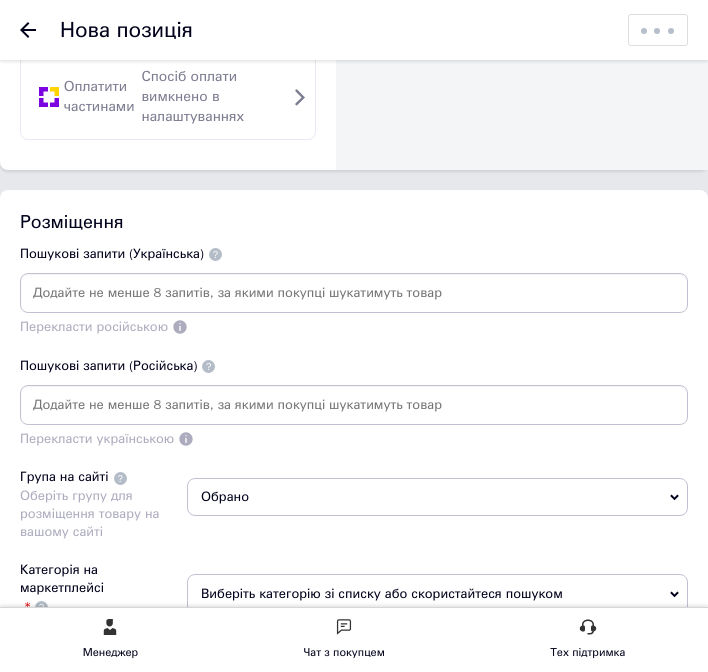 type on "72" 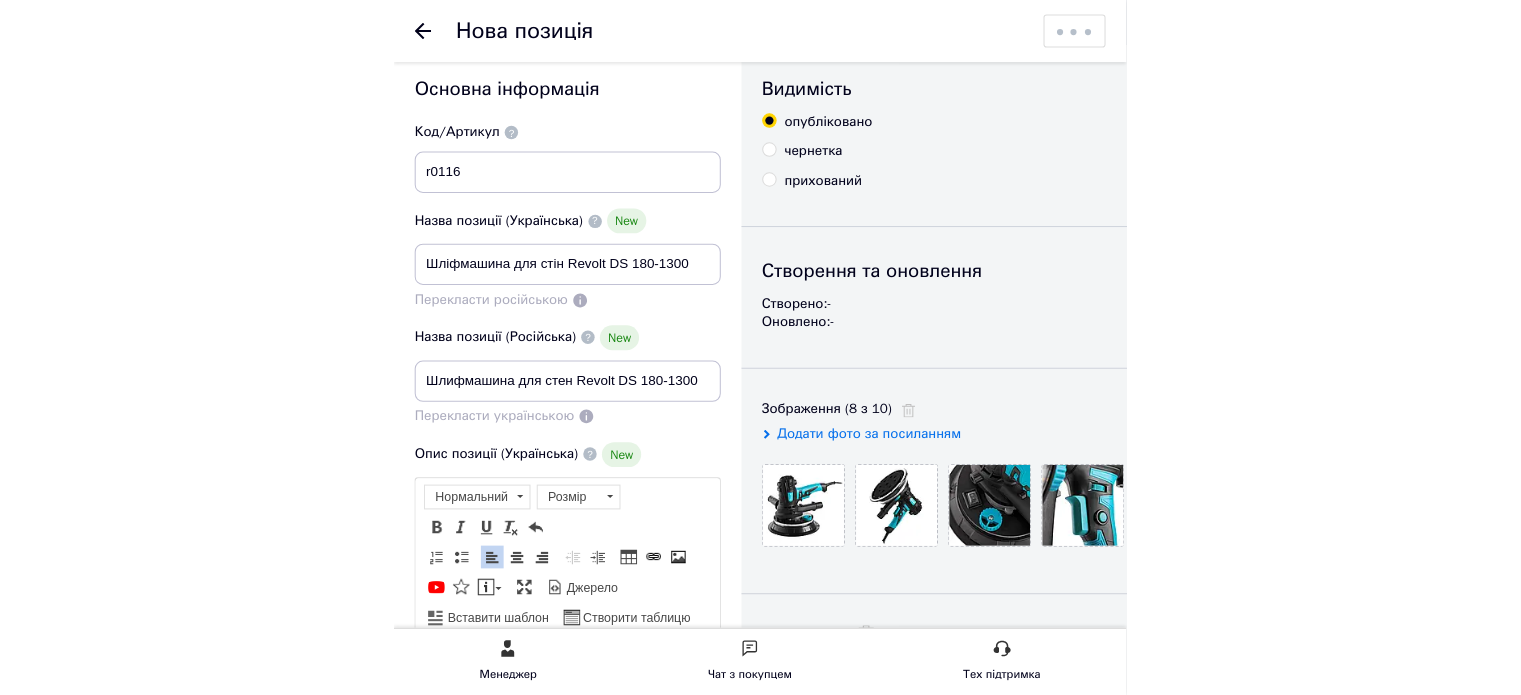 scroll, scrollTop: 0, scrollLeft: 0, axis: both 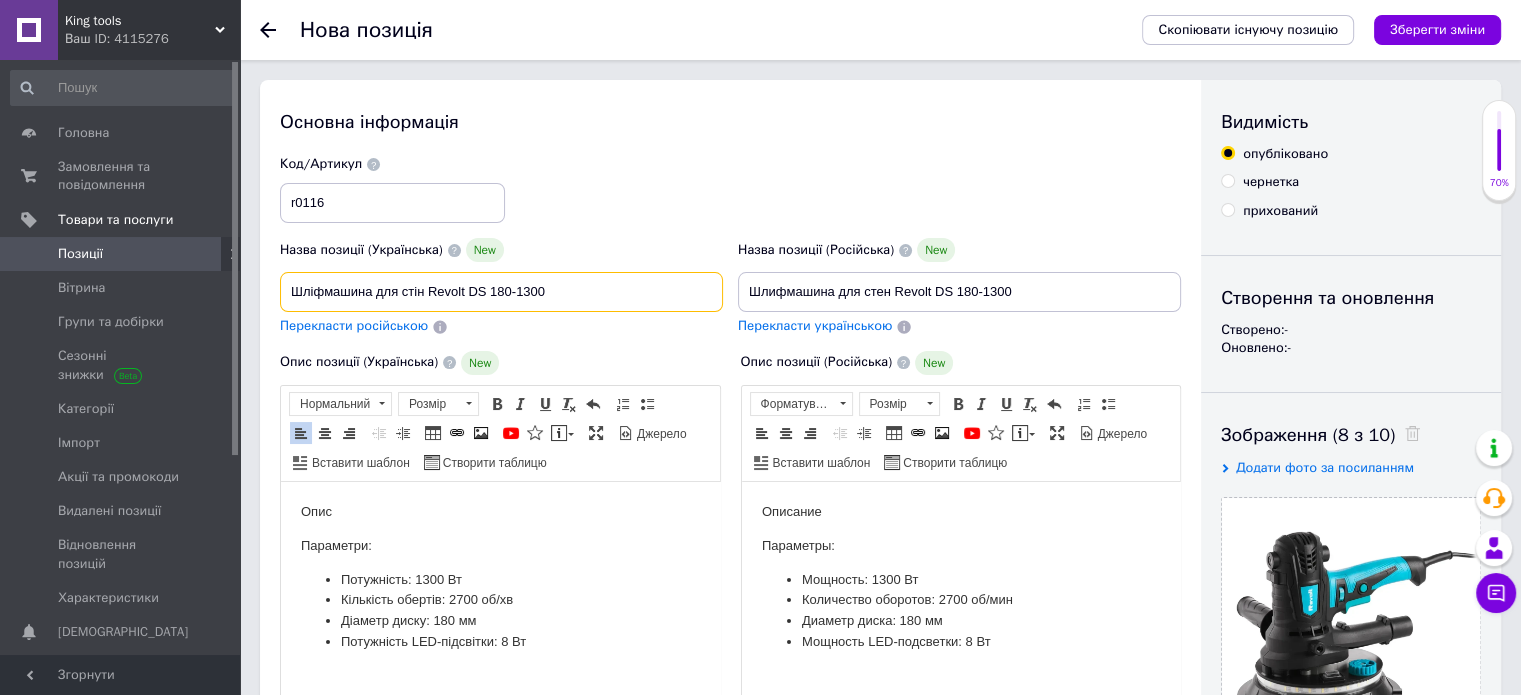 drag, startPoint x: 288, startPoint y: 291, endPoint x: 423, endPoint y: 304, distance: 135.62448 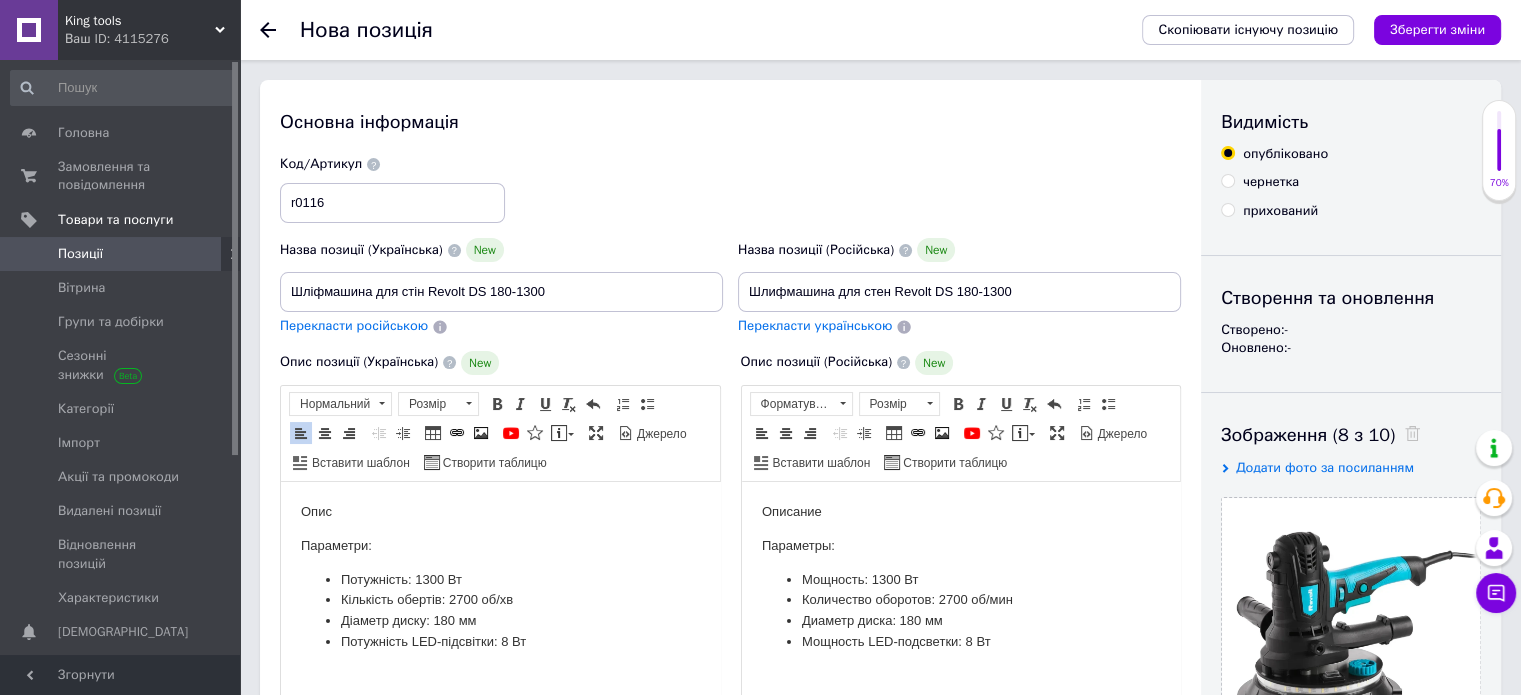 click on "Код/Артикул r0116" at bounding box center [731, 189] 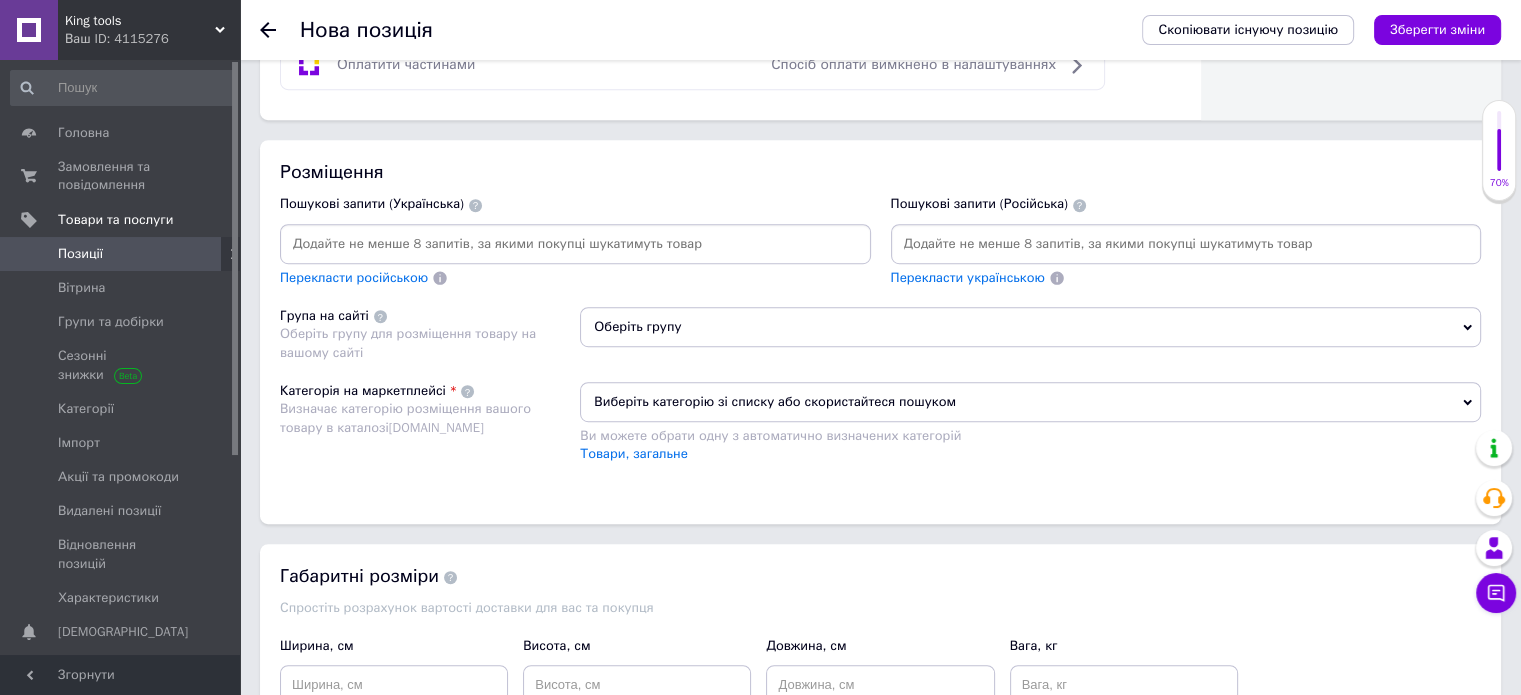 scroll, scrollTop: 1100, scrollLeft: 0, axis: vertical 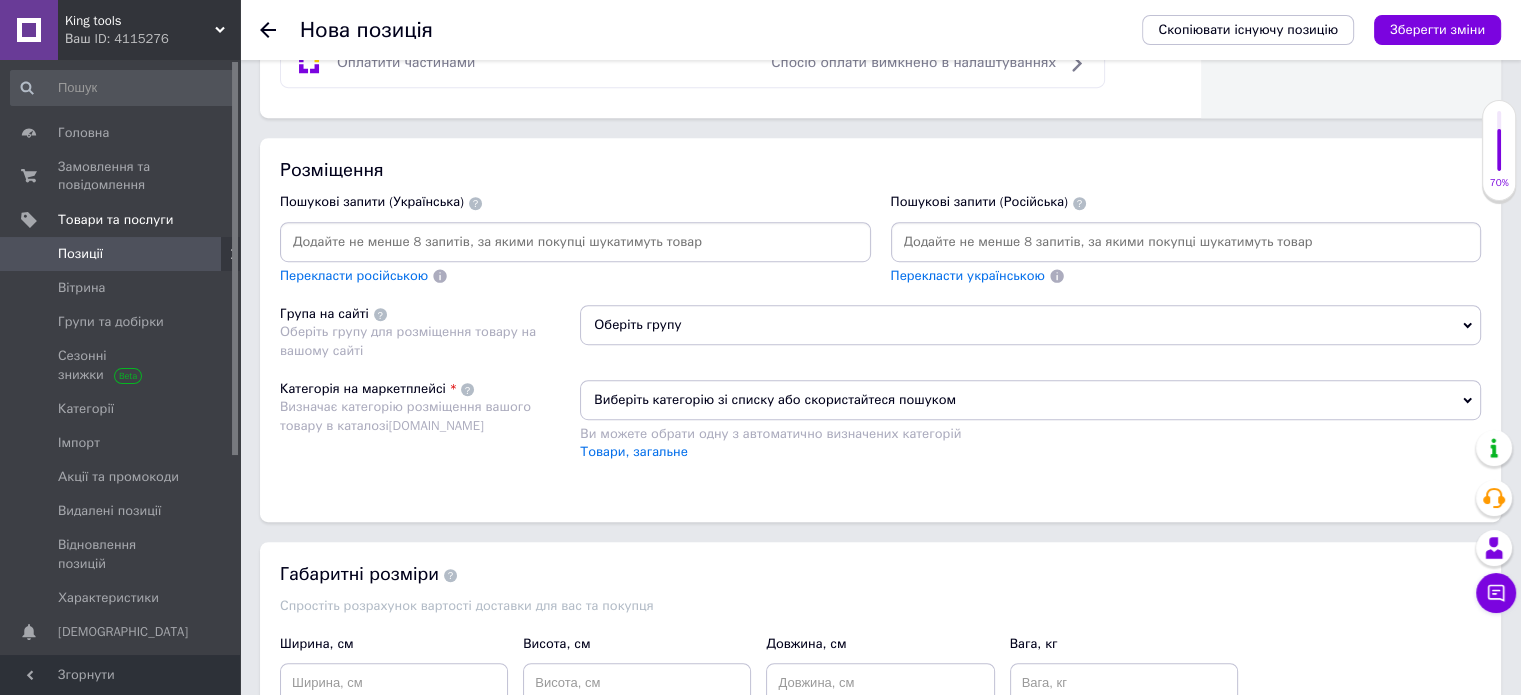 click at bounding box center (575, 242) 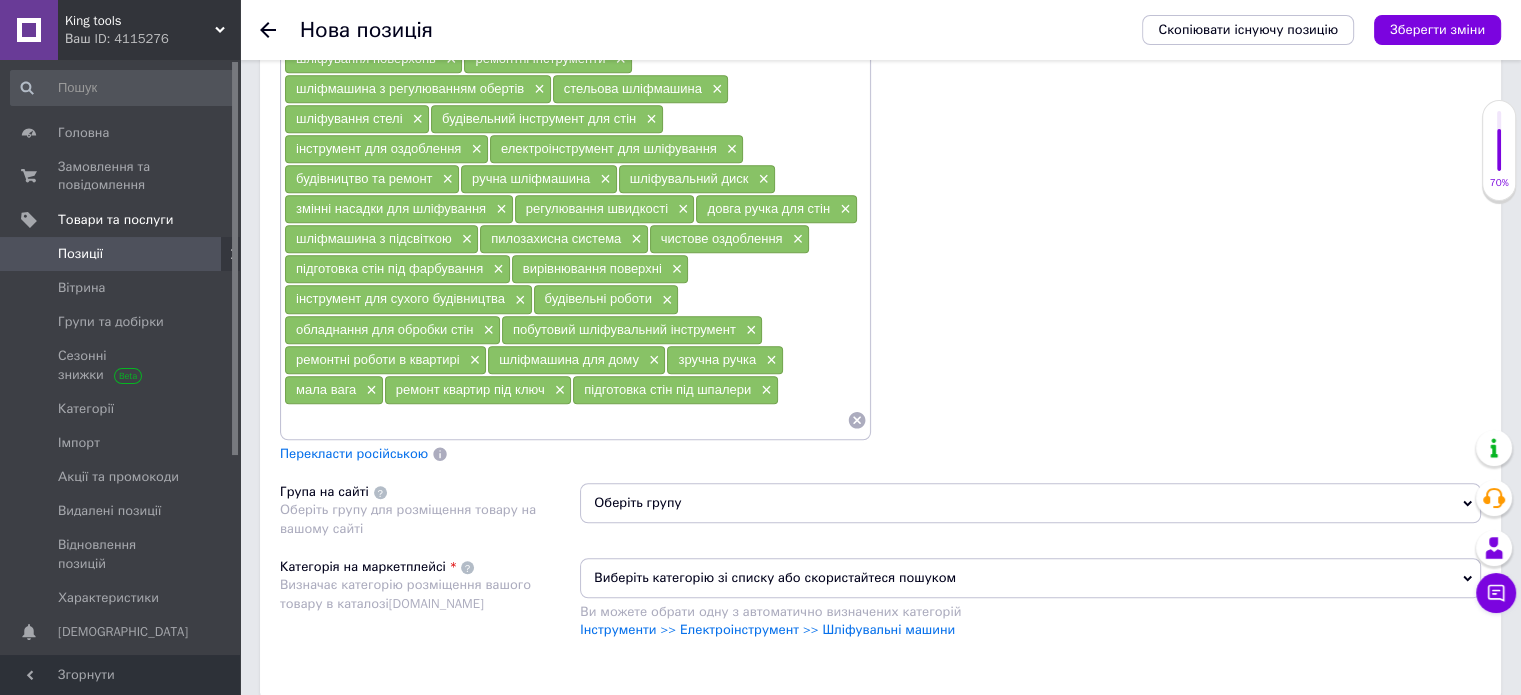 scroll, scrollTop: 1400, scrollLeft: 0, axis: vertical 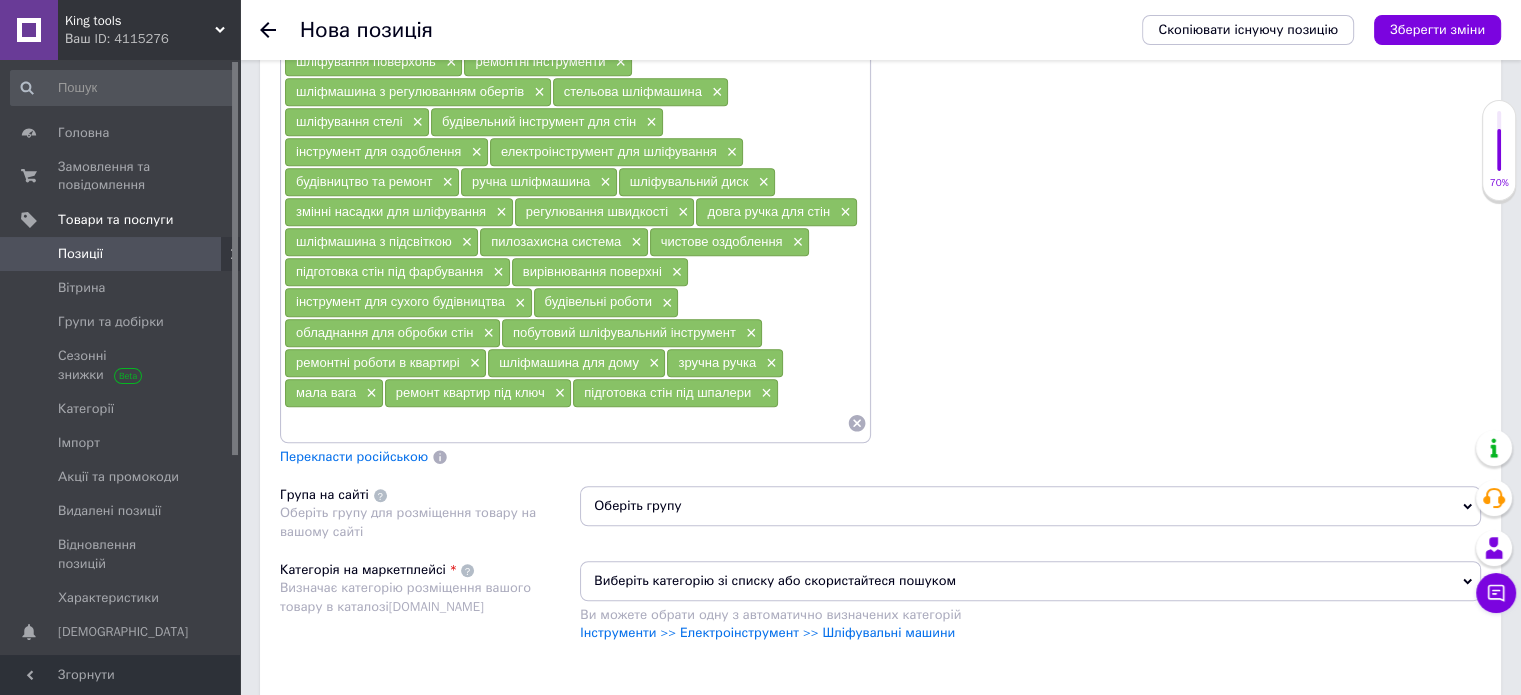 click on "Перекласти російською" at bounding box center (354, 456) 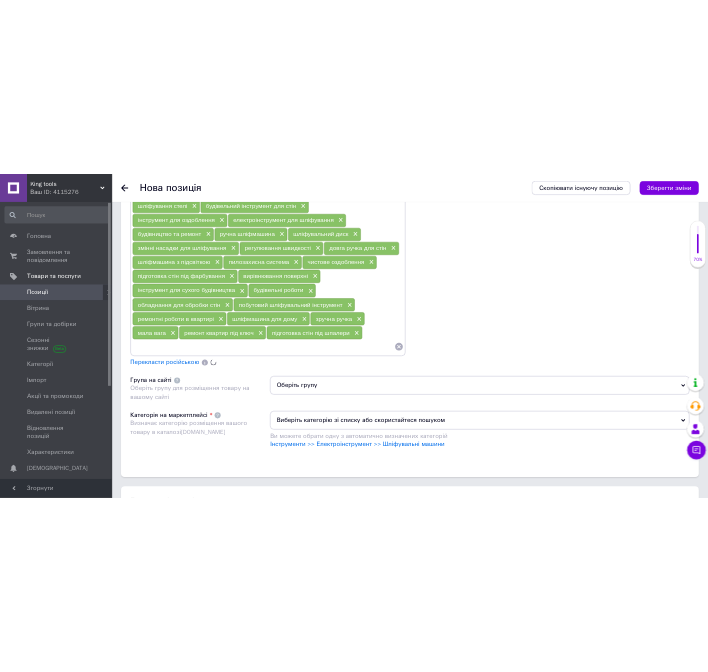 scroll, scrollTop: 1600, scrollLeft: 0, axis: vertical 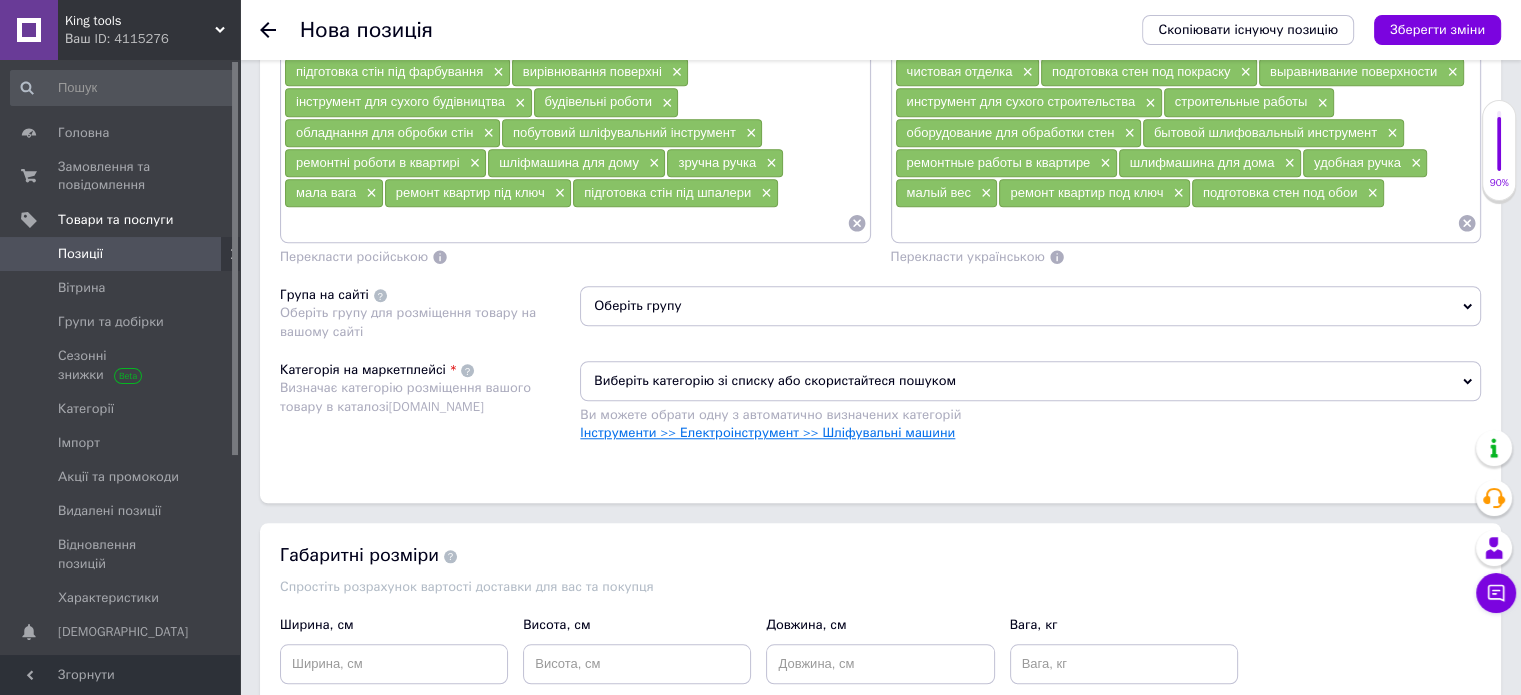 drag, startPoint x: 899, startPoint y: 419, endPoint x: 1128, endPoint y: 419, distance: 229 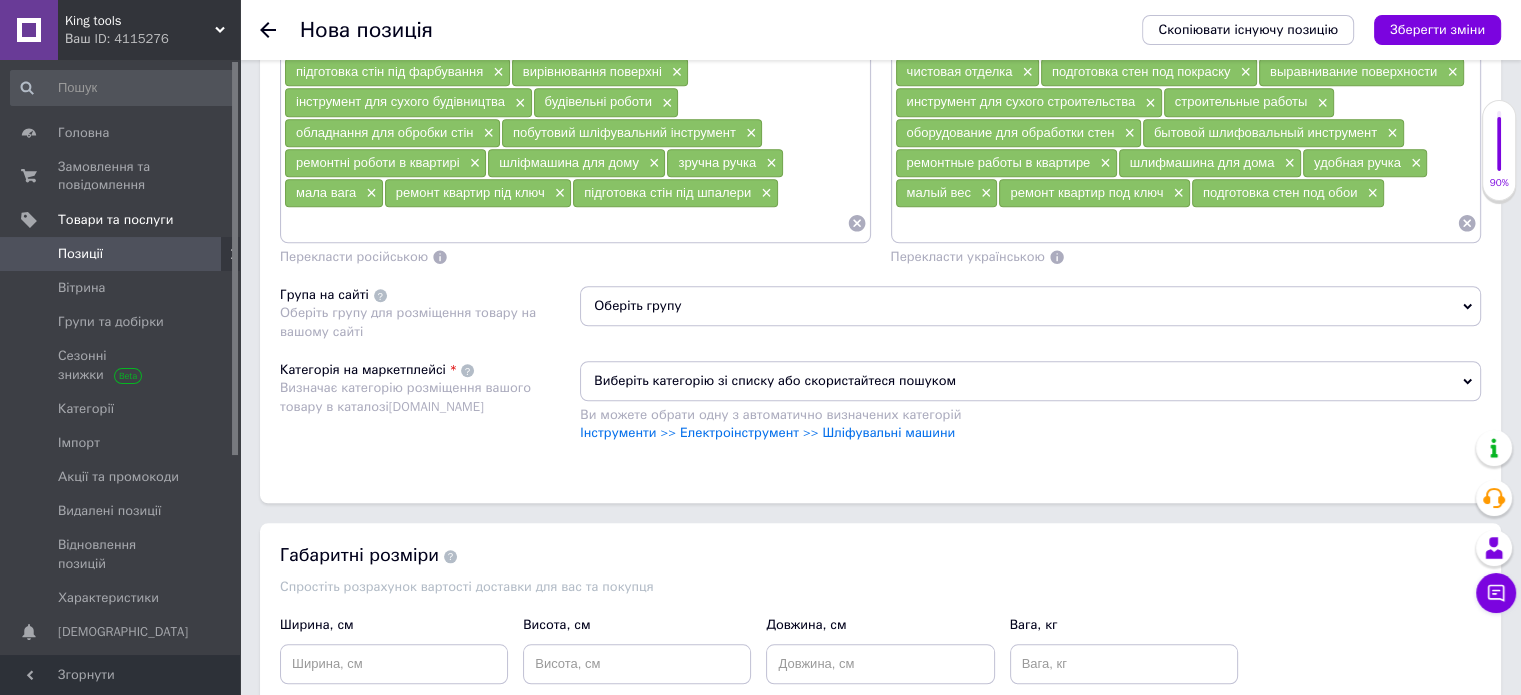 click on "Інструменти >> Електроінструмент >> Шліфувальні машини" at bounding box center (767, 432) 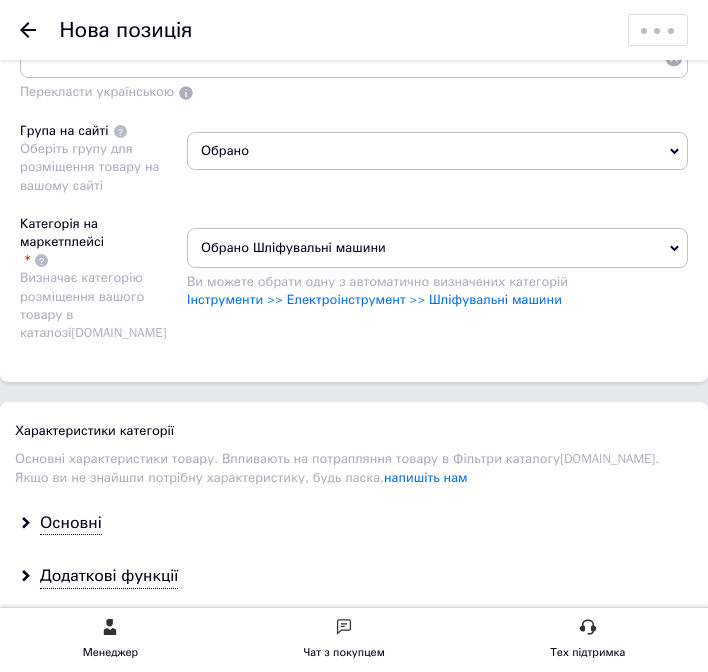 scroll, scrollTop: 3400, scrollLeft: 0, axis: vertical 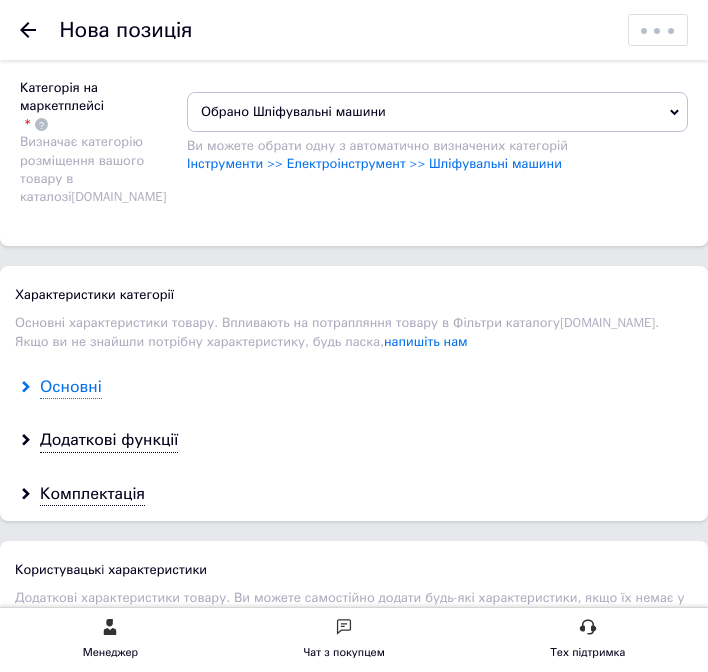 click on "Основні" at bounding box center [71, 387] 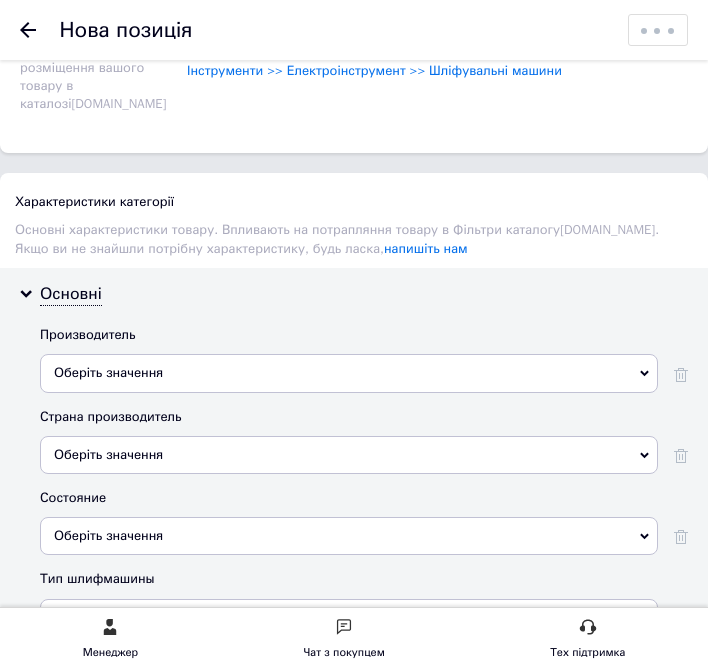 scroll, scrollTop: 3500, scrollLeft: 0, axis: vertical 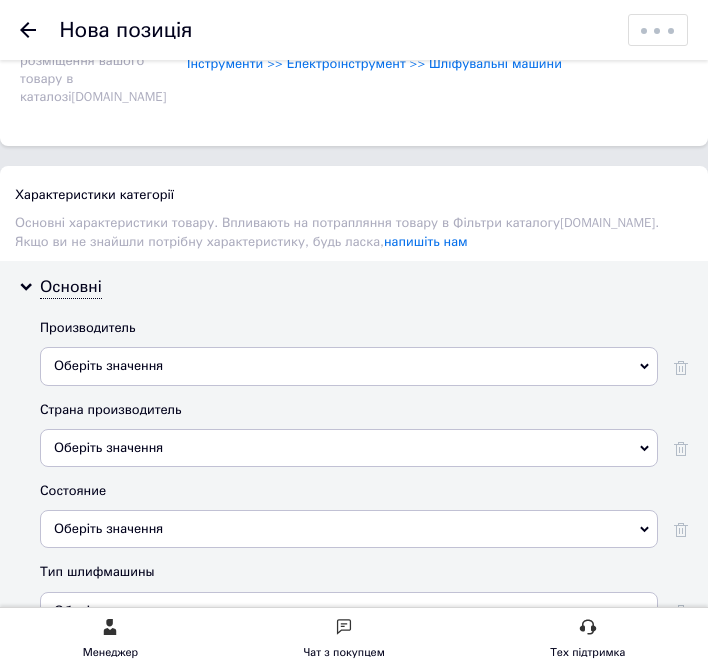 click on "Оберіть значення" at bounding box center (349, 366) 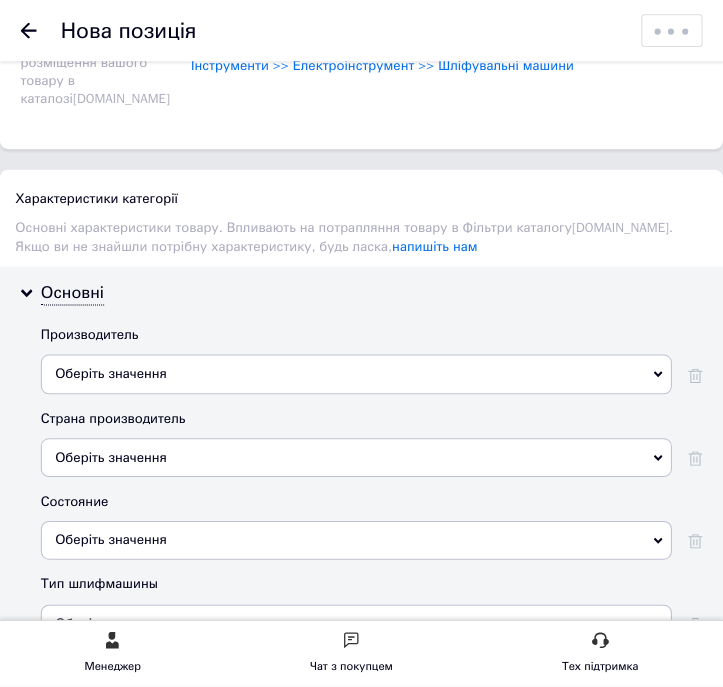 scroll, scrollTop: 0, scrollLeft: 0, axis: both 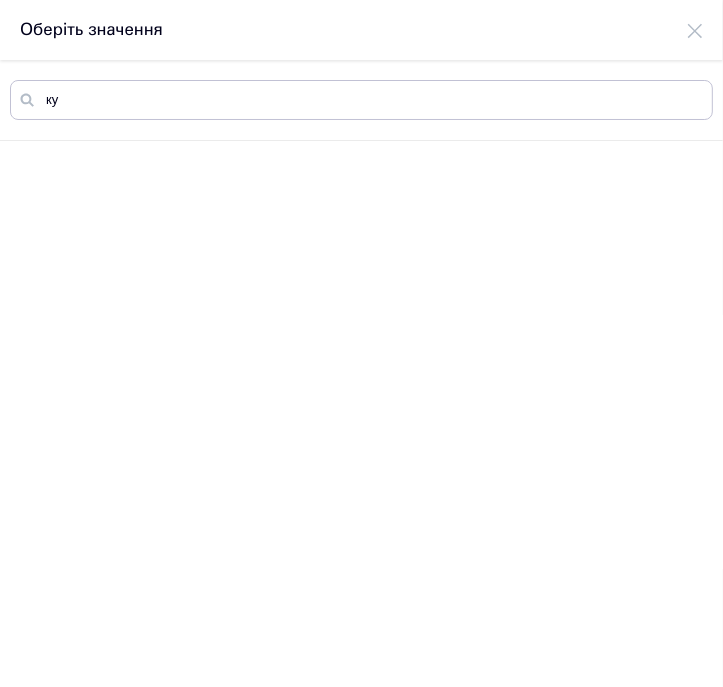 type on "к" 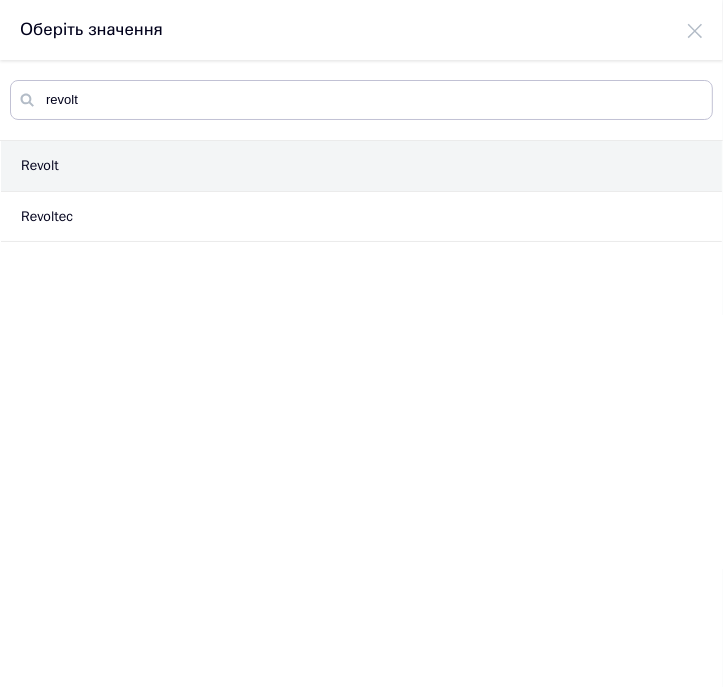type on "revolt" 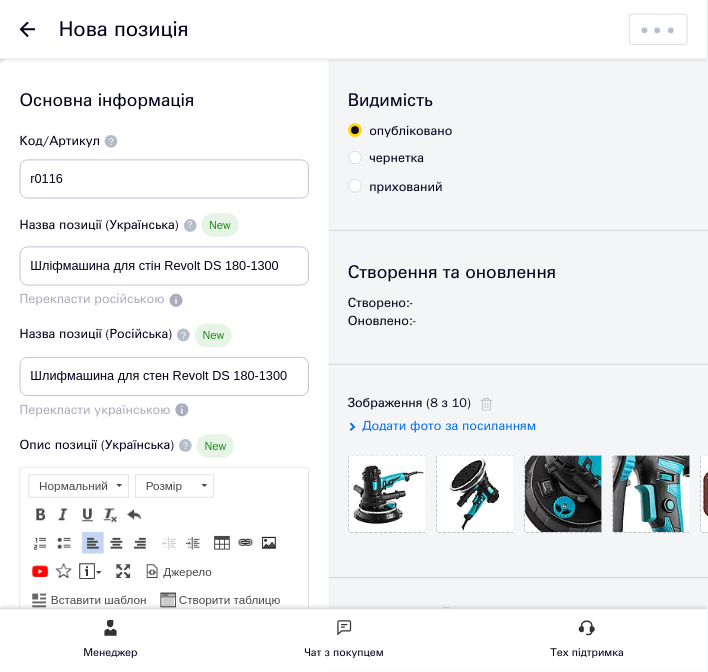 scroll, scrollTop: 3500, scrollLeft: 0, axis: vertical 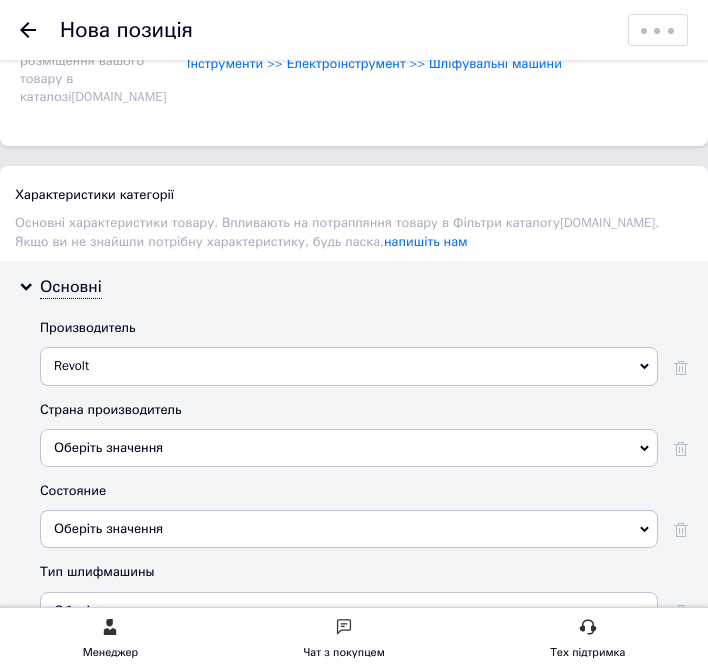 click on "Оберіть значення" at bounding box center [349, 448] 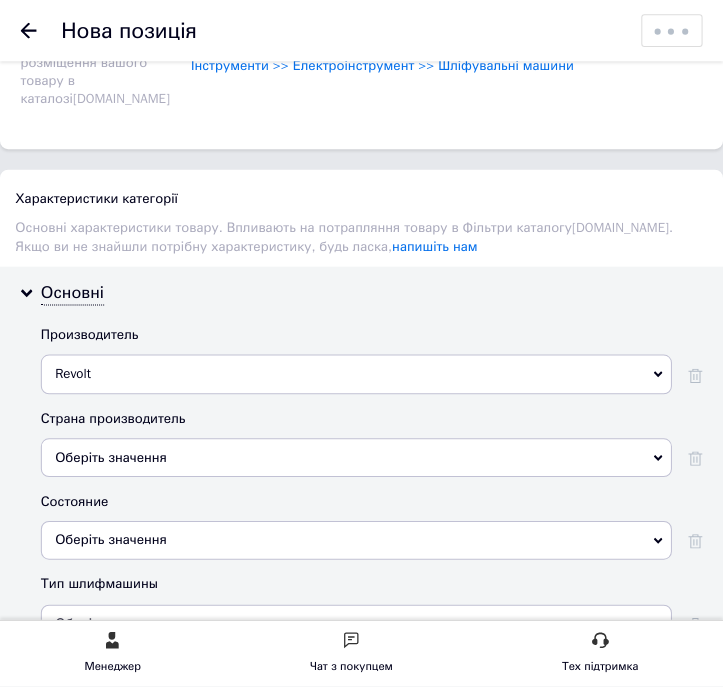 scroll, scrollTop: 0, scrollLeft: 0, axis: both 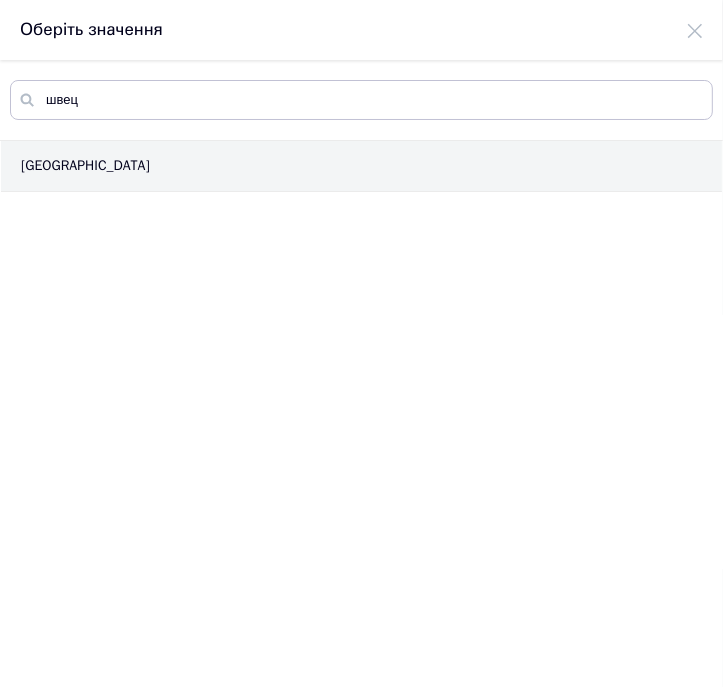 type on "швец" 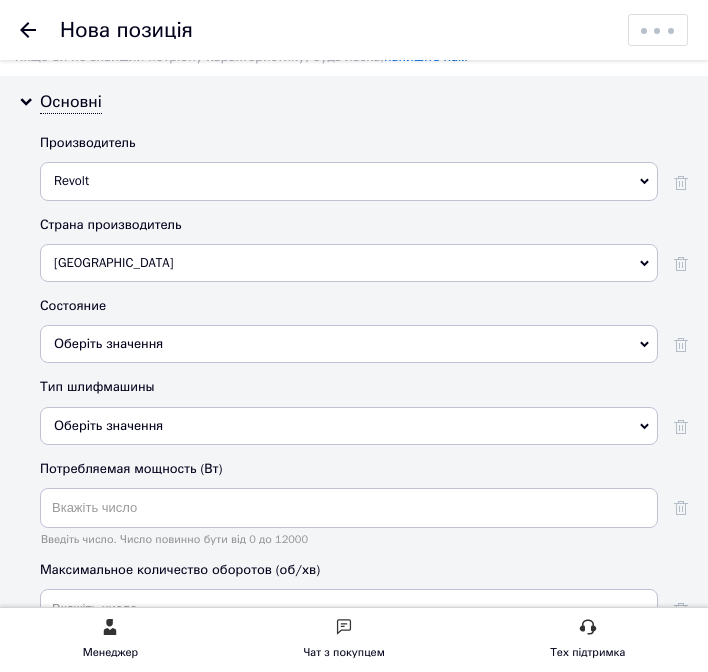 scroll, scrollTop: 3700, scrollLeft: 0, axis: vertical 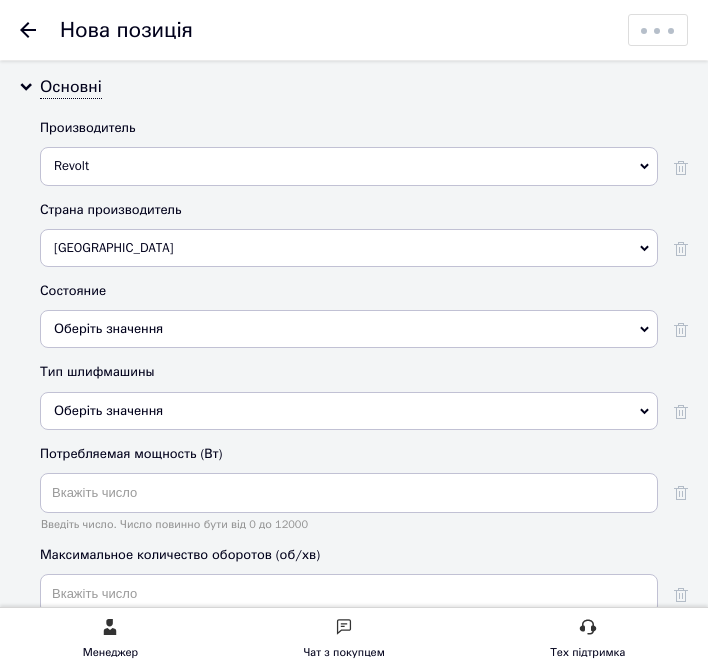 click on "Оберіть значення" at bounding box center (349, 329) 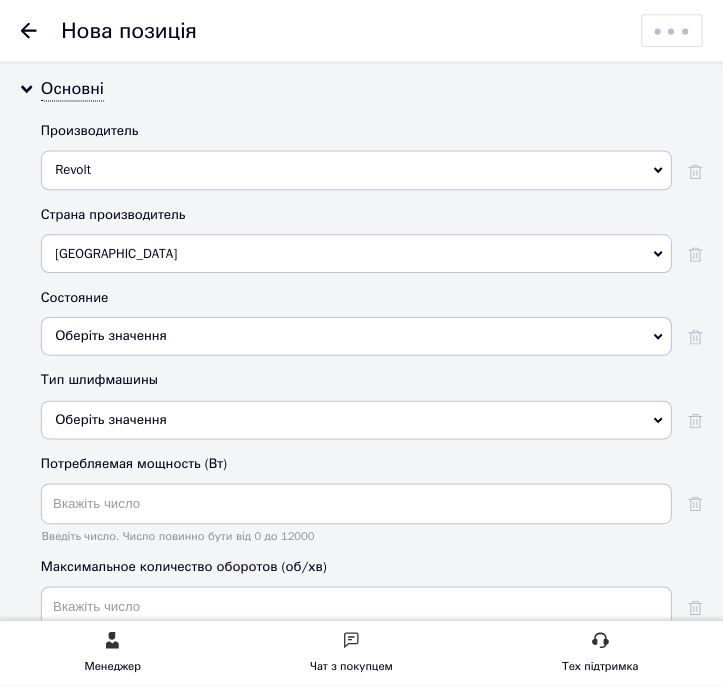 scroll, scrollTop: 0, scrollLeft: 0, axis: both 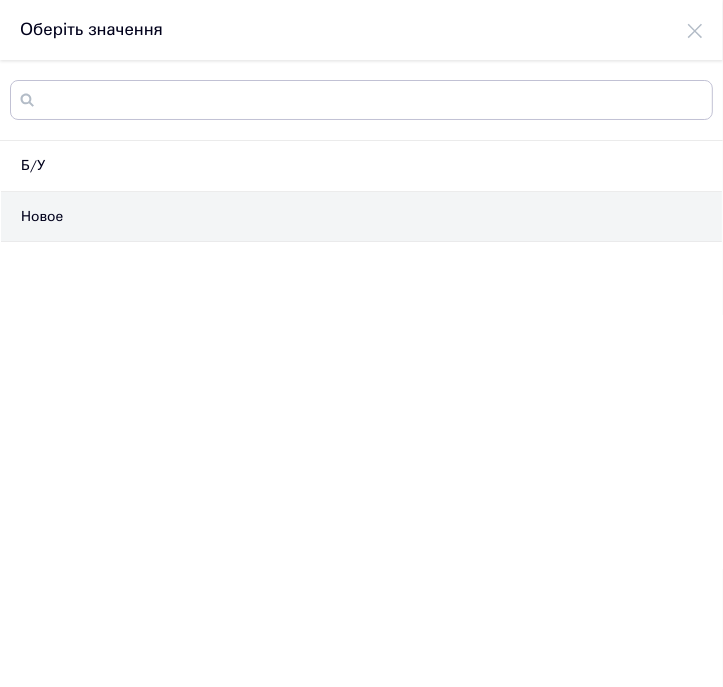 click on "Новое" at bounding box center (361, 217) 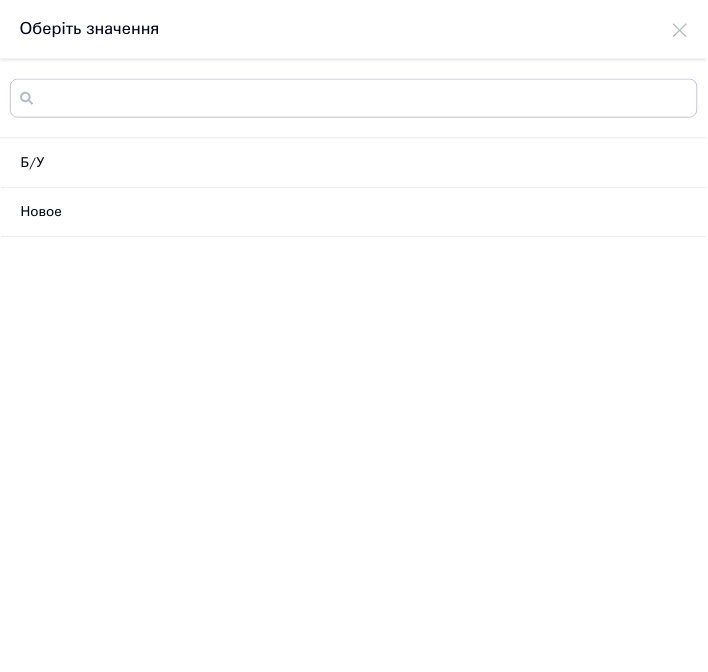 scroll, scrollTop: 3700, scrollLeft: 0, axis: vertical 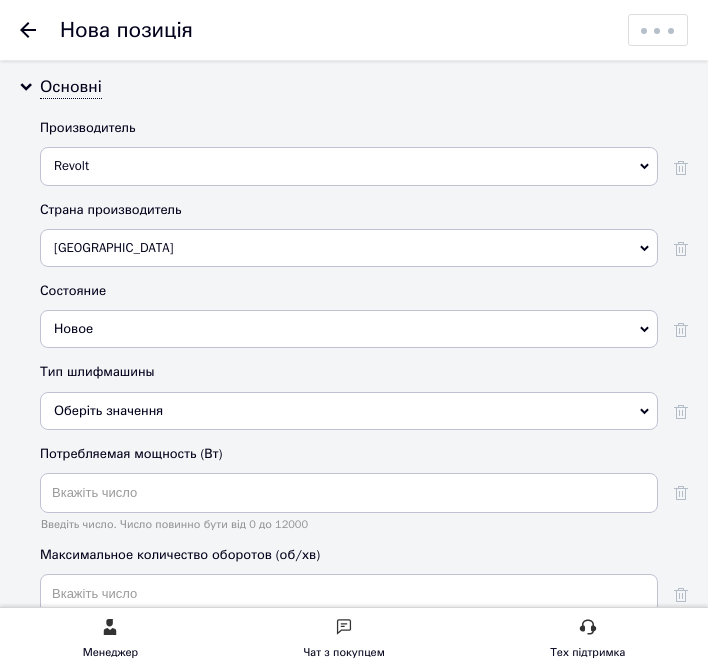 click on "Оберіть значення" at bounding box center (349, 411) 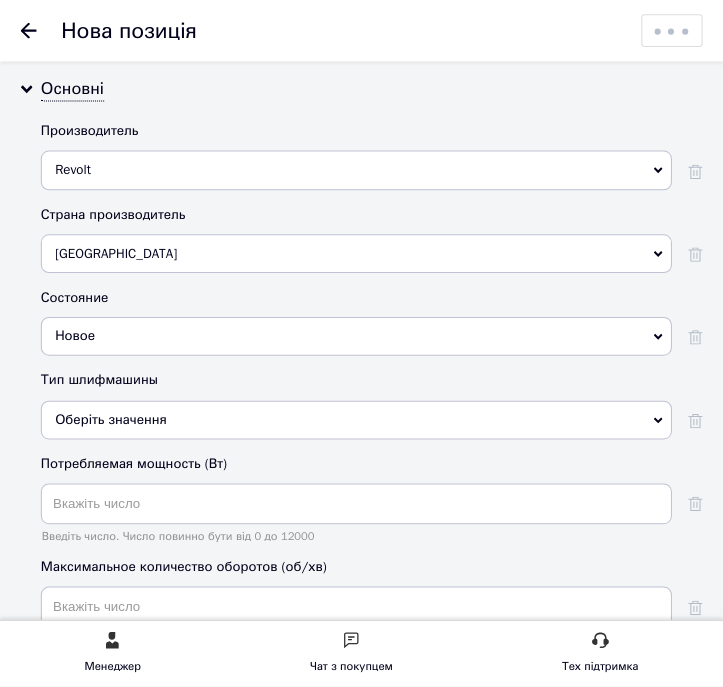 scroll, scrollTop: 0, scrollLeft: 0, axis: both 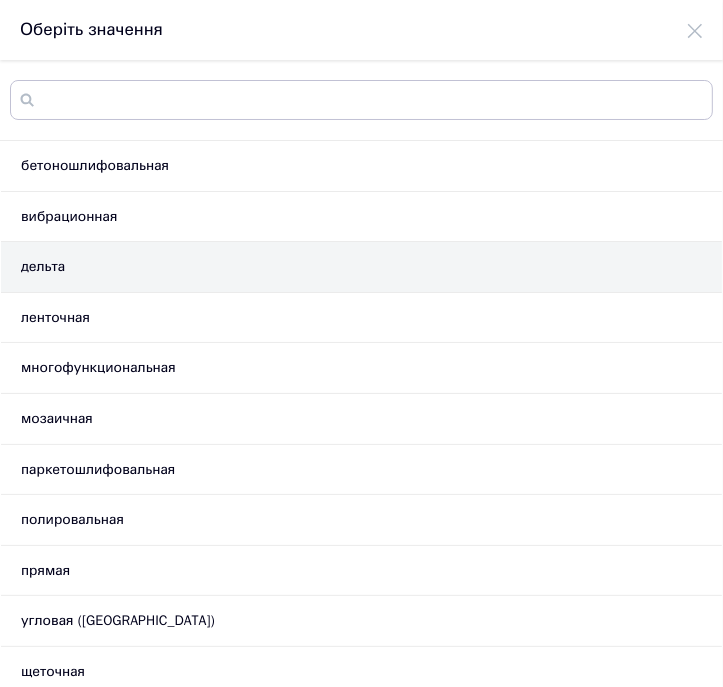 click on "дельта" at bounding box center (361, 267) 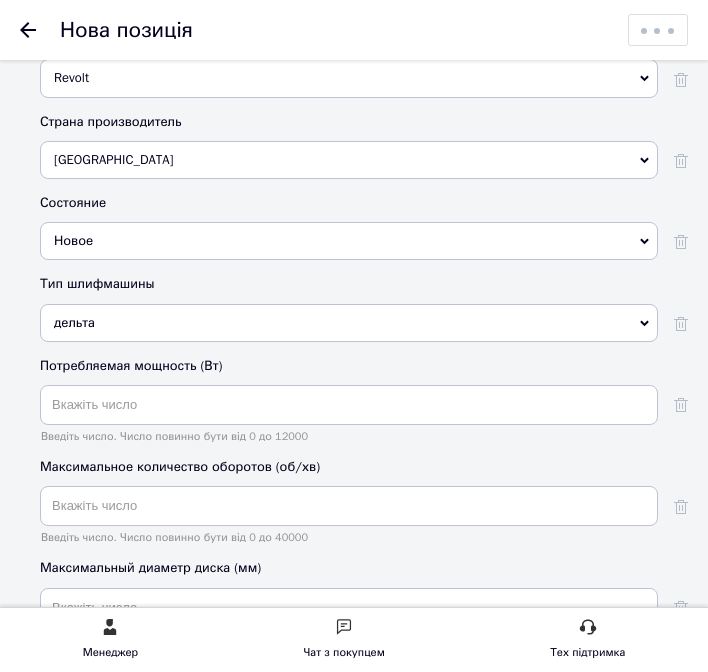 scroll, scrollTop: 3800, scrollLeft: 0, axis: vertical 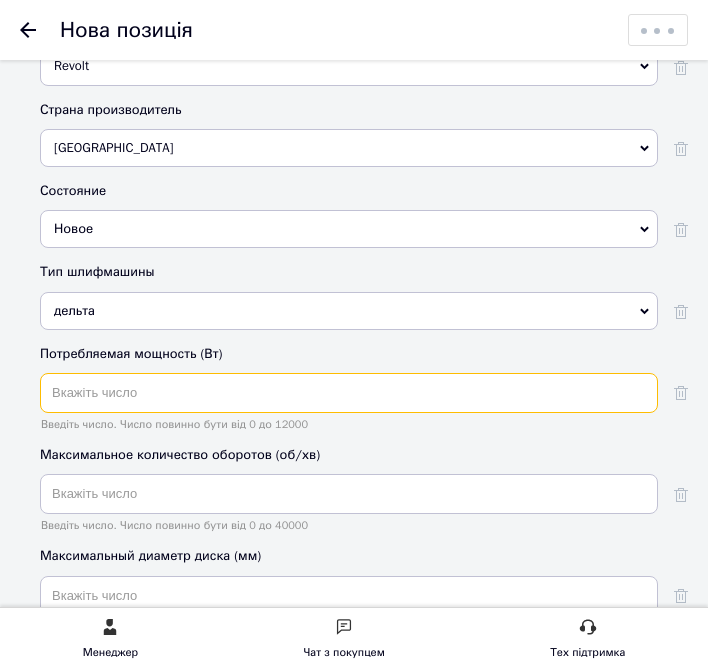 click at bounding box center (349, 393) 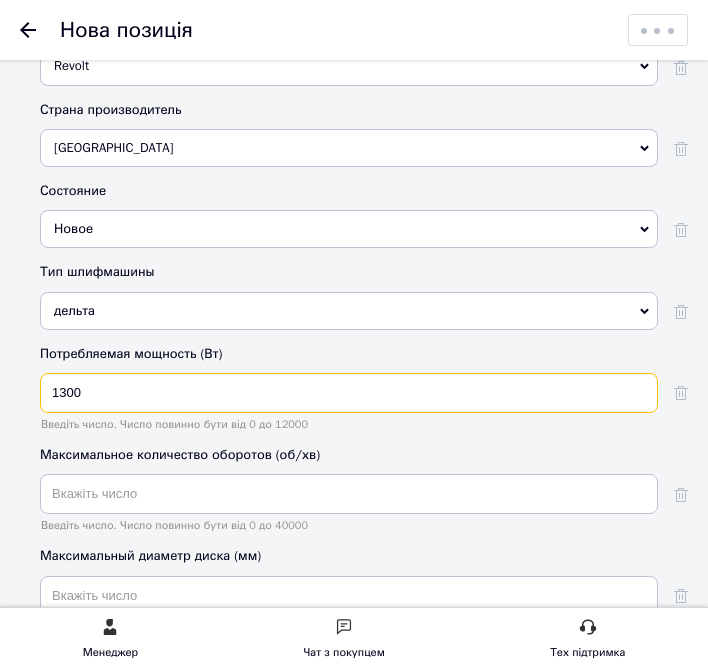 type on "1300" 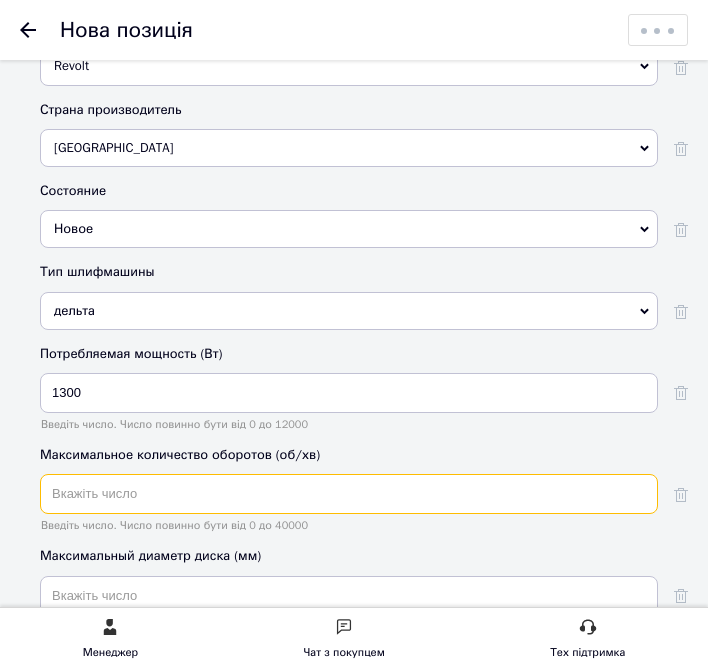 click at bounding box center [349, 494] 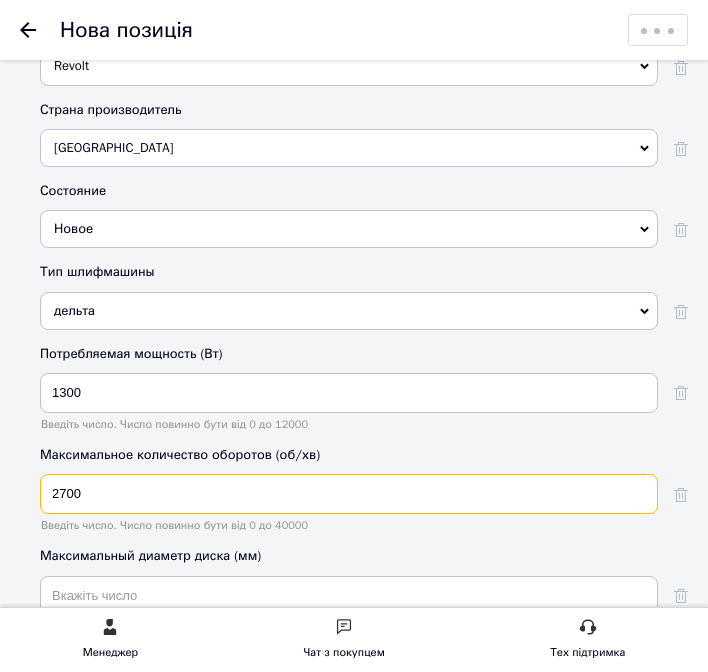 type on "2700" 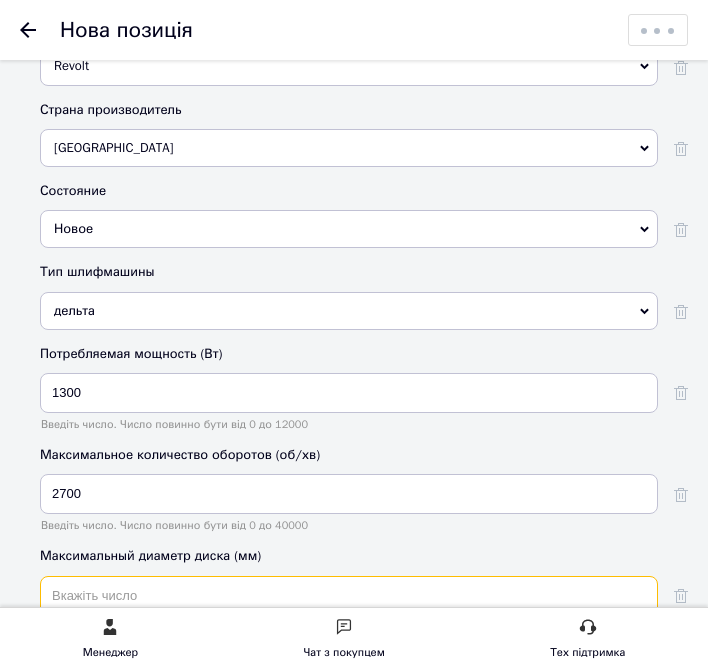 click at bounding box center [349, 596] 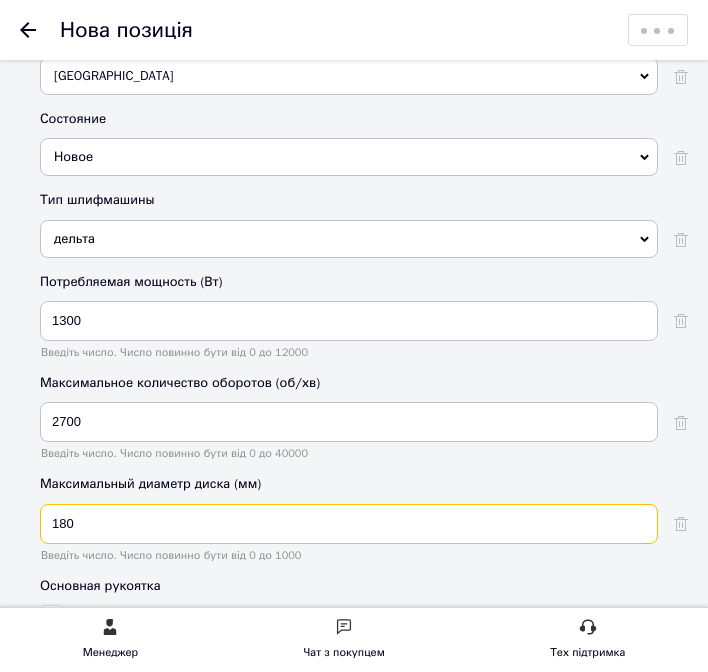 scroll, scrollTop: 4100, scrollLeft: 0, axis: vertical 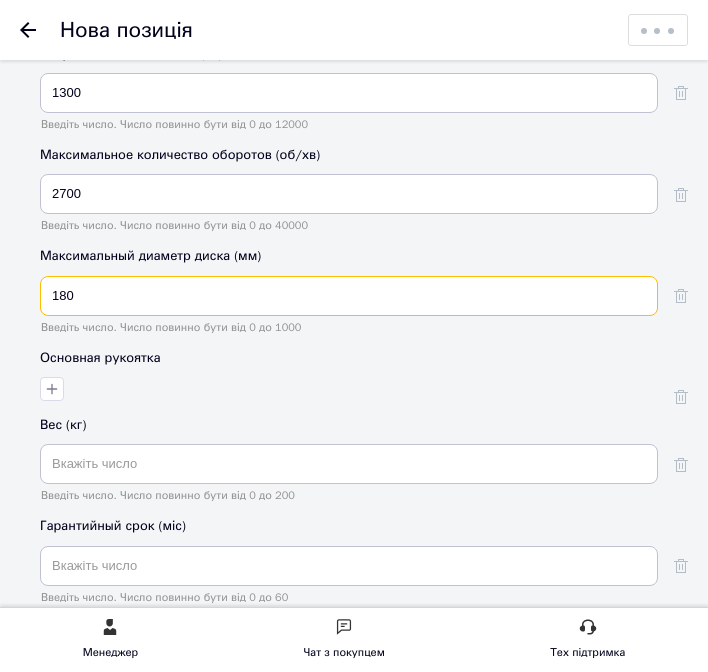 type on "180" 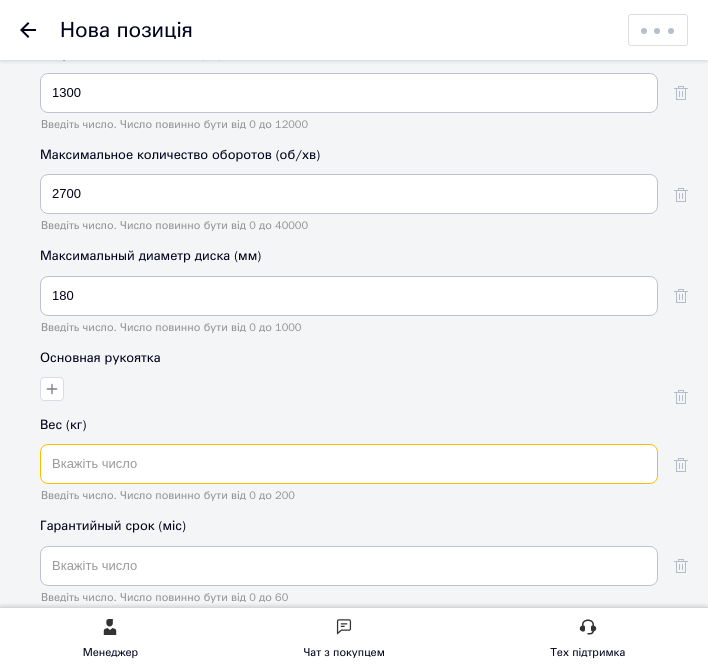 click at bounding box center [349, 464] 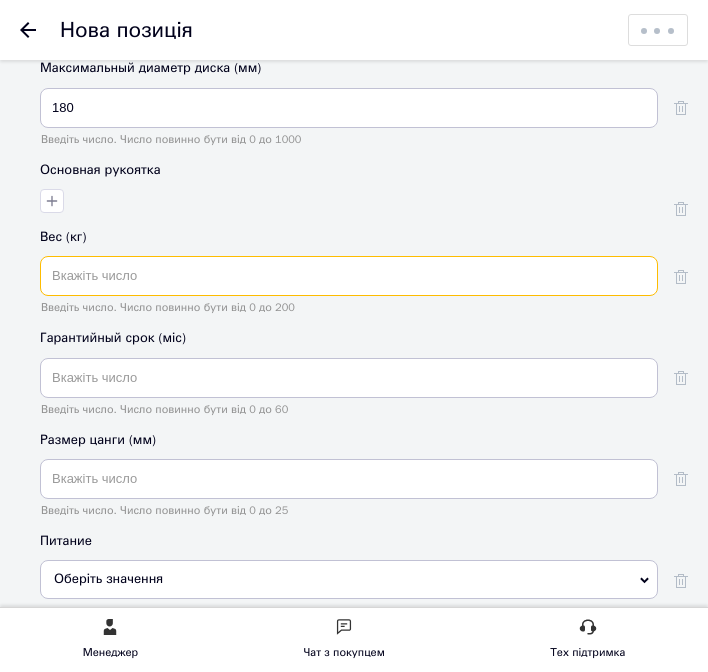scroll, scrollTop: 4300, scrollLeft: 0, axis: vertical 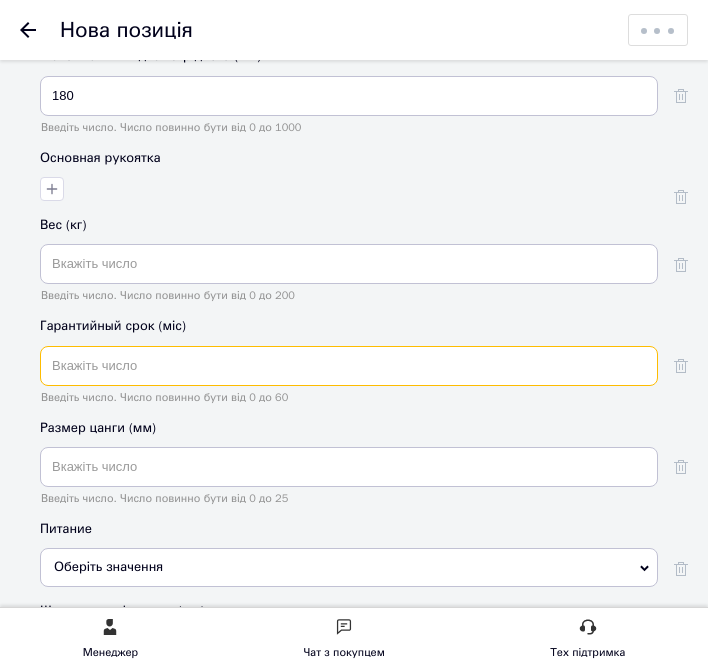 click at bounding box center (349, 366) 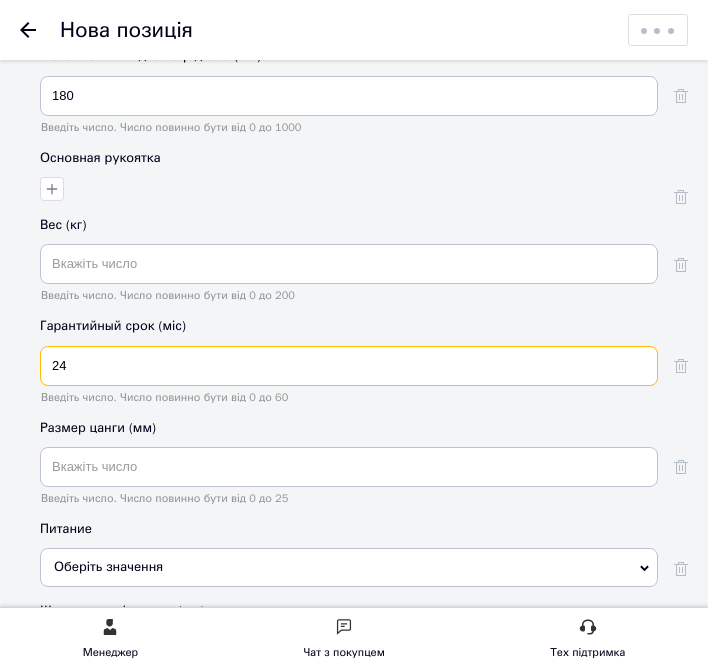 type on "24" 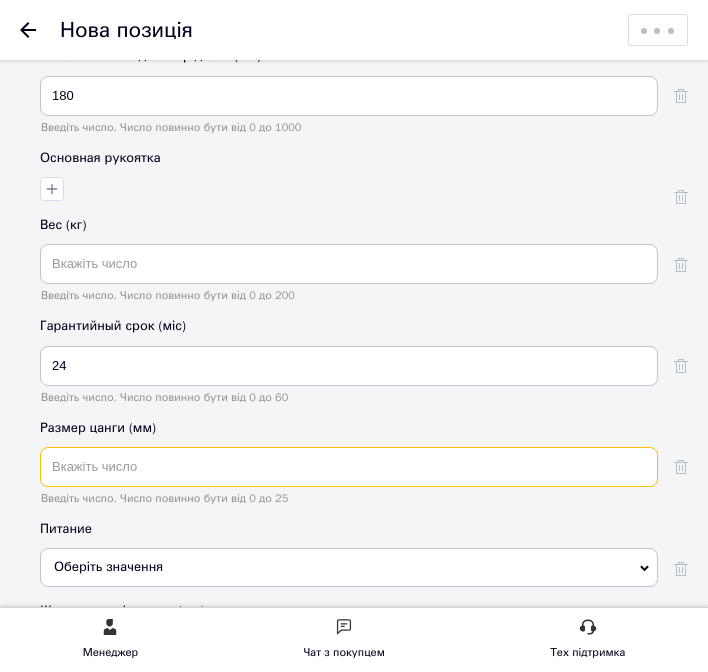click at bounding box center (349, 467) 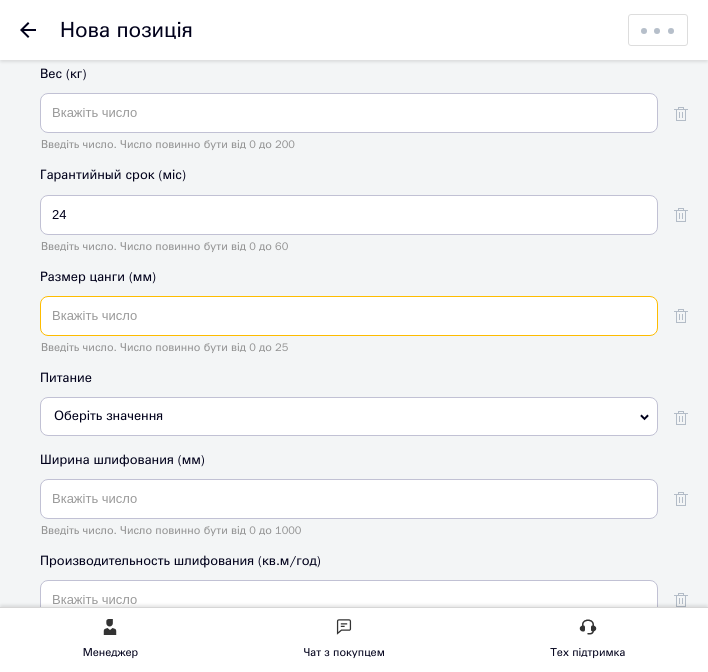 scroll, scrollTop: 4500, scrollLeft: 0, axis: vertical 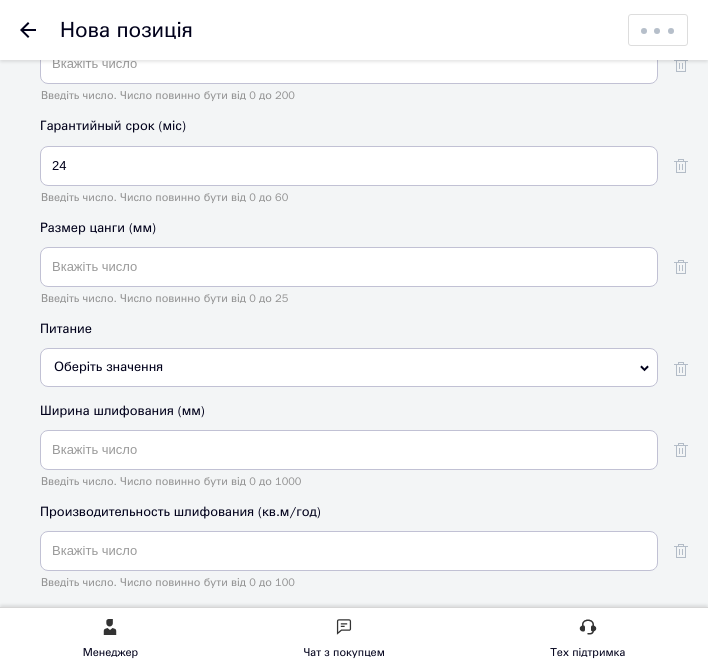 click on "Оберіть значення" at bounding box center (349, 367) 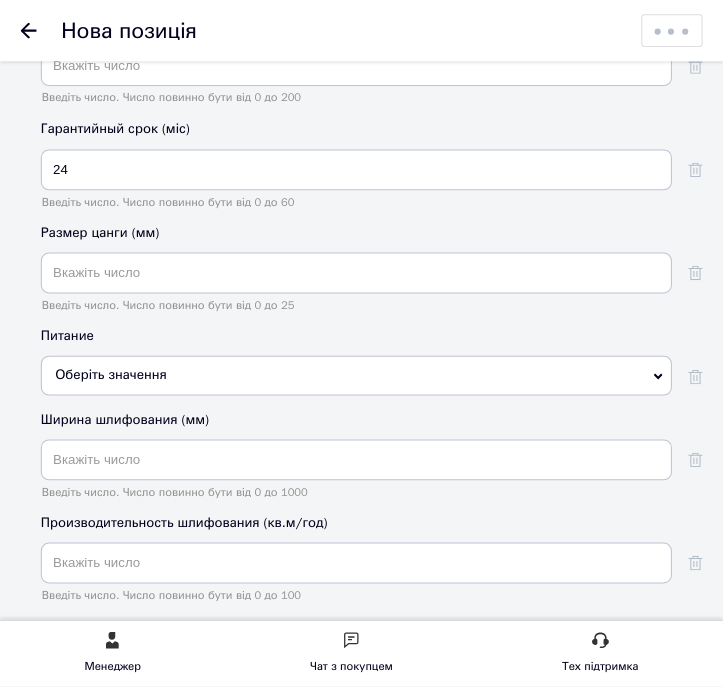 scroll, scrollTop: 0, scrollLeft: 0, axis: both 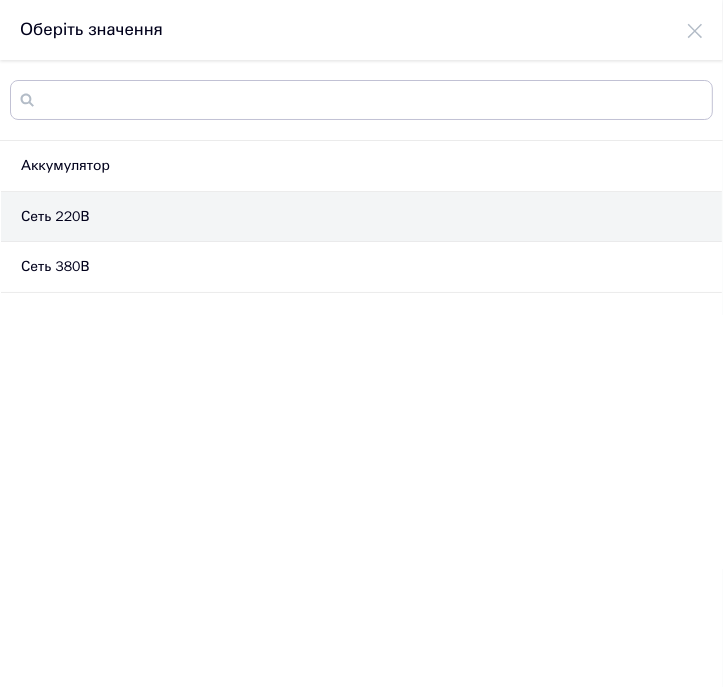 click on "Сеть 220В" at bounding box center [361, 217] 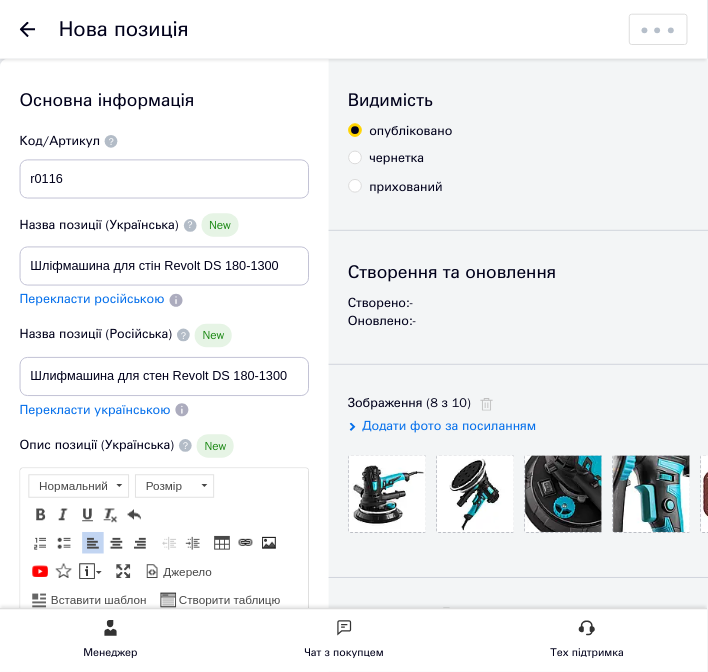 scroll, scrollTop: 4500, scrollLeft: 0, axis: vertical 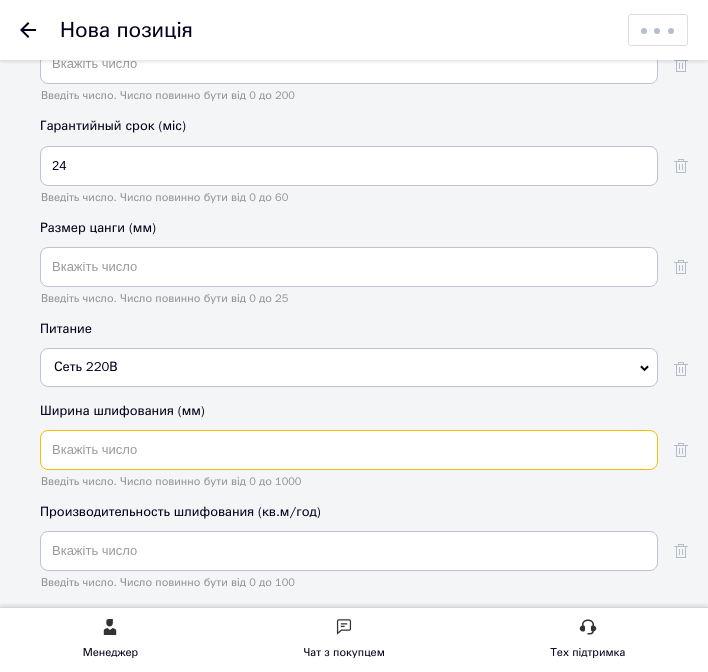 click at bounding box center [349, 450] 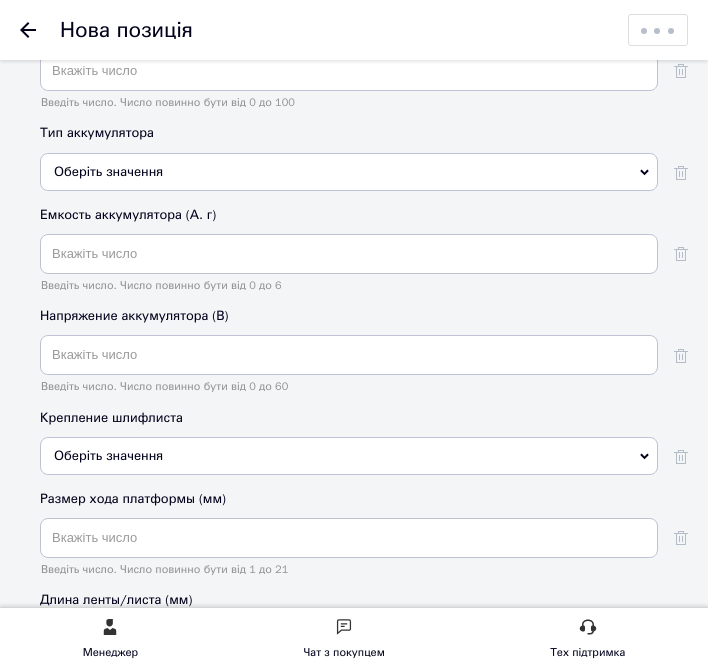 scroll, scrollTop: 5000, scrollLeft: 0, axis: vertical 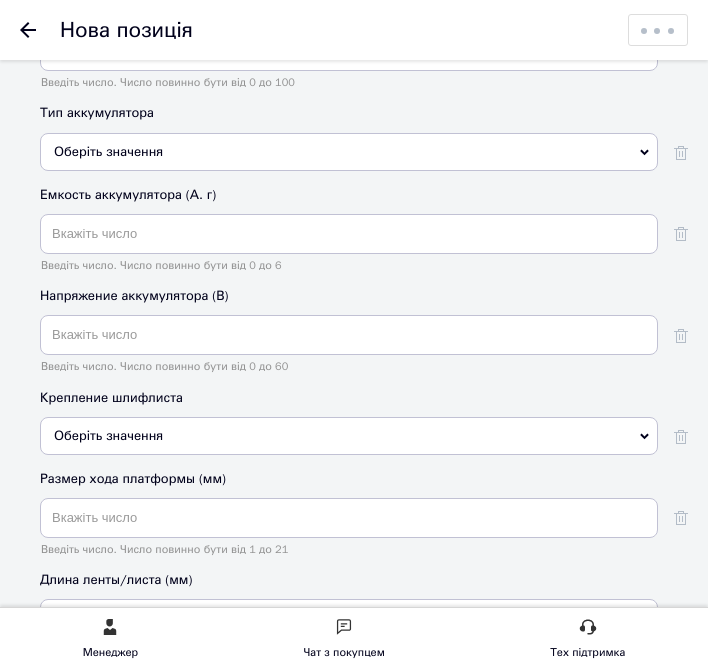 type on "180" 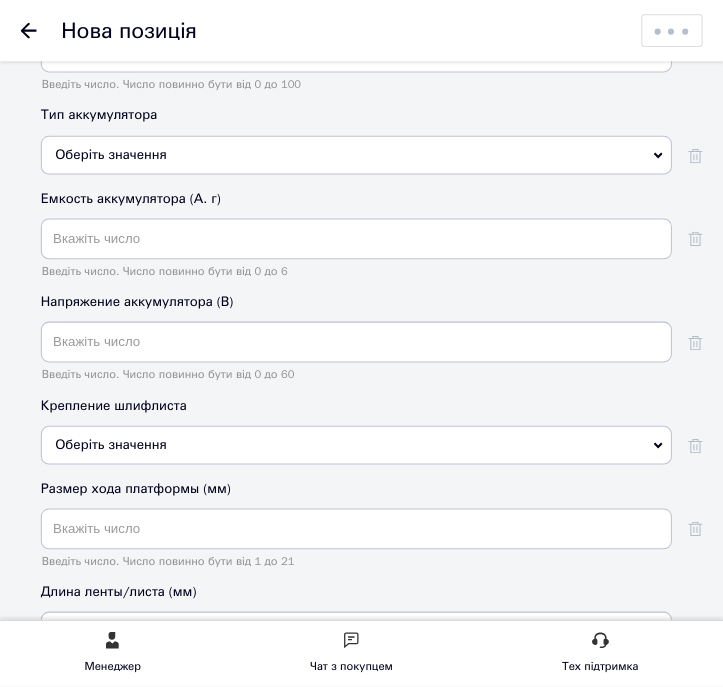 scroll, scrollTop: 0, scrollLeft: 0, axis: both 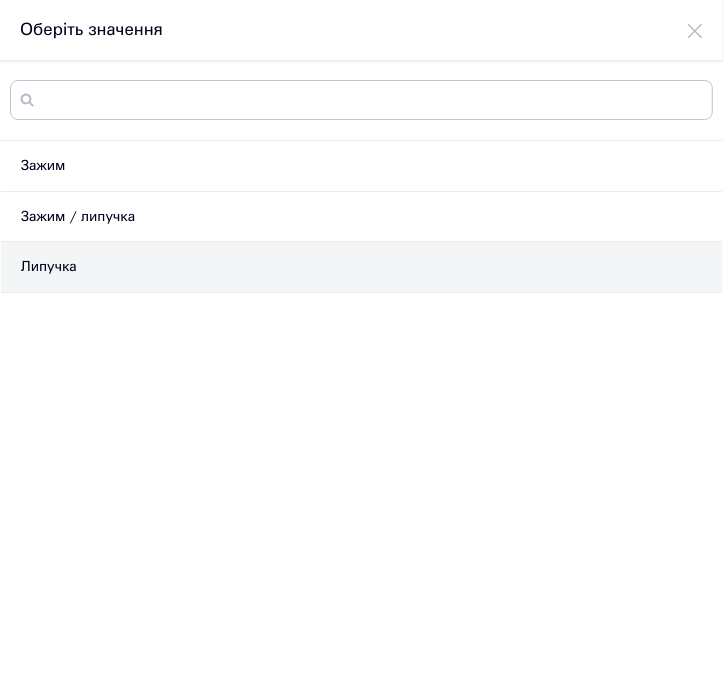 click on "Липучка" at bounding box center [361, 267] 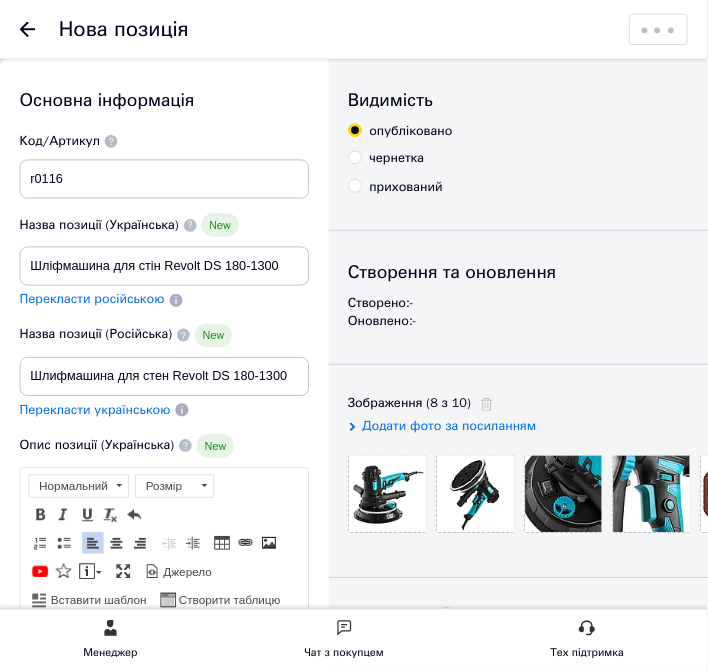 scroll, scrollTop: 5000, scrollLeft: 0, axis: vertical 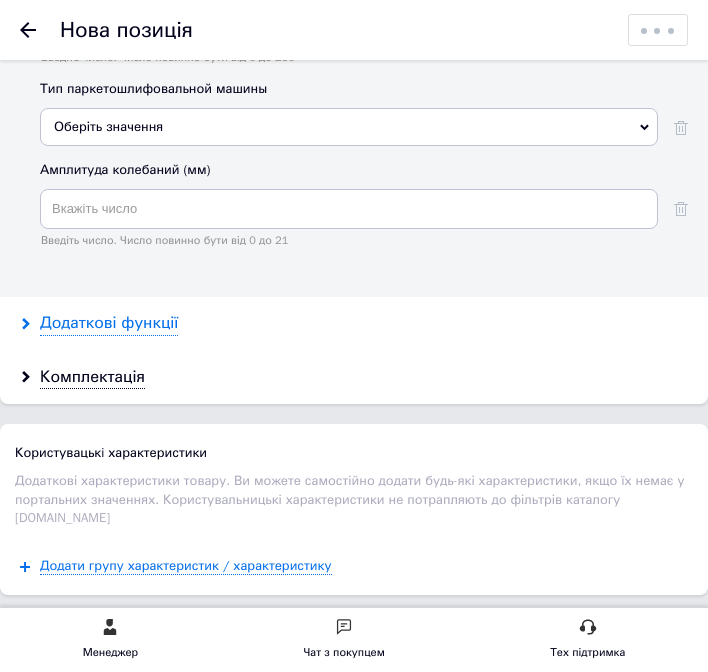 click on "Додаткові функції" at bounding box center [109, 323] 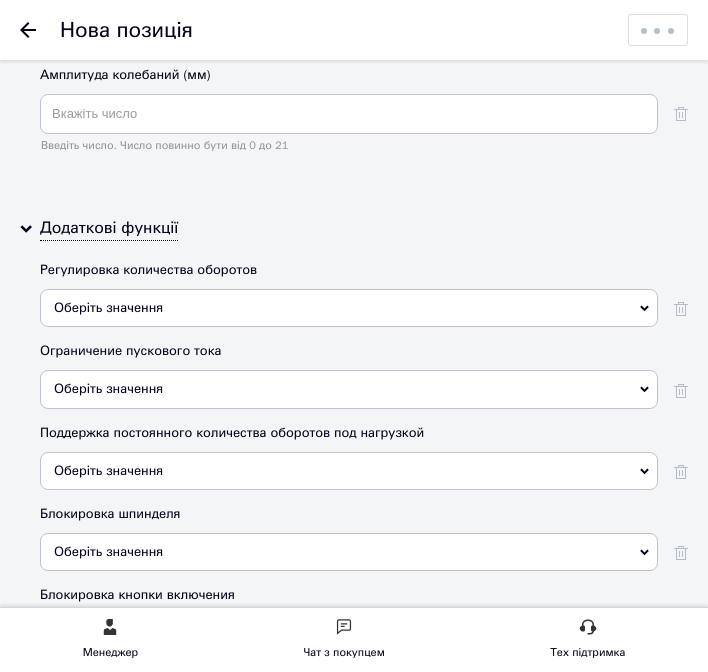 scroll, scrollTop: 6200, scrollLeft: 0, axis: vertical 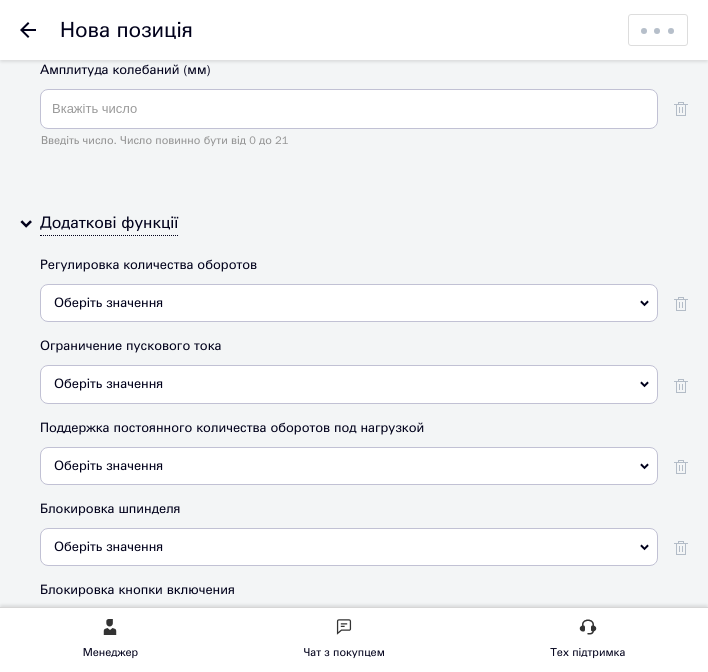 click on "Оберіть значення" at bounding box center [108, 302] 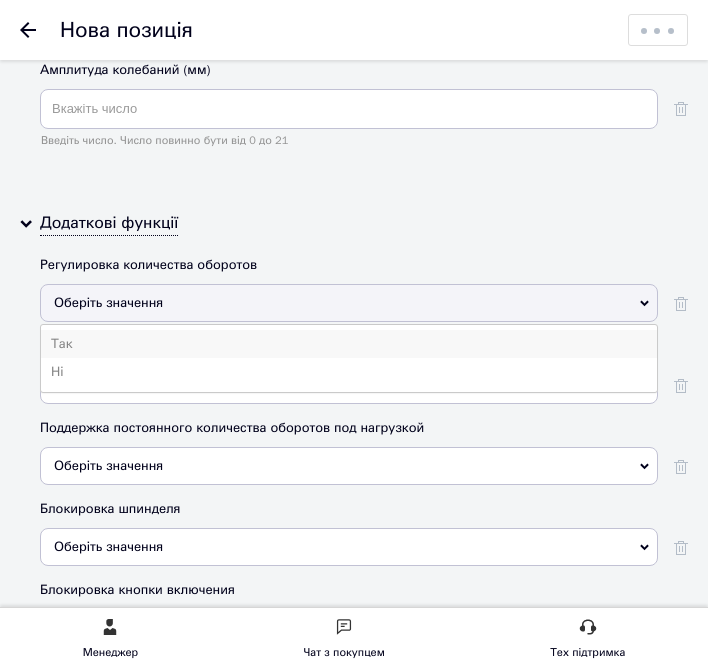 click on "Так" at bounding box center (349, 344) 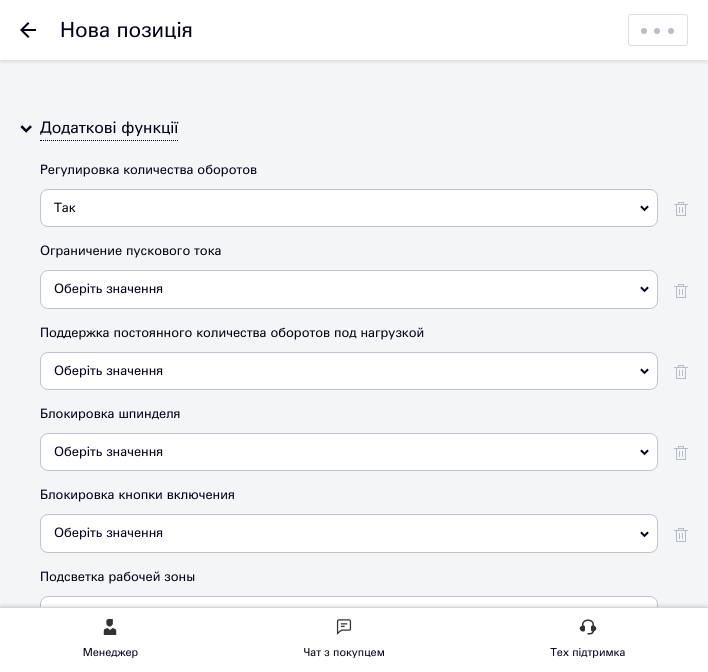scroll, scrollTop: 6300, scrollLeft: 0, axis: vertical 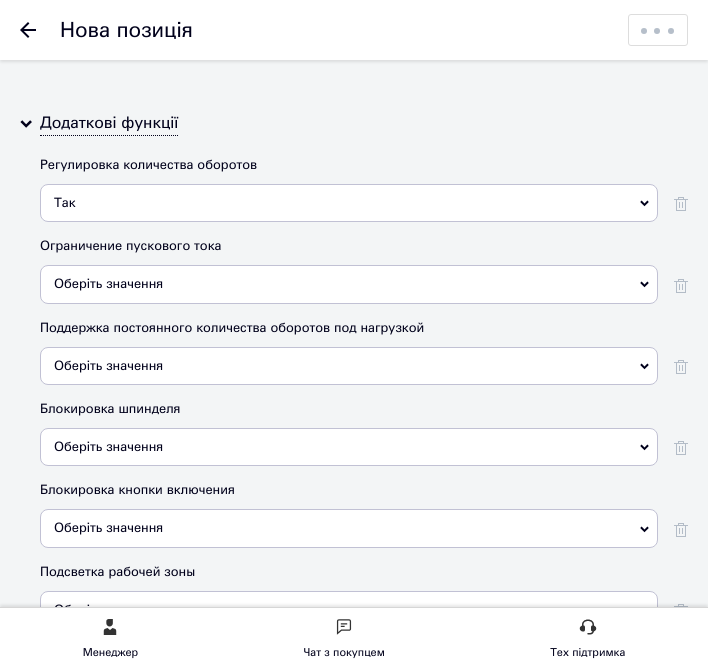 click on "Оберіть значення" at bounding box center (349, 366) 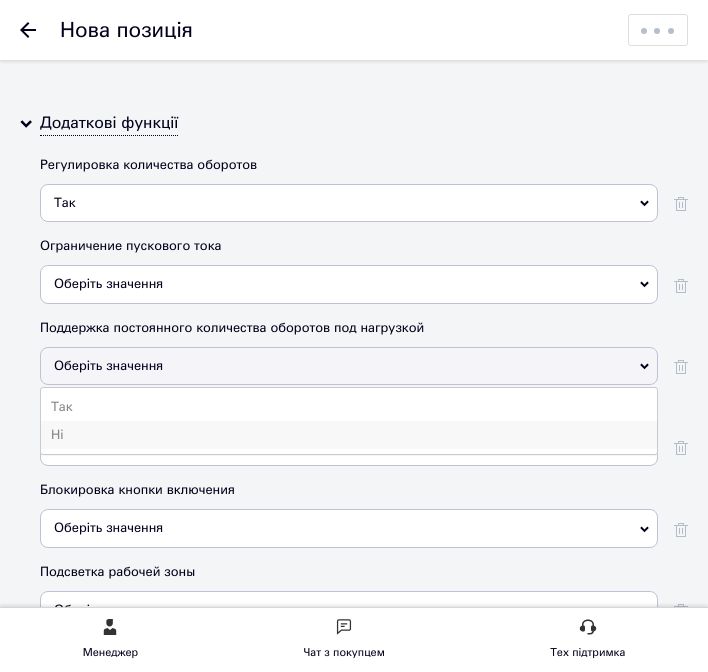 click on "Ні" at bounding box center (349, 435) 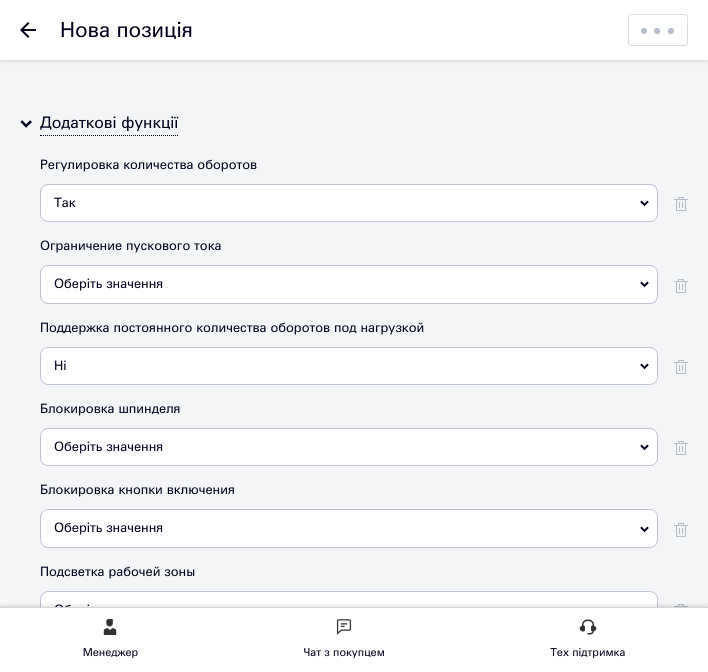 click on "Ні" at bounding box center [349, 366] 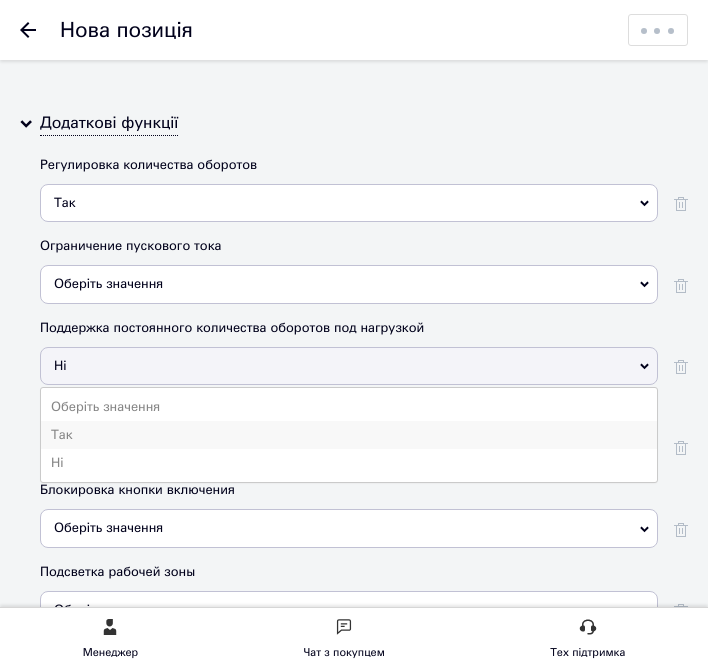 click on "Так" at bounding box center (349, 435) 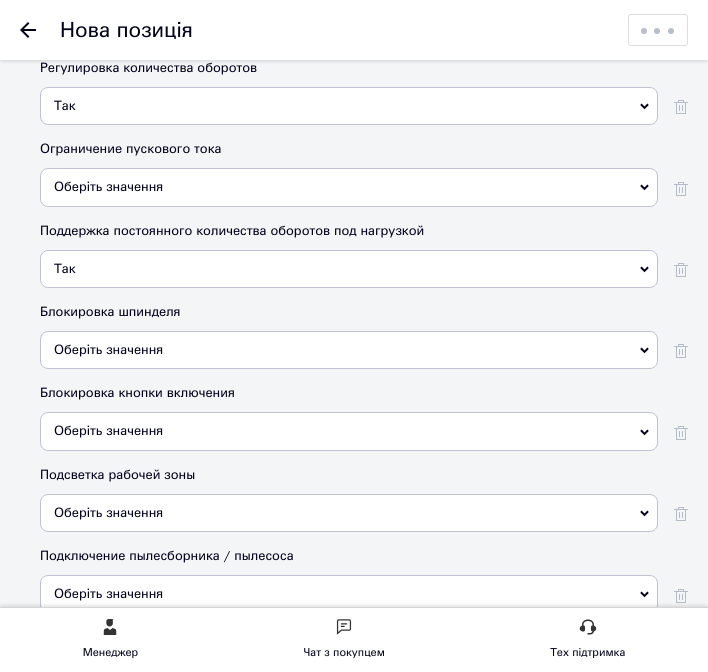 scroll, scrollTop: 6400, scrollLeft: 0, axis: vertical 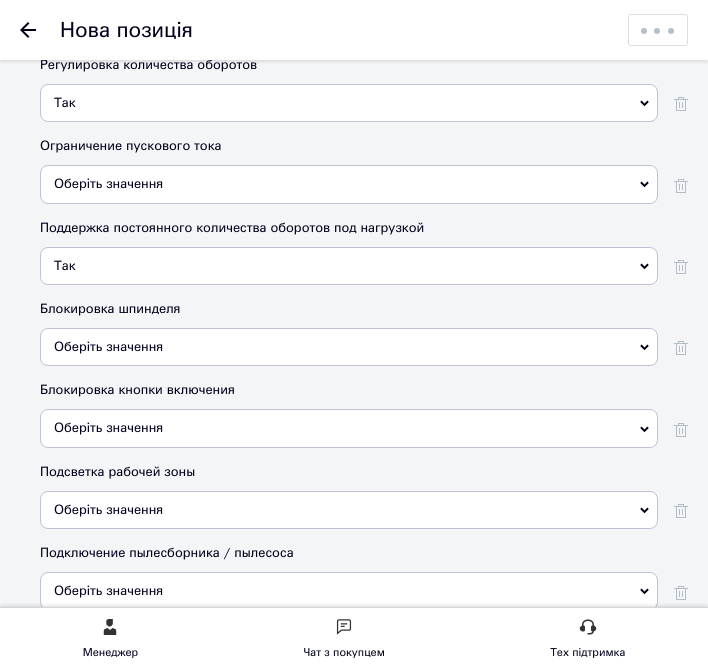 click on "Оберіть значення" at bounding box center (108, 346) 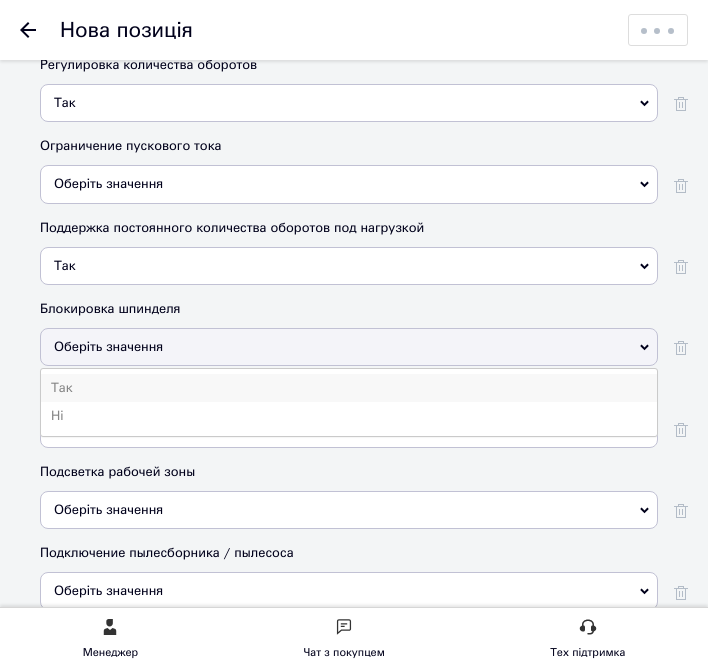 click on "Так" at bounding box center [349, 388] 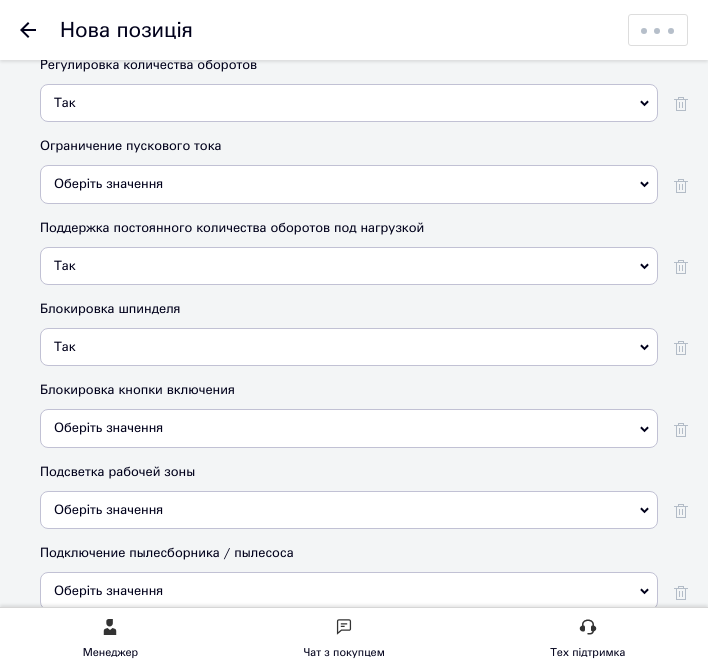 click on "Оберіть значення" at bounding box center (349, 428) 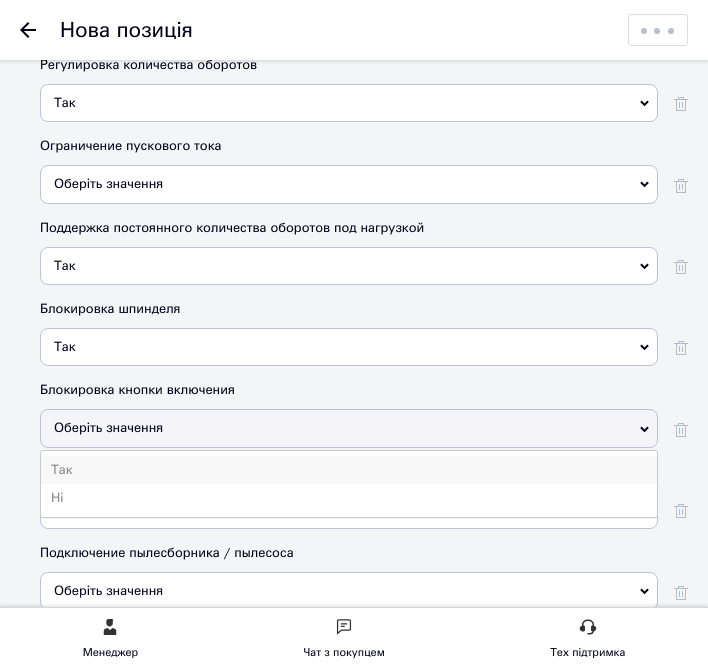 click on "Так" at bounding box center (349, 470) 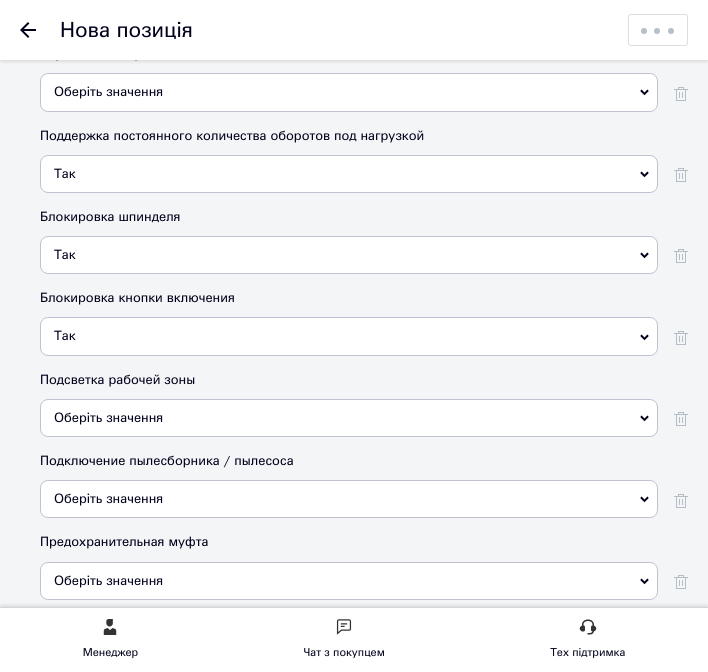 scroll, scrollTop: 6500, scrollLeft: 0, axis: vertical 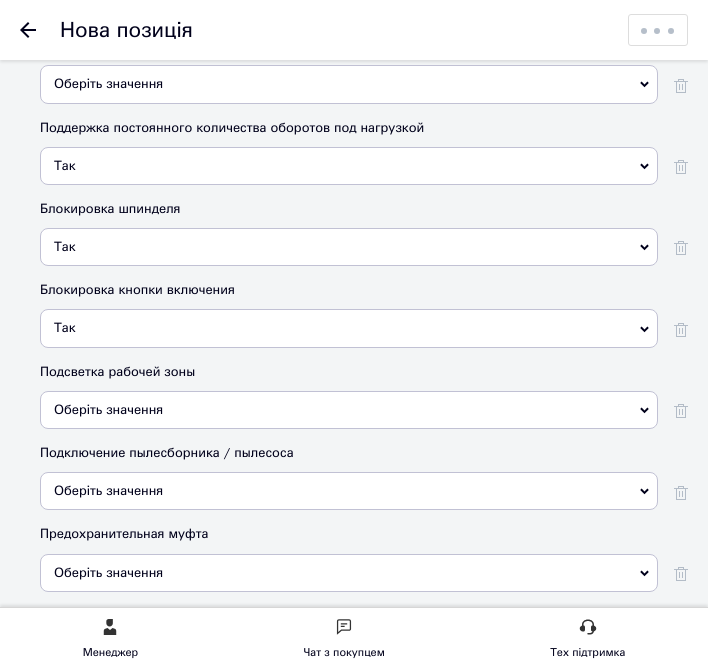 click on "Оберіть значення" at bounding box center [349, 410] 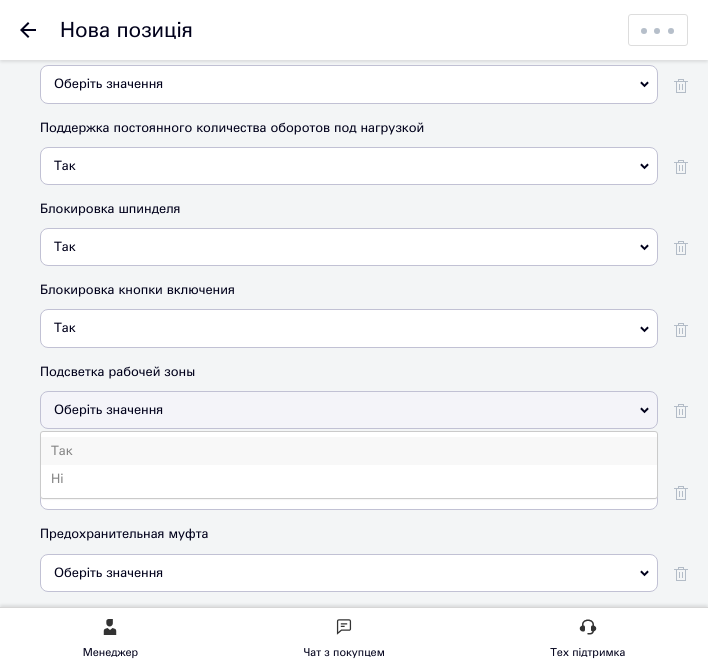 click on "Так" at bounding box center [349, 451] 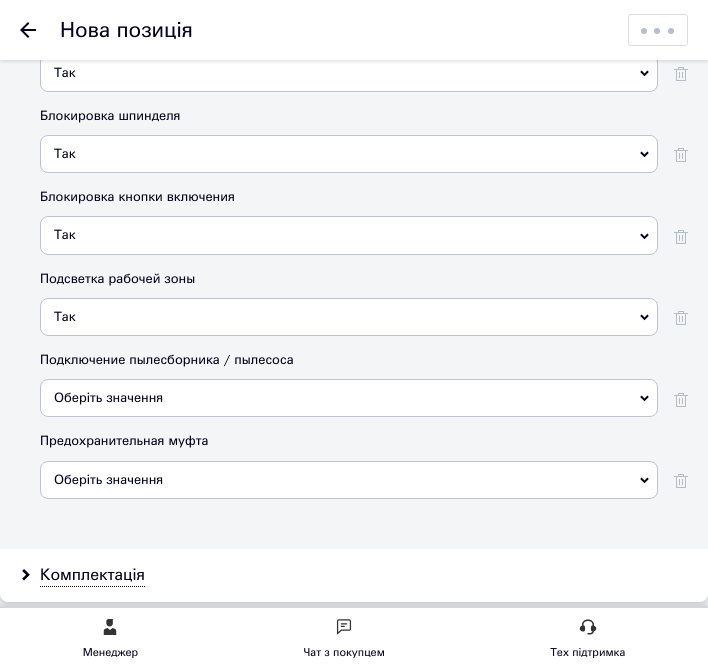 scroll, scrollTop: 6600, scrollLeft: 0, axis: vertical 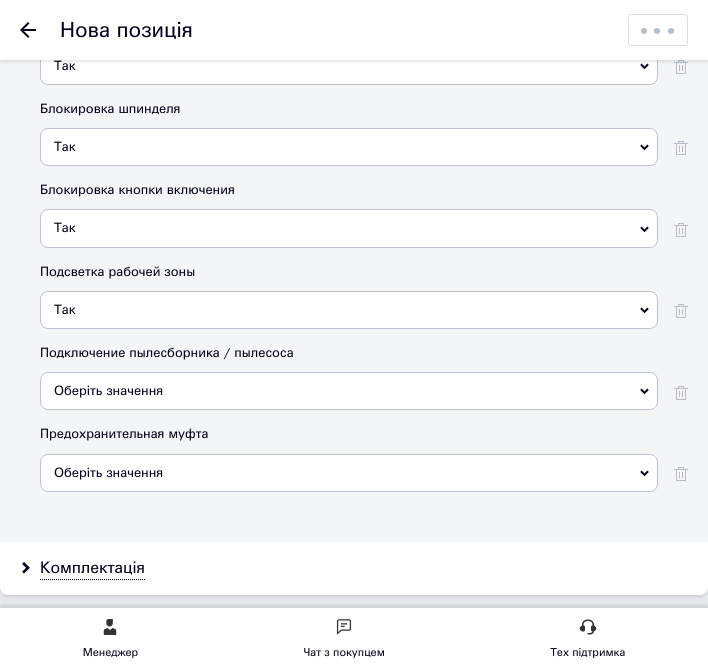 click on "Оберіть значення" at bounding box center [349, 391] 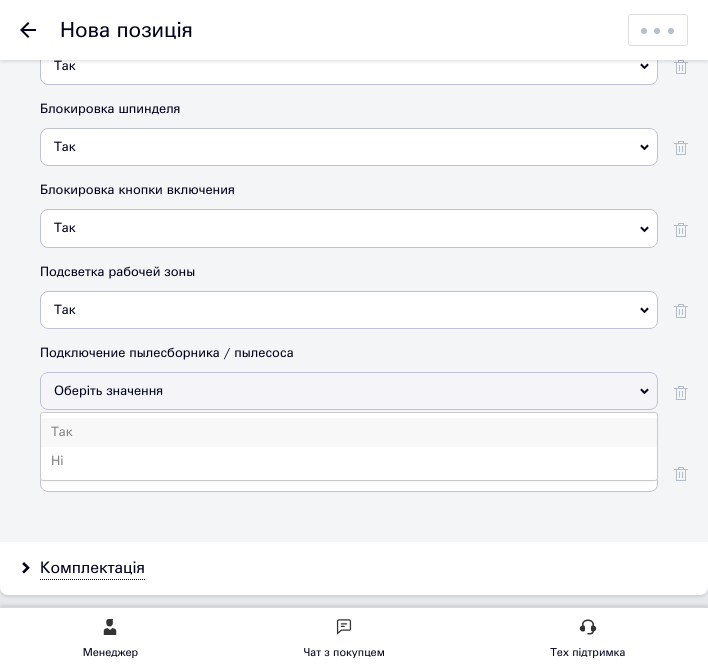 click on "Так" at bounding box center [349, 432] 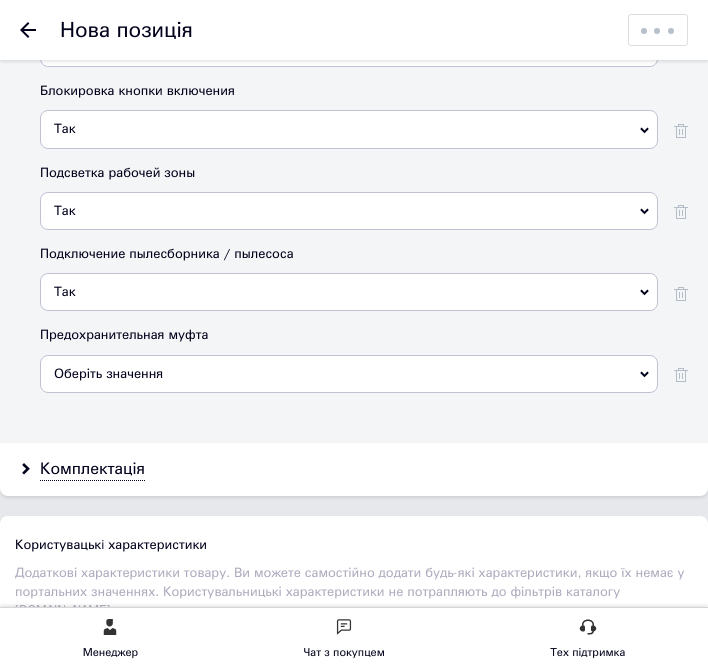 scroll, scrollTop: 6700, scrollLeft: 0, axis: vertical 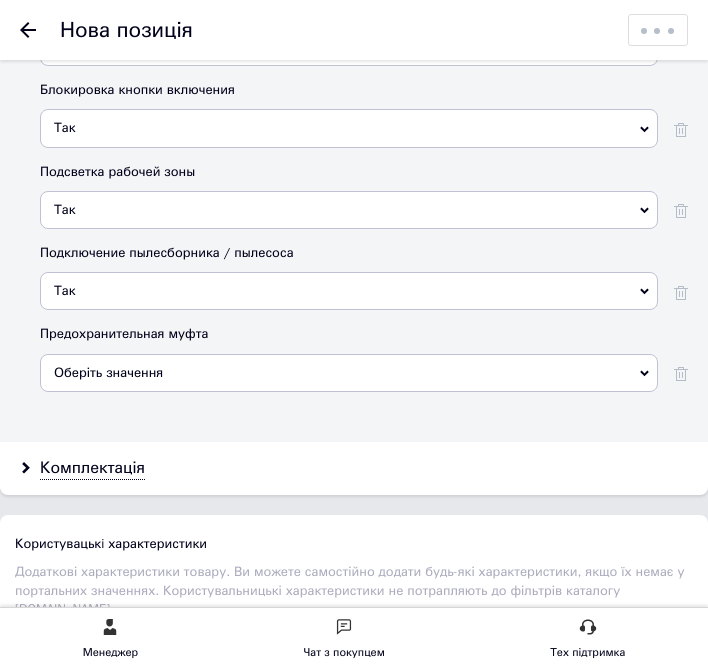 click on "Оберіть значення" at bounding box center (108, 372) 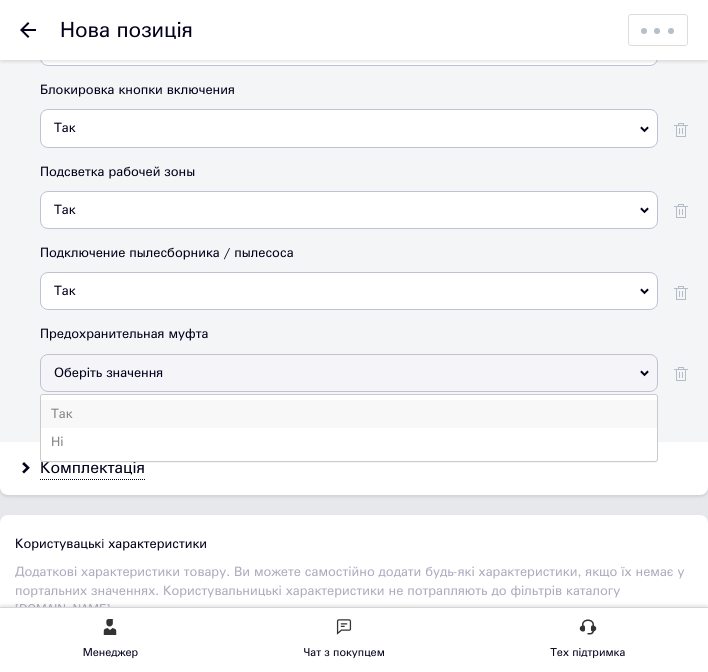 click on "Так" at bounding box center [349, 414] 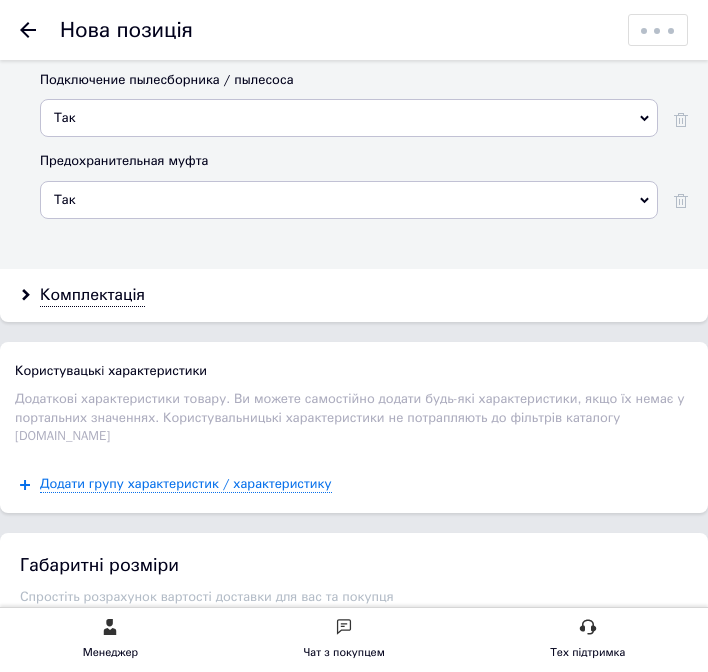 scroll, scrollTop: 6900, scrollLeft: 0, axis: vertical 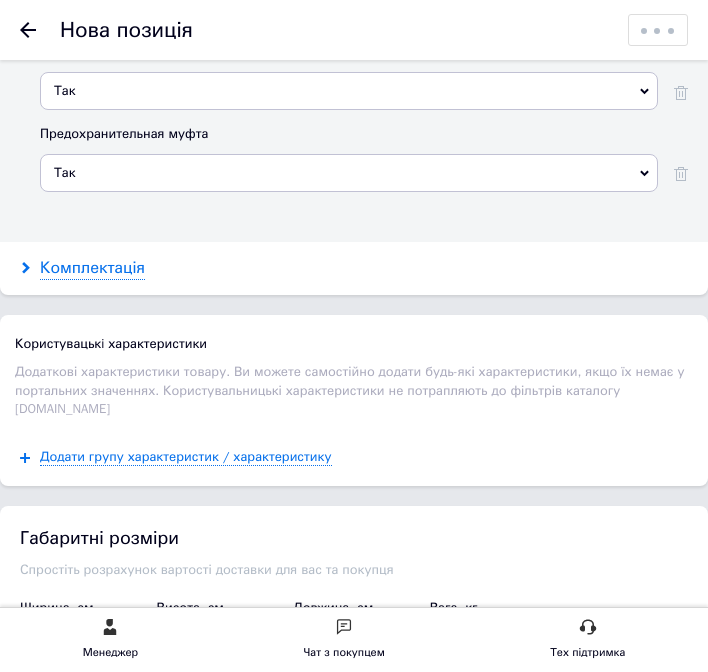 click on "Комплектація" at bounding box center (92, 268) 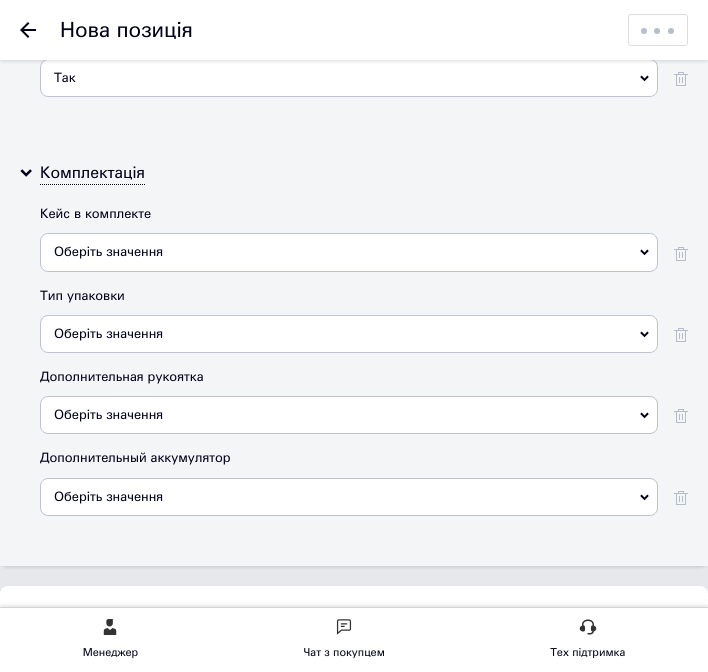 scroll, scrollTop: 7000, scrollLeft: 0, axis: vertical 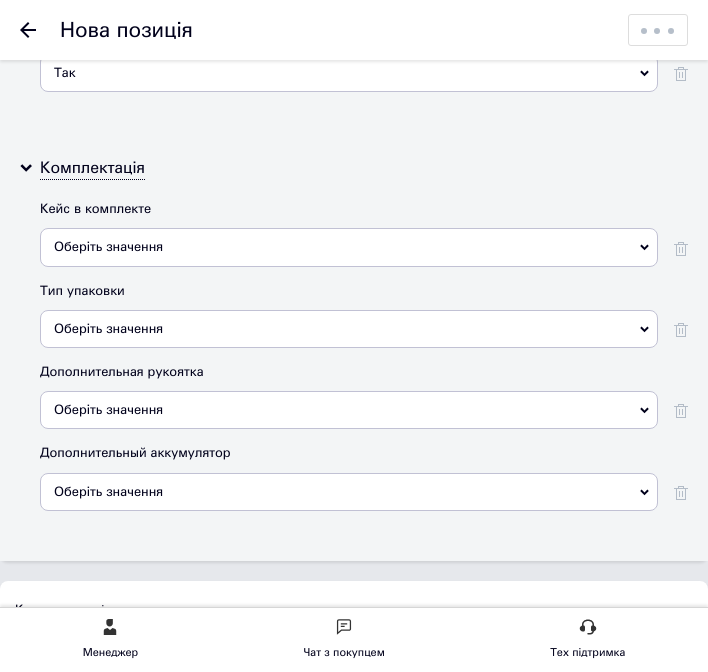 click on "Оберіть значення" at bounding box center [349, 329] 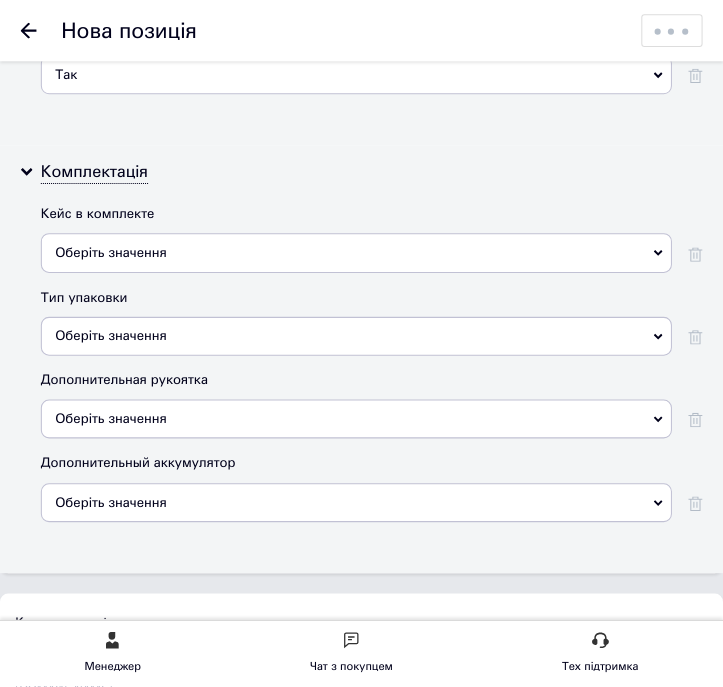 scroll, scrollTop: 0, scrollLeft: 0, axis: both 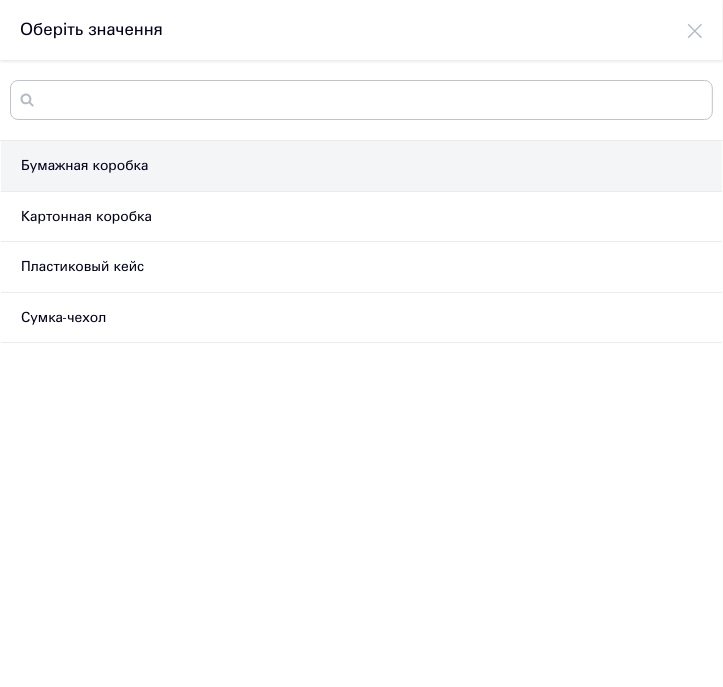 click on "Бумажная коробка" at bounding box center [361, 166] 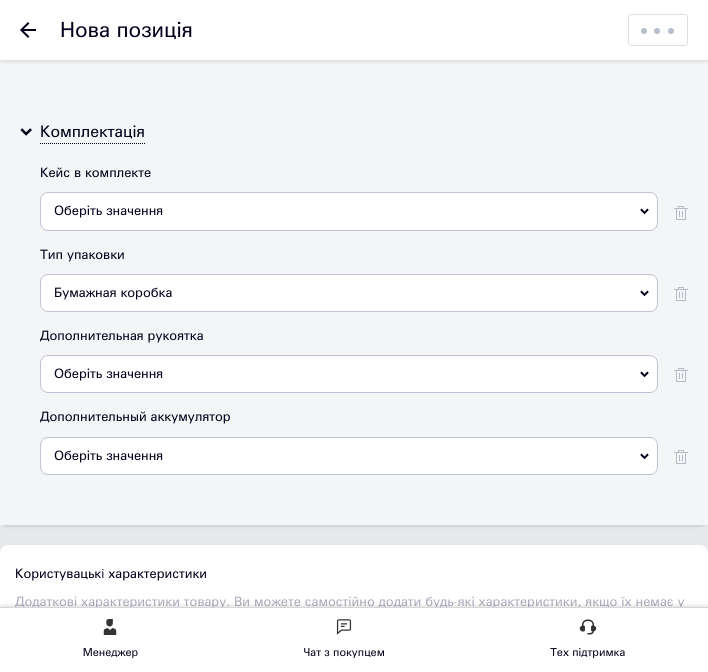 scroll, scrollTop: 7100, scrollLeft: 0, axis: vertical 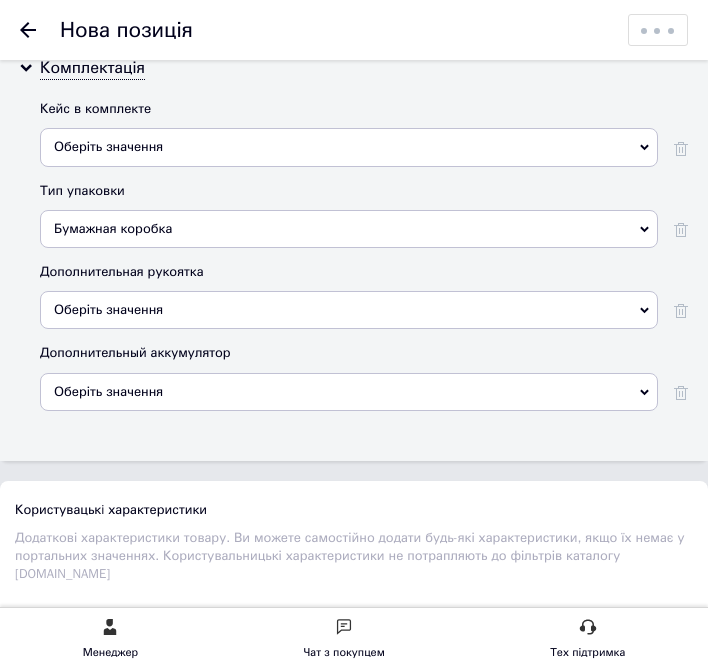 click on "Оберіть значення" at bounding box center (349, 310) 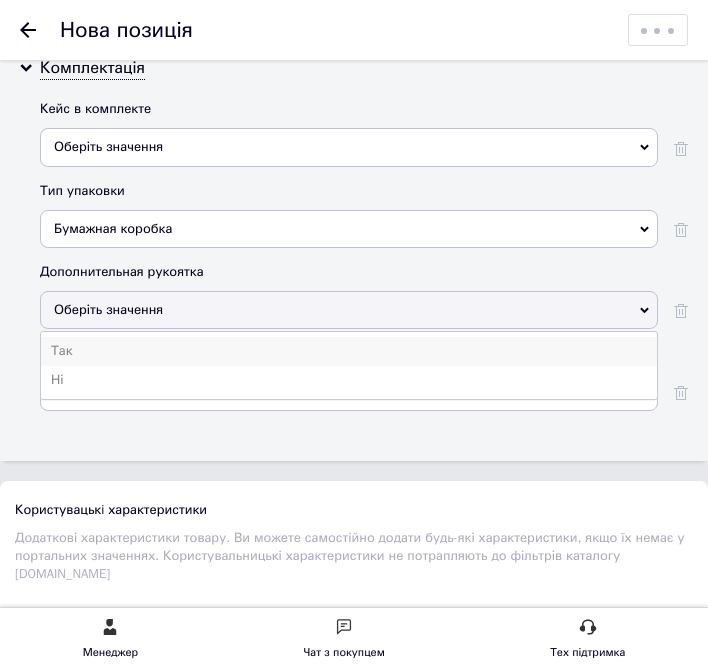 click on "Так" at bounding box center [349, 351] 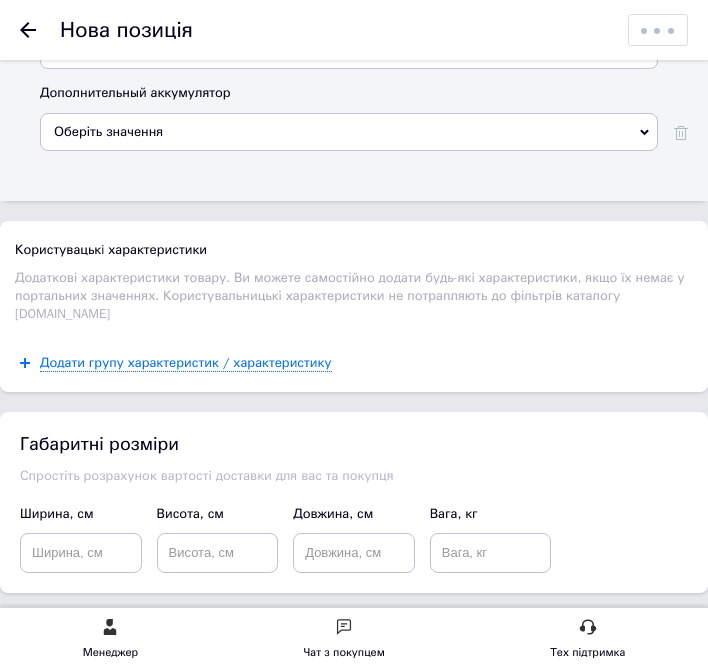 scroll, scrollTop: 7522, scrollLeft: 0, axis: vertical 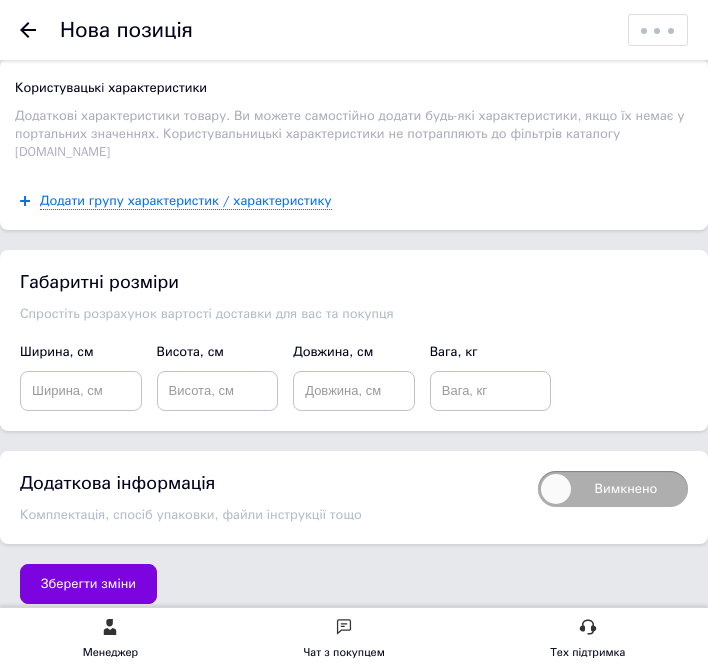 click on "Нова позиція Зберегти зміни Скопіювати існуючу позицію Додати подарунок Додати знижку Додати супутні Додати ярлик Основна інформація Назва позиції (Українська) New Шліфмашина для стін Revolt DS 180-1300 Перекласти російською Код/Артикул r0116 Назва позиції (Російська) New Шлифмашина для стен Revolt DS 180-1300 Перекласти українською Опис позиції (Українська) New Опис
Параметри:
Потужність: 1300 Вт
Кількість обертів: 2700 об/хв
Діаметр диску: 180 мм
Потужність LED-підсвітки: 8 Вт
Розширений текстовий редактор, 86487500-DA55-421C-B042-657076D5B459 Панель інструментів редактора" at bounding box center (354, -3419) 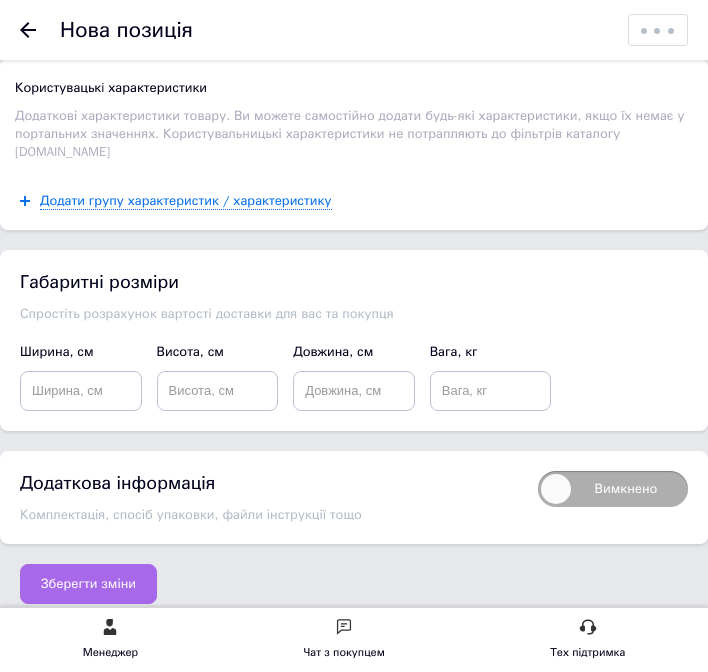 click on "Зберегти зміни" at bounding box center (88, 584) 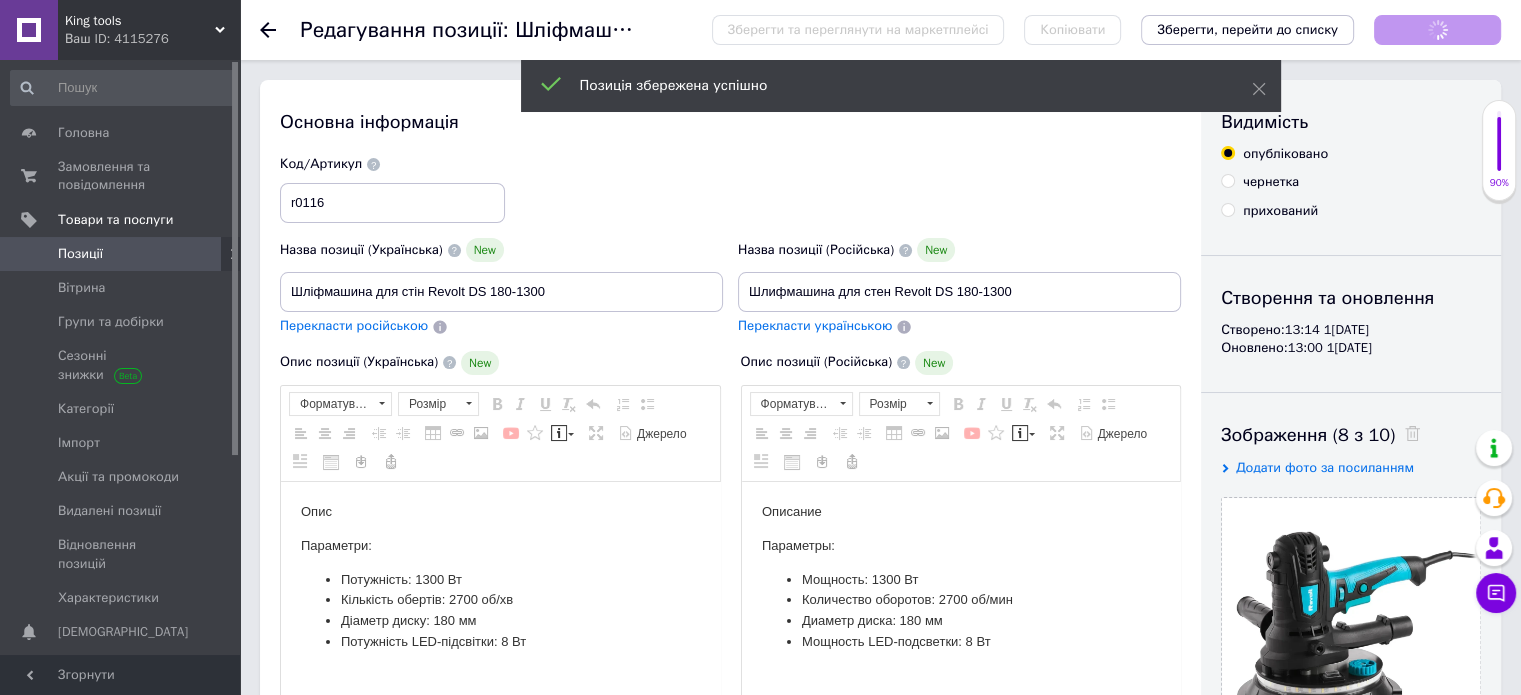 scroll, scrollTop: 0, scrollLeft: 0, axis: both 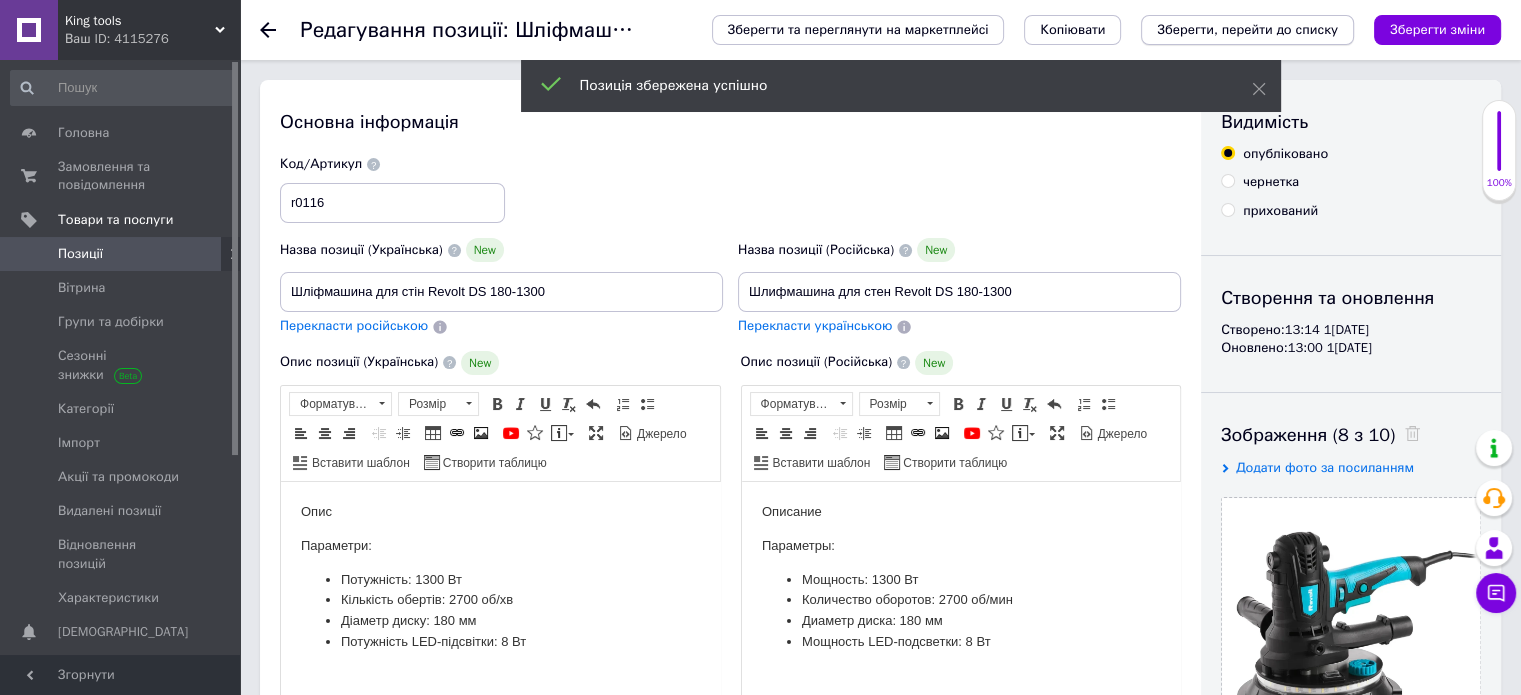click on "Зберегти, перейти до списку" at bounding box center (1247, 30) 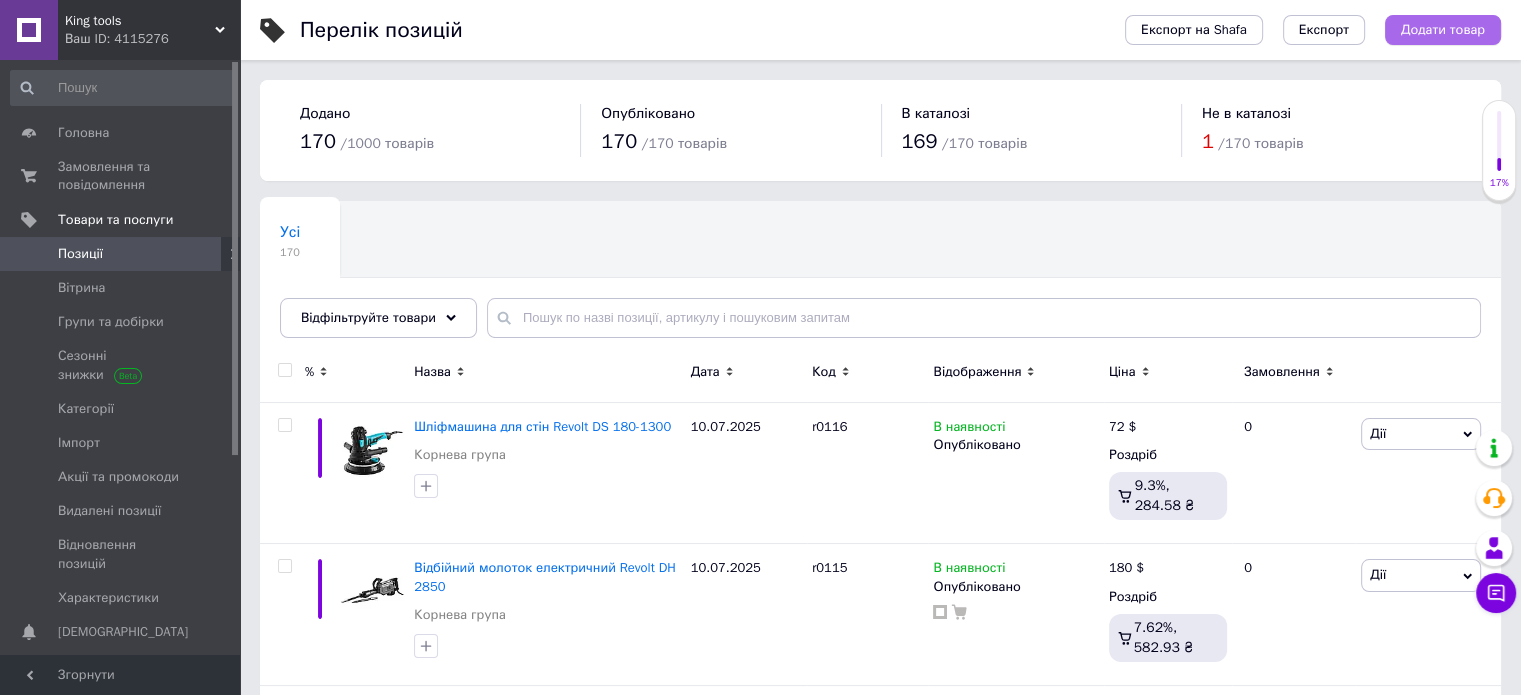 click on "Додати товар" at bounding box center [1443, 30] 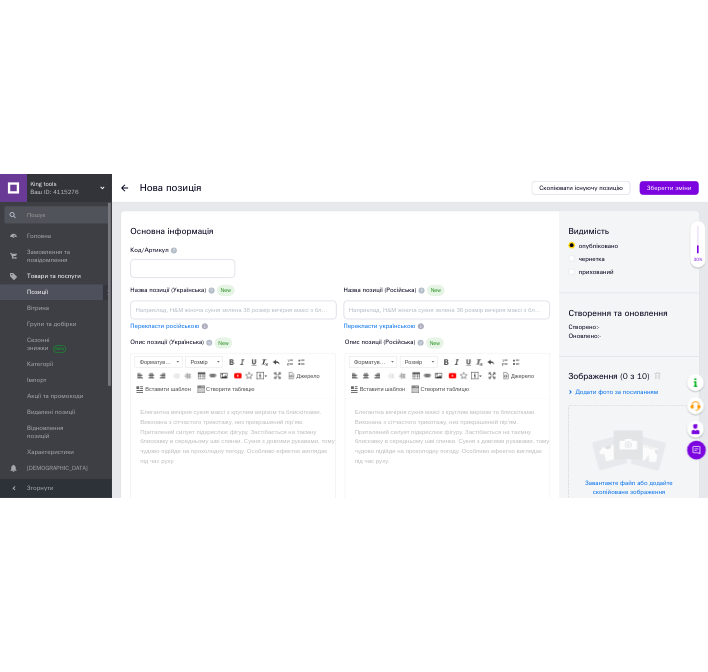 scroll, scrollTop: 0, scrollLeft: 0, axis: both 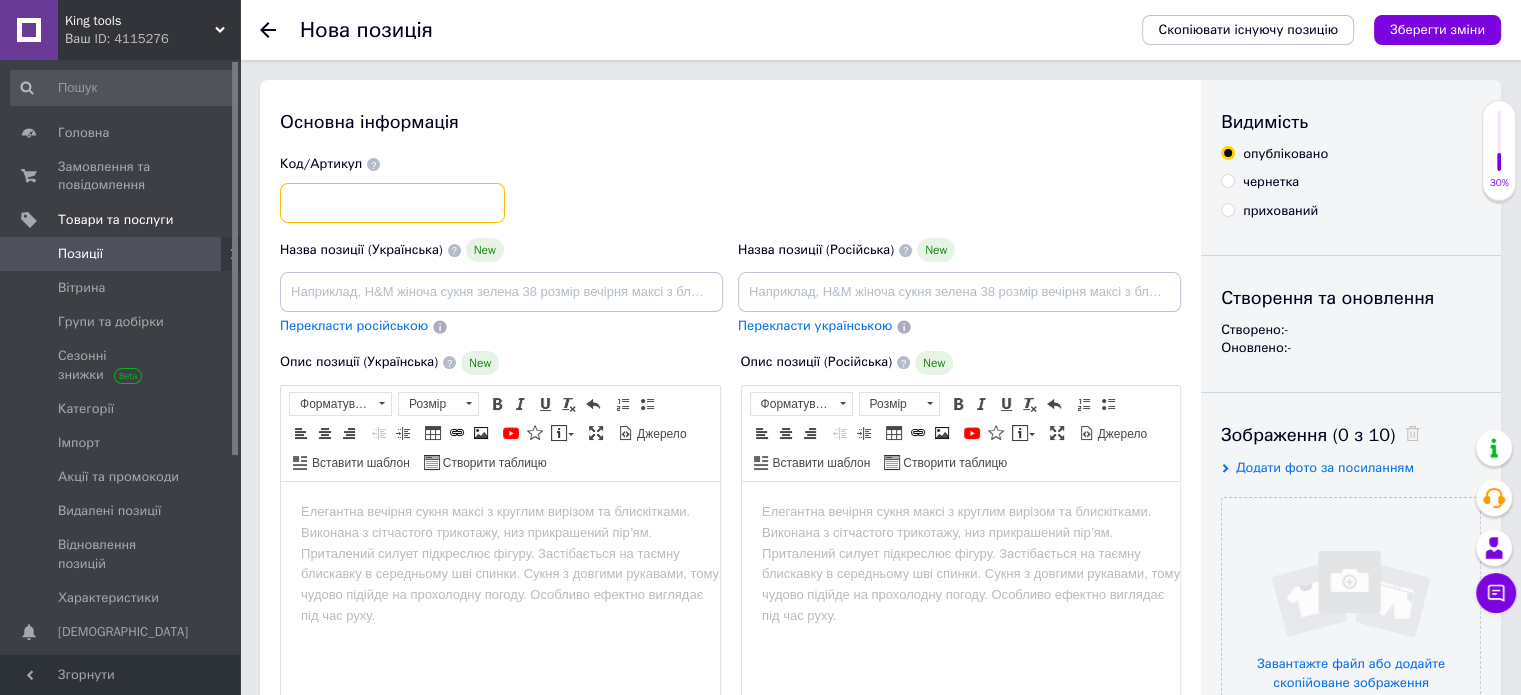 click at bounding box center (392, 203) 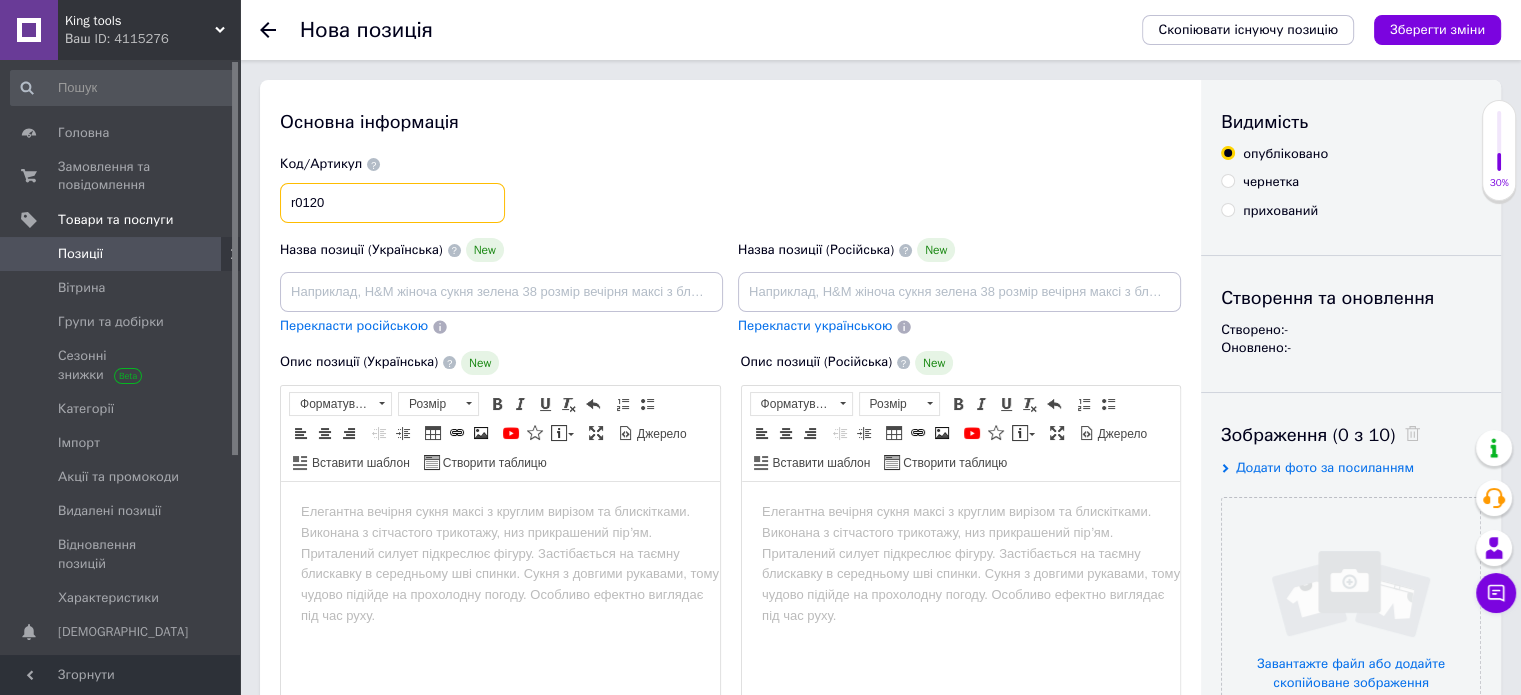 type on "r0120" 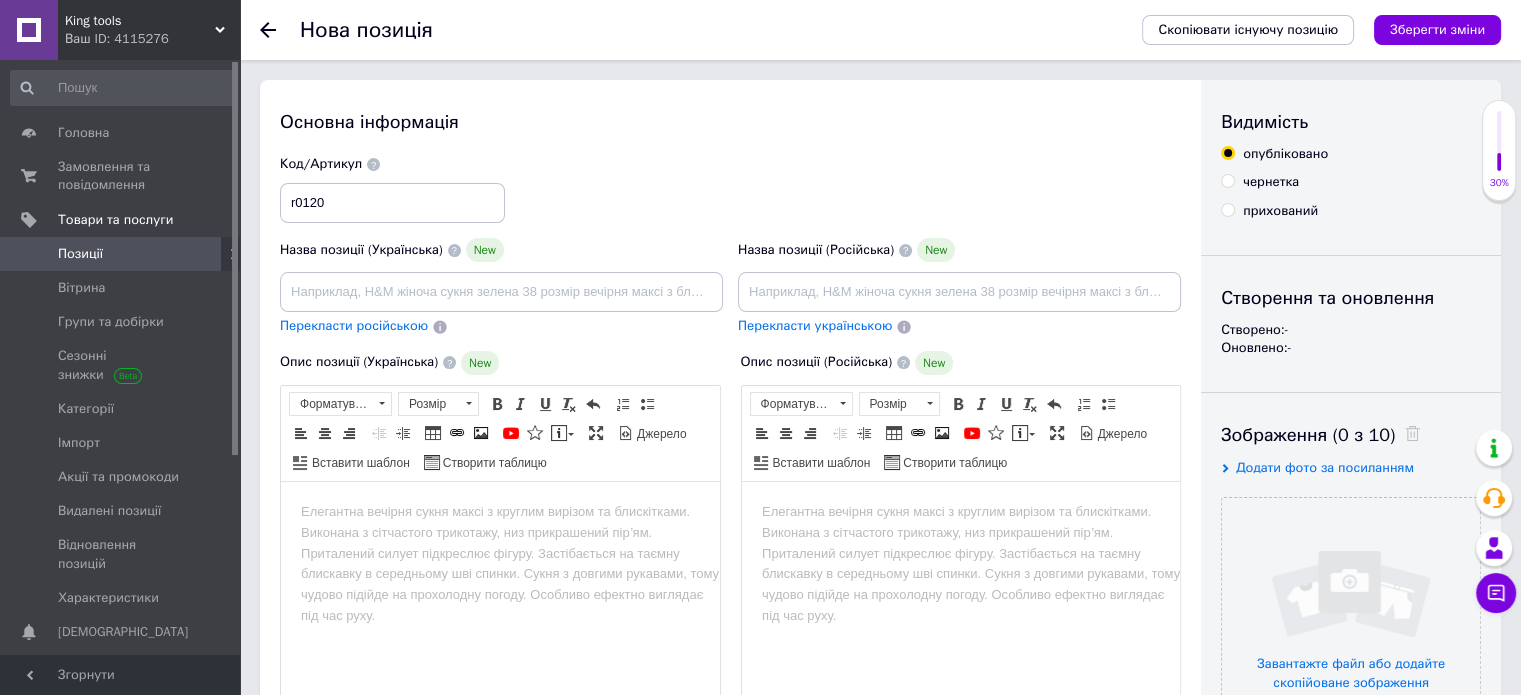 click on "Код/Артикул r0120" at bounding box center [731, 189] 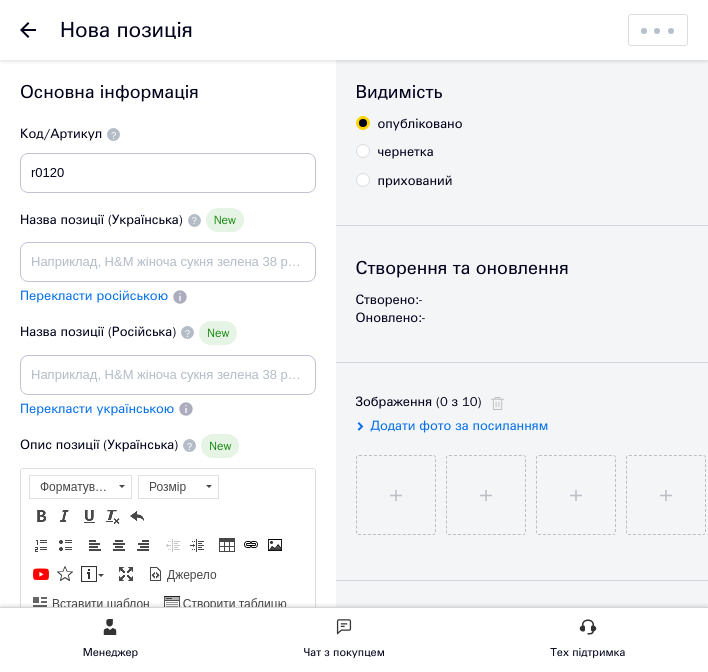 scroll, scrollTop: 0, scrollLeft: 0, axis: both 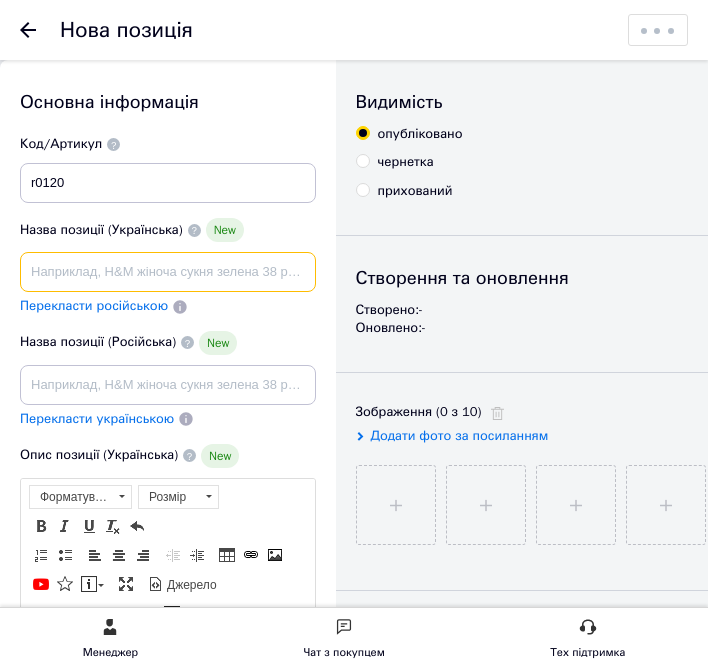 click at bounding box center [168, 272] 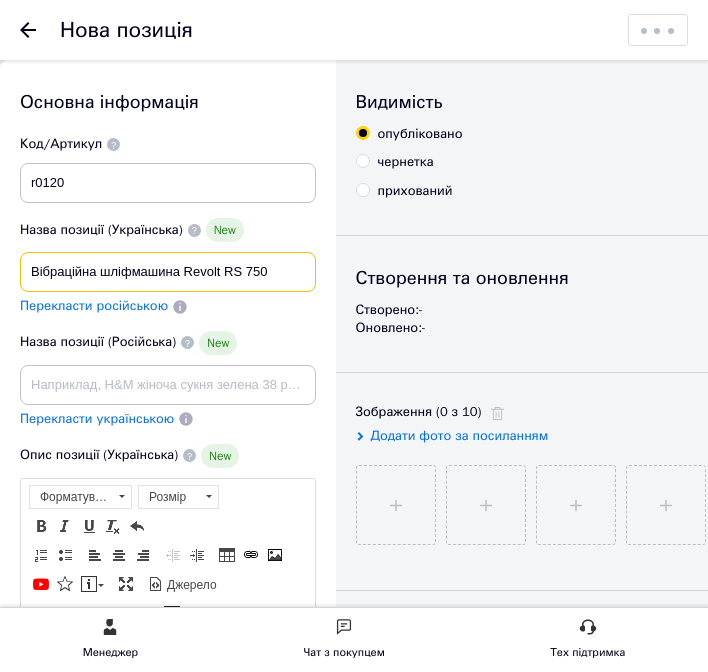 type on "Вібраційна шліфмашина Revolt RS 750" 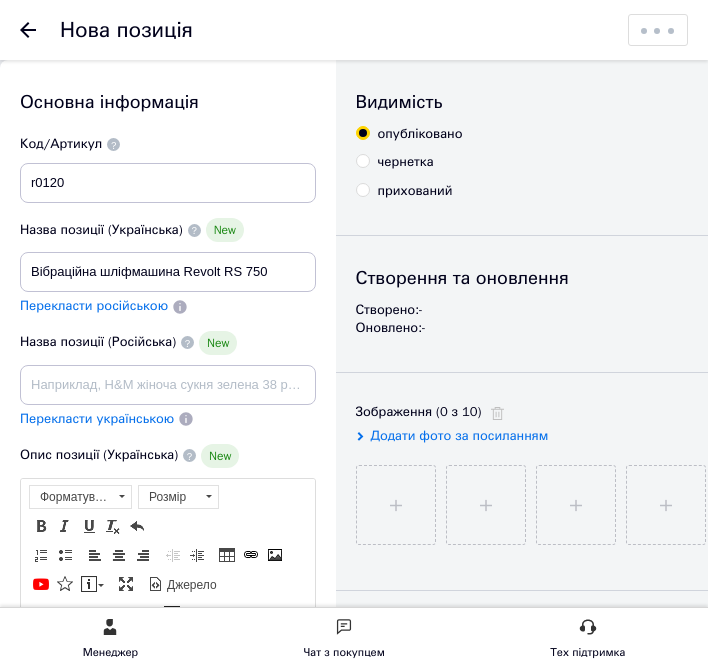 click on "Перекласти російською" at bounding box center (94, 305) 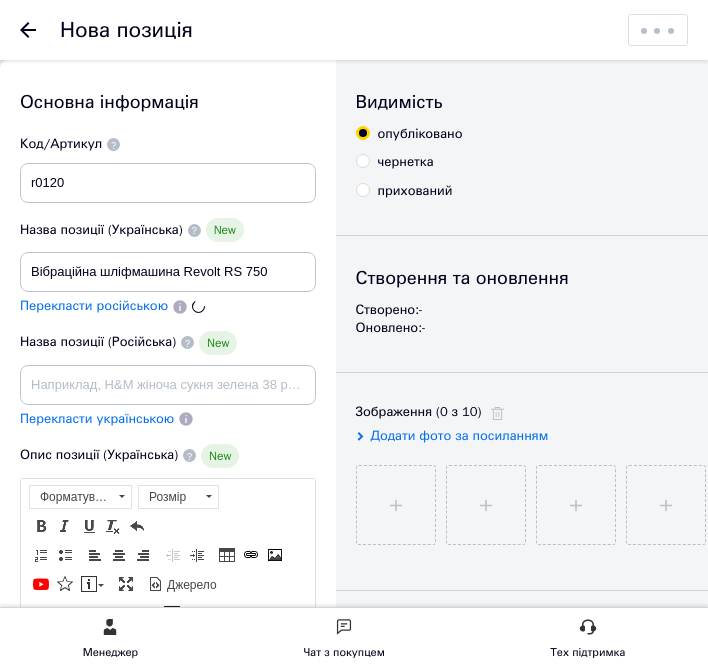 type on "Вибрационная шлифмашина Revolt RS 750" 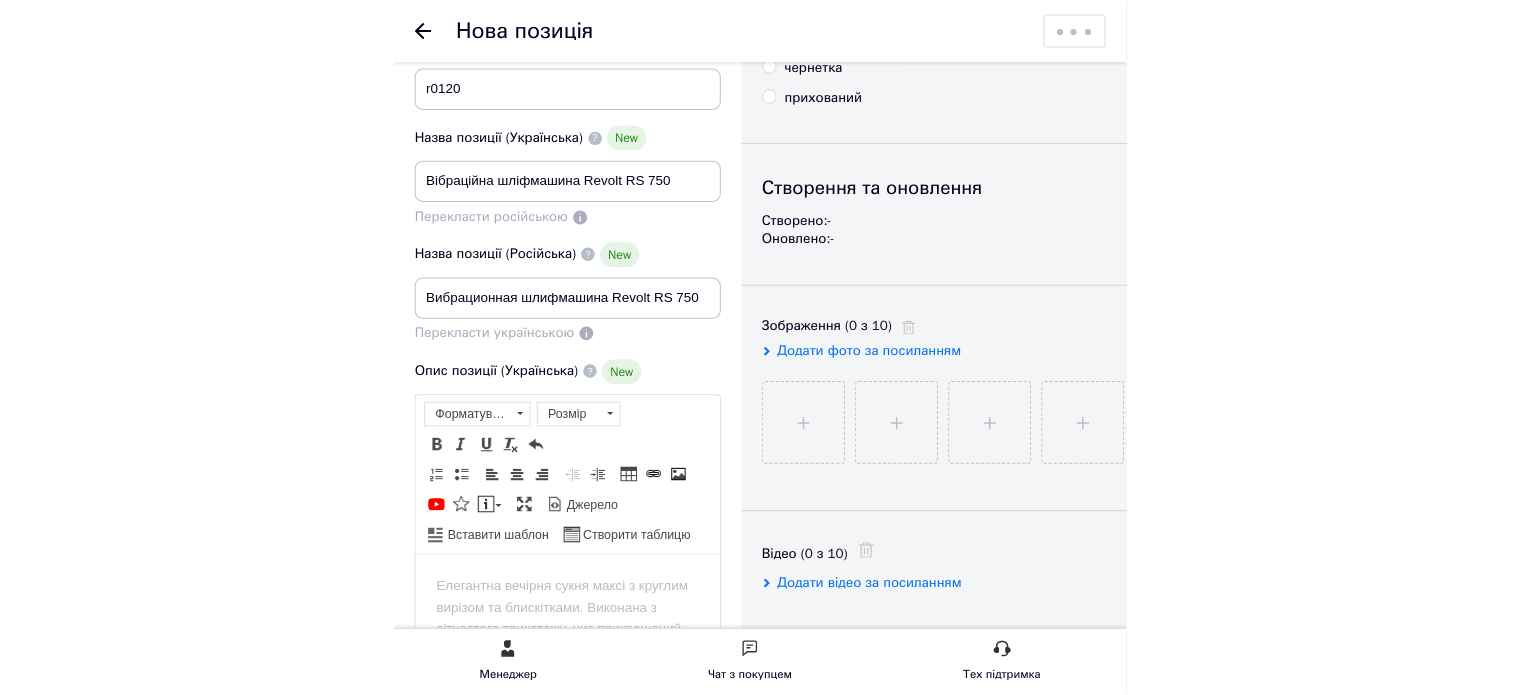 scroll, scrollTop: 100, scrollLeft: 0, axis: vertical 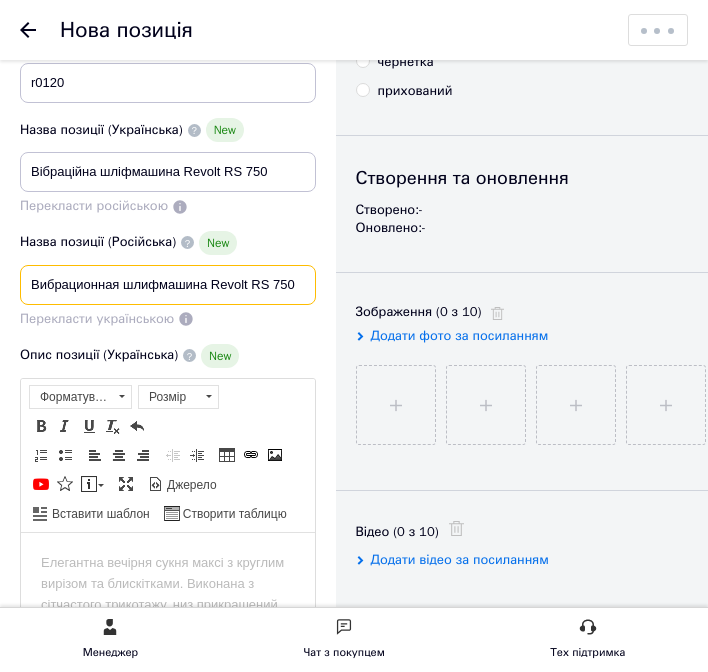 click on "Основна інформація Назва позиції (Українська) New Вібраційна шліфмашина Revolt RS 750 Перекласти російською Код/Артикул r0120 Назва позиції (Російська) New Вибрационная шлифмашина Revolt RS 750 Перекласти українською Опис позиції (Українська) New Розширений текстовий редактор, BB15ED75-06CA-45B0-BB5D-D0771D11A7FB Панель інструментів редактора Форматування Форматування Розмір Розмір   Жирний  Сполучення клавіш Ctrl+B   Курсив  Сполучення клавіш Ctrl+I   Підкреслений  Сполучення клавіш Ctrl+U   Видалити форматування   Повернути  Сполучення клавіш Ctrl+Z   Вставити/видалити нумерований список" at bounding box center [633, 1068] 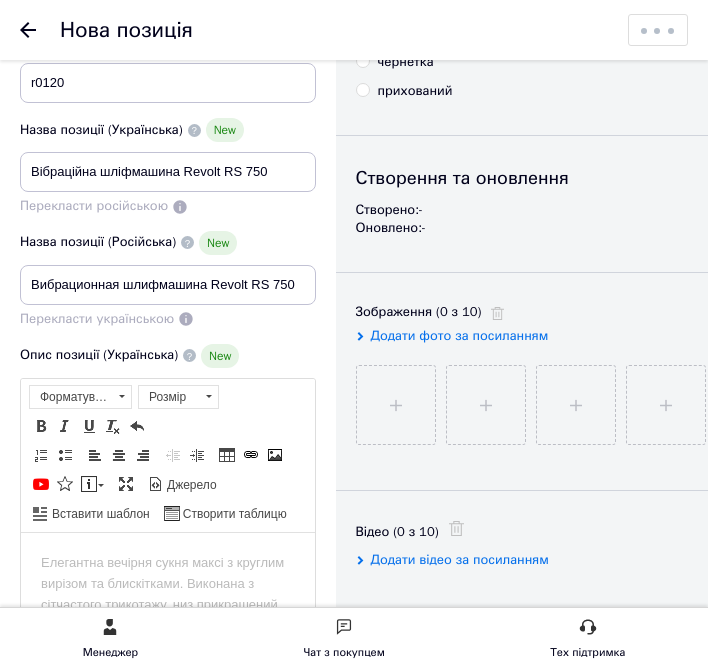 click on "Перекласти українською" at bounding box center [168, 319] 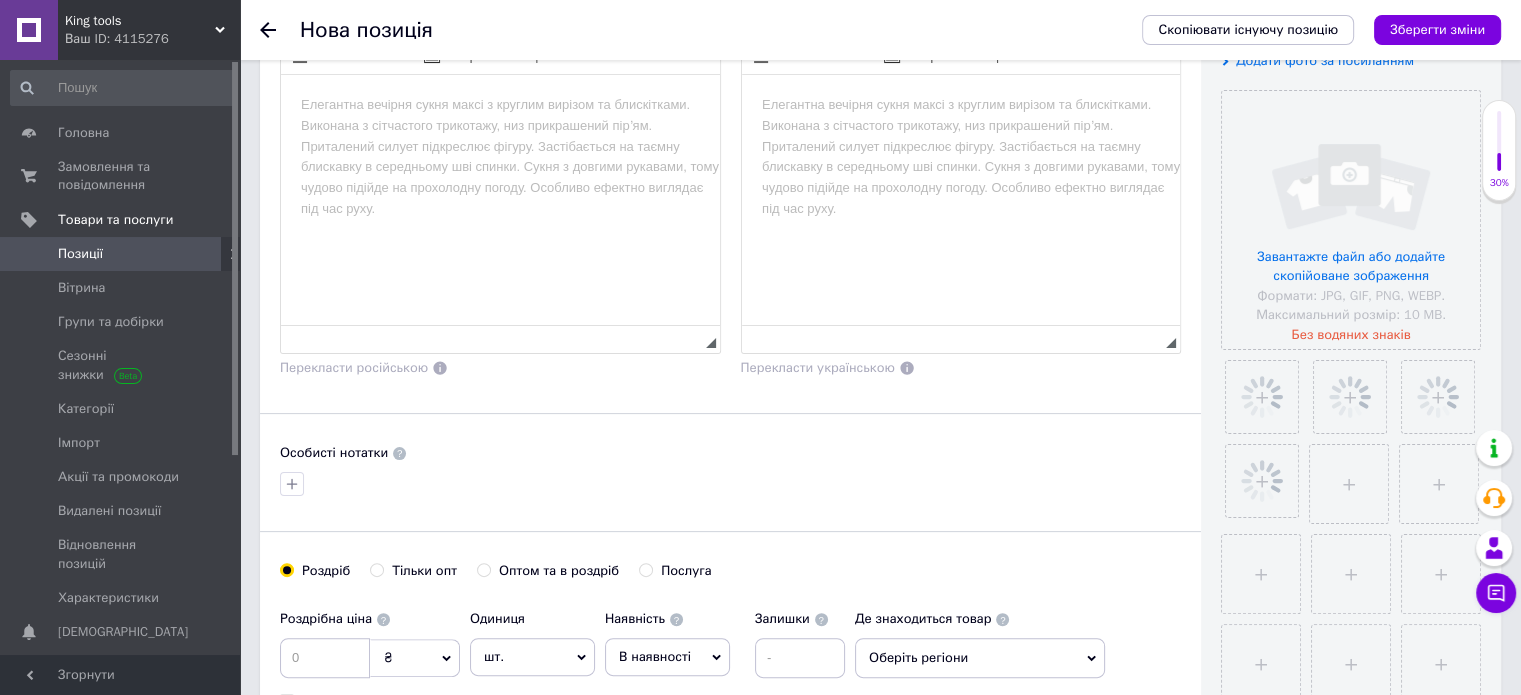 scroll, scrollTop: 400, scrollLeft: 0, axis: vertical 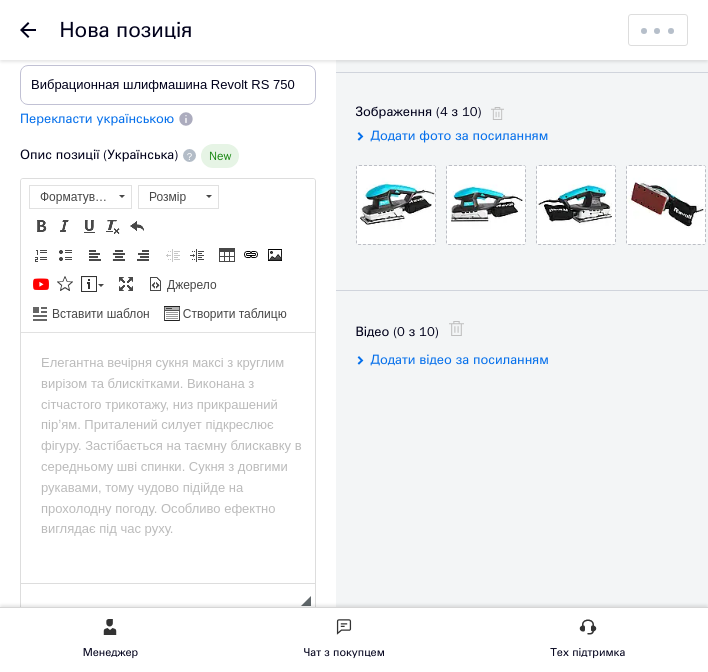 click at bounding box center (168, 362) 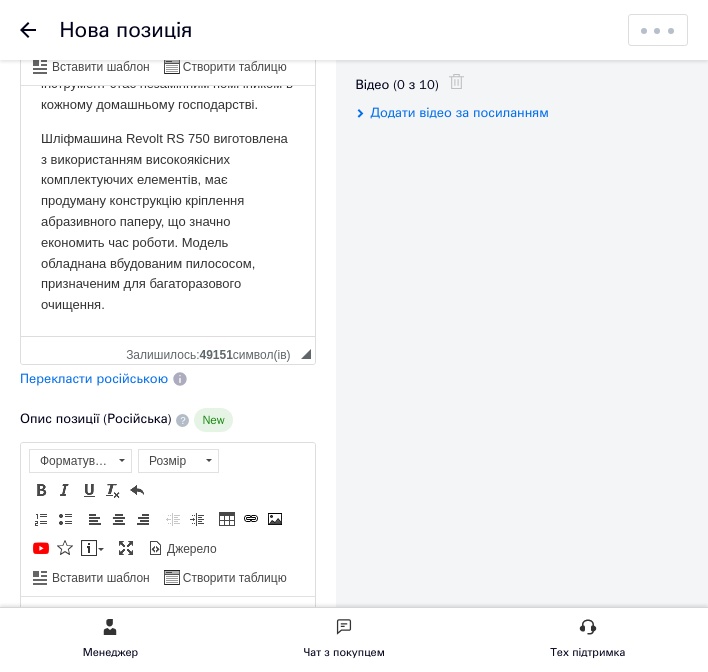 scroll, scrollTop: 600, scrollLeft: 0, axis: vertical 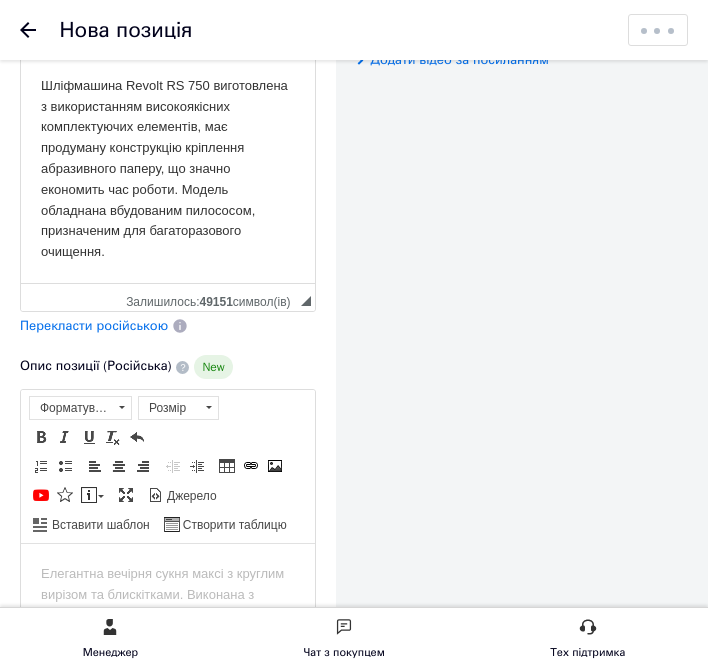 click on "Перекласти російською" at bounding box center (94, 325) 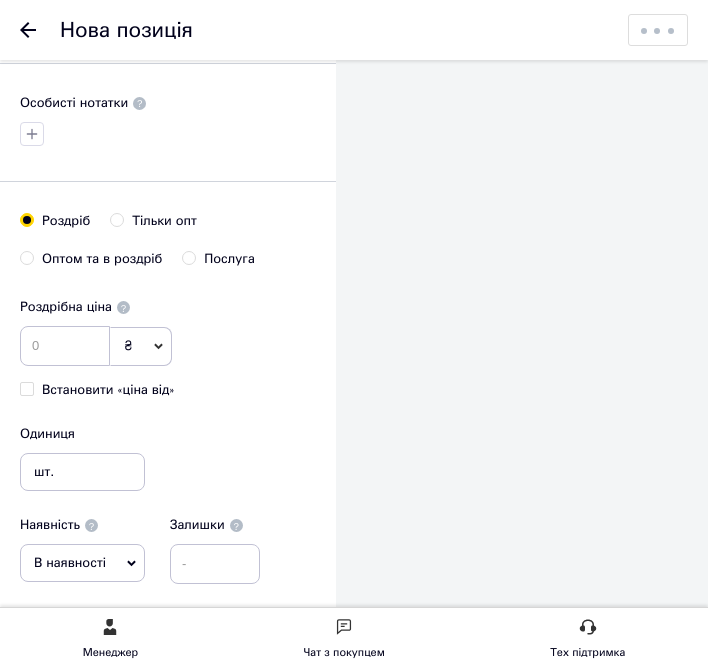 scroll, scrollTop: 1400, scrollLeft: 0, axis: vertical 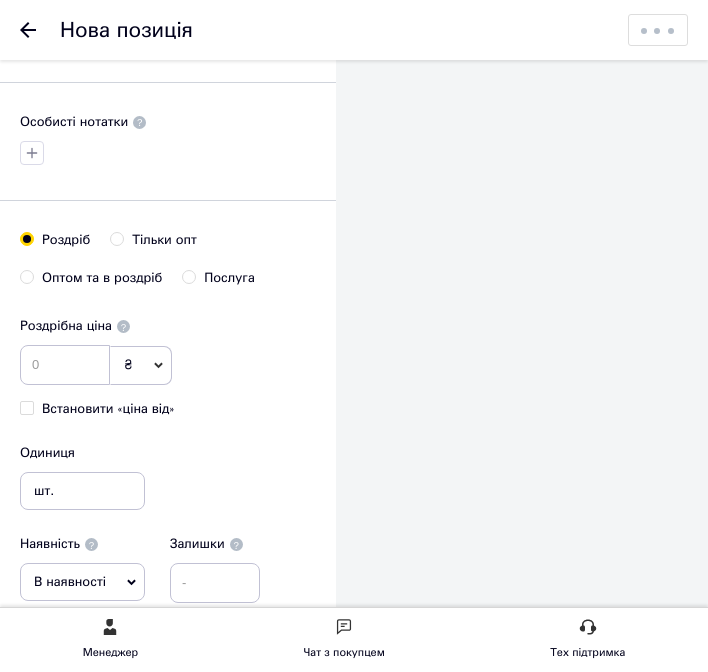 click on "₴" at bounding box center (141, 365) 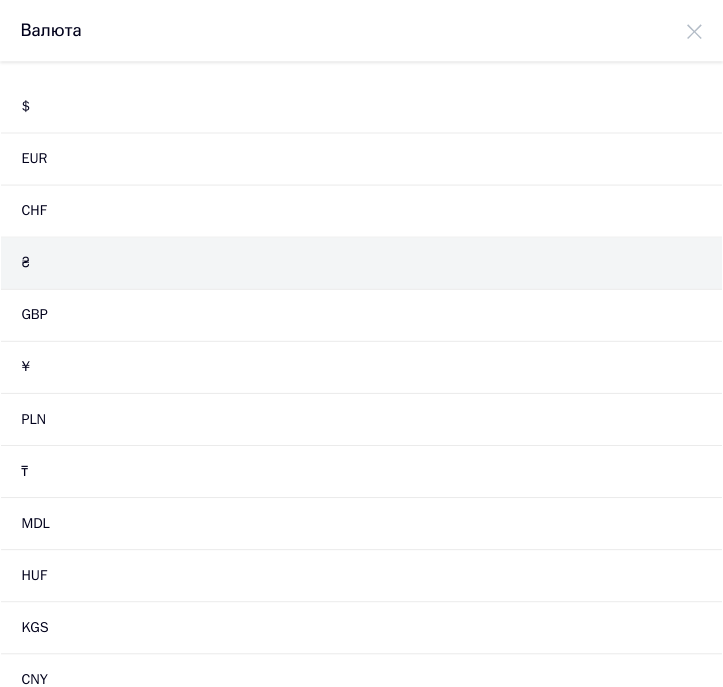 scroll, scrollTop: 0, scrollLeft: 0, axis: both 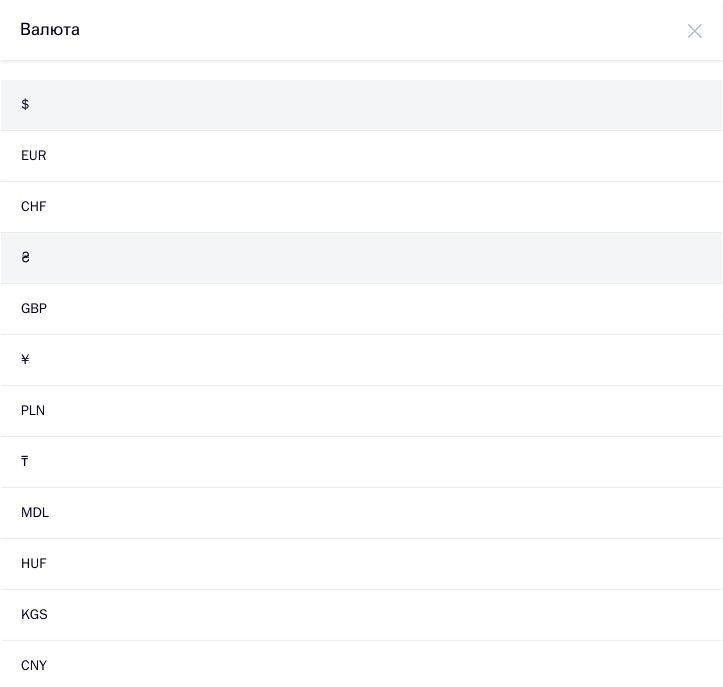 drag, startPoint x: 137, startPoint y: 121, endPoint x: 232, endPoint y: 254, distance: 163.44418 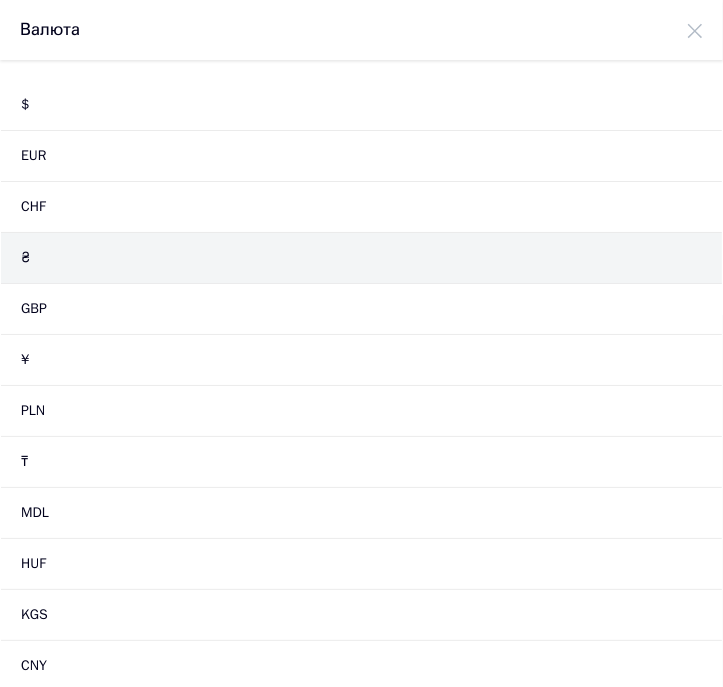 click on "$" at bounding box center [-6, 73] 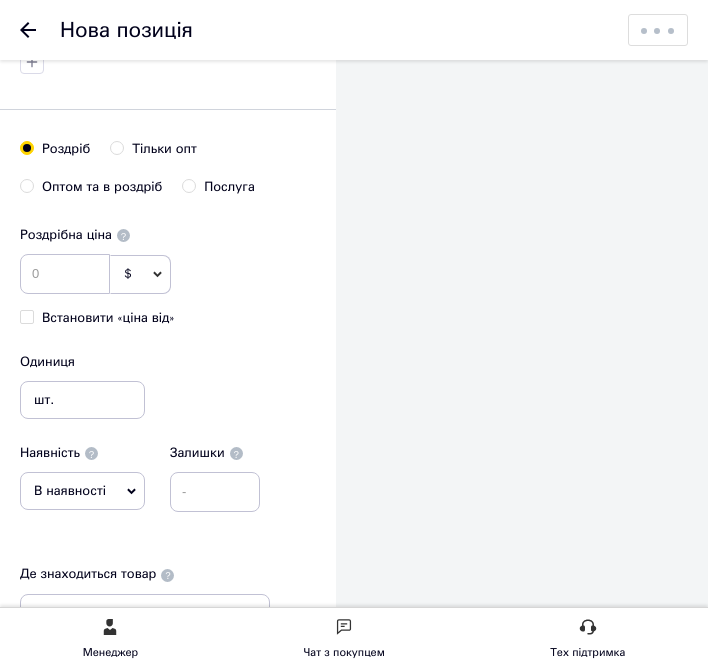 scroll, scrollTop: 1500, scrollLeft: 0, axis: vertical 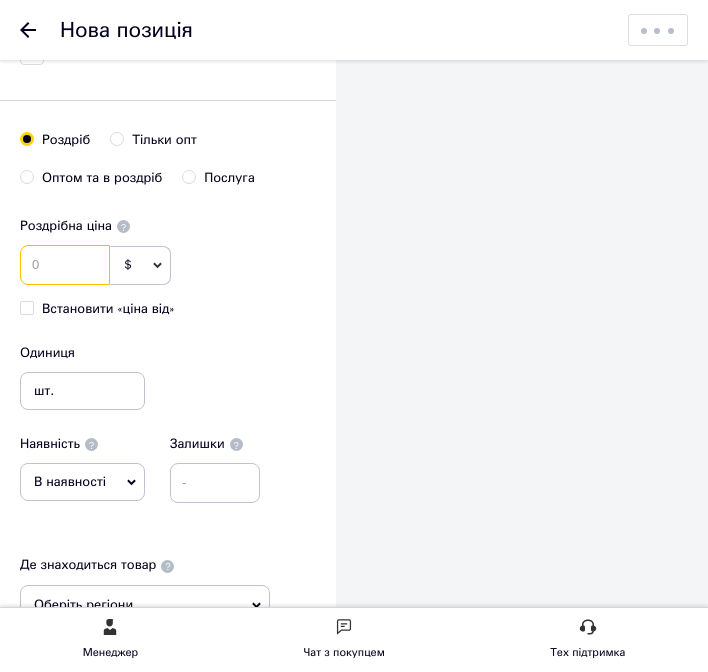 click at bounding box center [65, 265] 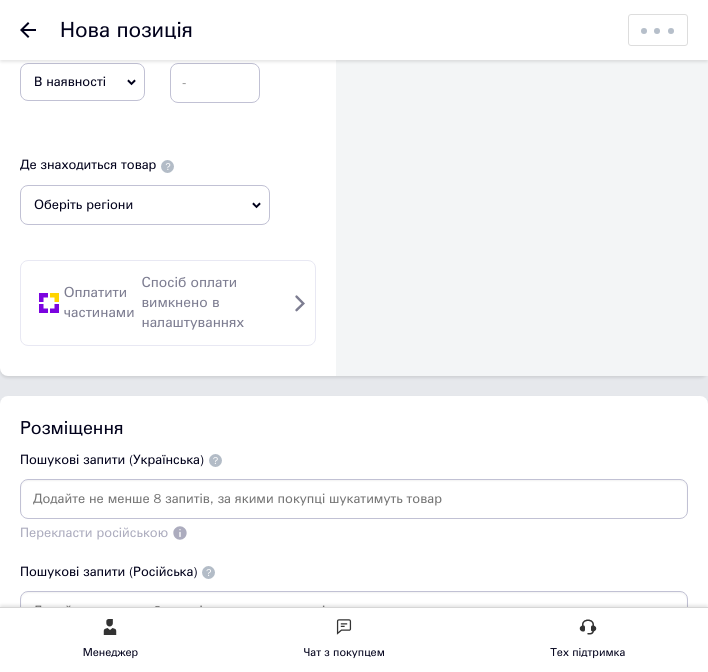 type on "27" 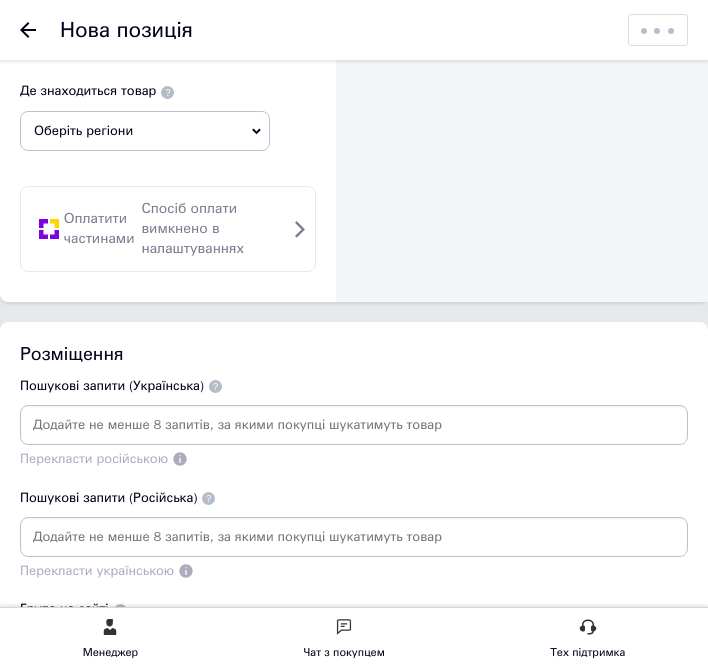 scroll, scrollTop: 2200, scrollLeft: 0, axis: vertical 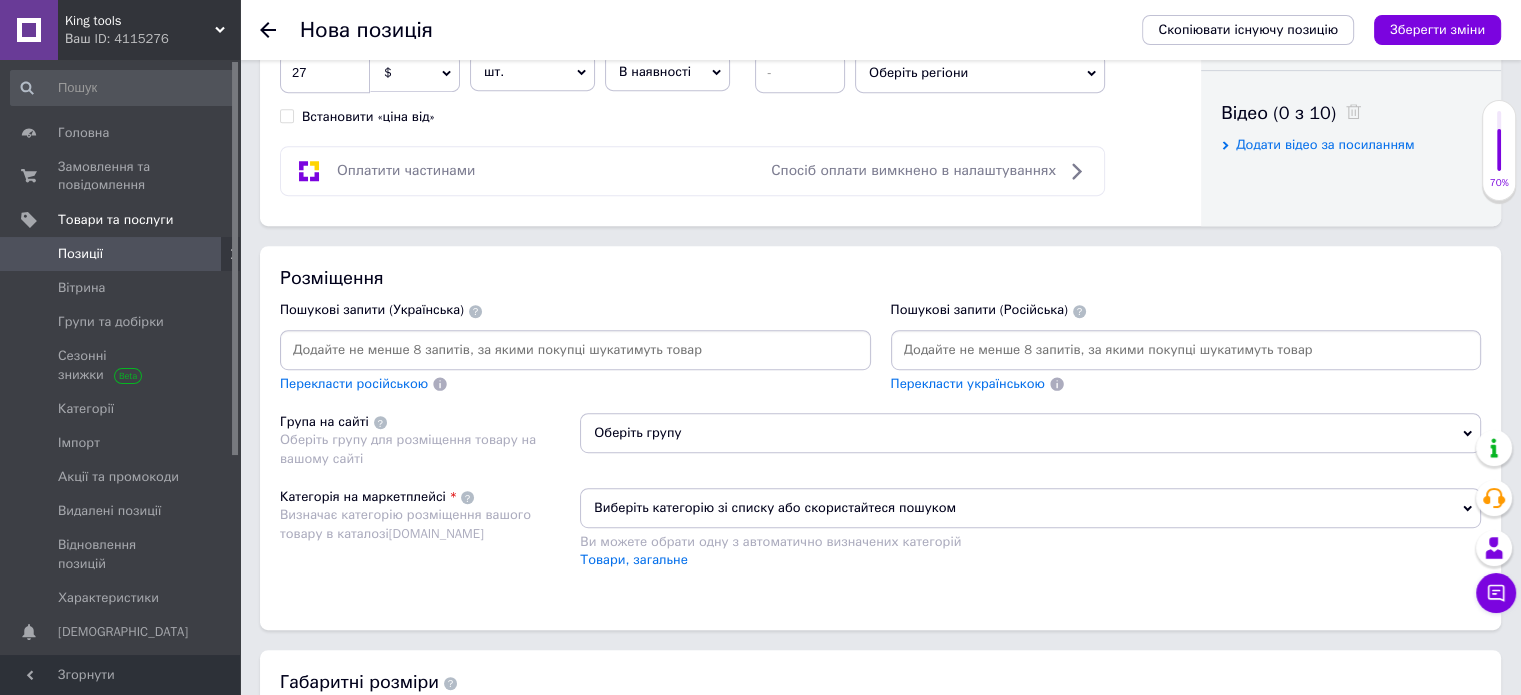 click at bounding box center (575, 350) 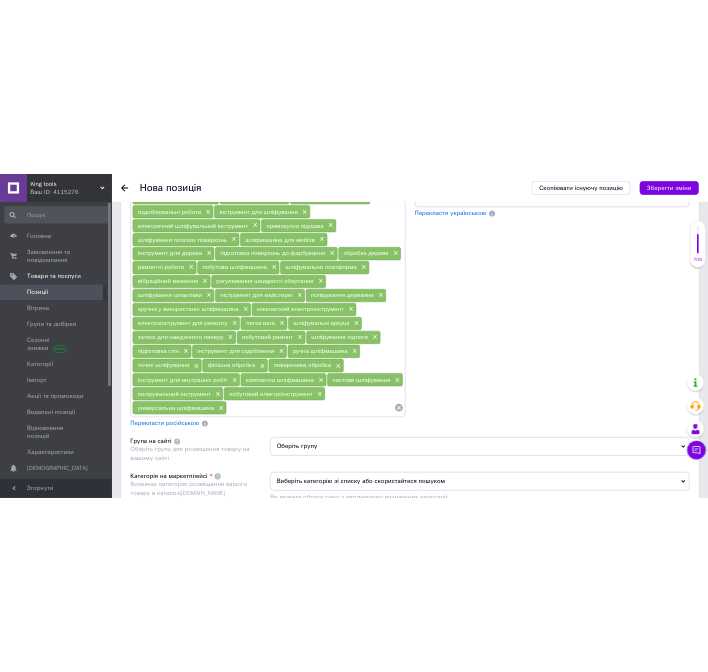 scroll, scrollTop: 1292, scrollLeft: 0, axis: vertical 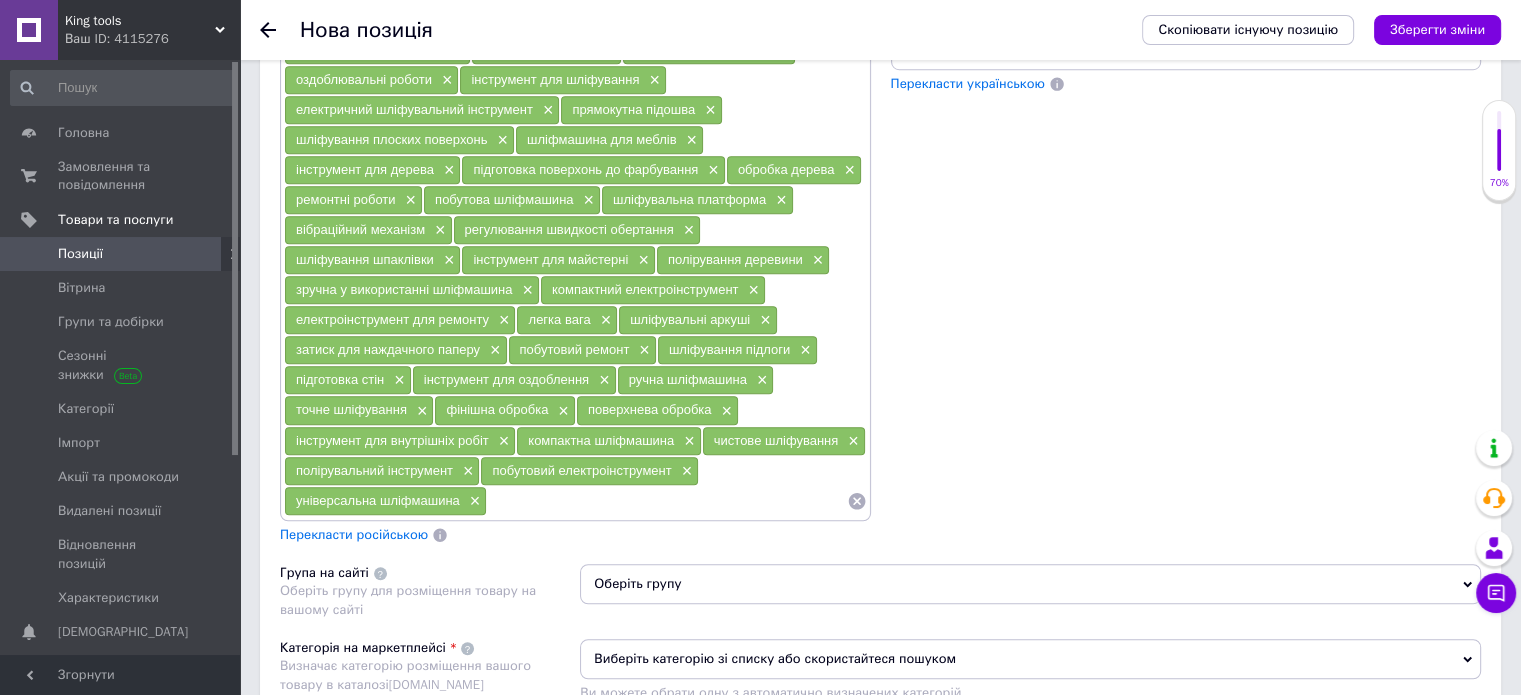 click on "Перекласти російською" at bounding box center (354, 534) 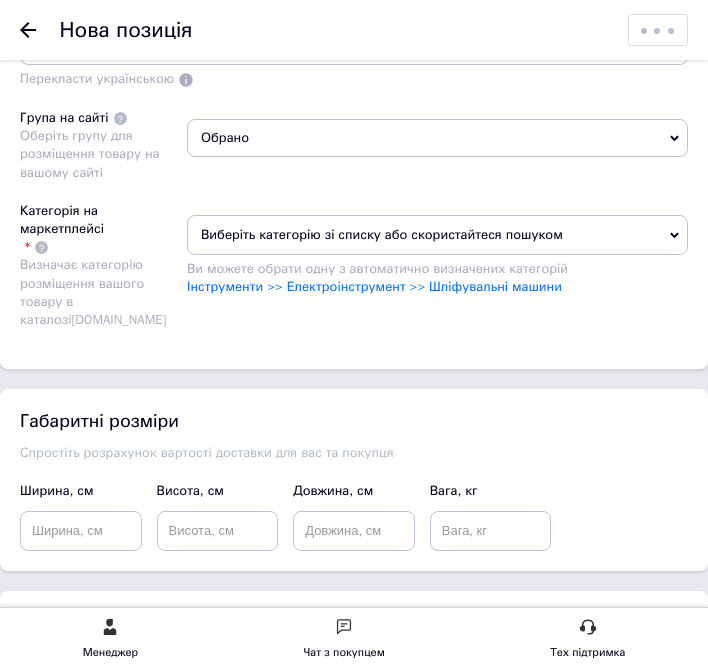 scroll, scrollTop: 3292, scrollLeft: 0, axis: vertical 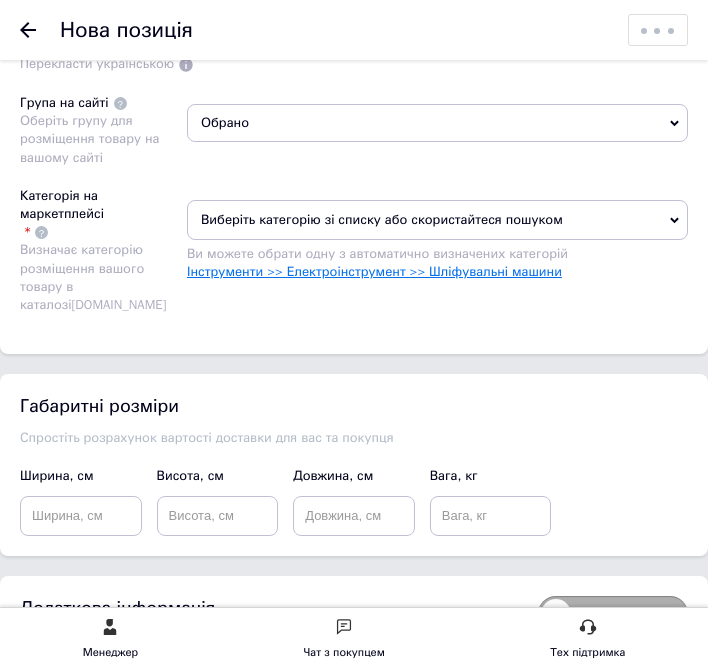click on "Інструменти >> Електроінструмент >> Шліфувальні машини" at bounding box center (374, 271) 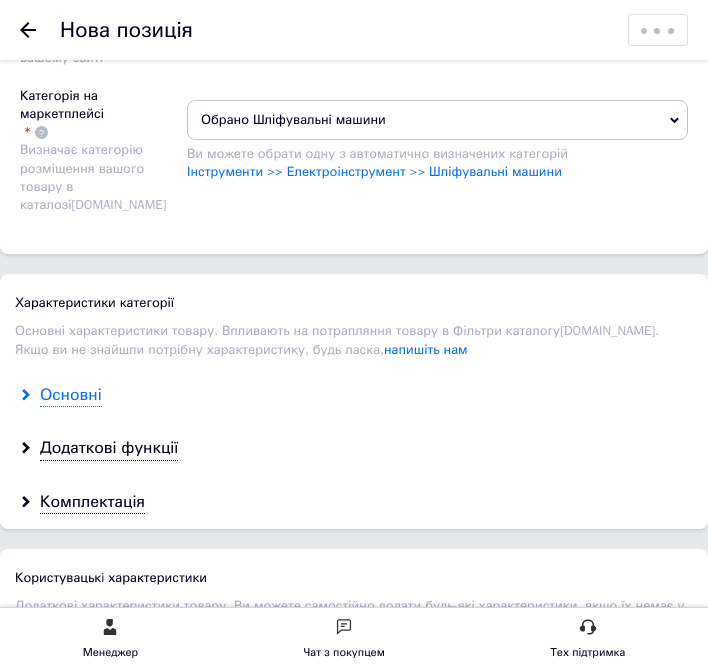 click on "Основні" at bounding box center [71, 395] 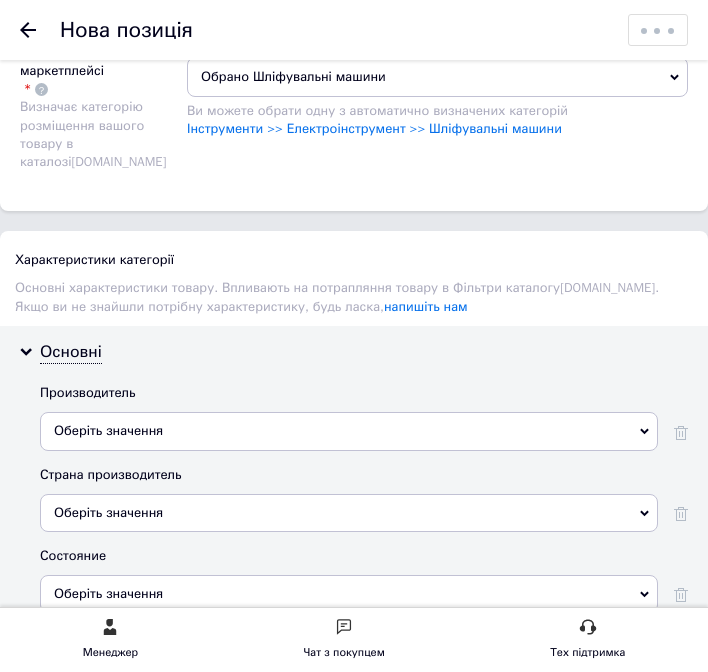 scroll, scrollTop: 3492, scrollLeft: 0, axis: vertical 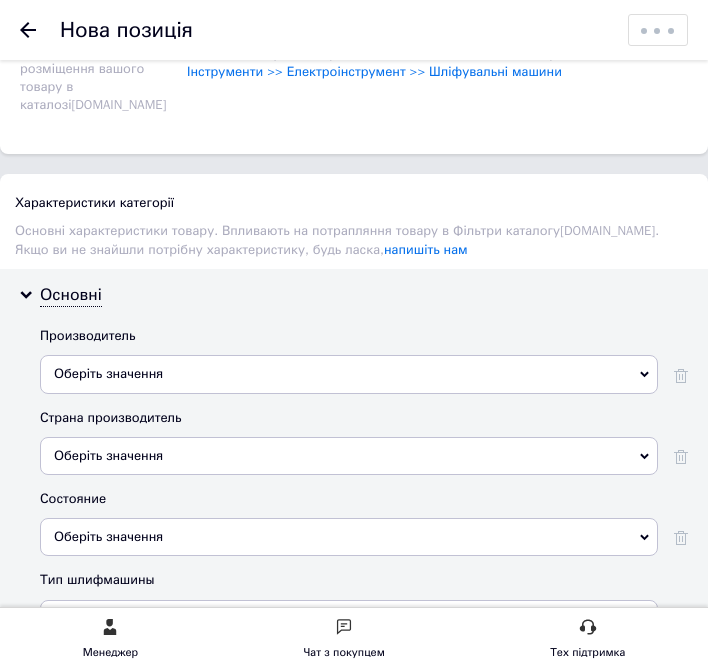 click on "Оберіть значення" at bounding box center (349, 374) 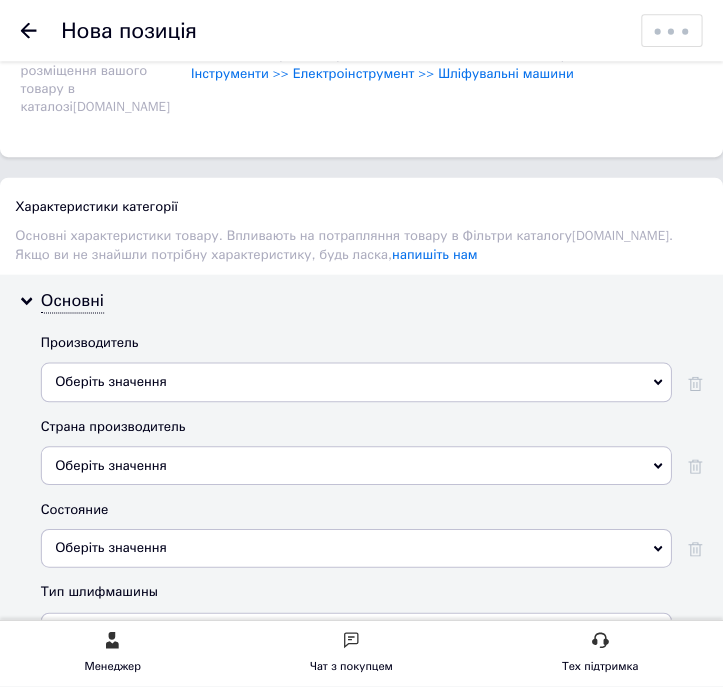 scroll, scrollTop: 0, scrollLeft: 0, axis: both 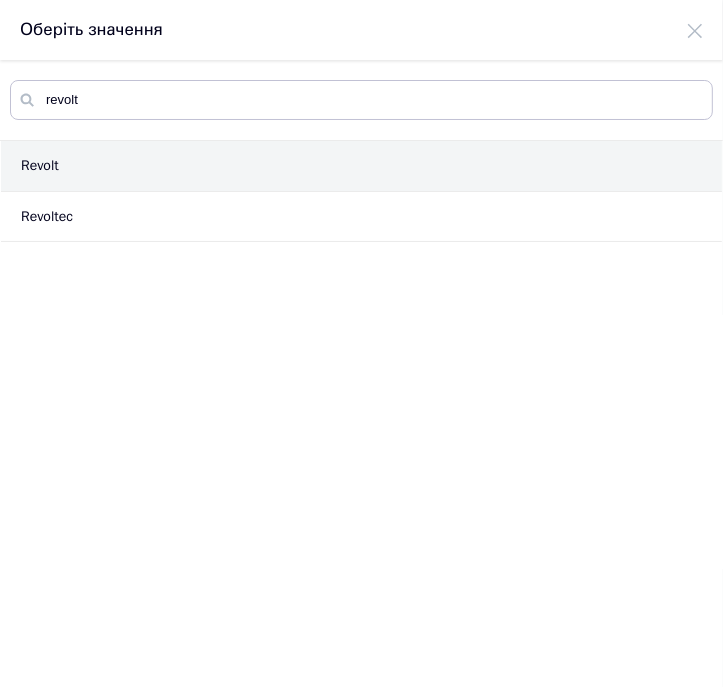 type on "revolt" 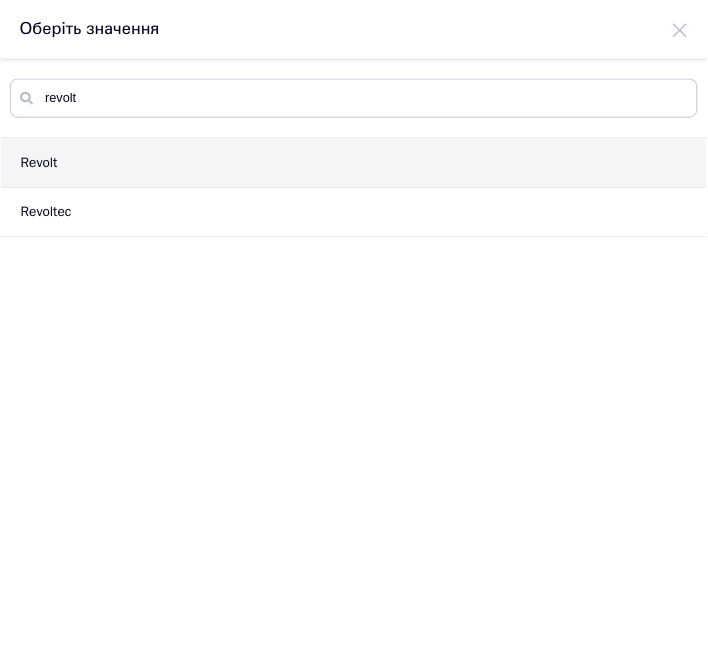 scroll, scrollTop: 3492, scrollLeft: 0, axis: vertical 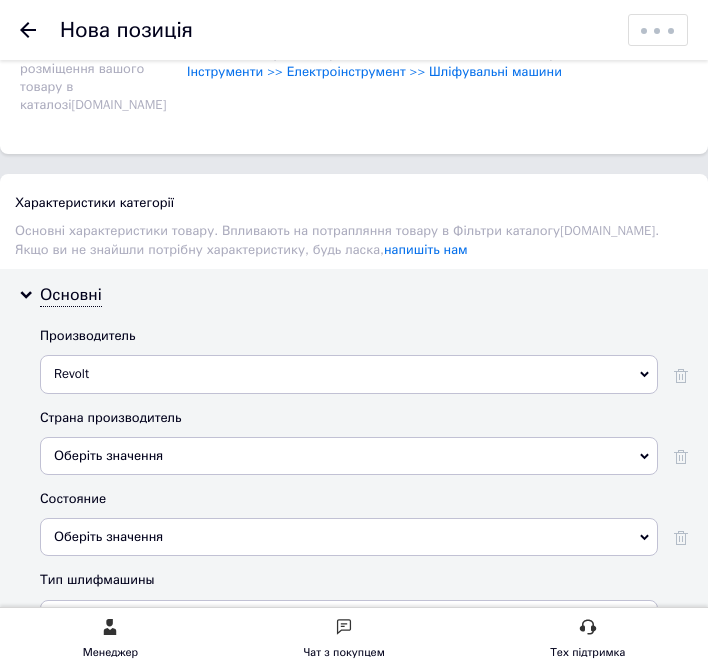 click on "Оберіть значення" at bounding box center (349, 456) 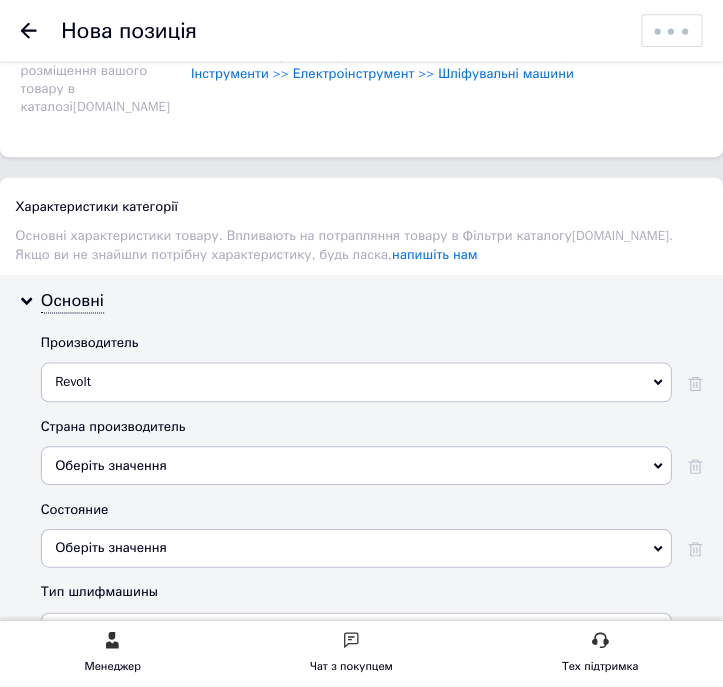 scroll, scrollTop: 0, scrollLeft: 0, axis: both 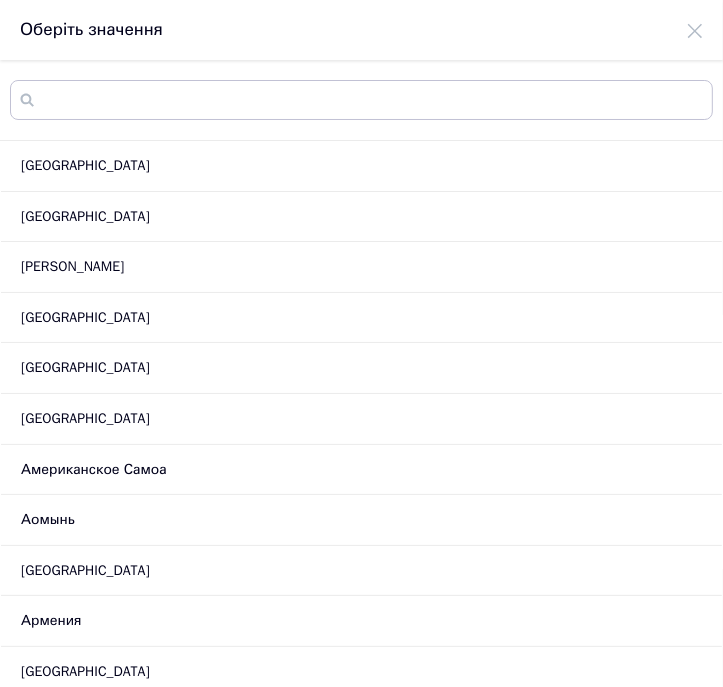 type on "щ" 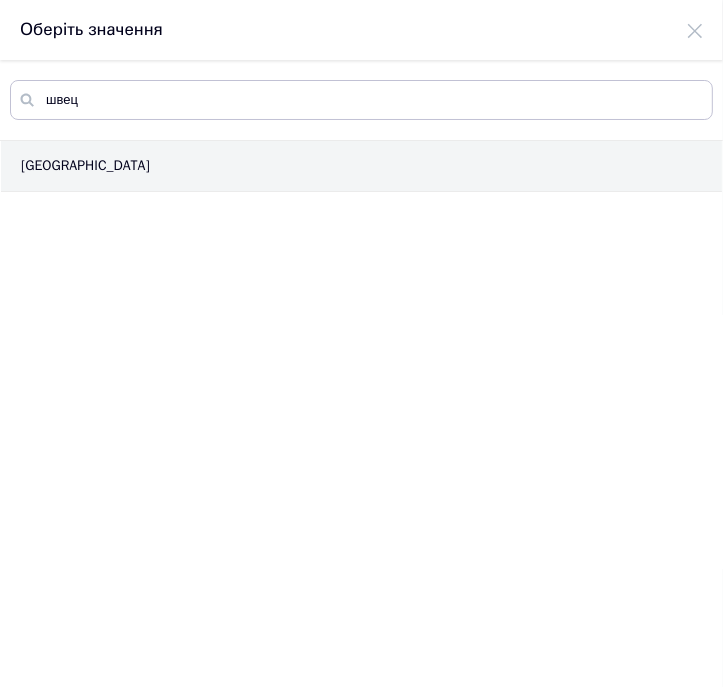 type on "швец" 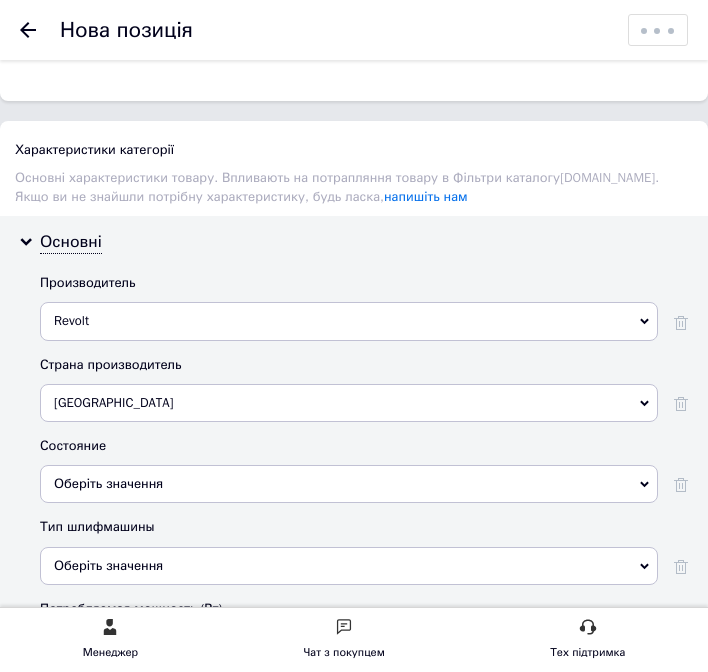 scroll, scrollTop: 3692, scrollLeft: 0, axis: vertical 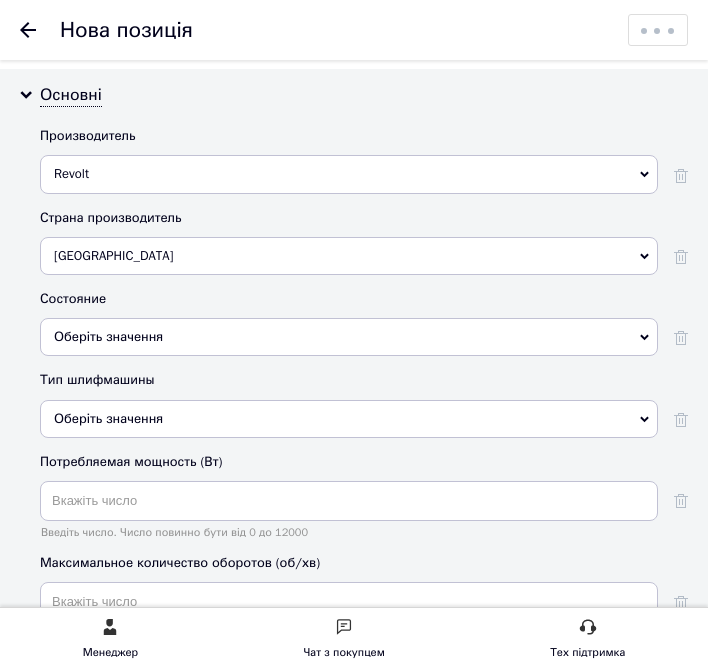 click on "Оберіть значення" at bounding box center [349, 337] 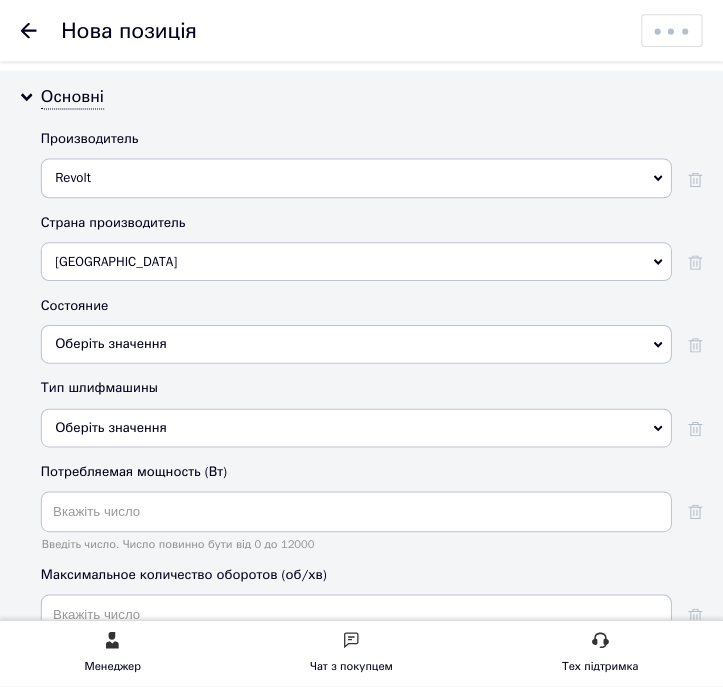 scroll, scrollTop: 0, scrollLeft: 0, axis: both 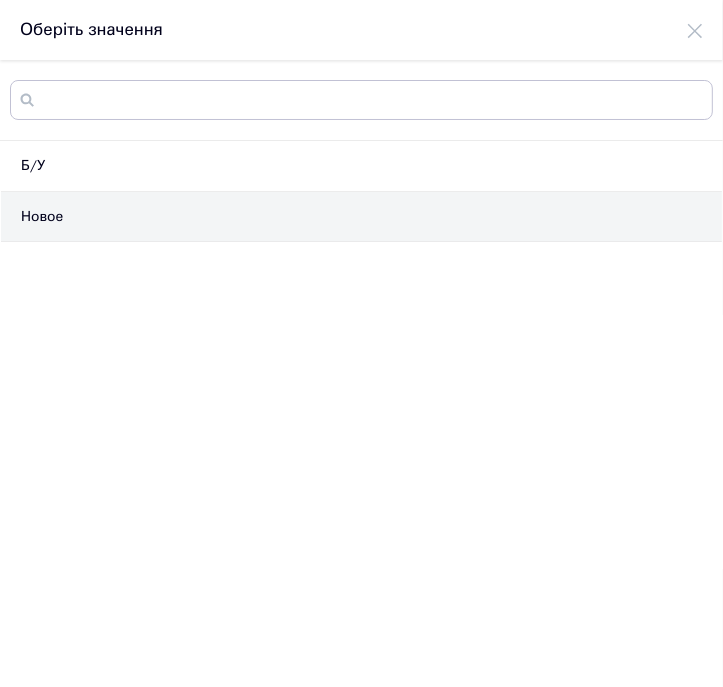 click on "Новое" at bounding box center (361, 217) 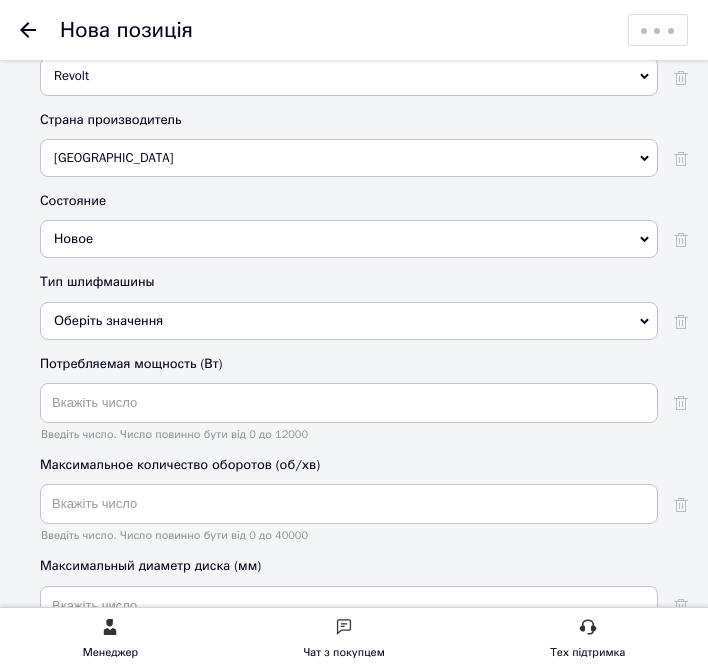 scroll, scrollTop: 3792, scrollLeft: 0, axis: vertical 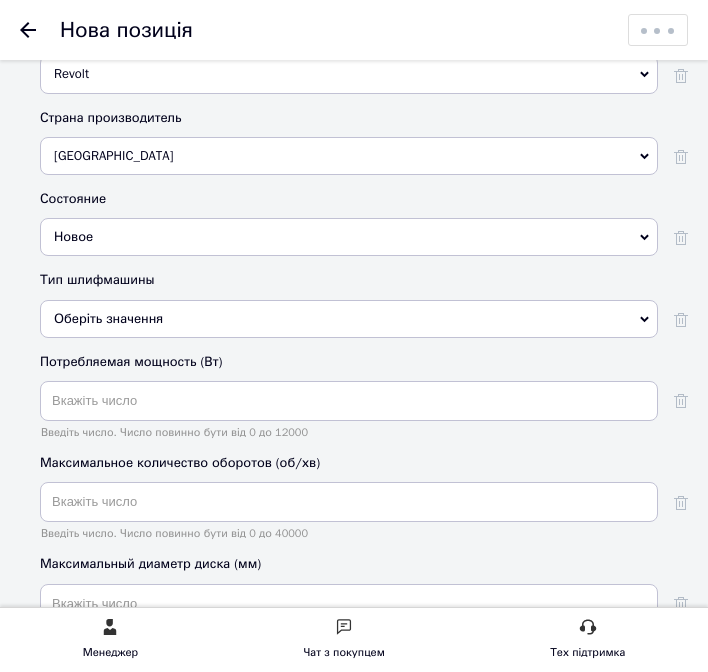 click on "Оберіть значення" at bounding box center [349, 319] 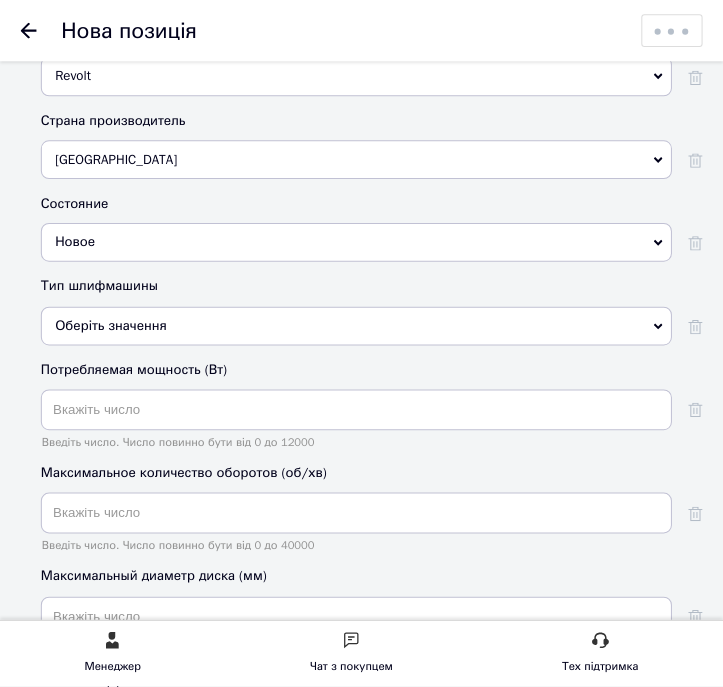 scroll, scrollTop: 0, scrollLeft: 0, axis: both 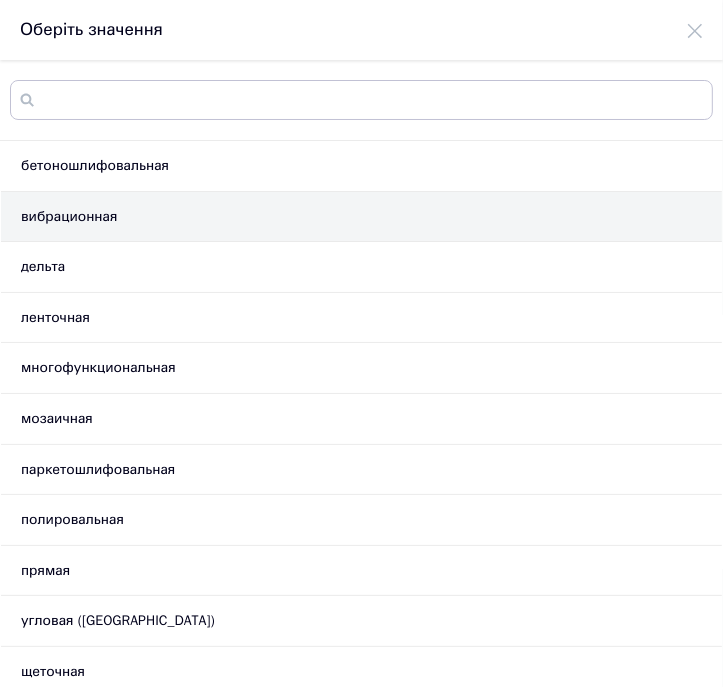click on "вибрационная" at bounding box center [361, 217] 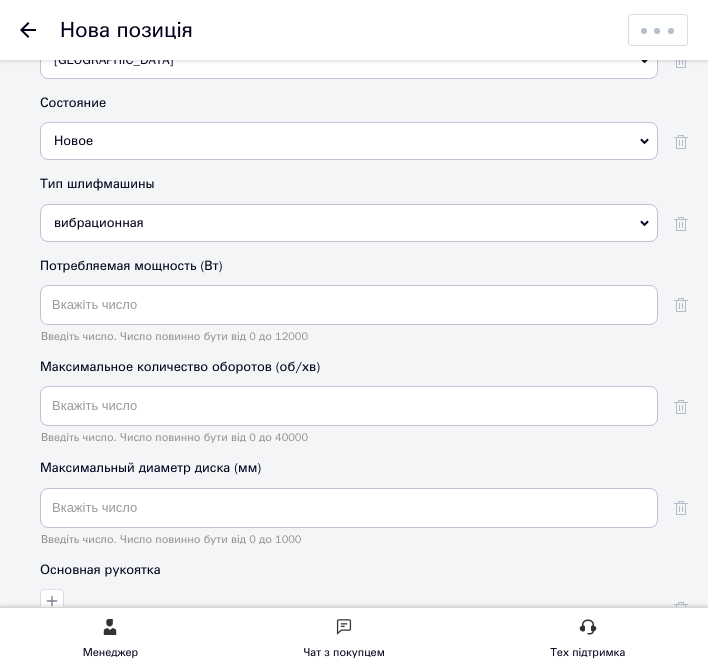 scroll, scrollTop: 3892, scrollLeft: 0, axis: vertical 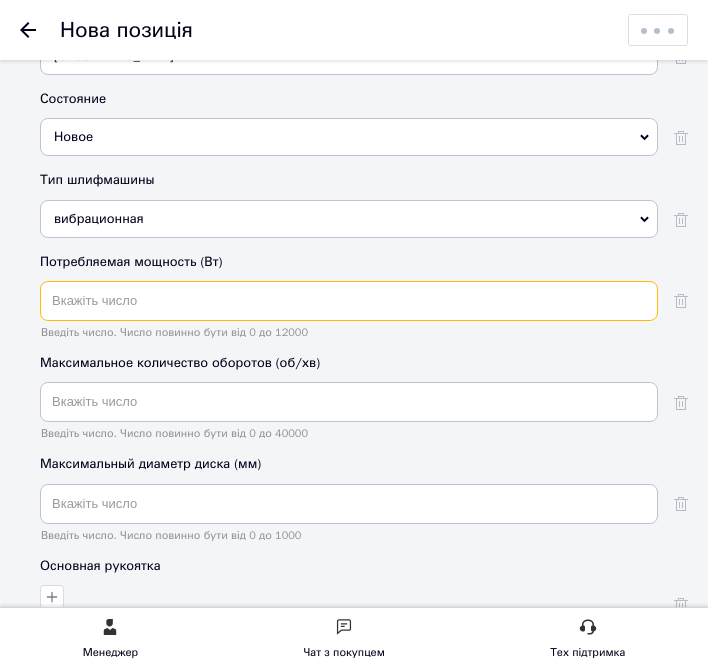 click at bounding box center (349, 301) 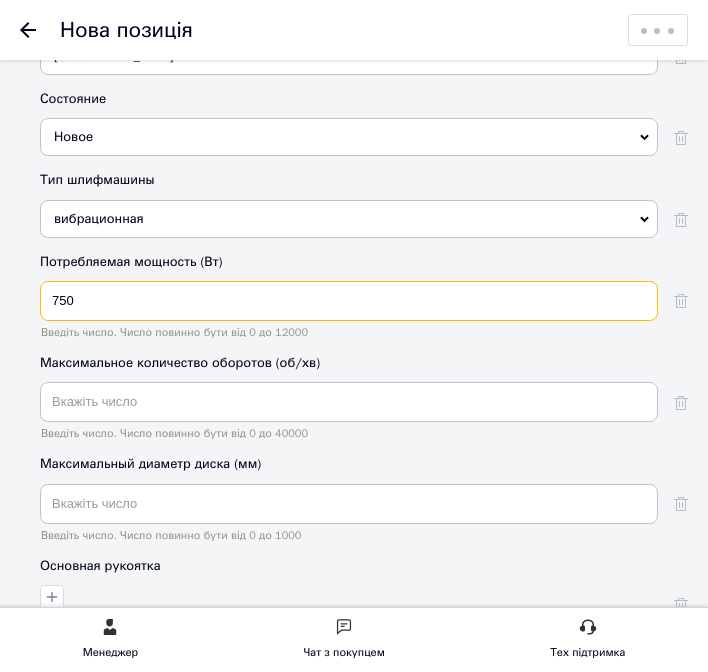 type on "750" 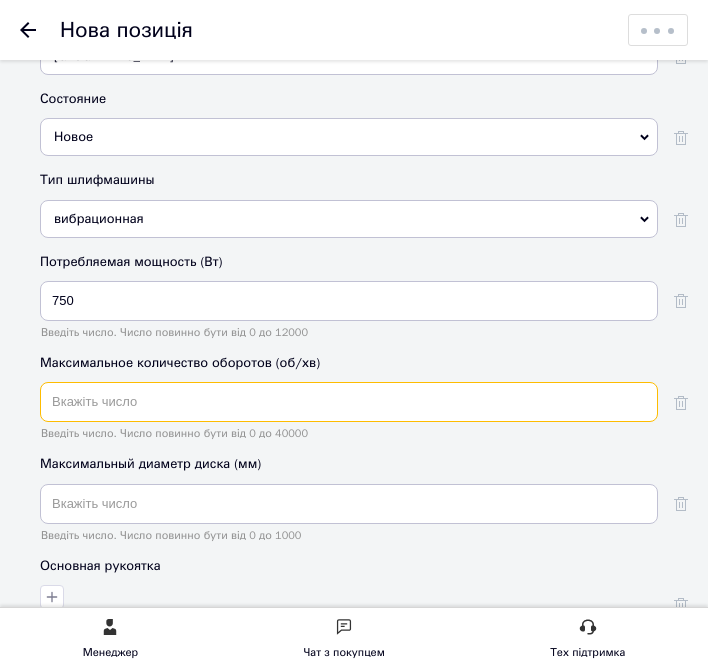 click at bounding box center (349, 402) 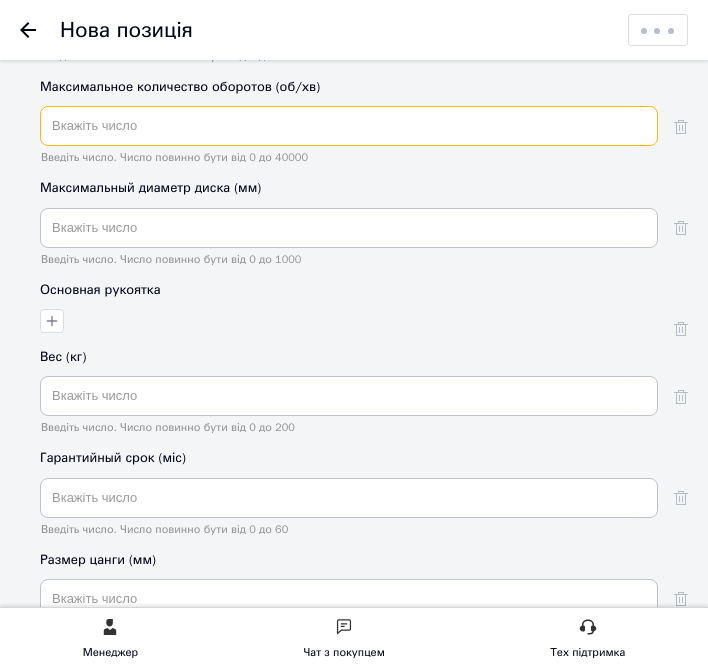 scroll, scrollTop: 4392, scrollLeft: 0, axis: vertical 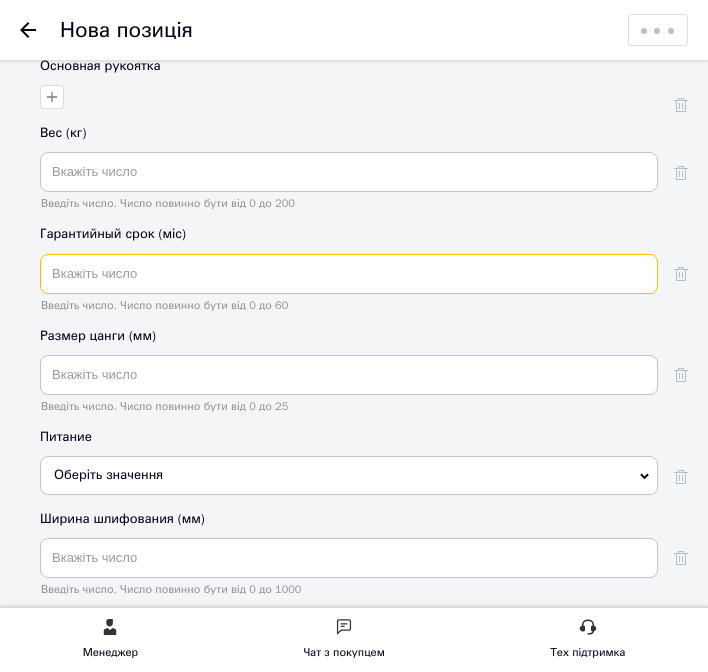 click at bounding box center (349, 274) 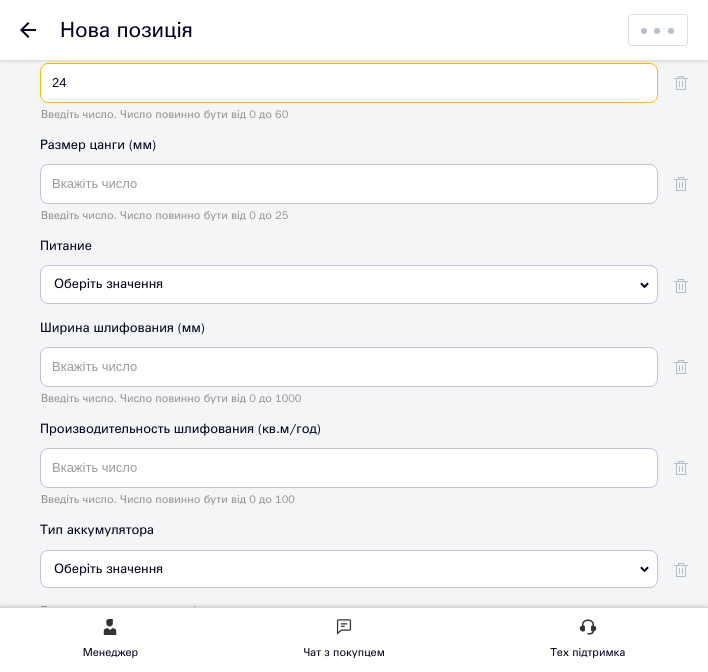 scroll, scrollTop: 4592, scrollLeft: 0, axis: vertical 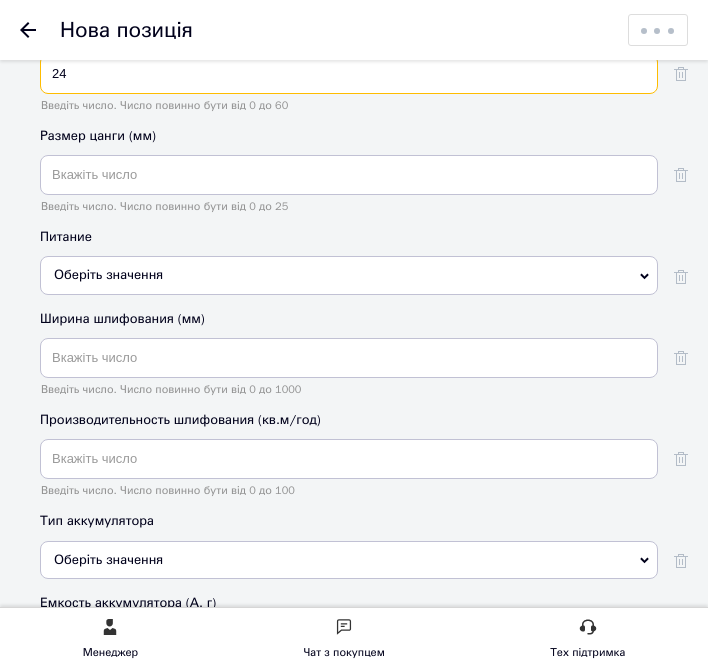 type on "24" 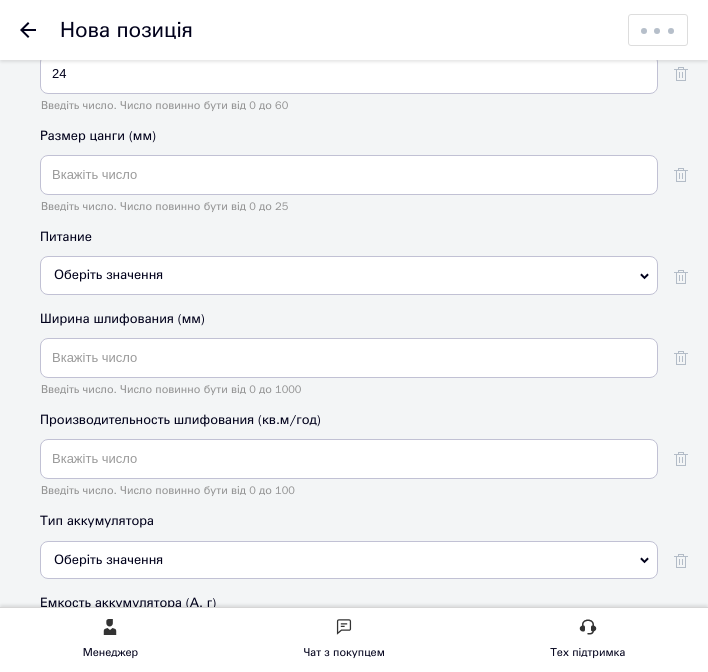 click on "Оберіть значення" at bounding box center (349, 275) 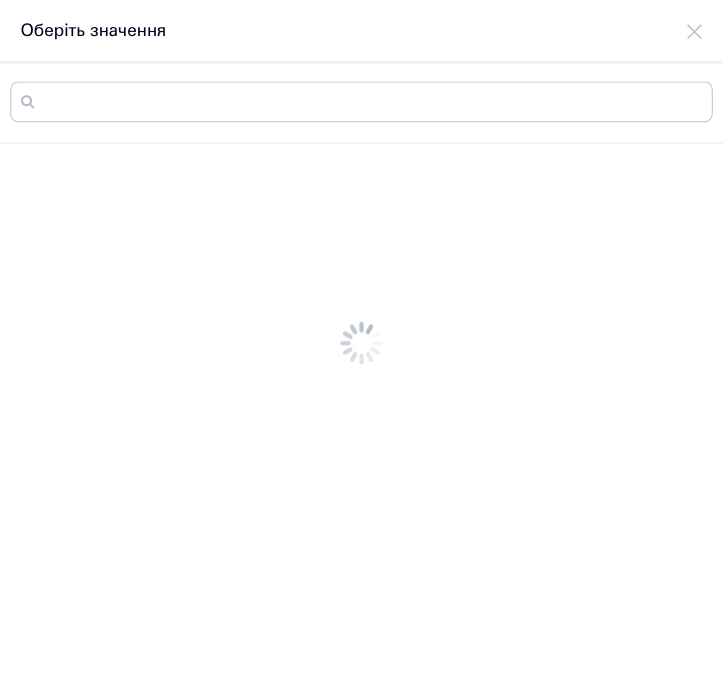 scroll, scrollTop: 0, scrollLeft: 0, axis: both 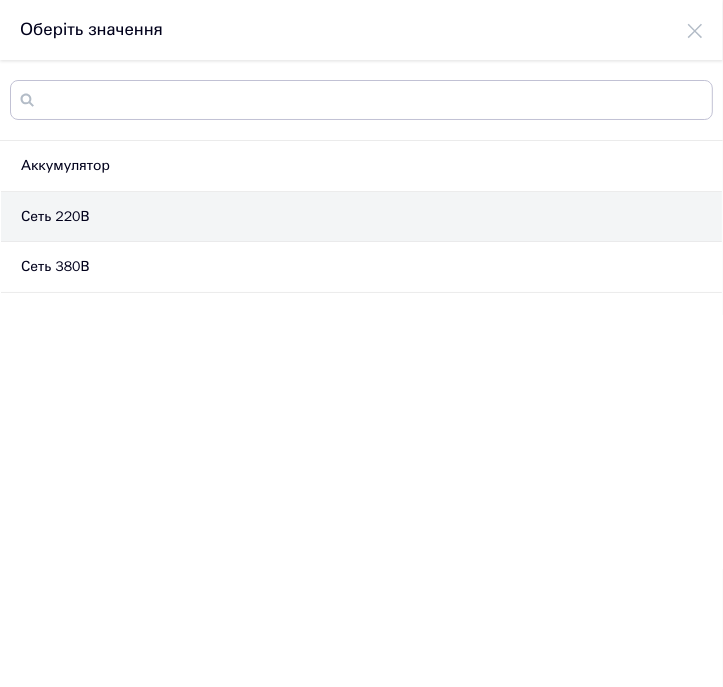 click on "Сеть 220В" at bounding box center (361, 217) 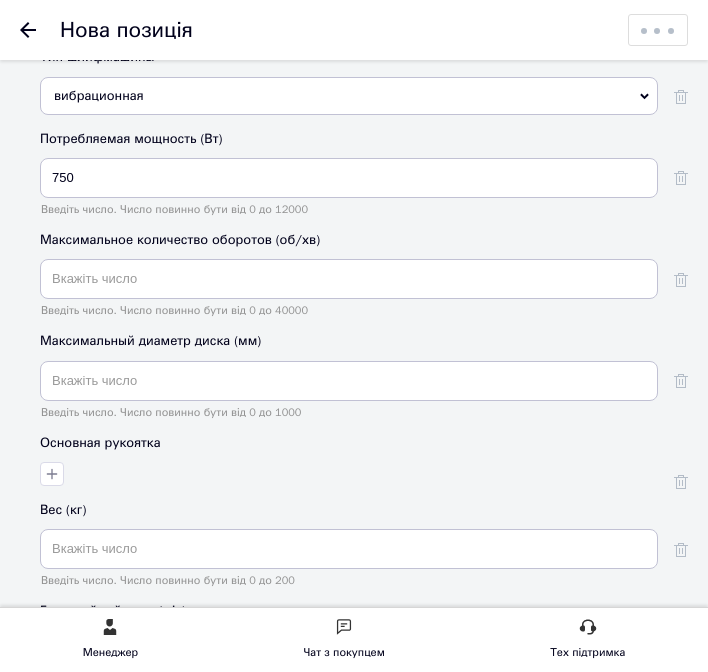 scroll, scrollTop: 3992, scrollLeft: 0, axis: vertical 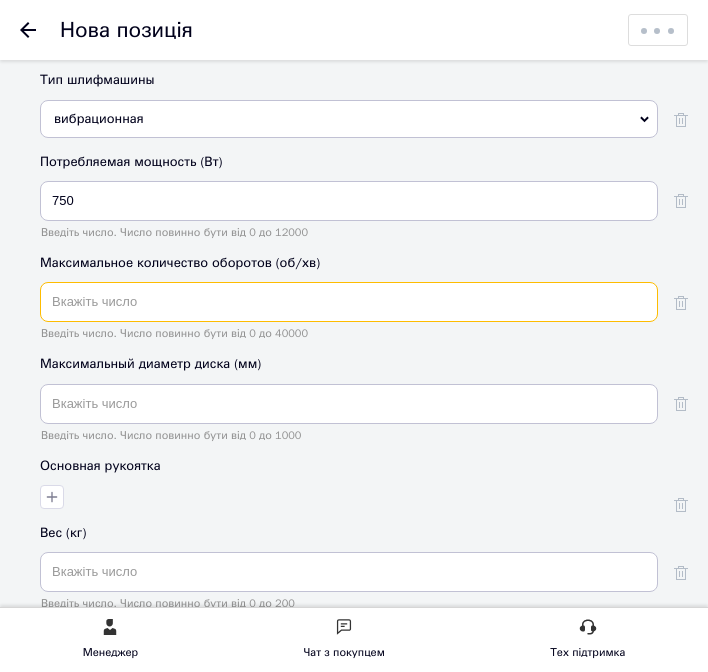 click at bounding box center (349, 302) 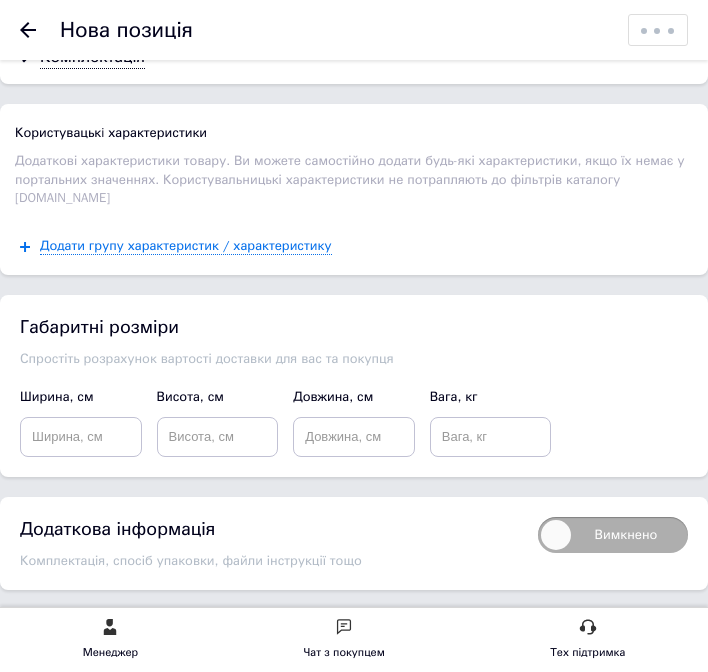 scroll, scrollTop: 6470, scrollLeft: 0, axis: vertical 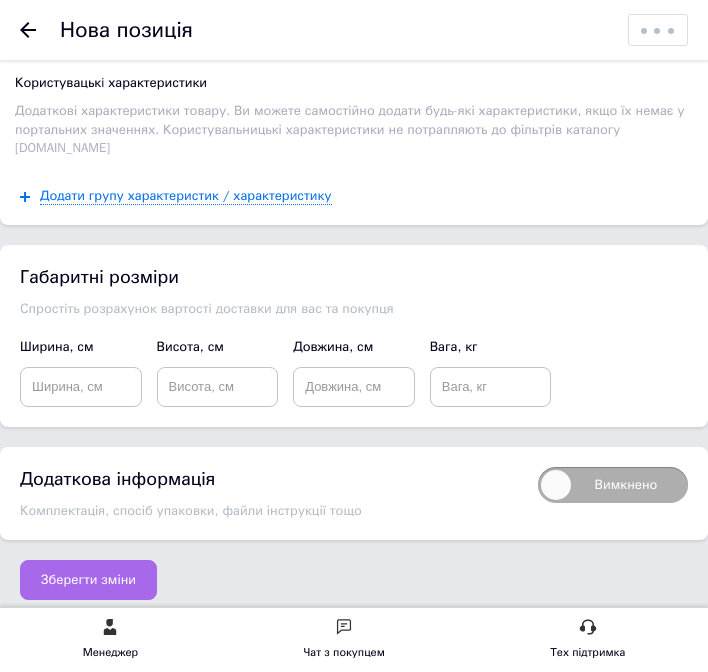 type on "12000" 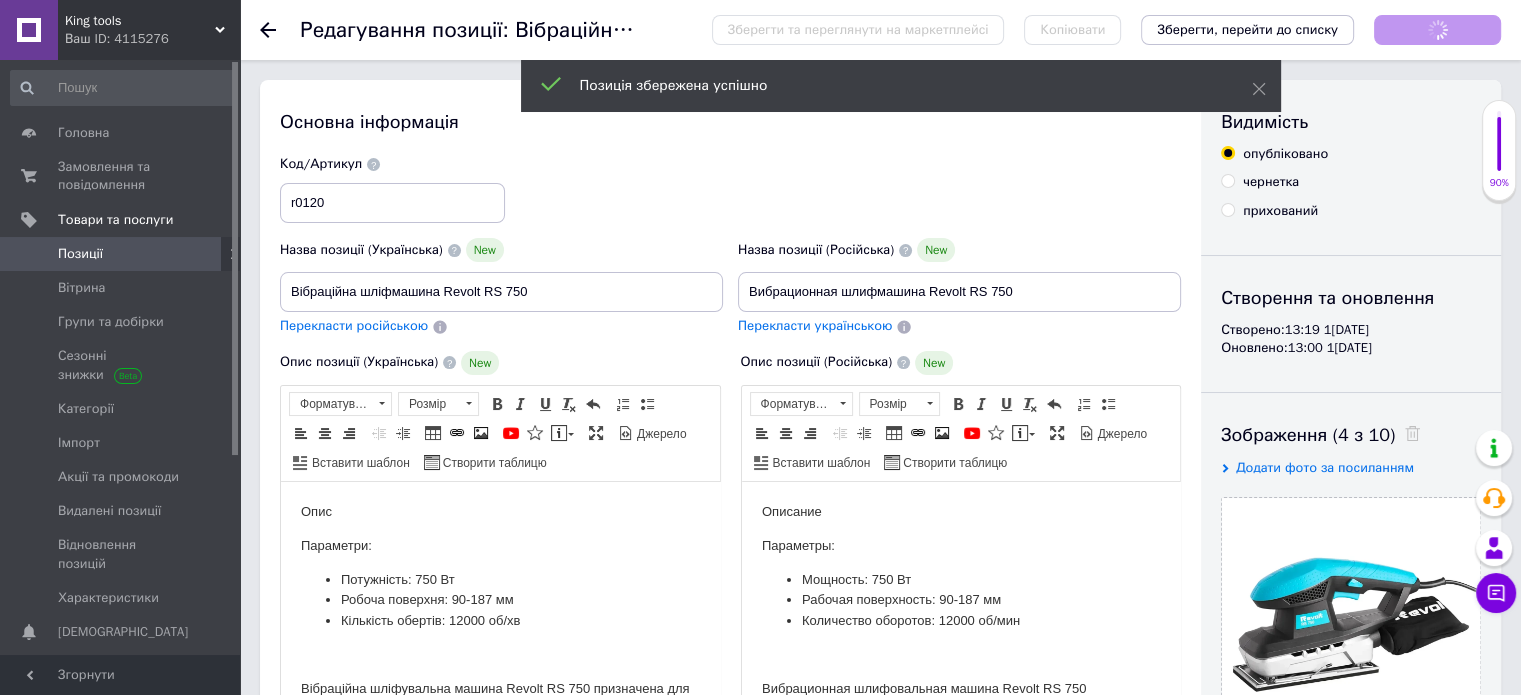 scroll, scrollTop: 0, scrollLeft: 0, axis: both 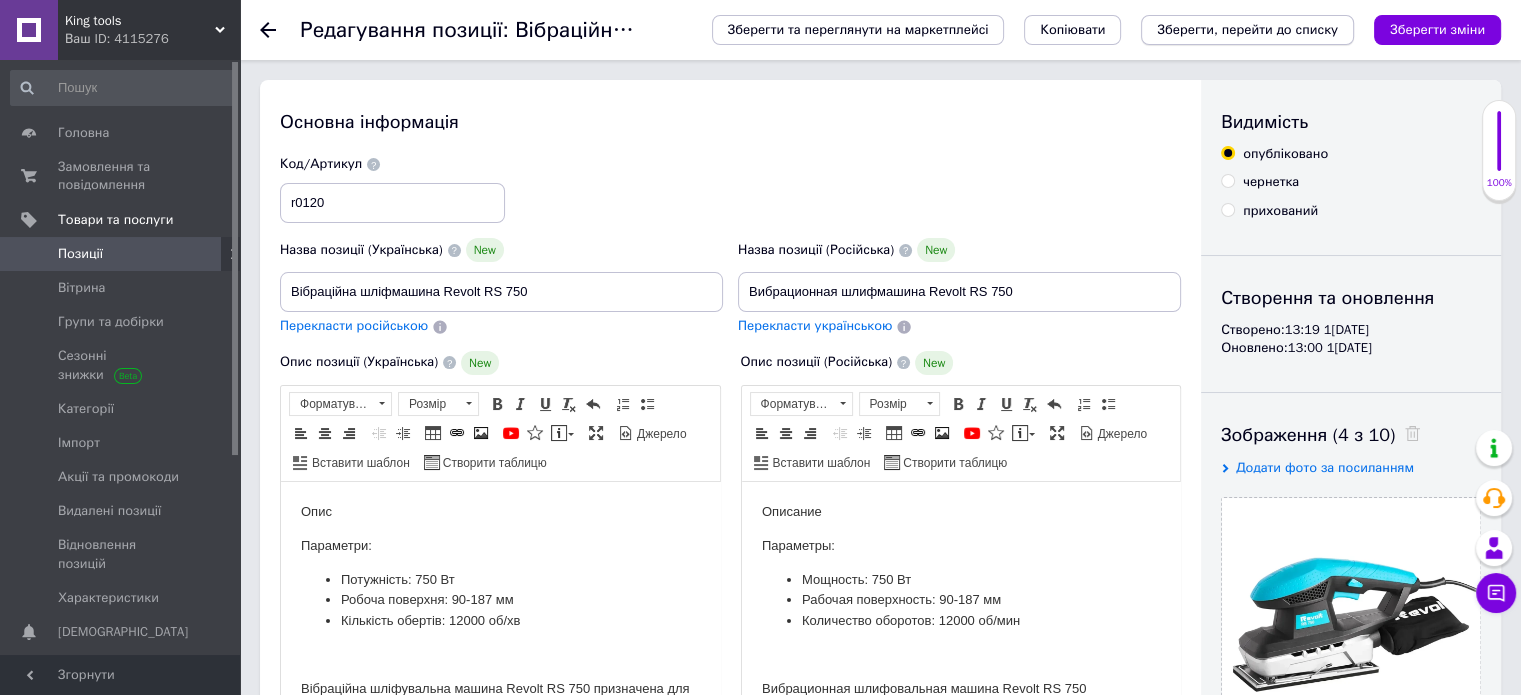 click on "Зберегти, перейти до списку" at bounding box center (1247, 29) 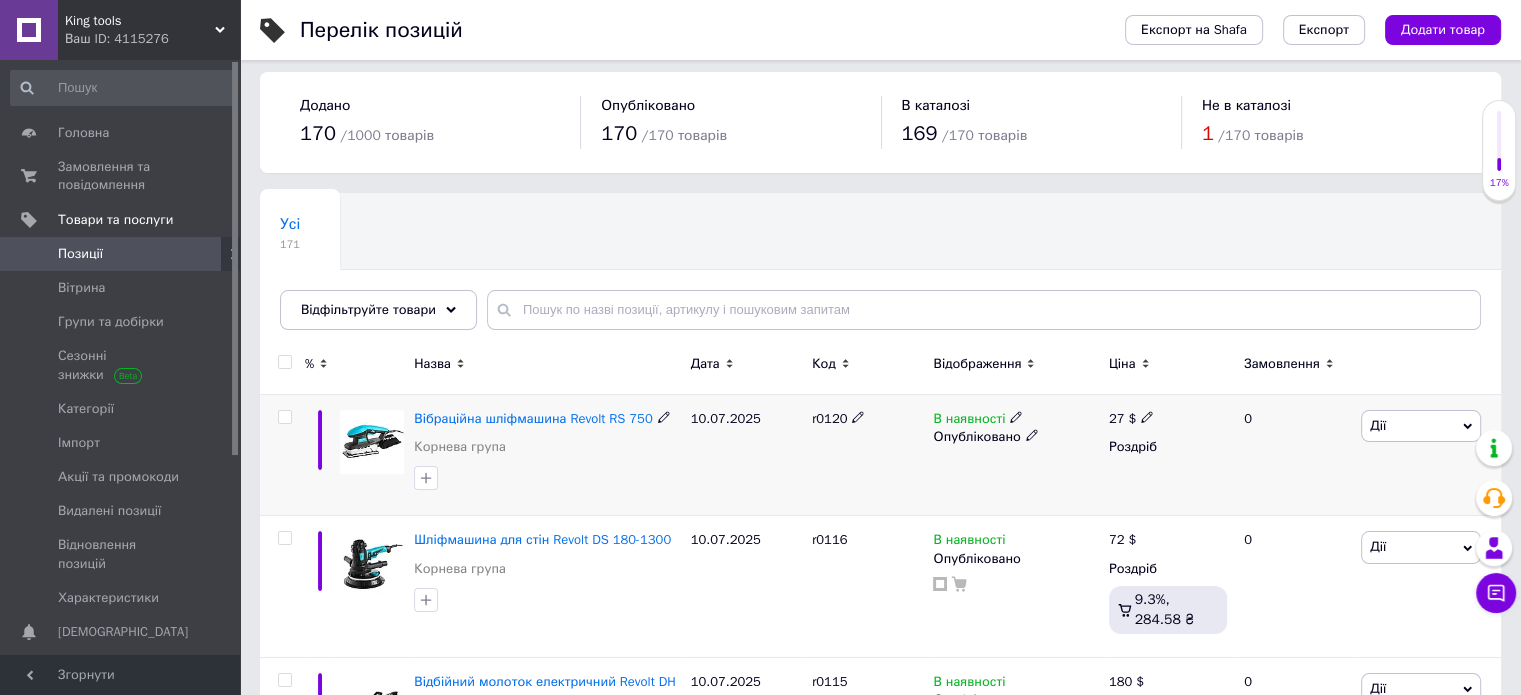scroll, scrollTop: 0, scrollLeft: 0, axis: both 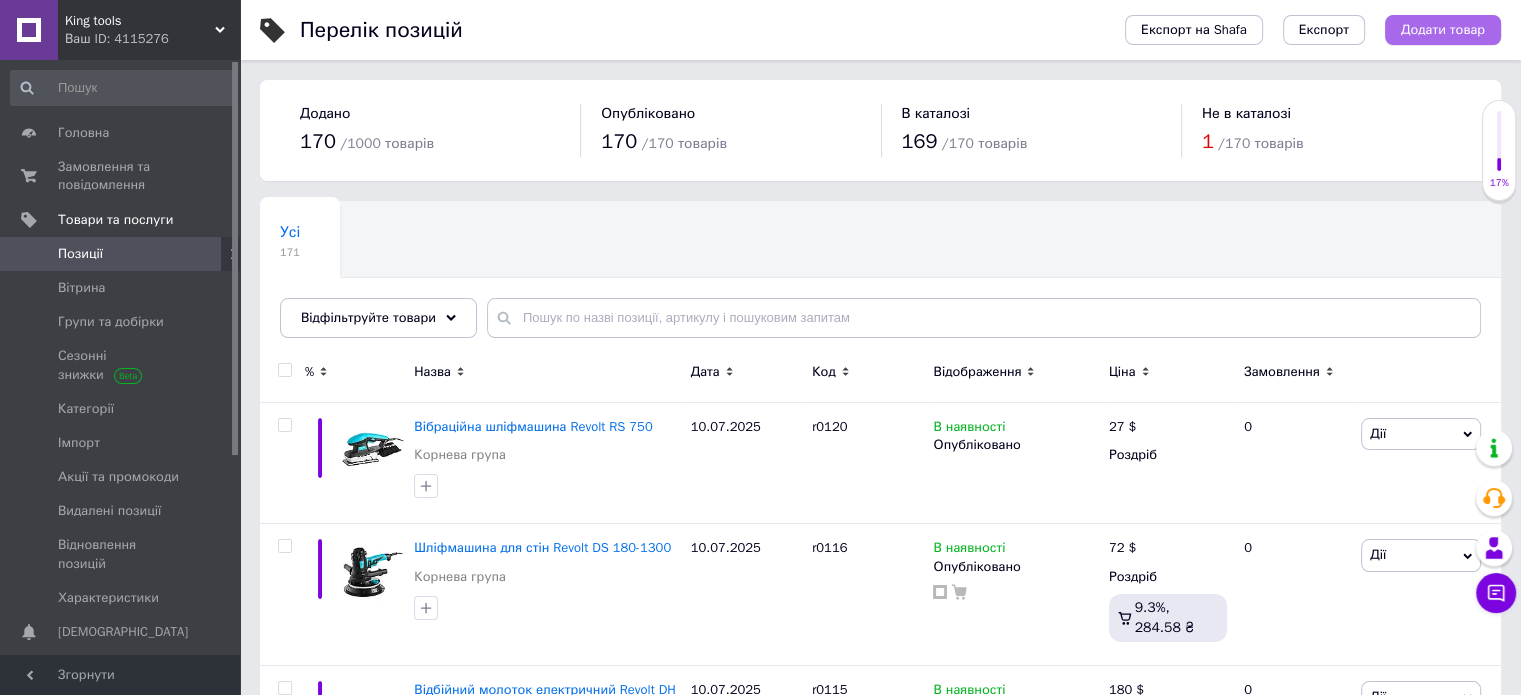 click on "Додати товар" at bounding box center (1443, 30) 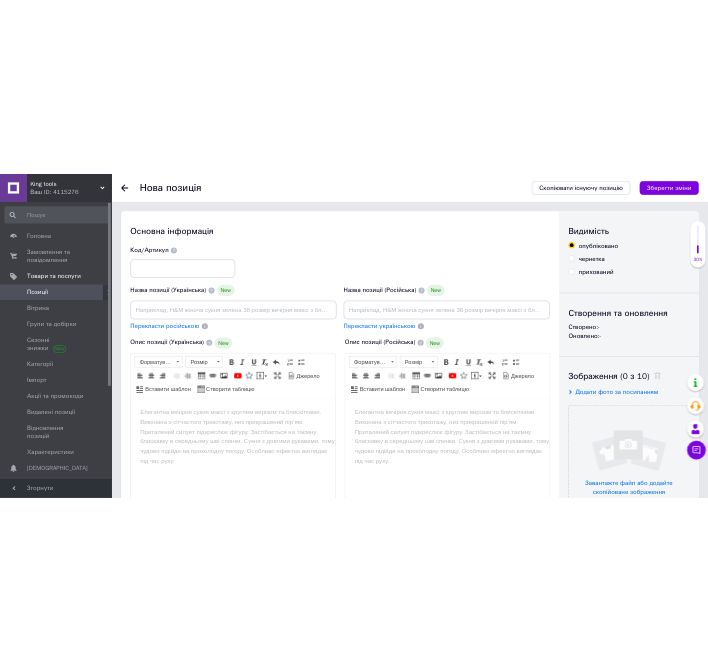 scroll, scrollTop: 0, scrollLeft: 0, axis: both 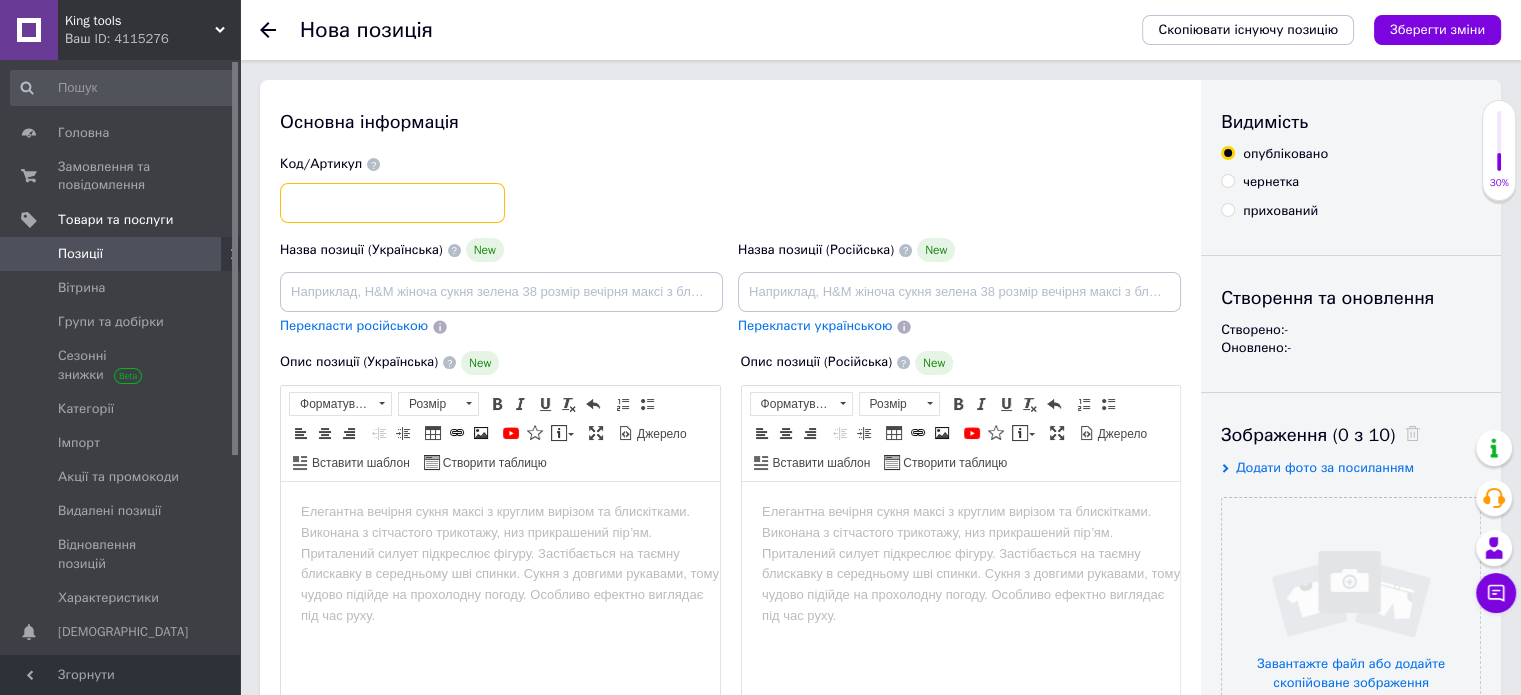 click at bounding box center (392, 203) 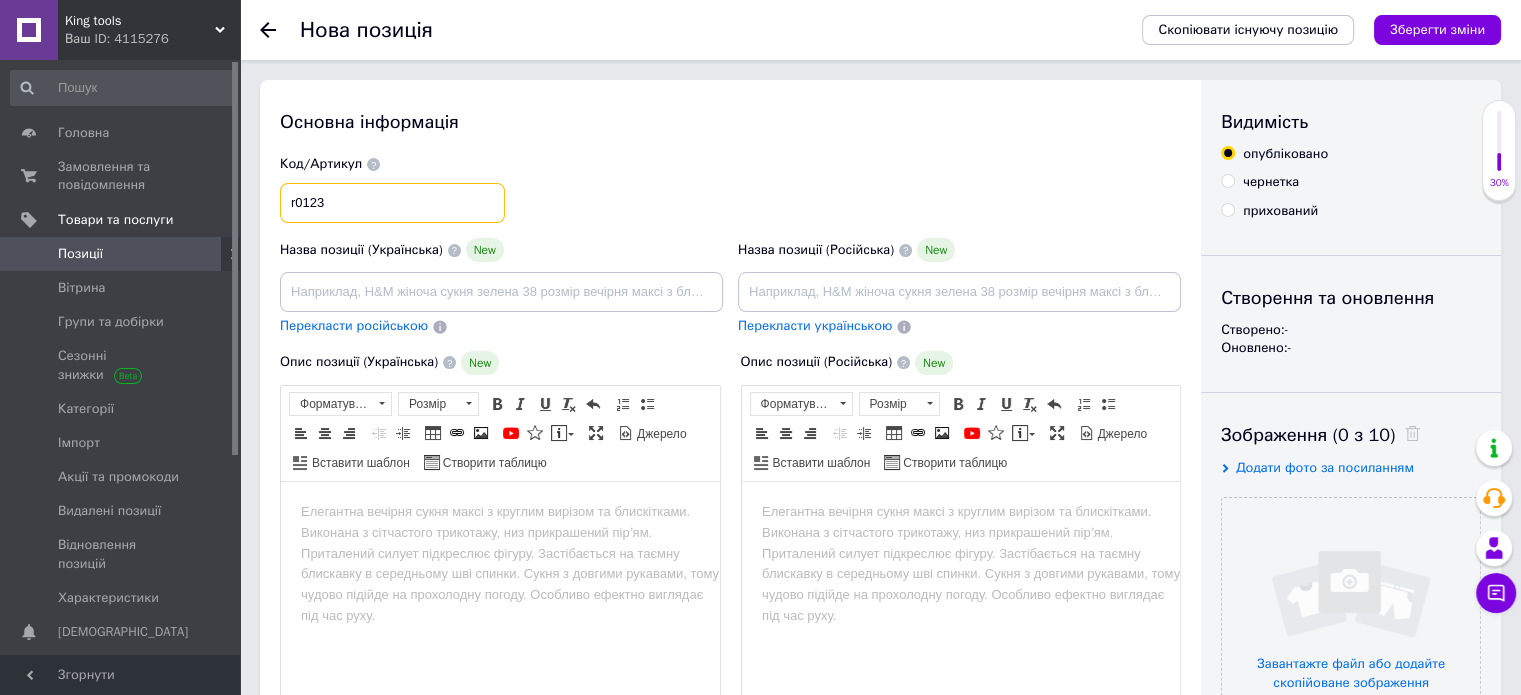 type on "r0123" 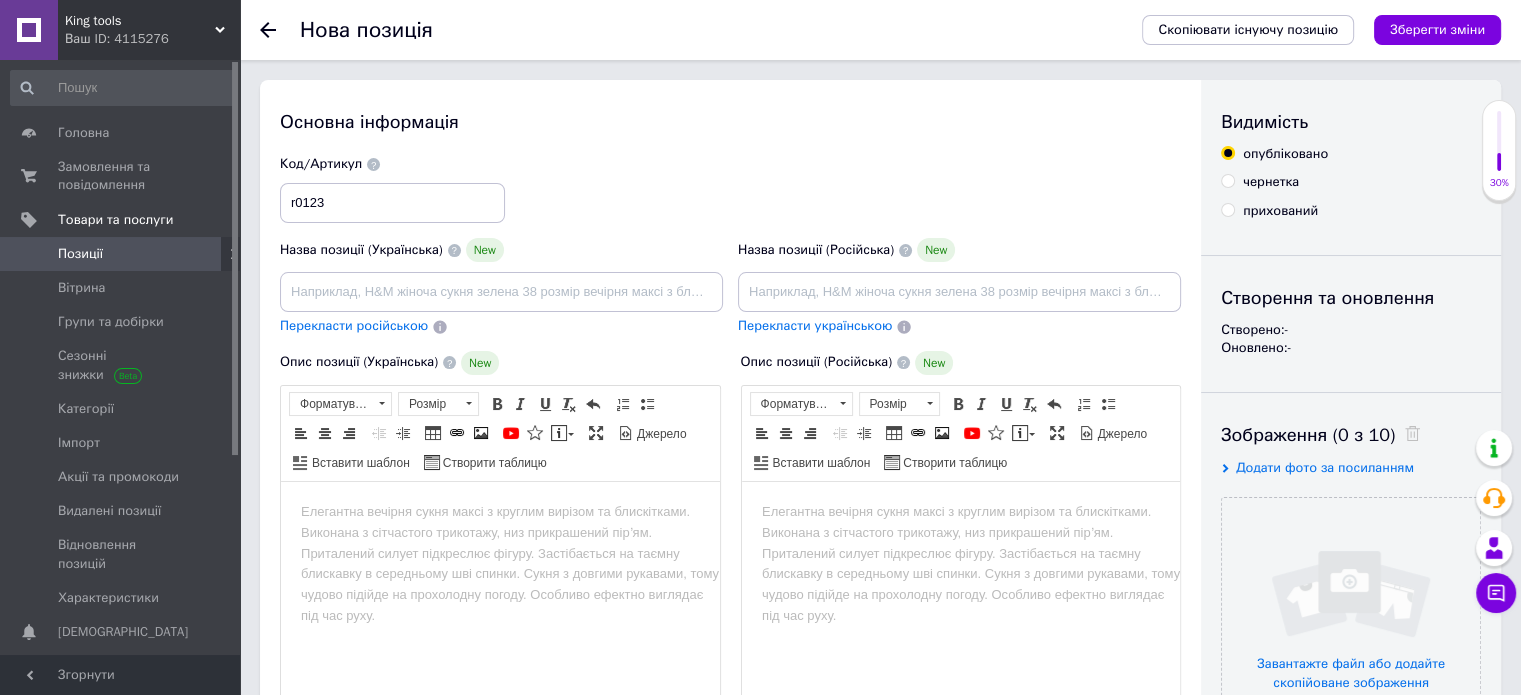 click on "Код/Артикул r0123" at bounding box center [731, 189] 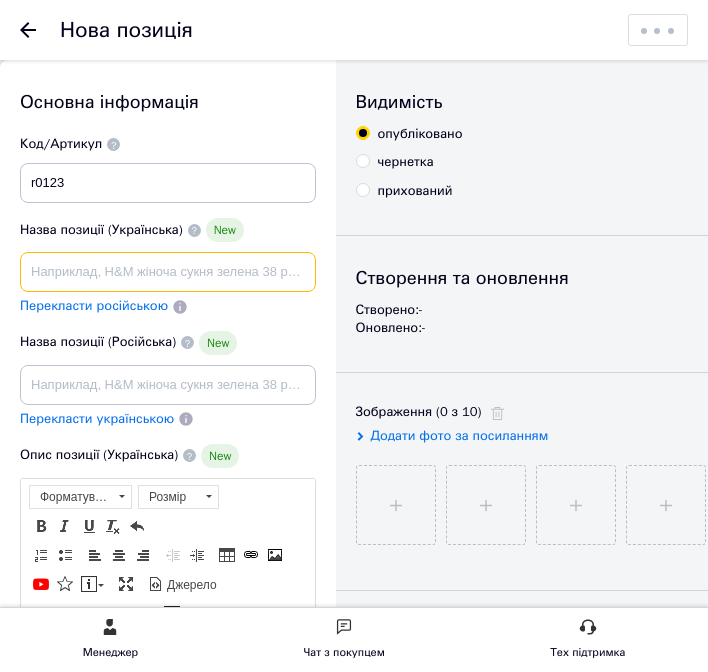 drag, startPoint x: 148, startPoint y: 278, endPoint x: 199, endPoint y: 276, distance: 51.0392 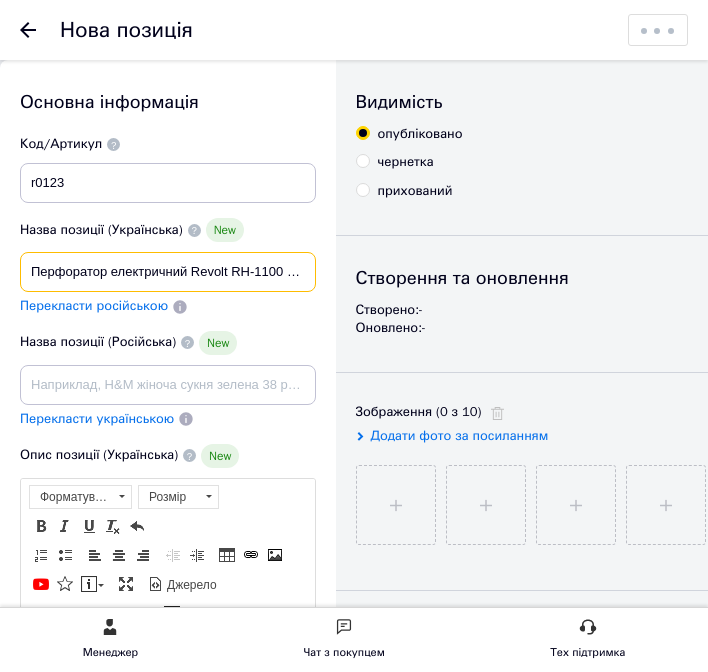 scroll, scrollTop: 0, scrollLeft: 71, axis: horizontal 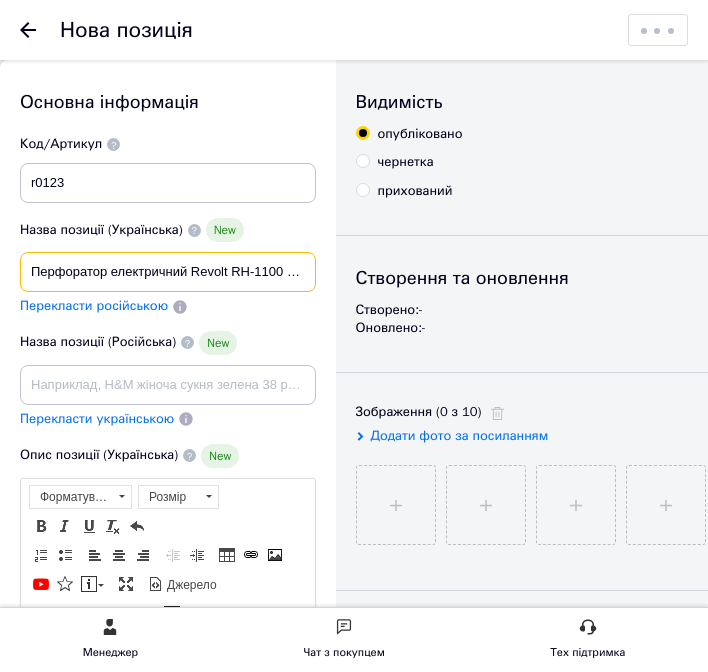 click on "Перфоратор електричний Revolt RH-1100 (DFR-патрон)" at bounding box center (168, 272) 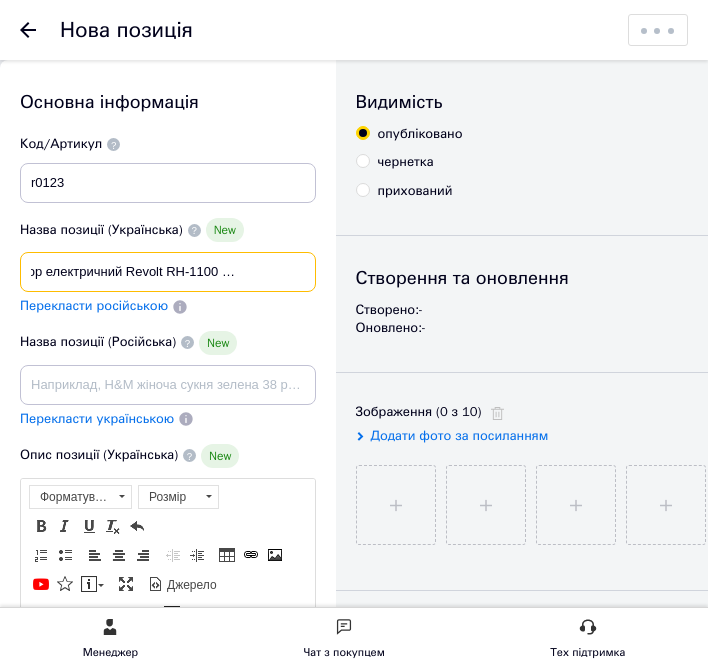 drag, startPoint x: 200, startPoint y: 271, endPoint x: 324, endPoint y: 274, distance: 124.036285 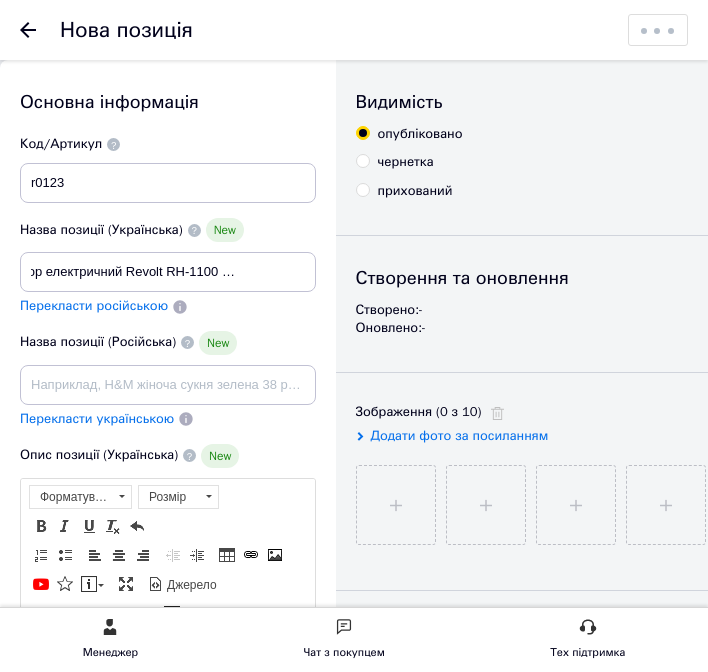 click on "Назва позиції (Українська) New Перфоратор електричний Revolt RH-1100 (DFR-патрон) Перекласти російською" at bounding box center (168, 267) 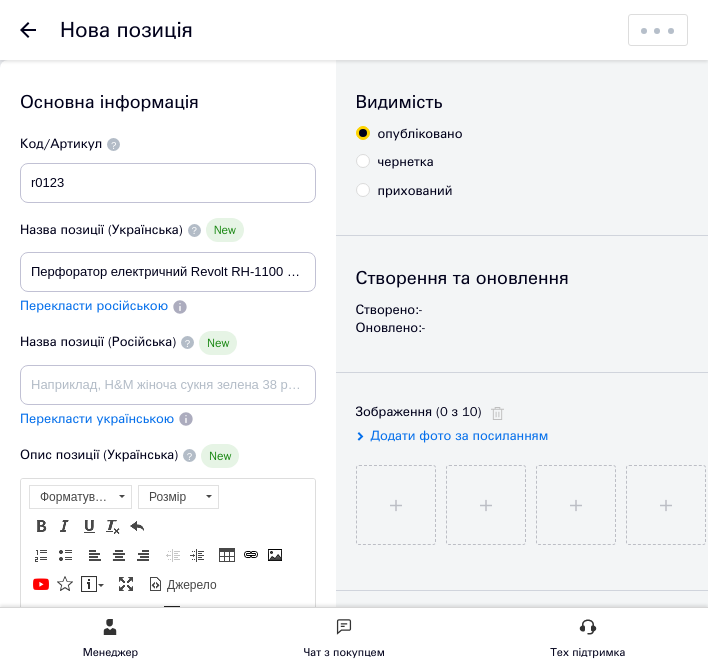 click on "Перекласти російською" at bounding box center (94, 305) 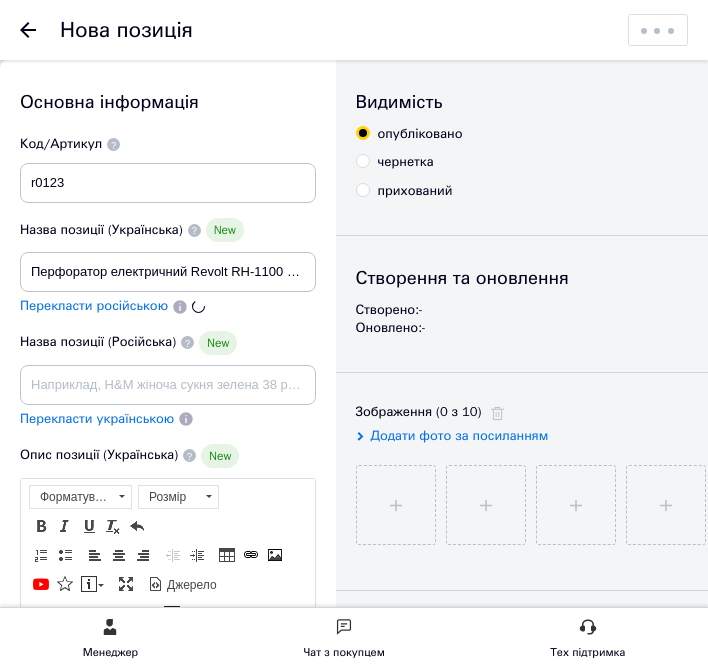 type on "Перфоратор электрический Revolt RH-1100 (DFR-патрон)" 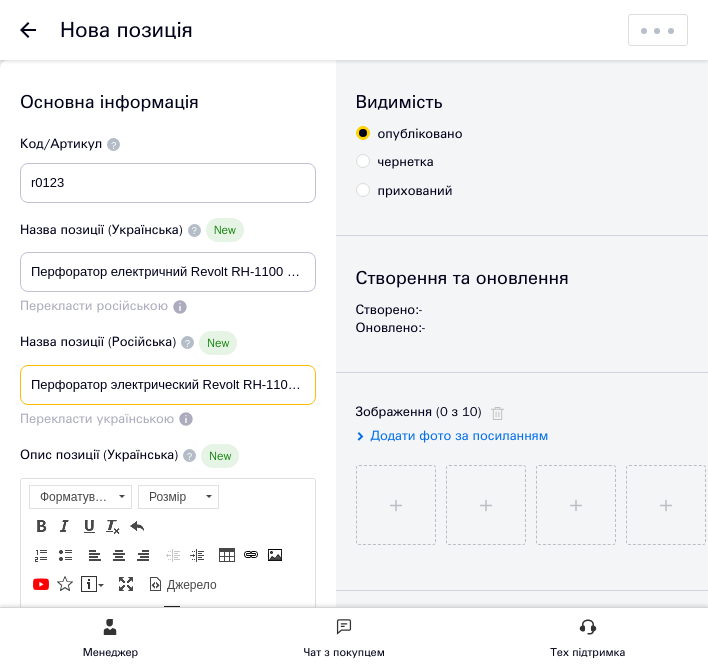 drag, startPoint x: 104, startPoint y: 383, endPoint x: 234, endPoint y: 384, distance: 130.00385 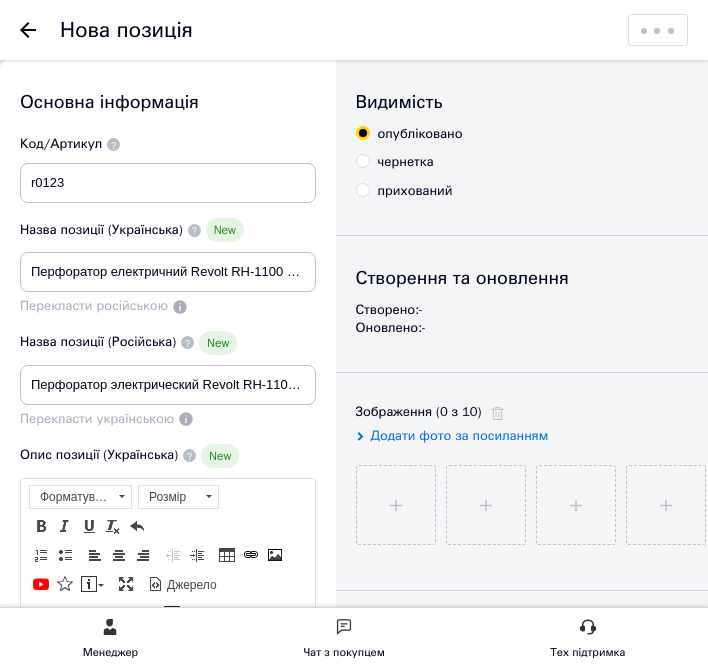 click on "Назва позиції (Російська) New" at bounding box center (168, 343) 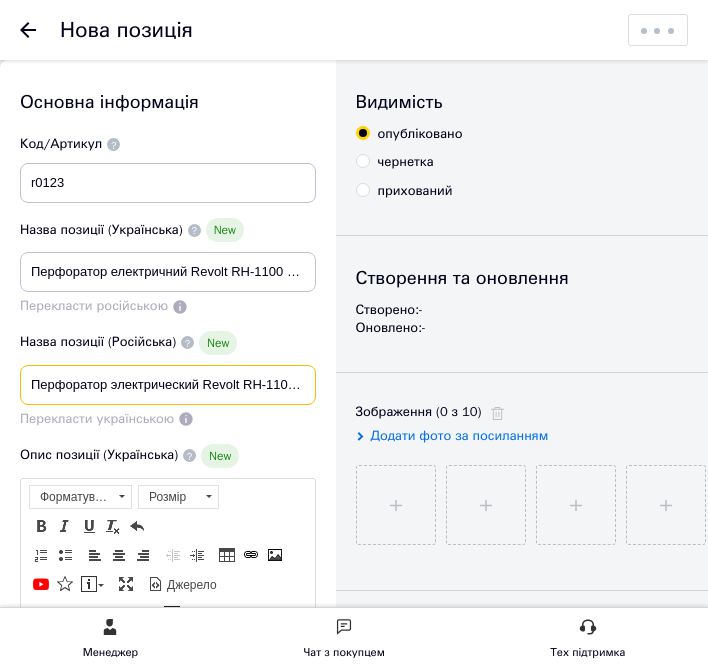scroll, scrollTop: 0, scrollLeft: 84, axis: horizontal 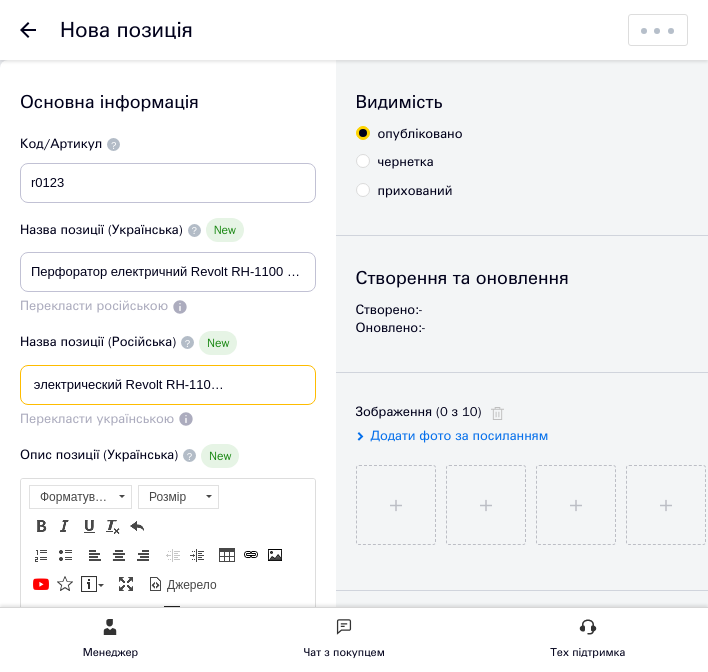 drag, startPoint x: 215, startPoint y: 385, endPoint x: 394, endPoint y: 383, distance: 179.01117 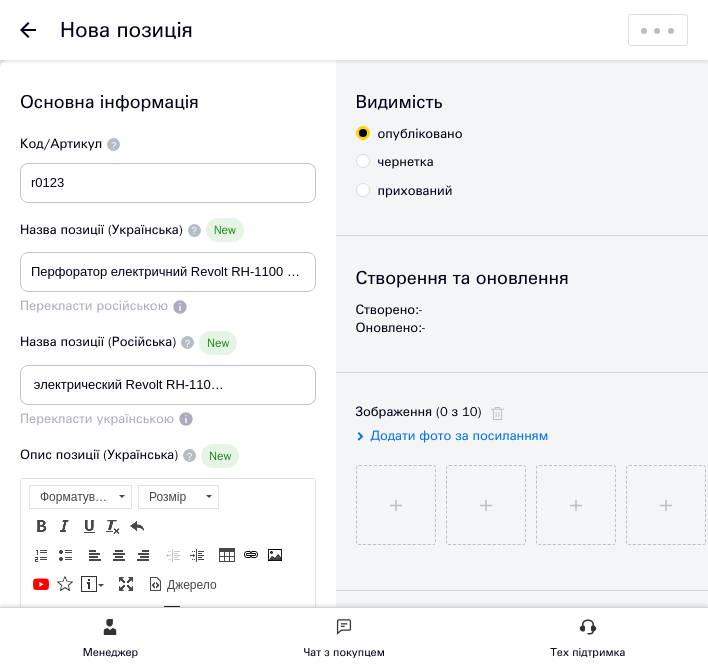 scroll, scrollTop: 0, scrollLeft: 0, axis: both 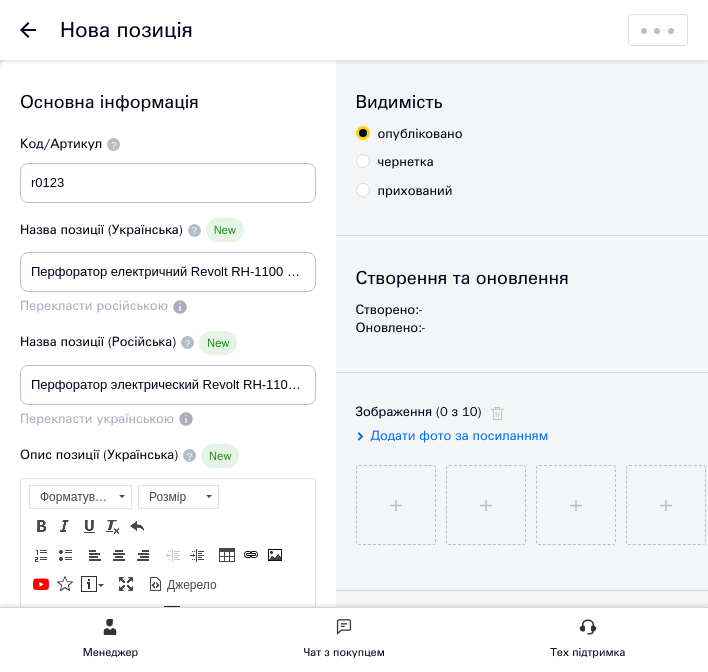click on "Назва позиції (Російська) New" at bounding box center [168, 343] 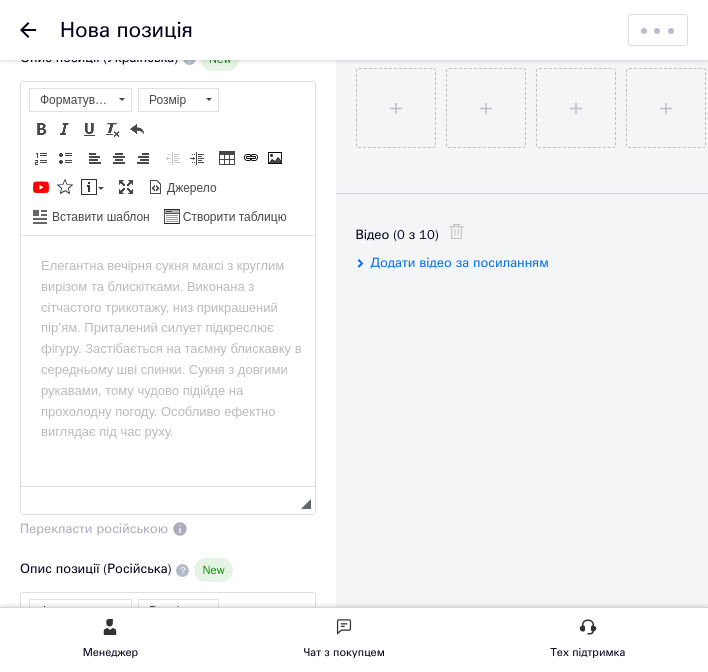 scroll, scrollTop: 400, scrollLeft: 0, axis: vertical 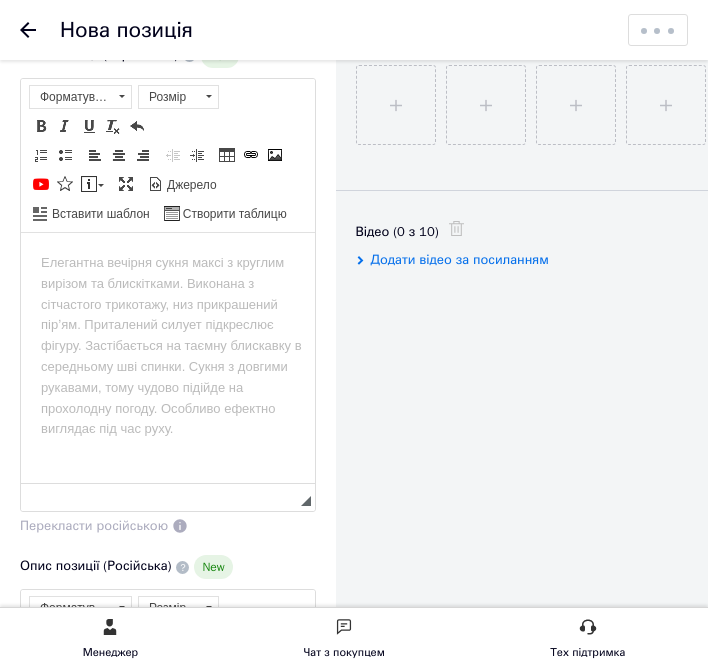 drag, startPoint x: 173, startPoint y: 314, endPoint x: 194, endPoint y: 314, distance: 21 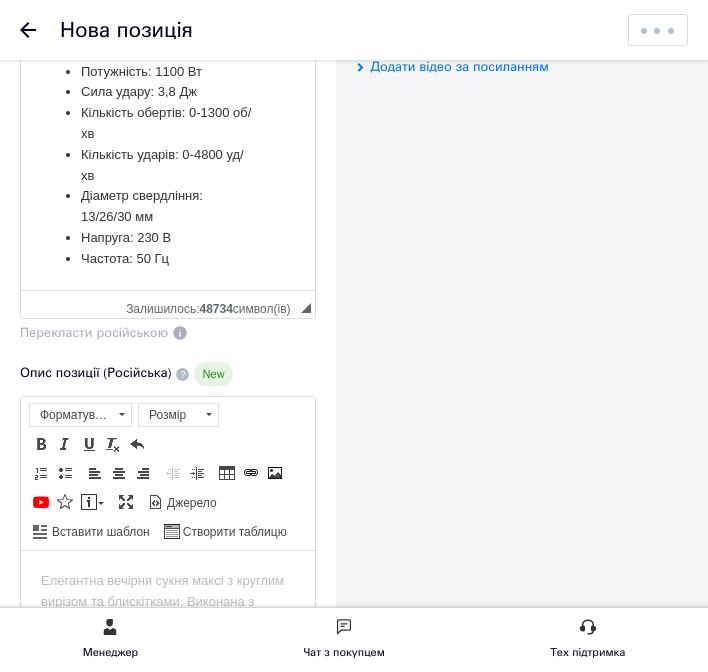 scroll, scrollTop: 600, scrollLeft: 0, axis: vertical 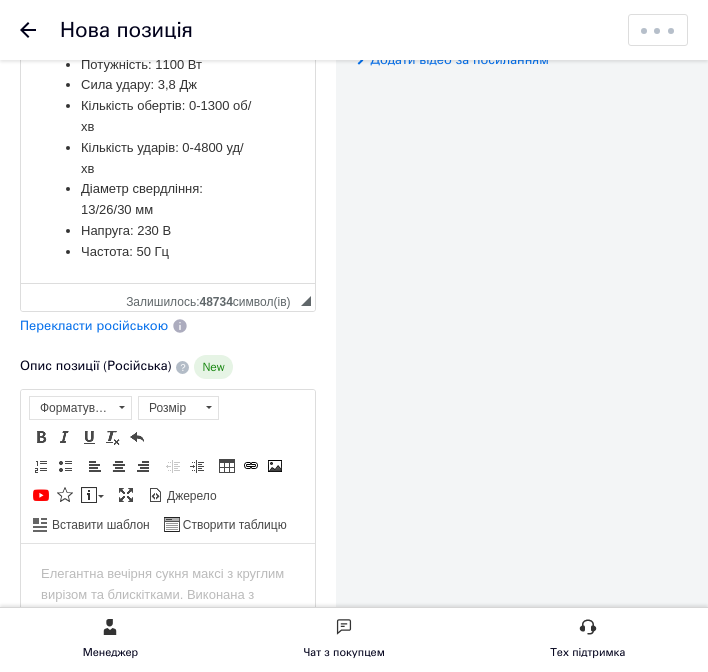 click on "Перекласти російською" at bounding box center (94, 325) 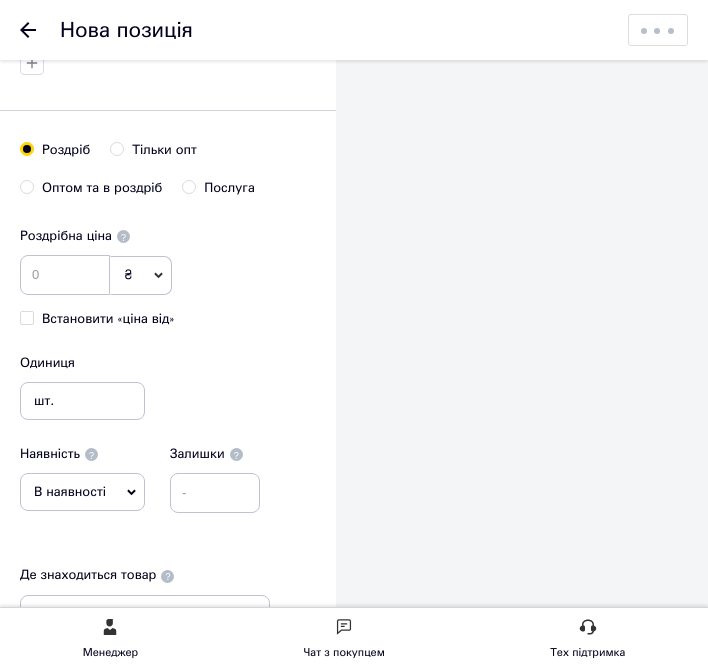 scroll, scrollTop: 1500, scrollLeft: 0, axis: vertical 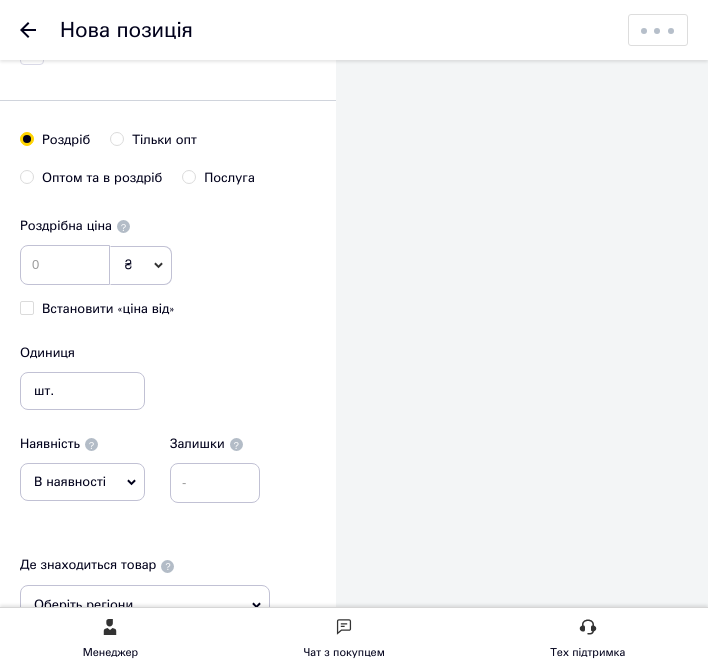 click on "₴" at bounding box center [141, 265] 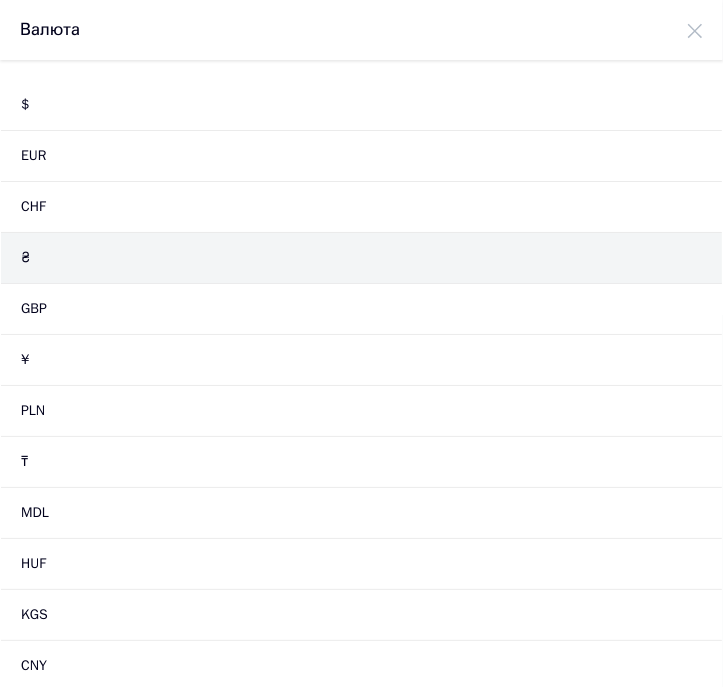 scroll, scrollTop: 0, scrollLeft: 0, axis: both 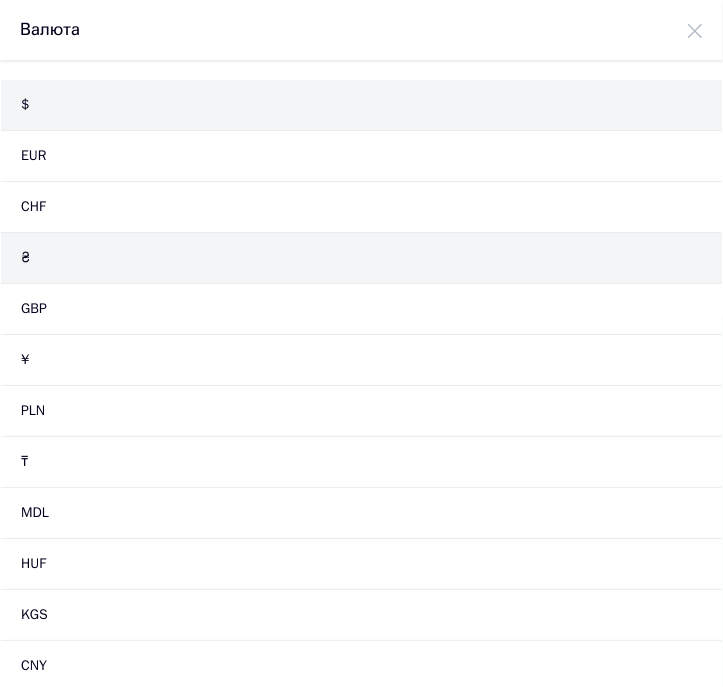 click on "$" at bounding box center [361, 105] 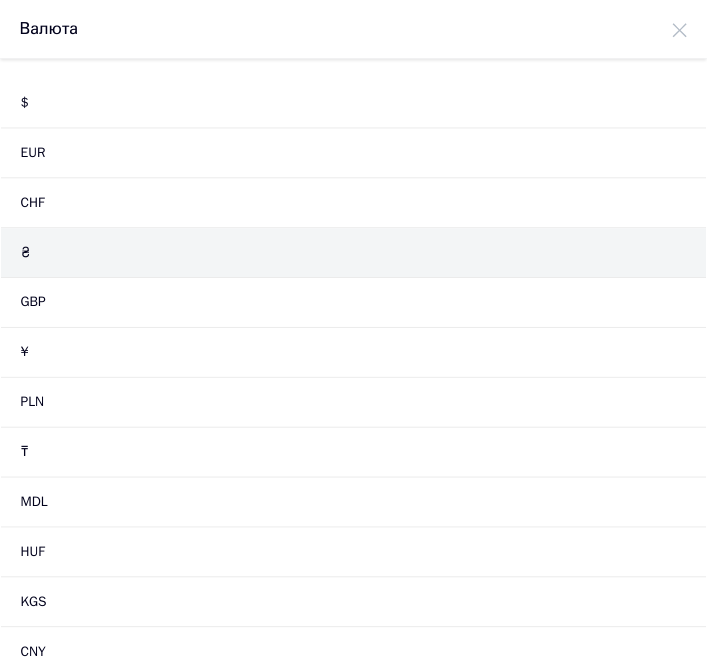 scroll, scrollTop: 1500, scrollLeft: 0, axis: vertical 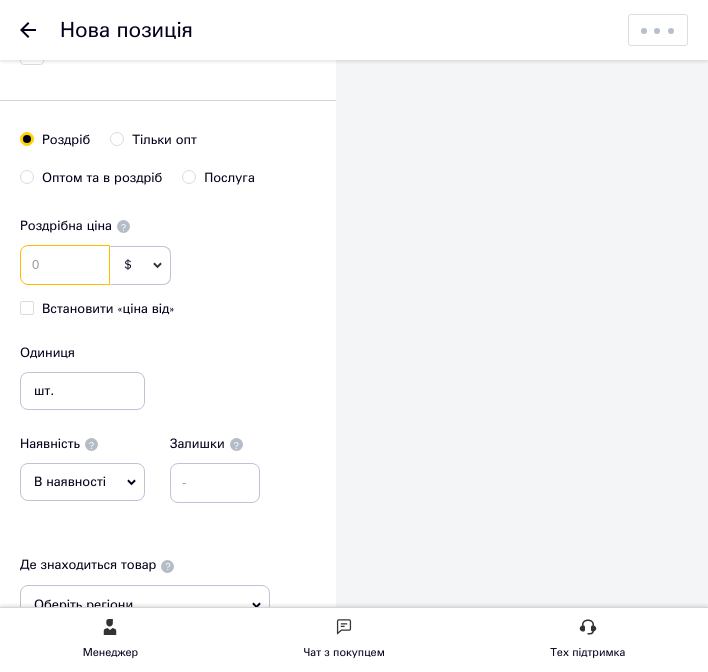 click at bounding box center (65, 265) 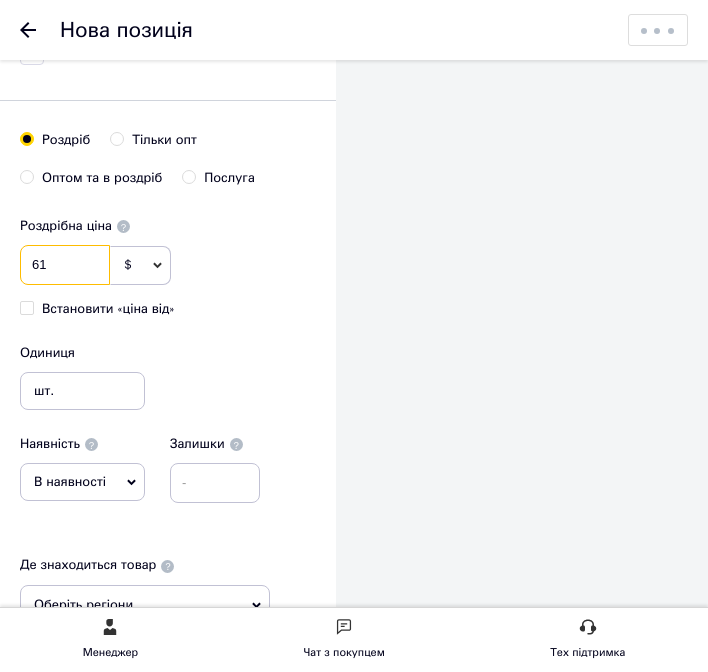 type on "61" 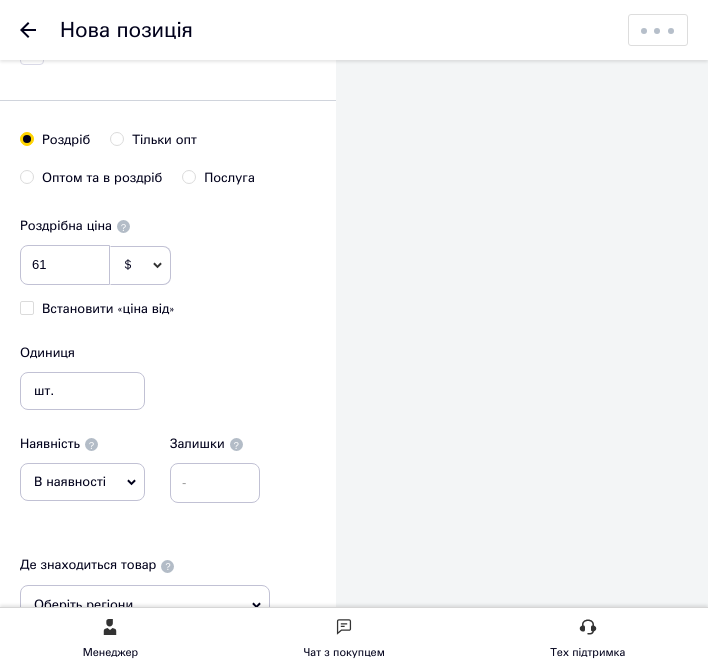 click on "Видимість опубліковано чернетка прихований Створення та оновлення Створено:  - Оновлено:  - Зображення (0 з 10) Додати фото за посиланням Відео (0 з 10) Додати відео за посиланням" at bounding box center (801, -332) 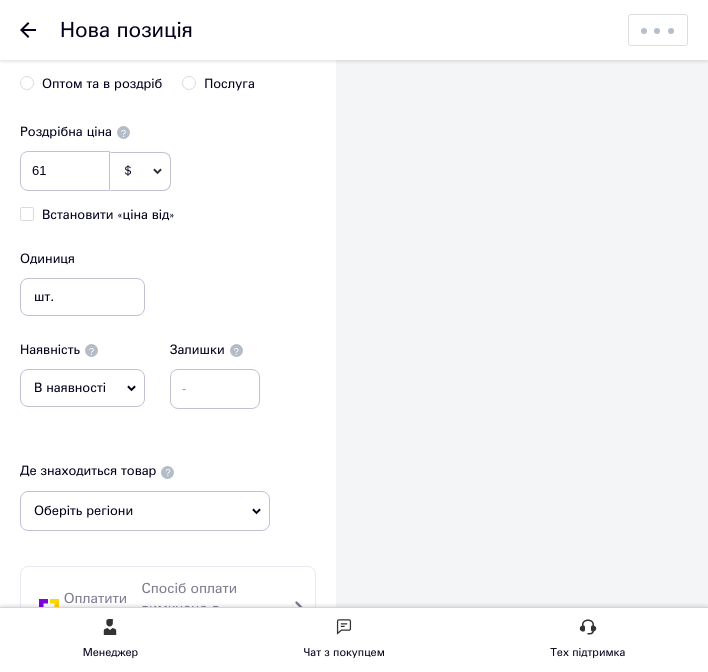 scroll, scrollTop: 1600, scrollLeft: 0, axis: vertical 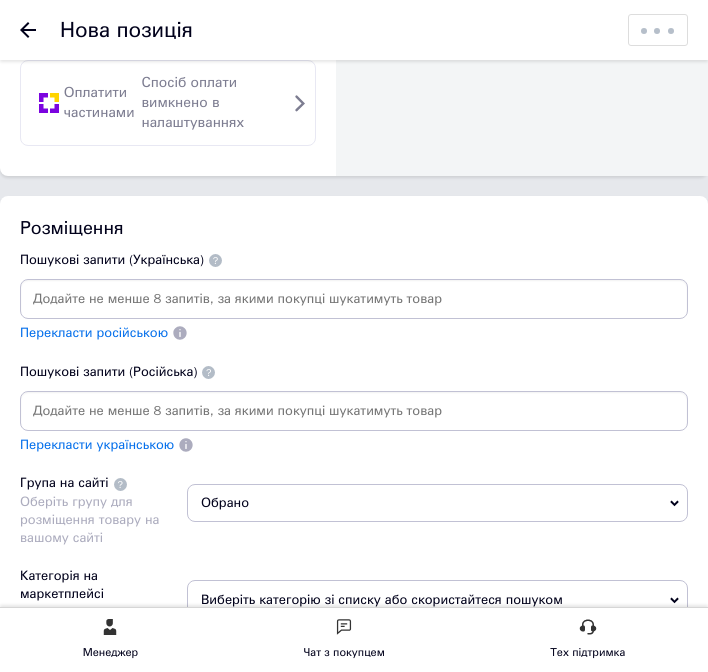 click at bounding box center [354, 299] 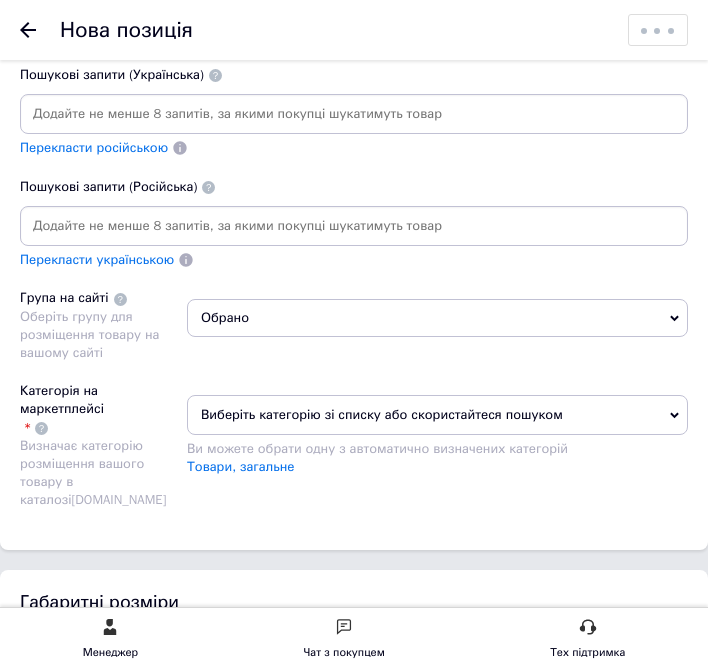 scroll, scrollTop: 2300, scrollLeft: 0, axis: vertical 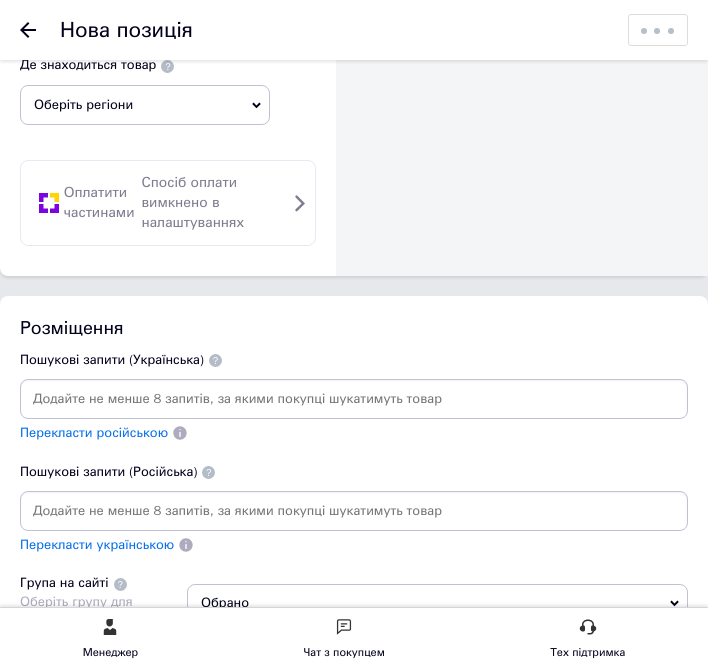 click at bounding box center (354, 399) 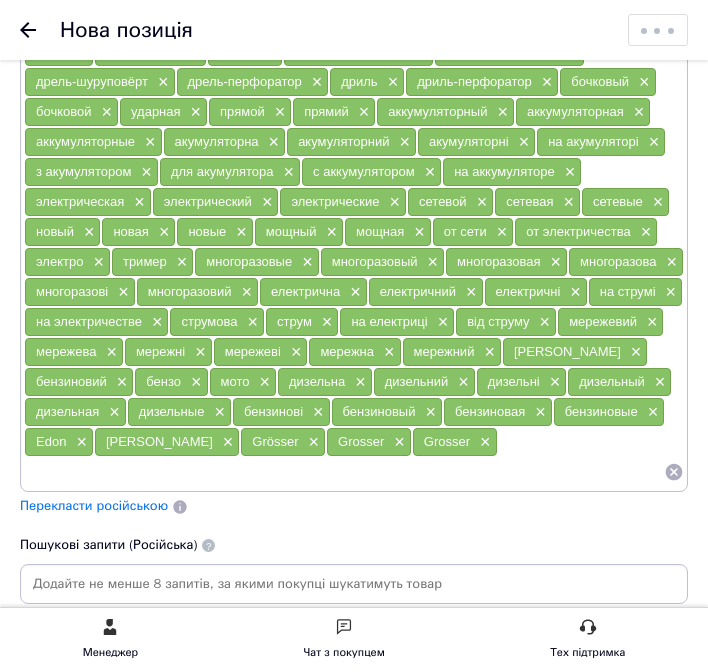 scroll, scrollTop: 2600, scrollLeft: 0, axis: vertical 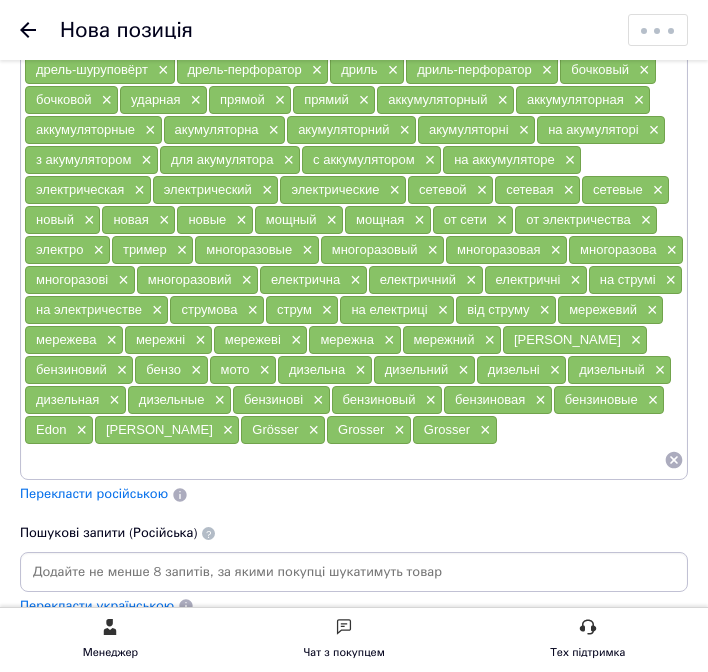 click on "Перекласти російською" at bounding box center (94, 493) 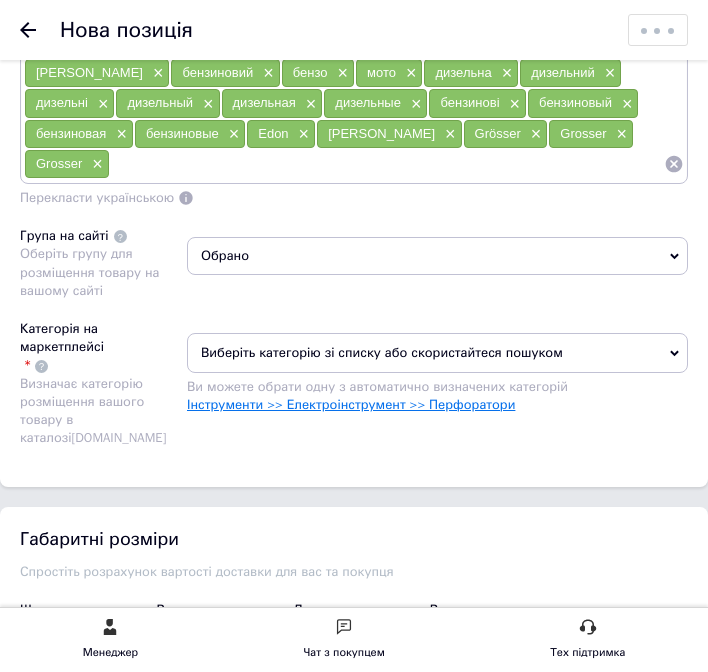 click on "Інструменти >> Електроінструмент >> Перфоратори" at bounding box center [351, 404] 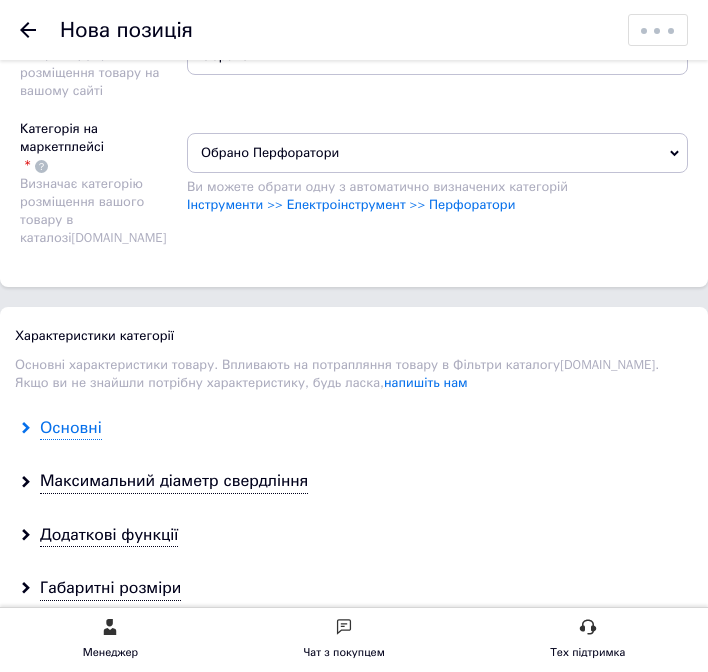 click on "Основні" at bounding box center (71, 428) 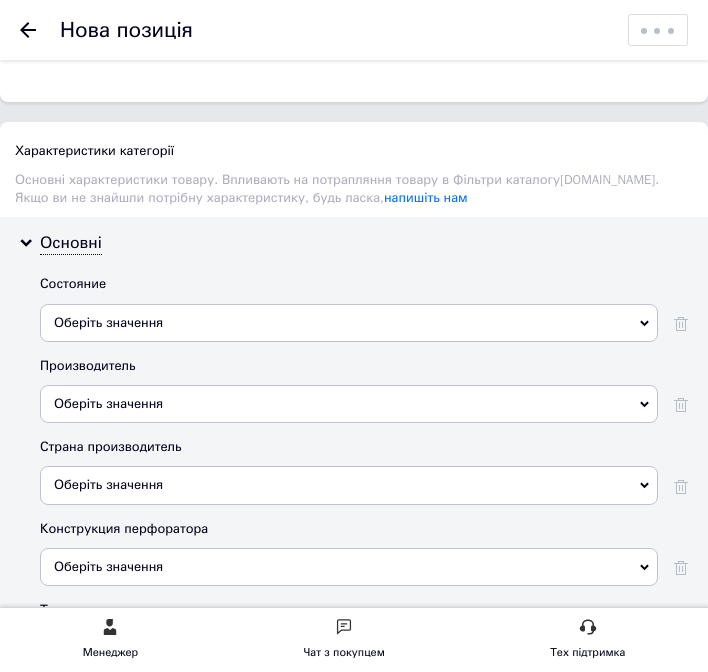 scroll, scrollTop: 4100, scrollLeft: 0, axis: vertical 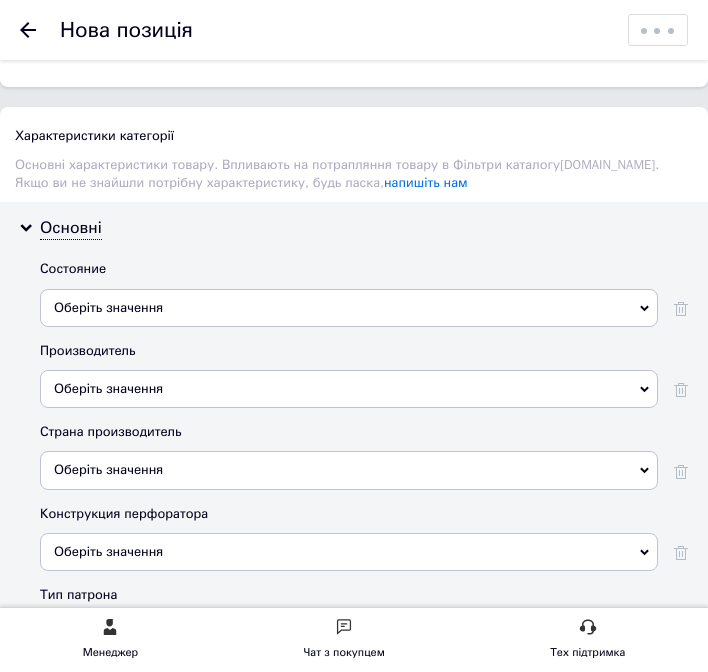 click on "Оберіть значення" at bounding box center (349, 308) 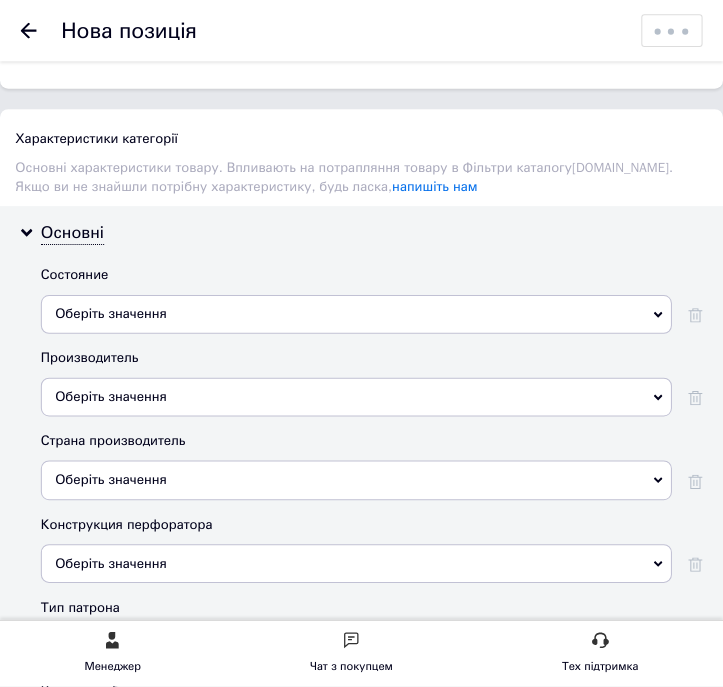 scroll, scrollTop: 0, scrollLeft: 0, axis: both 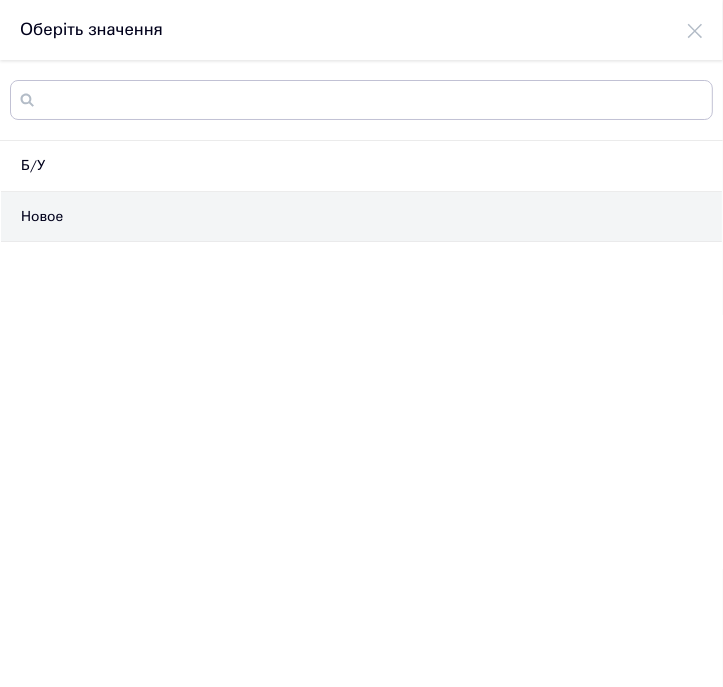 click on "Новое" at bounding box center [361, 217] 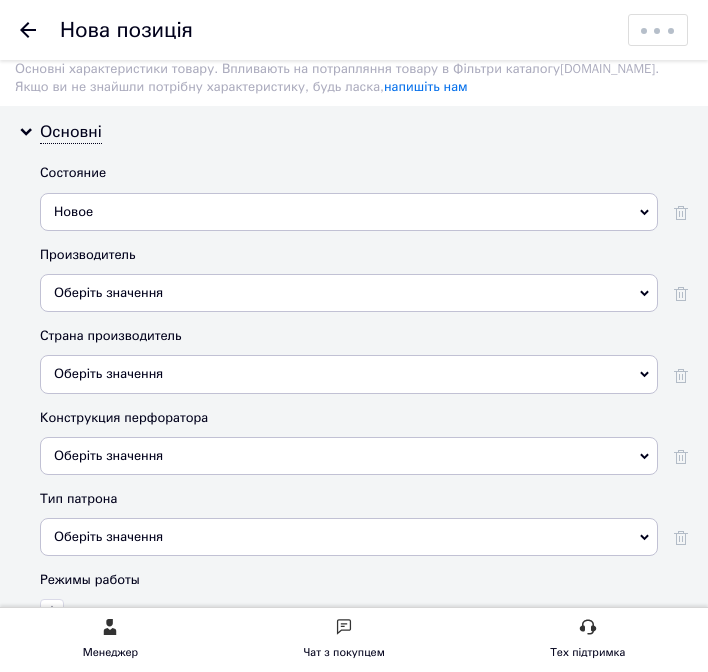 scroll, scrollTop: 4200, scrollLeft: 0, axis: vertical 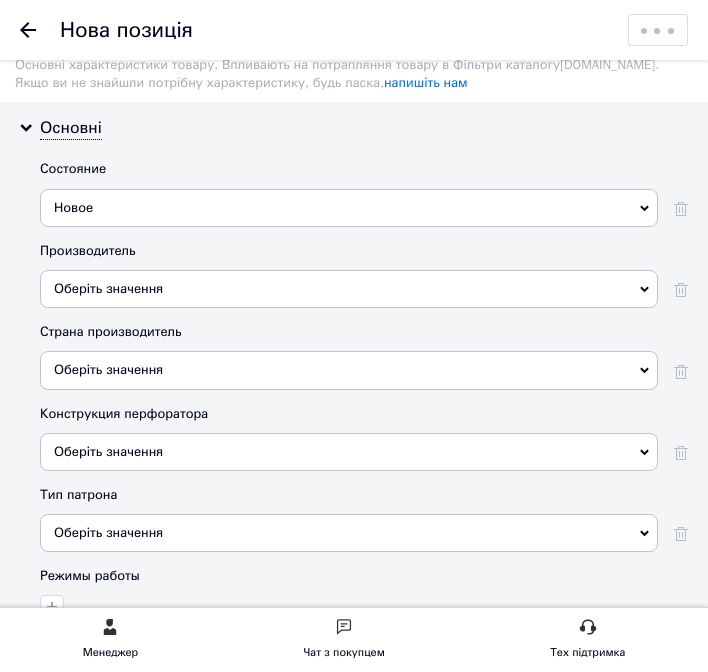 click on "Новое" at bounding box center (349, 208) 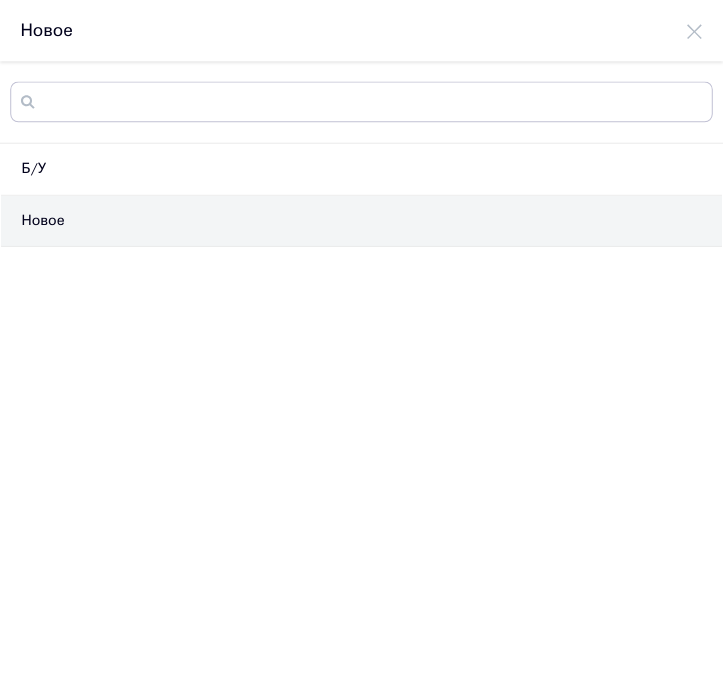 scroll, scrollTop: 0, scrollLeft: 0, axis: both 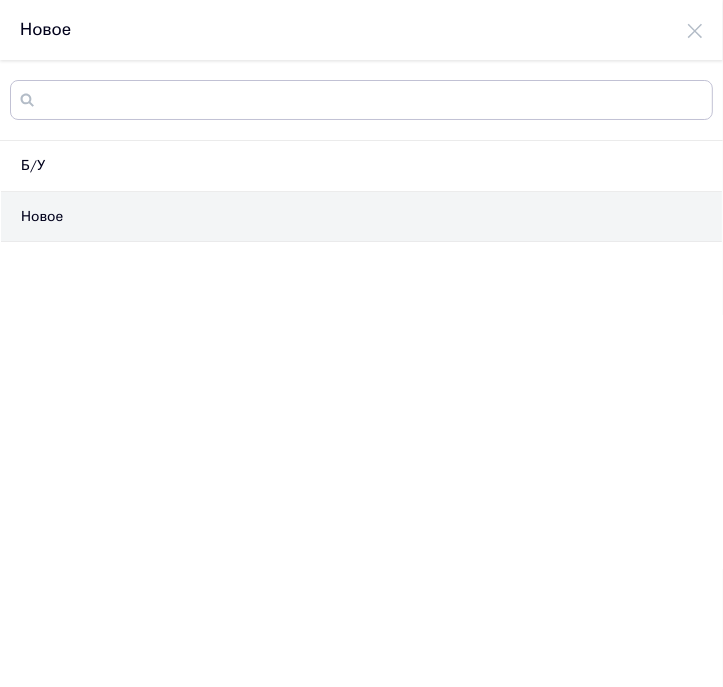 click on "Новое" at bounding box center [361, 217] 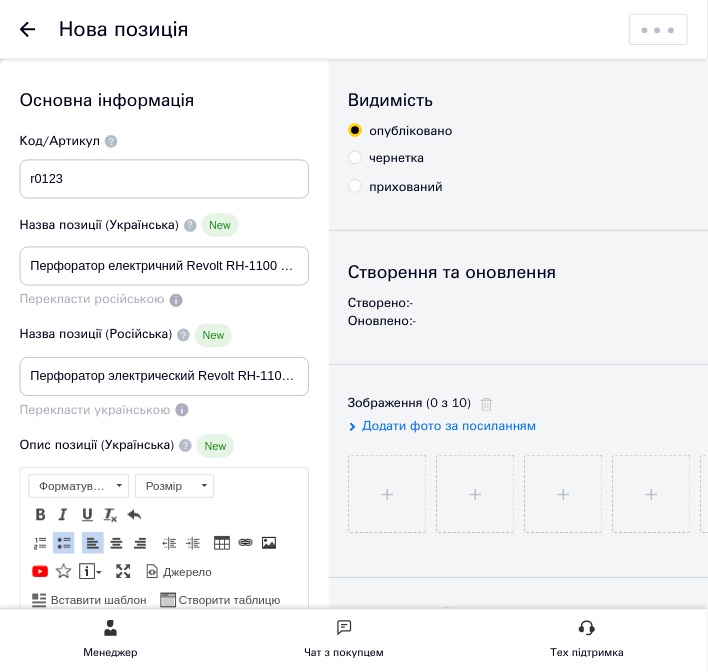 scroll, scrollTop: 4200, scrollLeft: 0, axis: vertical 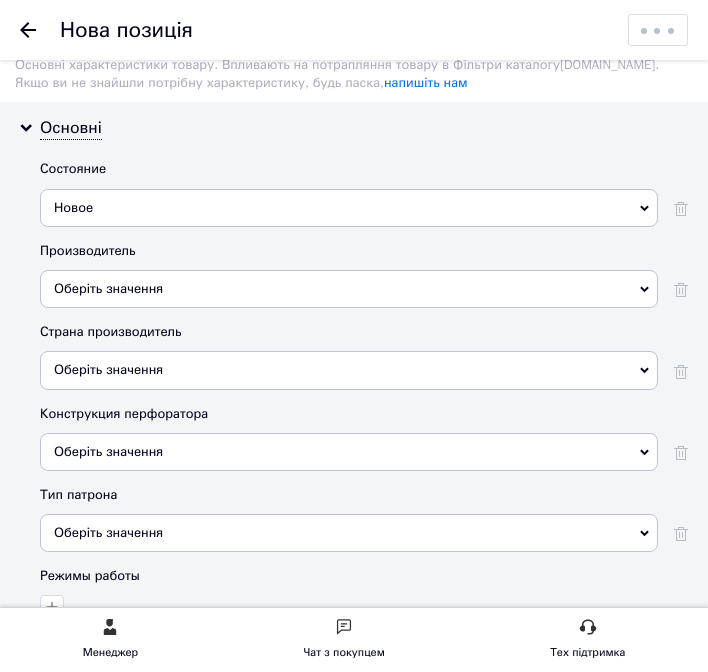 click on "Оберіть значення" at bounding box center (349, 289) 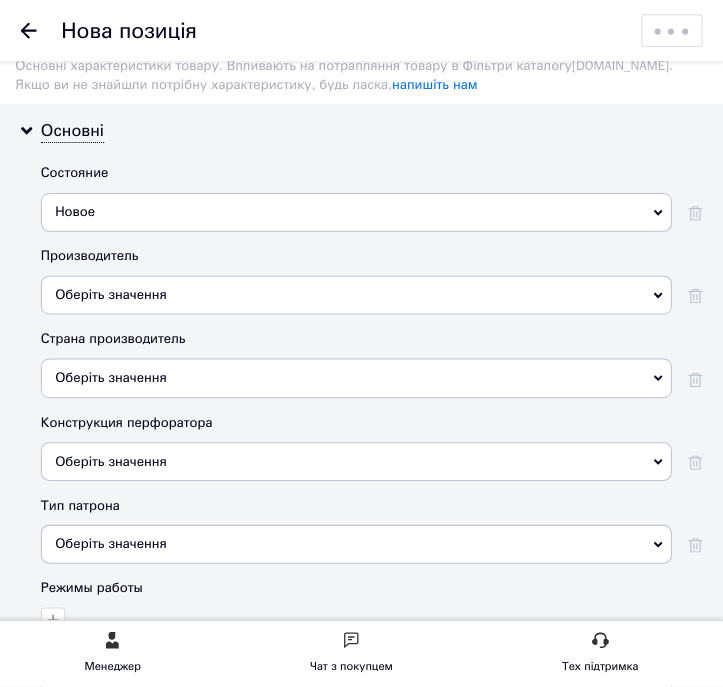 scroll, scrollTop: 0, scrollLeft: 0, axis: both 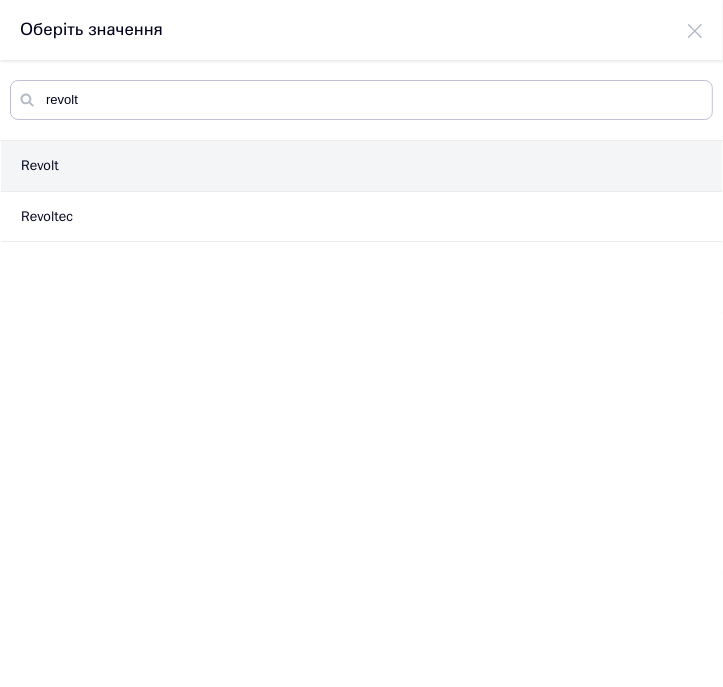 type on "revolt" 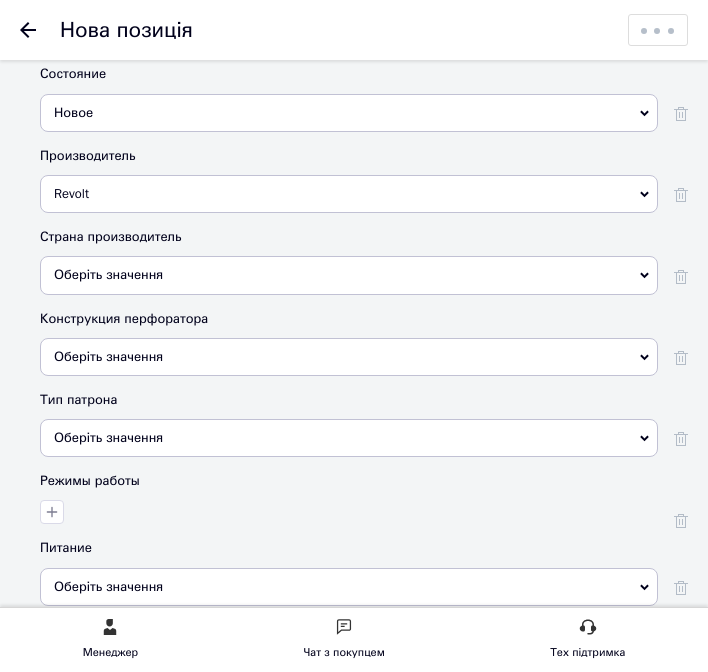 scroll, scrollTop: 4300, scrollLeft: 0, axis: vertical 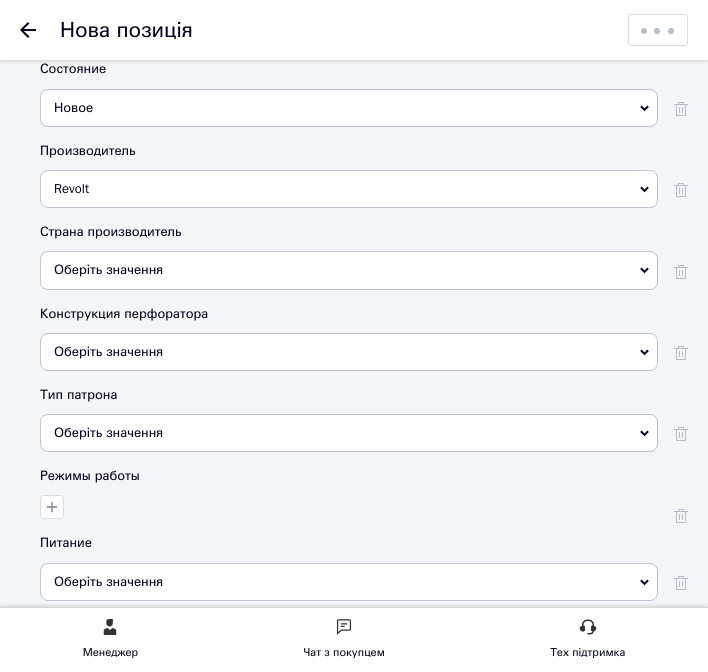 click on "Оберіть значення" at bounding box center [349, 270] 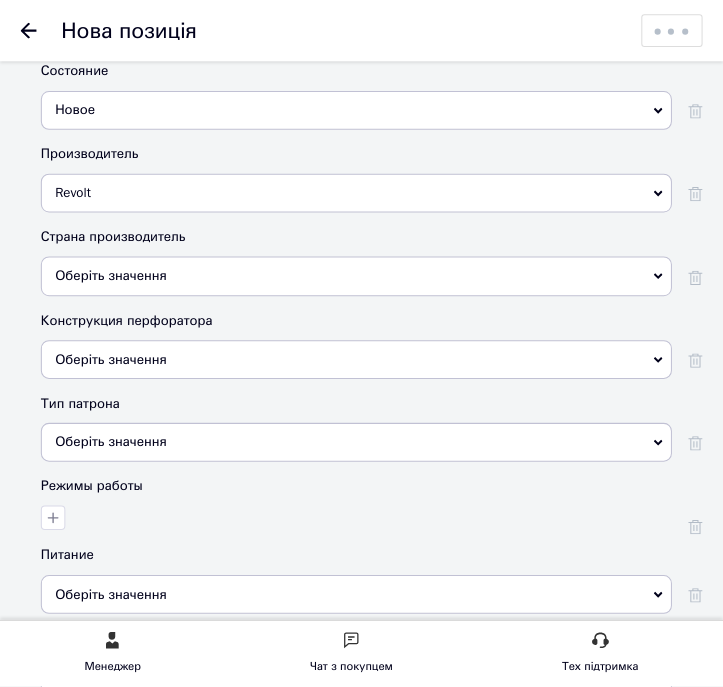 scroll, scrollTop: 0, scrollLeft: 0, axis: both 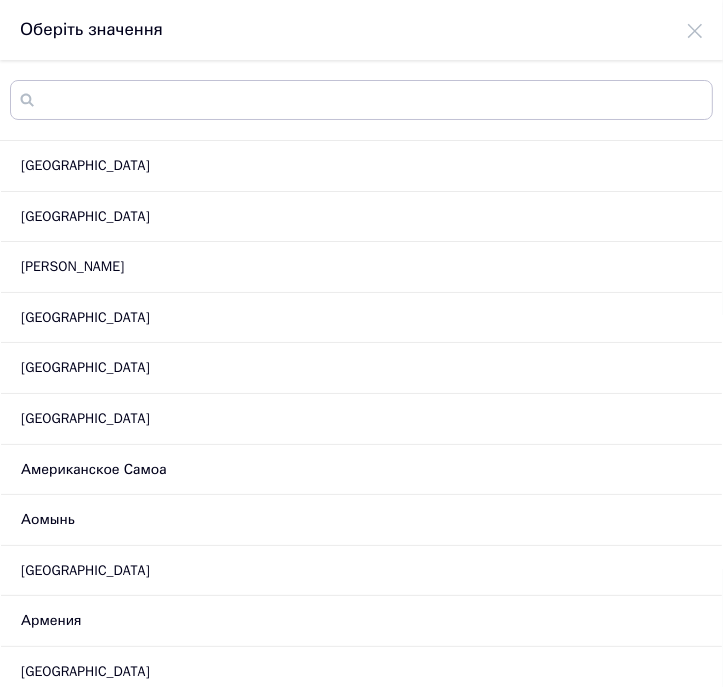 click 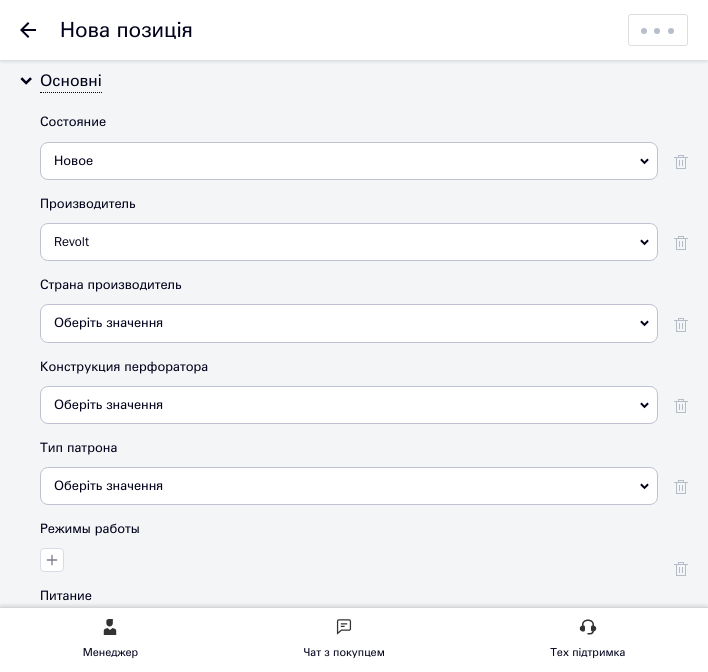 scroll, scrollTop: 4100, scrollLeft: 0, axis: vertical 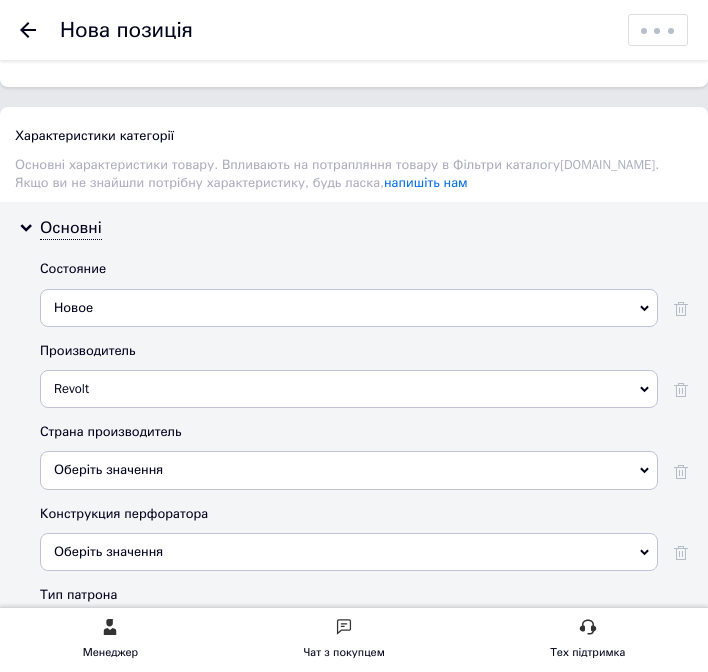 click on "Оберіть значення" at bounding box center [349, 470] 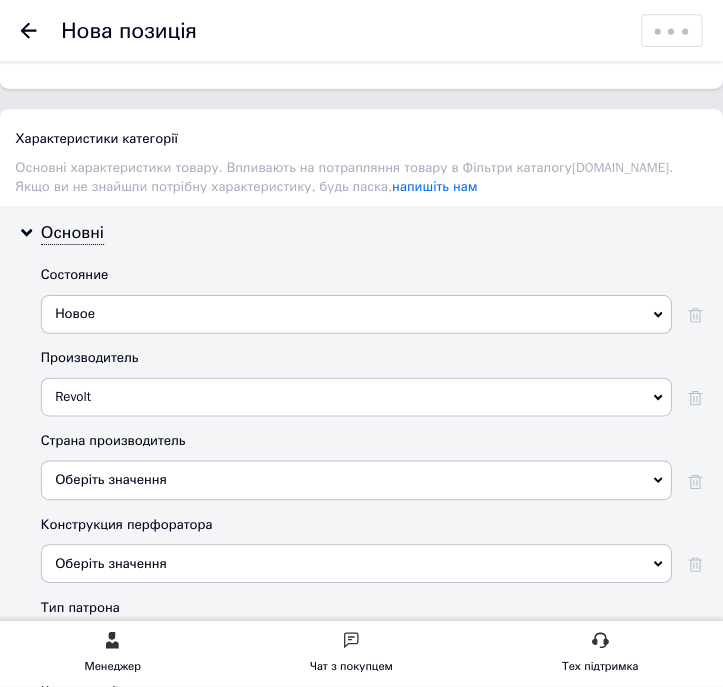 scroll, scrollTop: 0, scrollLeft: 0, axis: both 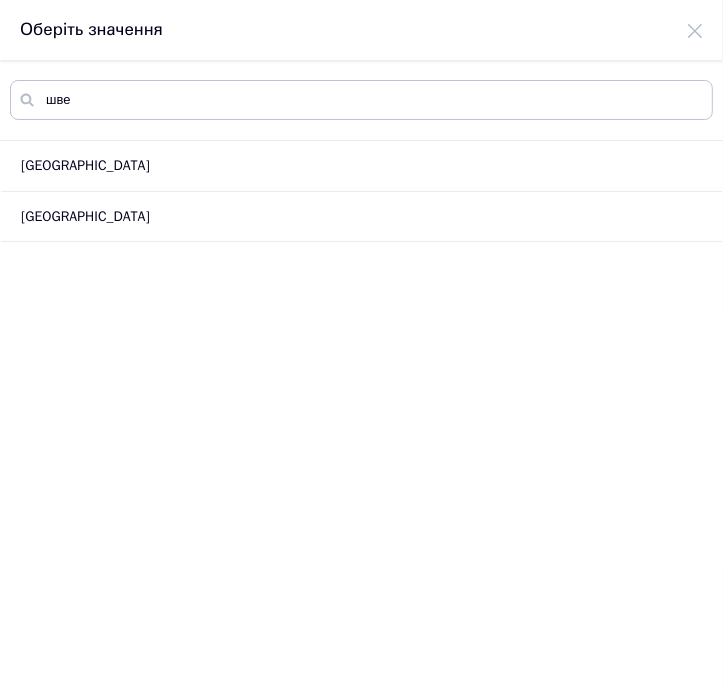 type on "шве" 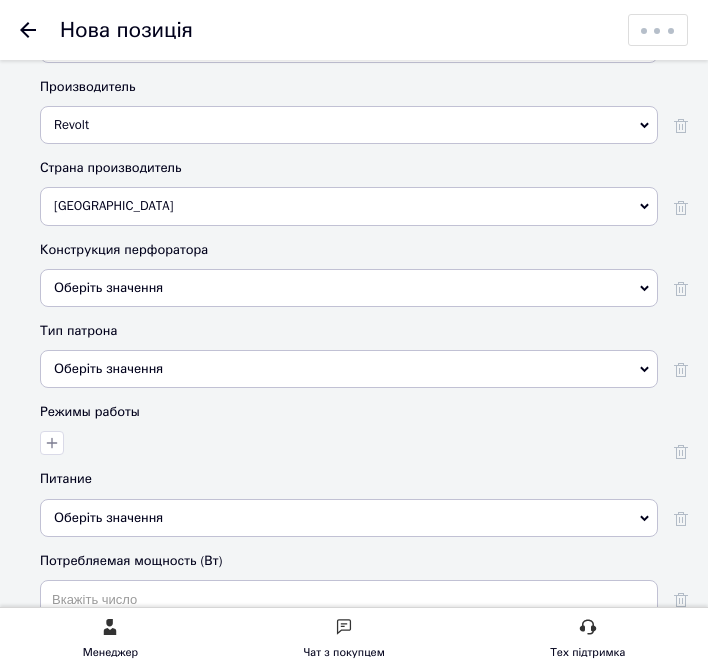 scroll, scrollTop: 4400, scrollLeft: 0, axis: vertical 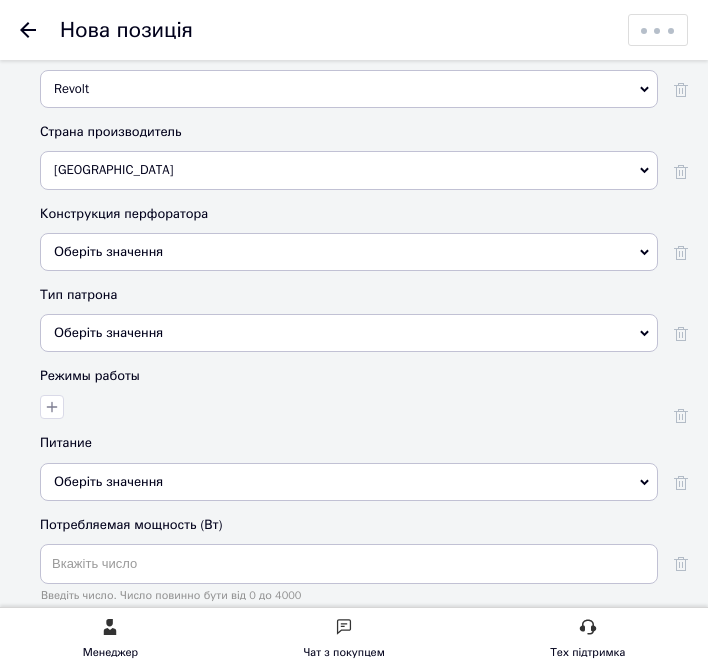 click on "Оберіть значення" at bounding box center [349, 252] 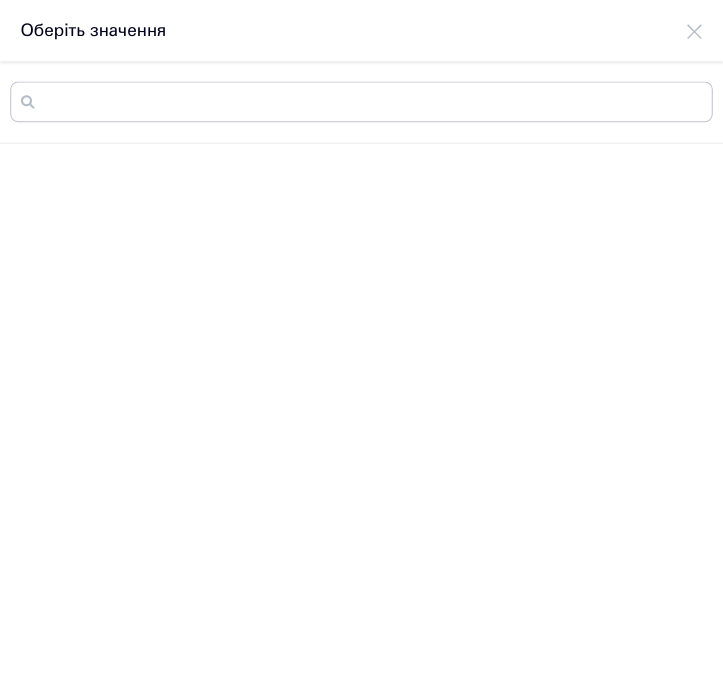 scroll, scrollTop: 0, scrollLeft: 0, axis: both 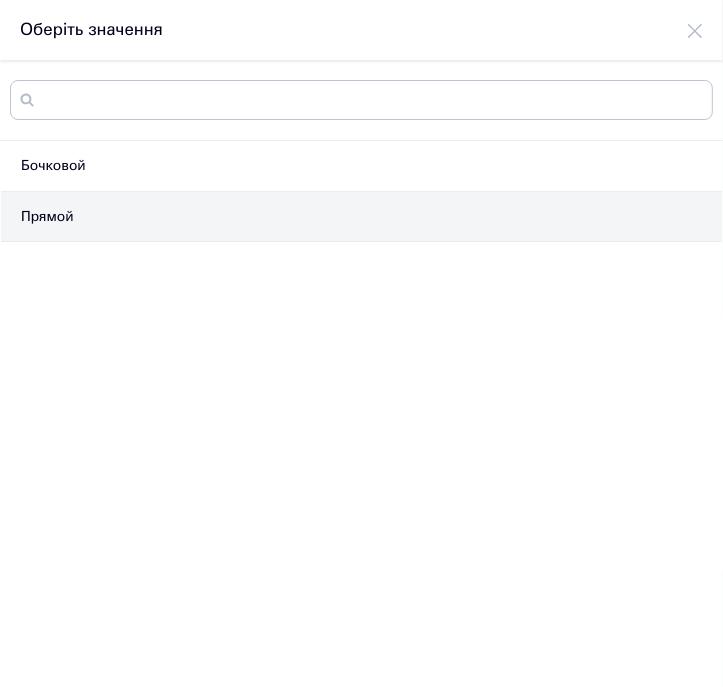 click on "Прямой" at bounding box center (361, 217) 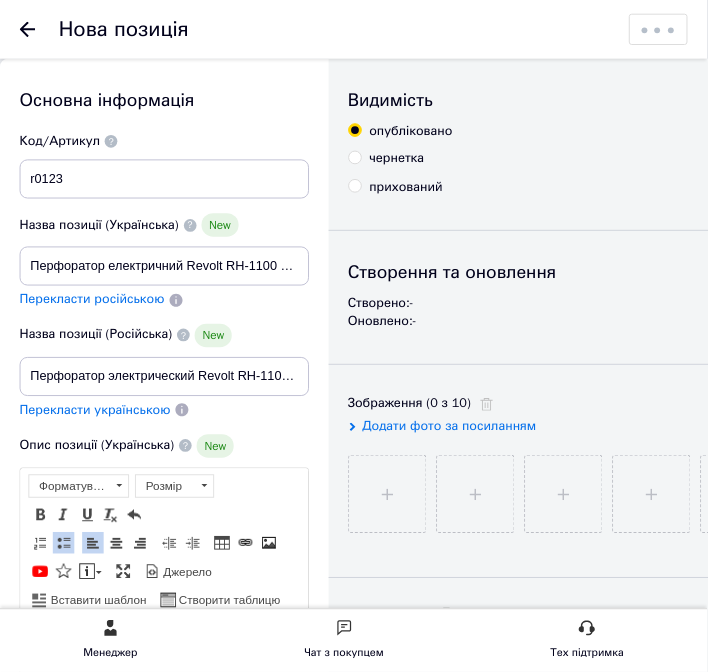 scroll, scrollTop: 4400, scrollLeft: 0, axis: vertical 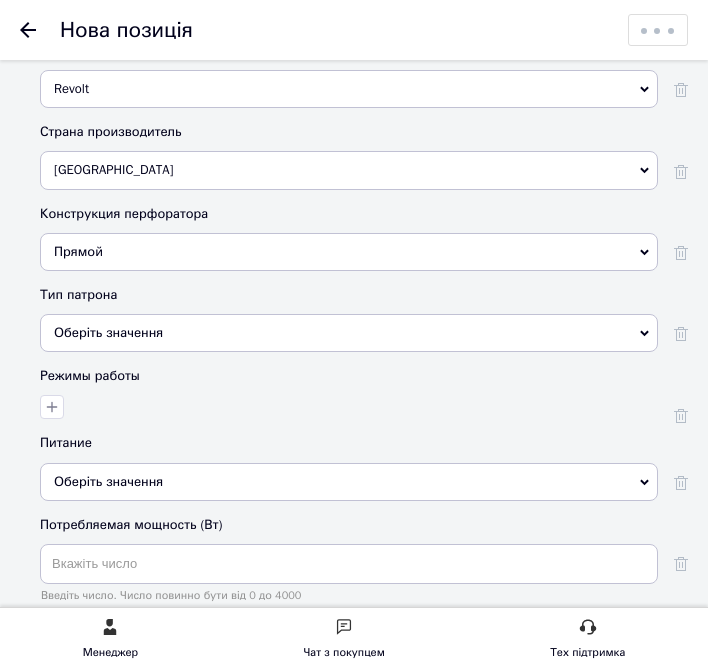 click on "Оберіть значення" at bounding box center [349, 333] 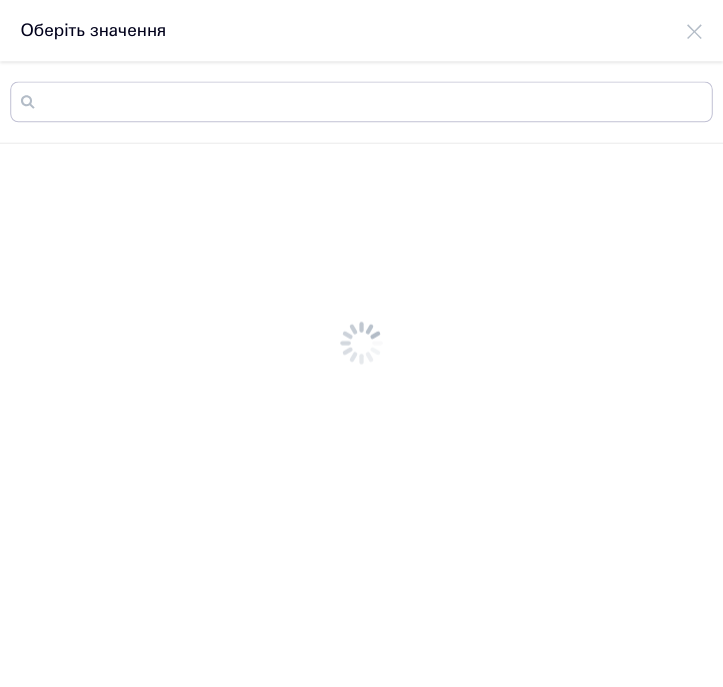scroll, scrollTop: 0, scrollLeft: 0, axis: both 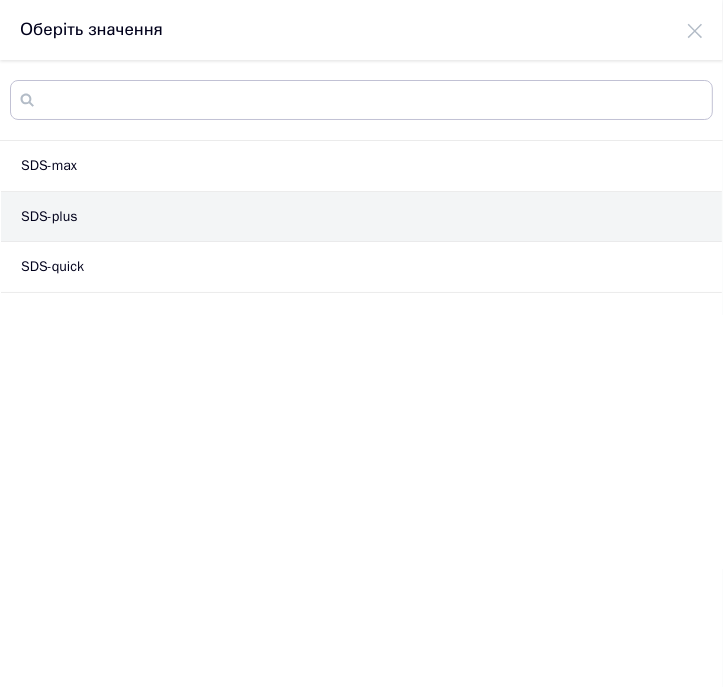 click on "SDS-plus" at bounding box center (361, 217) 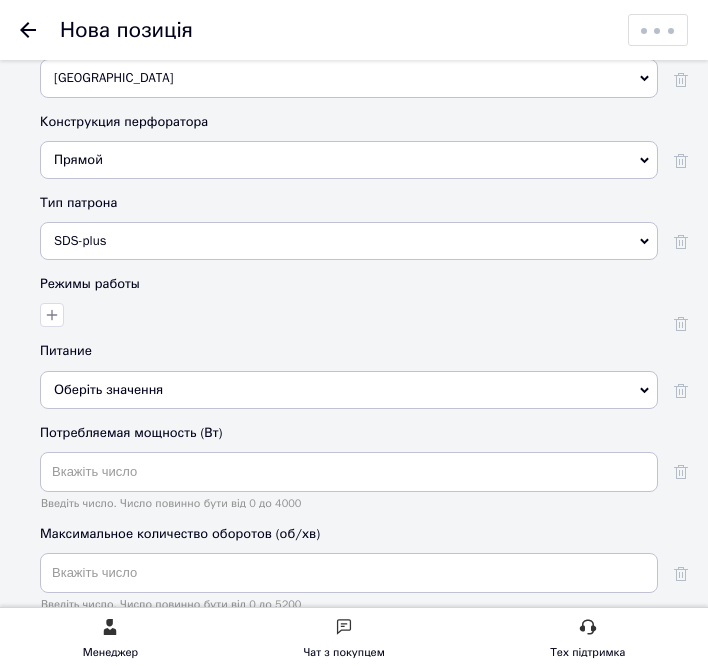 scroll, scrollTop: 4500, scrollLeft: 0, axis: vertical 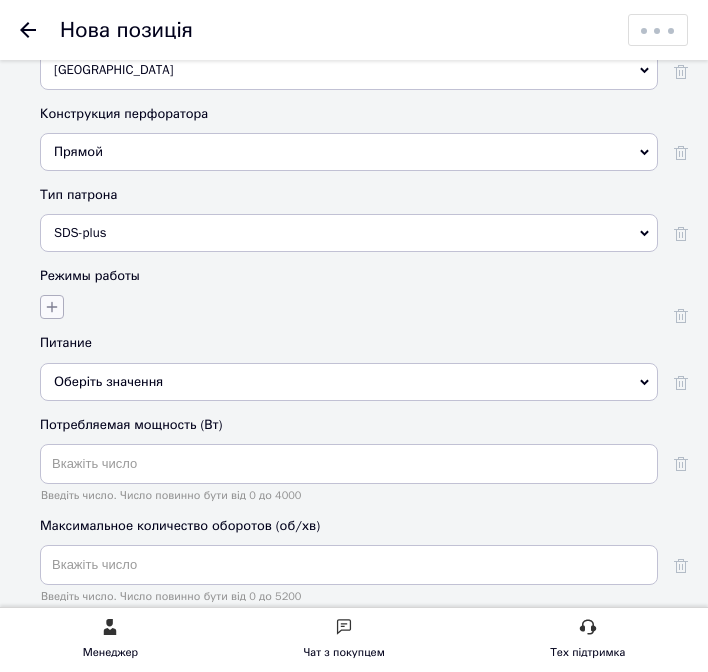 click 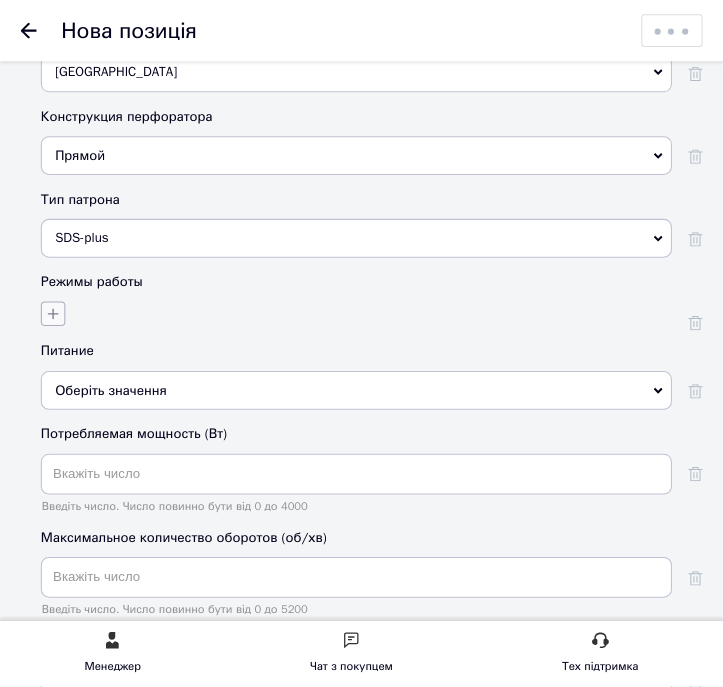 scroll, scrollTop: 0, scrollLeft: 0, axis: both 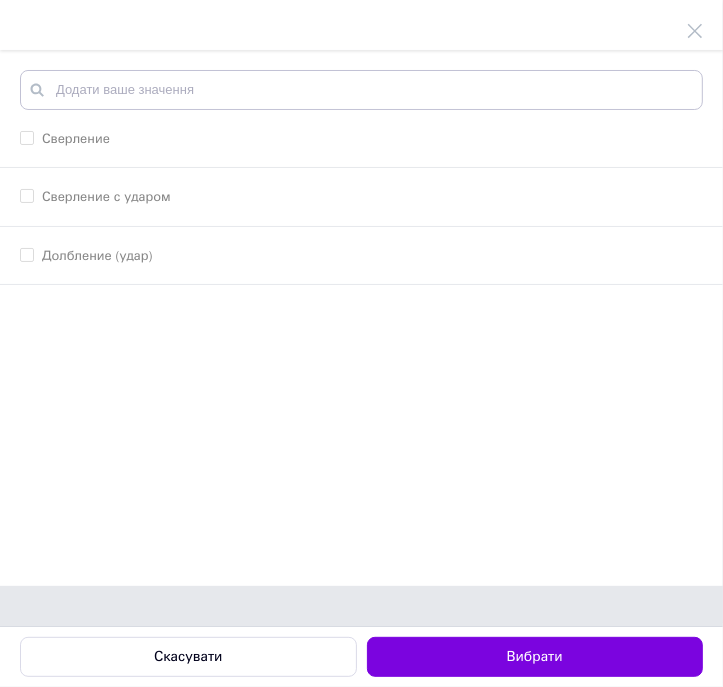 click on "Сверление" at bounding box center [361, 139] 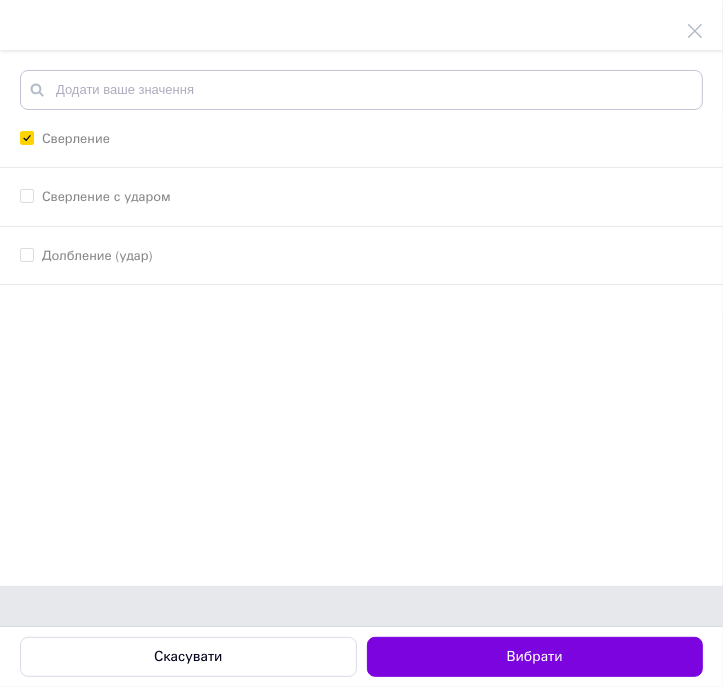 checkbox on "true" 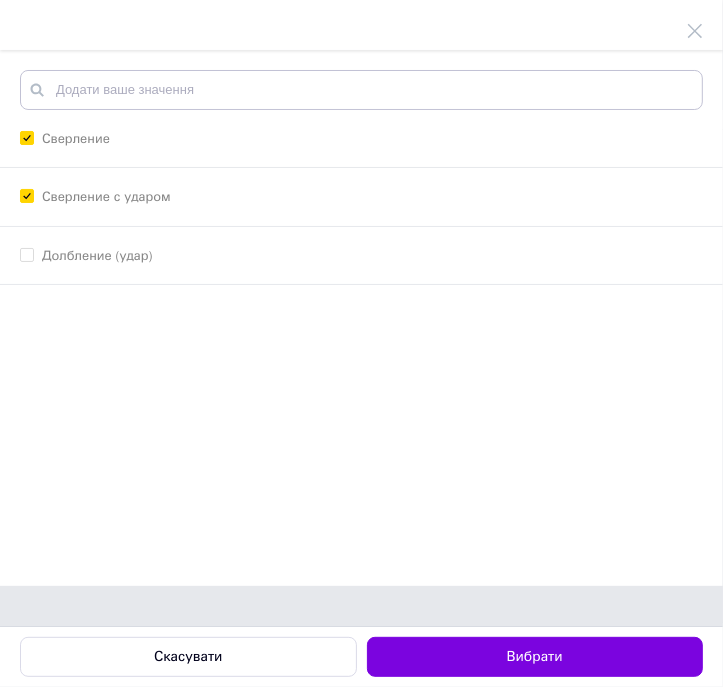 checkbox on "true" 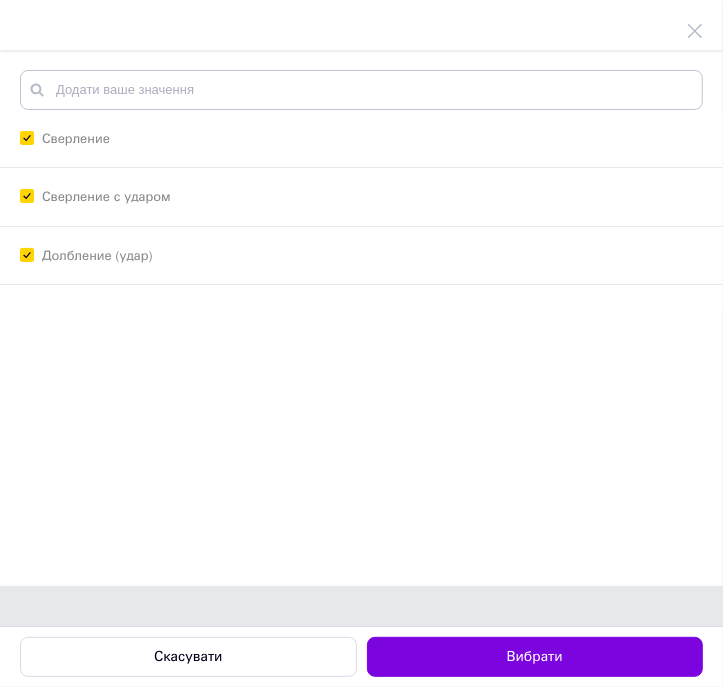 checkbox on "true" 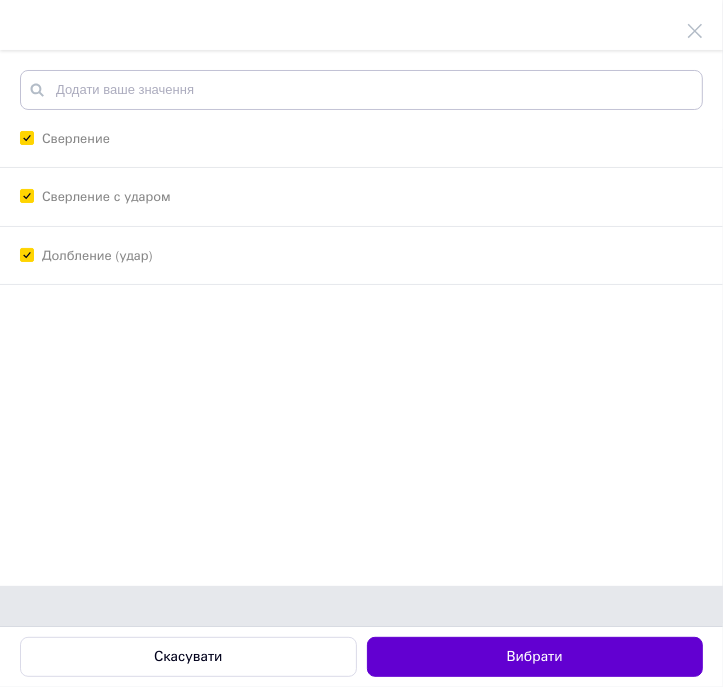 click on "Вибрати" at bounding box center (535, 657) 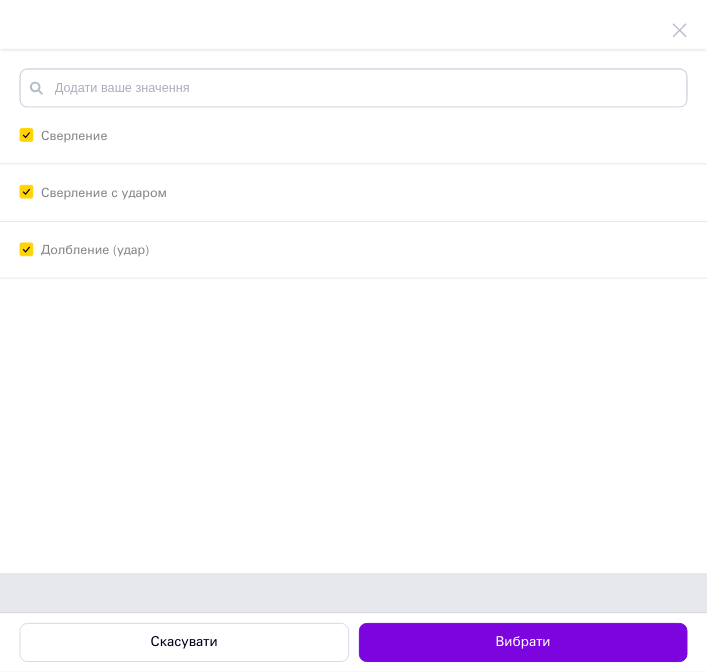 scroll, scrollTop: 4500, scrollLeft: 0, axis: vertical 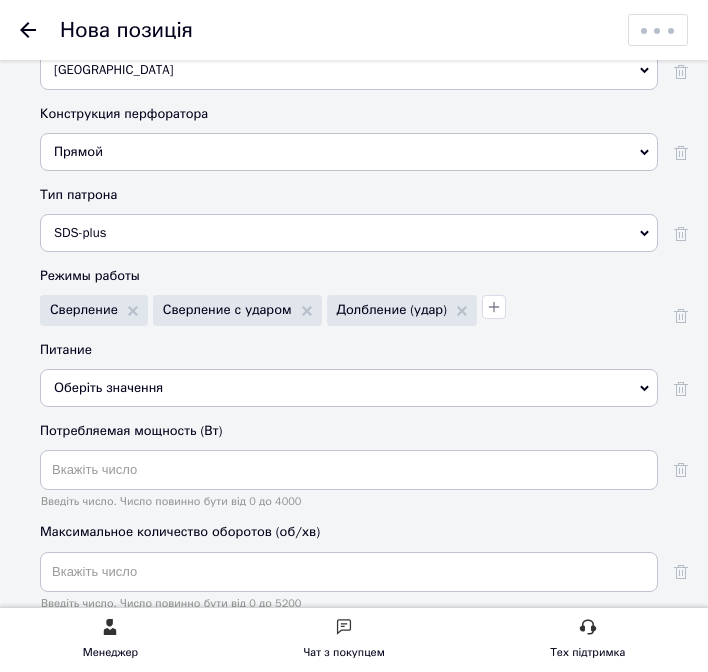 click on "Оберіть значення" at bounding box center (349, 388) 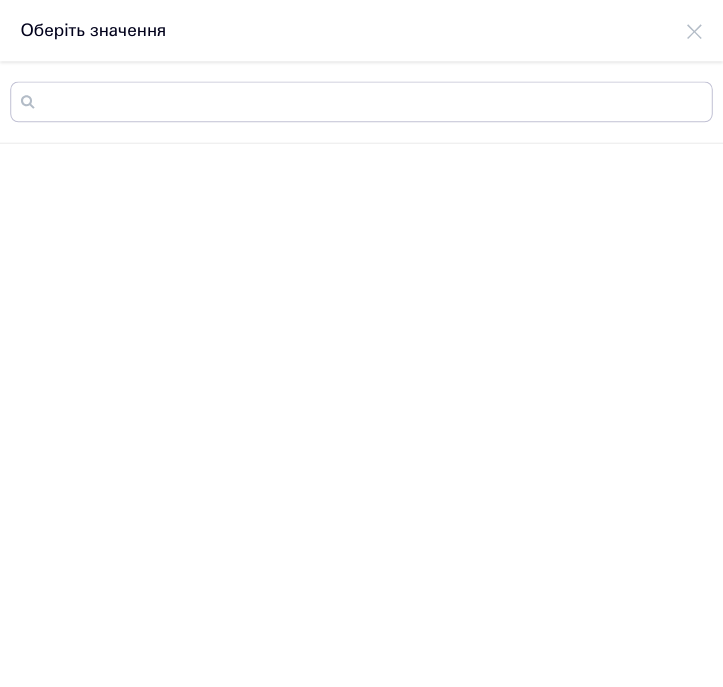 scroll, scrollTop: 0, scrollLeft: 0, axis: both 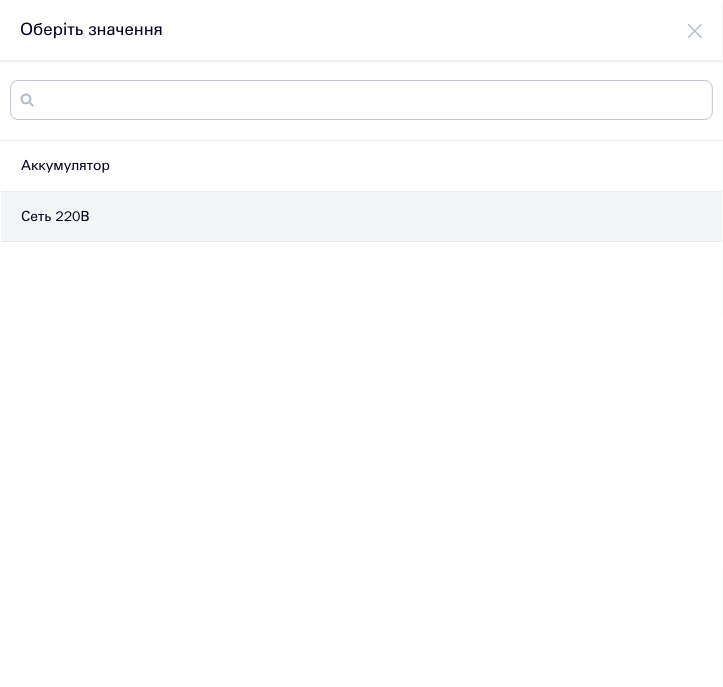 click on "Сеть 220В" at bounding box center (361, 217) 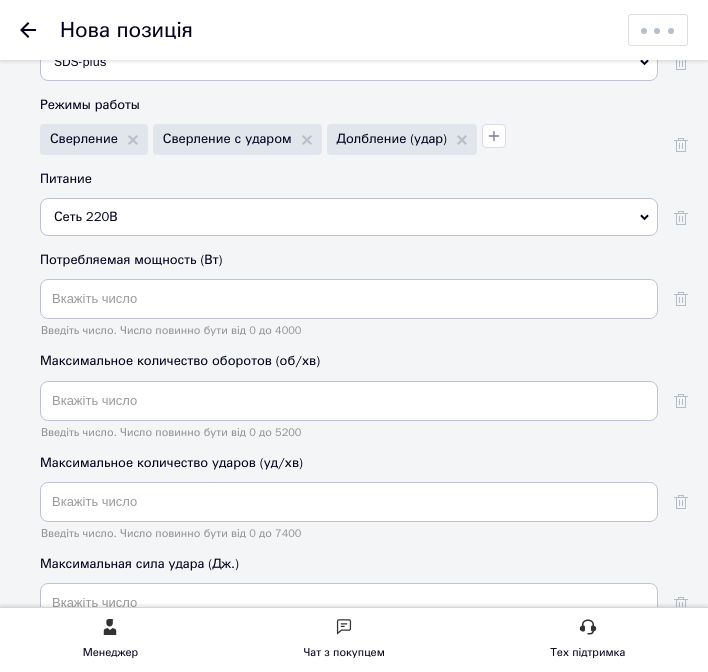 scroll, scrollTop: 4700, scrollLeft: 0, axis: vertical 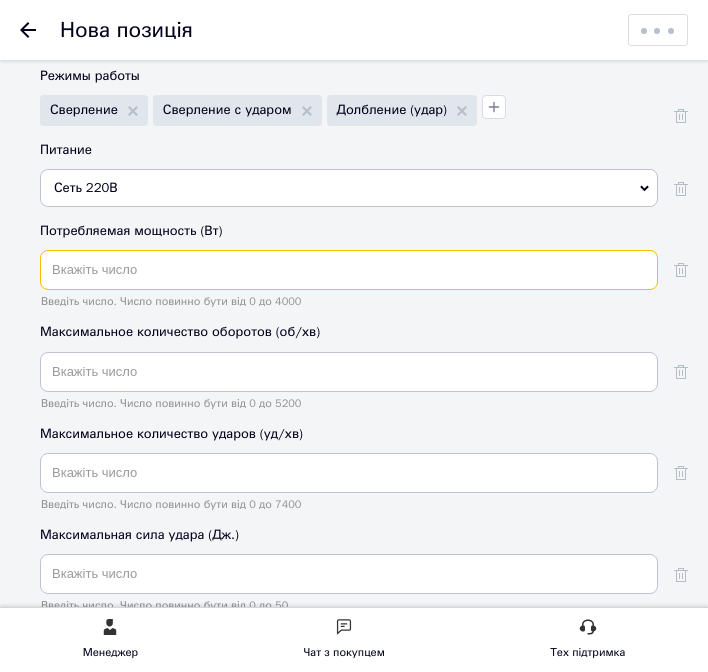 click at bounding box center (349, 270) 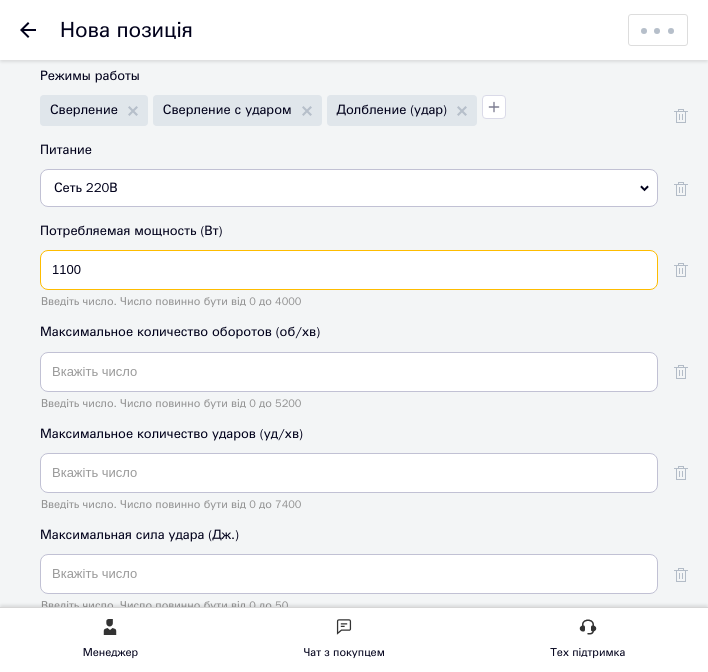 type on "1100" 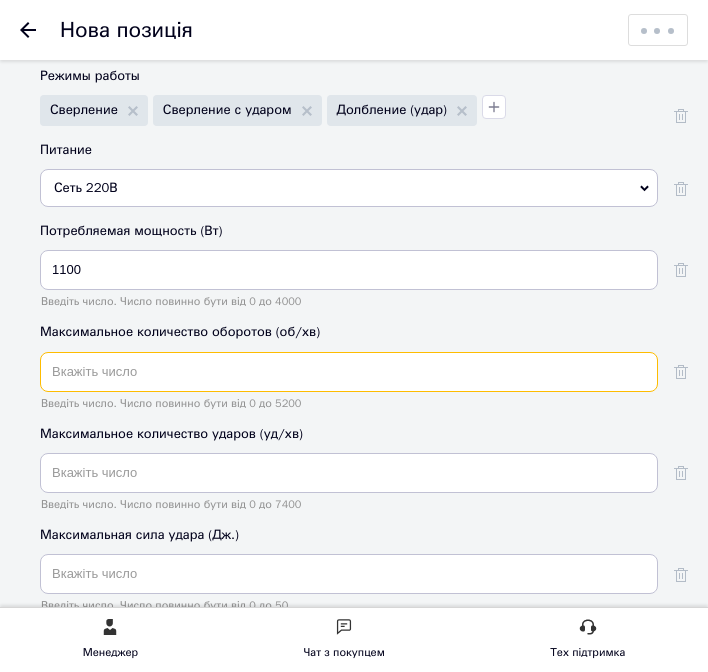 click at bounding box center [349, 372] 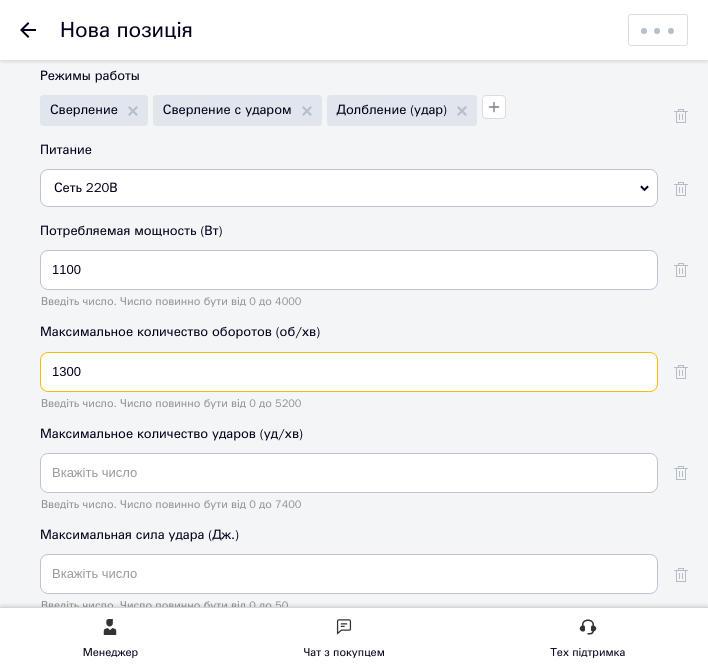 type on "1300" 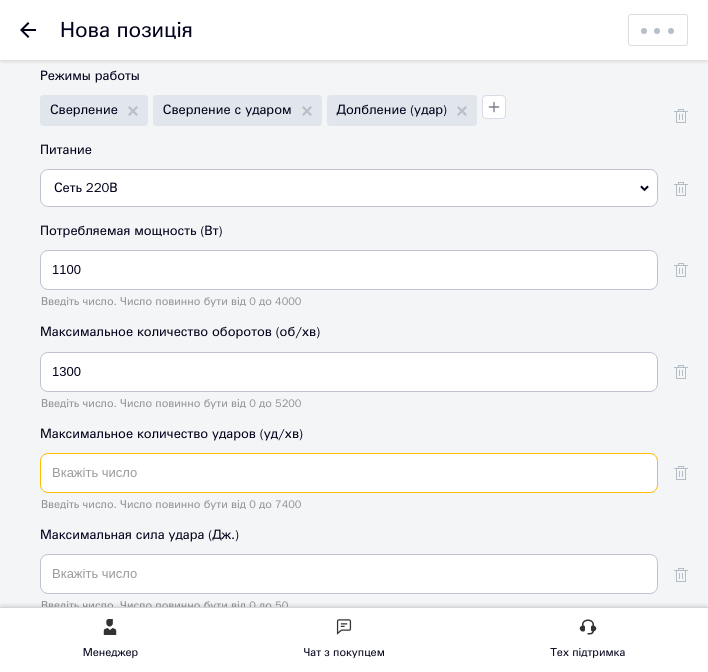 click at bounding box center (349, 473) 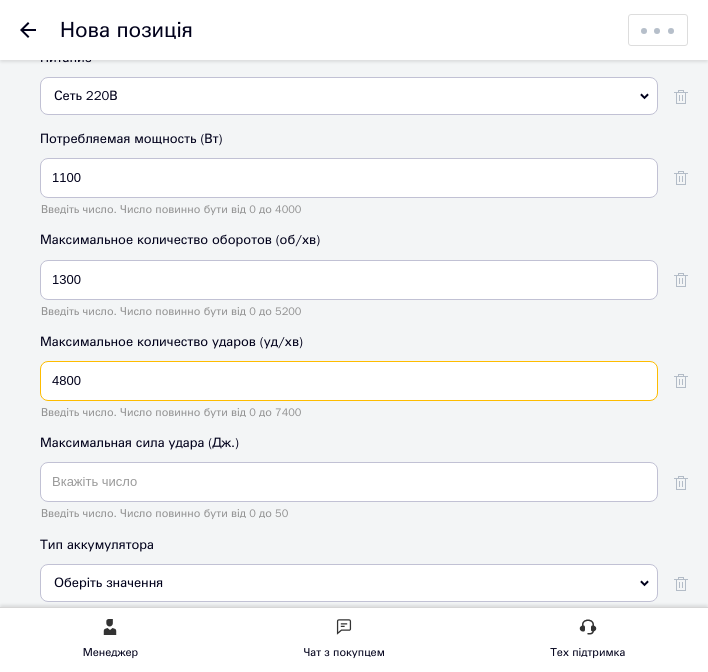 scroll, scrollTop: 4800, scrollLeft: 0, axis: vertical 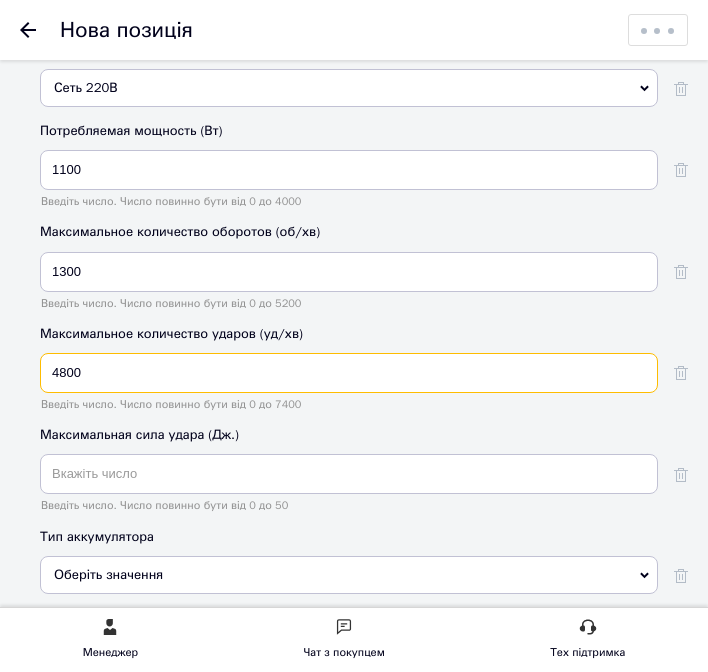 type on "4800" 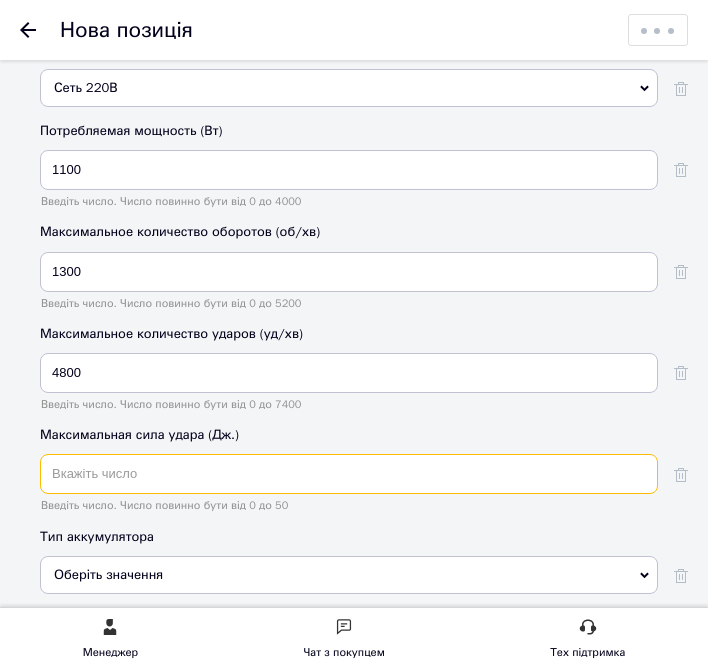 click at bounding box center [349, 474] 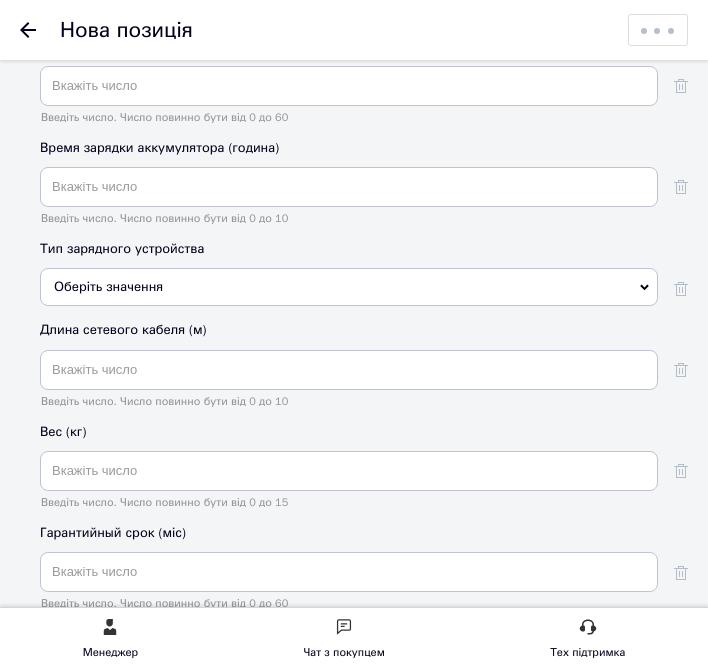 scroll, scrollTop: 5500, scrollLeft: 0, axis: vertical 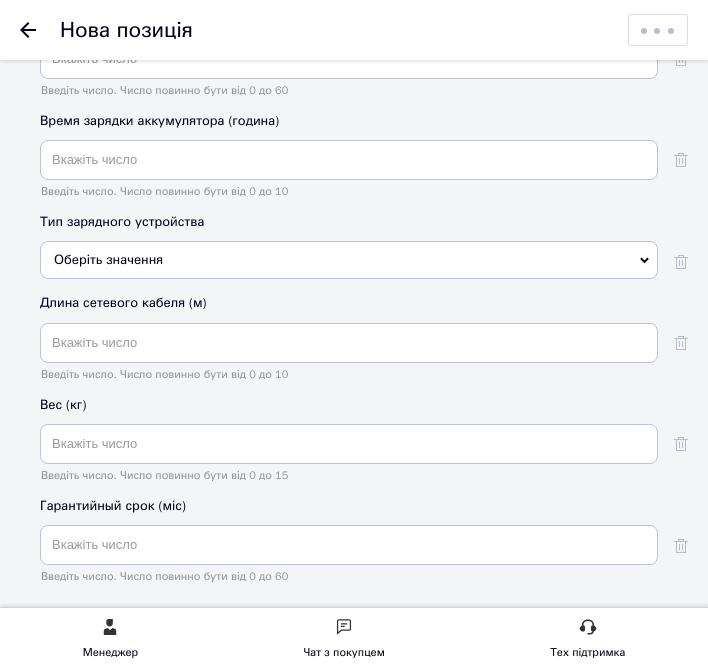 type on "3.8" 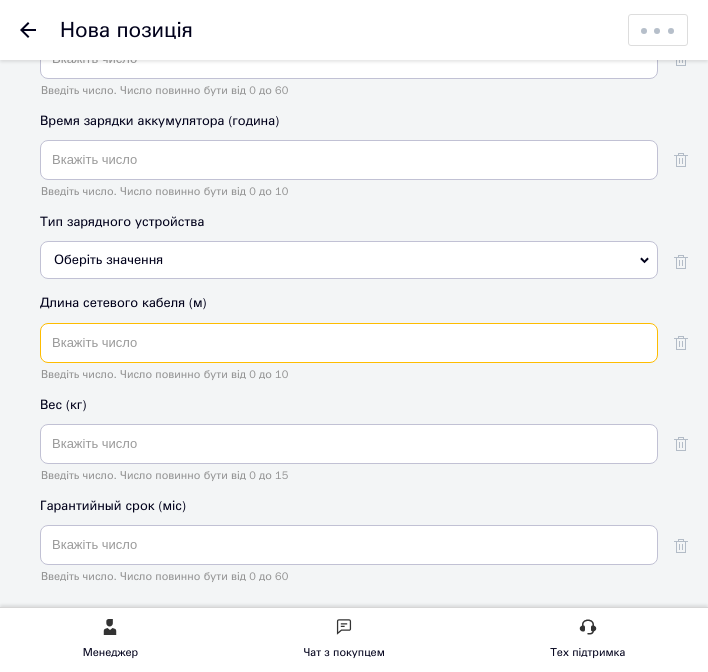 click at bounding box center (349, 343) 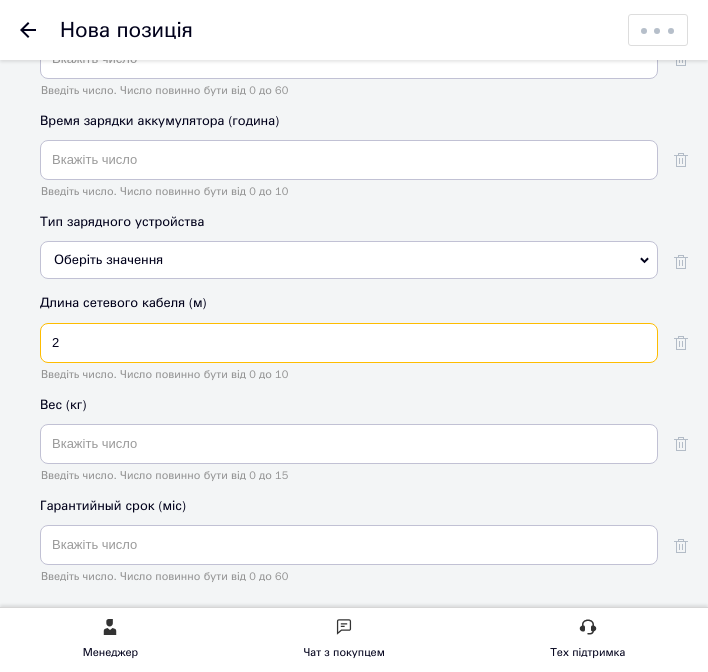 type on "2" 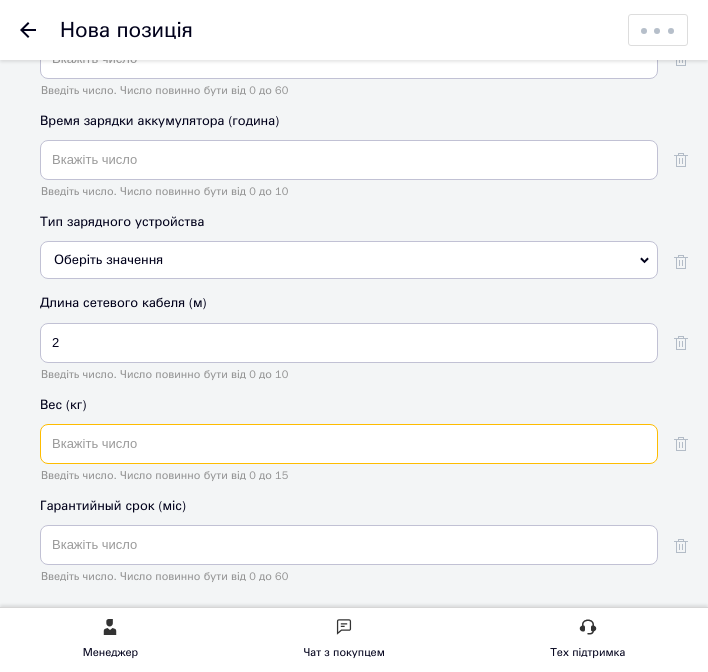 click at bounding box center (349, 444) 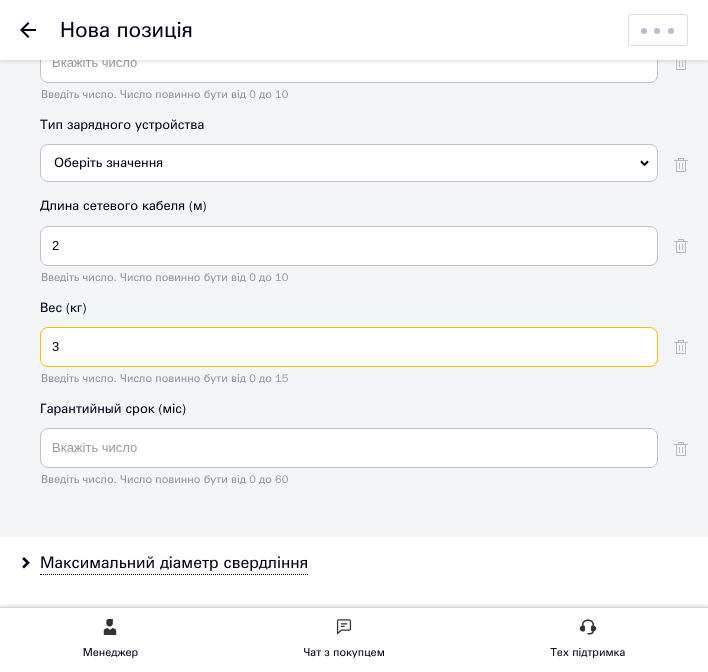 scroll, scrollTop: 5600, scrollLeft: 0, axis: vertical 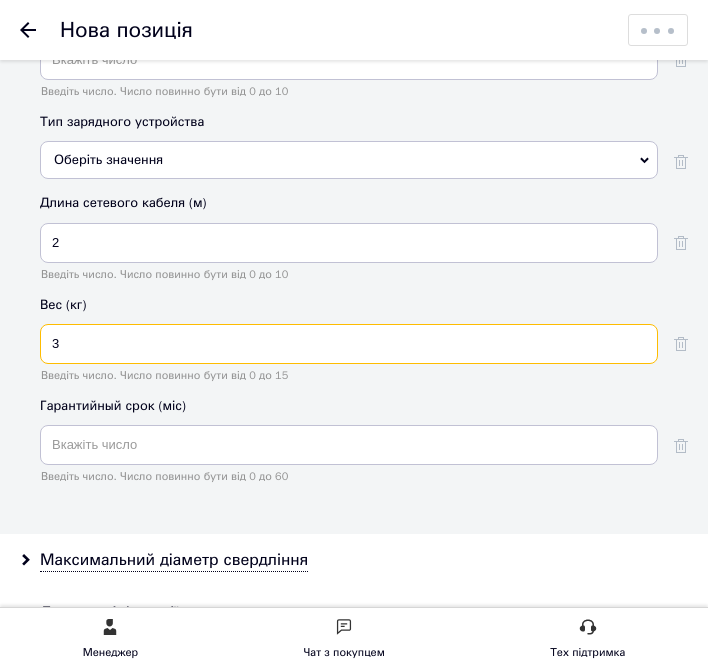 type on "3" 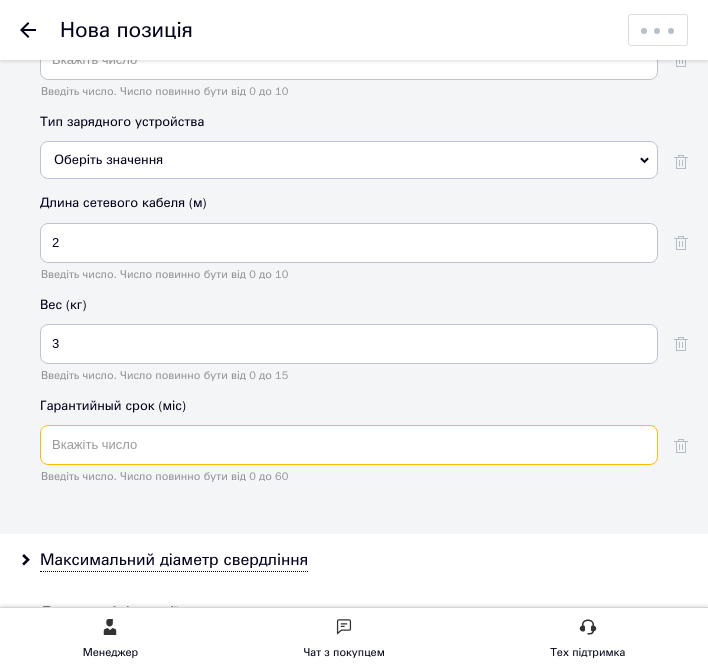 click at bounding box center (349, 445) 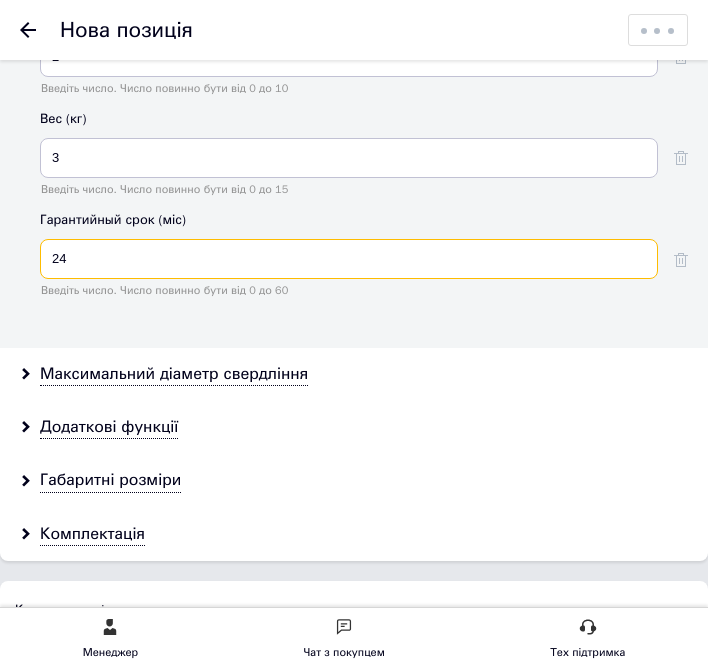 scroll, scrollTop: 5800, scrollLeft: 0, axis: vertical 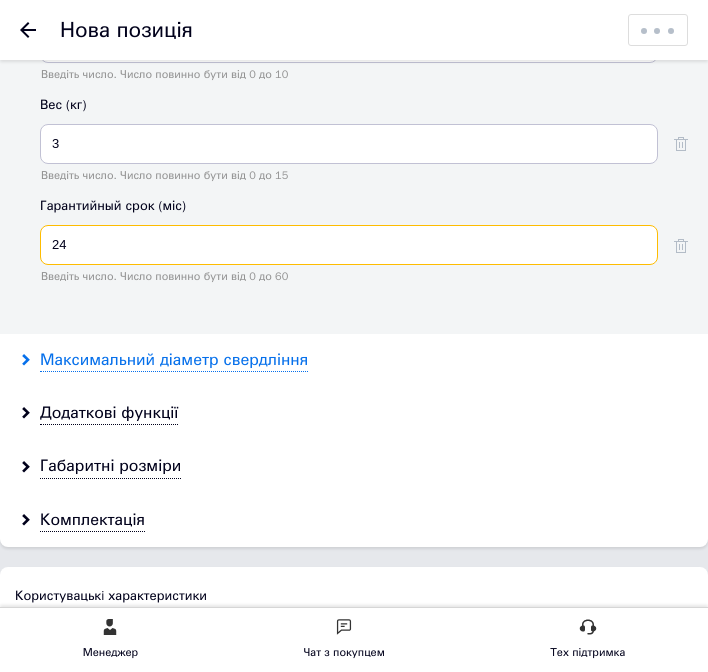 type on "24" 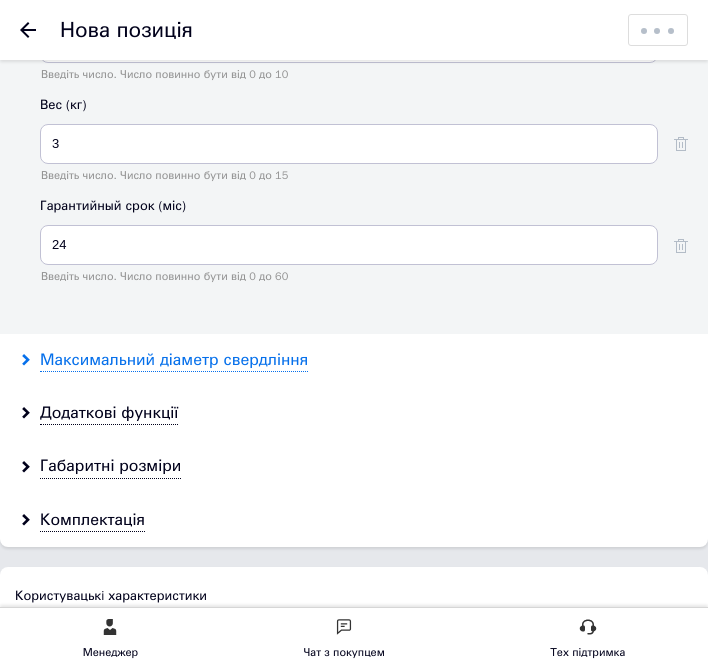 click on "Максимальний діаметр свердління" at bounding box center (174, 360) 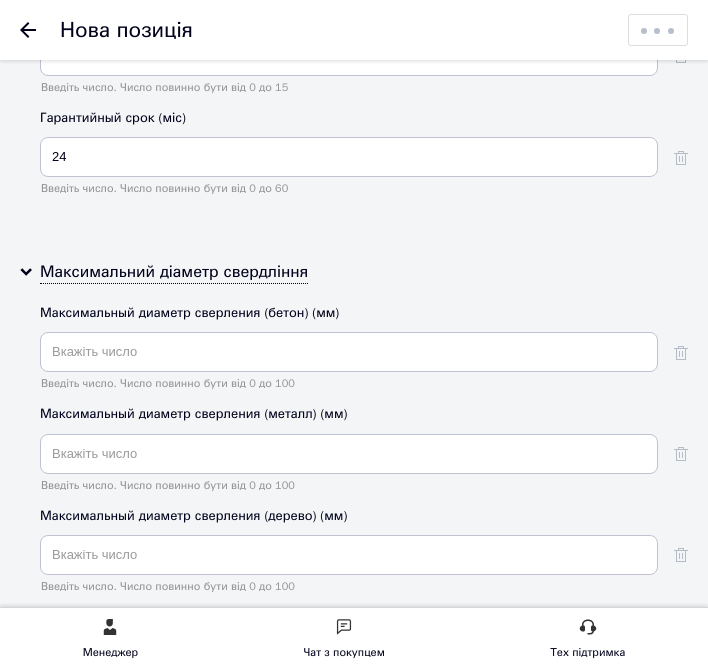 scroll, scrollTop: 5900, scrollLeft: 0, axis: vertical 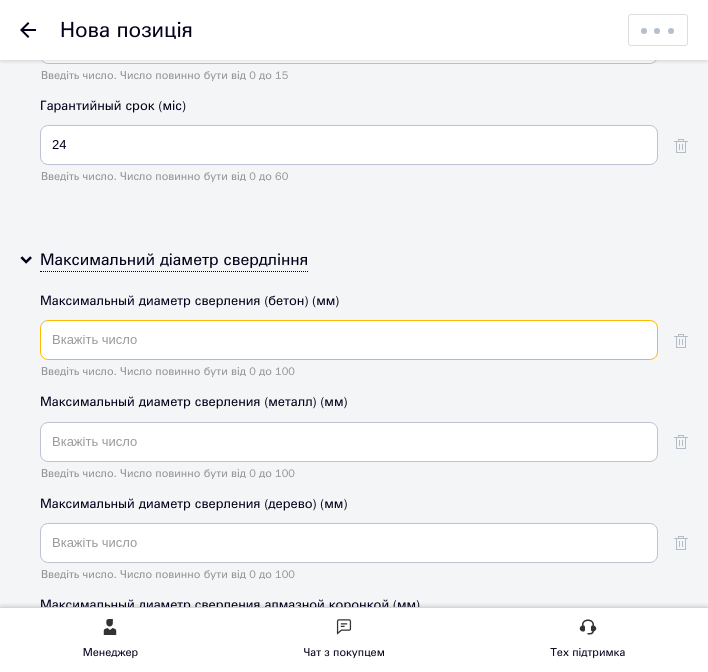 click at bounding box center [349, 340] 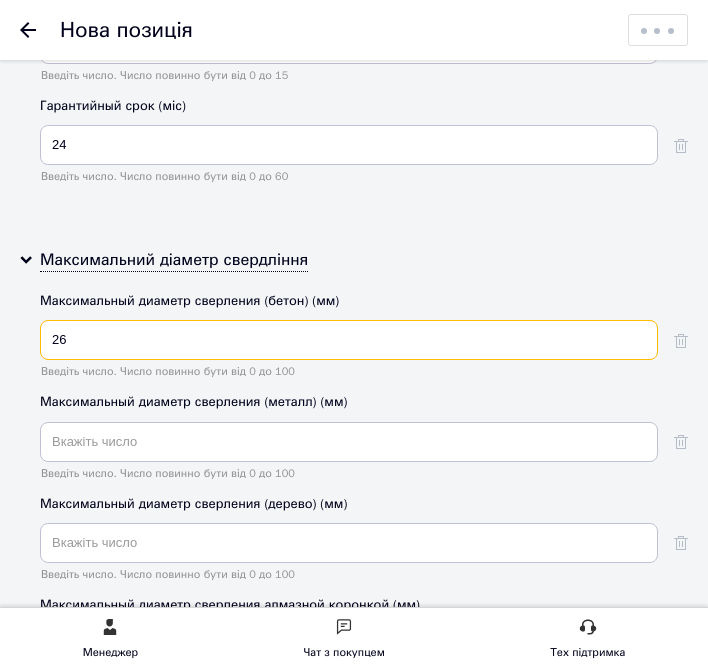 type on "26" 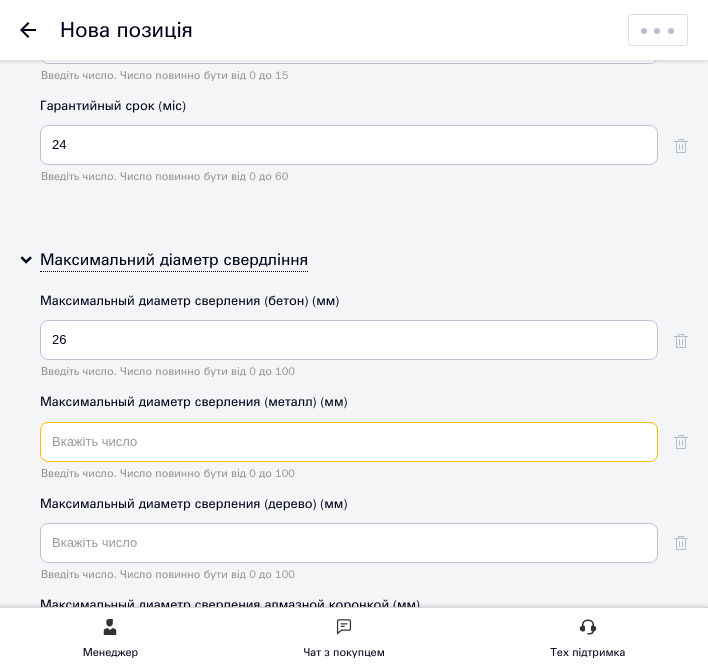 click at bounding box center [349, 442] 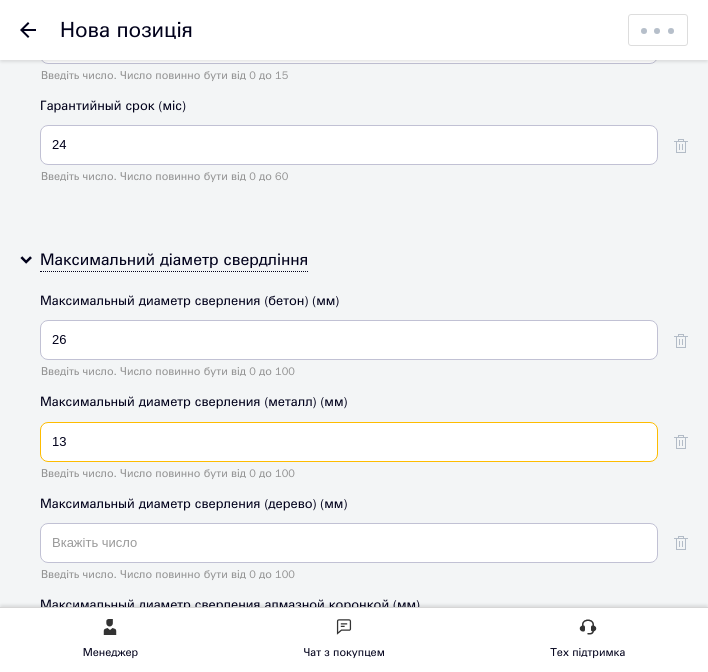 type on "13" 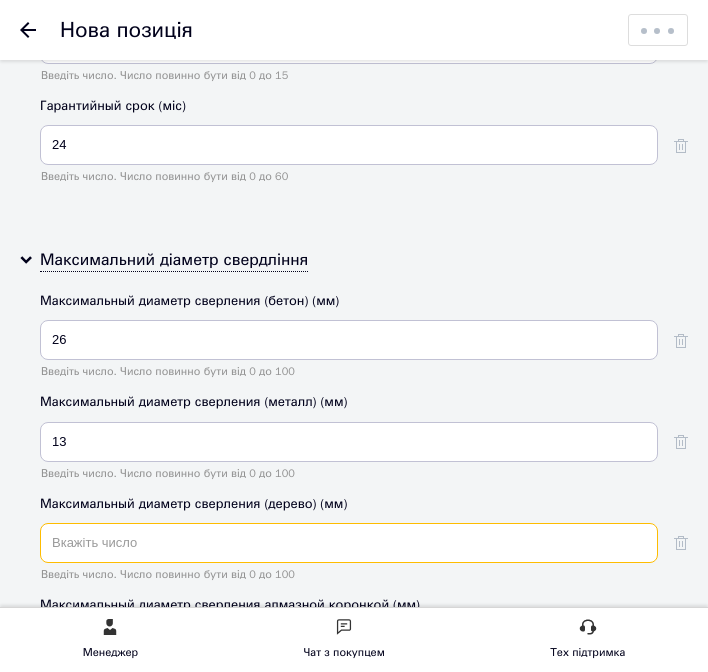 click at bounding box center [349, 543] 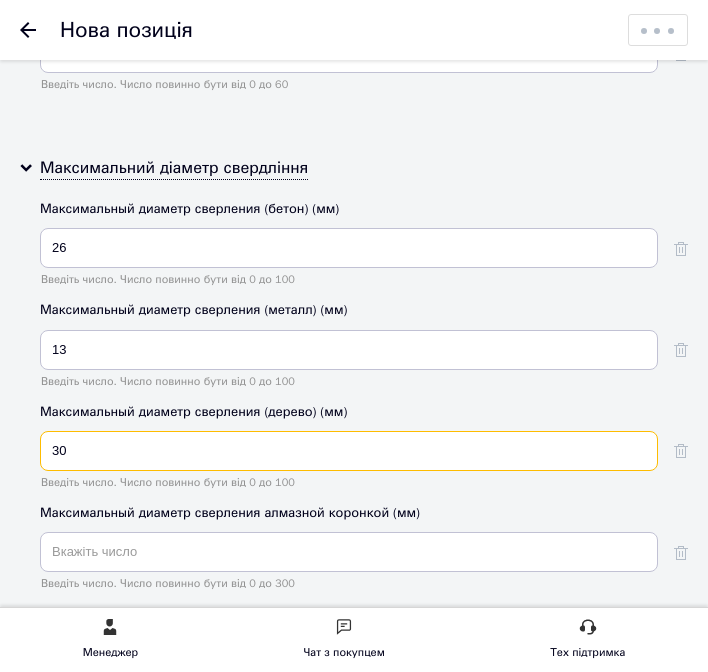 scroll, scrollTop: 6200, scrollLeft: 0, axis: vertical 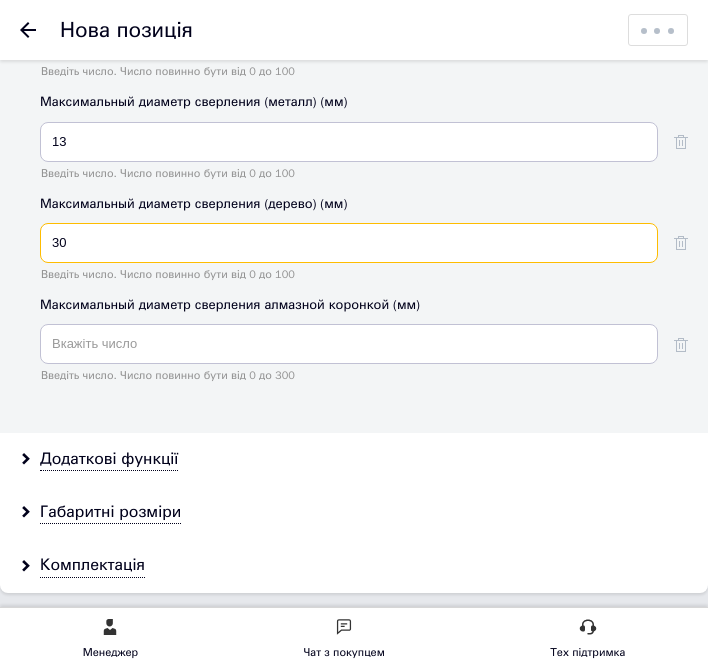 type on "30" 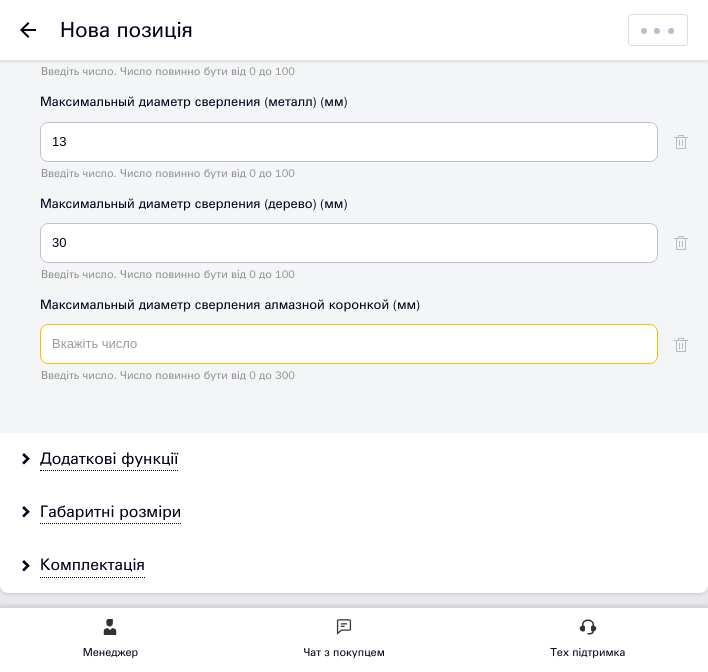 click at bounding box center [349, 344] 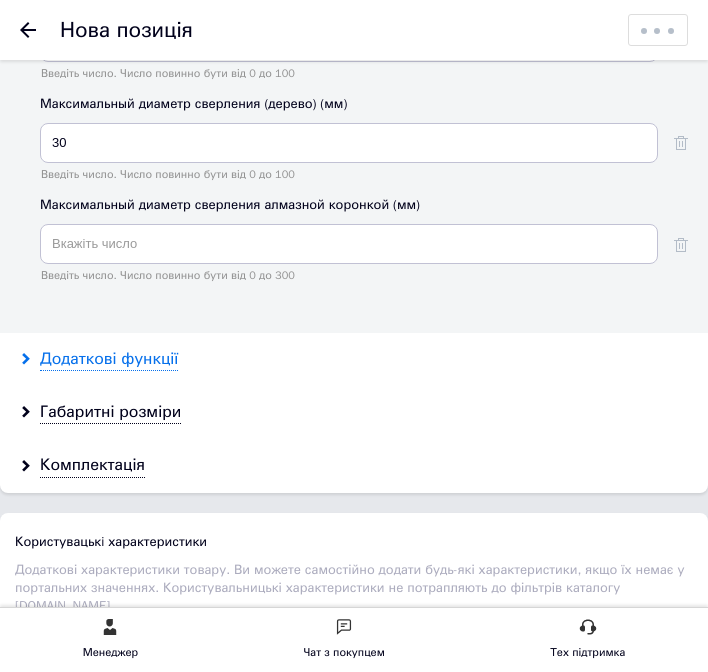 click on "Додаткові функції" at bounding box center [109, 359] 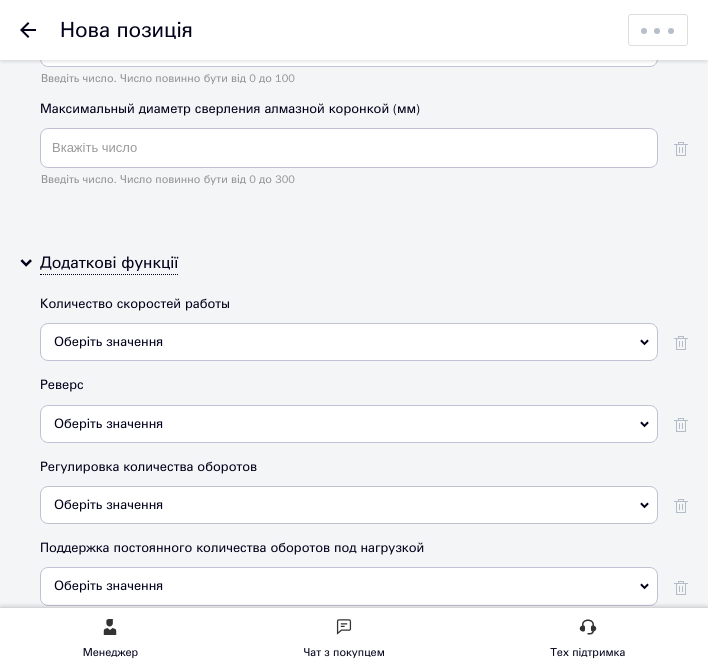 scroll, scrollTop: 6400, scrollLeft: 0, axis: vertical 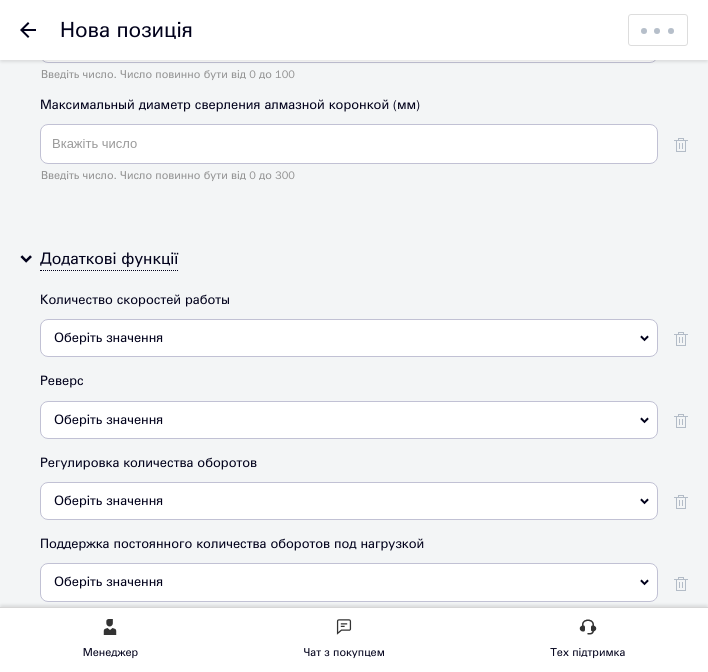 click on "Оберіть значення" at bounding box center [108, 419] 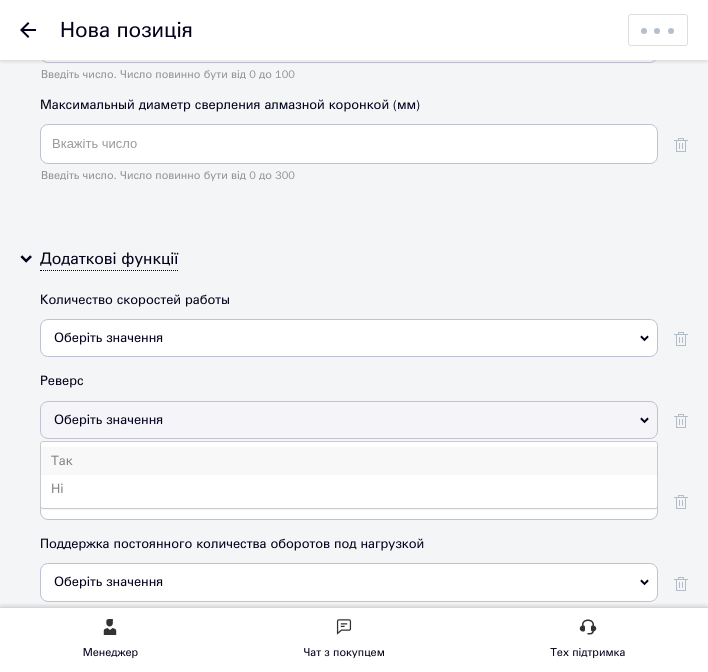 click on "Так" at bounding box center [349, 461] 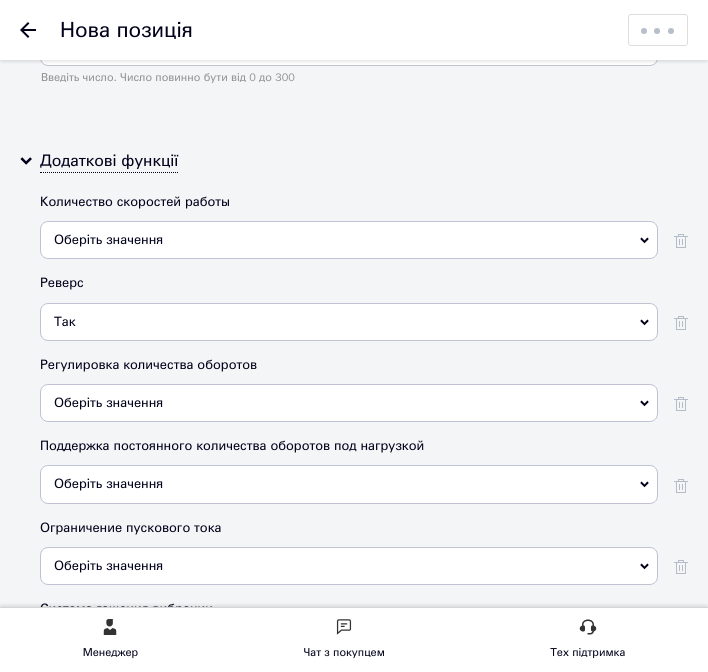 scroll, scrollTop: 6500, scrollLeft: 0, axis: vertical 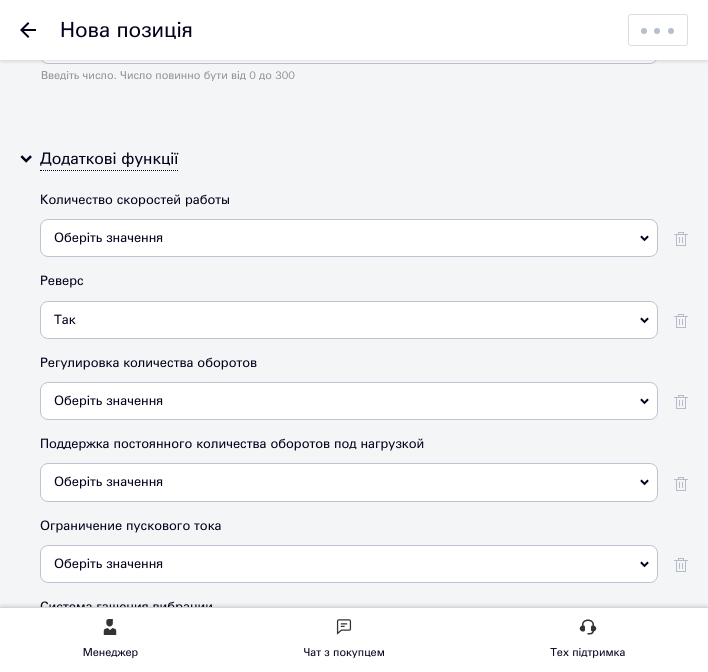 click on "Оберіть значення" at bounding box center [108, 400] 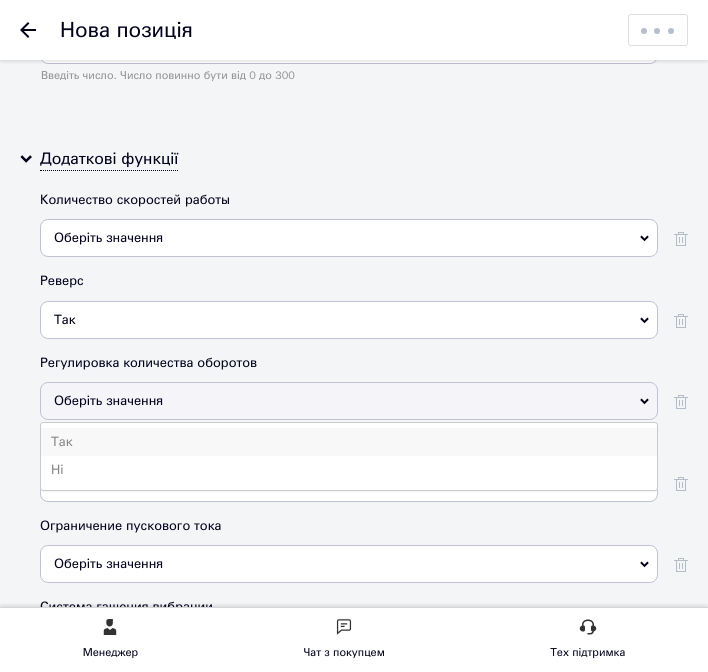 click on "Так" at bounding box center [349, 442] 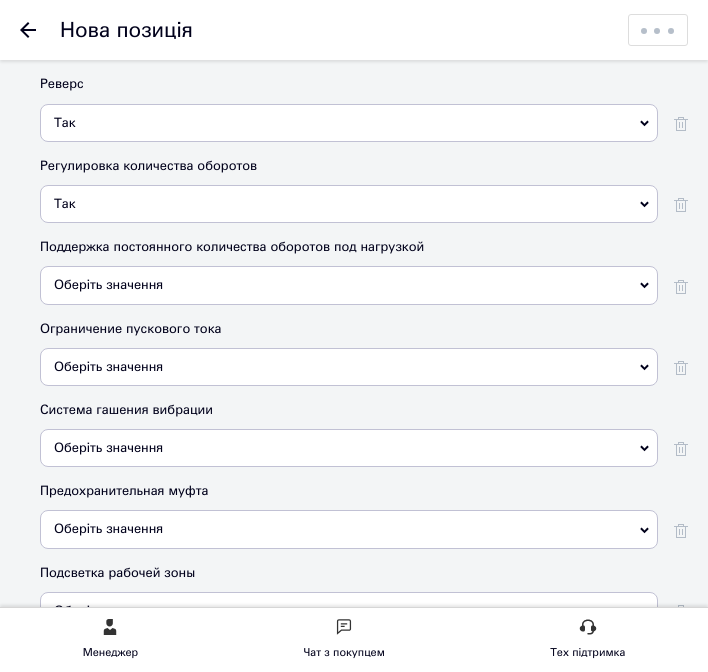 scroll, scrollTop: 6700, scrollLeft: 0, axis: vertical 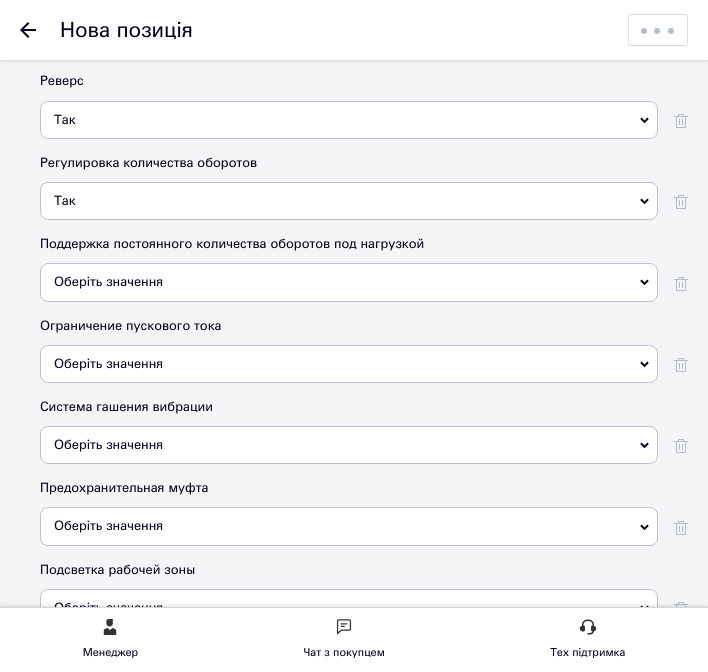 click on "Оберіть значення" at bounding box center [349, 445] 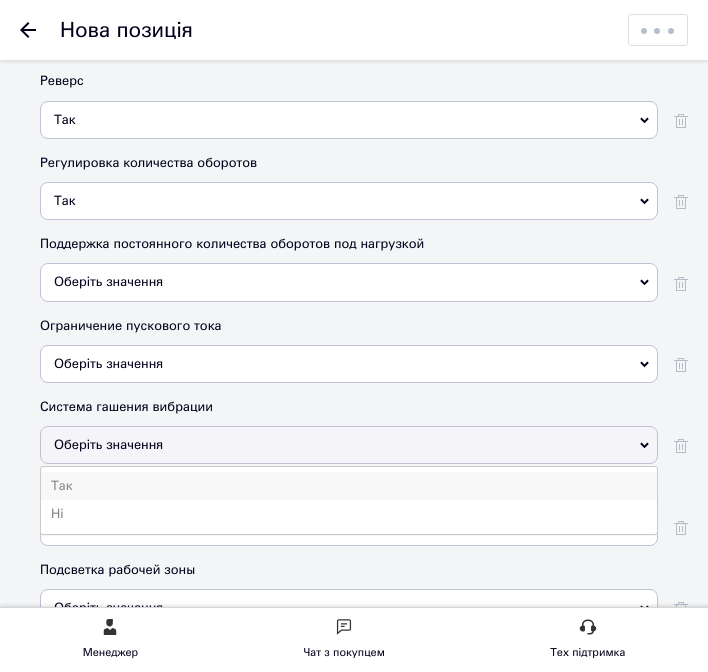 click on "Так" at bounding box center [349, 486] 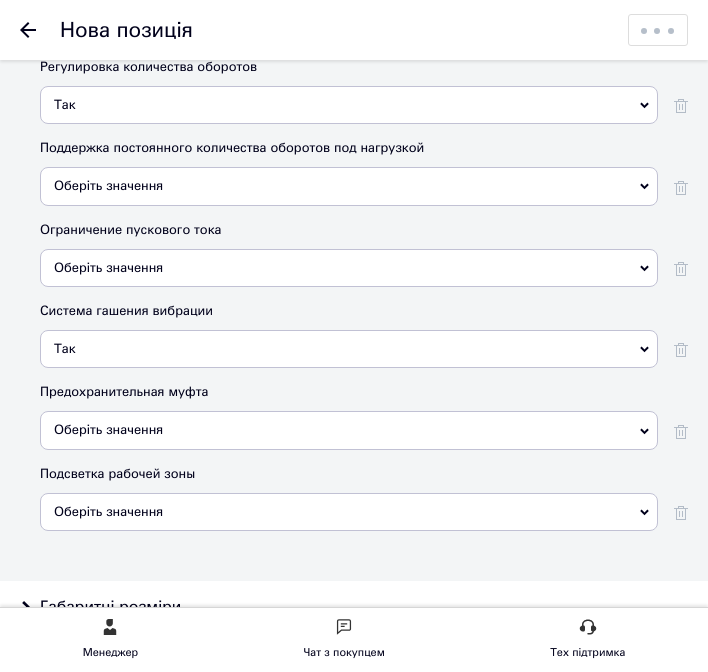 scroll, scrollTop: 6800, scrollLeft: 0, axis: vertical 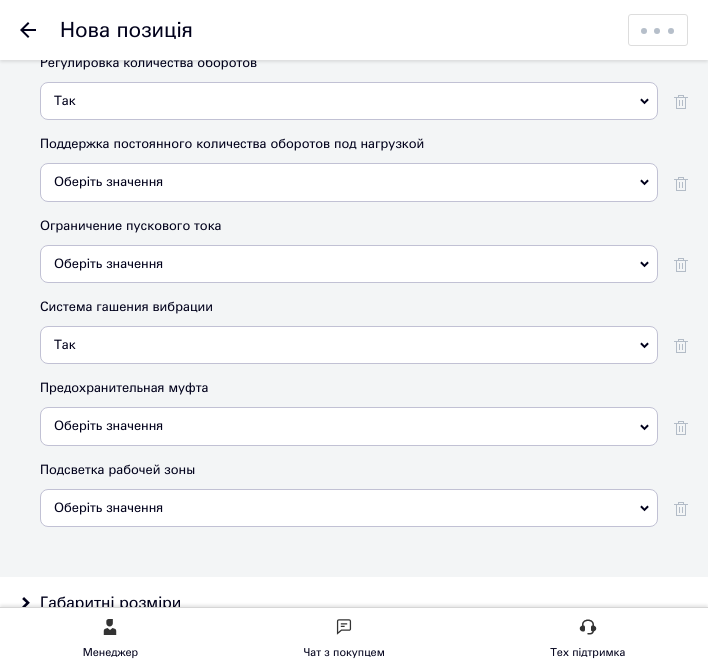 click on "Оберіть значення" at bounding box center (349, 426) 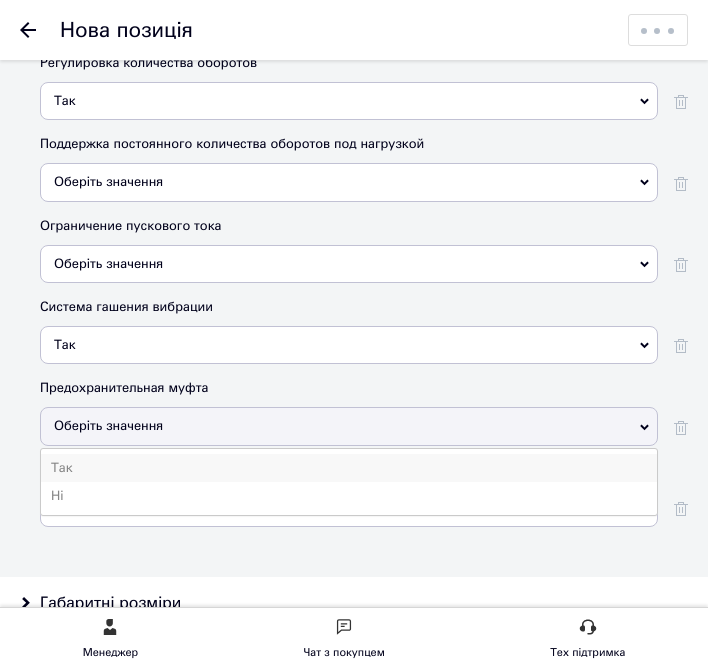 click on "Так" at bounding box center [349, 468] 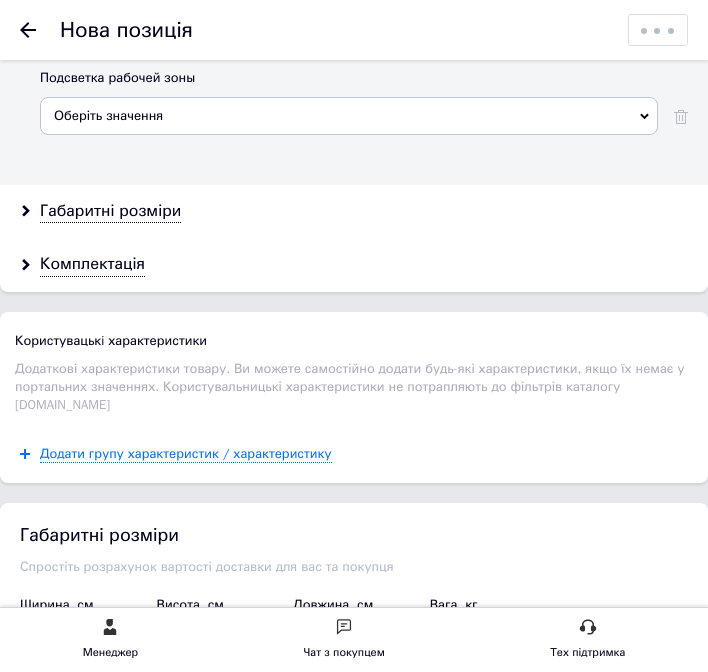 scroll, scrollTop: 7200, scrollLeft: 0, axis: vertical 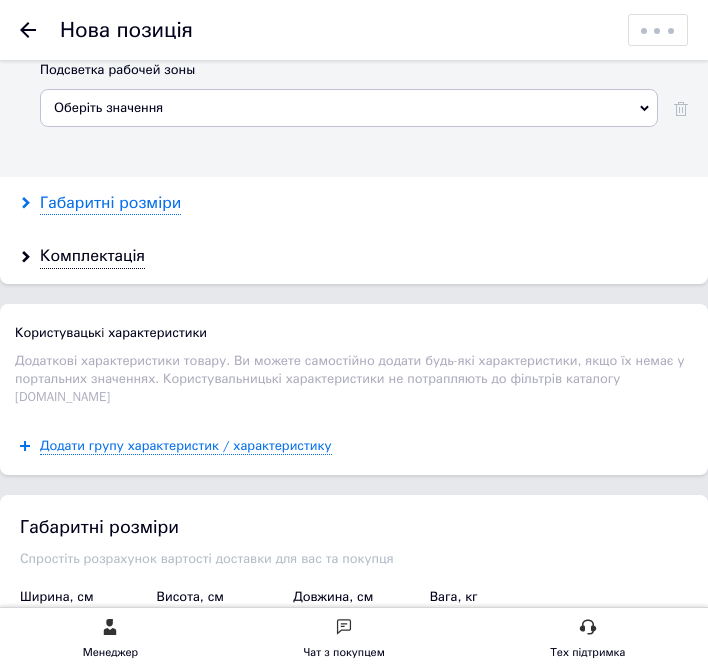 click on "Габаритні розміри" at bounding box center (110, 203) 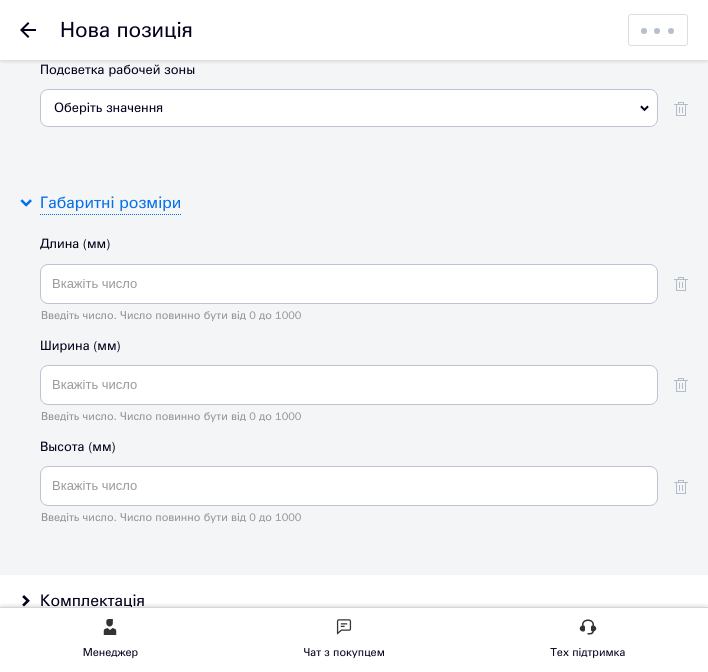 click on "Габаритні розміри" at bounding box center (110, 203) 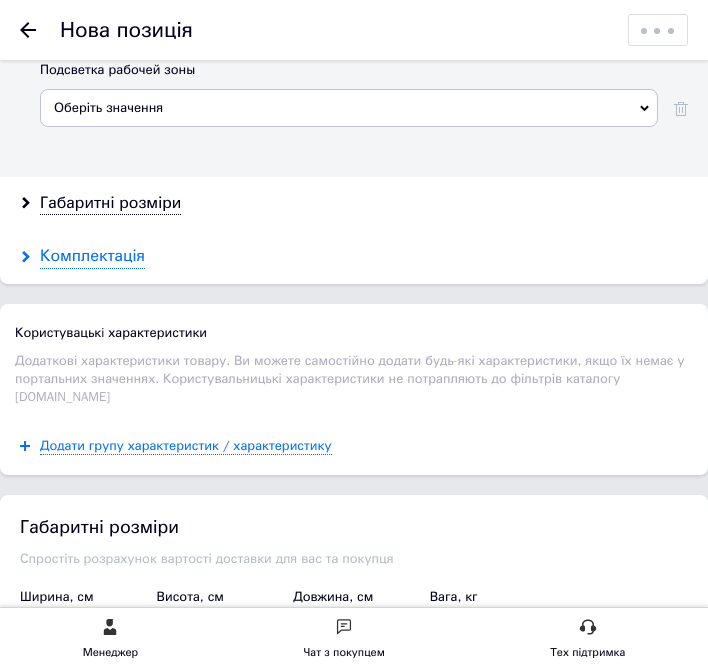 click on "Комплектація" at bounding box center [92, 256] 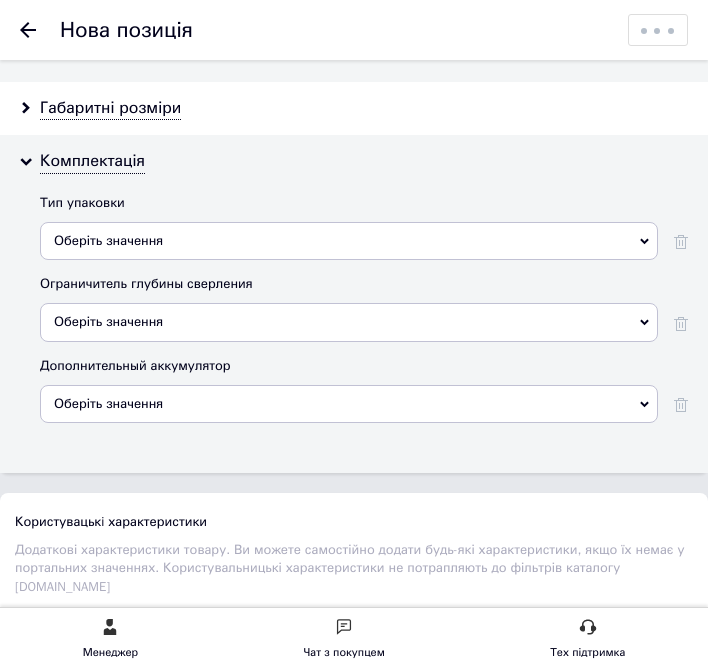 scroll, scrollTop: 7300, scrollLeft: 0, axis: vertical 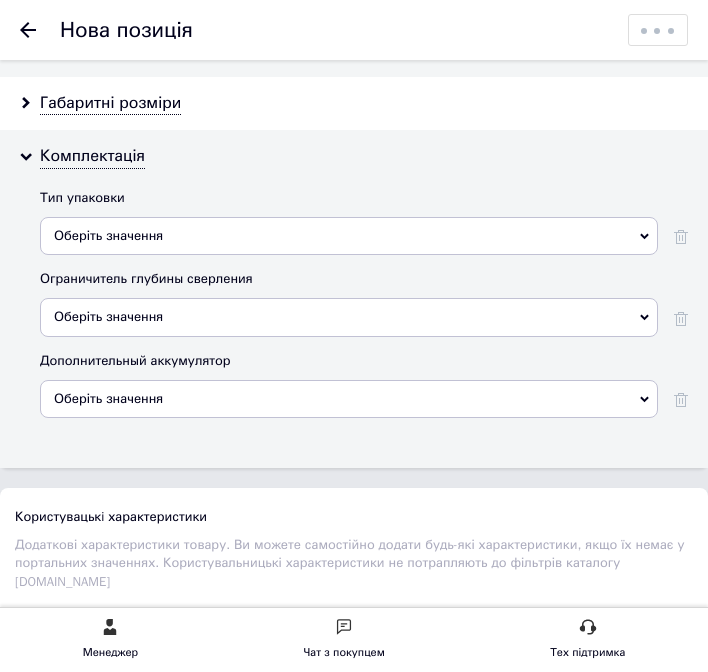 click on "Оберіть значення" at bounding box center [349, 236] 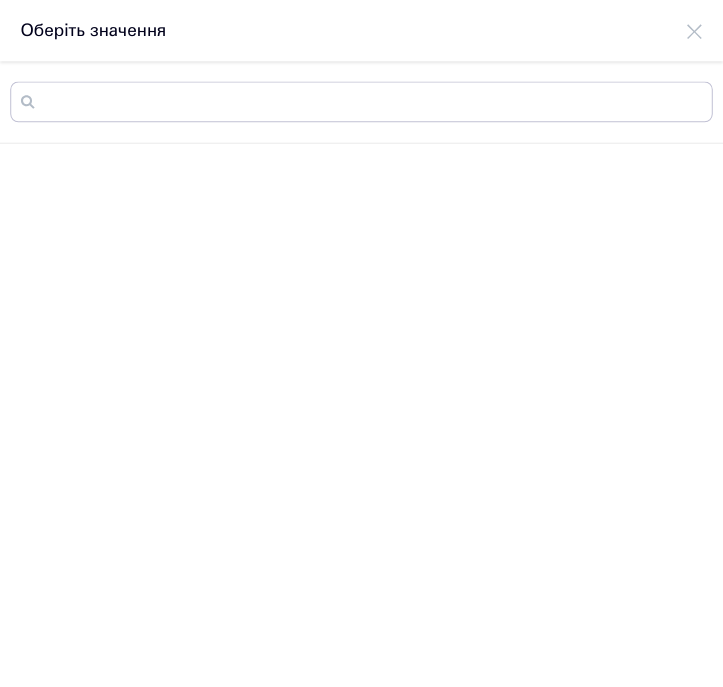 scroll, scrollTop: 0, scrollLeft: 0, axis: both 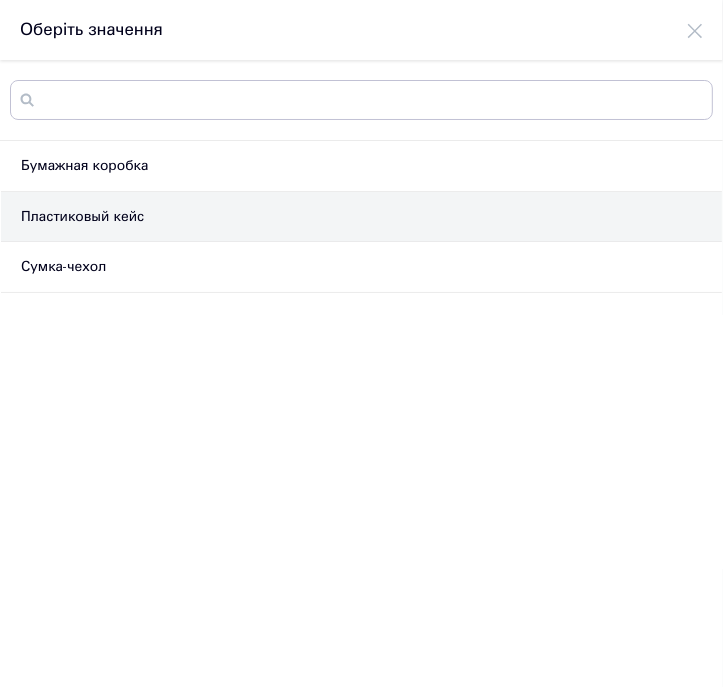 click on "Пластиковый кейс" at bounding box center (361, 217) 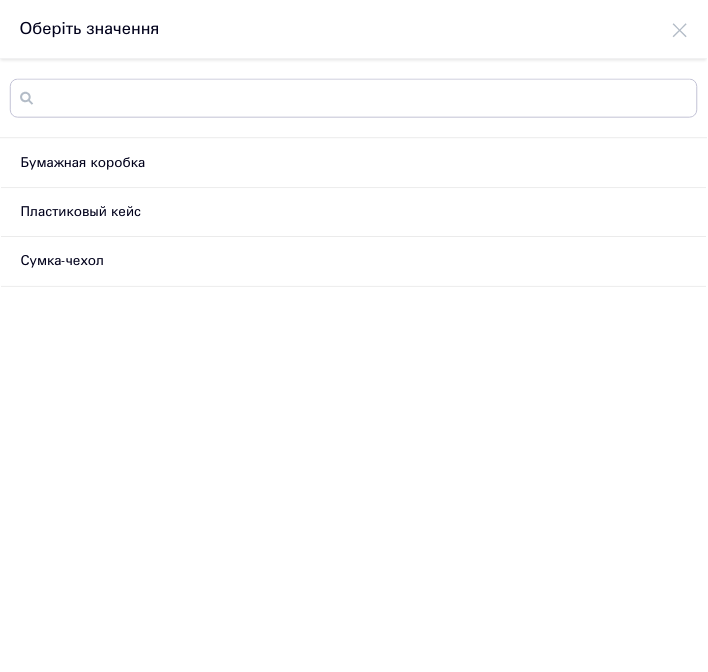 scroll, scrollTop: 7300, scrollLeft: 0, axis: vertical 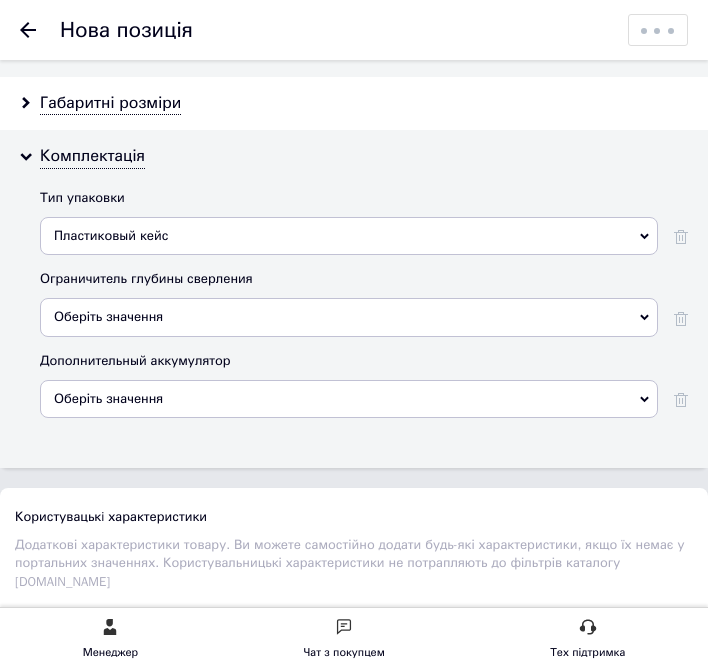 click on "Оберіть значення" at bounding box center (349, 317) 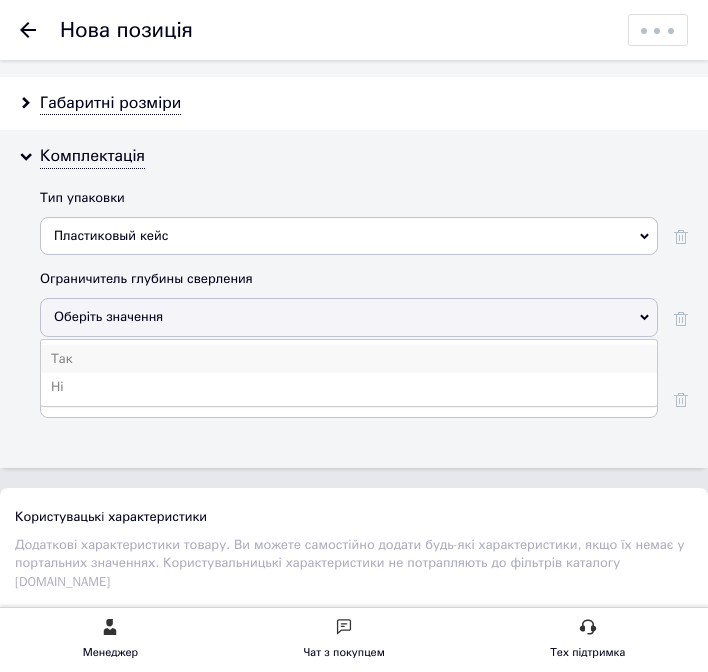 click on "Так" at bounding box center [349, 359] 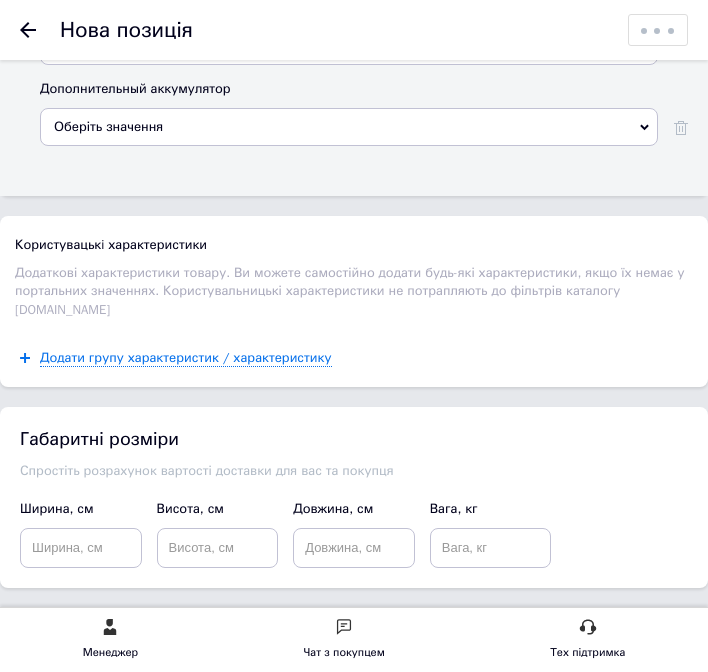 scroll, scrollTop: 7721, scrollLeft: 0, axis: vertical 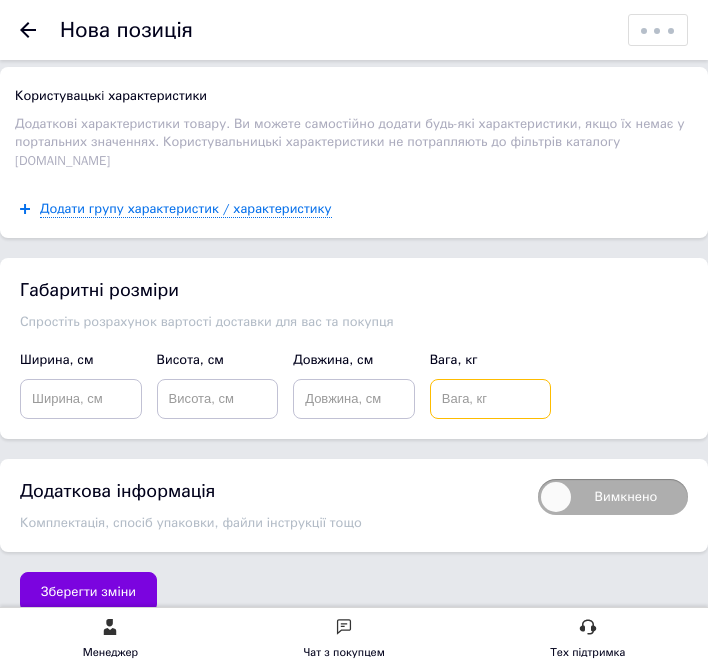 click at bounding box center (491, 399) 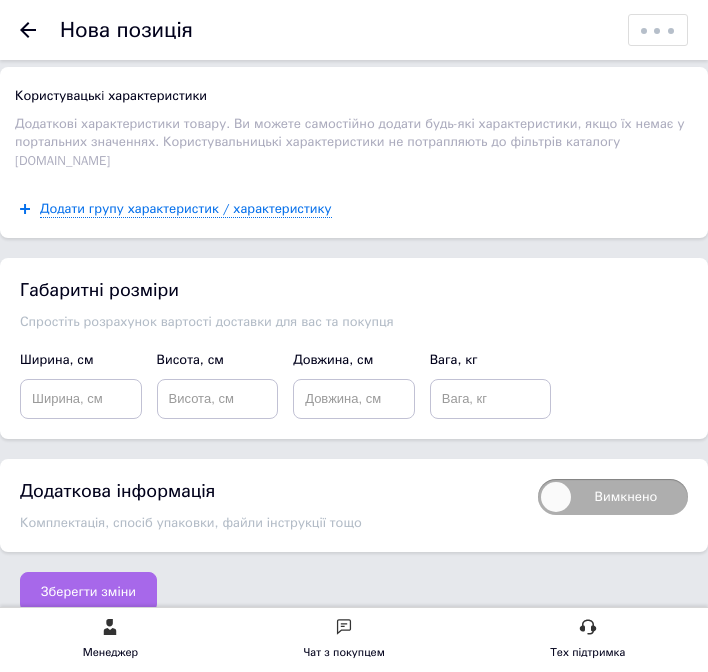 click on "Зберегти зміни" at bounding box center (88, 592) 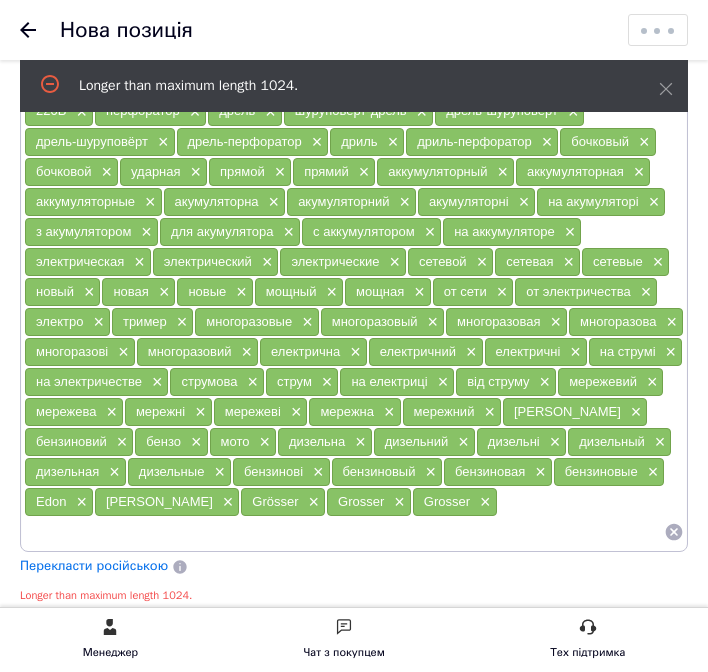 scroll, scrollTop: 2465, scrollLeft: 0, axis: vertical 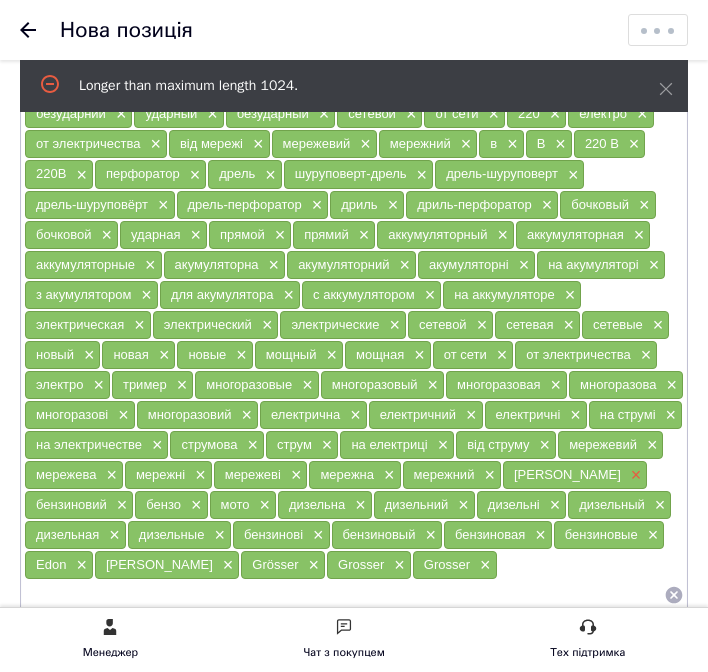 click on "×" at bounding box center (634, 475) 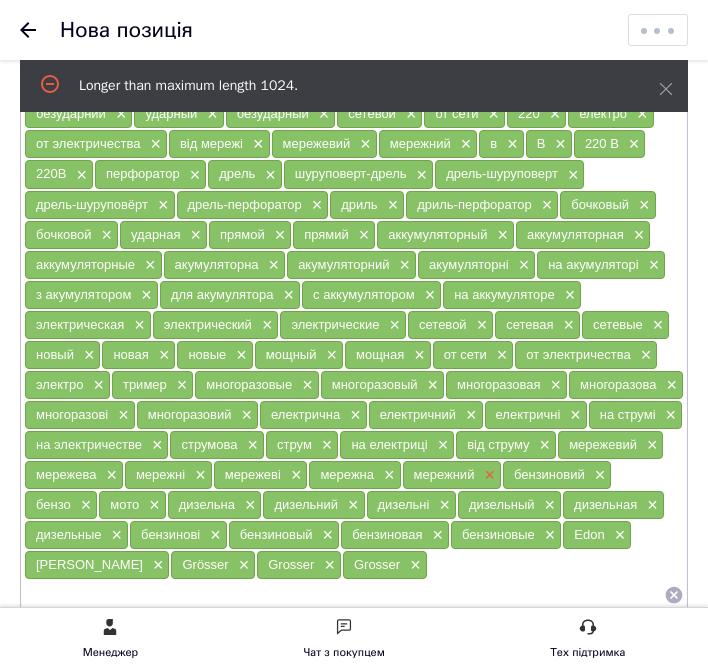 click on "×" at bounding box center (487, 475) 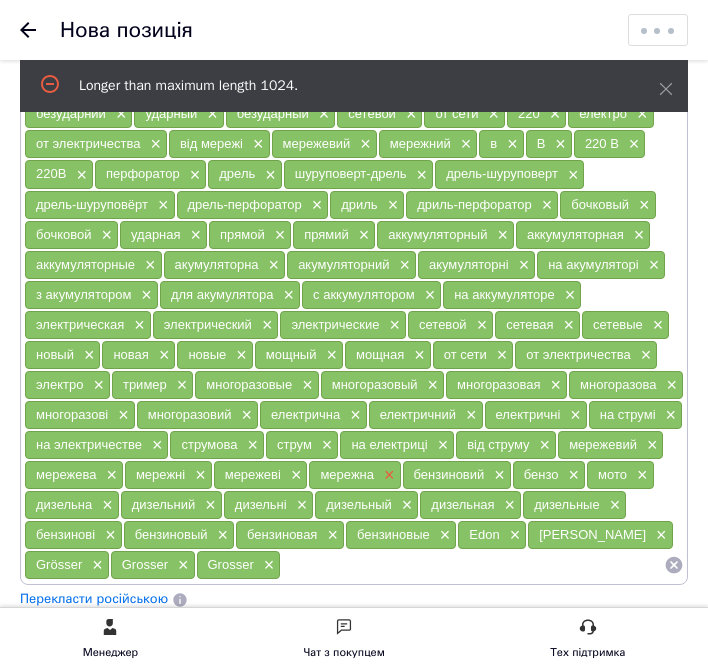 click on "×" at bounding box center (387, 475) 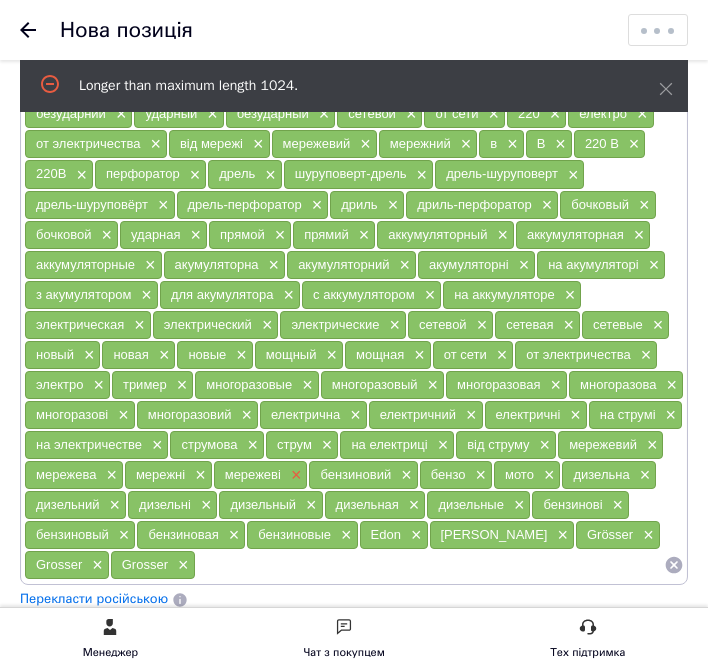 click on "×" at bounding box center [294, 475] 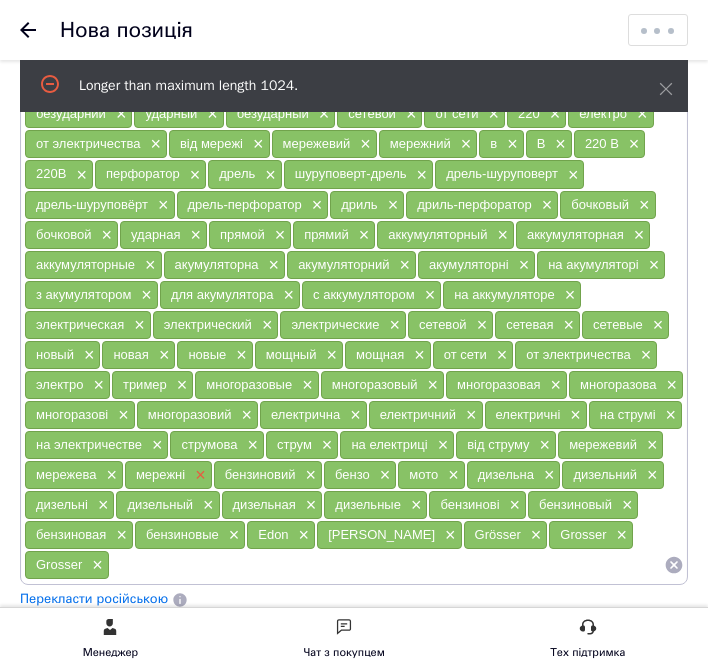 click on "×" at bounding box center [198, 475] 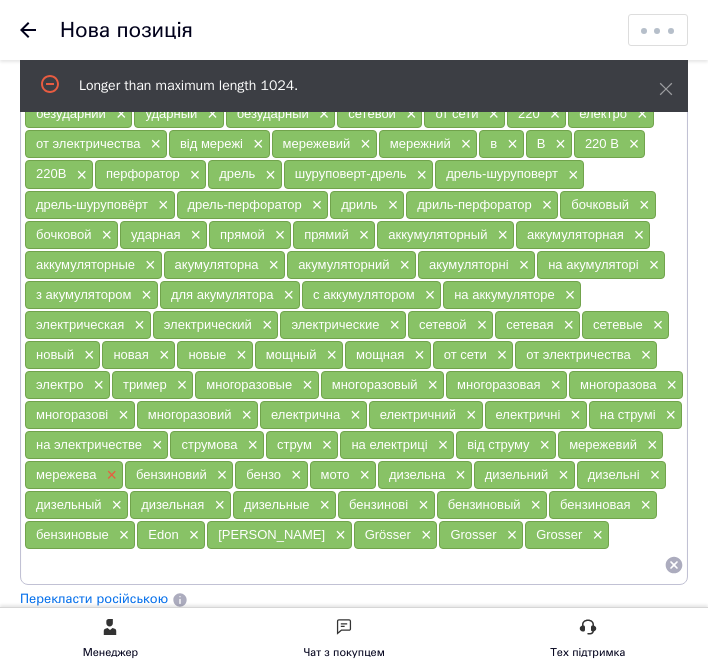 click on "×" at bounding box center [109, 475] 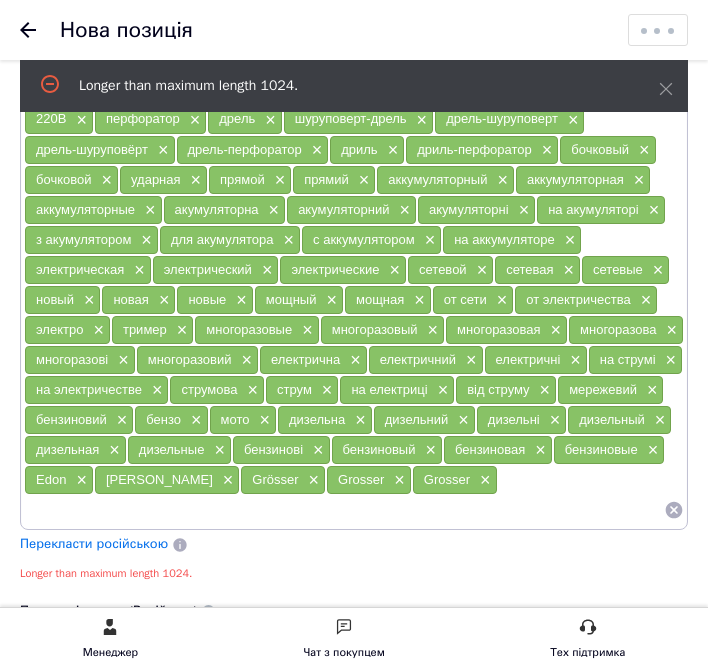 scroll, scrollTop: 2765, scrollLeft: 0, axis: vertical 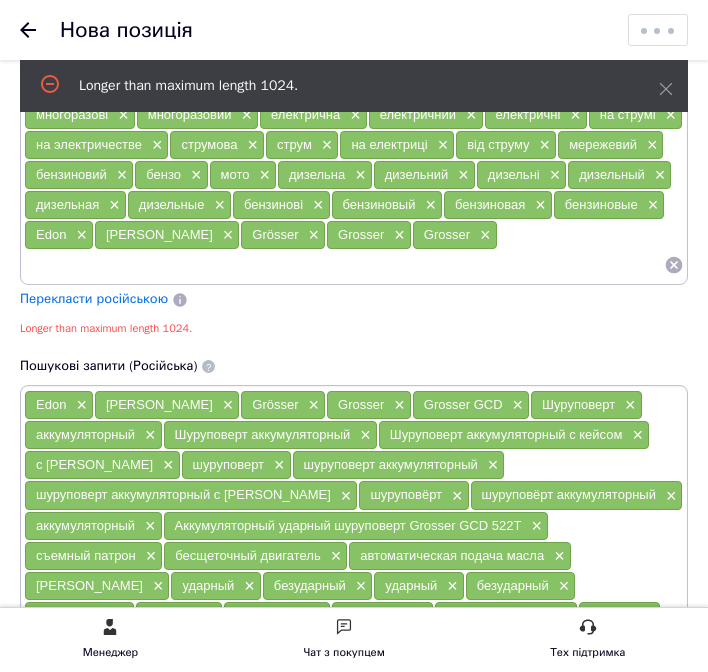 click on "Перекласти російською" at bounding box center [94, 299] 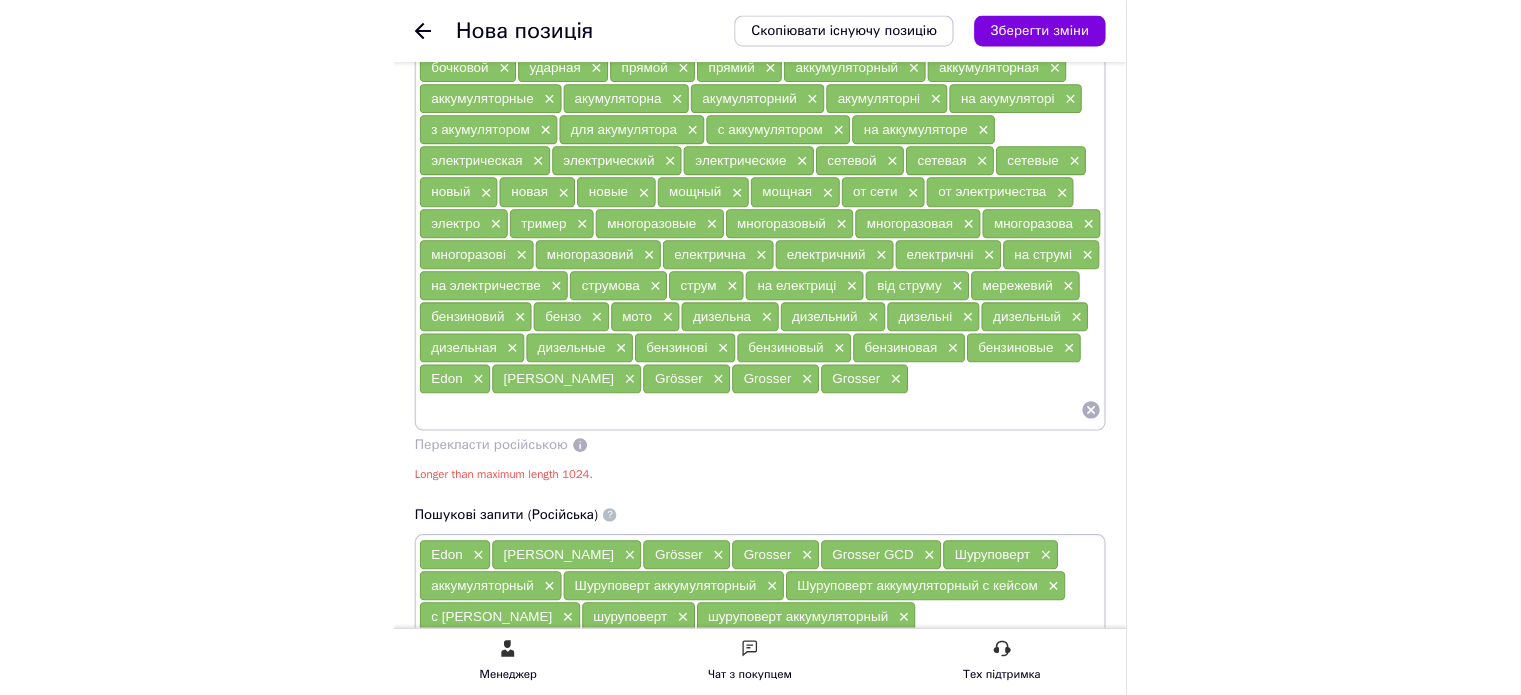 scroll, scrollTop: 2189, scrollLeft: 0, axis: vertical 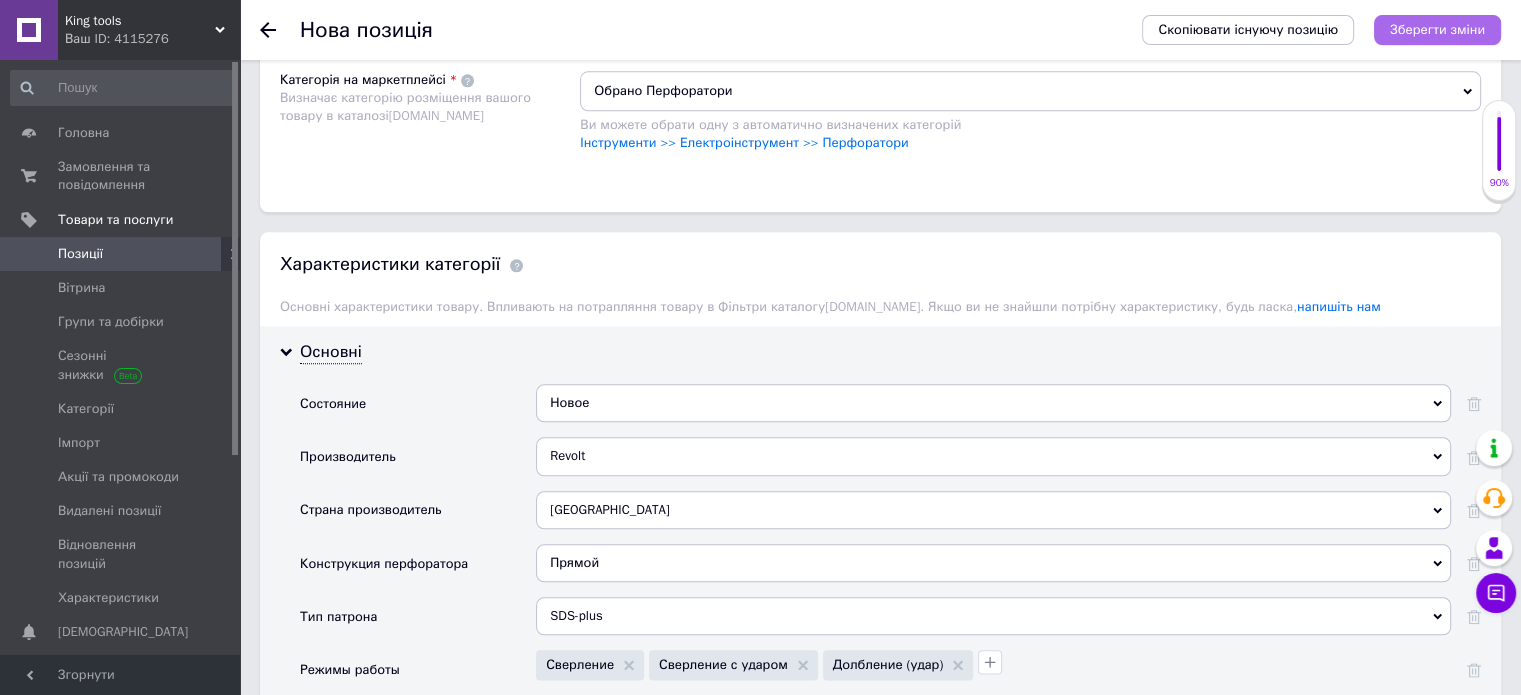 click on "Зберегти зміни" at bounding box center (1437, 29) 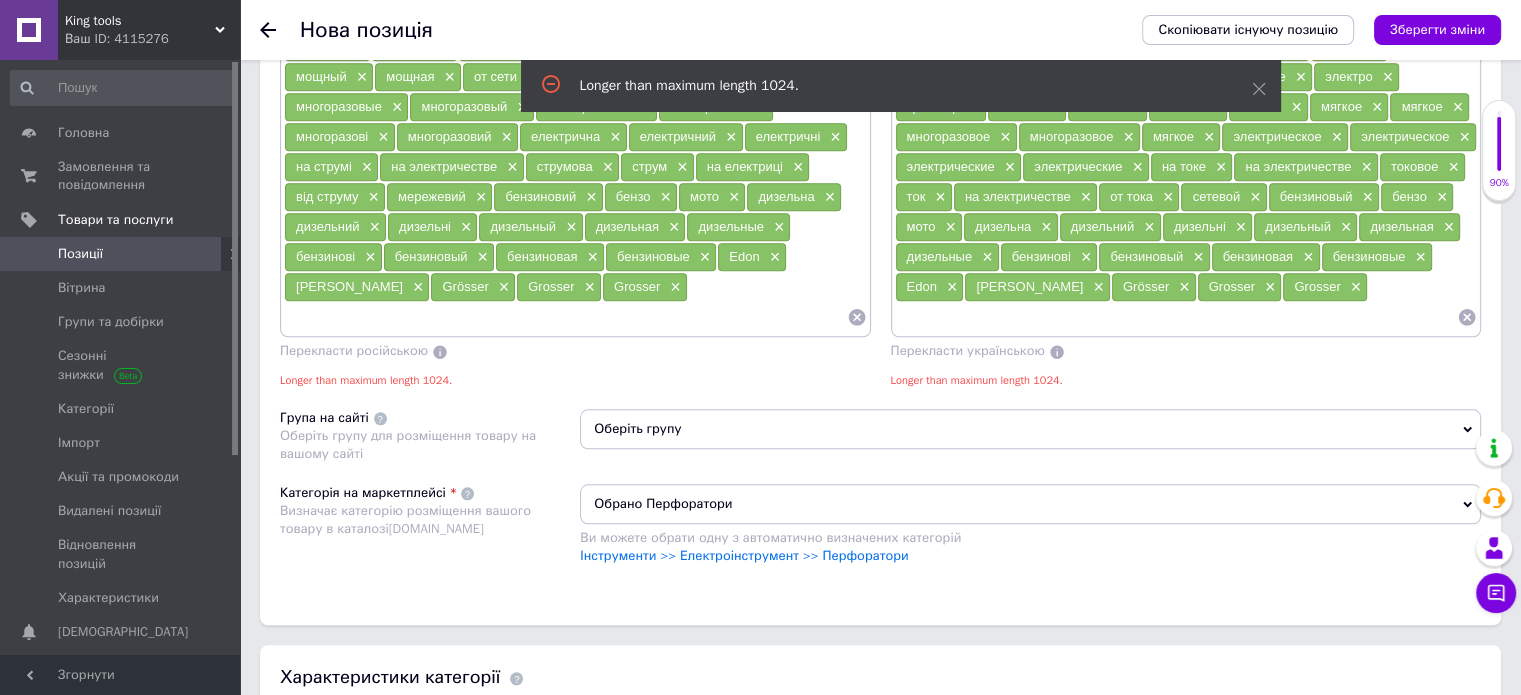 scroll, scrollTop: 1760, scrollLeft: 0, axis: vertical 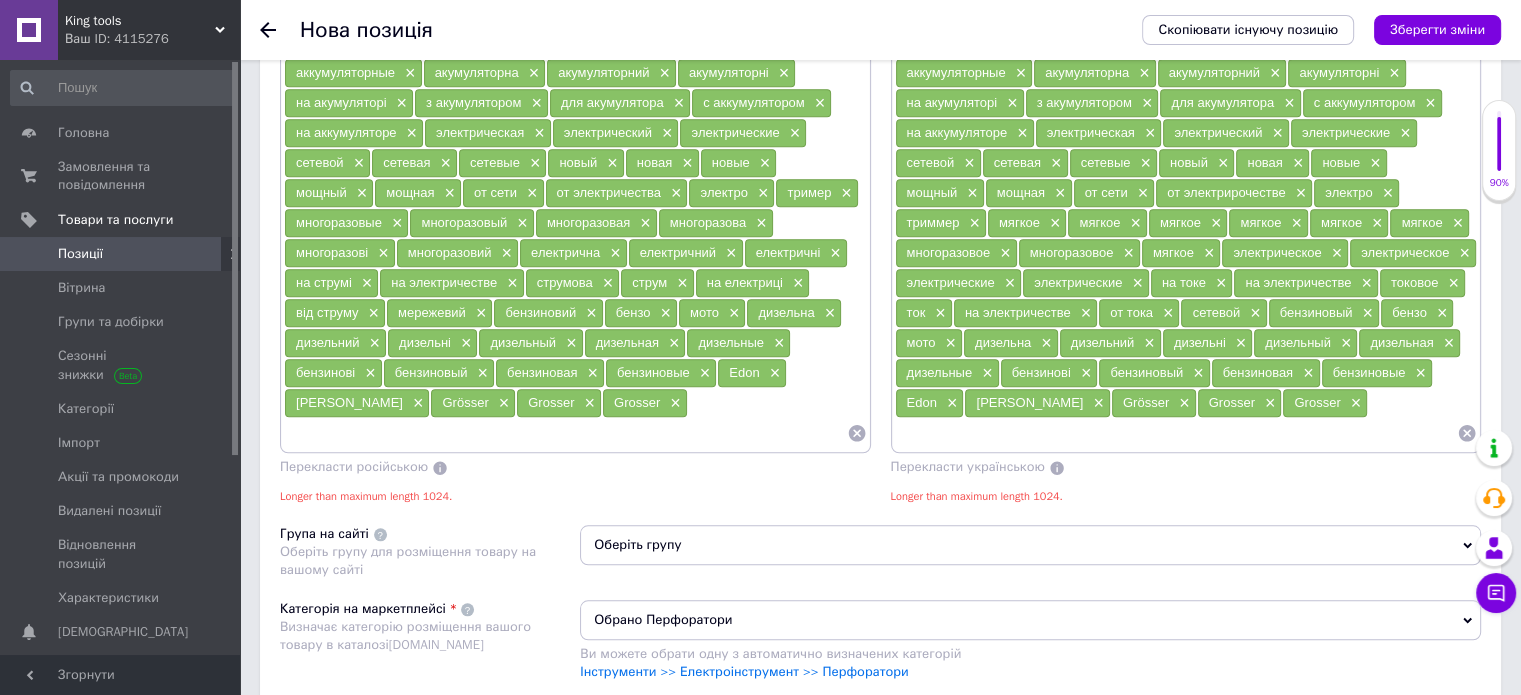 click at bounding box center [565, 433] 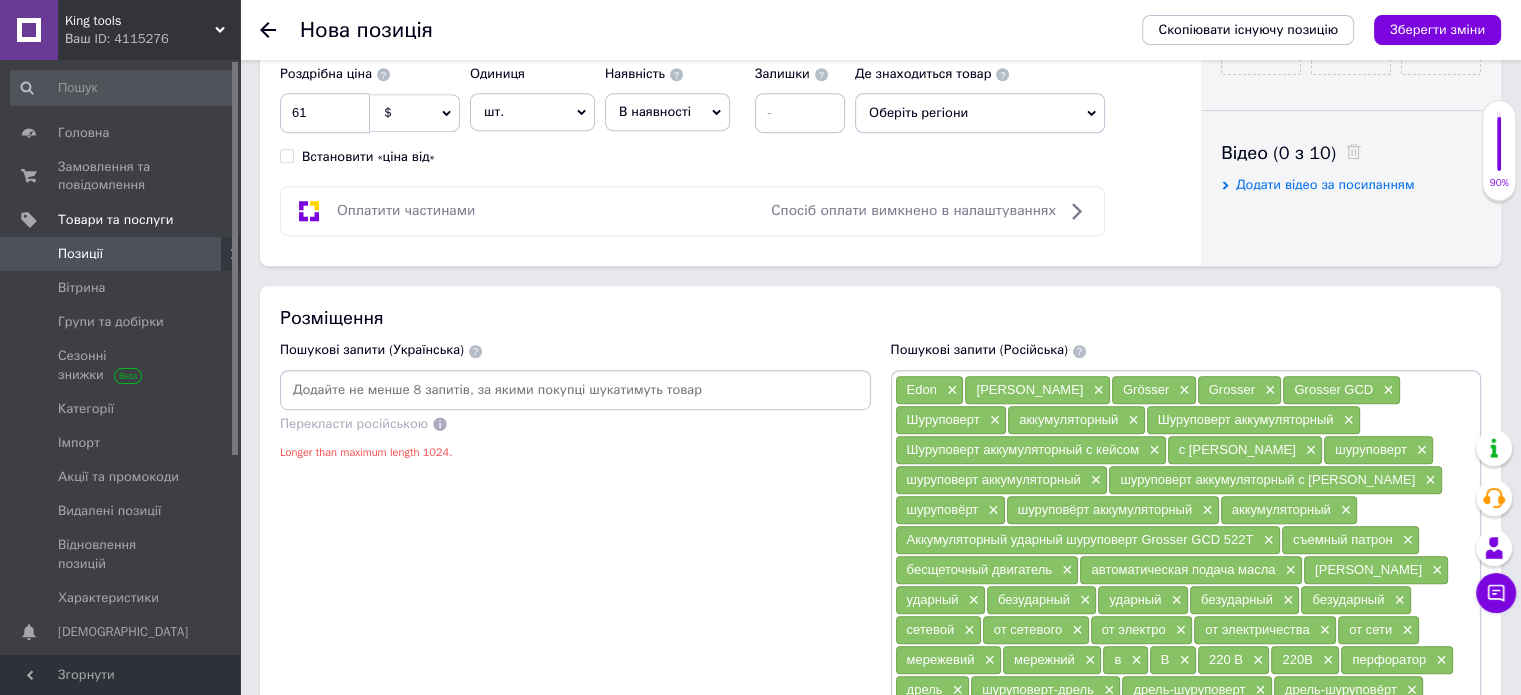 click at bounding box center [575, 390] 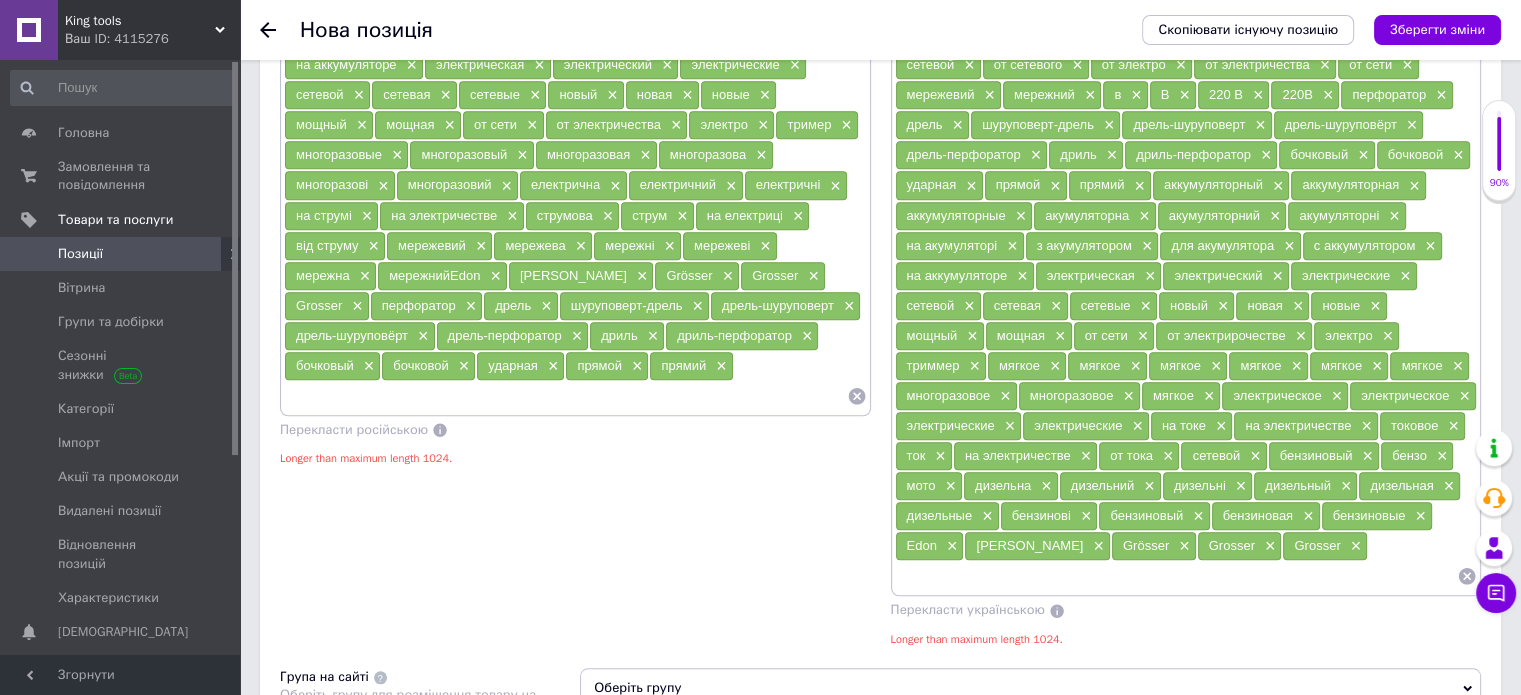 scroll, scrollTop: 1752, scrollLeft: 0, axis: vertical 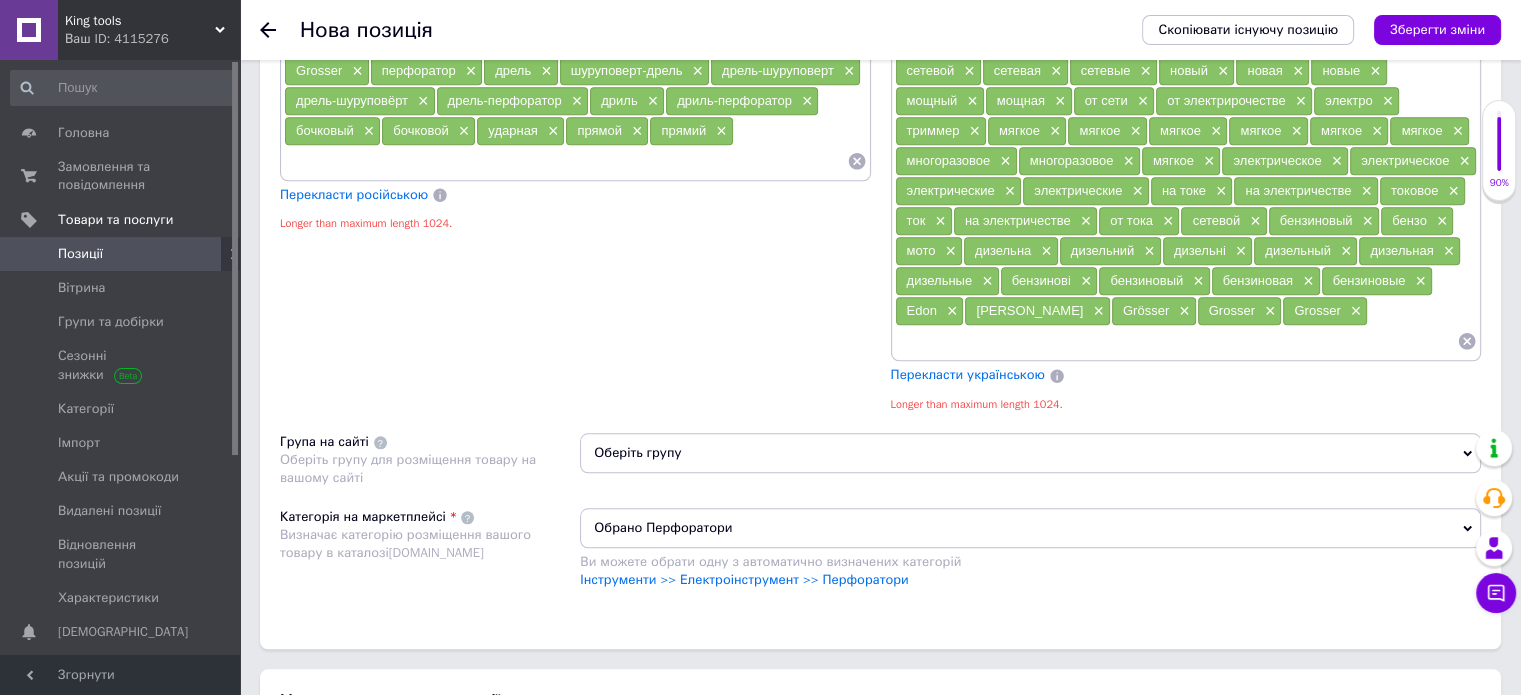 click on "Перекласти російською" at bounding box center (354, 194) 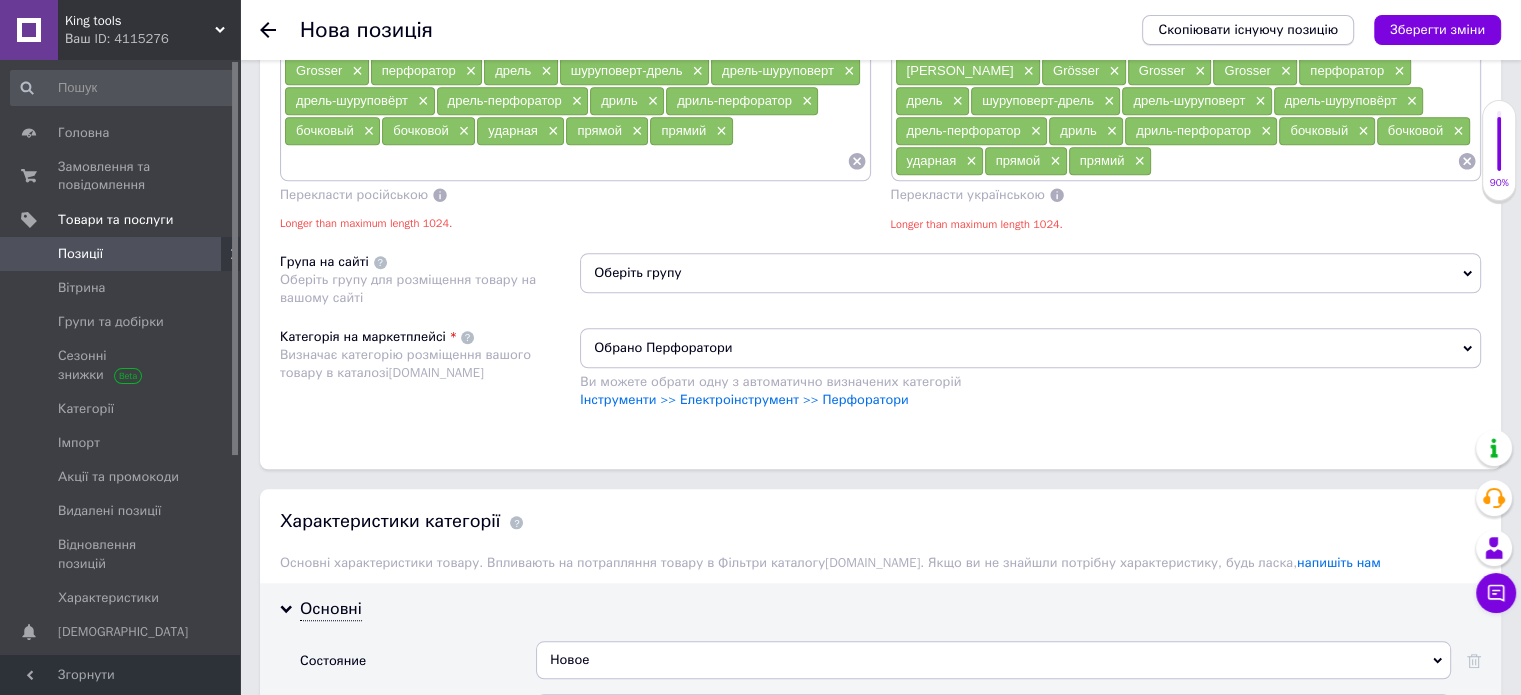 click on "Скопіювати існуючу позицію" at bounding box center (1248, 30) 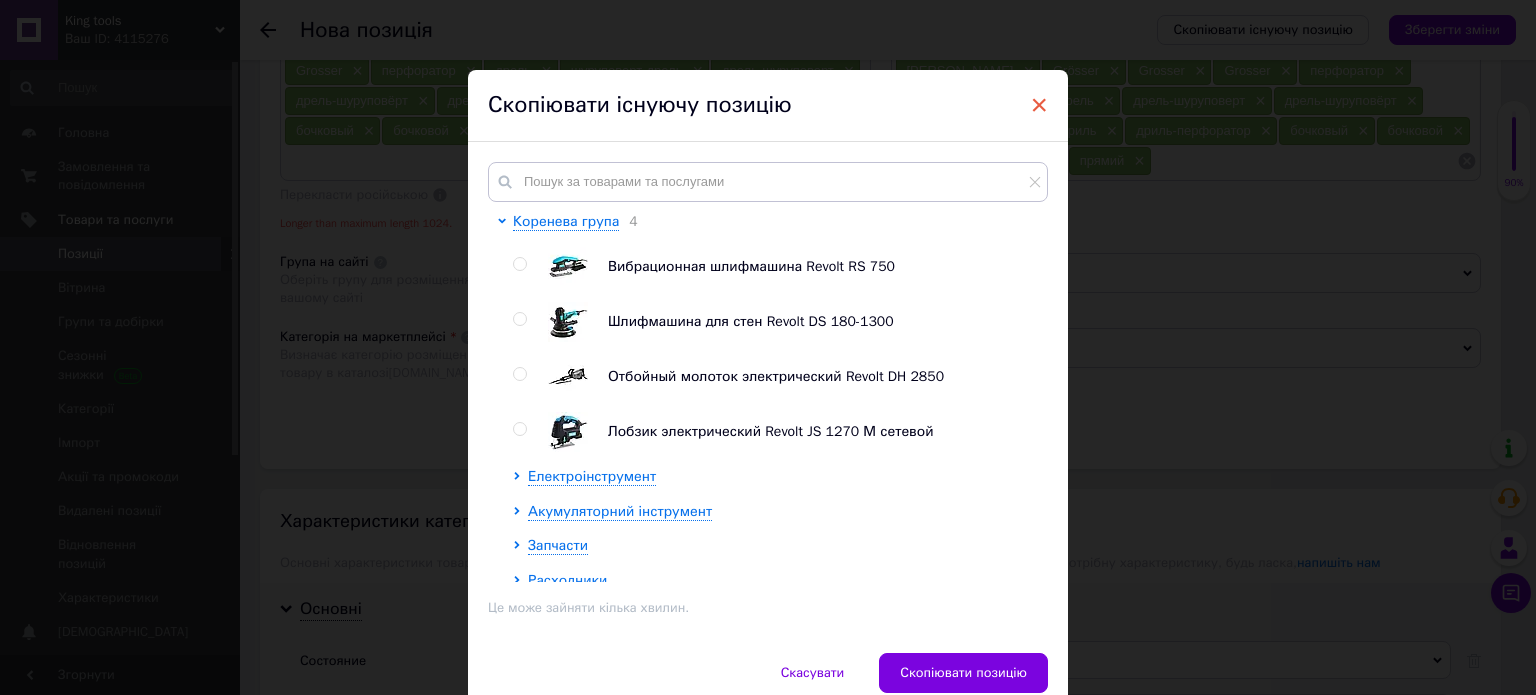 click on "×" at bounding box center [1039, 105] 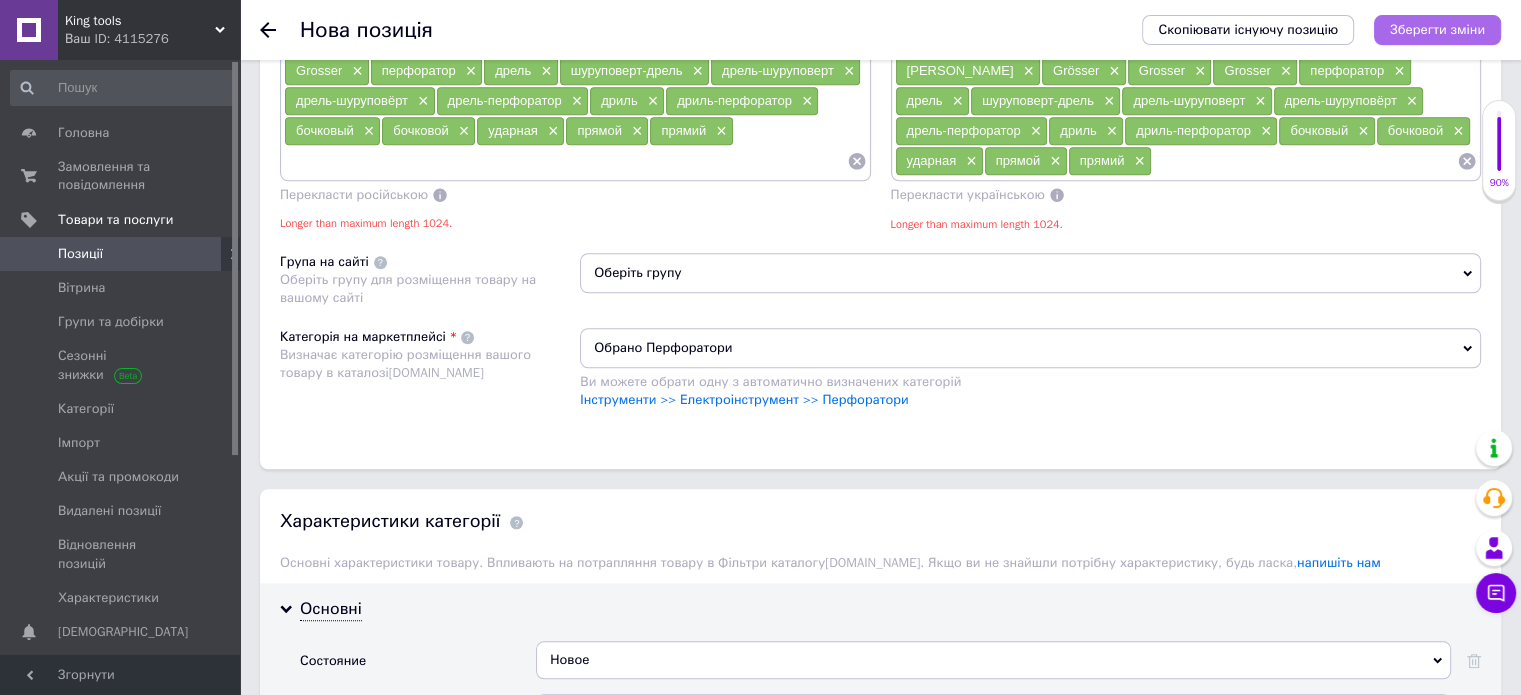 click on "Зберегти зміни" at bounding box center (1437, 29) 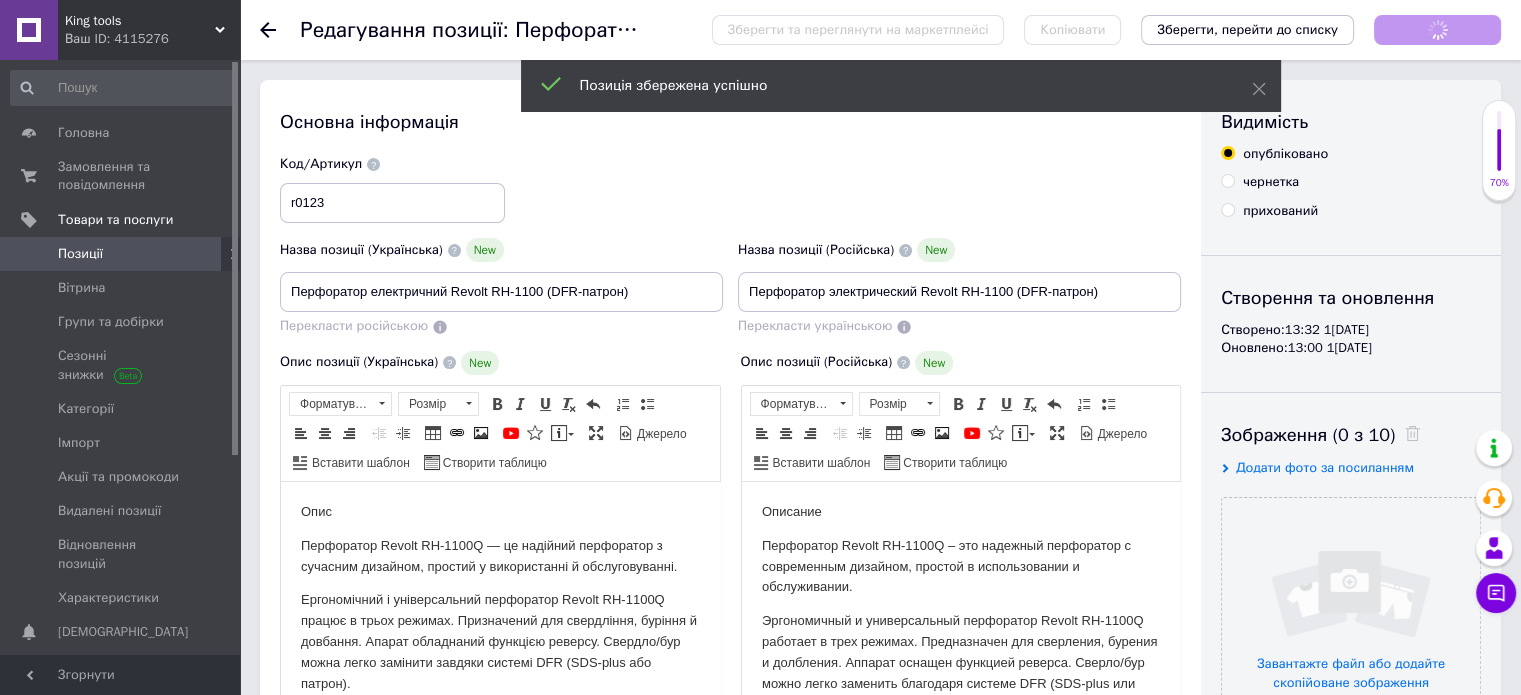 scroll, scrollTop: 0, scrollLeft: 0, axis: both 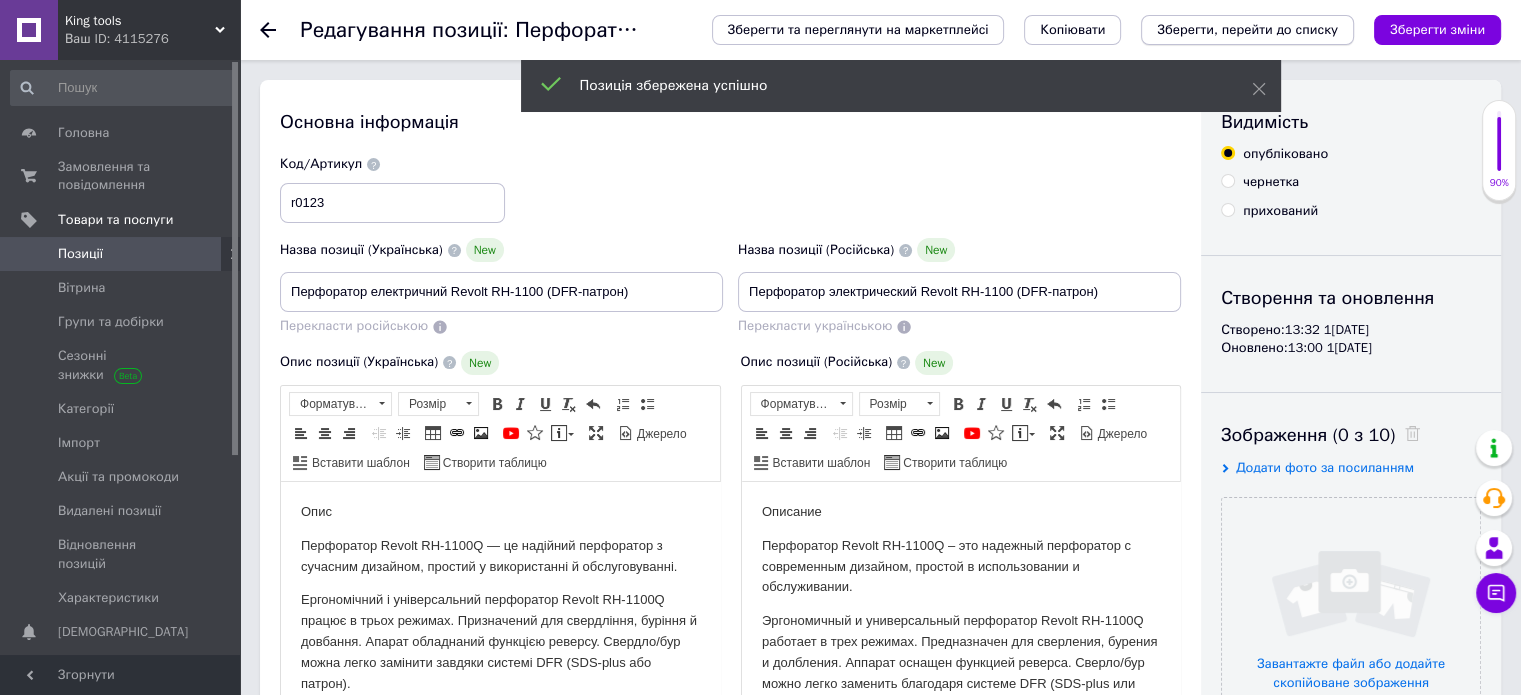 click on "Зберегти, перейти до списку" at bounding box center (1247, 29) 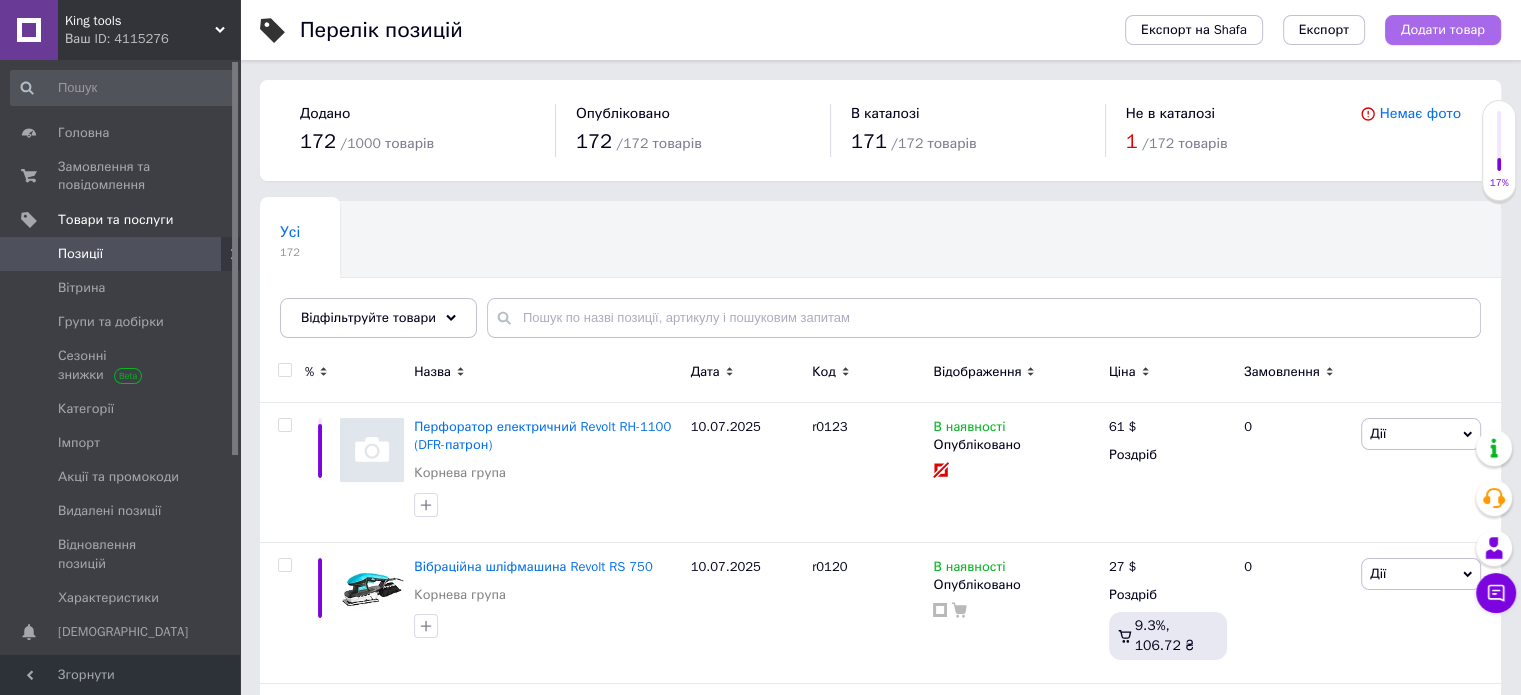 click on "Додати товар" at bounding box center [1443, 30] 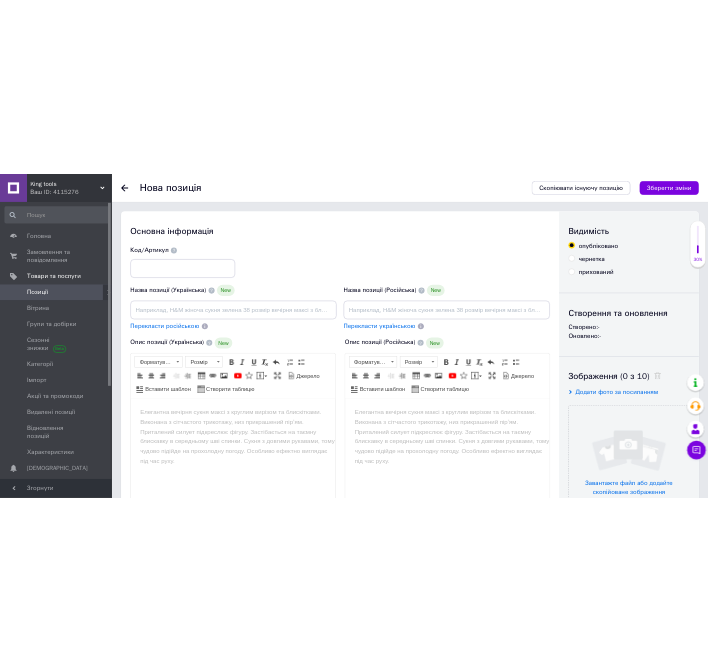 scroll, scrollTop: 0, scrollLeft: 0, axis: both 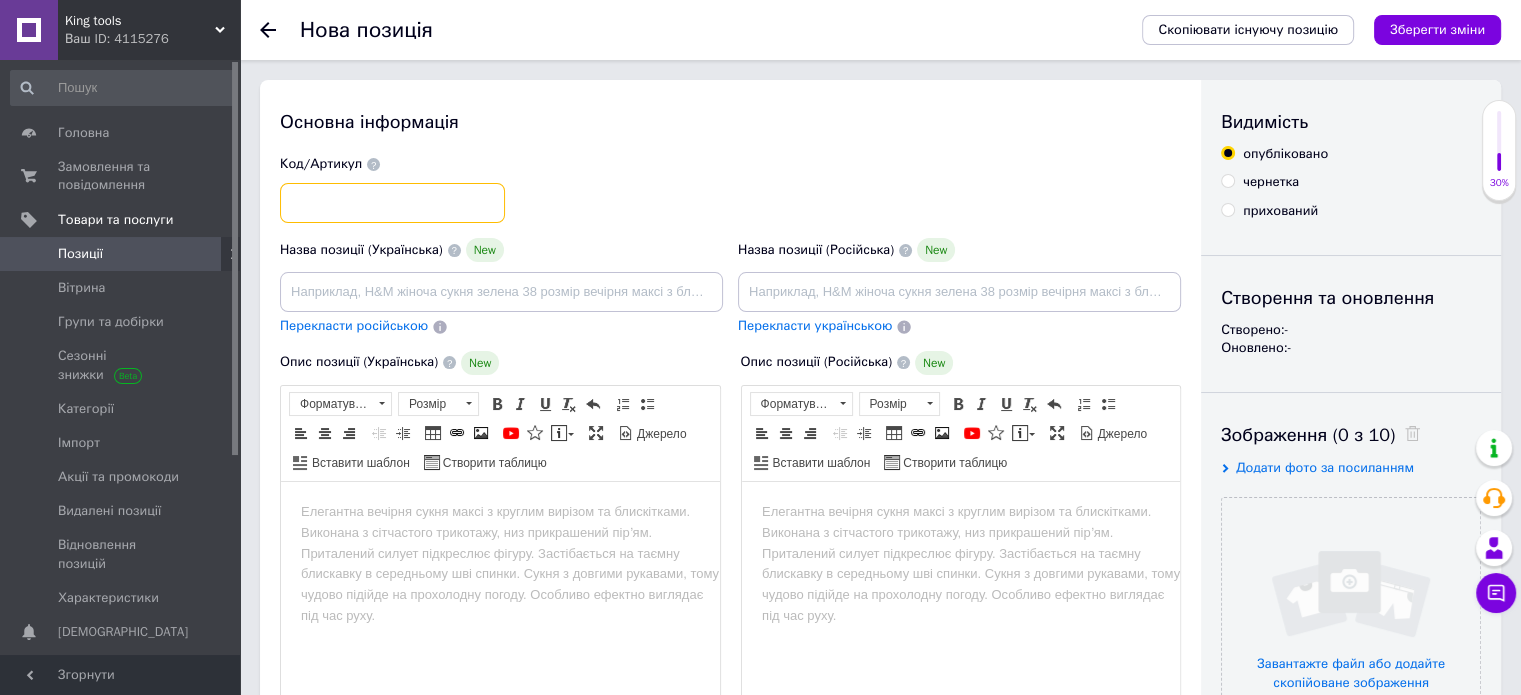 click at bounding box center [392, 203] 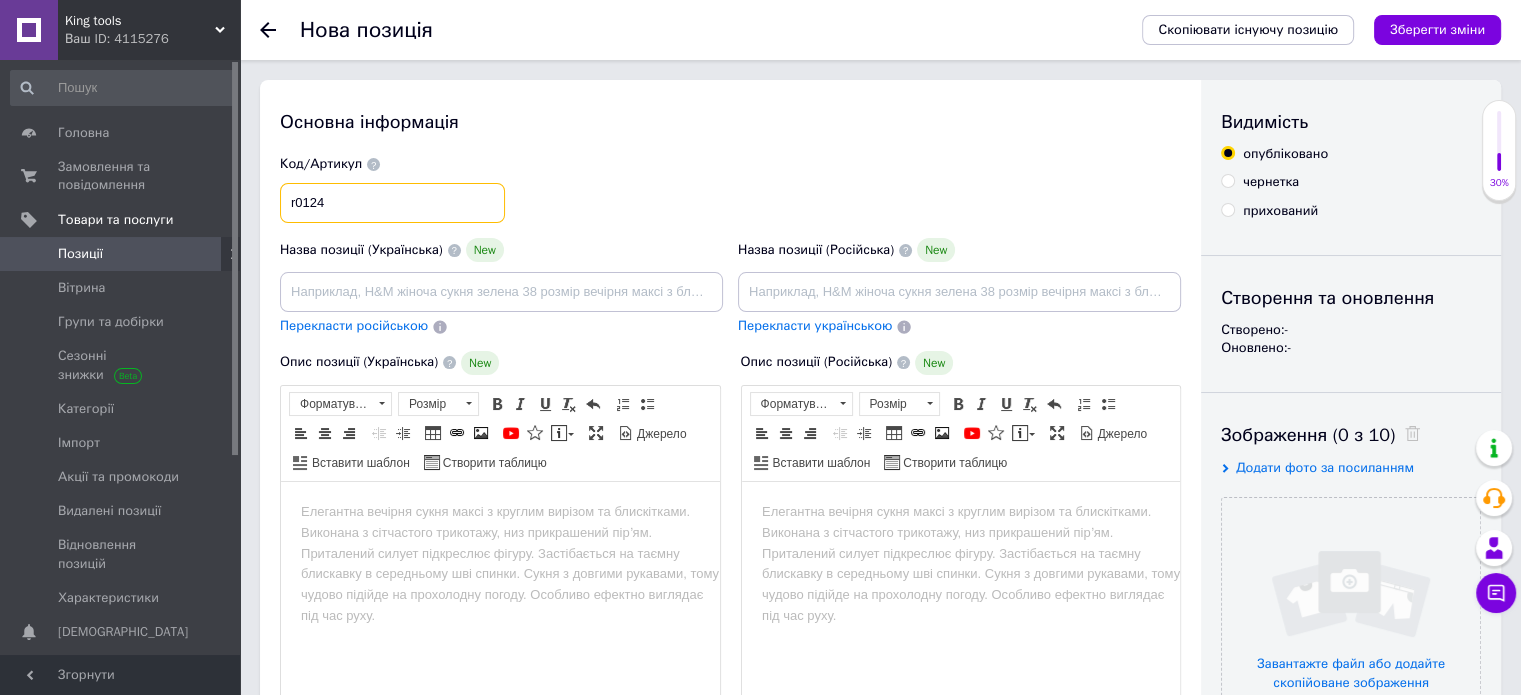 type on "r0124" 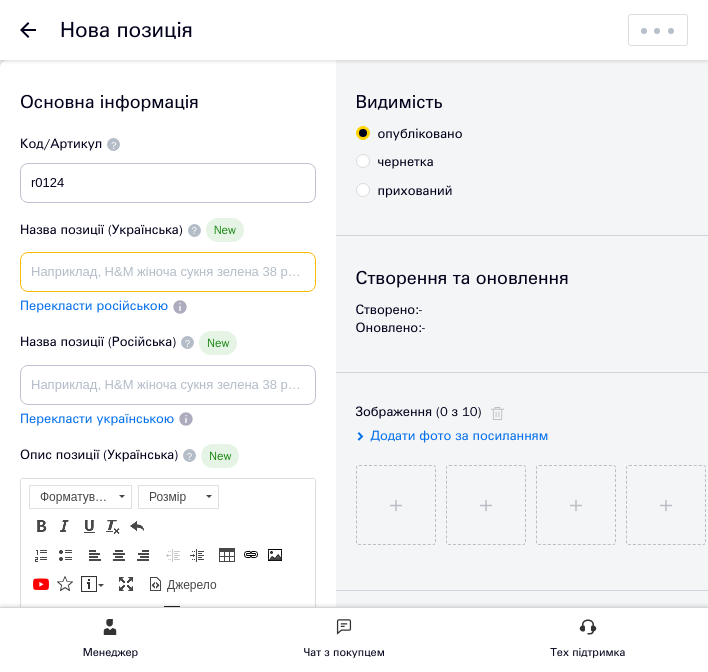 click at bounding box center [168, 272] 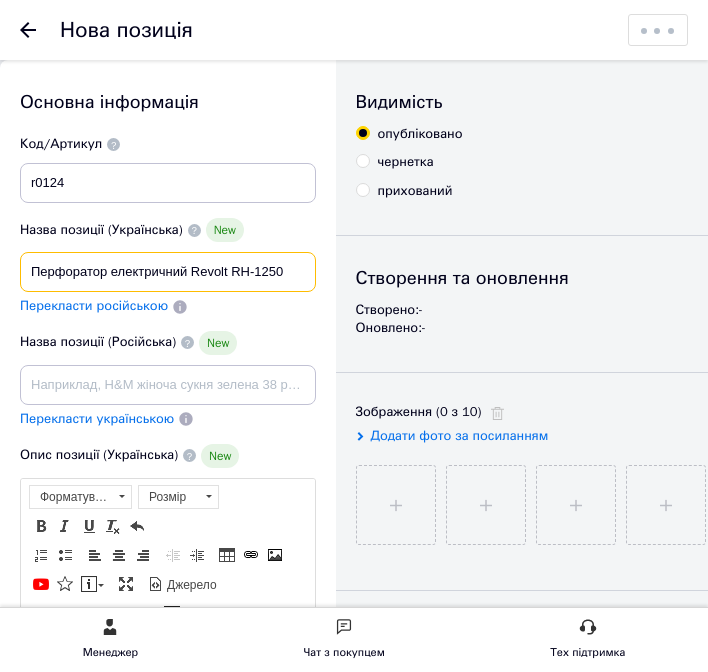 type on "Перфоратор електричний Revolt RH-1250" 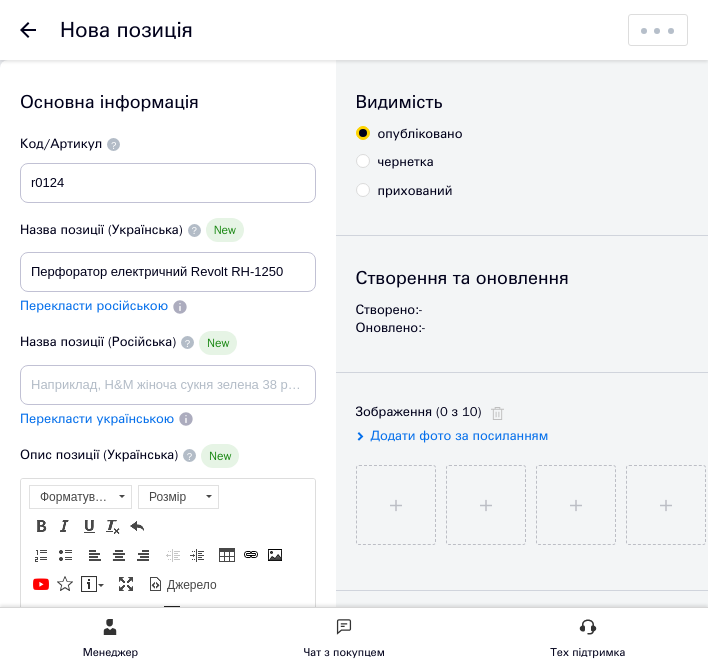 click on "Перекласти російською" at bounding box center (94, 305) 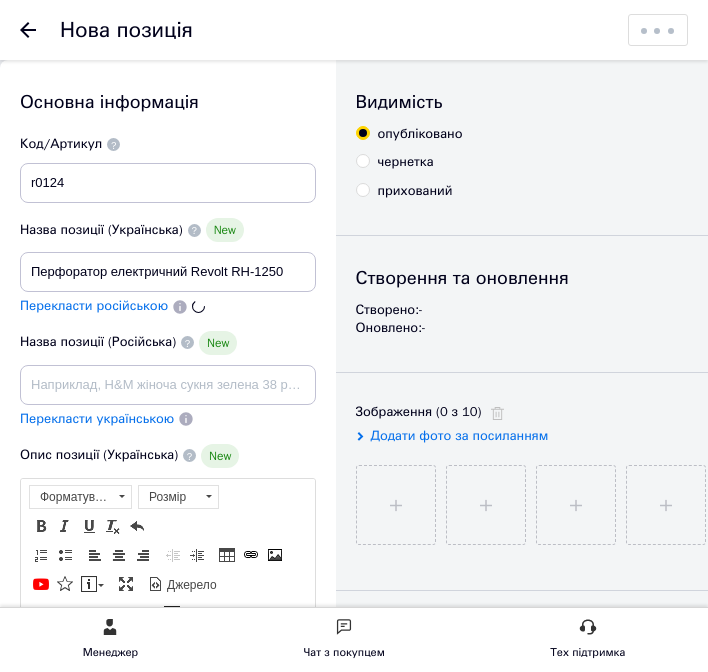 type on "Перфоратор электрический Revolt RH-1250" 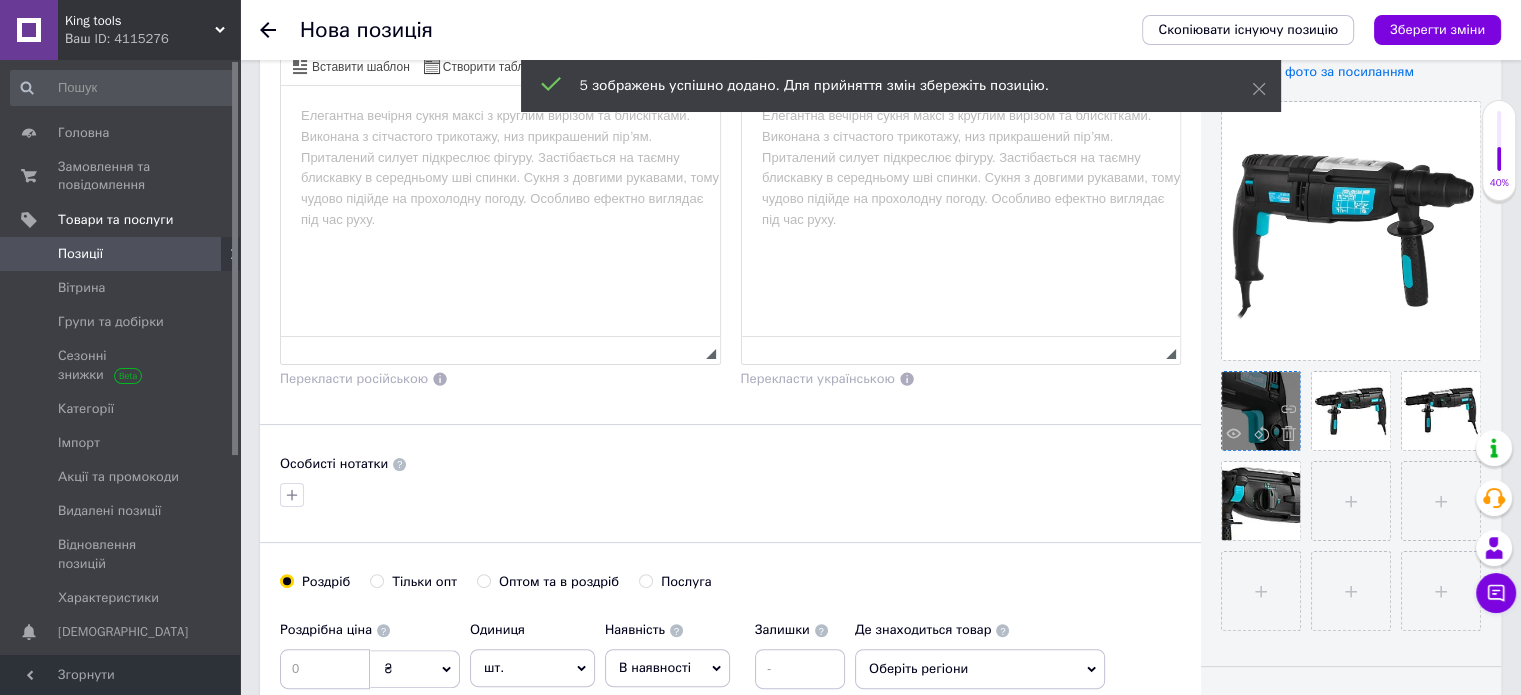 scroll, scrollTop: 400, scrollLeft: 0, axis: vertical 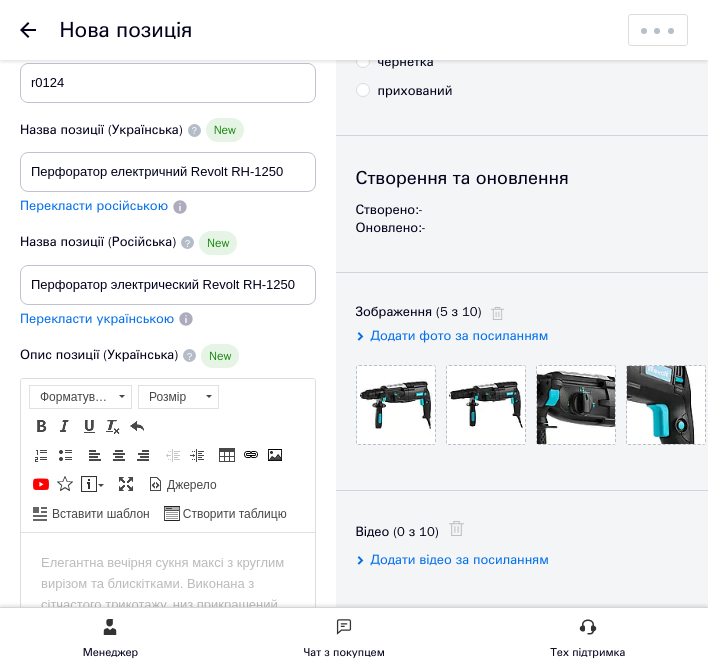 click at bounding box center [168, 562] 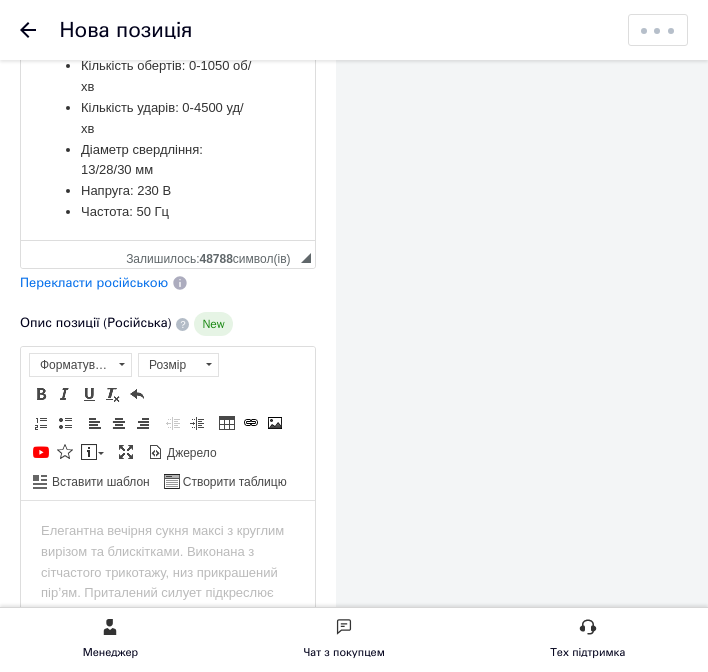 scroll, scrollTop: 807, scrollLeft: 0, axis: vertical 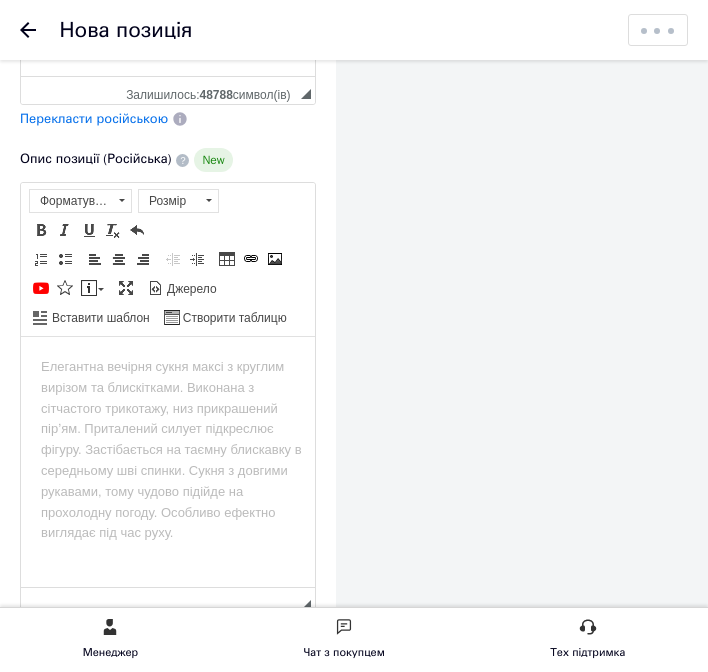 click on "Перекласти російською" at bounding box center [94, 118] 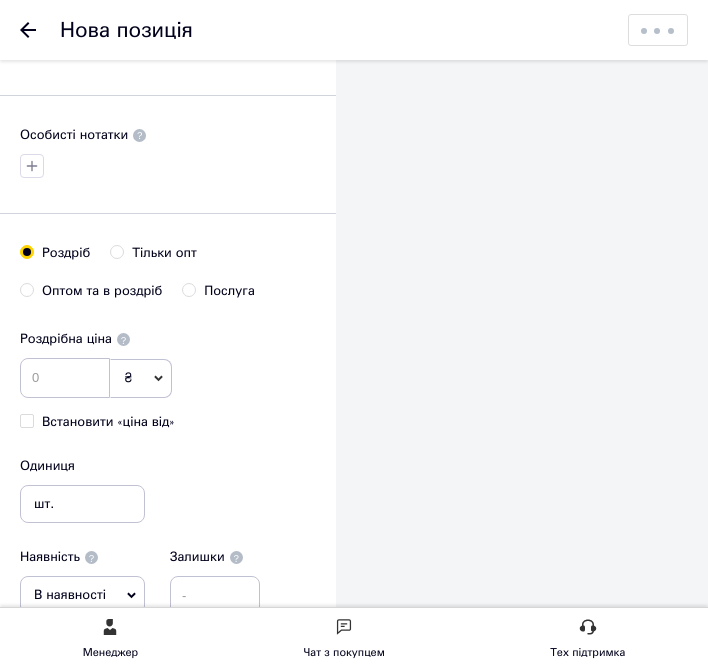 scroll, scrollTop: 1407, scrollLeft: 0, axis: vertical 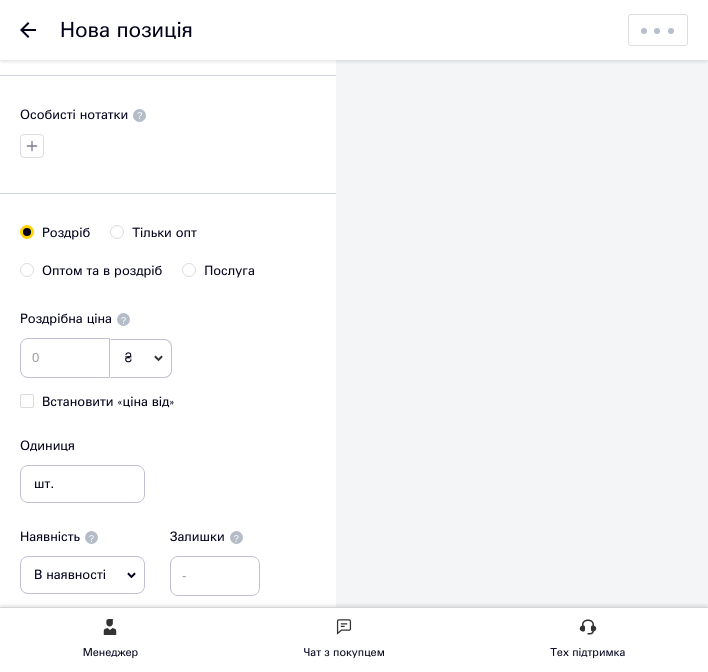 click on "₴" at bounding box center [141, 358] 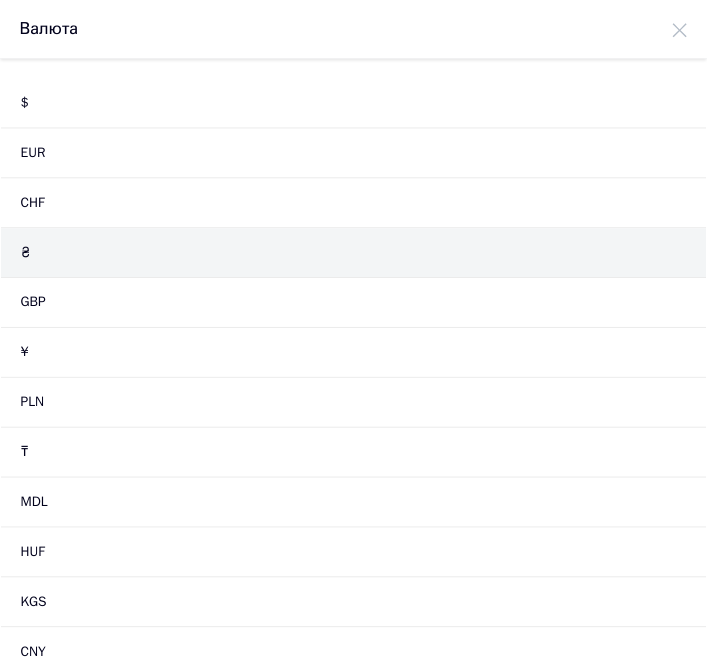 scroll, scrollTop: 0, scrollLeft: 0, axis: both 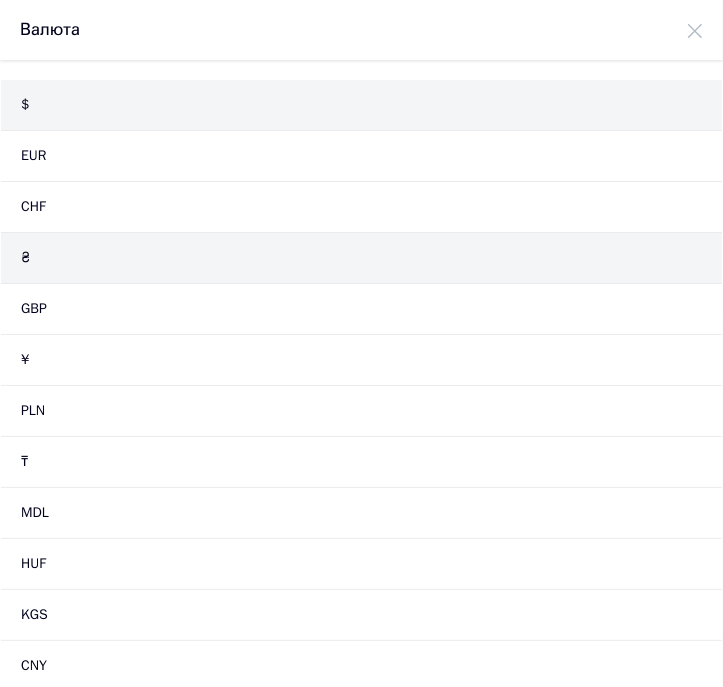 click on "$" at bounding box center [361, 105] 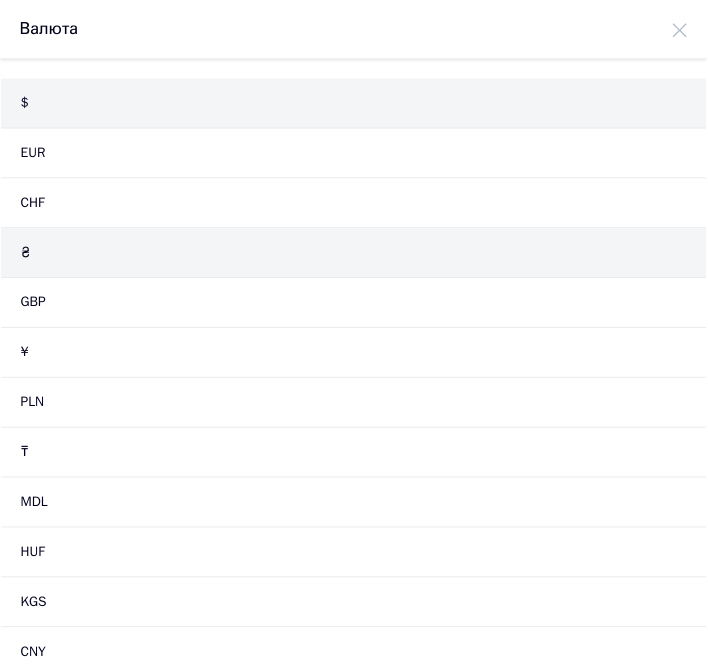 scroll, scrollTop: 1407, scrollLeft: 0, axis: vertical 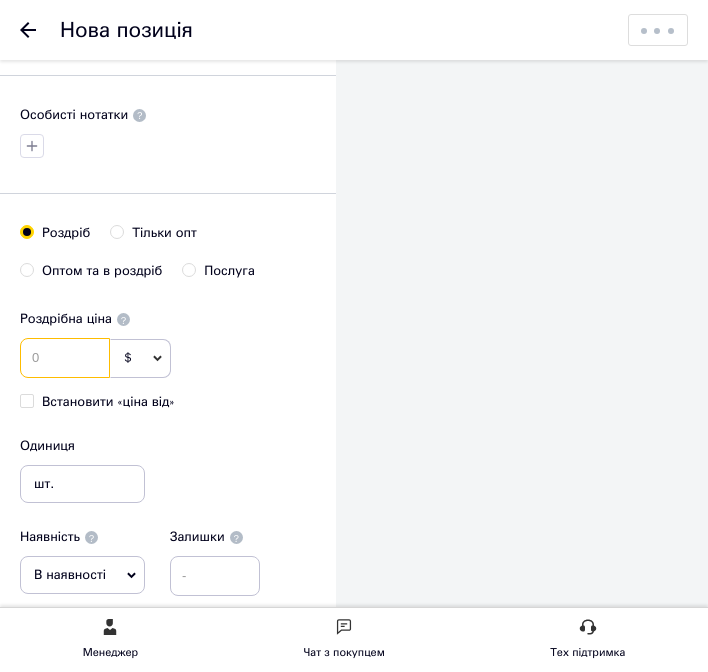 click at bounding box center (65, 358) 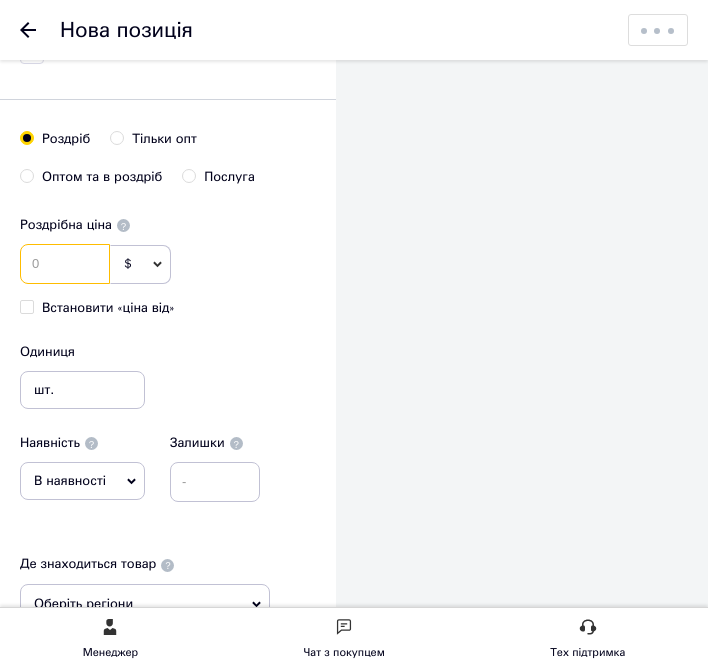 scroll, scrollTop: 1507, scrollLeft: 0, axis: vertical 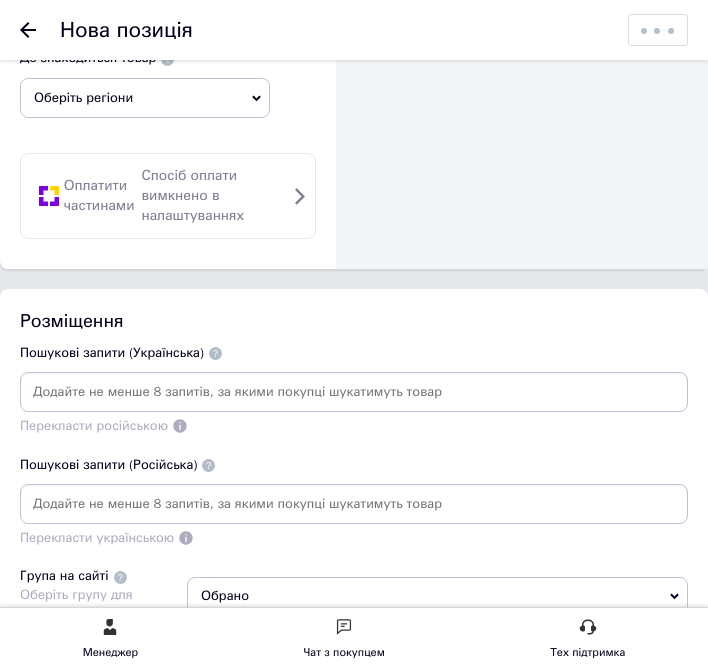 type on "61" 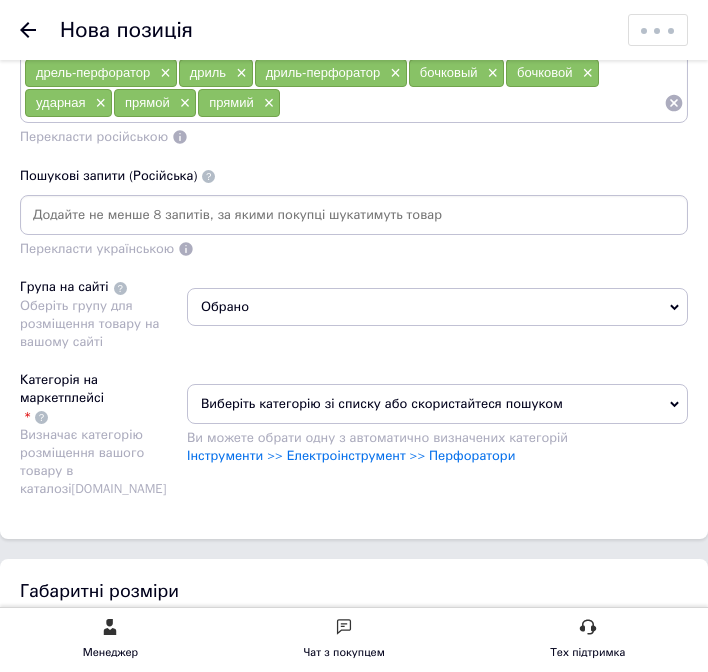 scroll, scrollTop: 2807, scrollLeft: 0, axis: vertical 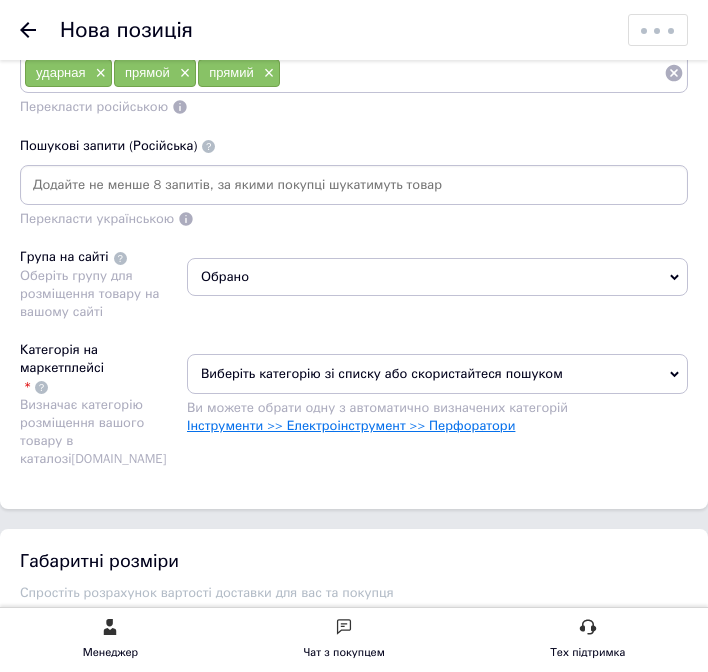 click on "Інструменти >> Електроінструмент >> Перфоратори" at bounding box center [351, 425] 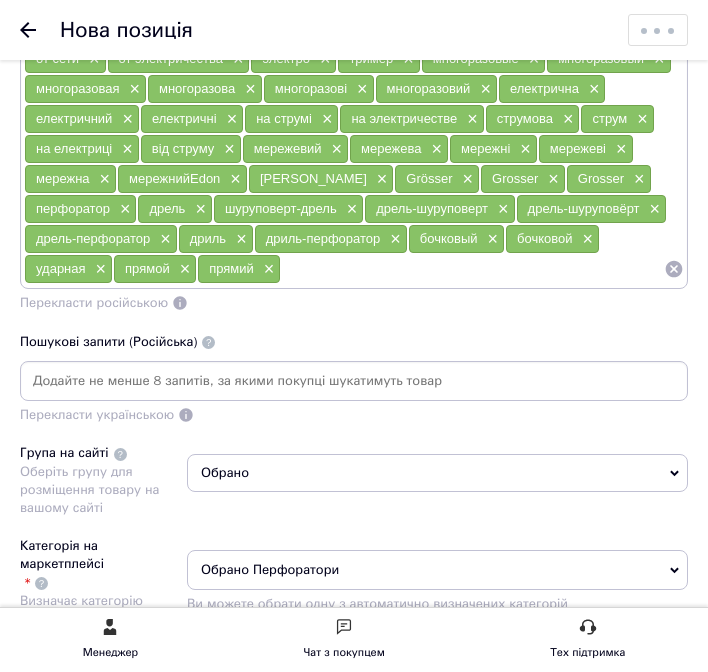 scroll, scrollTop: 2607, scrollLeft: 0, axis: vertical 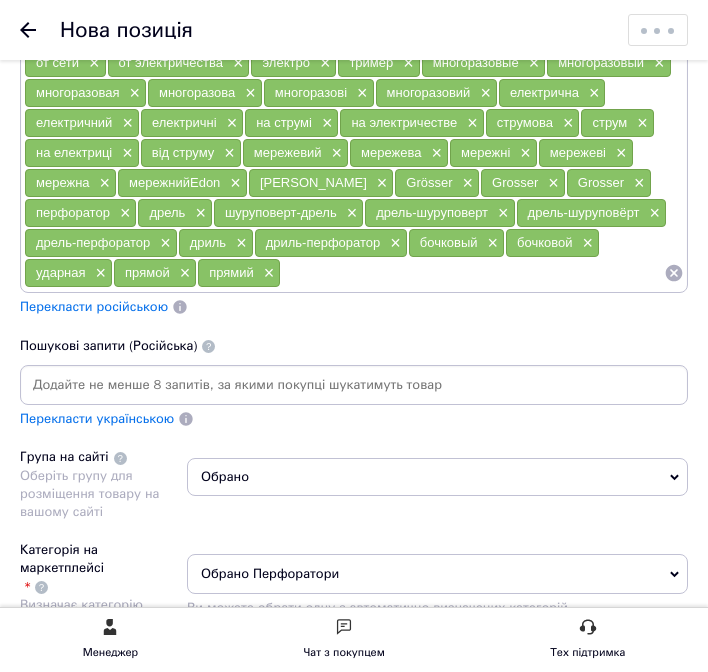 click on "Перекласти російською" at bounding box center (94, 306) 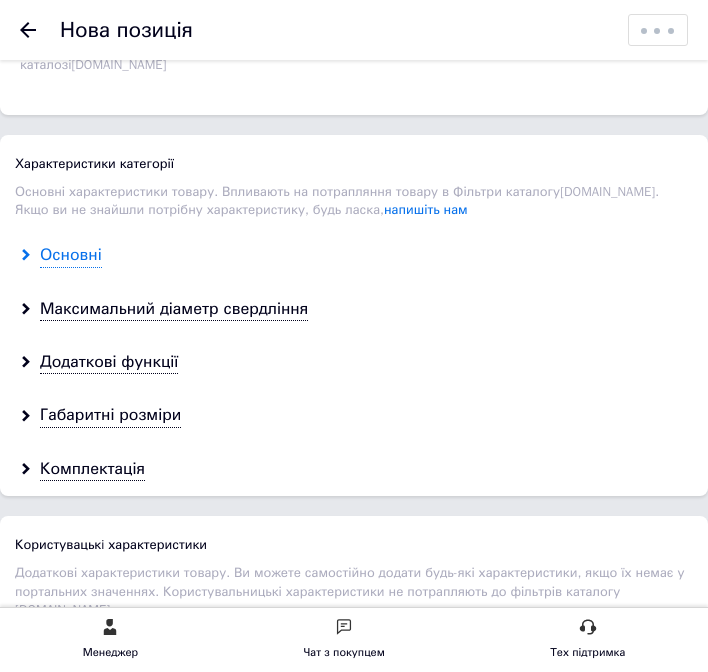 scroll, scrollTop: 3707, scrollLeft: 0, axis: vertical 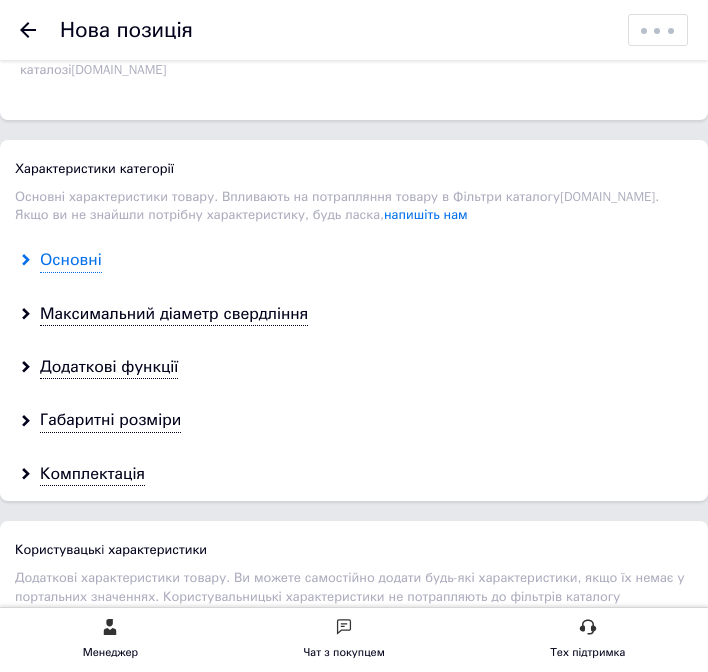 click on "Основні" at bounding box center (71, 260) 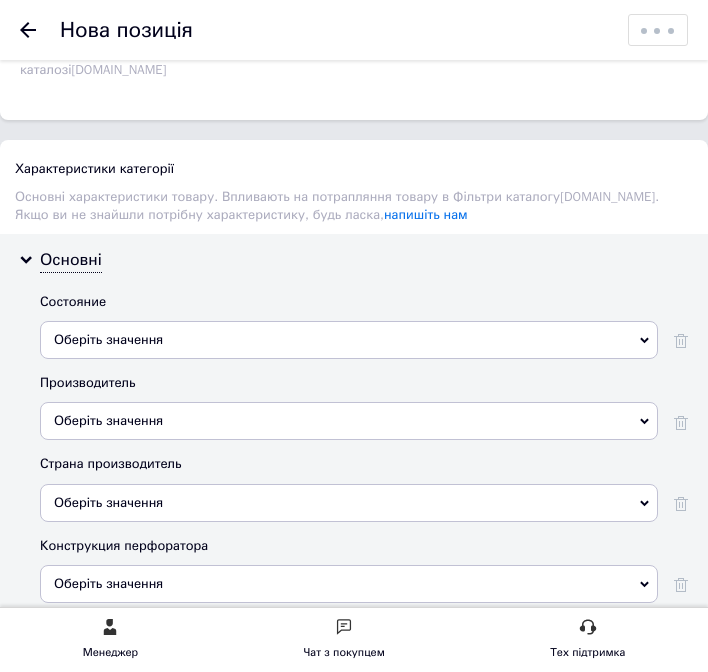 click on "Оберіть значення" at bounding box center [349, 340] 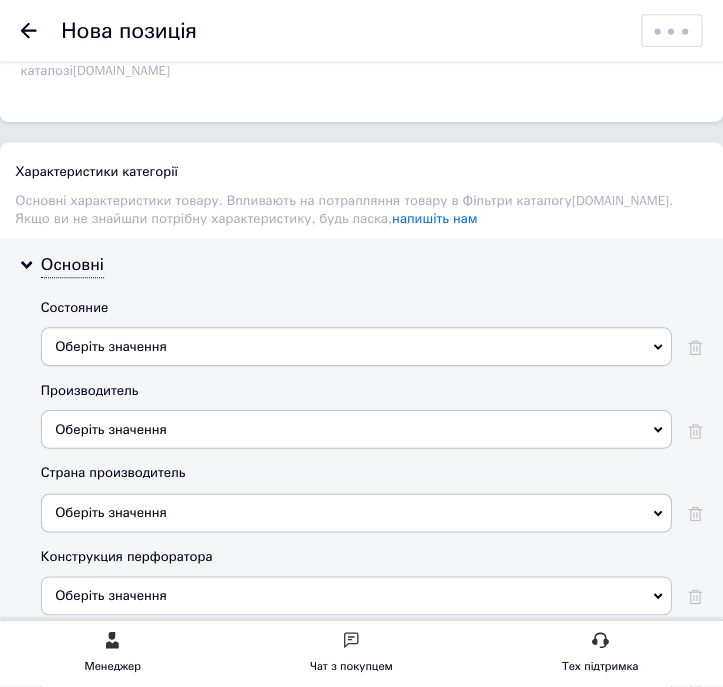 scroll, scrollTop: 0, scrollLeft: 0, axis: both 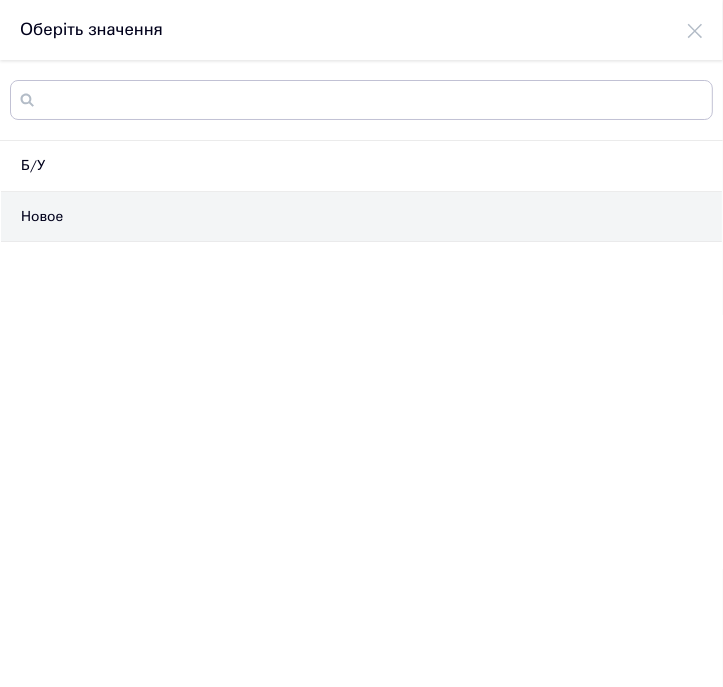 click on "Новое" at bounding box center [361, 217] 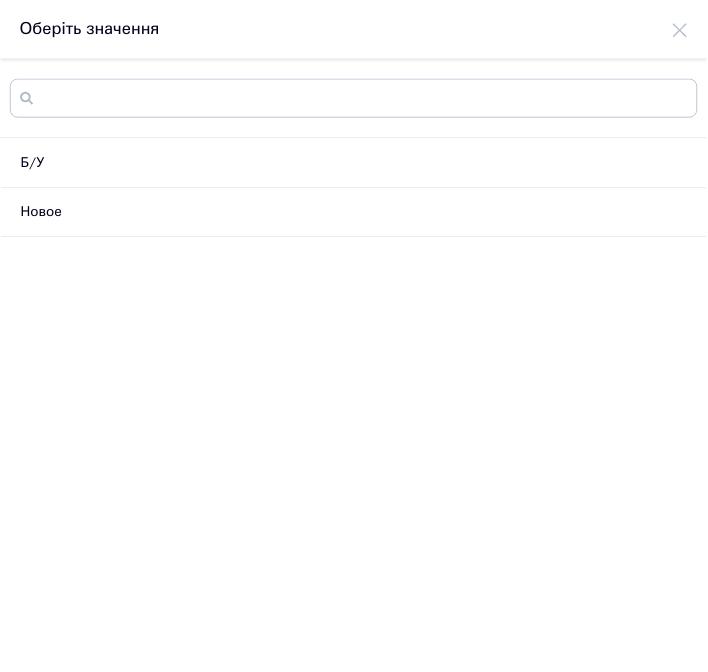 scroll, scrollTop: 3707, scrollLeft: 0, axis: vertical 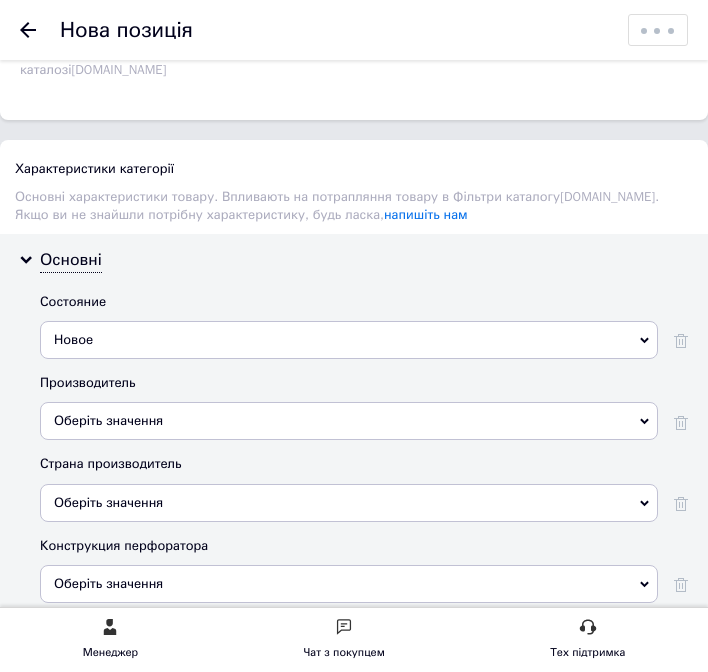 click on "Оберіть значення" at bounding box center (349, 421) 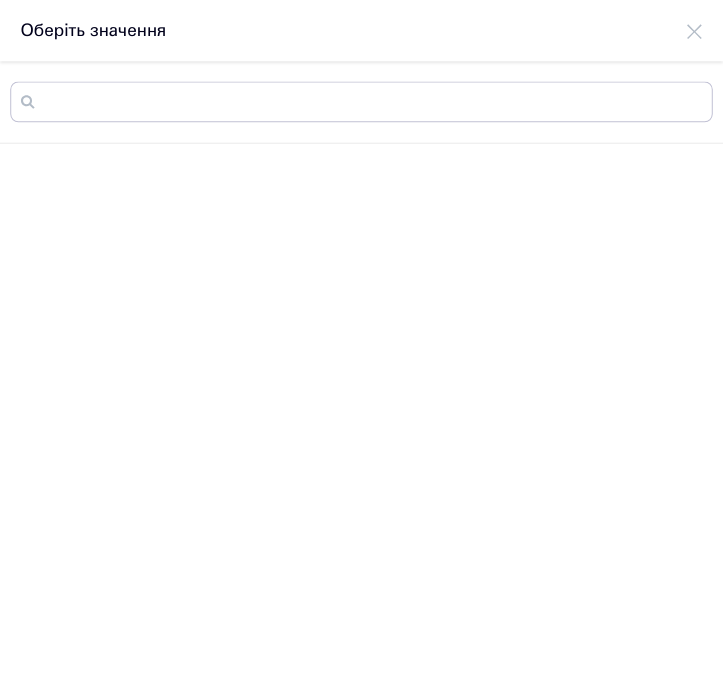 scroll, scrollTop: 0, scrollLeft: 0, axis: both 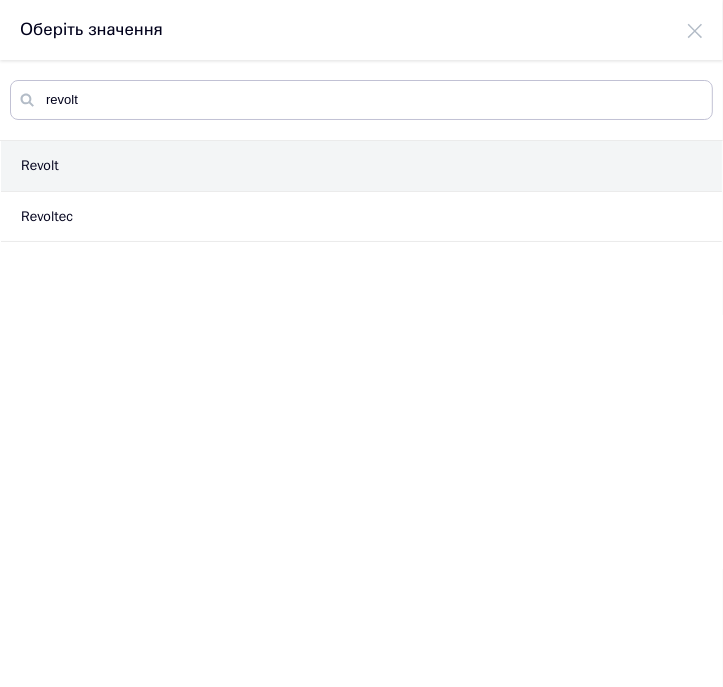 type on "revolt" 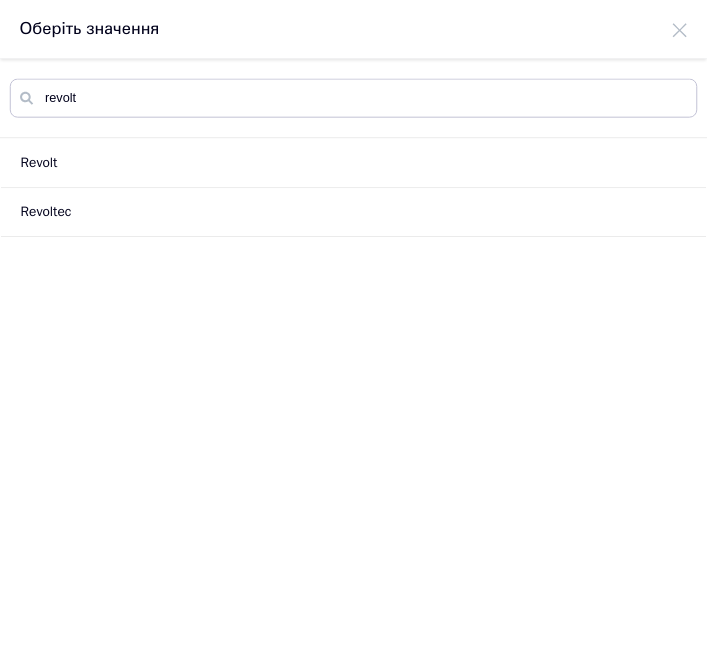 scroll, scrollTop: 3707, scrollLeft: 0, axis: vertical 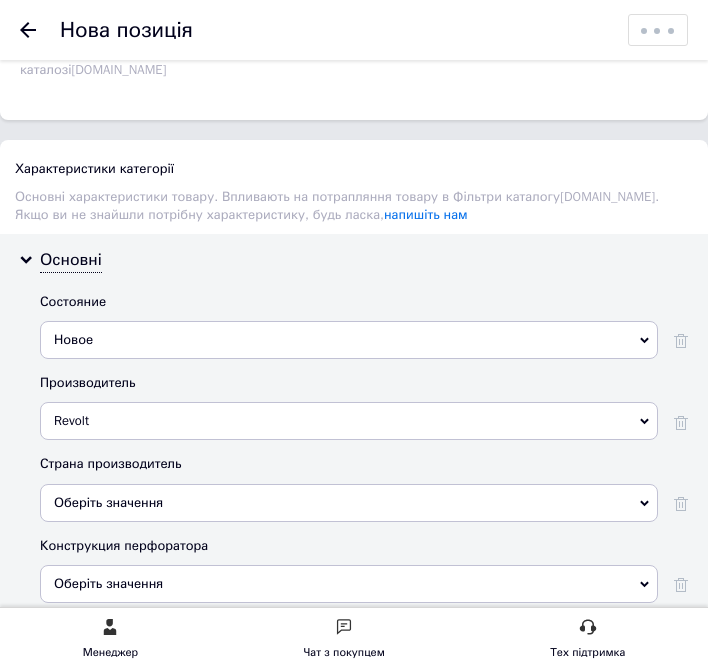 click on "Оберіть значення" at bounding box center (349, 503) 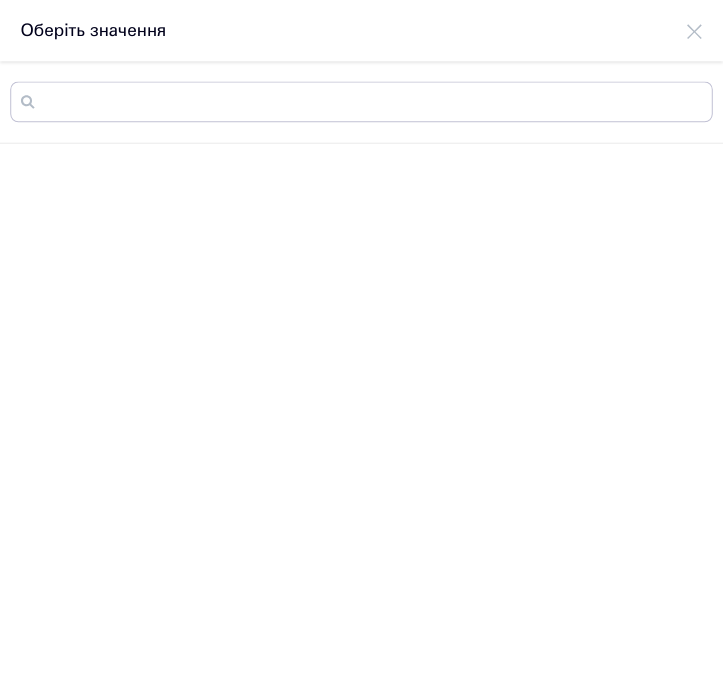 scroll, scrollTop: 0, scrollLeft: 0, axis: both 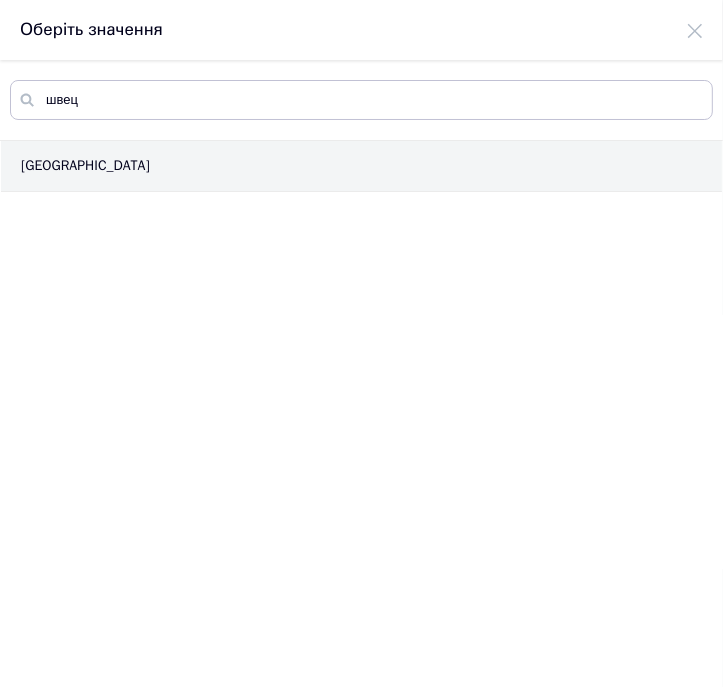 type on "швец" 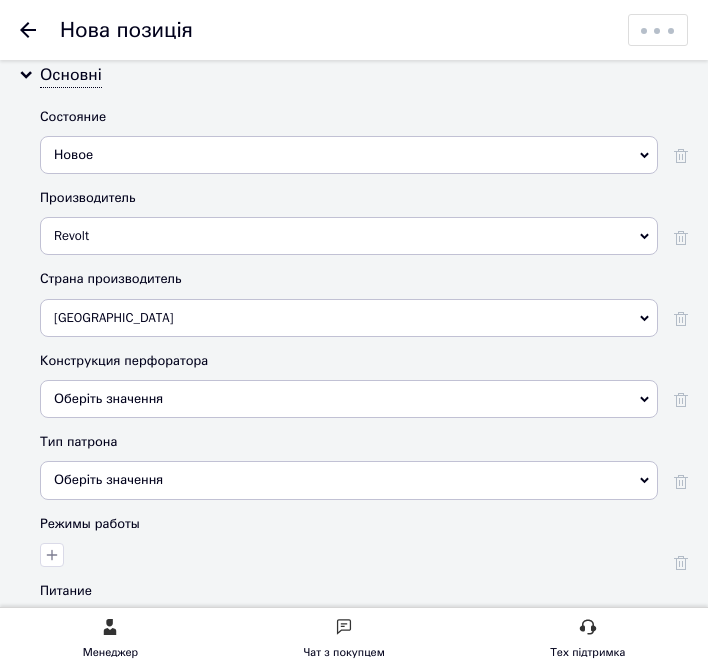 scroll, scrollTop: 3907, scrollLeft: 0, axis: vertical 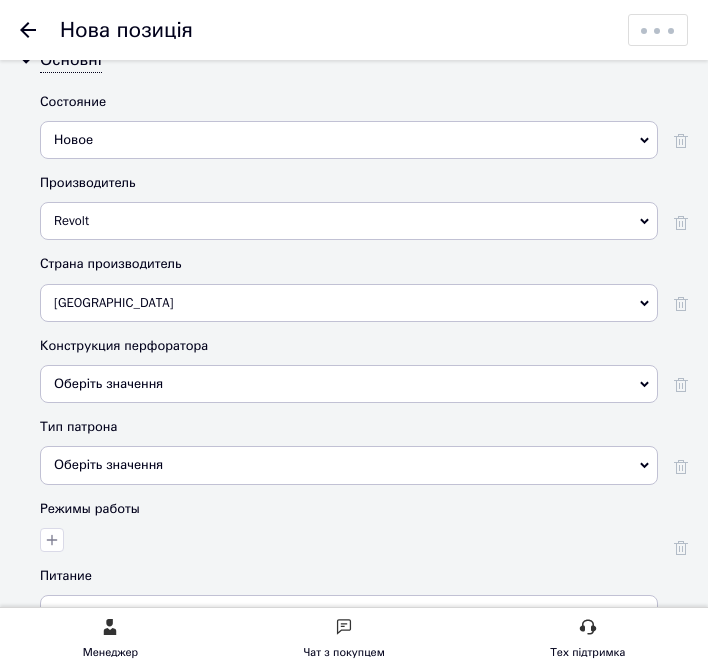click on "Оберіть значення" at bounding box center [349, 384] 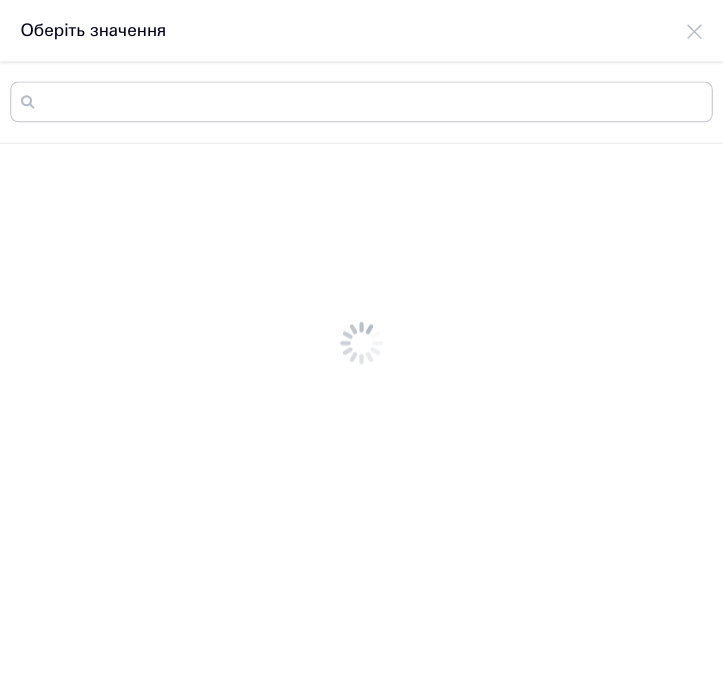 scroll, scrollTop: 0, scrollLeft: 0, axis: both 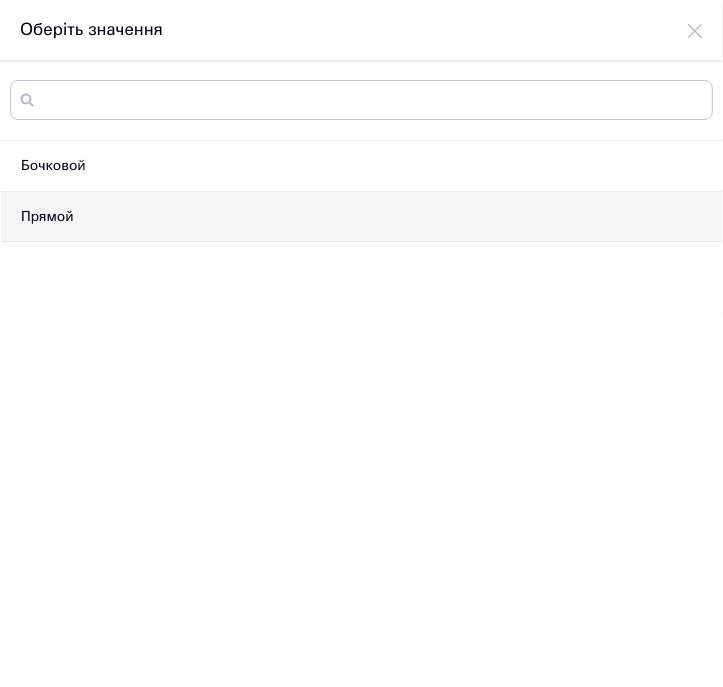click on "Прямой" at bounding box center [361, 217] 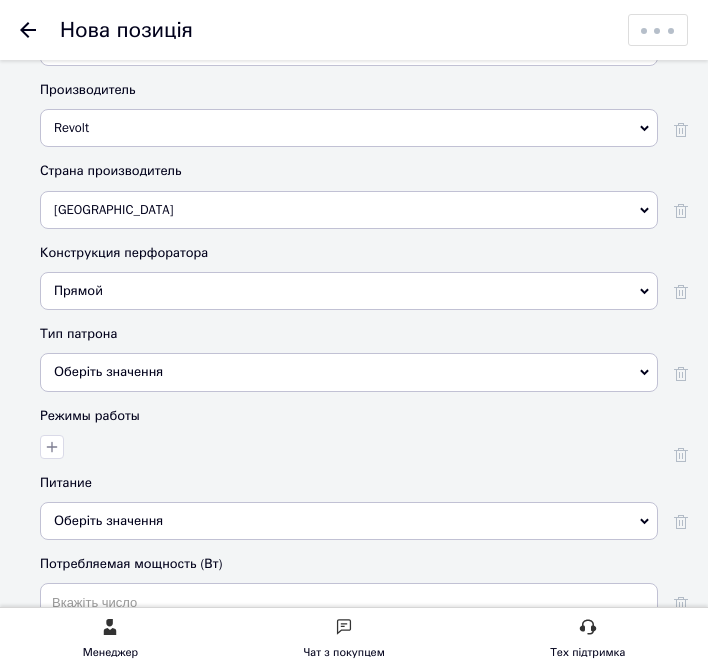 scroll, scrollTop: 4007, scrollLeft: 0, axis: vertical 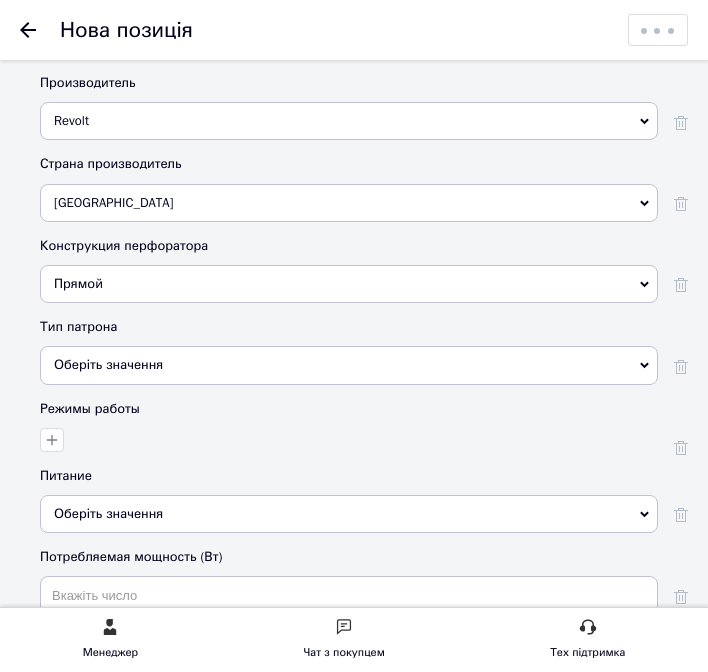 click on "Оберіть значення" at bounding box center [349, 365] 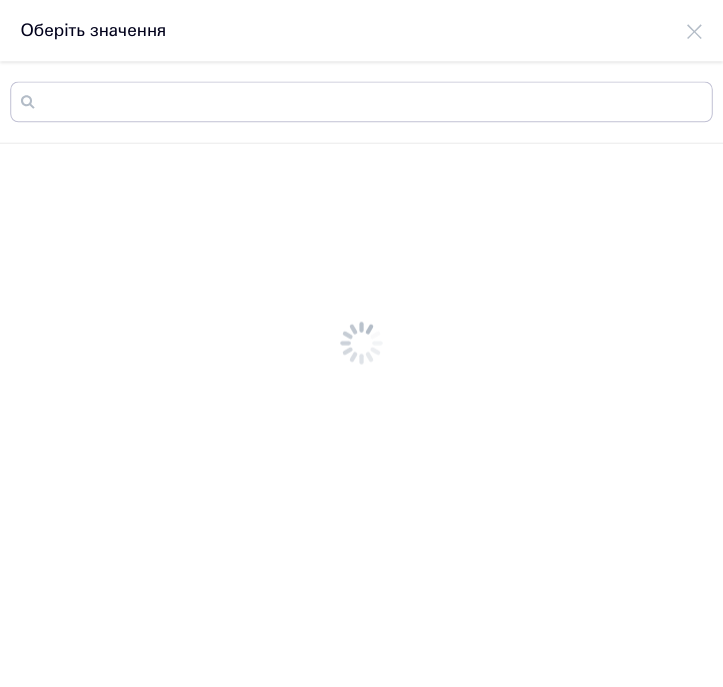 scroll, scrollTop: 0, scrollLeft: 0, axis: both 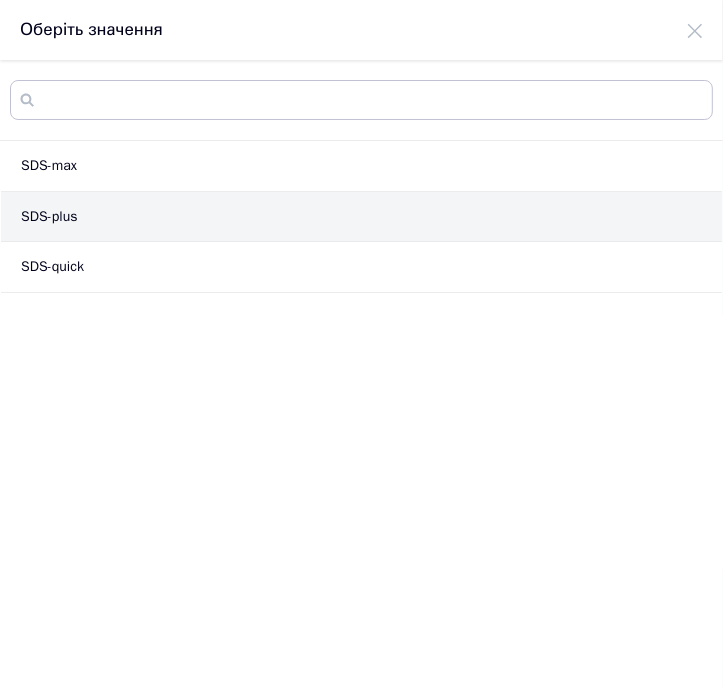 click on "SDS-plus" at bounding box center [361, 217] 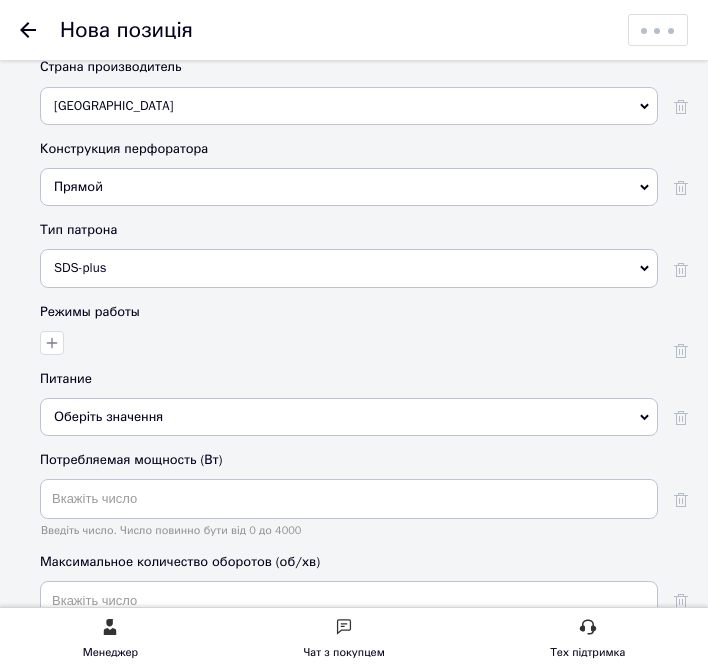 scroll, scrollTop: 4107, scrollLeft: 0, axis: vertical 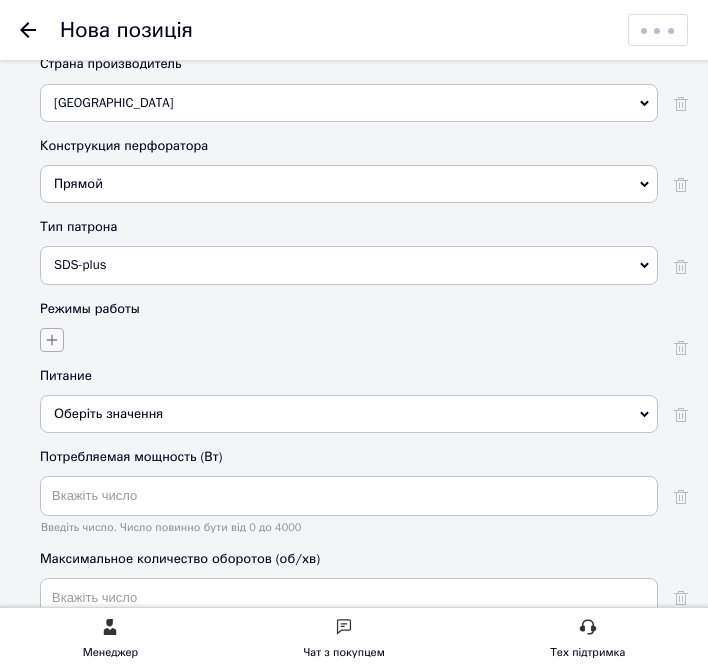 click at bounding box center (52, 340) 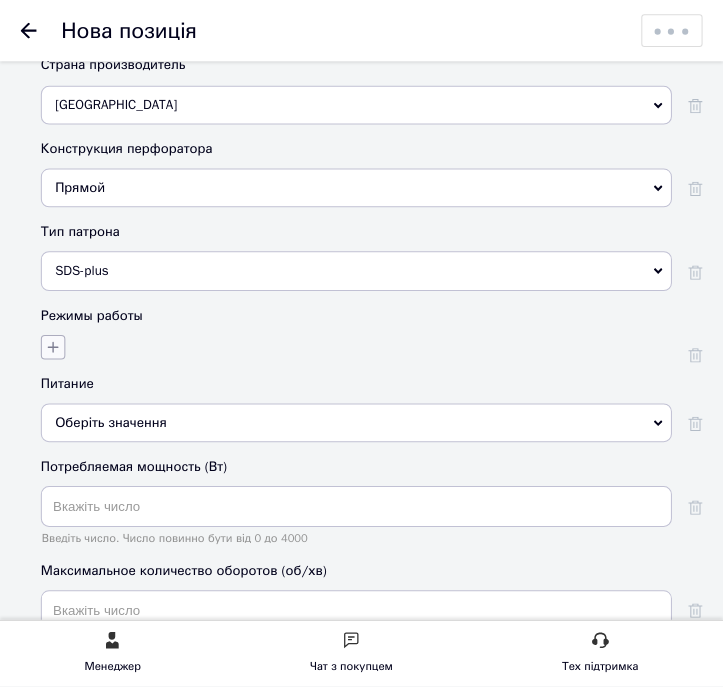 scroll, scrollTop: 0, scrollLeft: 0, axis: both 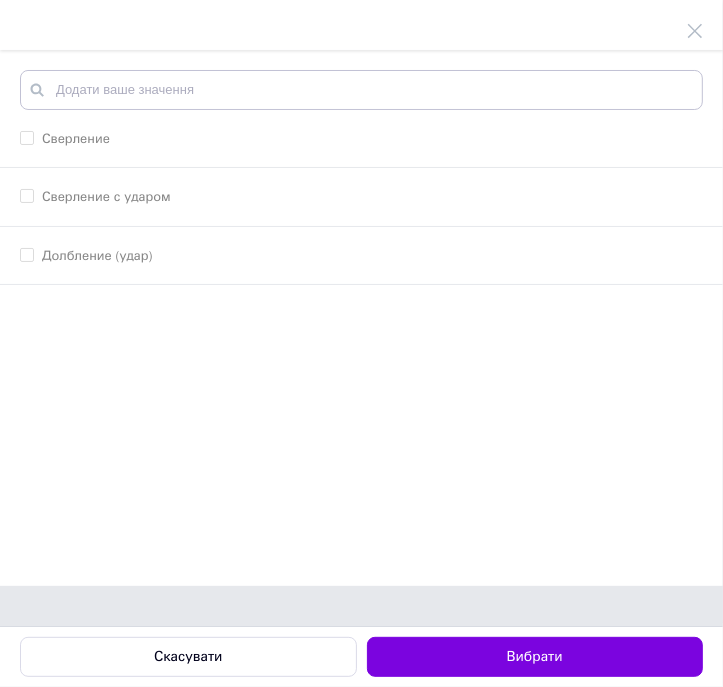 click on "Сверление" at bounding box center (76, 138) 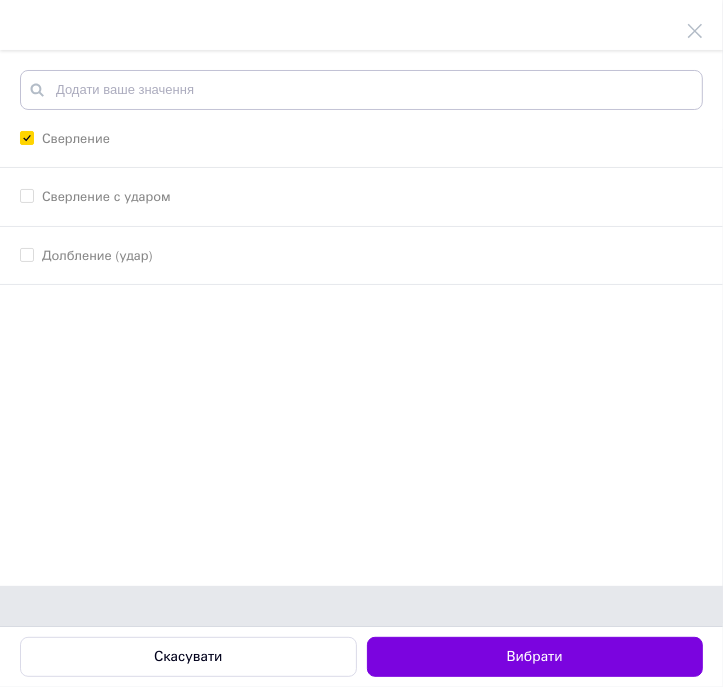 checkbox on "true" 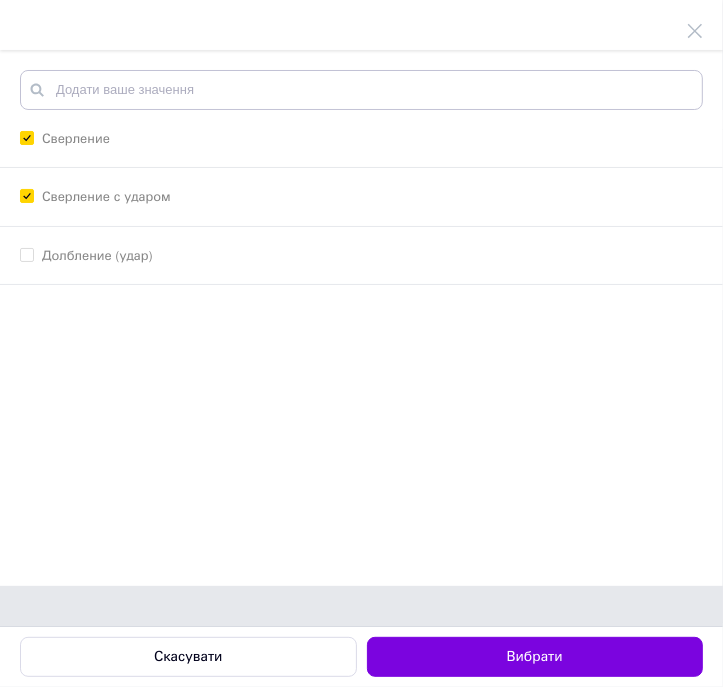 checkbox on "true" 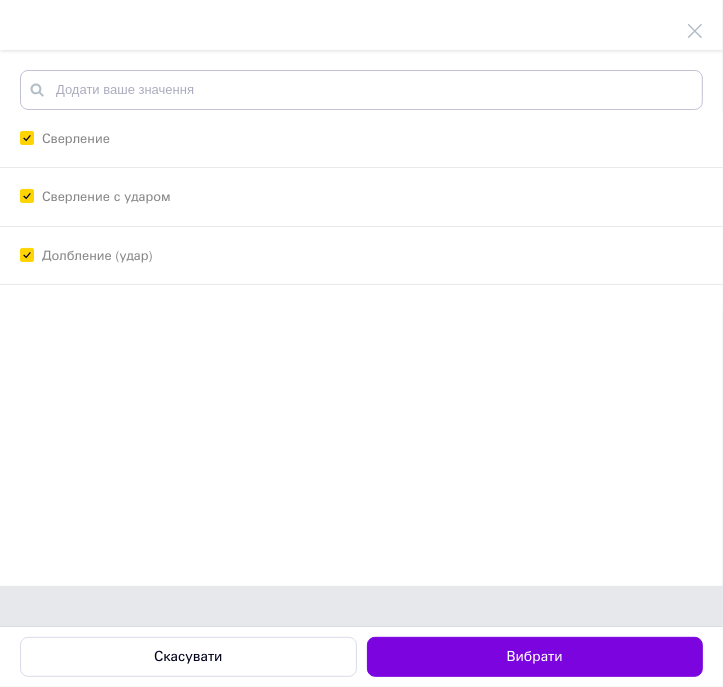 checkbox on "true" 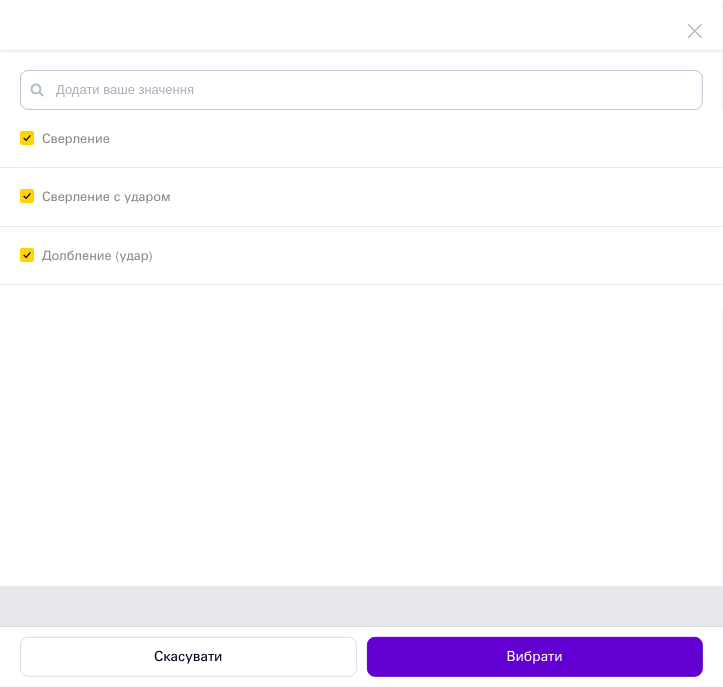 click on "Вибрати" at bounding box center (535, 657) 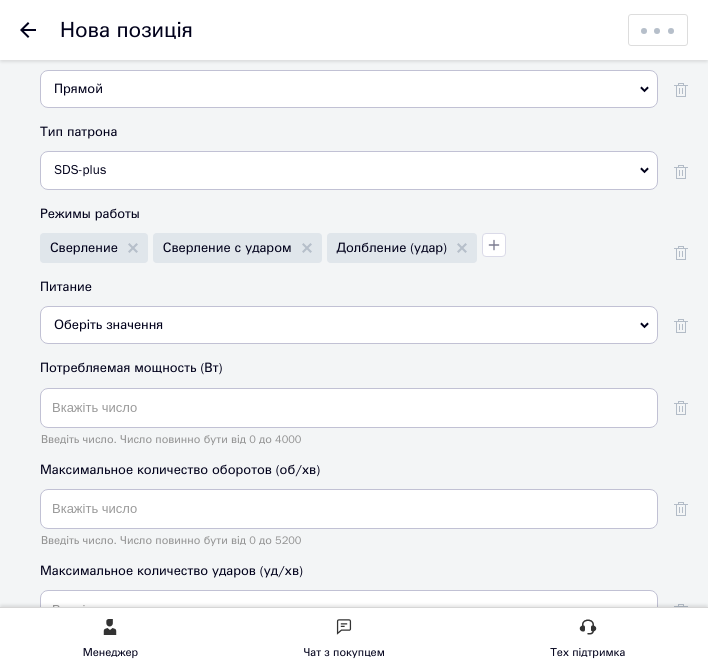 scroll, scrollTop: 4207, scrollLeft: 0, axis: vertical 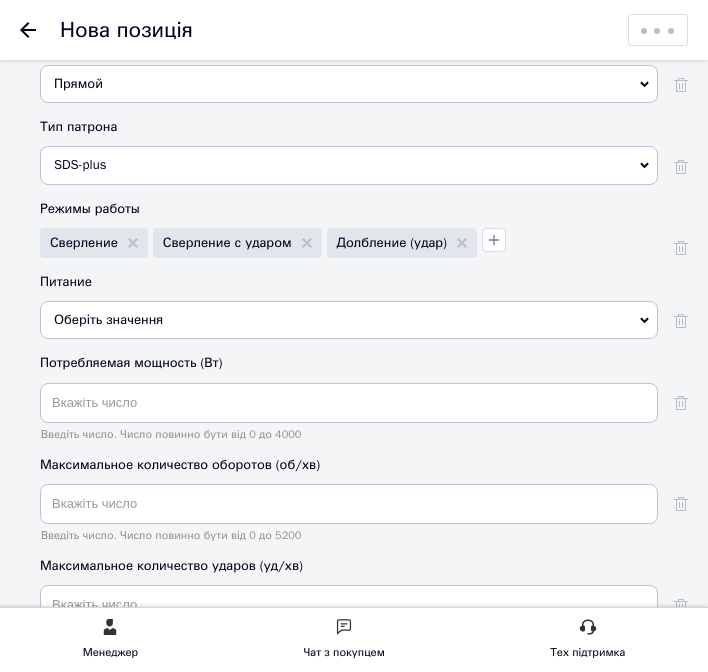click on "Оберіть значення" at bounding box center [349, 320] 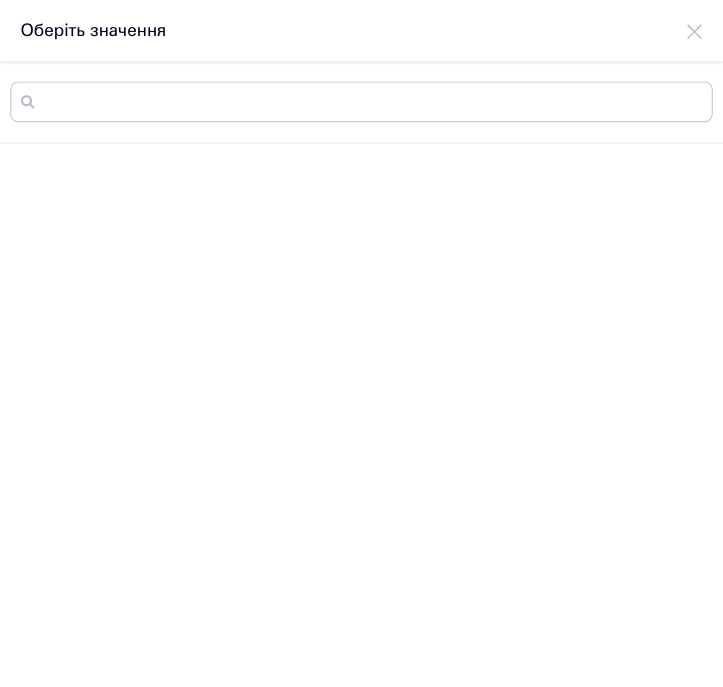scroll, scrollTop: 0, scrollLeft: 0, axis: both 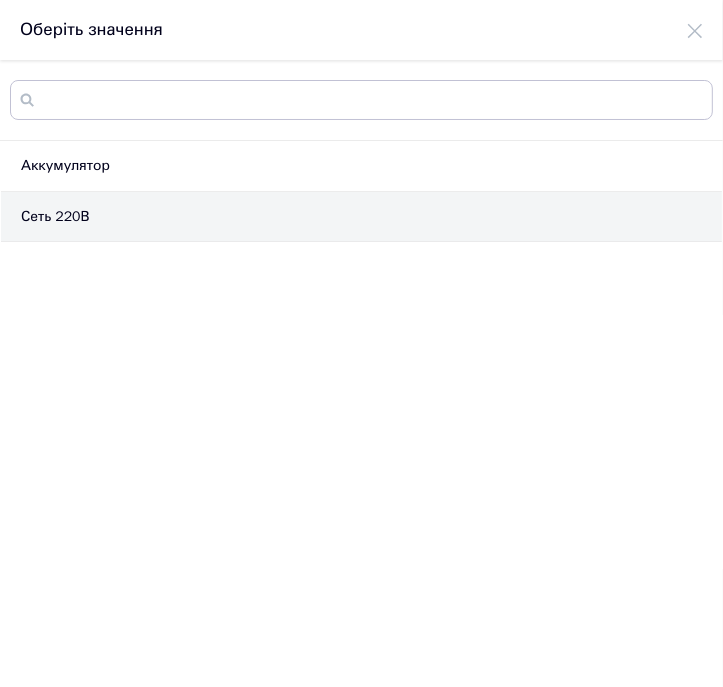 click on "Сеть 220В" at bounding box center (361, 217) 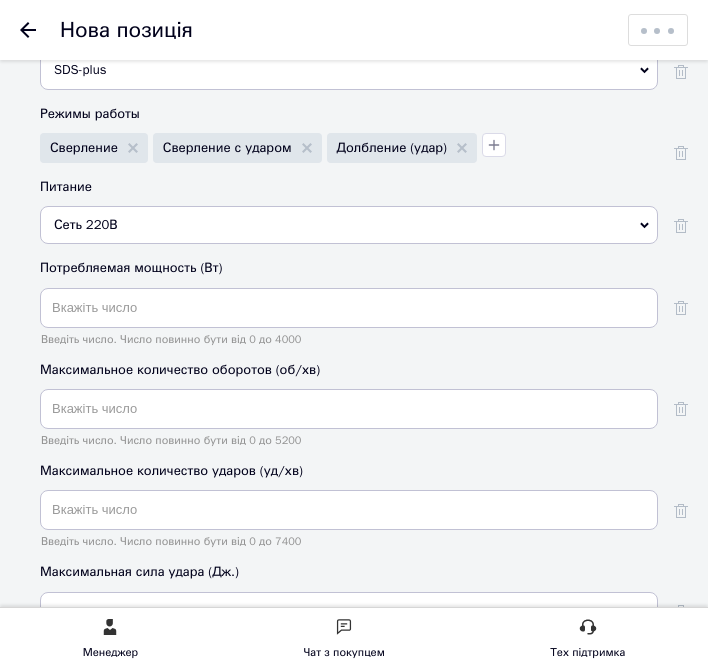 scroll, scrollTop: 4307, scrollLeft: 0, axis: vertical 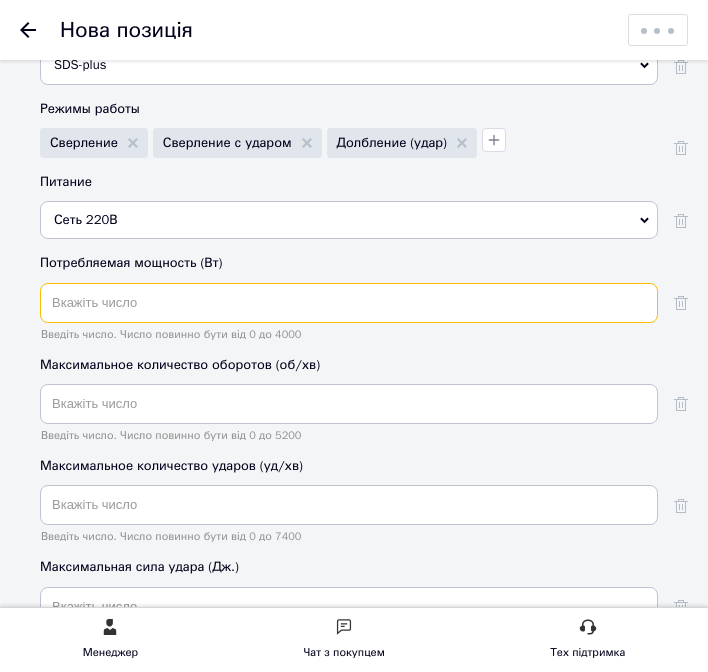 click at bounding box center (349, 303) 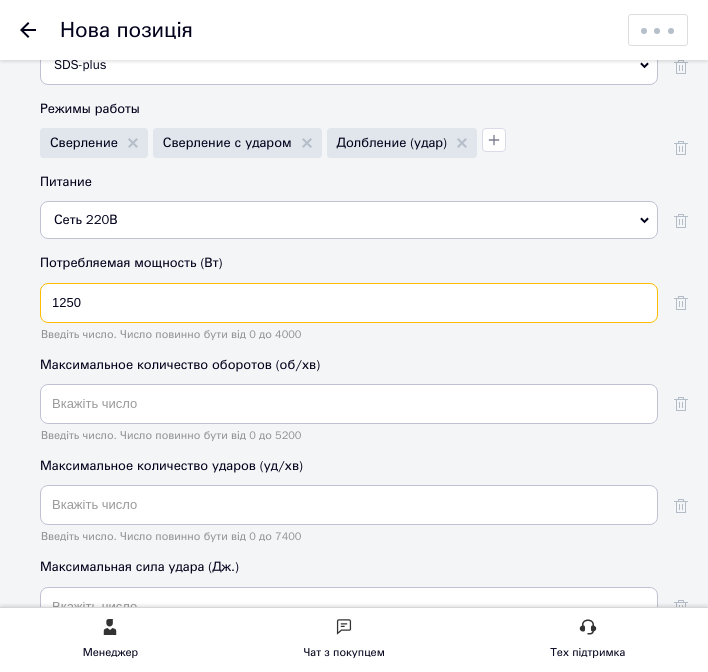 type on "1250" 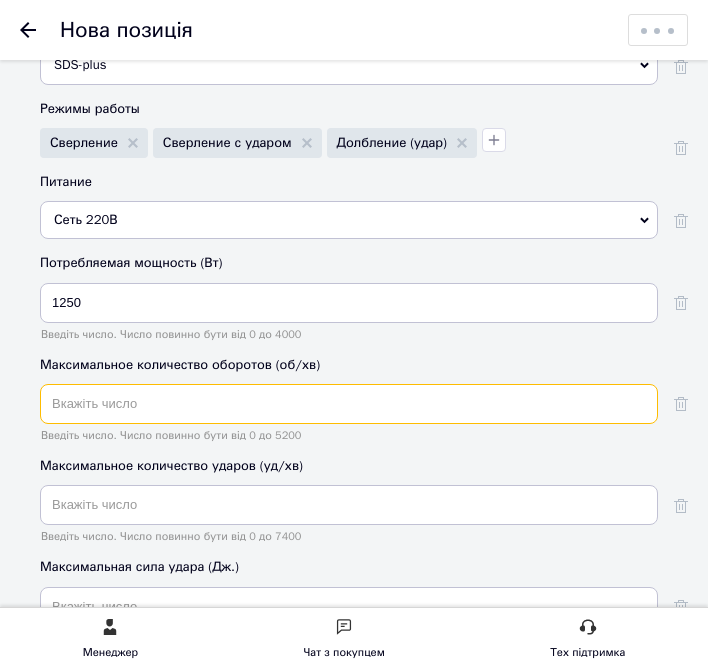 click at bounding box center [349, 404] 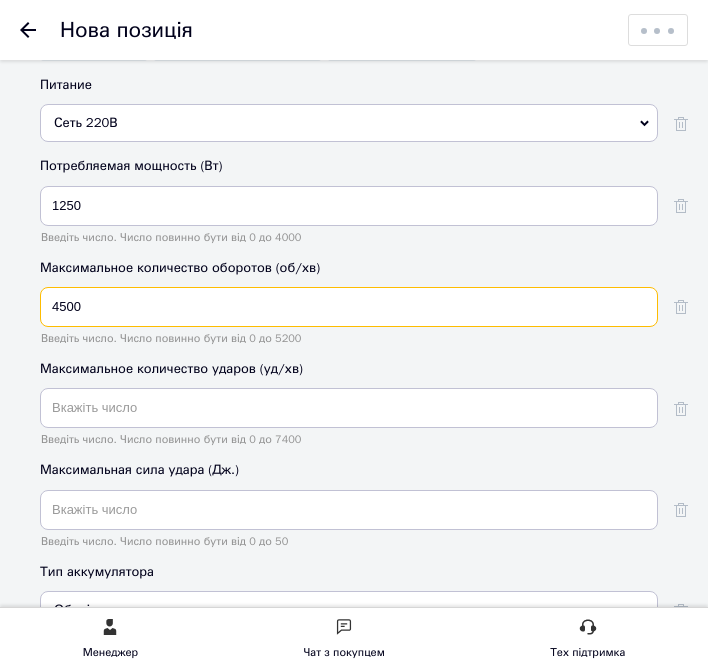 scroll, scrollTop: 4407, scrollLeft: 0, axis: vertical 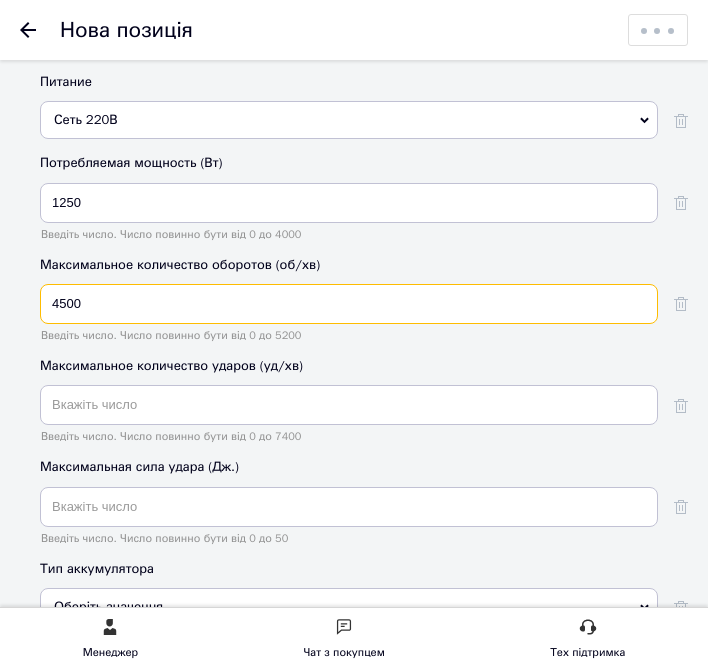 drag, startPoint x: 163, startPoint y: 237, endPoint x: 8, endPoint y: 228, distance: 155.26108 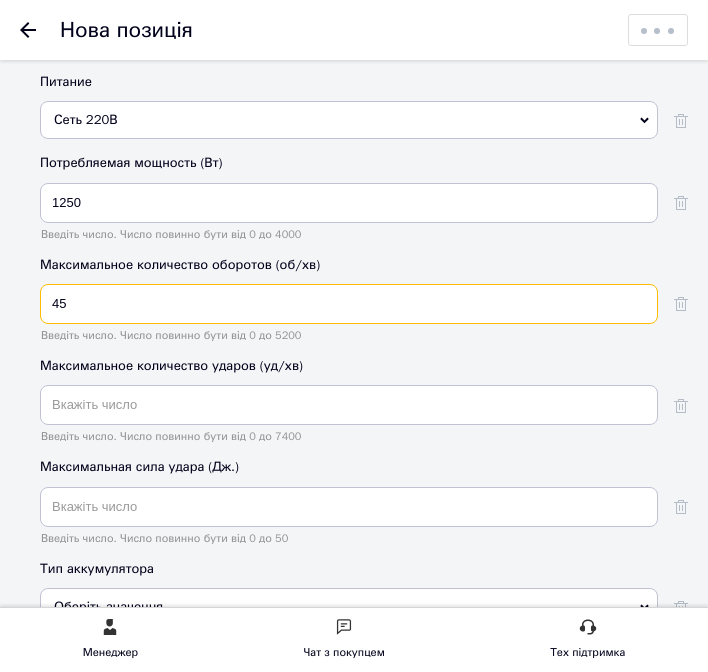 type on "4" 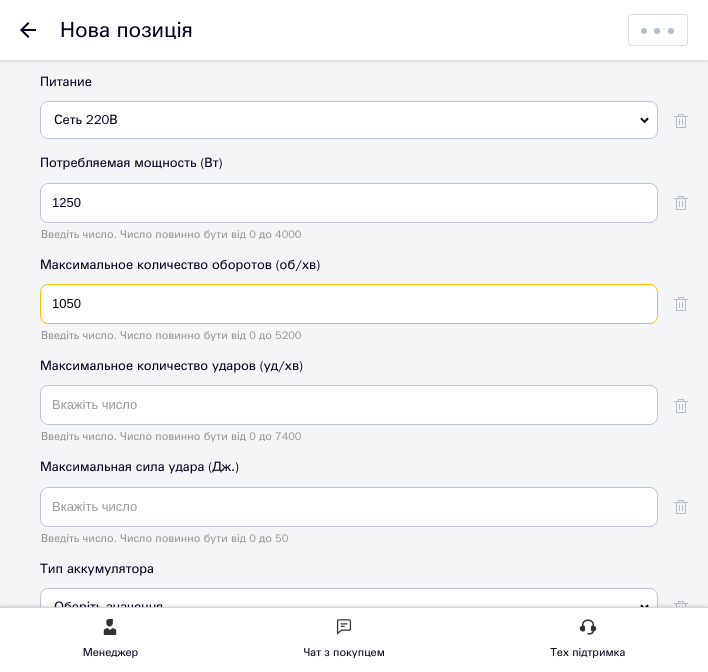 type on "1050" 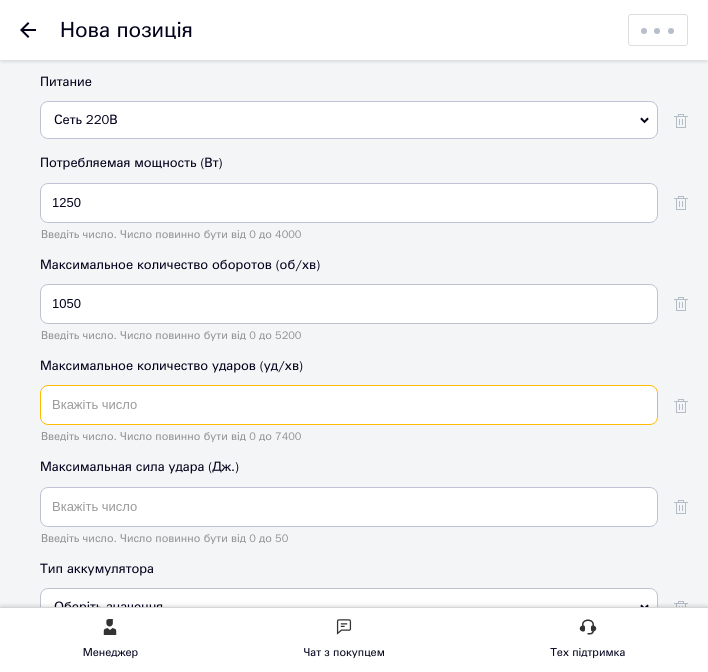 click at bounding box center [349, 405] 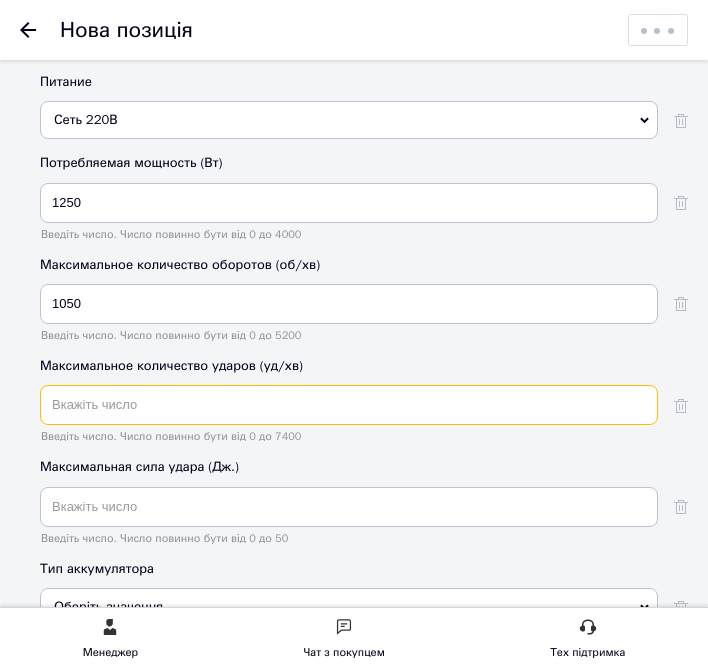 type on "3" 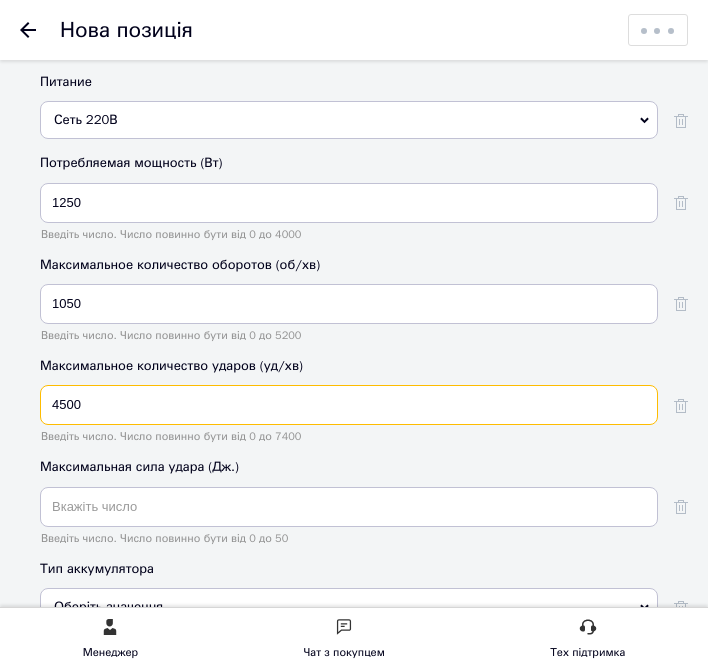 type on "4500" 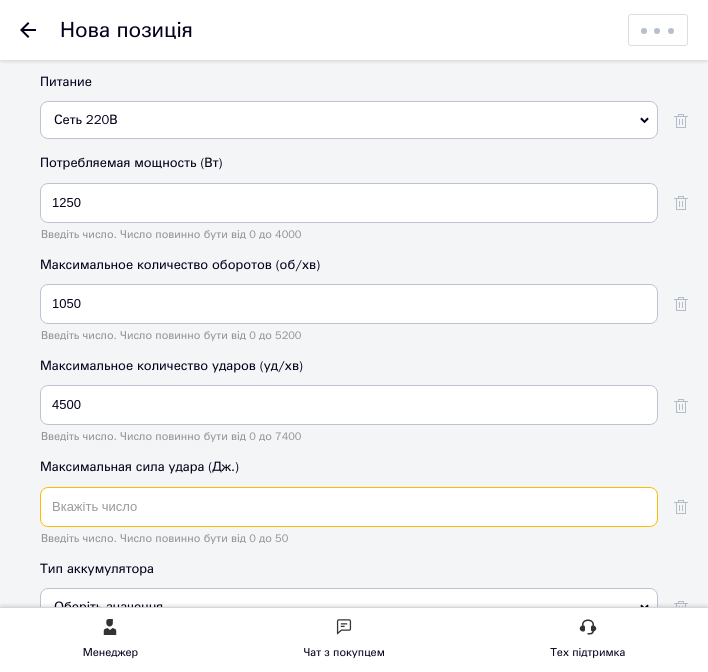 click at bounding box center (349, 507) 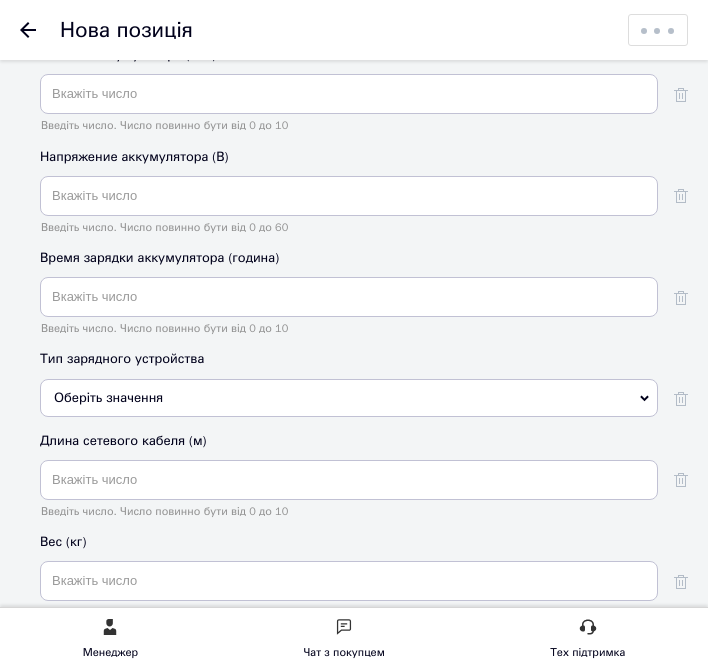 scroll, scrollTop: 5007, scrollLeft: 0, axis: vertical 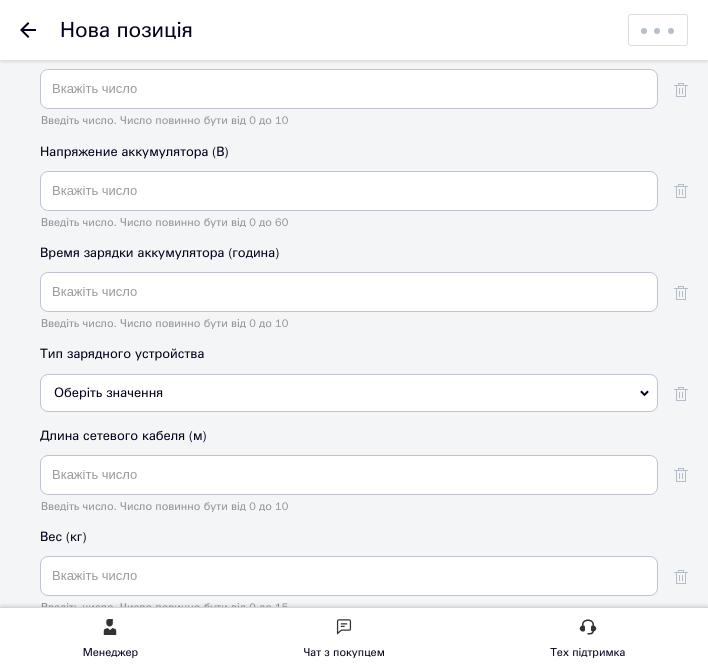 type on "3.5" 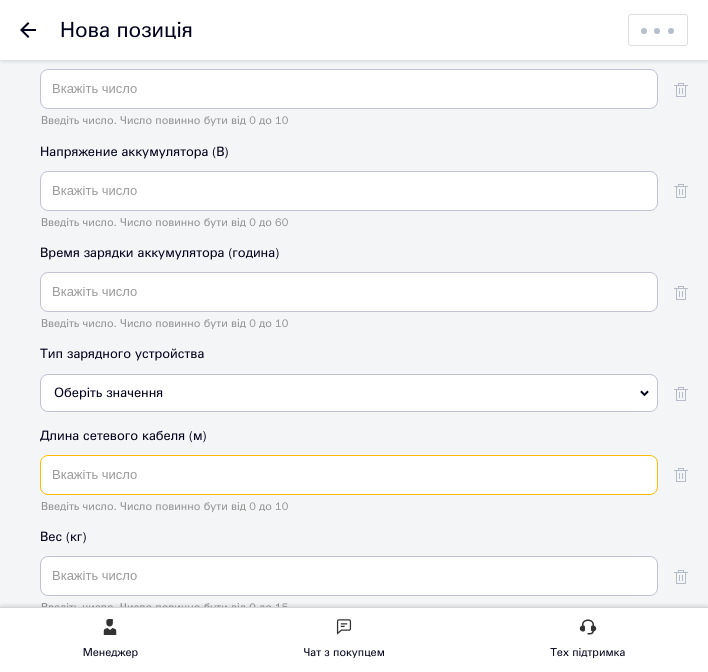 click at bounding box center [349, 475] 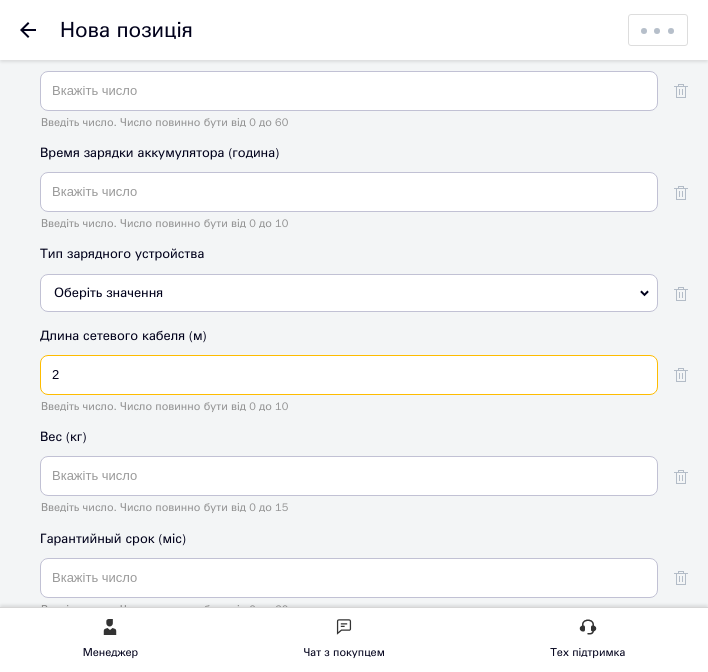 type on "2" 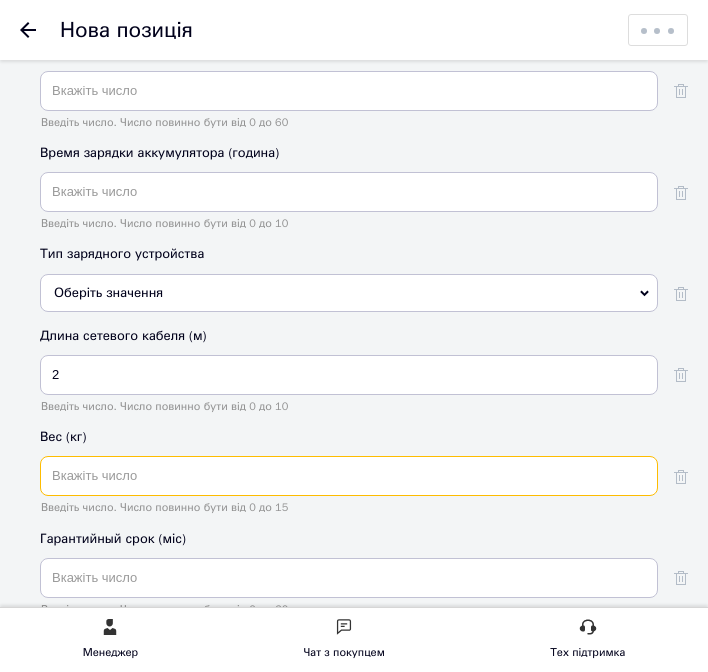 click at bounding box center (349, 476) 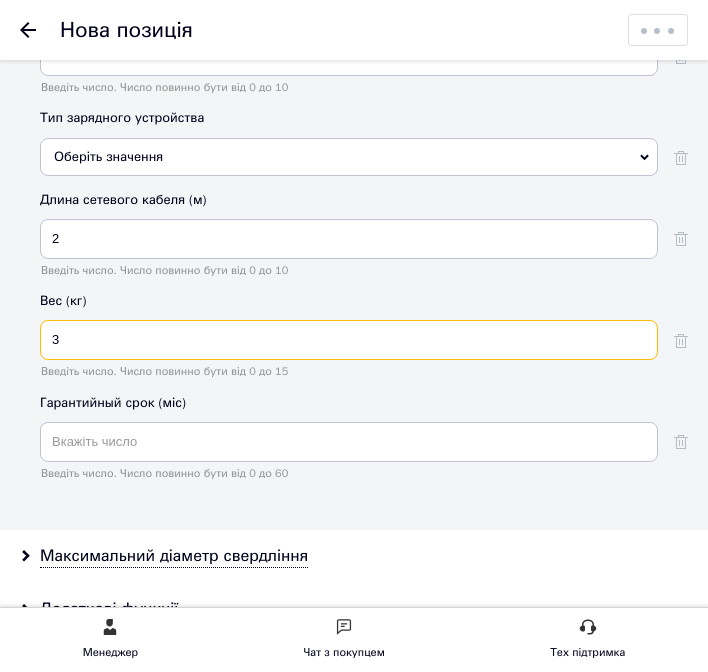 scroll, scrollTop: 5307, scrollLeft: 0, axis: vertical 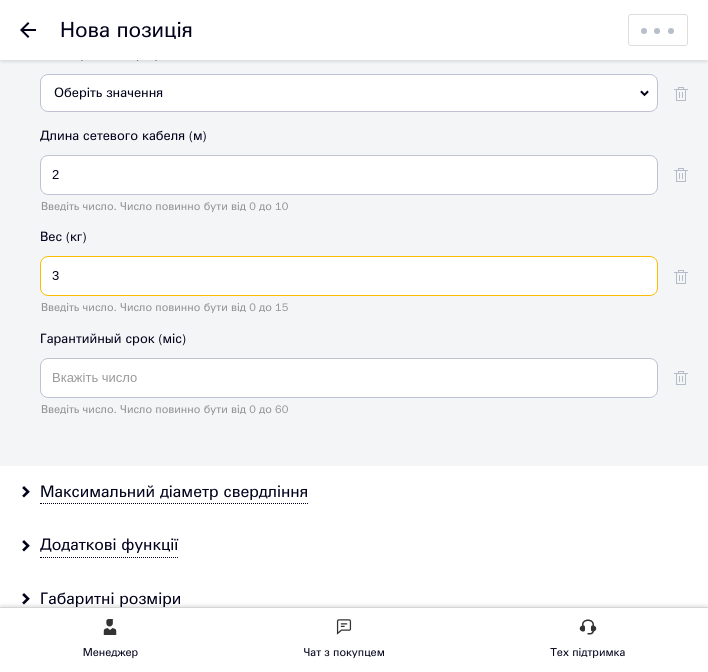 type on "3" 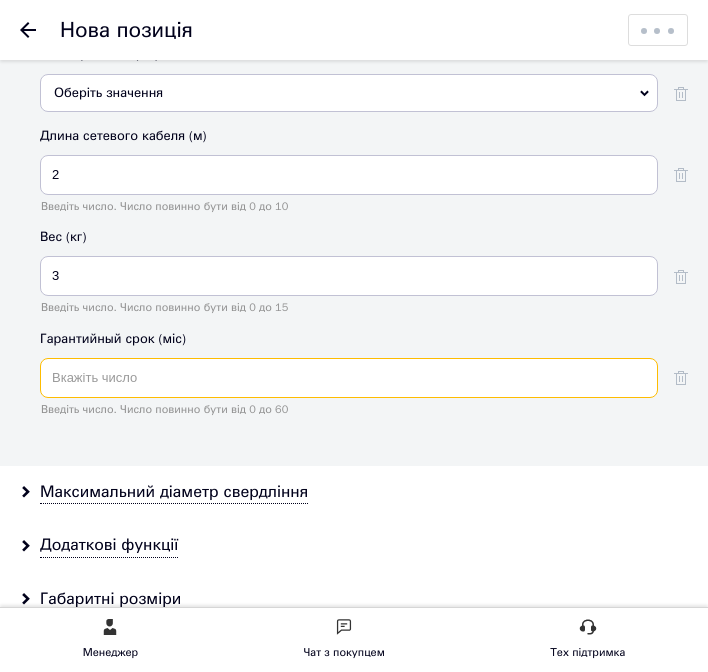 click at bounding box center (349, 378) 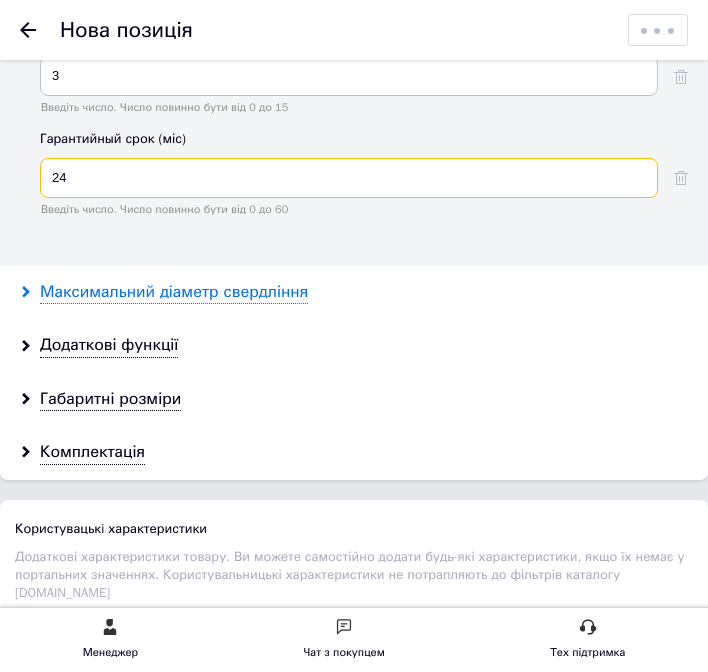 type on "24" 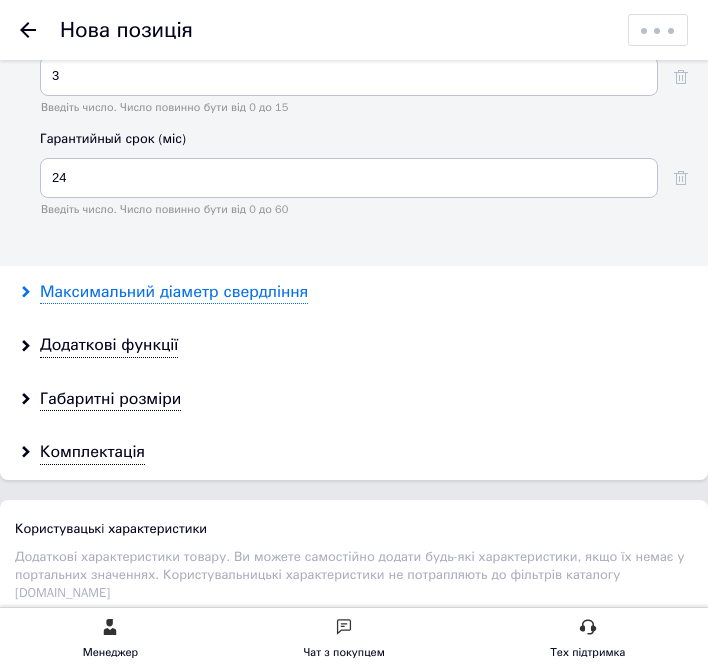 click on "Максимальний діаметр свердління" at bounding box center (174, 292) 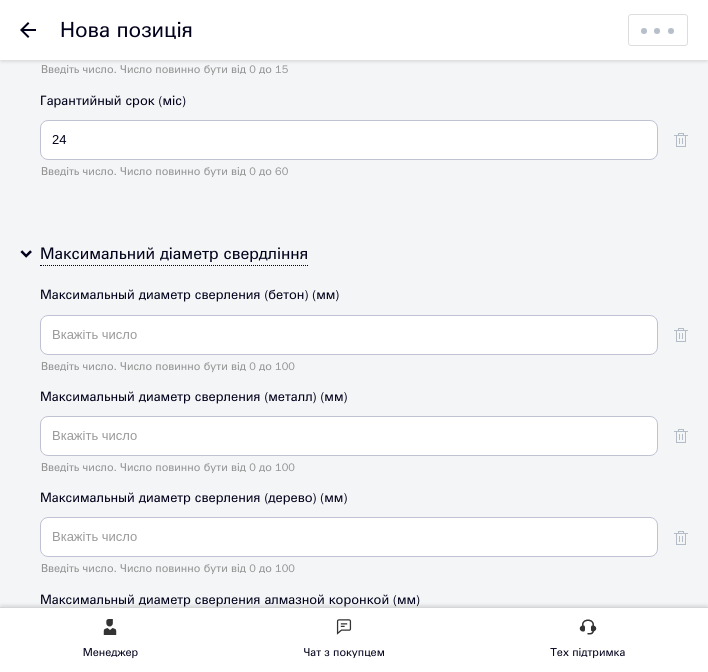 scroll, scrollTop: 5607, scrollLeft: 0, axis: vertical 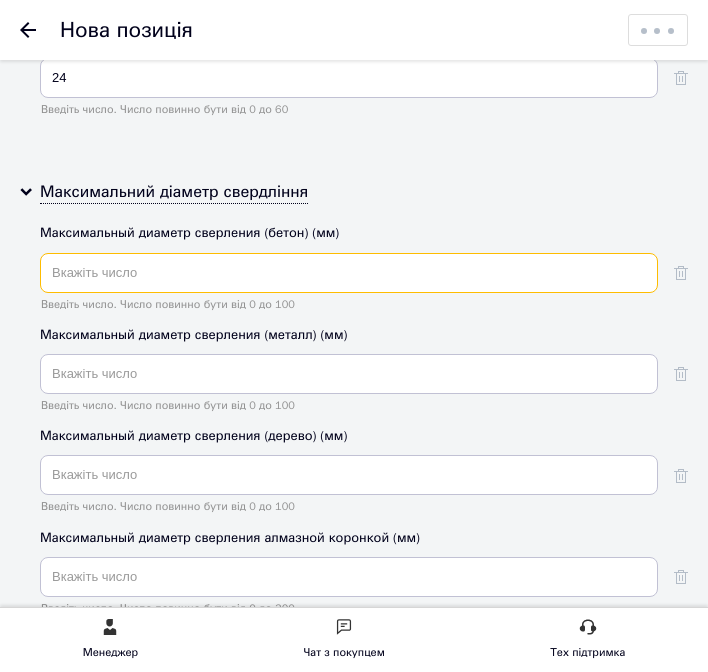 click at bounding box center [349, 273] 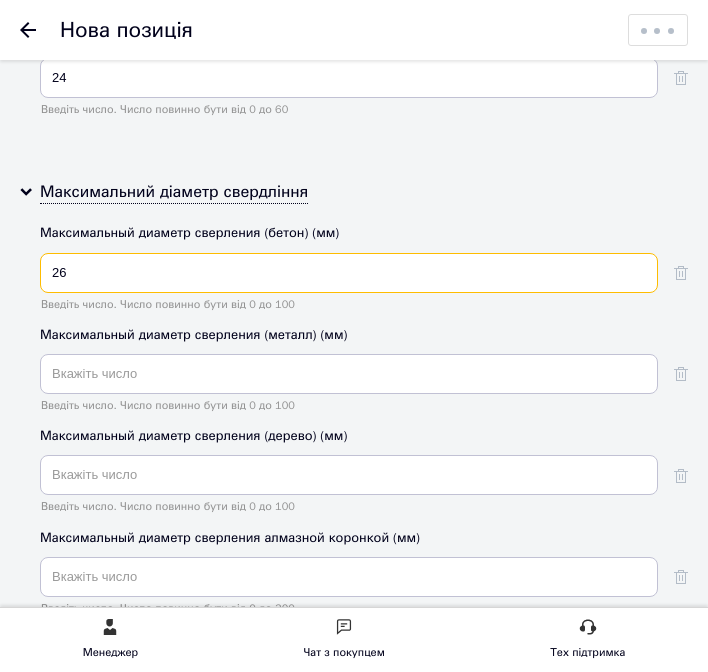 type on "26" 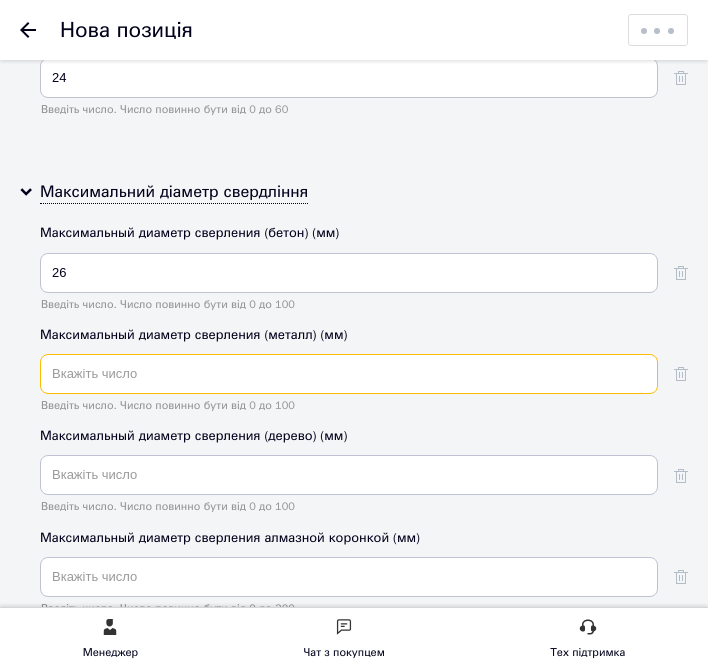 click at bounding box center [349, 374] 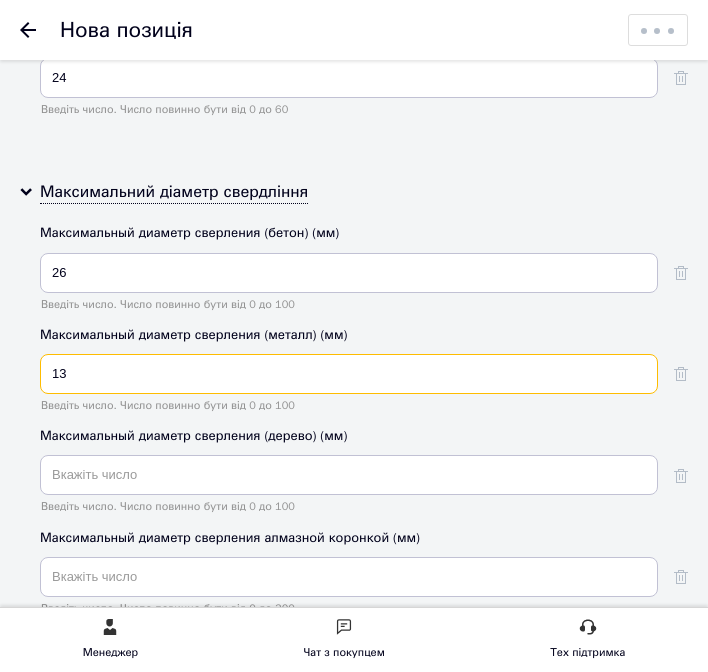 type on "13" 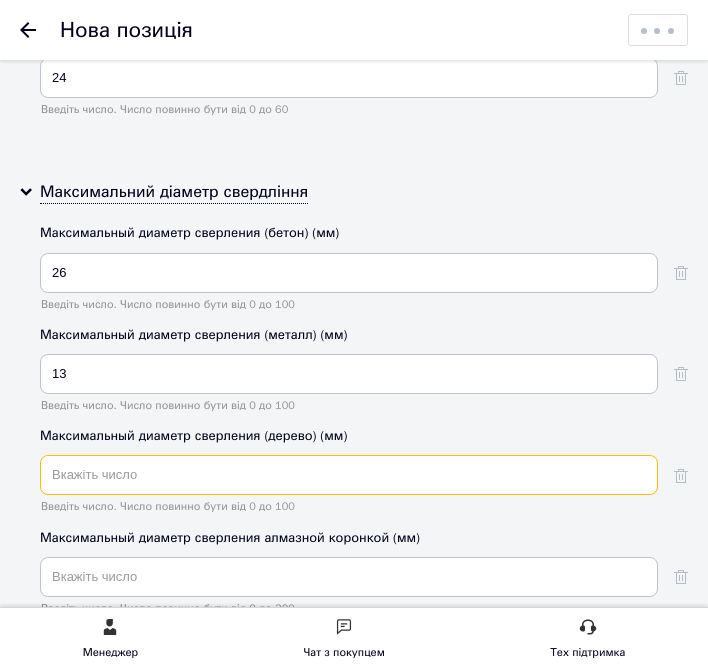 click at bounding box center [349, 475] 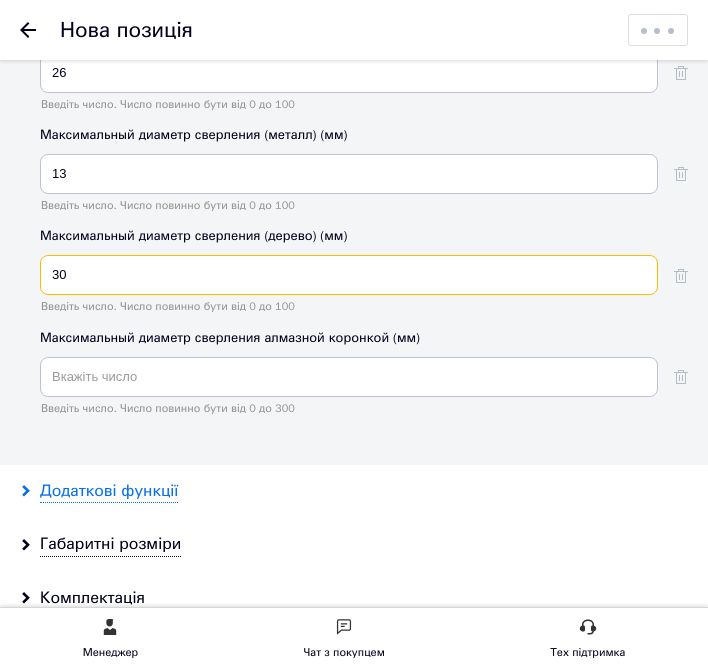 type on "30" 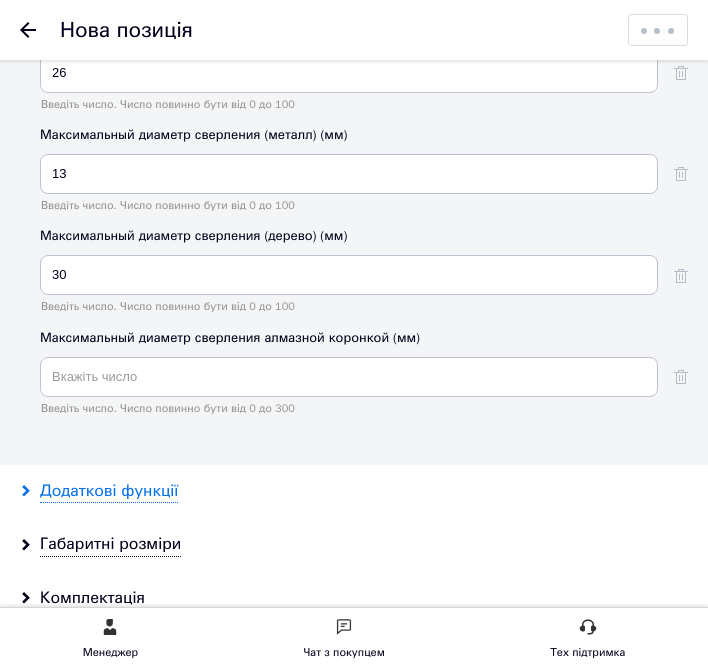 click on "Додаткові функції" at bounding box center (109, 491) 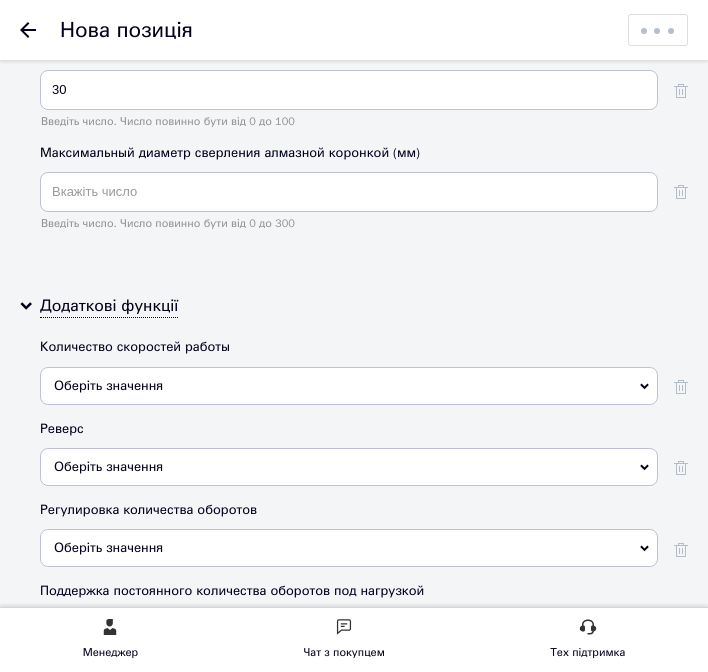 scroll, scrollTop: 6007, scrollLeft: 0, axis: vertical 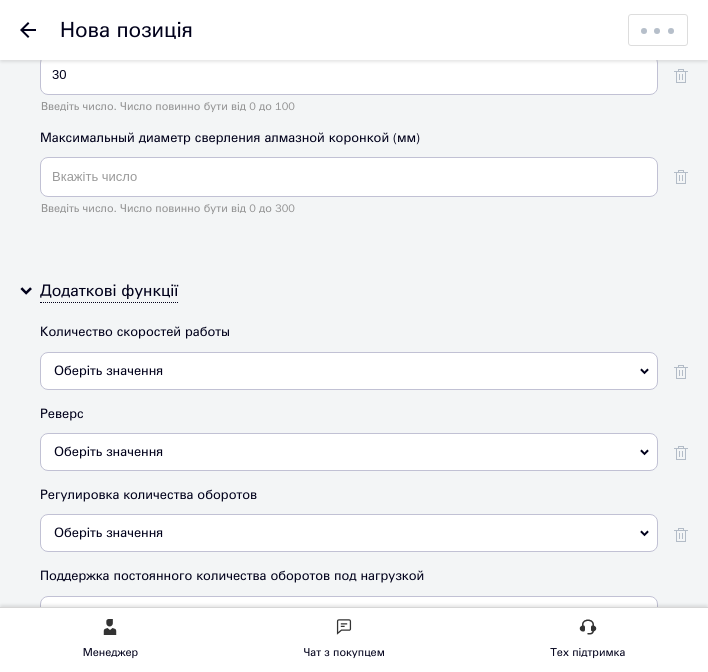 click on "Оберіть значення" at bounding box center [108, 451] 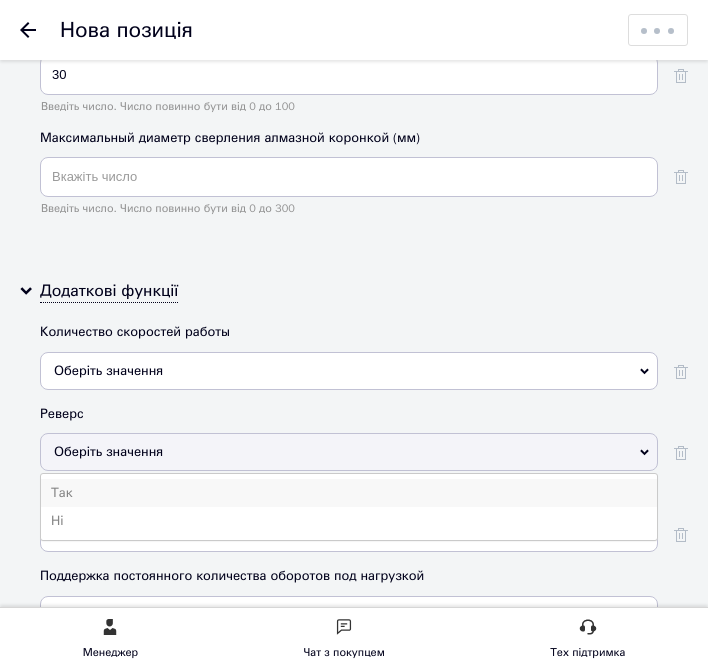 click on "Так" at bounding box center [349, 493] 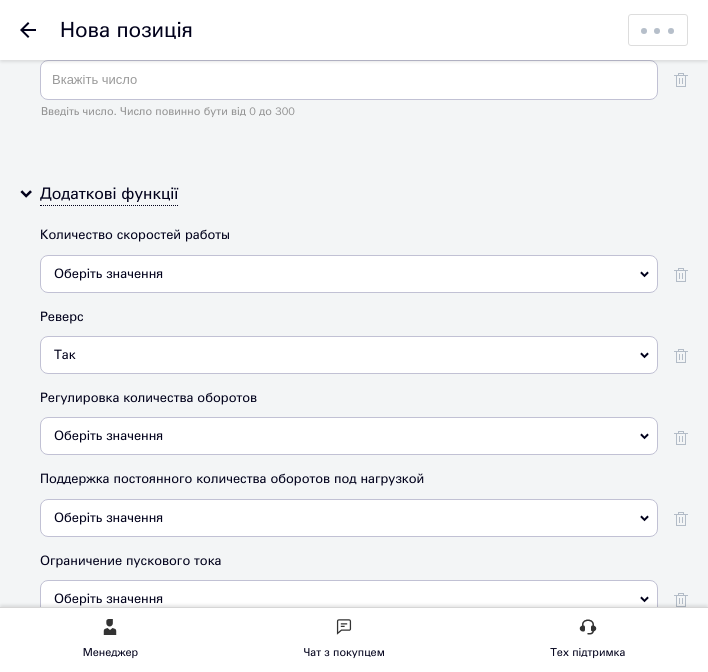 scroll, scrollTop: 6107, scrollLeft: 0, axis: vertical 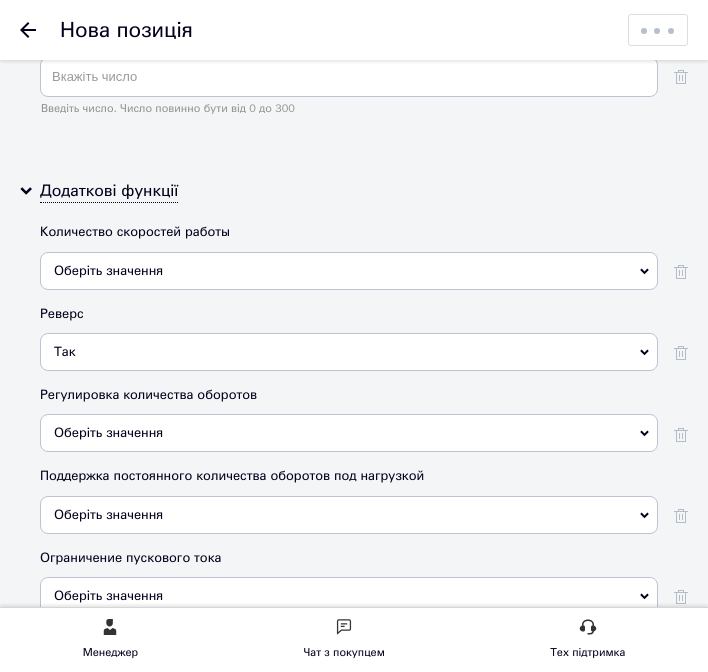 click on "Оберіть значення" at bounding box center (108, 432) 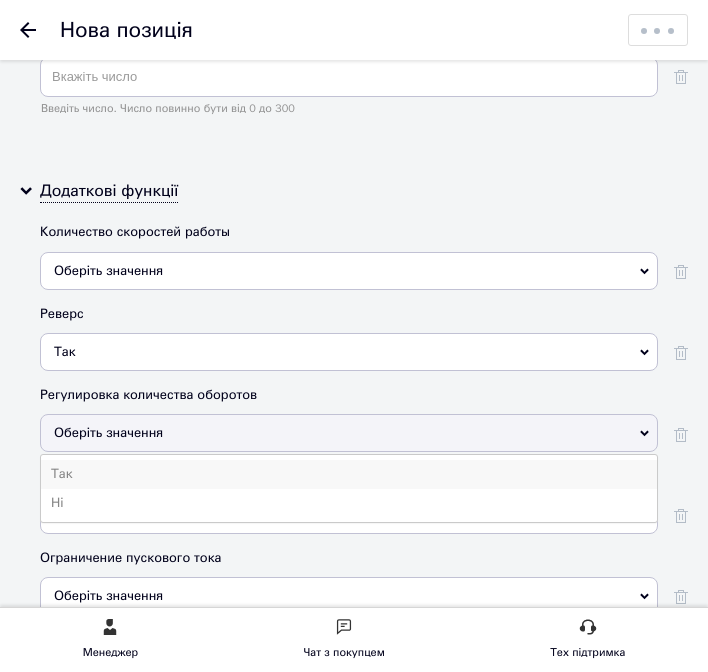 click on "Так" at bounding box center (349, 474) 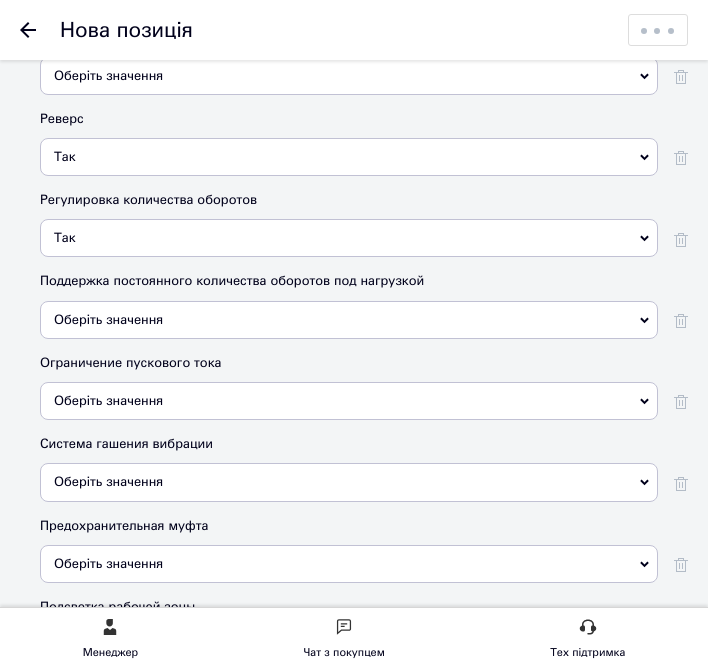 scroll, scrollTop: 6307, scrollLeft: 0, axis: vertical 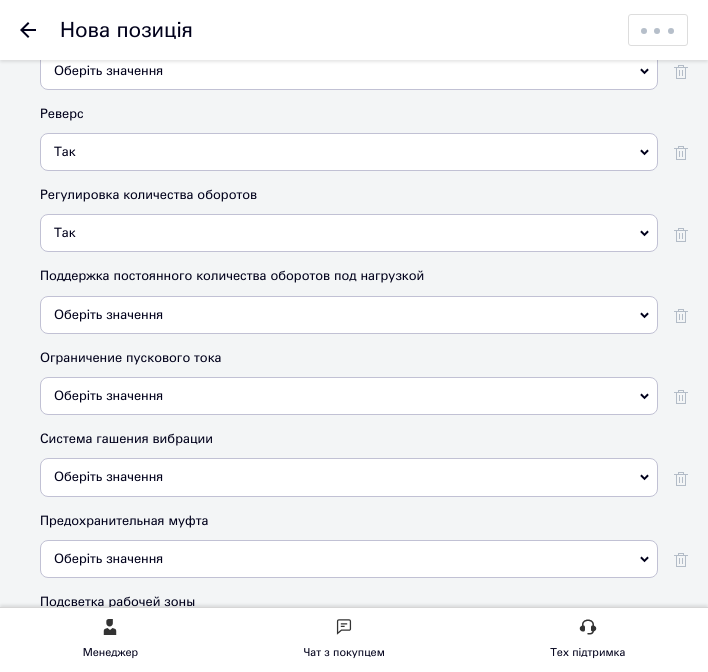 click on "Оберіть значення" at bounding box center (108, 476) 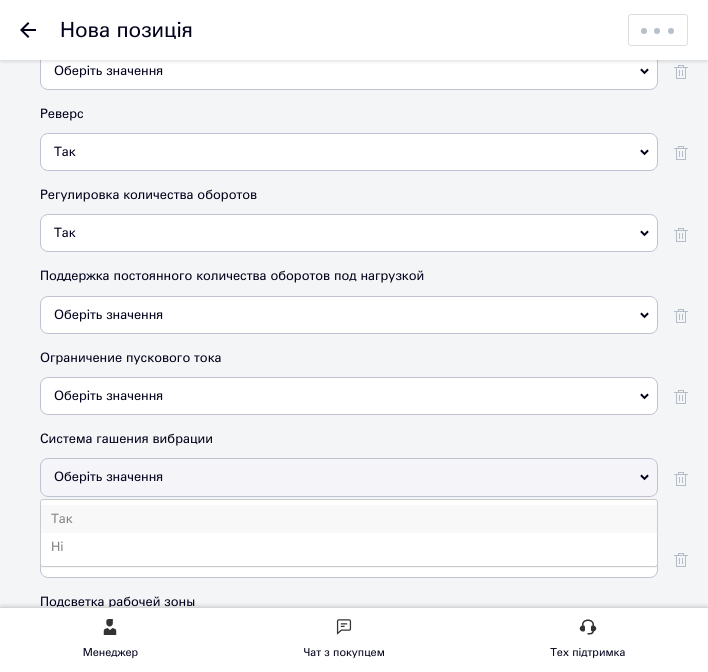 click on "Так" at bounding box center (349, 519) 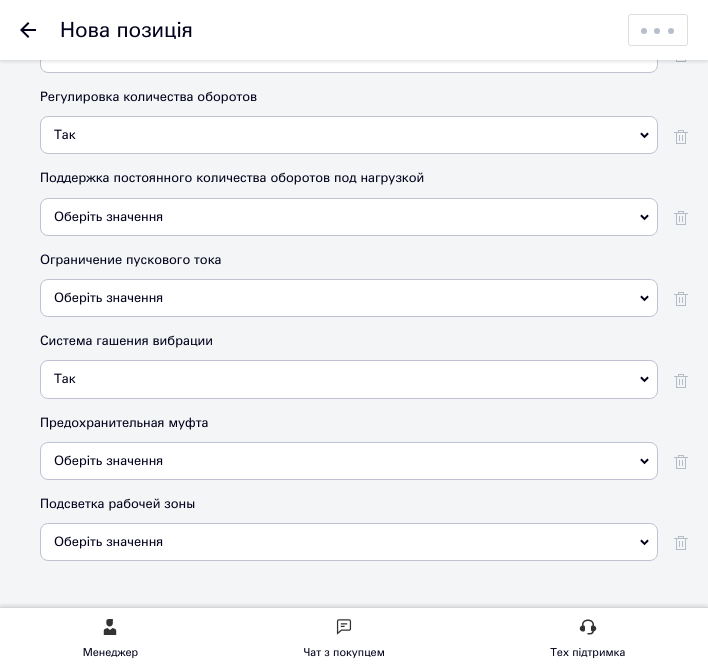 scroll, scrollTop: 6407, scrollLeft: 0, axis: vertical 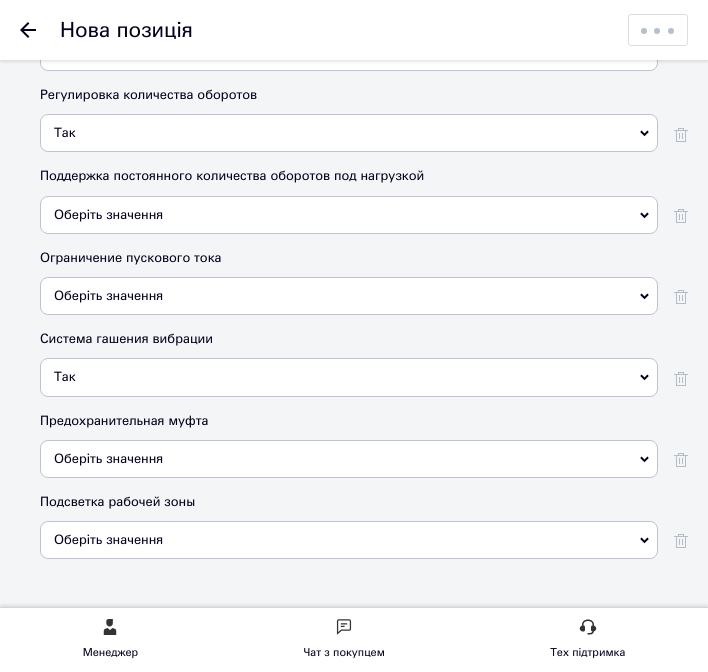 click on "Оберіть значення" at bounding box center (108, 458) 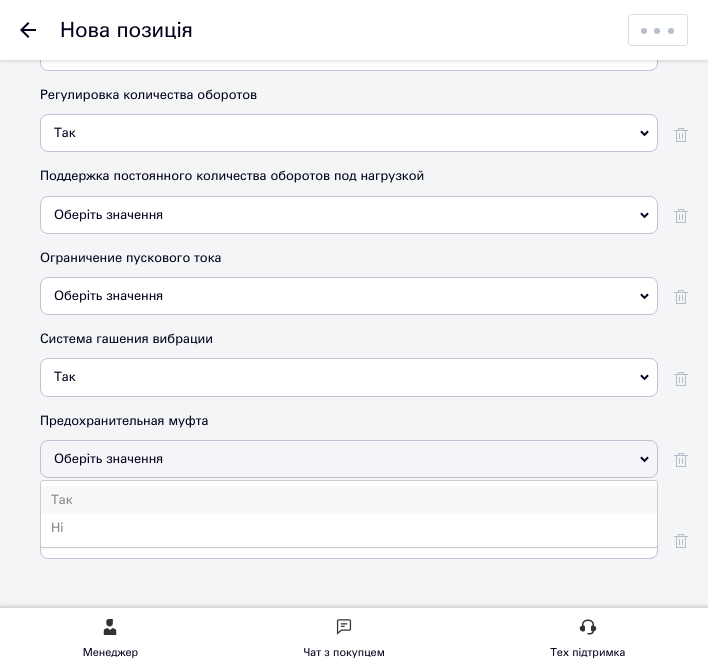 click on "Так" at bounding box center [349, 500] 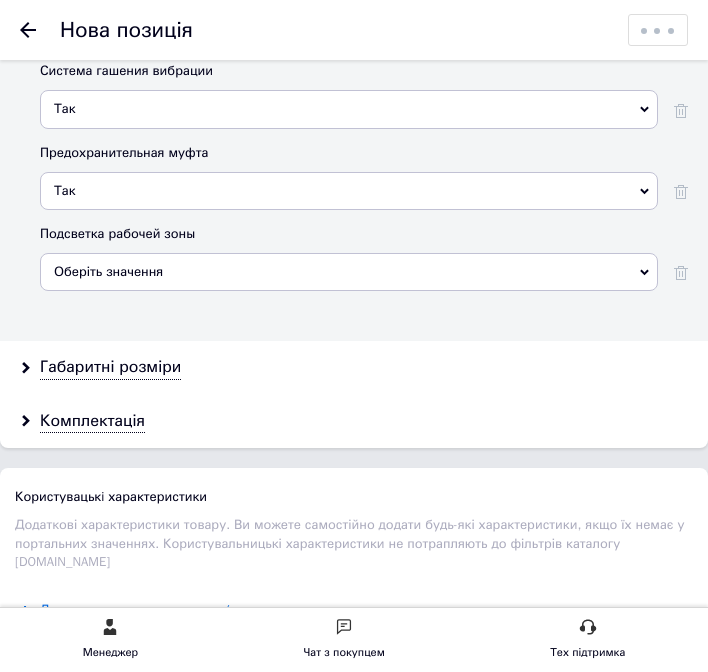 scroll, scrollTop: 6707, scrollLeft: 0, axis: vertical 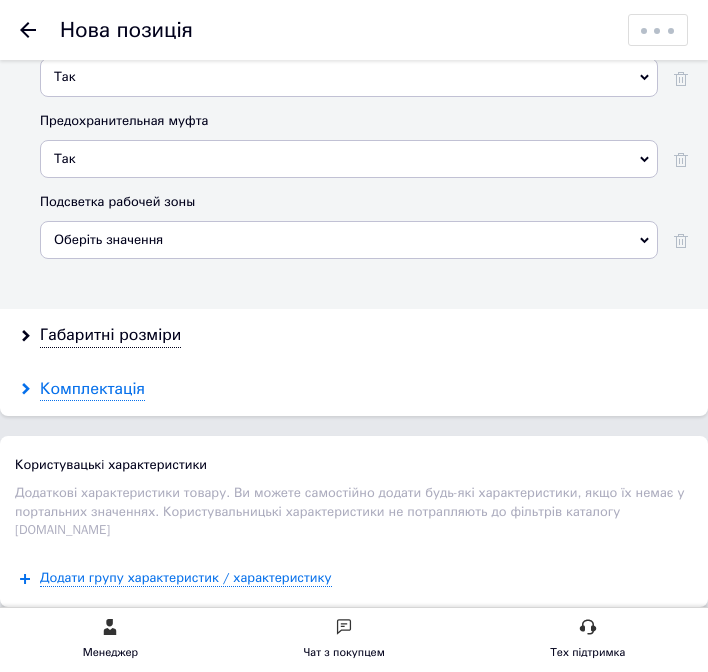 click on "Комплектація" at bounding box center [92, 389] 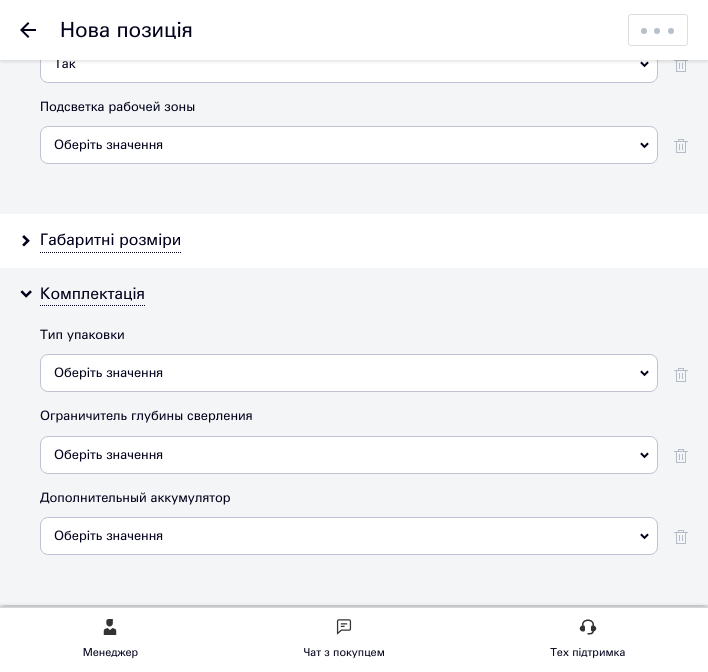 scroll, scrollTop: 6807, scrollLeft: 0, axis: vertical 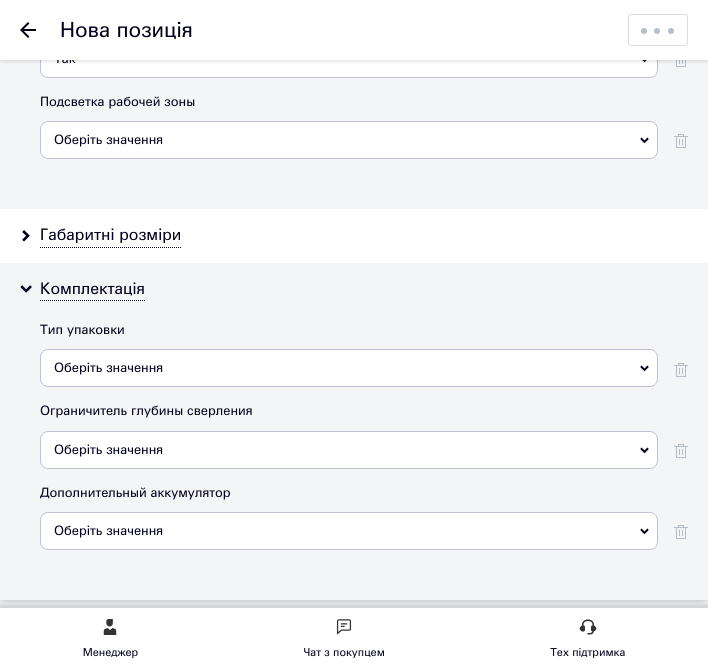 click on "Оберіть значення" at bounding box center (349, 368) 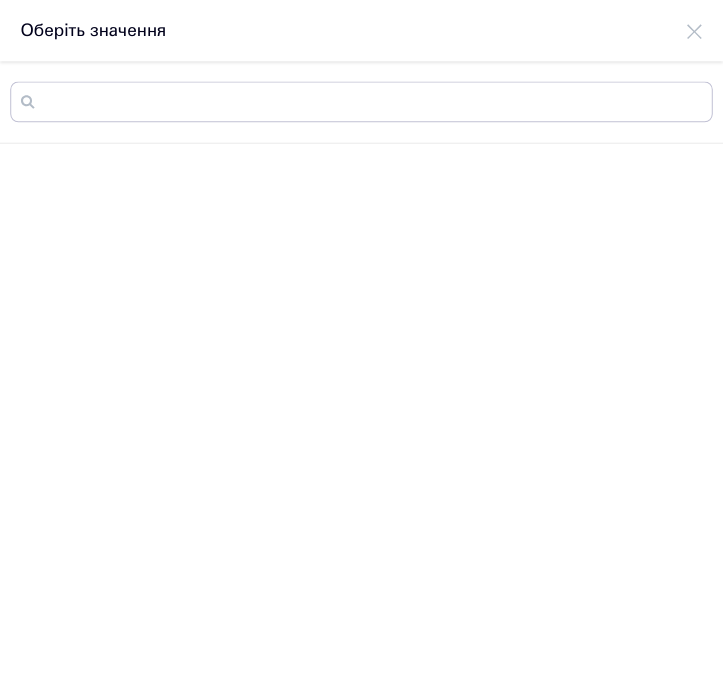 scroll, scrollTop: 0, scrollLeft: 0, axis: both 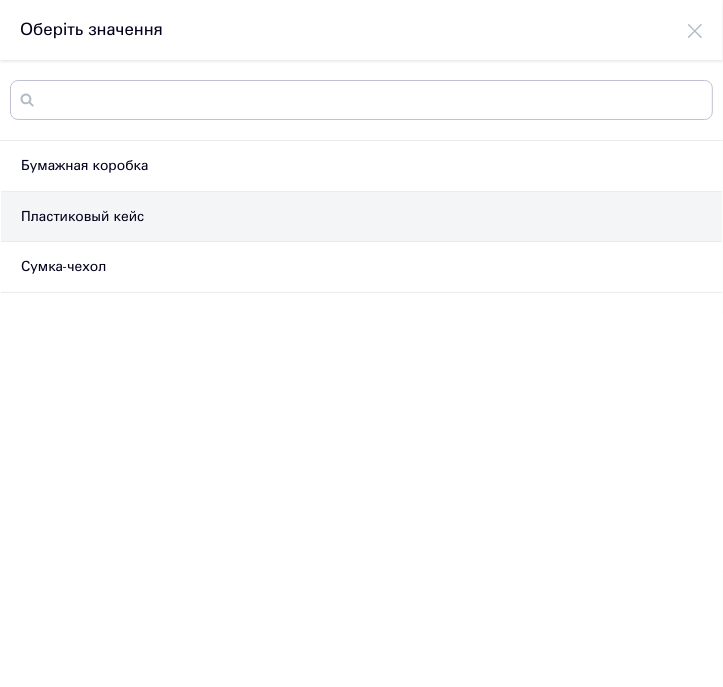 click on "Пластиковый кейс" at bounding box center (361, 217) 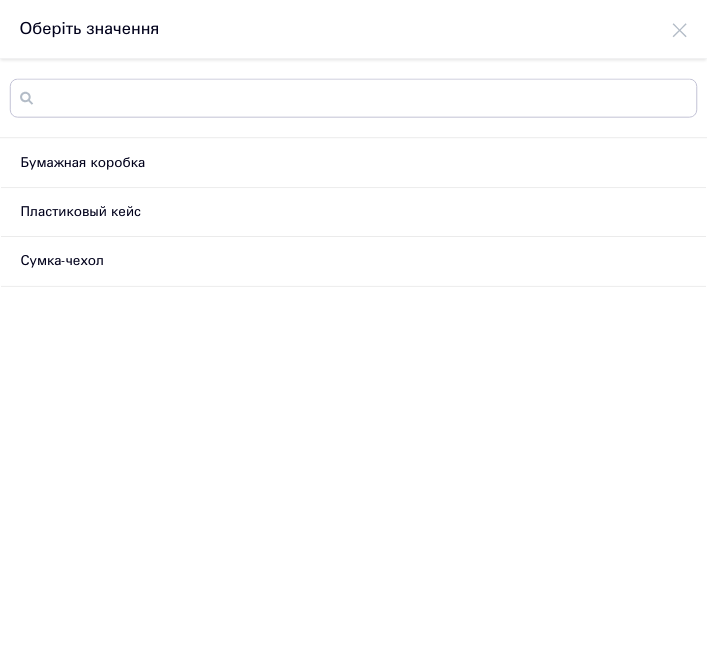 scroll, scrollTop: 6807, scrollLeft: 0, axis: vertical 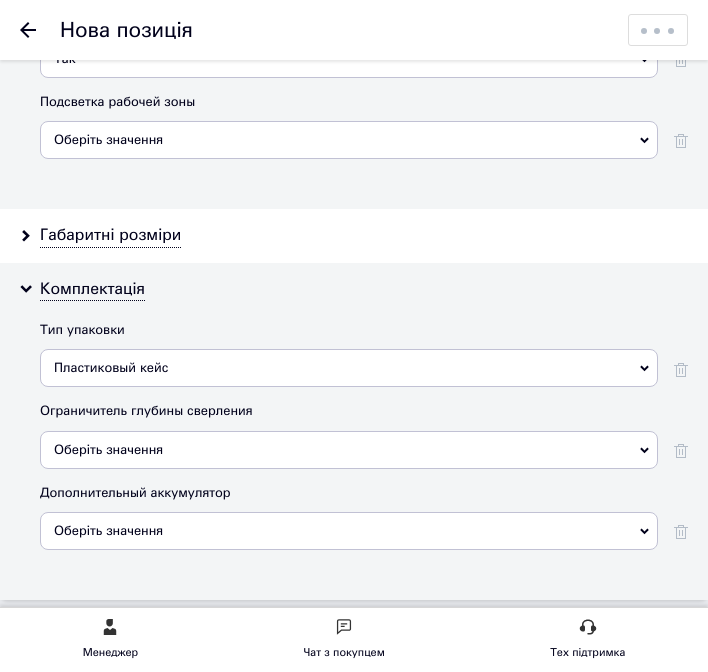 click on "Оберіть значення" at bounding box center [349, 450] 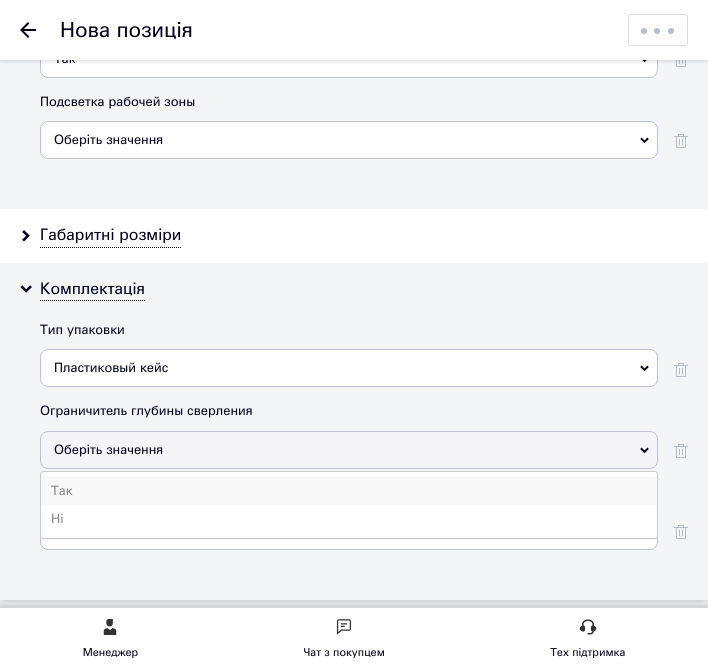 click on "Так" at bounding box center [349, 491] 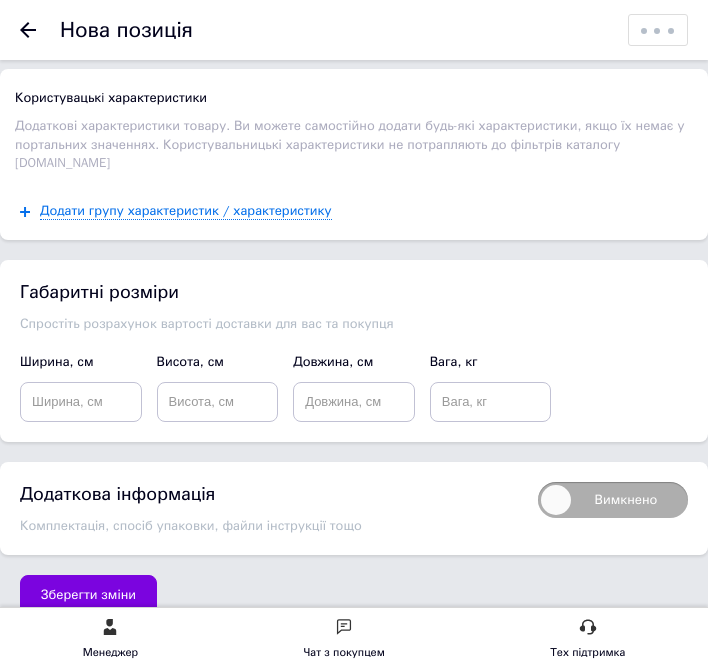 scroll, scrollTop: 7367, scrollLeft: 0, axis: vertical 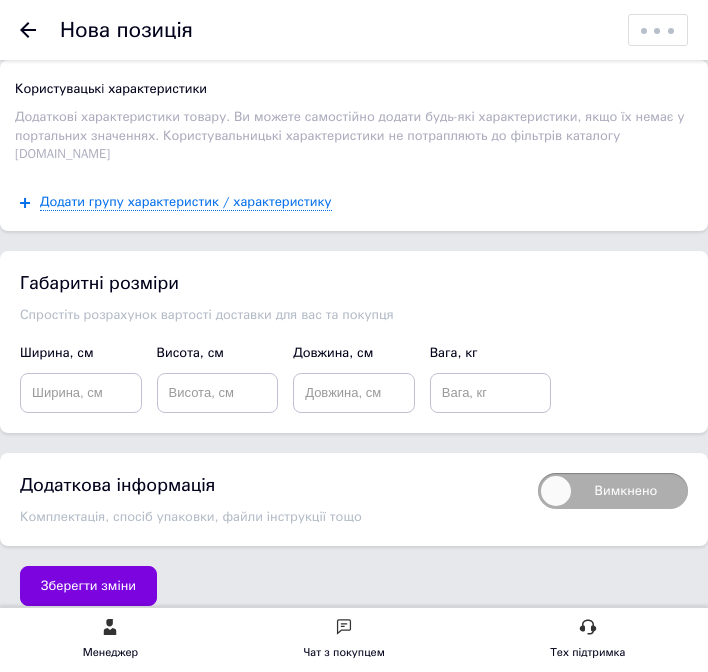 drag, startPoint x: 100, startPoint y: 495, endPoint x: 117, endPoint y: 484, distance: 20.248457 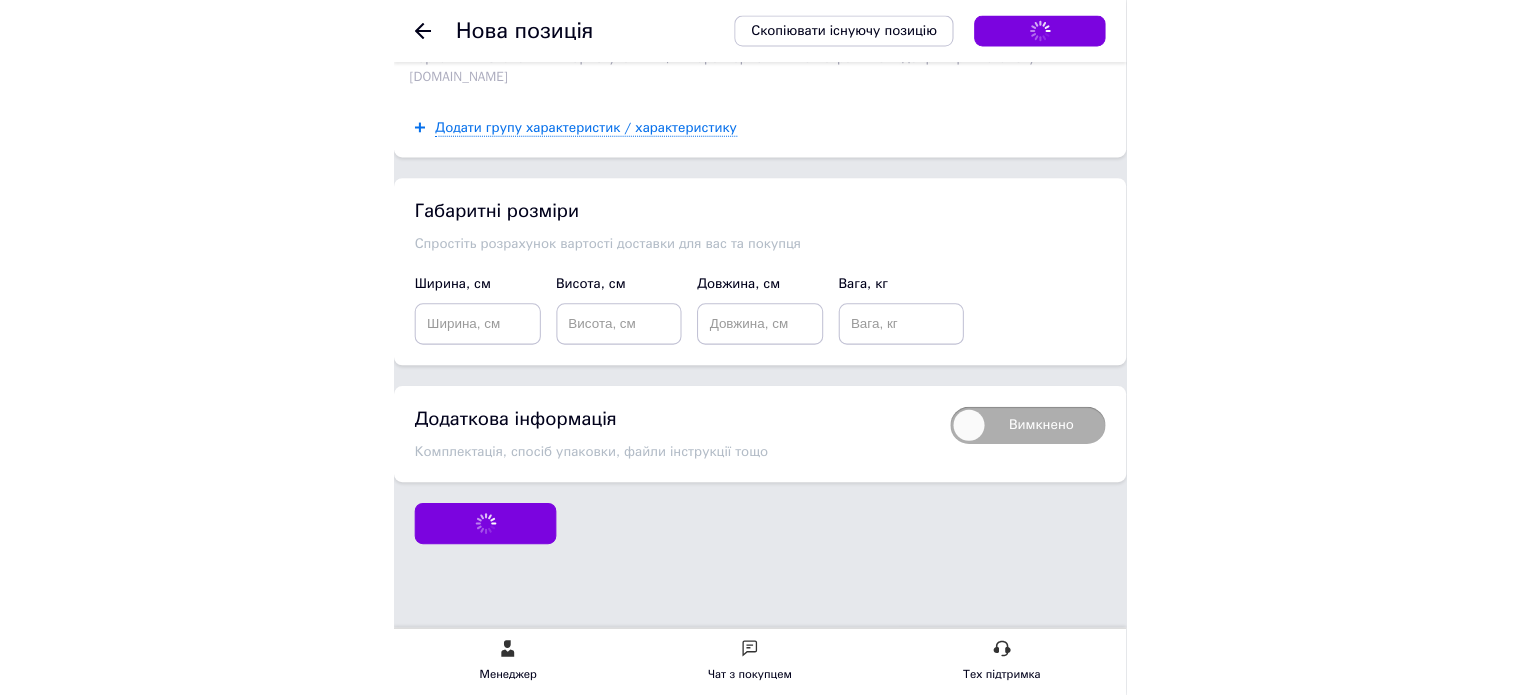 scroll, scrollTop: 4545, scrollLeft: 0, axis: vertical 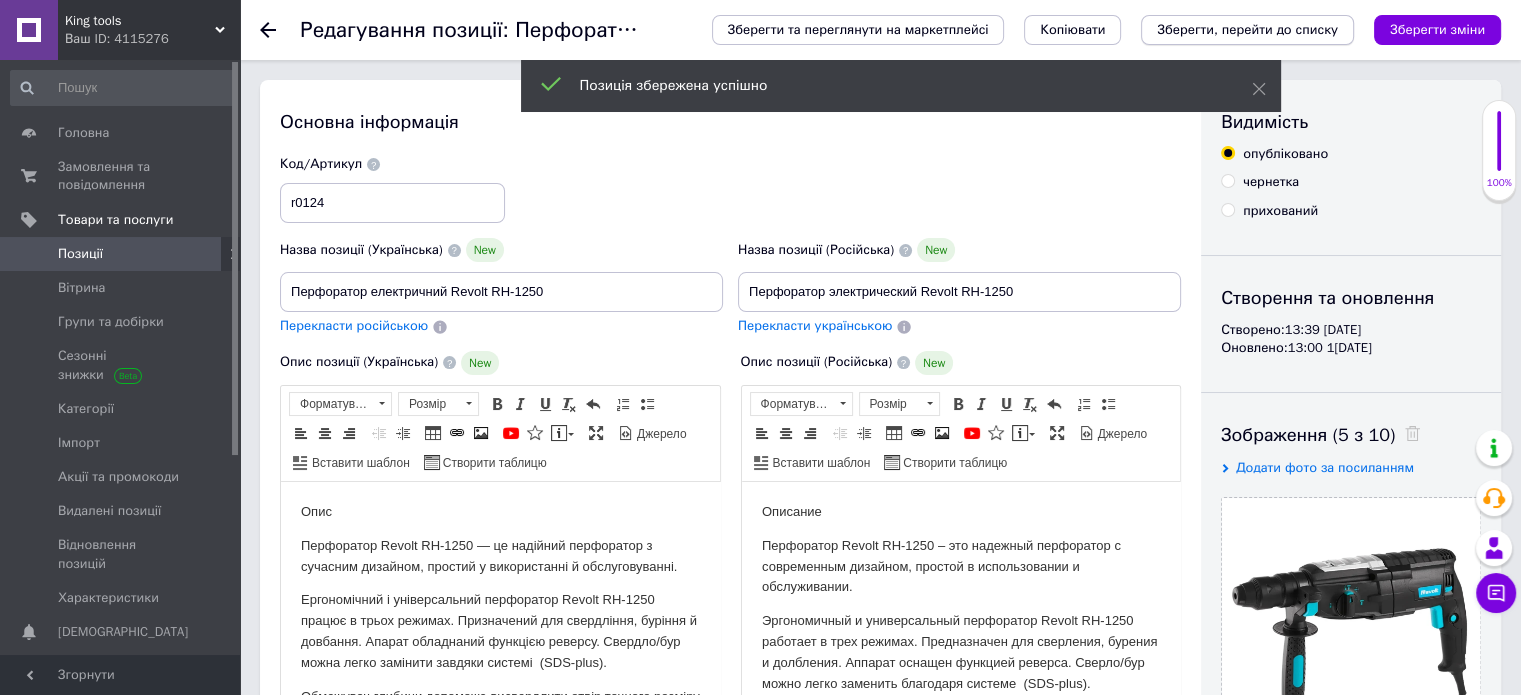 click on "Зберегти, перейти до списку" at bounding box center (1247, 29) 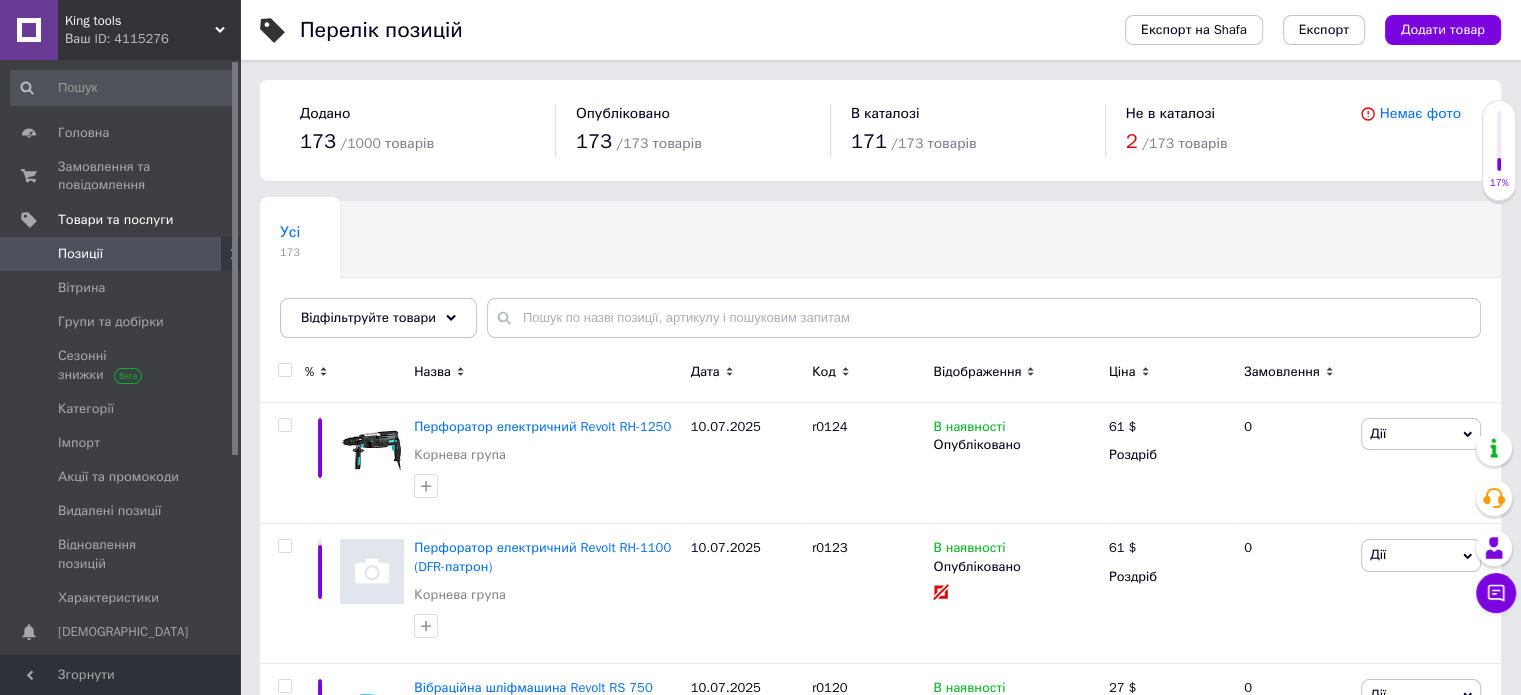 click on "Додати товар" at bounding box center [1443, 30] 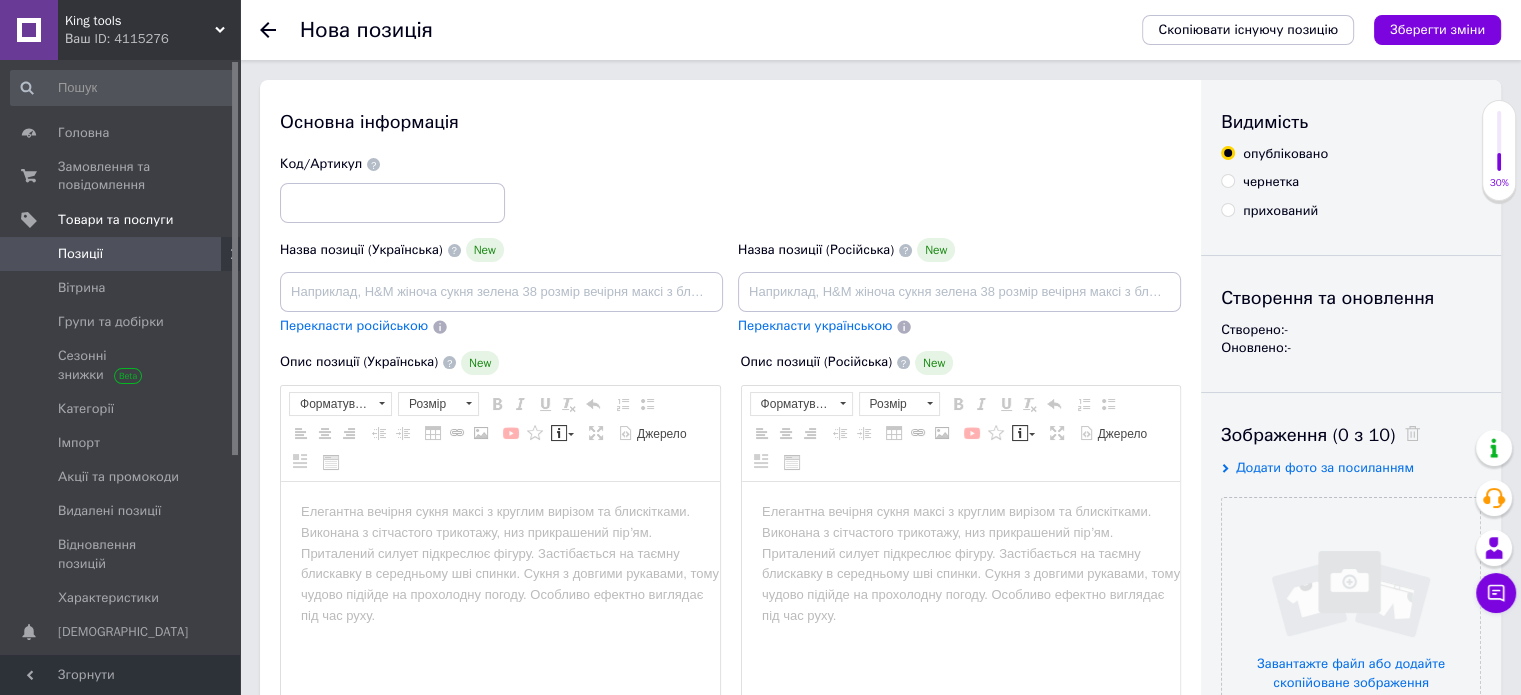 scroll, scrollTop: 0, scrollLeft: 0, axis: both 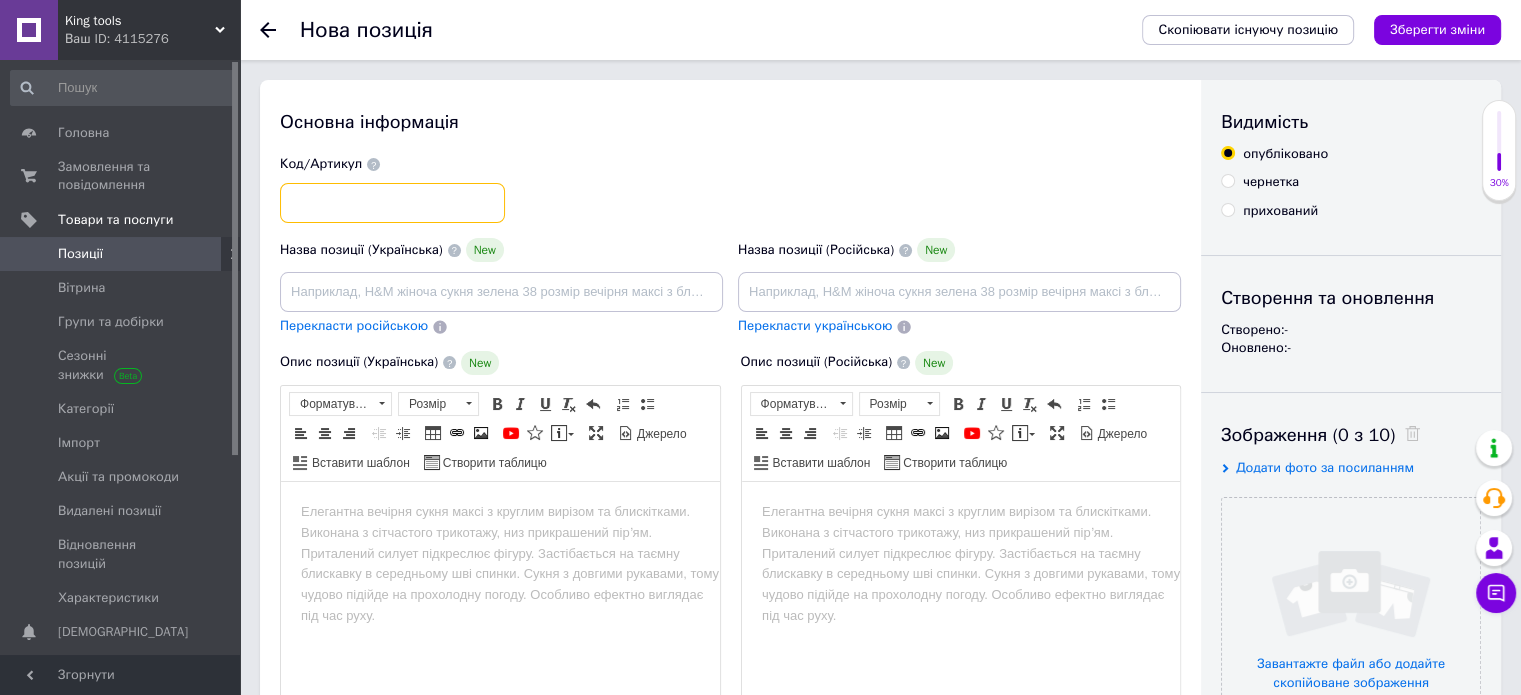 click at bounding box center [392, 203] 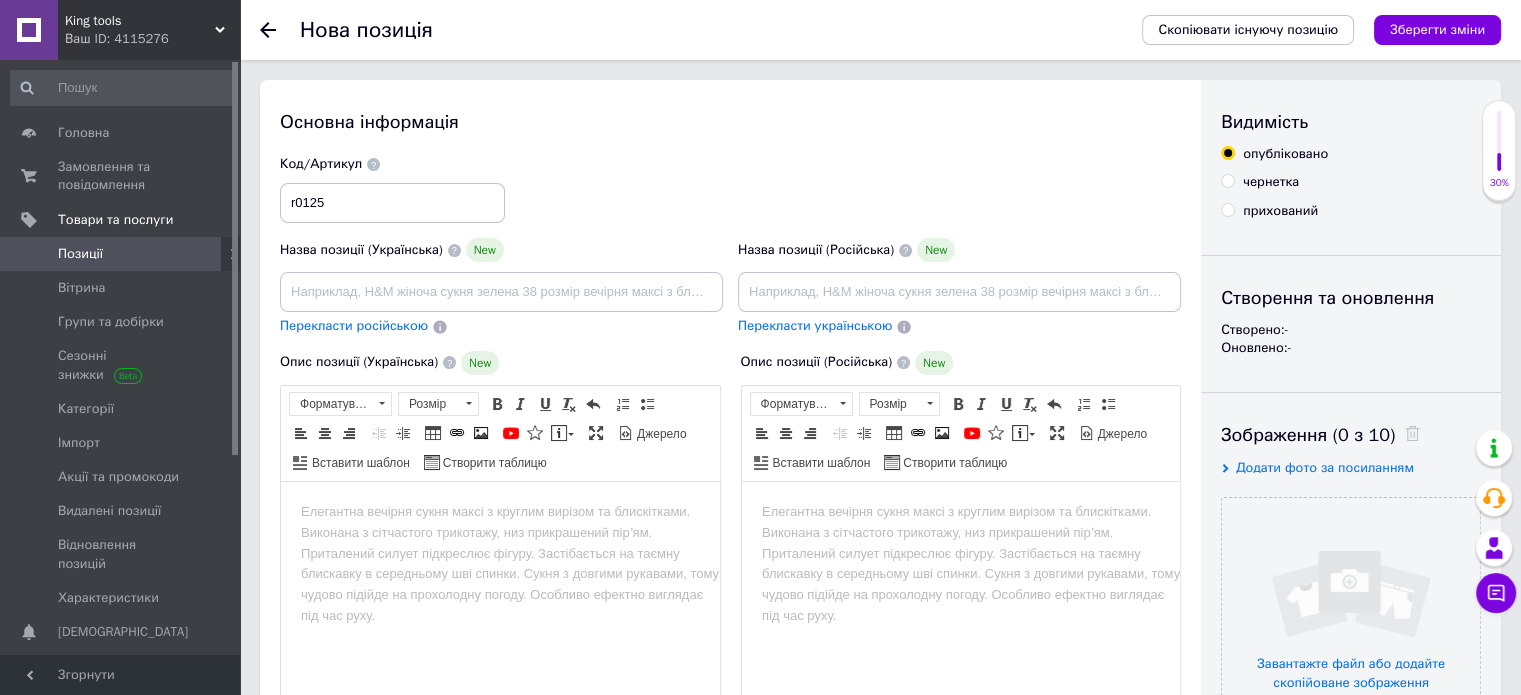 click on "Код/Артикул r0125" at bounding box center (731, 189) 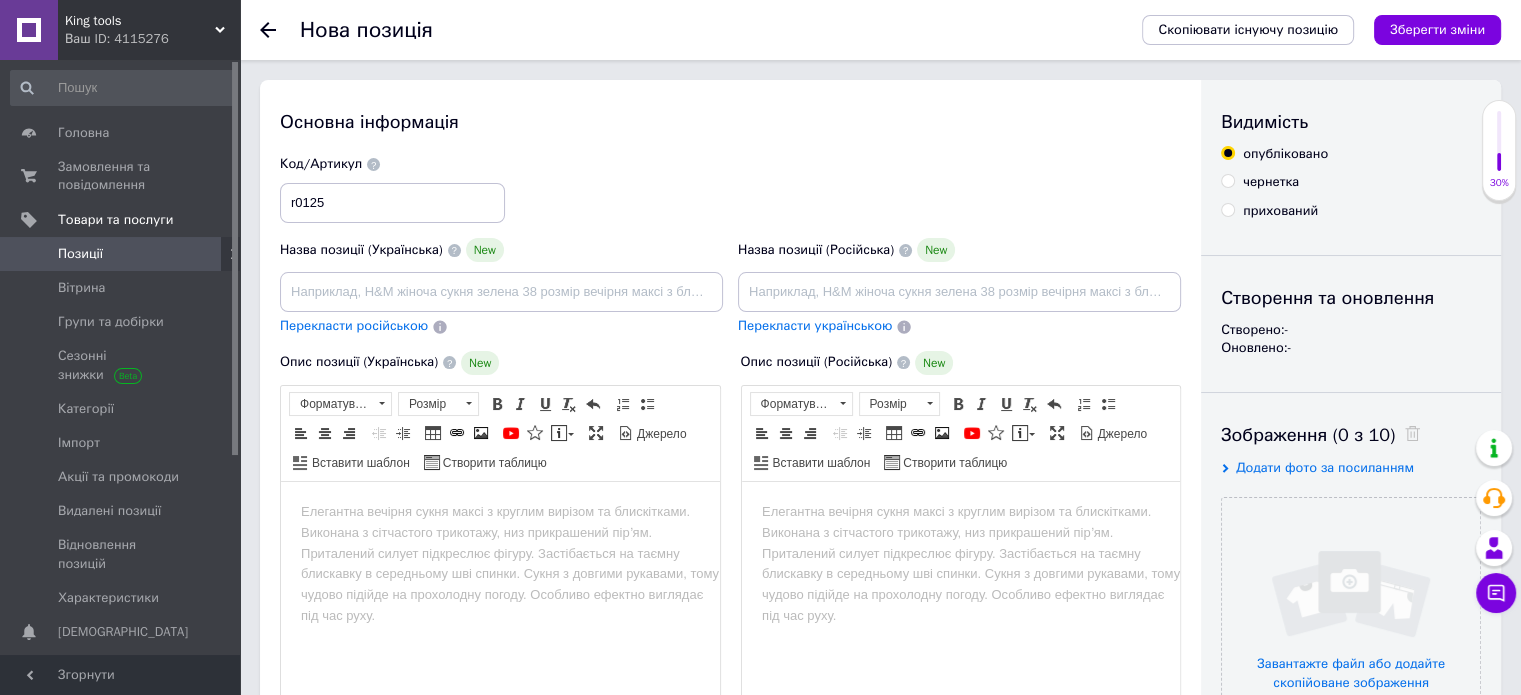 click on "Код/Артикул r0125" at bounding box center (731, 189) 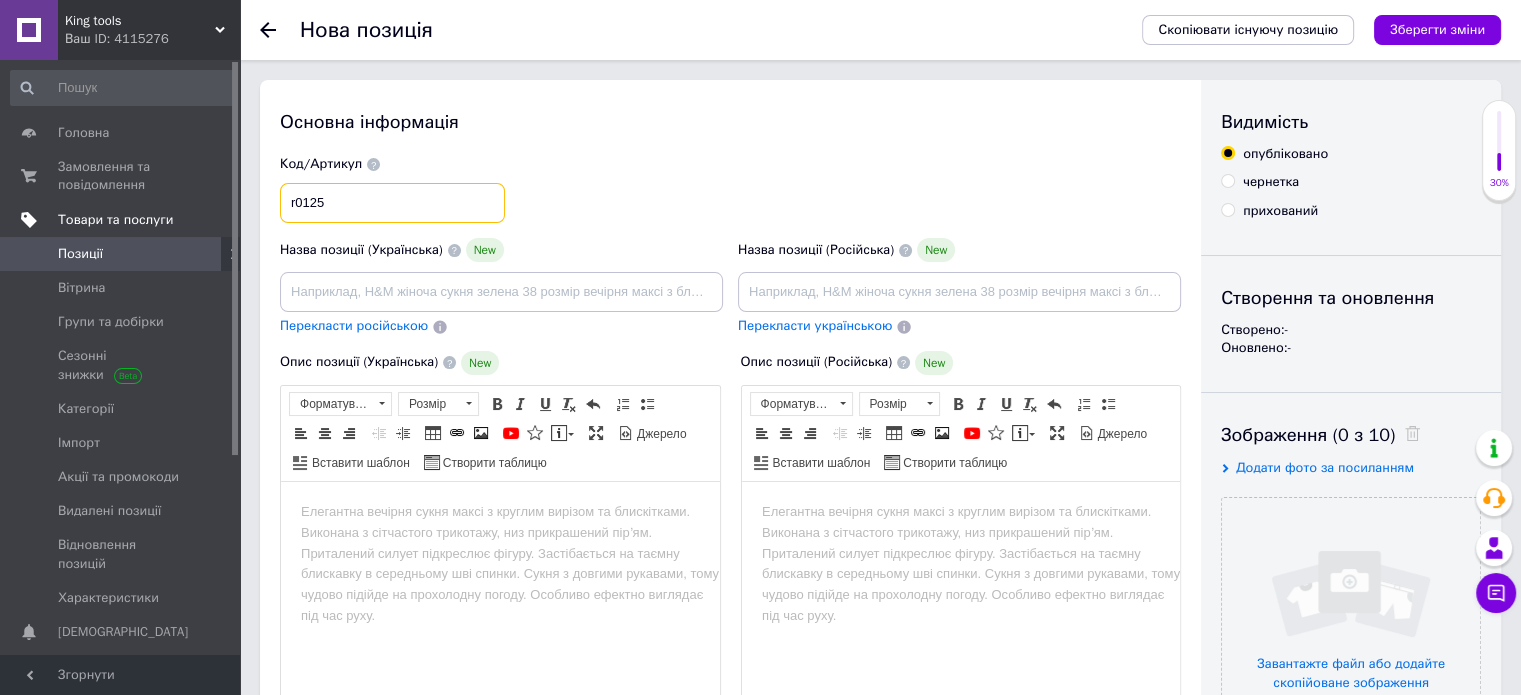 drag, startPoint x: 387, startPoint y: 211, endPoint x: 156, endPoint y: 203, distance: 231.13849 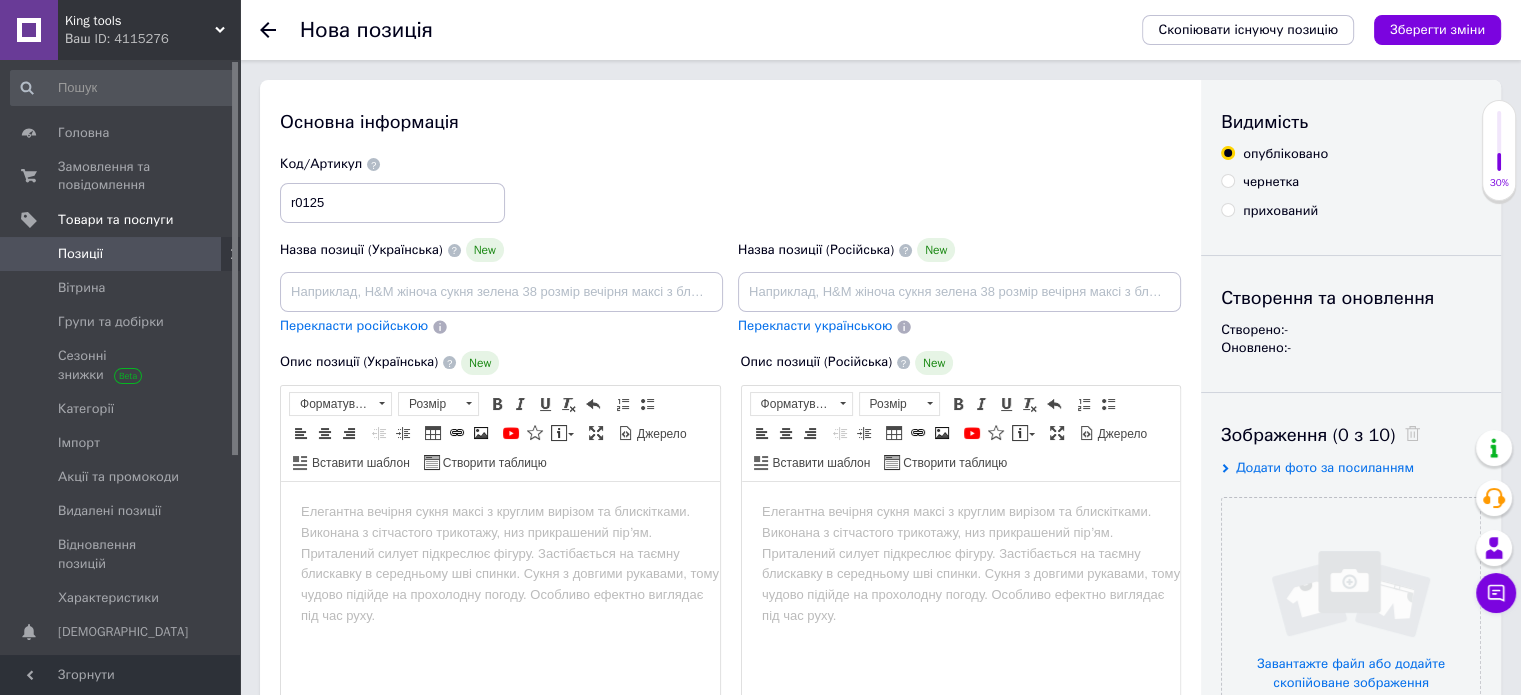 click on "Код/Артикул r0125" at bounding box center [731, 189] 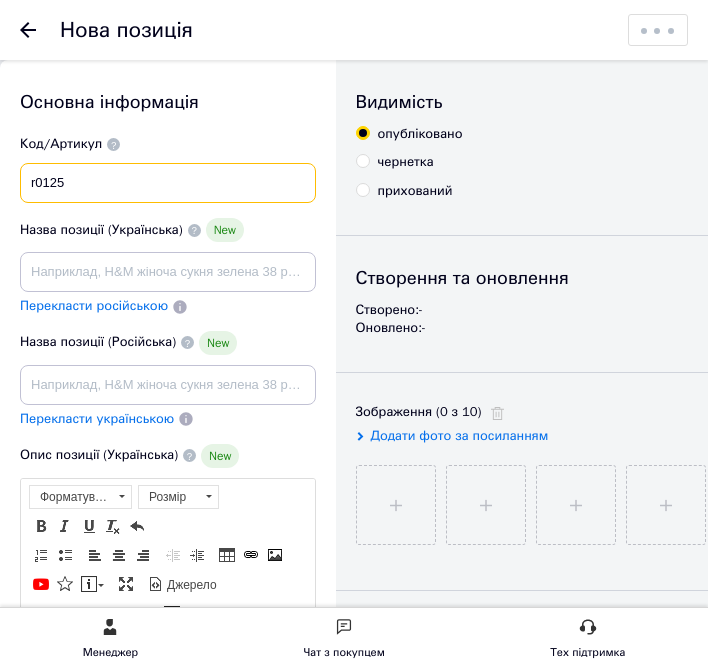 drag, startPoint x: 13, startPoint y: 188, endPoint x: 35, endPoint y: 201, distance: 25.553865 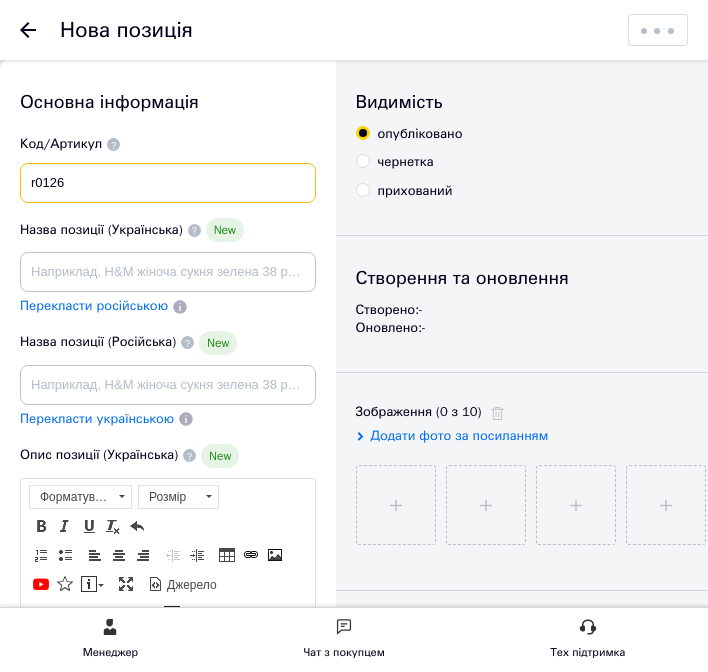 type on "r0126" 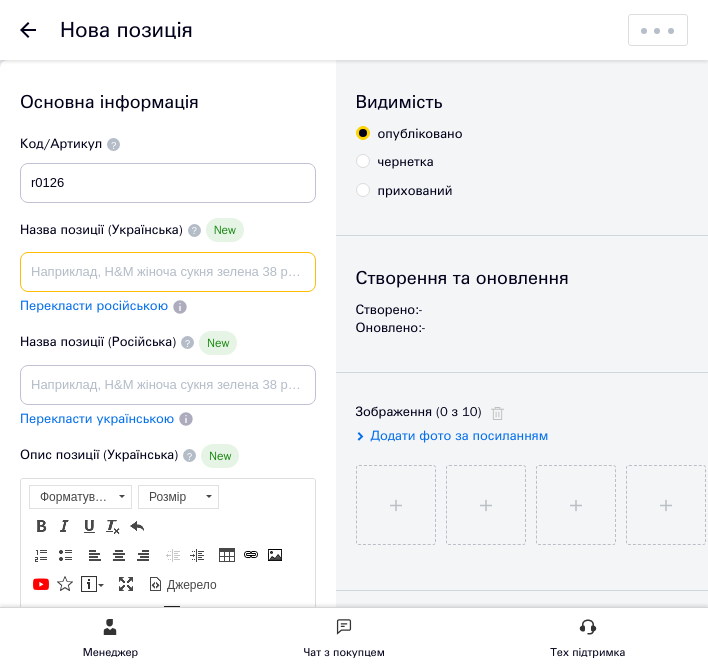 click at bounding box center [168, 272] 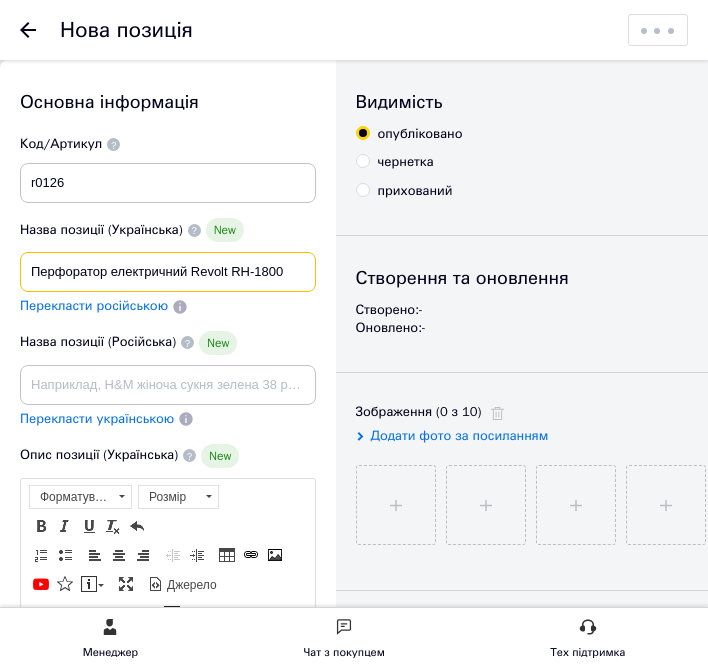 type on "Перфоратор електричний Revolt RH-1800" 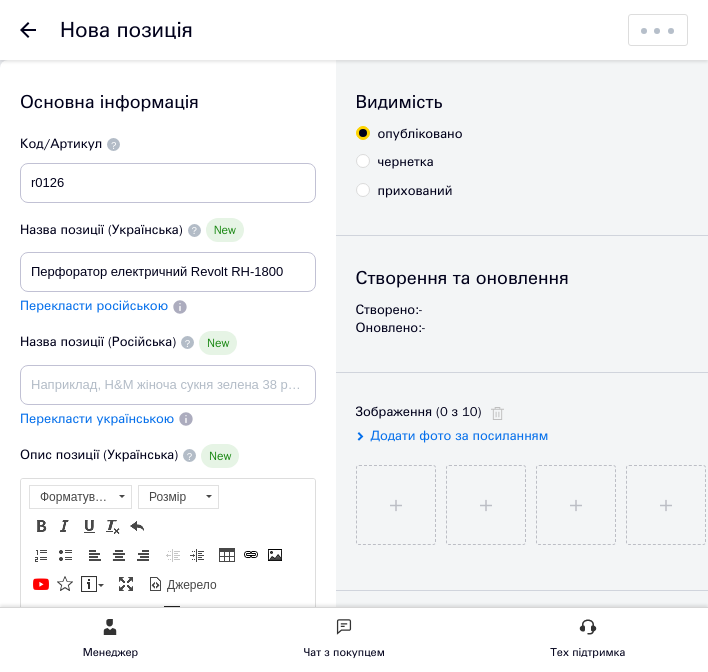 click on "Назва позиції (Українська) New Перфоратор електричний Revolt RH-1800 Перекласти російською" at bounding box center (168, 267) 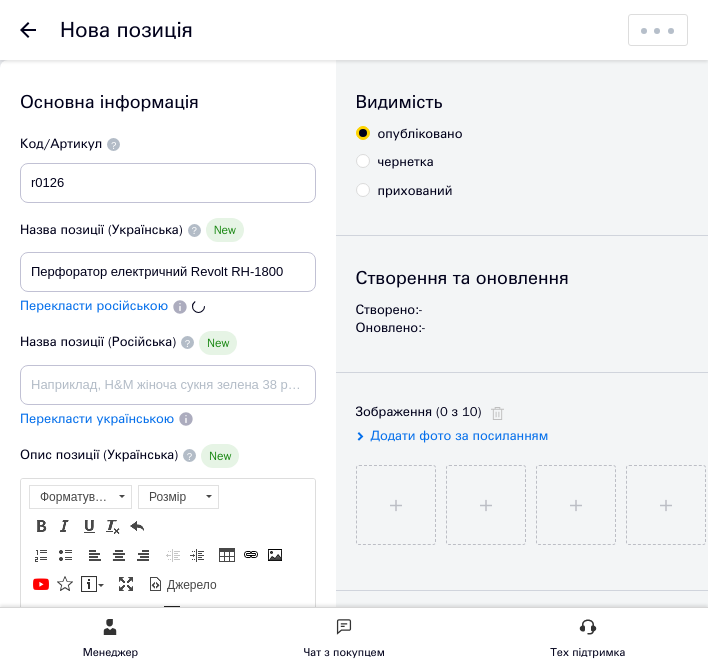 type on "Перфоратор электрический Revolt RH-1800" 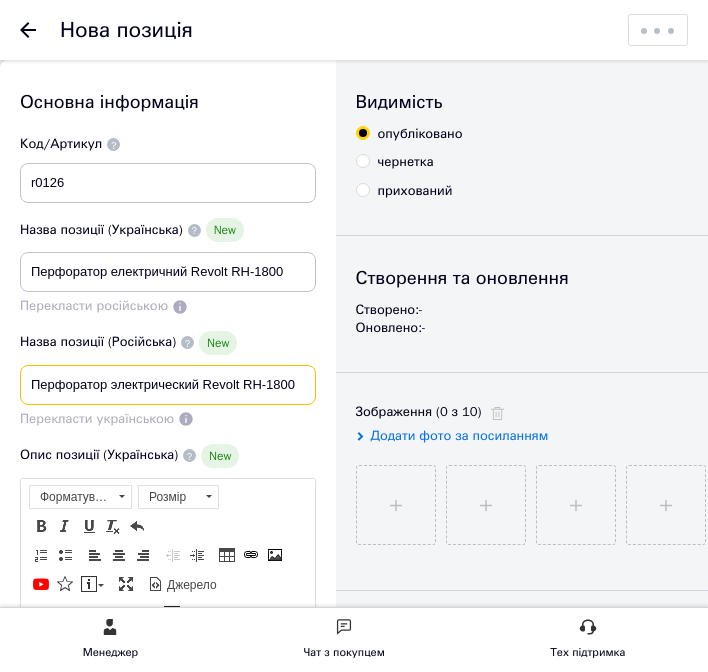 drag, startPoint x: 357, startPoint y: 377, endPoint x: 313, endPoint y: 369, distance: 44.72136 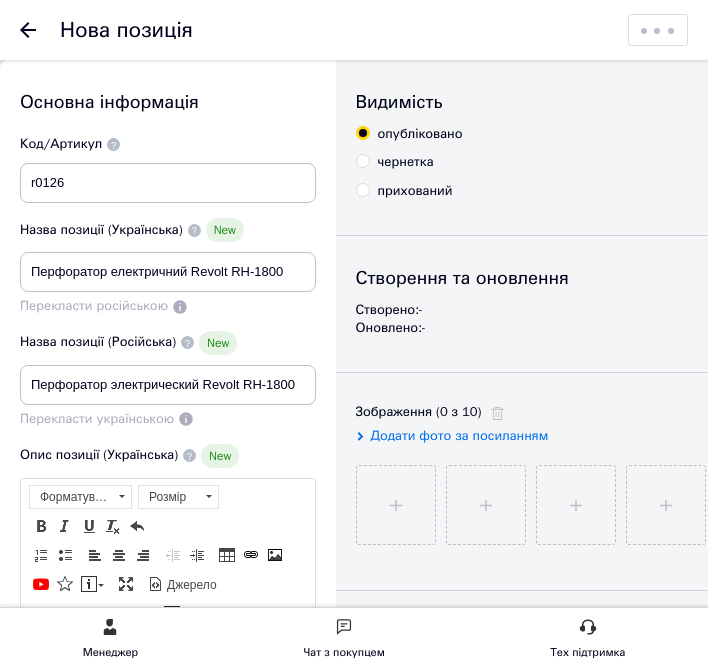 click on "Назва позиції (Російська) New" at bounding box center (168, 343) 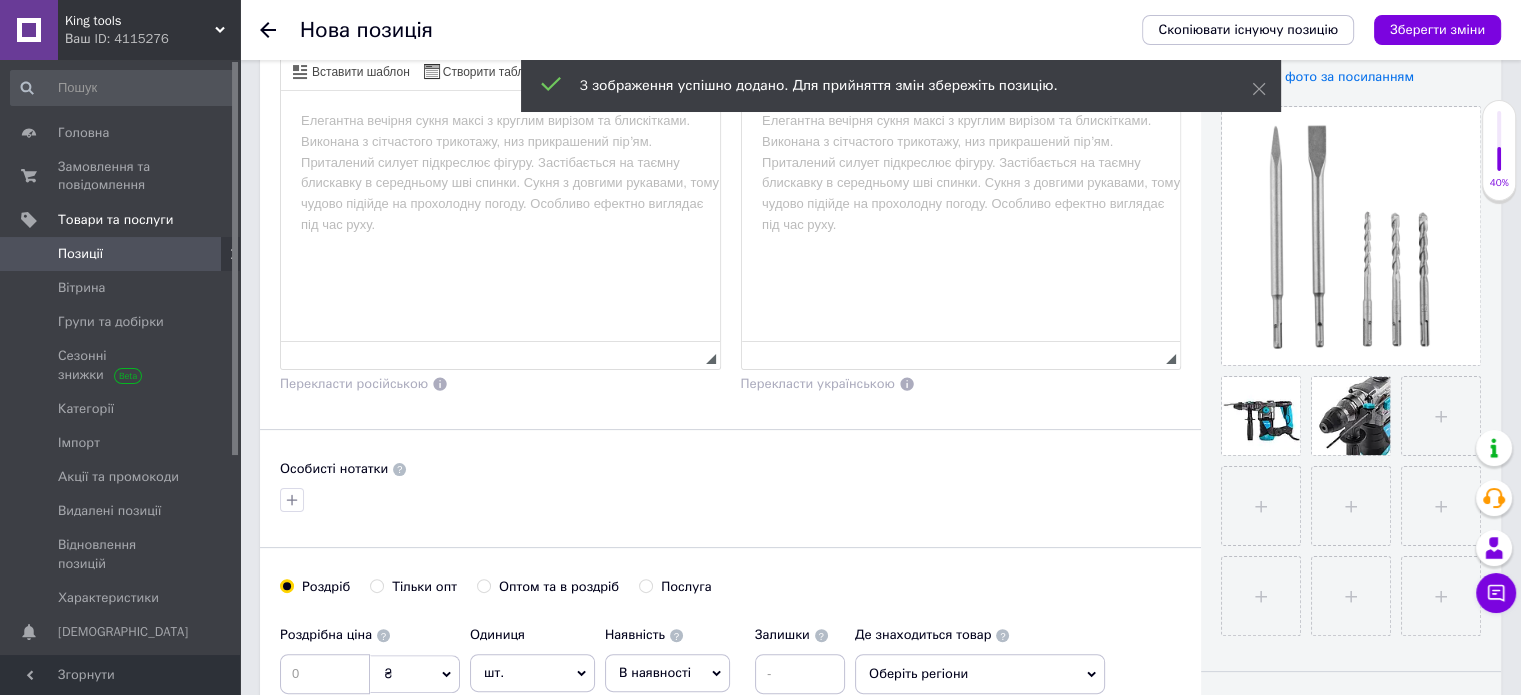 scroll, scrollTop: 400, scrollLeft: 0, axis: vertical 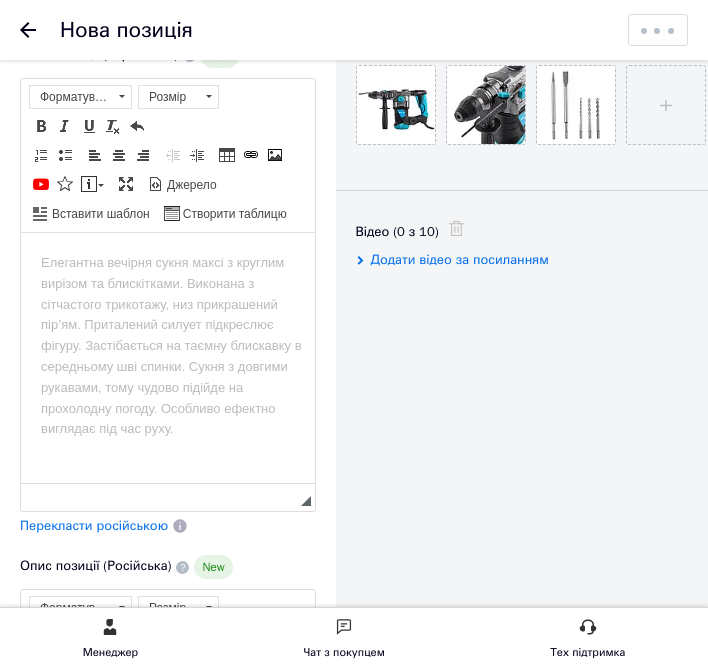 click at bounding box center (168, 262) 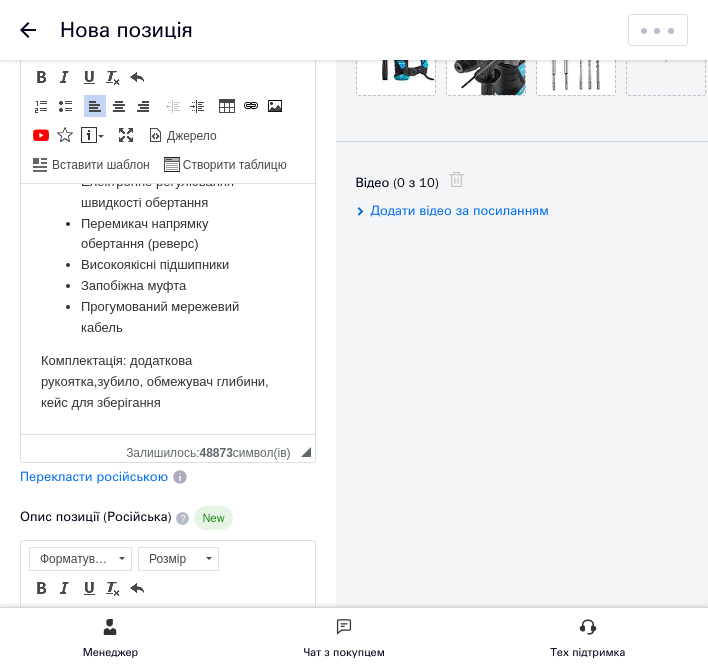 scroll, scrollTop: 700, scrollLeft: 0, axis: vertical 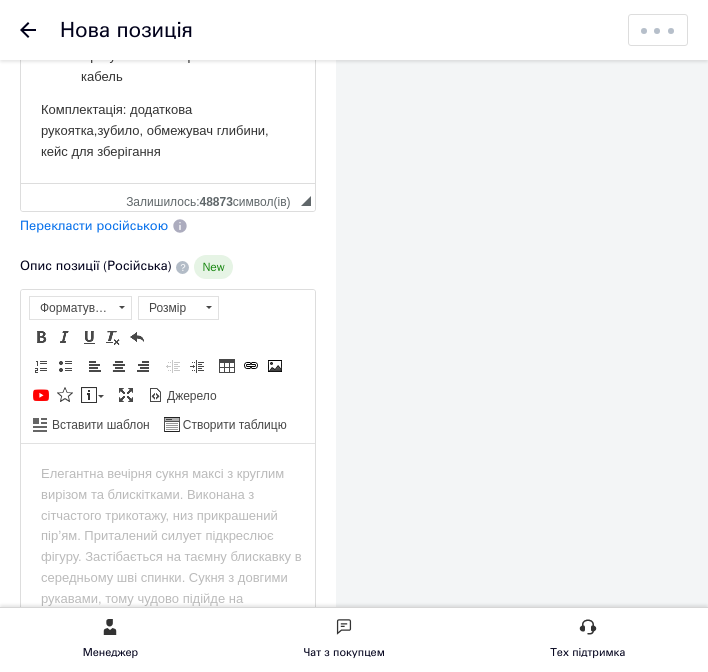 click on "Перекласти російською" at bounding box center (94, 225) 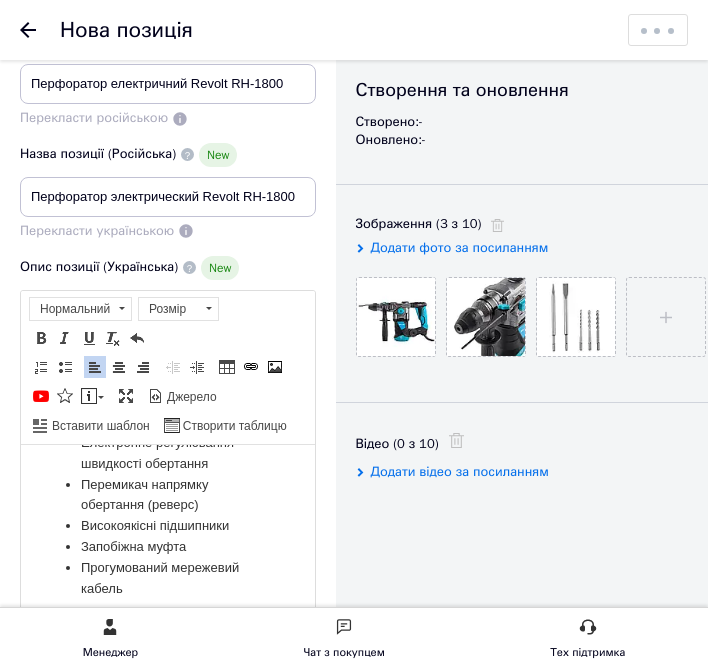 scroll, scrollTop: 0, scrollLeft: 0, axis: both 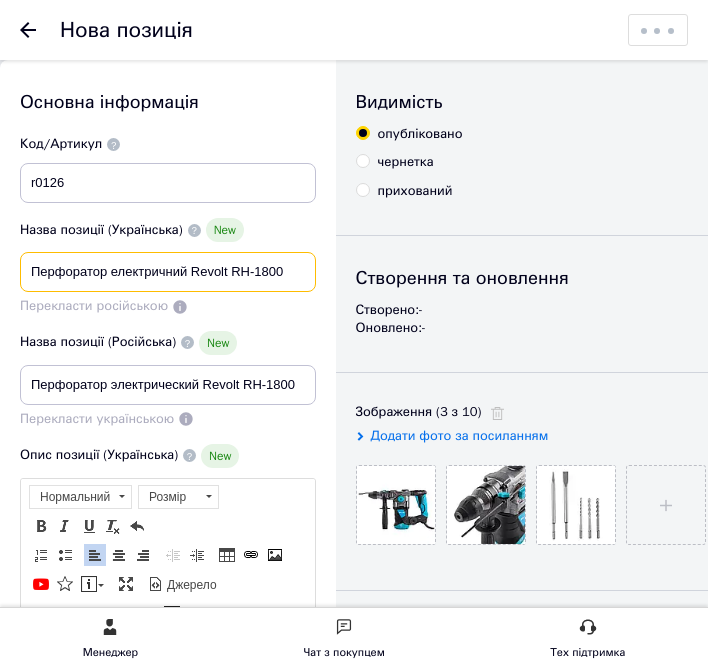 click on "Перфоратор електричний Revolt RH-1800" at bounding box center (168, 272) 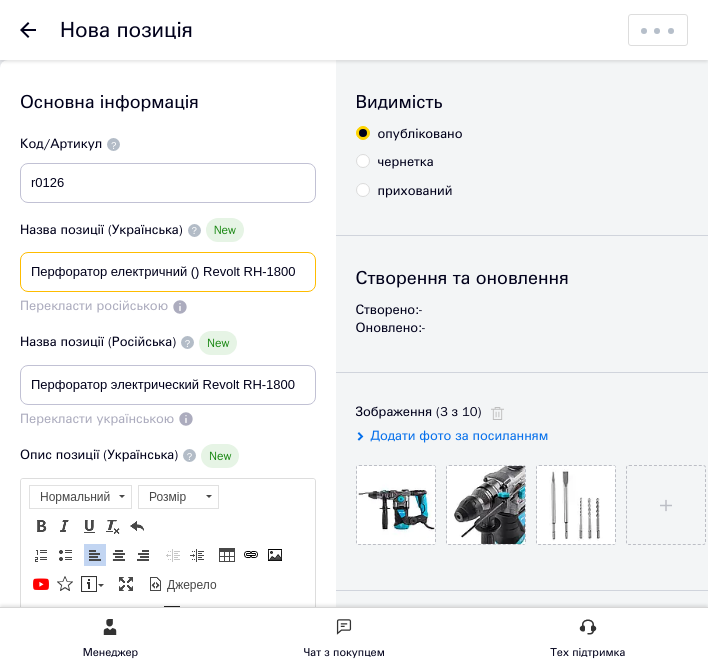 click on "Перфоратор електричний () Revolt RH-1800" at bounding box center [168, 272] 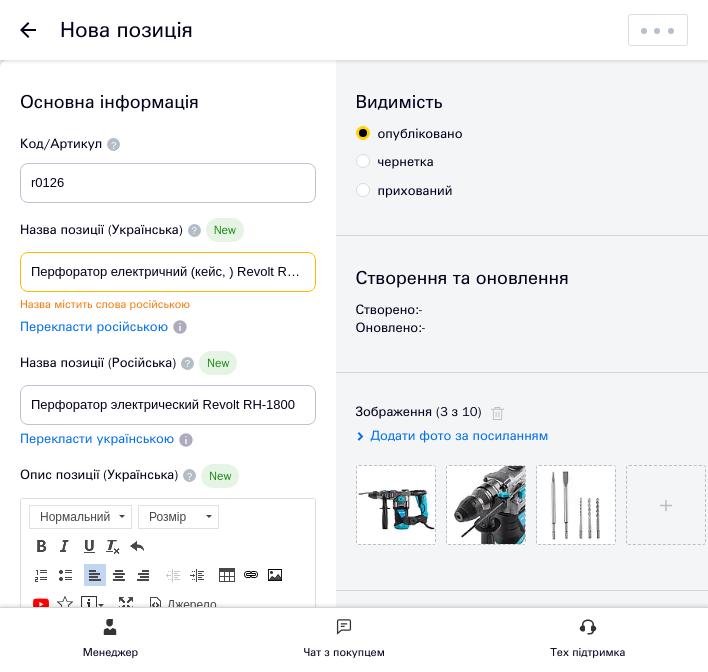 click on "Перфоратор електричний (кейс, ) Revolt RH-1800" at bounding box center [168, 272] 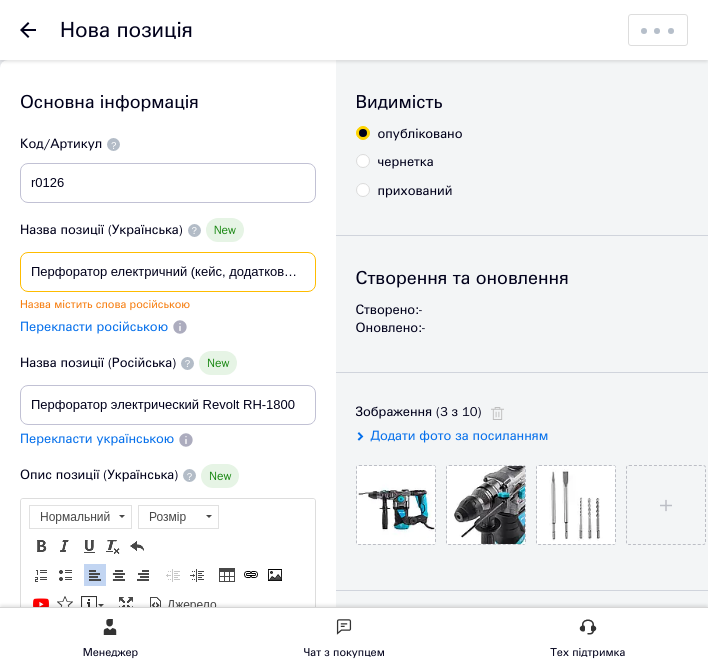 scroll, scrollTop: 0, scrollLeft: 224, axis: horizontal 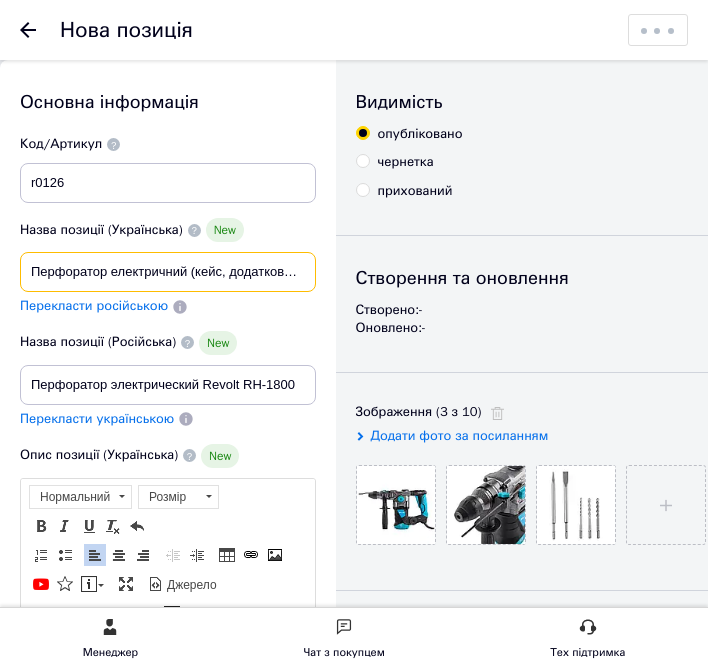 click on "Перфоратор електричний (кейс, додаткова рукоятка,зубило, обмежувач глибини) Revolt RH-1800" at bounding box center (168, 272) 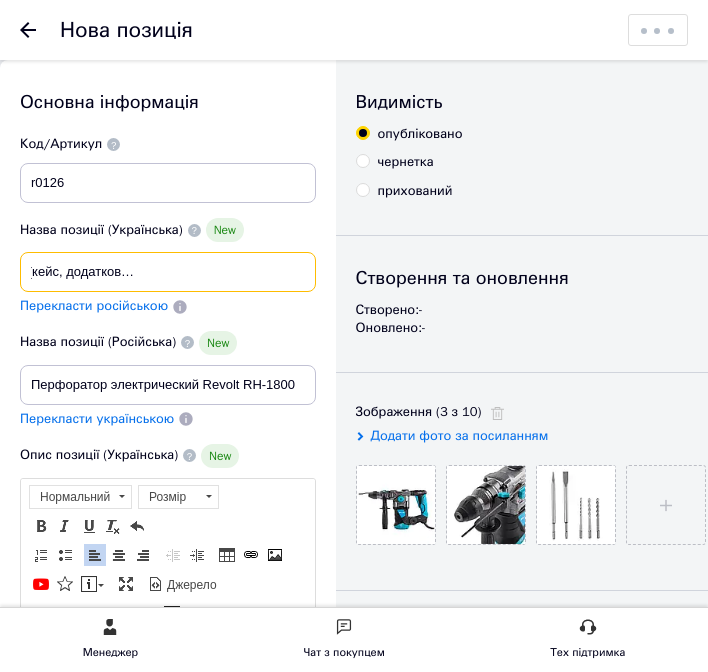 scroll, scrollTop: 0, scrollLeft: 111, axis: horizontal 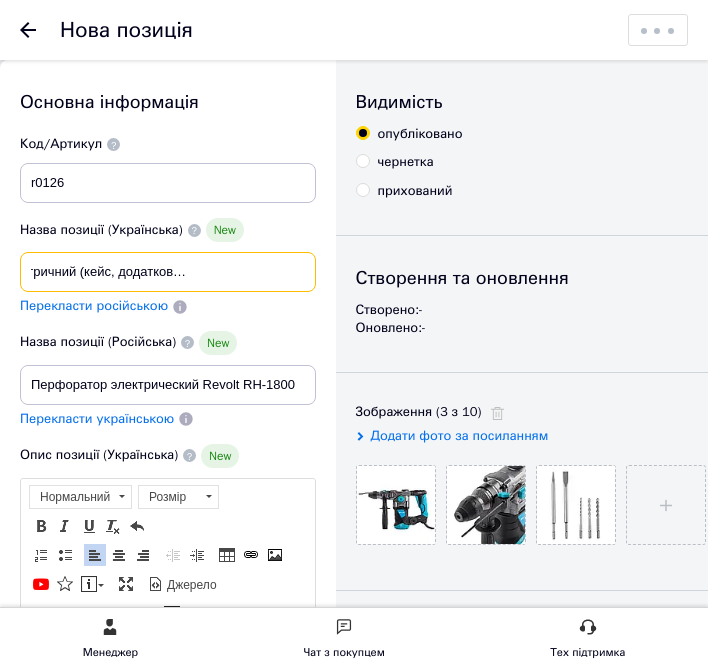drag, startPoint x: 252, startPoint y: 273, endPoint x: 141, endPoint y: 293, distance: 112.78741 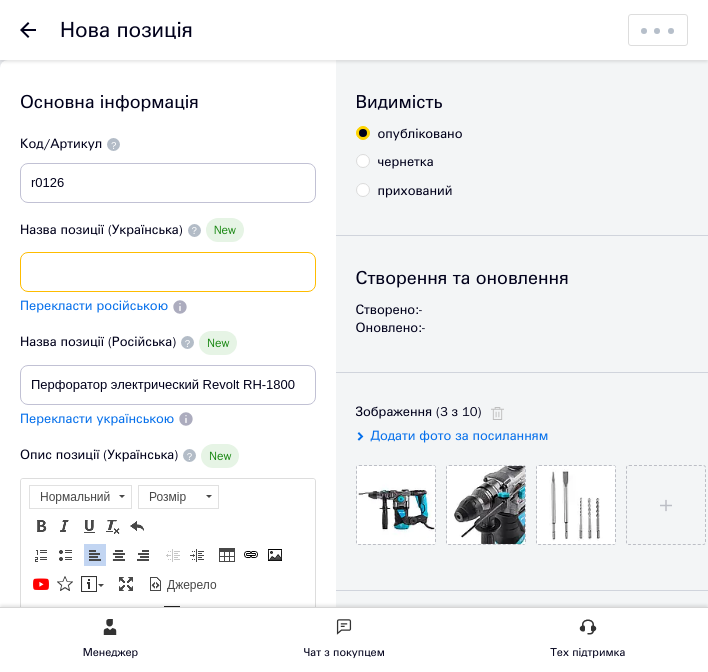 click on "Основна інформація Назва позиції (Українська) New Перфоратор електричний (кейс, додаткова рукоятка, зубило, обмежувач глибини) Revolt RH-1800 Перекласти російською Код/Артикул r0126 Назва позиції (Російська) New Перфоратор электрический Revolt RH-1800 Перекласти українською Опис позиції (Українська) New Опис
Перфоратор Revolt RH-1800 — це надійний перфоратор з сучасним дизайном, простий у використанні й обслуговуванні.
Ергономічний і універсальний перфоратор Revolt RH-1800 працює в трьох режимах. Призначений для свердління, буріння й довбання. Апарат обладнаний функцією реверсу." at bounding box center [168, 1168] 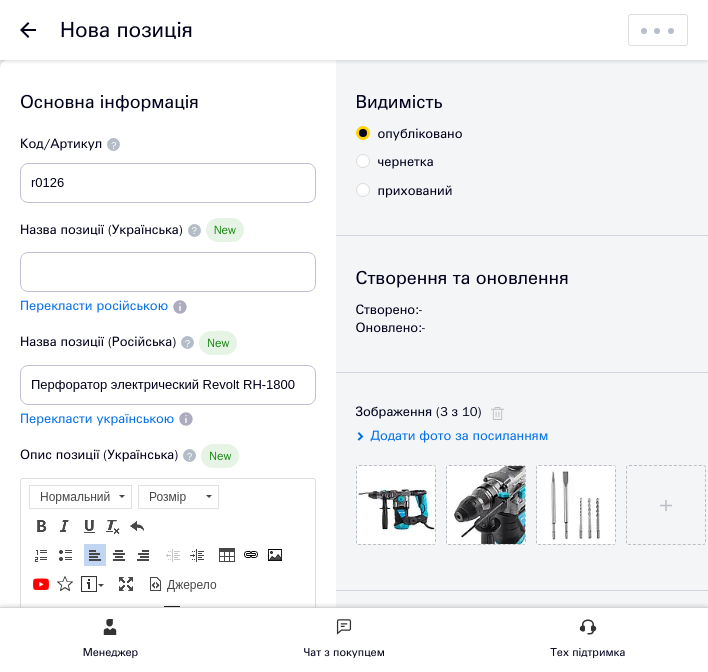 click on "Перекласти російською" at bounding box center (94, 305) 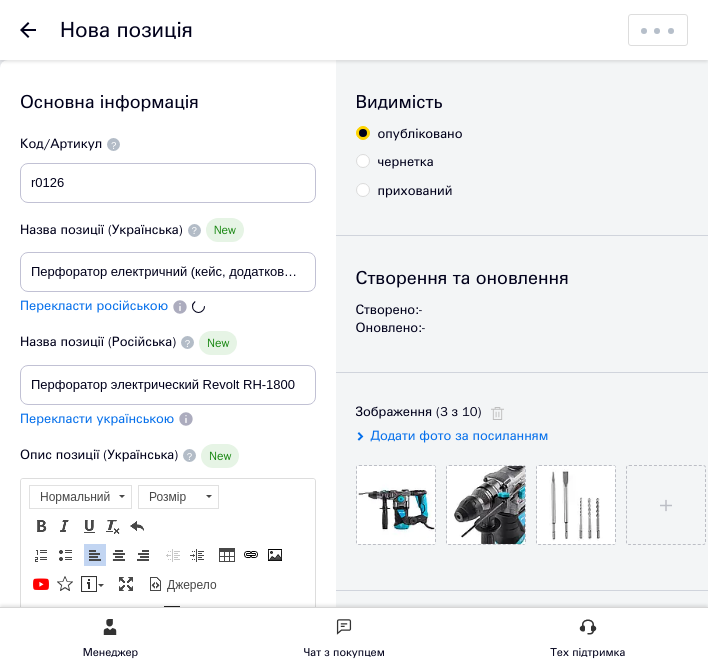 type on "Перфоратор электрический (кейс, дополнительная рукоятка, зубило, ограничитель глубины) Revolt RH-1800" 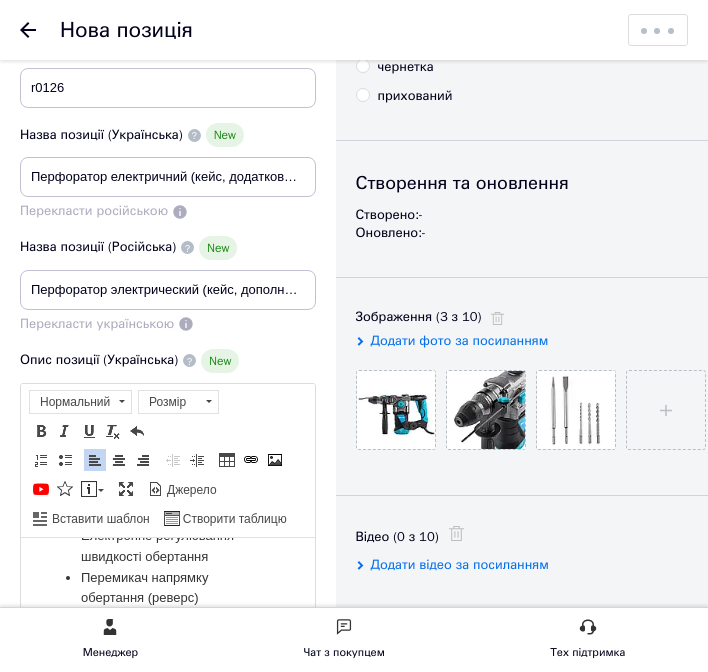 scroll, scrollTop: 100, scrollLeft: 0, axis: vertical 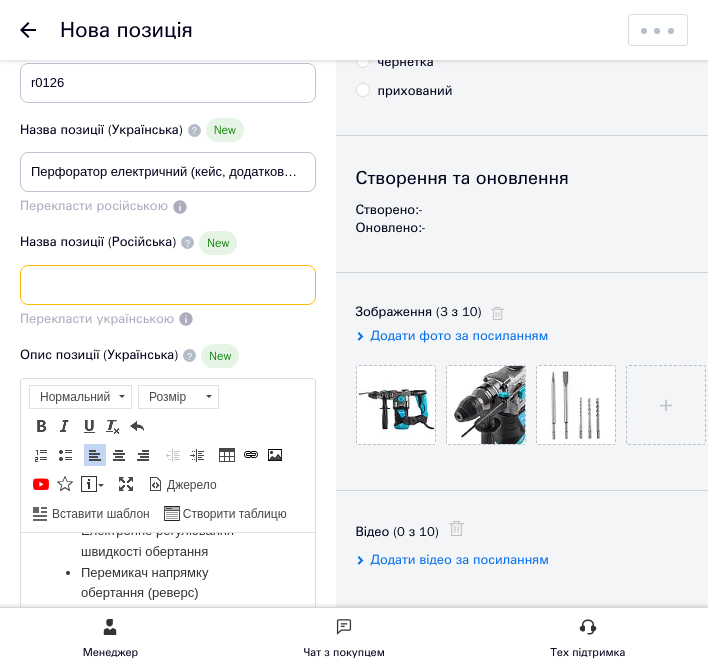 drag, startPoint x: 287, startPoint y: 288, endPoint x: 338, endPoint y: 289, distance: 51.009804 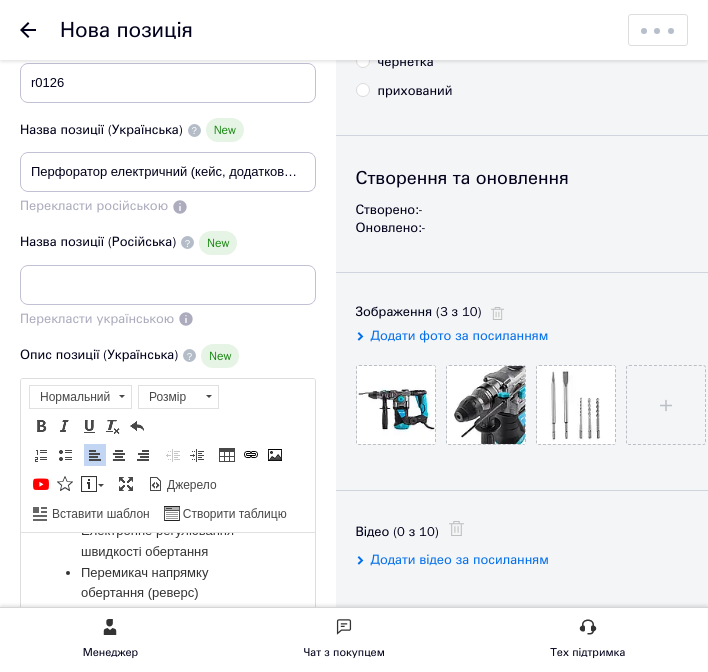 scroll, scrollTop: 0, scrollLeft: 0, axis: both 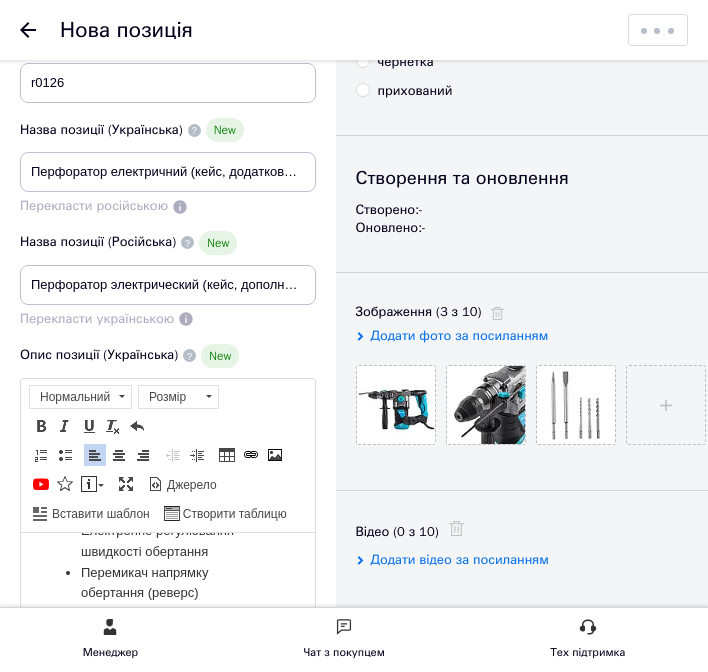 click on "Назва позиції (Російська) New" at bounding box center (168, 243) 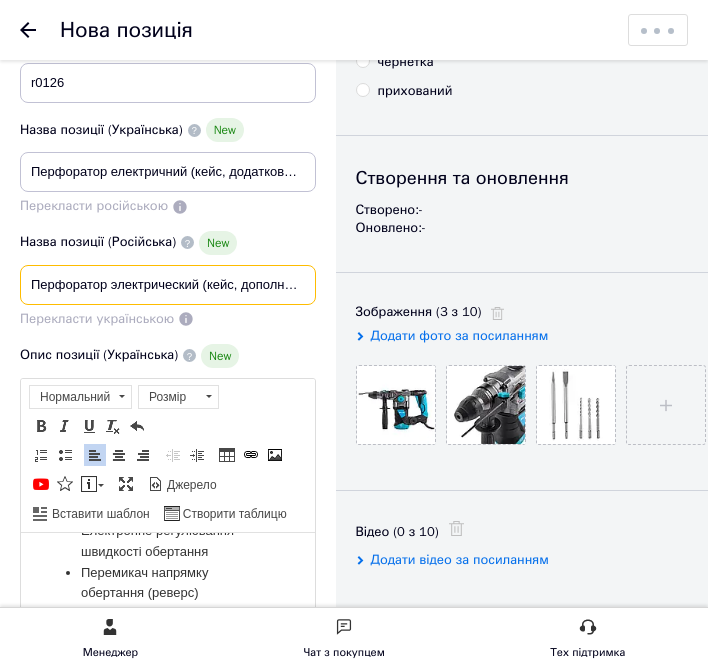 drag, startPoint x: 181, startPoint y: 288, endPoint x: 0, endPoint y: 287, distance: 181.00276 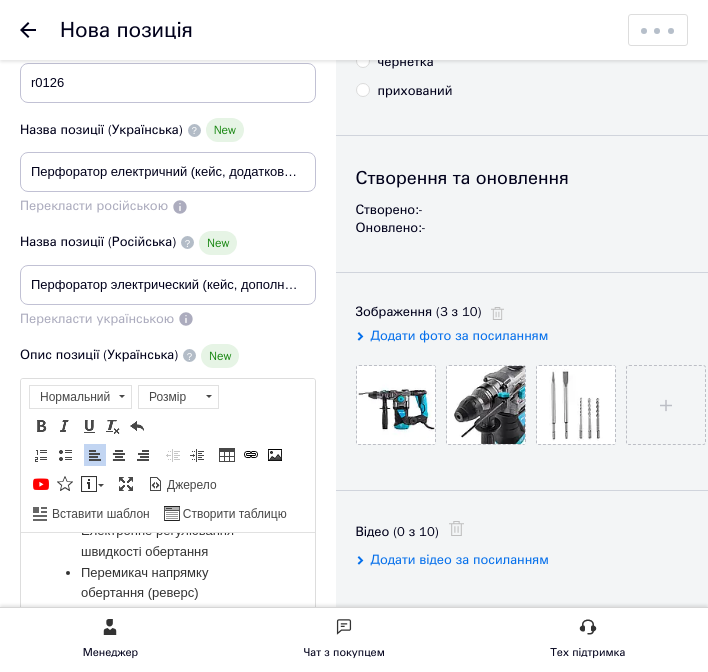 click on "Назва позиції (Російська) New Перфоратор электрический (кейс, дополнительная рукоятка, зубило, ограничитель глубины) Revolt RH-1800 Перекласти українською" at bounding box center [168, 279] 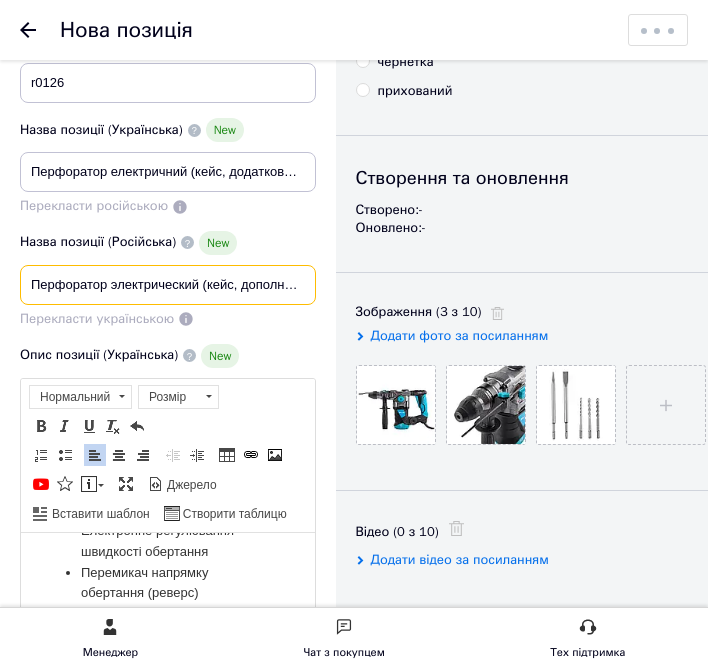 scroll, scrollTop: 0, scrollLeft: 327, axis: horizontal 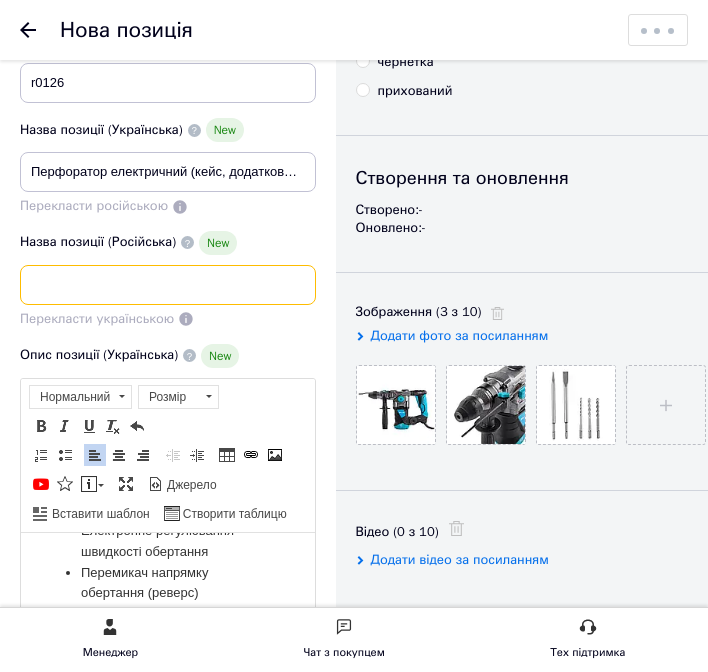 click on "Перфоратор электрический (кейс, дополнительная рукоятка, зубило, ограничитель глубины) Revolt RH-1800" at bounding box center (168, 285) 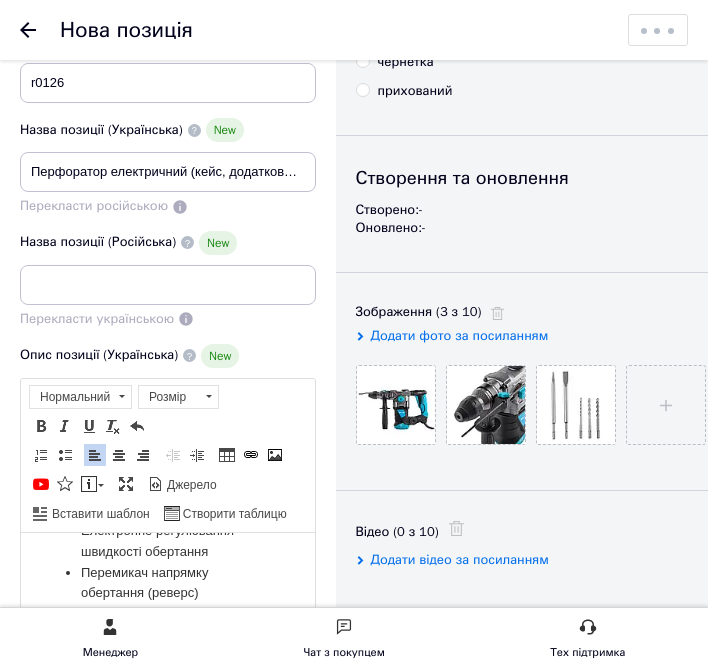 scroll, scrollTop: 0, scrollLeft: 0, axis: both 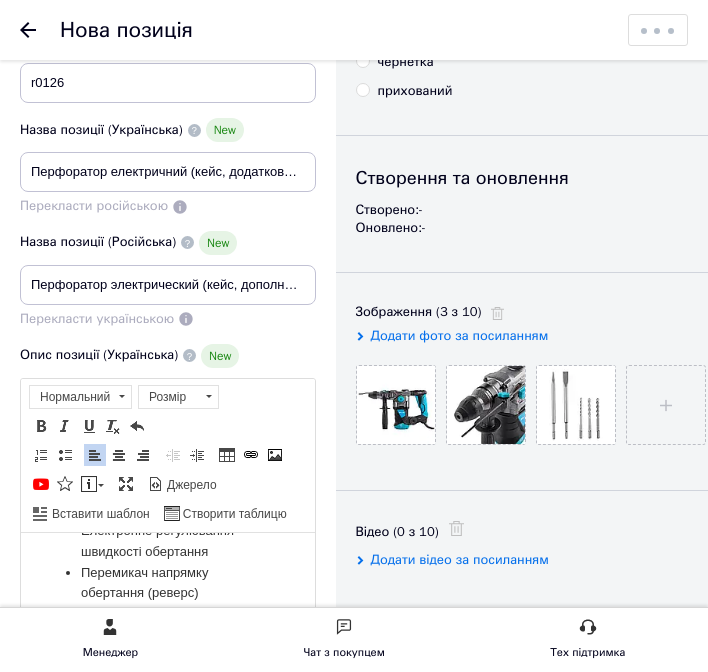 click on "Перекласти українською" at bounding box center (168, 319) 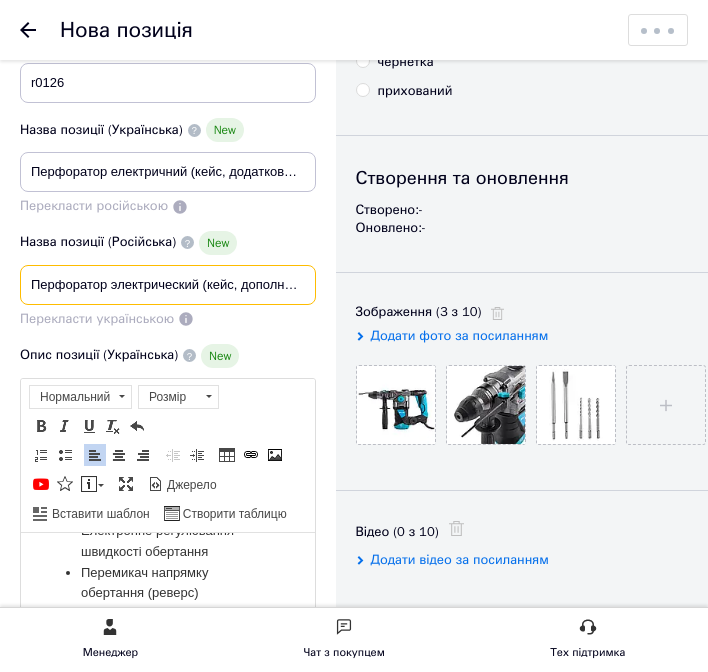 drag, startPoint x: 208, startPoint y: 292, endPoint x: 113, endPoint y: 284, distance: 95.33625 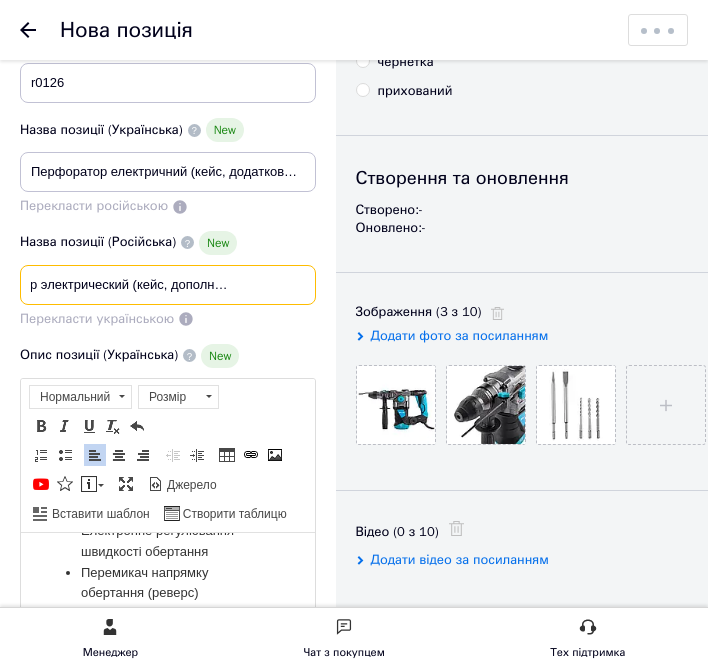 scroll, scrollTop: 0, scrollLeft: 320, axis: horizontal 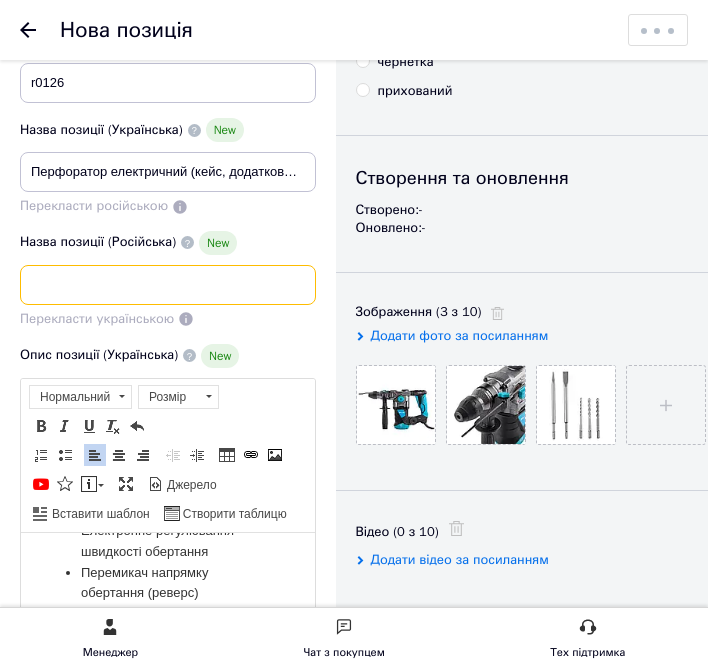 click on "Перфоратор электрический (кейс, дополнительная рукоятка, зубило, ограничитель глубины) Revolt RH-1800" at bounding box center (168, 285) 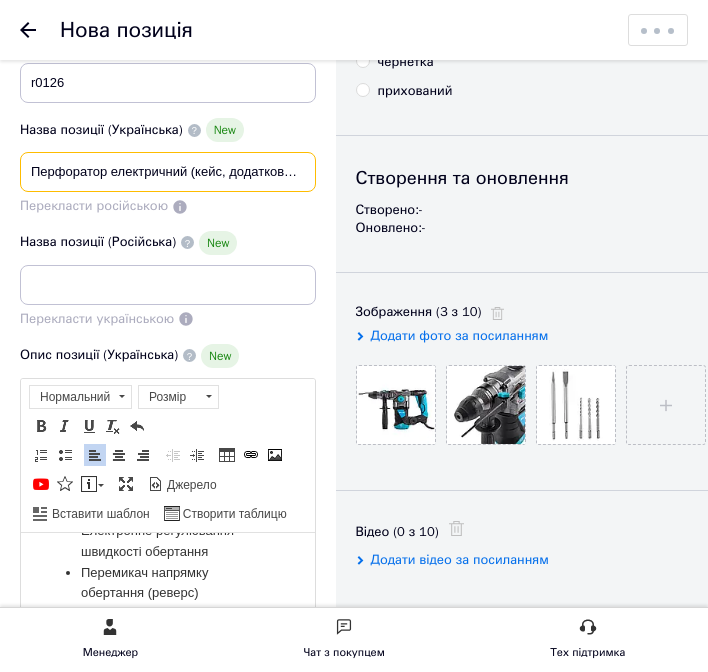 scroll, scrollTop: 0, scrollLeft: 0, axis: both 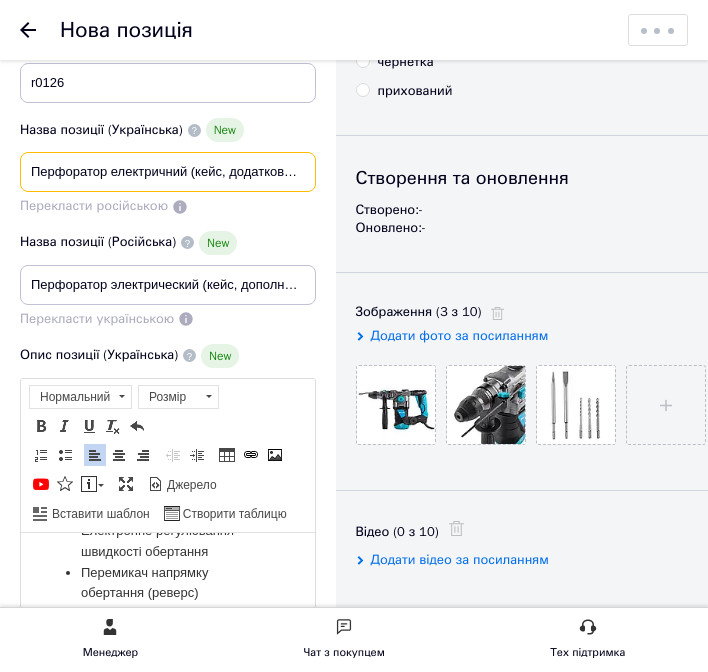 drag, startPoint x: 244, startPoint y: 175, endPoint x: 280, endPoint y: 176, distance: 36.013885 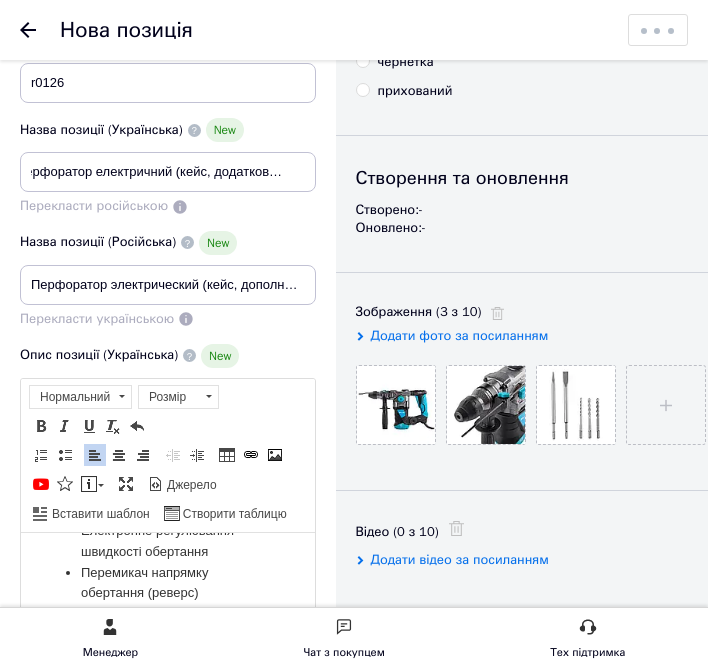 scroll, scrollTop: 0, scrollLeft: 0, axis: both 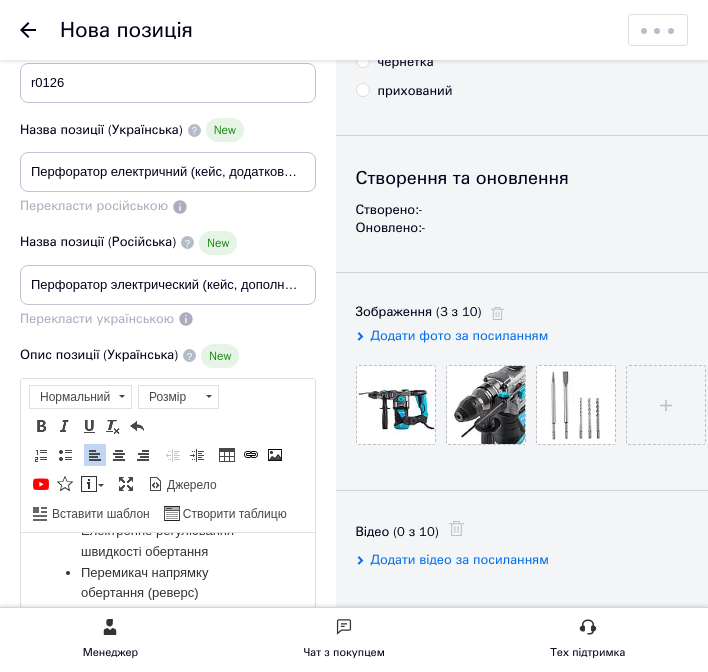 click on "Назва позиції (Українська) New Перфоратор електричний (кейс, додаткова рукоятка, зубило, обмежувач глибини) Revolt RH-1800 Перекласти російською" at bounding box center [168, 167] 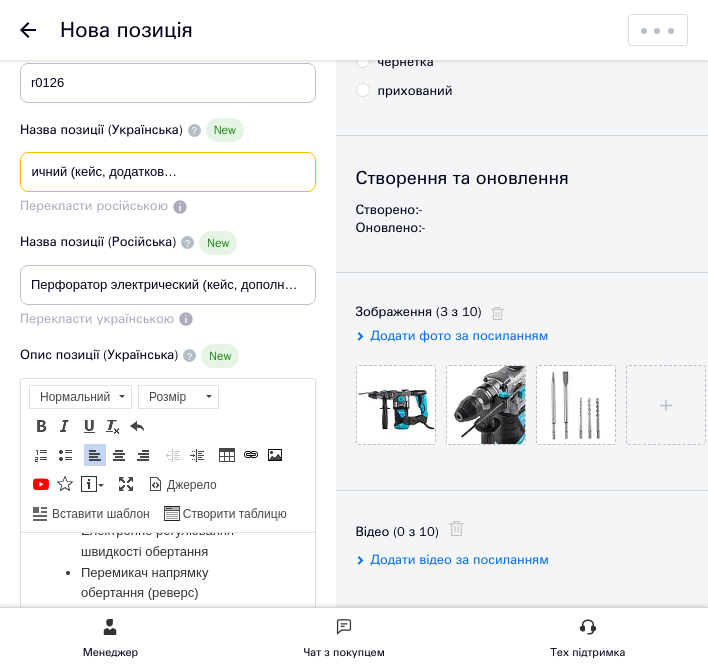 scroll, scrollTop: 0, scrollLeft: 328, axis: horizontal 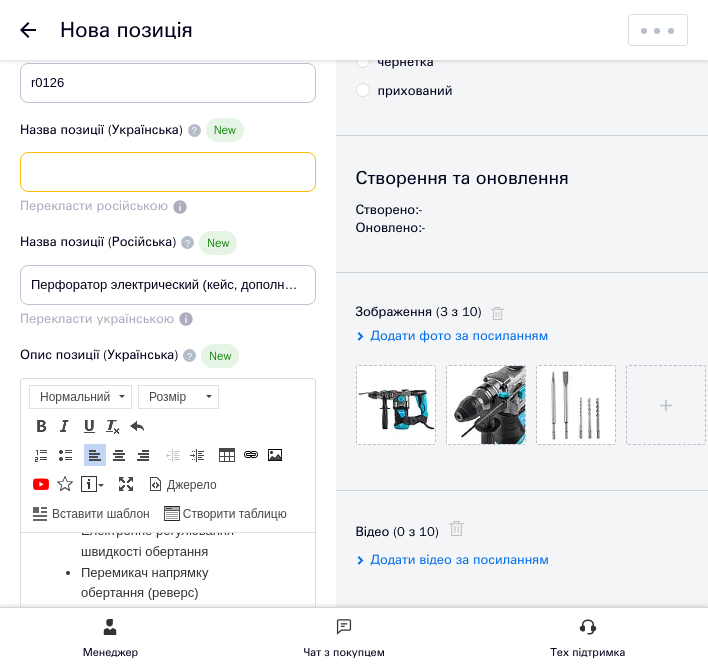 drag, startPoint x: 240, startPoint y: 157, endPoint x: 320, endPoint y: 198, distance: 89.89438 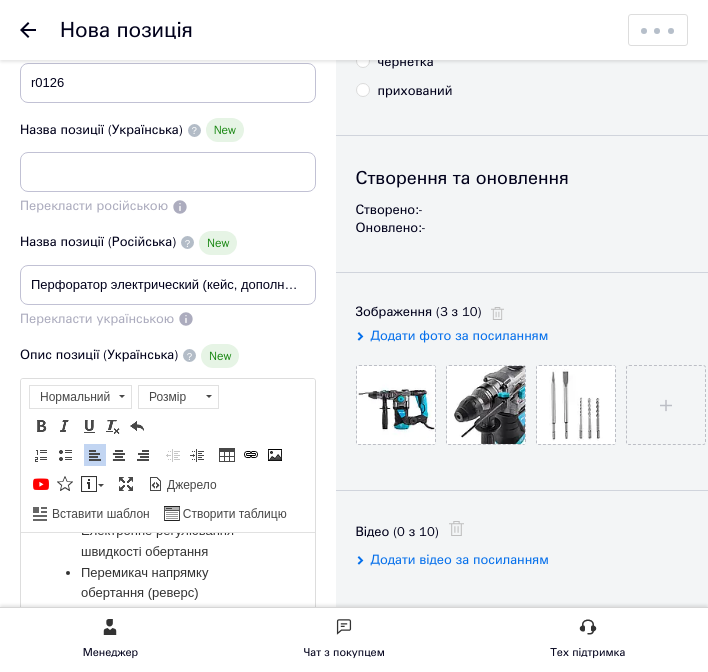 click on "Назва позиції (Українська) New Перфоратор електричний (кейс, додаткова рукоятка, зубило, обмежувач глибини) Revolt RH-1800 Перекласти російською" at bounding box center (168, 167) 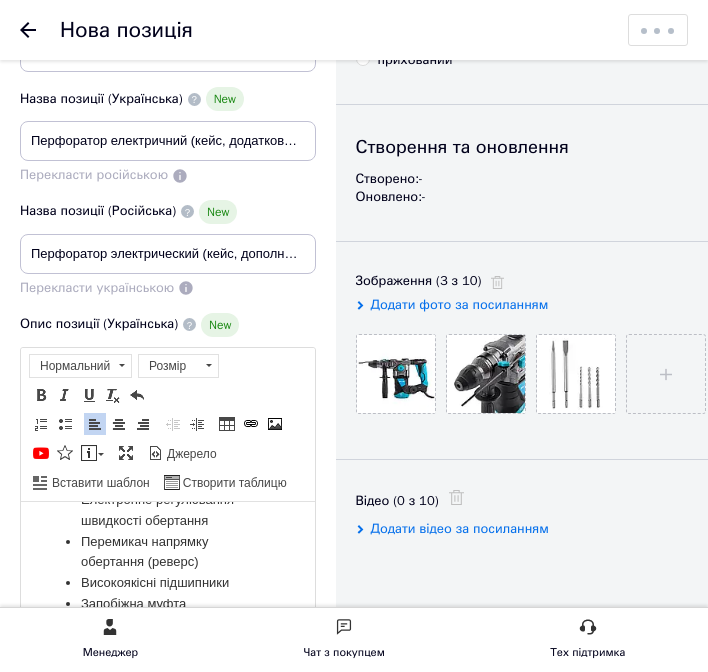 scroll, scrollTop: 200, scrollLeft: 0, axis: vertical 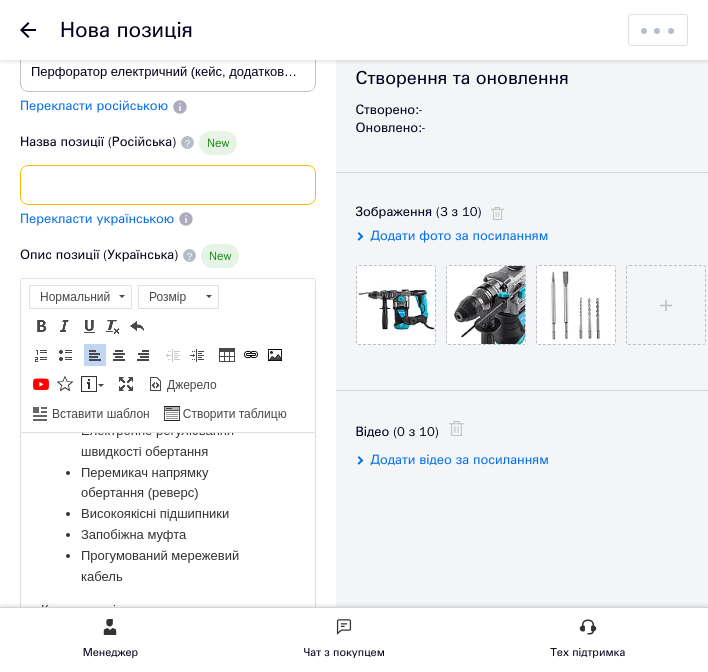 drag, startPoint x: 220, startPoint y: 185, endPoint x: 274, endPoint y: 207, distance: 58.30952 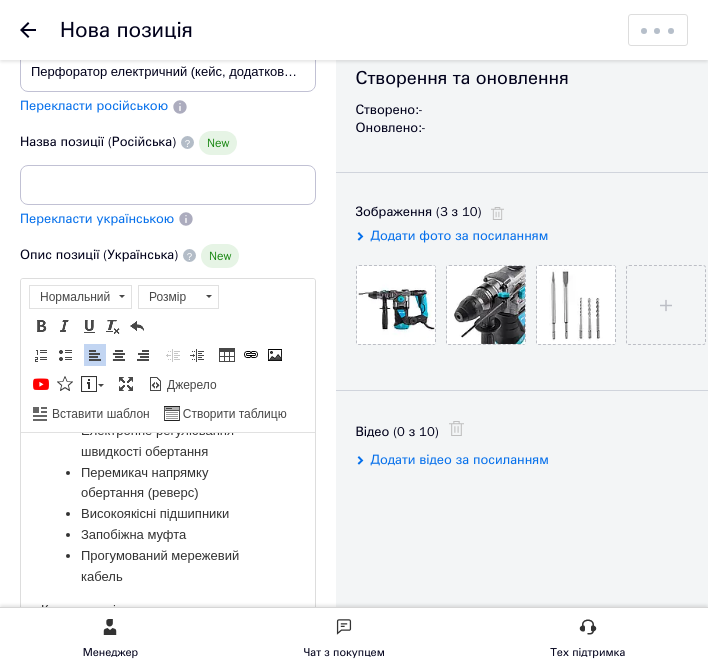 click on "Назва позиції (Російська) New Перфоратор электрический (кейс, дополнительная рукоятка, зубило, ограничитель глубины) Revolt RH-1800 Перекласти українською" at bounding box center (168, 179) 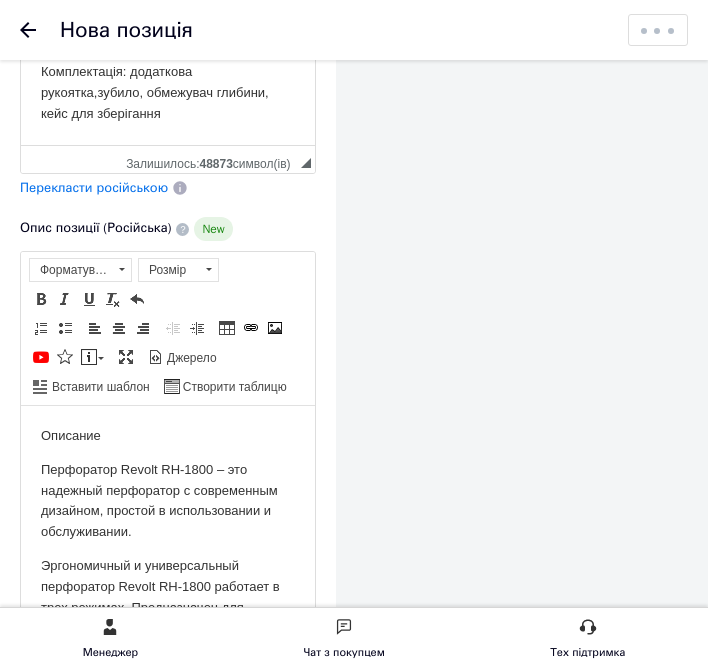 scroll 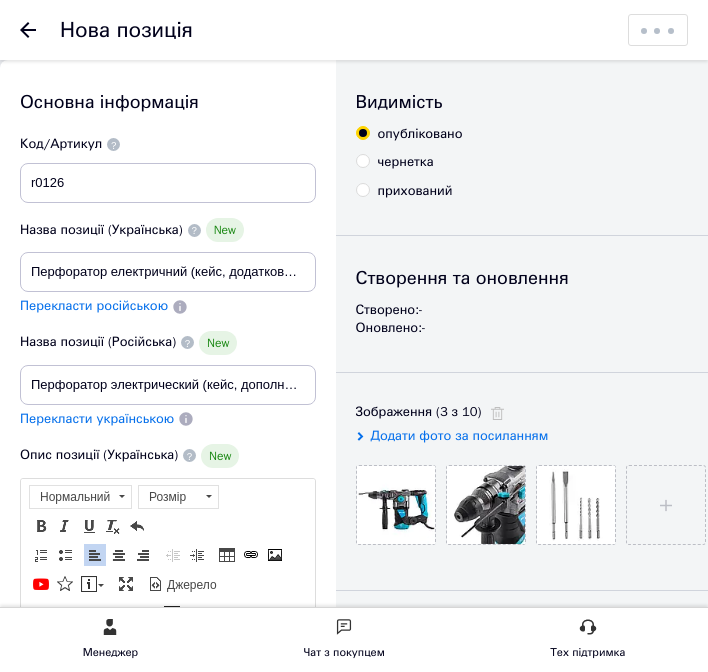click on "Перекласти російською" at bounding box center [94, 305] 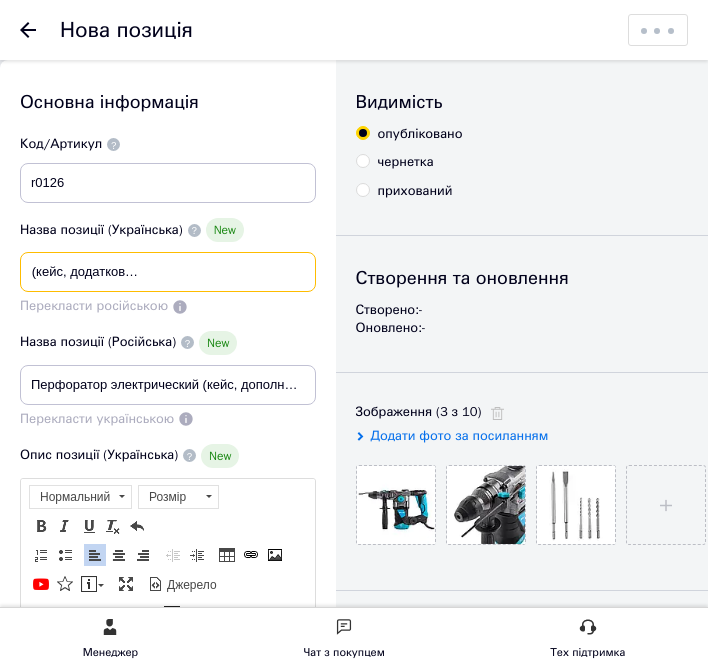 scroll, scrollTop: 0, scrollLeft: 328, axis: horizontal 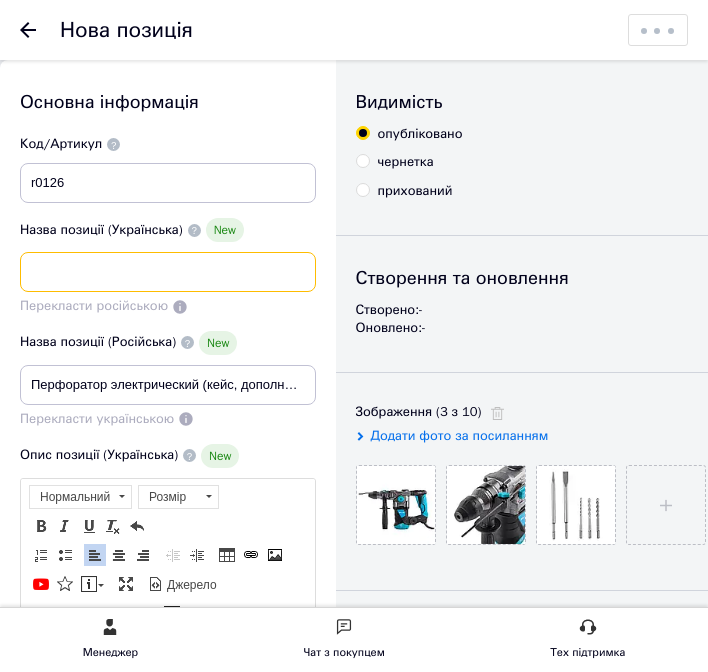 drag, startPoint x: 147, startPoint y: 271, endPoint x: 315, endPoint y: 291, distance: 169.1863 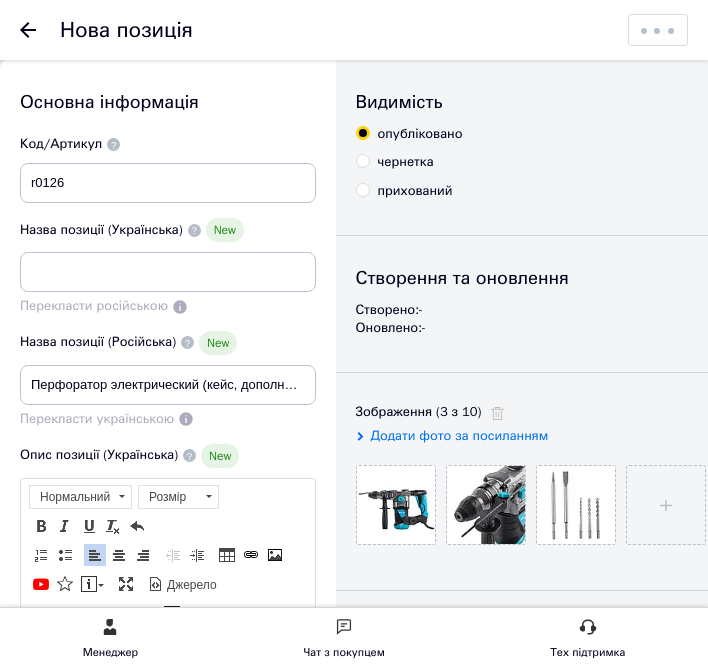 click on "Перекласти російською" at bounding box center [168, 306] 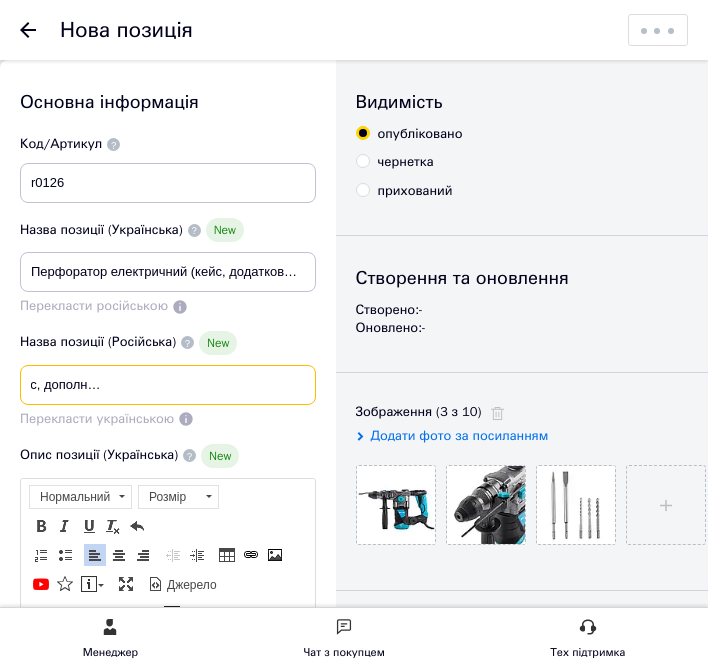 scroll, scrollTop: 0, scrollLeft: 394, axis: horizontal 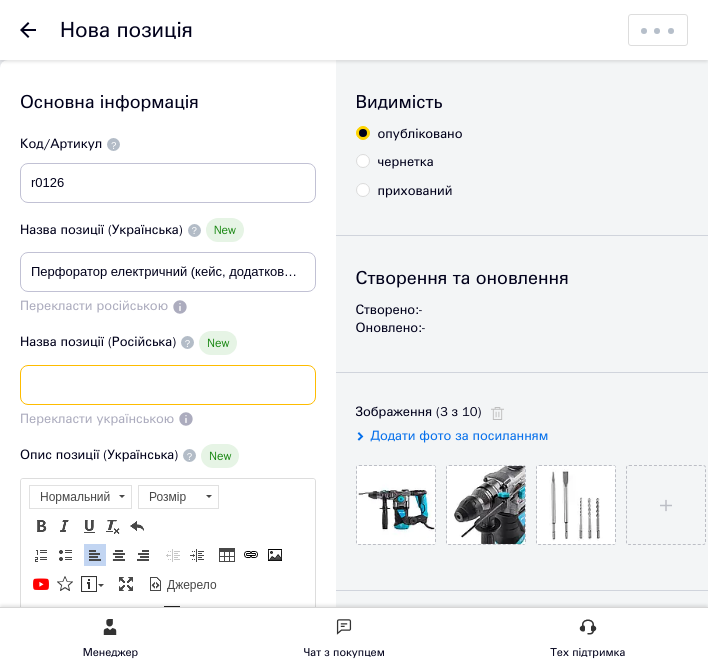 drag, startPoint x: 146, startPoint y: 381, endPoint x: 300, endPoint y: 407, distance: 156.17938 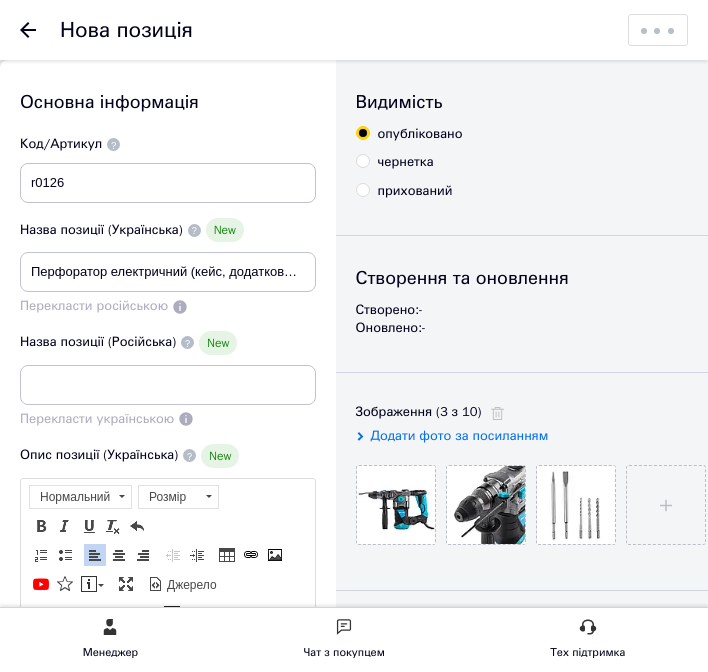 click on "Назва позиції (Російська) New" at bounding box center [168, 343] 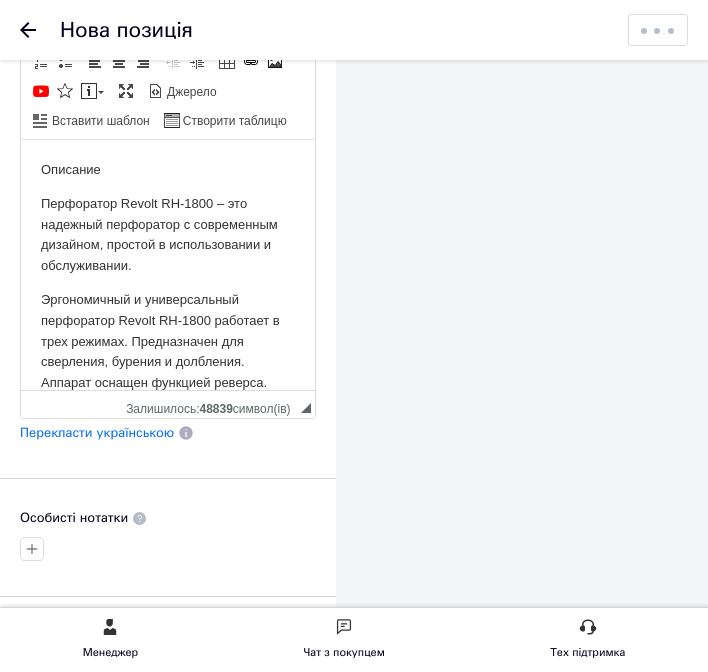 scroll, scrollTop: 1000, scrollLeft: 0, axis: vertical 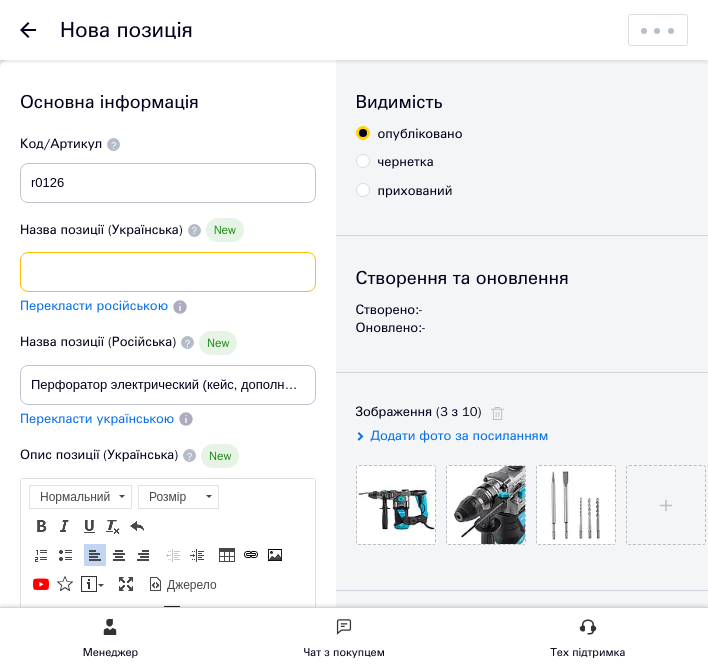 drag, startPoint x: 145, startPoint y: 270, endPoint x: 403, endPoint y: 276, distance: 258.06976 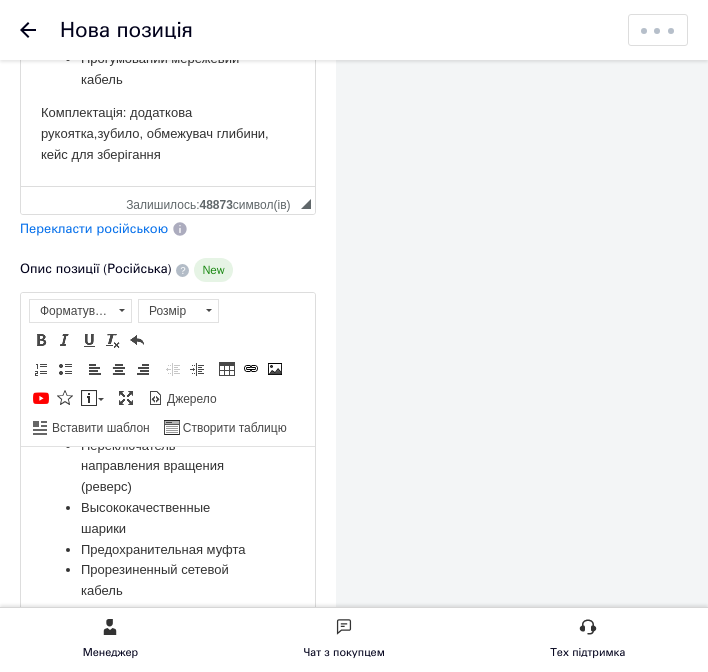 scroll, scrollTop: 700, scrollLeft: 0, axis: vertical 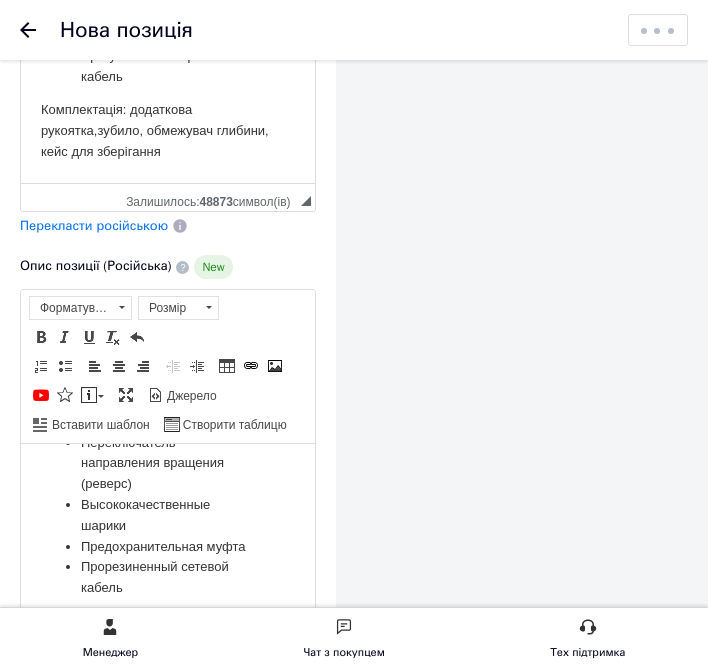 click on "Видимість опубліковано чернетка прихований Створення та оновлення Створено:  - Оновлено:  - Зображення (3 з 10) Додати фото за посиланням Відео (0 з 10) Додати відео за посиланням" at bounding box center (801, 468) 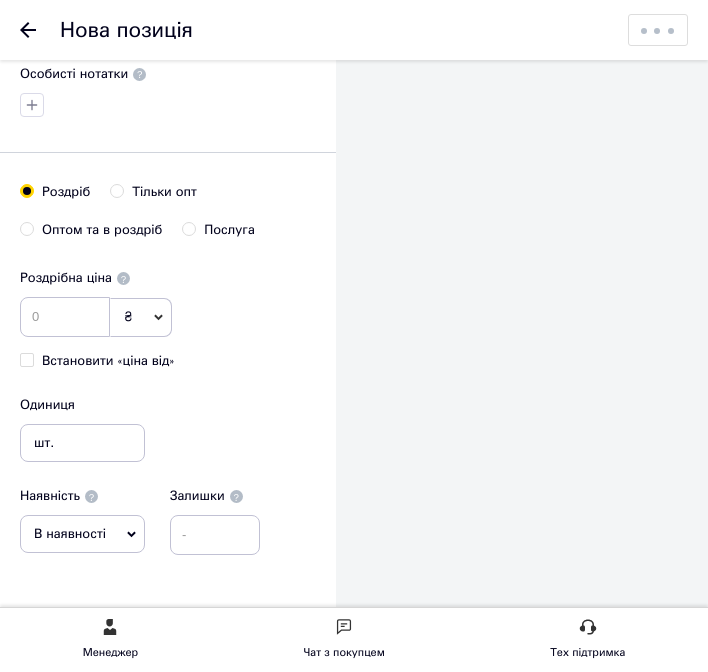 scroll, scrollTop: 1500, scrollLeft: 0, axis: vertical 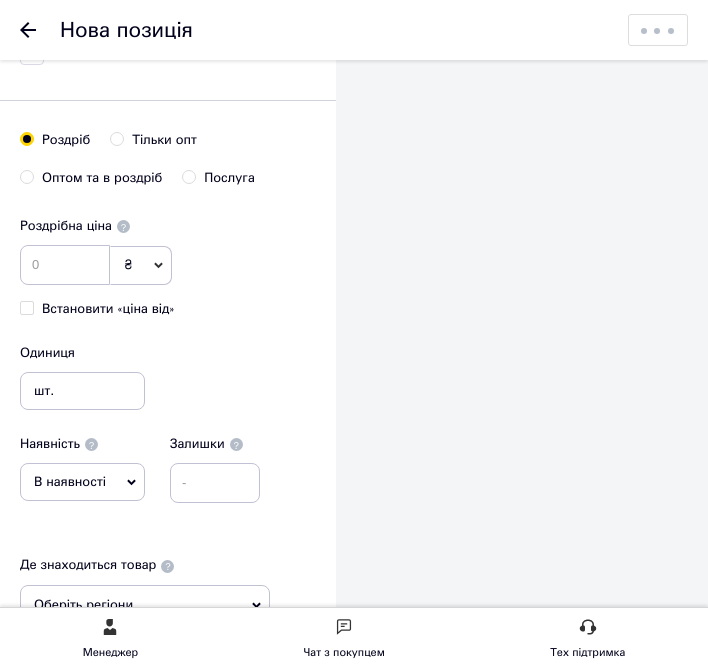 click on "₴" at bounding box center (141, 265) 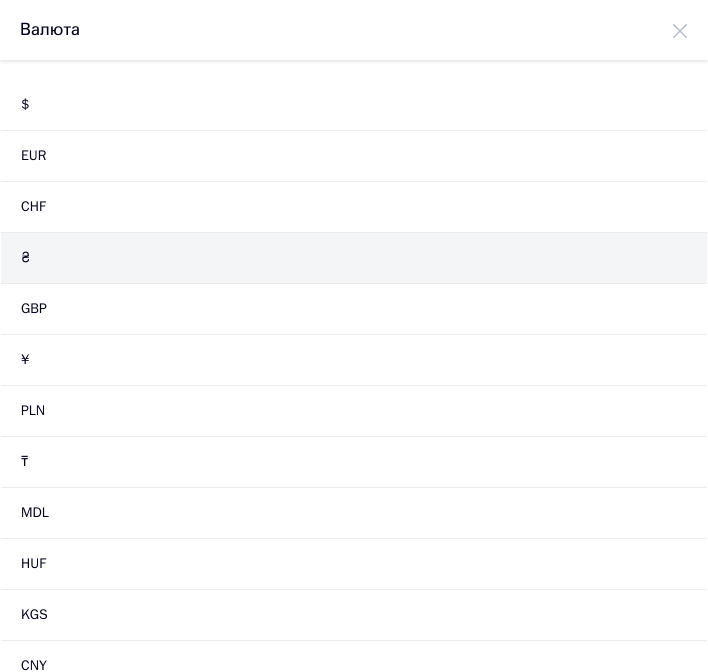scroll, scrollTop: 0, scrollLeft: 0, axis: both 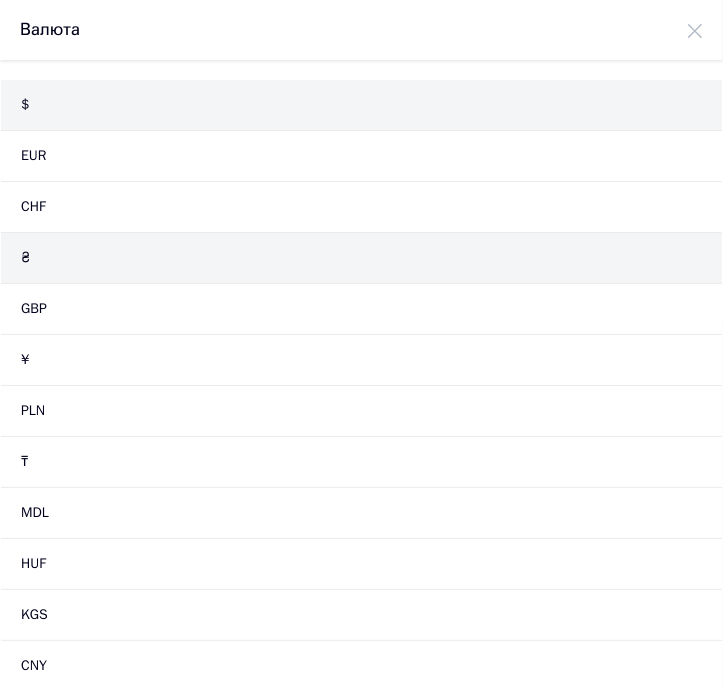 click on "$" at bounding box center [361, 105] 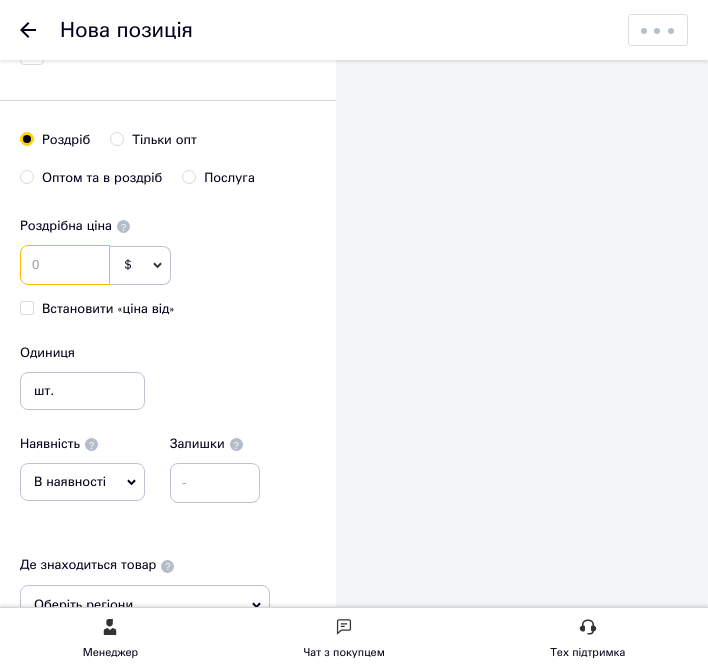 click at bounding box center [65, 265] 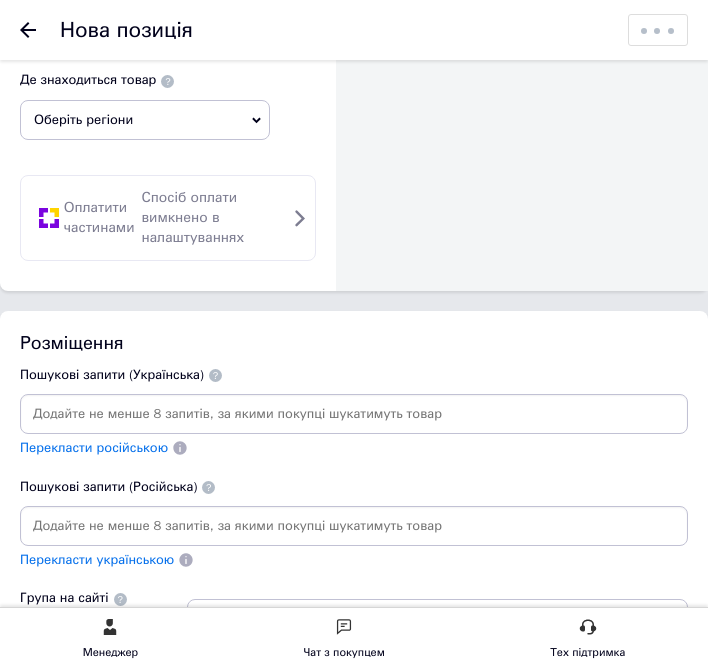 scroll, scrollTop: 2000, scrollLeft: 0, axis: vertical 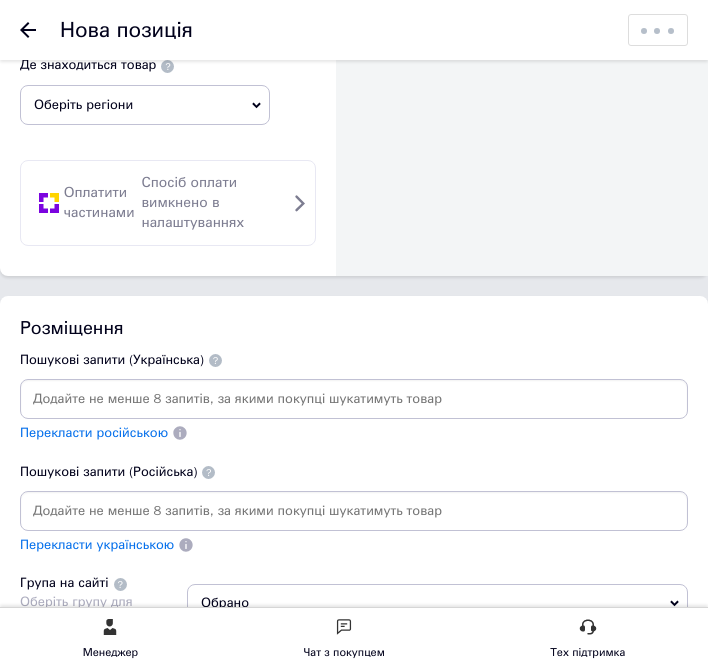type on "90" 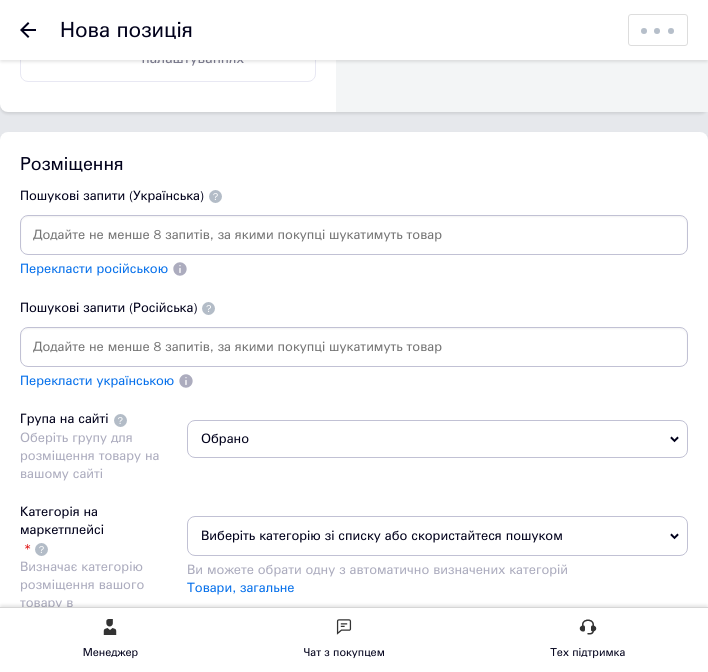 scroll, scrollTop: 2200, scrollLeft: 0, axis: vertical 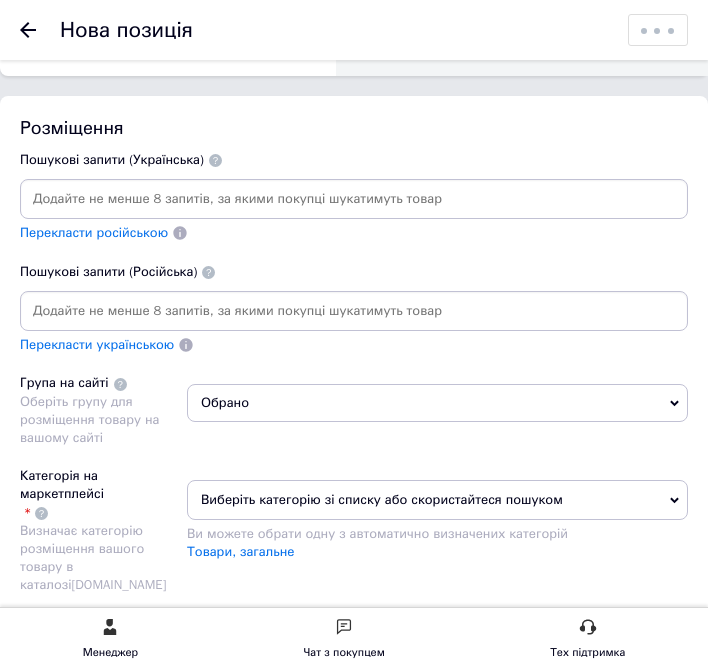 click at bounding box center [354, 199] 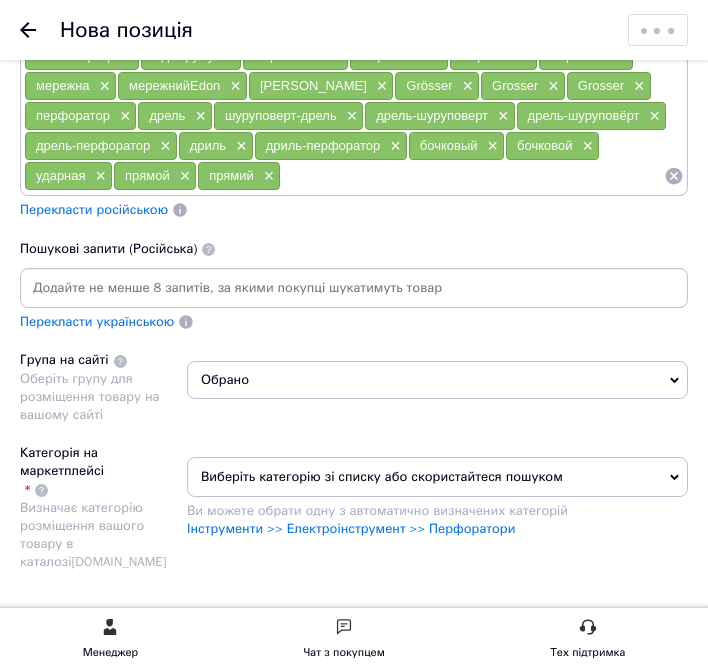 scroll, scrollTop: 2700, scrollLeft: 0, axis: vertical 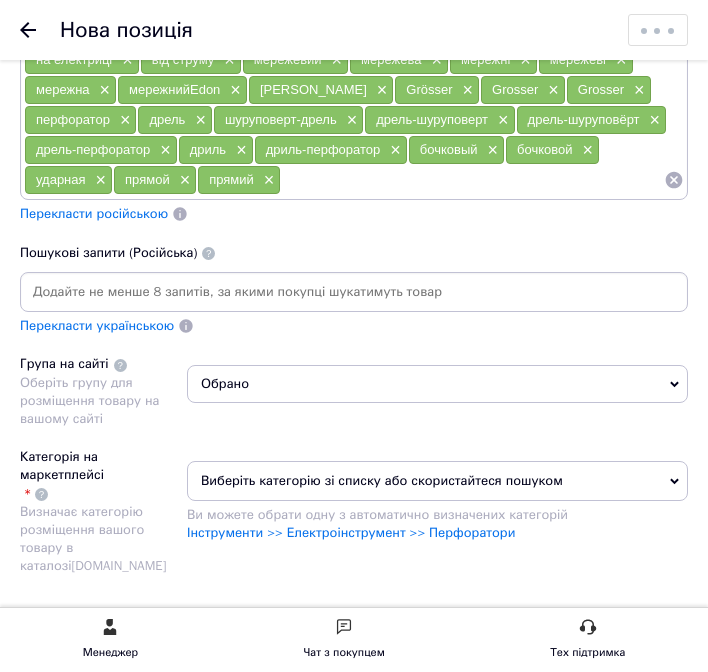click on "Перекласти російською" at bounding box center [94, 213] 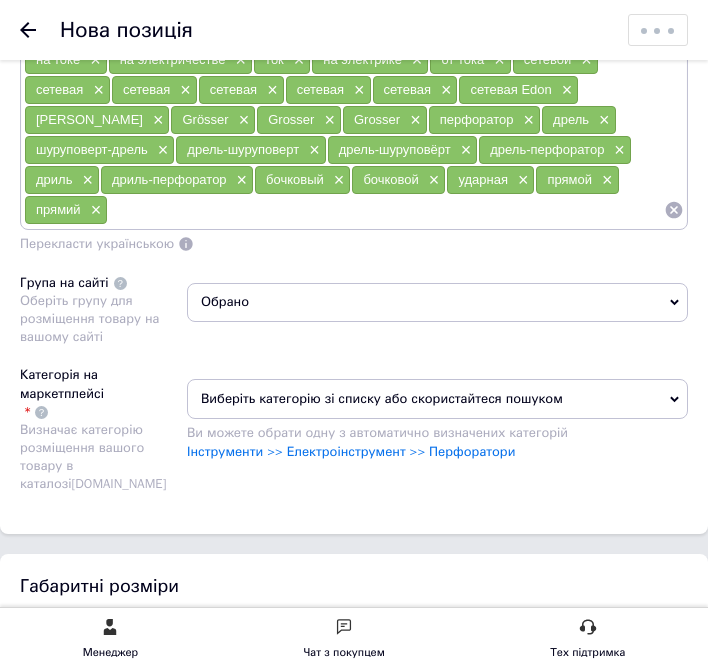 scroll, scrollTop: 3300, scrollLeft: 0, axis: vertical 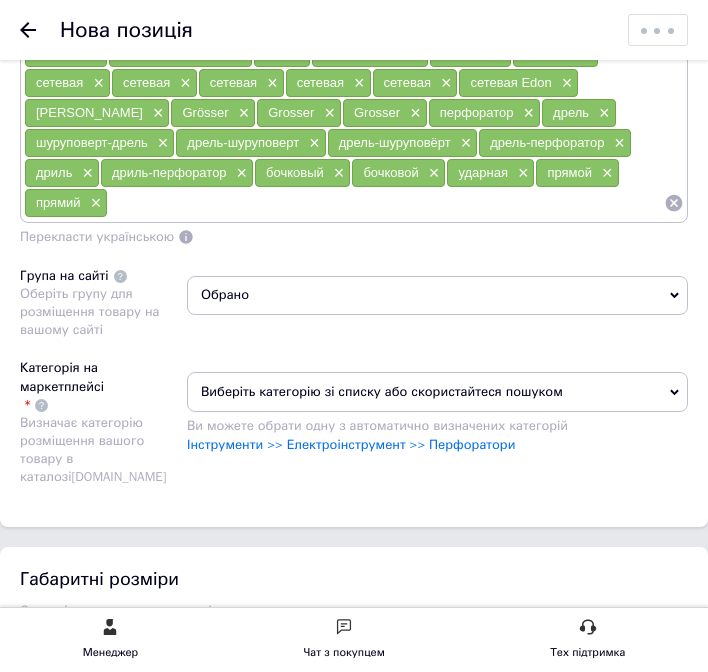 click on "Інструменти >> Електроінструмент >> Перфоратори" at bounding box center (437, 445) 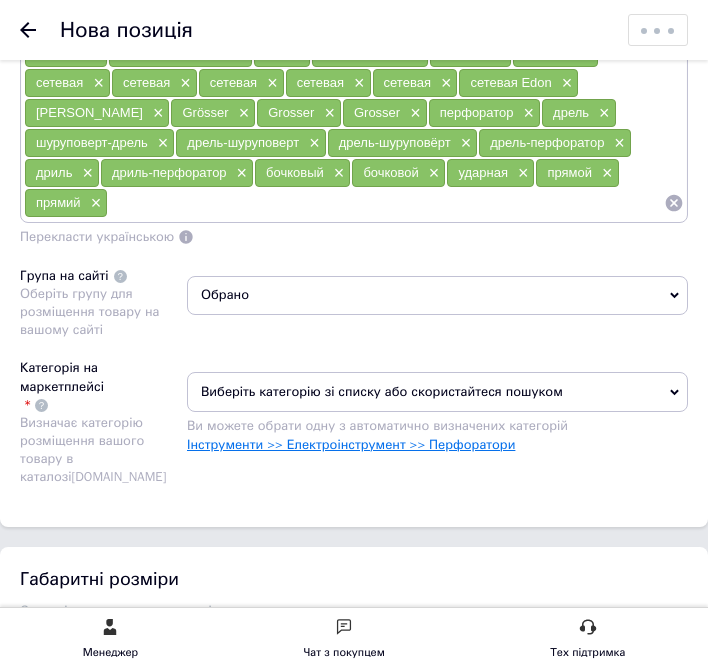 click on "Інструменти >> Електроінструмент >> Перфоратори" at bounding box center [351, 444] 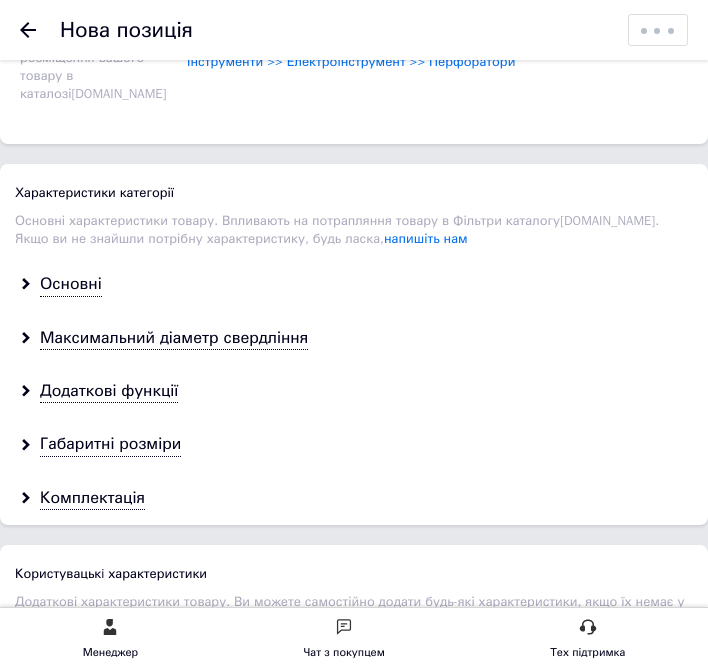 scroll, scrollTop: 3700, scrollLeft: 0, axis: vertical 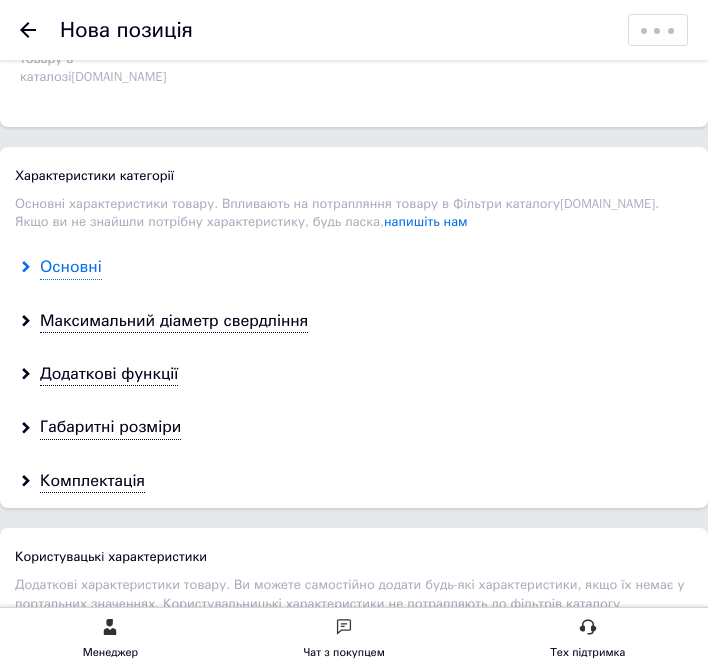 click on "Основні" at bounding box center (71, 267) 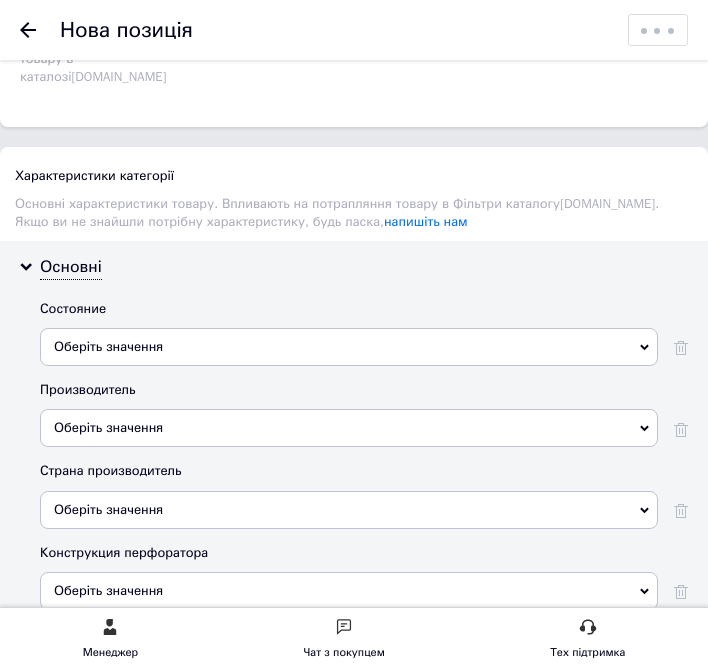 click on "Оберіть значення" at bounding box center (349, 347) 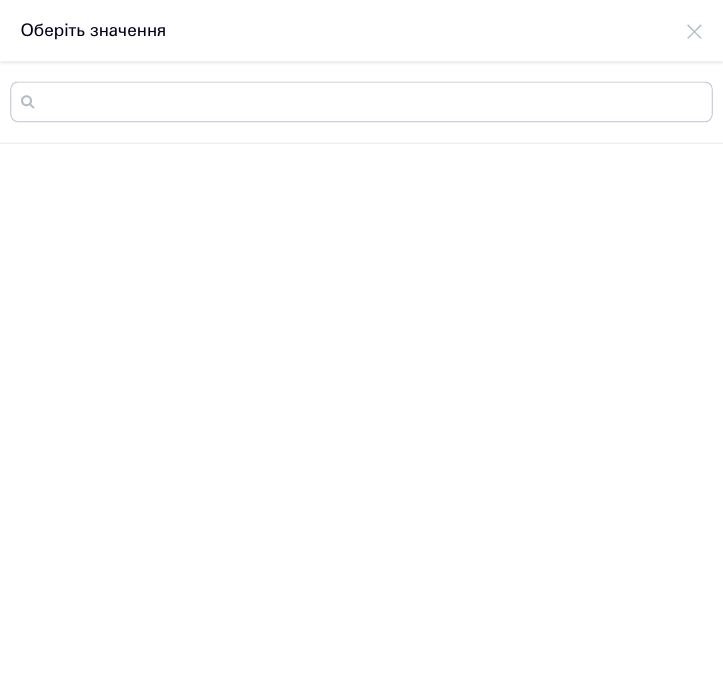 scroll, scrollTop: 0, scrollLeft: 0, axis: both 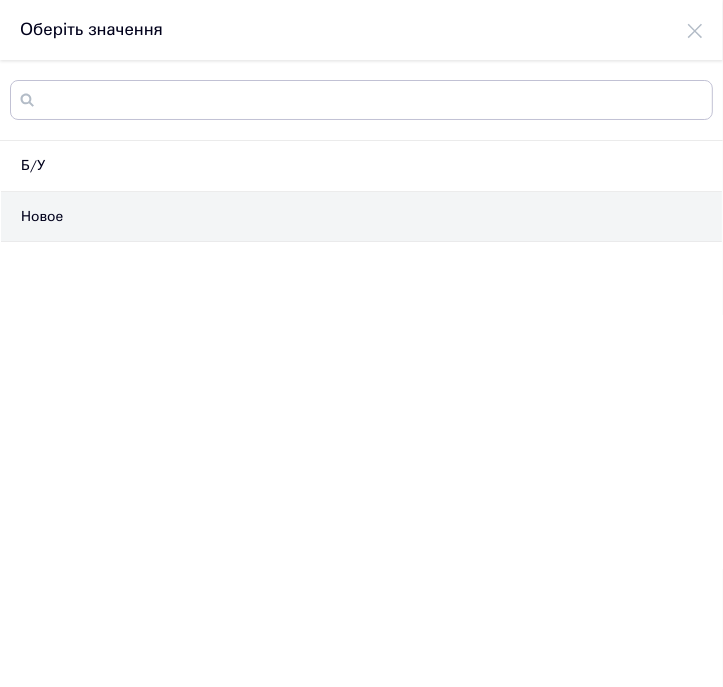 click on "Новое" at bounding box center (361, 217) 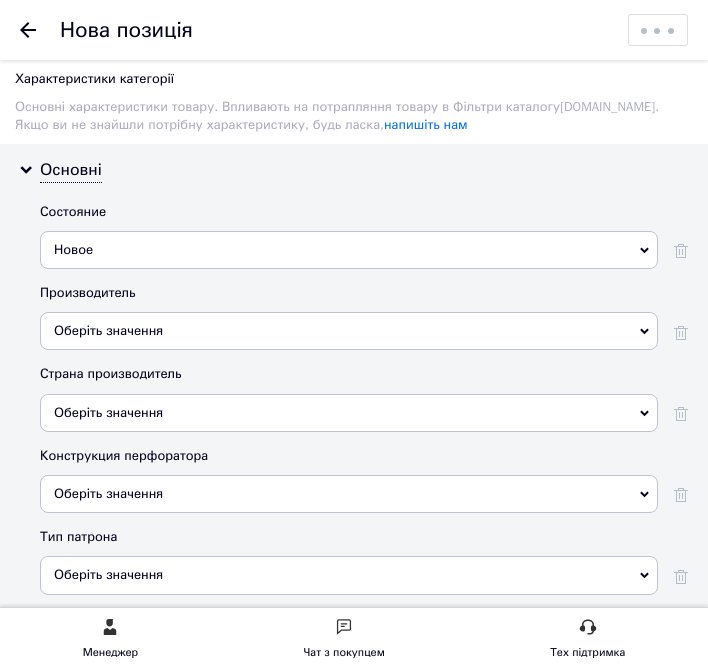 scroll, scrollTop: 3800, scrollLeft: 0, axis: vertical 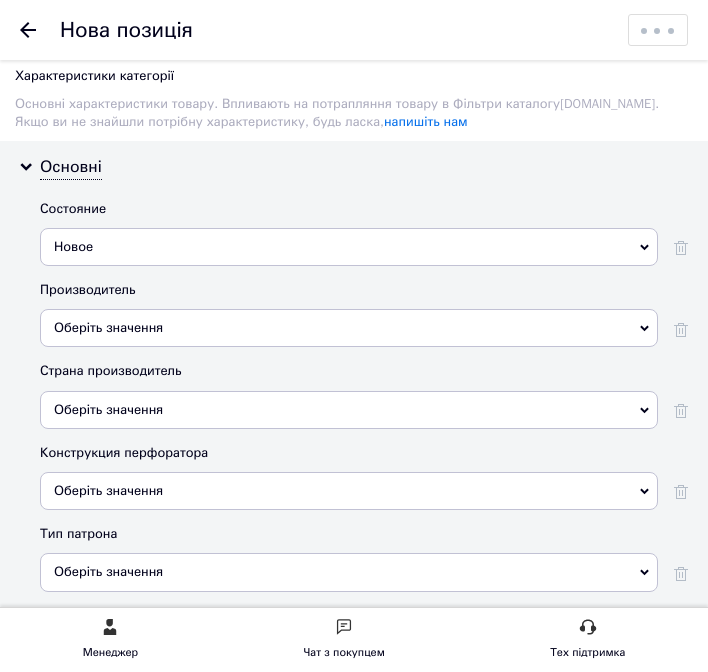 click on "Оберіть значення" at bounding box center (349, 328) 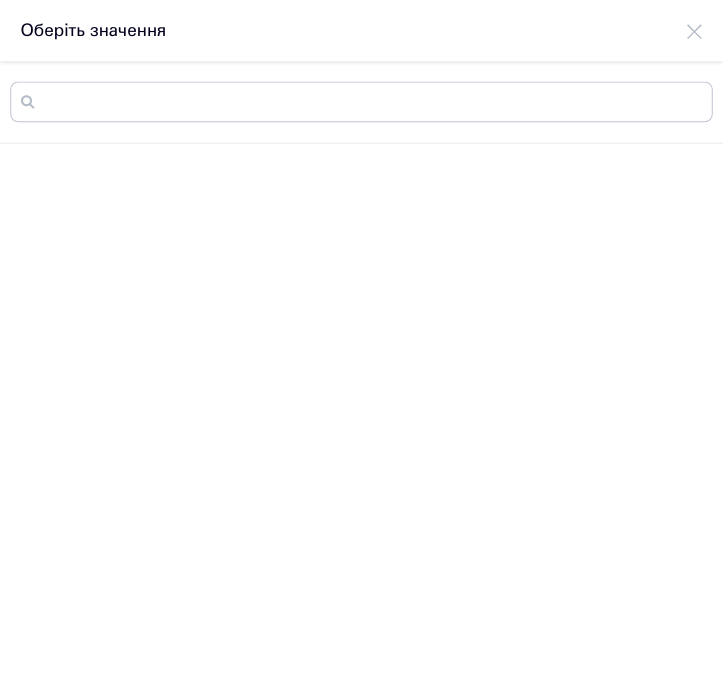scroll, scrollTop: 0, scrollLeft: 0, axis: both 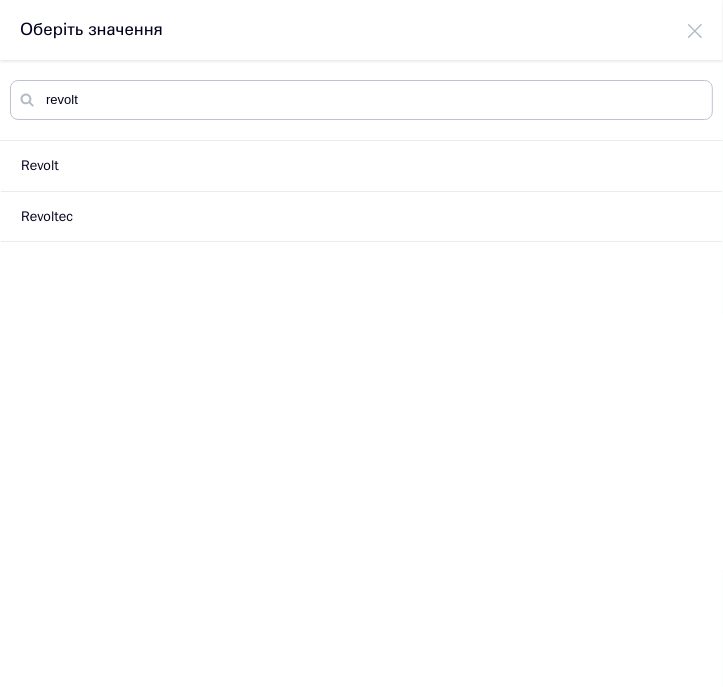 type on "revolt" 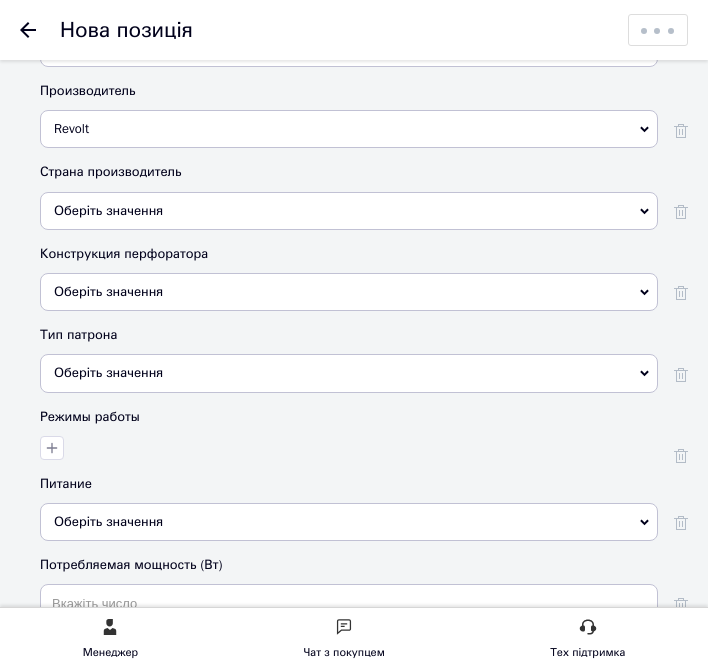 scroll, scrollTop: 4000, scrollLeft: 0, axis: vertical 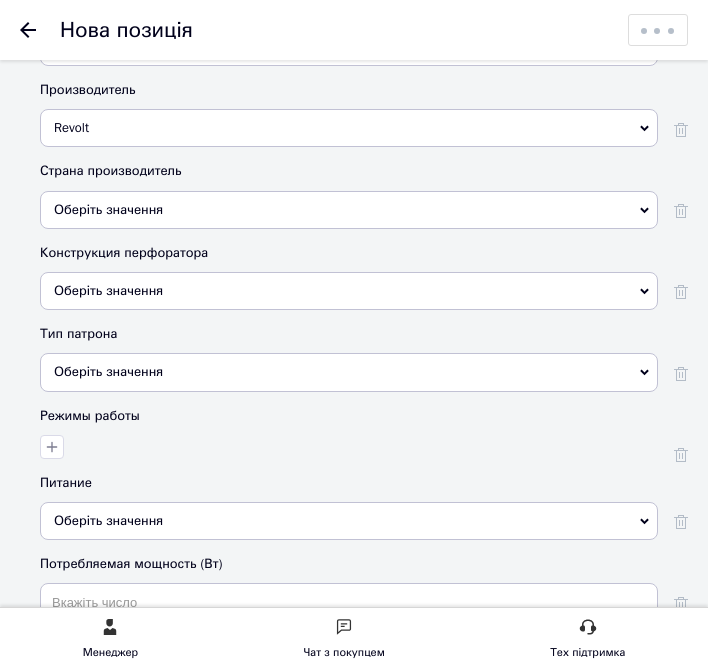 click on "Оберіть значення" at bounding box center (349, 210) 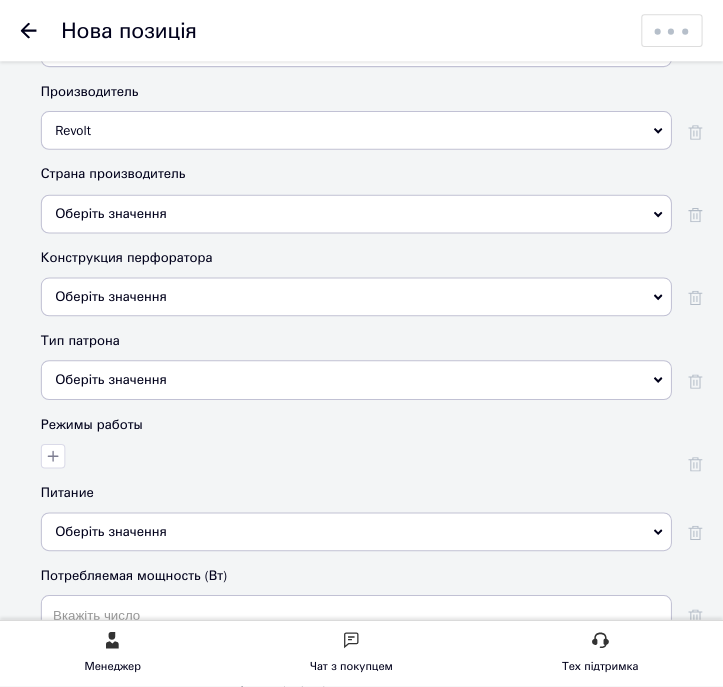 scroll, scrollTop: 0, scrollLeft: 0, axis: both 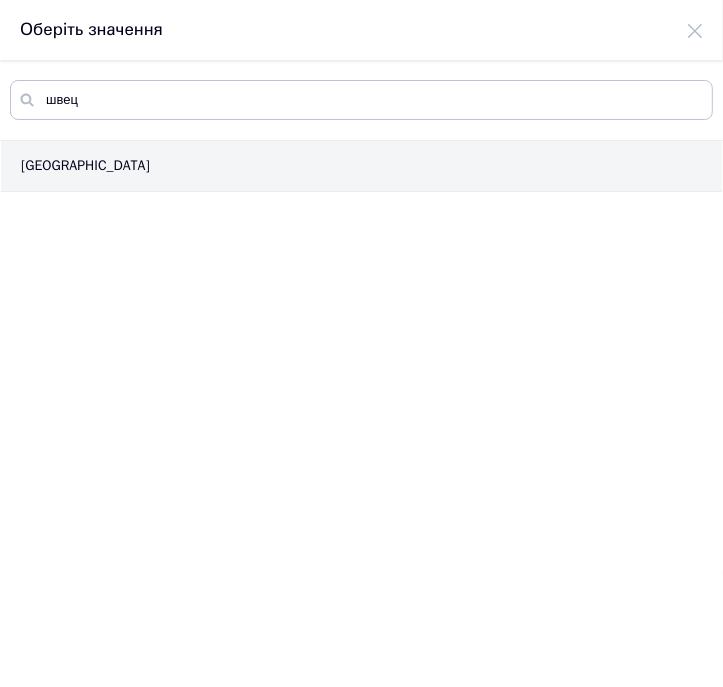 type on "швец" 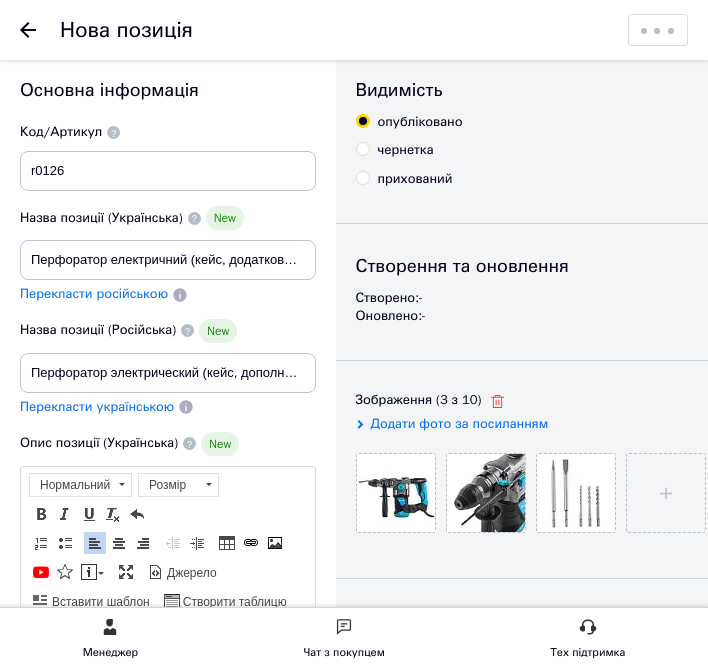 scroll, scrollTop: 0, scrollLeft: 0, axis: both 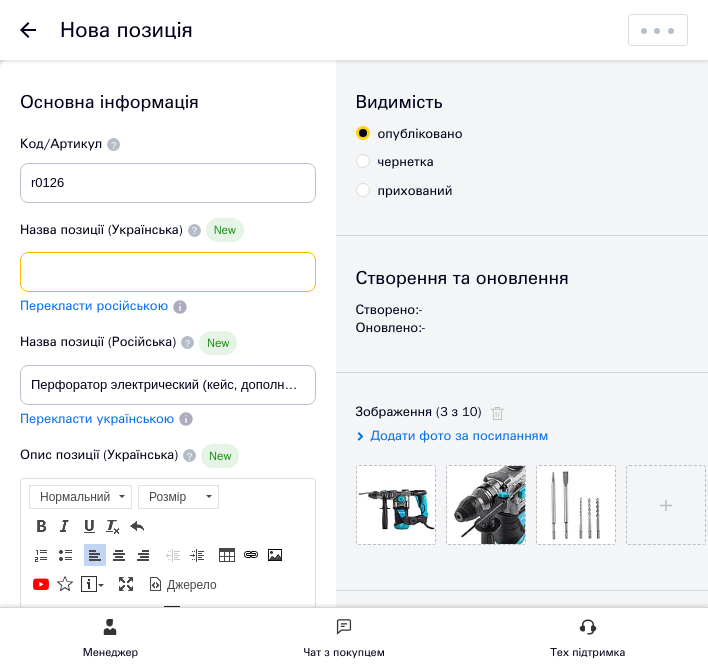 drag, startPoint x: 170, startPoint y: 270, endPoint x: 348, endPoint y: 283, distance: 178.47409 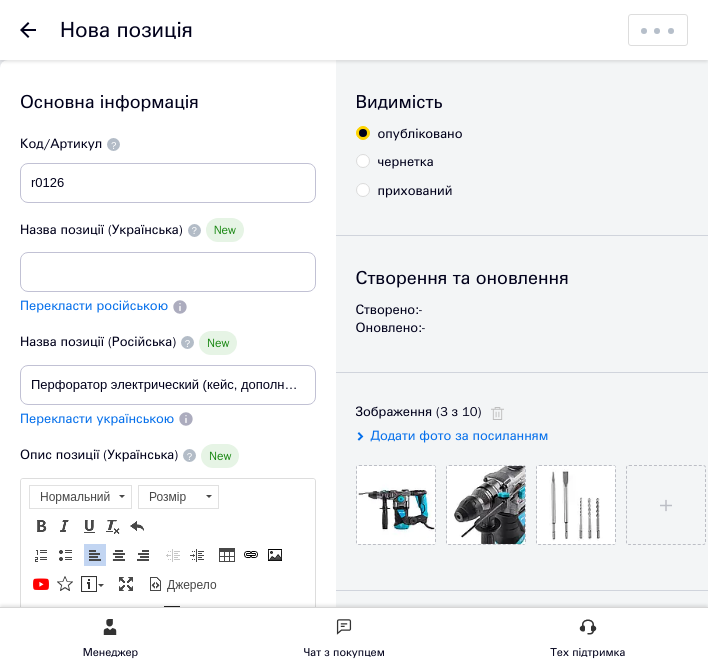 click on "Код/Артикул" at bounding box center (168, 144) 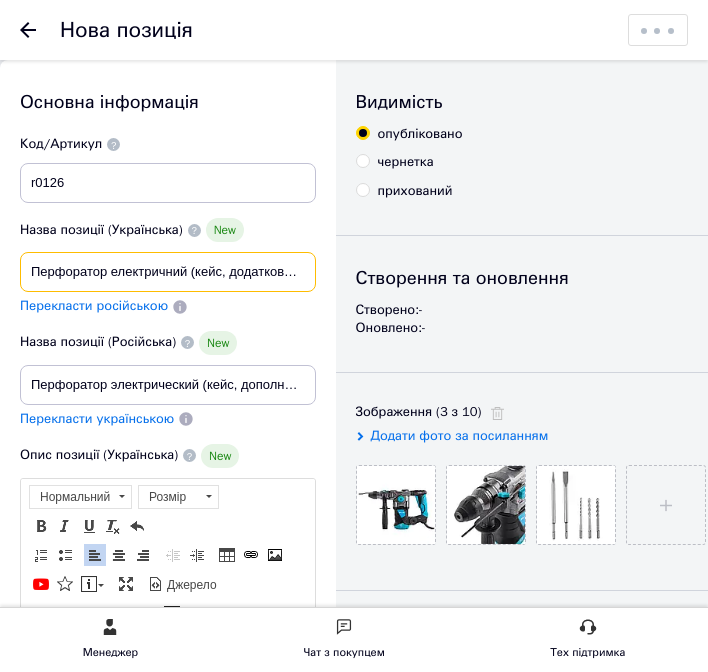 click on "Перфоратор електричний (кейс, додаткова рукоятка, зубило, обмежувач глибини) Revolt RH-1800" at bounding box center [168, 272] 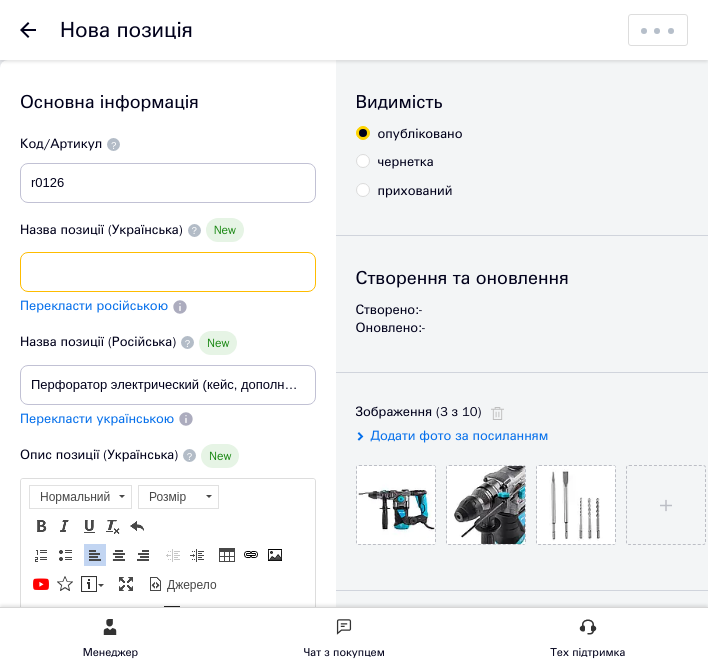 scroll, scrollTop: 0, scrollLeft: 327, axis: horizontal 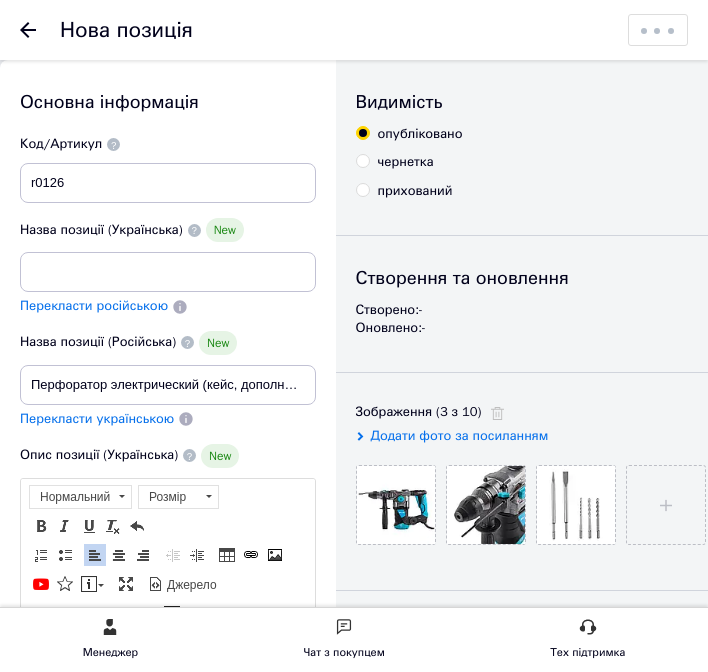 click on "Назва позиції (Російська) New" at bounding box center (168, 343) 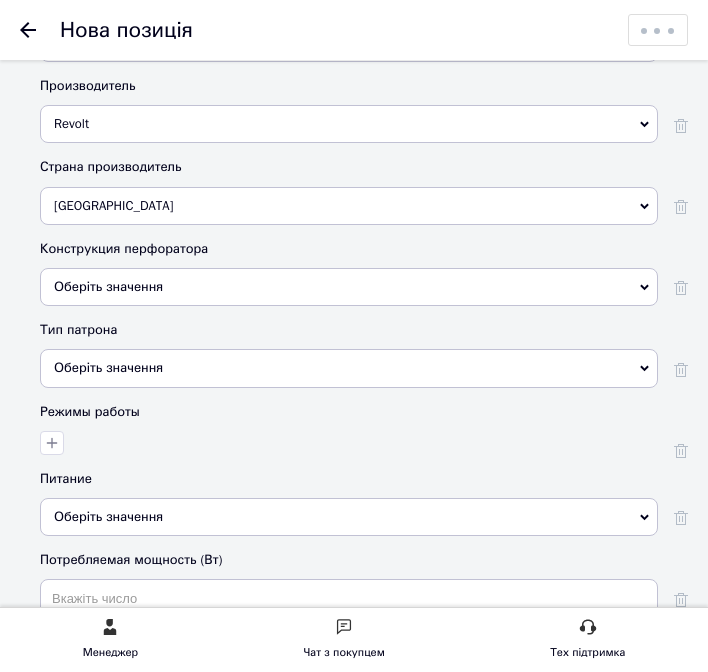 scroll, scrollTop: 4000, scrollLeft: 0, axis: vertical 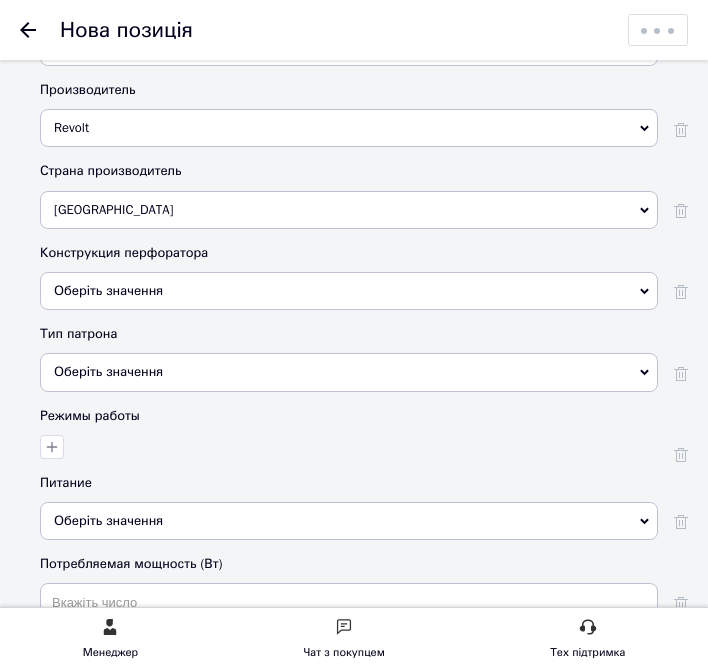 click on "Оберіть значення" at bounding box center (349, 291) 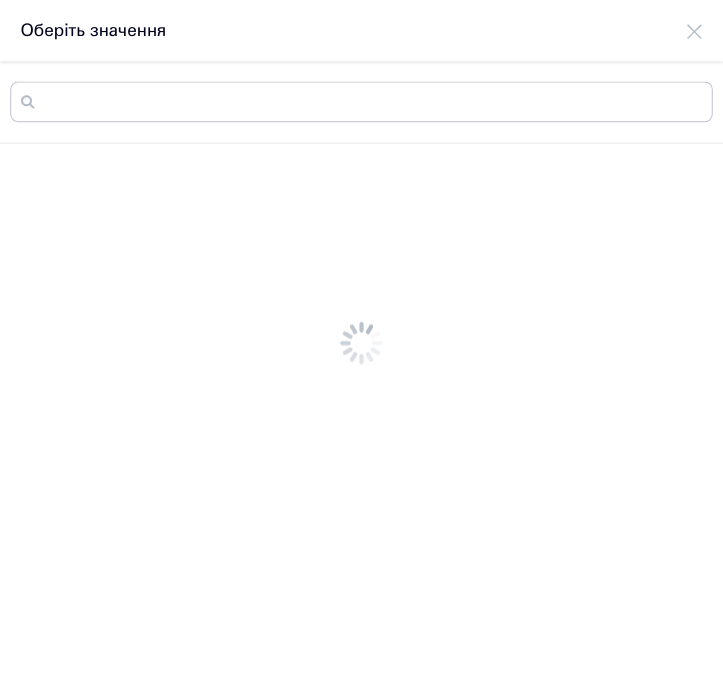 scroll, scrollTop: 0, scrollLeft: 0, axis: both 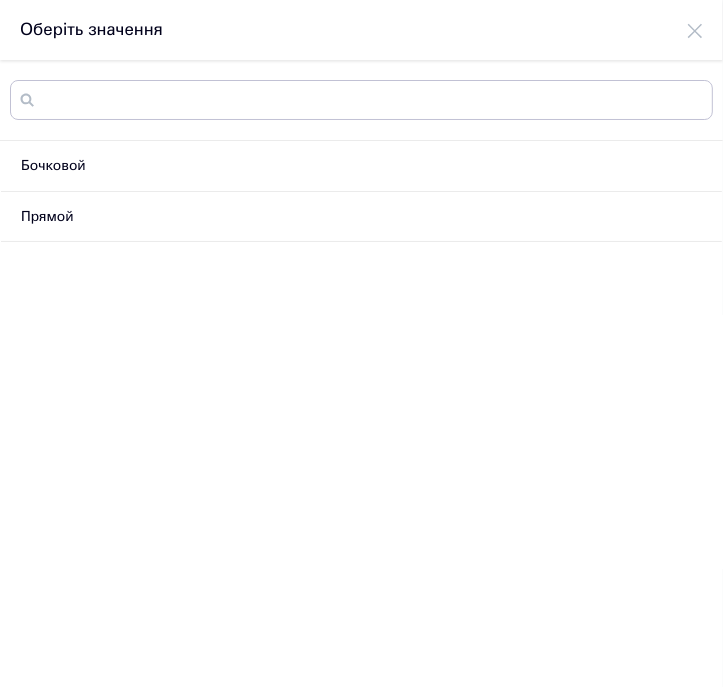 click 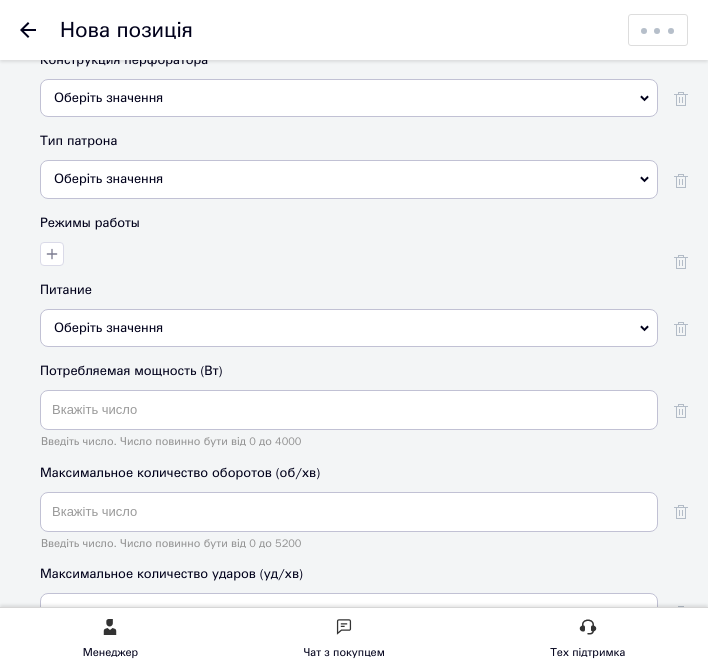 scroll, scrollTop: 4200, scrollLeft: 0, axis: vertical 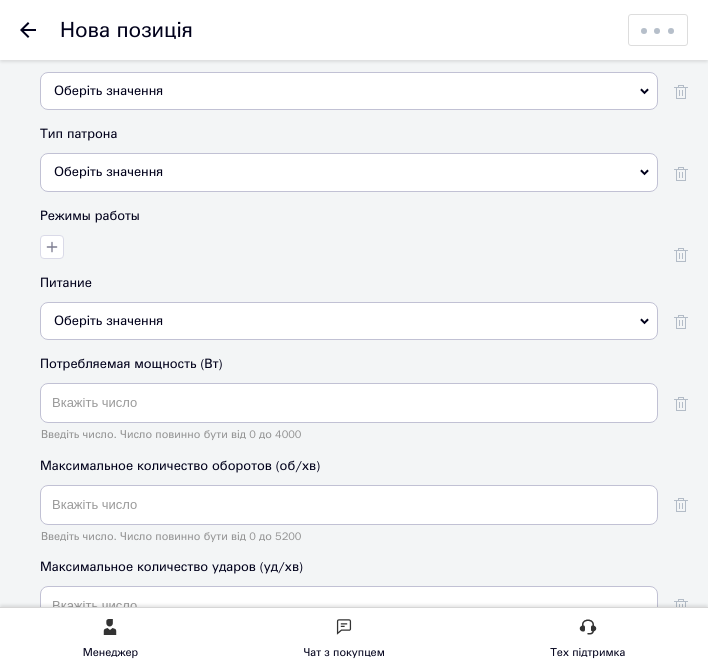 click on "Оберіть значення" at bounding box center (349, 321) 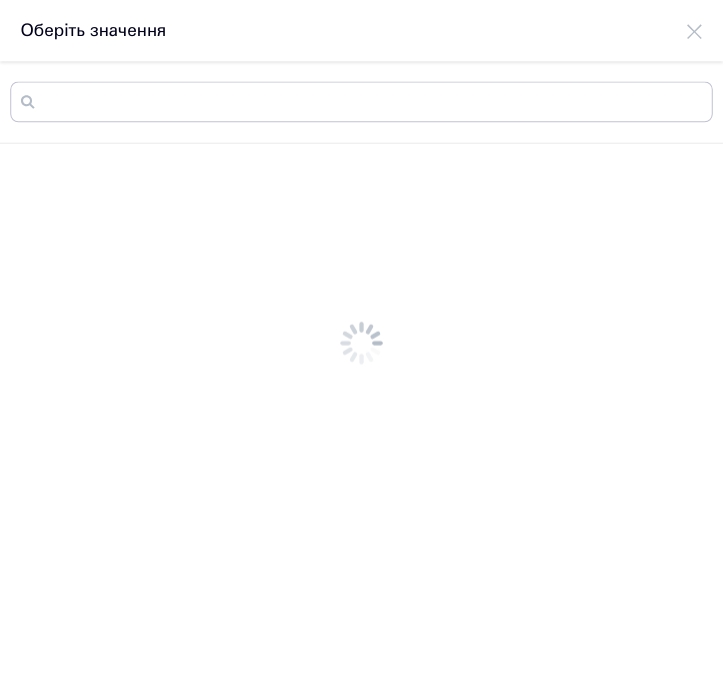 scroll, scrollTop: 0, scrollLeft: 0, axis: both 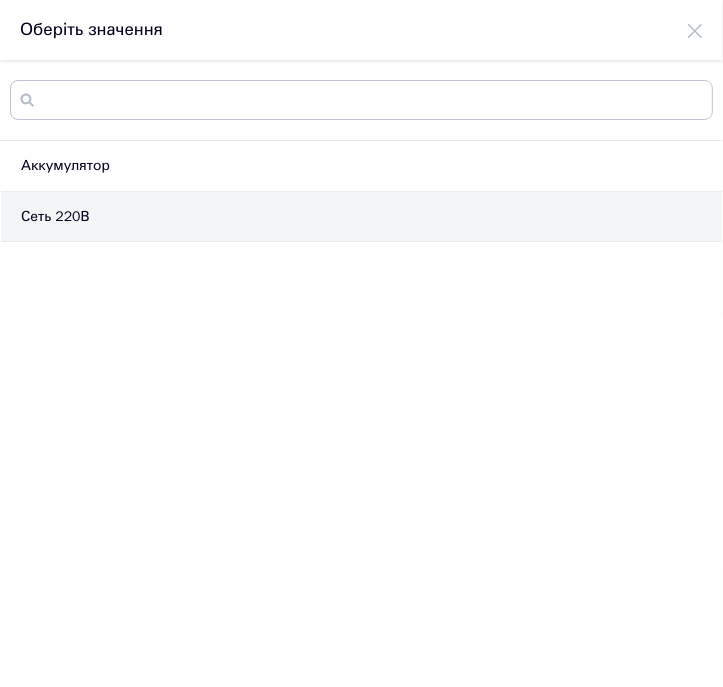click on "Сеть 220В" at bounding box center [361, 217] 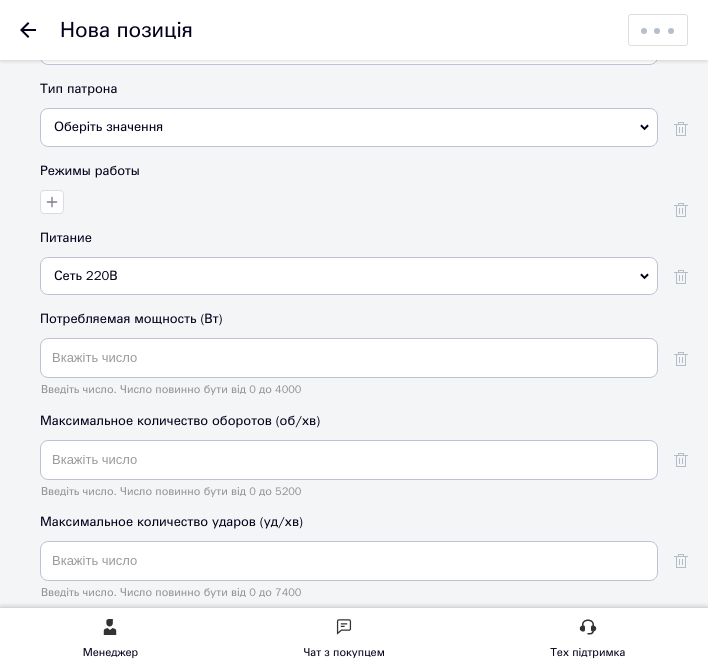 scroll, scrollTop: 4300, scrollLeft: 0, axis: vertical 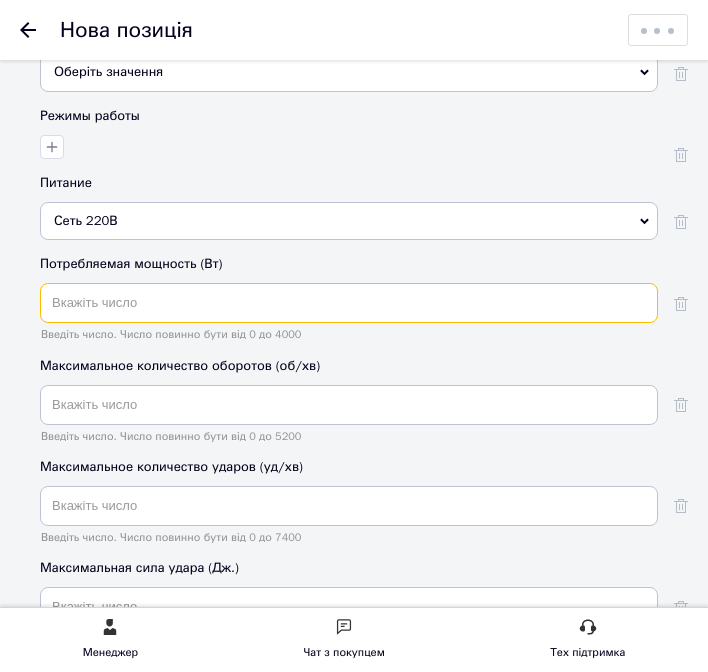 click at bounding box center (349, 303) 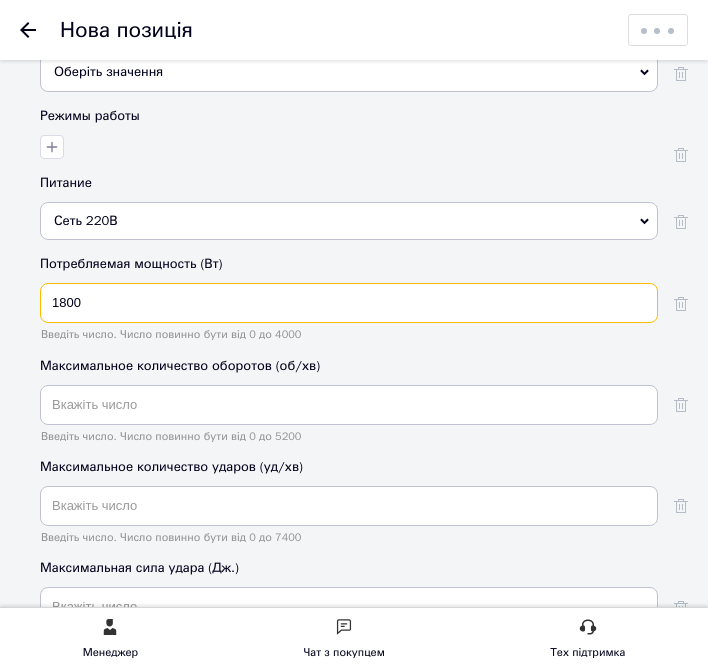 type on "1800" 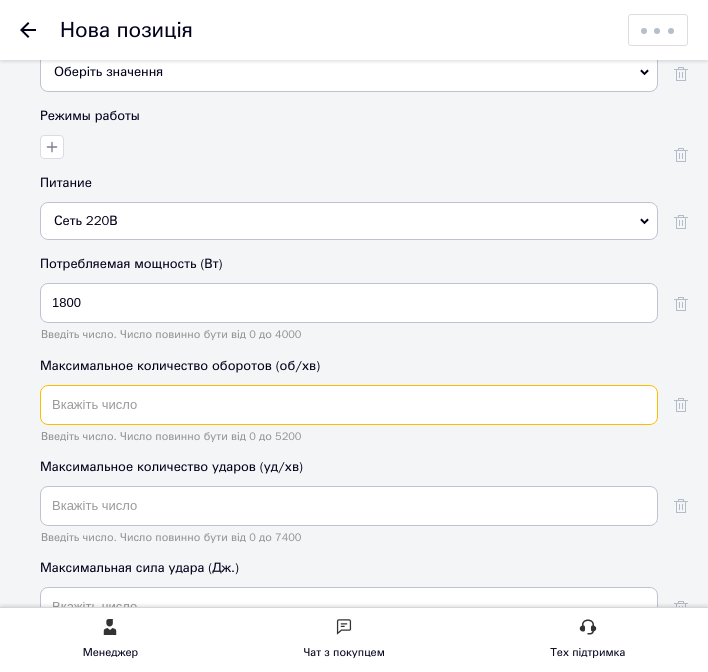 click at bounding box center (349, 405) 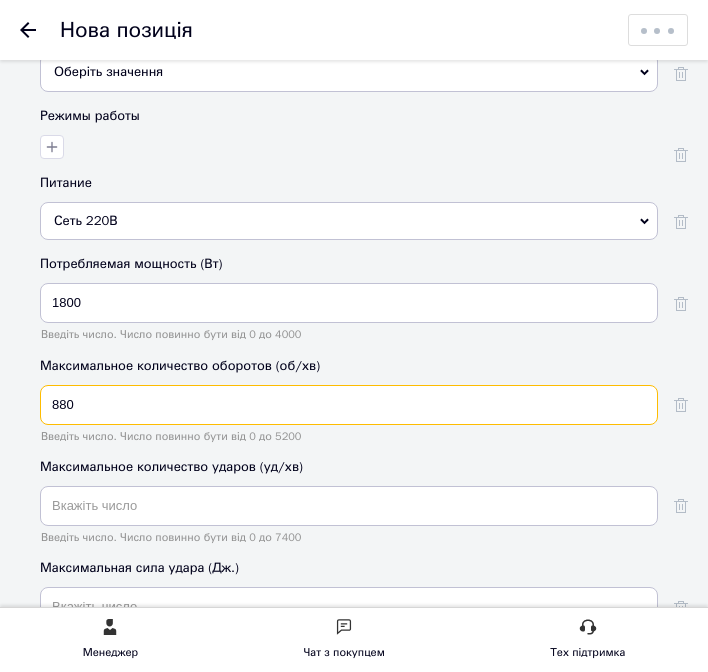 type on "880" 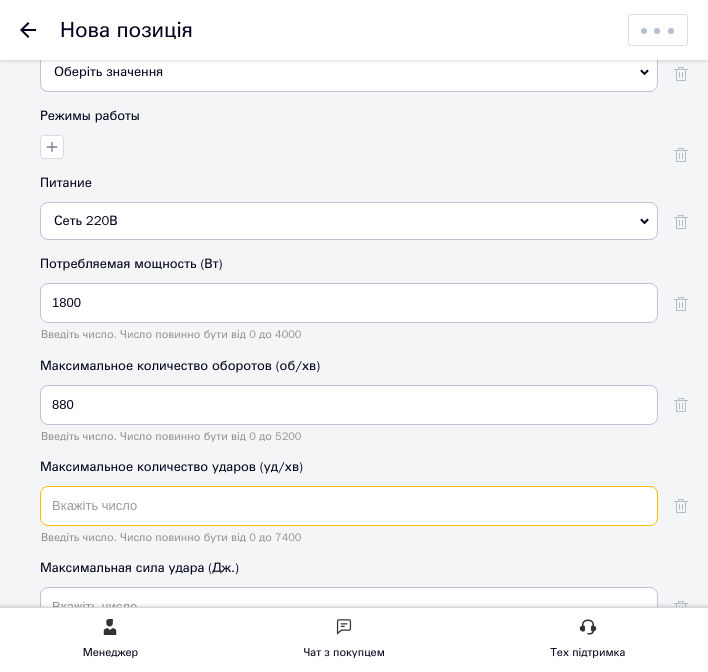 click at bounding box center [349, 506] 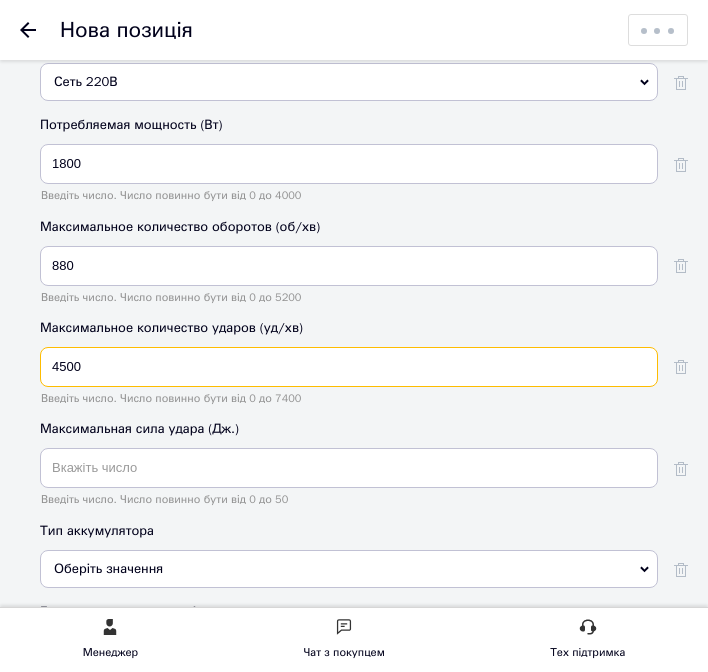 scroll, scrollTop: 4500, scrollLeft: 0, axis: vertical 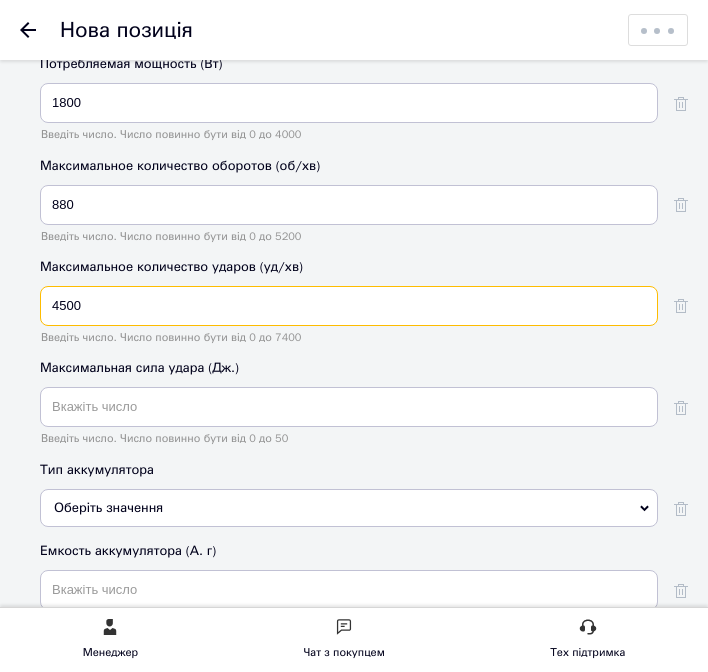 type on "4500" 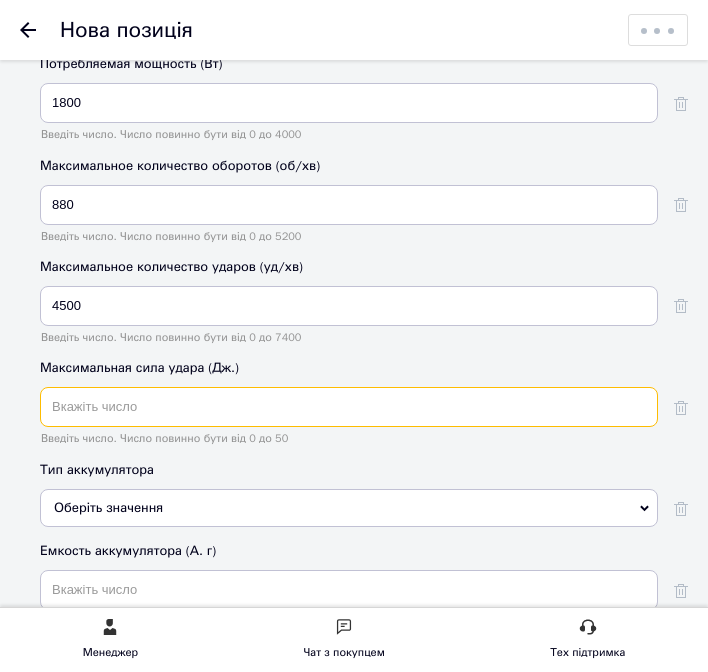 click at bounding box center [349, 407] 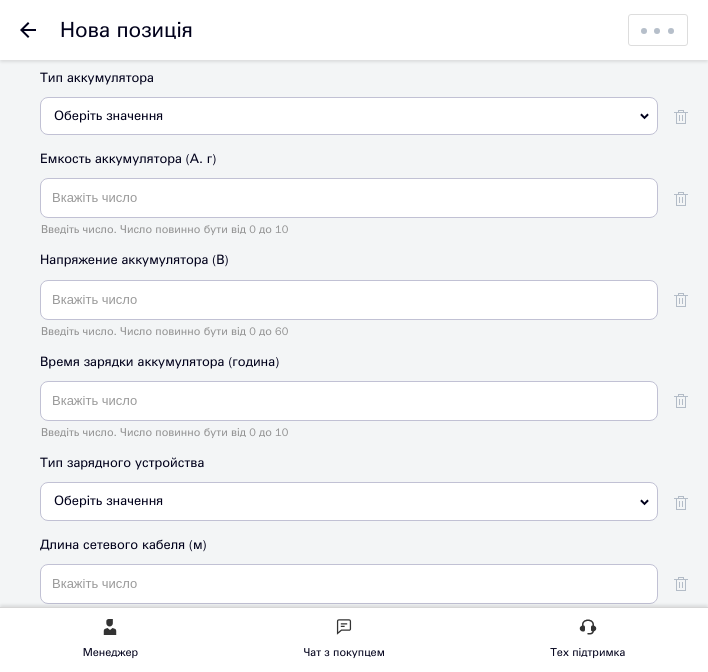 scroll, scrollTop: 4900, scrollLeft: 0, axis: vertical 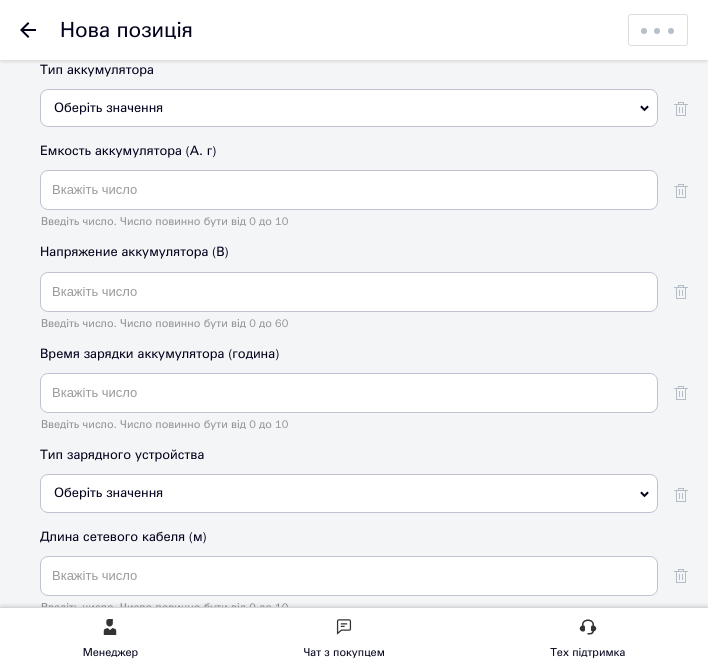 type on "6.5" 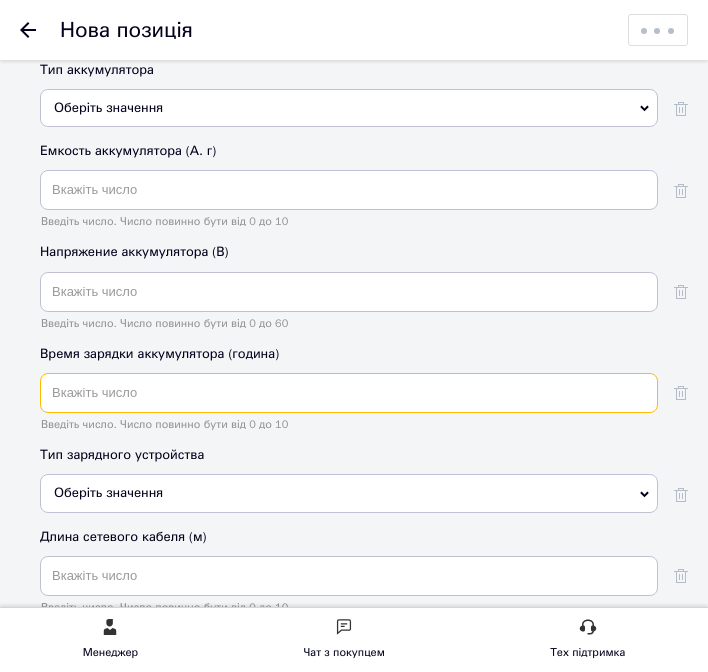 click at bounding box center [349, 393] 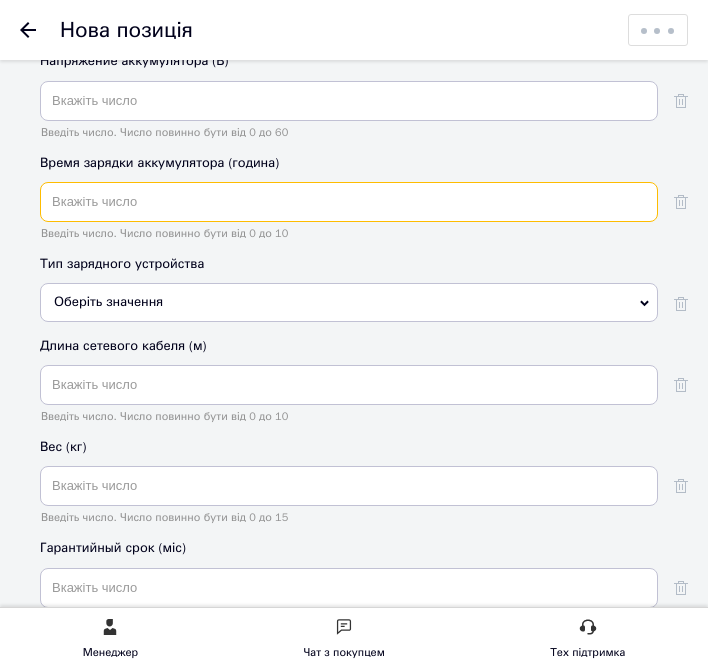 scroll, scrollTop: 5100, scrollLeft: 0, axis: vertical 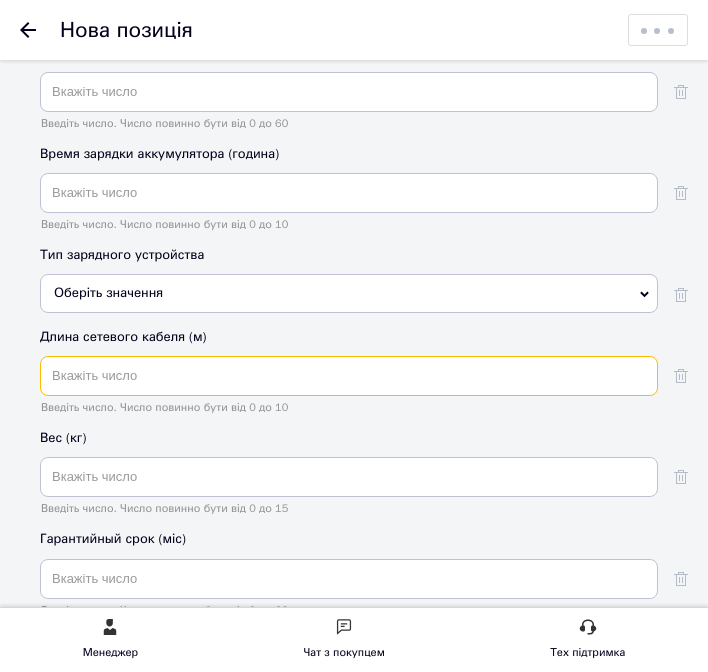 click at bounding box center [349, 376] 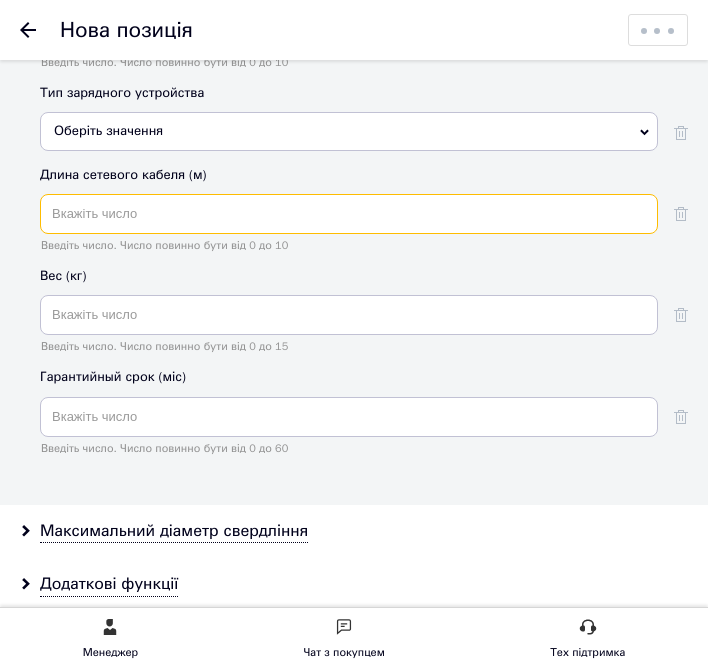 scroll, scrollTop: 5300, scrollLeft: 0, axis: vertical 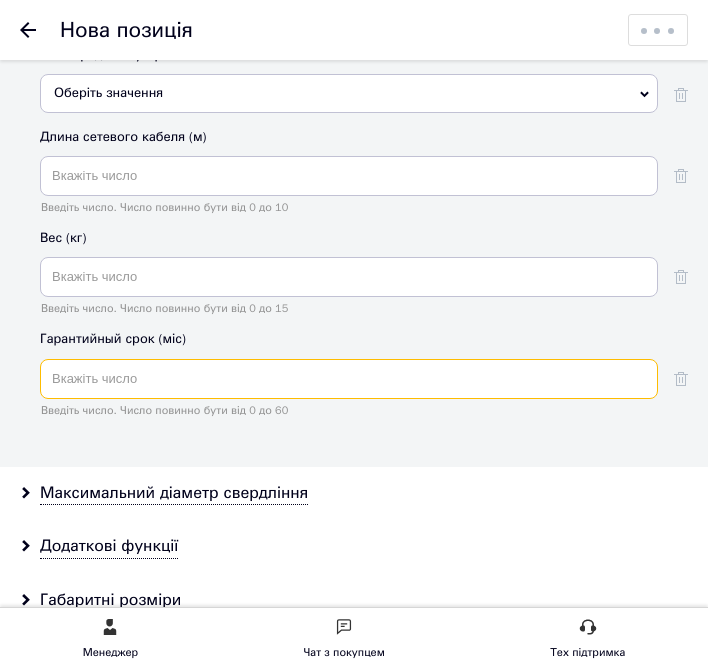 click at bounding box center [349, 379] 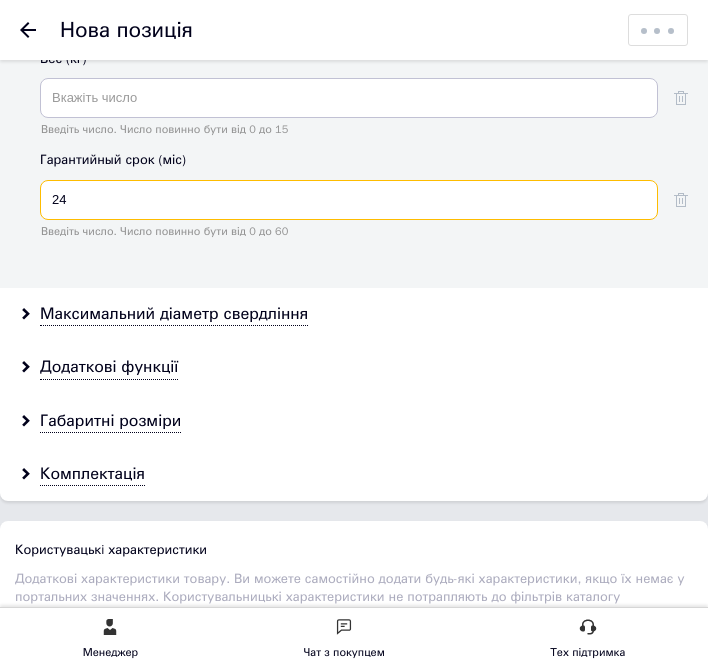 scroll, scrollTop: 5500, scrollLeft: 0, axis: vertical 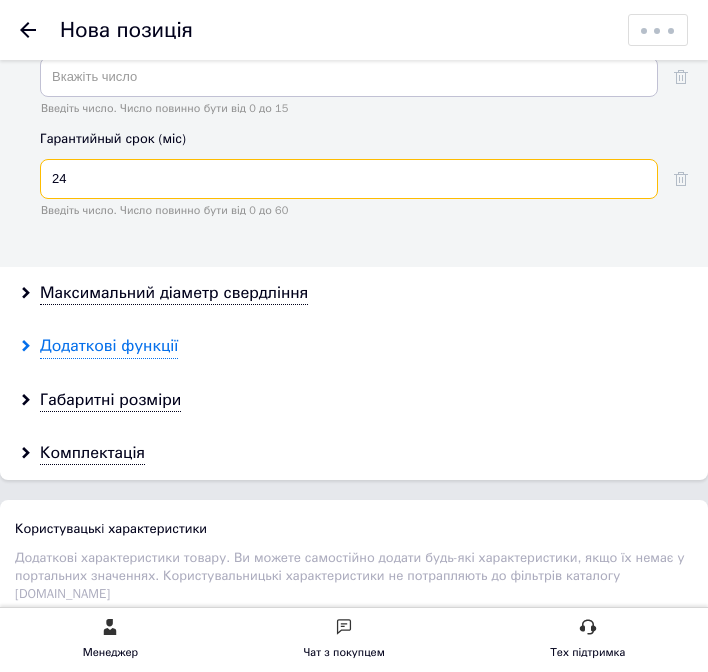 type on "24" 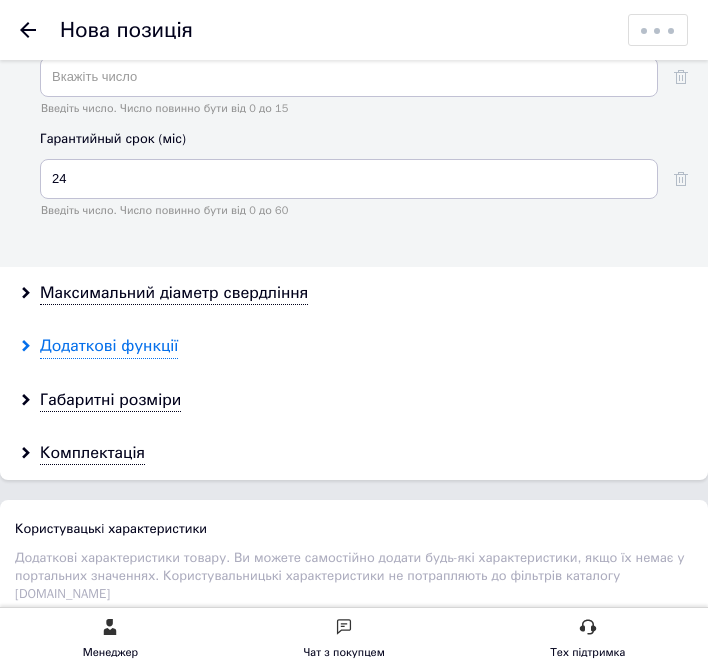 click on "Додаткові функції" at bounding box center [109, 346] 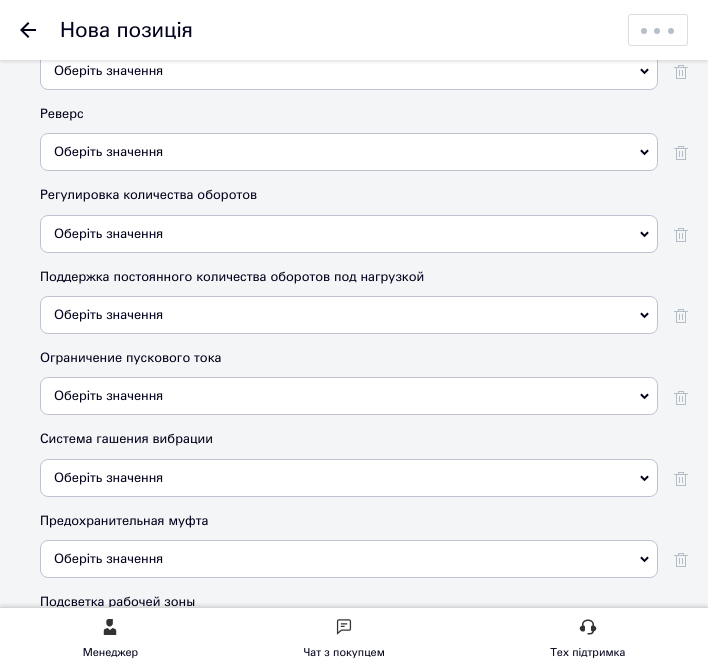 scroll, scrollTop: 6000, scrollLeft: 0, axis: vertical 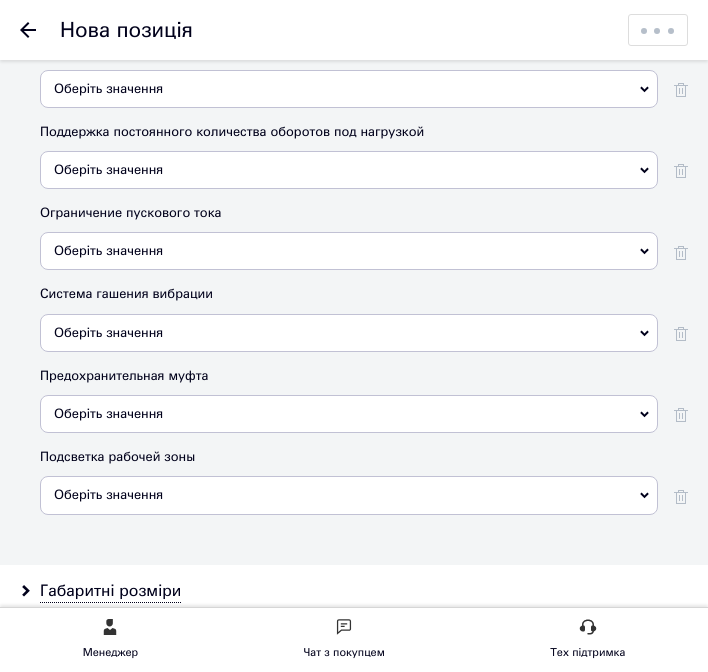 click on "Оберіть значення" at bounding box center (108, 413) 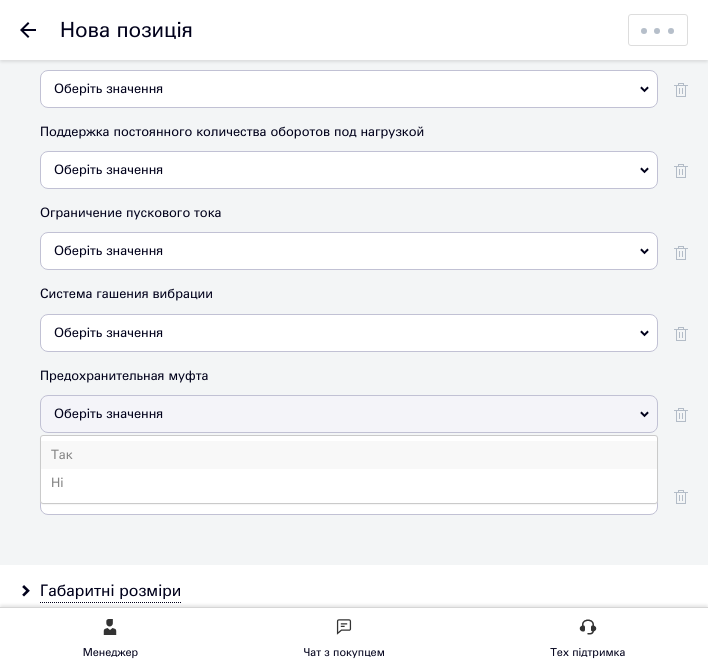 click on "Так" at bounding box center (349, 455) 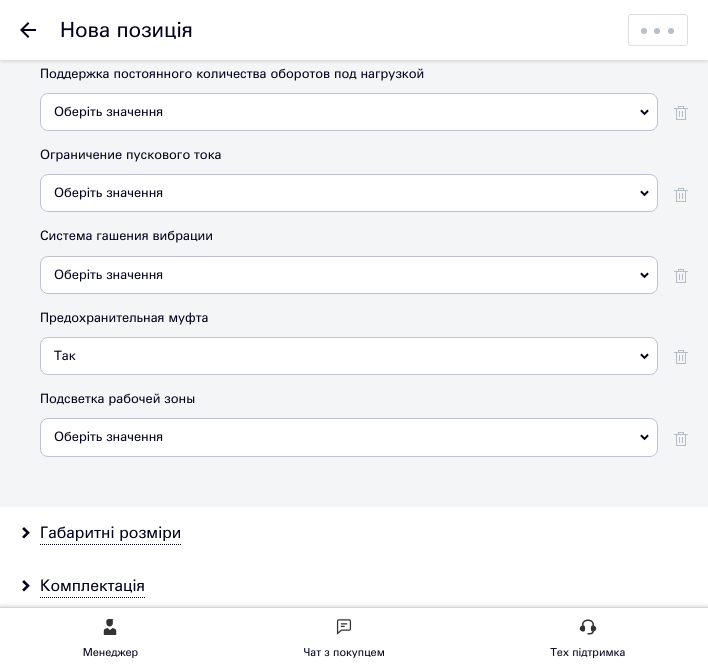scroll, scrollTop: 6100, scrollLeft: 0, axis: vertical 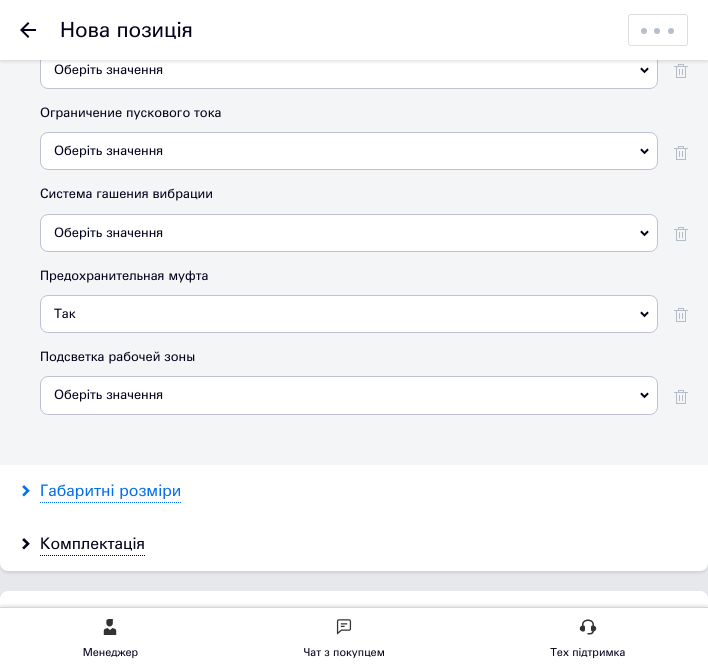 click on "Габаритні розміри" at bounding box center (110, 491) 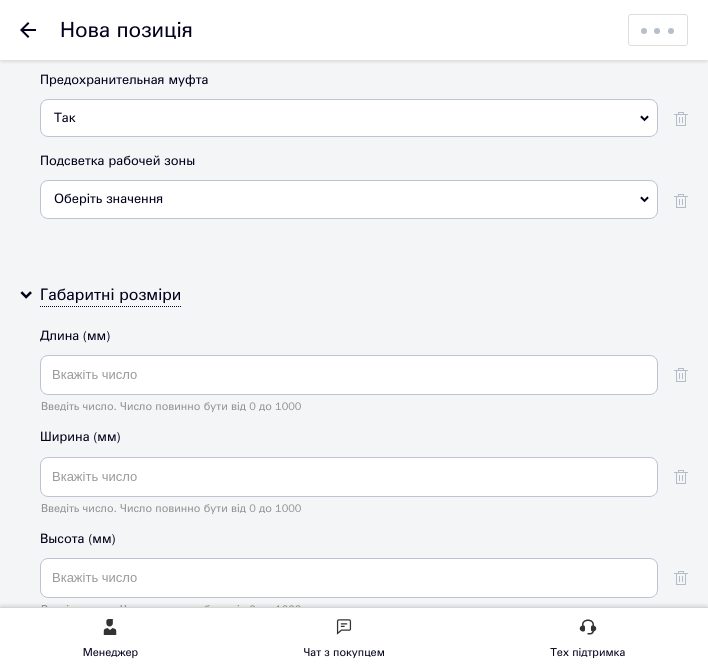 scroll, scrollTop: 6300, scrollLeft: 0, axis: vertical 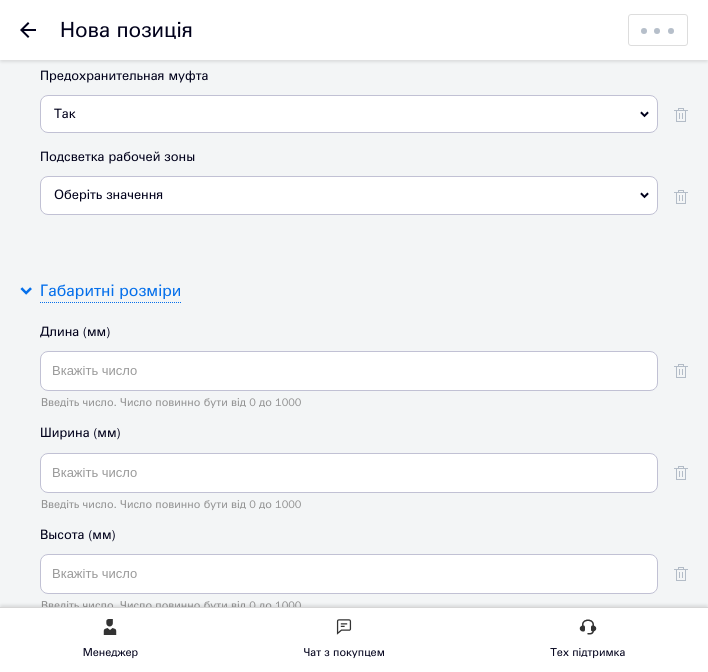 click on "Габаритні розміри" at bounding box center [110, 291] 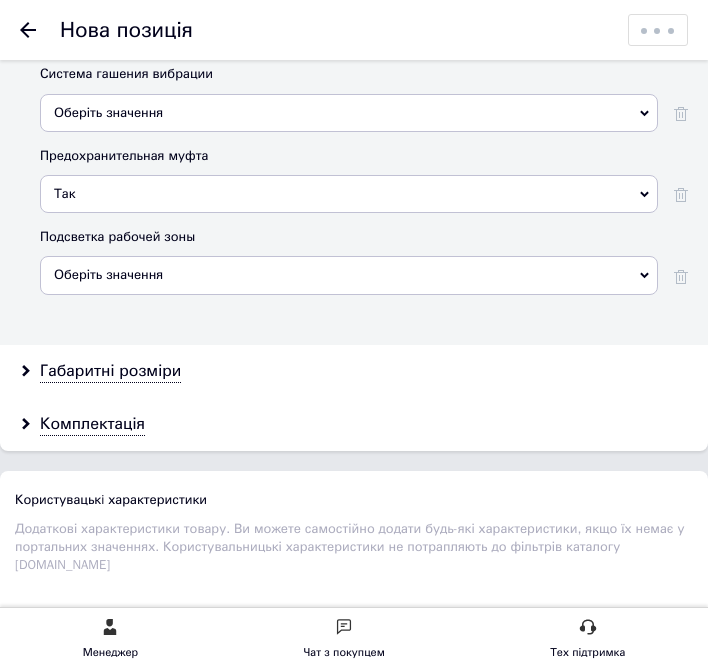 scroll, scrollTop: 6200, scrollLeft: 0, axis: vertical 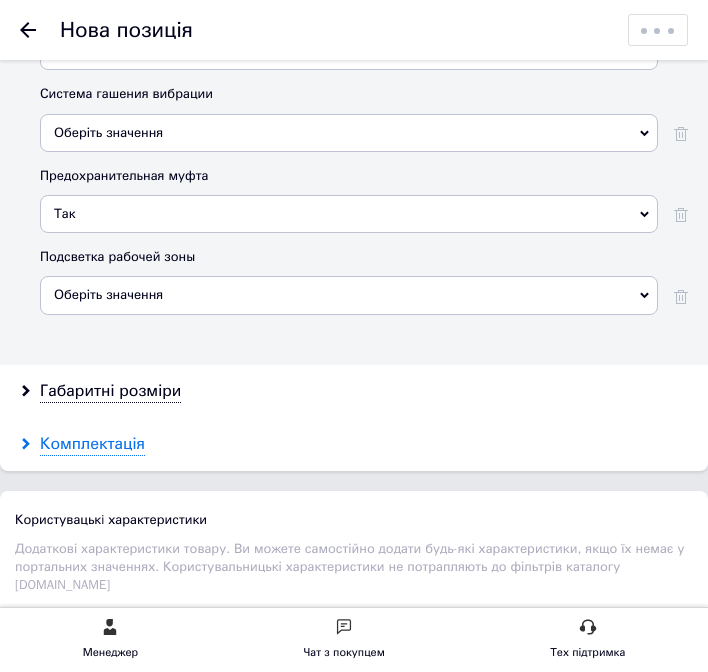 click on "Комплектація" at bounding box center [92, 444] 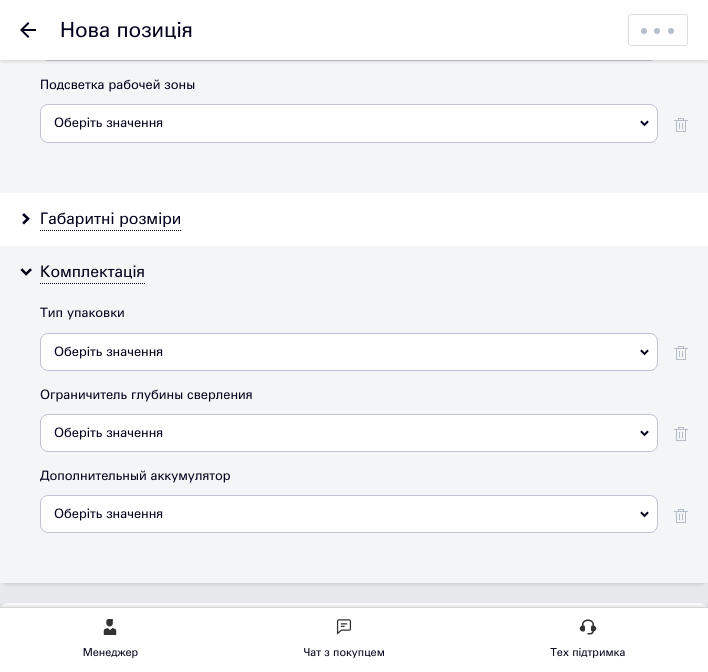 scroll, scrollTop: 6400, scrollLeft: 0, axis: vertical 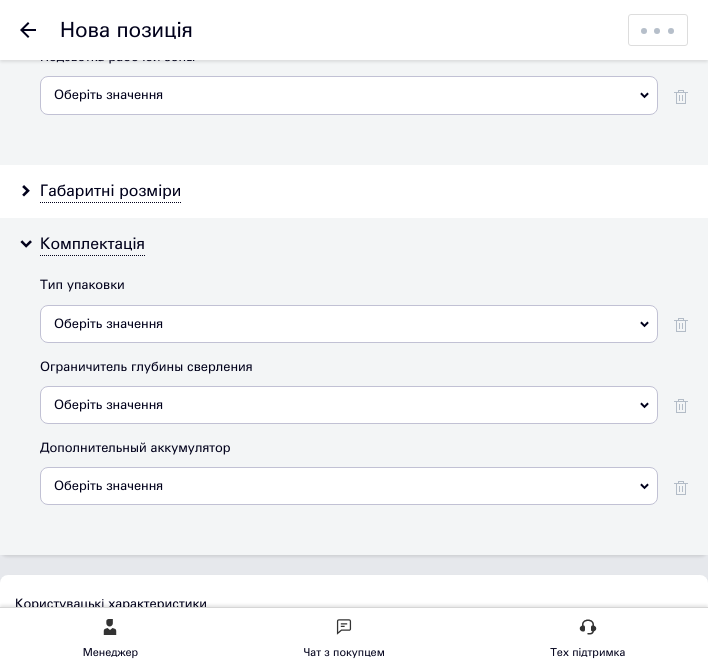 click on "Оберіть значення" at bounding box center [349, 324] 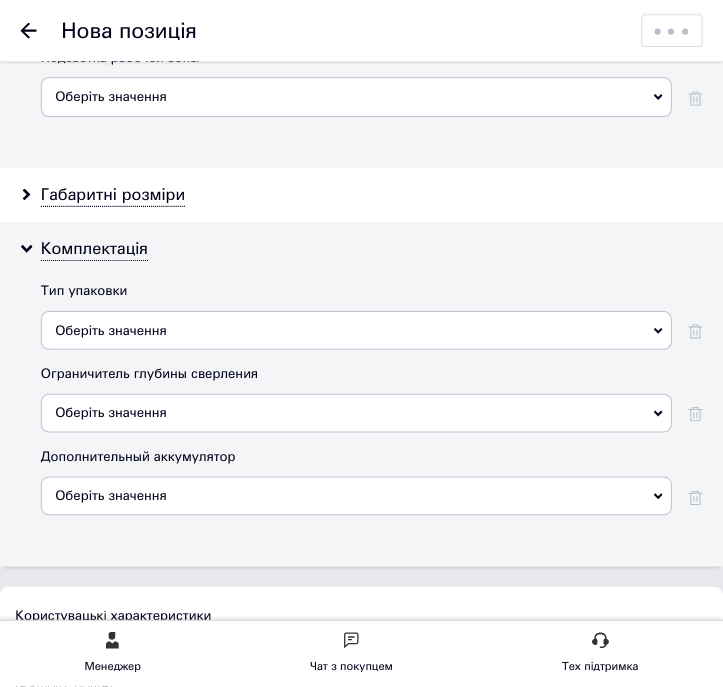 scroll, scrollTop: 0, scrollLeft: 0, axis: both 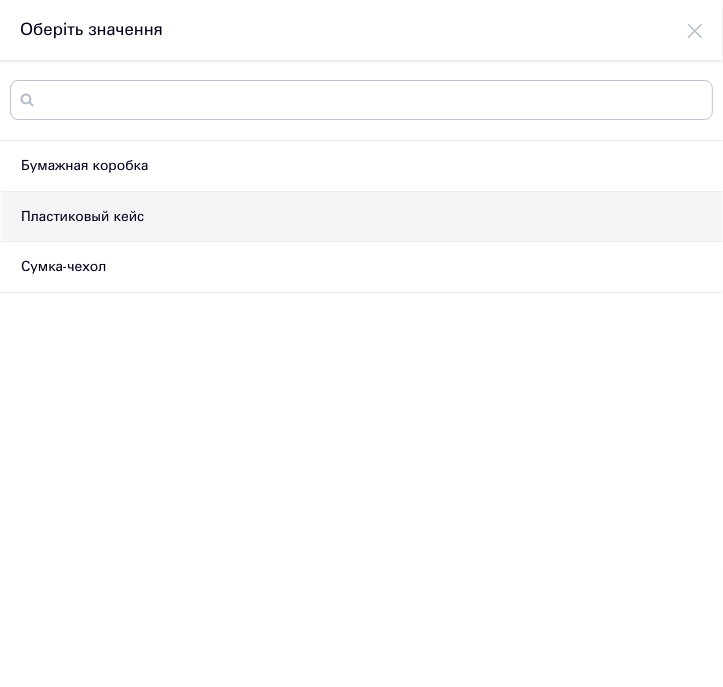 click on "Пластиковый кейс" at bounding box center [361, 217] 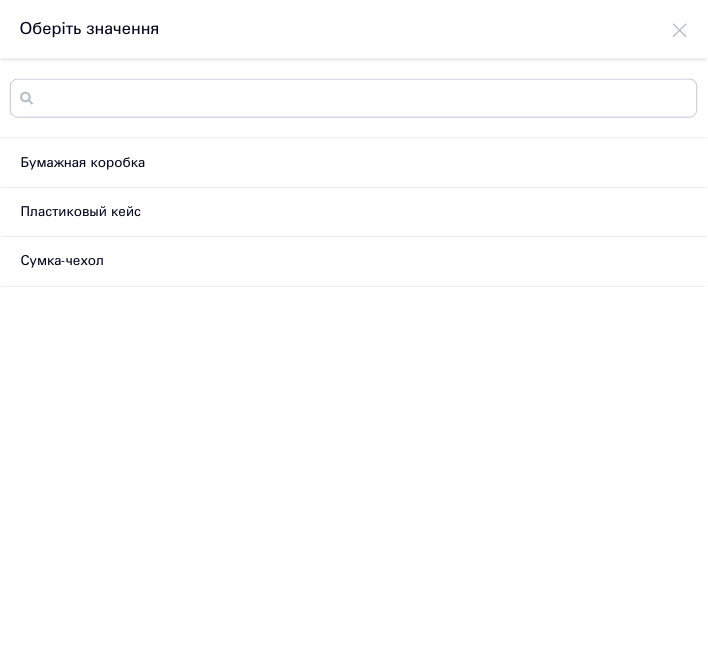 scroll, scrollTop: 6400, scrollLeft: 0, axis: vertical 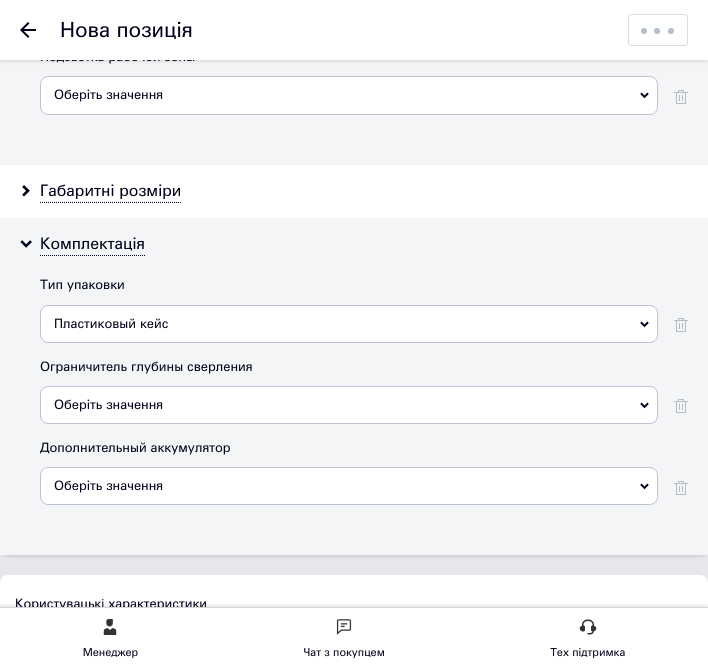 click on "Оберіть значення" at bounding box center [349, 405] 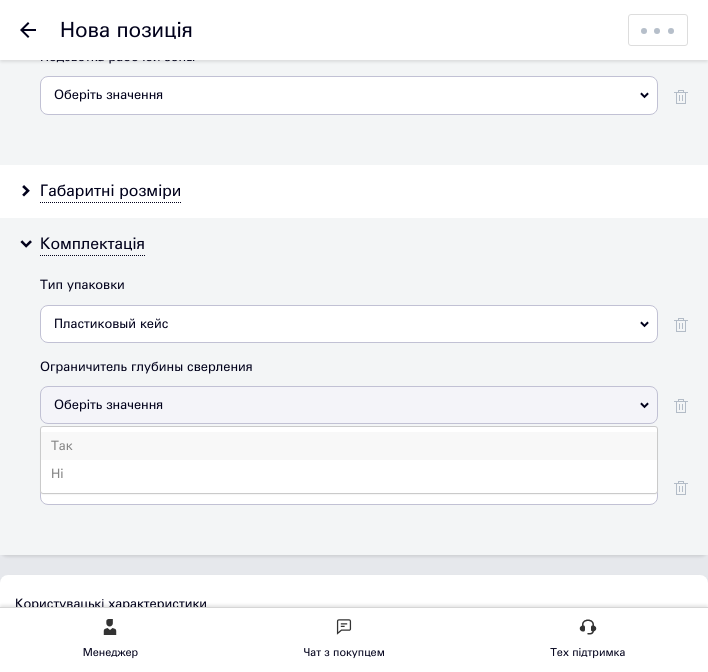 click on "Так" at bounding box center [349, 446] 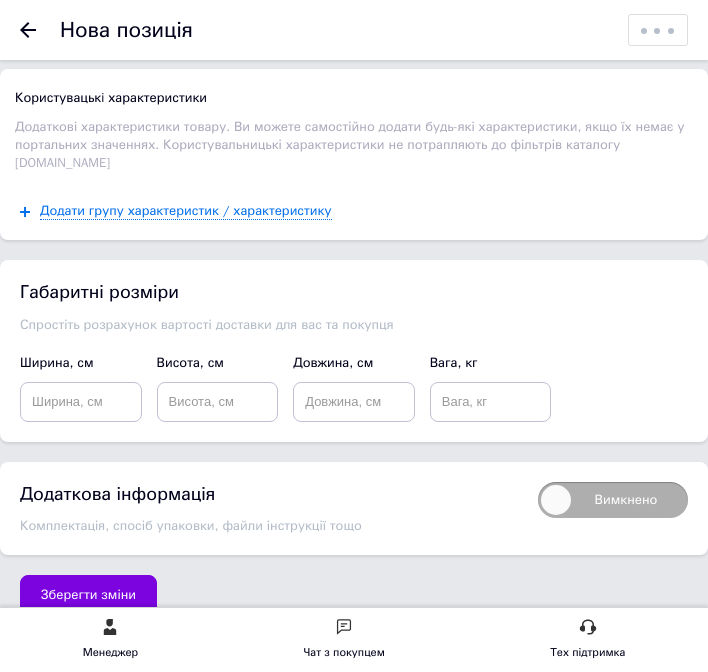 scroll, scrollTop: 6916, scrollLeft: 0, axis: vertical 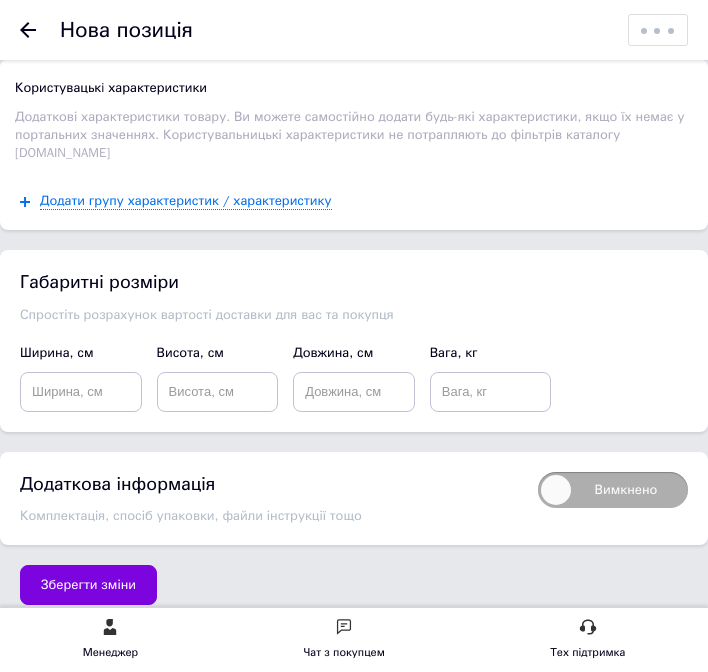 click on "Вага, кг" at bounding box center (490, 377) 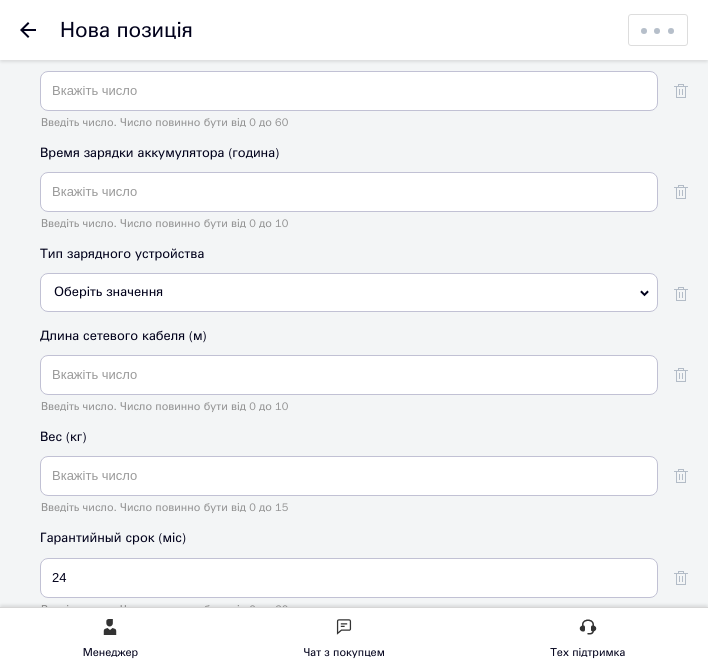 scroll, scrollTop: 5116, scrollLeft: 0, axis: vertical 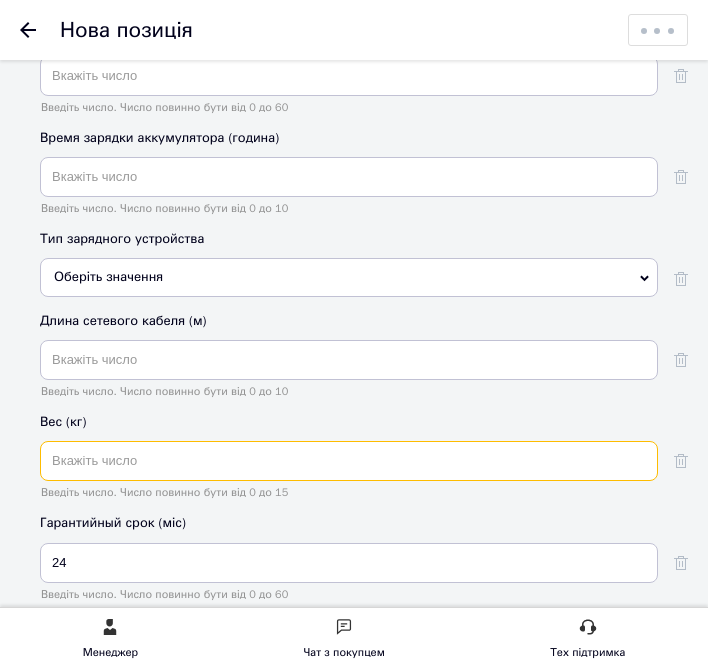 click at bounding box center (349, 461) 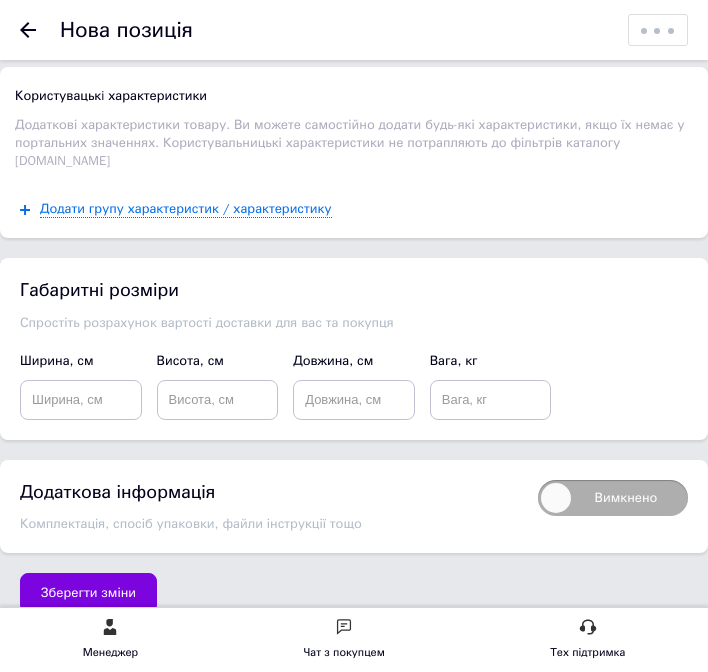 scroll, scrollTop: 6916, scrollLeft: 0, axis: vertical 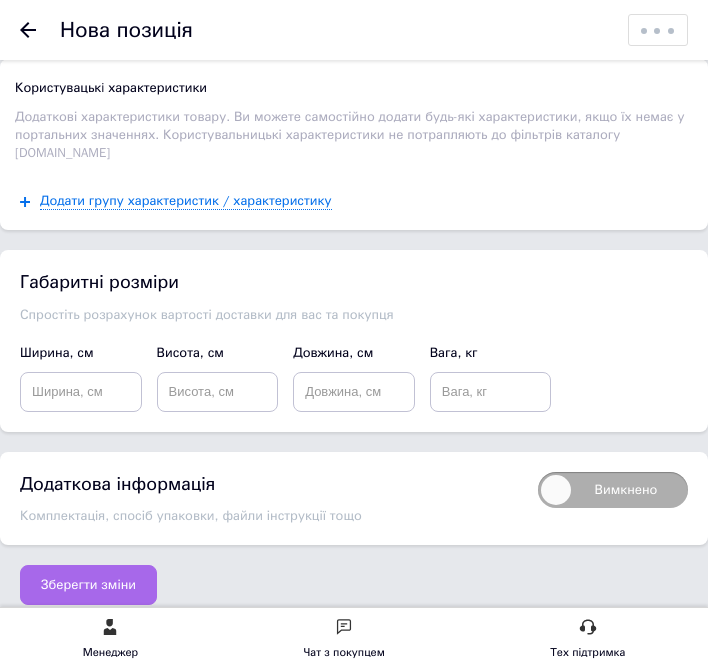 type on "4.8" 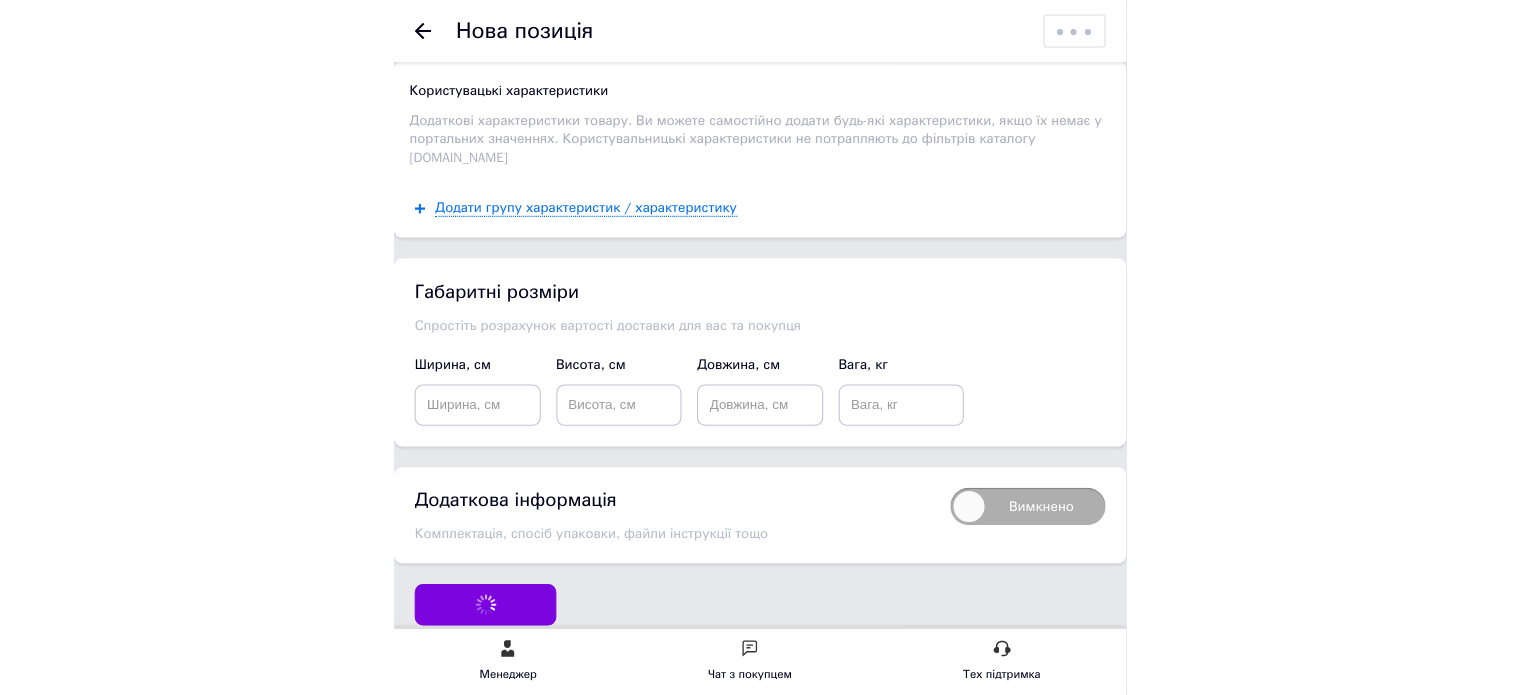 scroll, scrollTop: 4208, scrollLeft: 0, axis: vertical 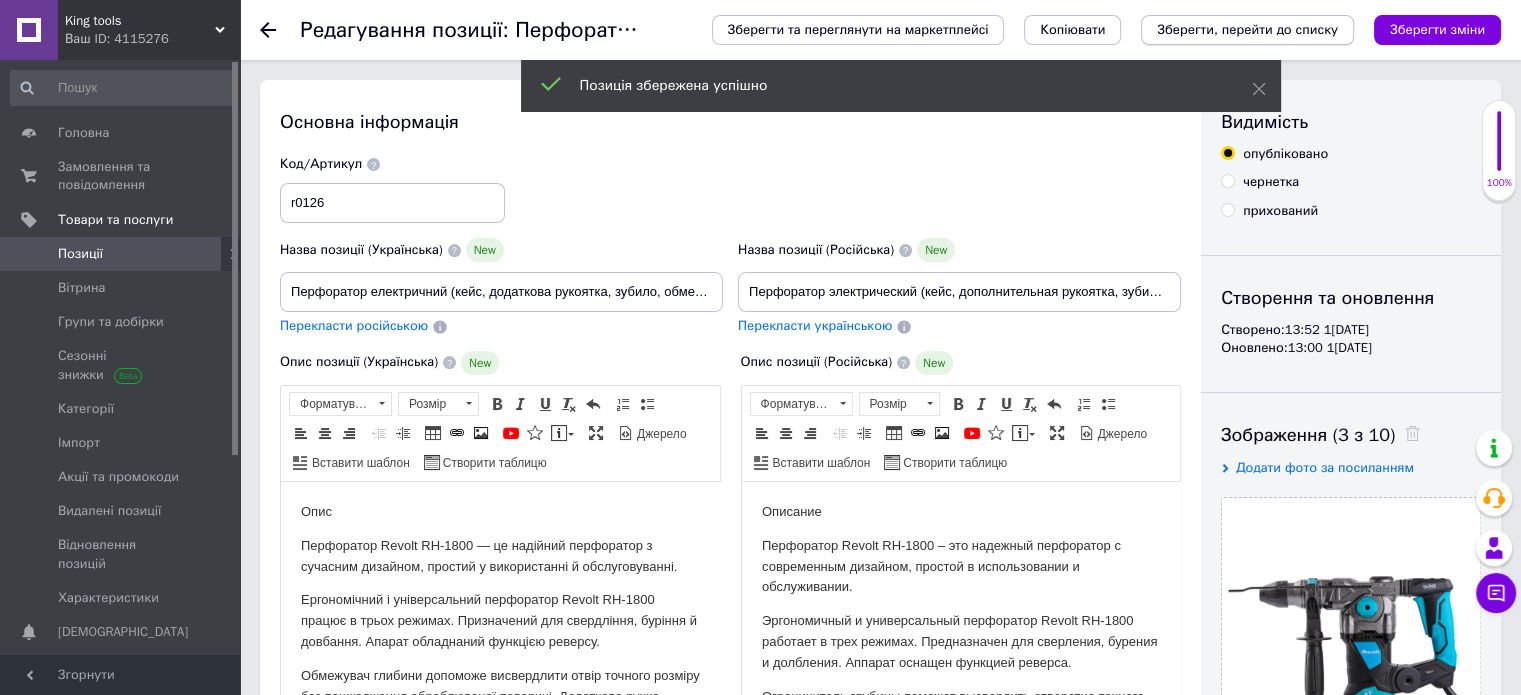click on "Зберегти, перейти до списку" at bounding box center (1247, 29) 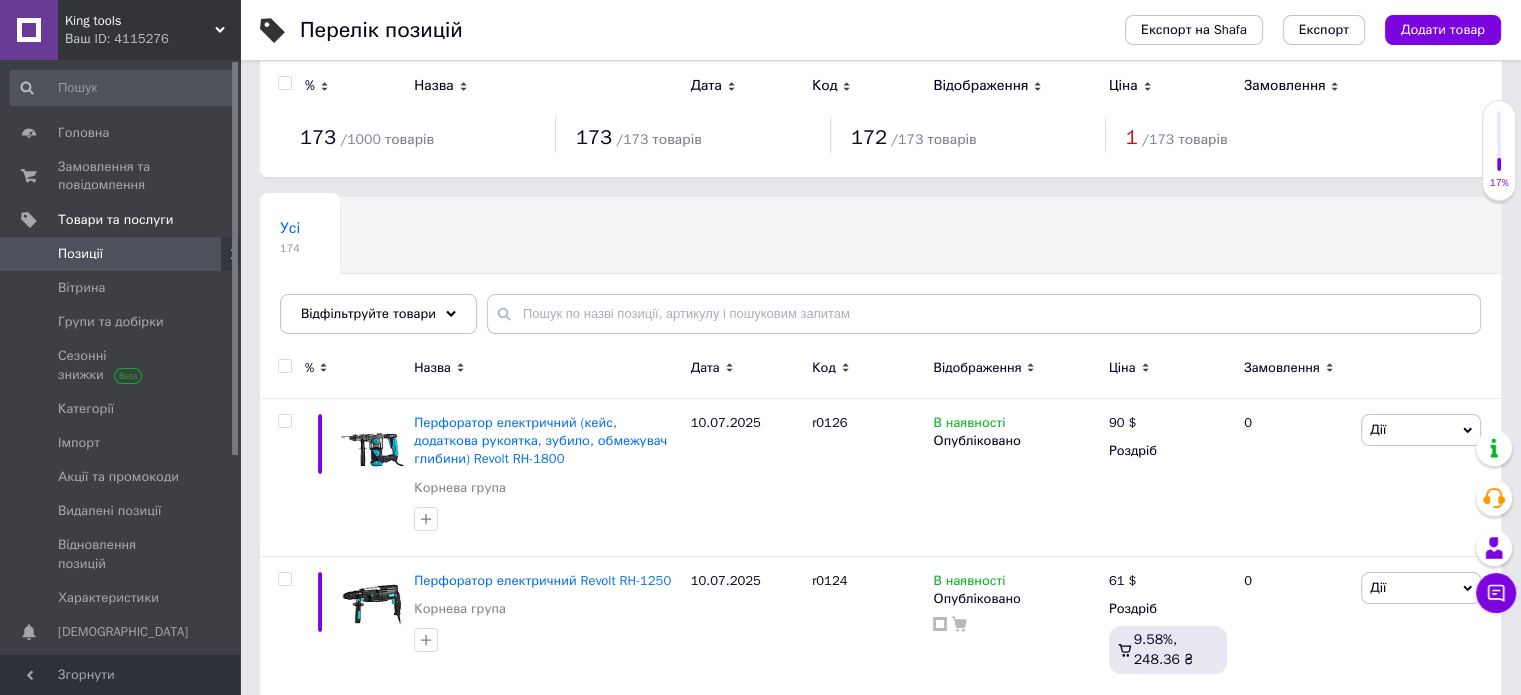 scroll, scrollTop: 0, scrollLeft: 0, axis: both 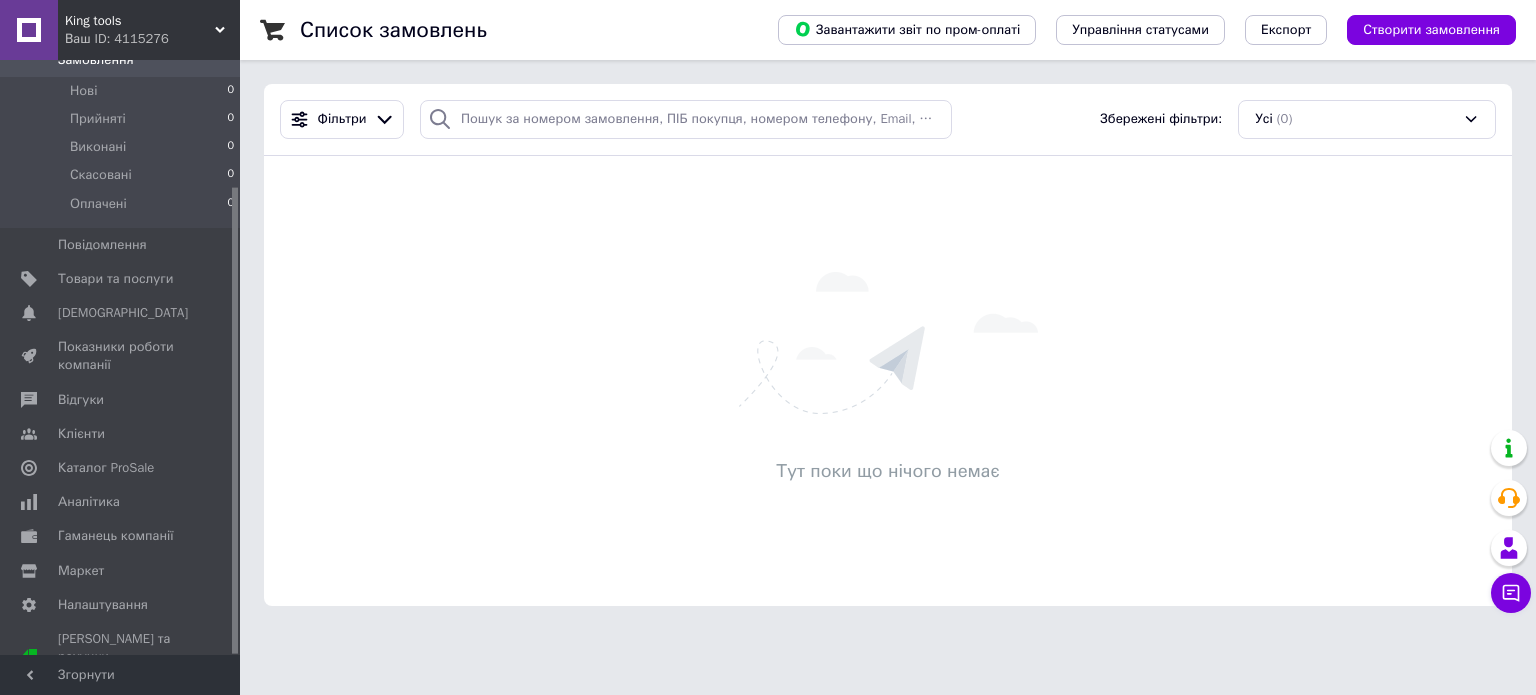 drag, startPoint x: 234, startPoint y: 480, endPoint x: 254, endPoint y: 659, distance: 180.11385 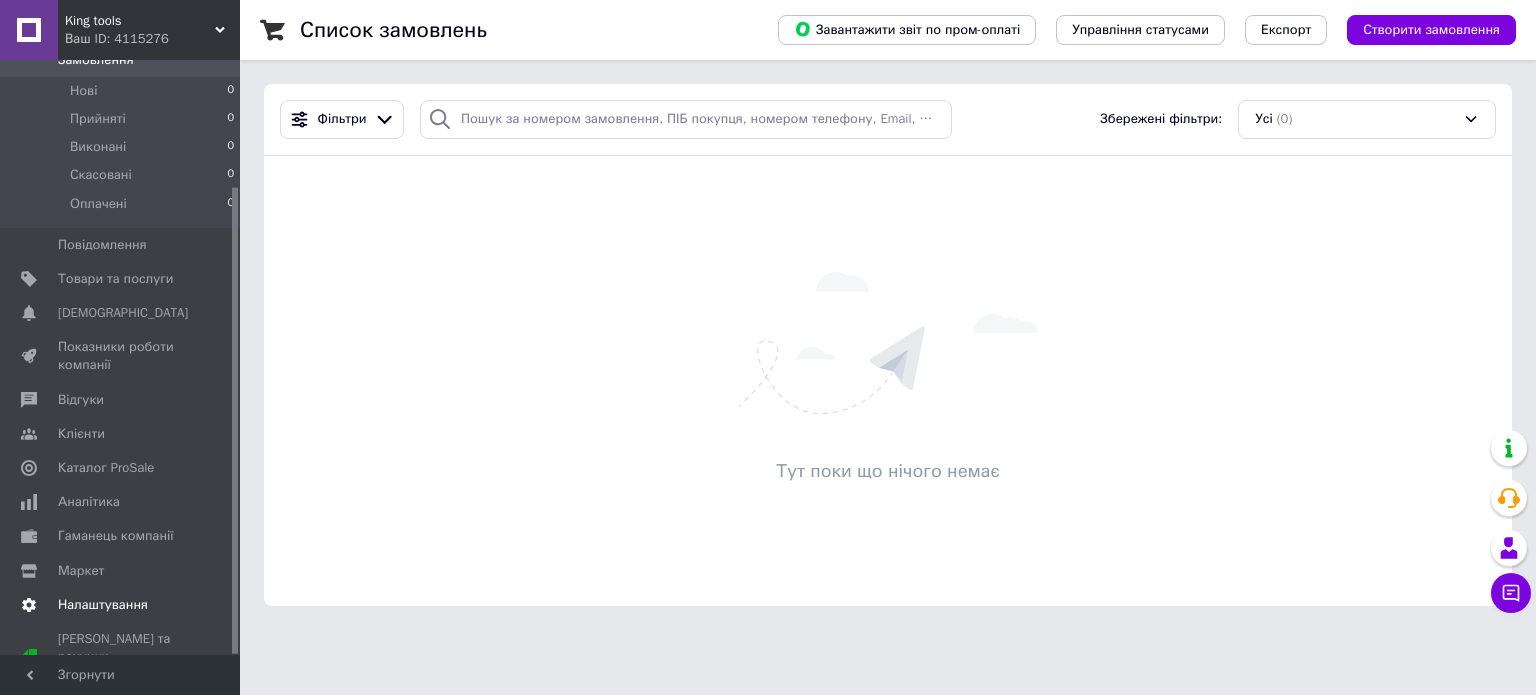 click on "Налаштування" at bounding box center (103, 605) 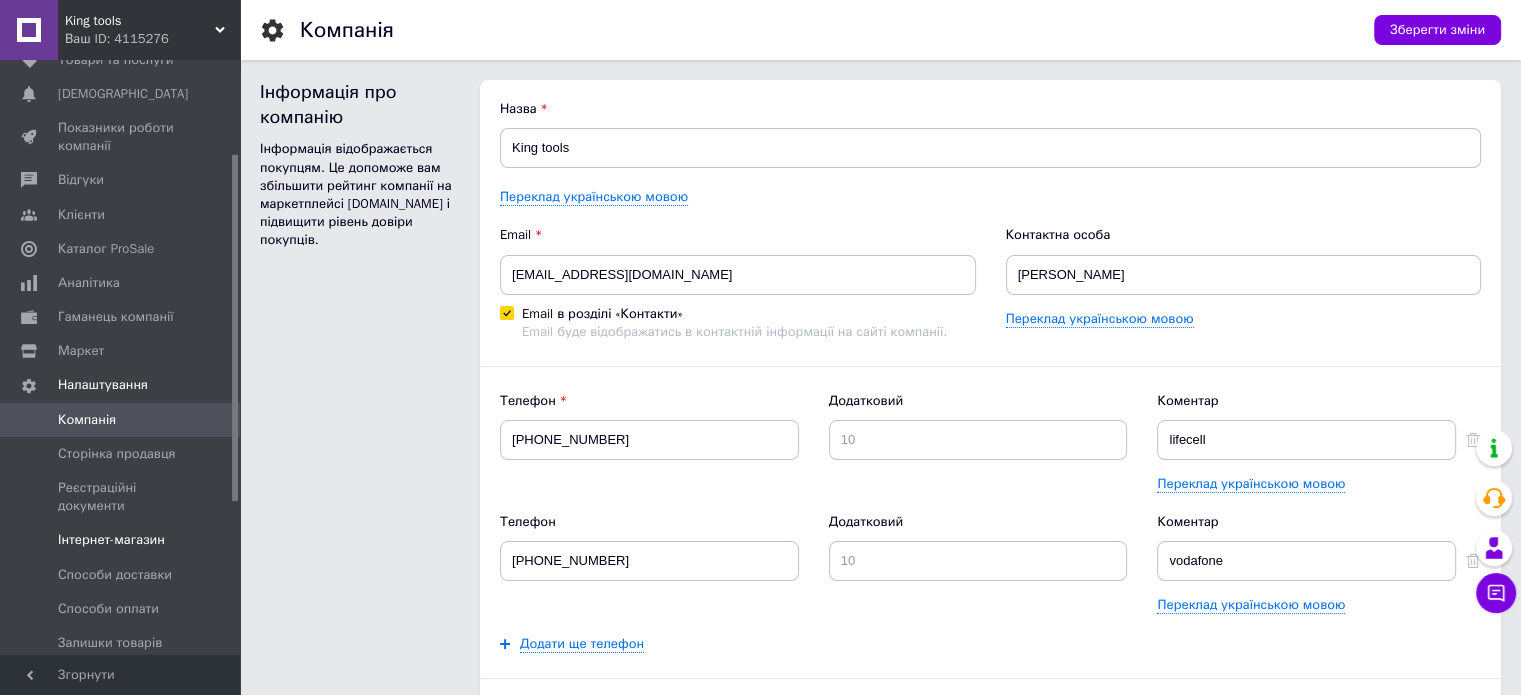 scroll, scrollTop: 0, scrollLeft: 0, axis: both 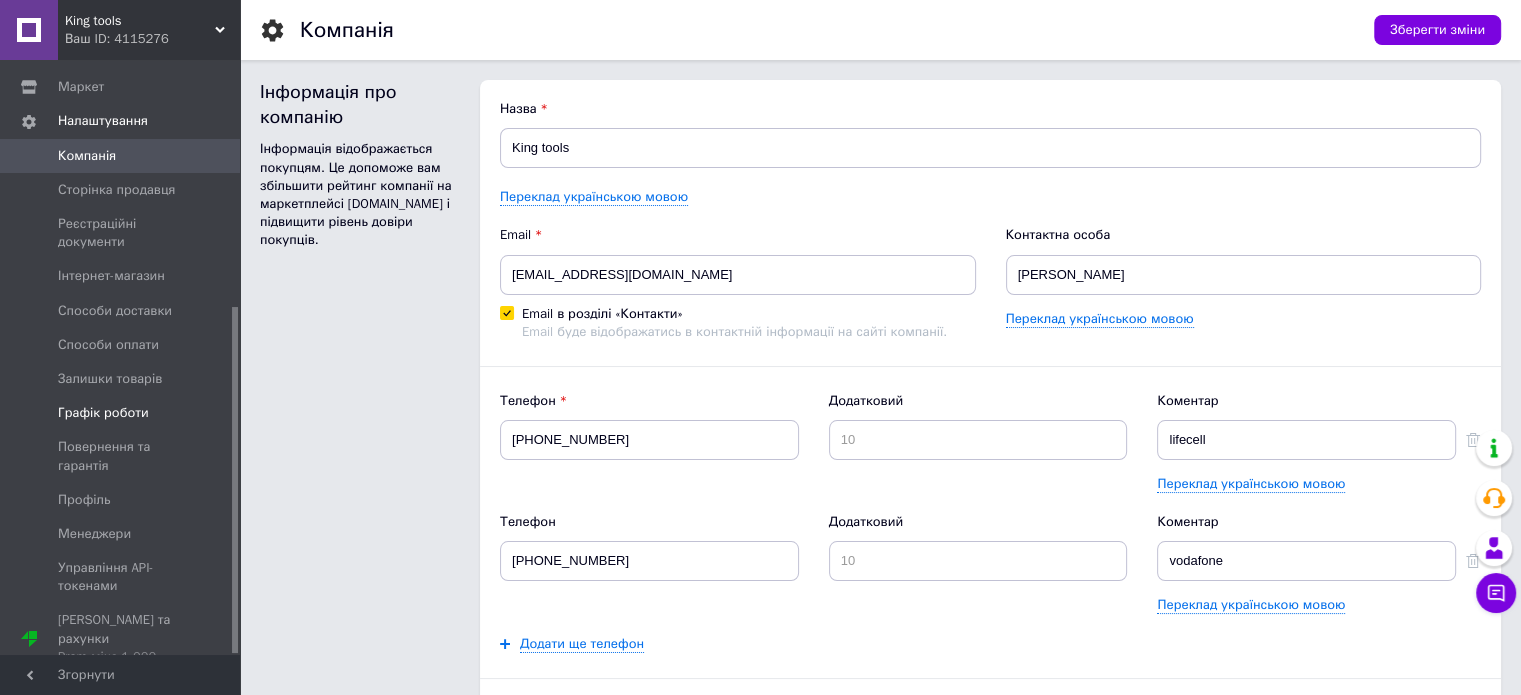 click on "Графік роботи" at bounding box center (103, 413) 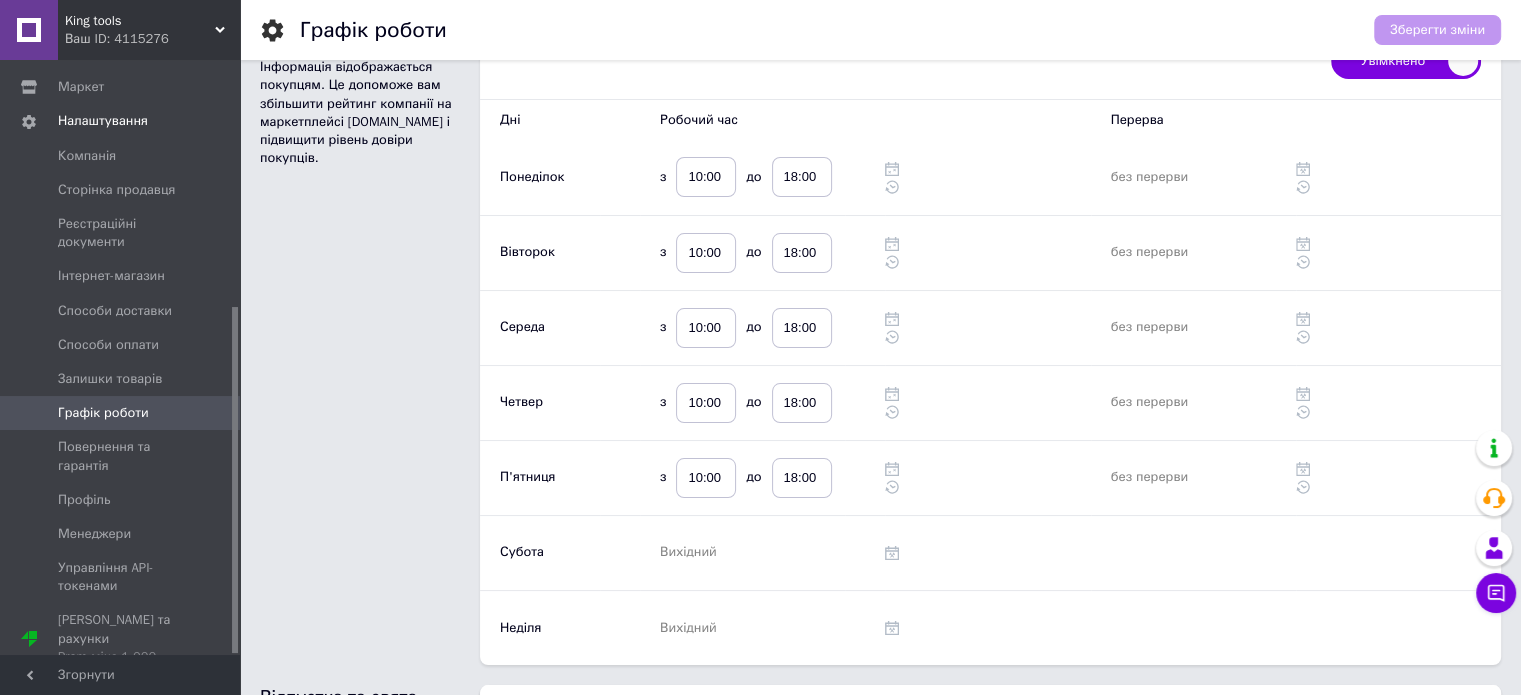 scroll, scrollTop: 0, scrollLeft: 0, axis: both 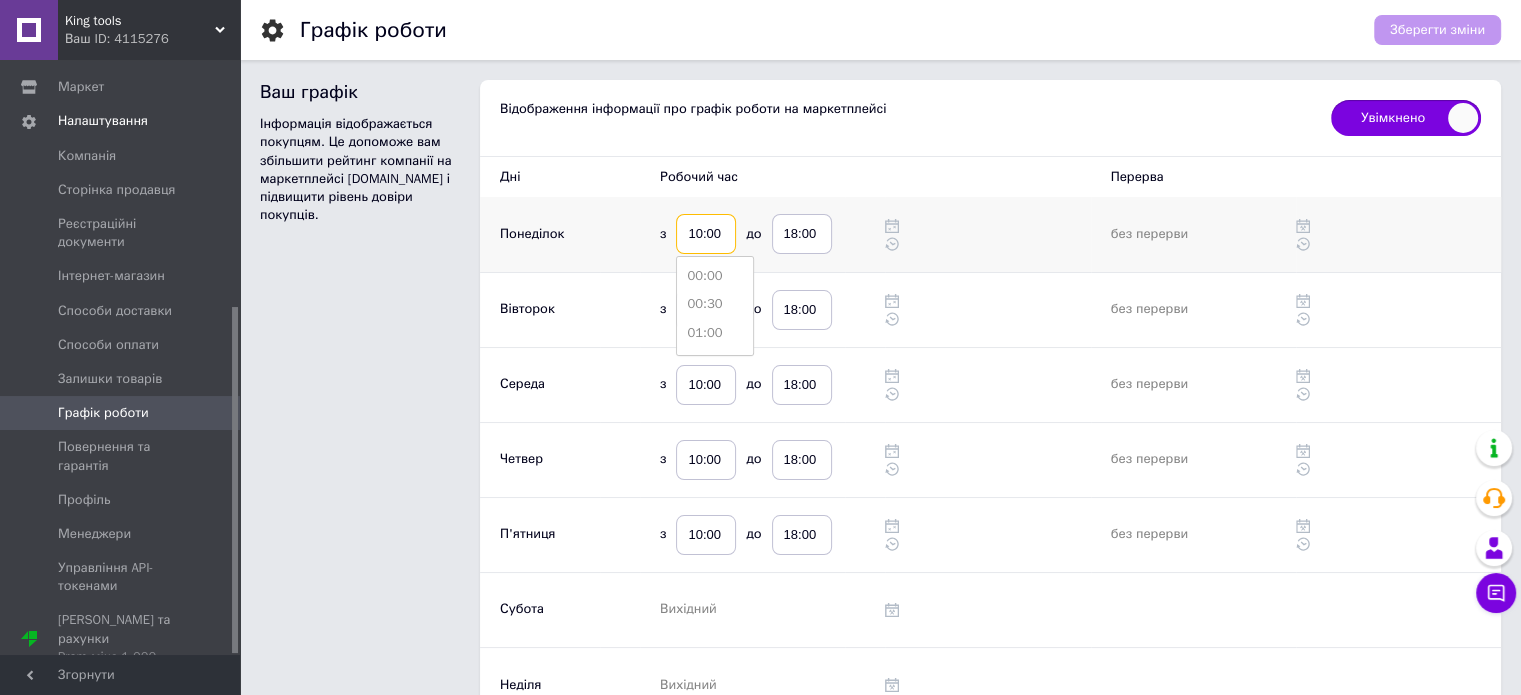 click on "10:00" at bounding box center [706, 234] 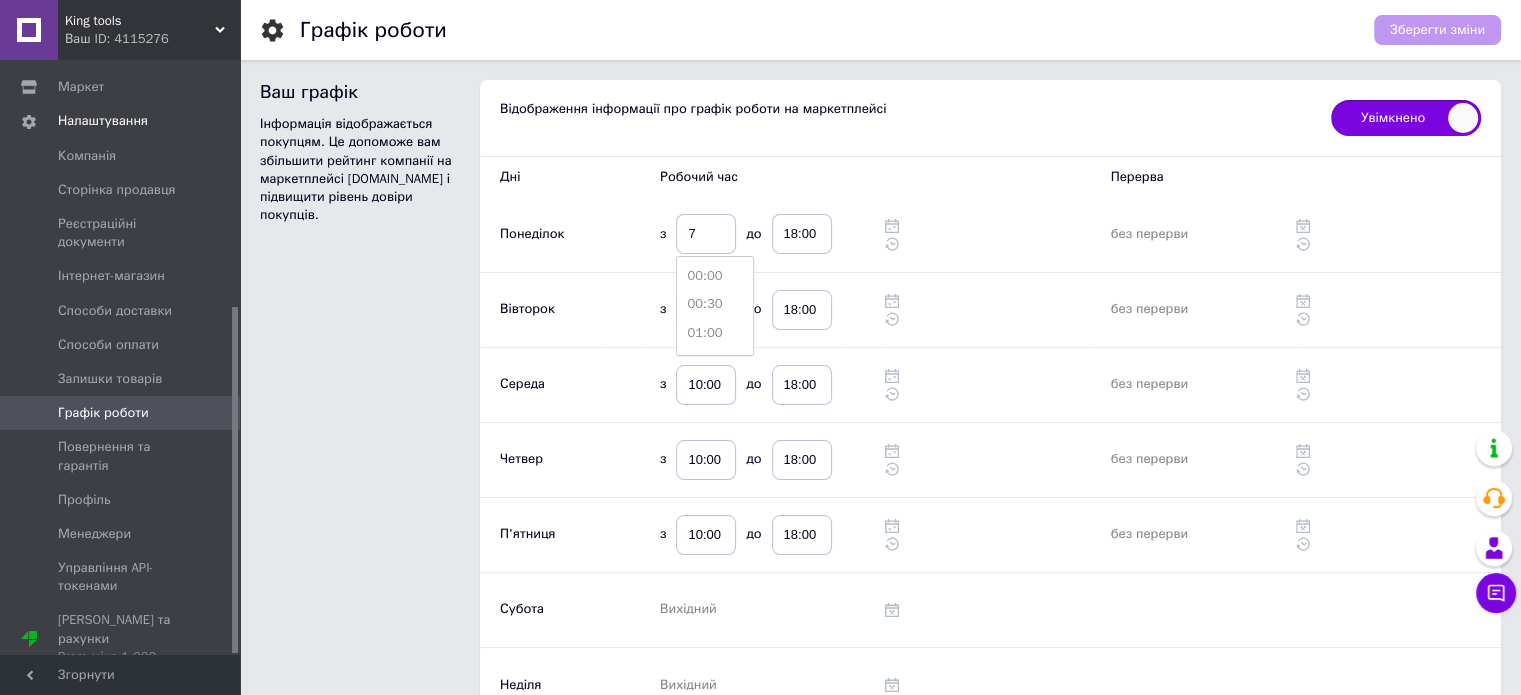 type on "07:00" 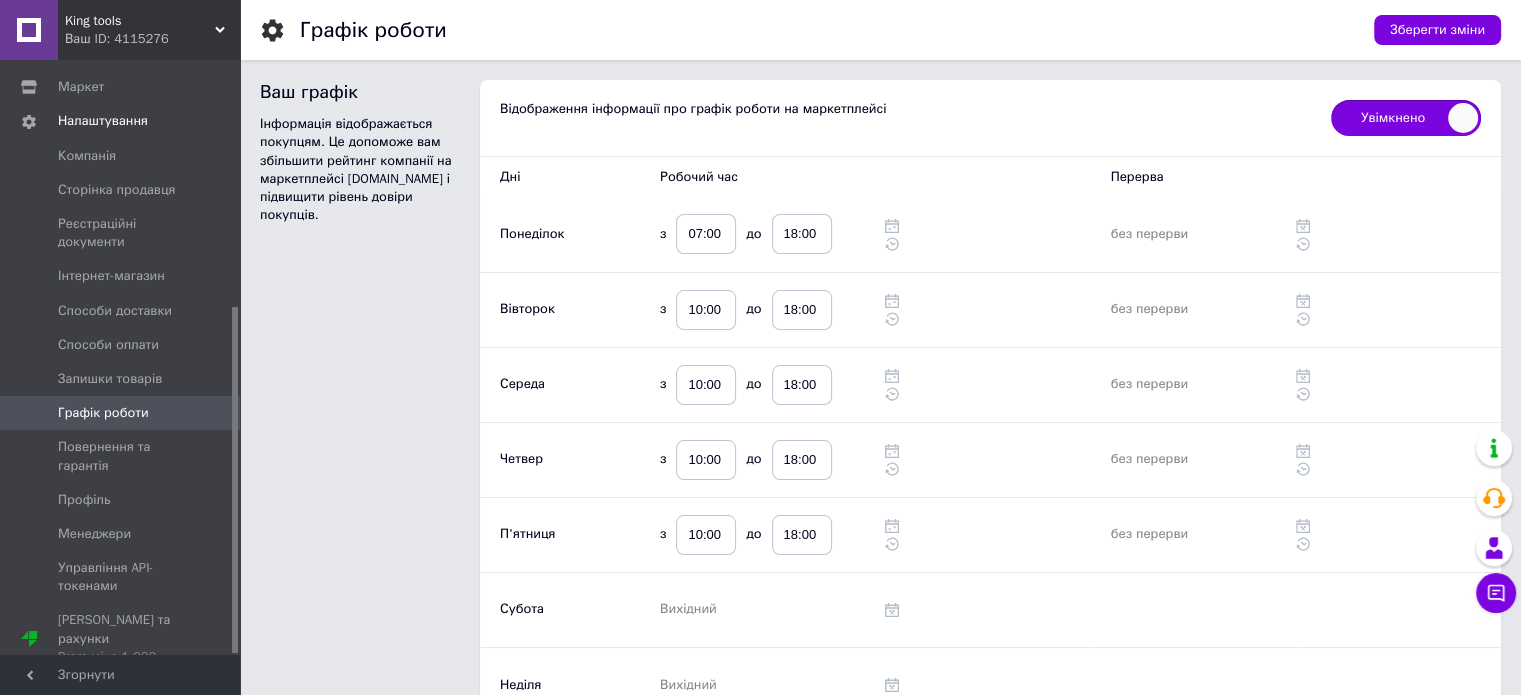 click on "Робочий час" at bounding box center [742, 177] 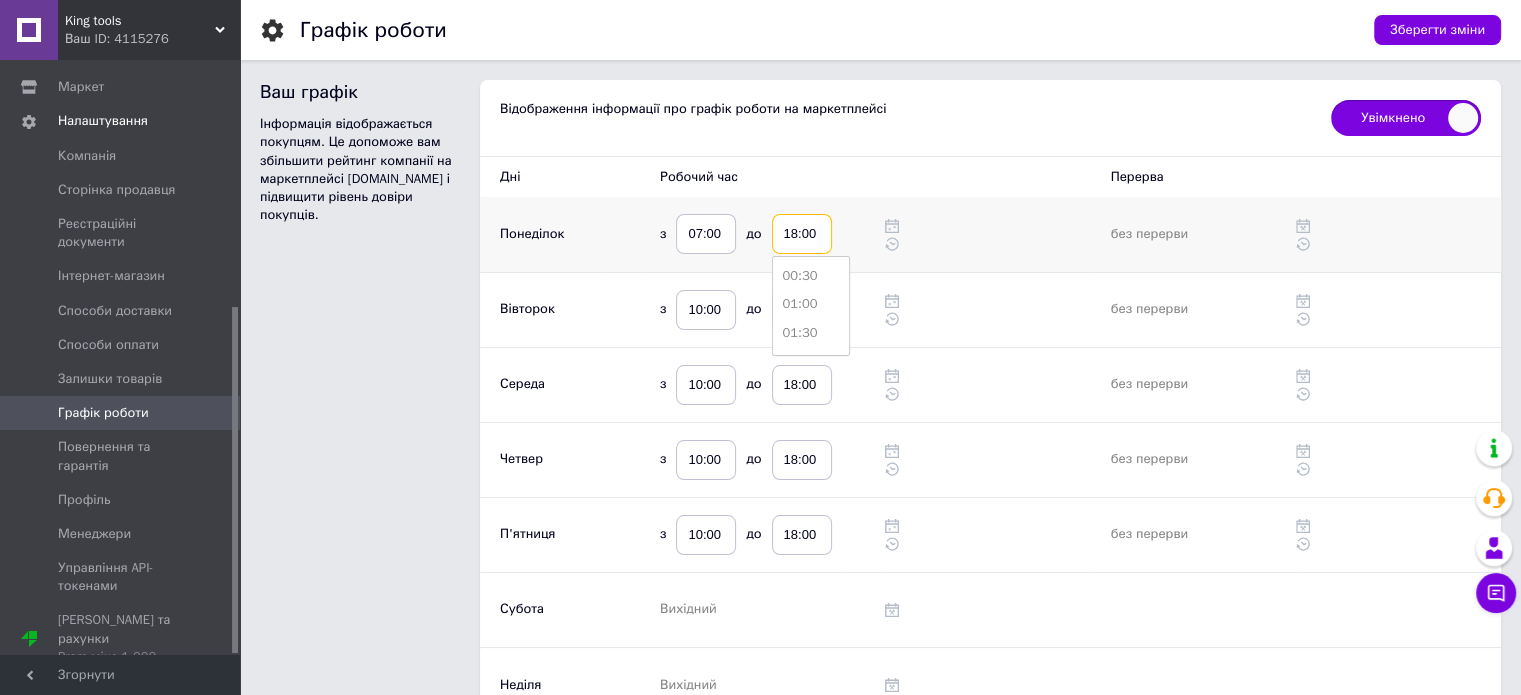 click on "18:00" at bounding box center [802, 234] 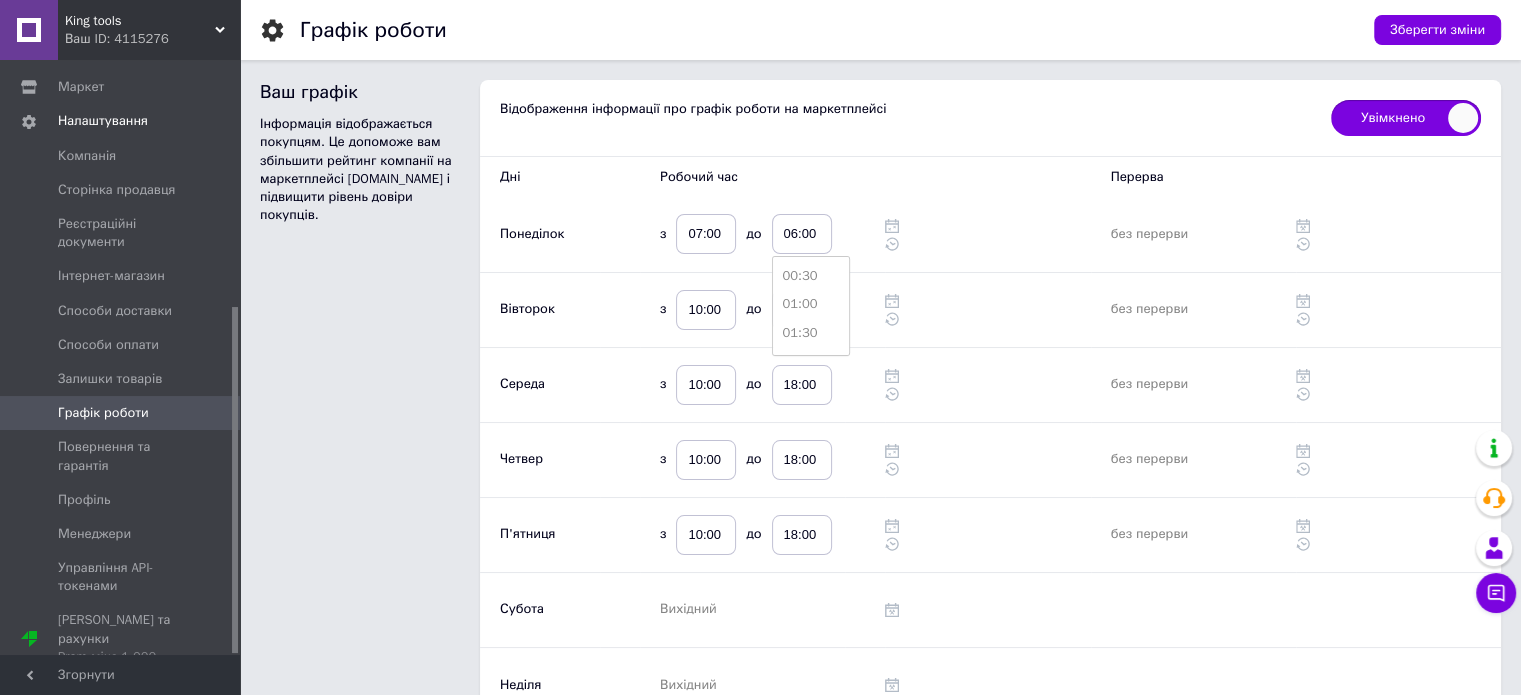 click on "Увімкнено Ваш графік Відображення інформації про графік роботи на маркетплейсі" at bounding box center (990, 118) 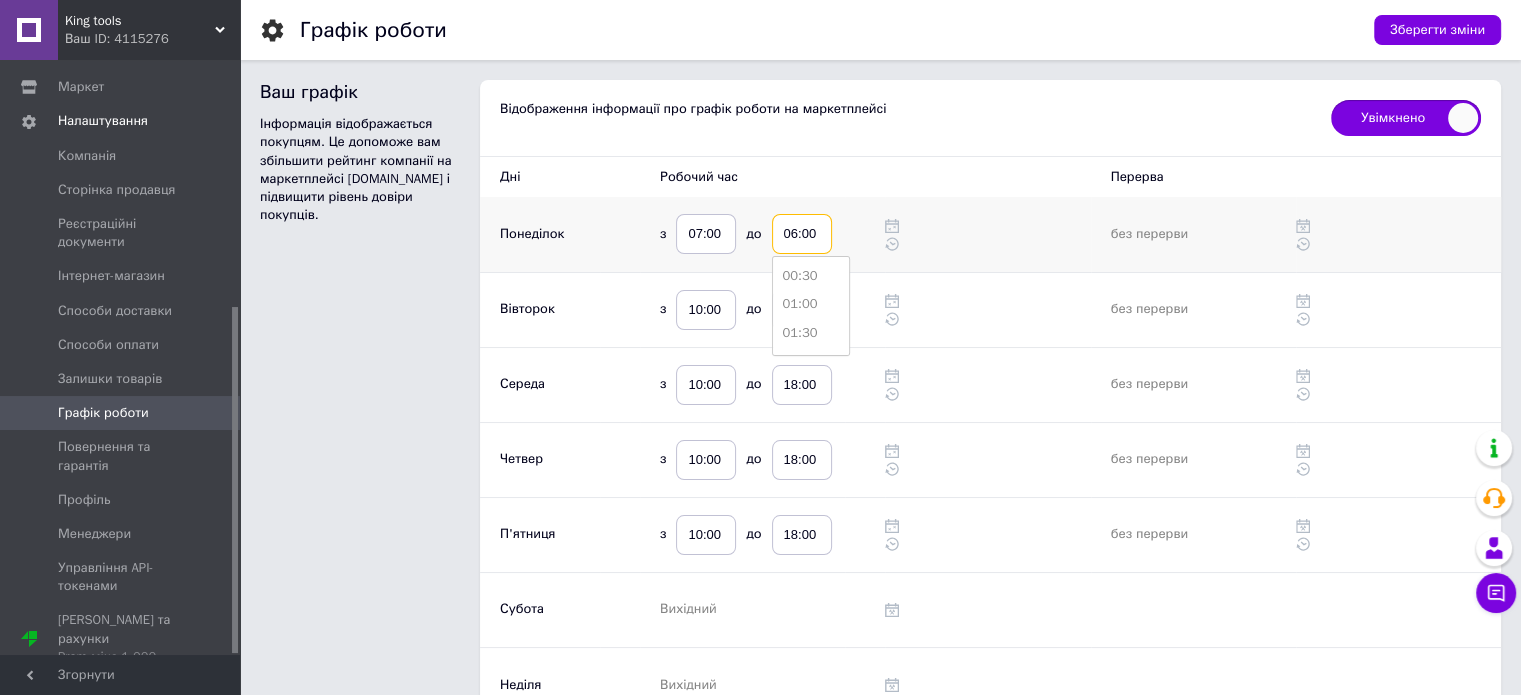 click on "06:00" at bounding box center [802, 234] 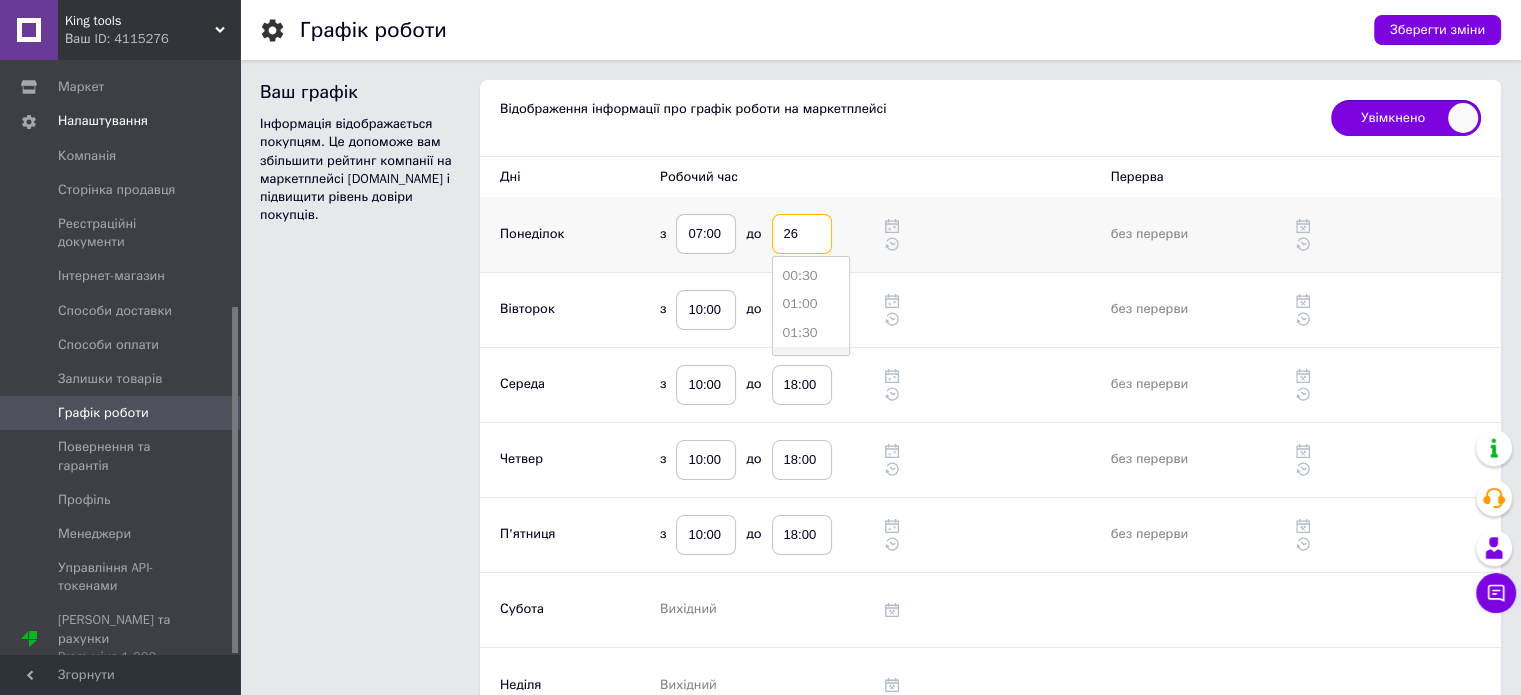 scroll, scrollTop: 1265, scrollLeft: 0, axis: vertical 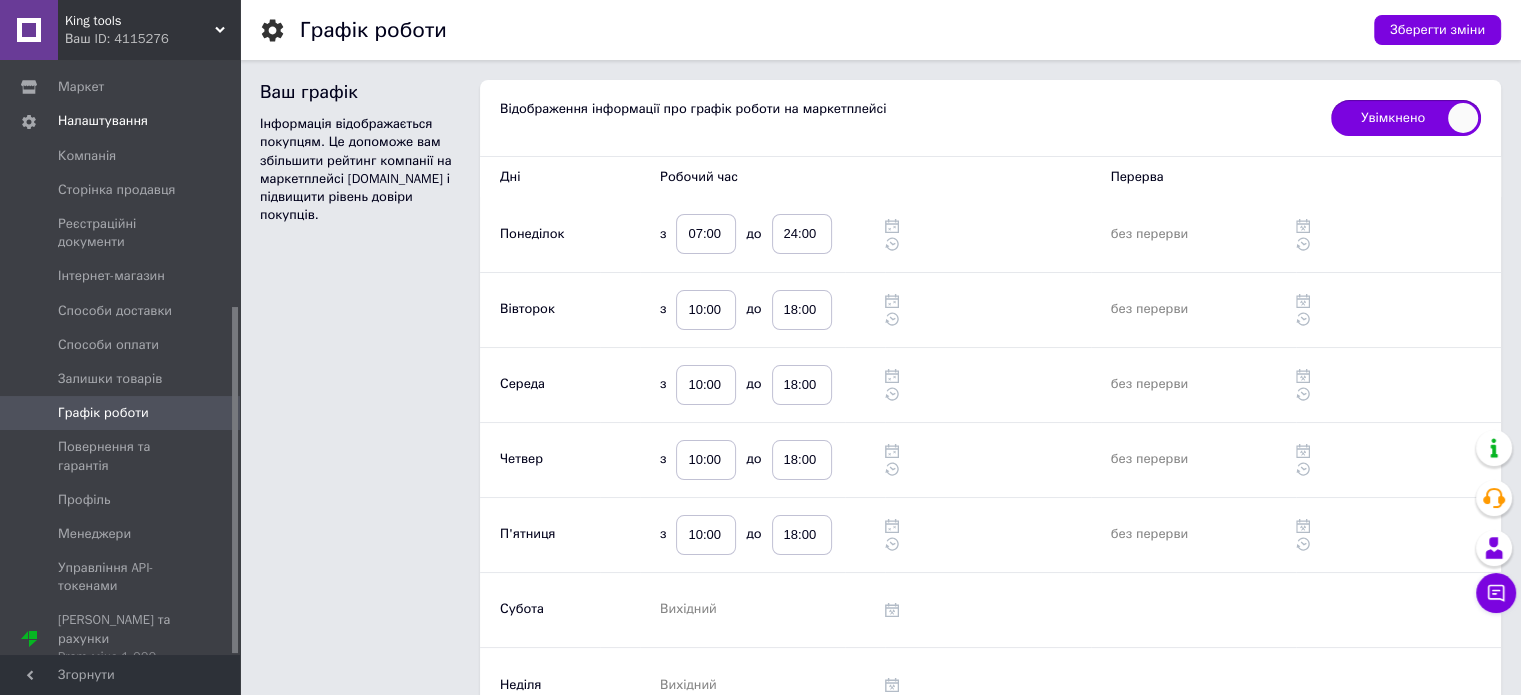 click at bounding box center (987, 177) 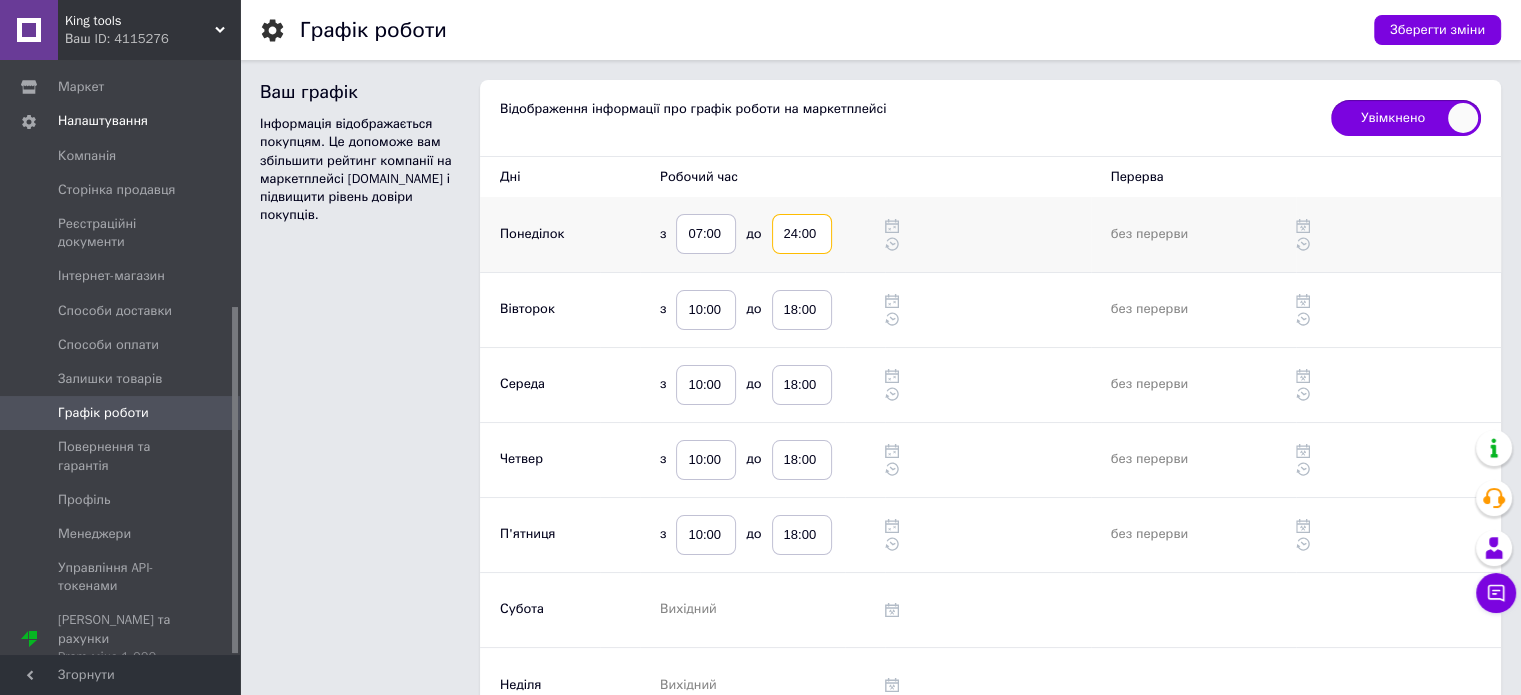 click on "24:00" at bounding box center (802, 234) 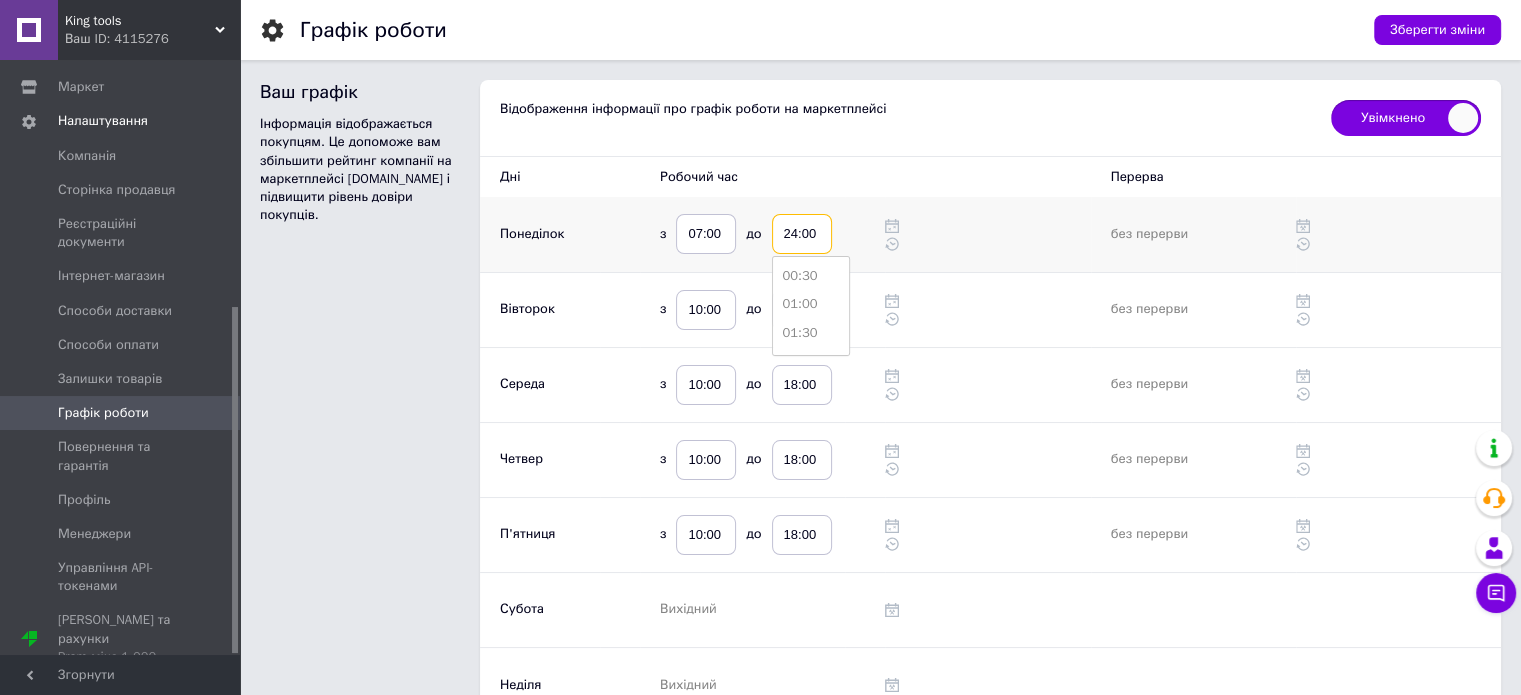 scroll, scrollTop: 1265, scrollLeft: 0, axis: vertical 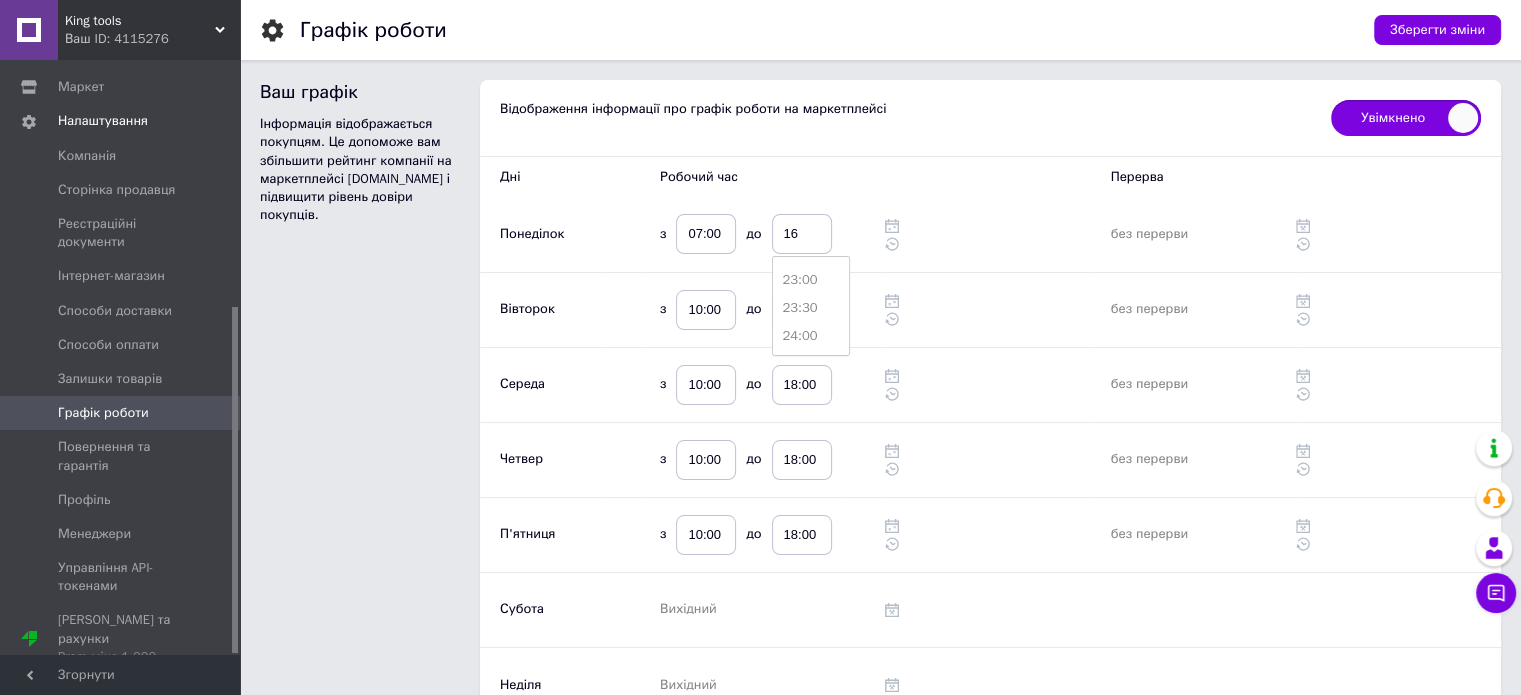 type on "16:00" 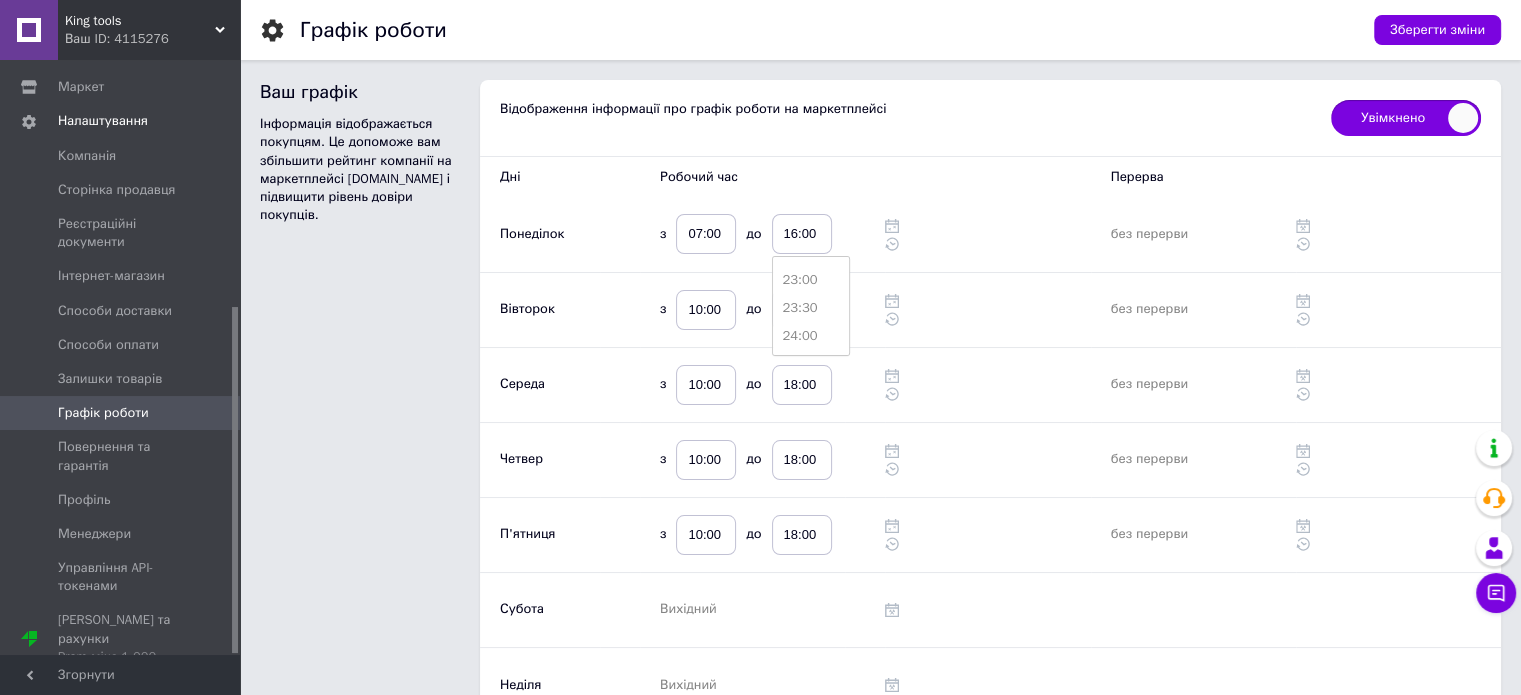click at bounding box center [990, 156] 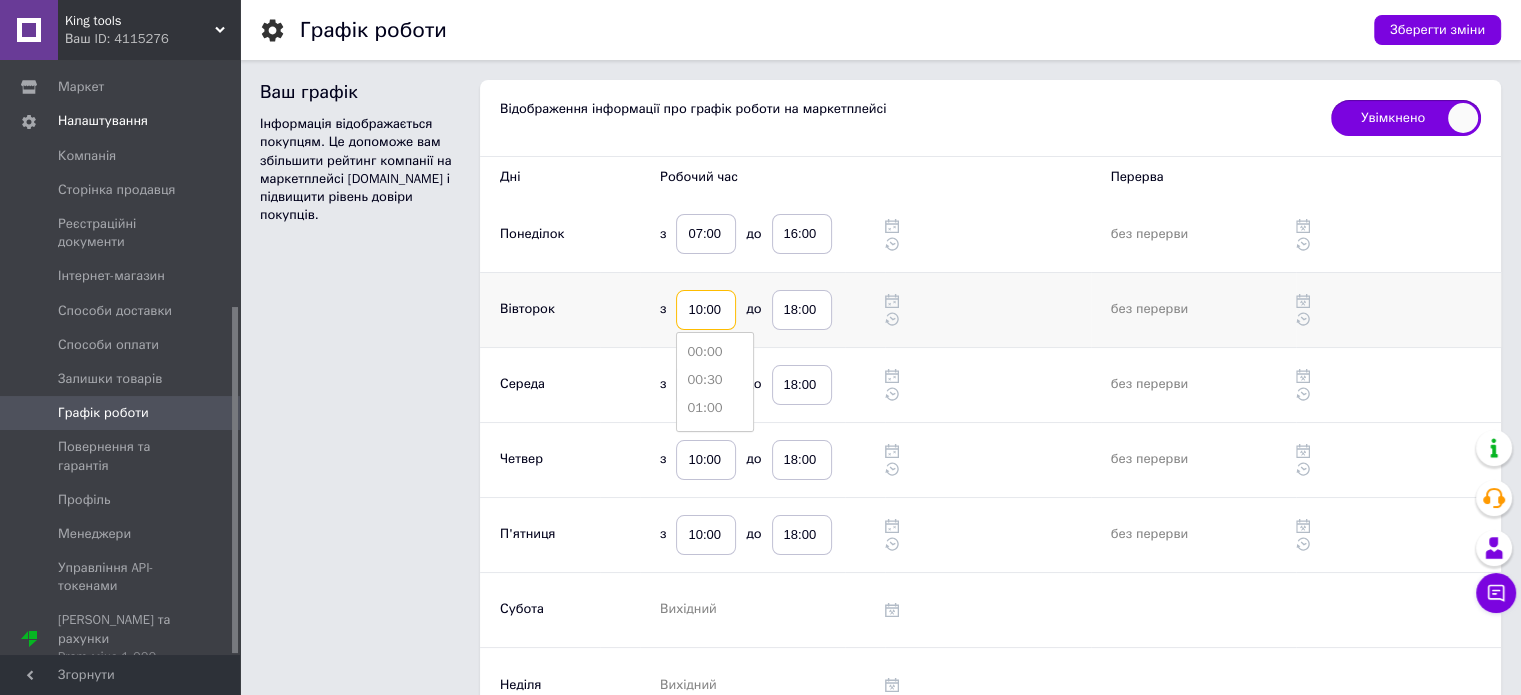 click on "10:00" at bounding box center [706, 310] 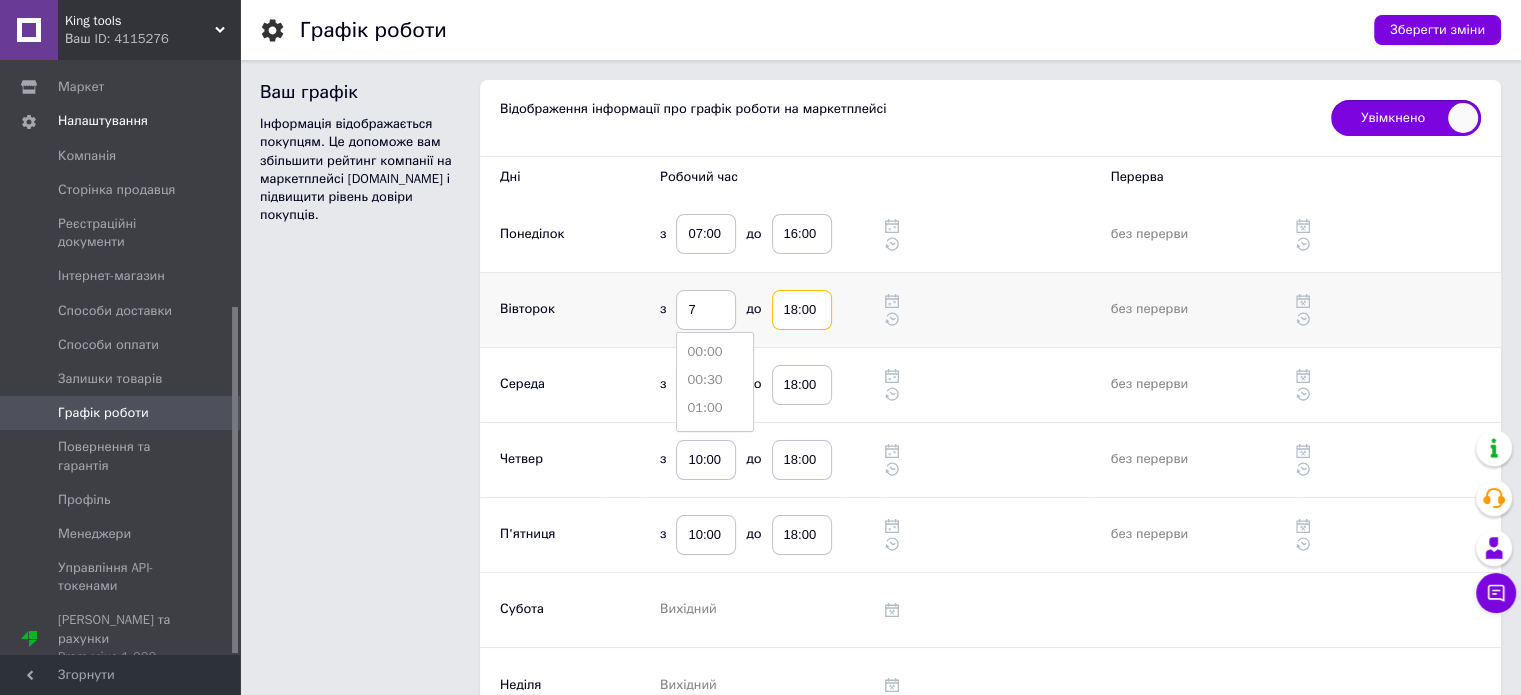 type on "07:00" 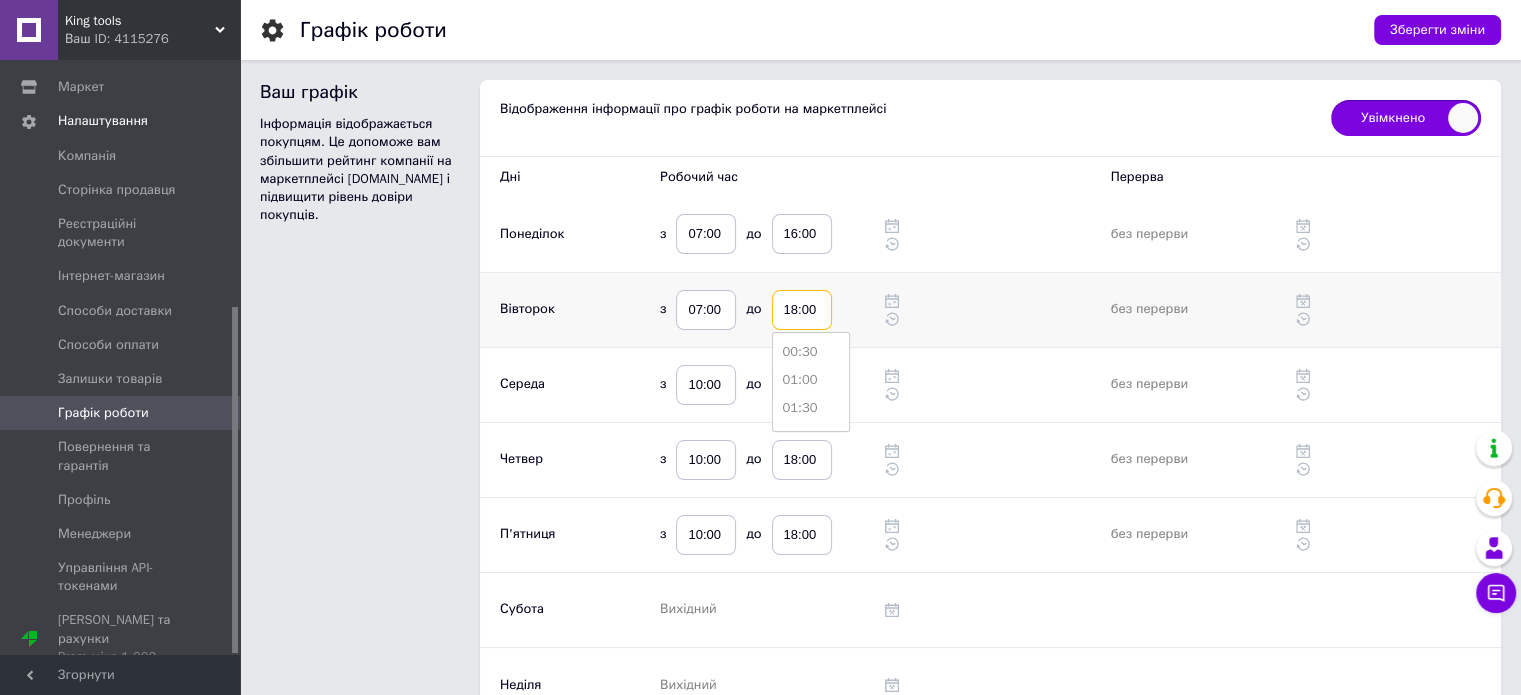 click on "18:00" at bounding box center (802, 310) 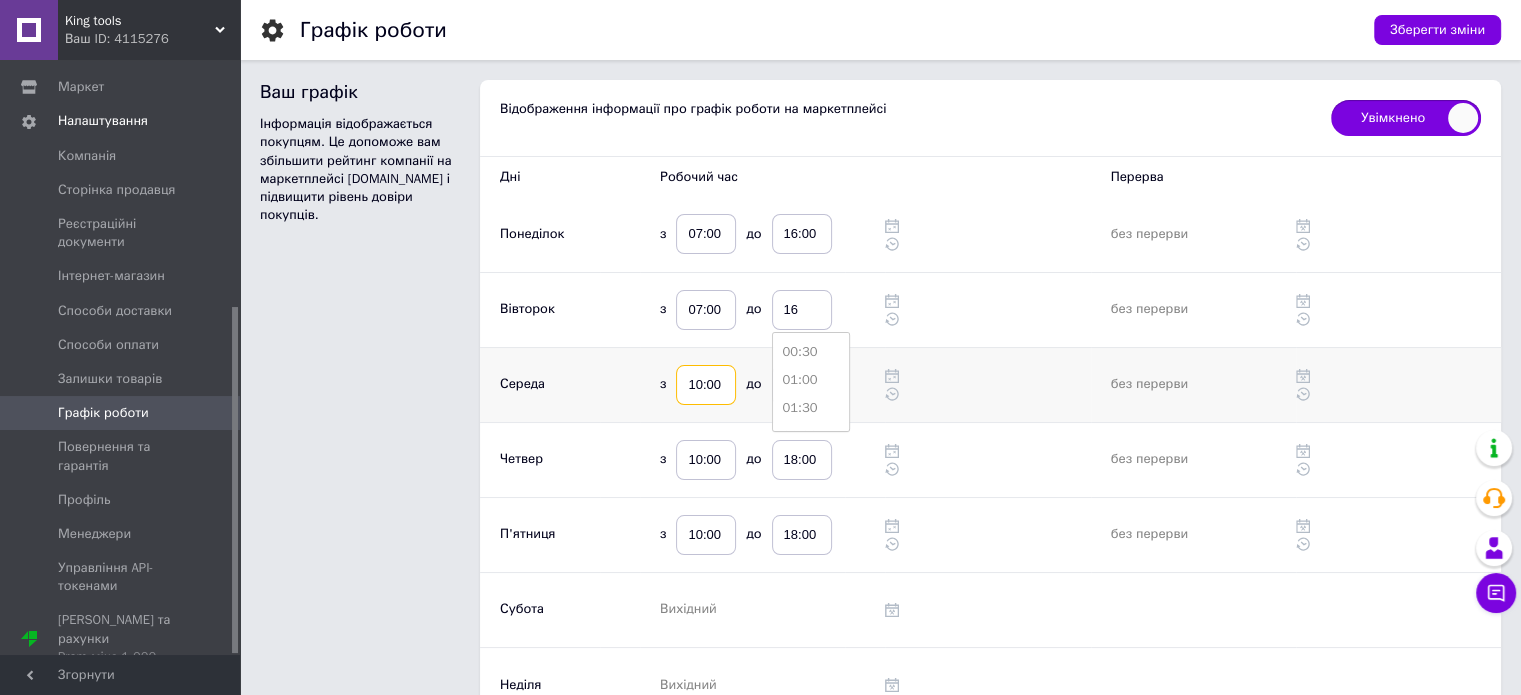 type on "16:00" 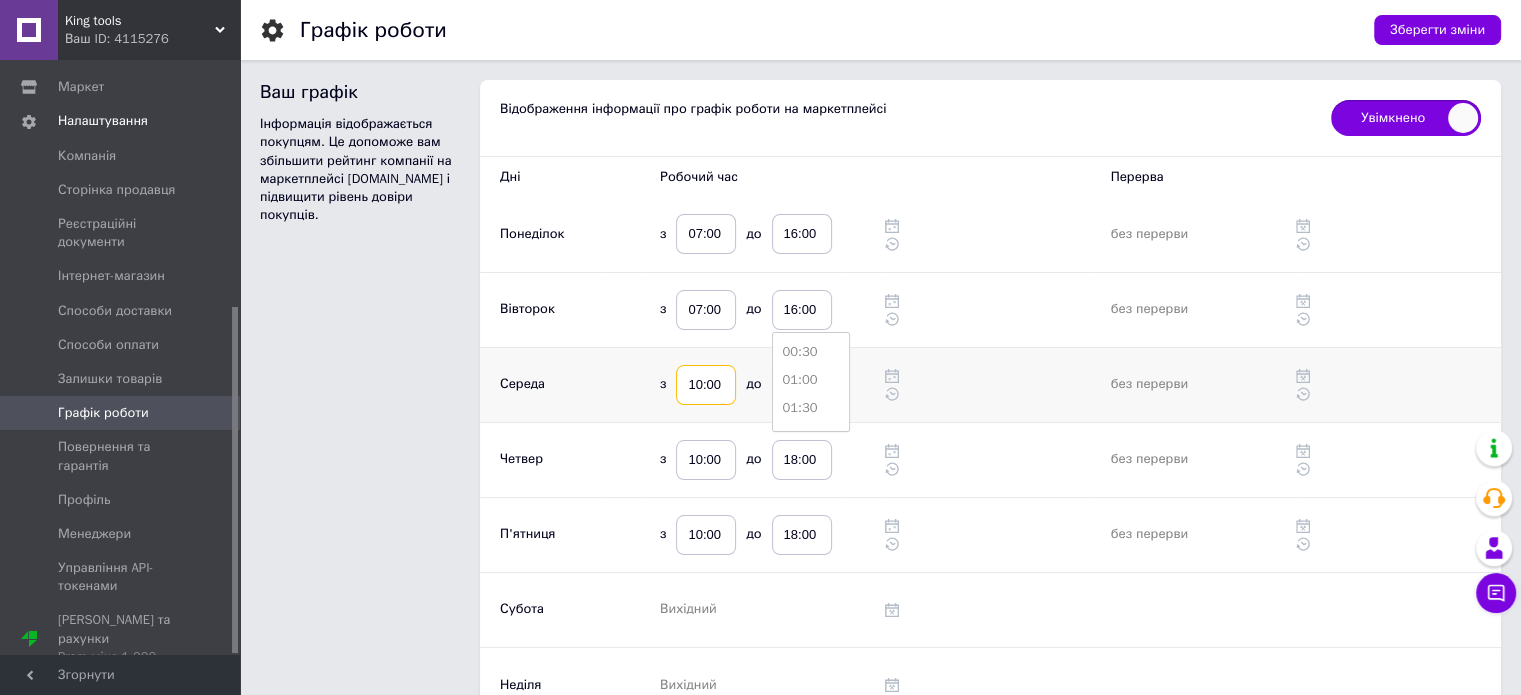 click on "10:00" at bounding box center (706, 385) 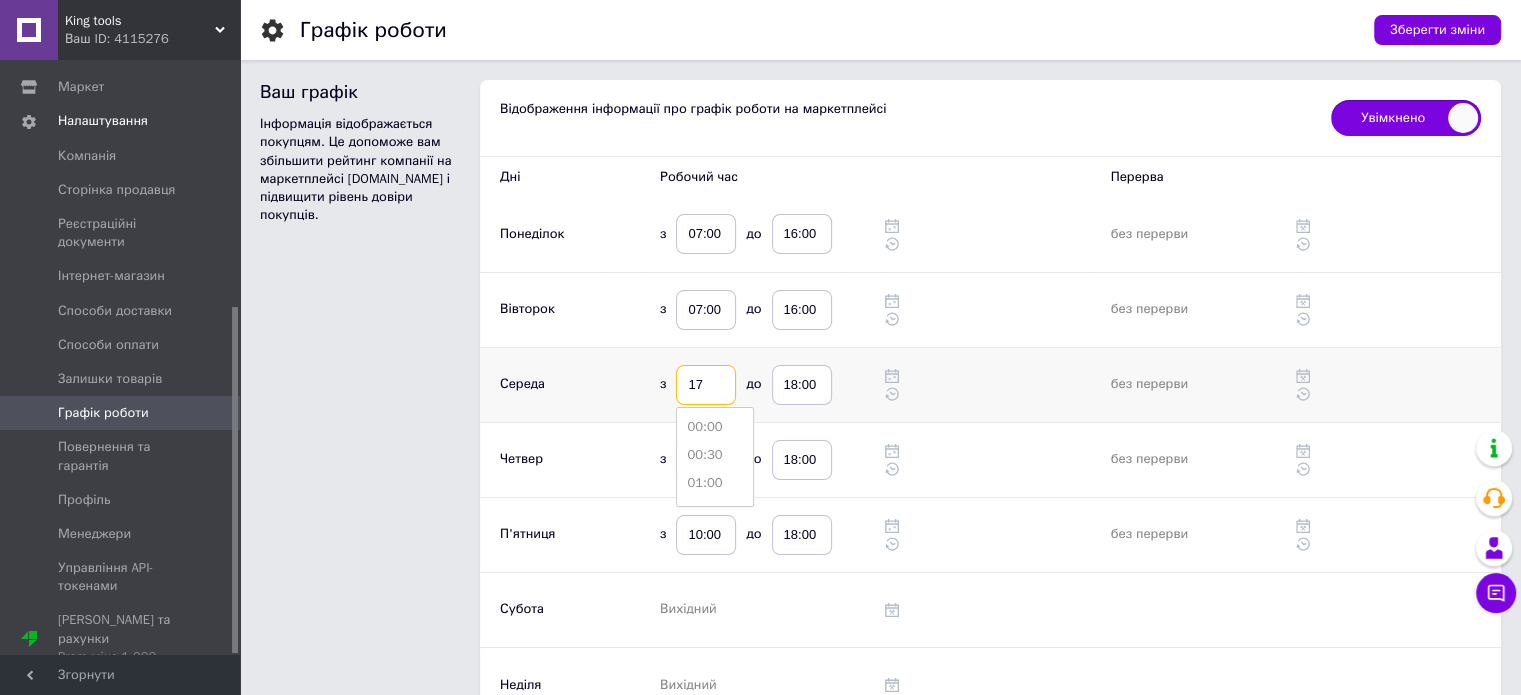 type on "1" 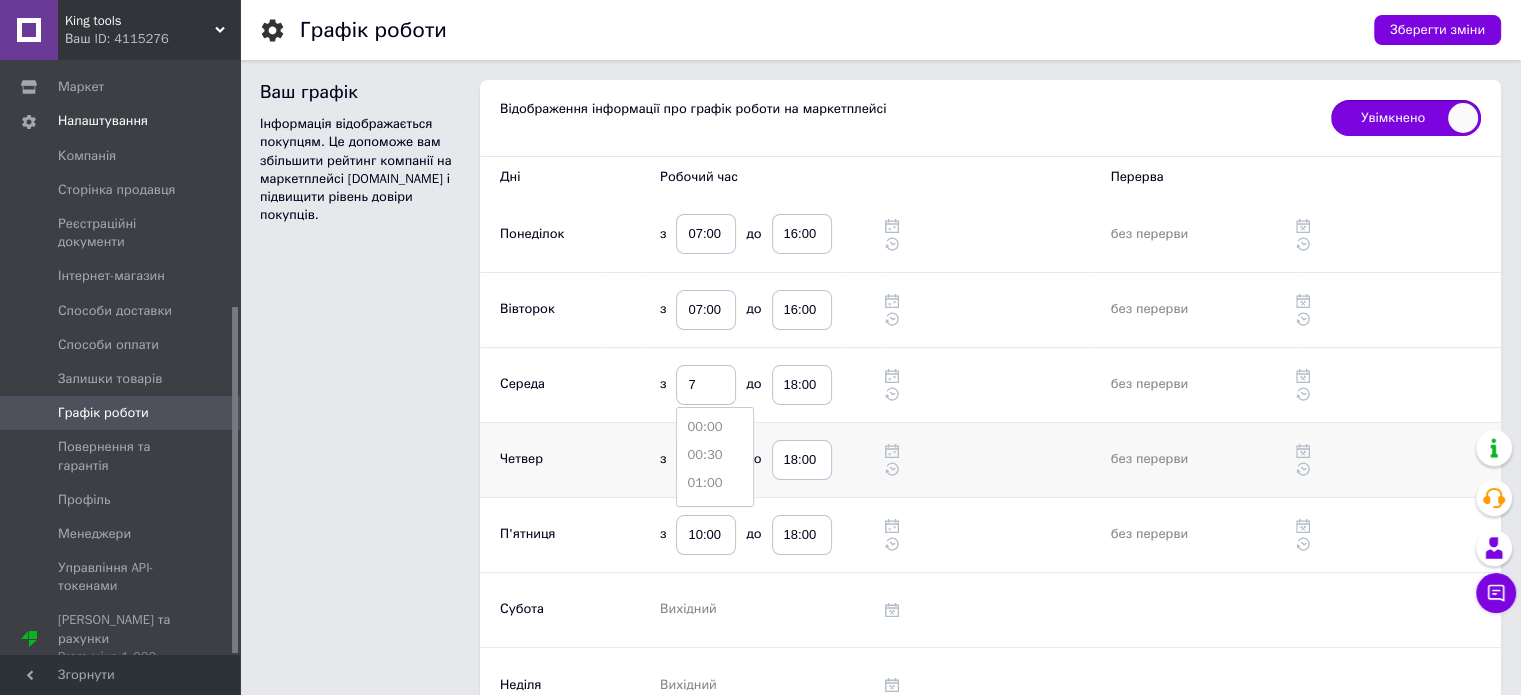type on "07:00" 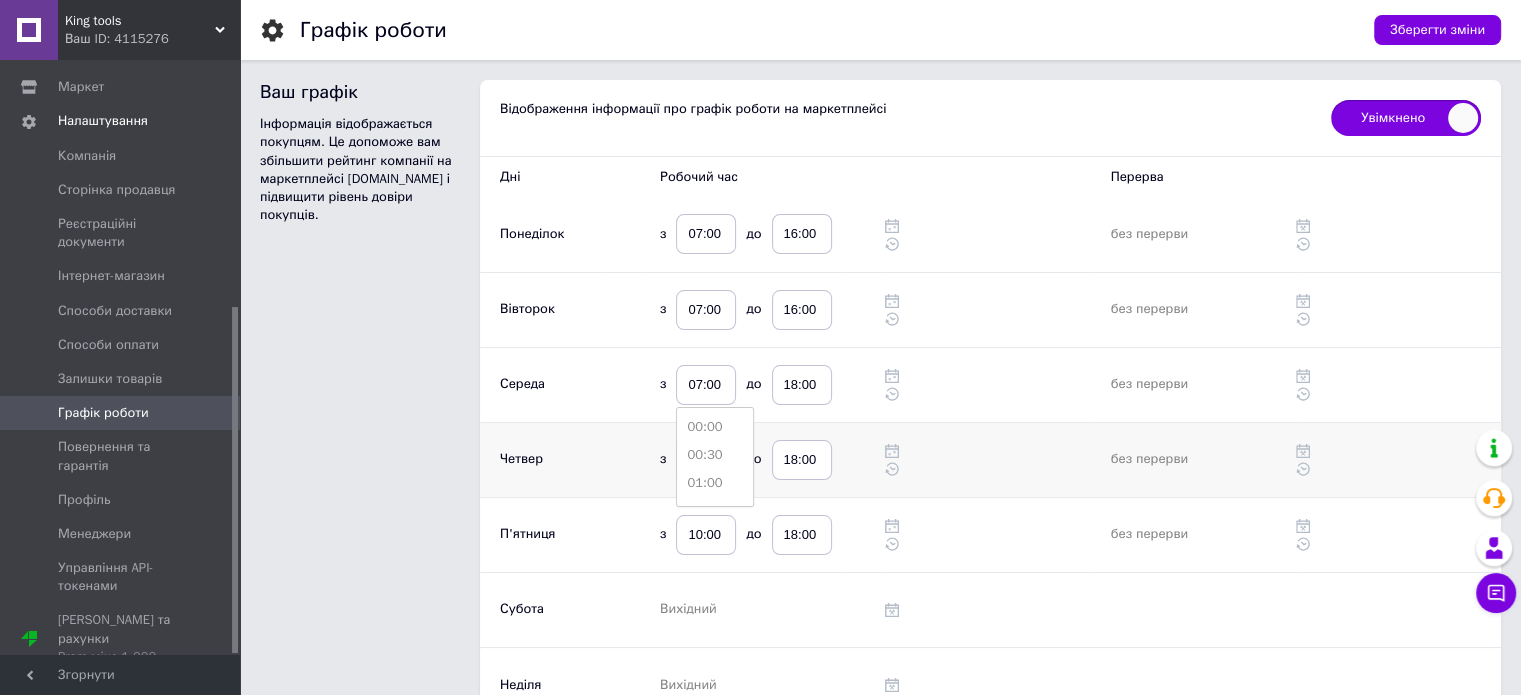 click on "Четвер" at bounding box center [540, 459] 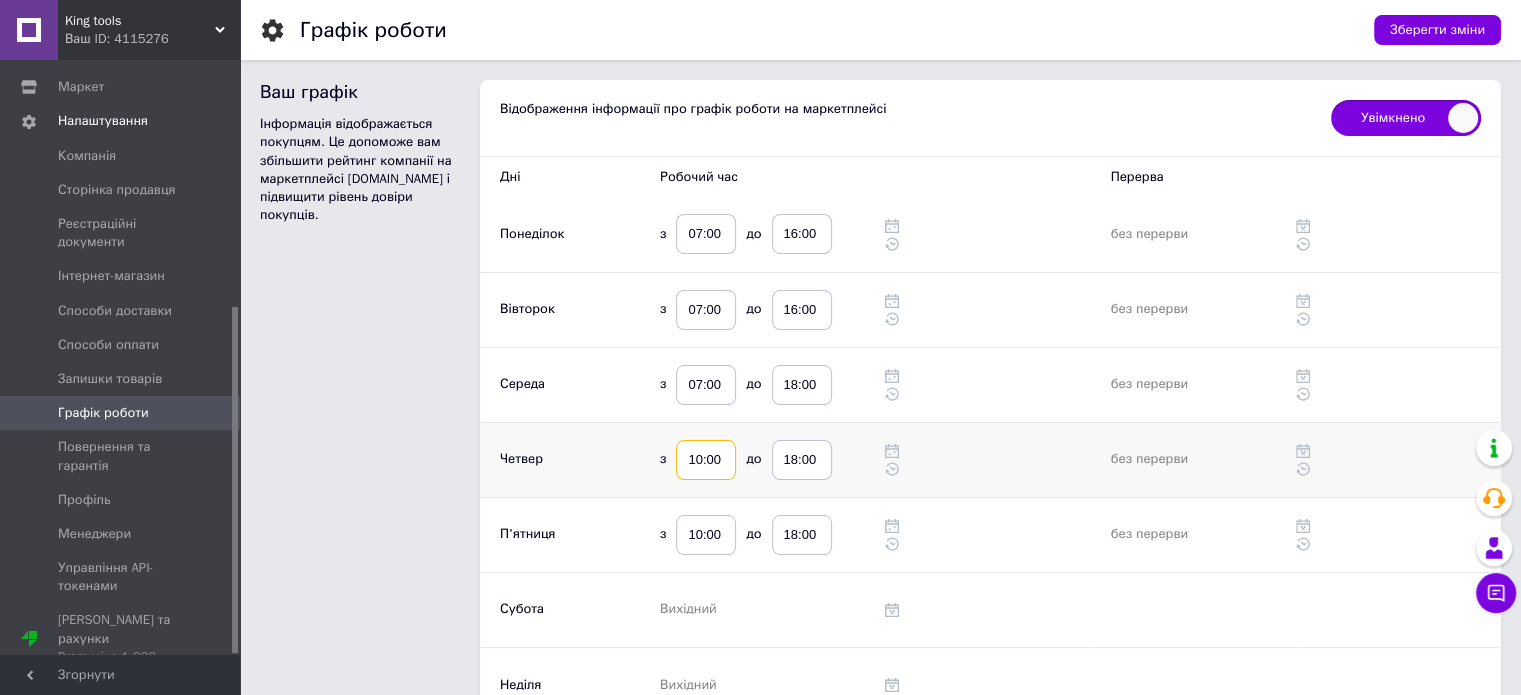 click on "10:00" at bounding box center (706, 460) 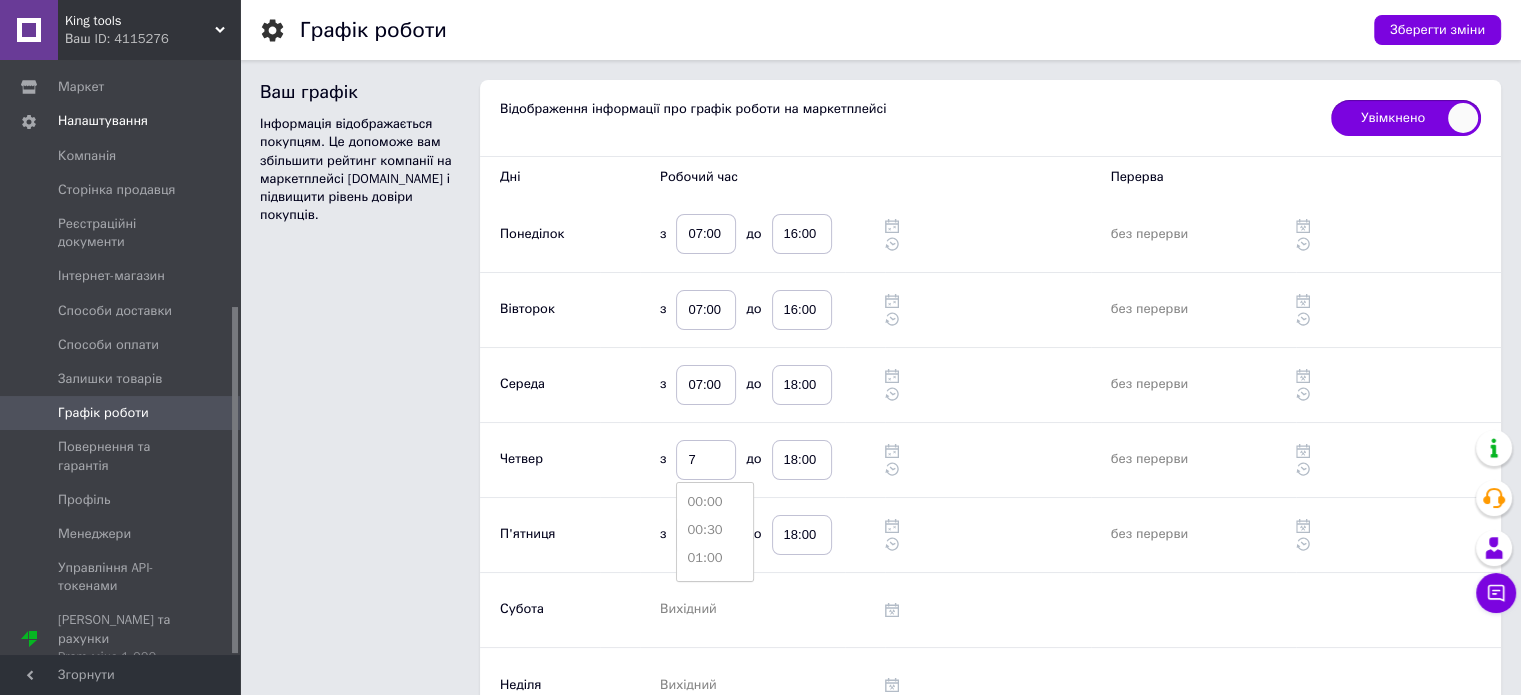 type on "07:00" 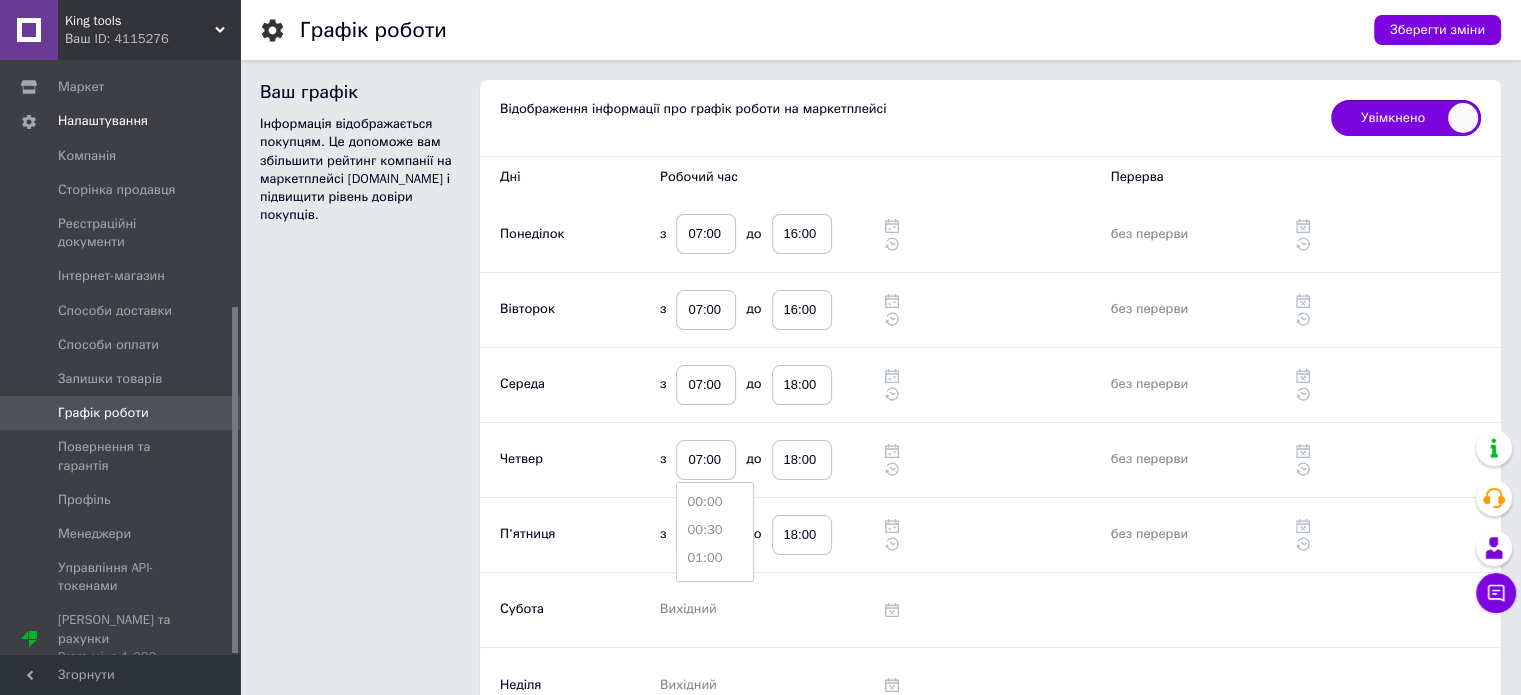 click on "Ваш графік Інформація відображається покупцям. Це допоможе вам збільшити
рейтинг компанії на маркетплейсі Prom.ua і підвищити рівень довіри покупців." at bounding box center (370, 401) 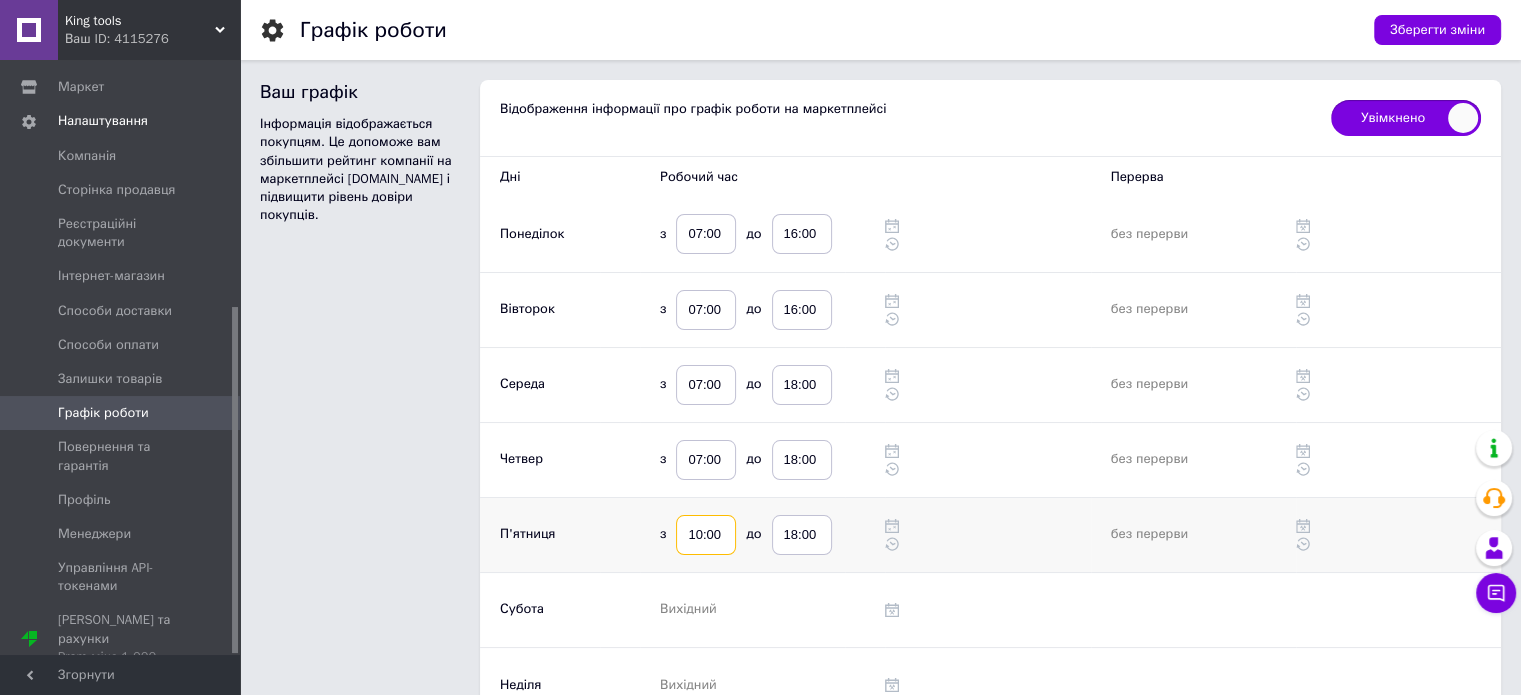 click on "10:00" at bounding box center [706, 535] 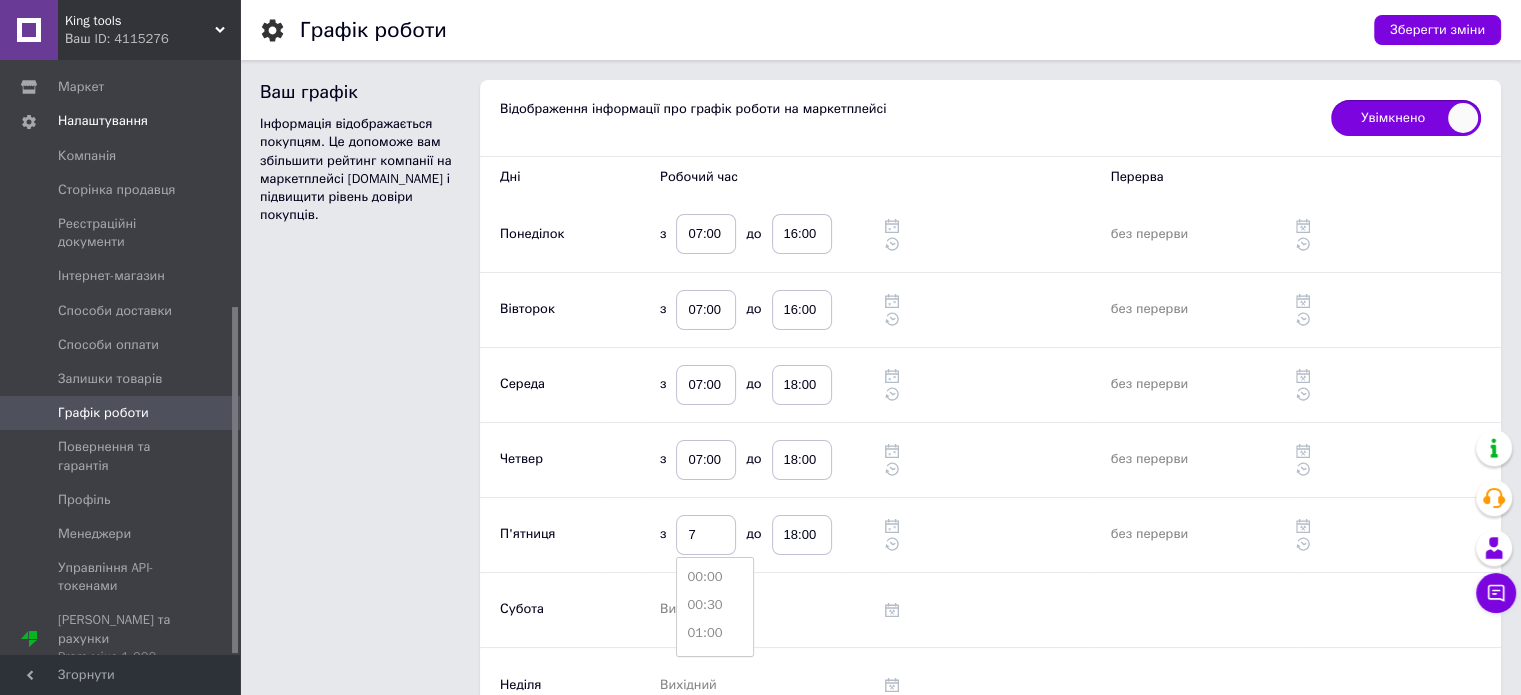 type on "07:00" 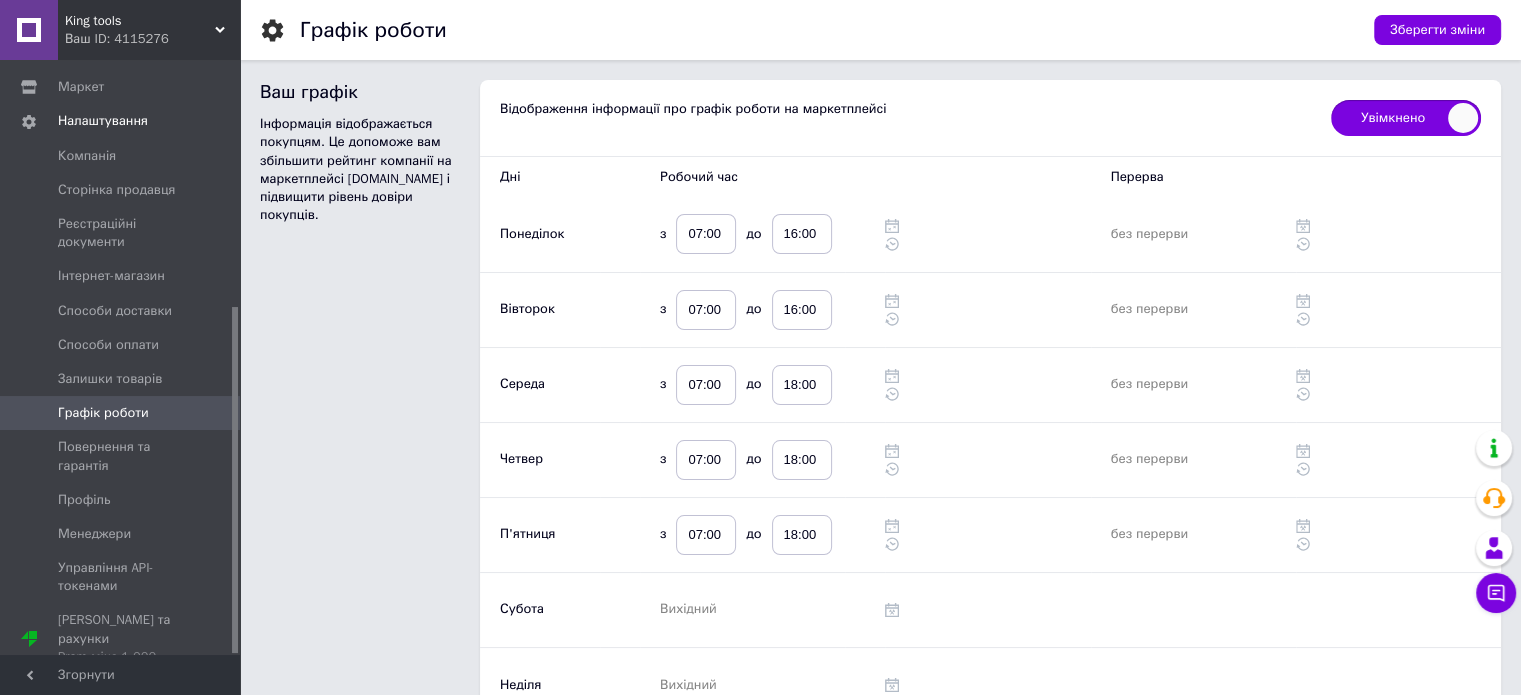 click on "Ваш графік Інформація відображається покупцям. Це допоможе вам збільшити
рейтинг компанії на маркетплейсі Prom.ua і підвищити рівень довіри покупців." at bounding box center (370, 401) 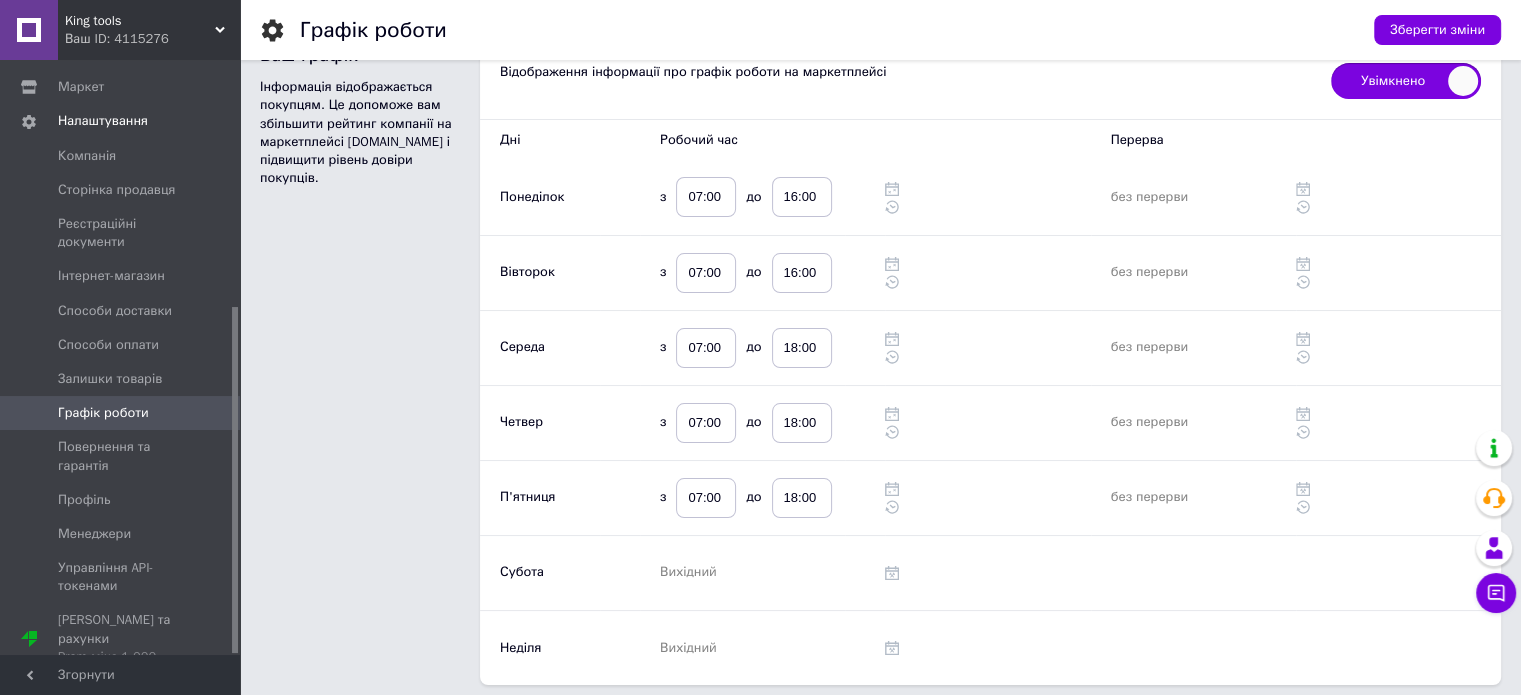 scroll, scrollTop: 100, scrollLeft: 0, axis: vertical 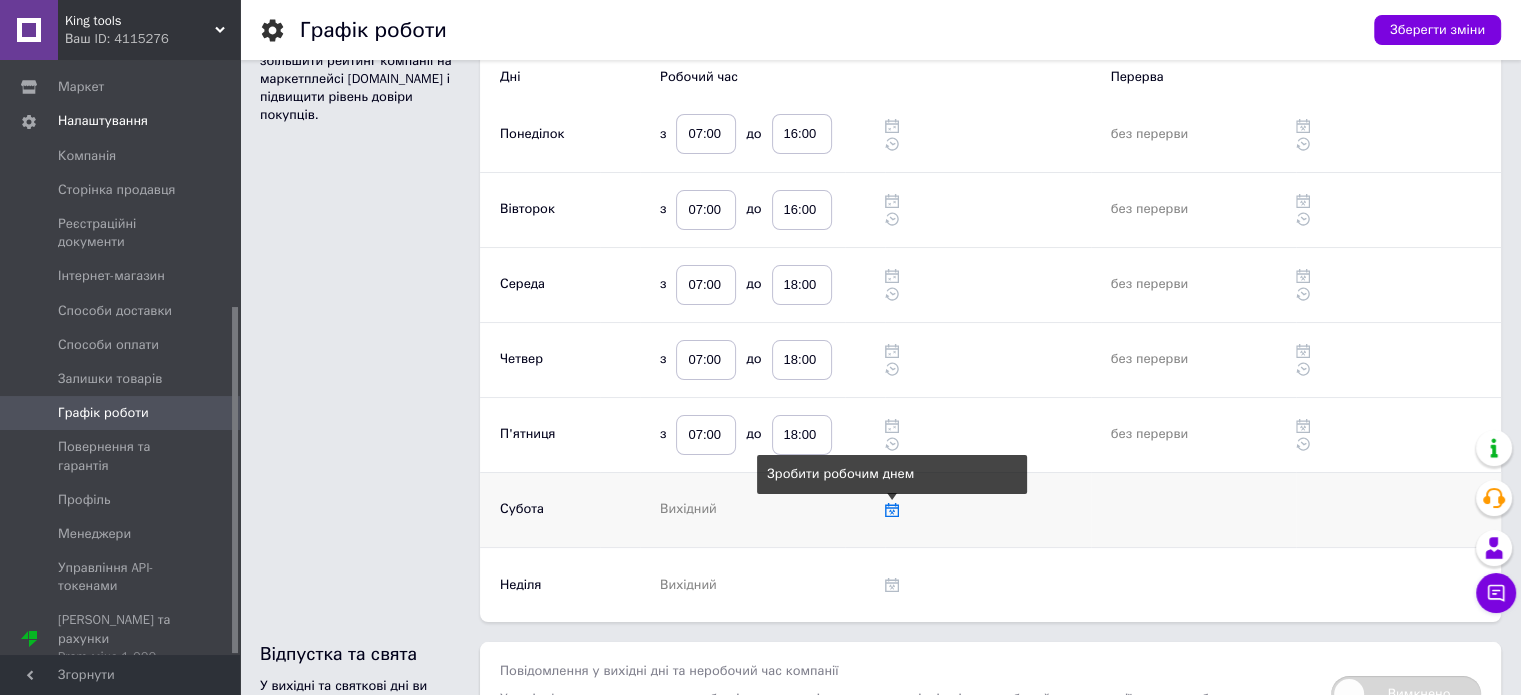 click 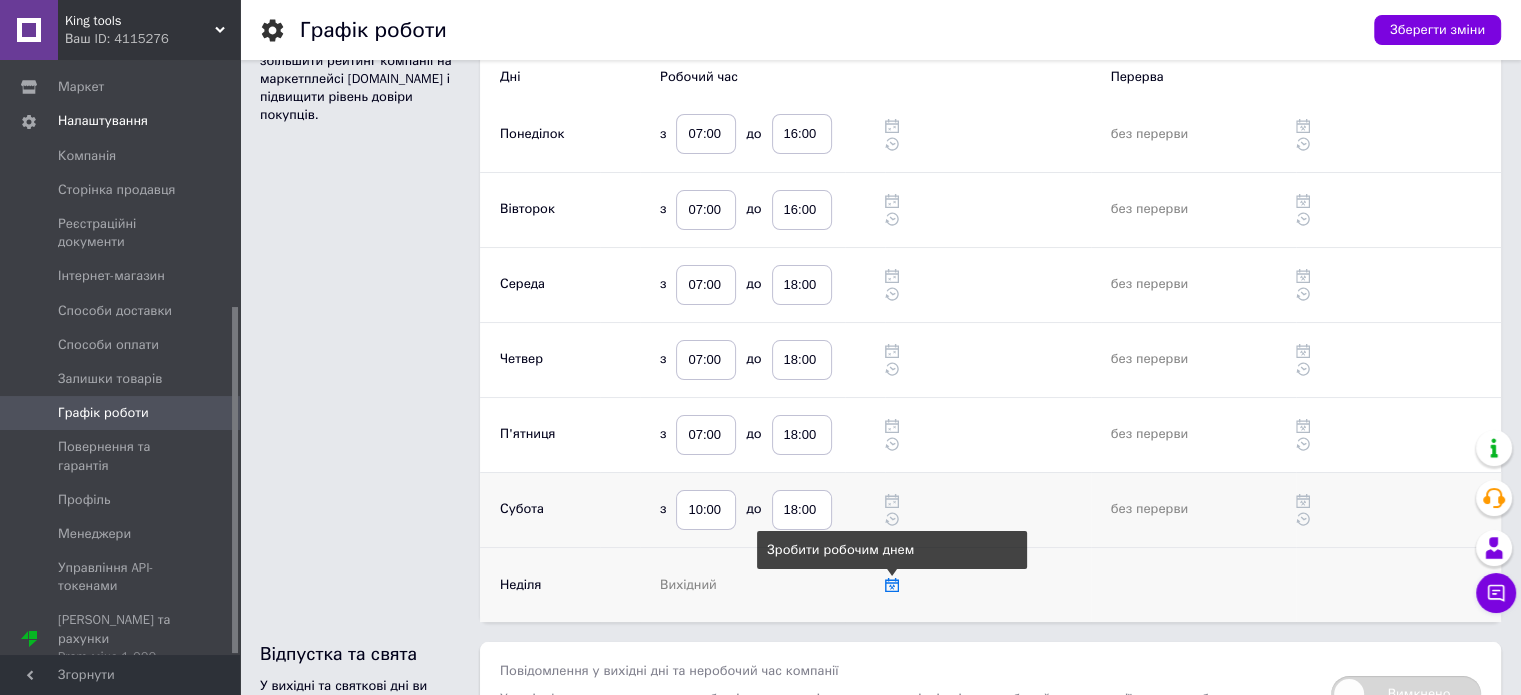 click 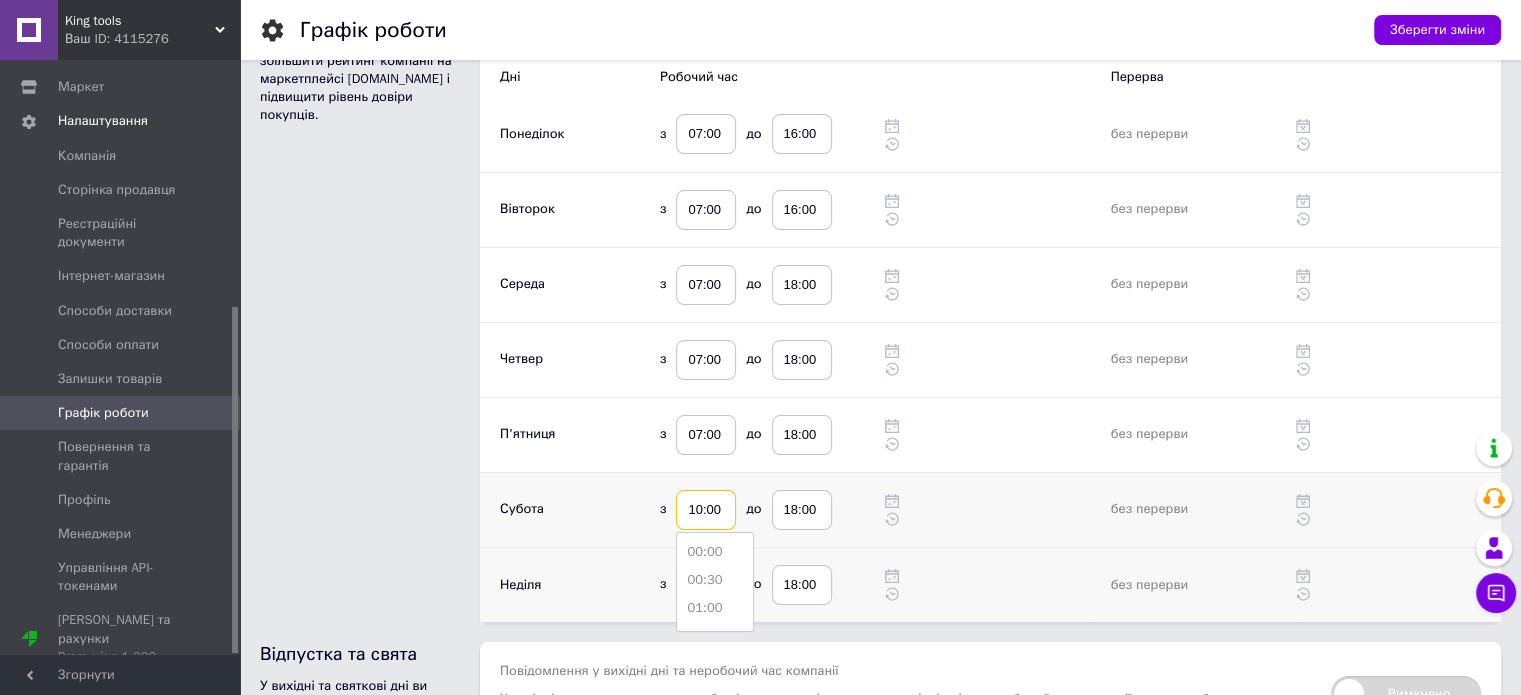 click on "10:00" at bounding box center (706, 510) 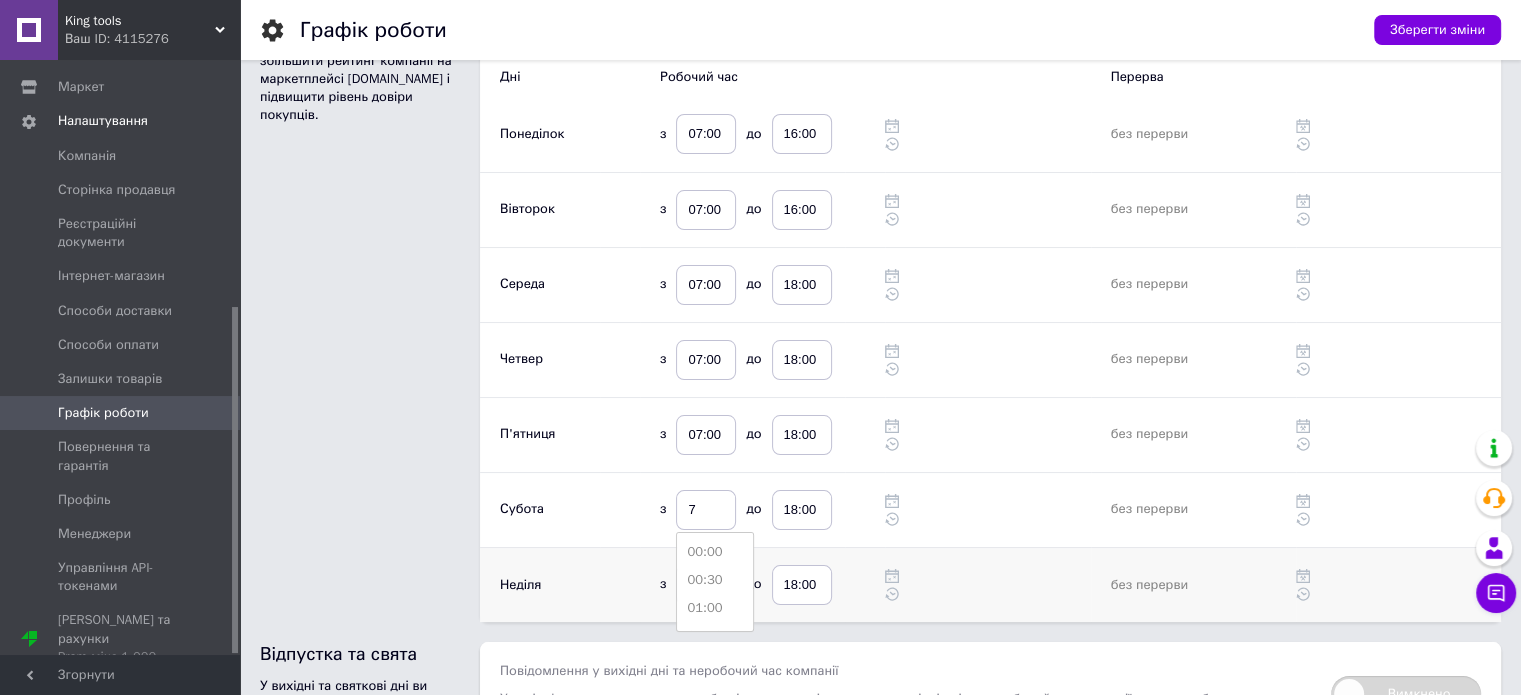 type on "07:00" 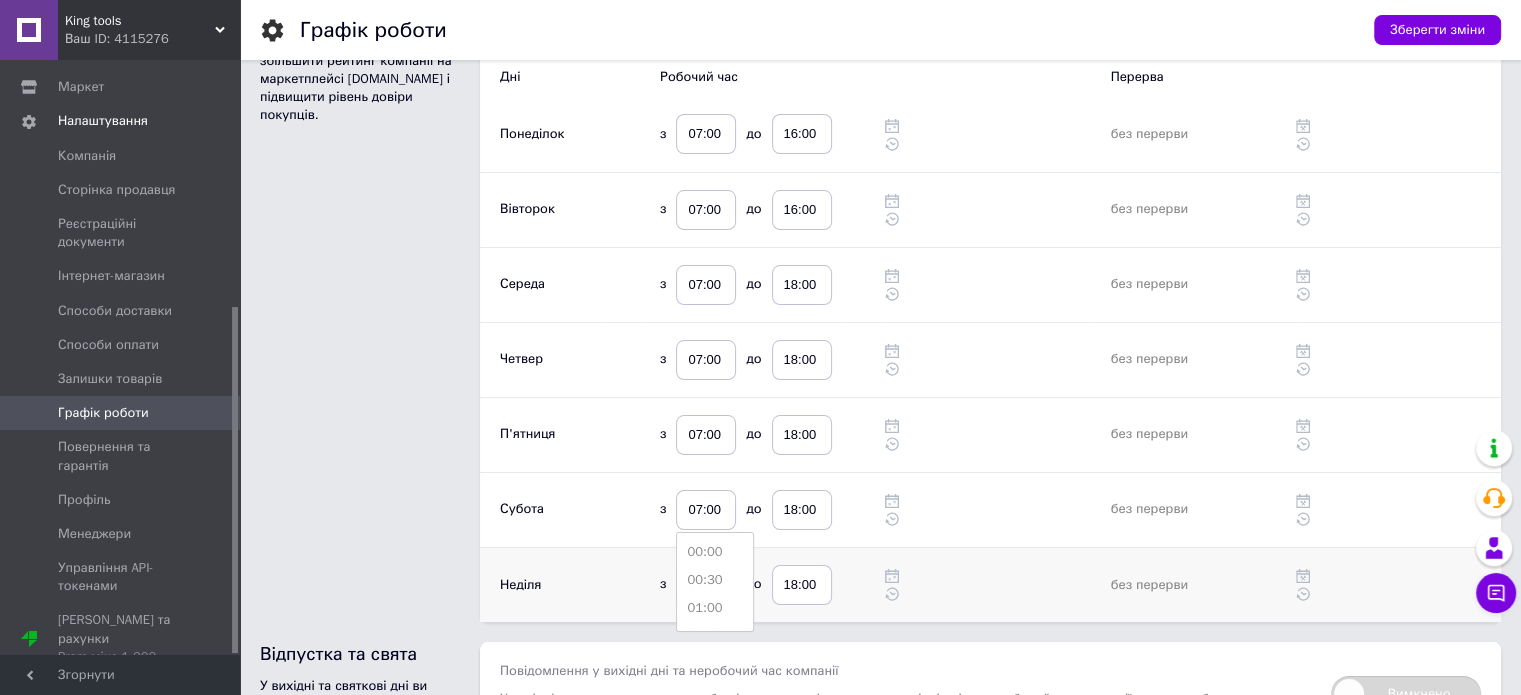 click on "Ваш графік Інформація відображається покупцям. Це допоможе вам збільшити
рейтинг компанії на маркетплейсі Prom.ua і підвищити рівень довіри покупців." at bounding box center (370, 301) 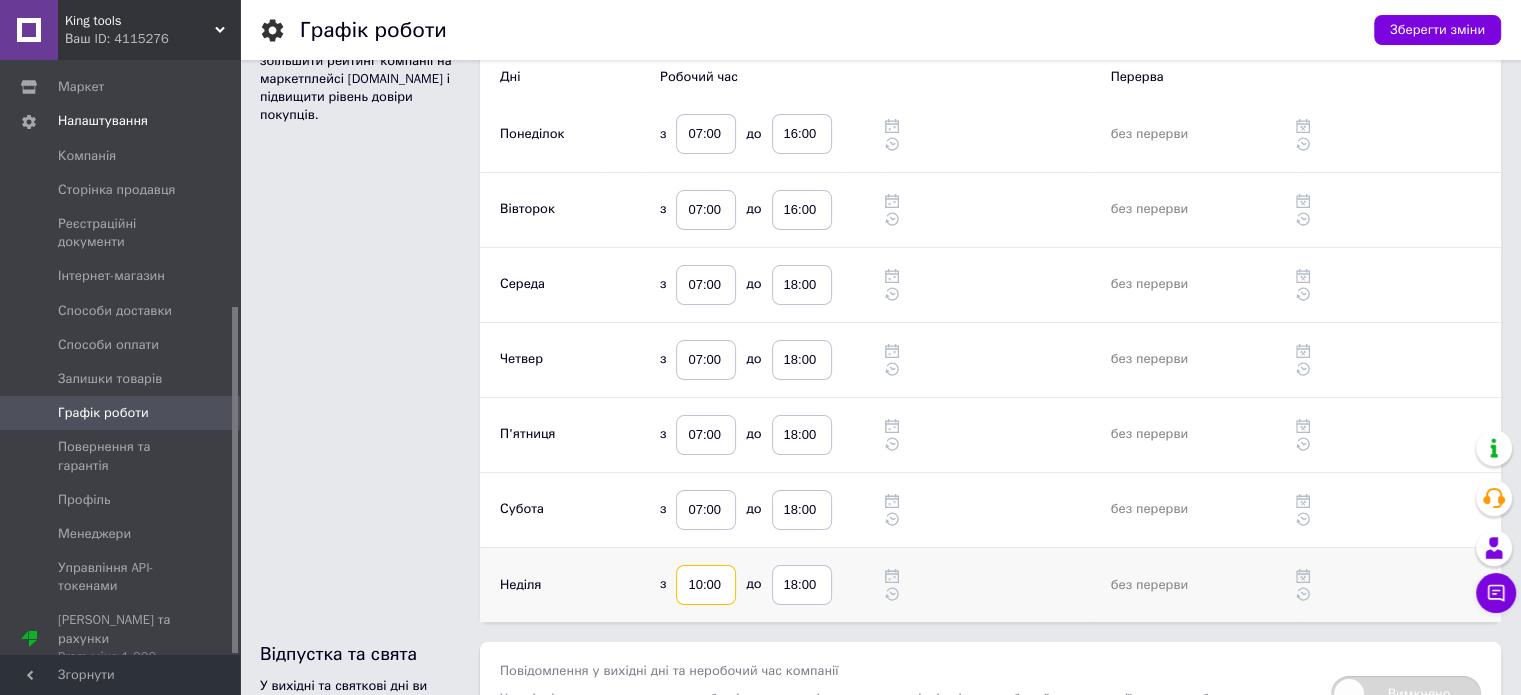 click on "10:00" at bounding box center [706, 585] 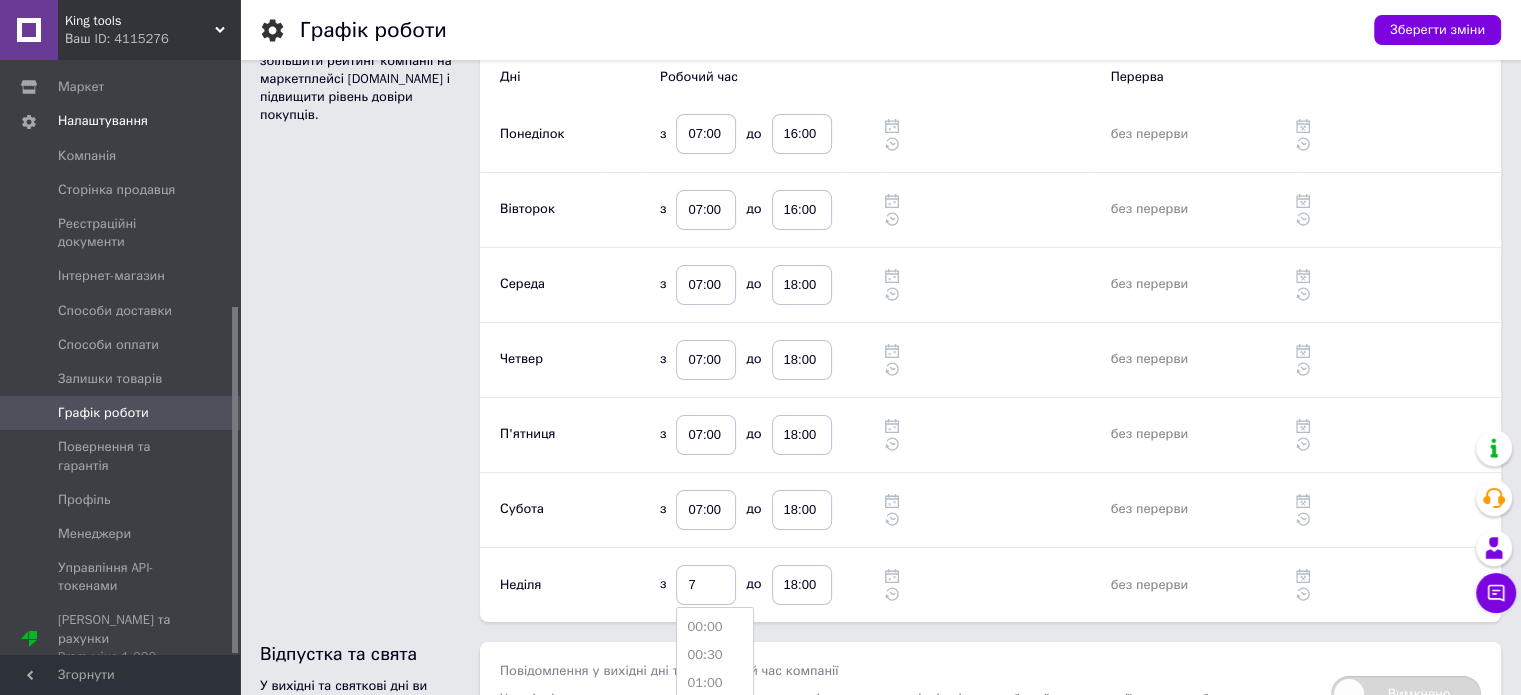 type on "07:00" 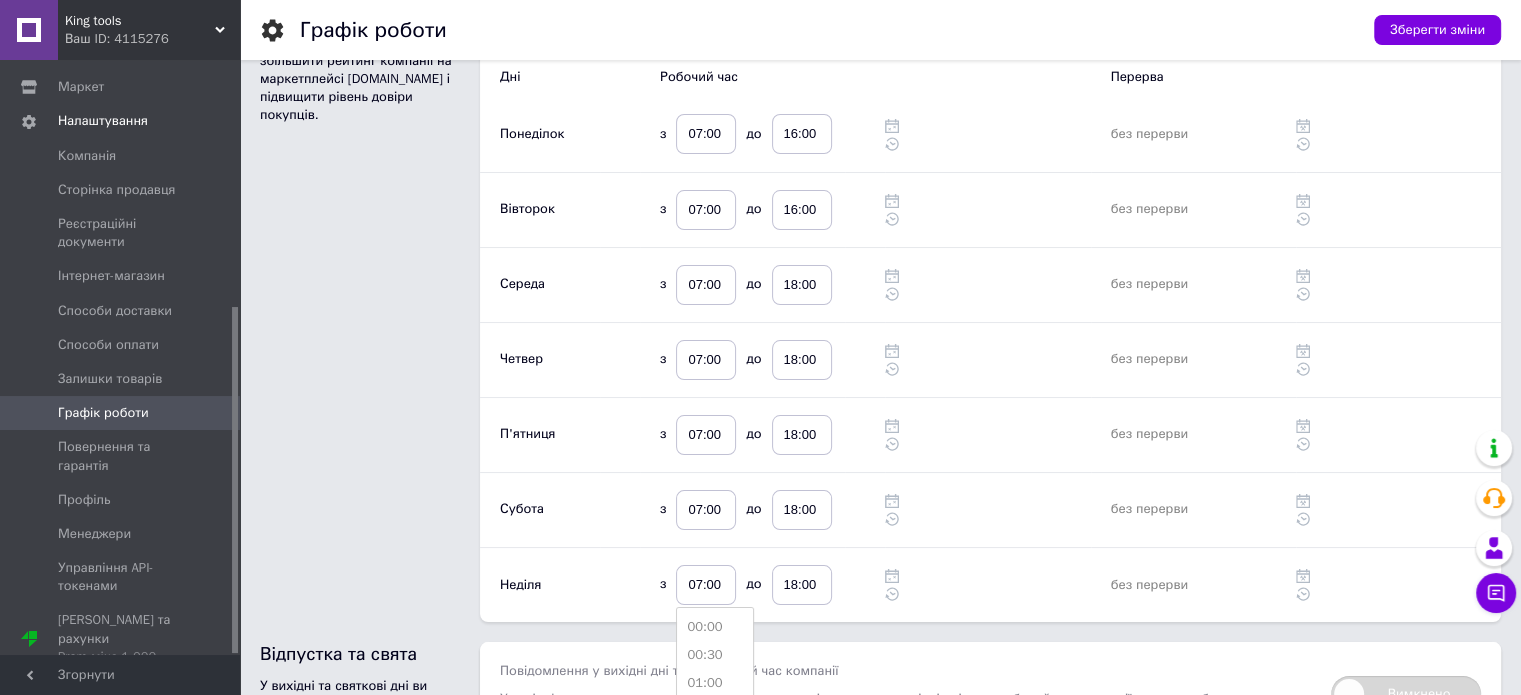 click on "Ваш графік Інформація відображається покупцям. Це допоможе вам збільшити
рейтинг компанії на маркетплейсі Prom.ua і підвищити рівень довіри покупців." at bounding box center (370, 301) 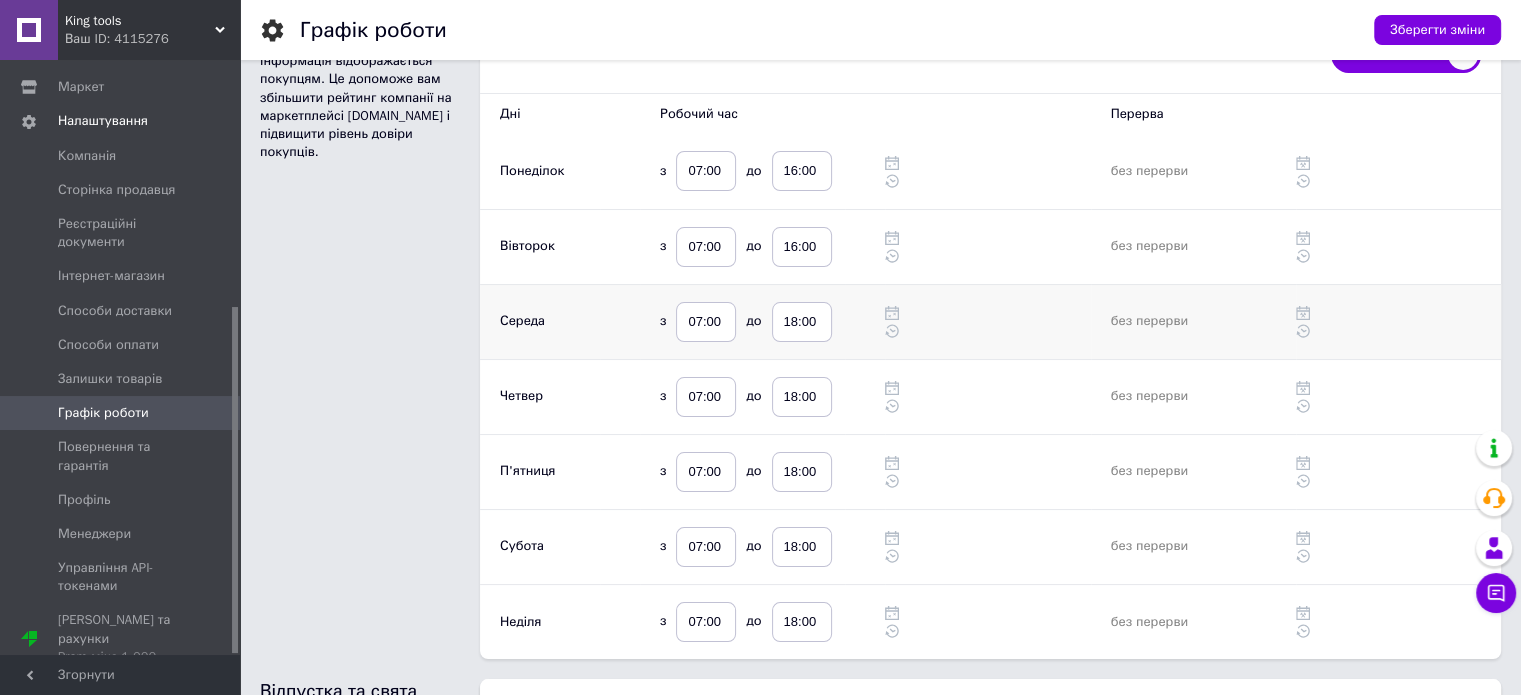 scroll, scrollTop: 0, scrollLeft: 0, axis: both 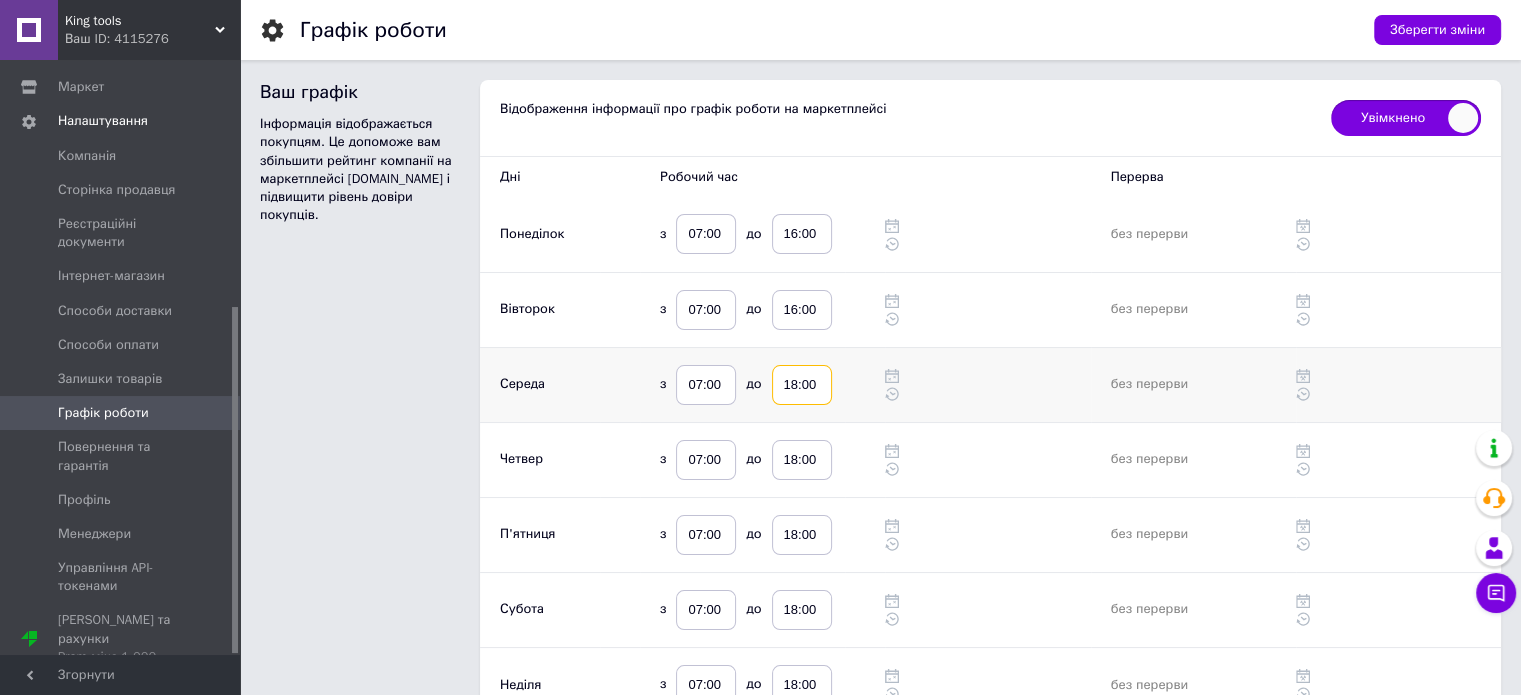 click on "18:00" at bounding box center (802, 385) 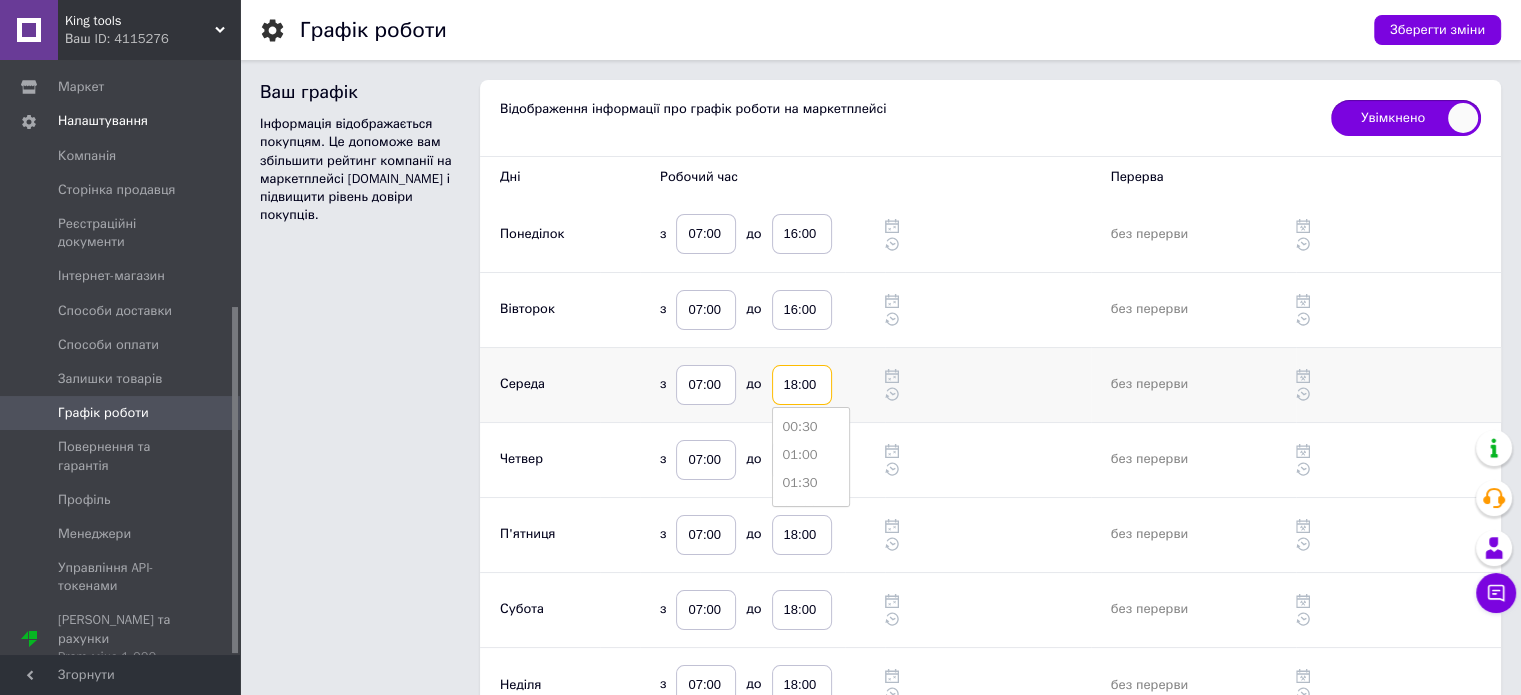 type on "2" 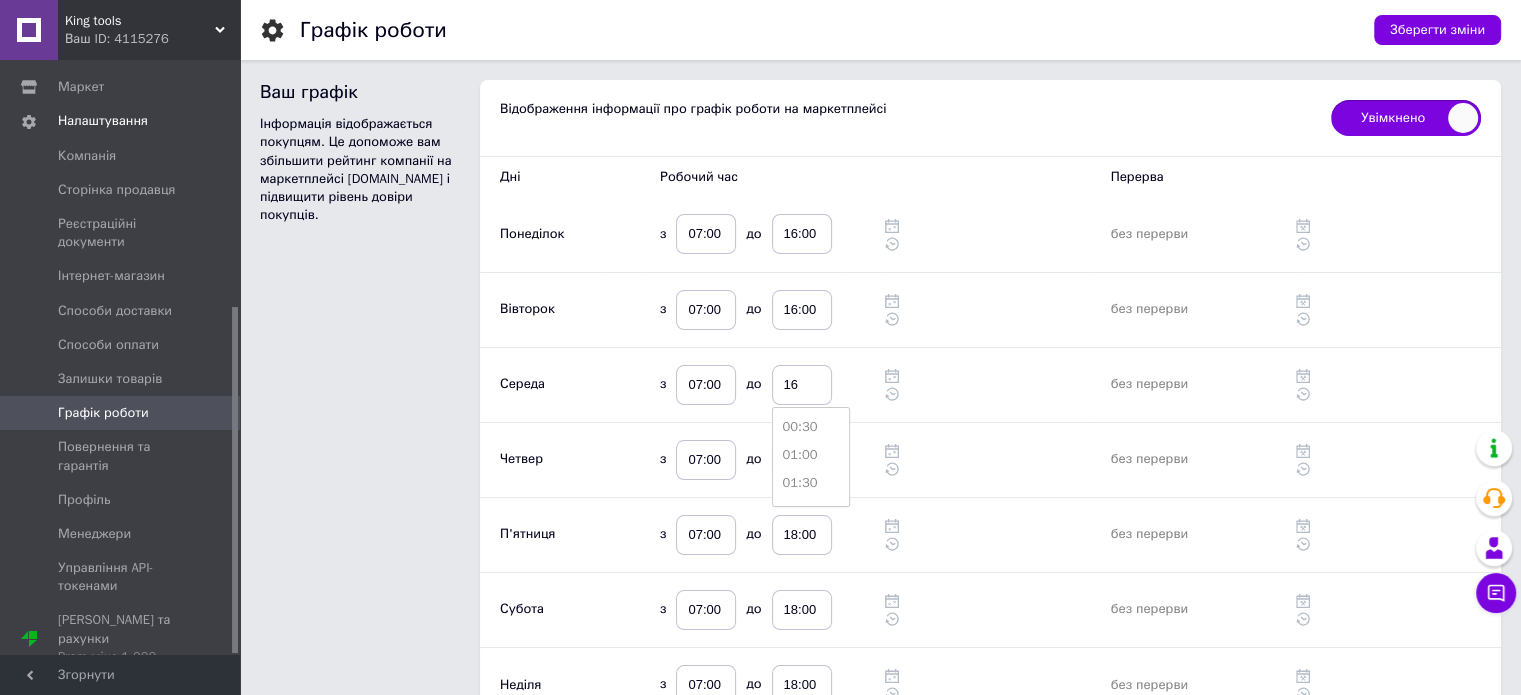 type on "16:00" 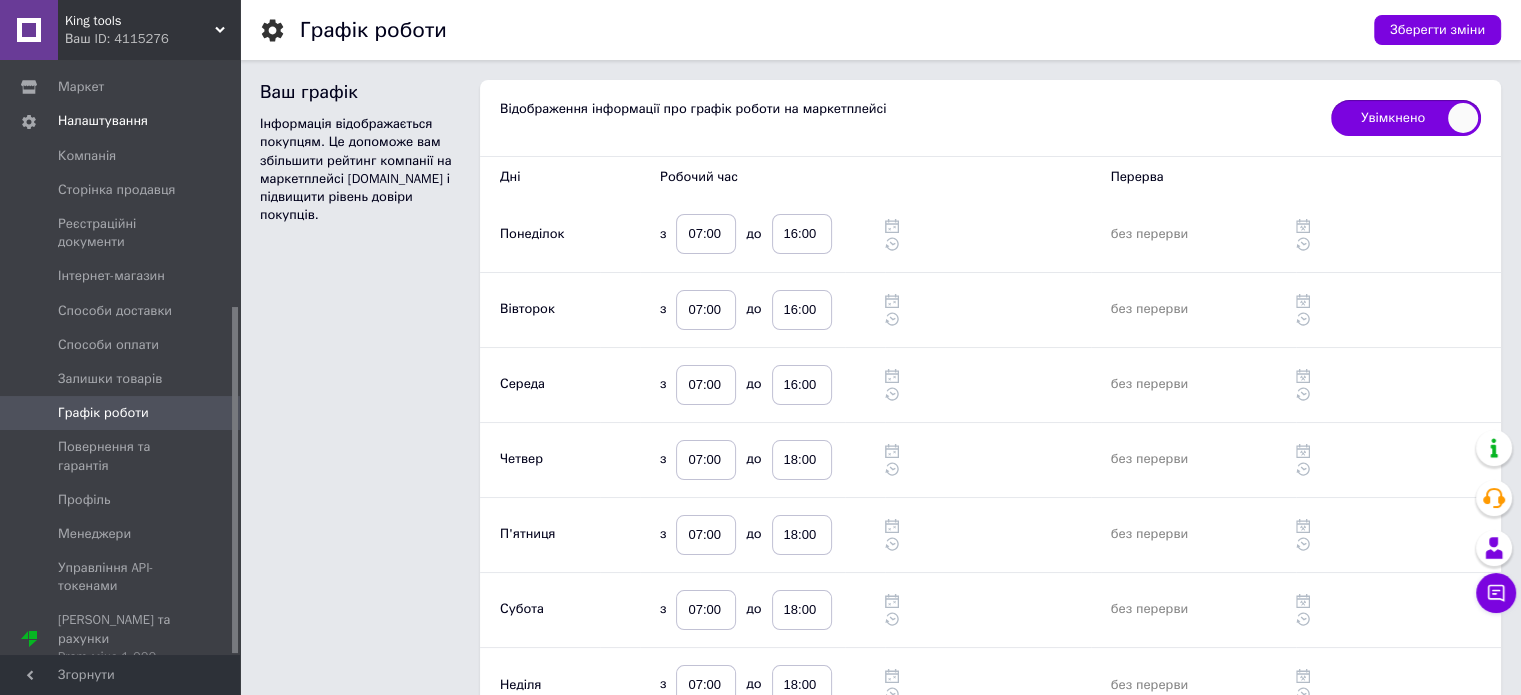 click on "Ваш графік Інформація відображається покупцям. Це допоможе вам збільшити
рейтинг компанії на маркетплейсі Prom.ua і підвищити рівень довіри покупців." at bounding box center [370, 401] 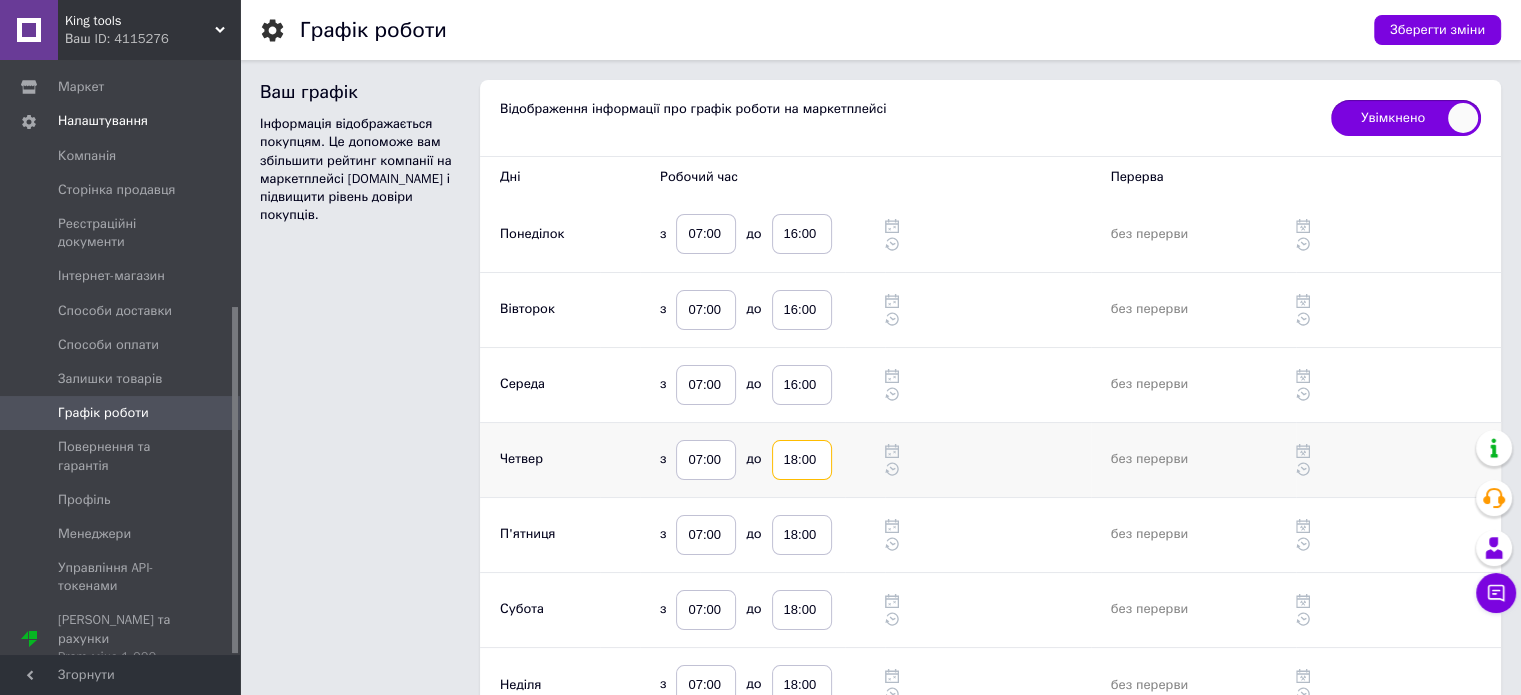click on "18:00" at bounding box center (802, 460) 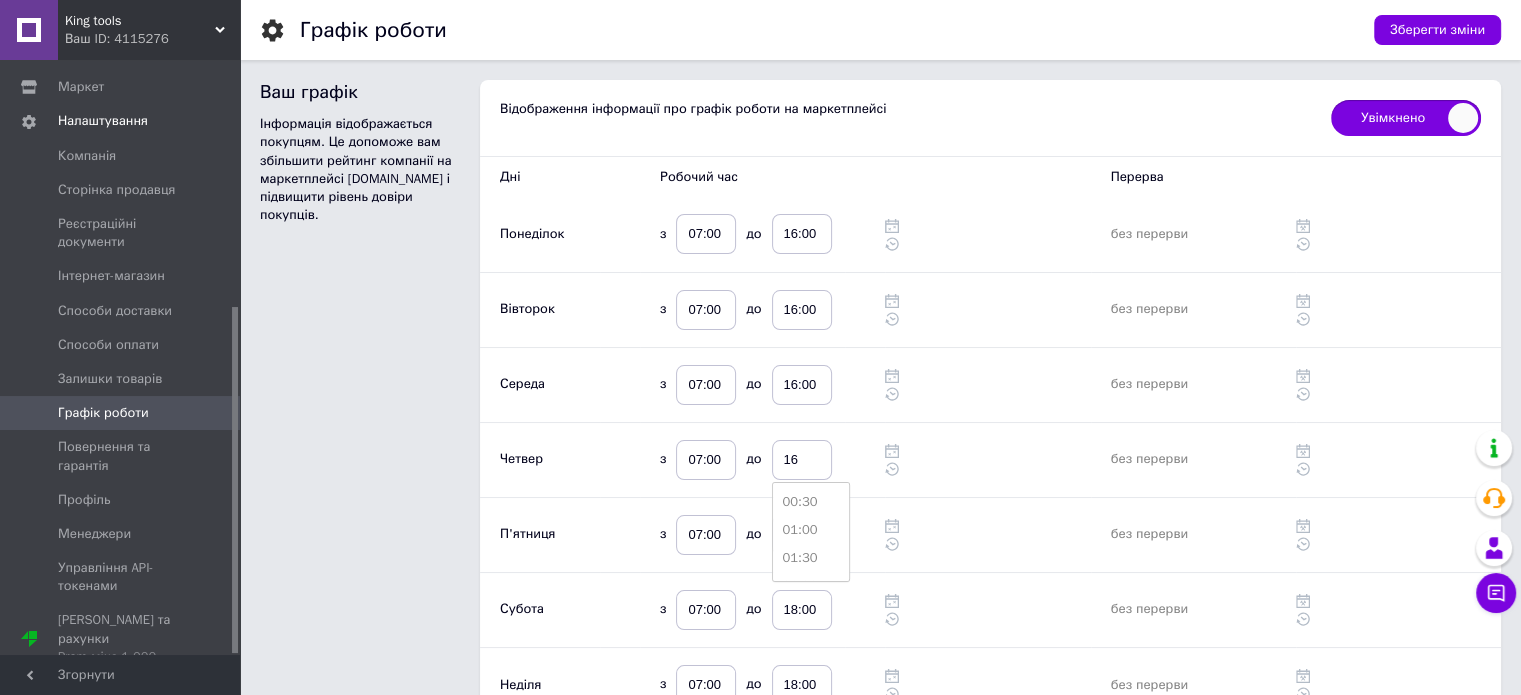 type on "16:00" 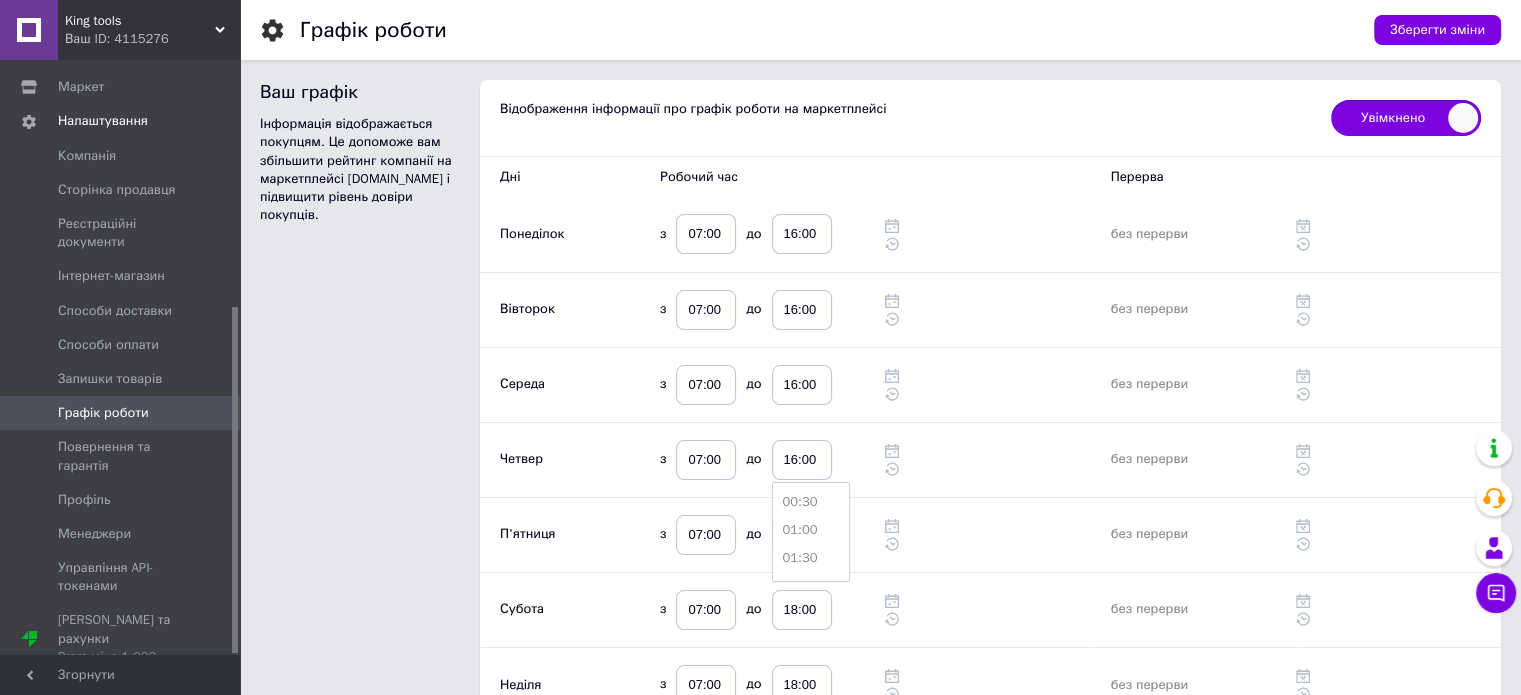click on "Ваш графік Інформація відображається покупцям. Це допоможе вам збільшити
рейтинг компанії на маркетплейсі Prom.ua і підвищити рівень довіри покупців." at bounding box center [370, 401] 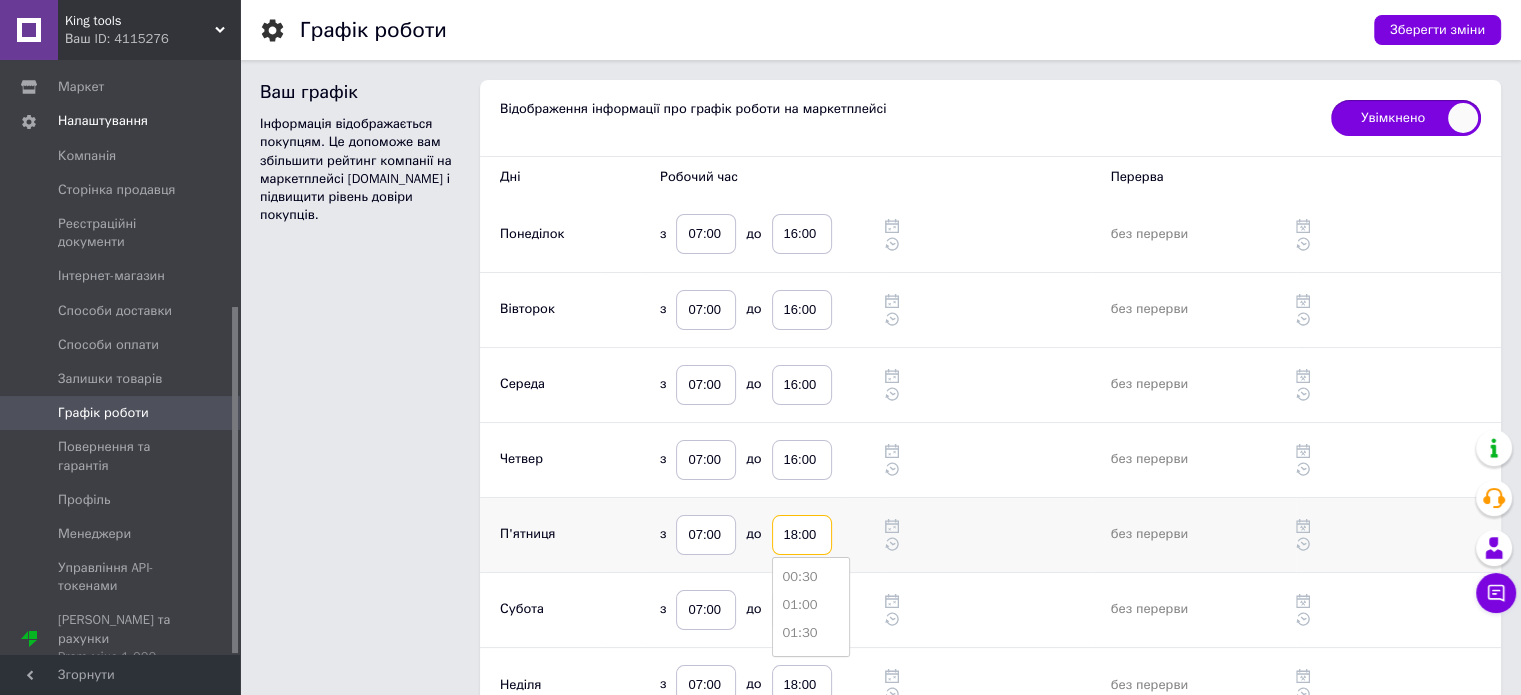 click on "18:00" at bounding box center (802, 535) 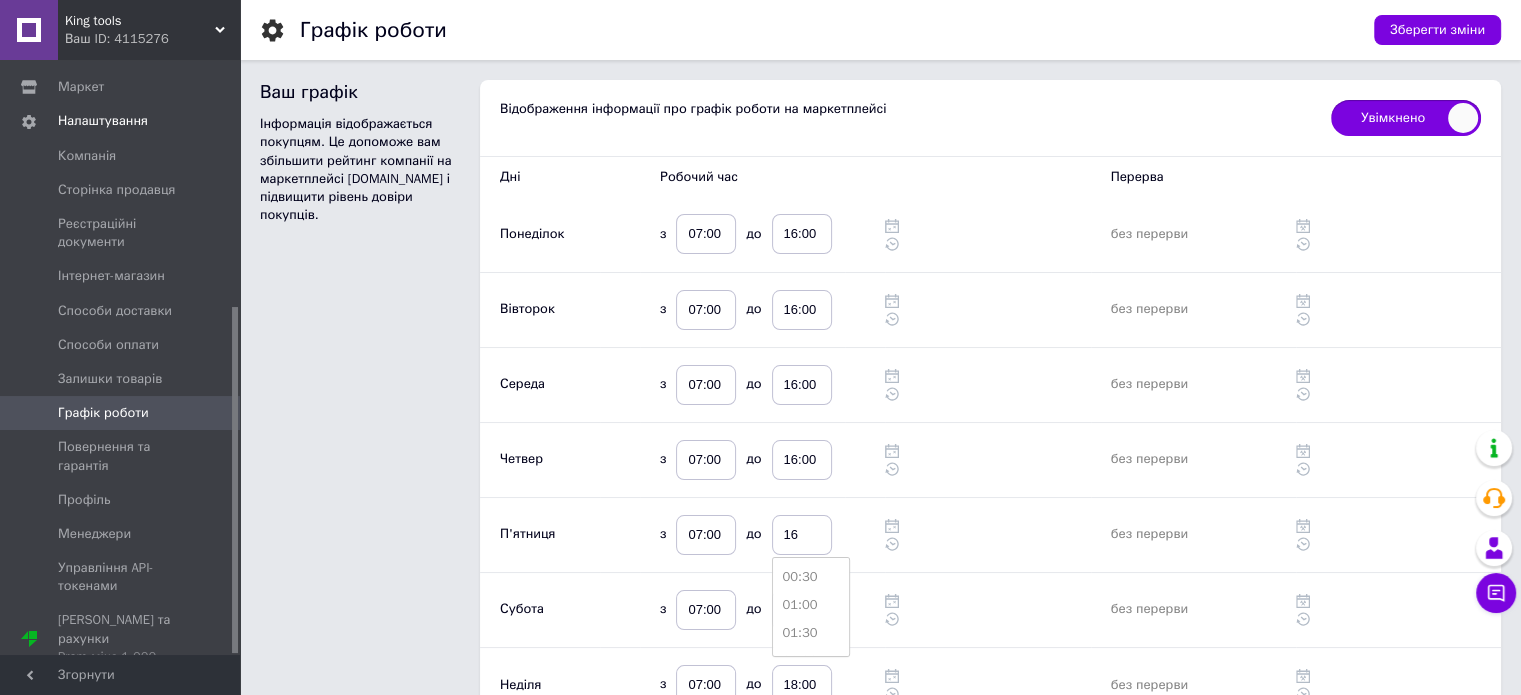 type on "16:00" 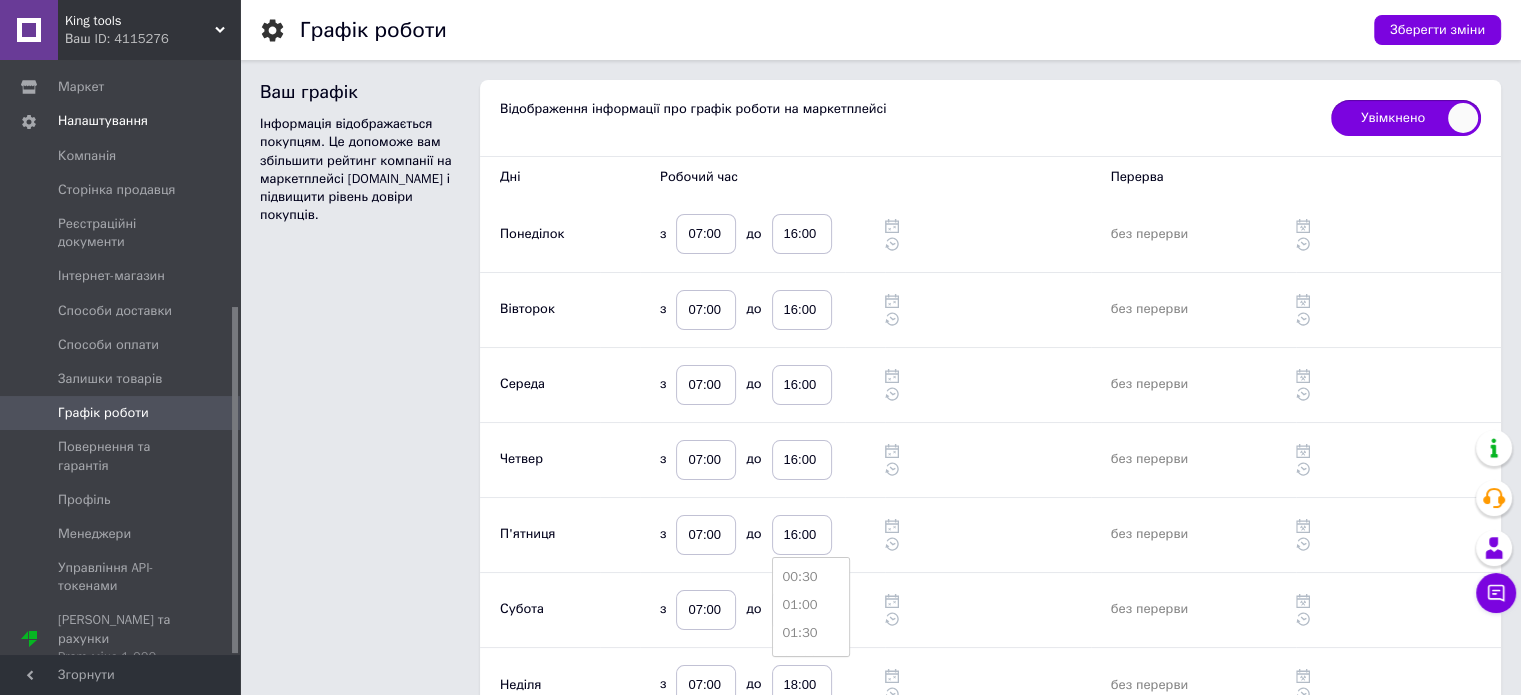 click on "Ваш графік Інформація відображається покупцям. Це допоможе вам збільшити
рейтинг компанії на маркетплейсі Prom.ua і підвищити рівень довіри покупців." at bounding box center [370, 401] 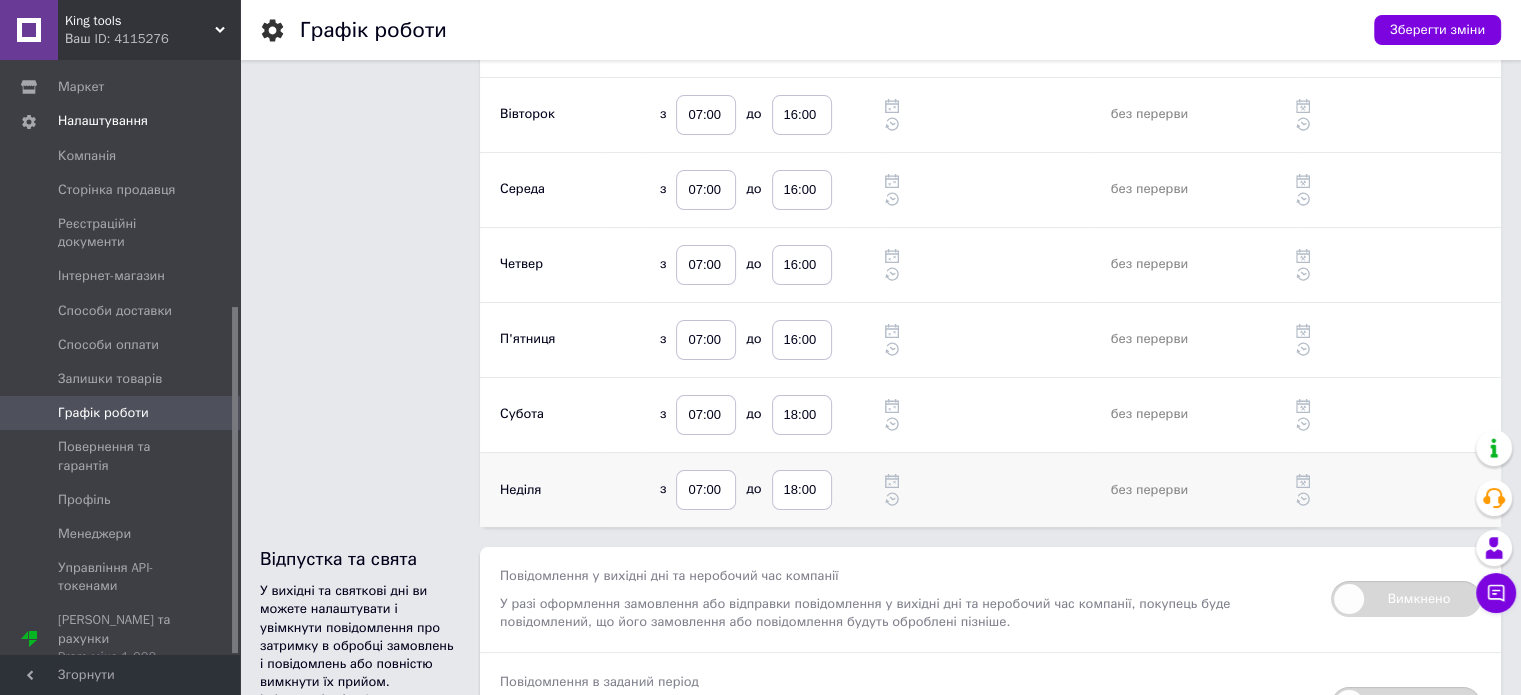 scroll, scrollTop: 200, scrollLeft: 0, axis: vertical 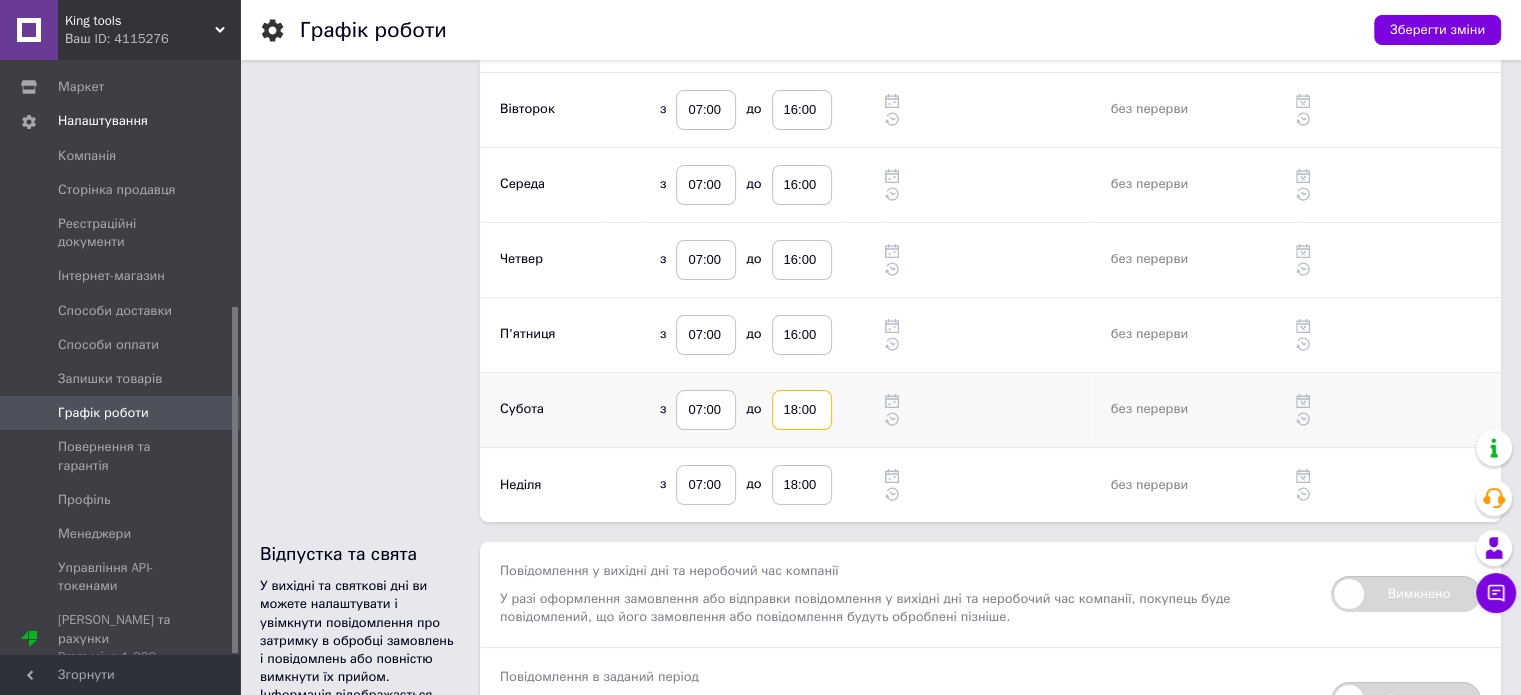 click on "18:00" at bounding box center (802, 410) 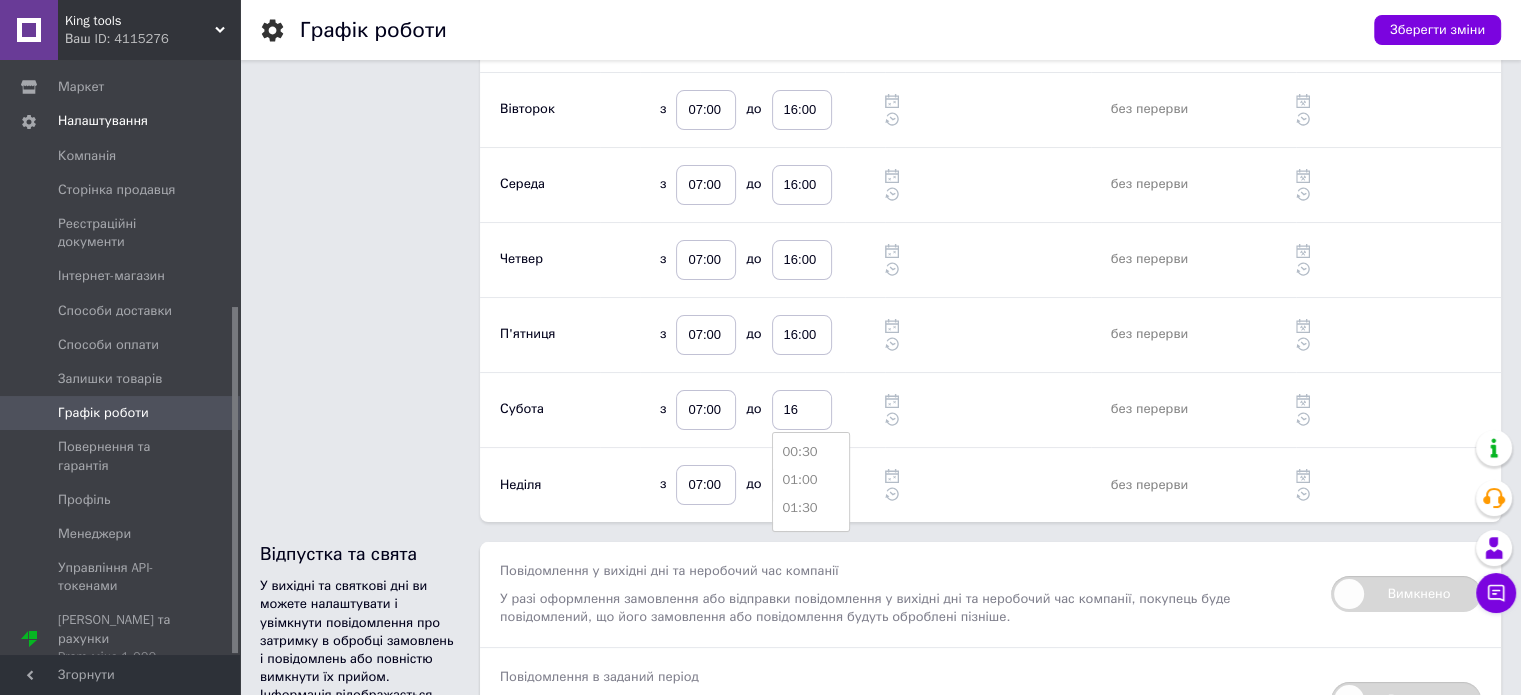 type on "16:00" 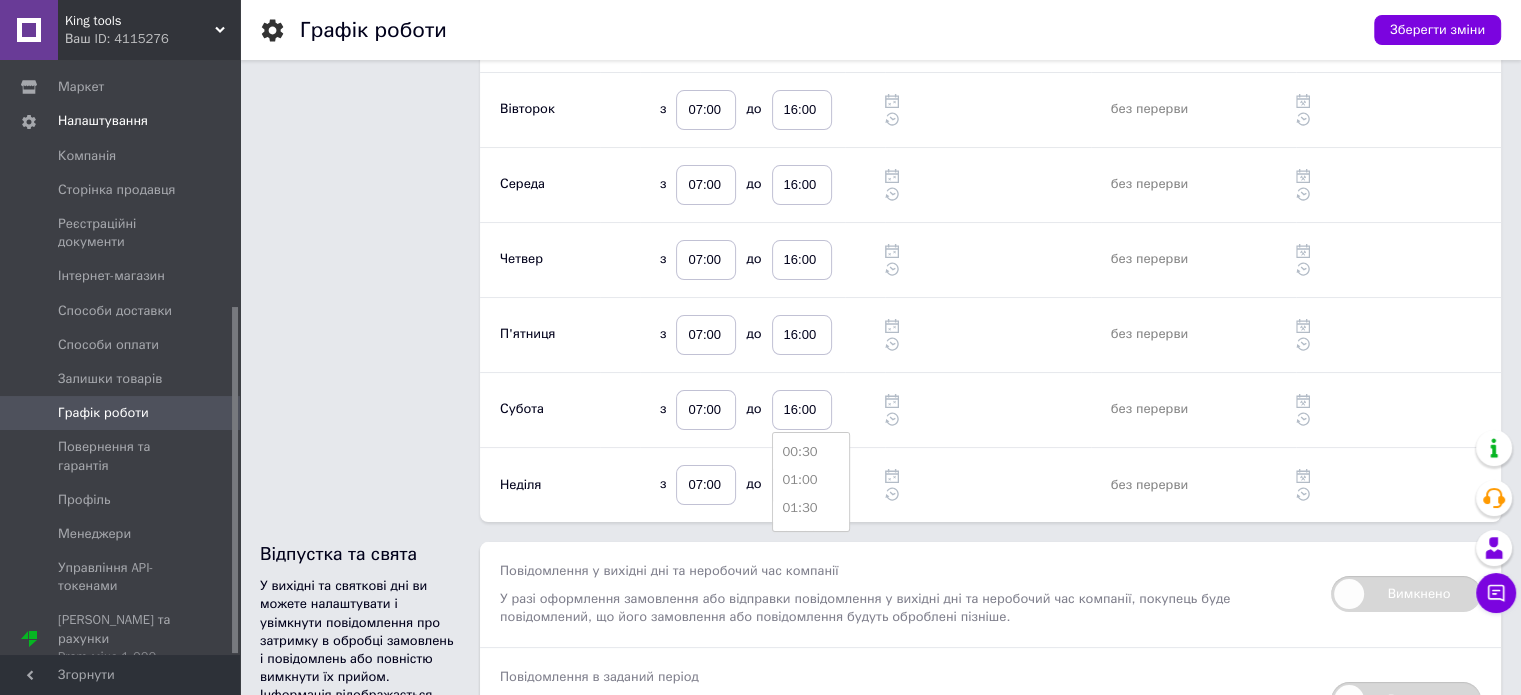 click on "Ваш графік Інформація відображається покупцям. Це допоможе вам збільшити
рейтинг компанії на маркетплейсі Prom.ua і підвищити рівень довіри покупців." at bounding box center (370, 201) 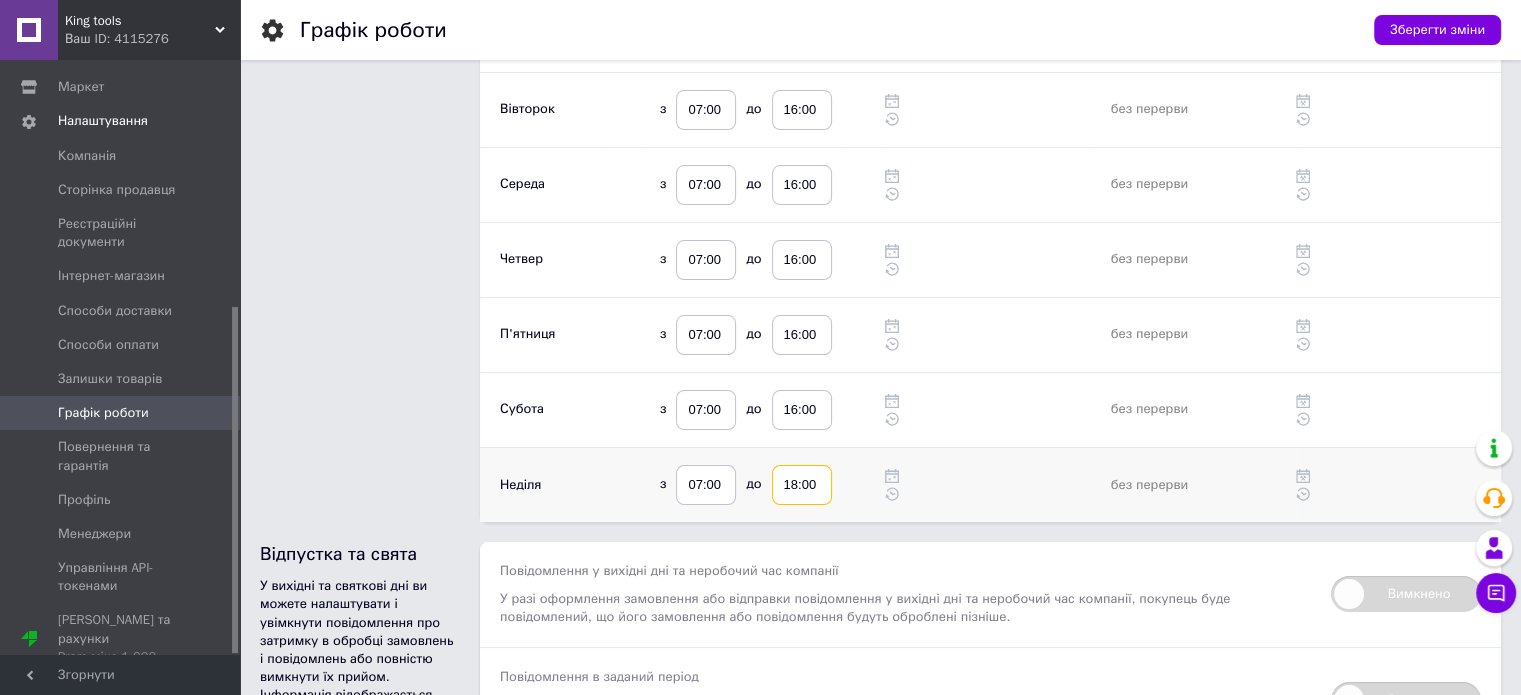 click on "18:00" at bounding box center (802, 485) 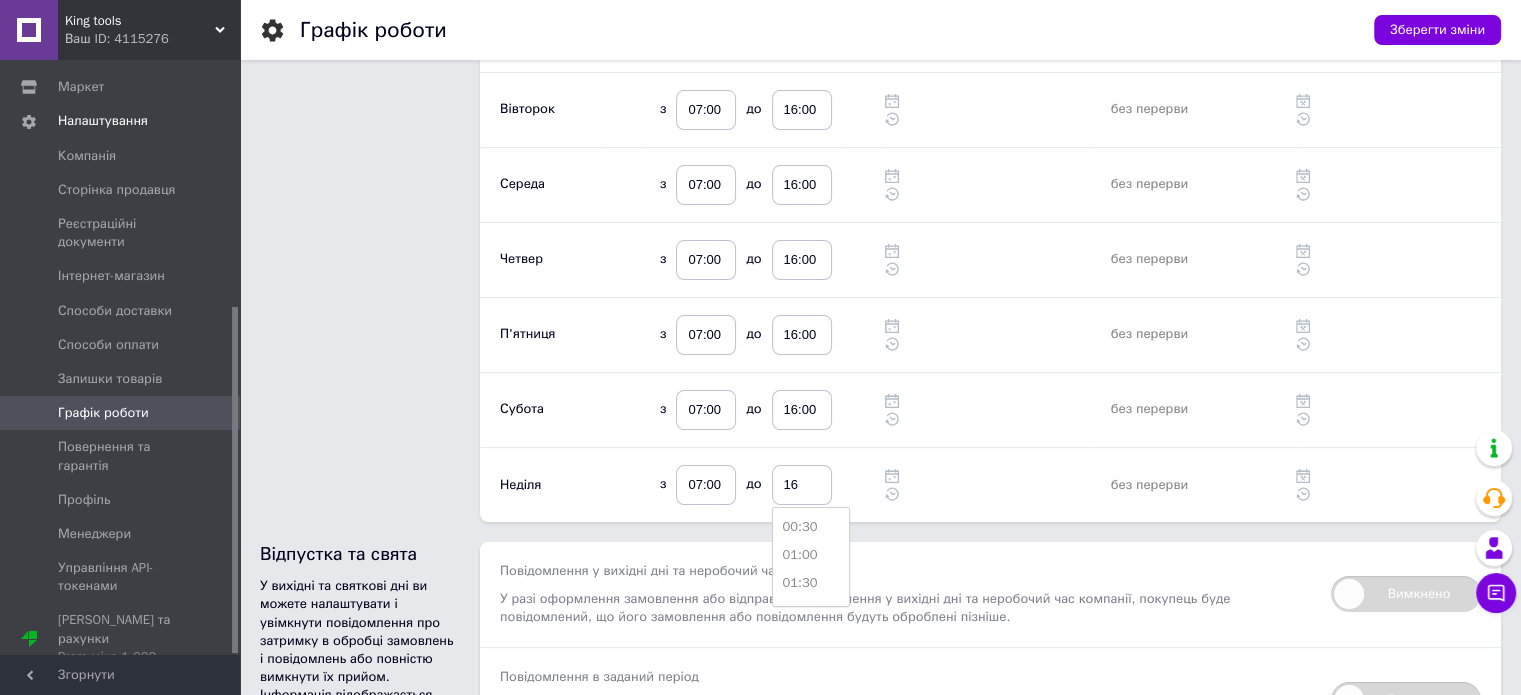 type on "16:00" 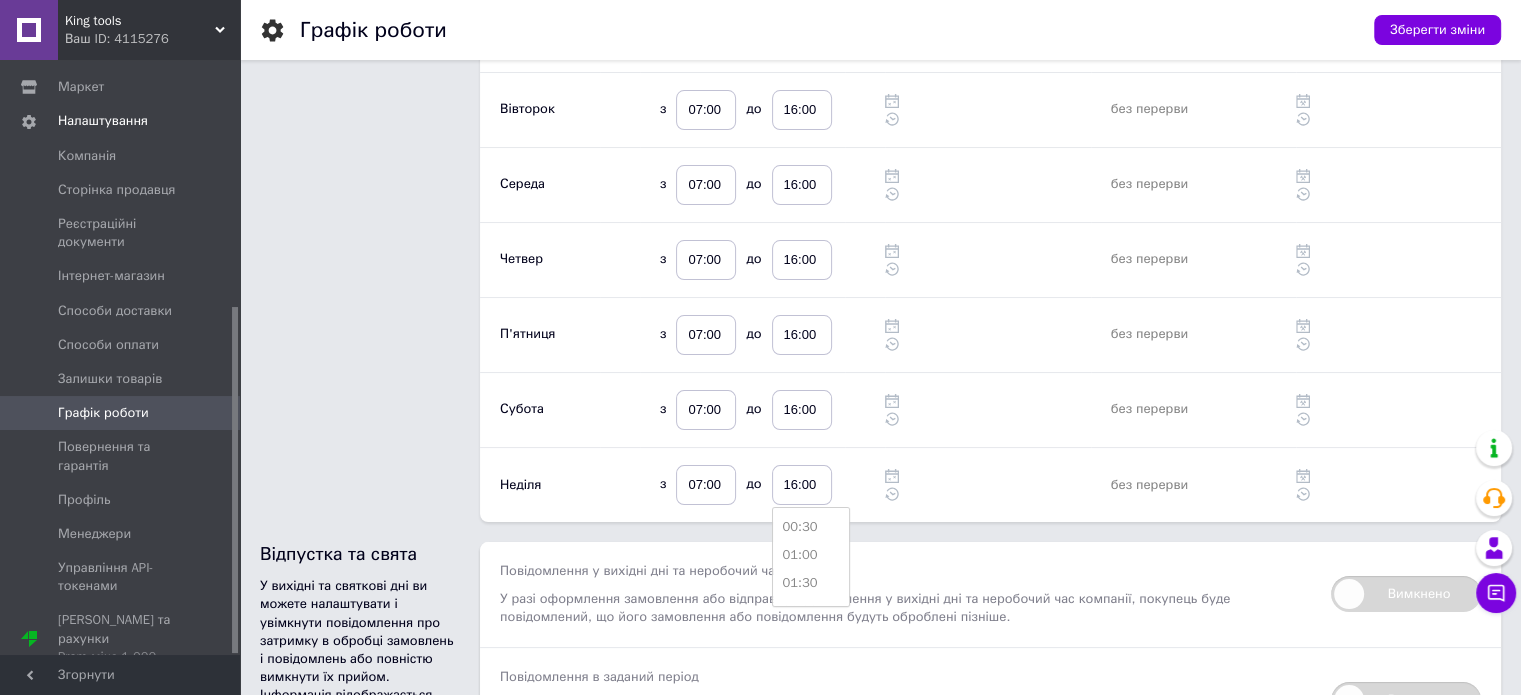click on "Ваш графік Інформація відображається покупцям. Це допоможе вам збільшити
рейтинг компанії на маркетплейсі Prom.ua і підвищити рівень довіри покупців." at bounding box center (370, 201) 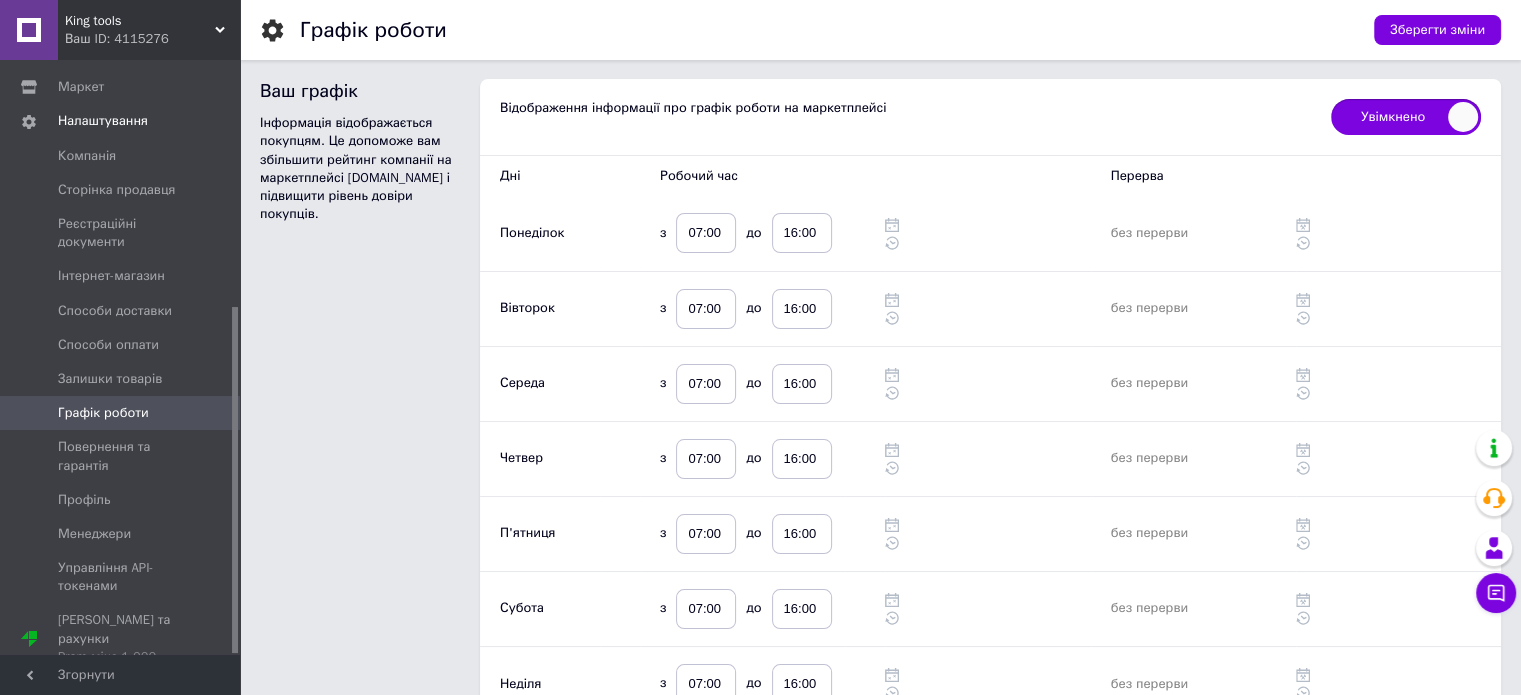 scroll, scrollTop: 0, scrollLeft: 0, axis: both 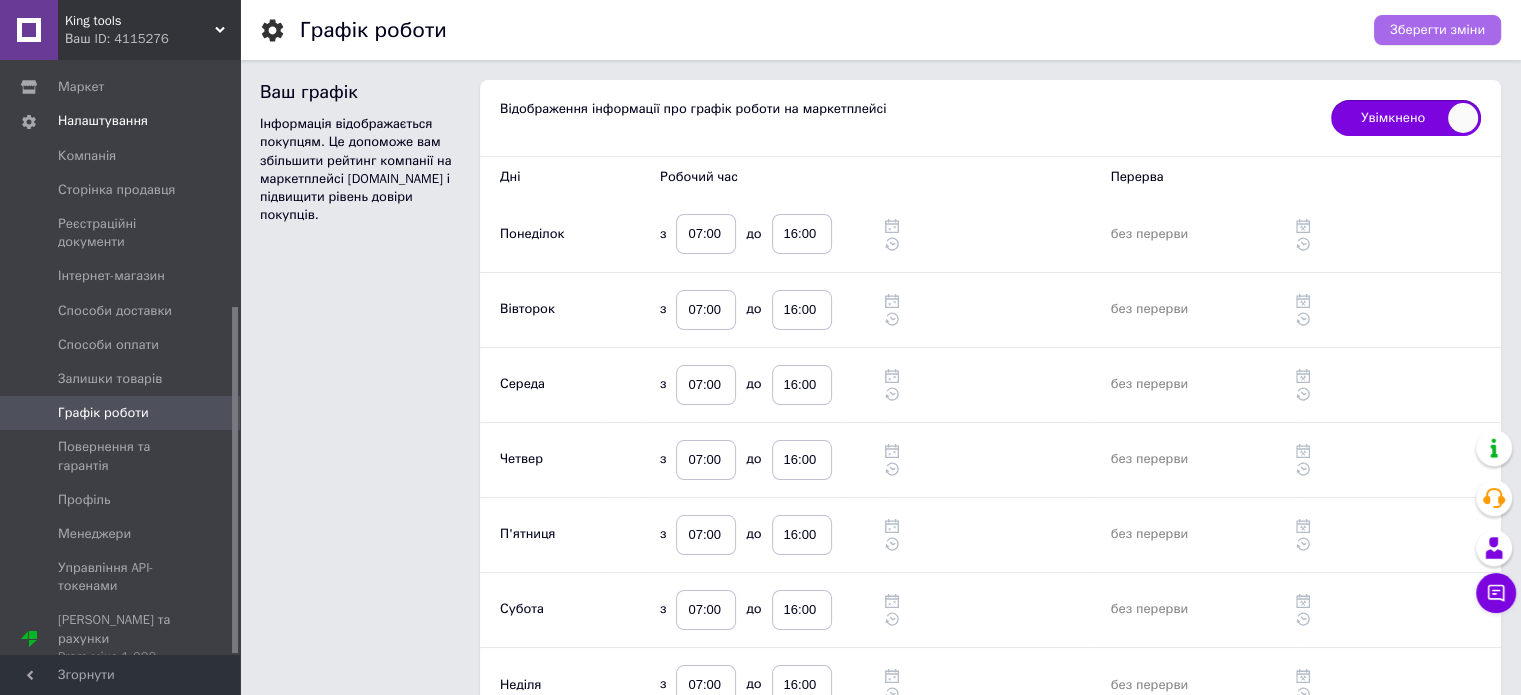 click on "Зберегти зміни" at bounding box center (1437, 30) 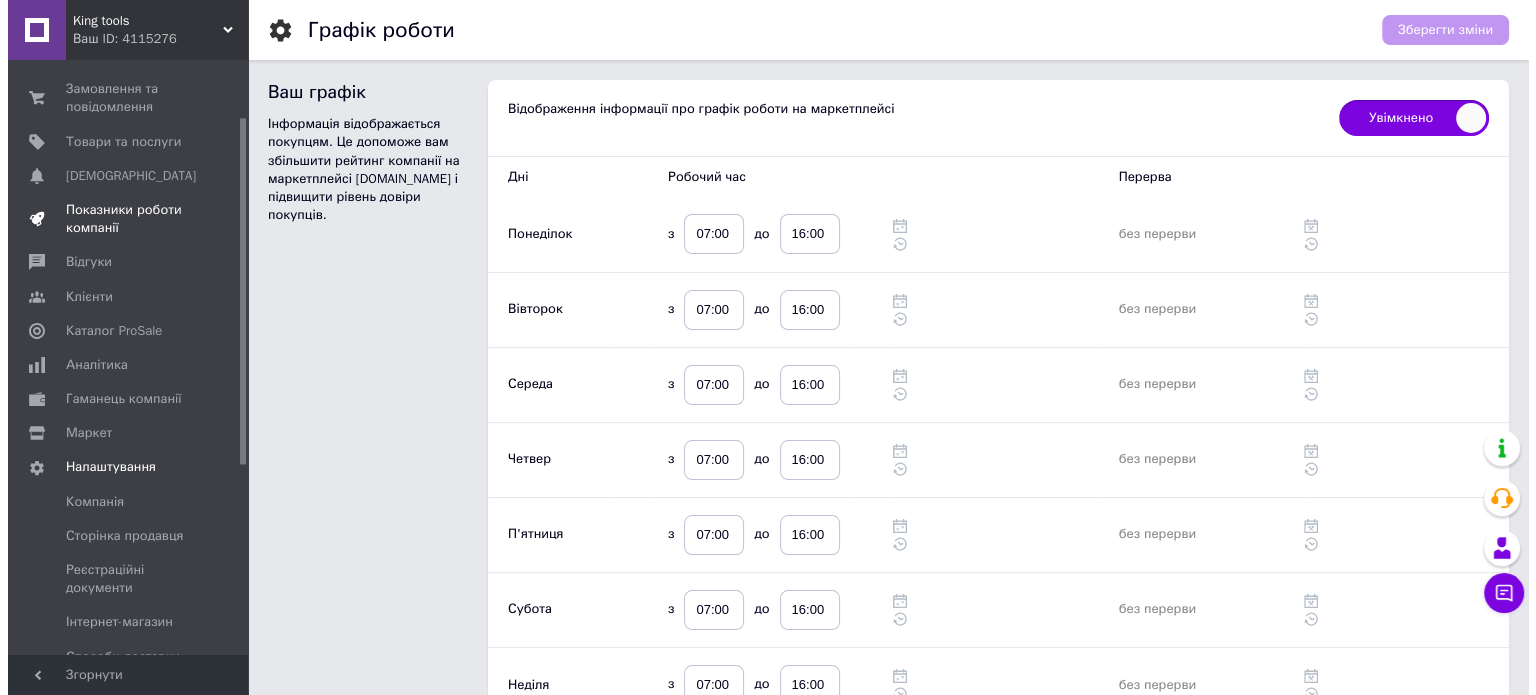 scroll, scrollTop: 0, scrollLeft: 0, axis: both 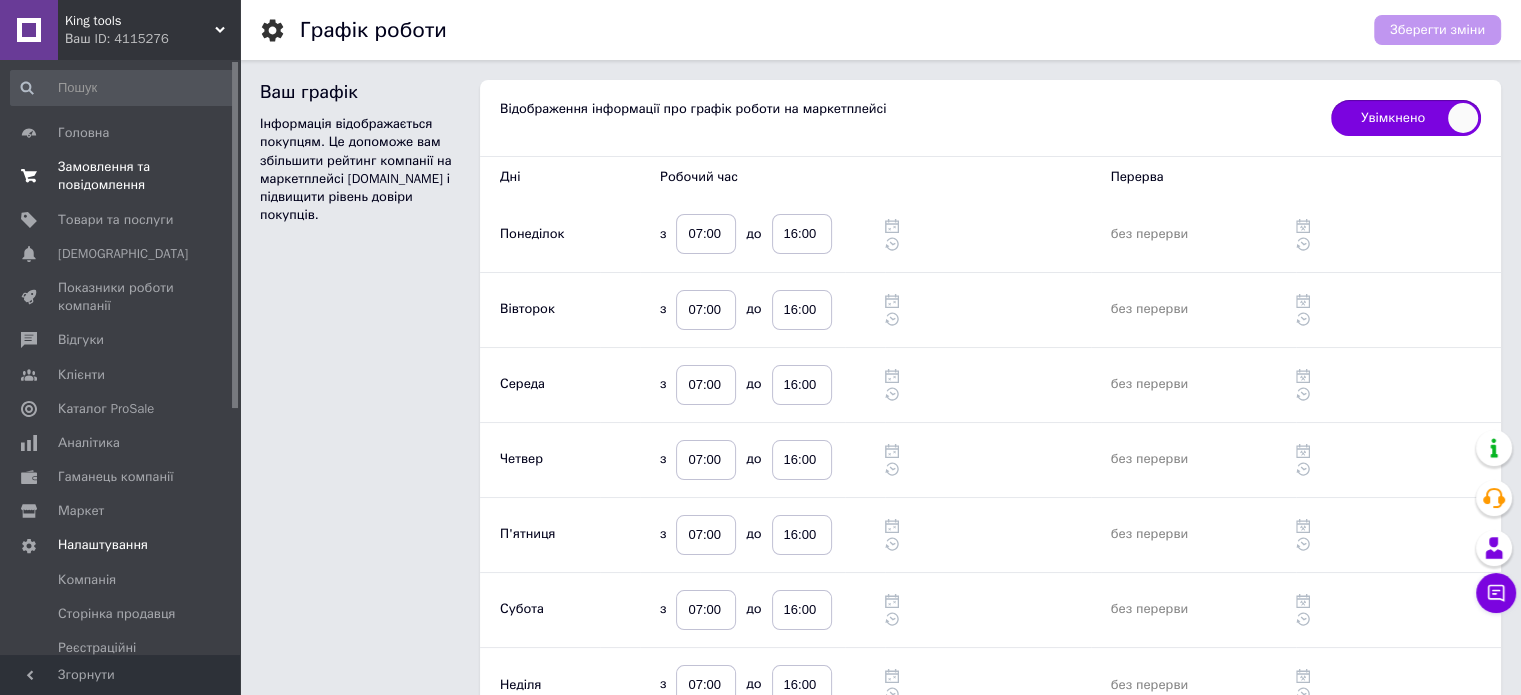 click on "Замовлення та повідомлення" at bounding box center (121, 176) 